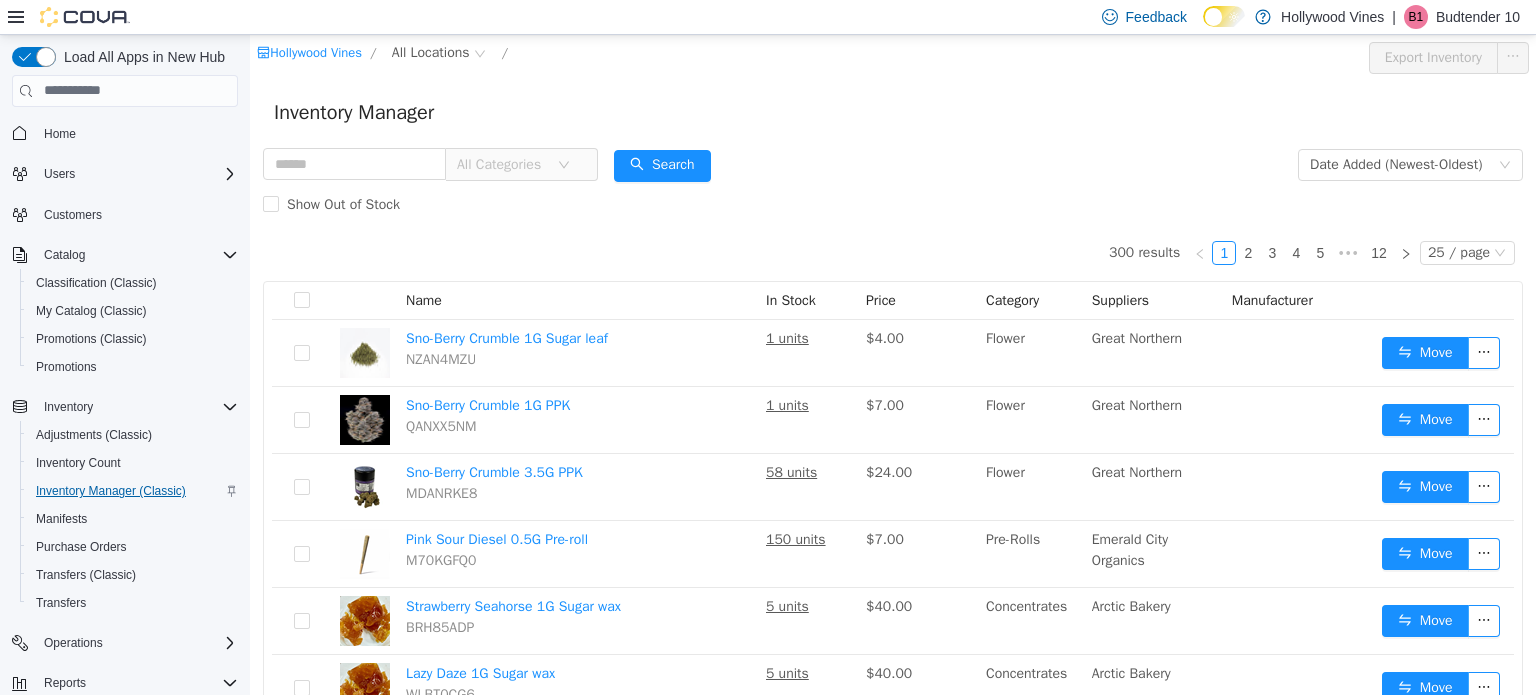 scroll, scrollTop: 0, scrollLeft: 0, axis: both 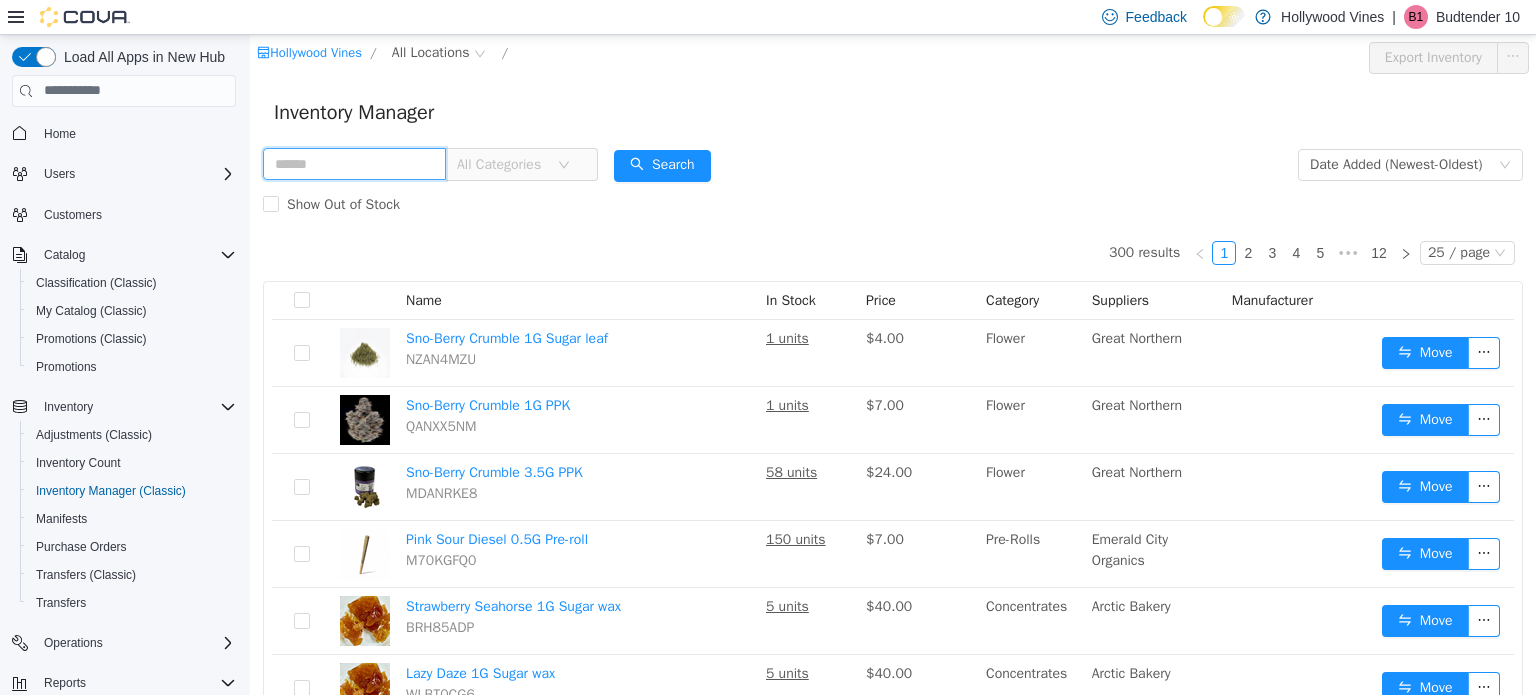 click at bounding box center [354, 163] 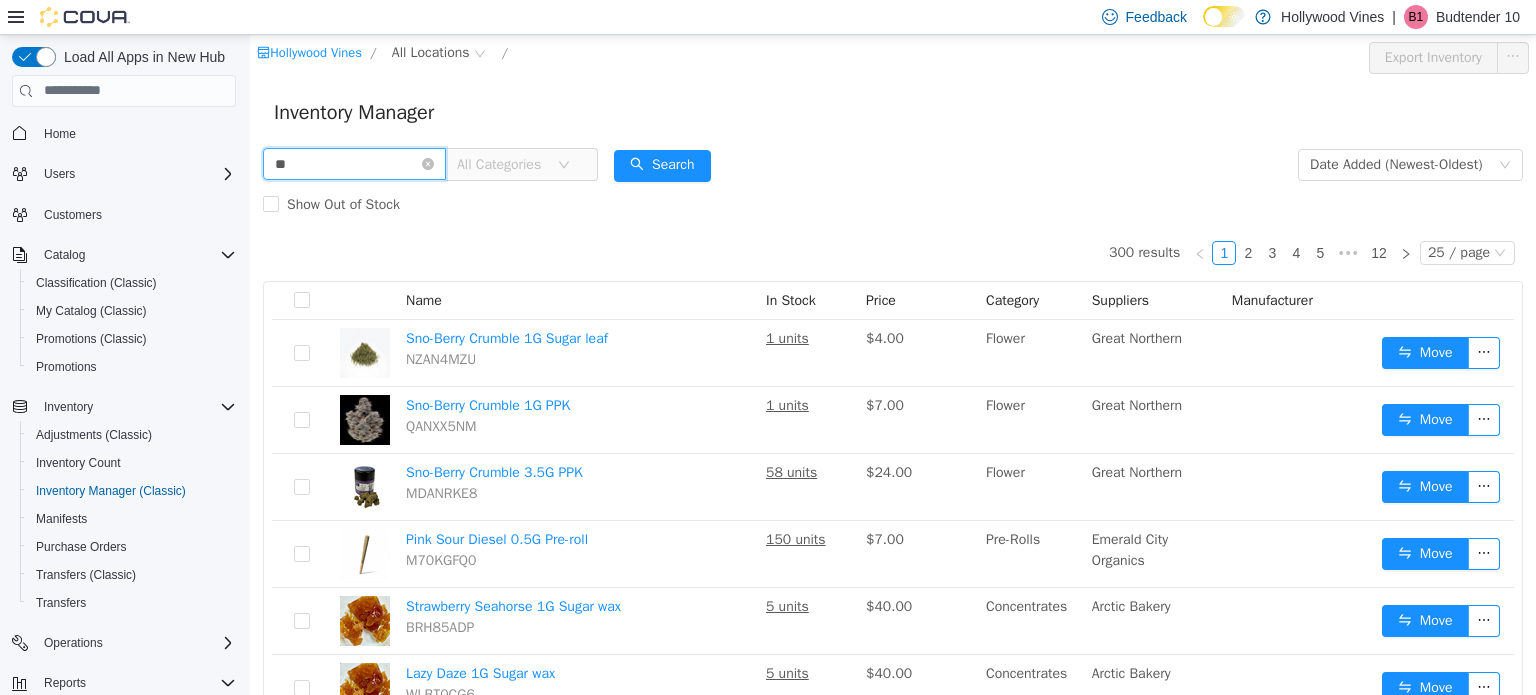 type on "*" 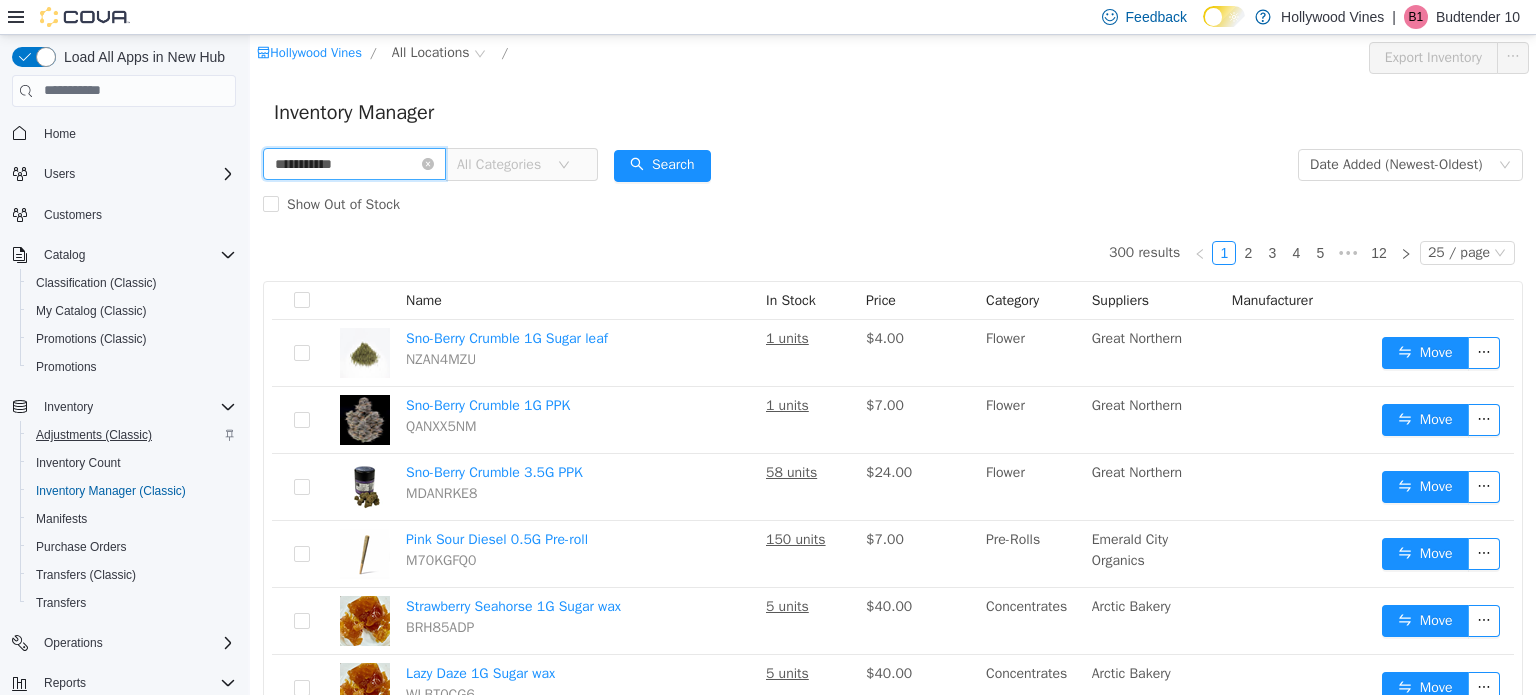type on "**********" 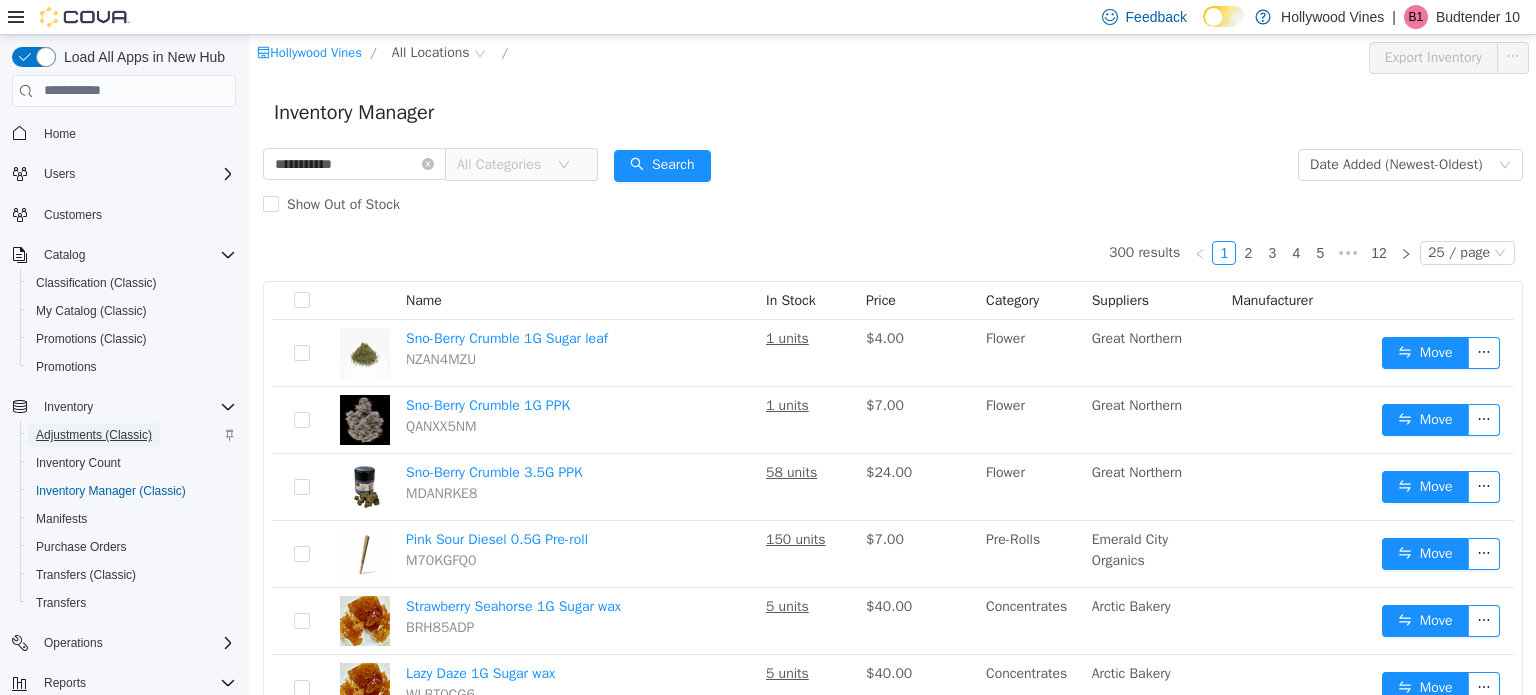 click on "Adjustments (Classic)" at bounding box center (94, 435) 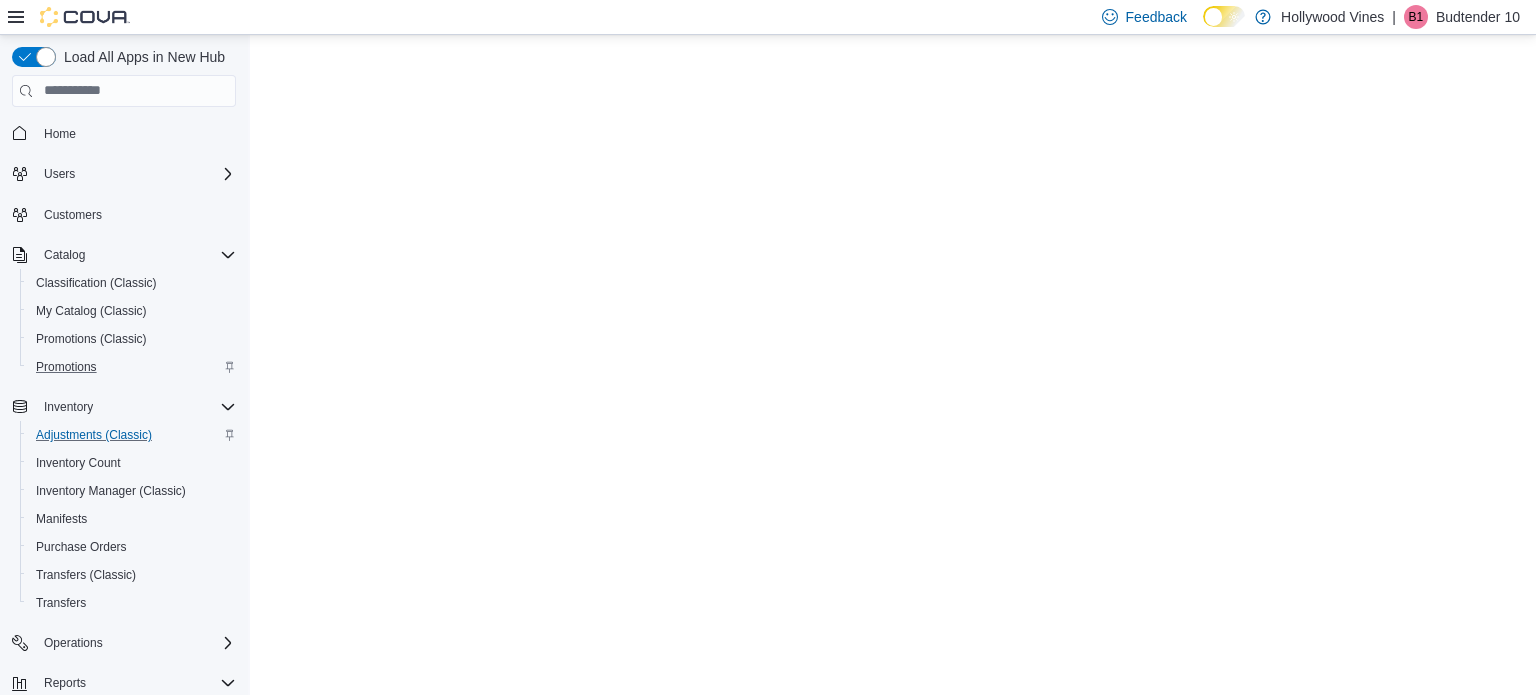 scroll, scrollTop: 0, scrollLeft: 0, axis: both 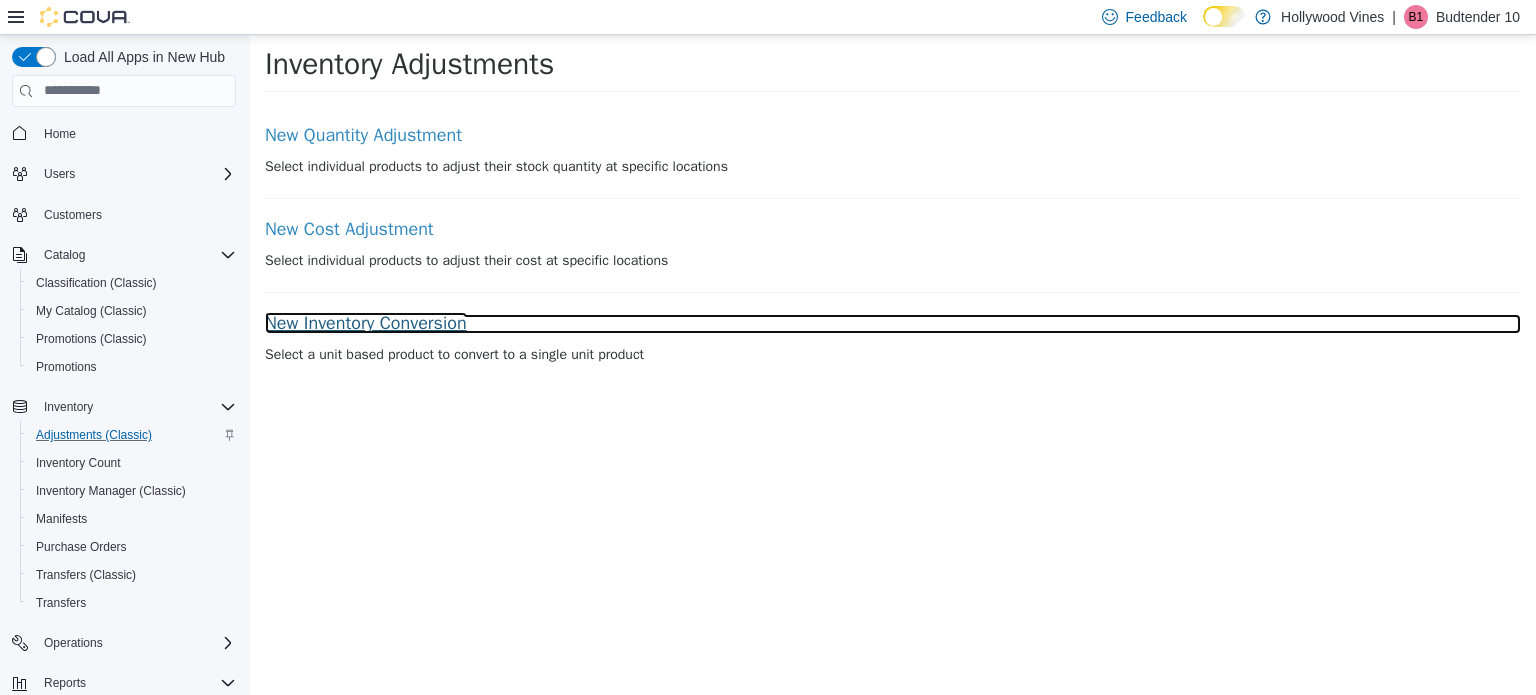 click on "New Inventory Conversion" at bounding box center (893, 323) 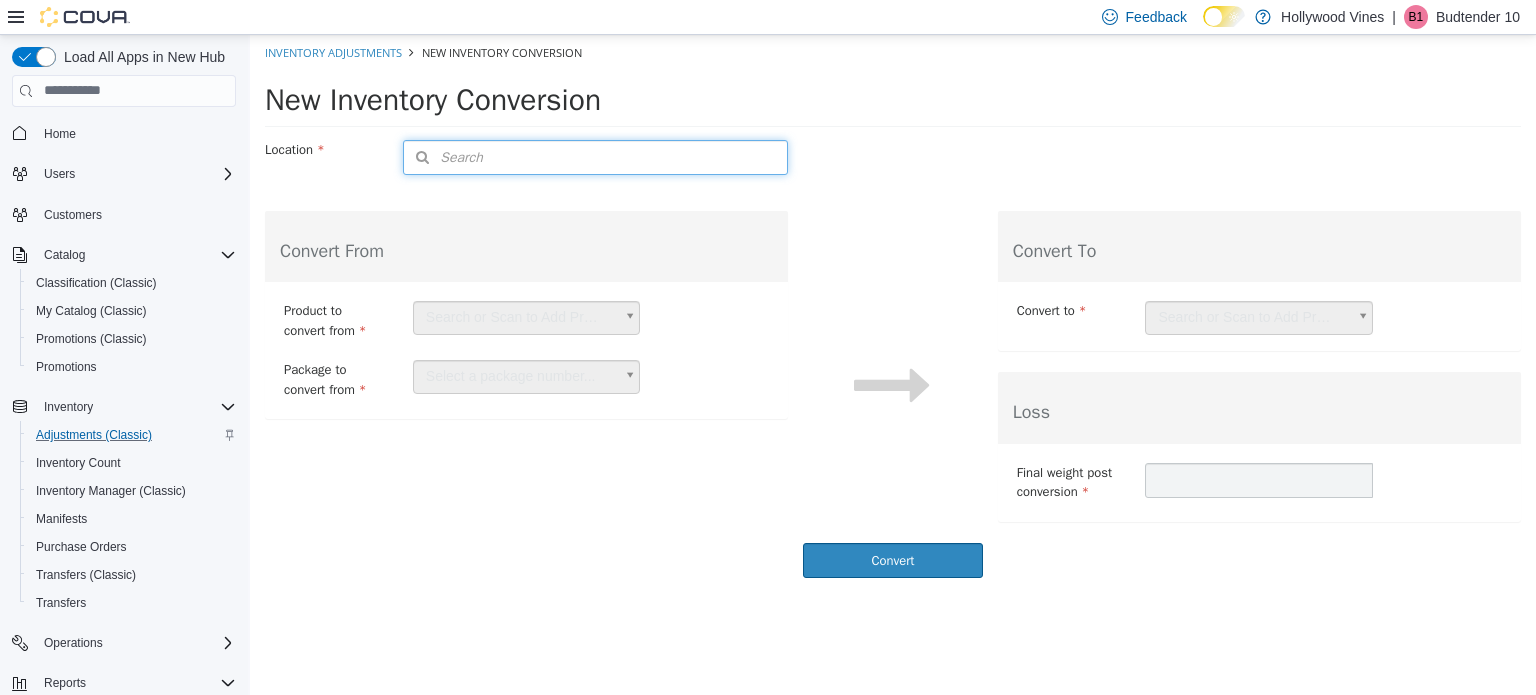 click on "Search" at bounding box center (443, 156) 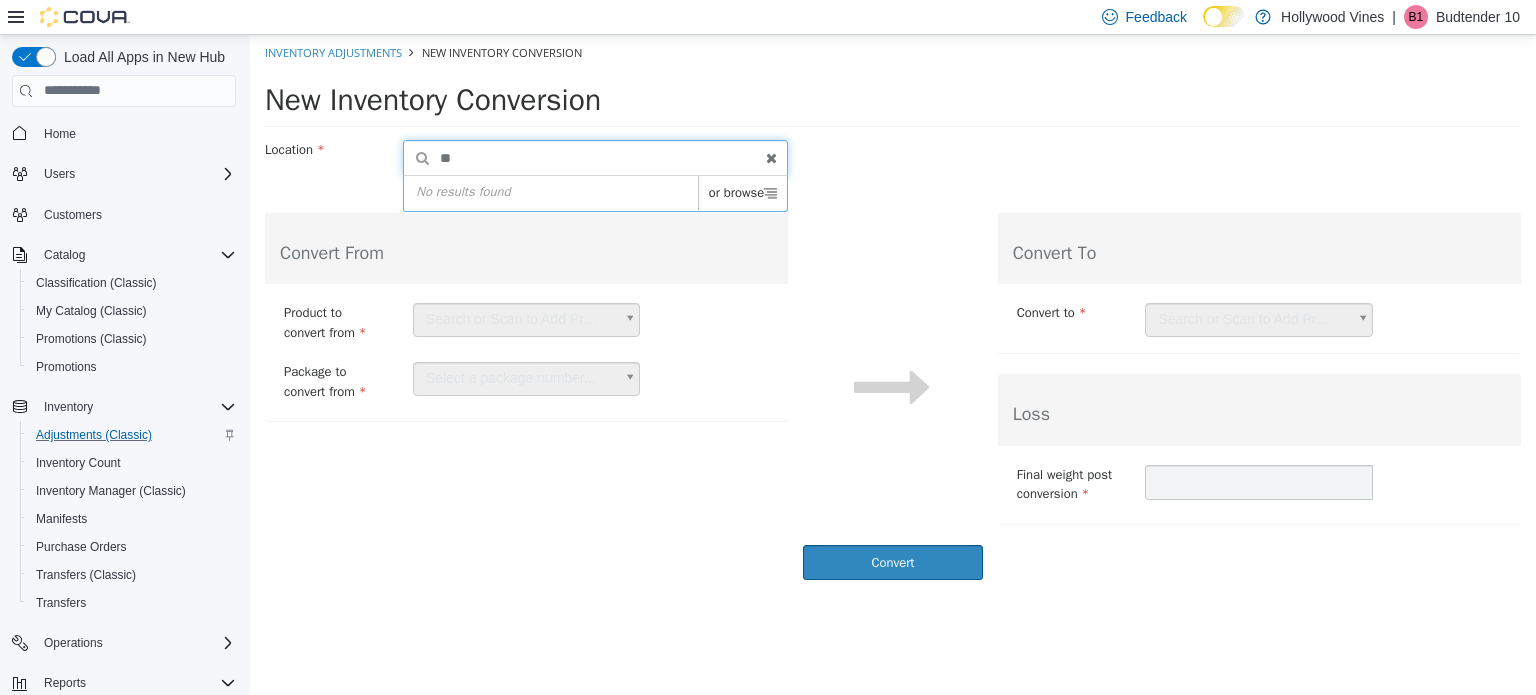 type on "*" 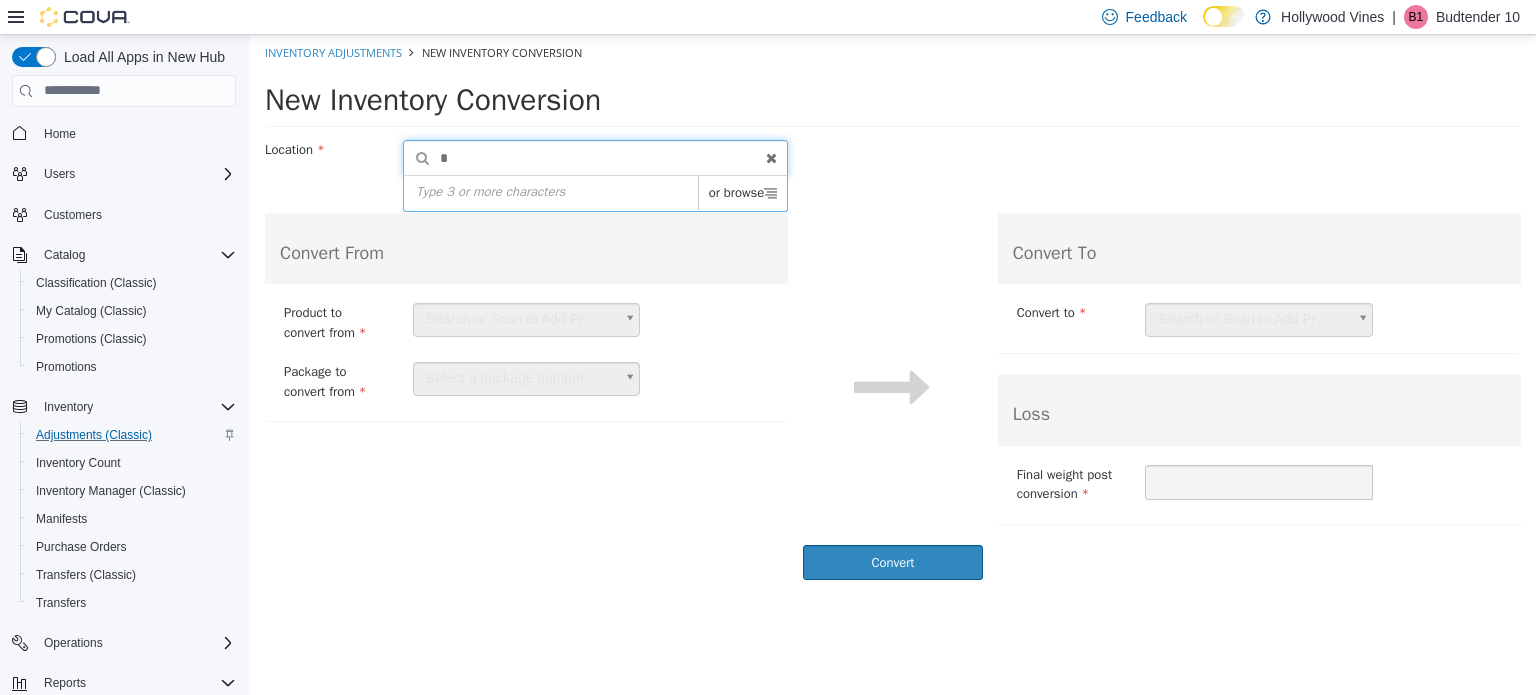 type 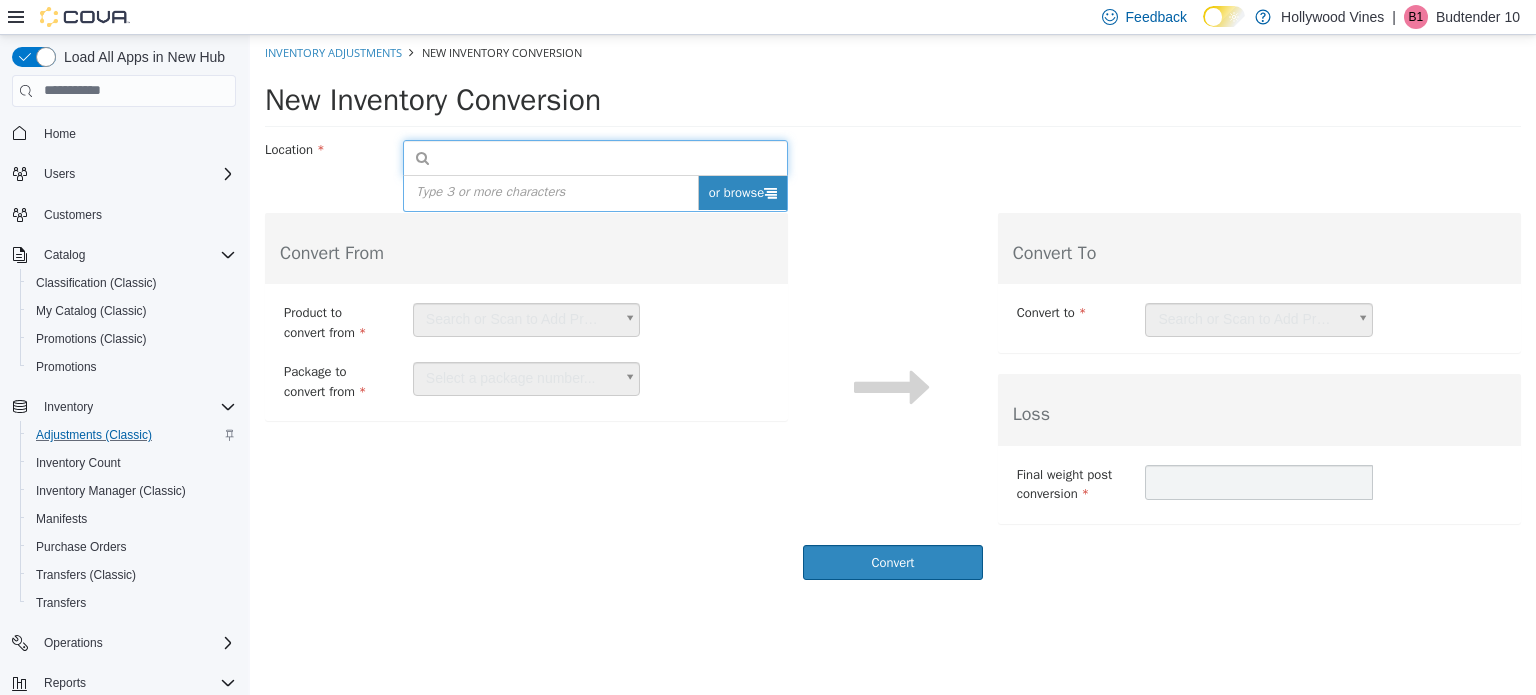 click on "or browse" at bounding box center (743, 192) 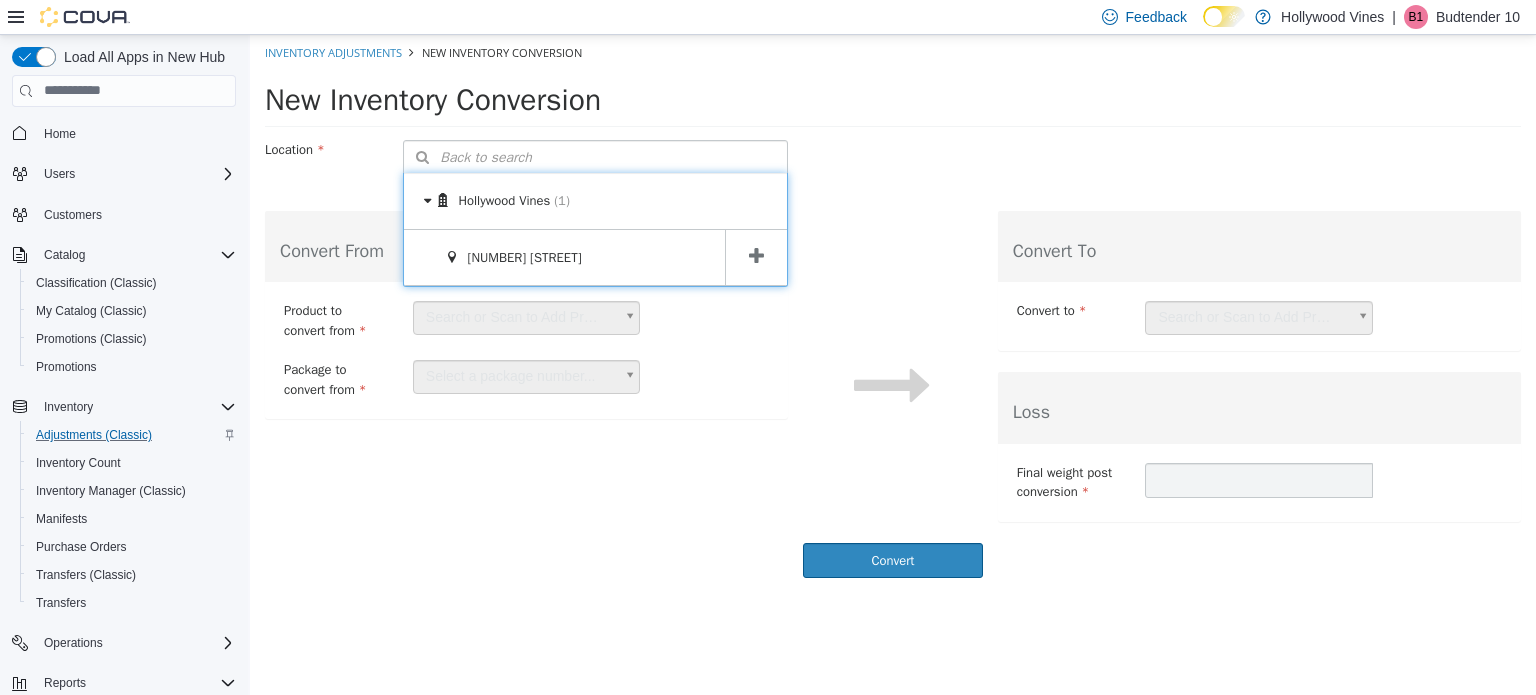 click at bounding box center [756, 257] 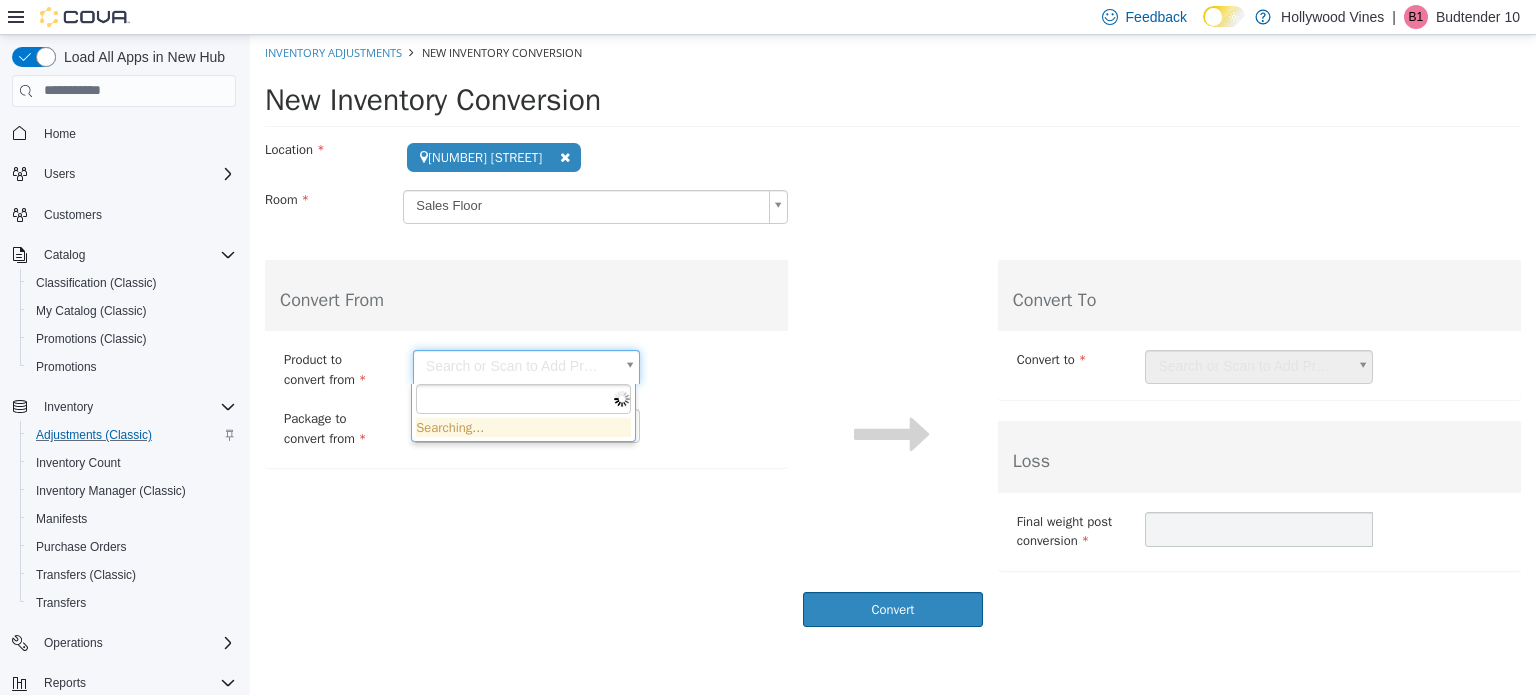 click on "**********" at bounding box center (893, 335) 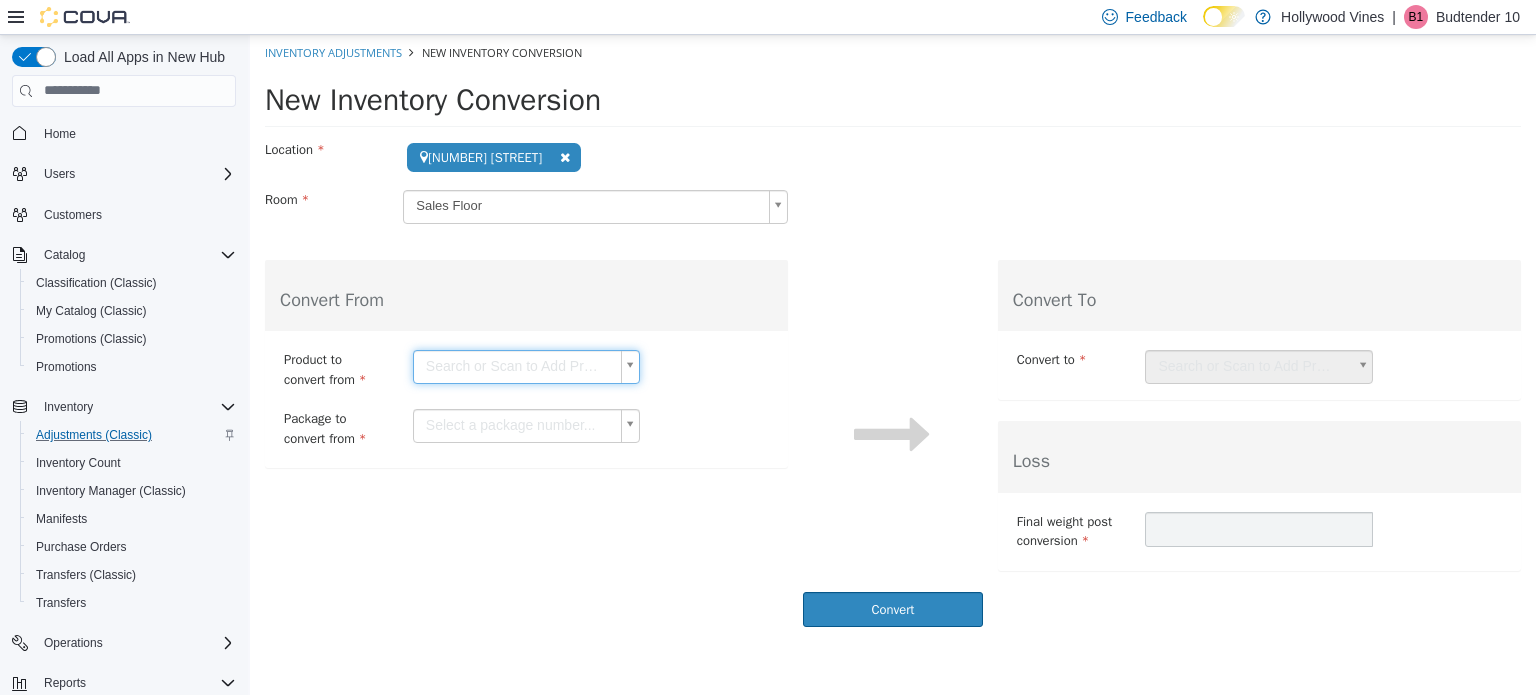 click on "**********" at bounding box center (893, 335) 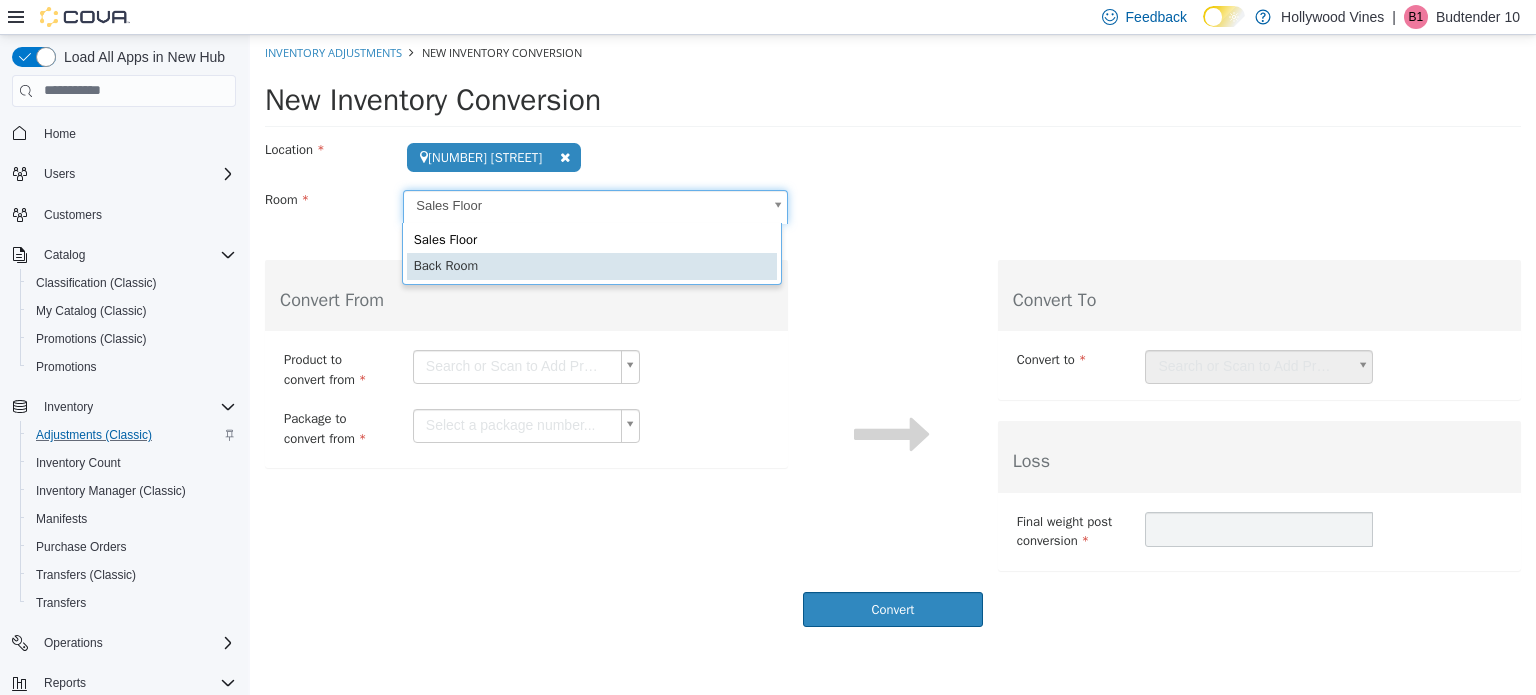 scroll, scrollTop: 0, scrollLeft: 5, axis: horizontal 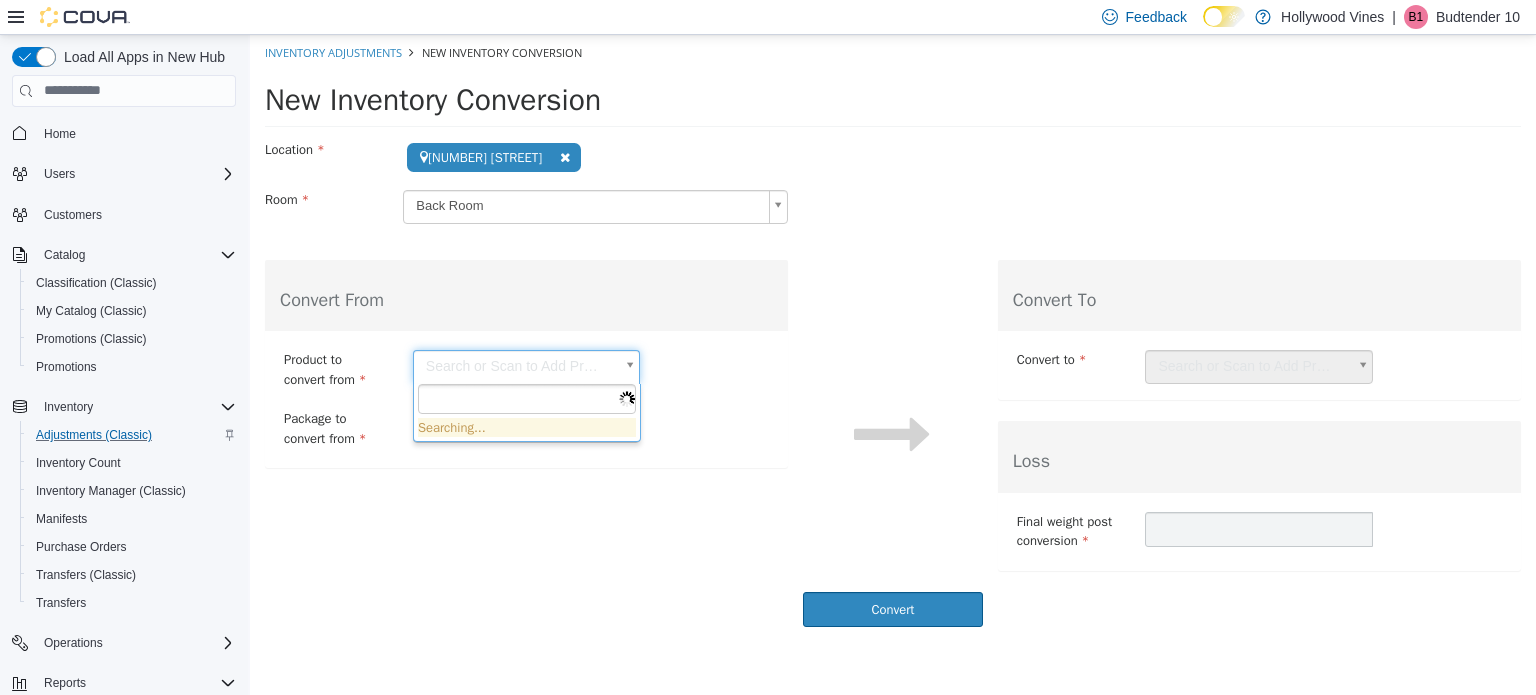 click on "**********" at bounding box center (893, 335) 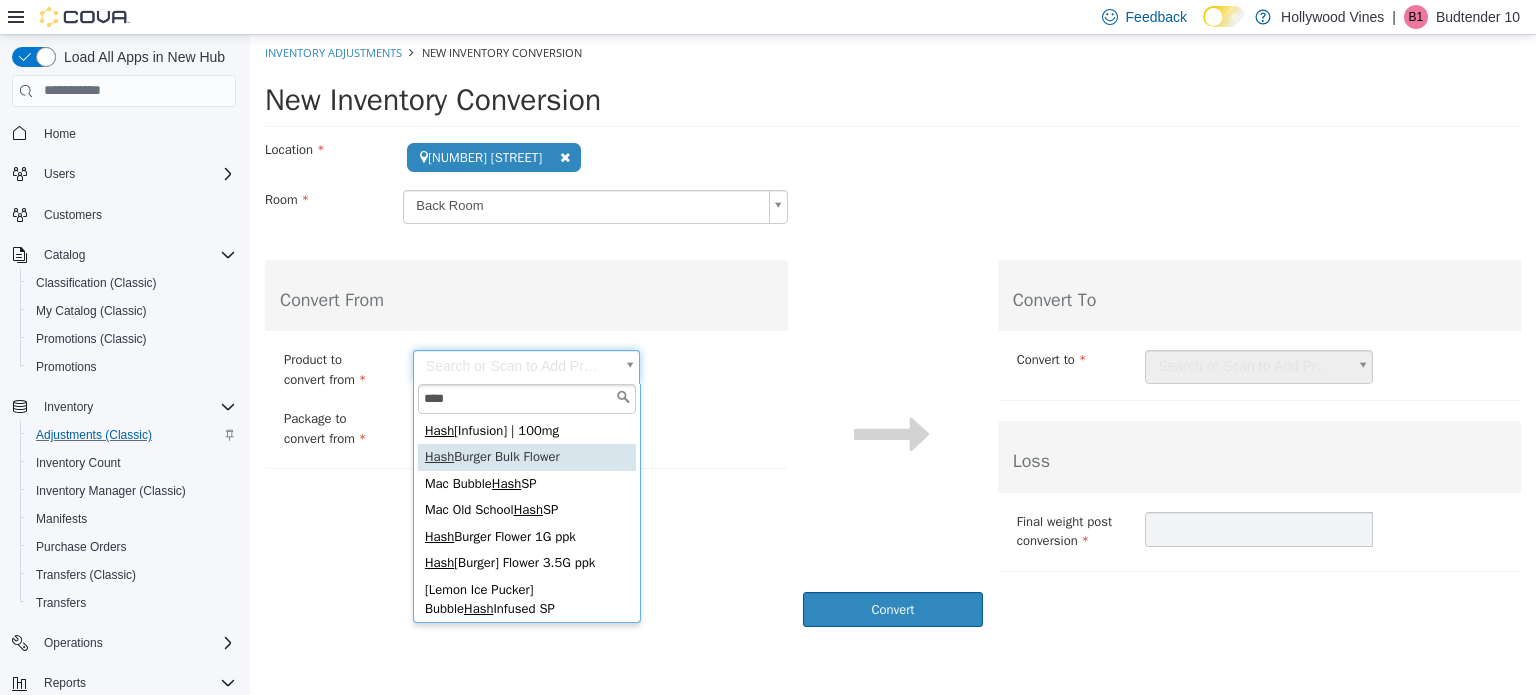 type on "****" 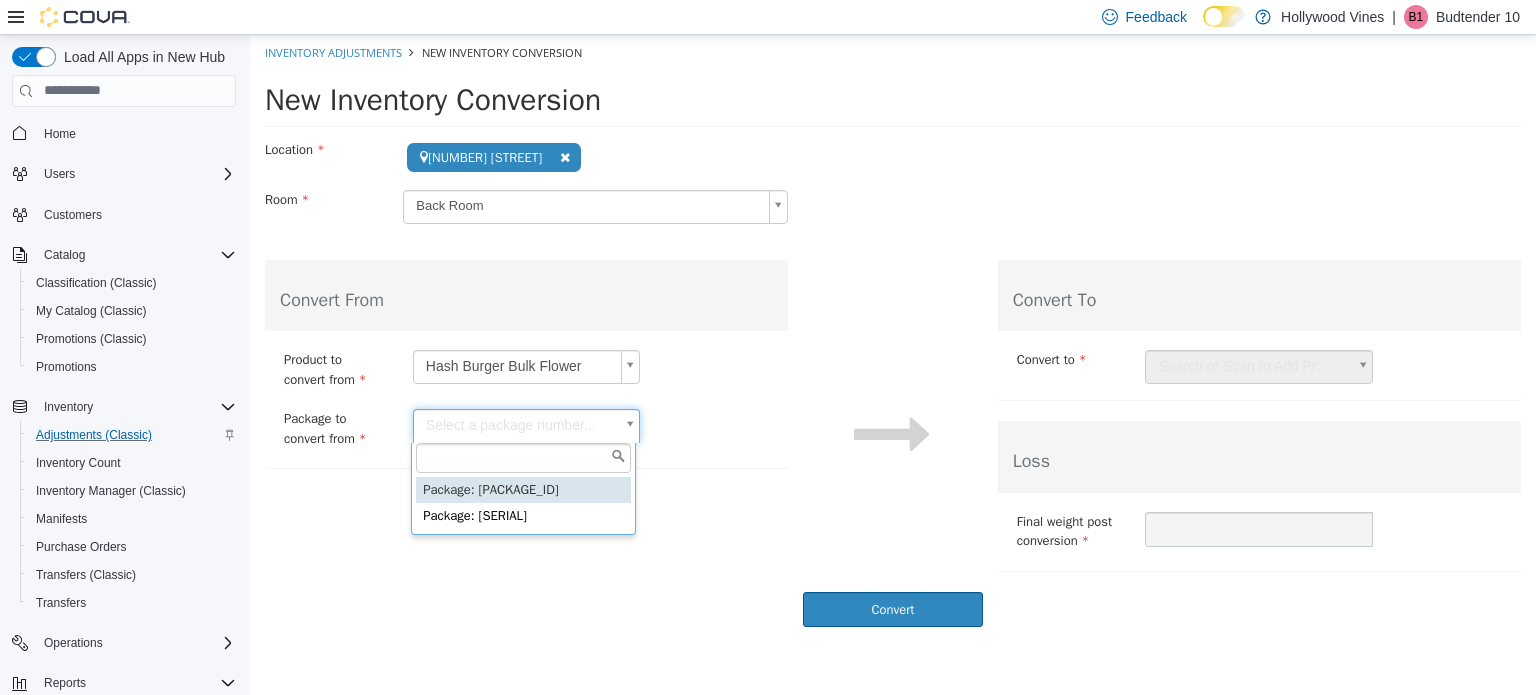 click on "**********" at bounding box center [893, 335] 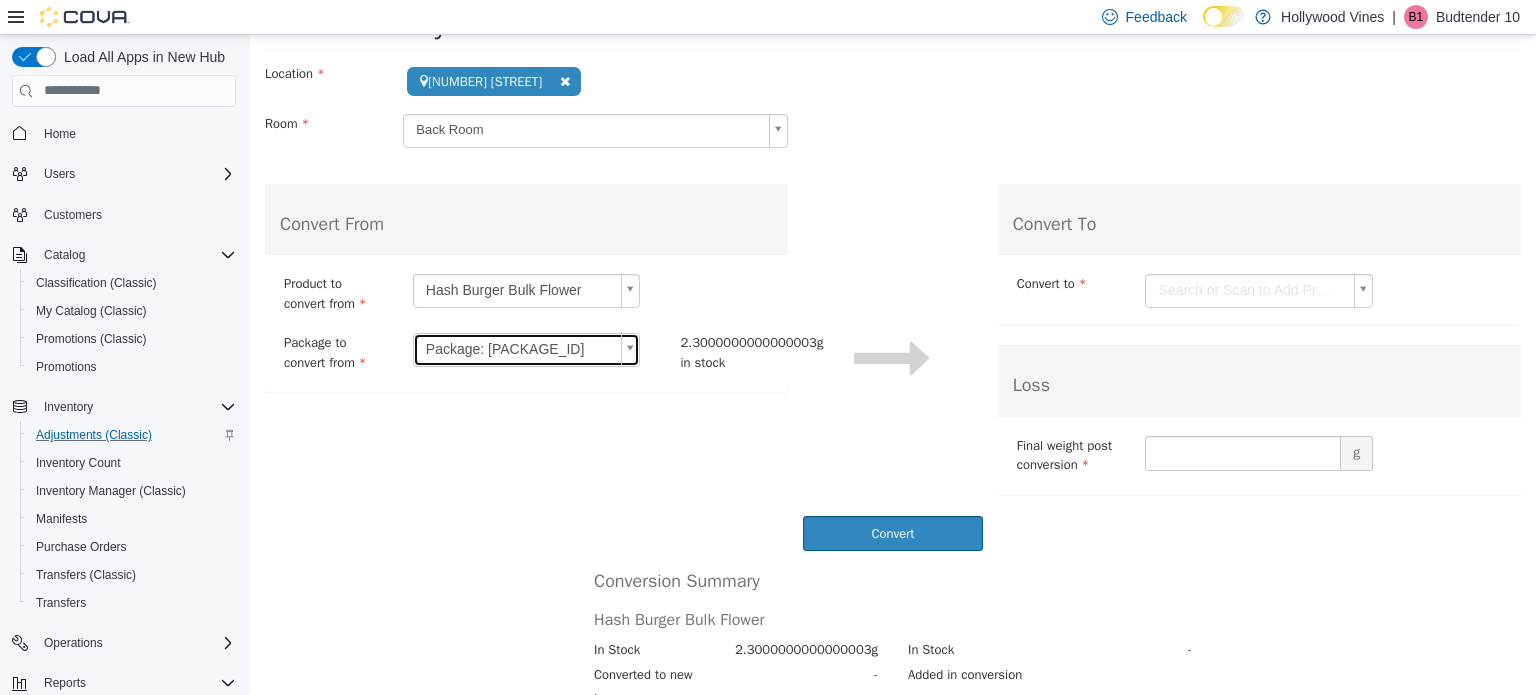 scroll, scrollTop: 76, scrollLeft: 0, axis: vertical 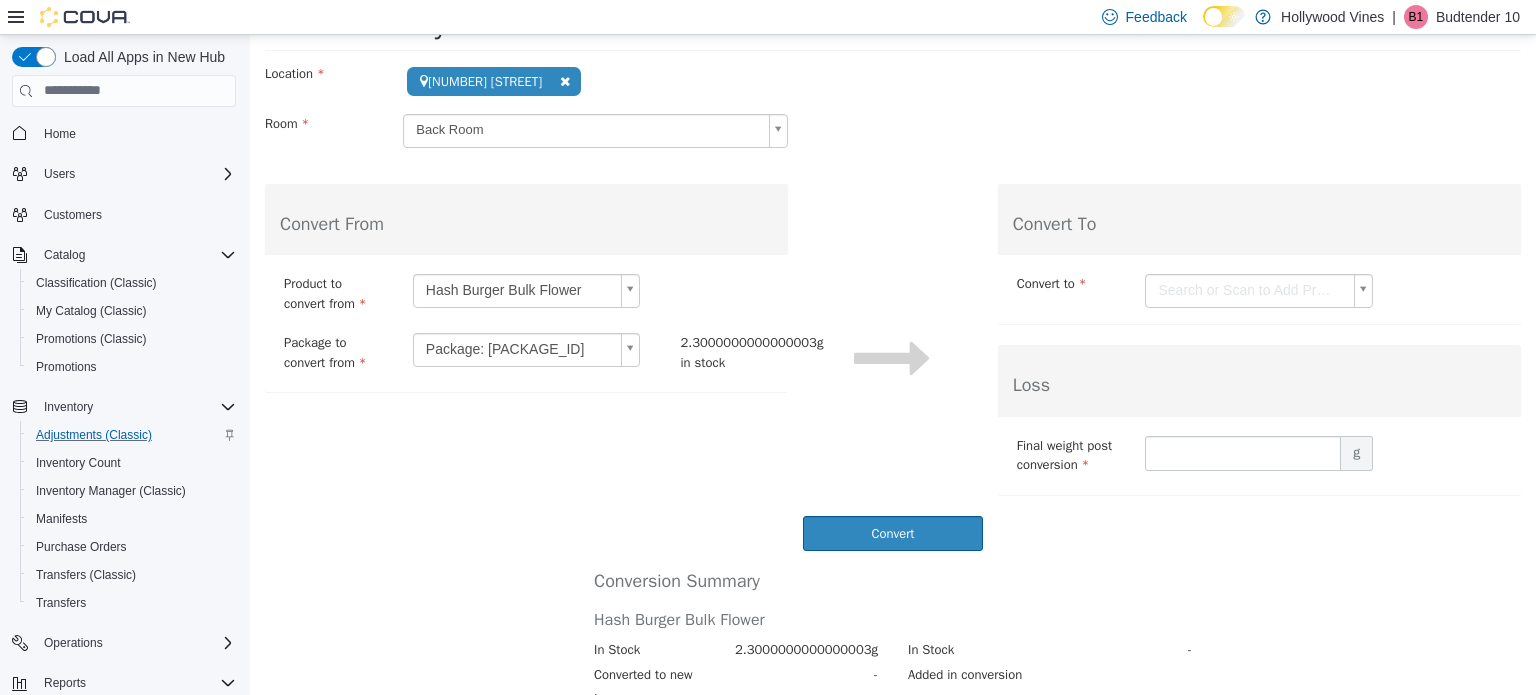 click on "**********" at bounding box center [893, 374] 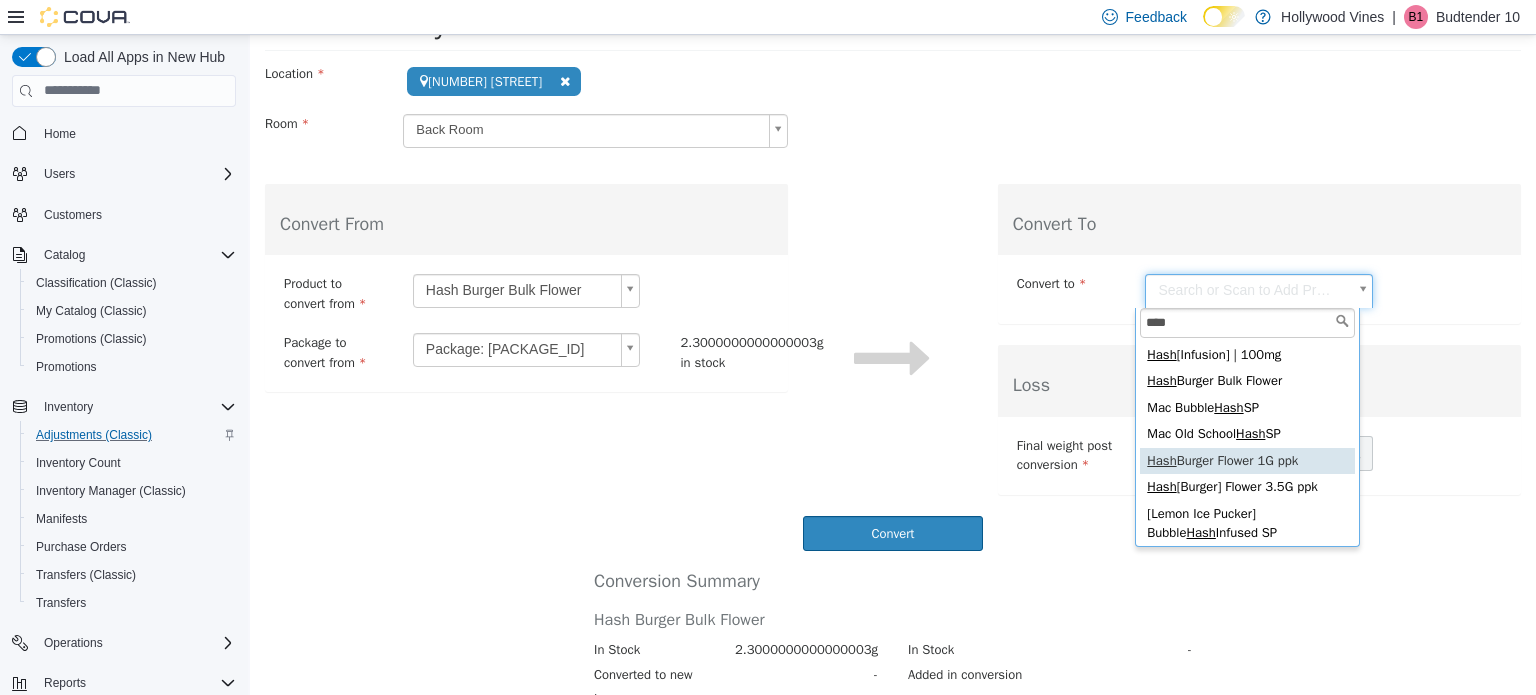 type on "****" 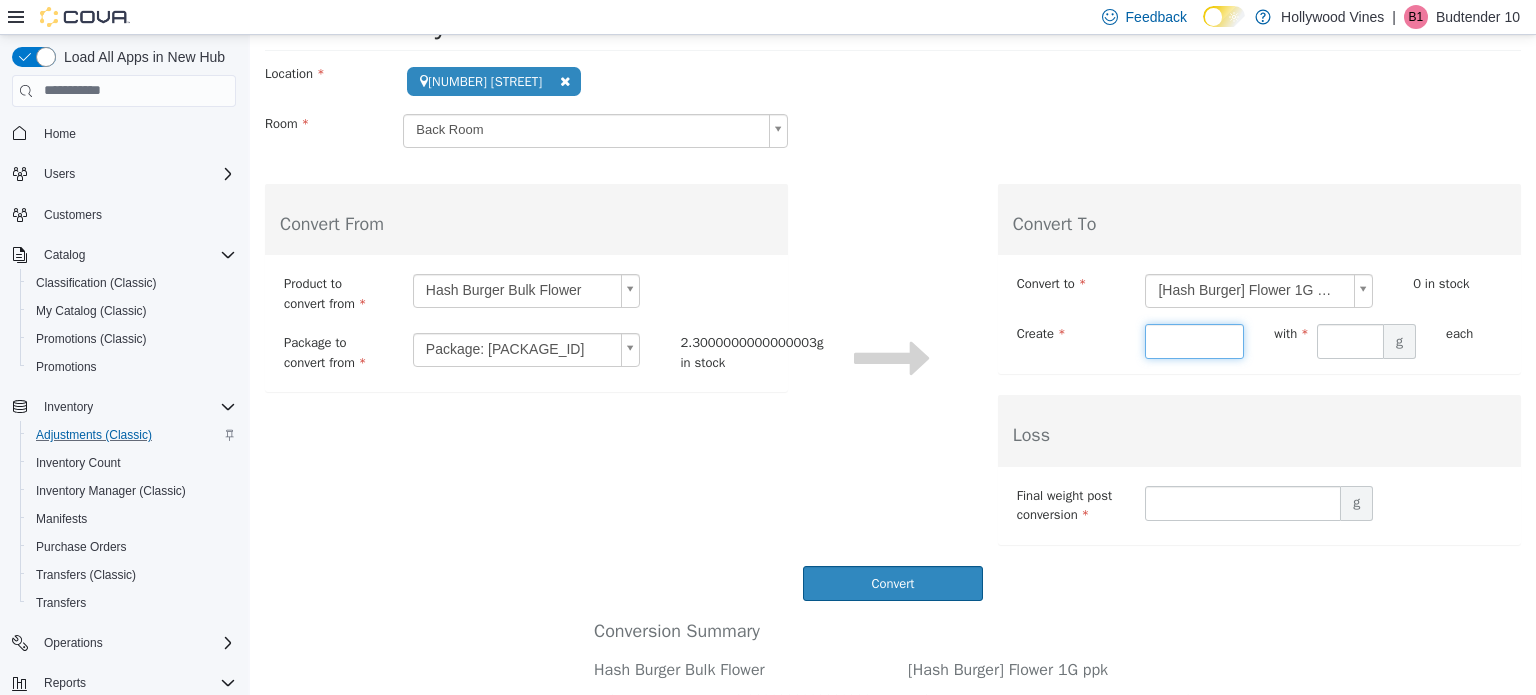 click at bounding box center [1194, 340] 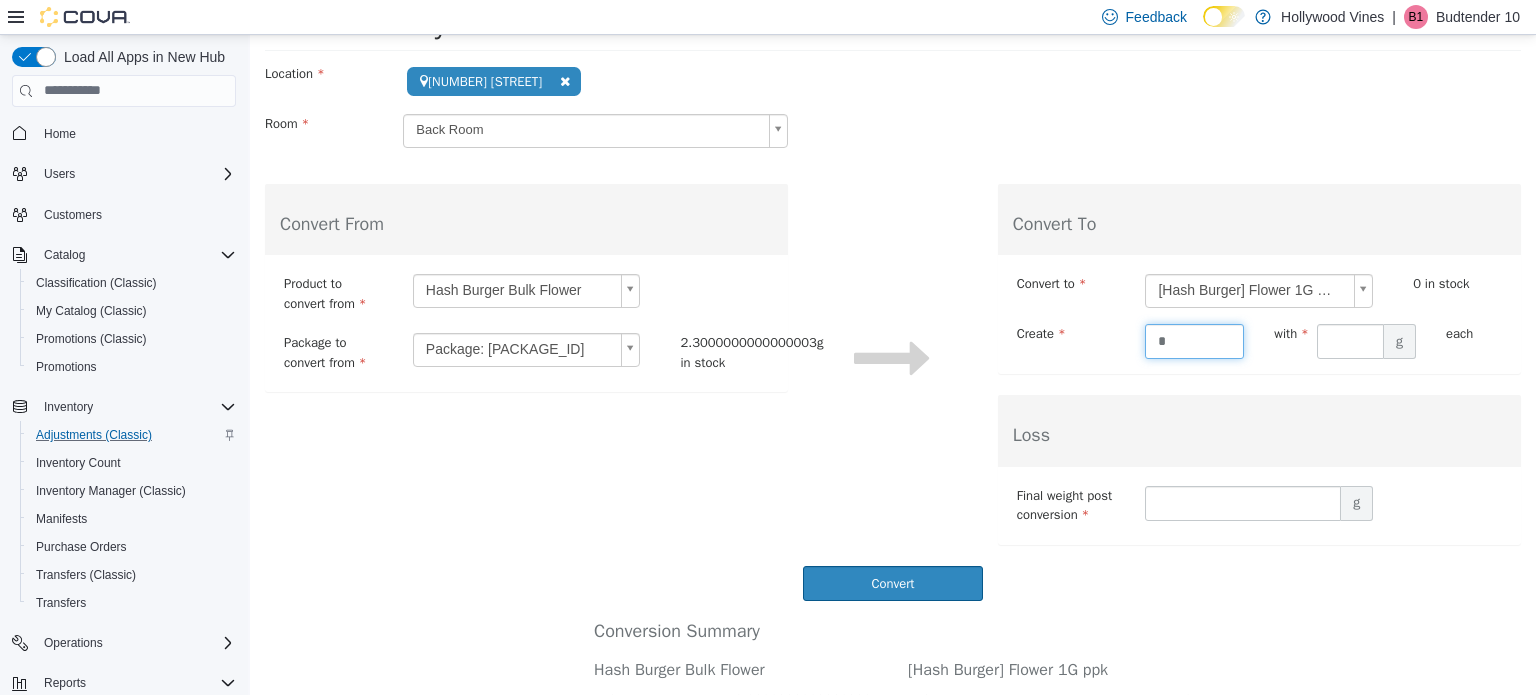 type on "*" 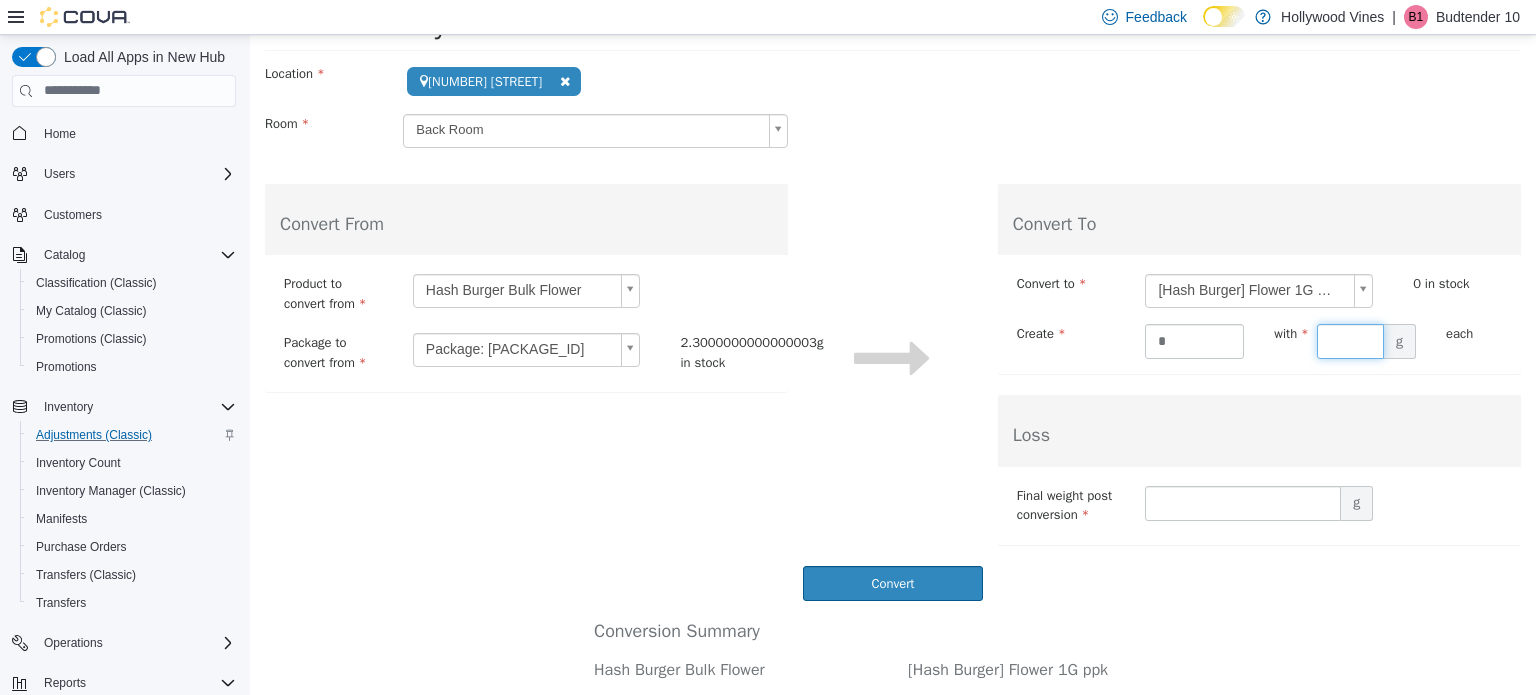 click at bounding box center (1350, 340) 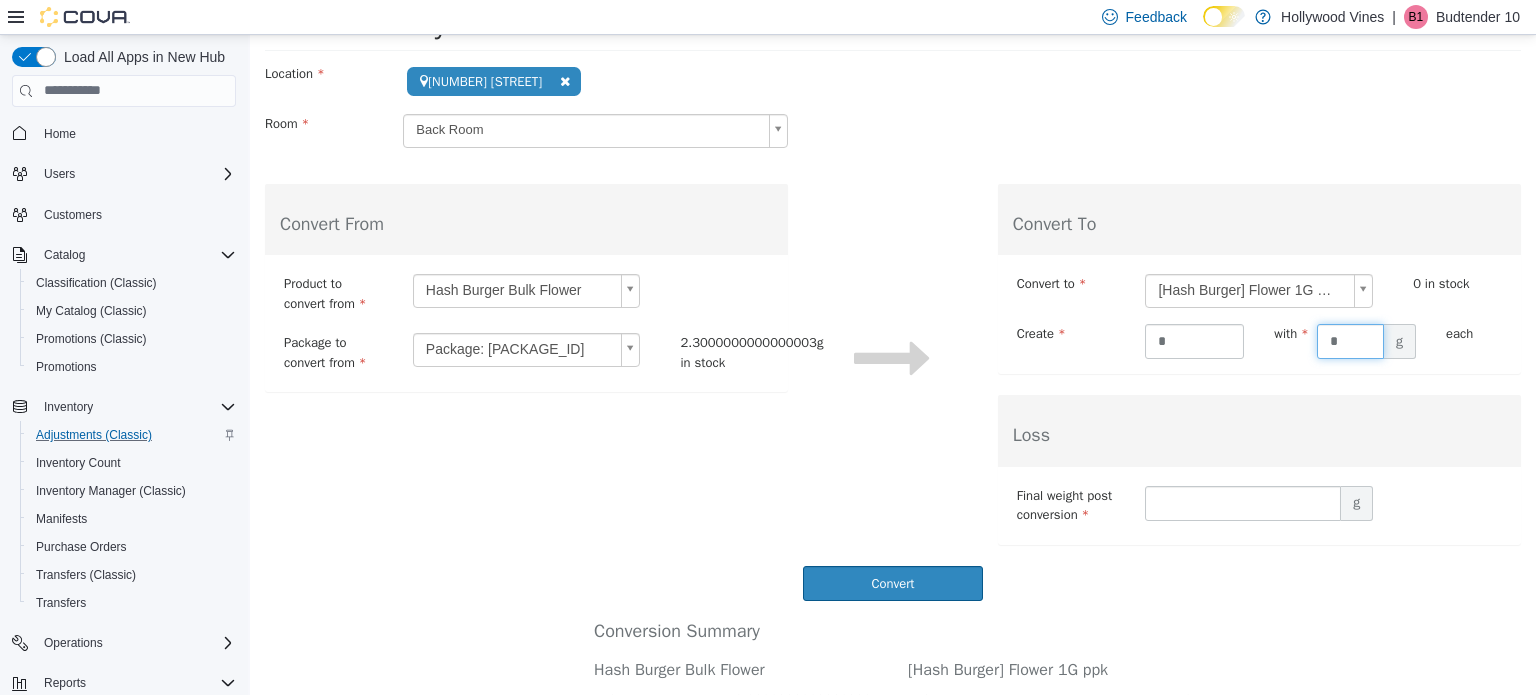 type on "*" 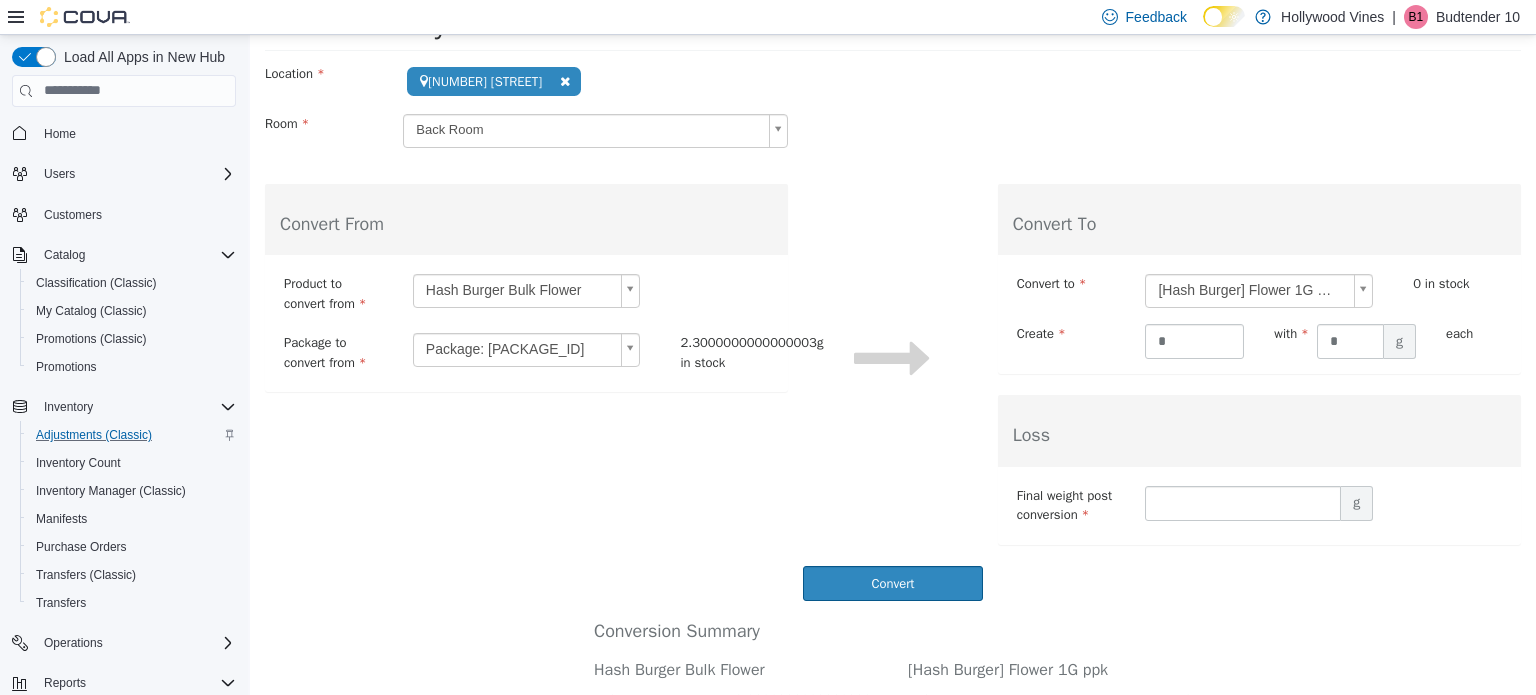 click on "**********" at bounding box center [893, 331] 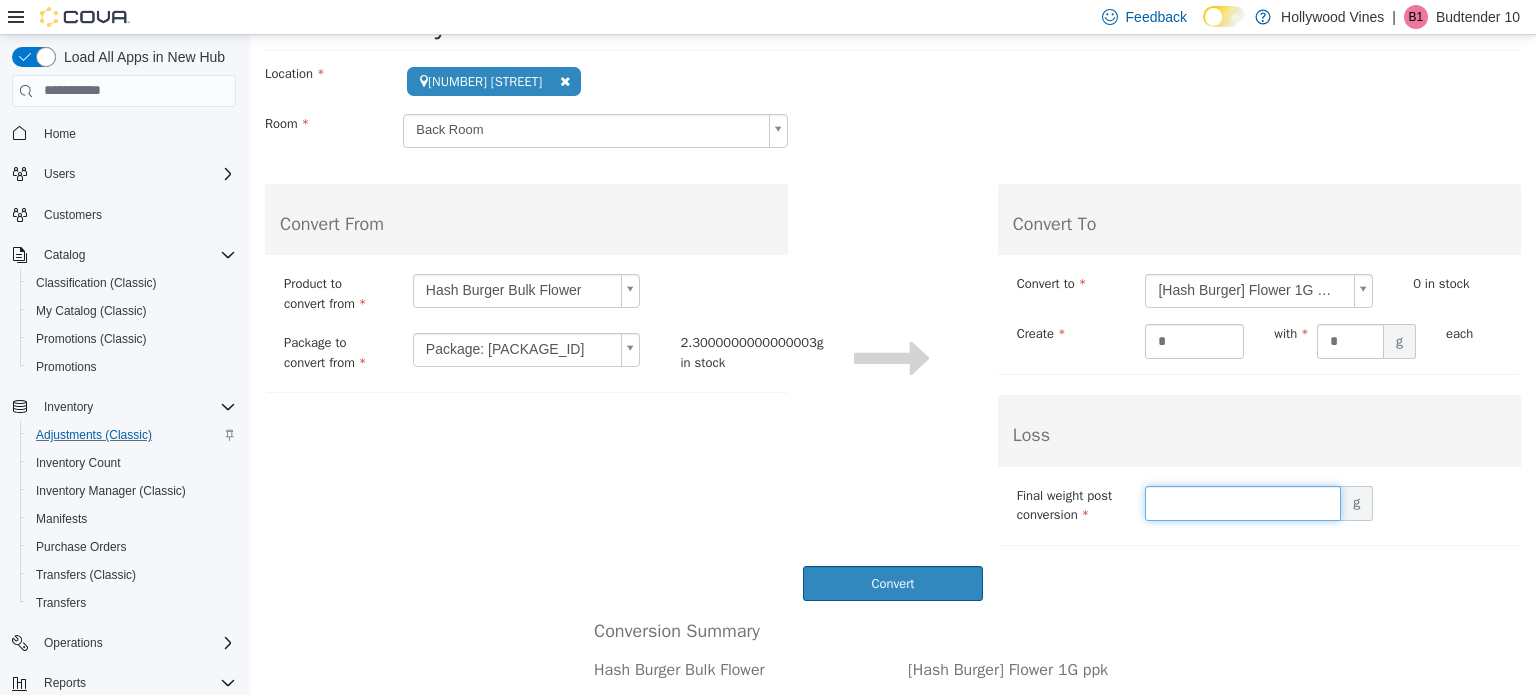 click at bounding box center [1243, 502] 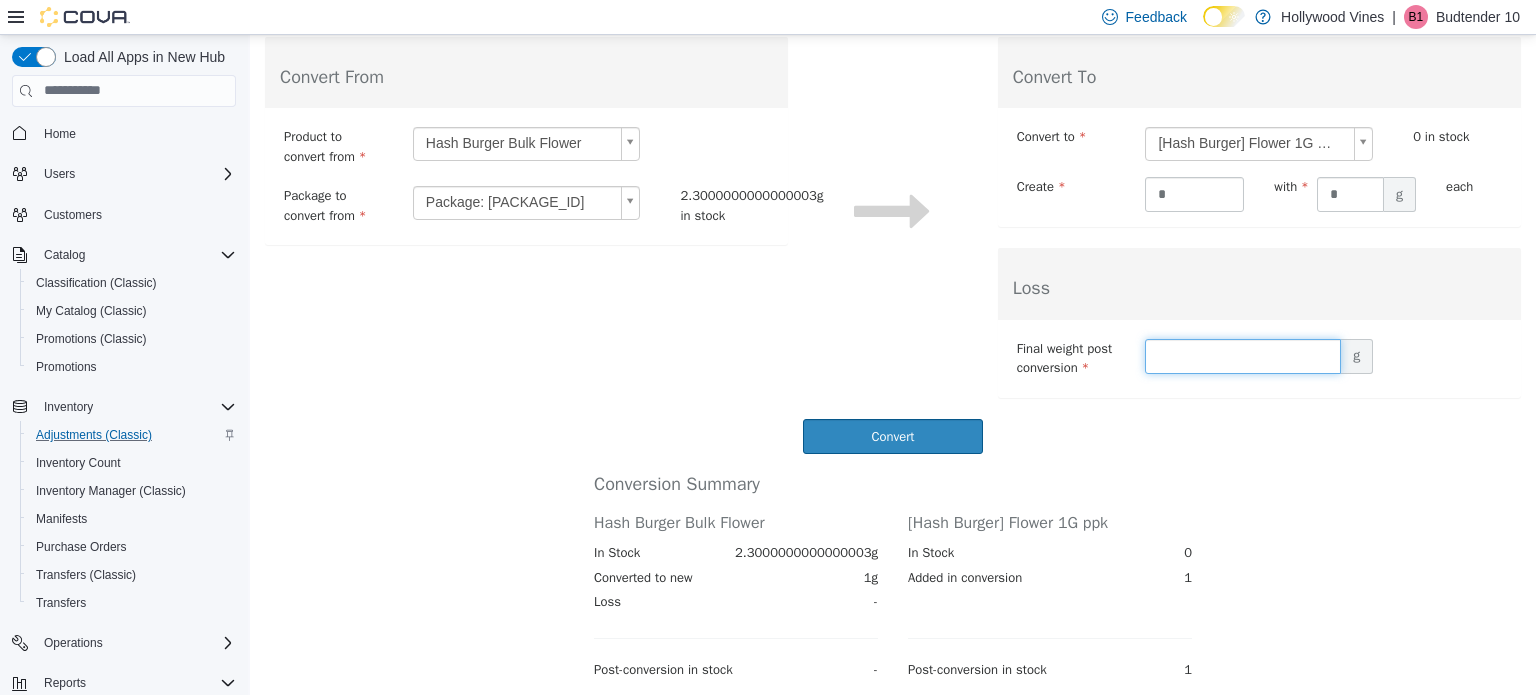 scroll, scrollTop: 241, scrollLeft: 0, axis: vertical 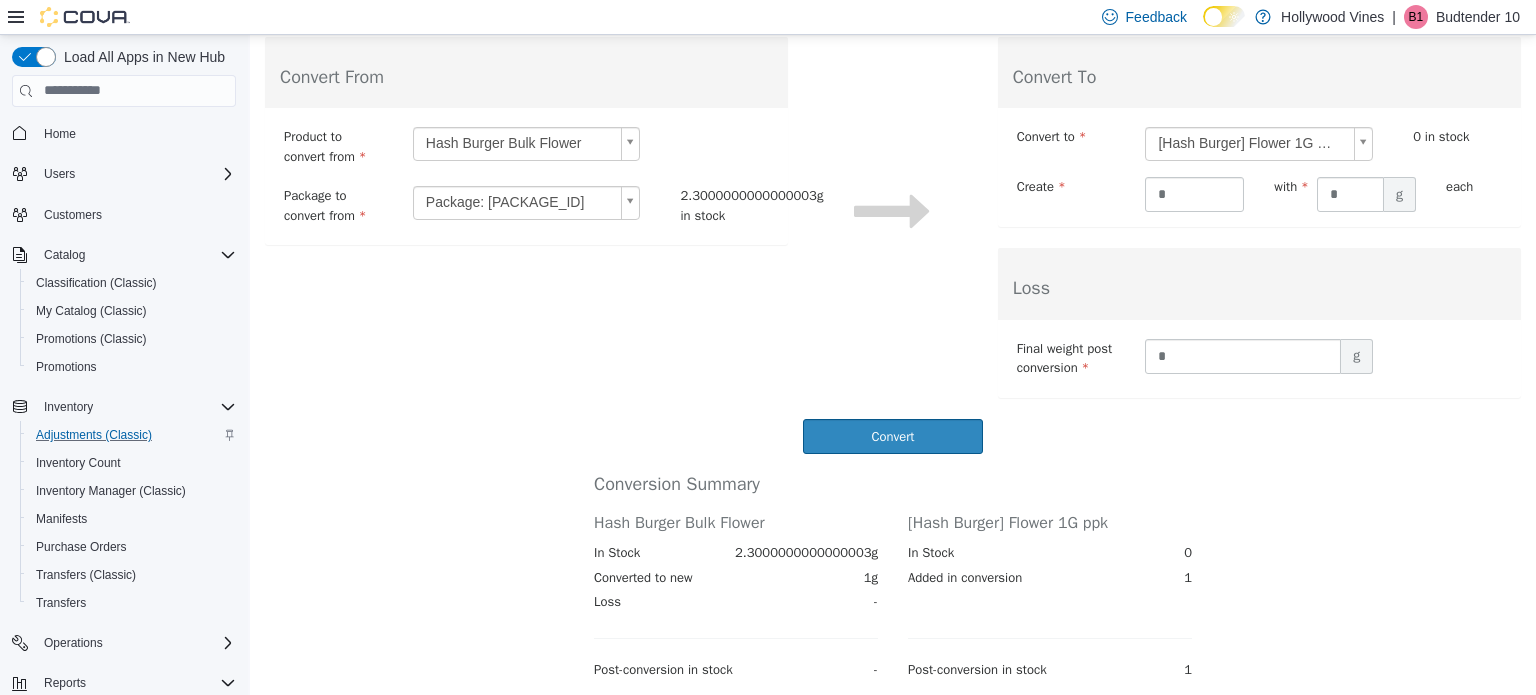 click on "**********" at bounding box center [893, 184] 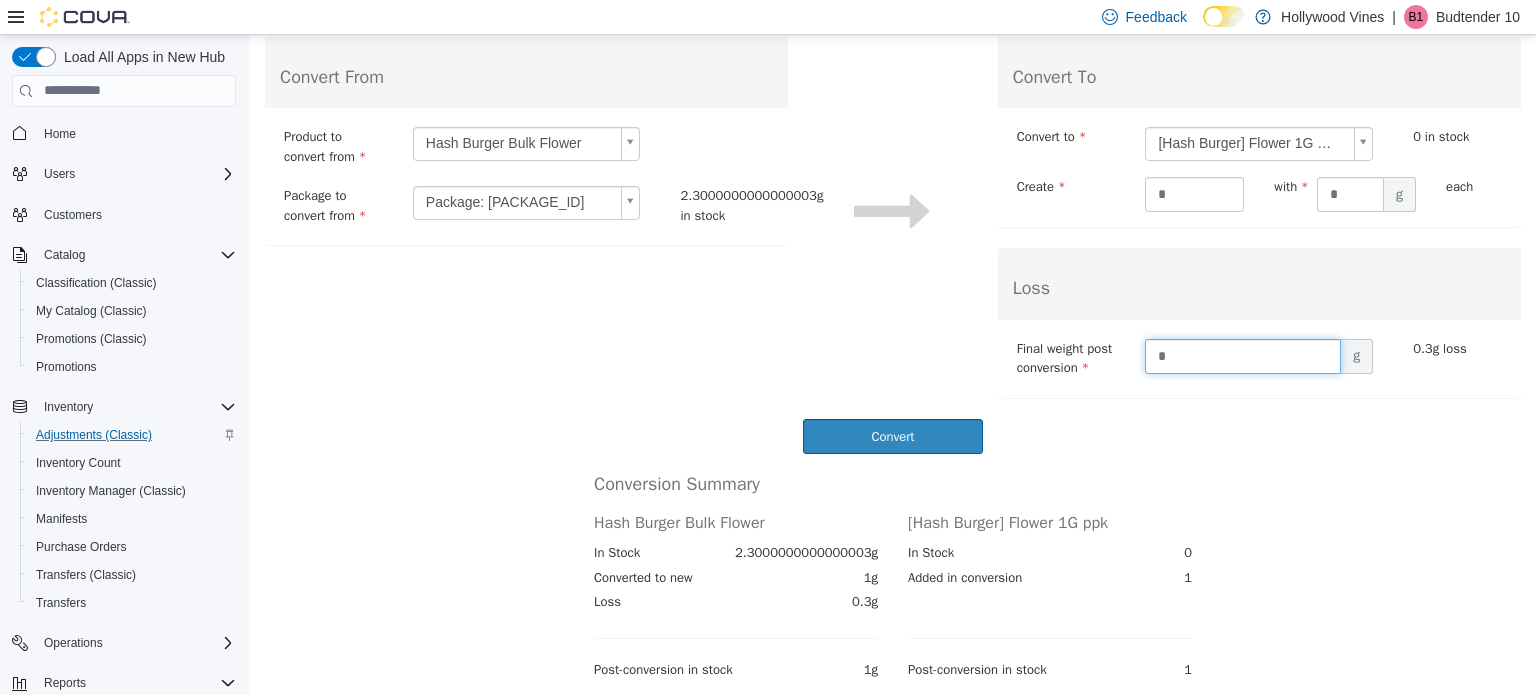 click on "*" at bounding box center [1243, 355] 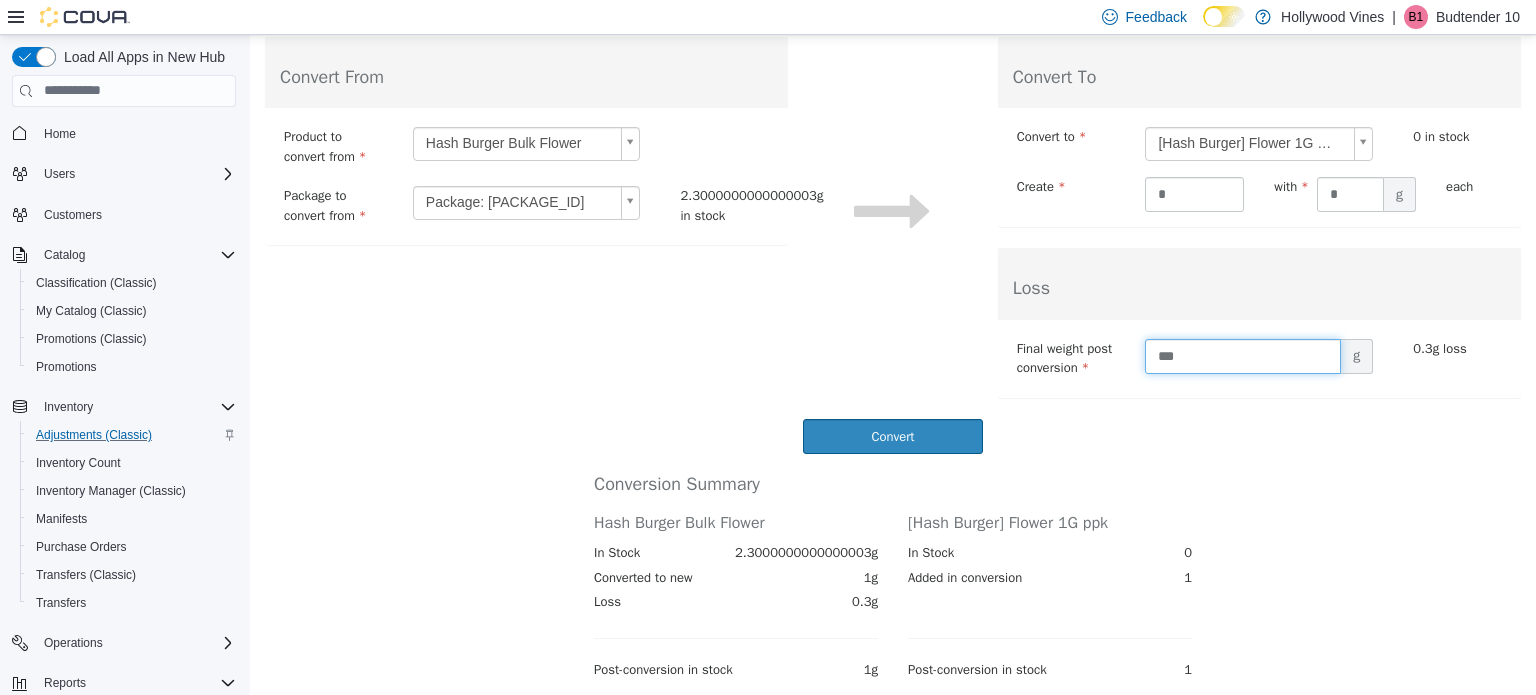 type on "***" 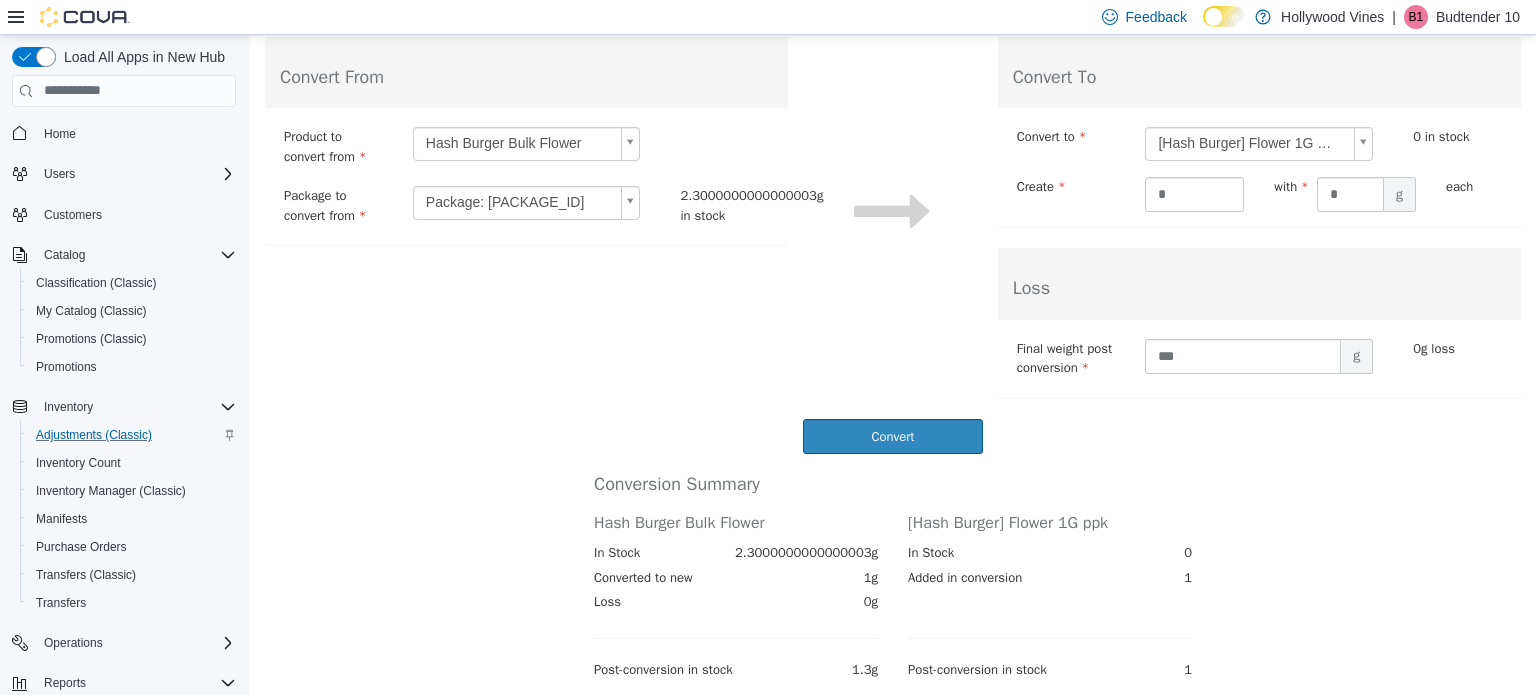 click on "Final weight post conversion *** g 0g loss Final Weight is required." at bounding box center (1259, 358) 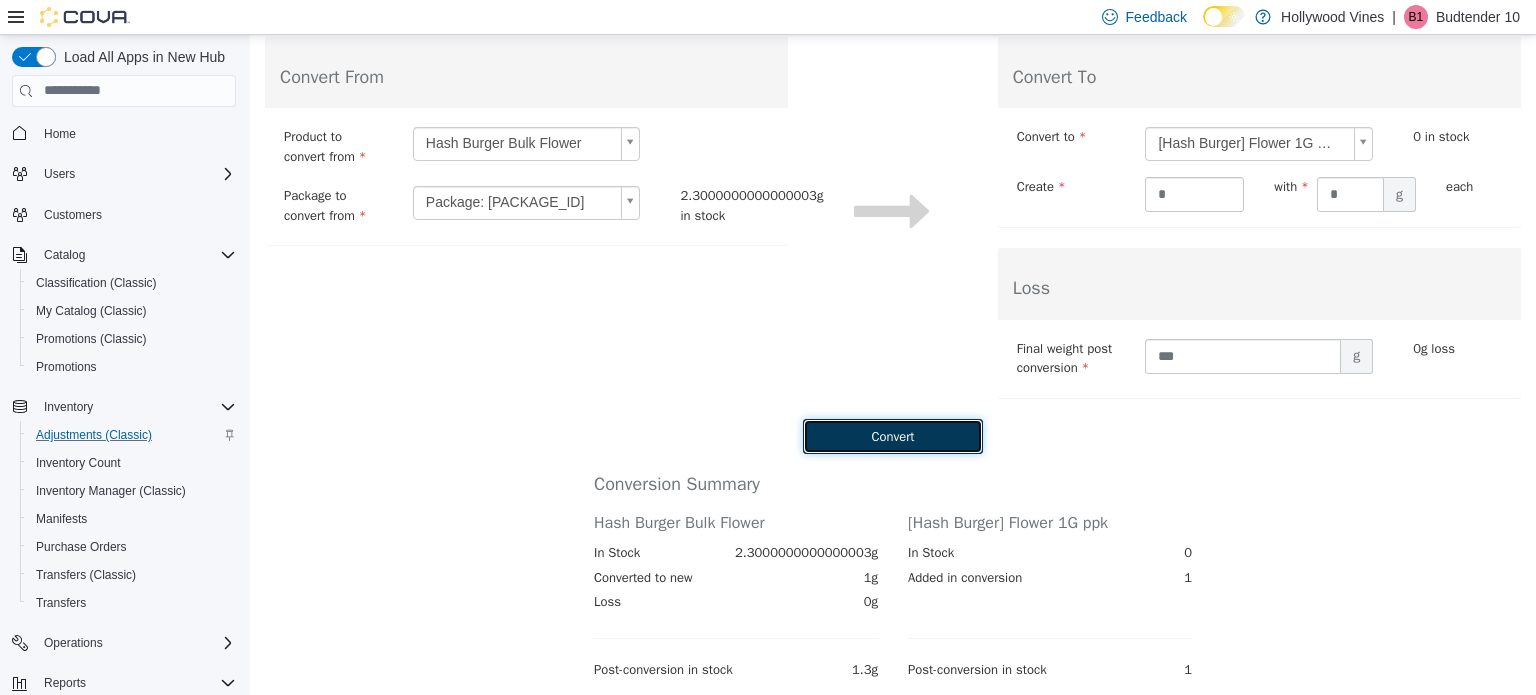 click on "Convert" at bounding box center [892, 435] 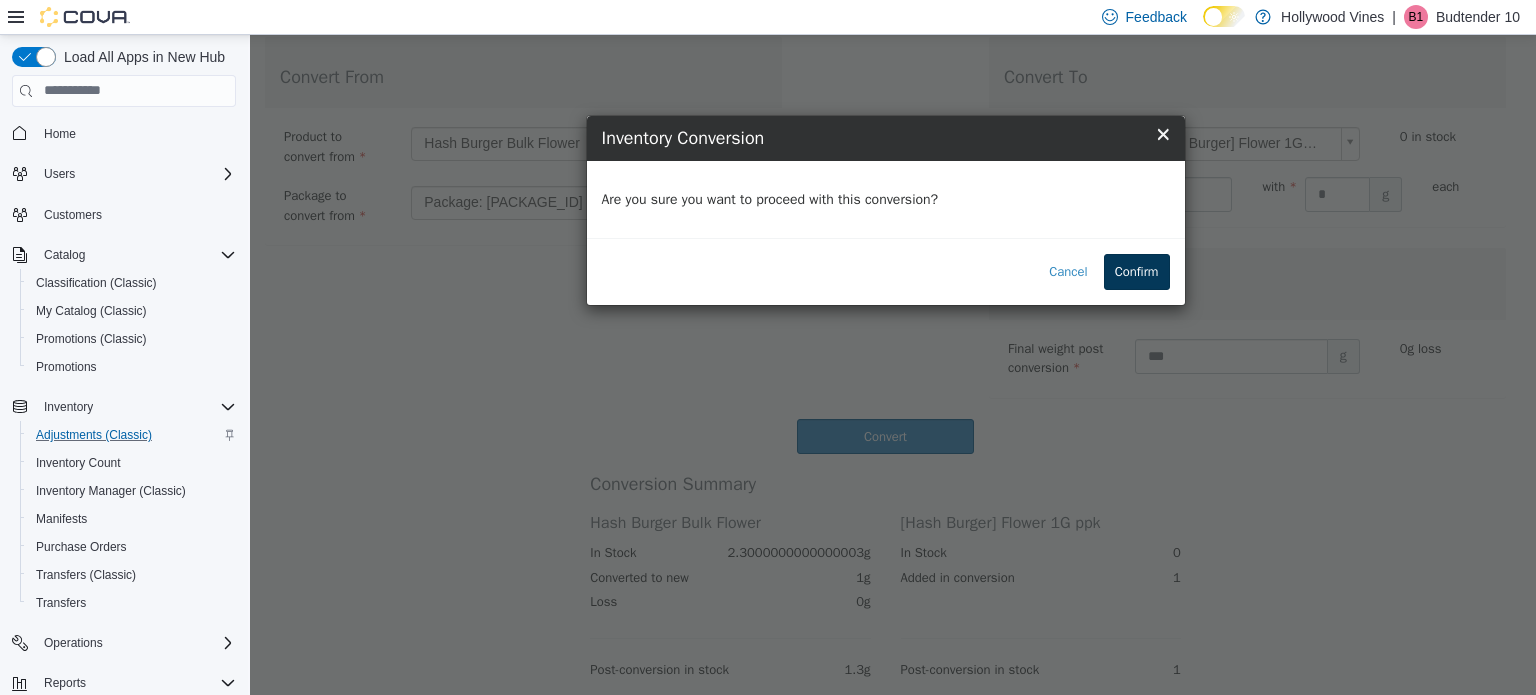 click on "Confirm" at bounding box center (1137, 271) 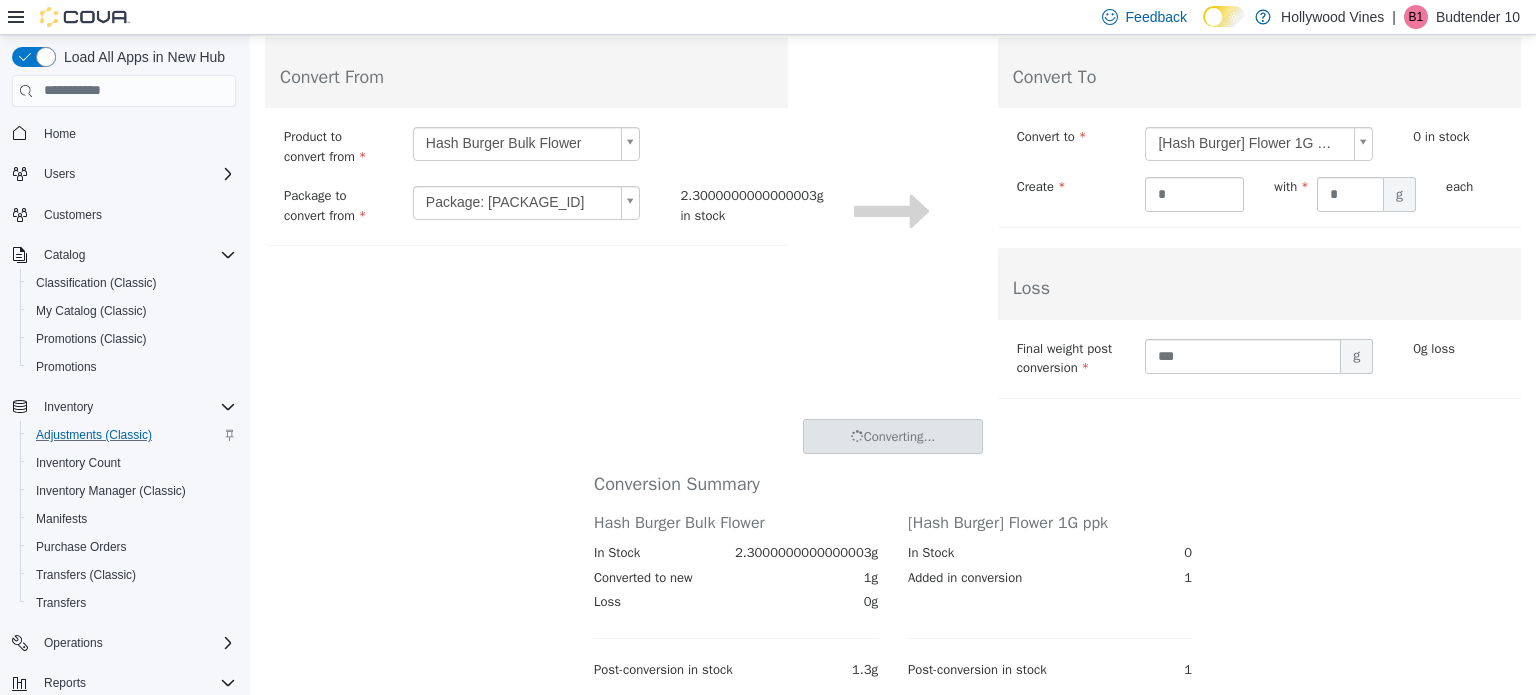 scroll, scrollTop: 0, scrollLeft: 0, axis: both 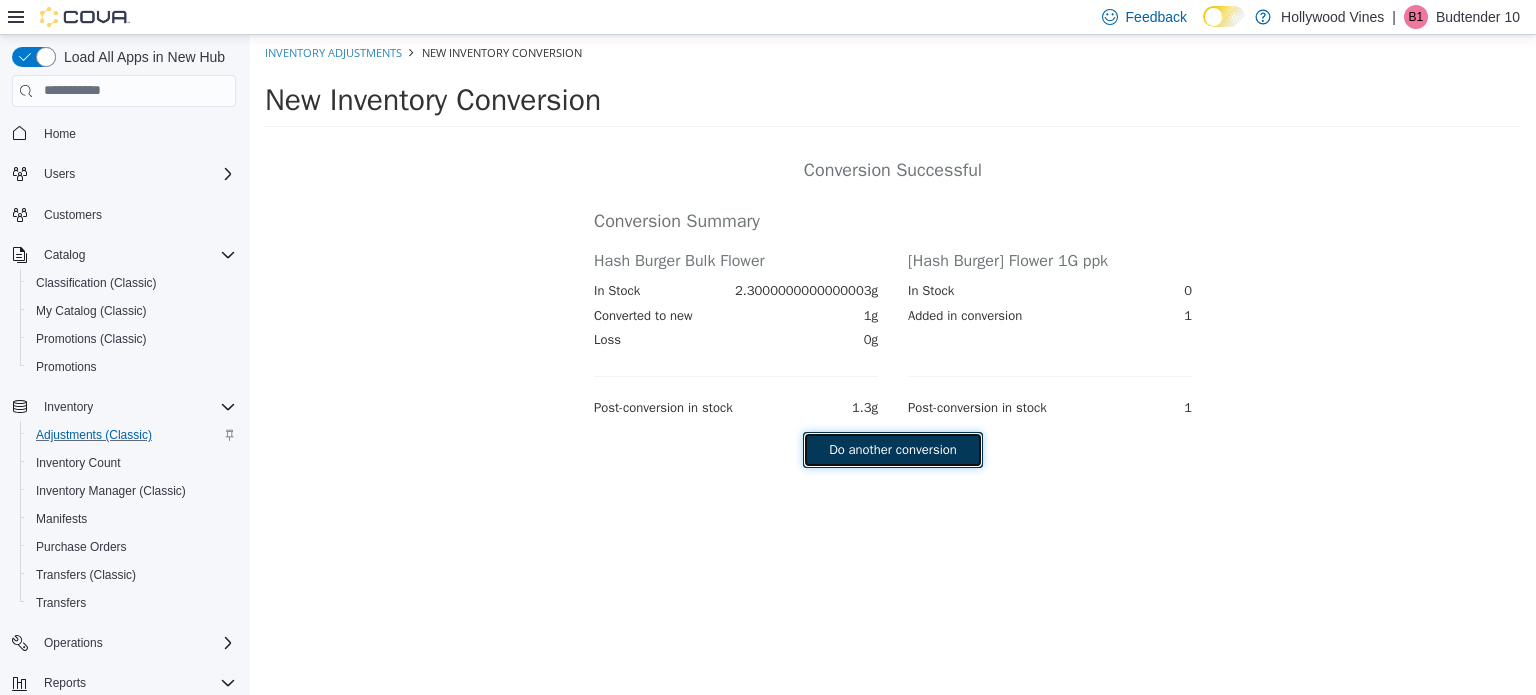 click on "Do another conversion" at bounding box center (892, 449) 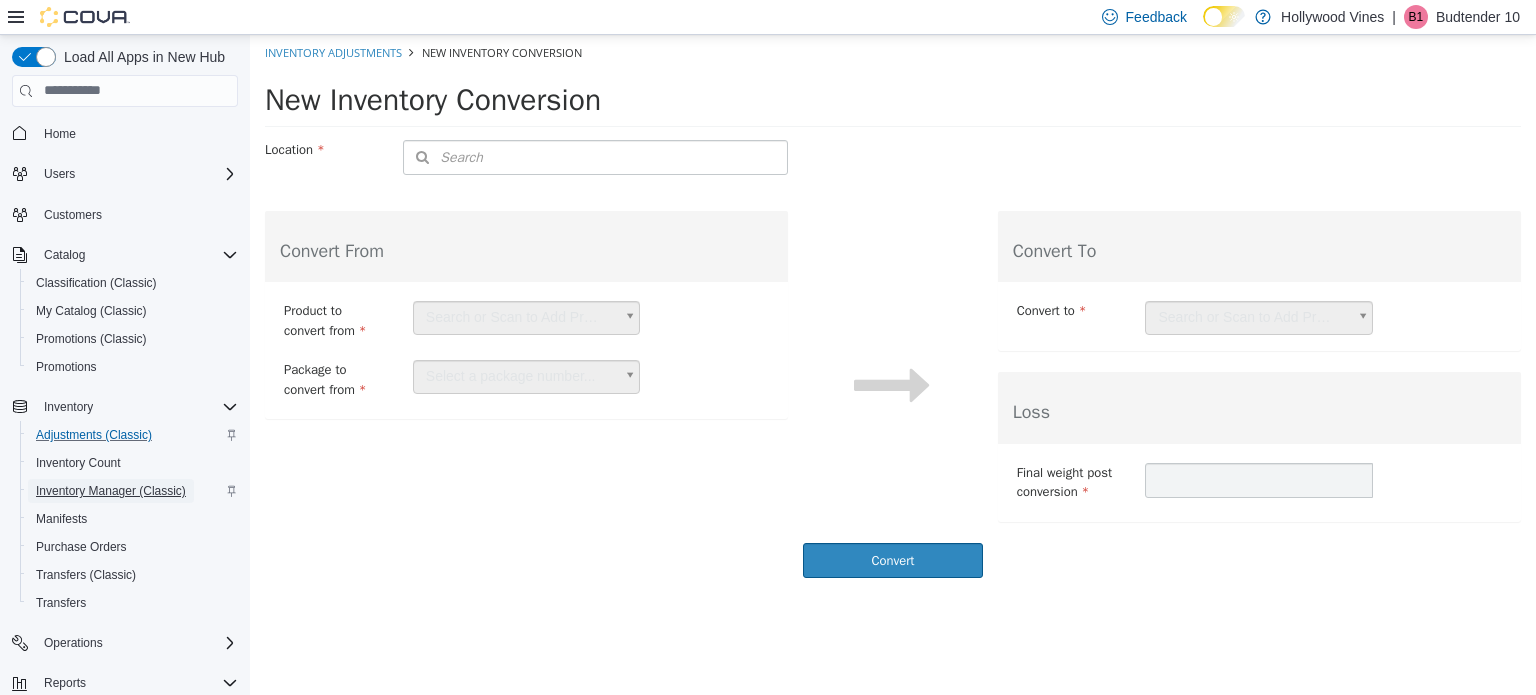 click on "Inventory Manager (Classic)" at bounding box center (111, 491) 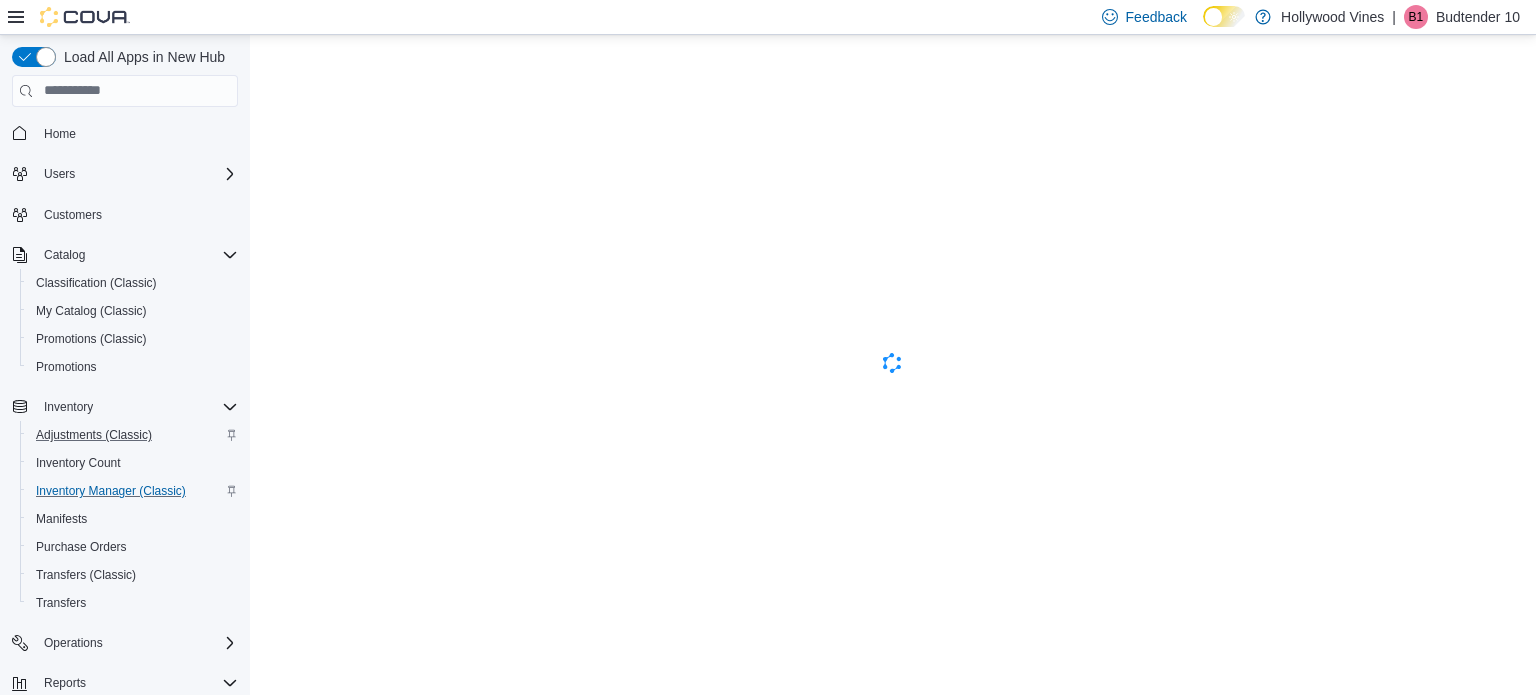 scroll, scrollTop: 0, scrollLeft: 0, axis: both 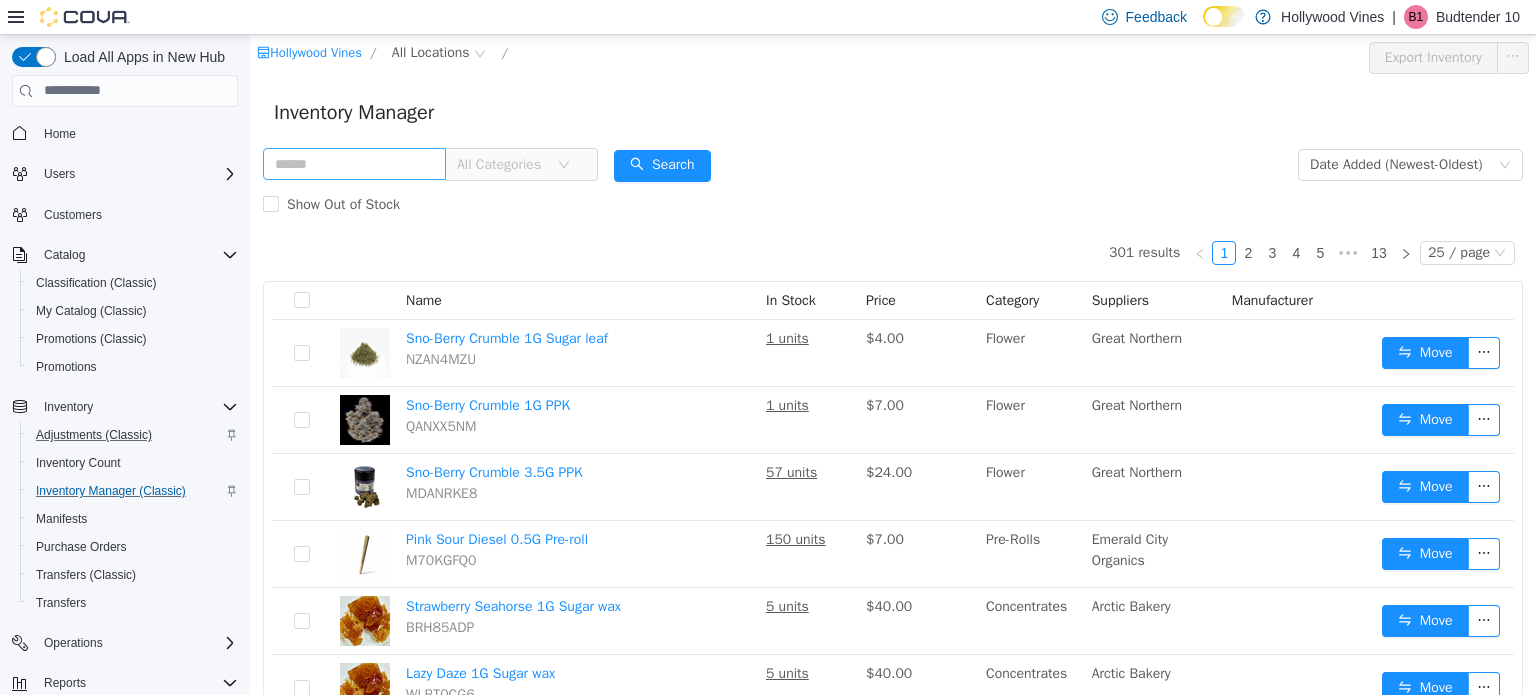 click at bounding box center [354, 163] 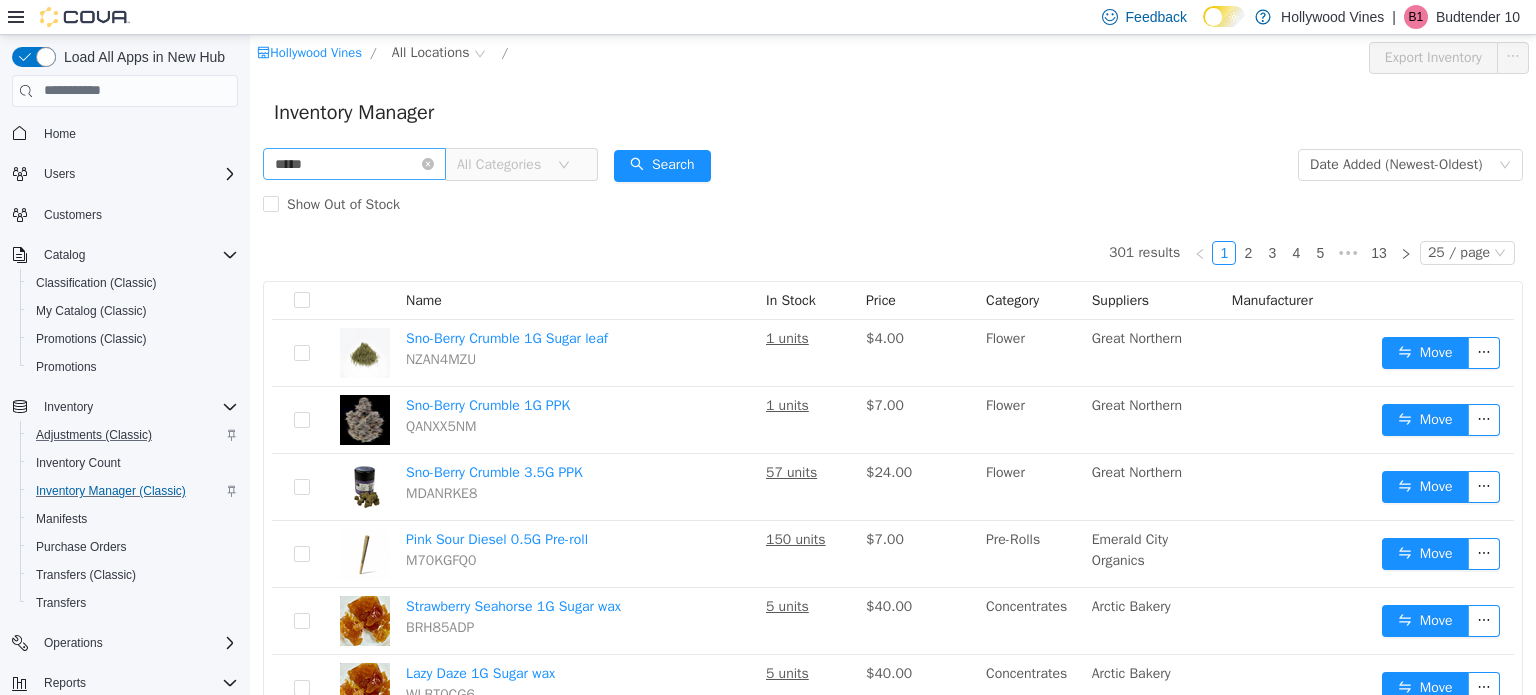 type on "**********" 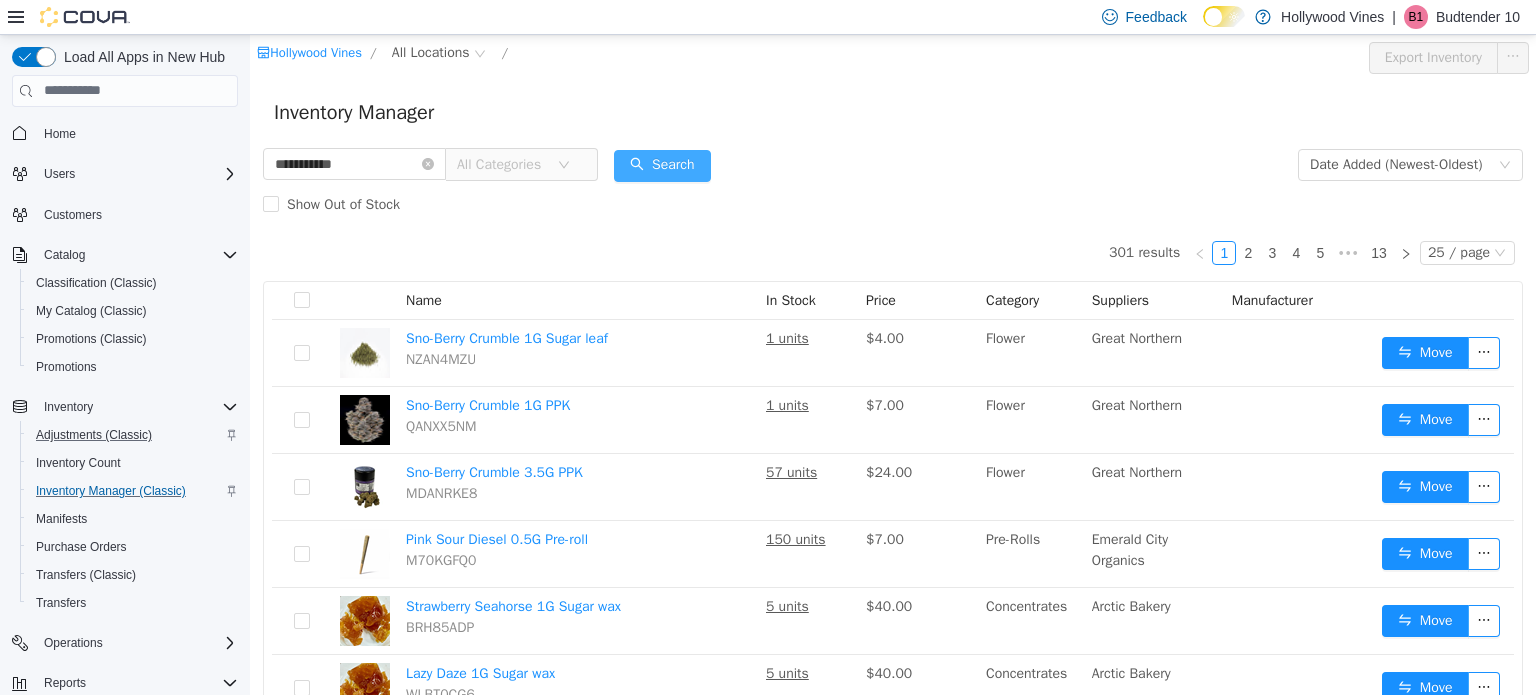 click on "Search" at bounding box center [662, 165] 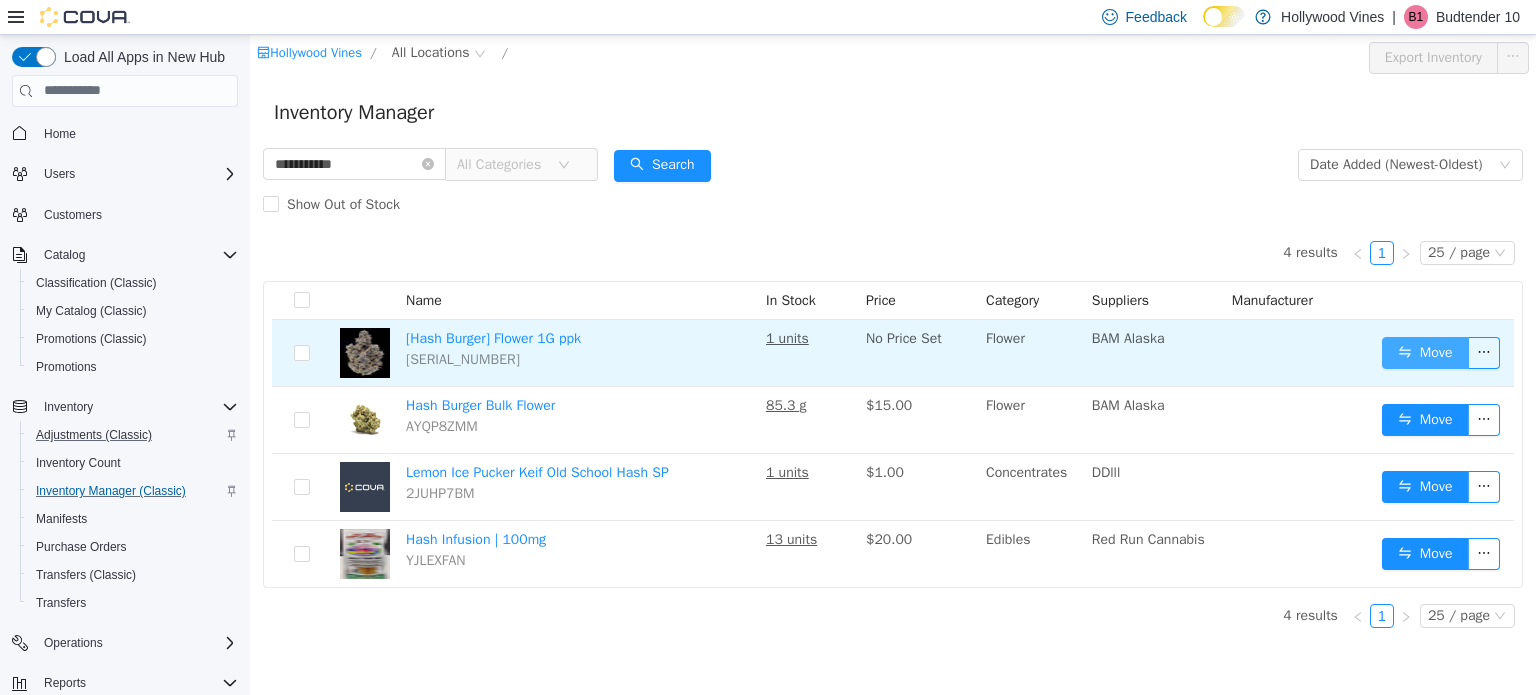 click on "Move" at bounding box center [1425, 352] 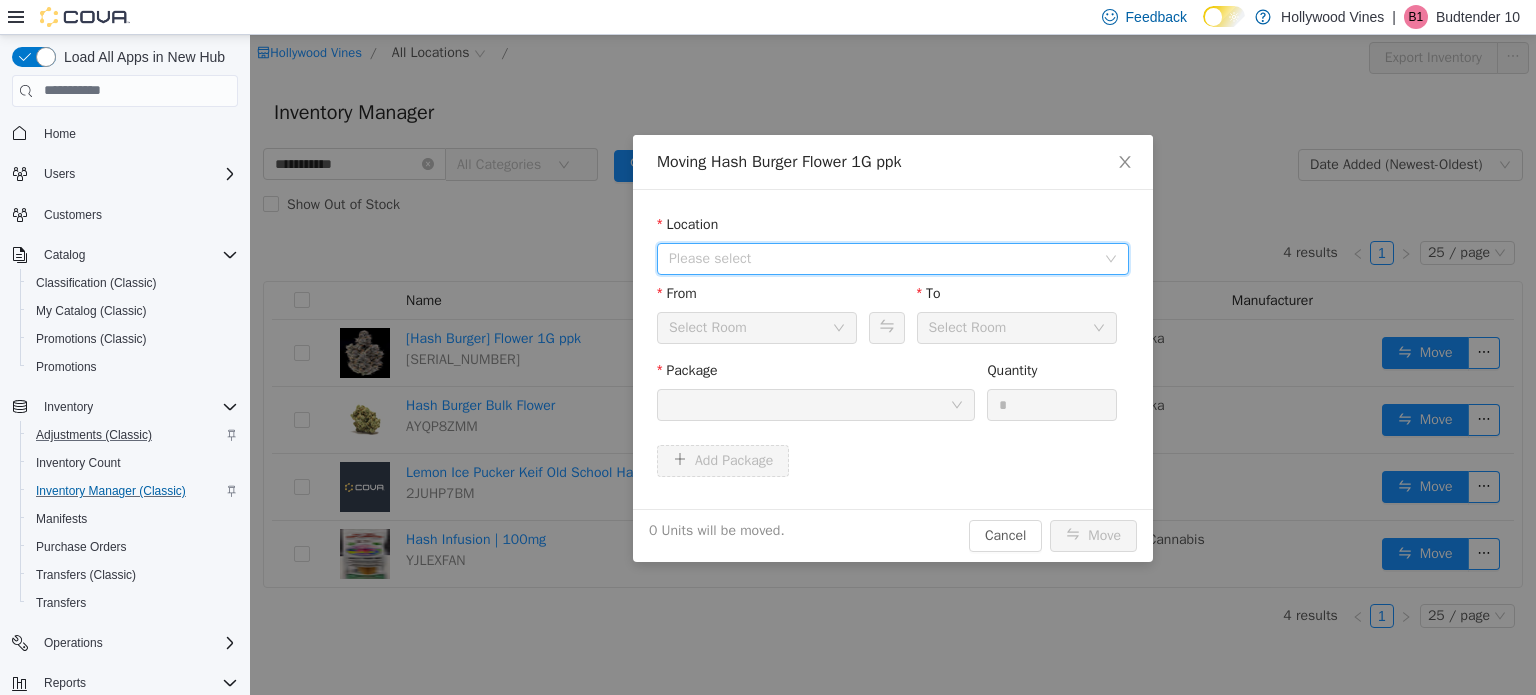 click on "Please select" at bounding box center (882, 258) 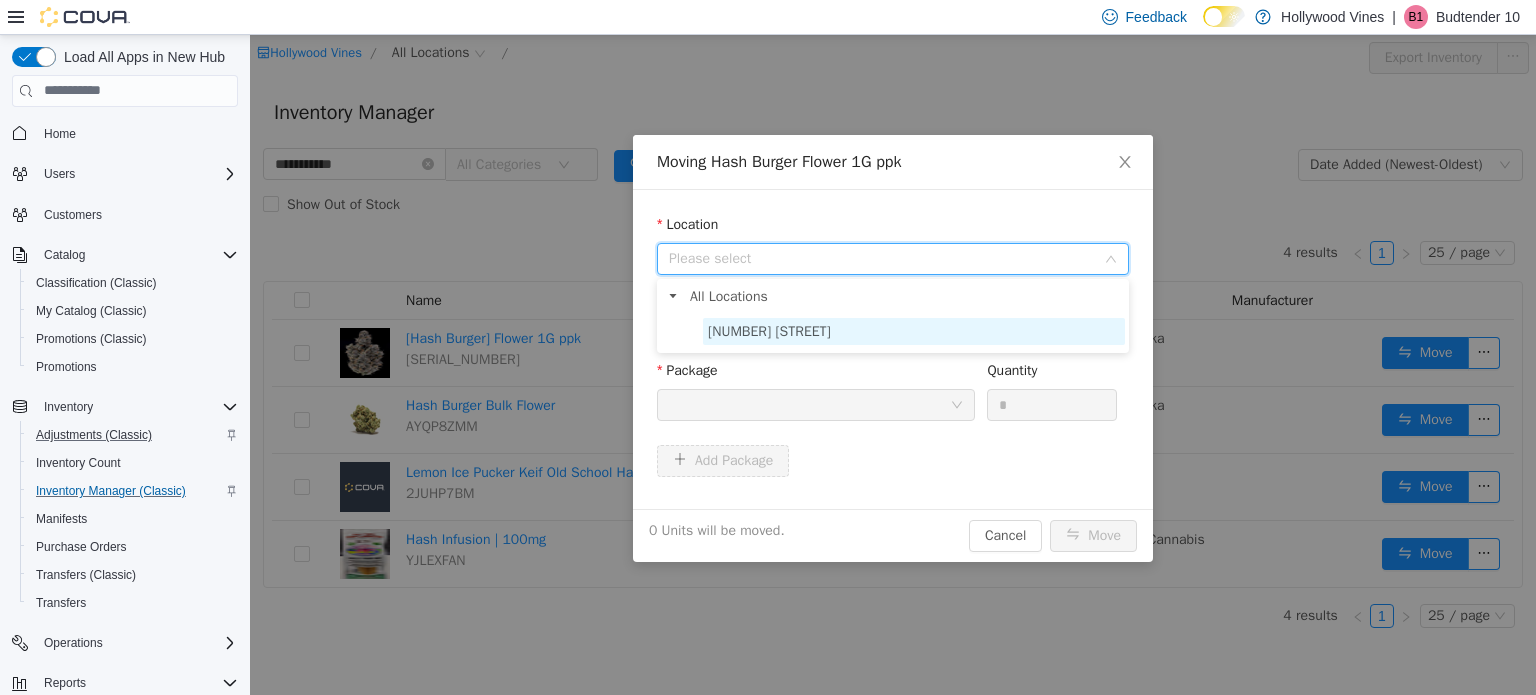 click on "3591 S. Vine Rd" at bounding box center [914, 330] 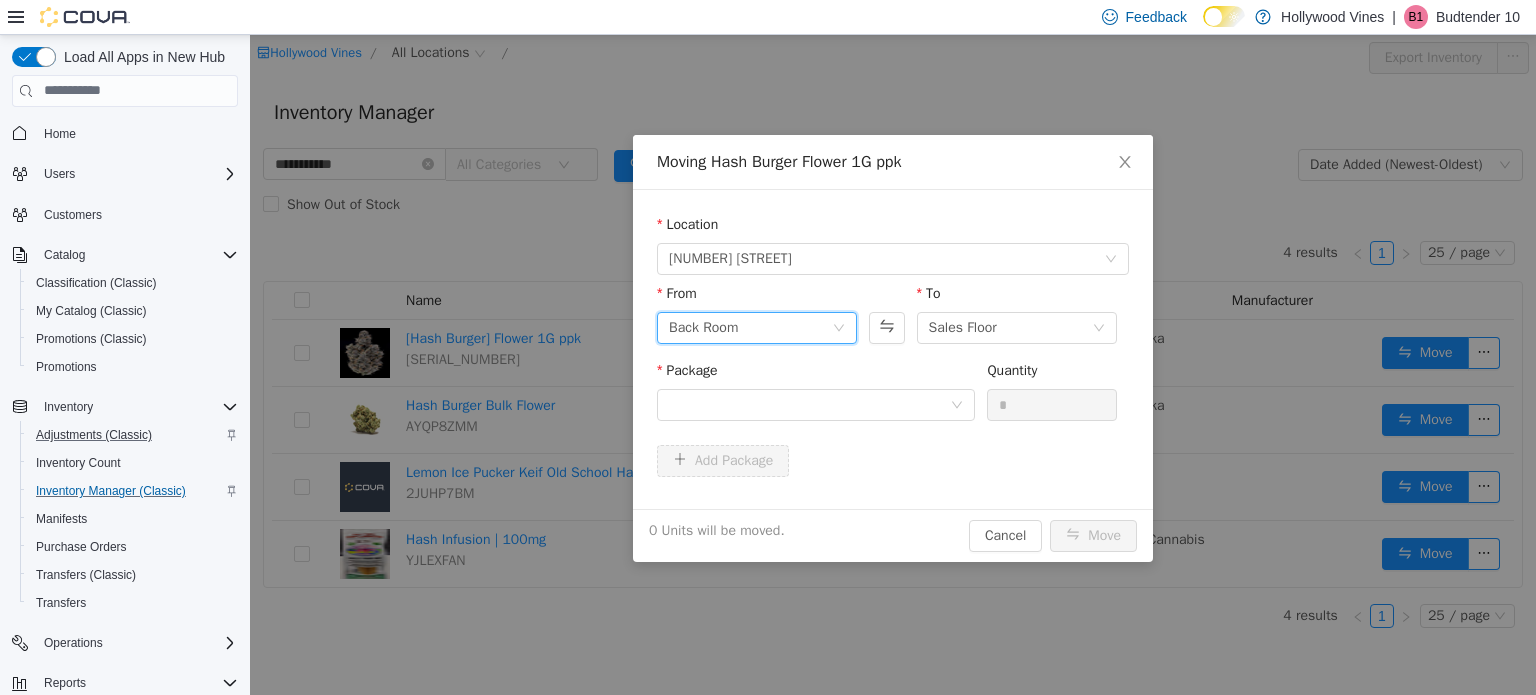 click on "Back Room" at bounding box center [750, 327] 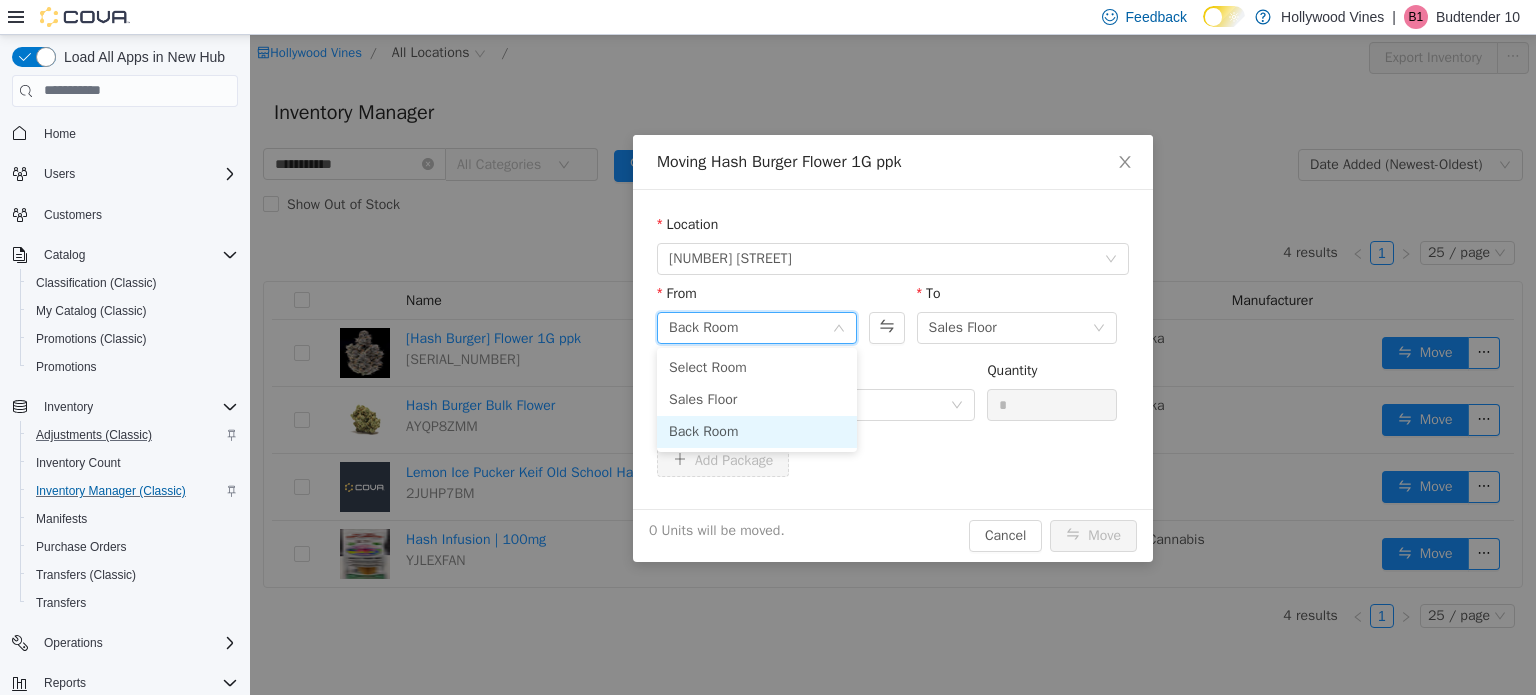 click on "Back Room" at bounding box center [750, 327] 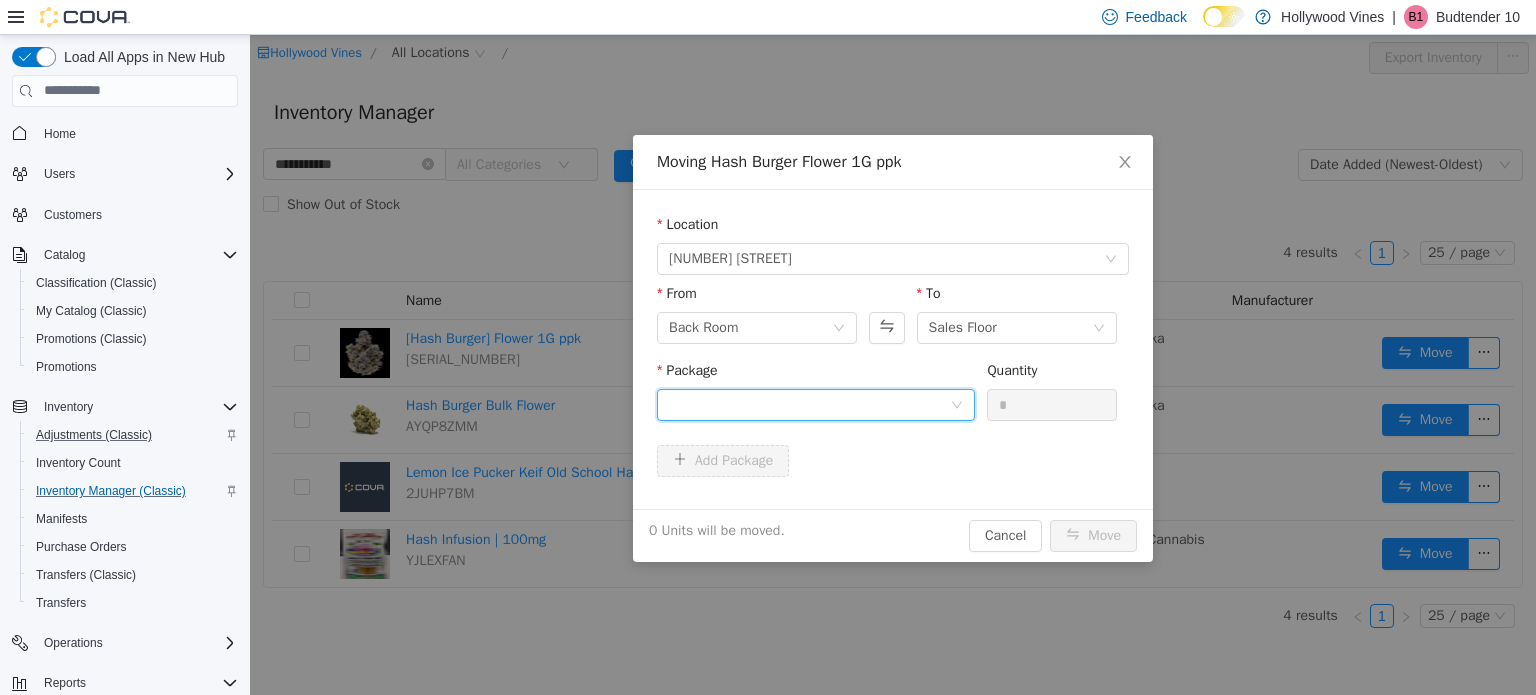 click at bounding box center (809, 404) 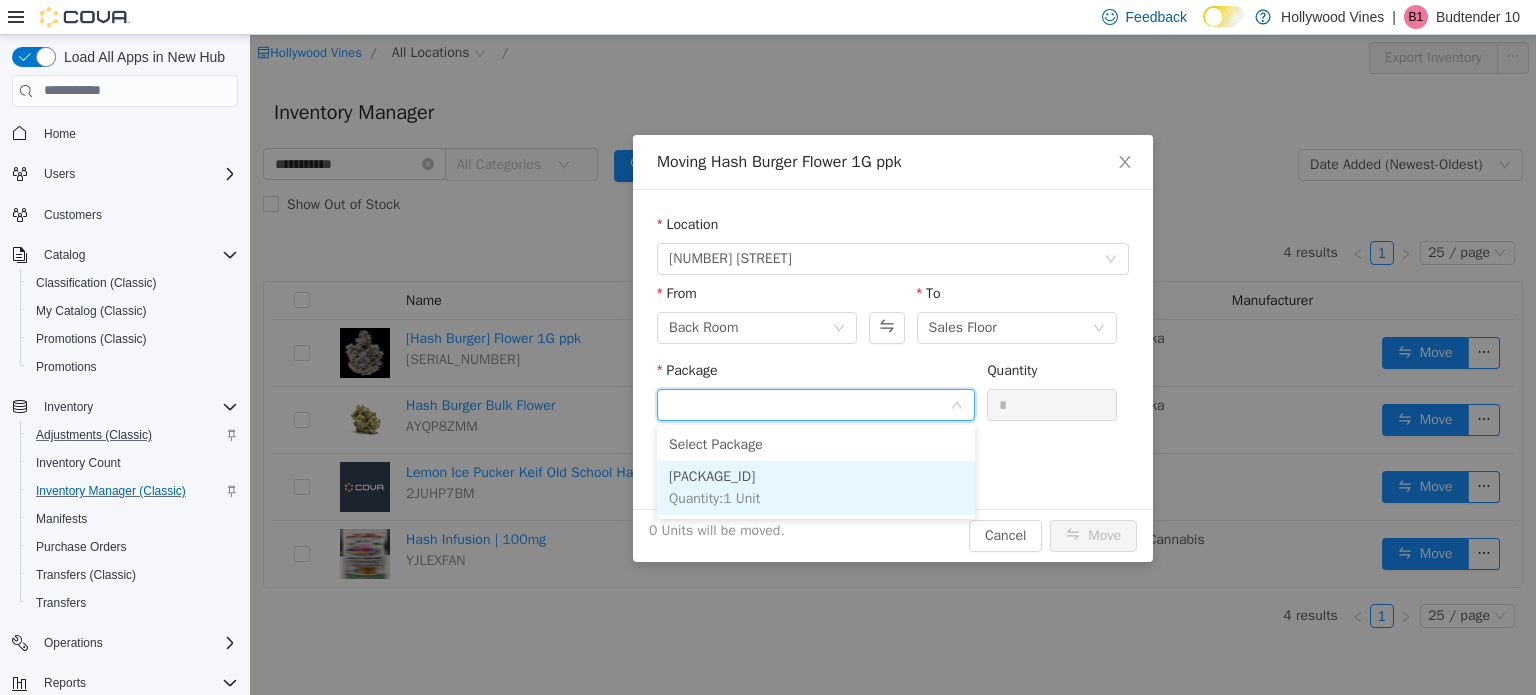 click on "1A402030000D675000005691" at bounding box center (712, 475) 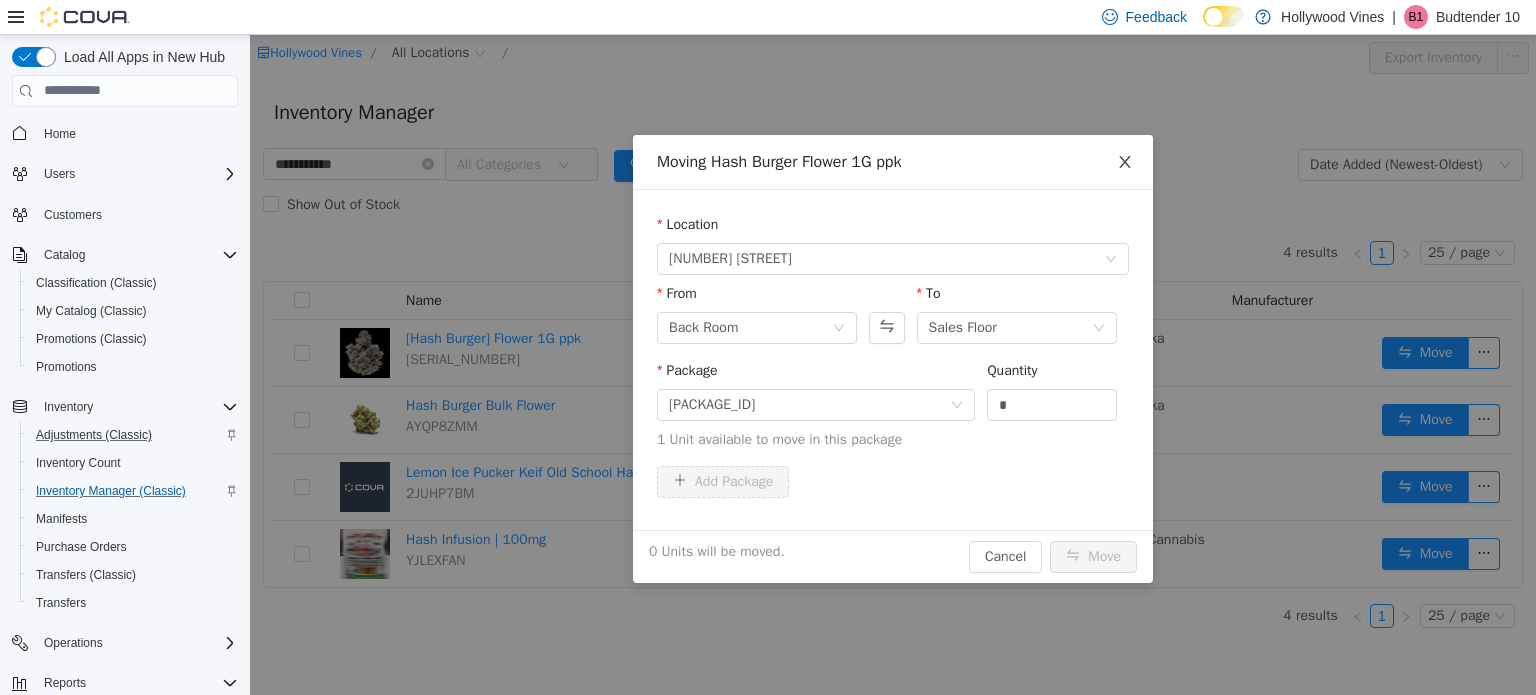 click 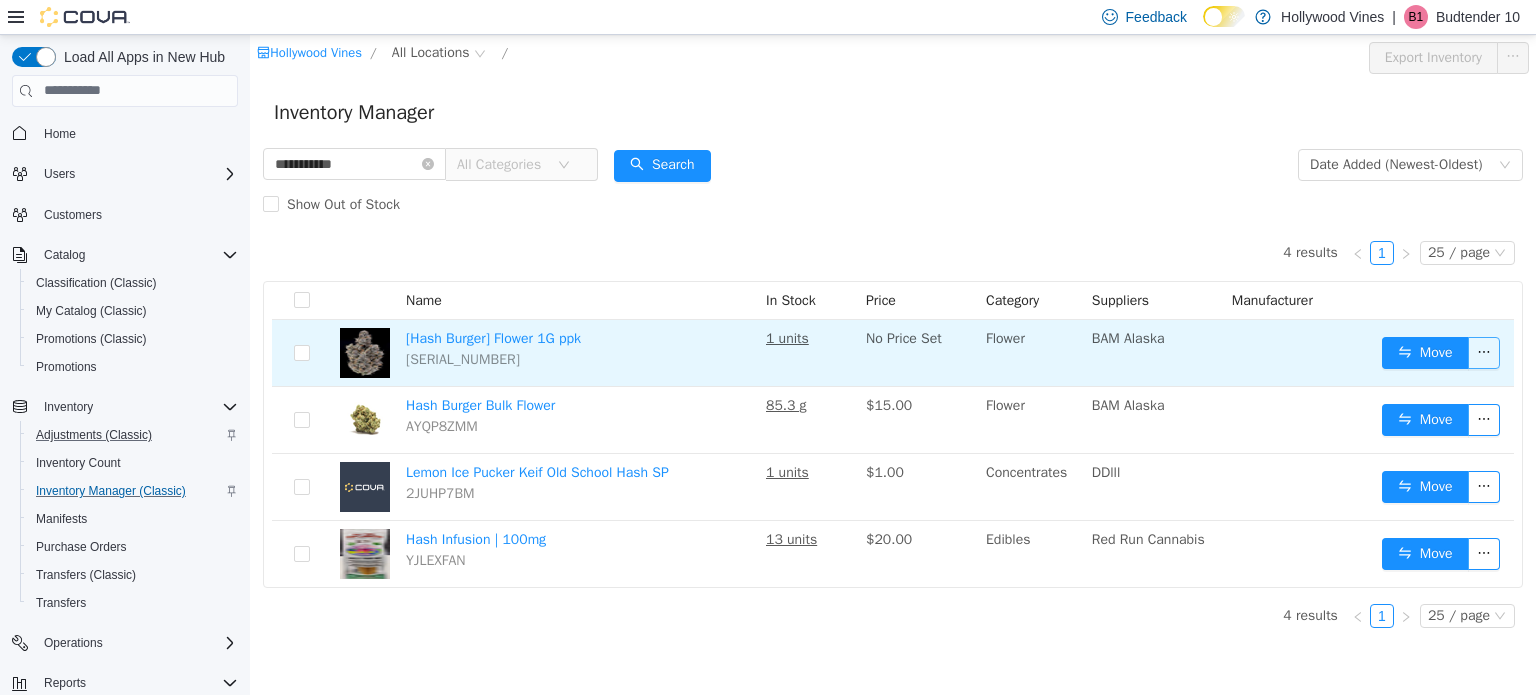 click at bounding box center [1484, 352] 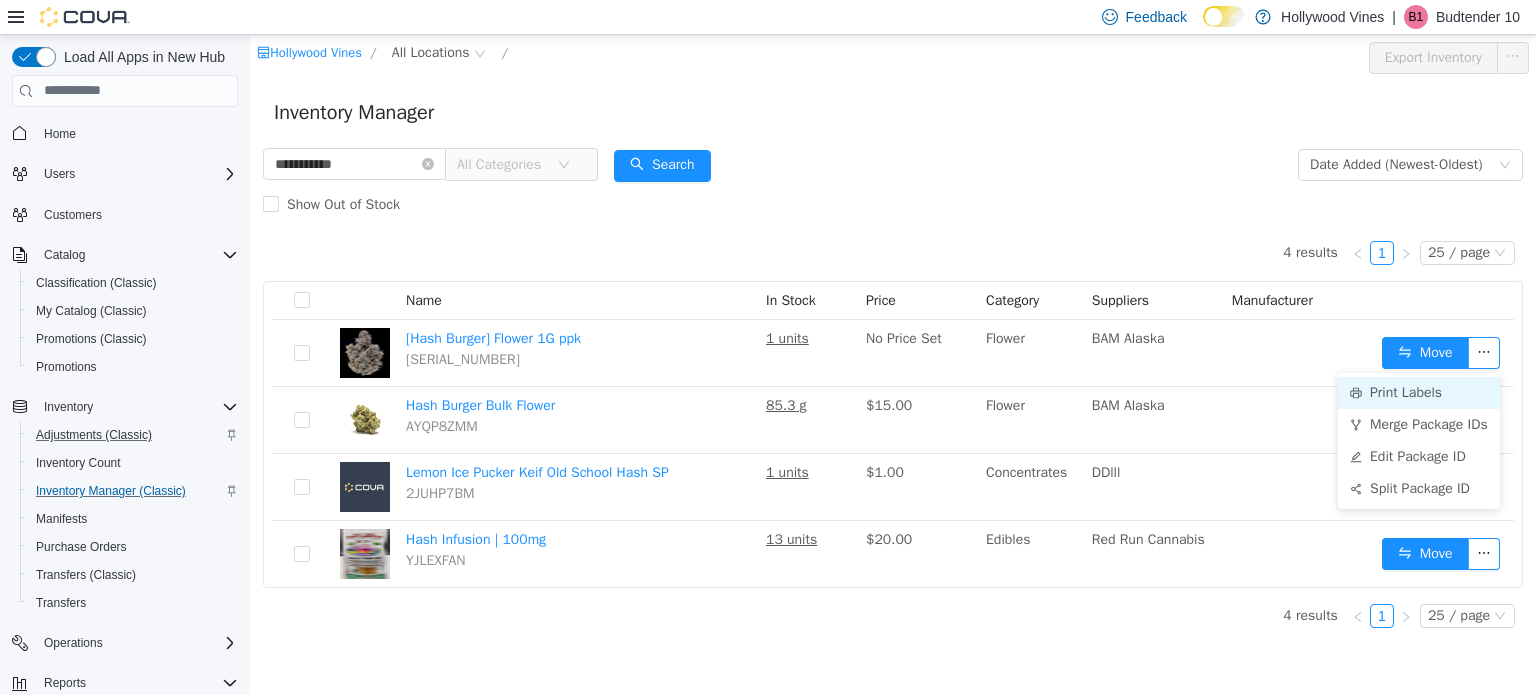 click on "Print Labels" at bounding box center [1419, 392] 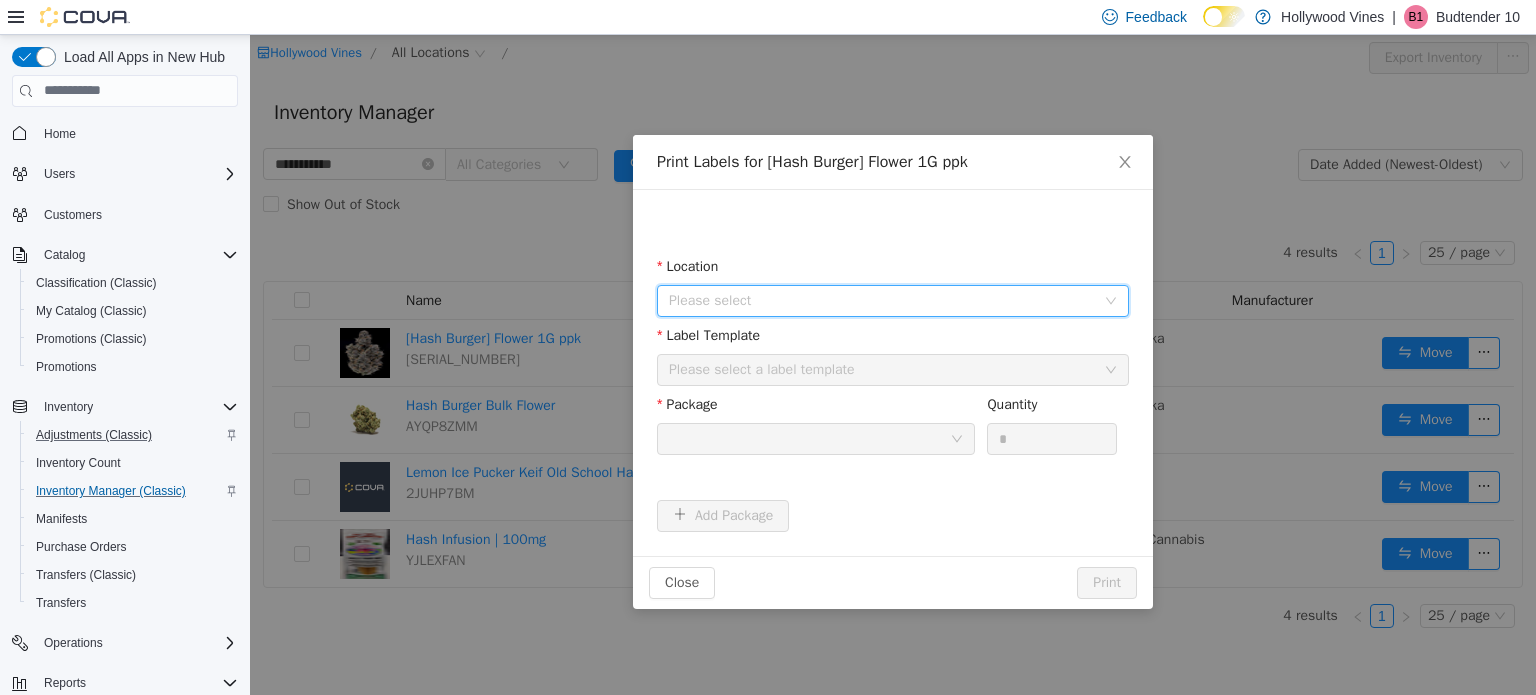 click on "Please select" at bounding box center (882, 300) 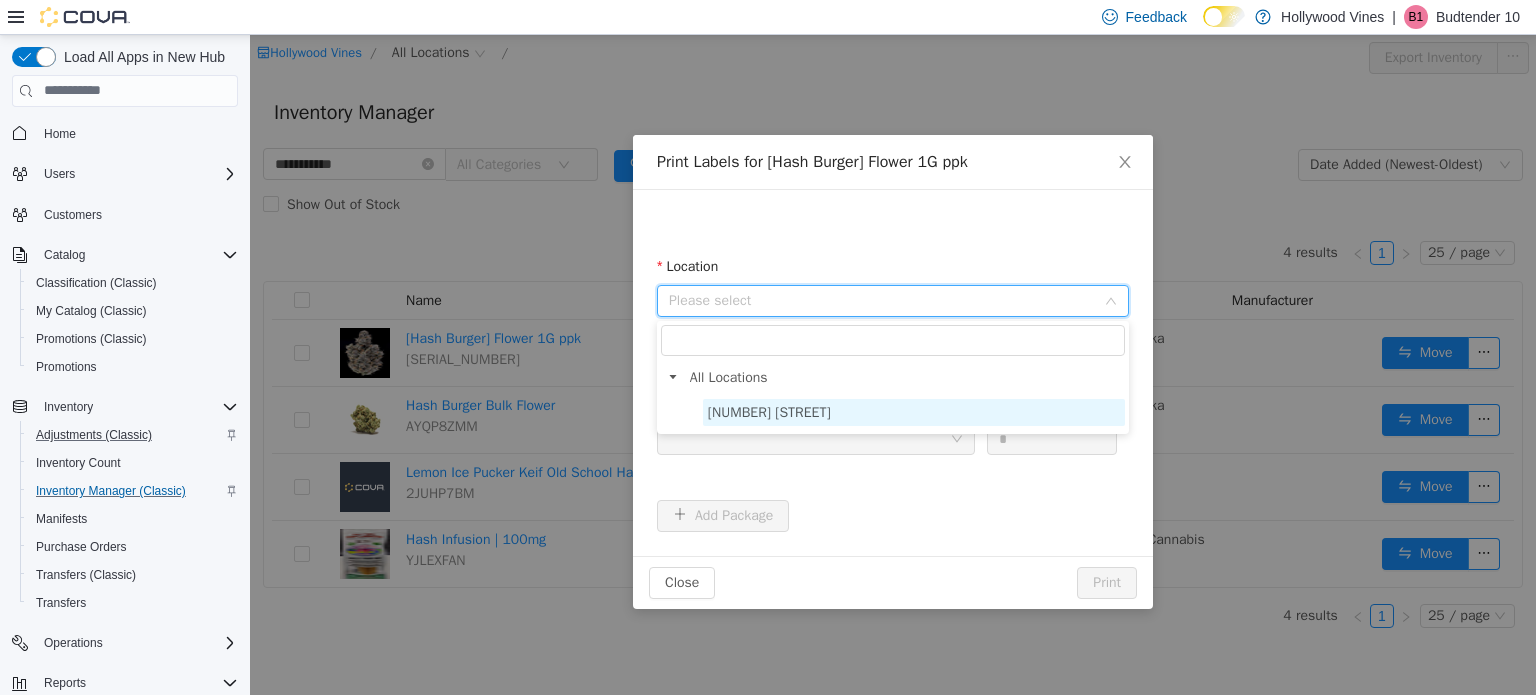 click on "3591 S. Vine Rd" at bounding box center [914, 411] 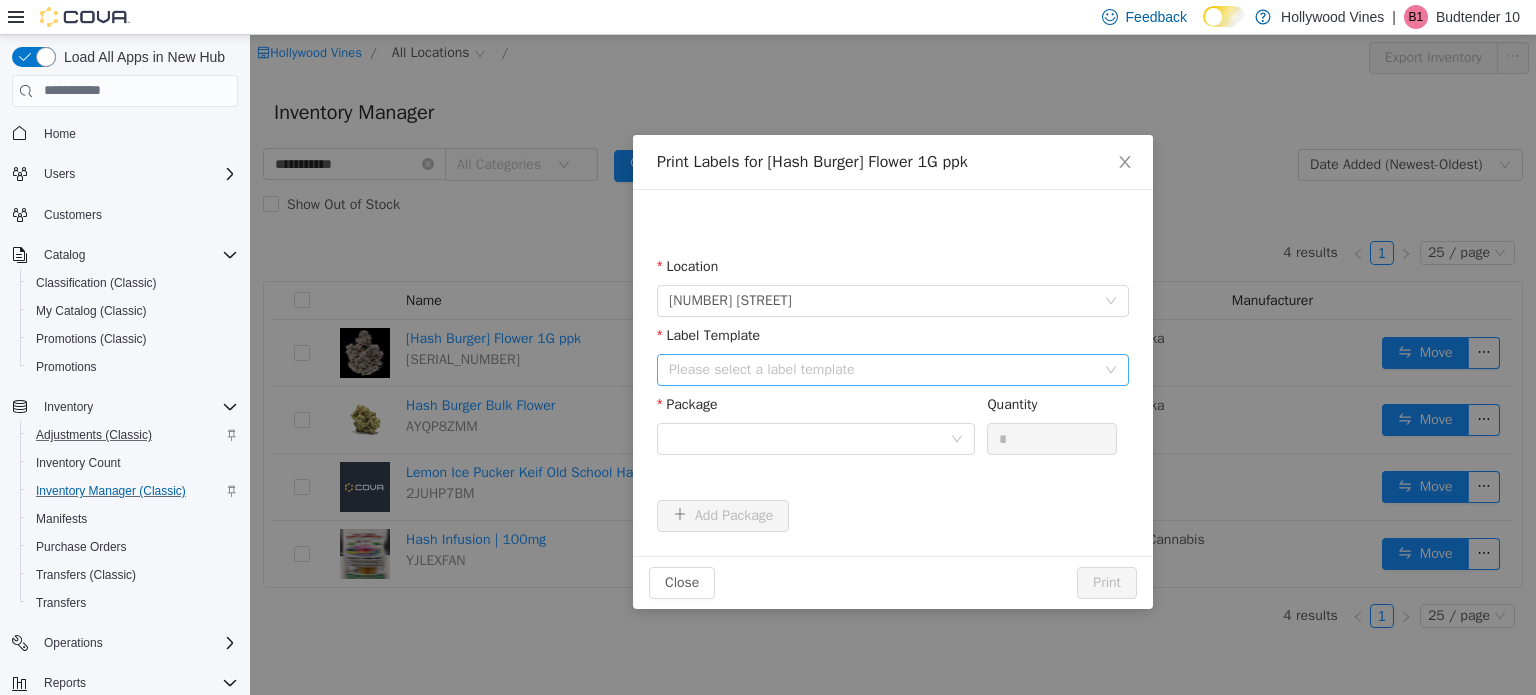click on "Please select a label template" at bounding box center (882, 369) 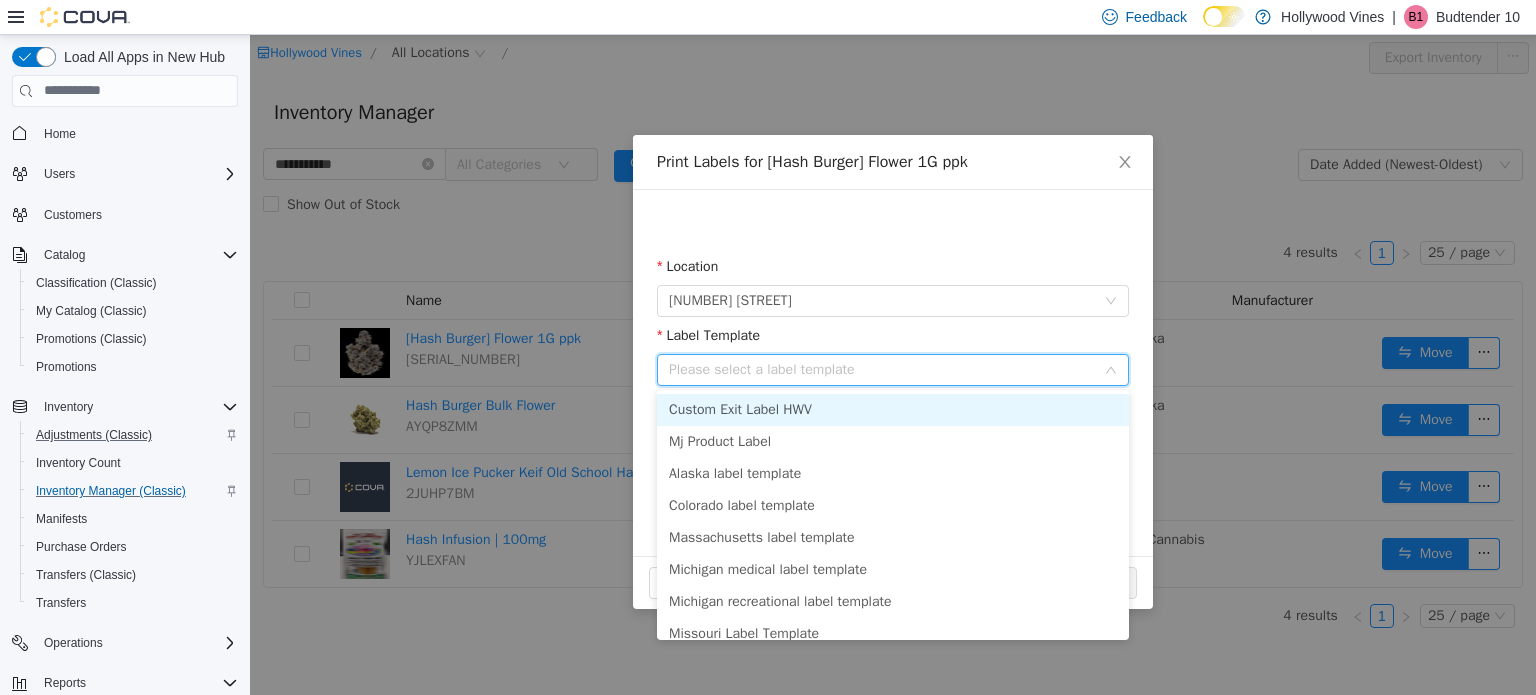click on "Custom Exit Label HWV" at bounding box center [893, 409] 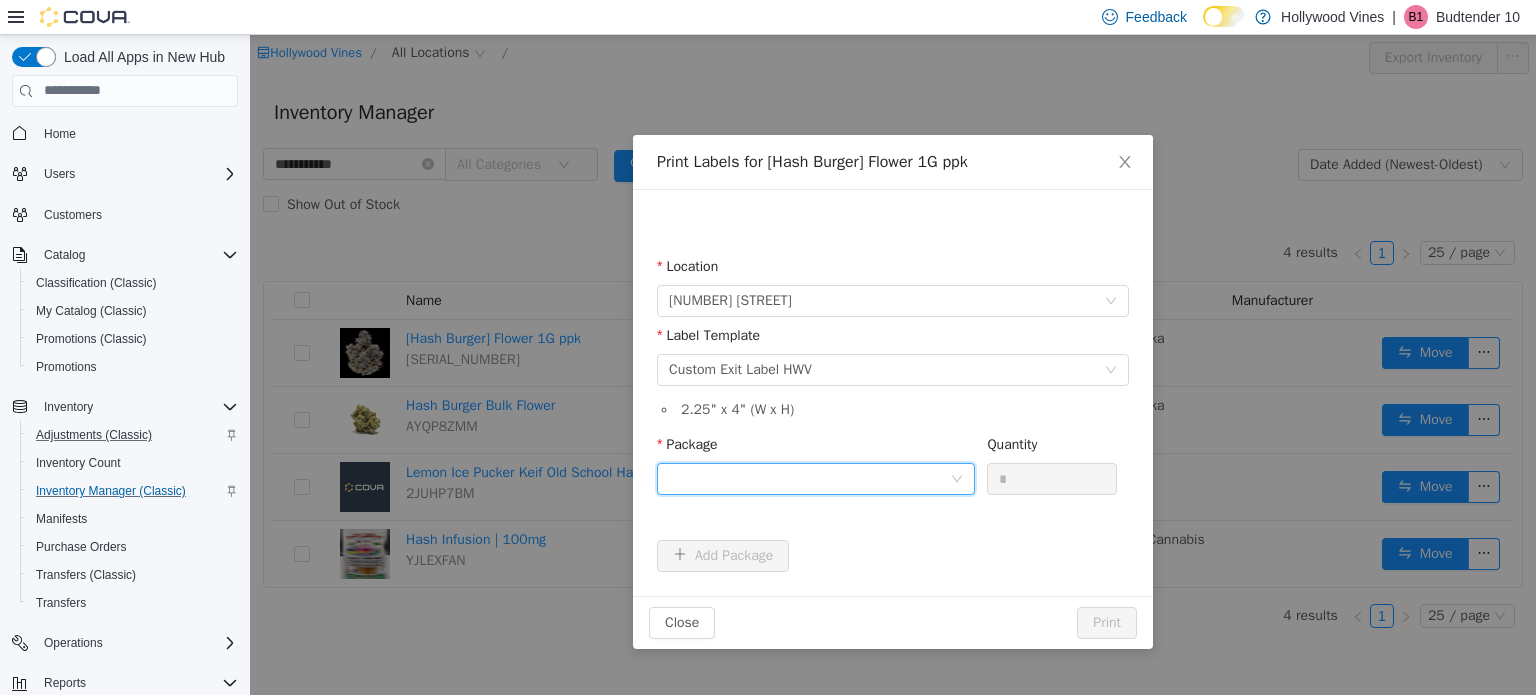 click at bounding box center [809, 478] 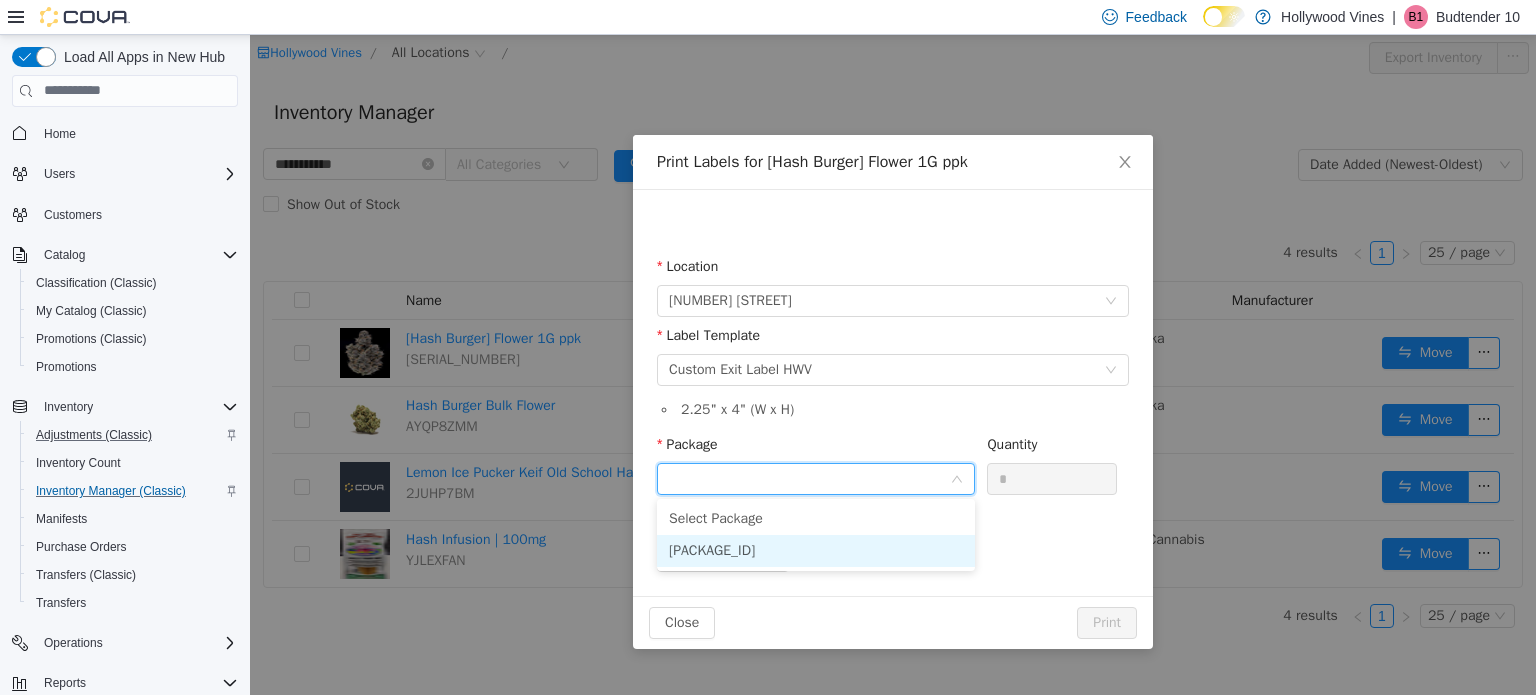 click on "1A402030000D675000005691" at bounding box center [712, 549] 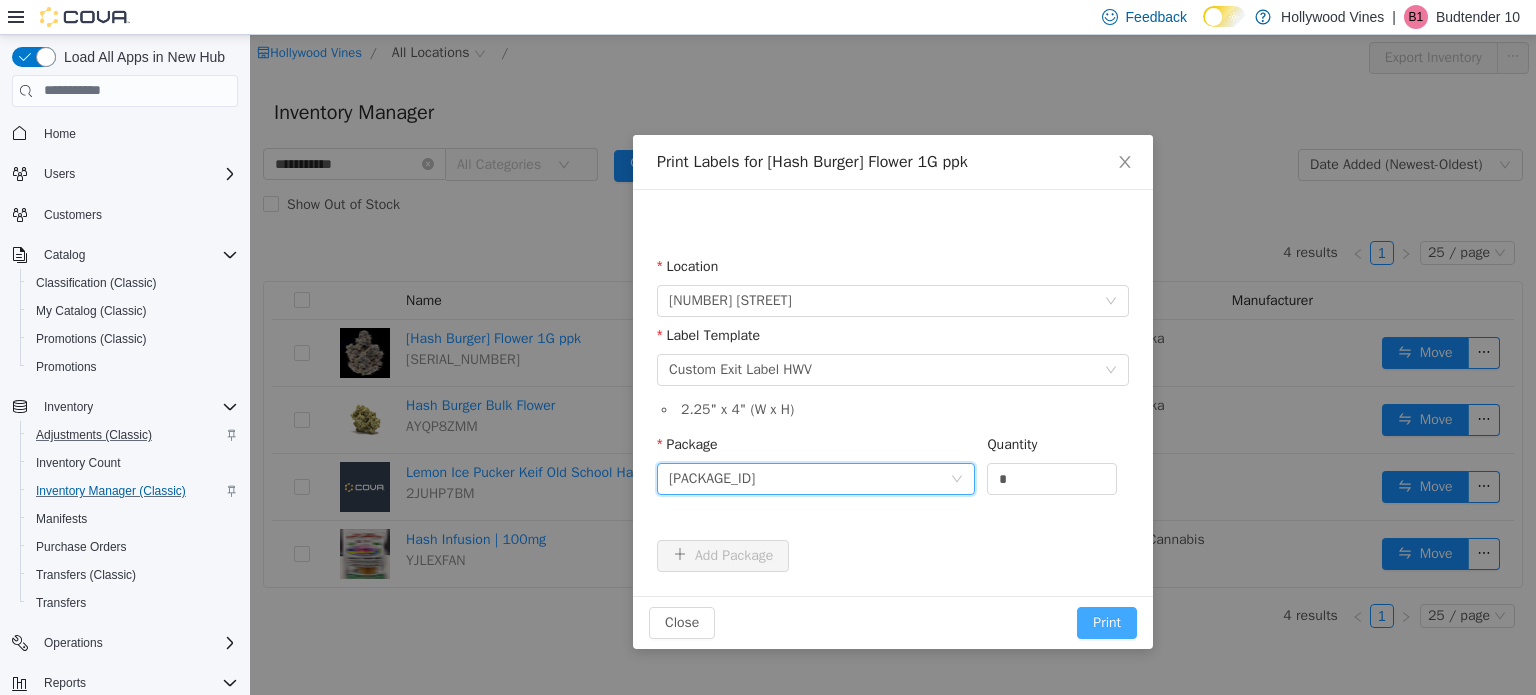 click on "Print" at bounding box center [1107, 622] 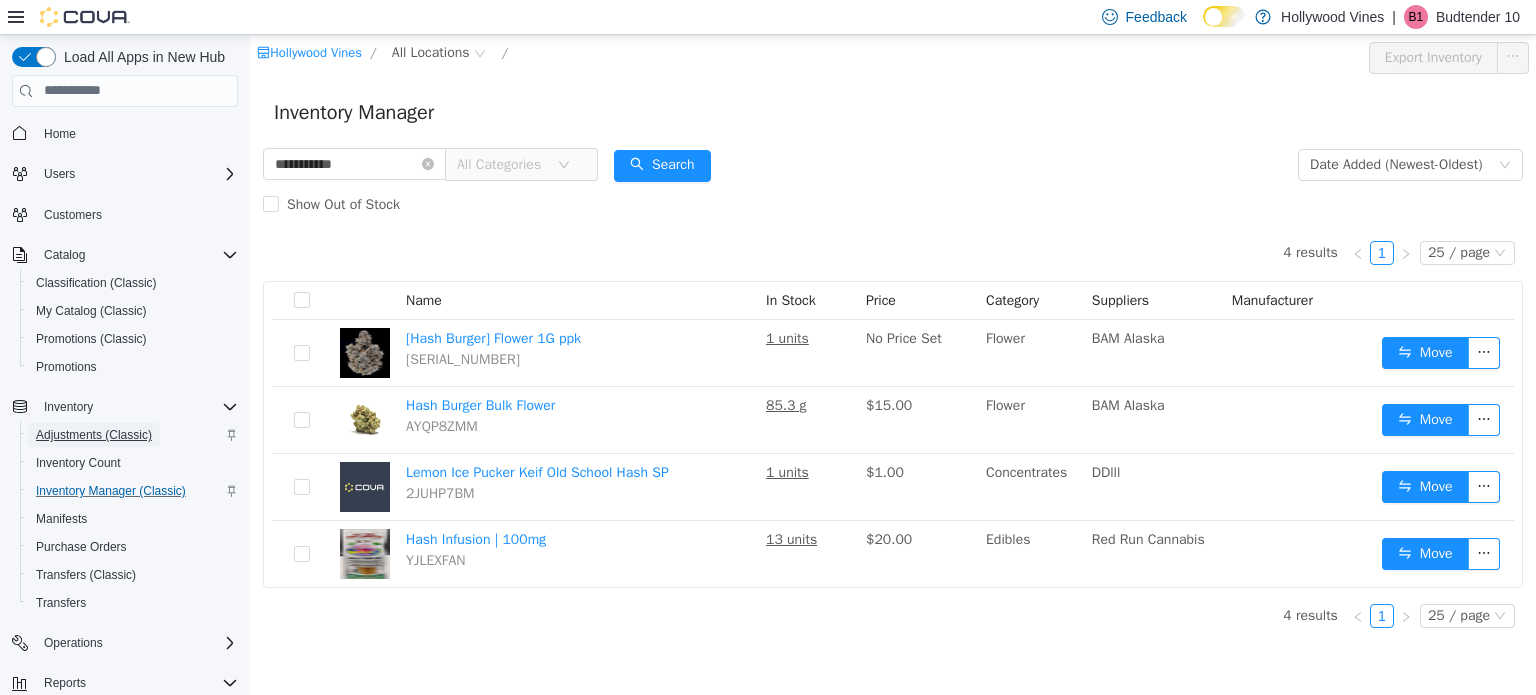 click on "Adjustments (Classic)" at bounding box center [94, 435] 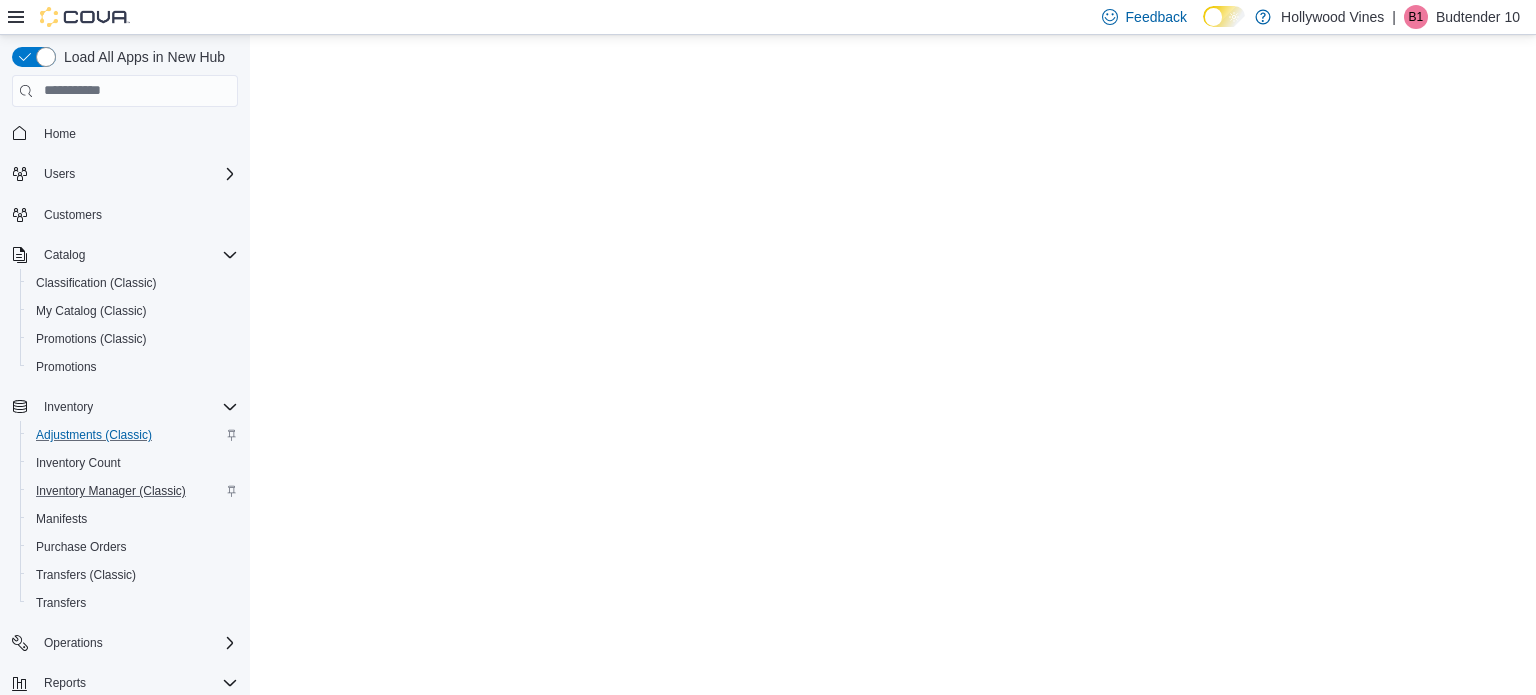 scroll, scrollTop: 0, scrollLeft: 0, axis: both 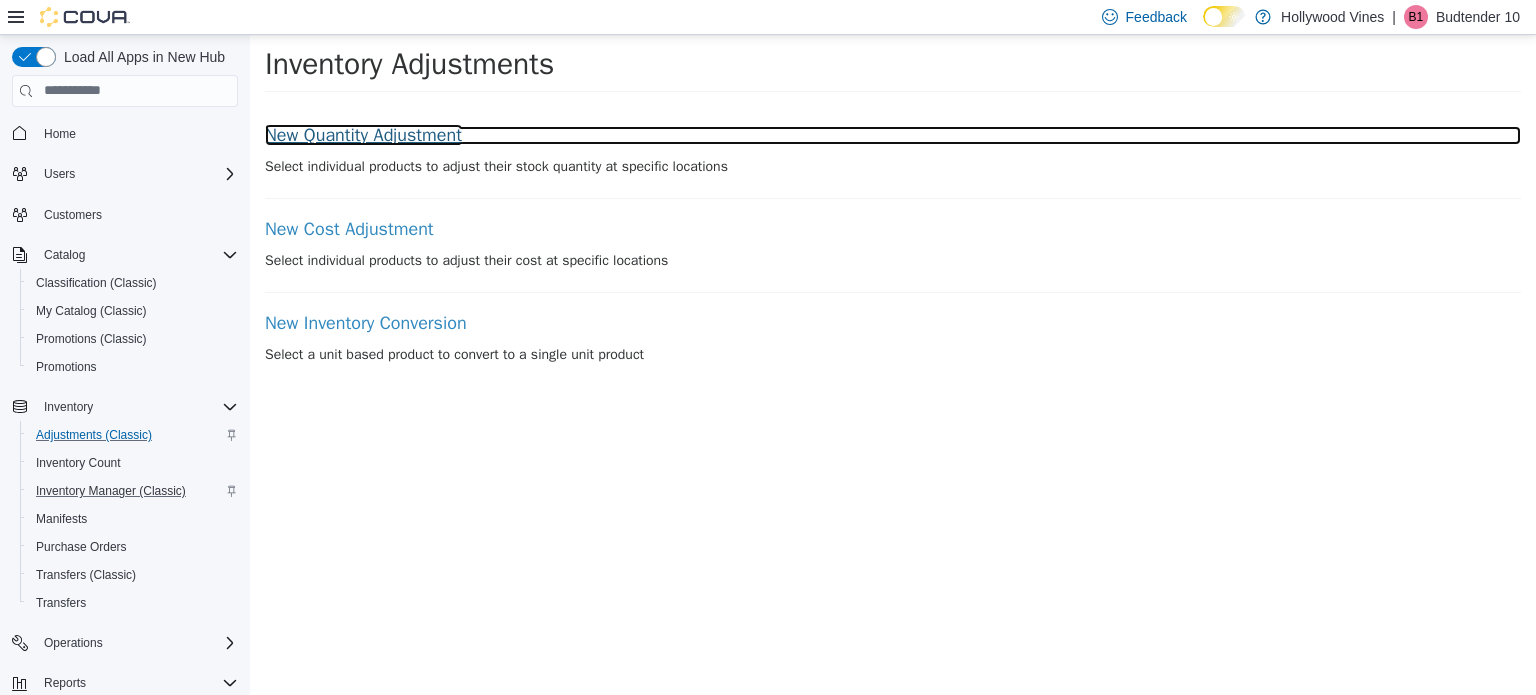 click on "New Quantity Adjustment" at bounding box center [893, 135] 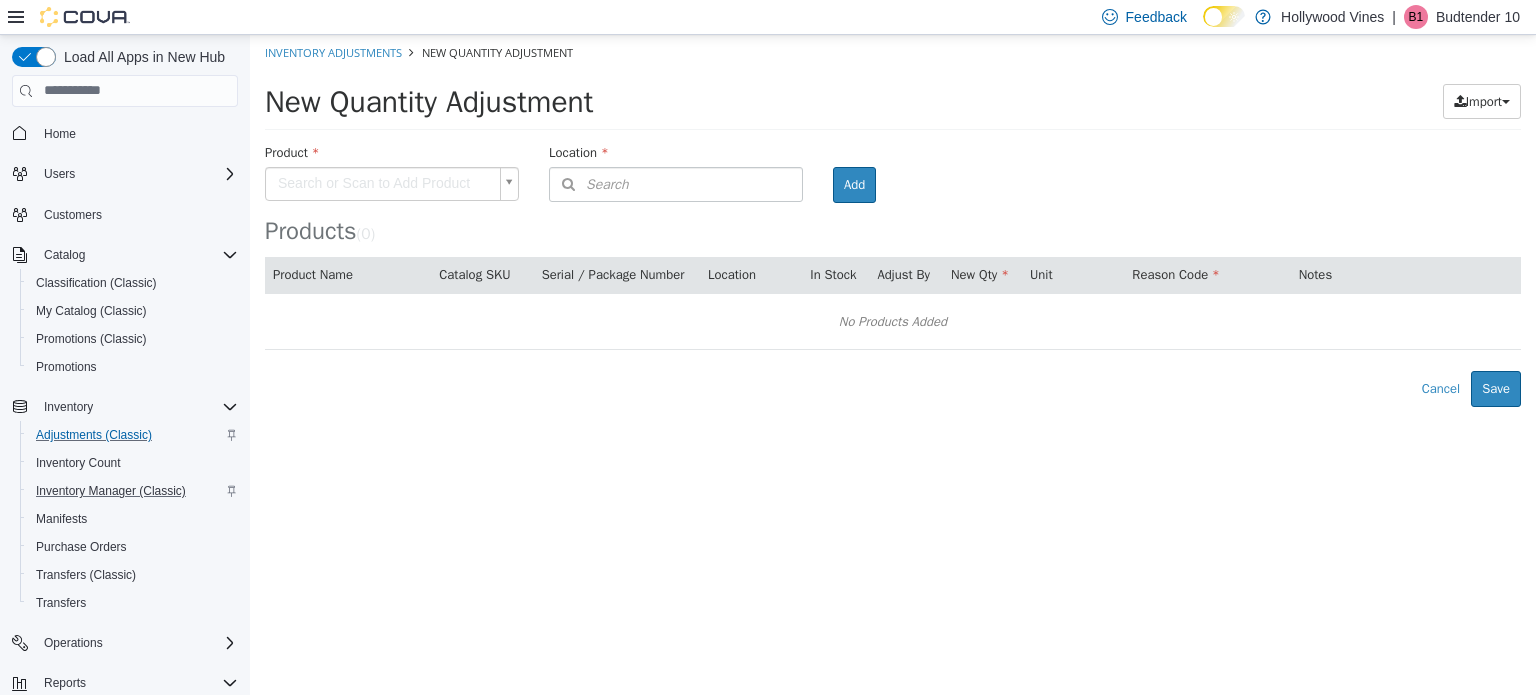 click on "×
Inventory Adjustments
New Quantity Adjustment
New Quantity Adjustment
Import  Inventory Export (.CSV) Package List (.TXT)
Product     Search or Scan to Add Product                             Location Search Type 3 or more characters or browse       Hollywood Vines     (1)         3591 S. Vine Rd         Room   Add Products  ( 0 ) Product Name Catalog SKU Serial / Package Number Location In Stock Adjust By New Qty Unit Reason Code Notes No Products Added Error saving adjustment please resolve the errors above. Cancel Save" at bounding box center [893, 220] 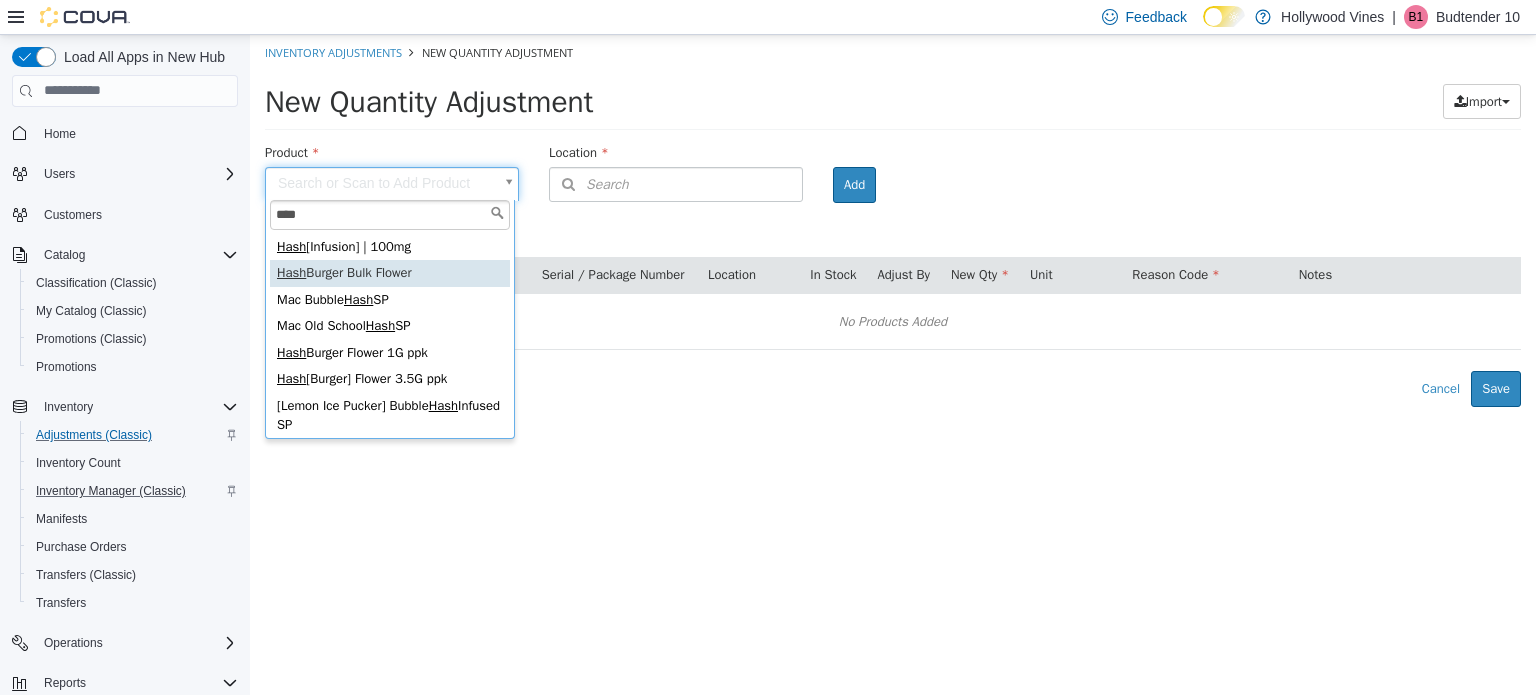 type on "****" 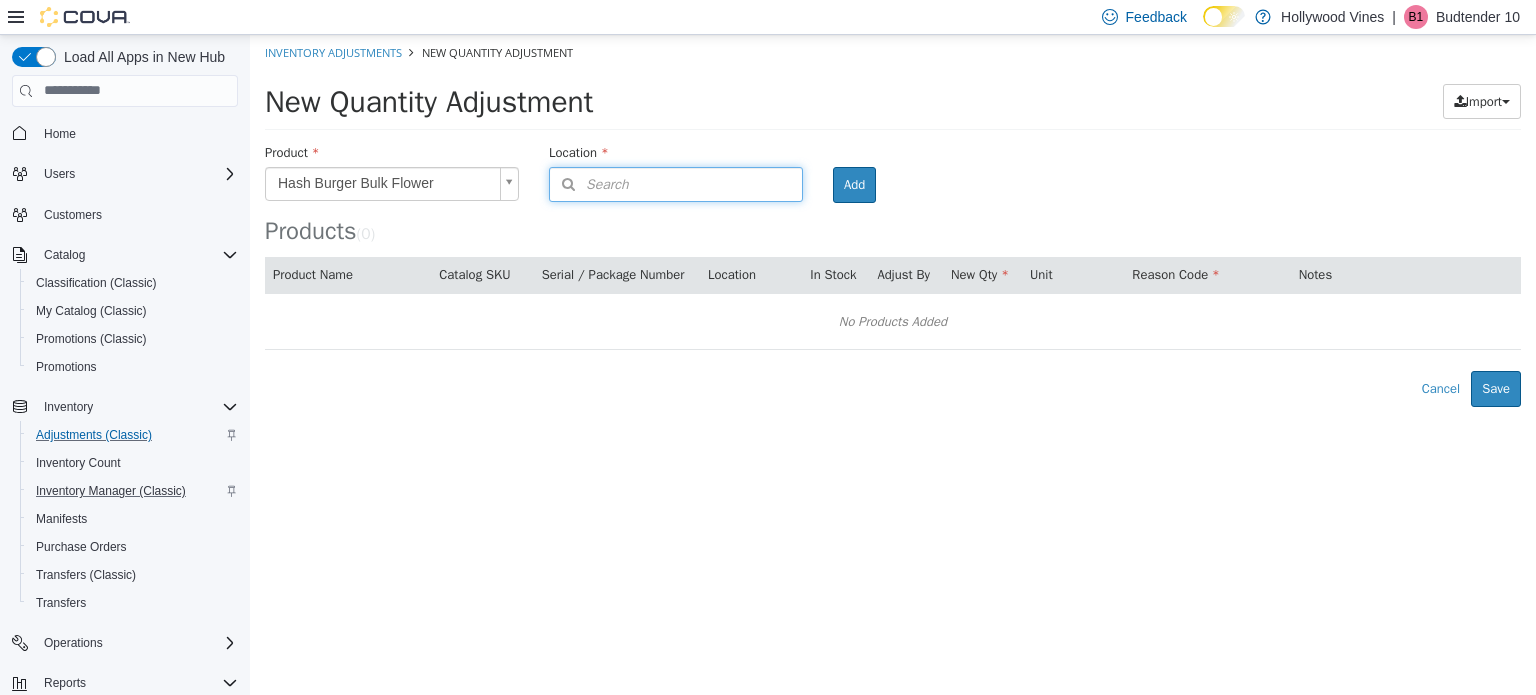 click on "Search" at bounding box center [676, 183] 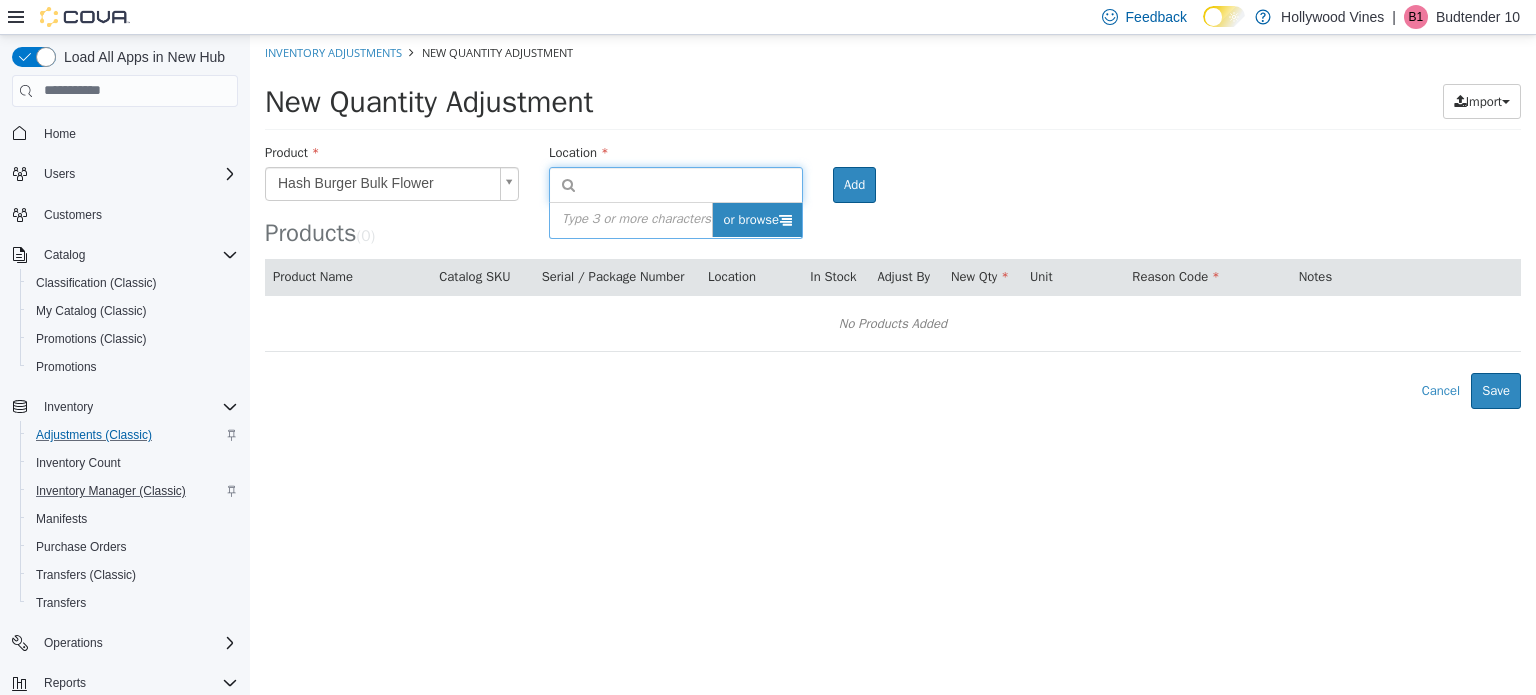 click on "or browse" at bounding box center (757, 219) 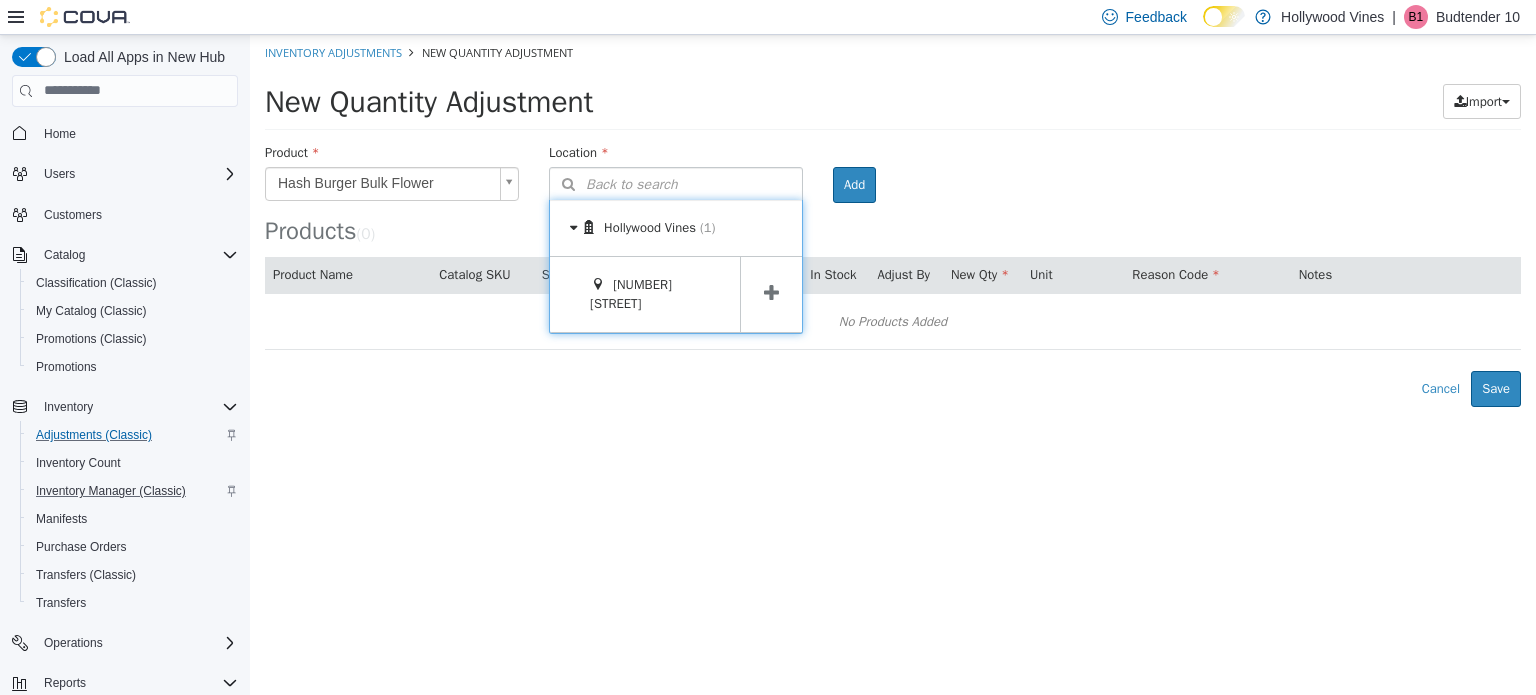 click at bounding box center [771, 292] 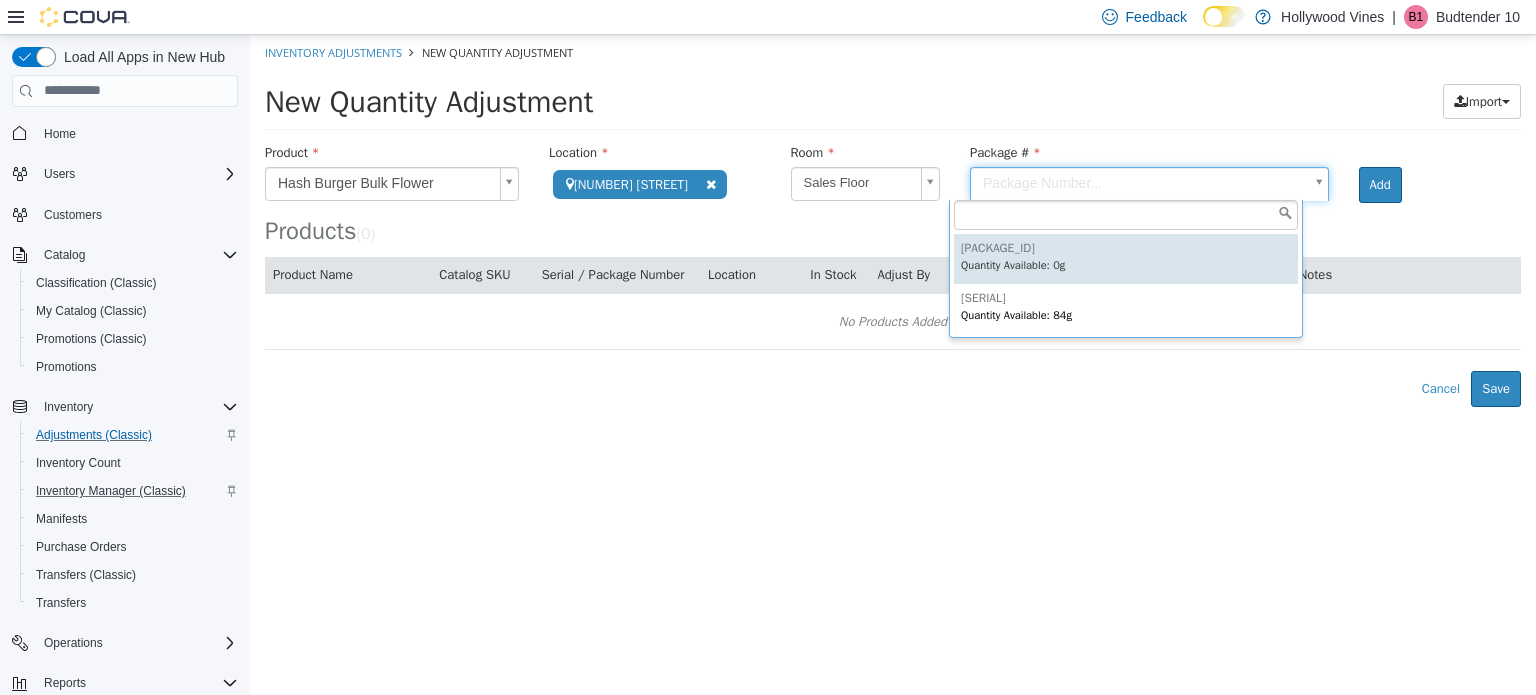 click on "**********" at bounding box center [893, 220] 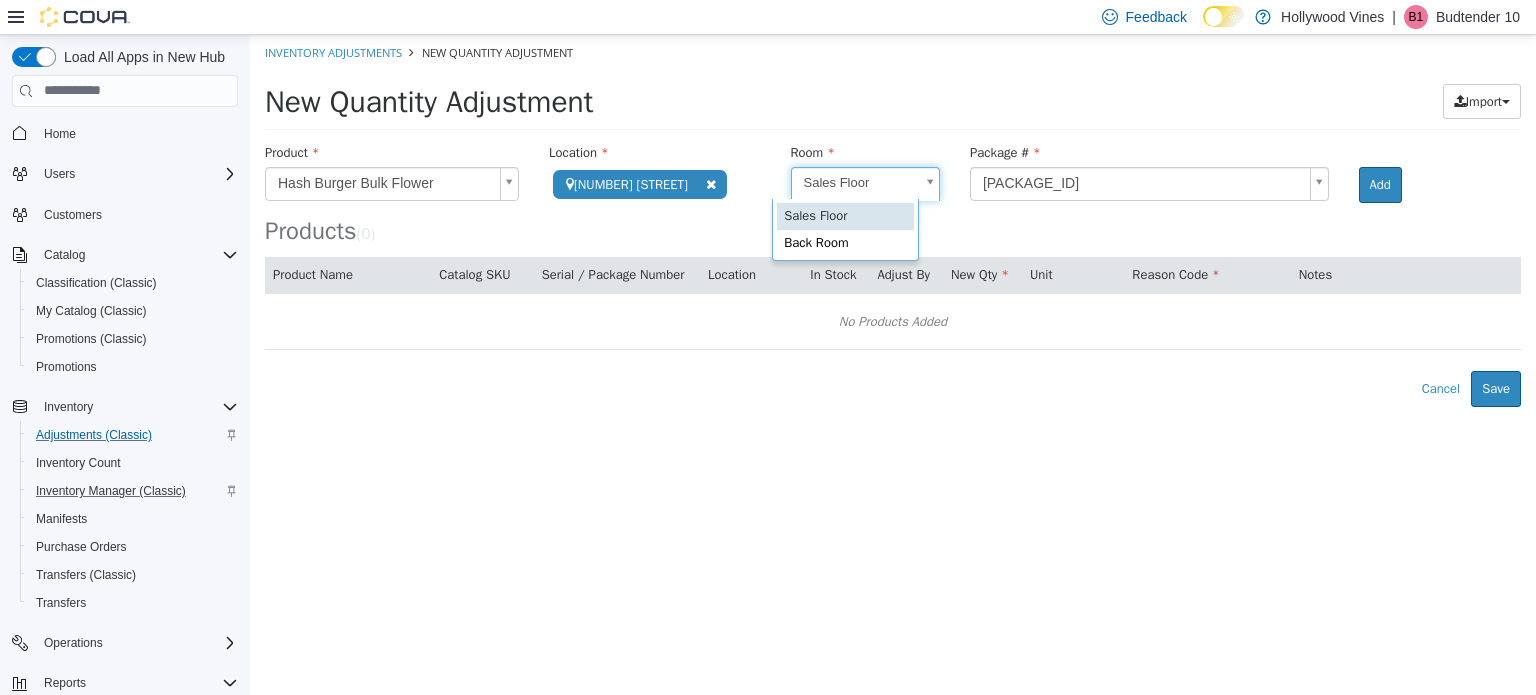 click on "**********" at bounding box center [893, 220] 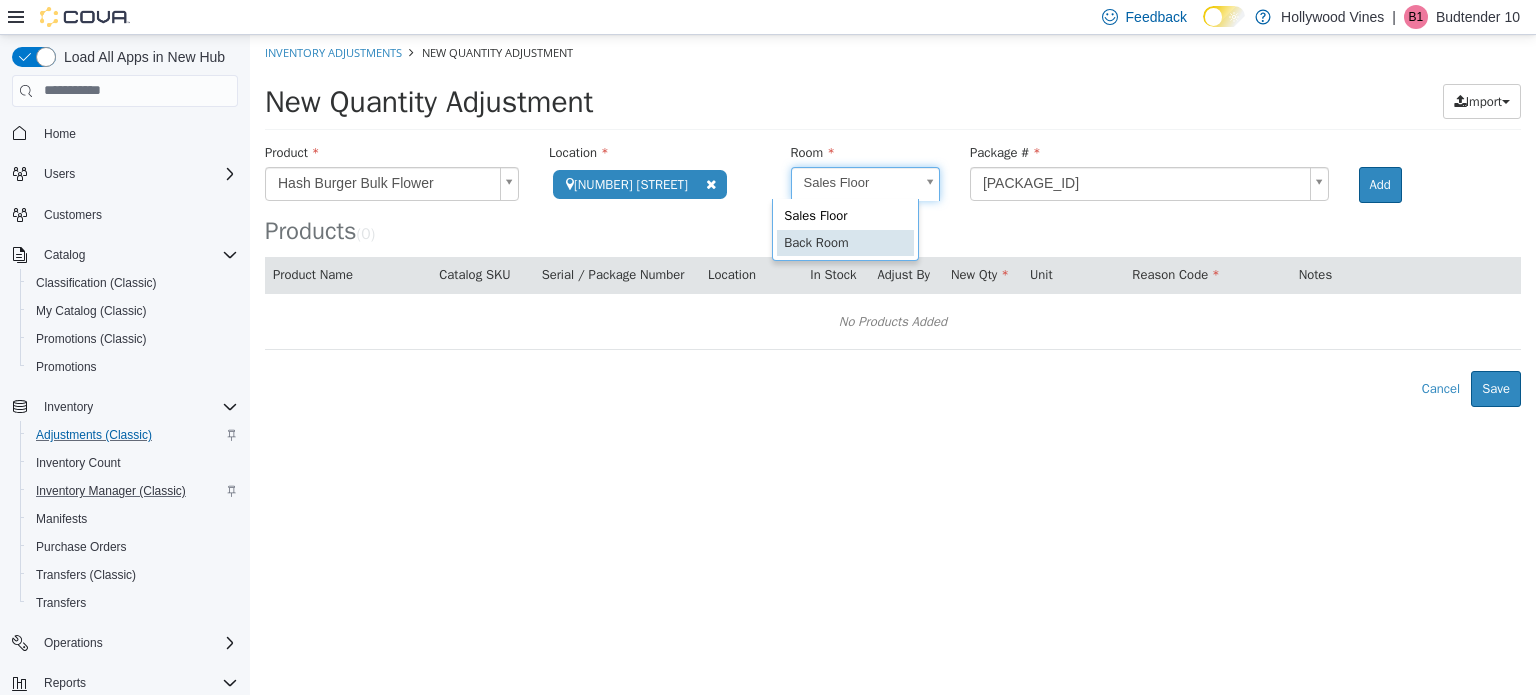 scroll, scrollTop: 0, scrollLeft: 5, axis: horizontal 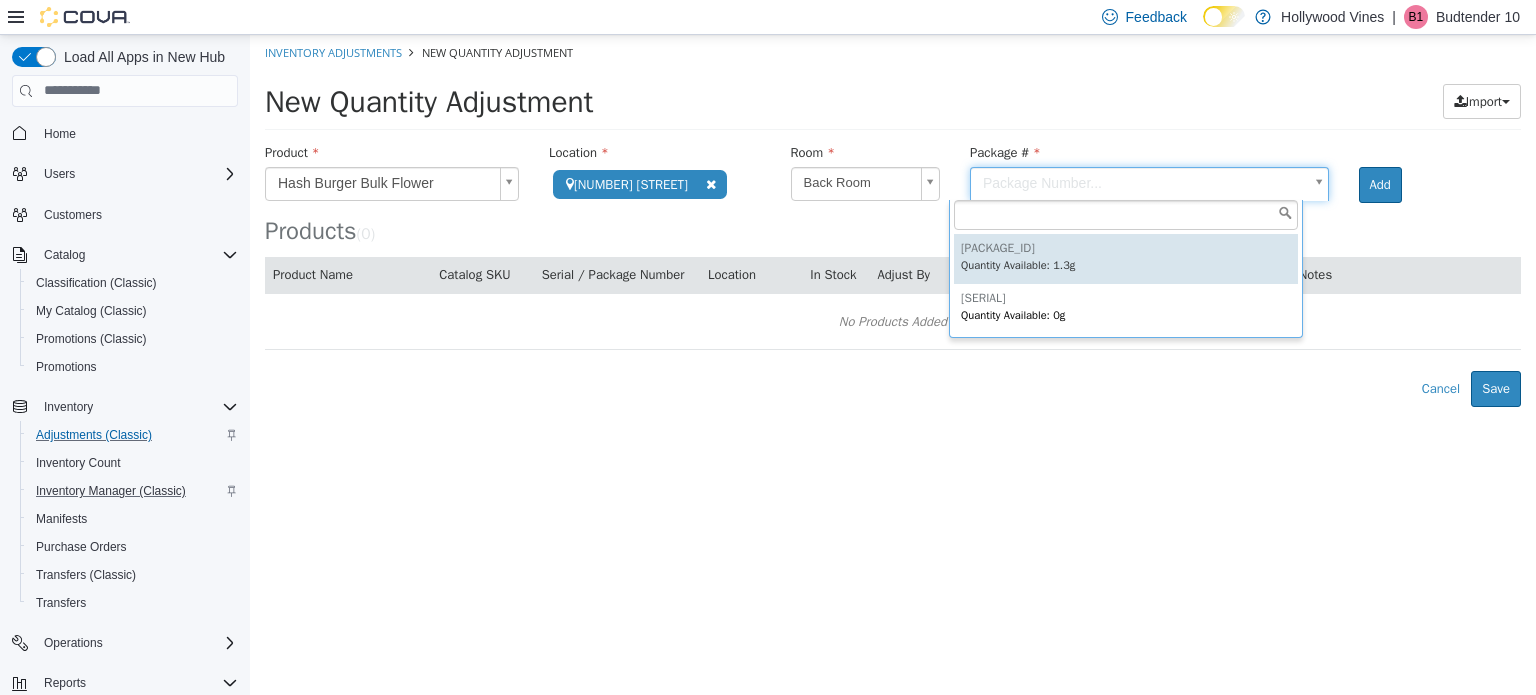 click on "**********" at bounding box center [893, 220] 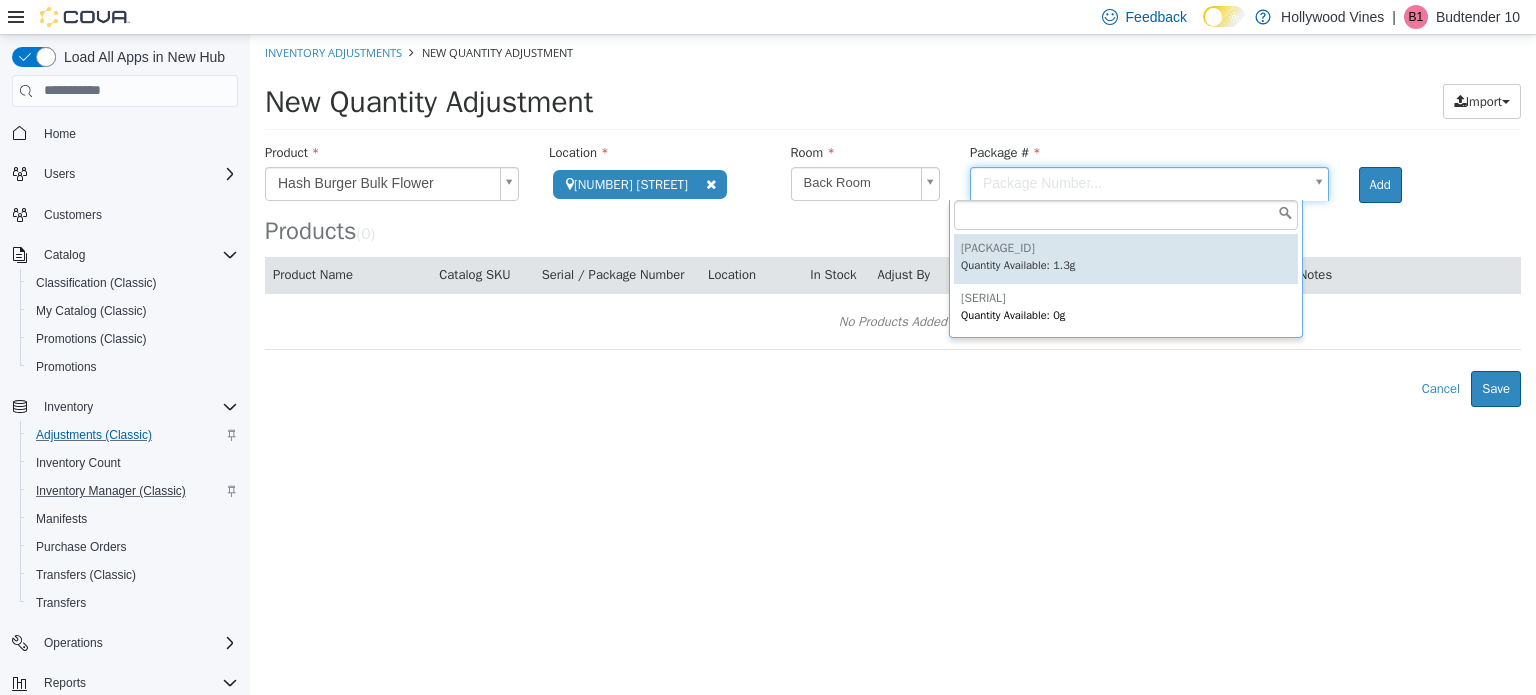 type on "**********" 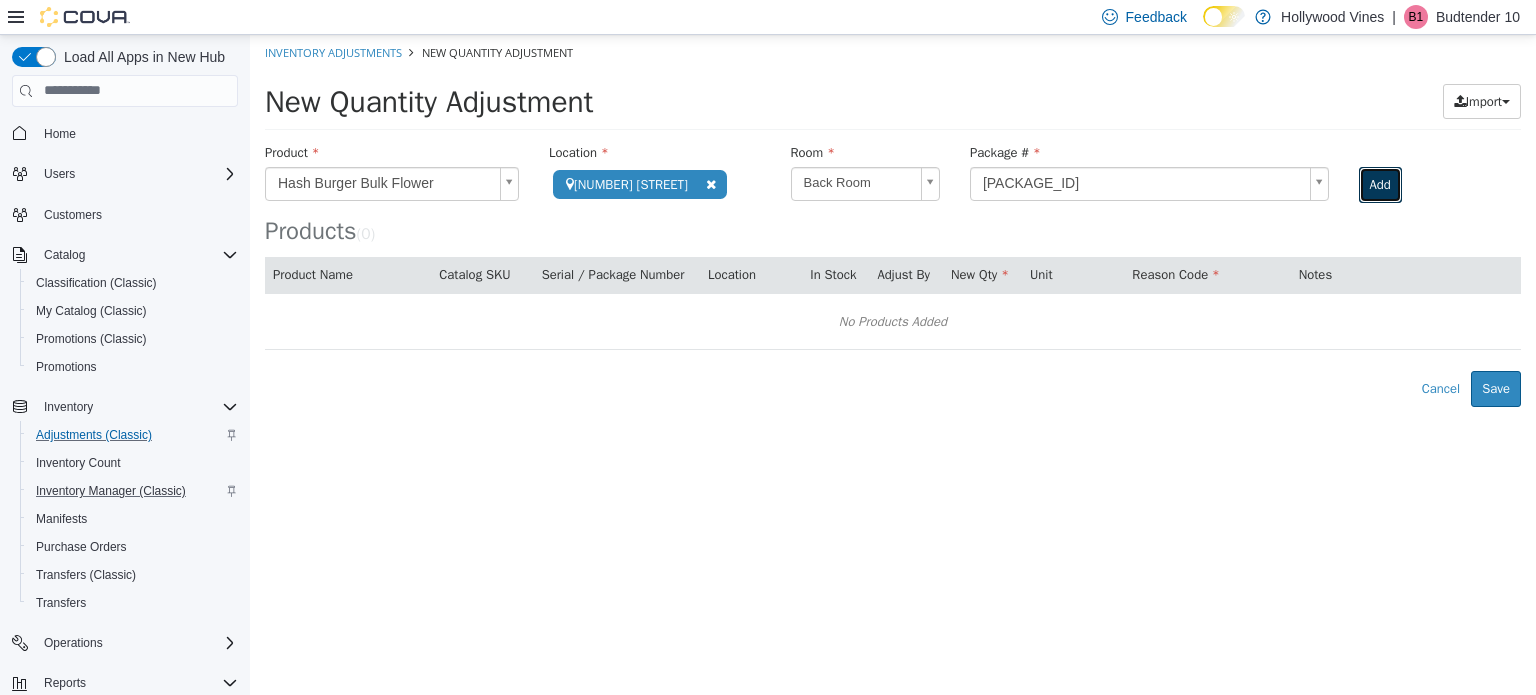 click on "Add" at bounding box center [1380, 184] 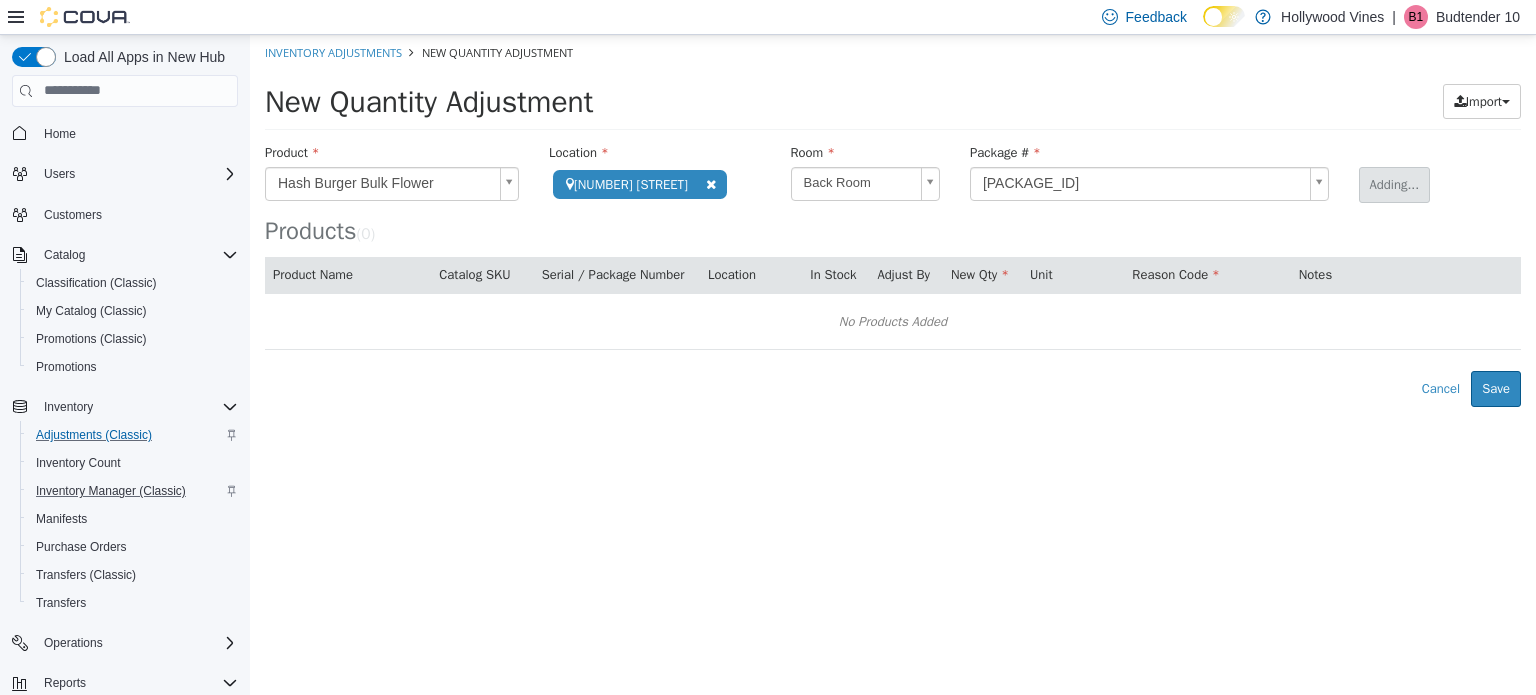 type 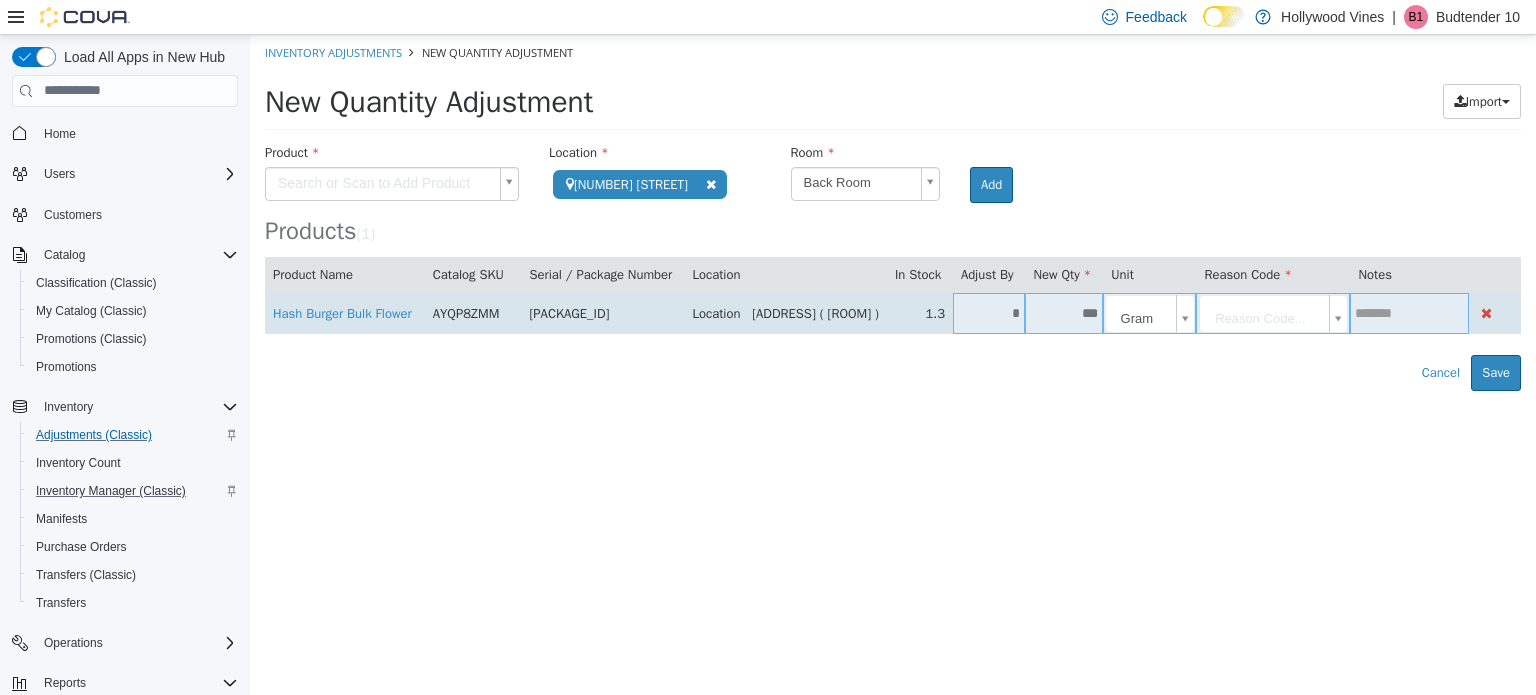click on "*" at bounding box center [989, 312] 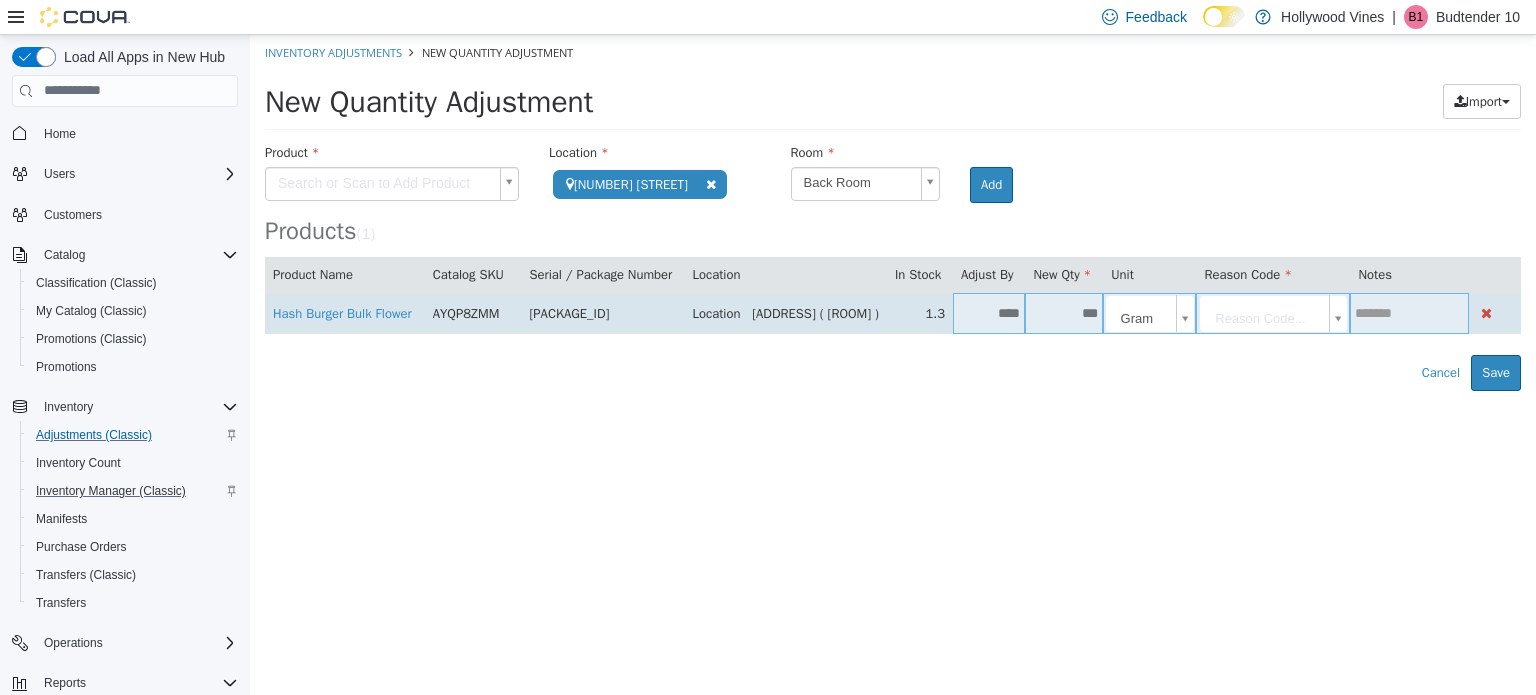 type on "****" 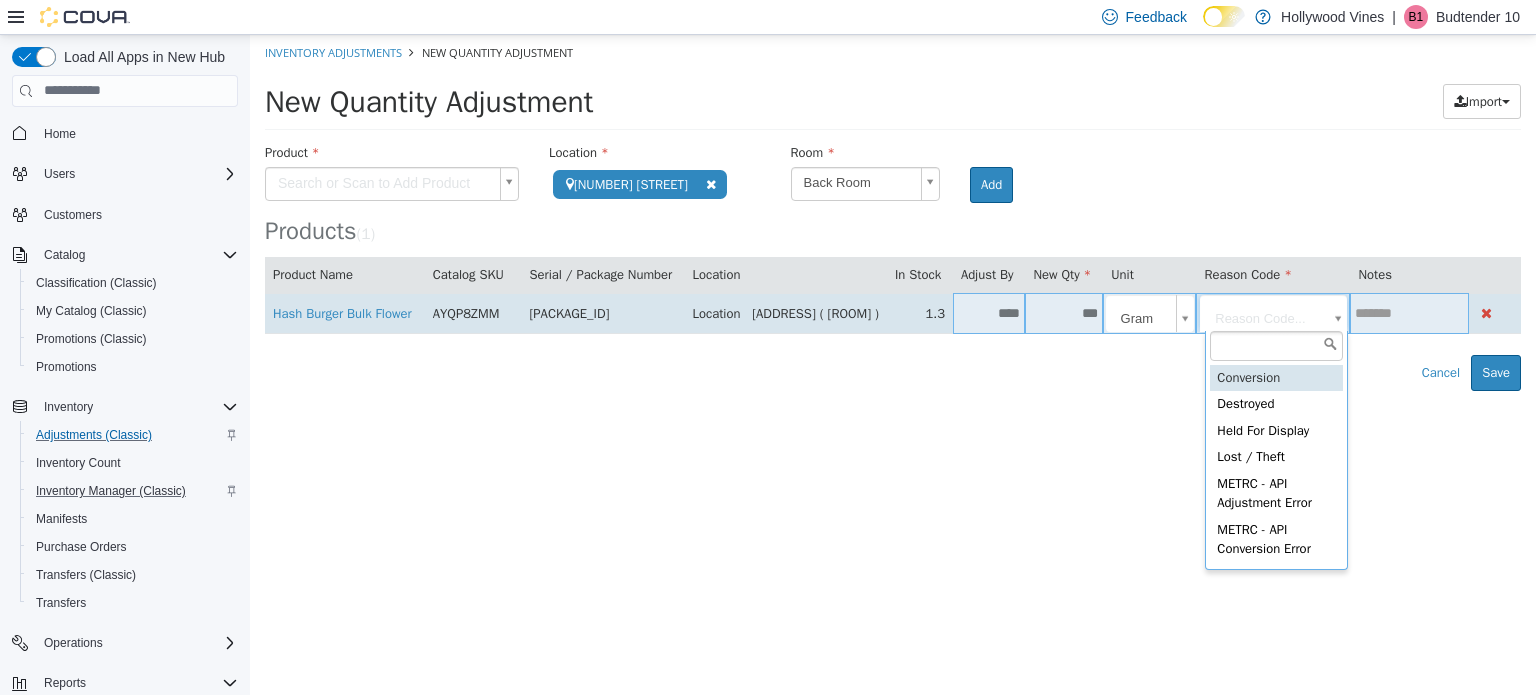 click on "**********" at bounding box center [893, 212] 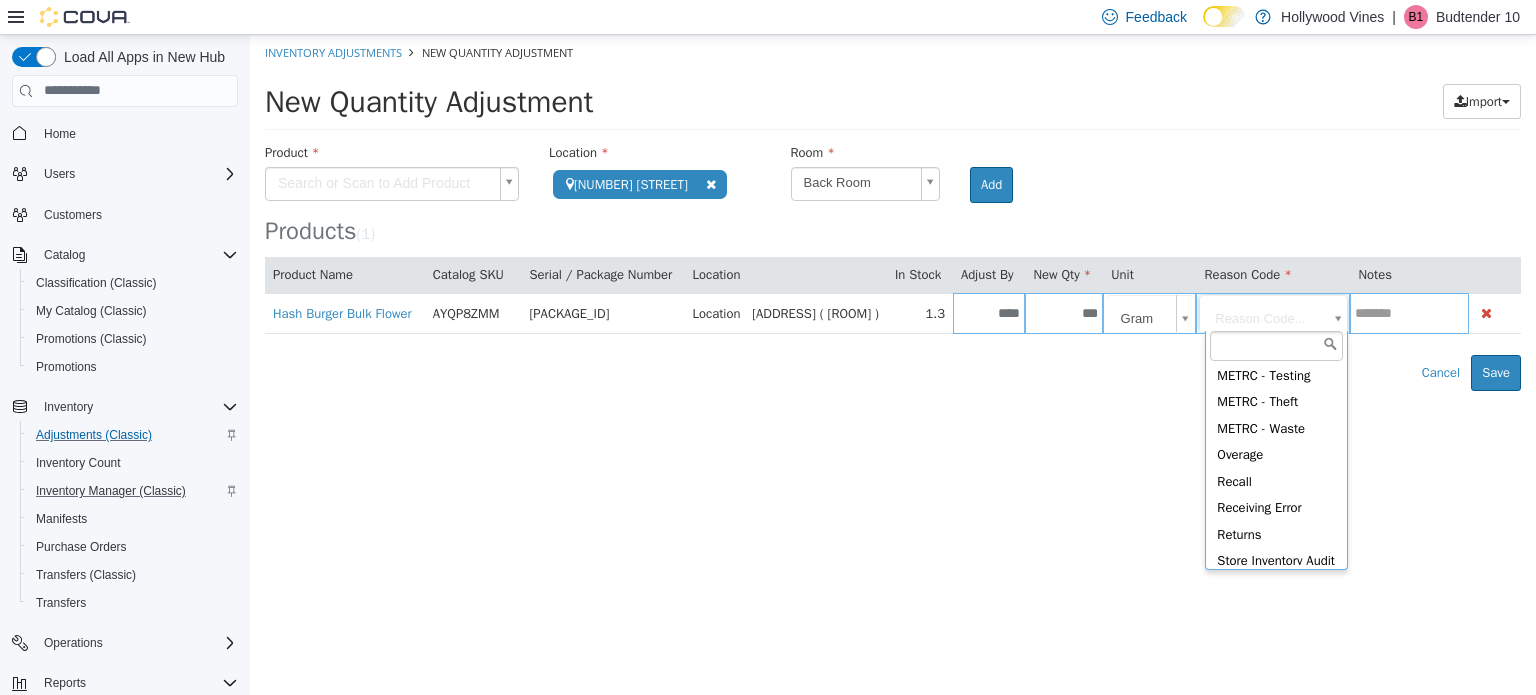 scroll, scrollTop: 760, scrollLeft: 0, axis: vertical 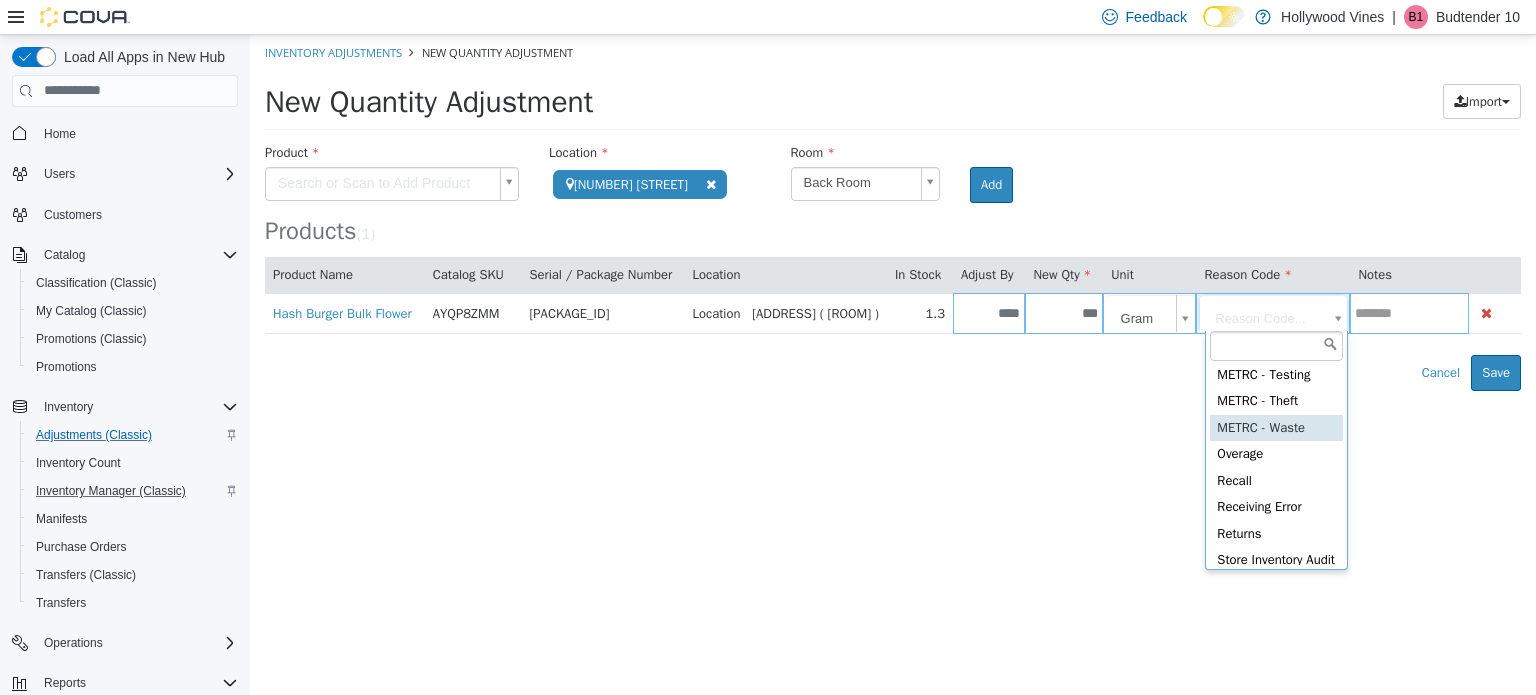 type on "**********" 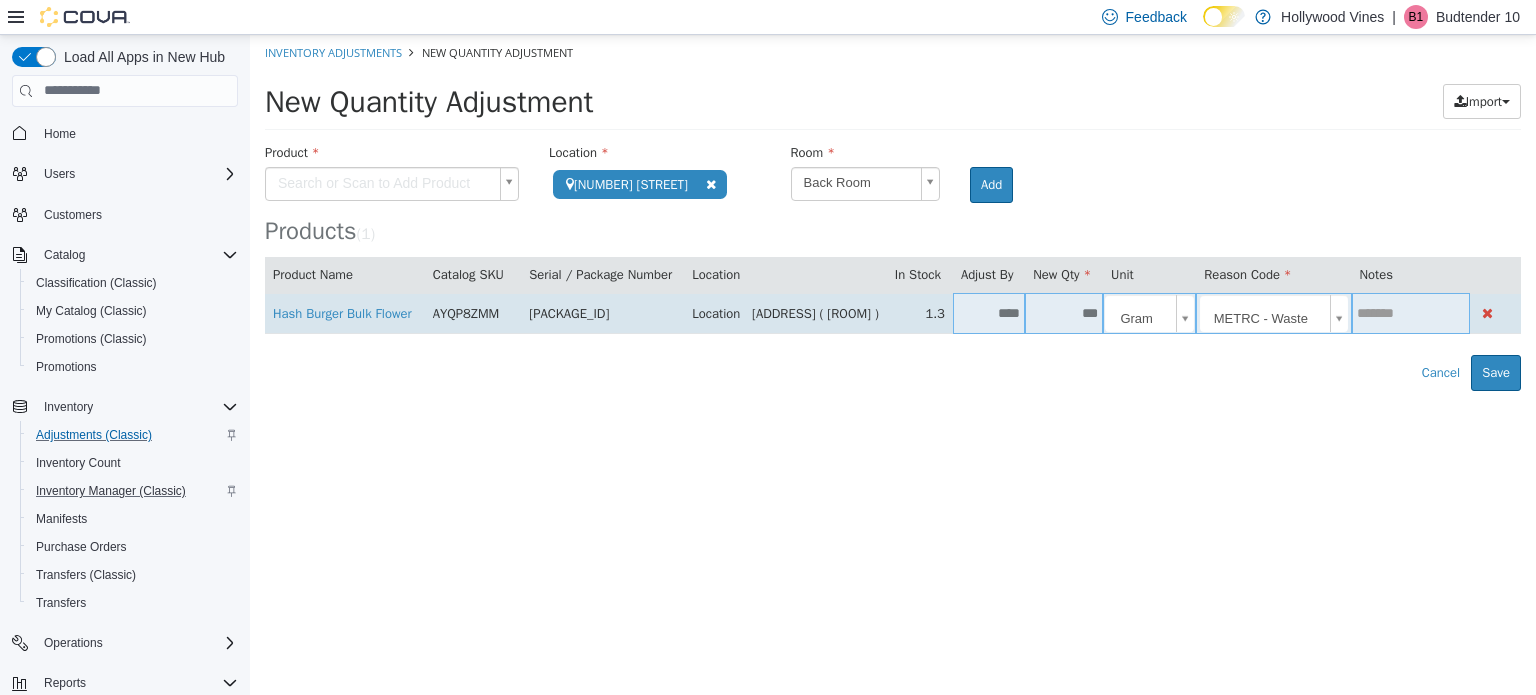 click at bounding box center [1411, 312] 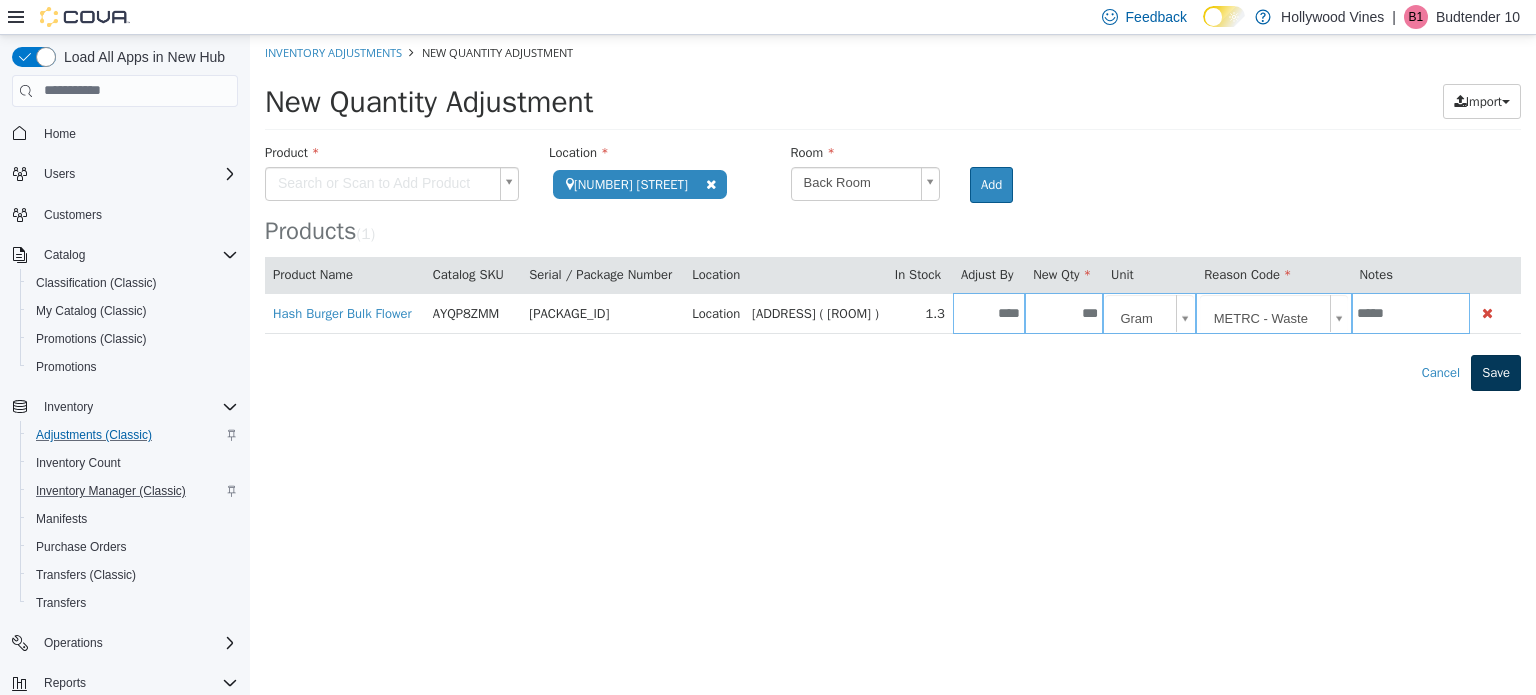 type on "*****" 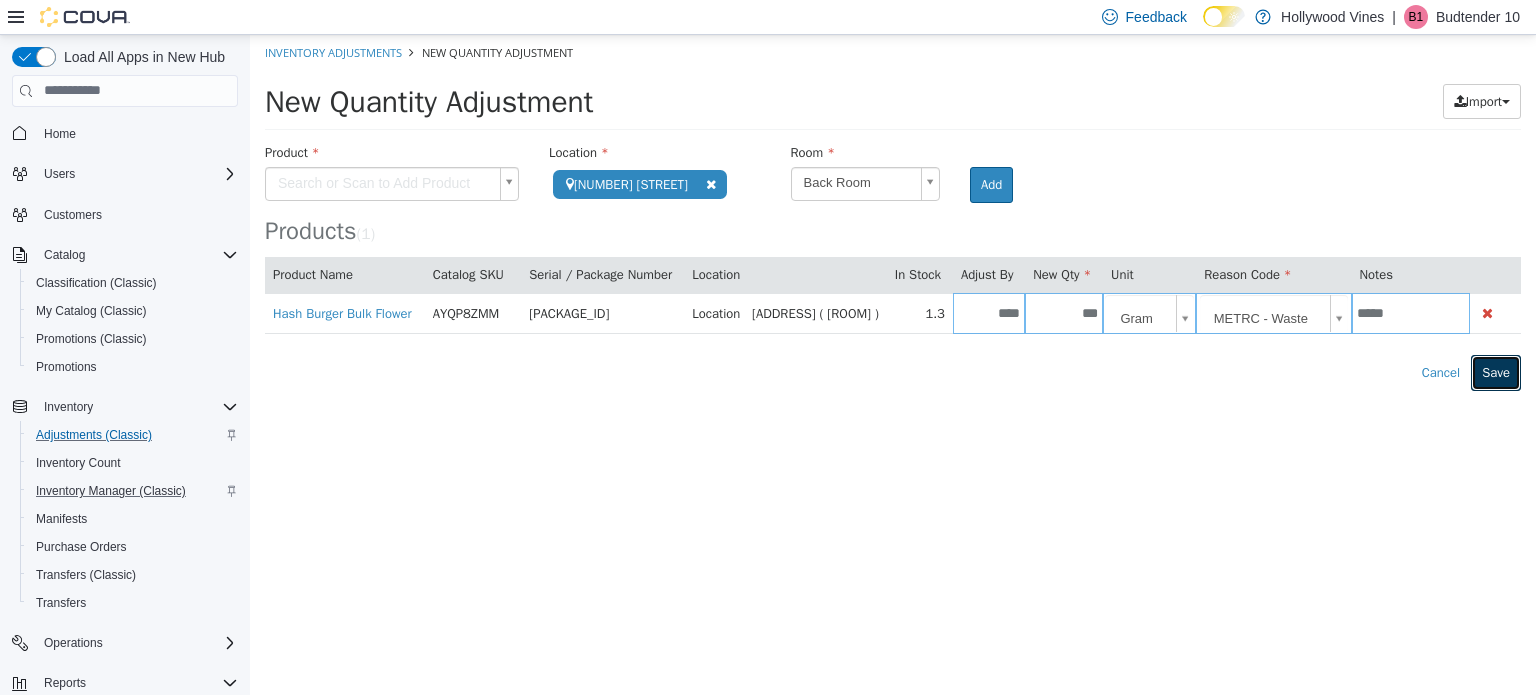click on "Save" at bounding box center [1496, 372] 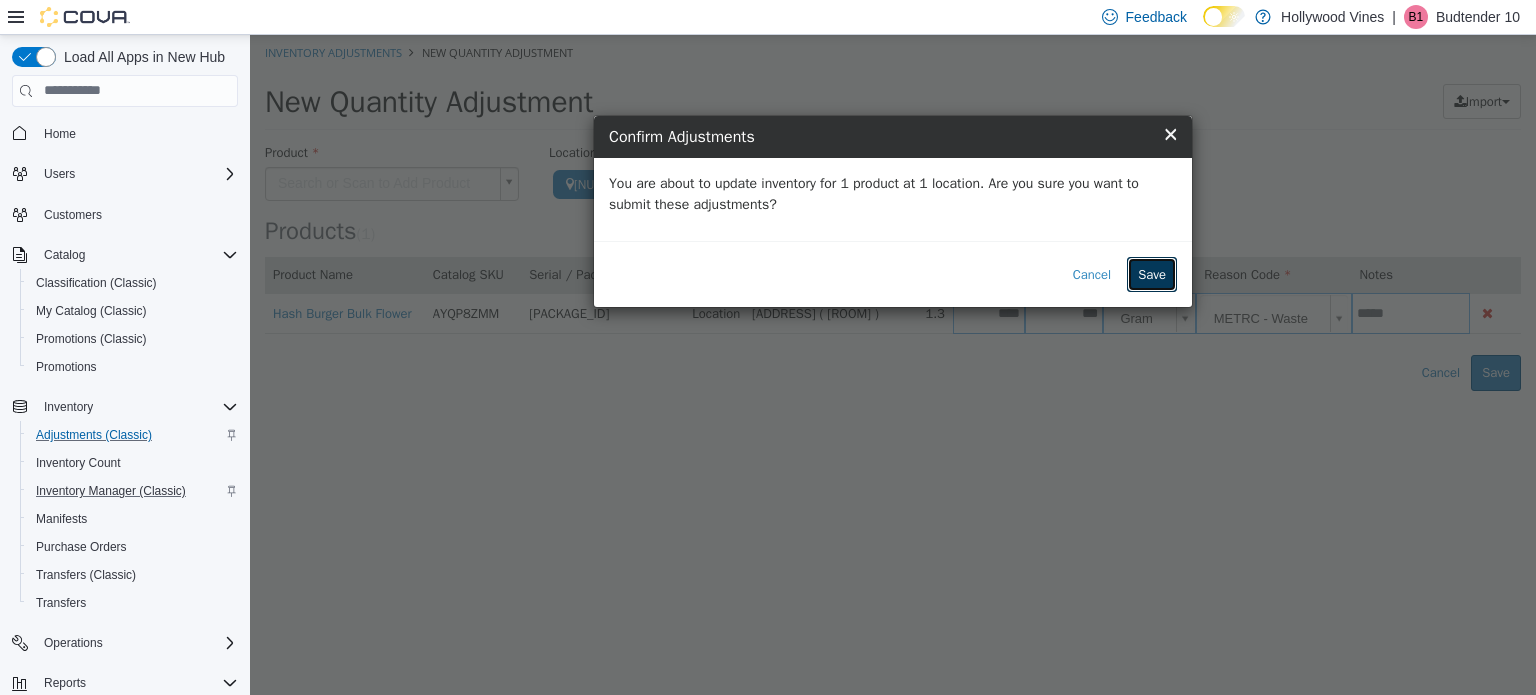 click on "Save" at bounding box center (1152, 274) 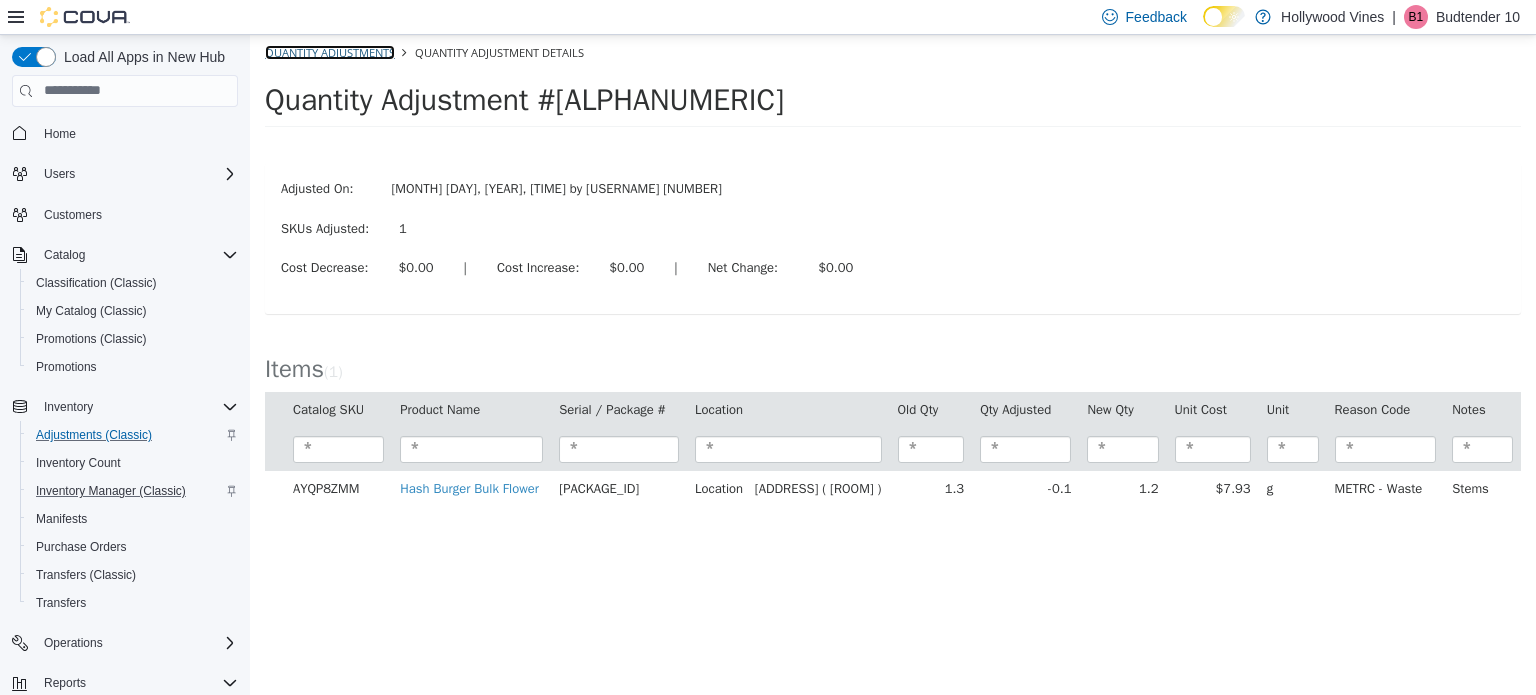 click on "Quantity Adjustments" at bounding box center [330, 51] 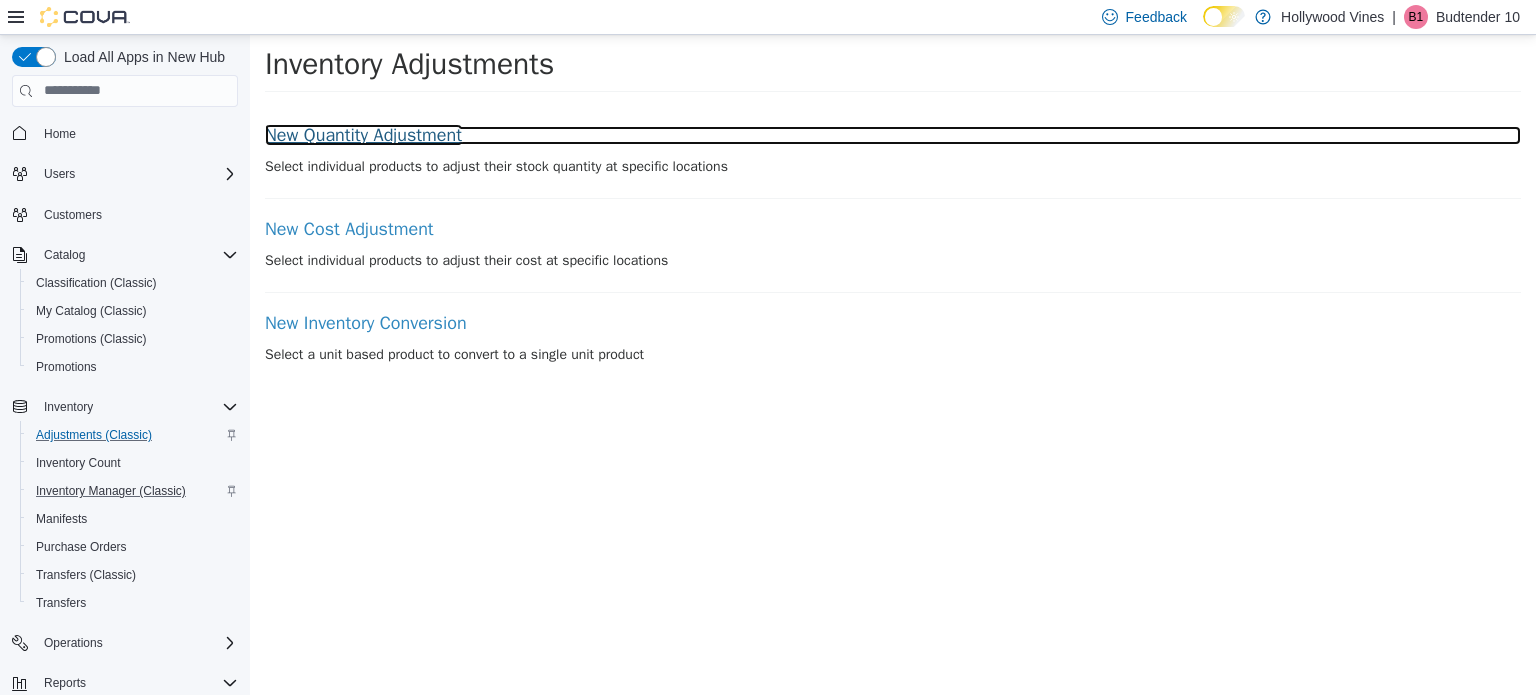 click on "New Quantity Adjustment" at bounding box center (893, 135) 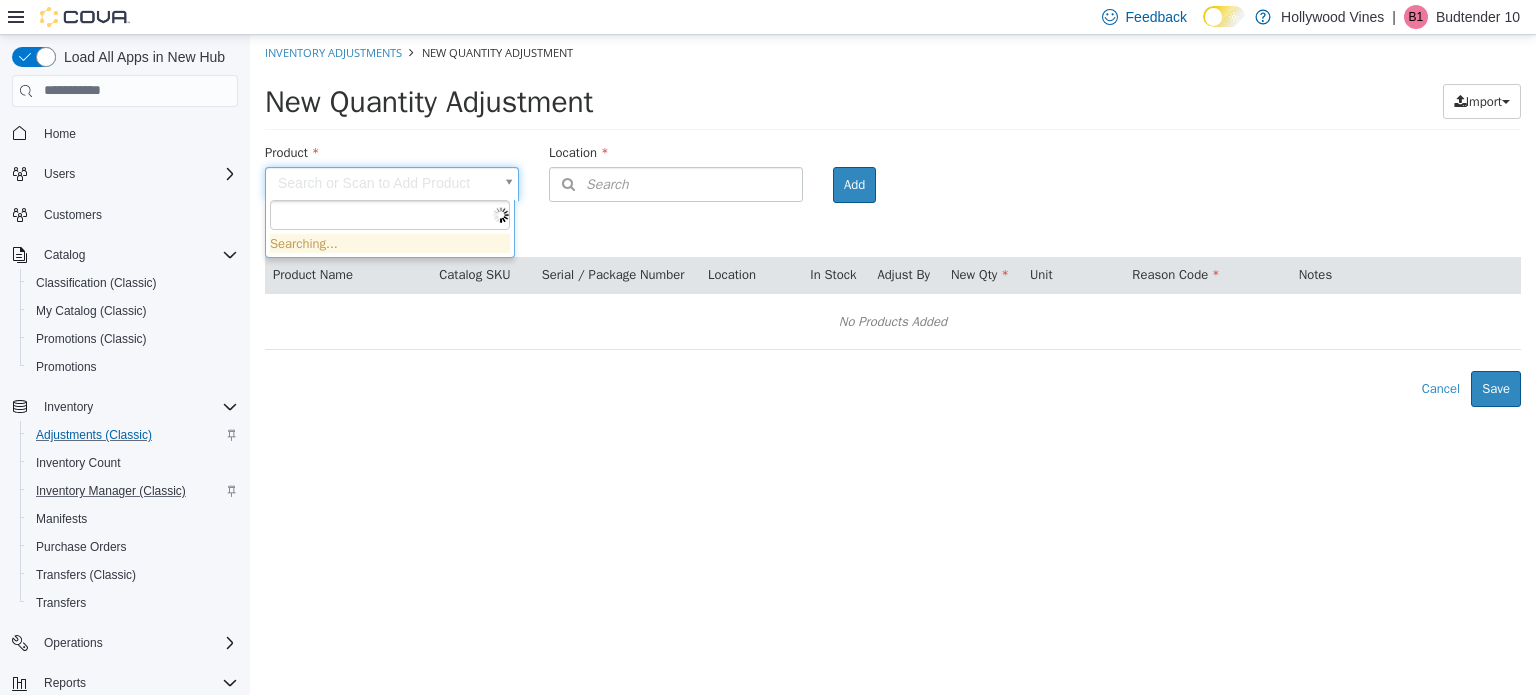 click on "×
The adjustment request was successfully processed. We also sent the adjustment details to your traceability provider.
Inventory Adjustments
New Quantity Adjustment
New Quantity Adjustment
Import  Inventory Export (.CSV) Package List (.TXT)
Product     Search or Scan to Add Product     Location Search Type 3 or more characters or browse       Hollywood Vines     (1)         3591 S. Vine Rd         Room   Add Products  ( 0 ) Product Name Catalog SKU Serial / Package Number Location In Stock Adjust By New Qty Unit Reason Code Notes No Products Added Error saving adjustment please resolve the errors above. Cancel Save
Searching..." at bounding box center [893, 220] 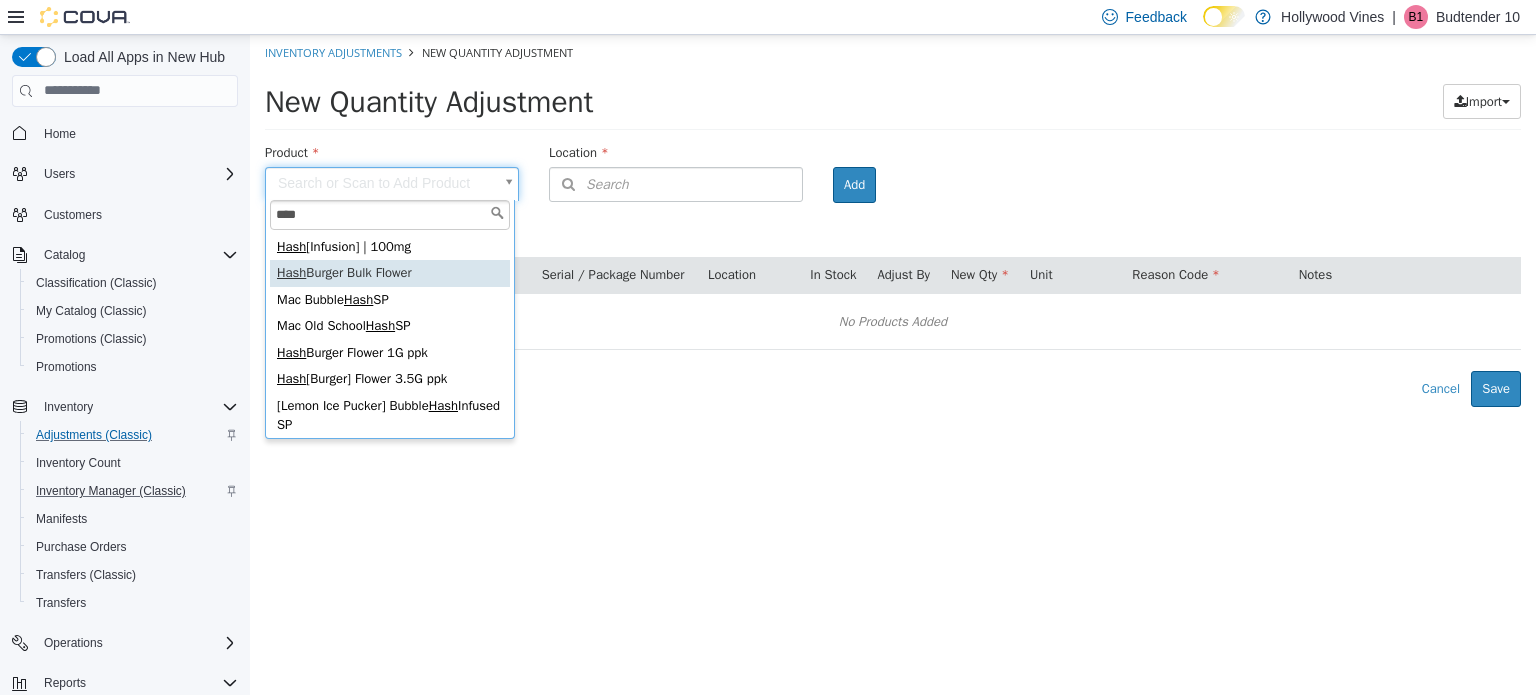 type on "****" 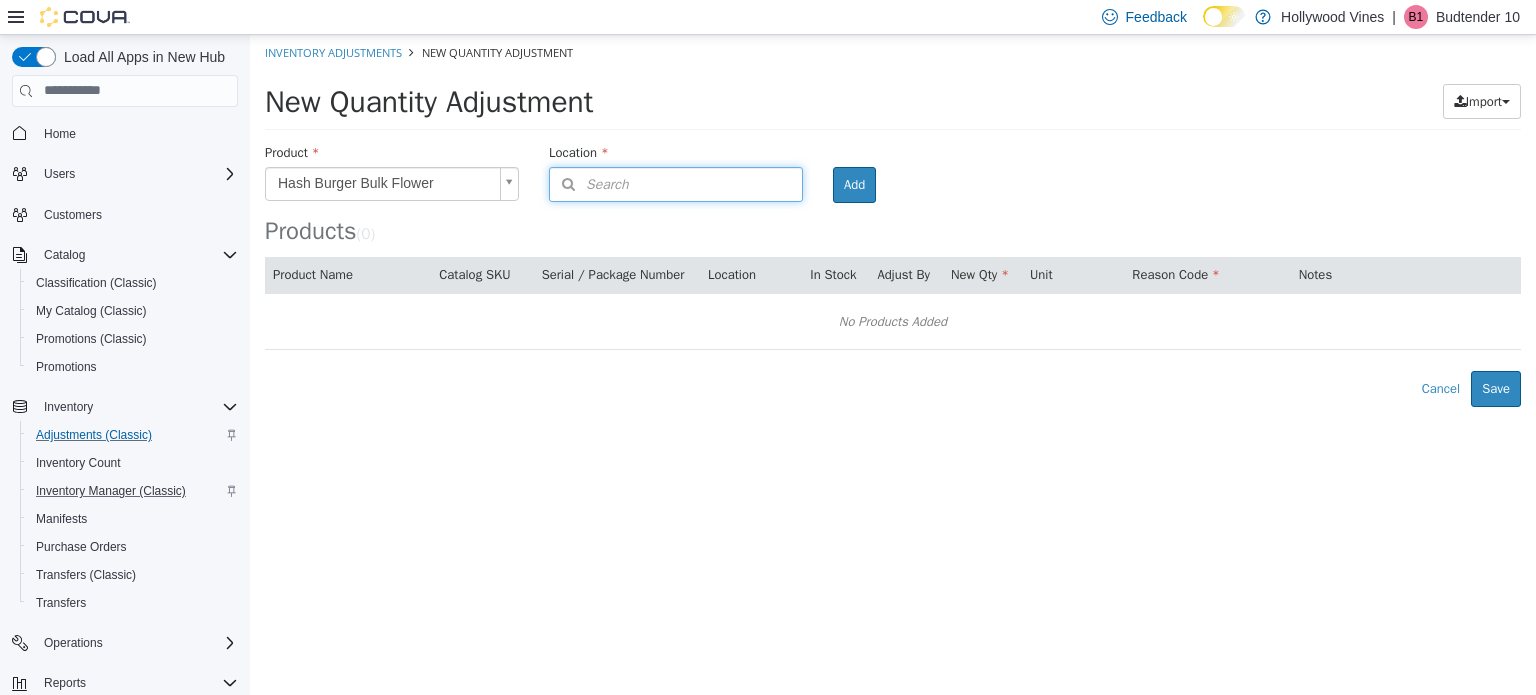 click on "Search" at bounding box center [676, 183] 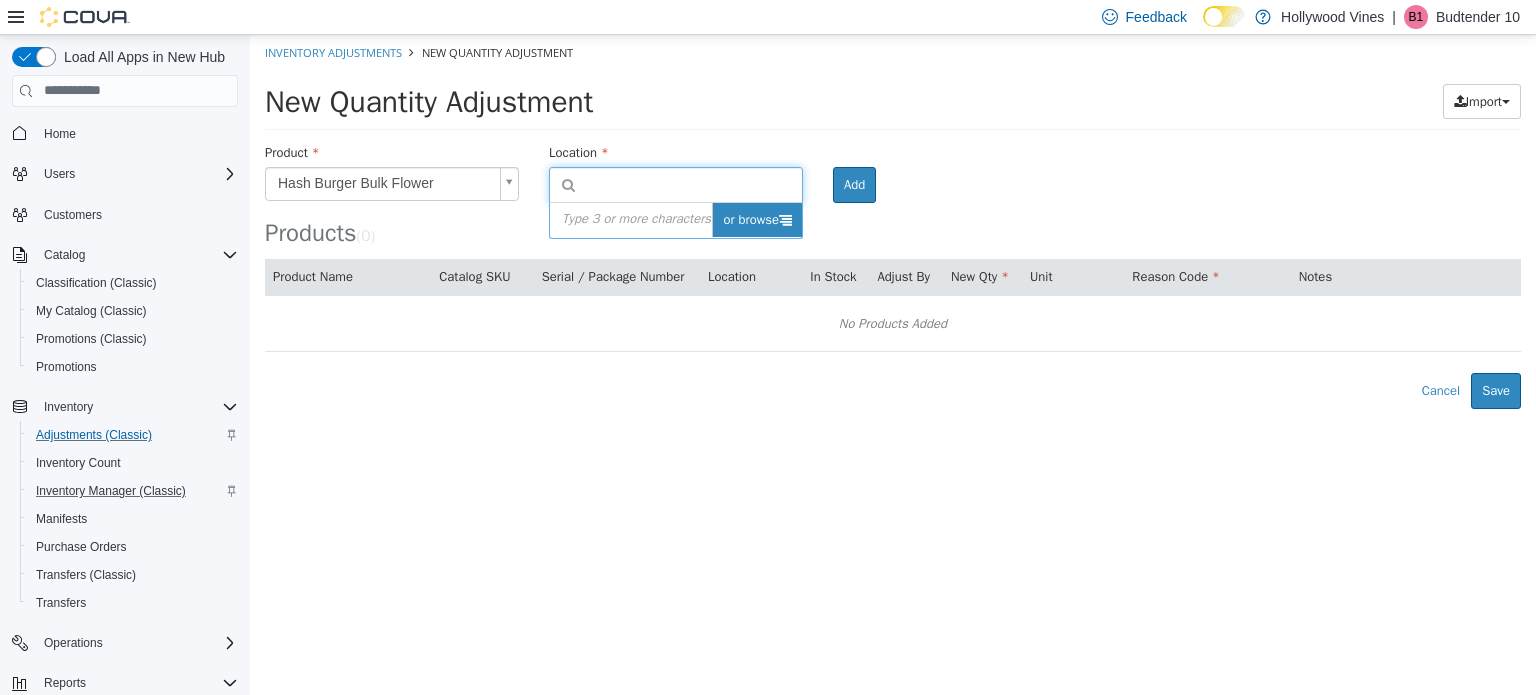 click on "or browse" at bounding box center (757, 219) 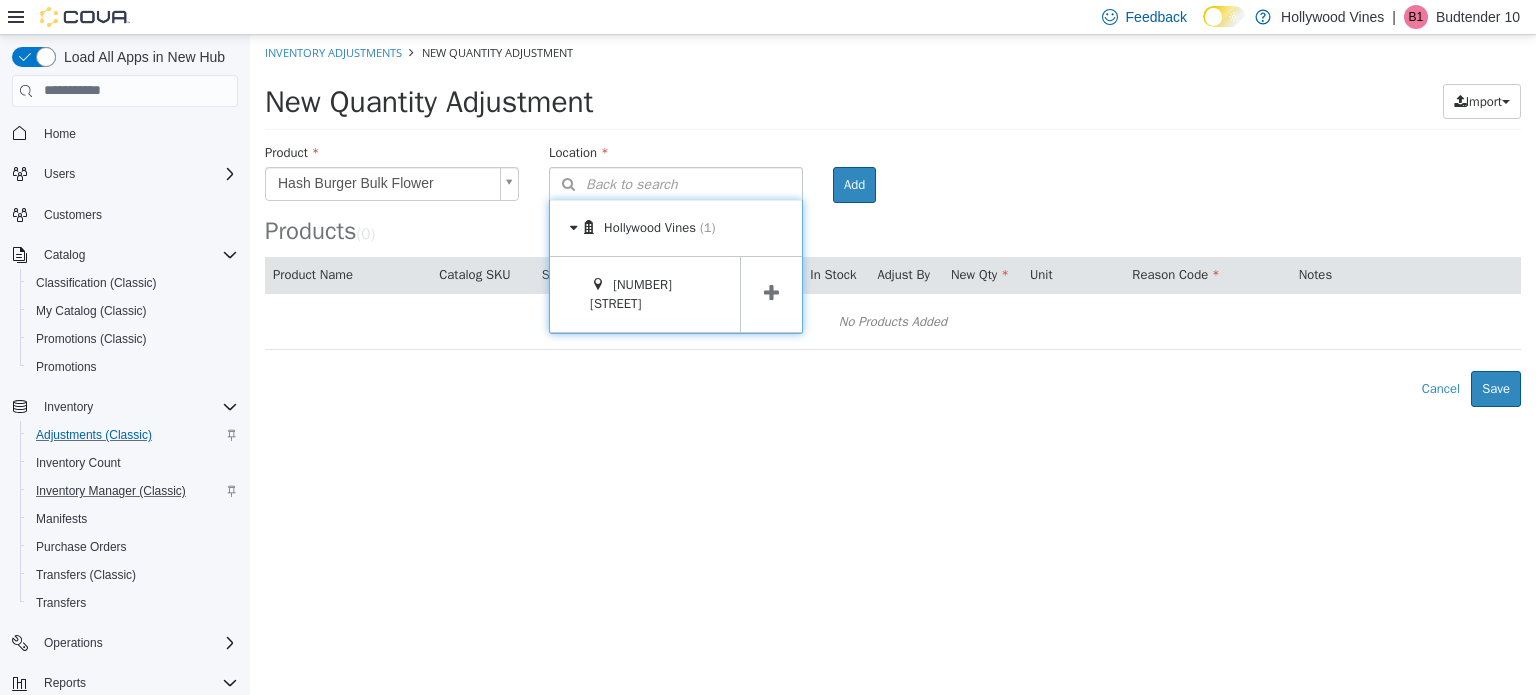 click at bounding box center [771, 293] 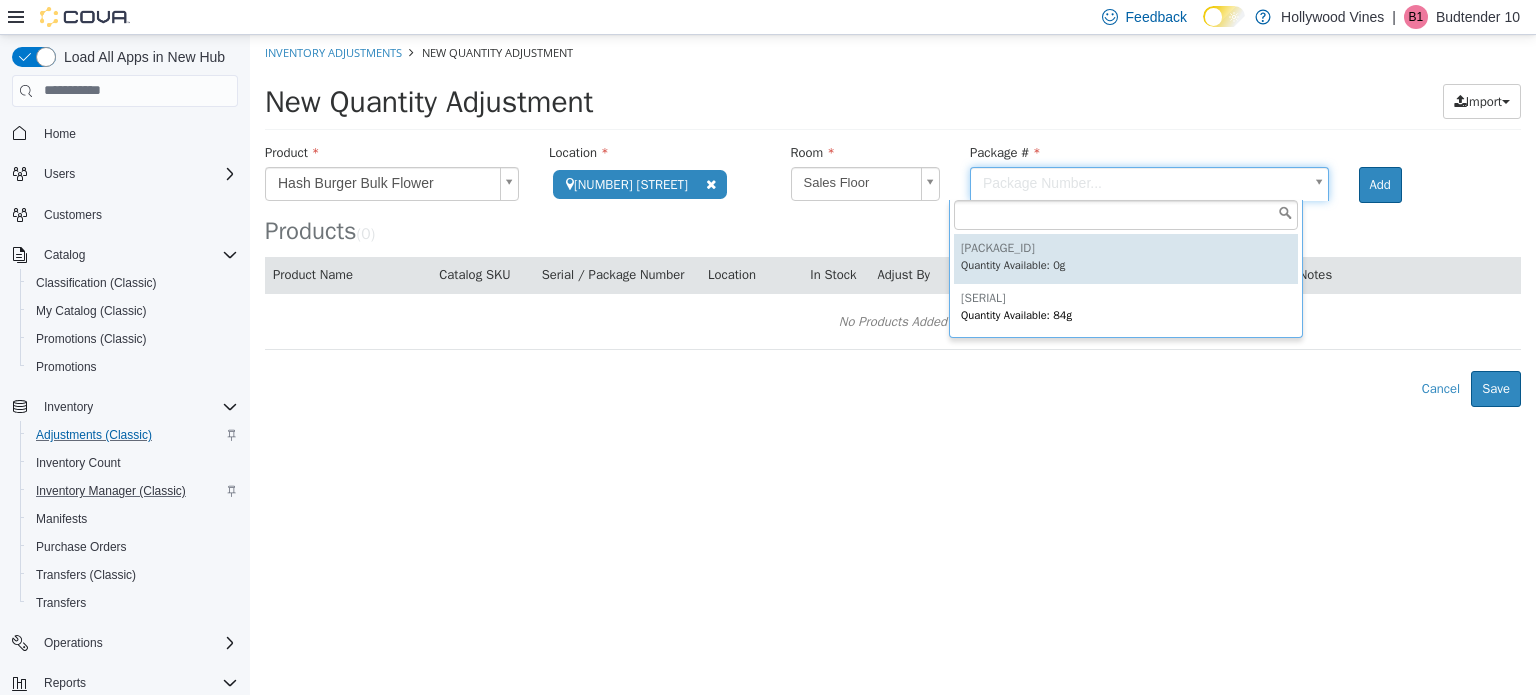 click on "**********" at bounding box center [893, 220] 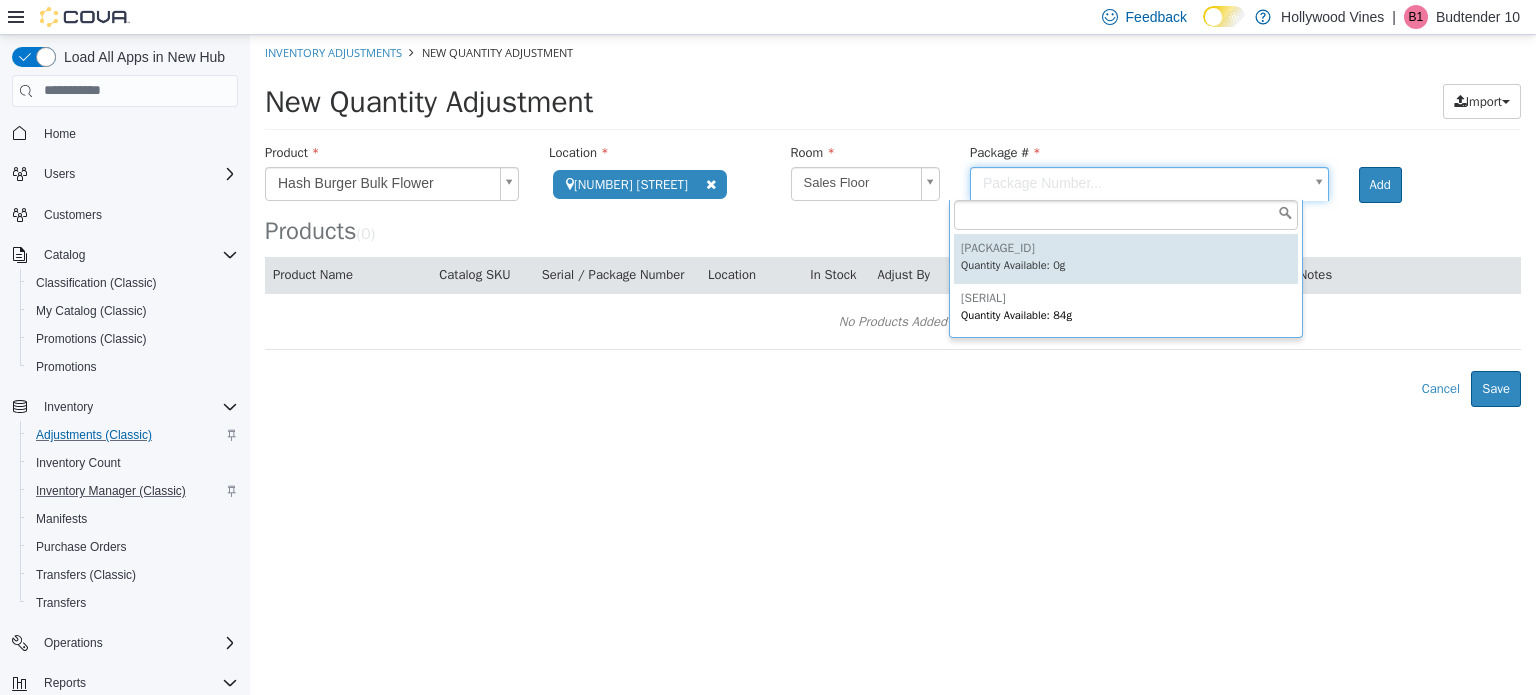 click on "**********" at bounding box center (893, 220) 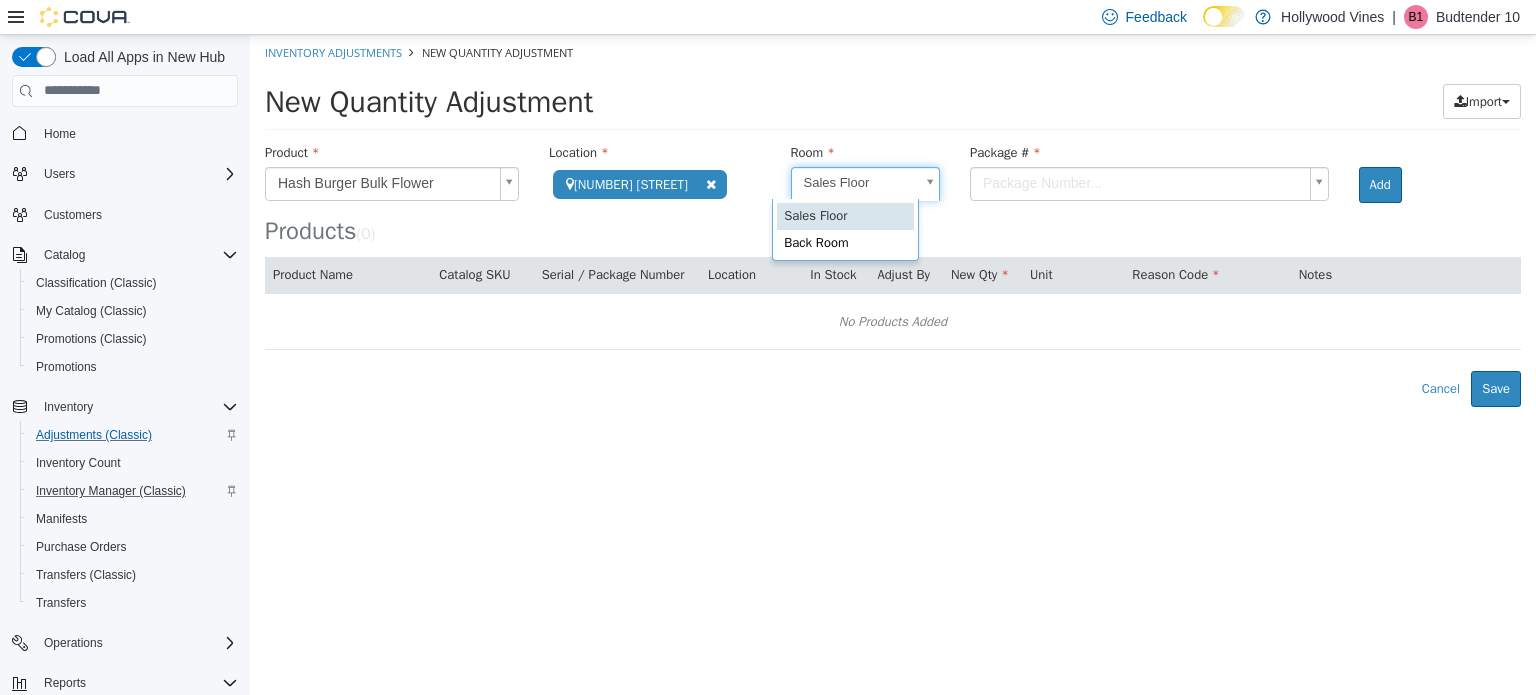 click on "**********" at bounding box center [893, 220] 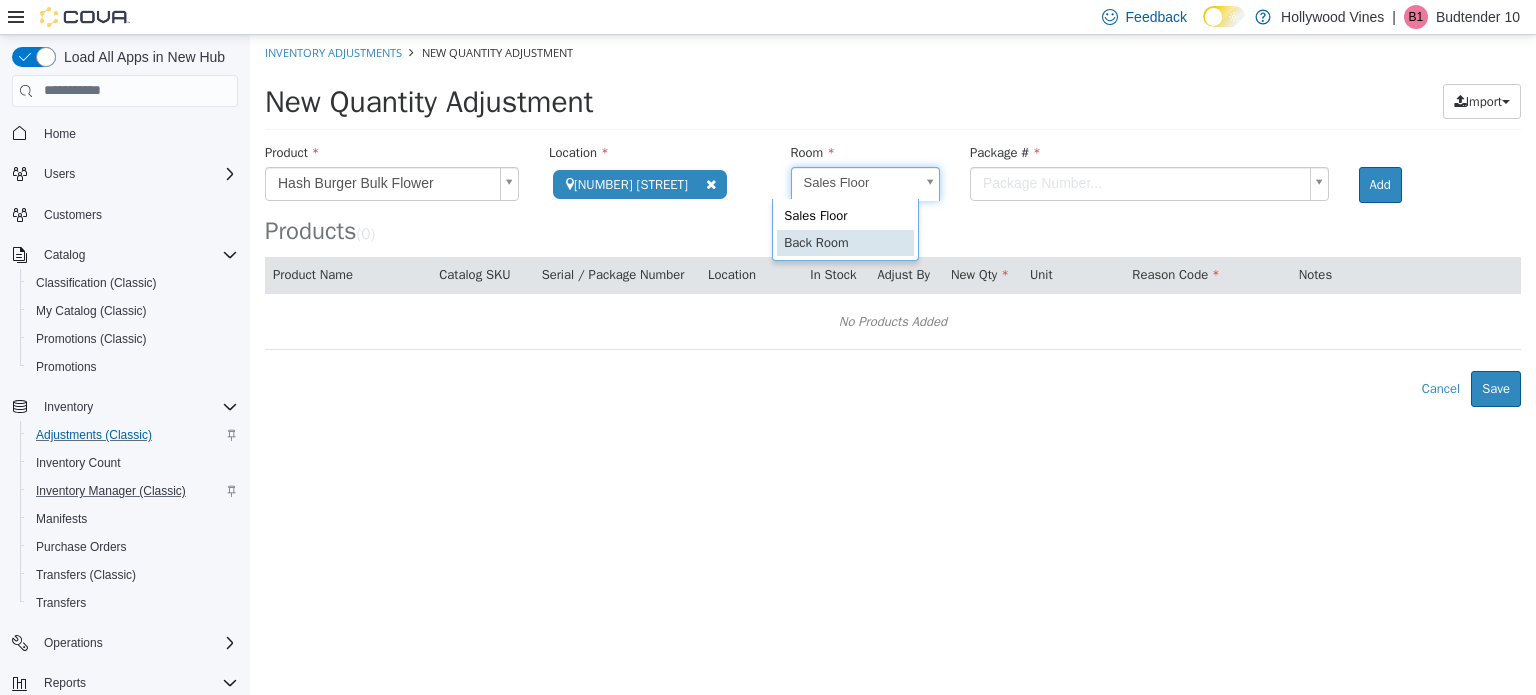 scroll, scrollTop: 0, scrollLeft: 5, axis: horizontal 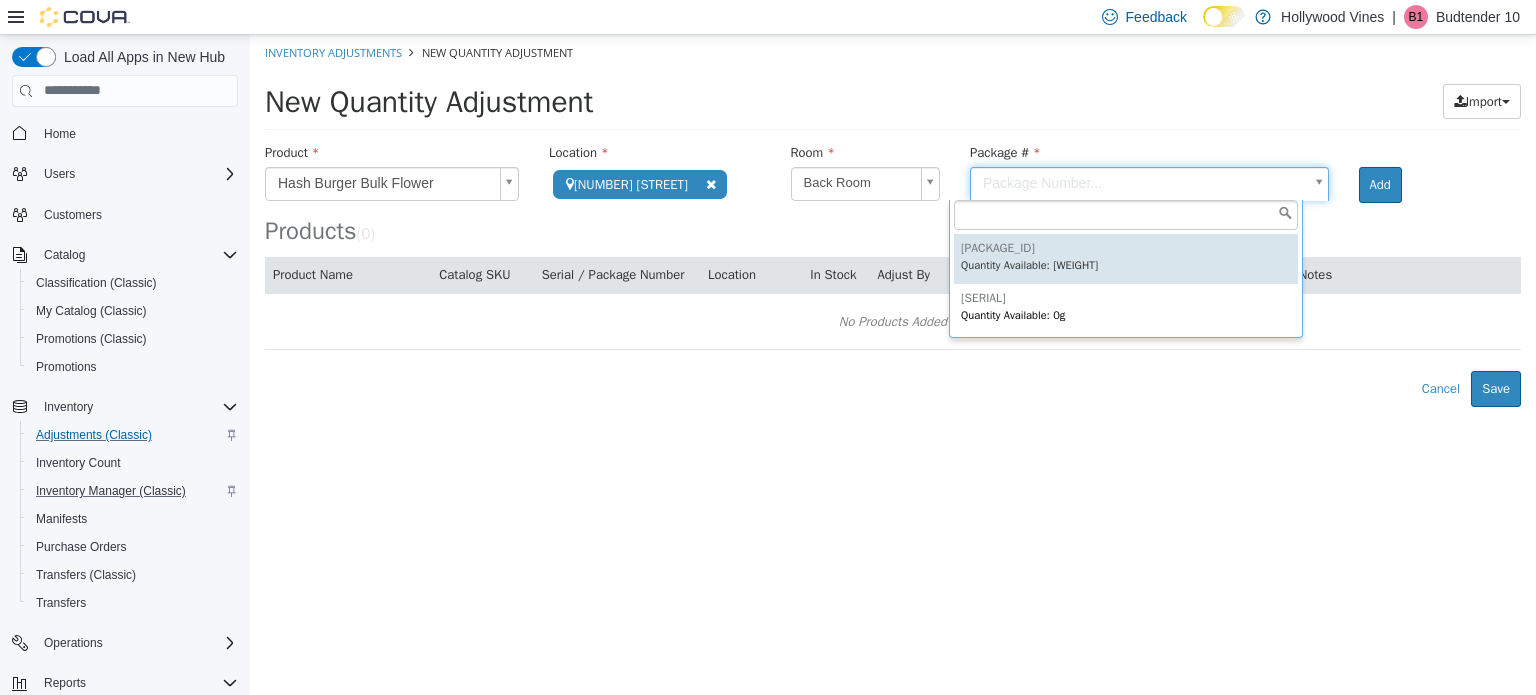 click on "**********" at bounding box center (893, 220) 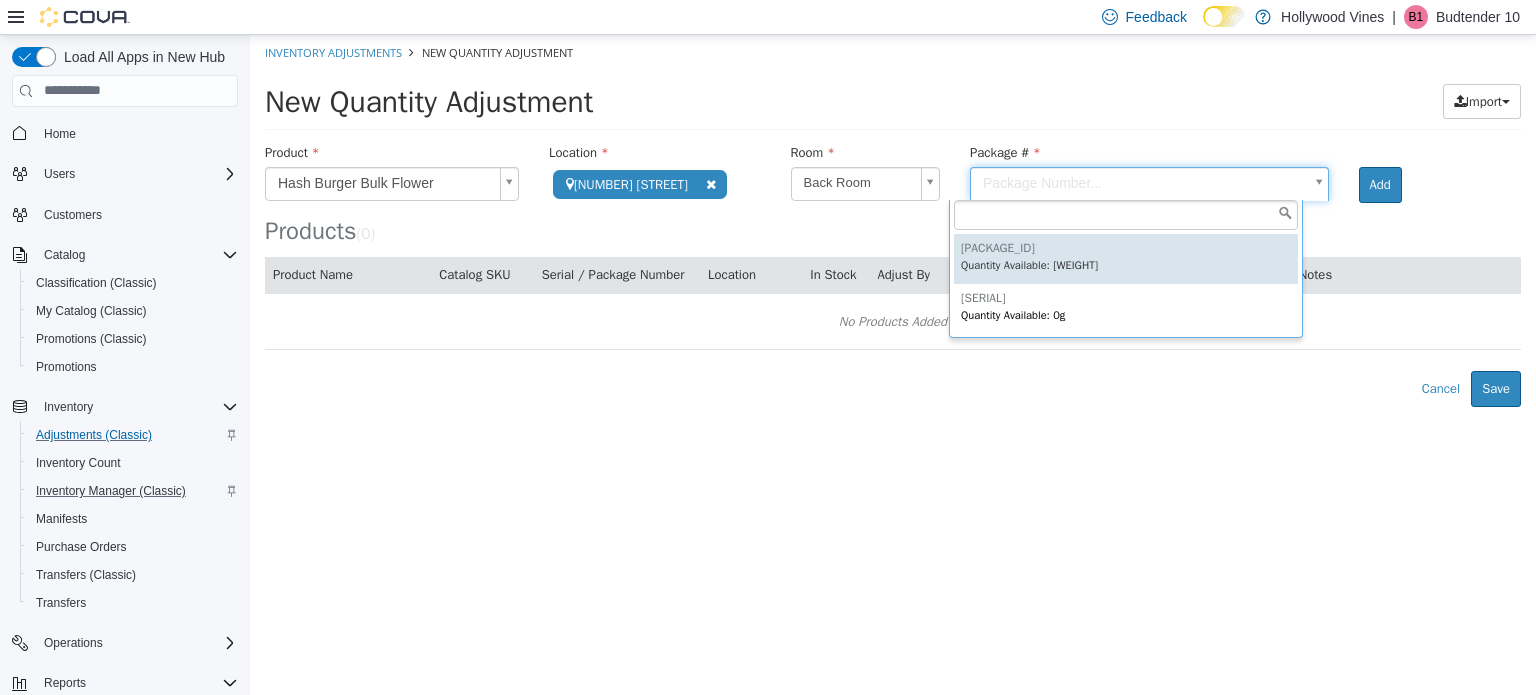 type on "**********" 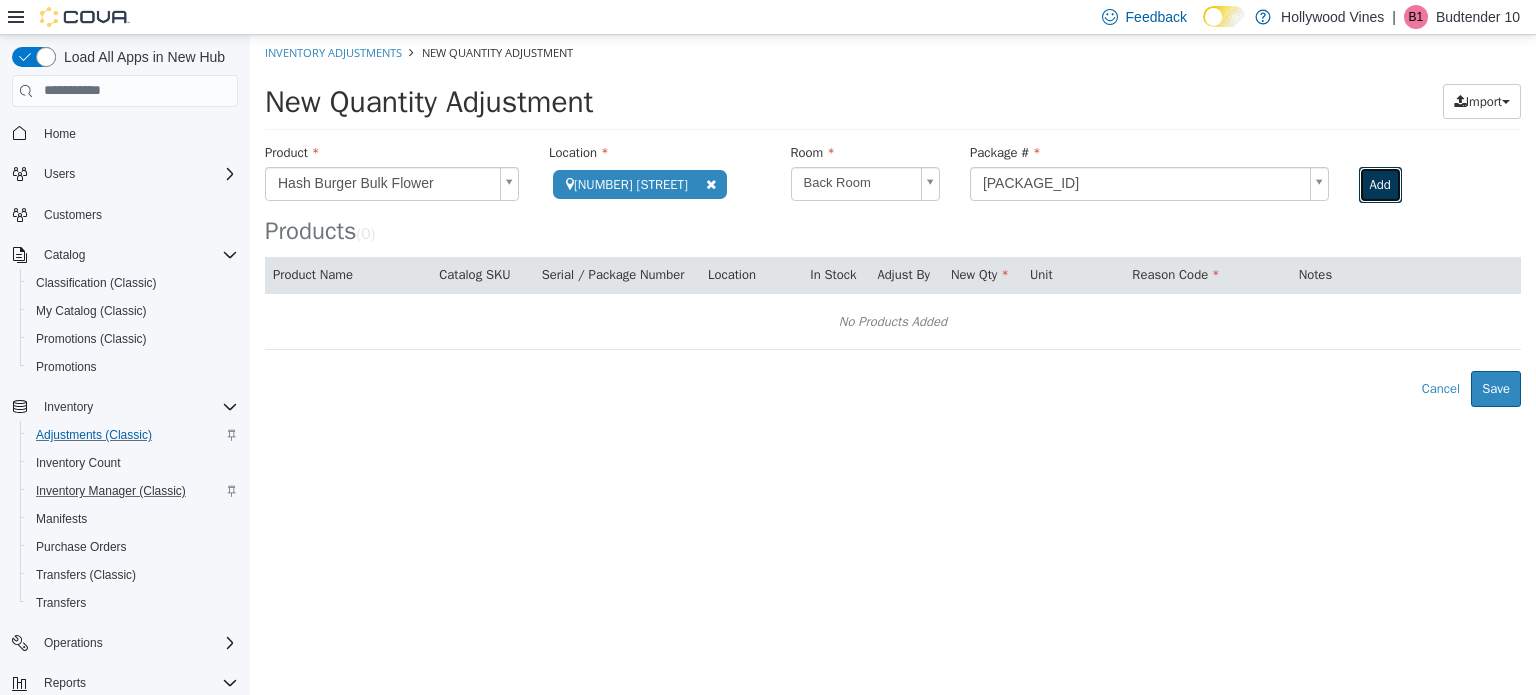 click on "Add" at bounding box center (1380, 184) 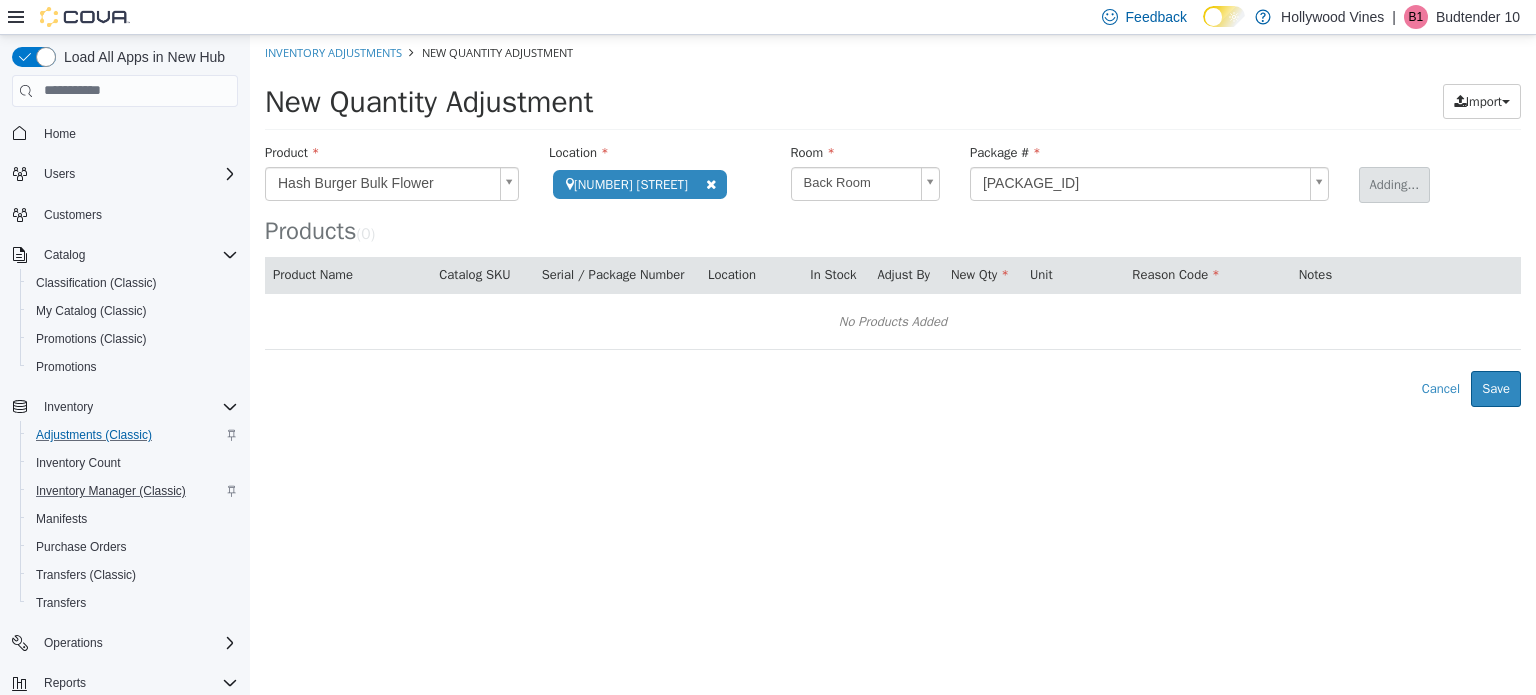 type 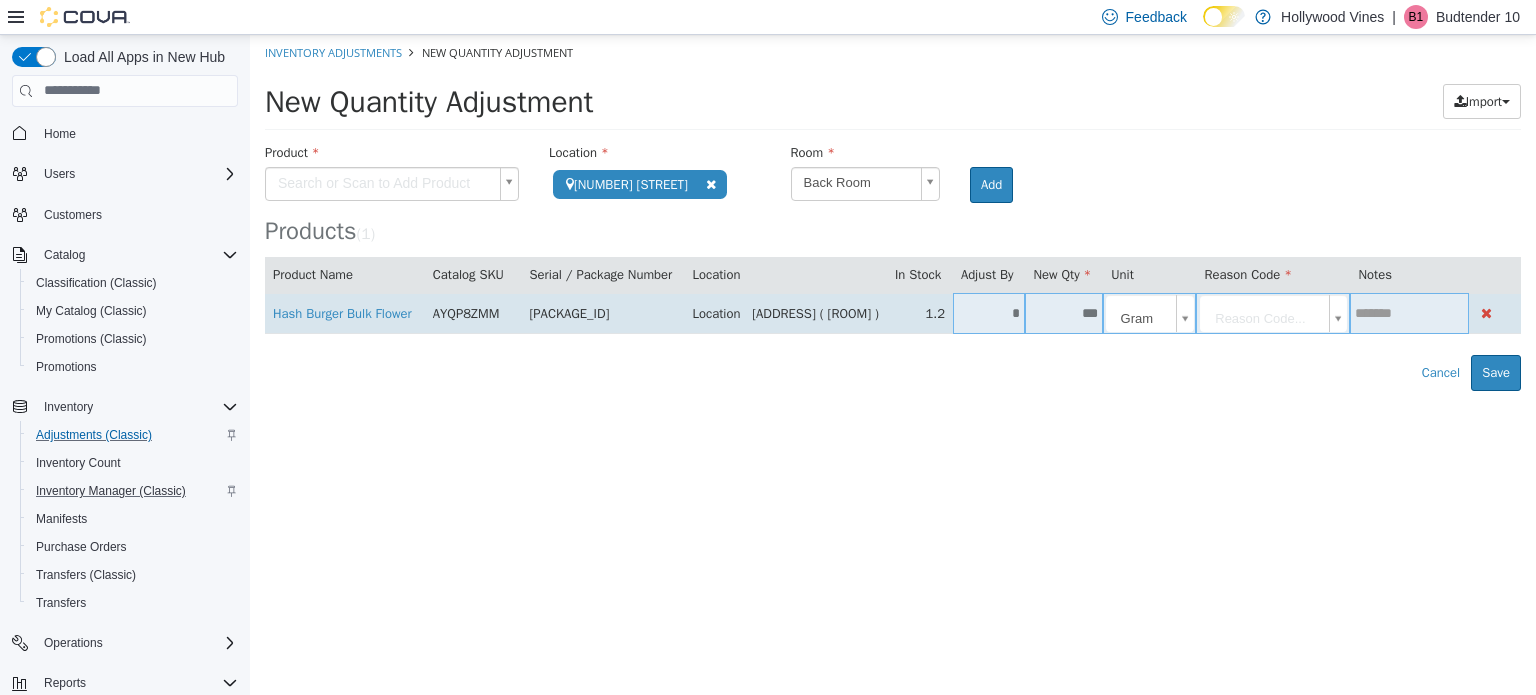 click on "*" at bounding box center [989, 312] 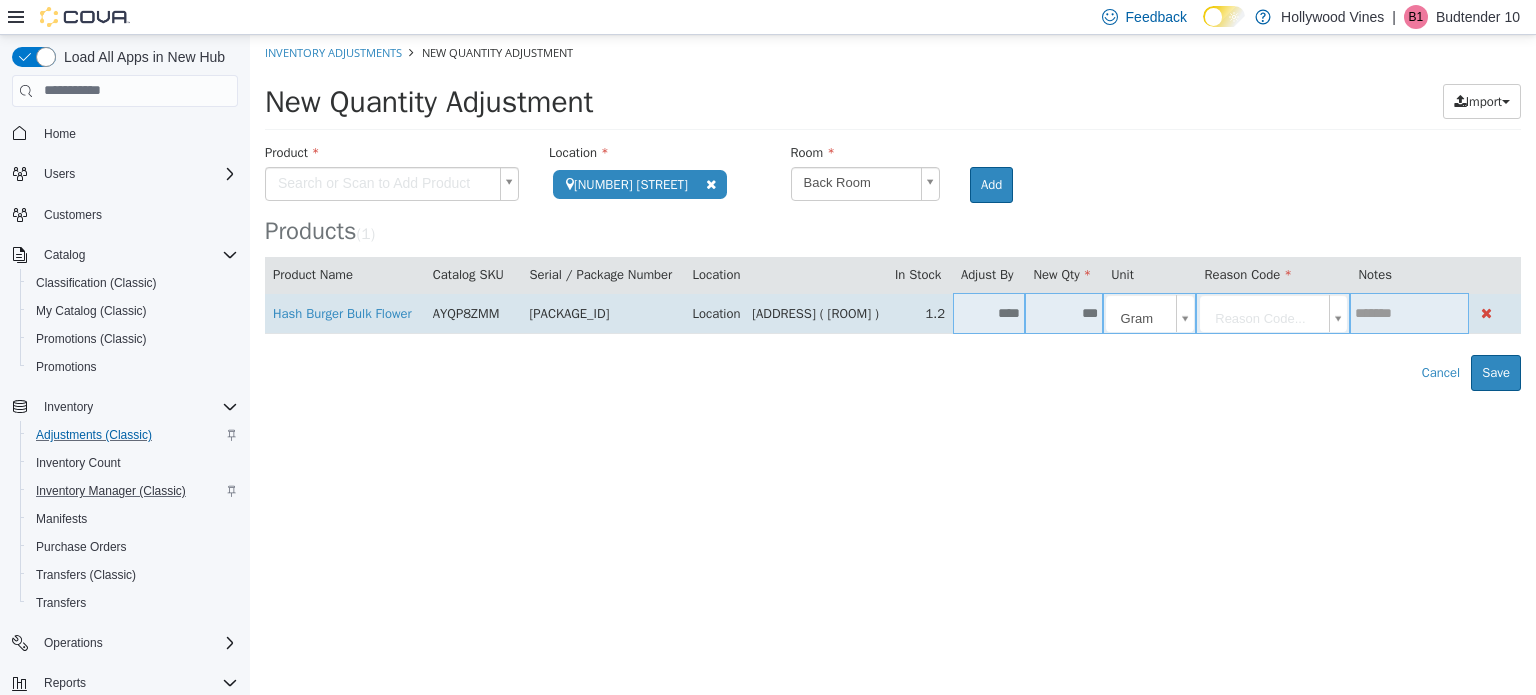 type on "****" 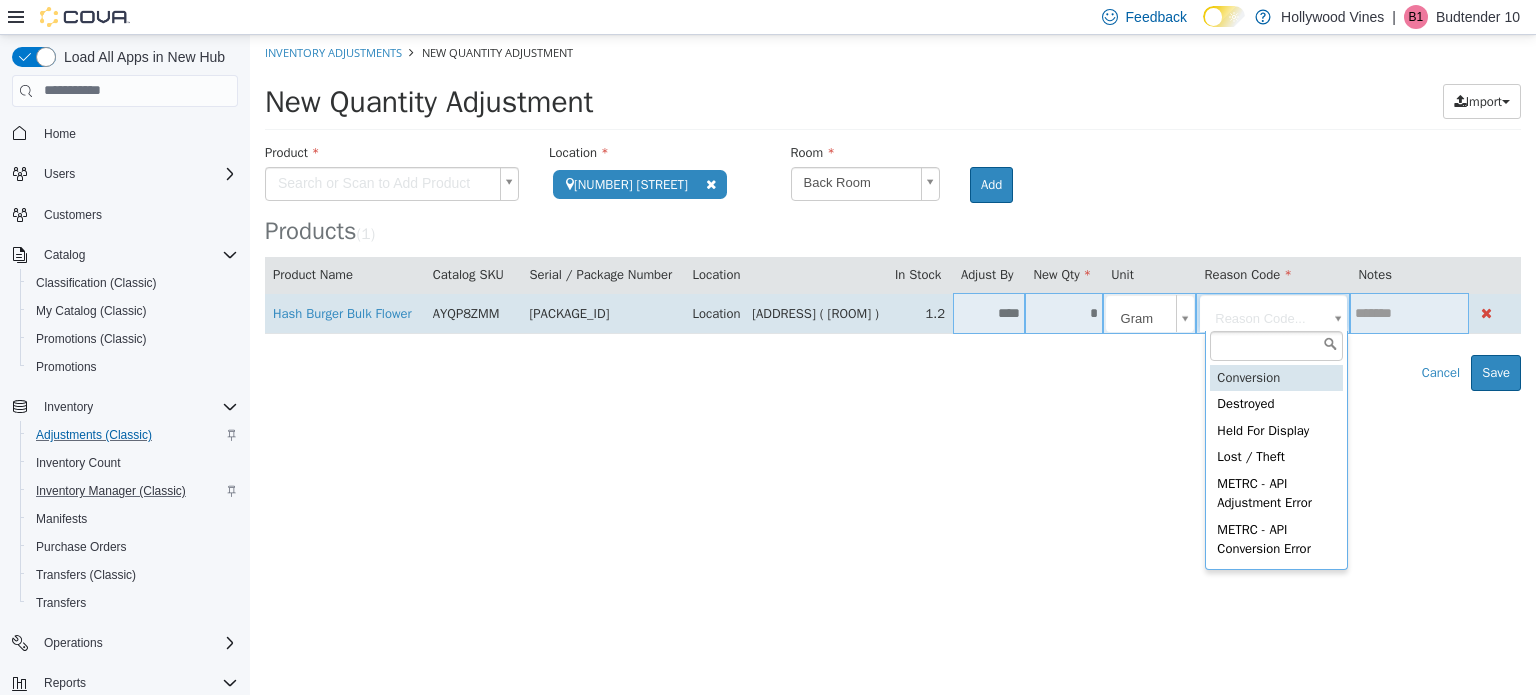 click on "**********" at bounding box center (893, 212) 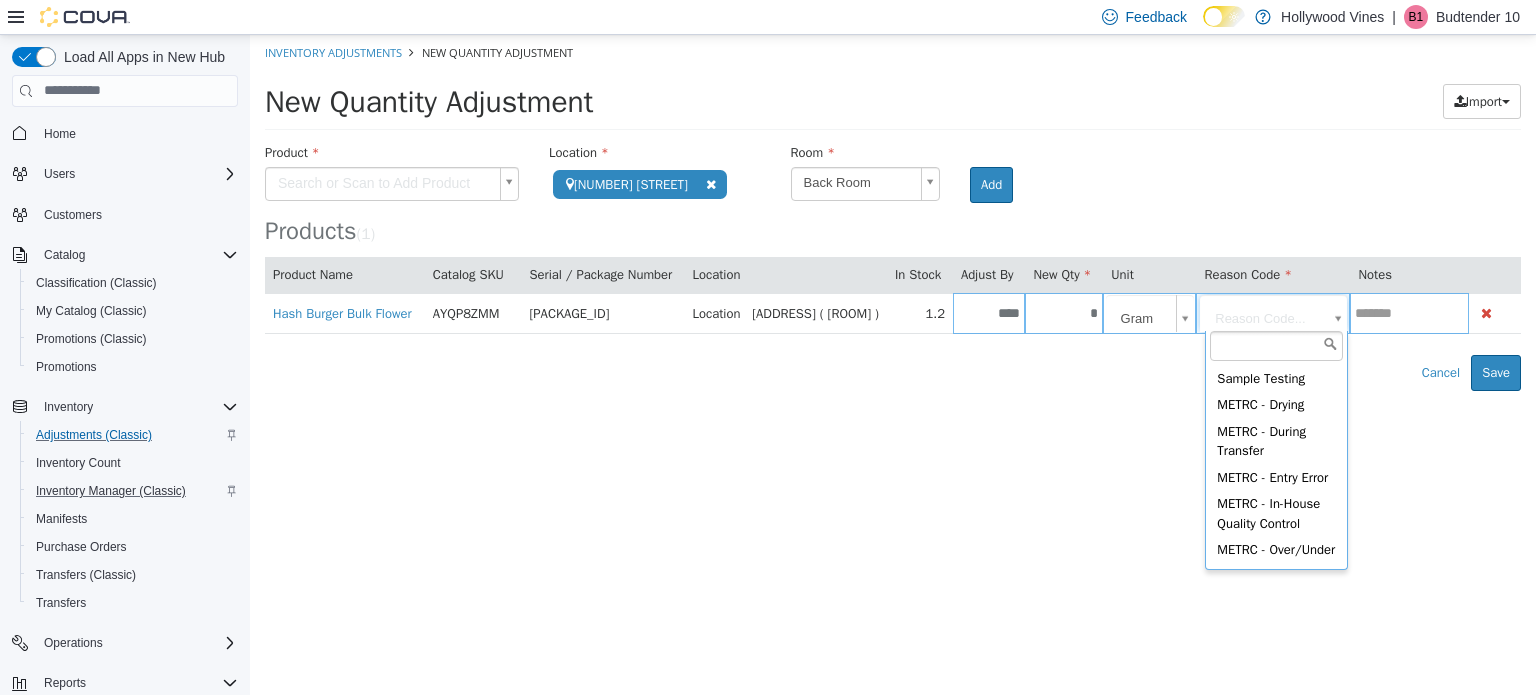 scroll, scrollTop: 284, scrollLeft: 0, axis: vertical 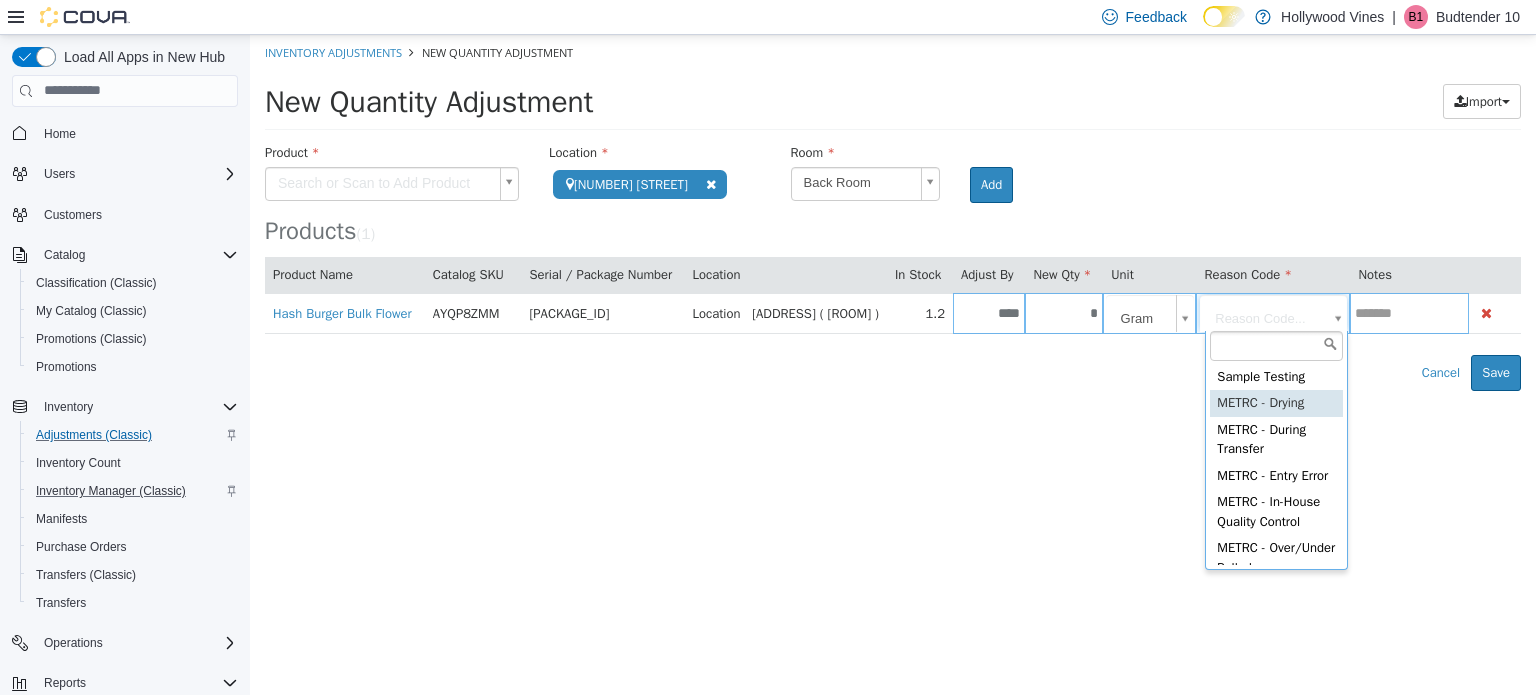 type on "**********" 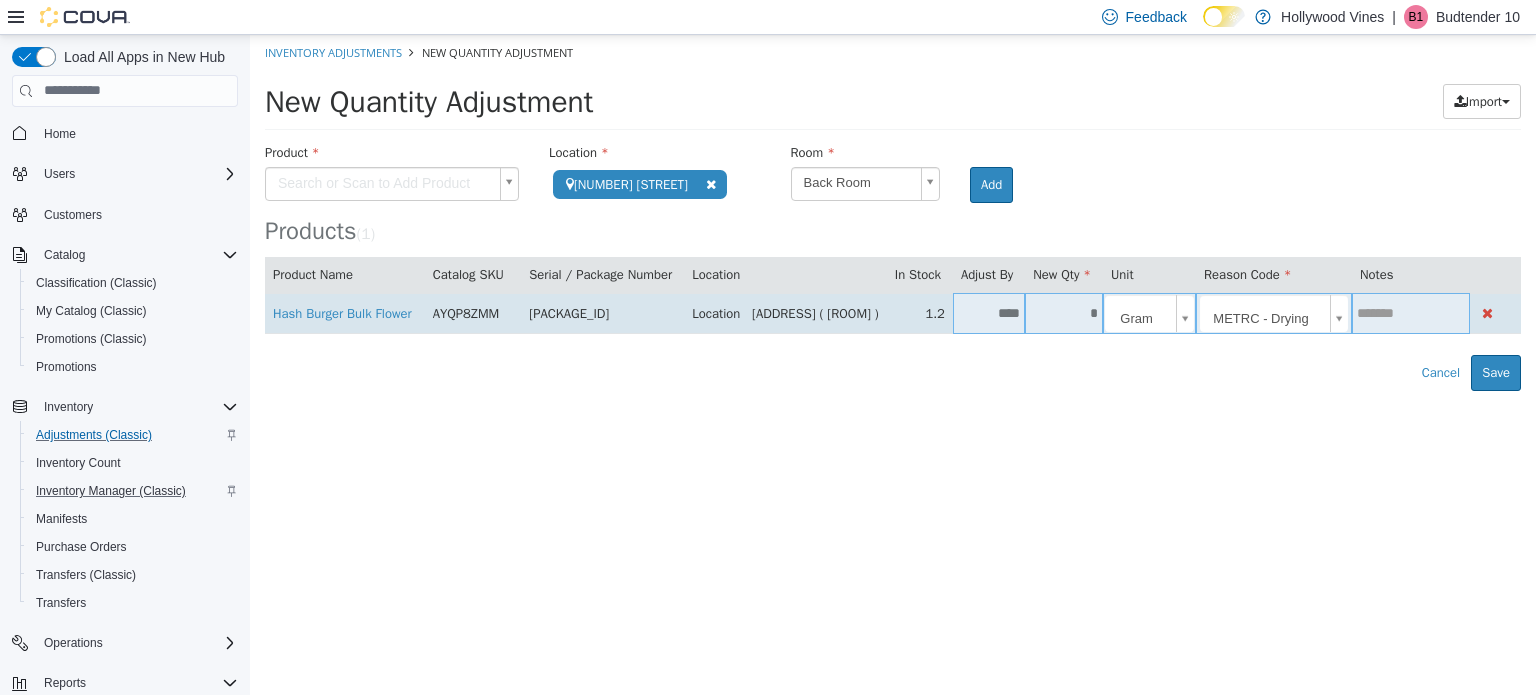click at bounding box center (1411, 312) 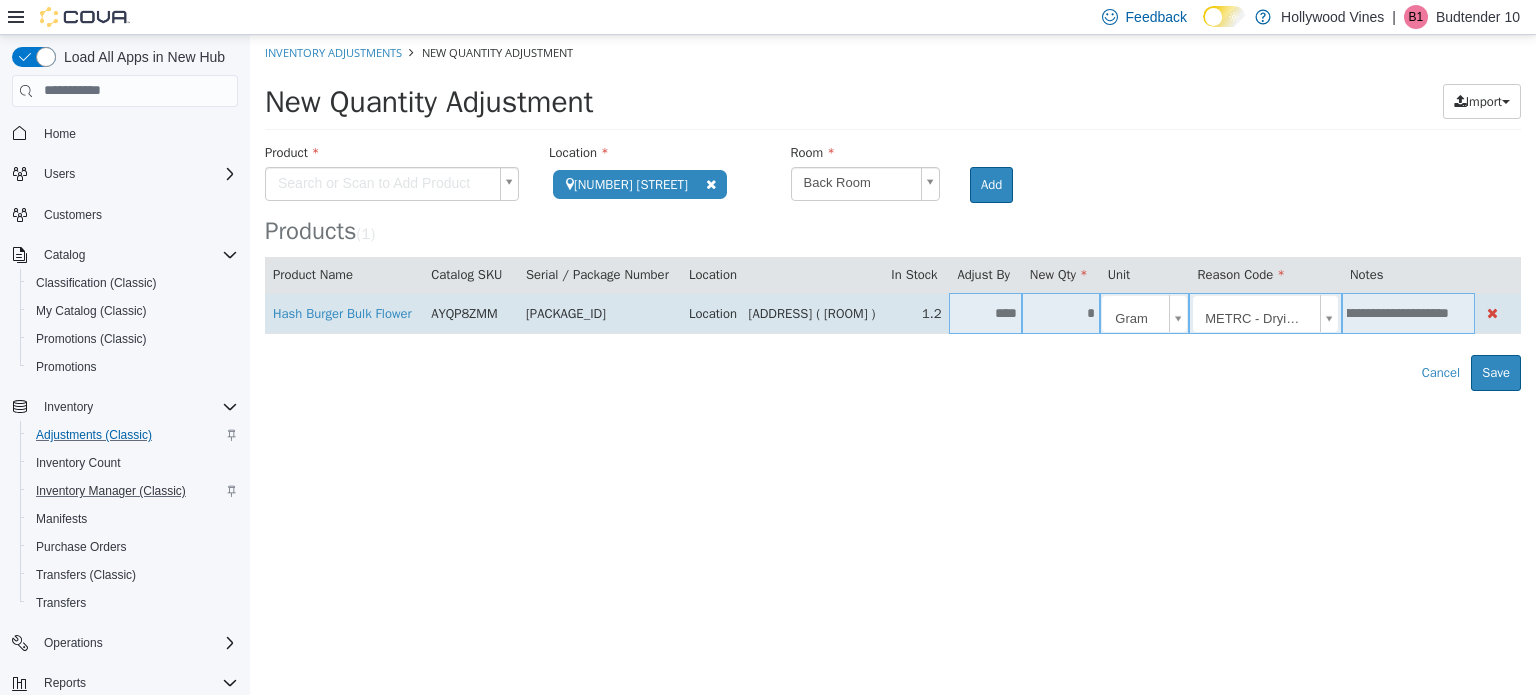 scroll, scrollTop: 0, scrollLeft: 60, axis: horizontal 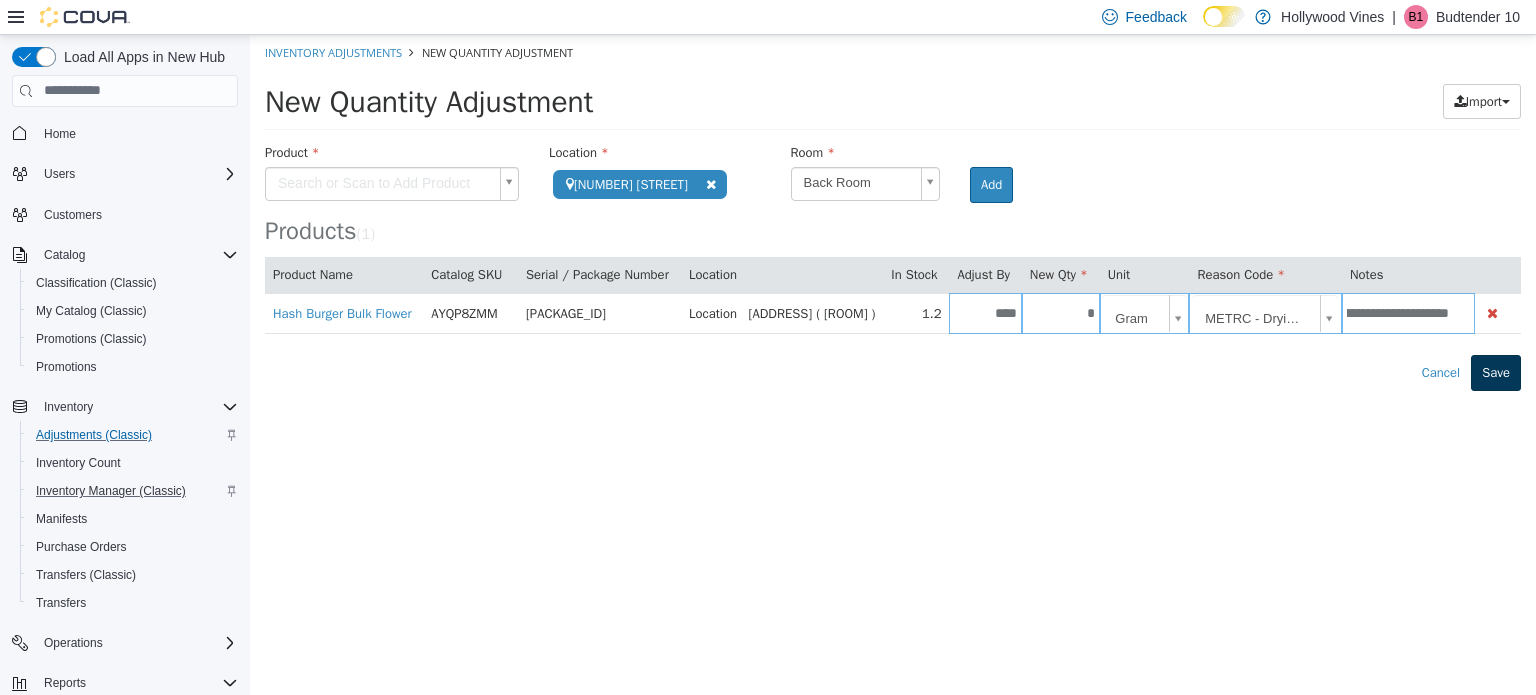 type on "**********" 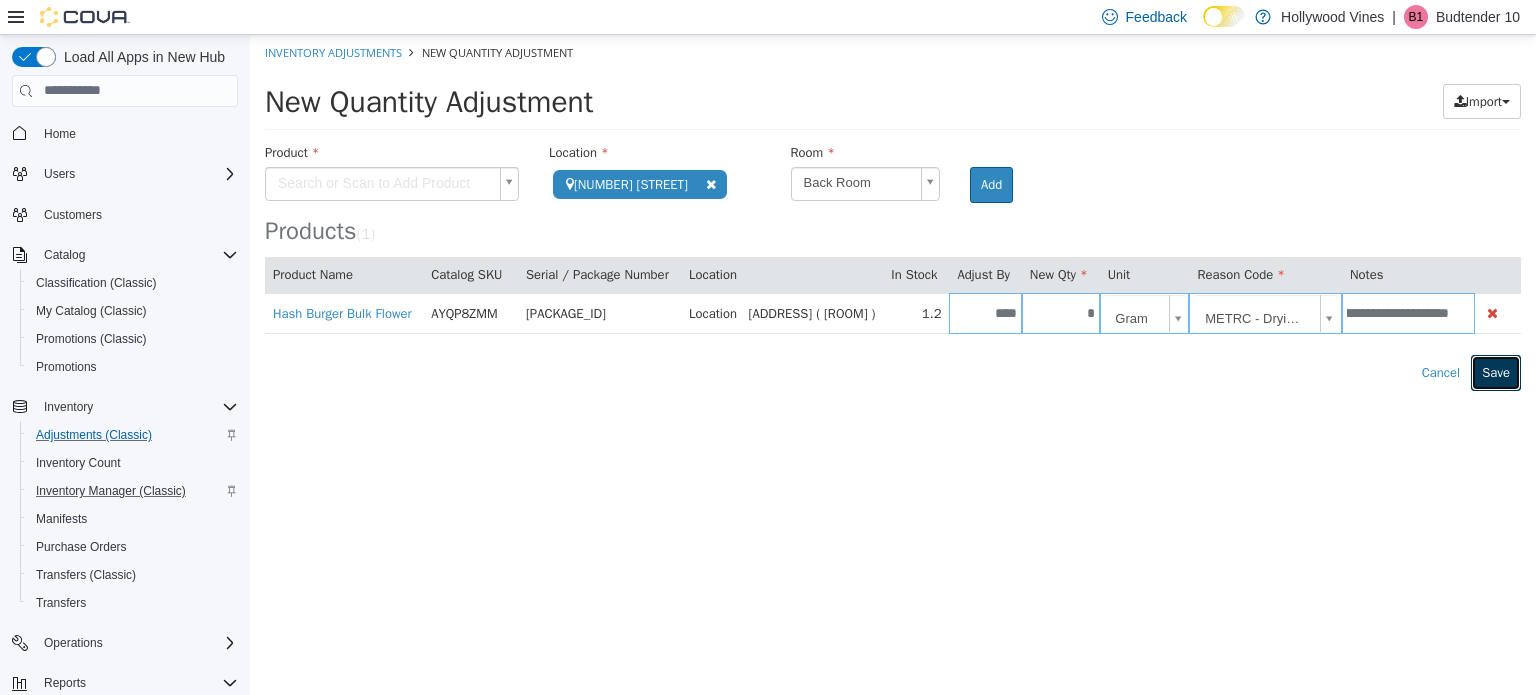scroll, scrollTop: 0, scrollLeft: 0, axis: both 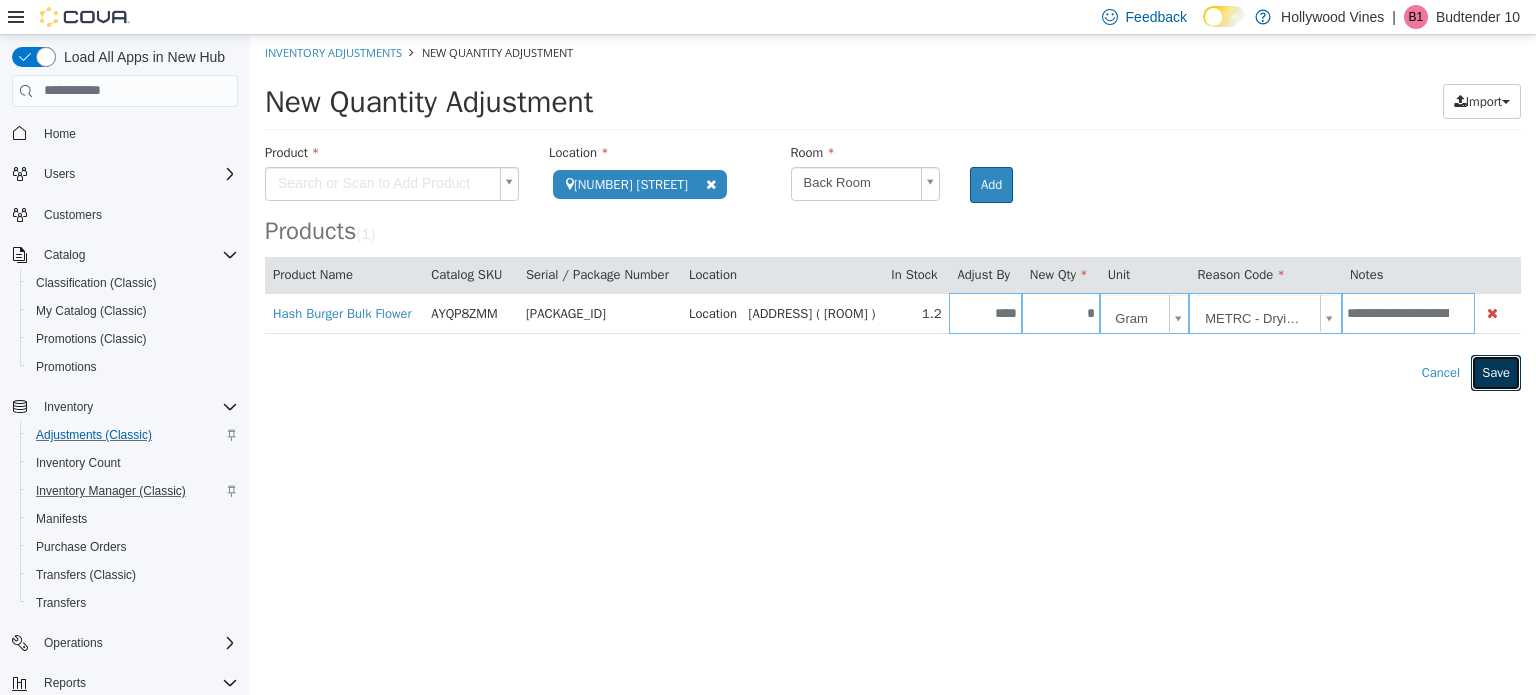 click on "Save" at bounding box center (1496, 372) 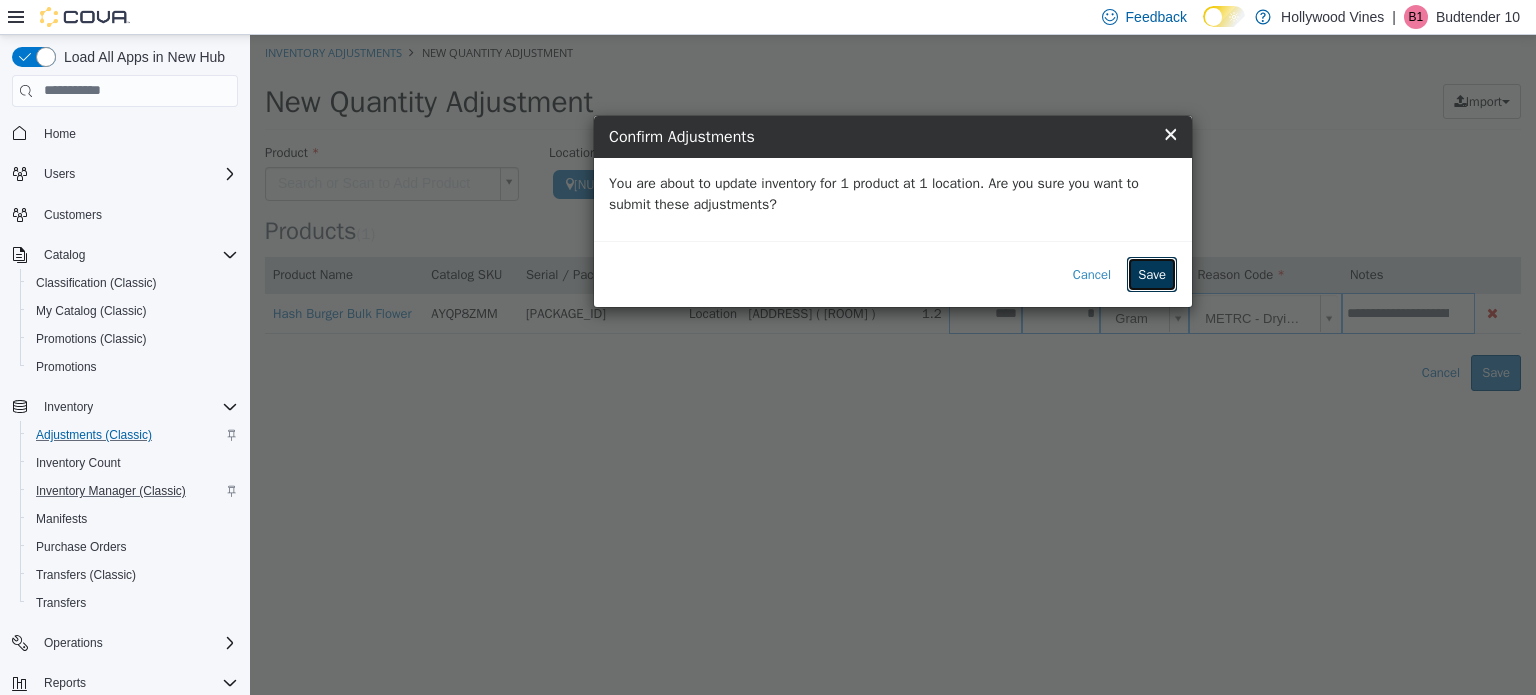 click on "Save" at bounding box center [1152, 274] 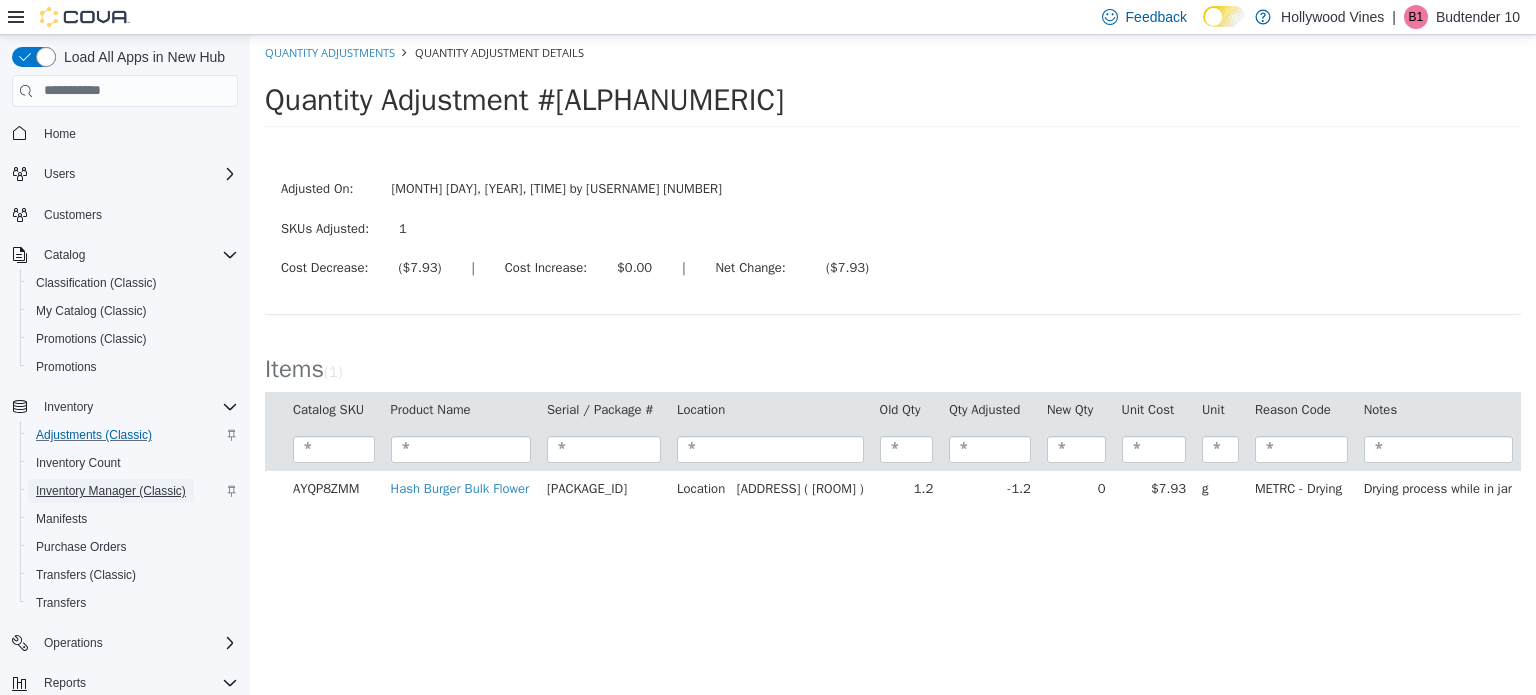 click on "Inventory Manager (Classic)" at bounding box center [111, 491] 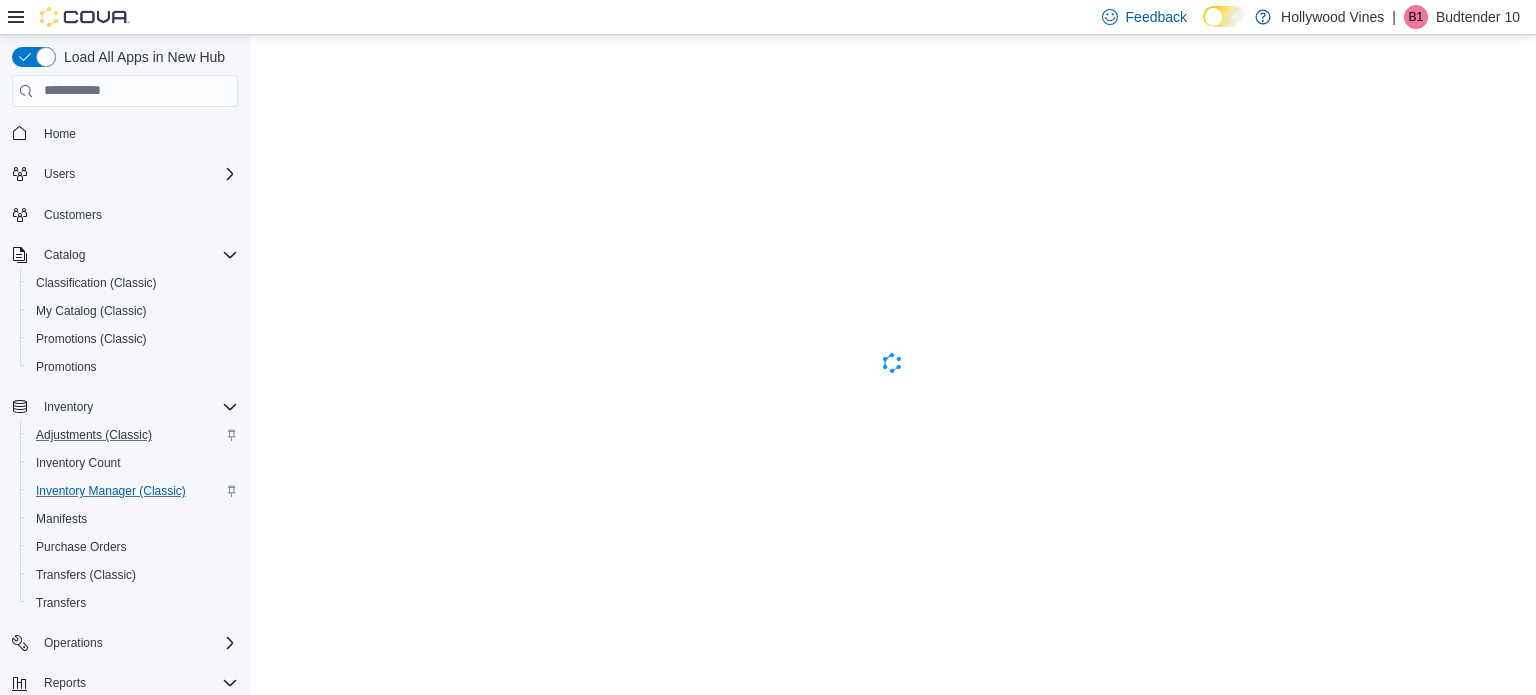 scroll, scrollTop: 0, scrollLeft: 0, axis: both 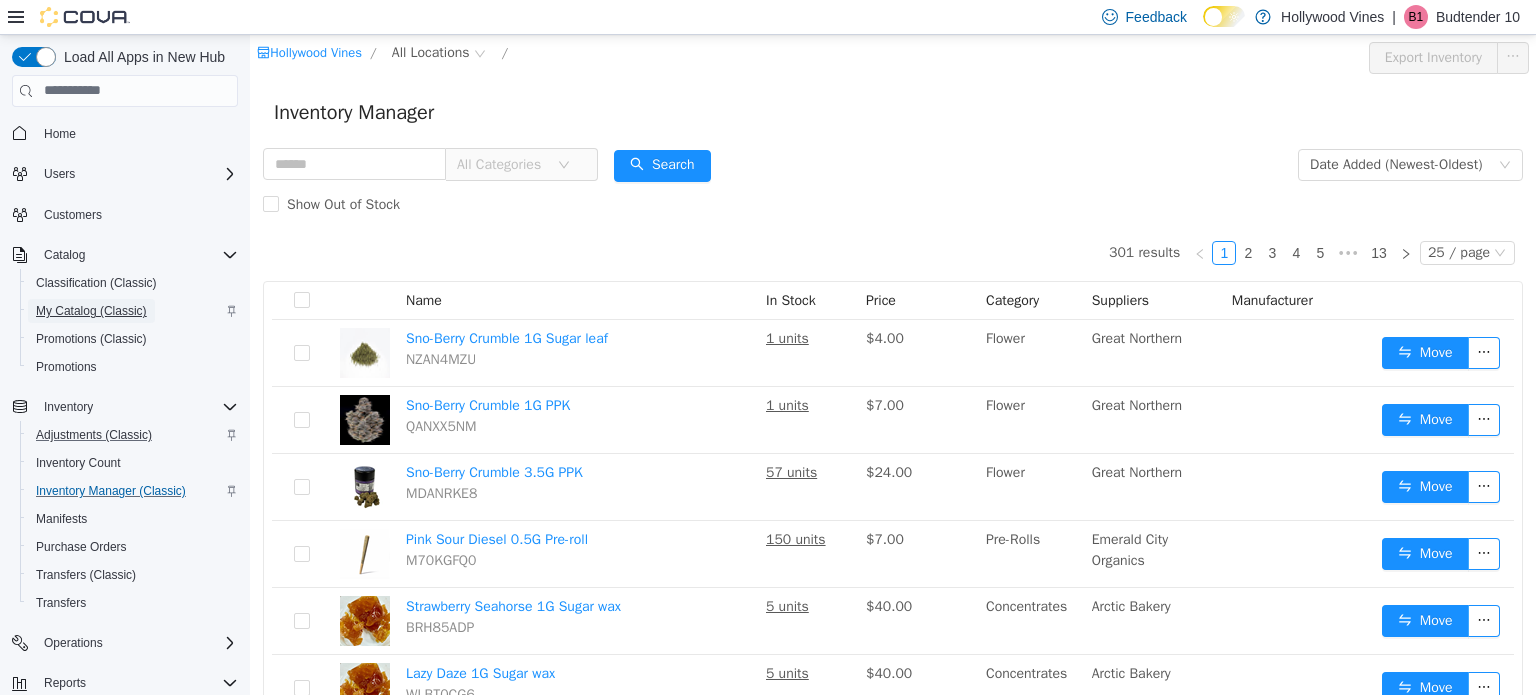 click on "My Catalog (Classic)" at bounding box center [91, 311] 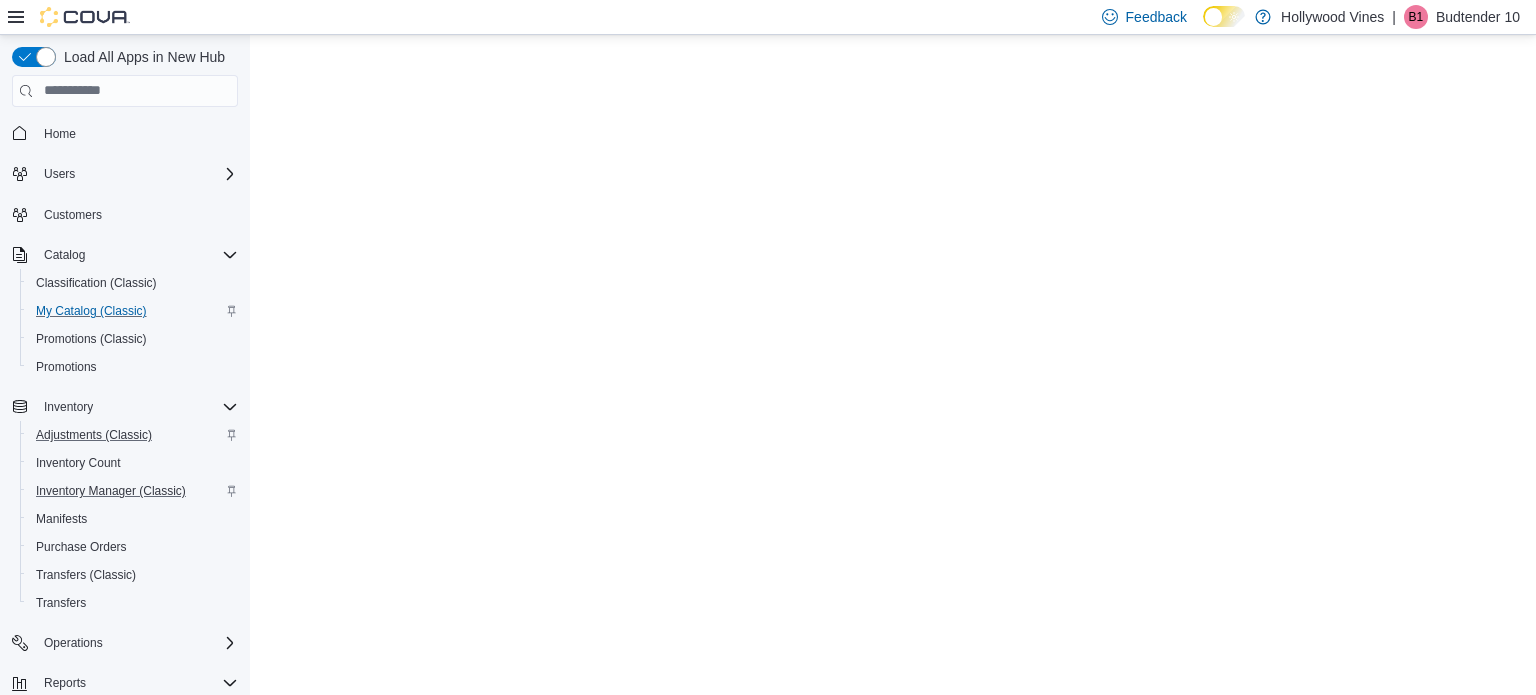 scroll, scrollTop: 0, scrollLeft: 0, axis: both 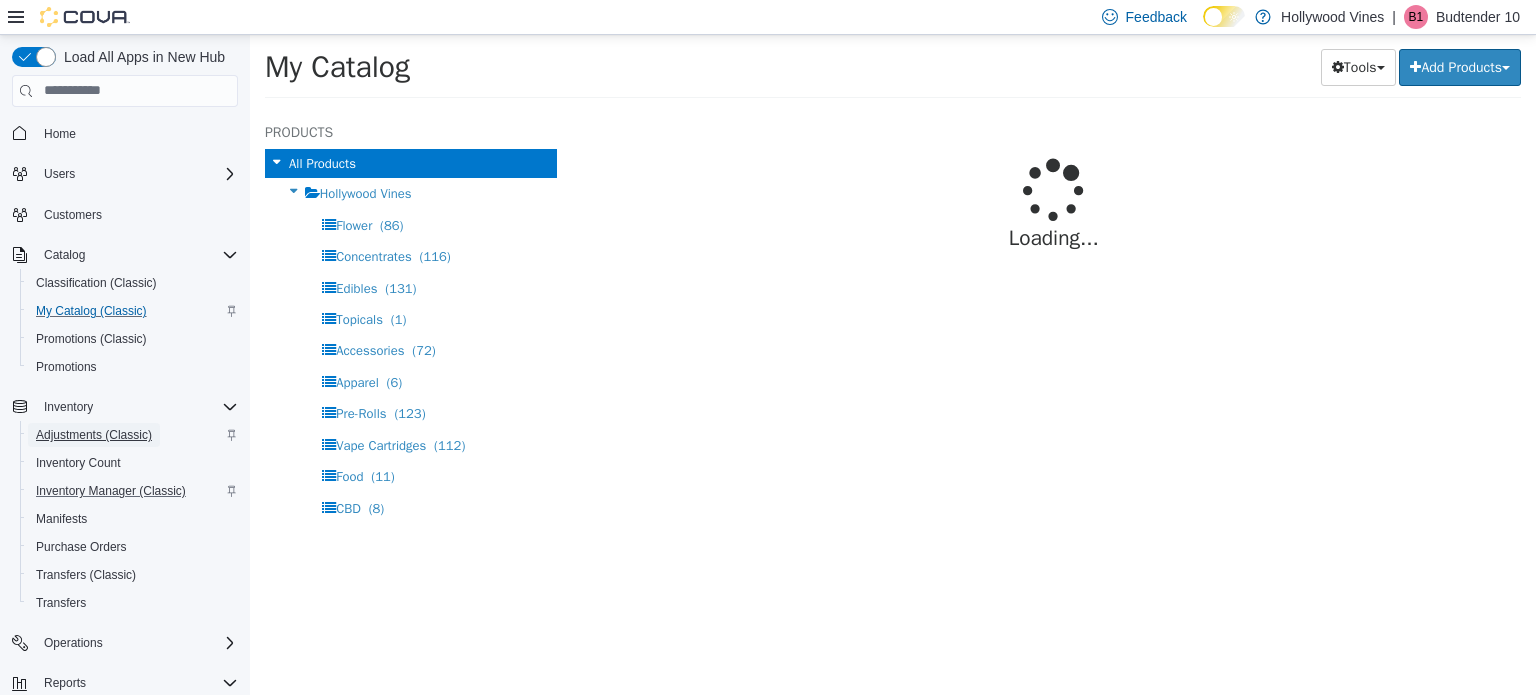 select on "**********" 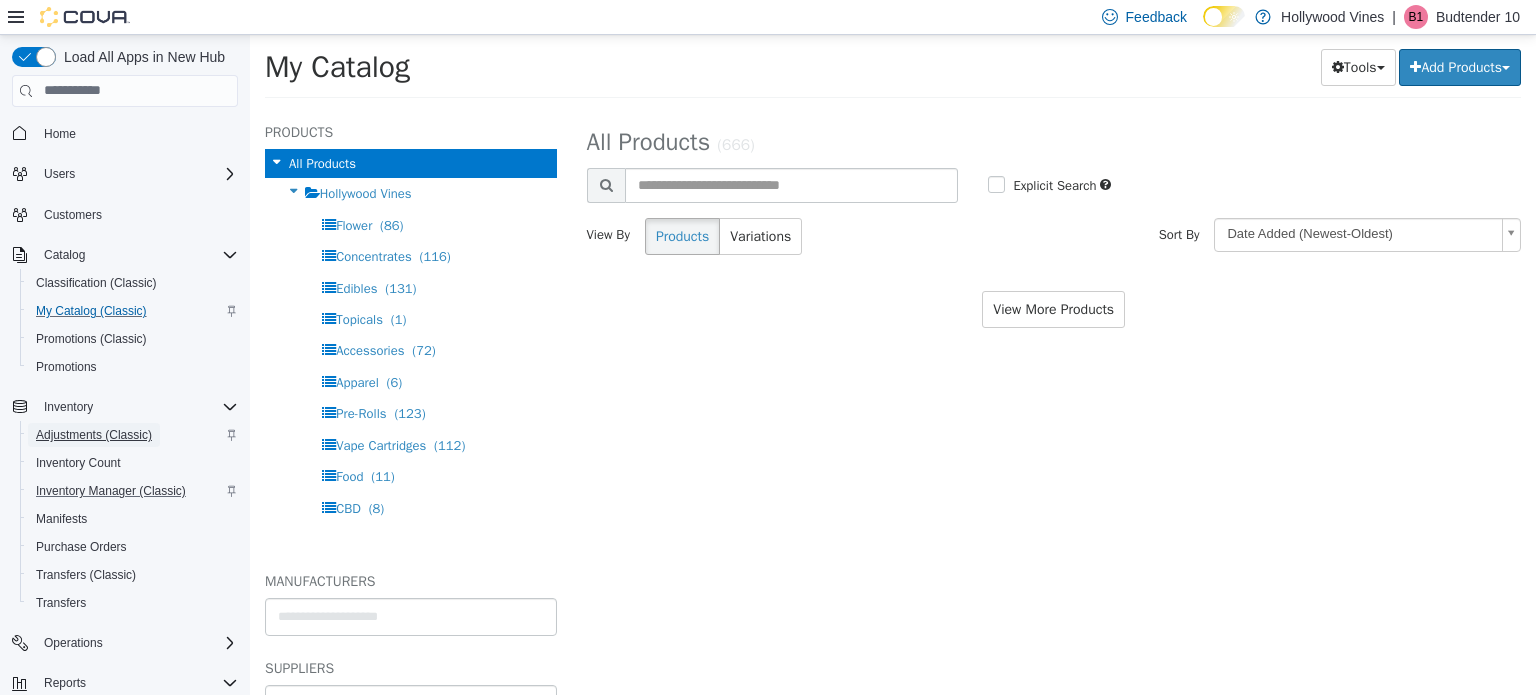 click on "Adjustments (Classic)" at bounding box center (94, 435) 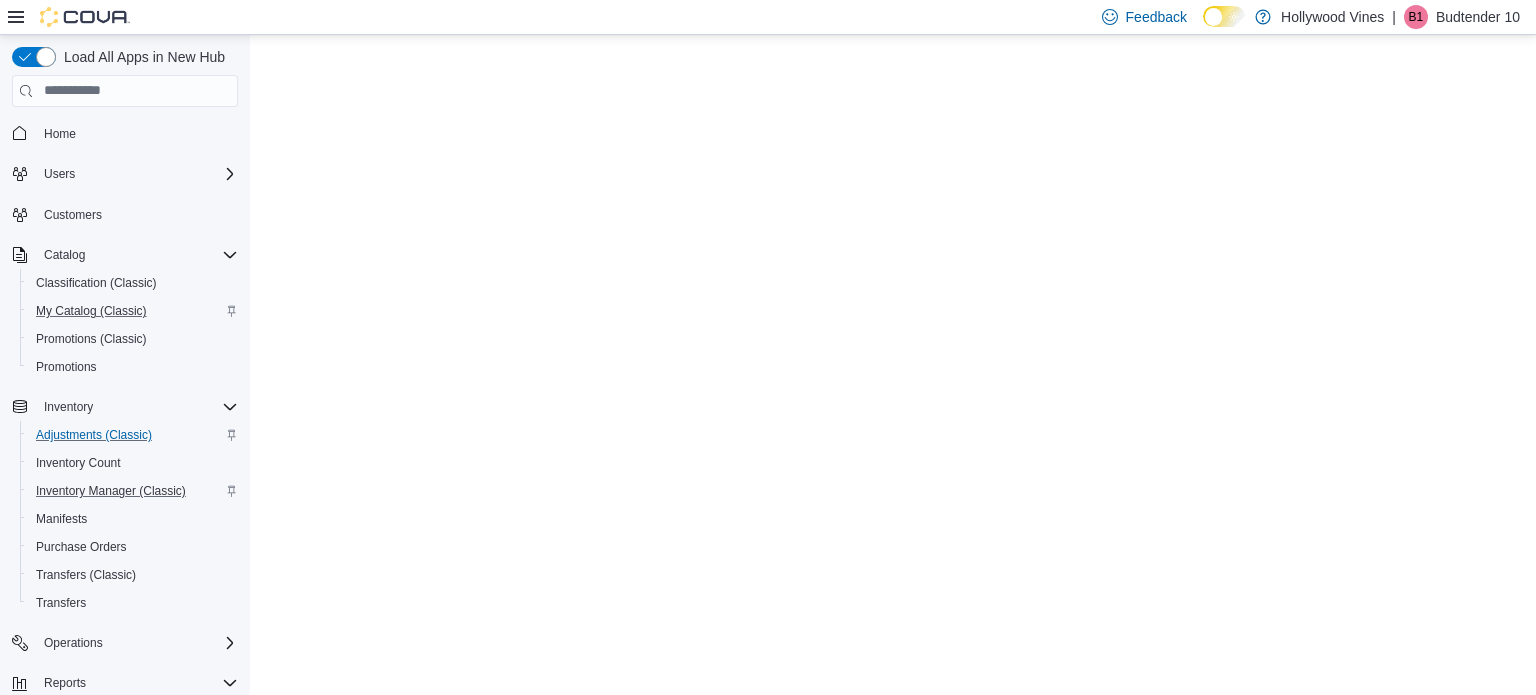 scroll, scrollTop: 0, scrollLeft: 0, axis: both 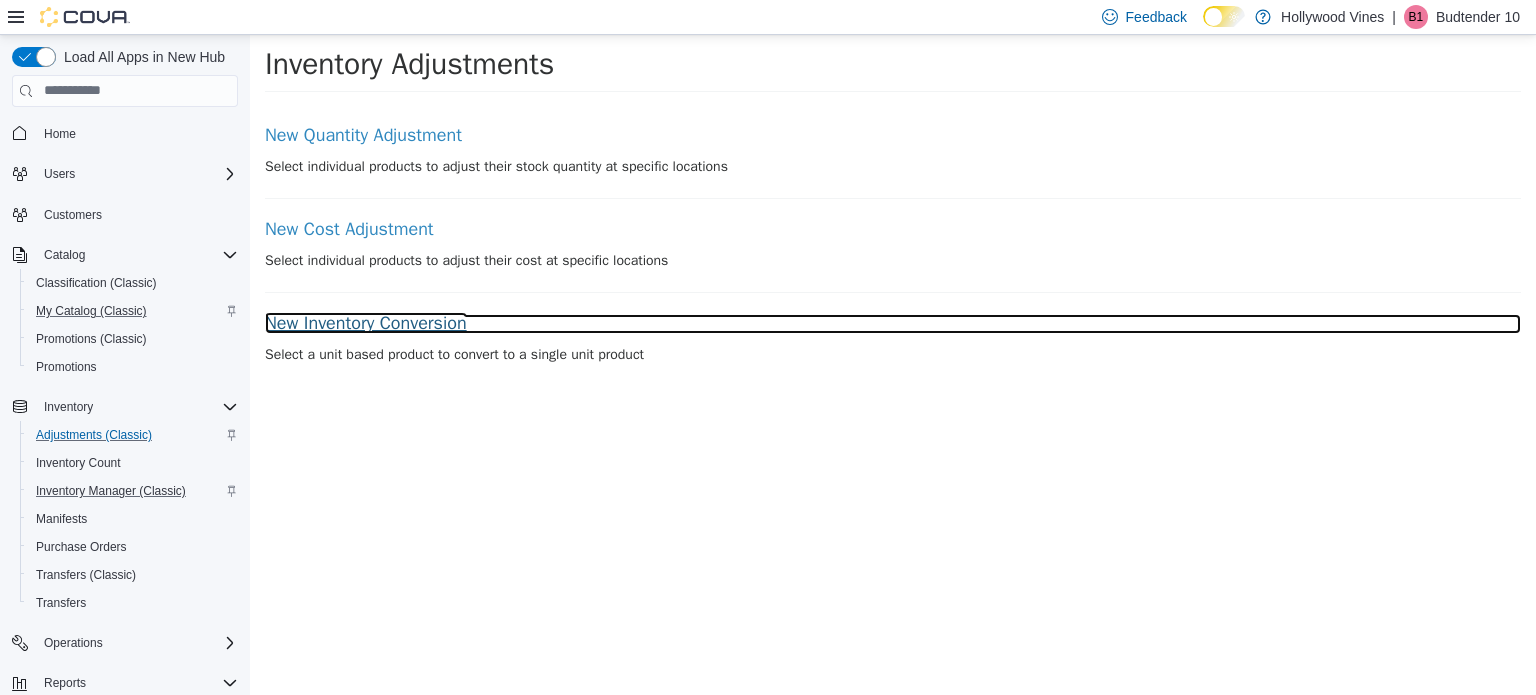 click on "New Inventory Conversion" at bounding box center (893, 323) 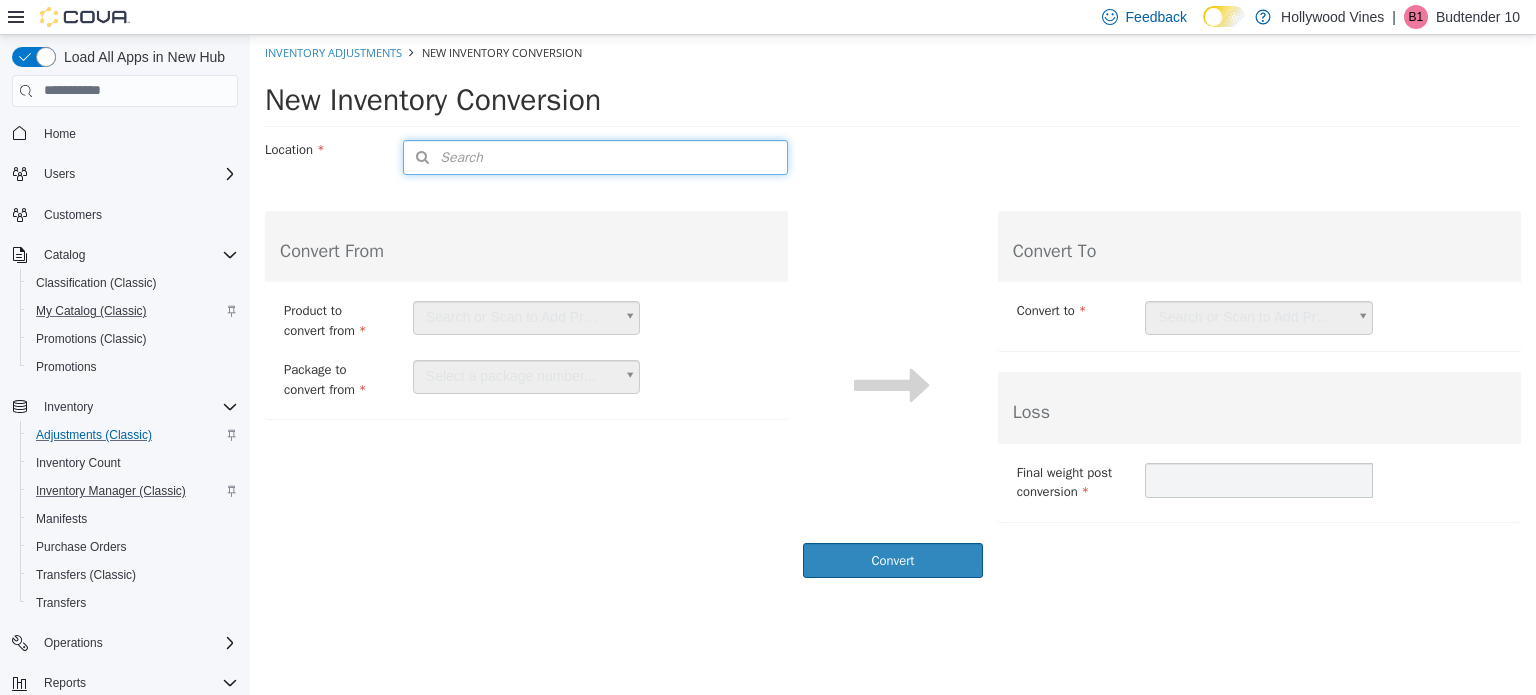 click on "Search" at bounding box center [595, 156] 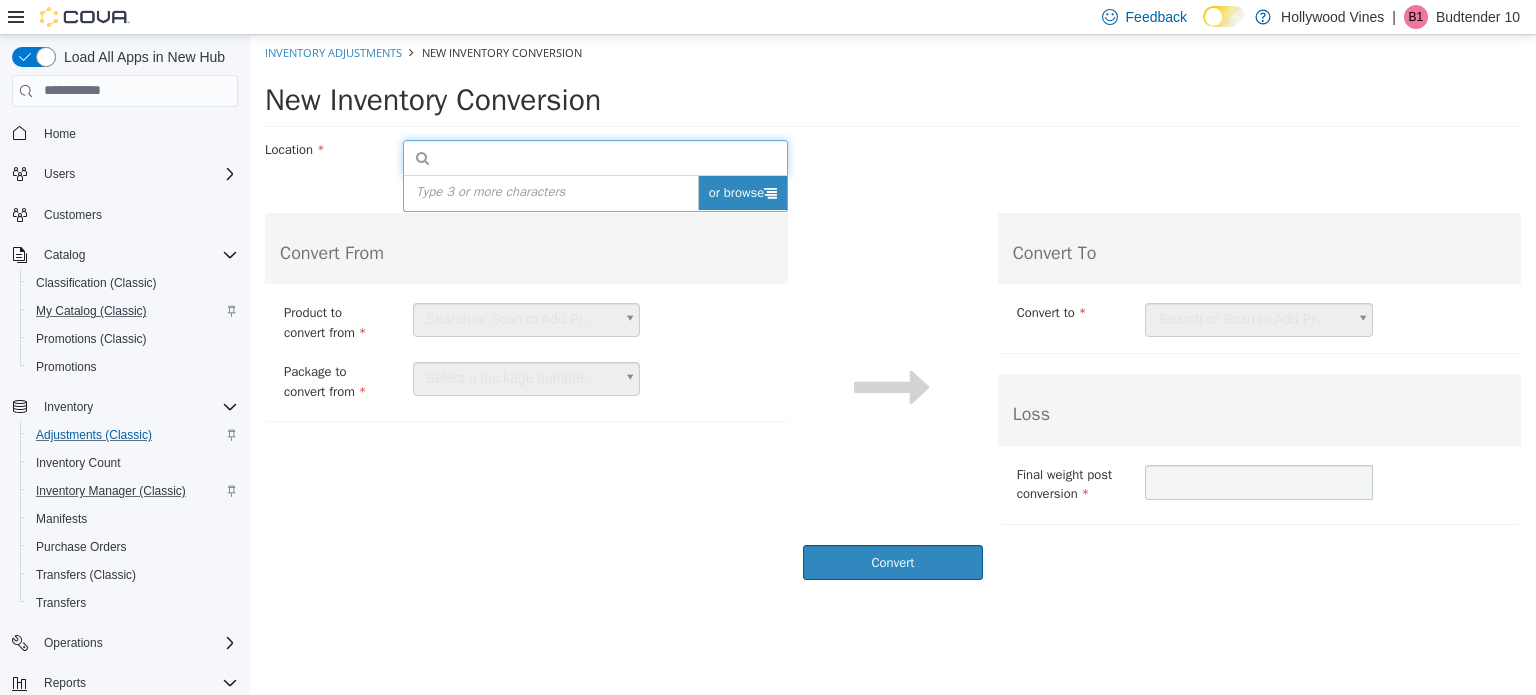 click on "or browse" at bounding box center (743, 192) 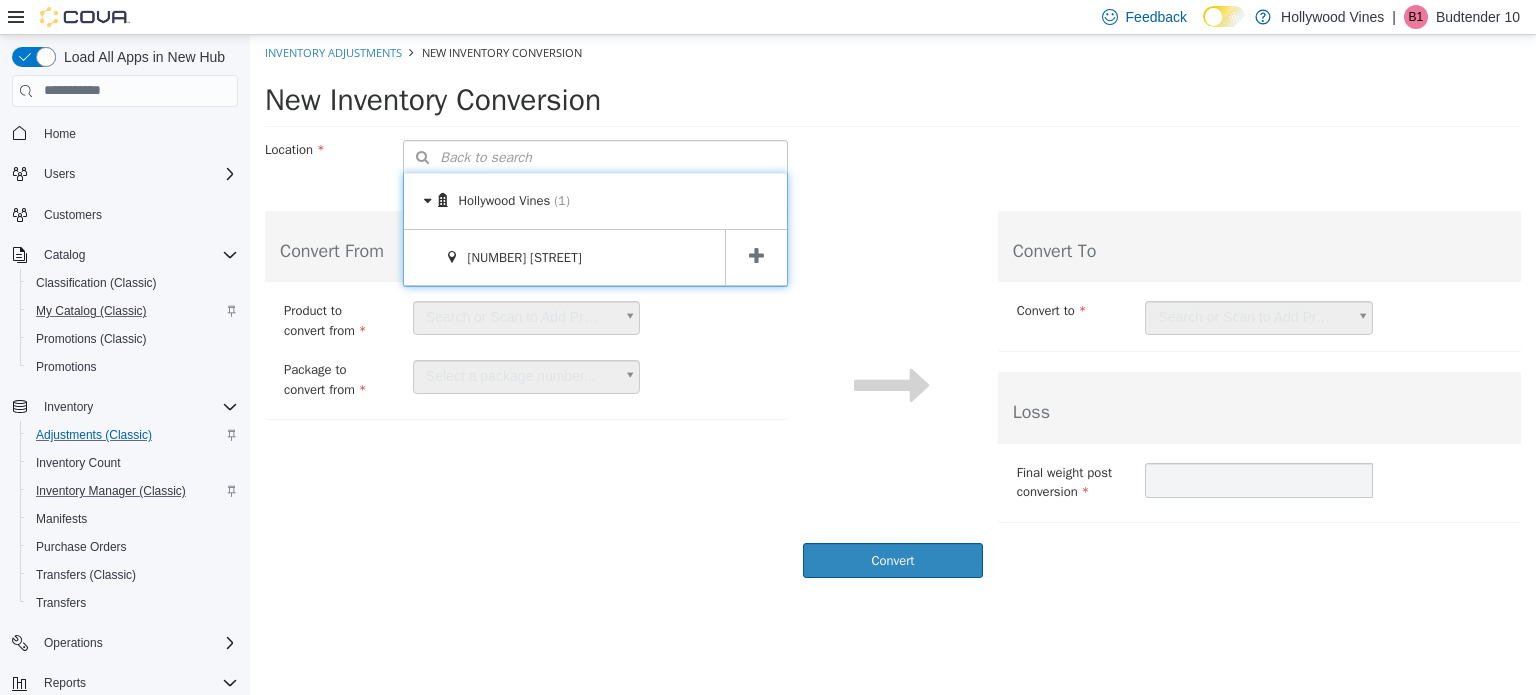click at bounding box center [756, 255] 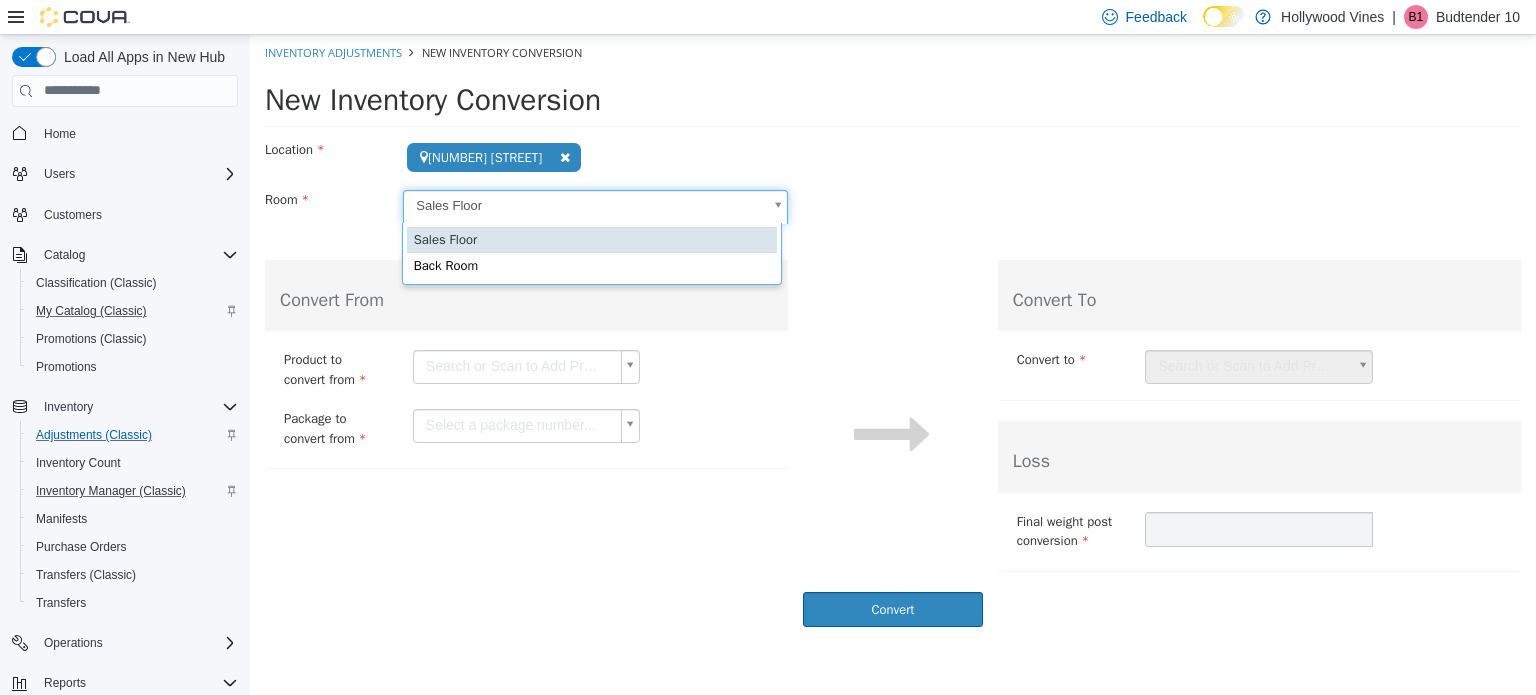 click on "**********" at bounding box center (893, 335) 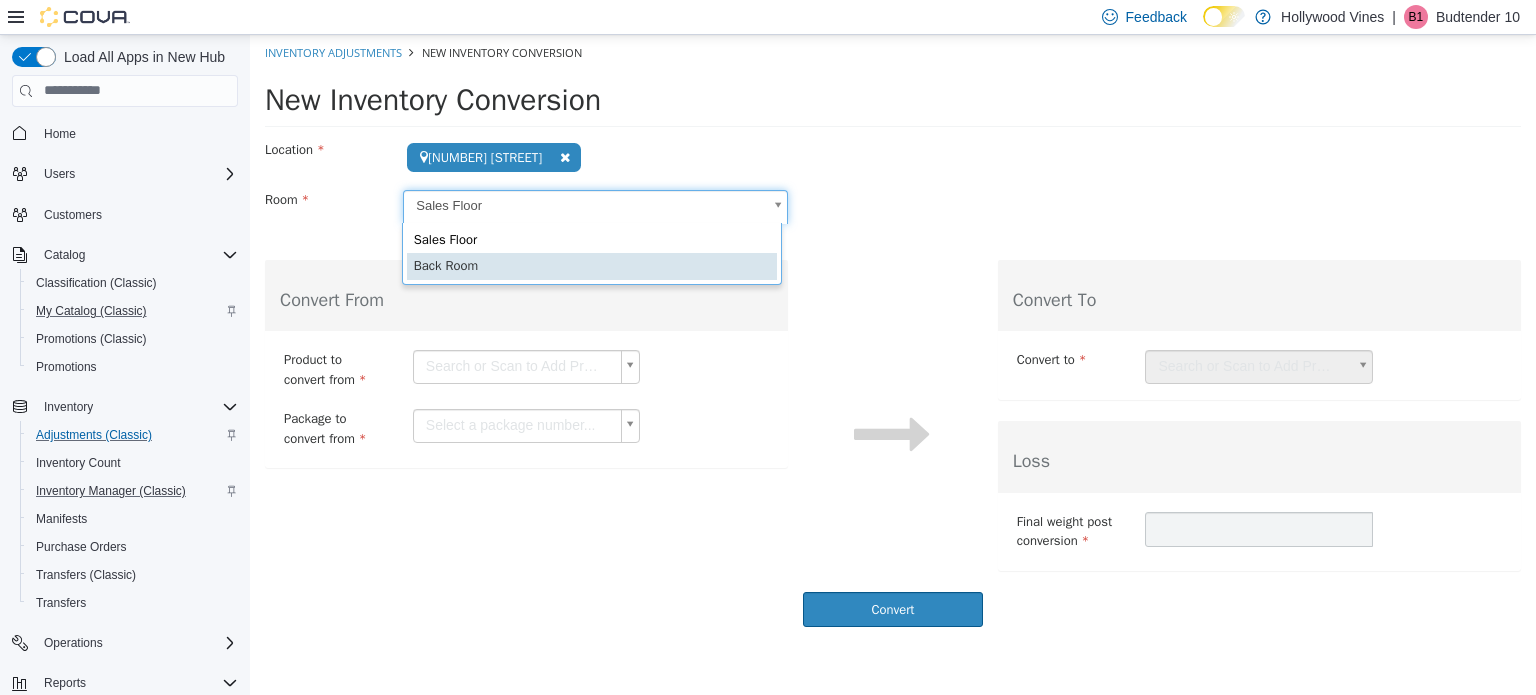 scroll, scrollTop: 0, scrollLeft: 5, axis: horizontal 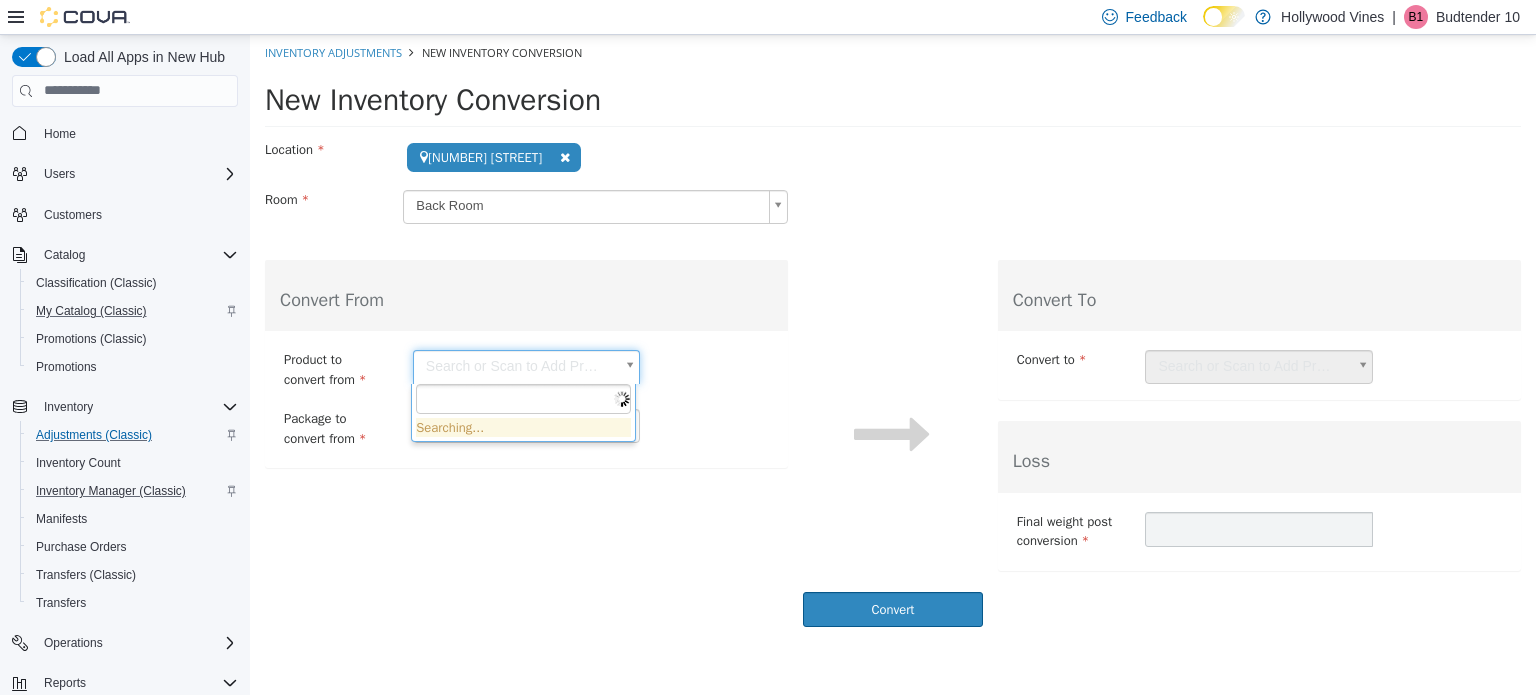 click on "**********" at bounding box center [893, 335] 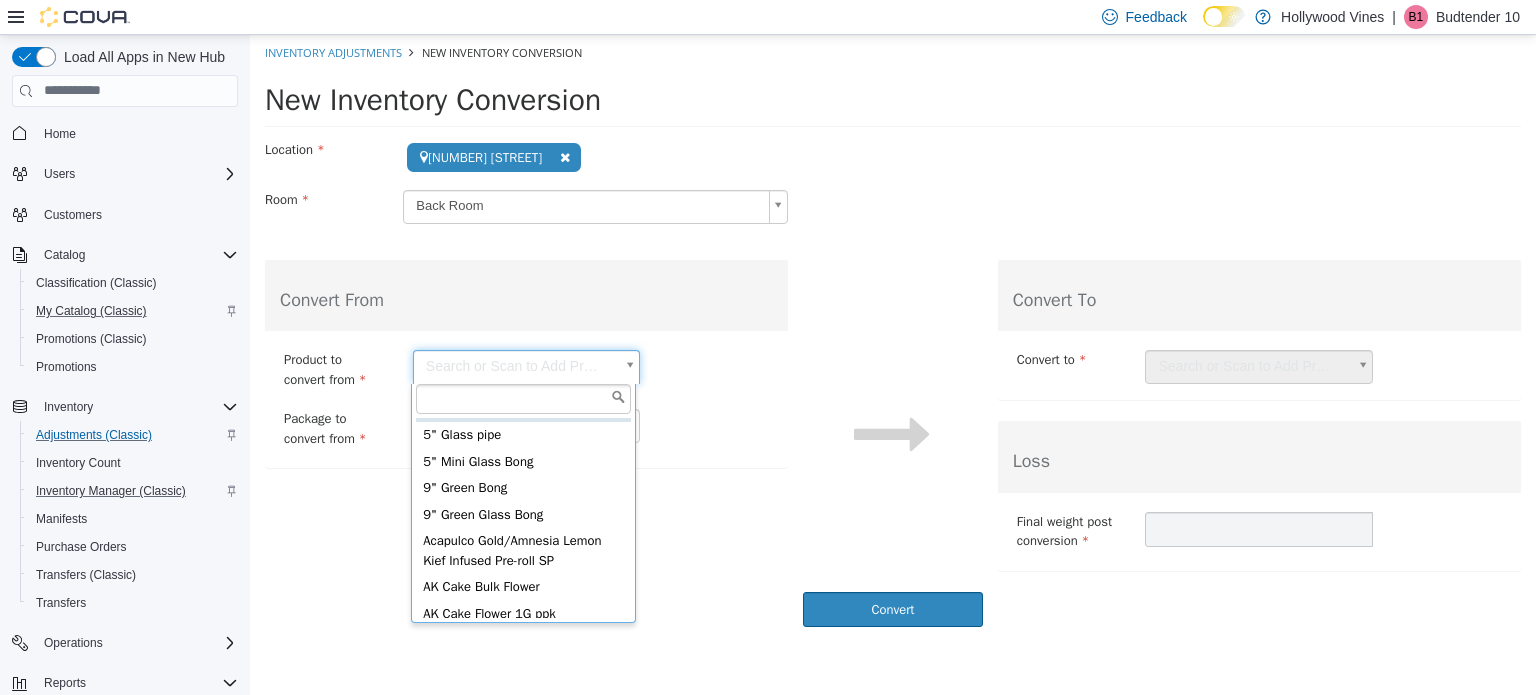 scroll, scrollTop: 76, scrollLeft: 0, axis: vertical 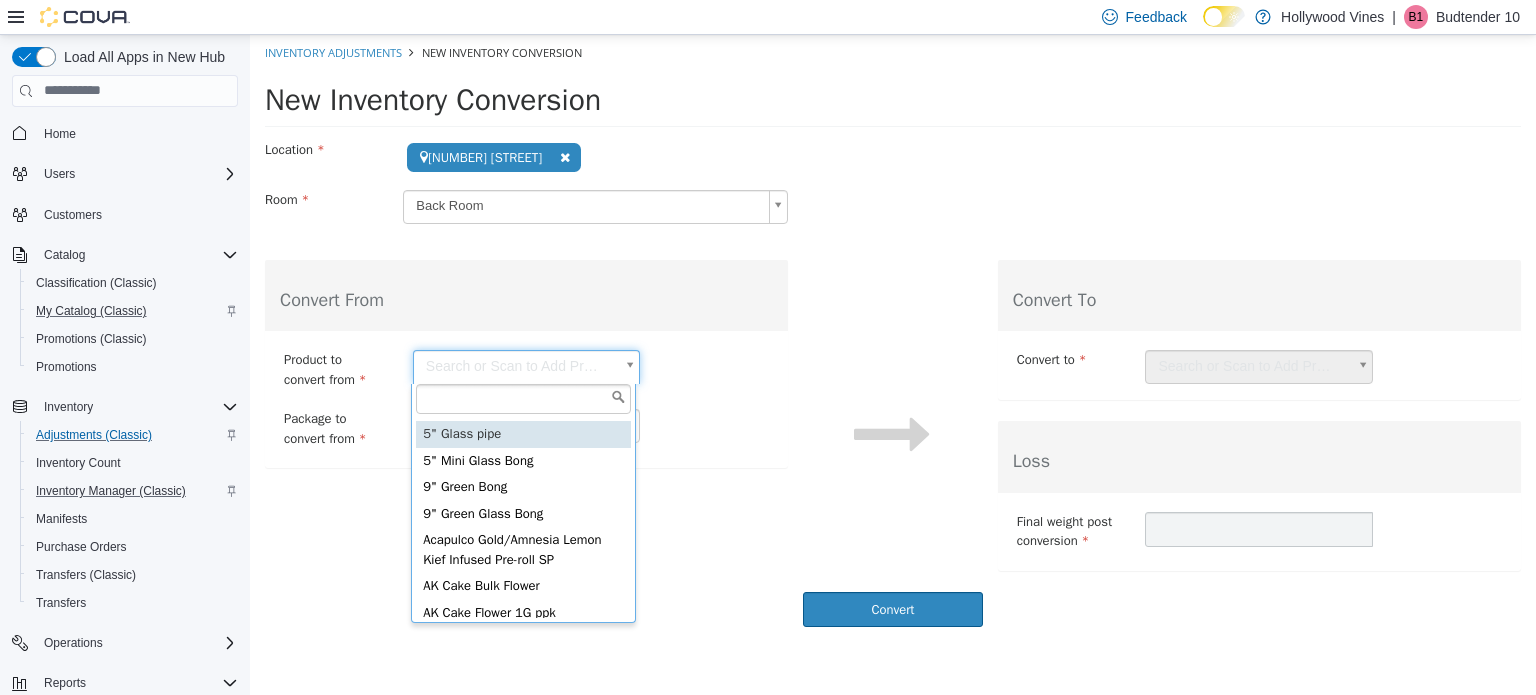 click at bounding box center [523, 398] 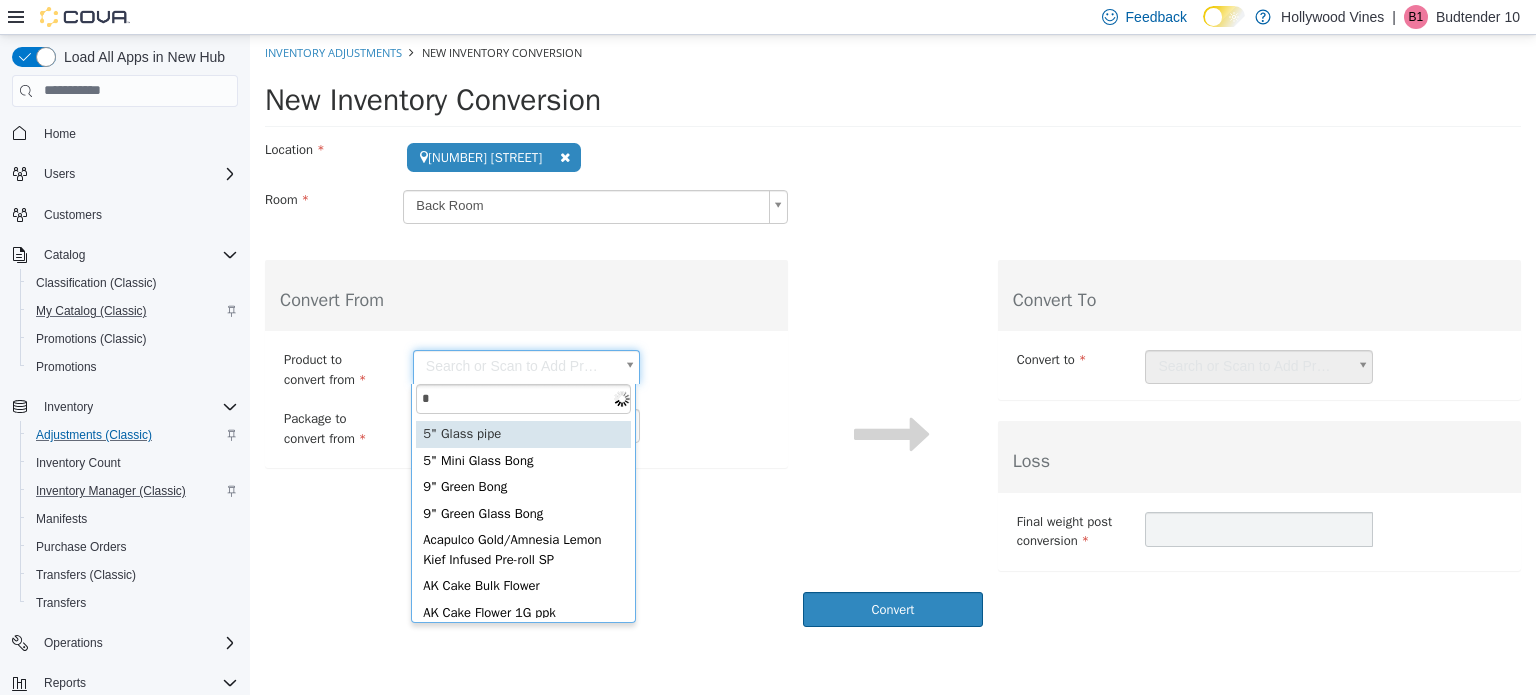 scroll, scrollTop: 0, scrollLeft: 0, axis: both 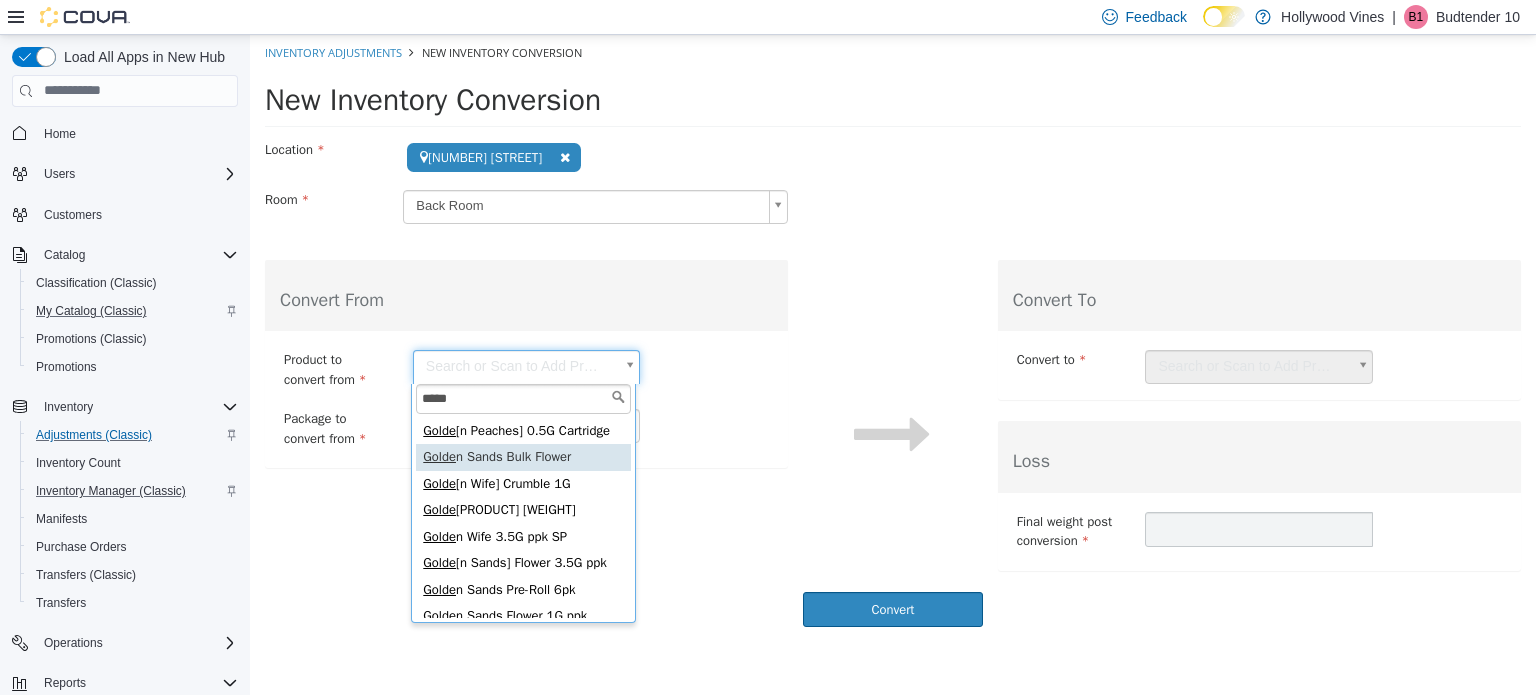 type on "*****" 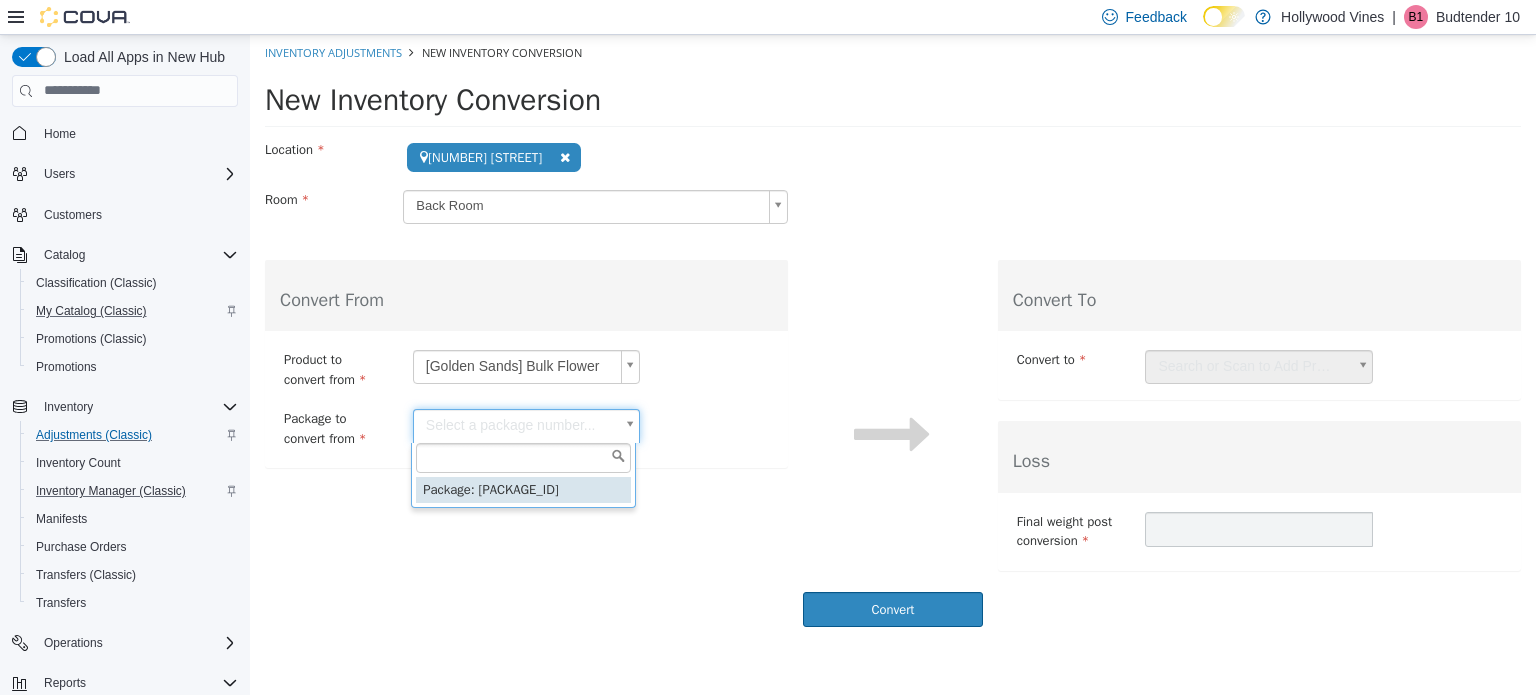 click on "**********" at bounding box center (893, 335) 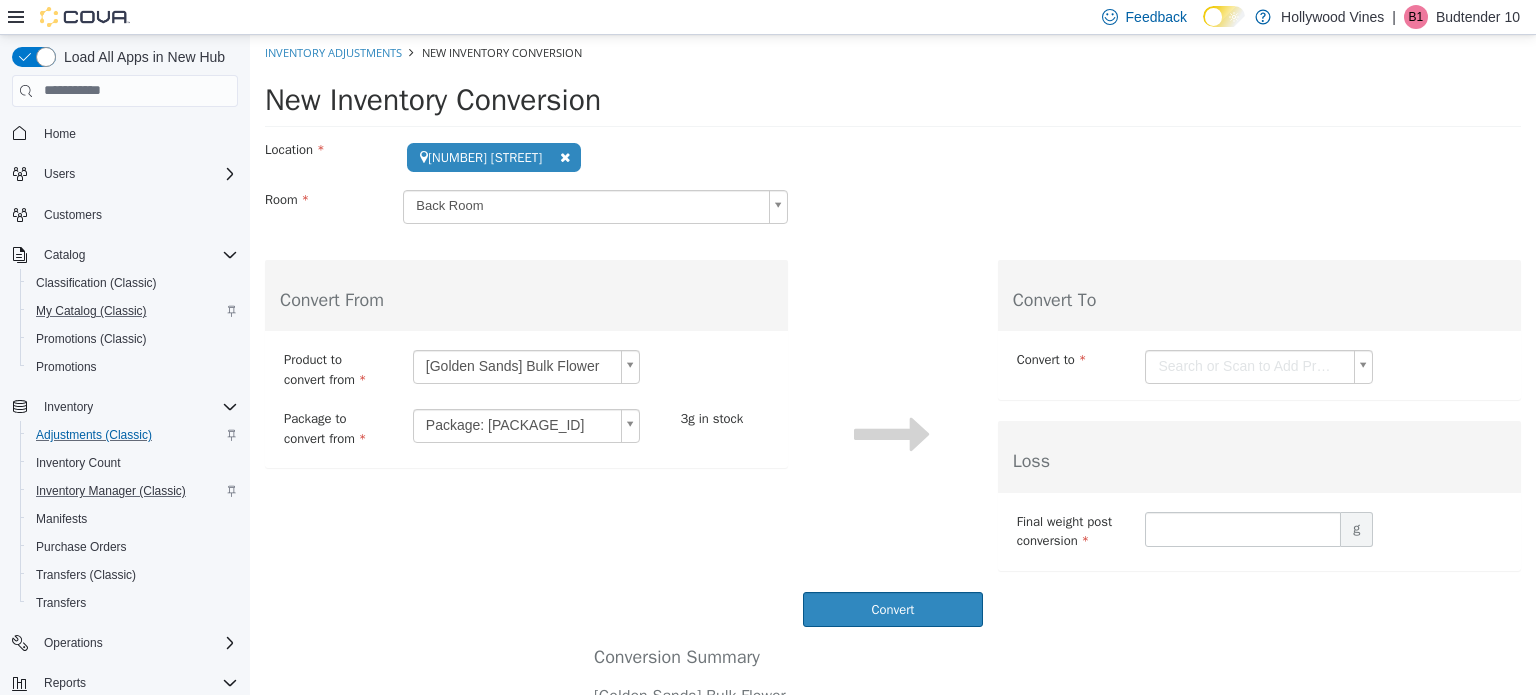 click on "**********" at bounding box center [893, 450] 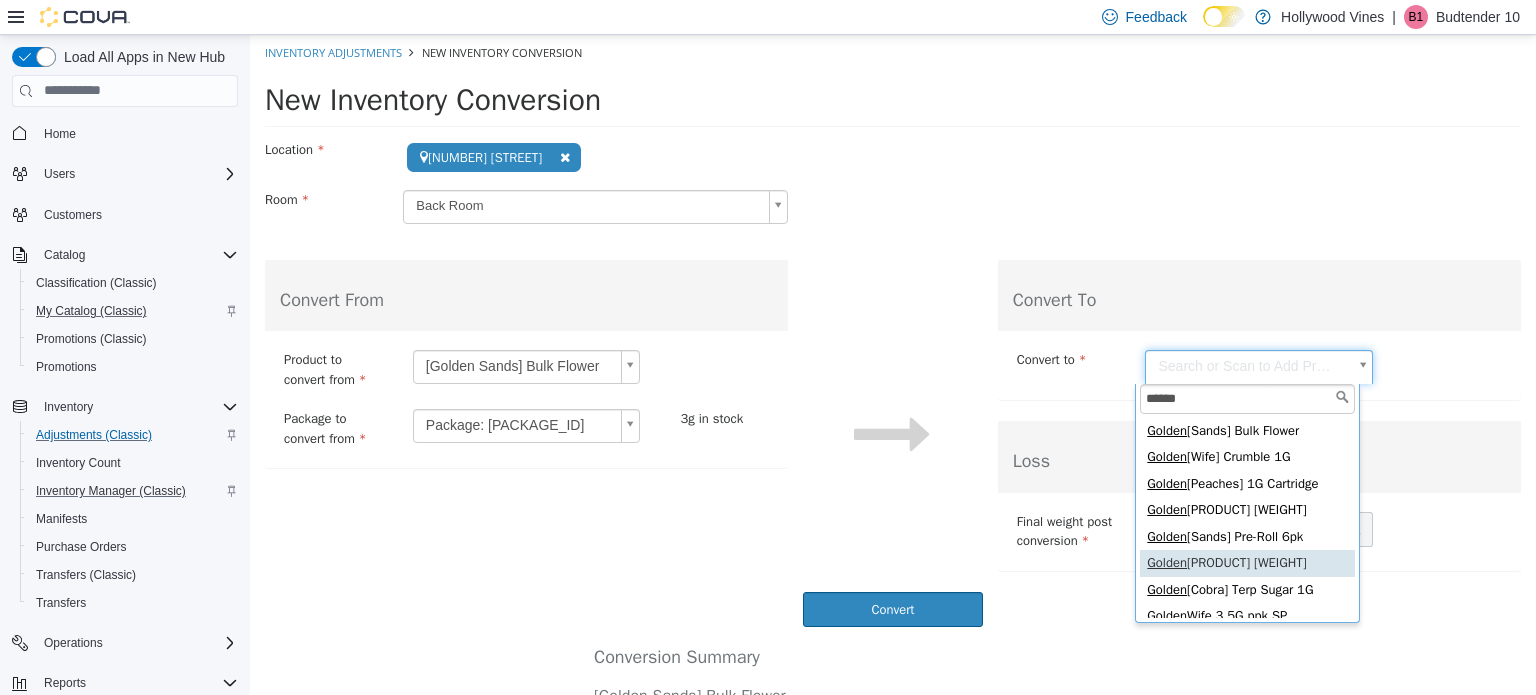 type on "******" 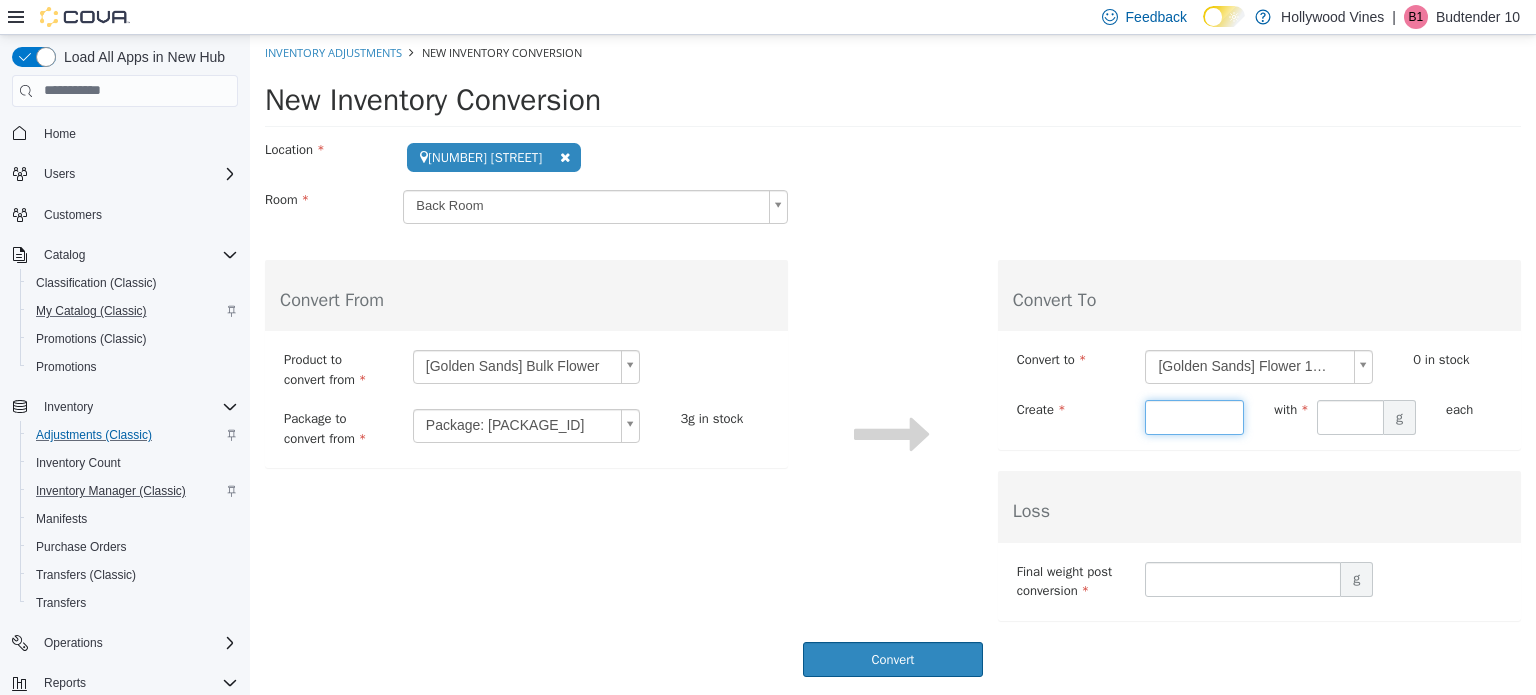 click at bounding box center [1194, 416] 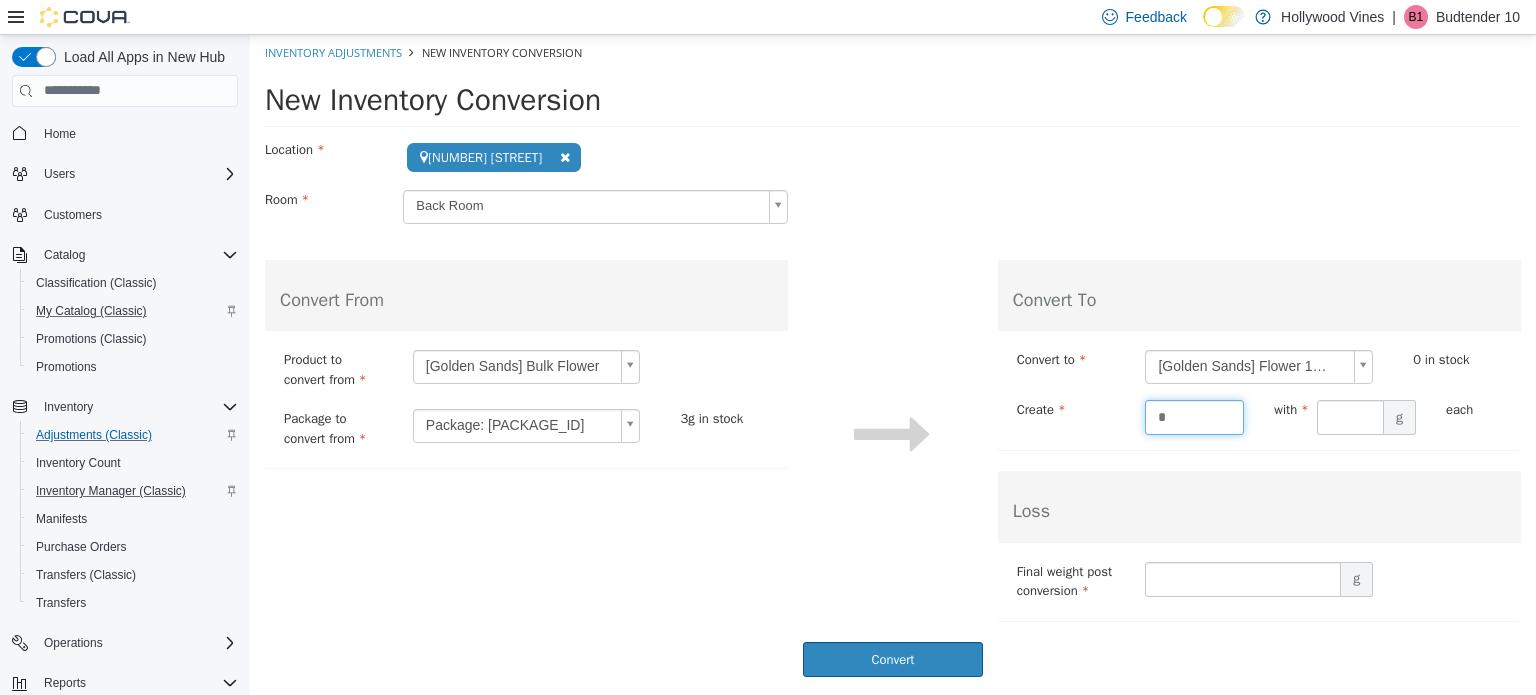 type on "*" 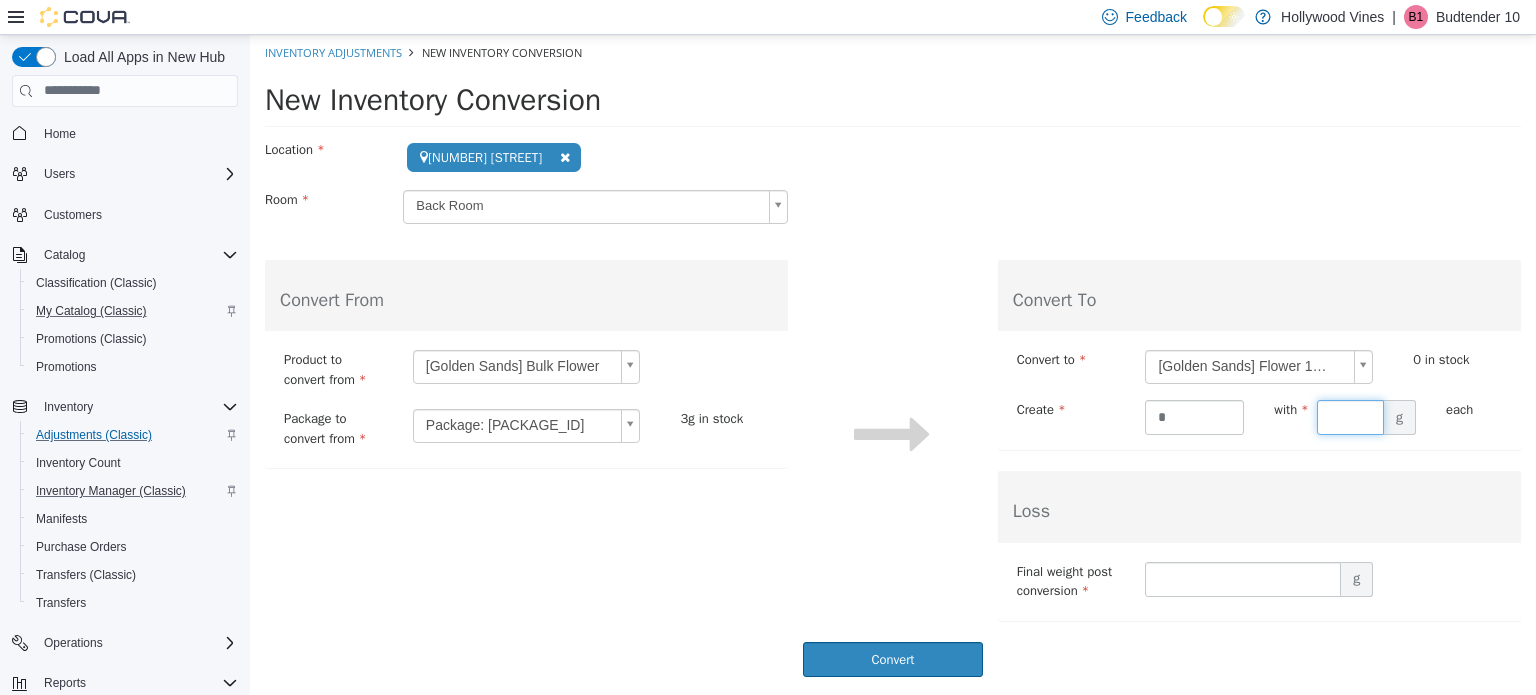 click at bounding box center (1350, 416) 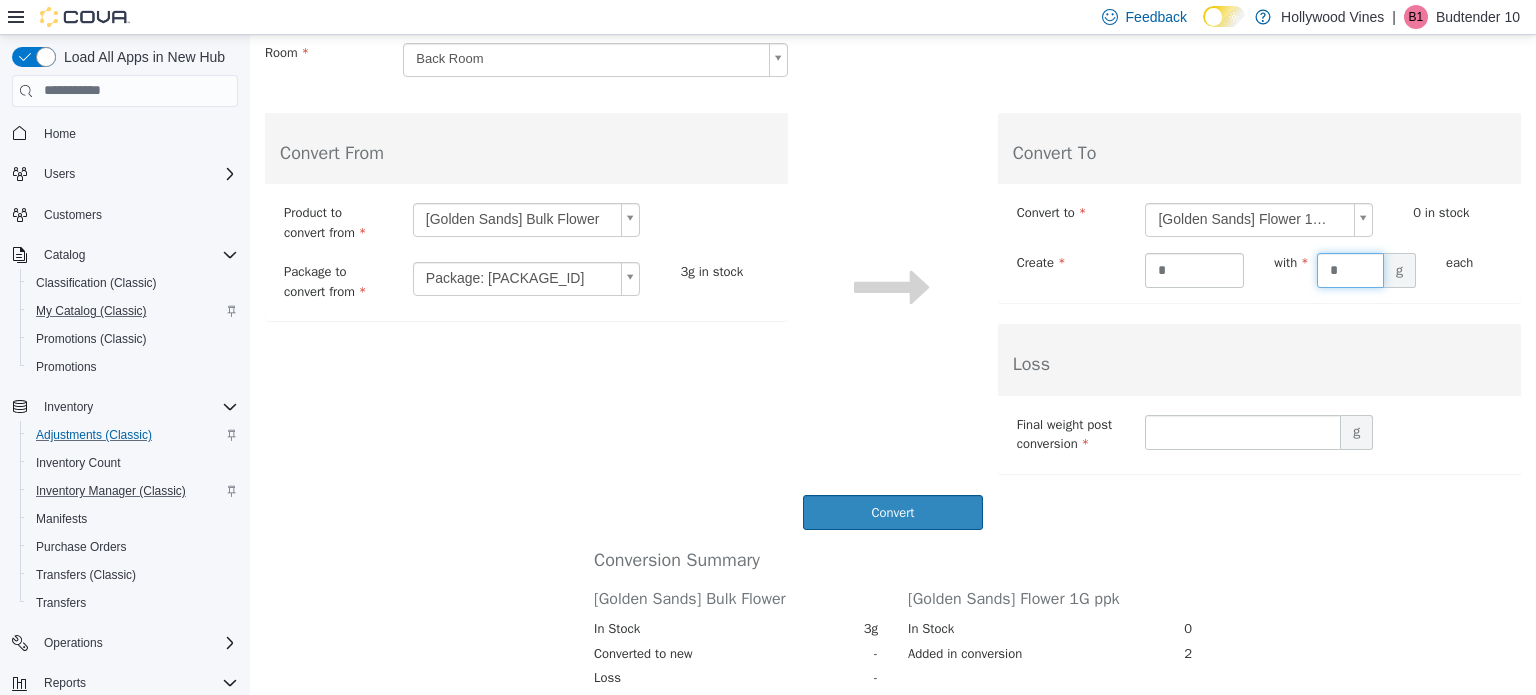 scroll, scrollTop: 148, scrollLeft: 0, axis: vertical 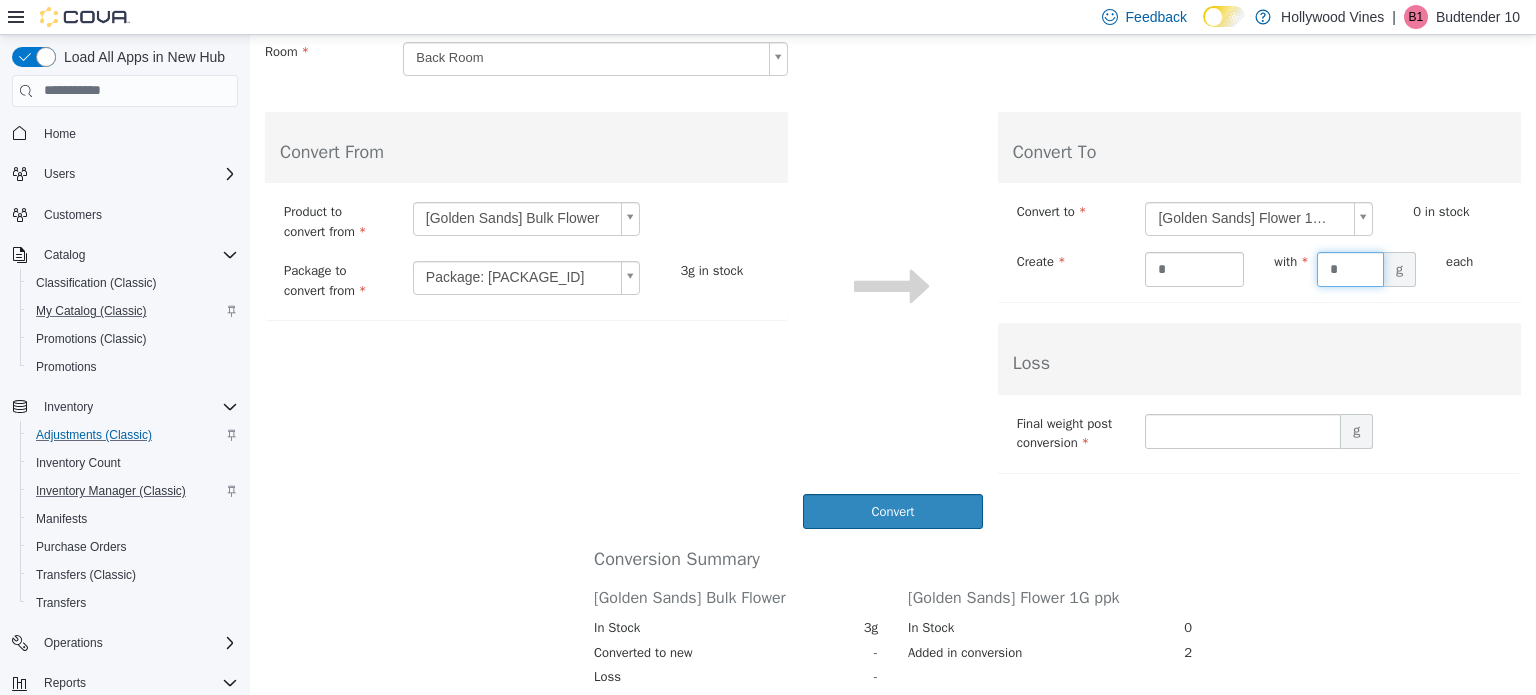 type on "*" 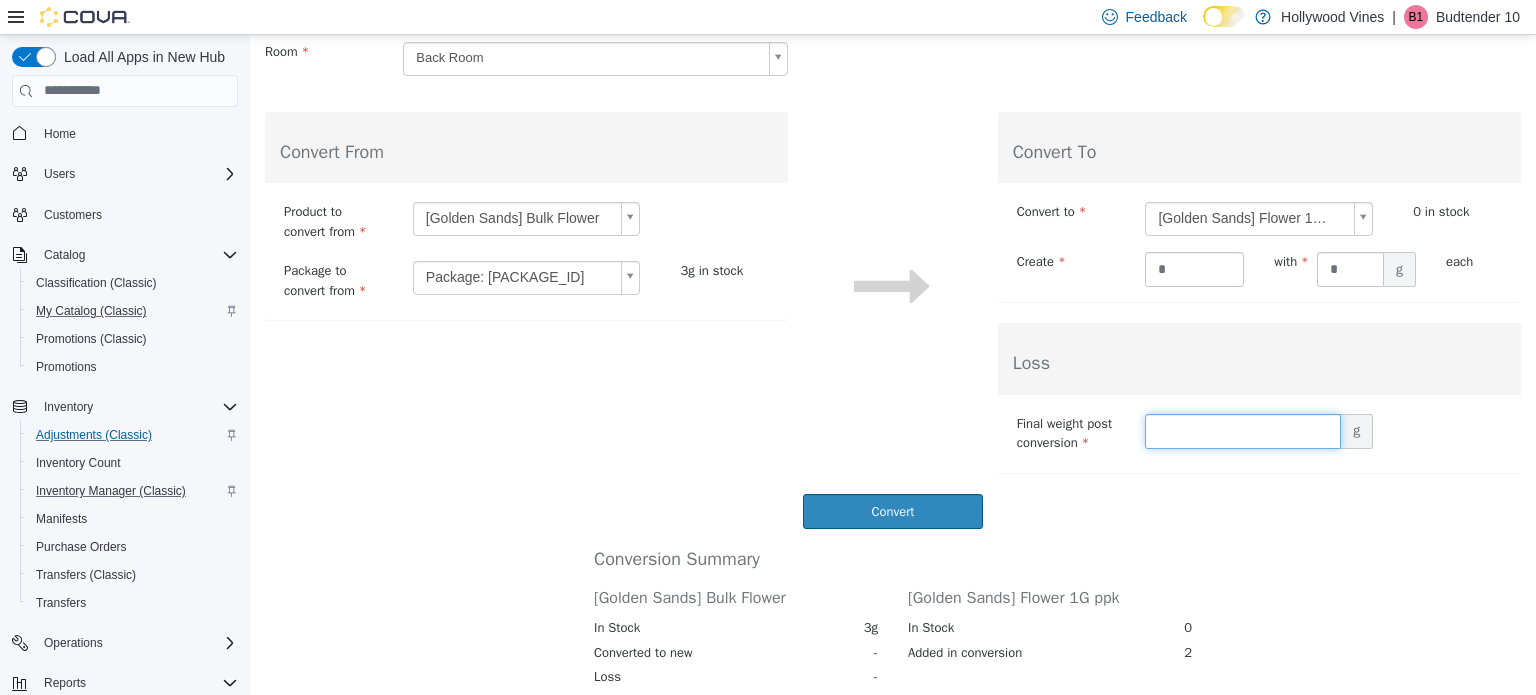 click at bounding box center [1243, 430] 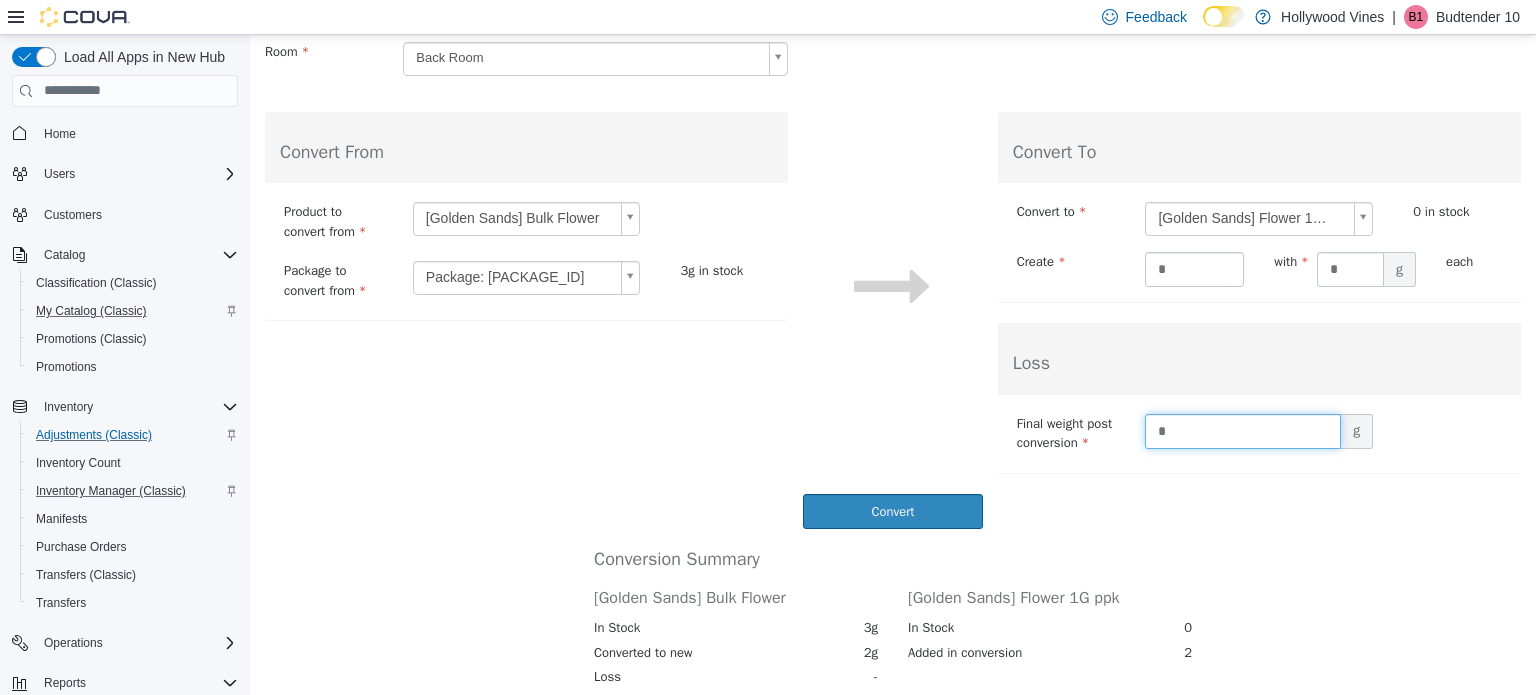type on "*" 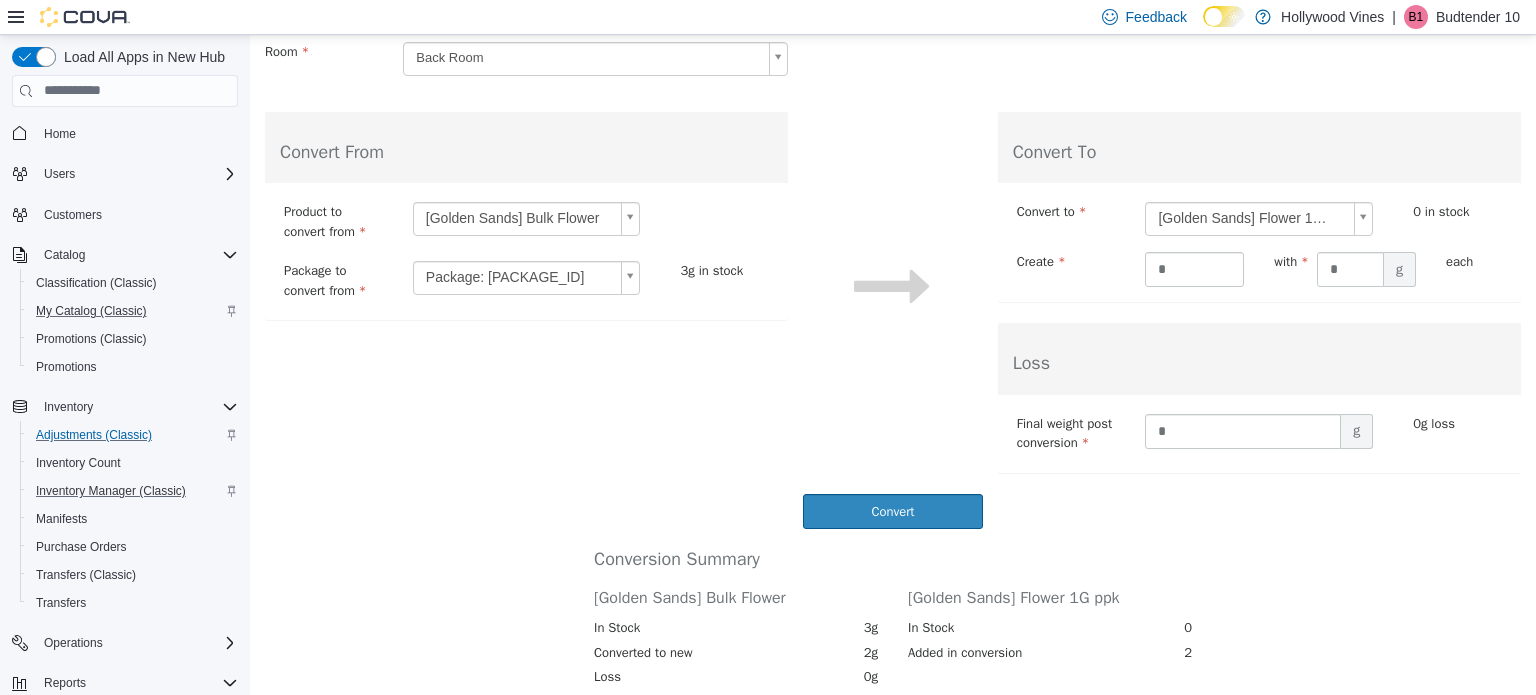 drag, startPoint x: 802, startPoint y: 332, endPoint x: 665, endPoint y: 372, distance: 142.72 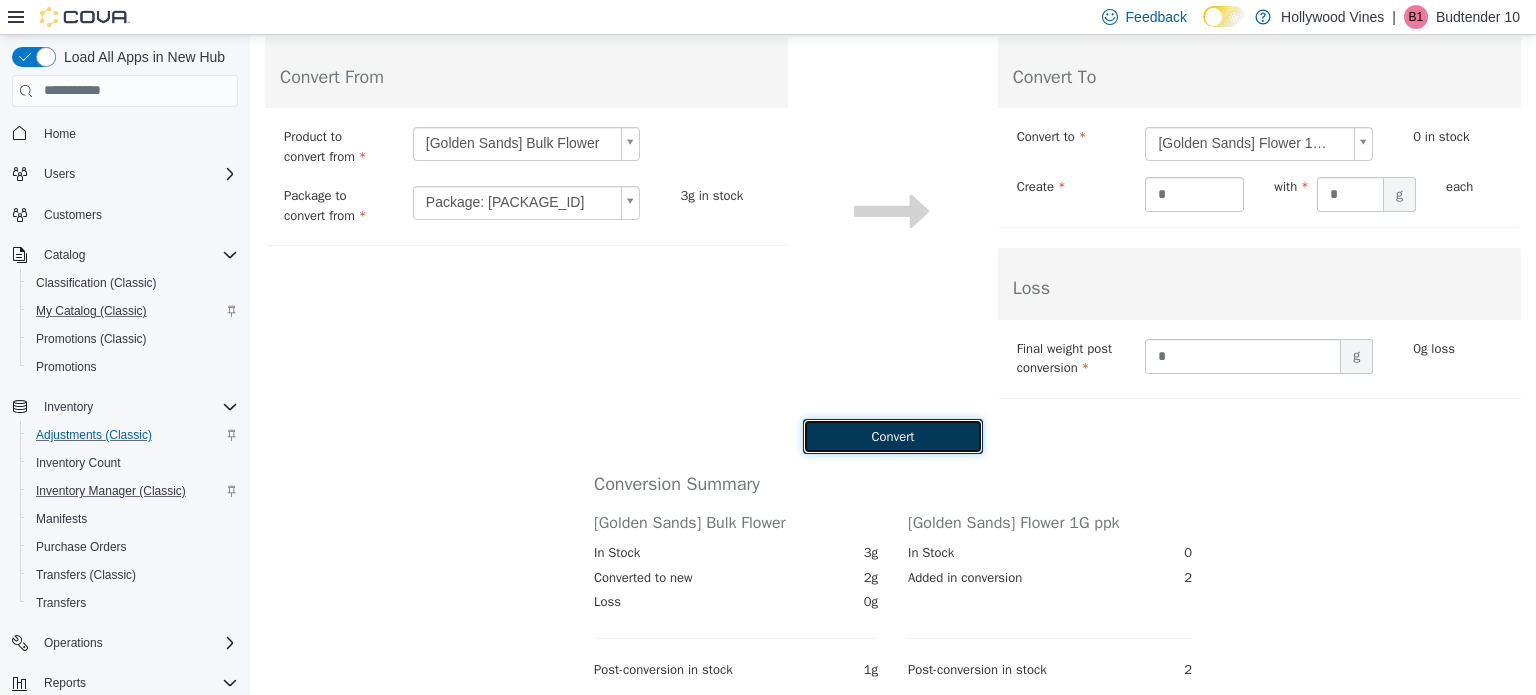 click on "Convert" at bounding box center (892, 435) 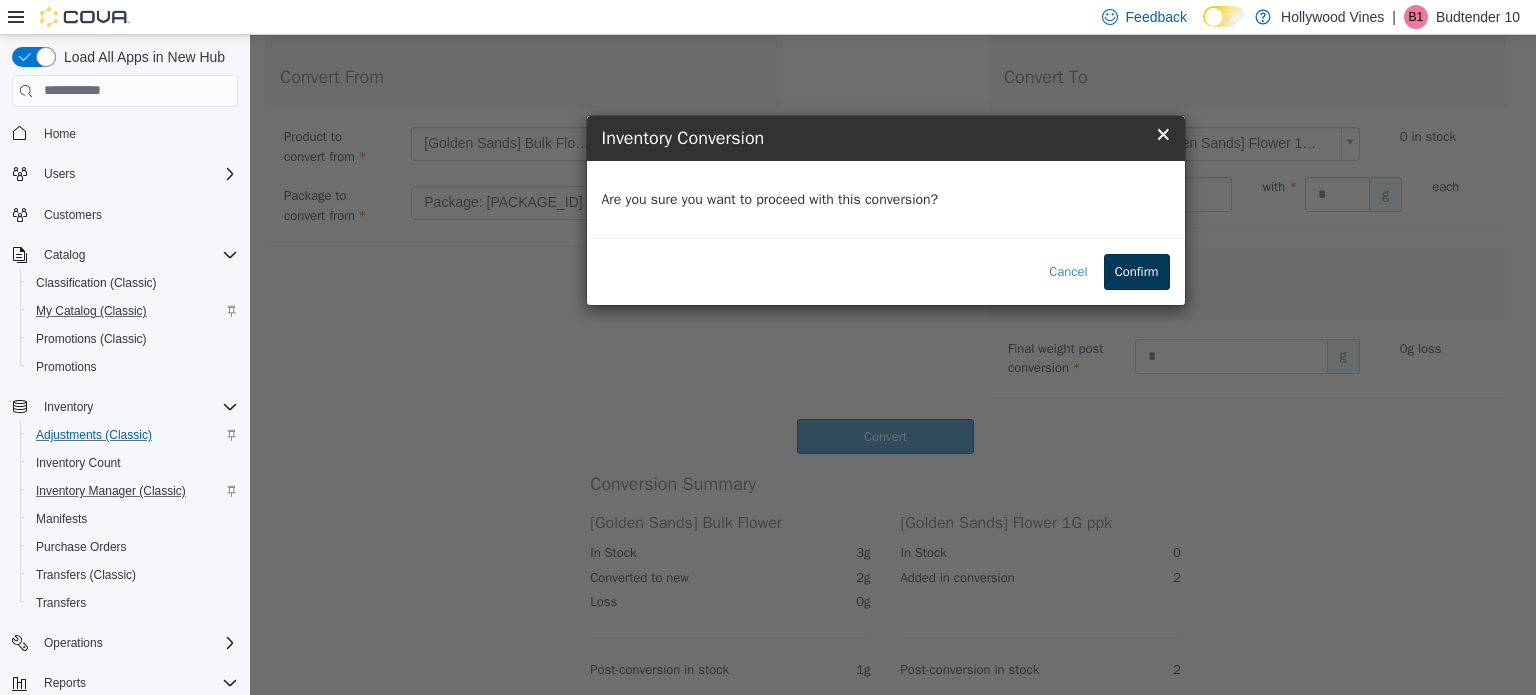 click on "Confirm" at bounding box center [1137, 271] 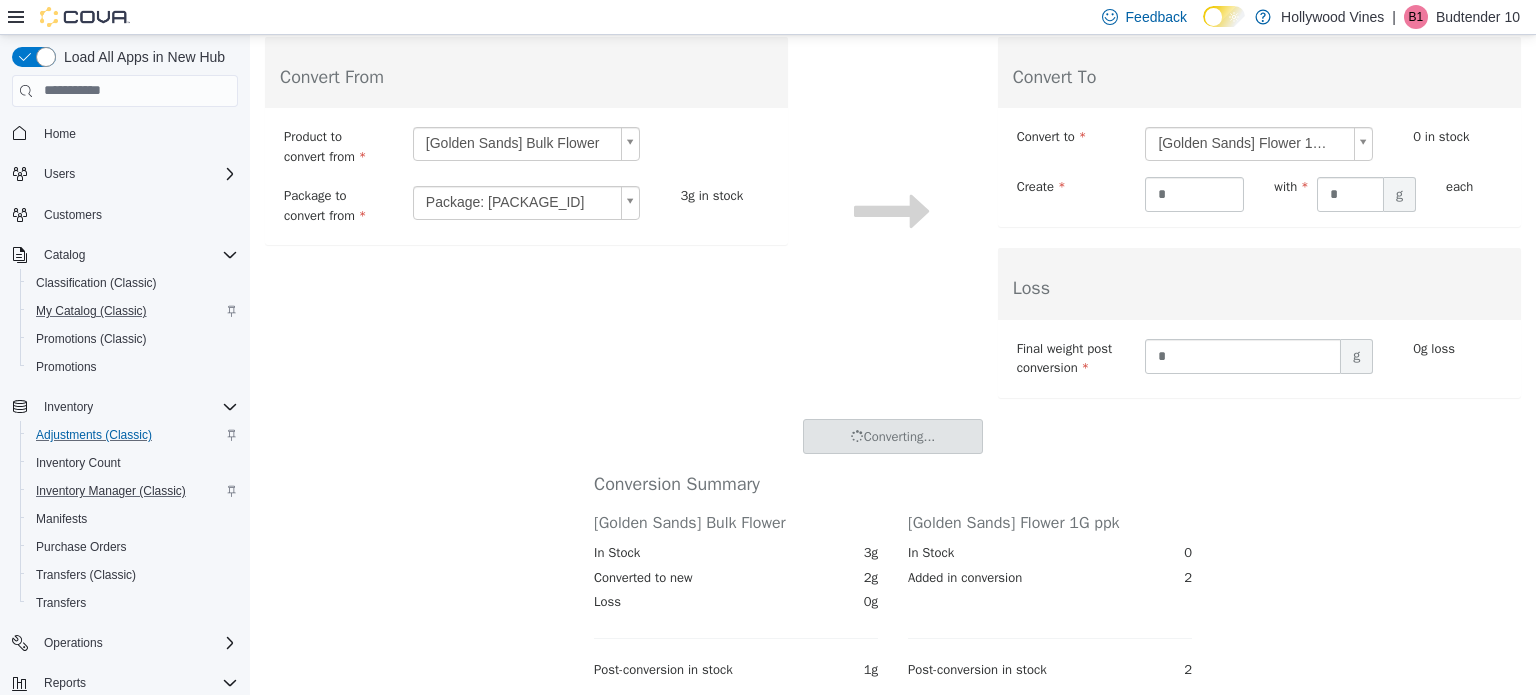 scroll, scrollTop: 0, scrollLeft: 0, axis: both 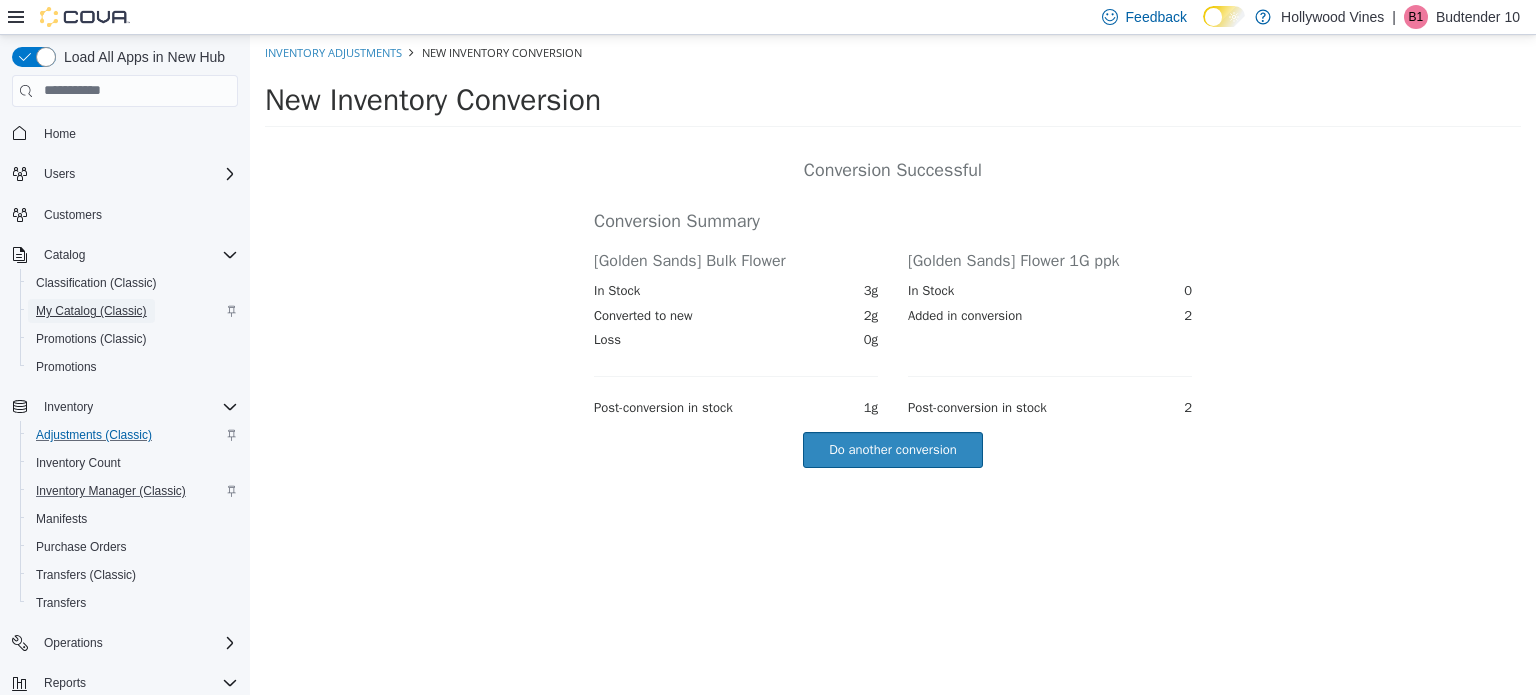 click on "My Catalog (Classic)" at bounding box center [91, 311] 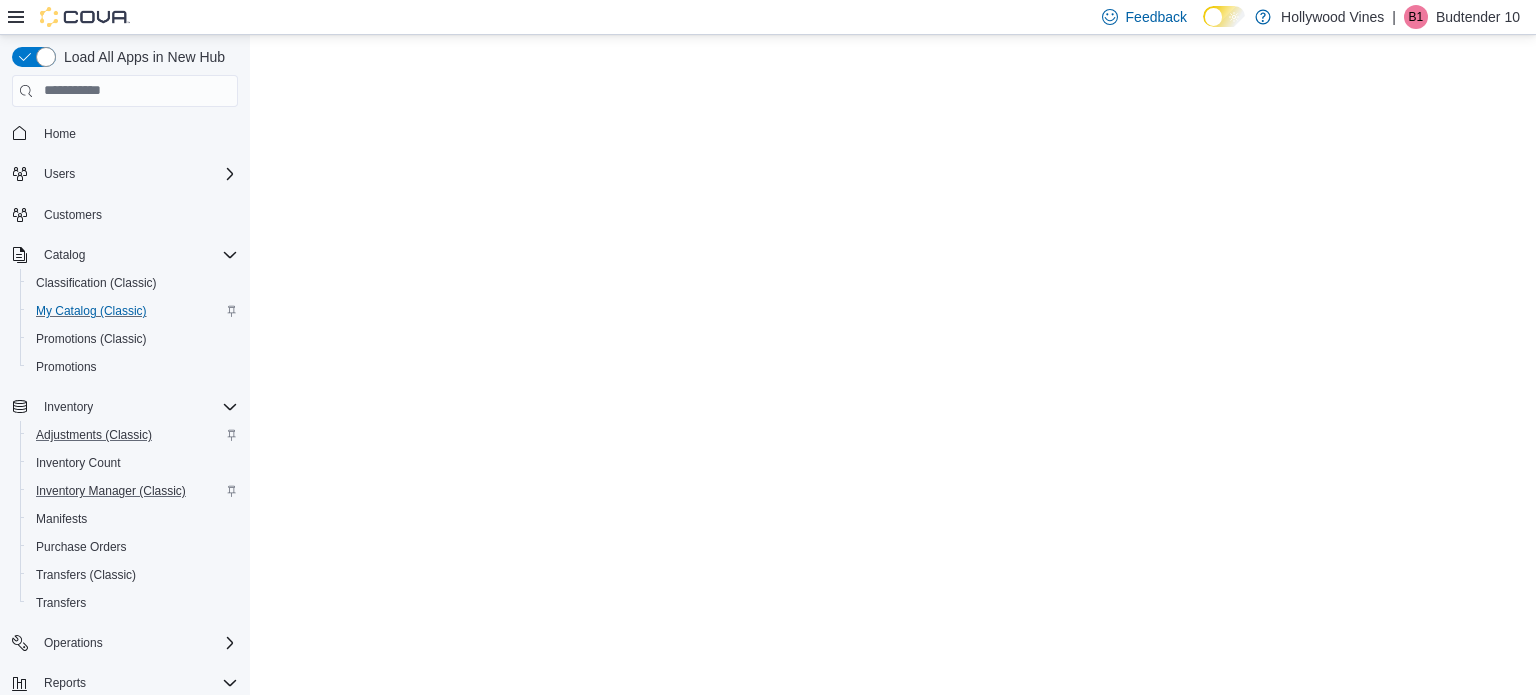 scroll, scrollTop: 0, scrollLeft: 0, axis: both 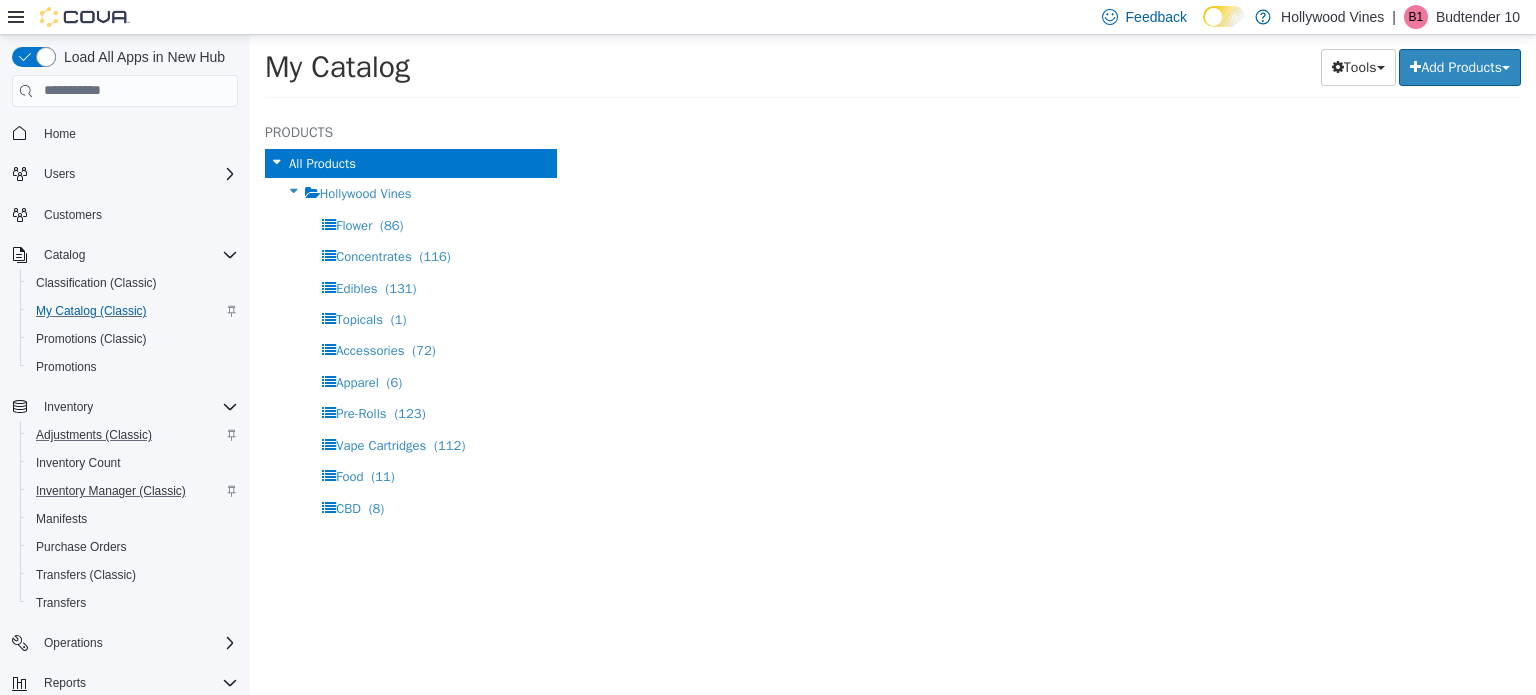 select on "**********" 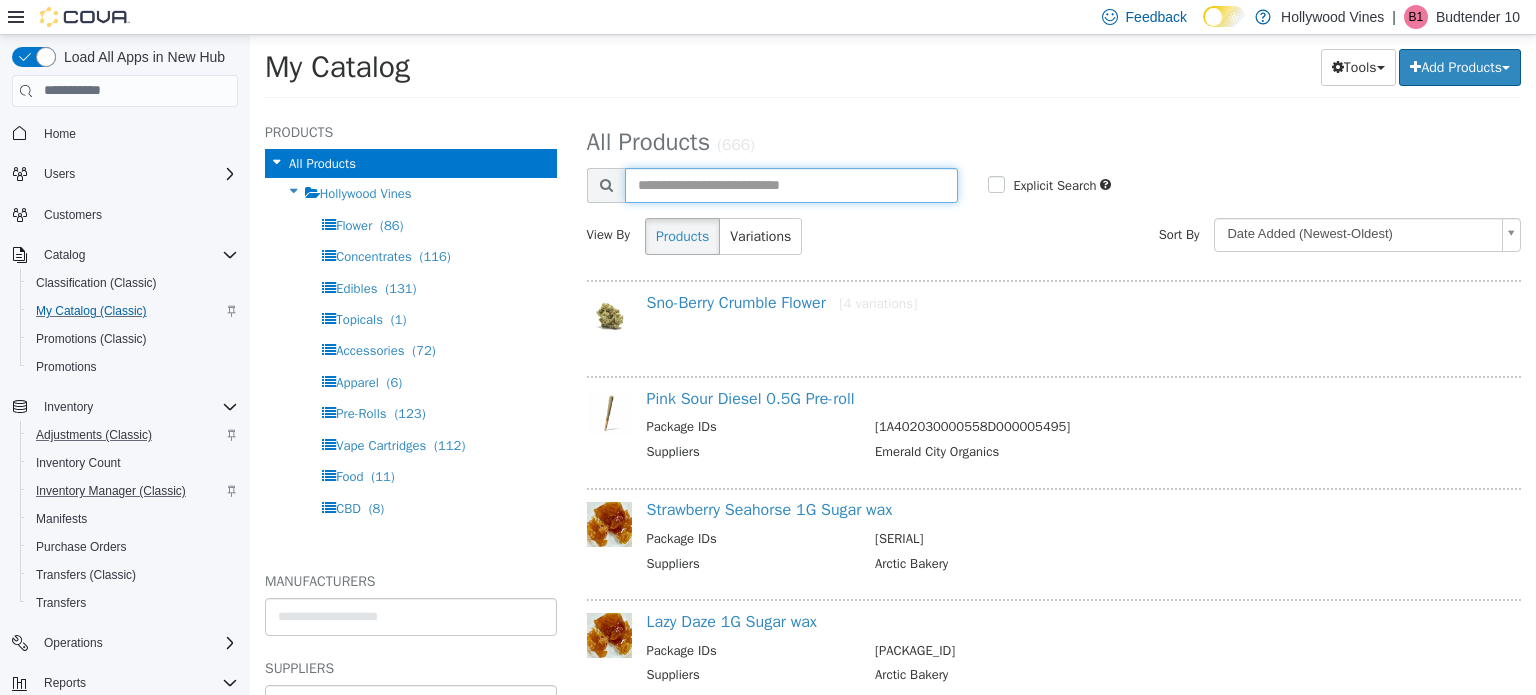 click at bounding box center (792, 184) 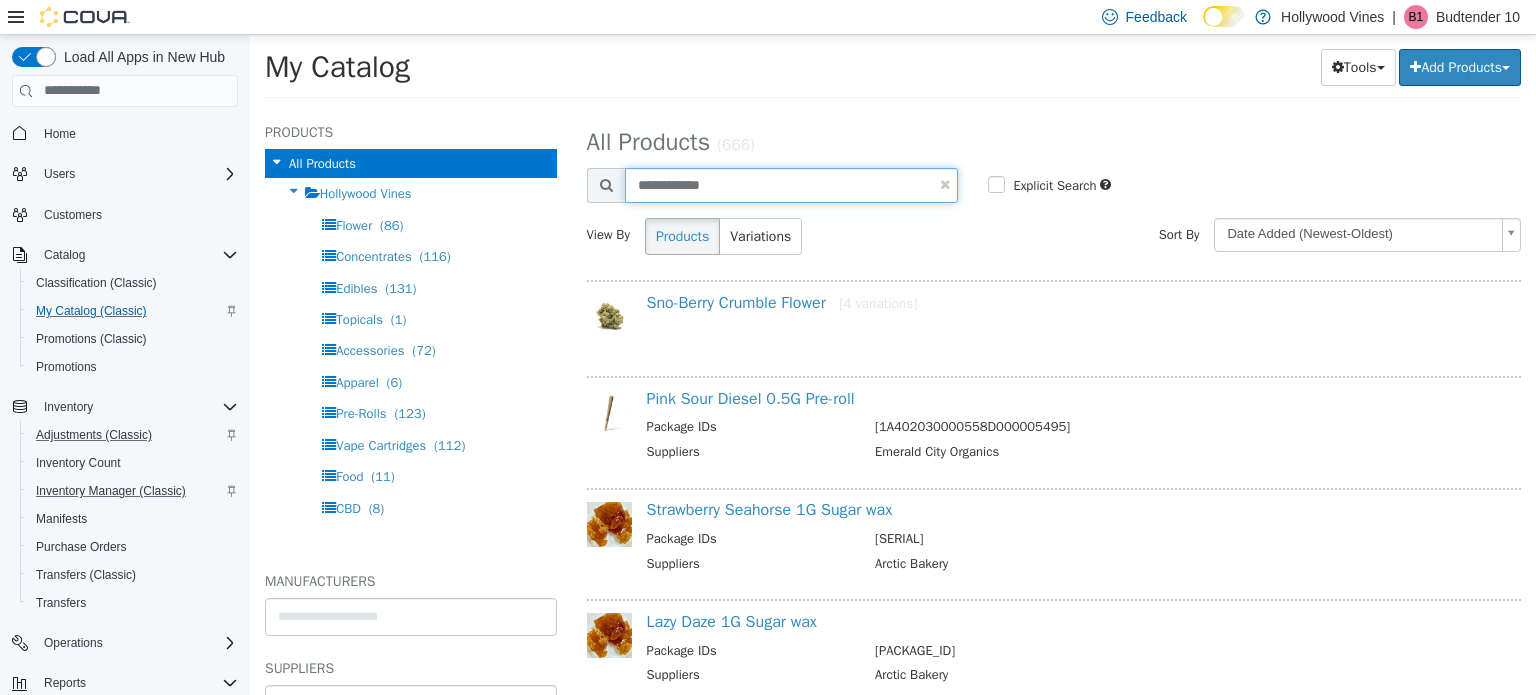 type on "**********" 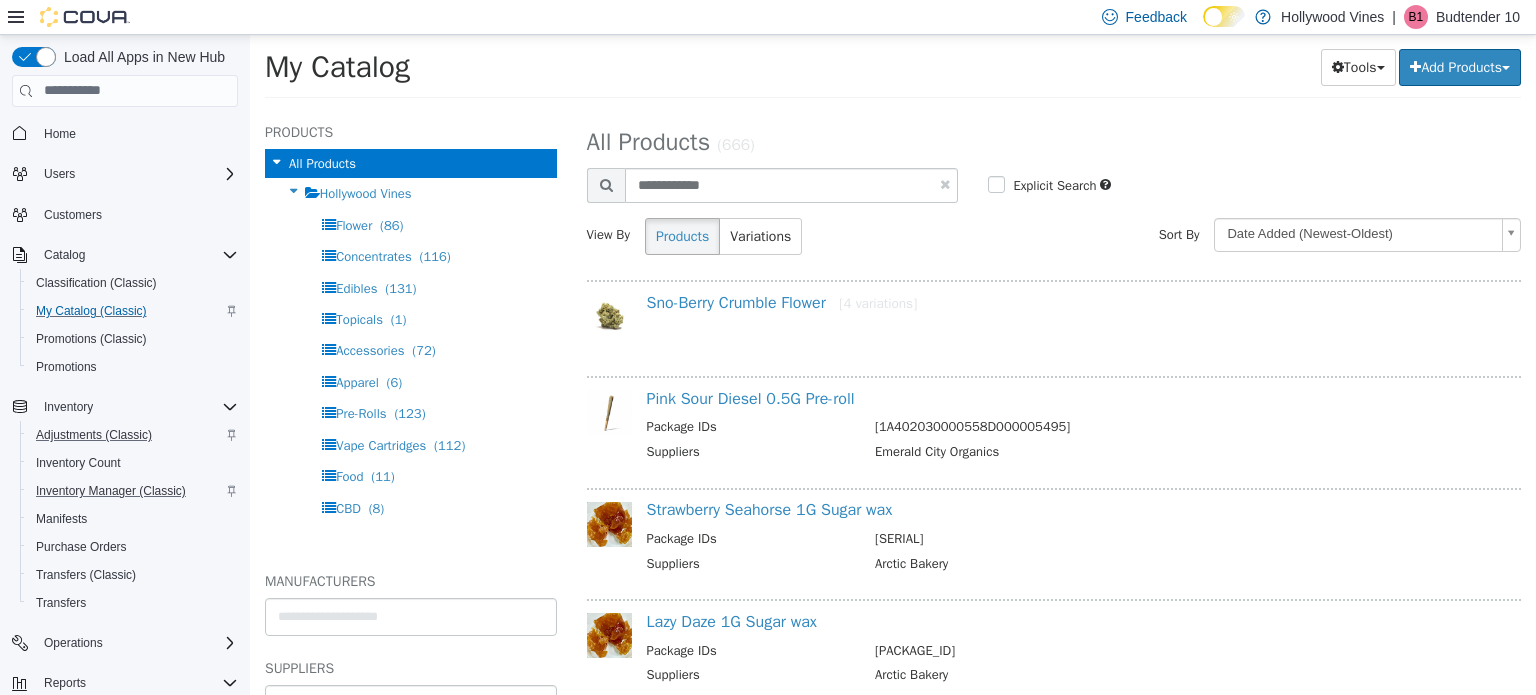 select on "**********" 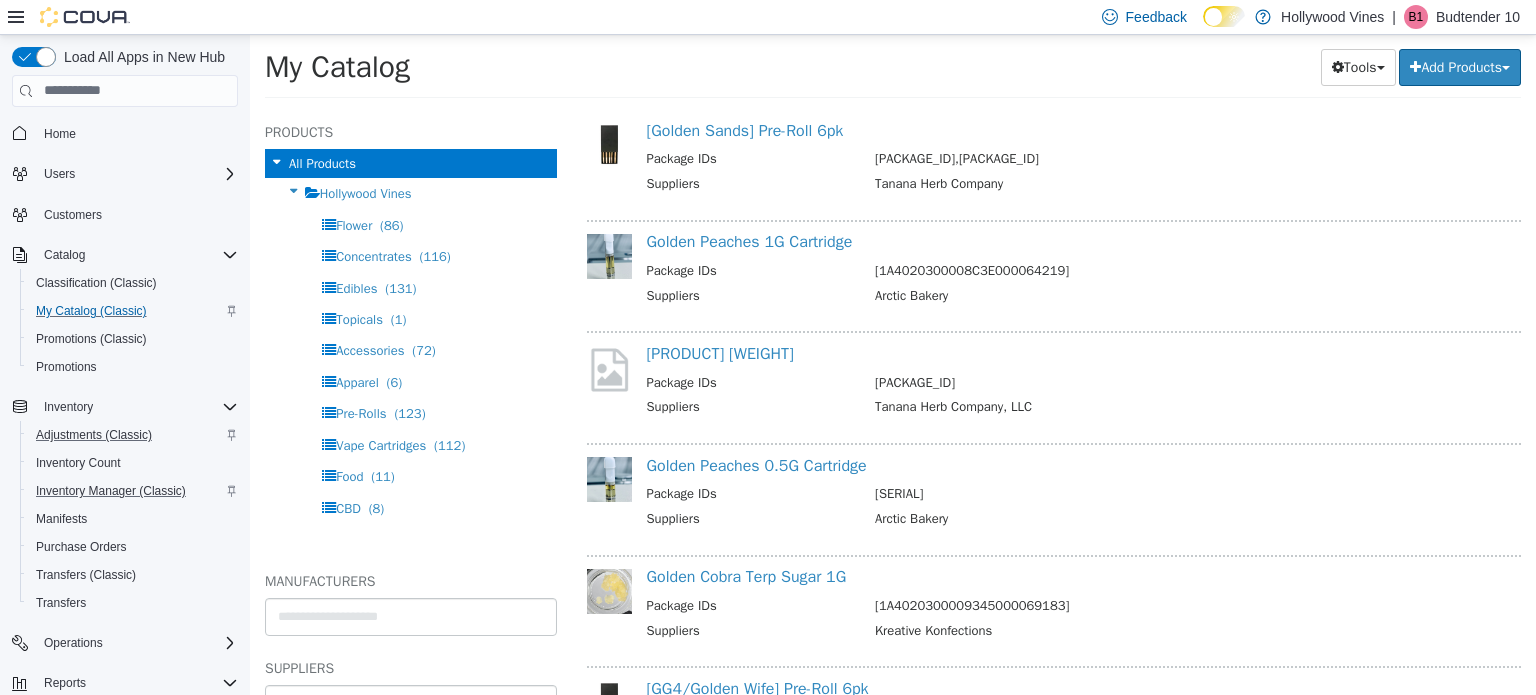 scroll, scrollTop: 0, scrollLeft: 0, axis: both 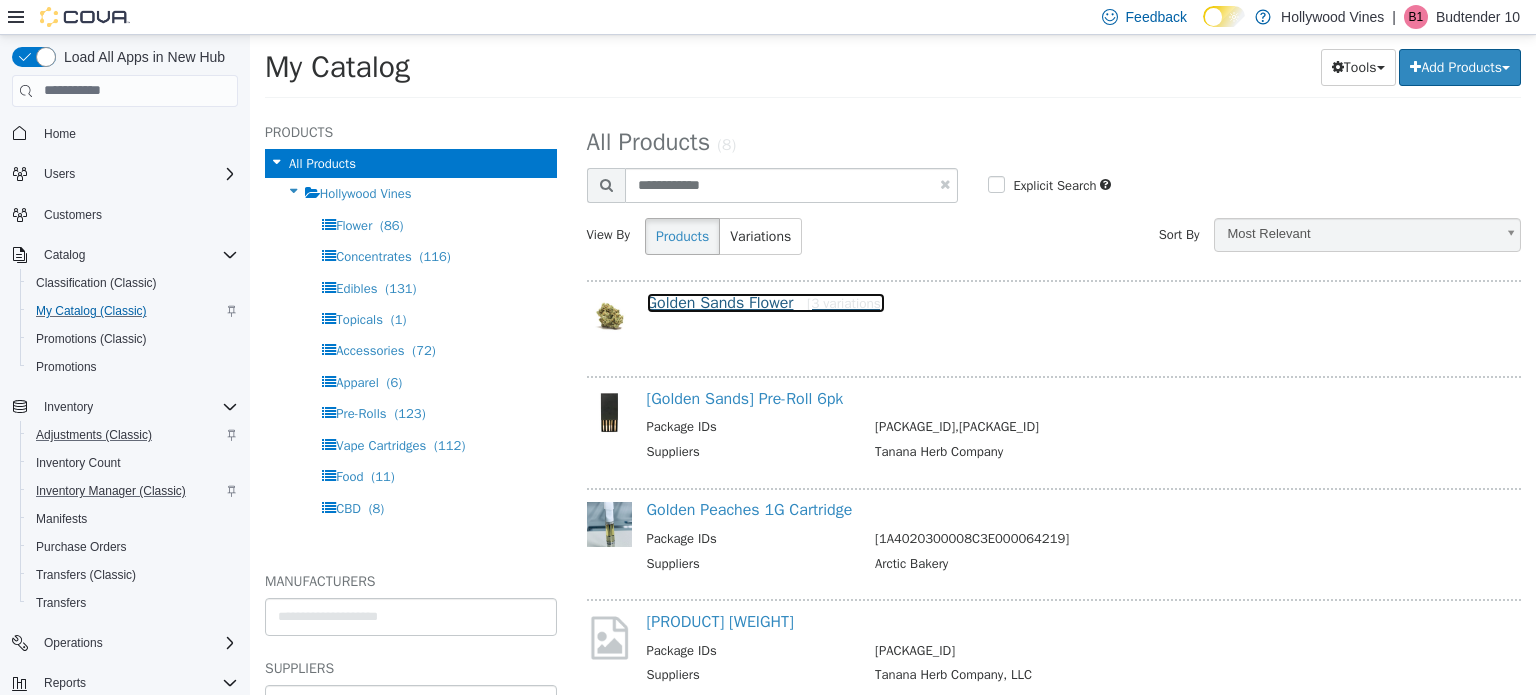 click on "Golden Sands Flower
[3 variations]" at bounding box center [766, 302] 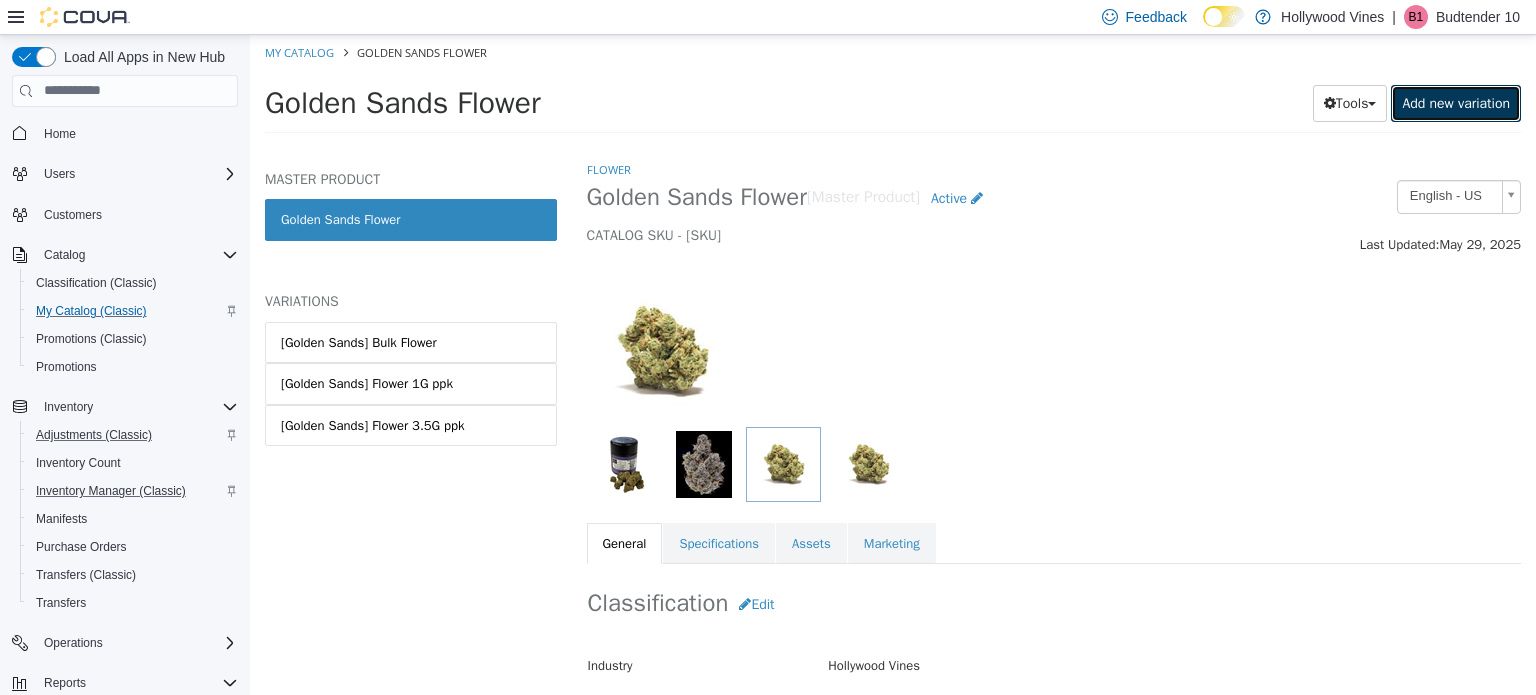 click on "Add new variation" at bounding box center (1456, 102) 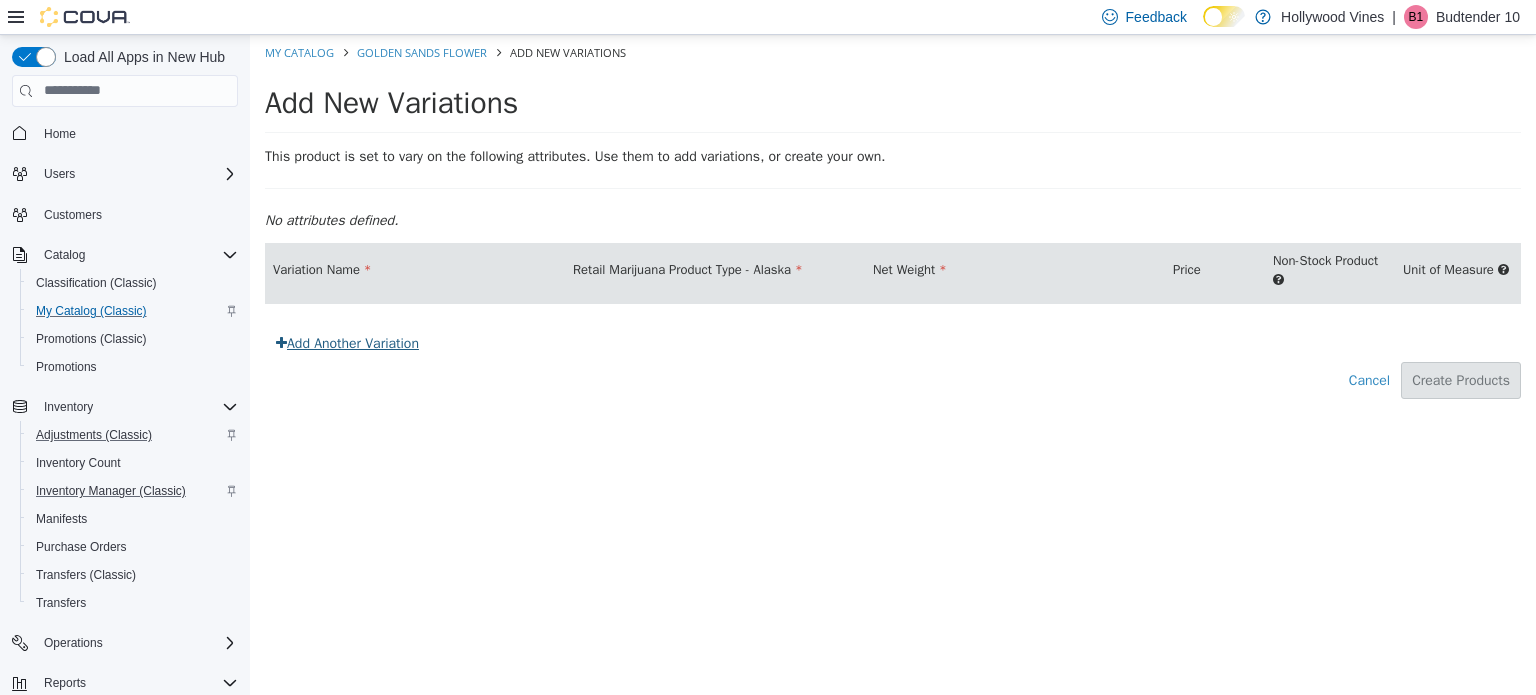 click on "Add Another Variation" at bounding box center [347, 342] 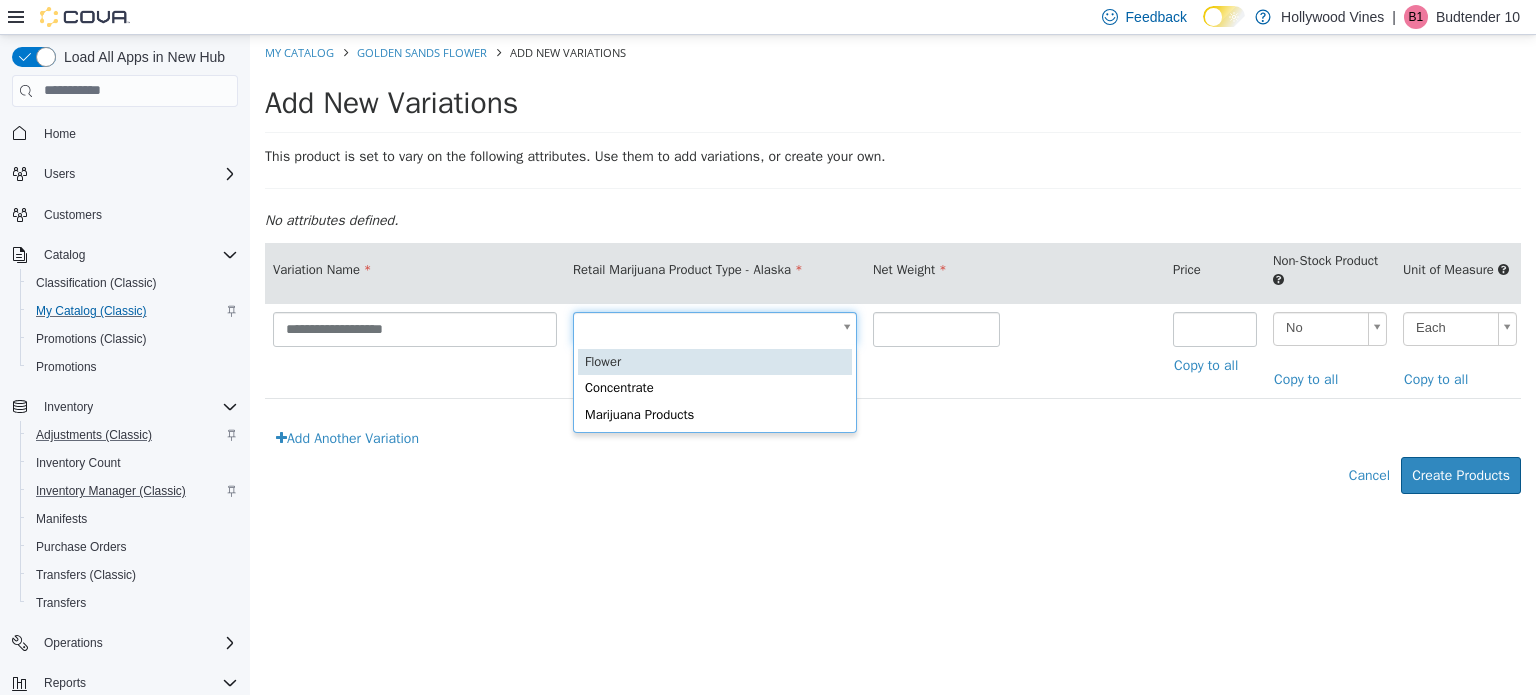 click on "**********" at bounding box center [893, 274] 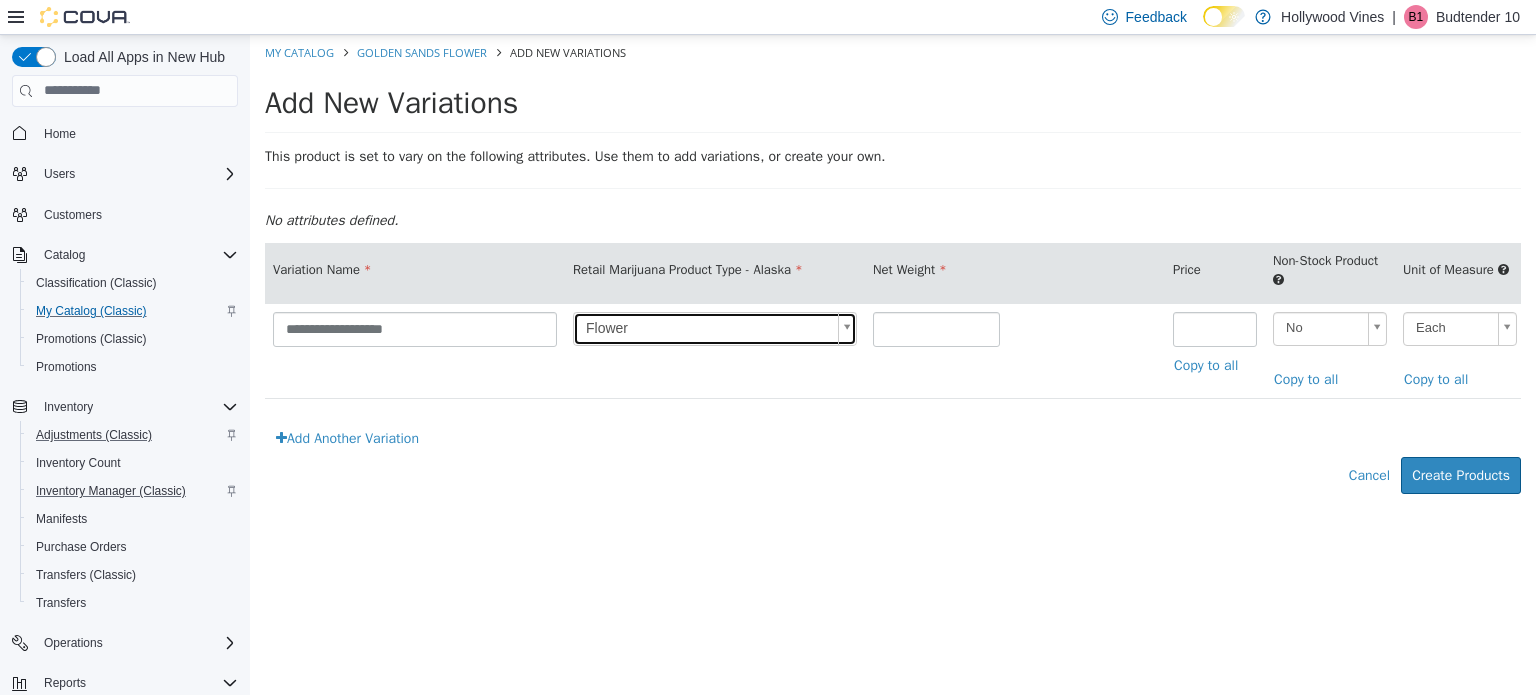 scroll, scrollTop: 0, scrollLeft: 0, axis: both 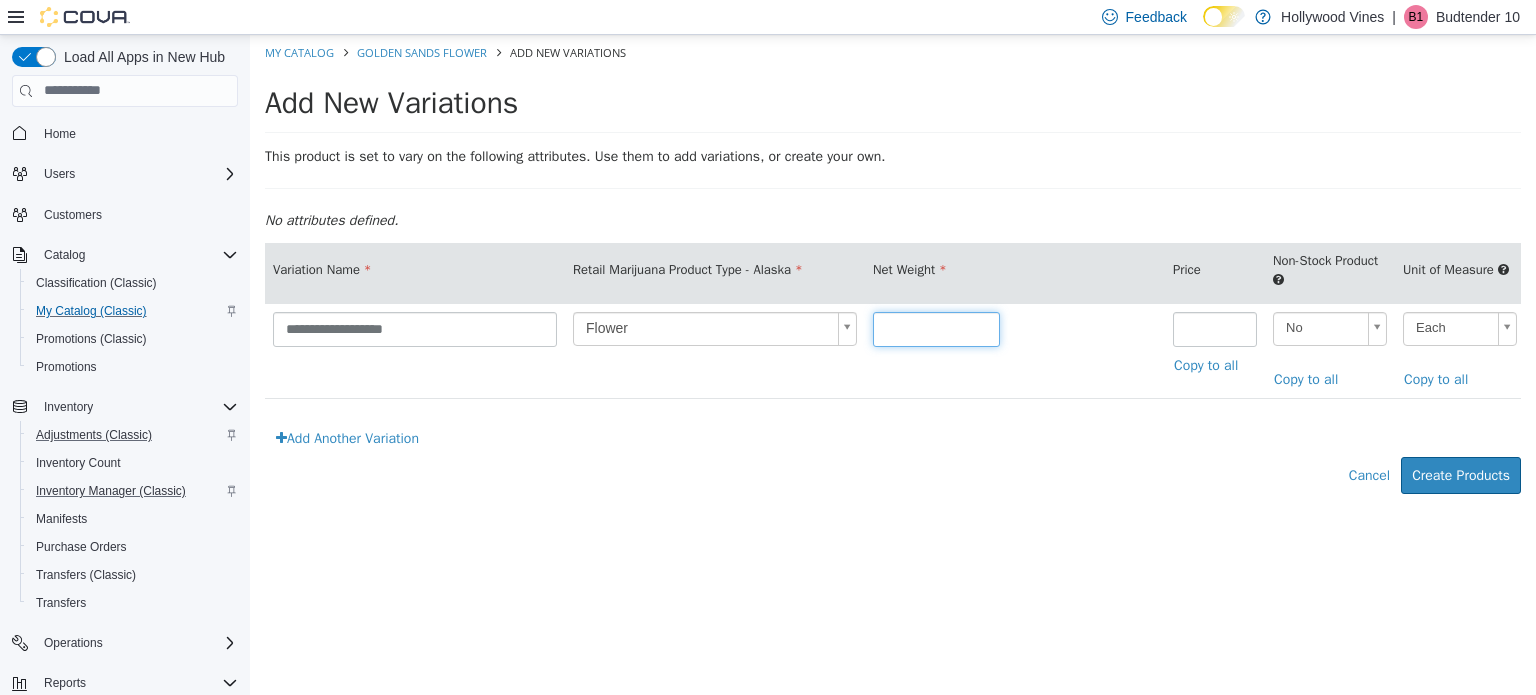click at bounding box center (936, 328) 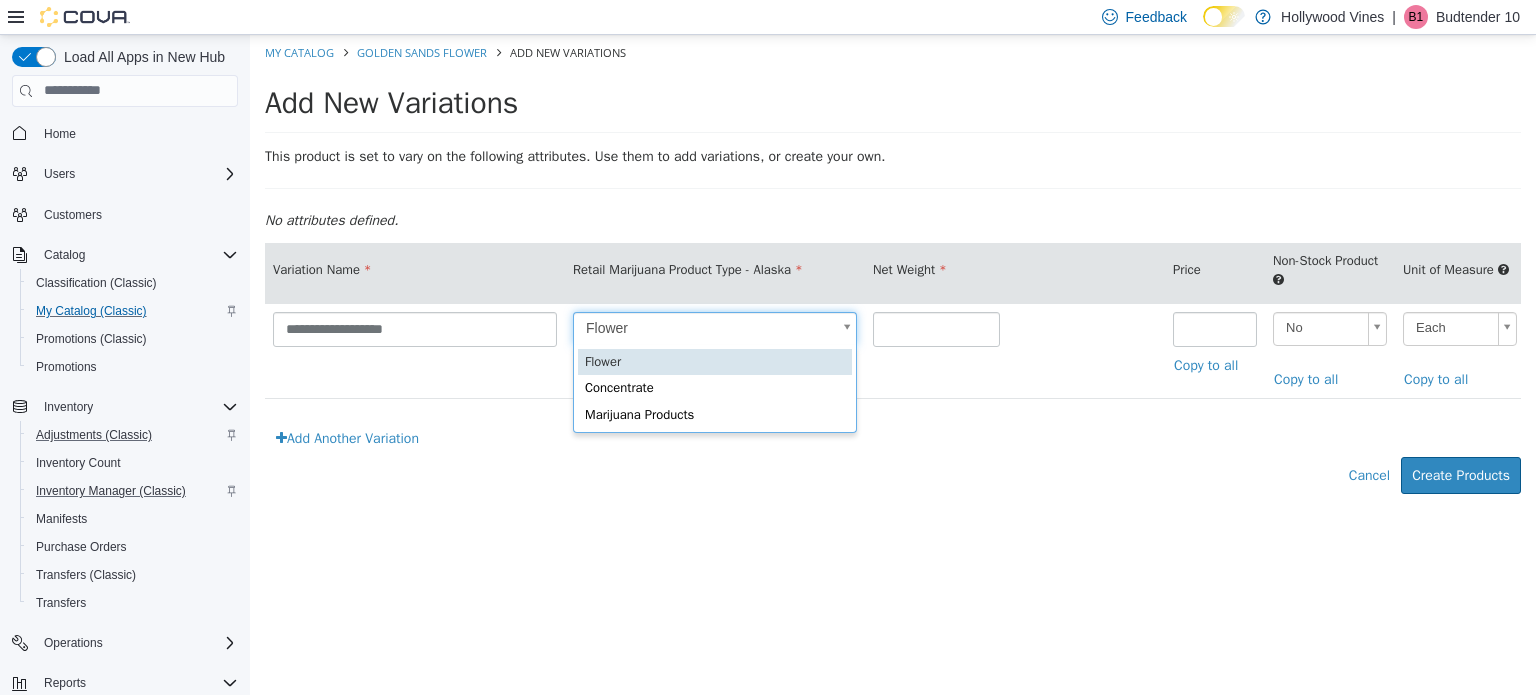 click on "**********" at bounding box center [893, 274] 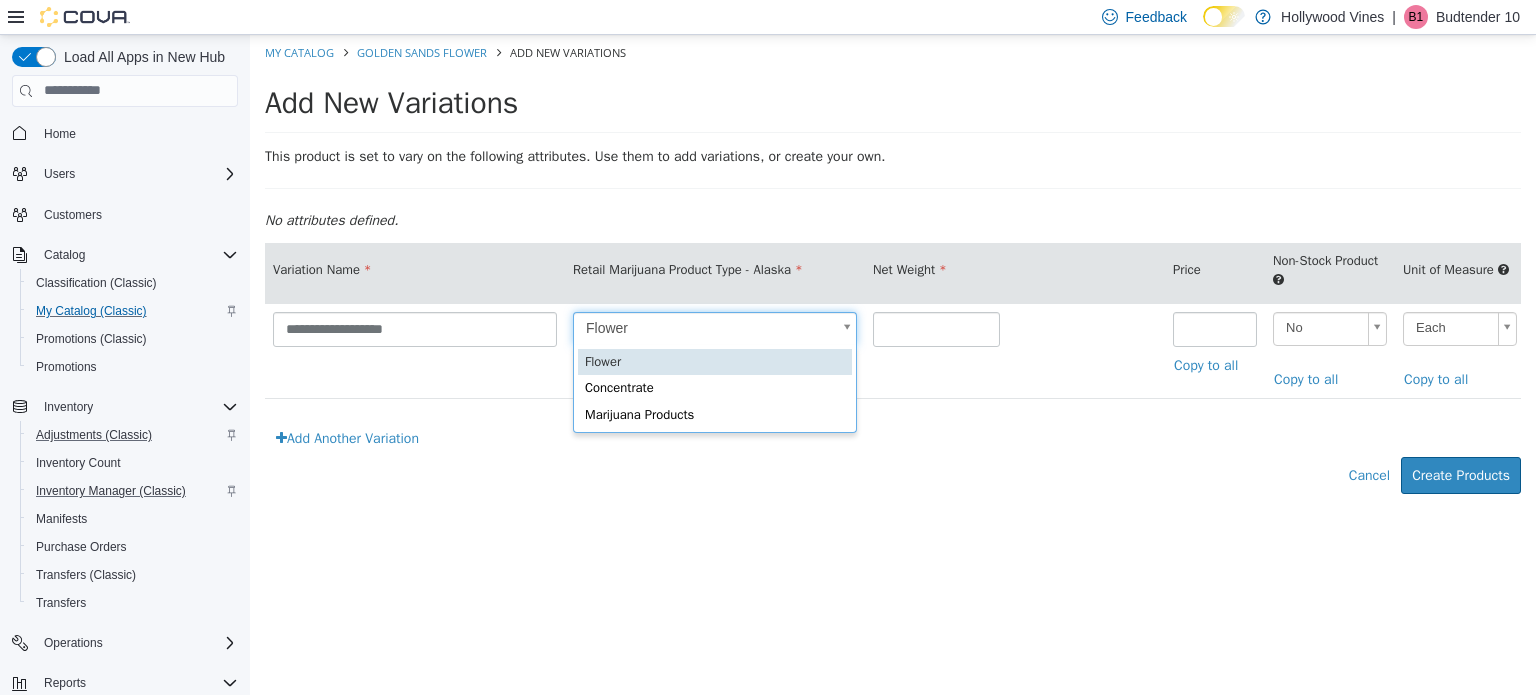 click on "Flower Concentrate Marijuana Products" at bounding box center (715, 388) 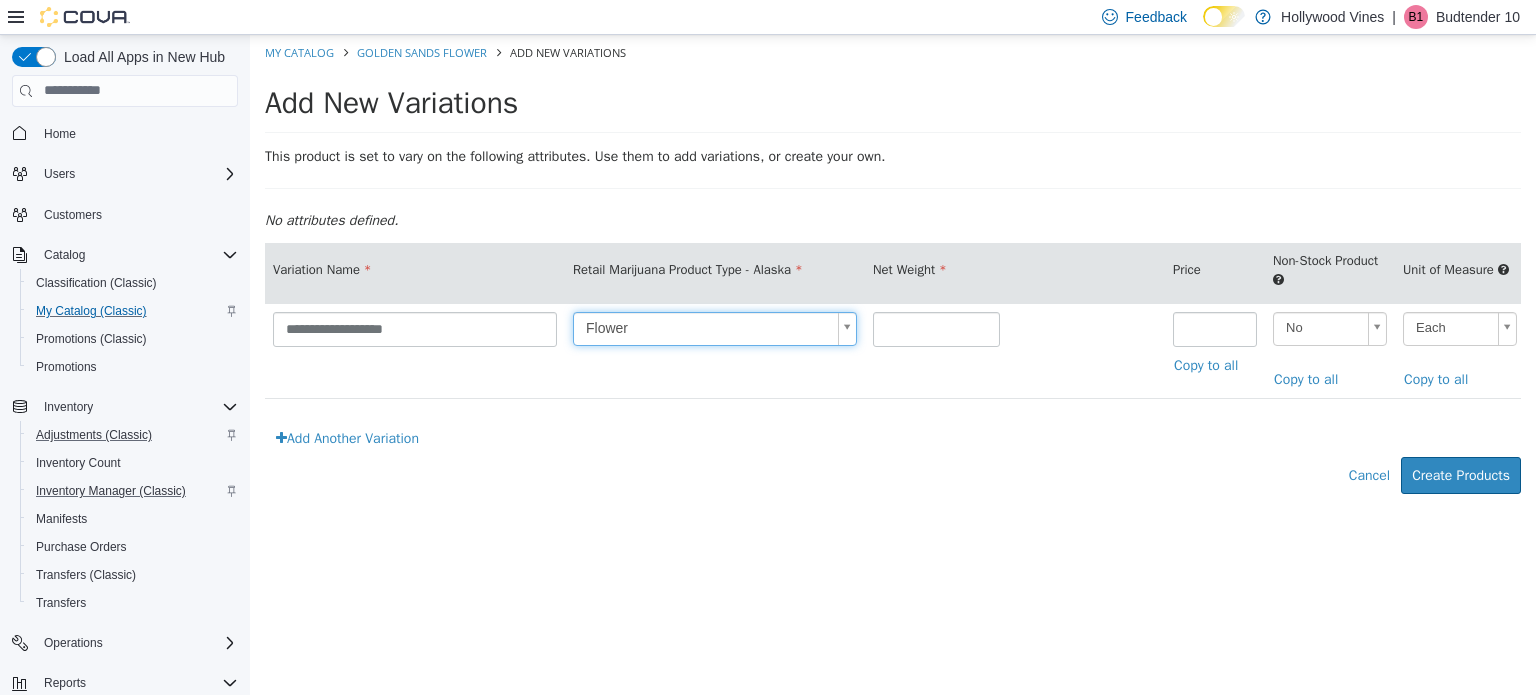 click on "**********" at bounding box center (893, 274) 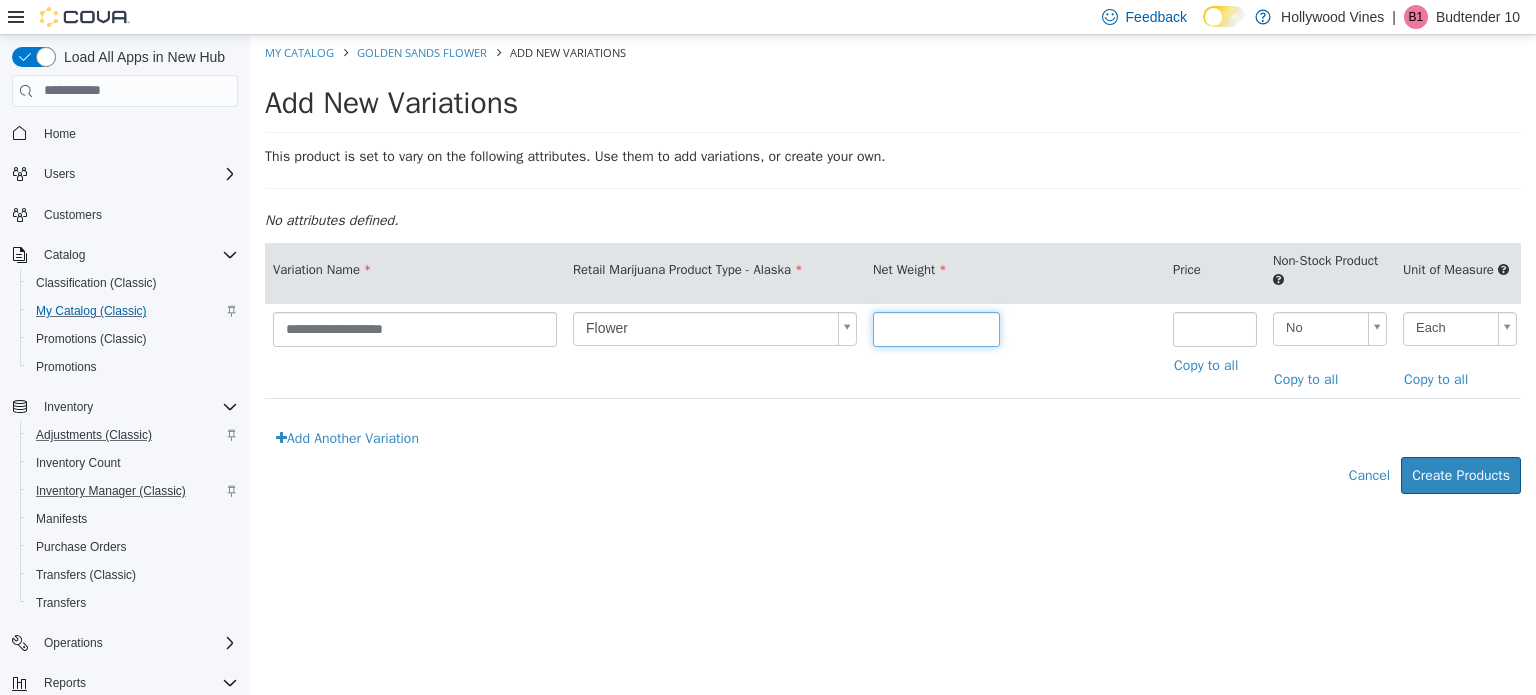 click at bounding box center [936, 328] 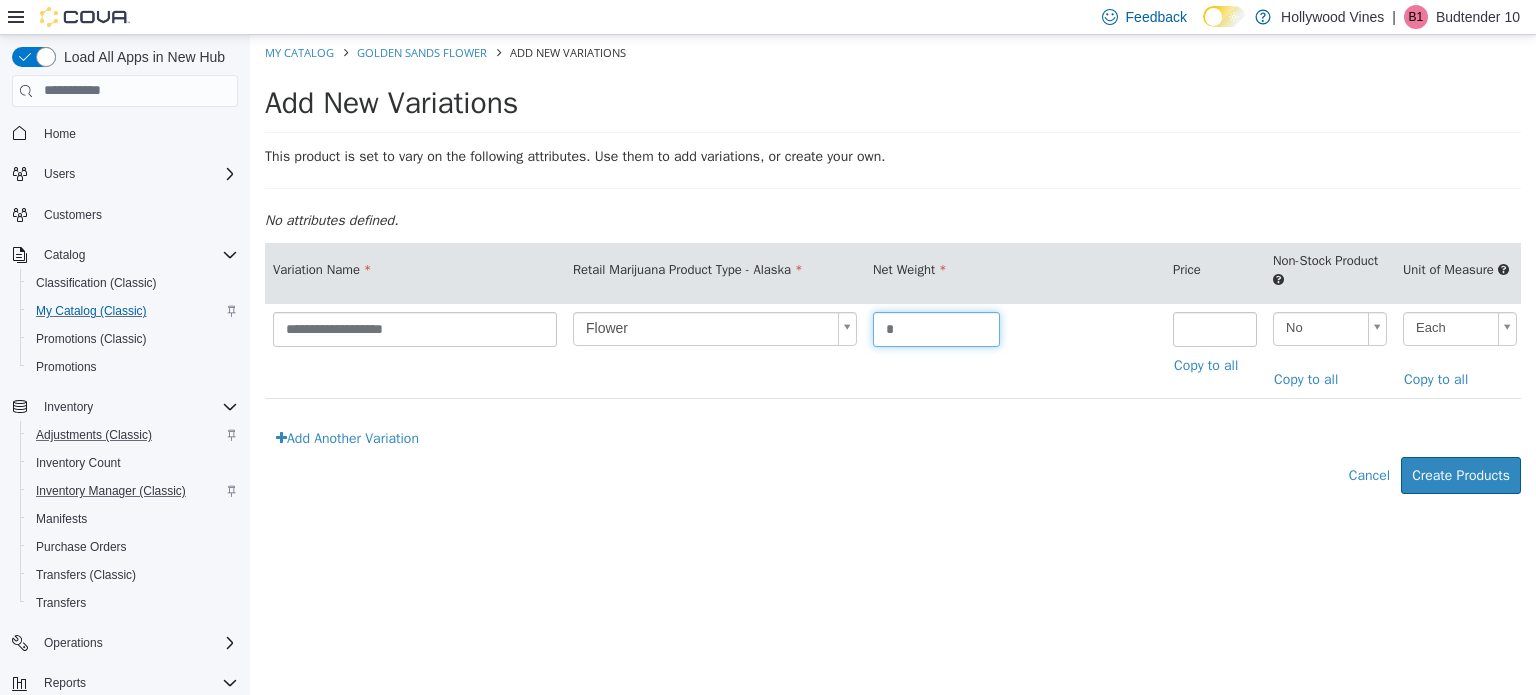 type on "*" 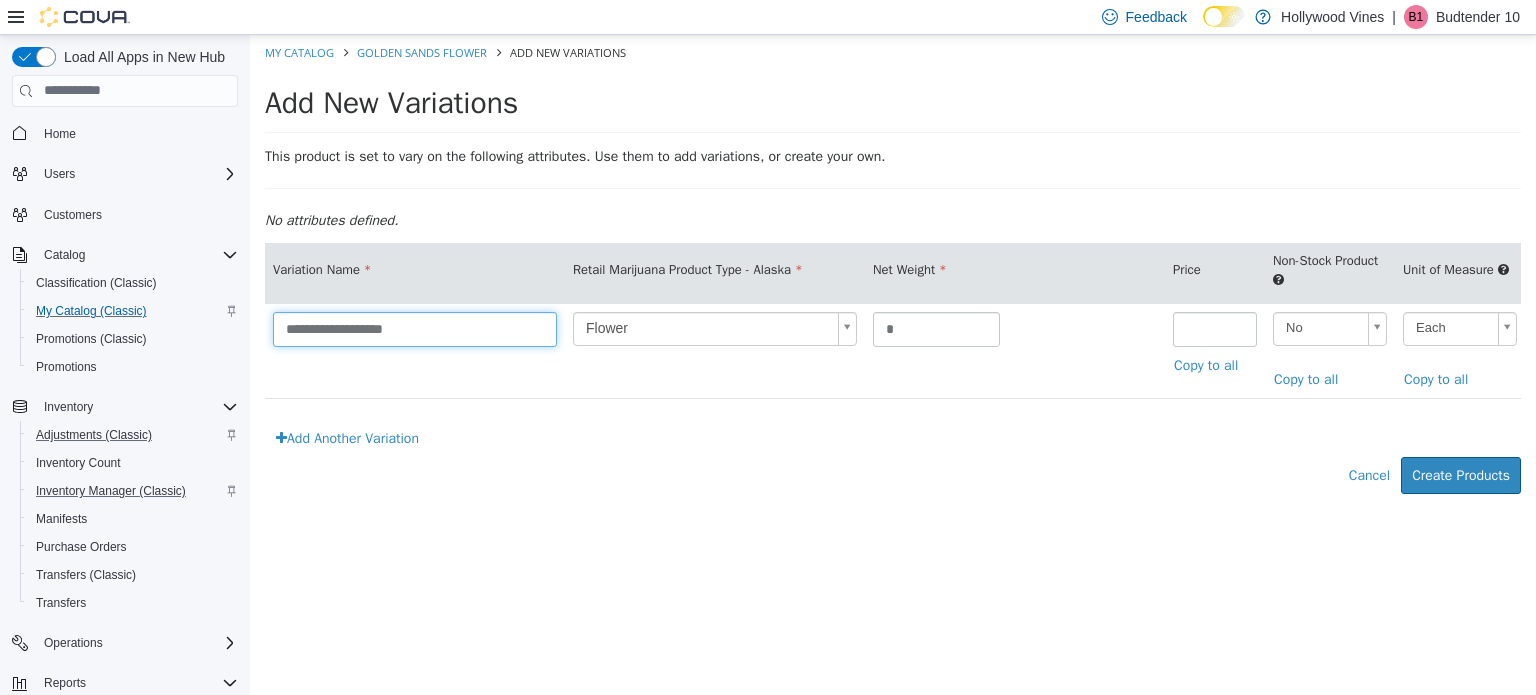 click on "**********" at bounding box center [415, 328] 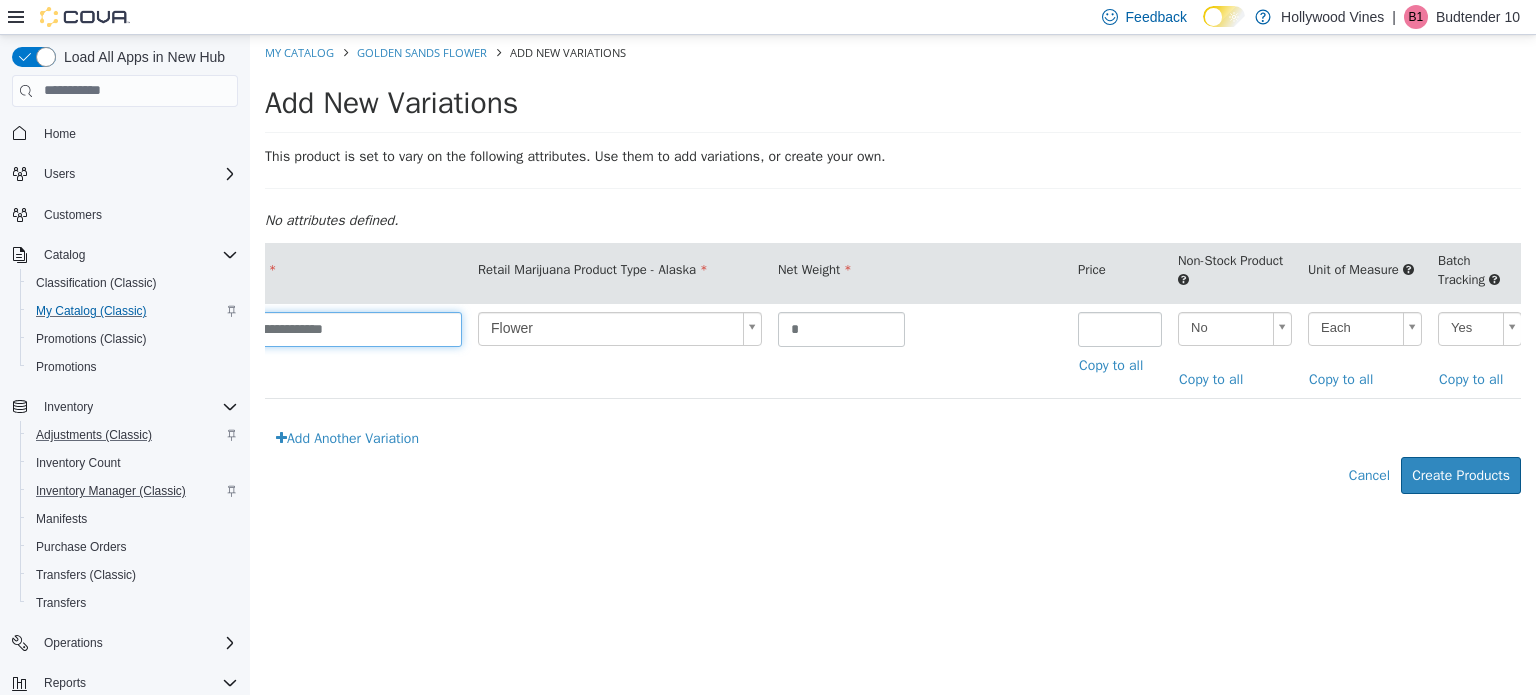 scroll, scrollTop: 0, scrollLeft: 96, axis: horizontal 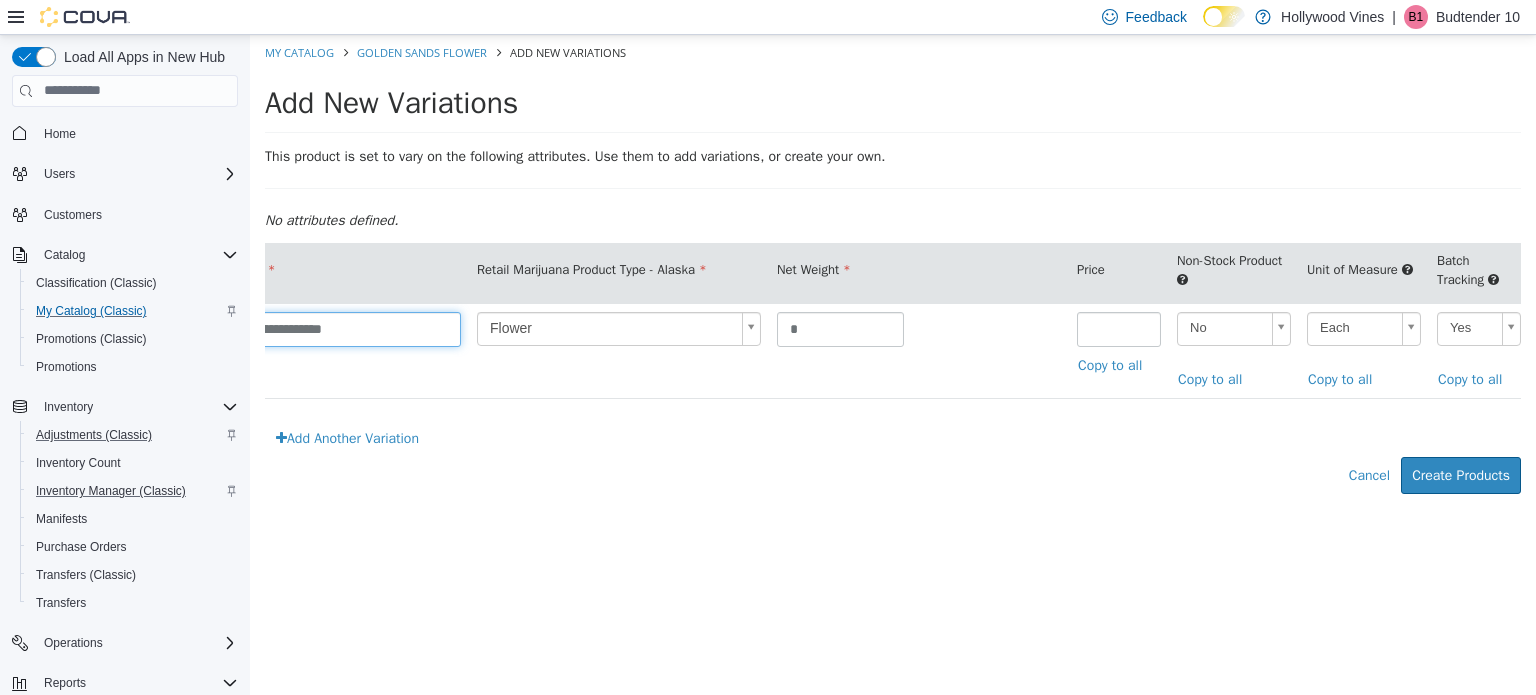 type on "**********" 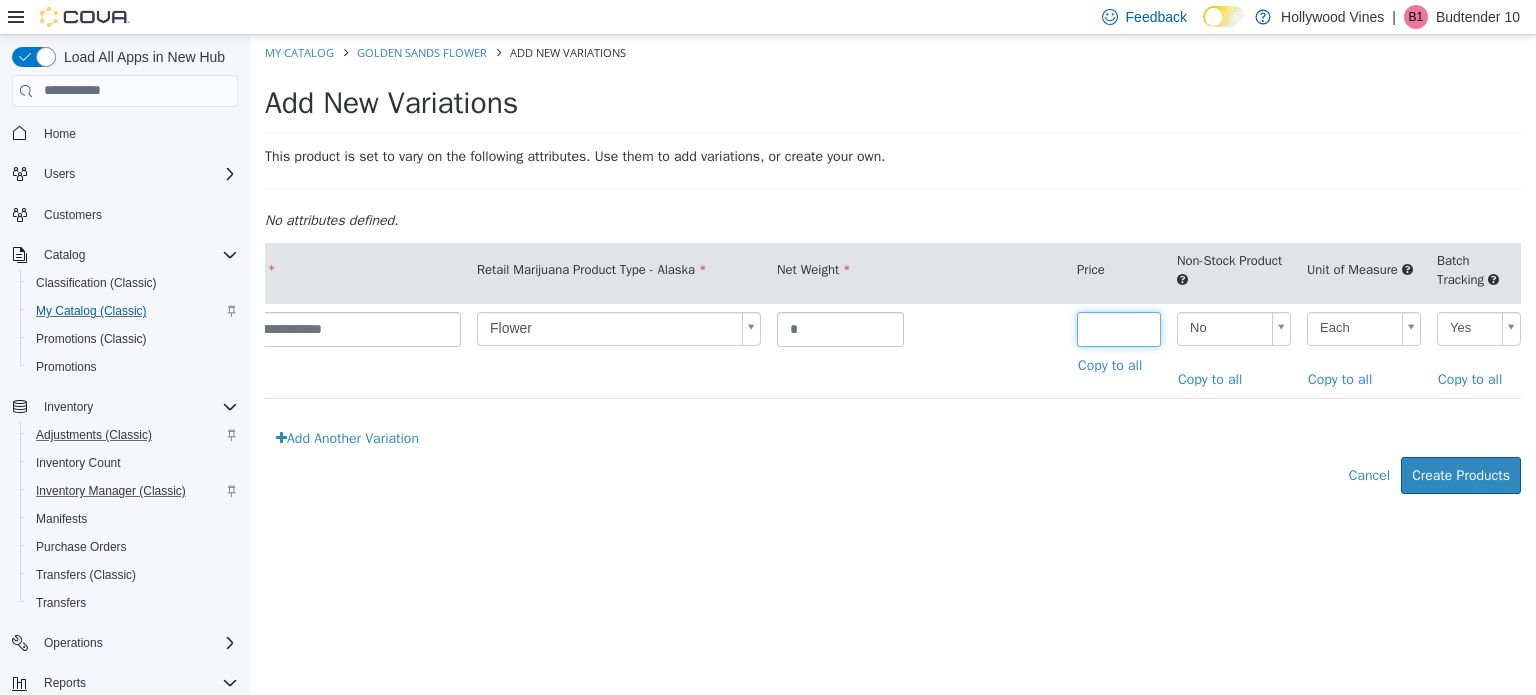 click at bounding box center [1119, 328] 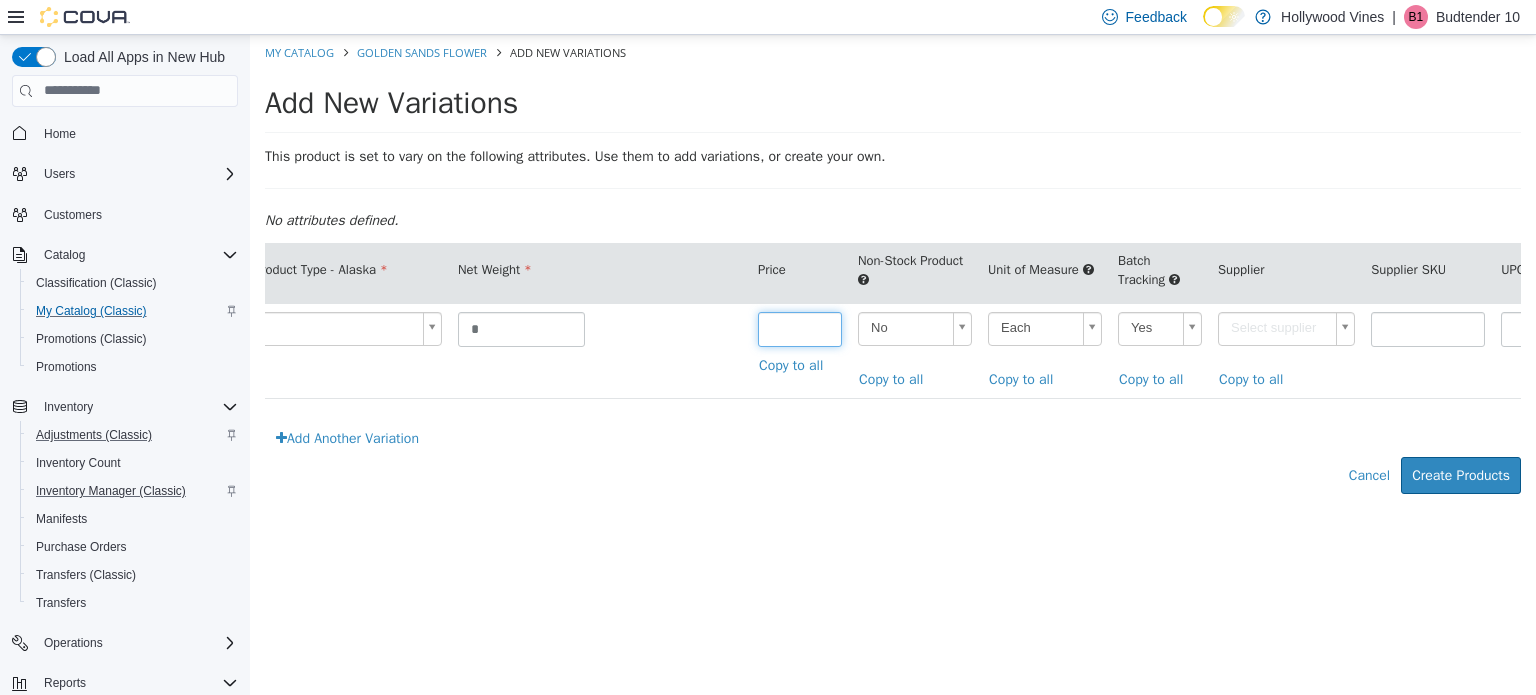 scroll, scrollTop: 0, scrollLeft: 442, axis: horizontal 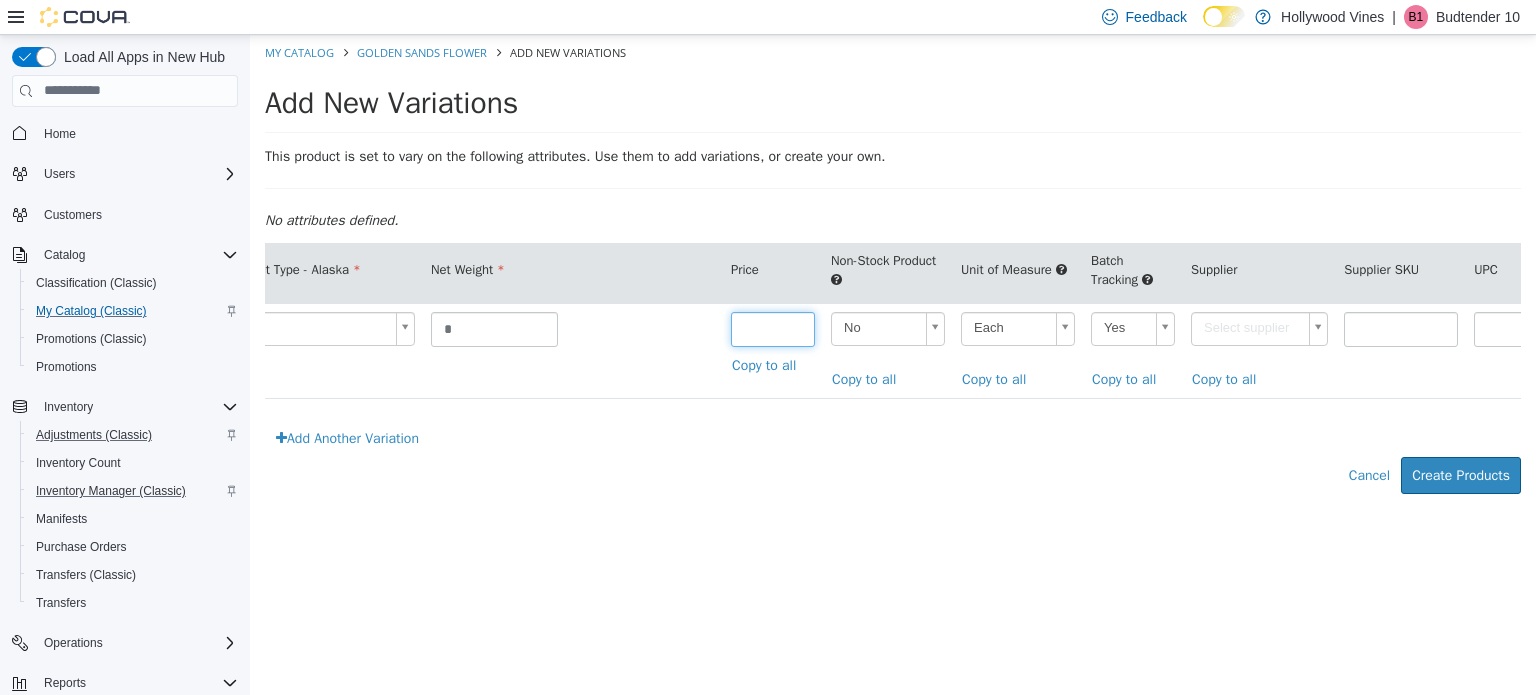 type on "*" 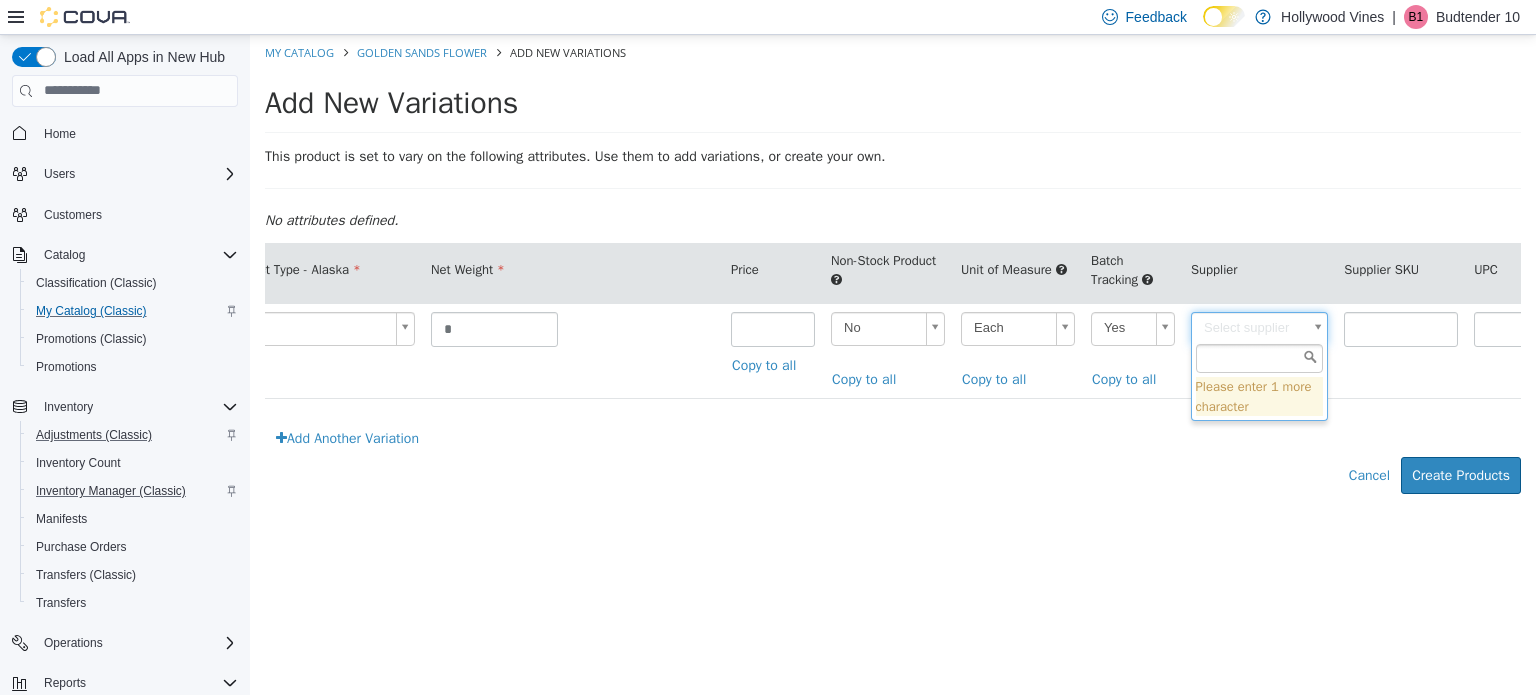 click on "**********" at bounding box center [893, 274] 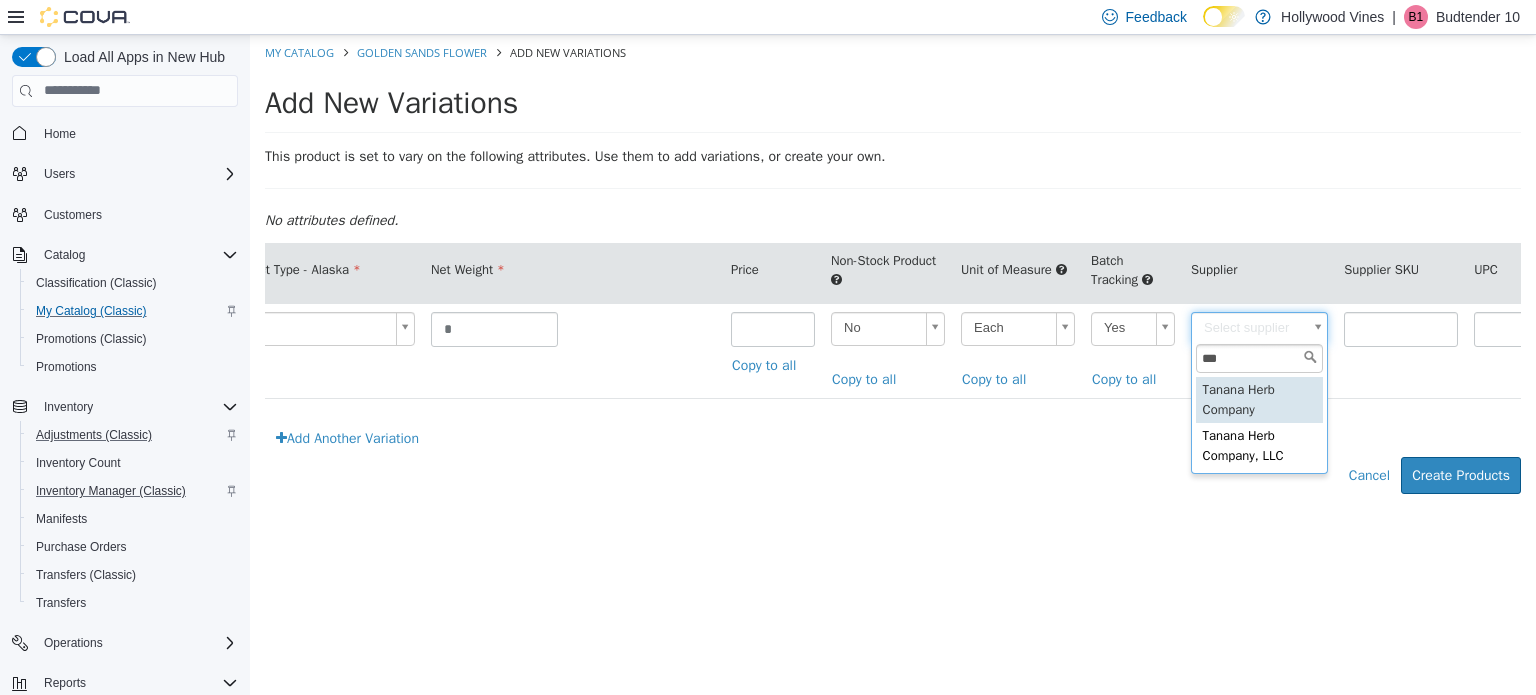 type on "***" 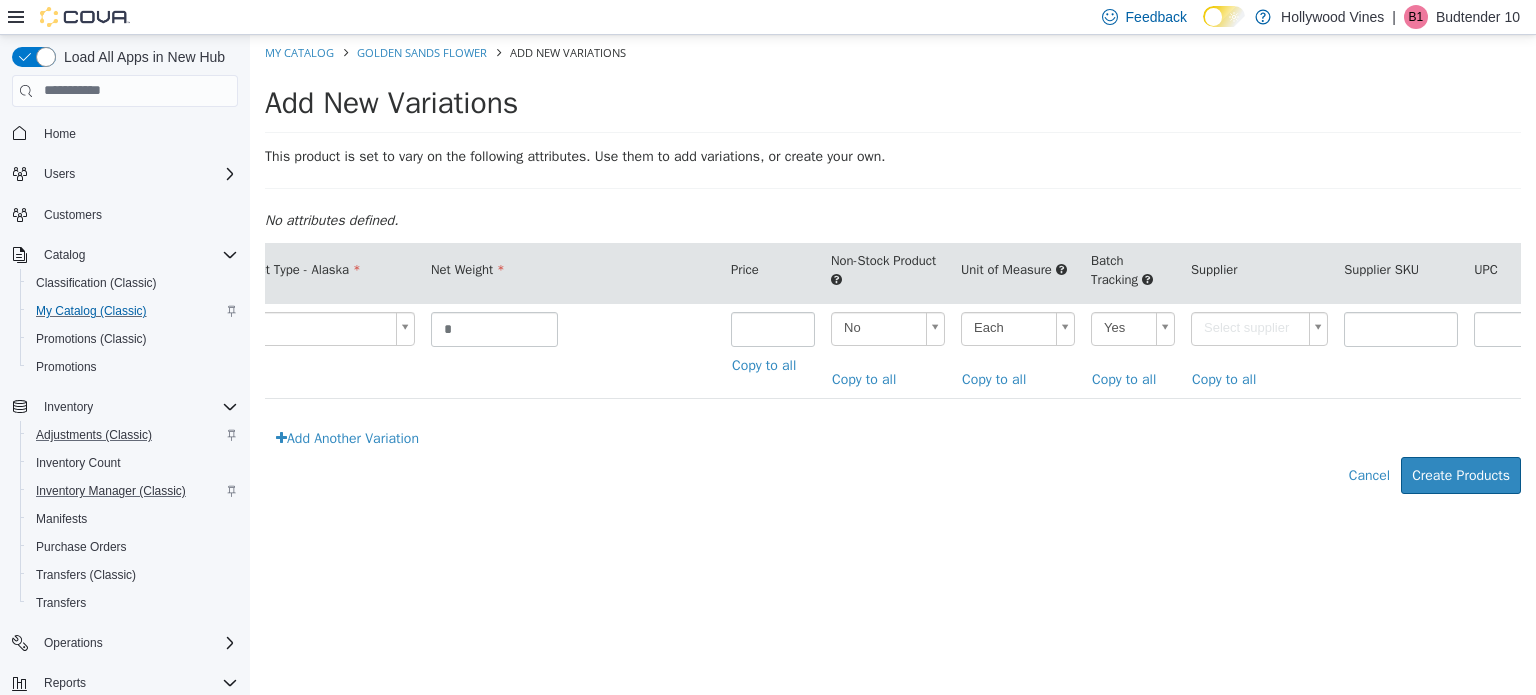click on "**********" at bounding box center (893, 274) 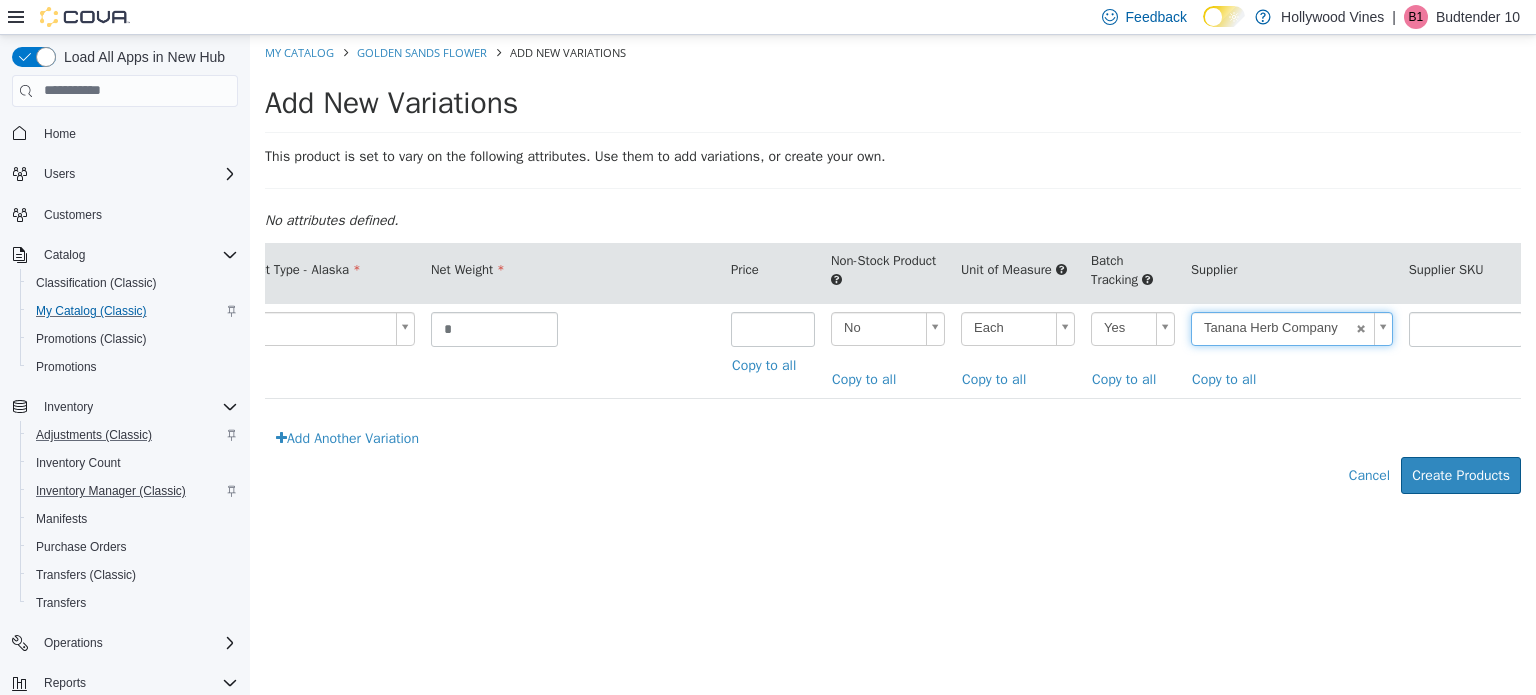 click on "**********" at bounding box center (893, 274) 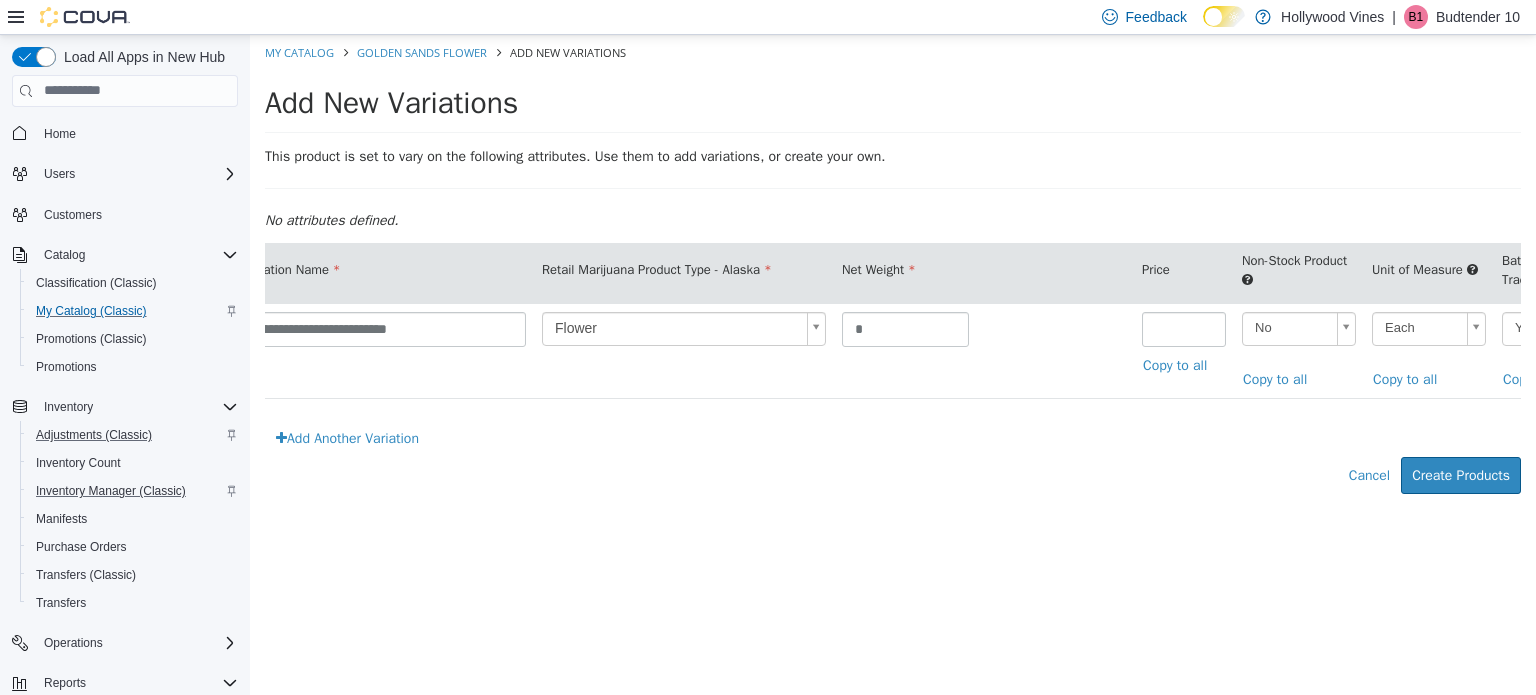 scroll, scrollTop: 0, scrollLeft: 0, axis: both 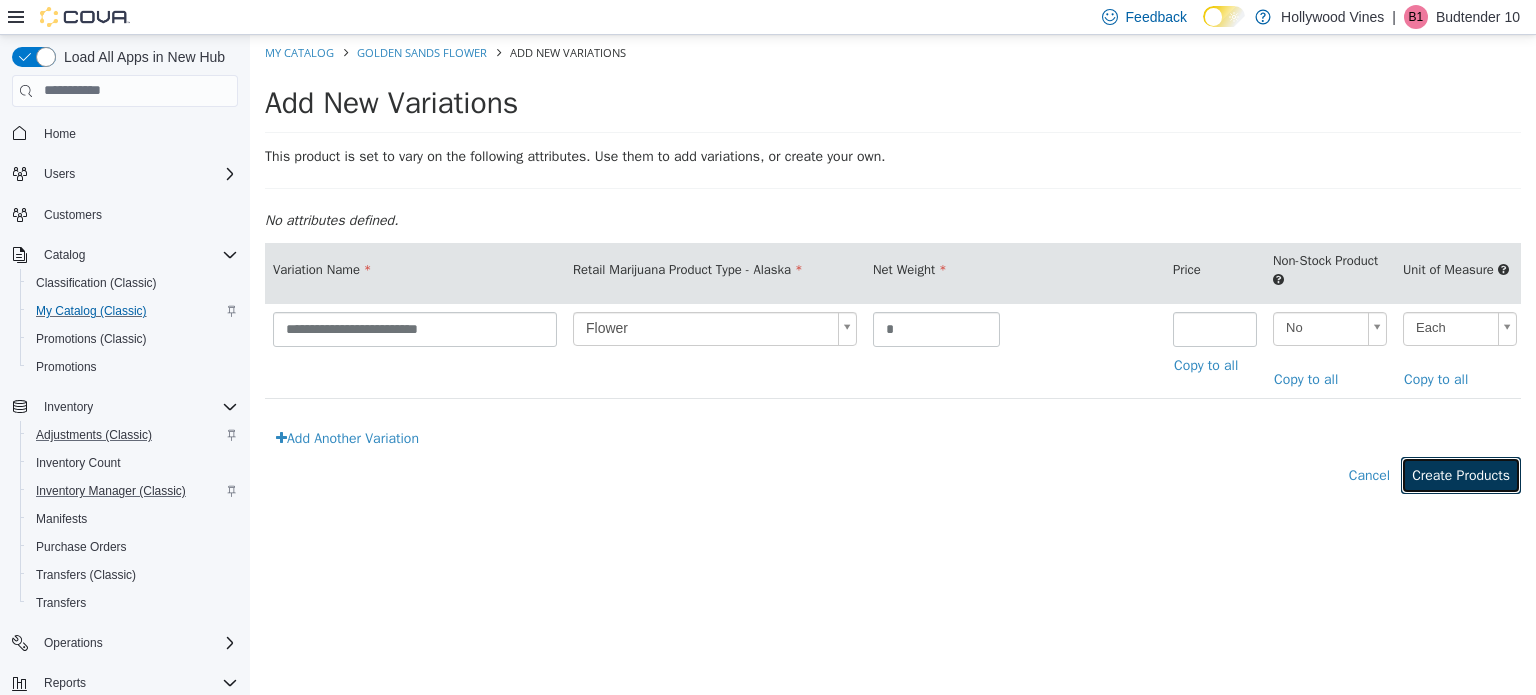 click on "Create Products" at bounding box center (1461, 474) 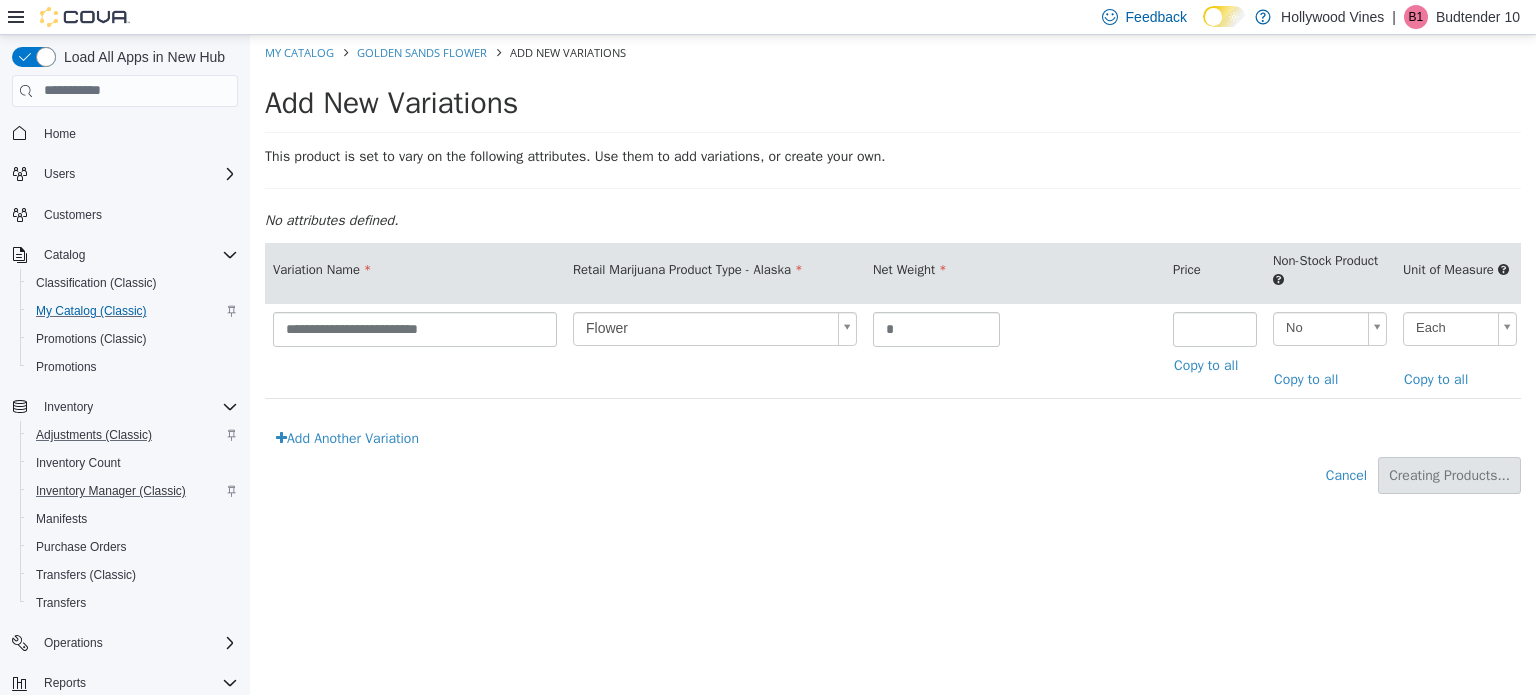 type on "*****" 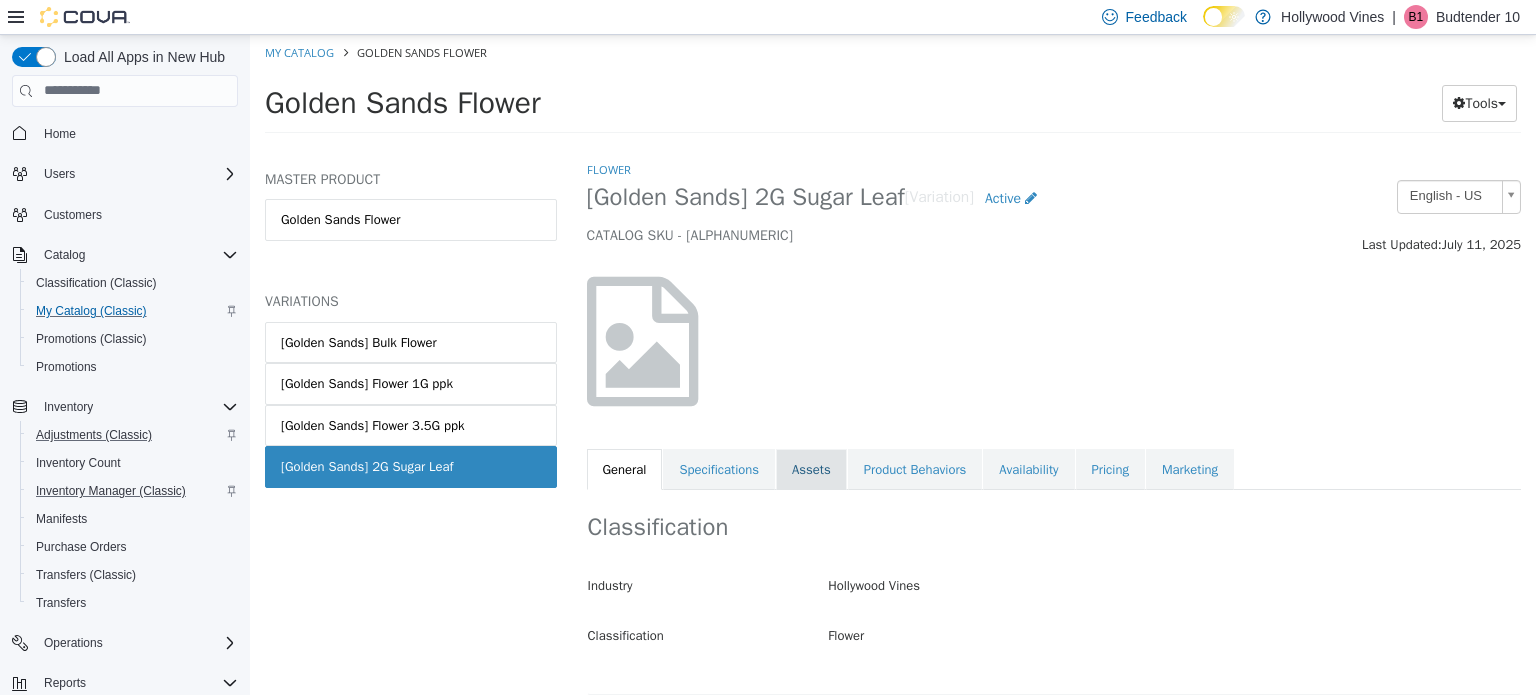 click on "Assets" at bounding box center (811, 469) 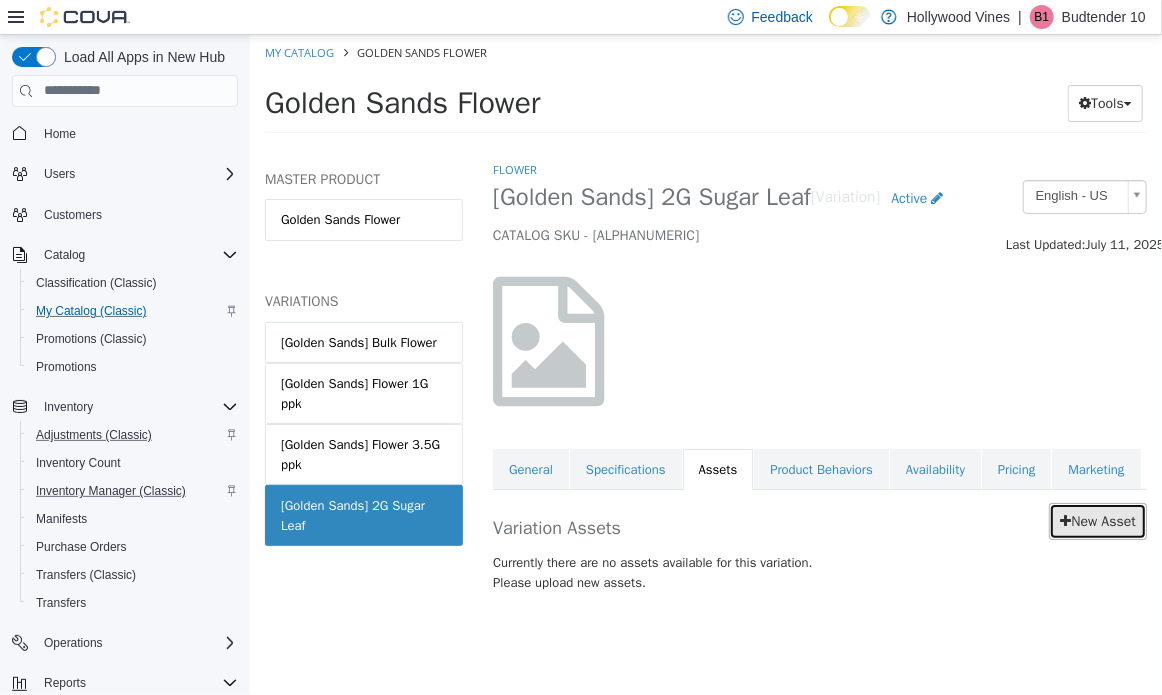 click on "New Asset" at bounding box center (1097, 520) 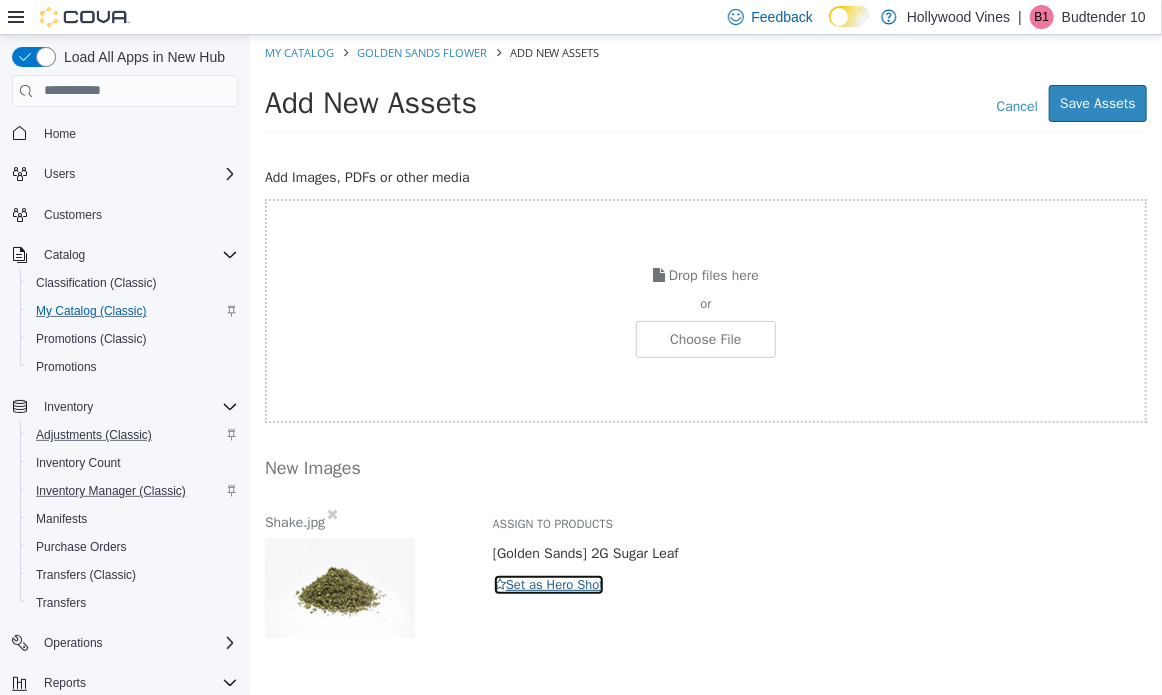 click at bounding box center (499, 583) 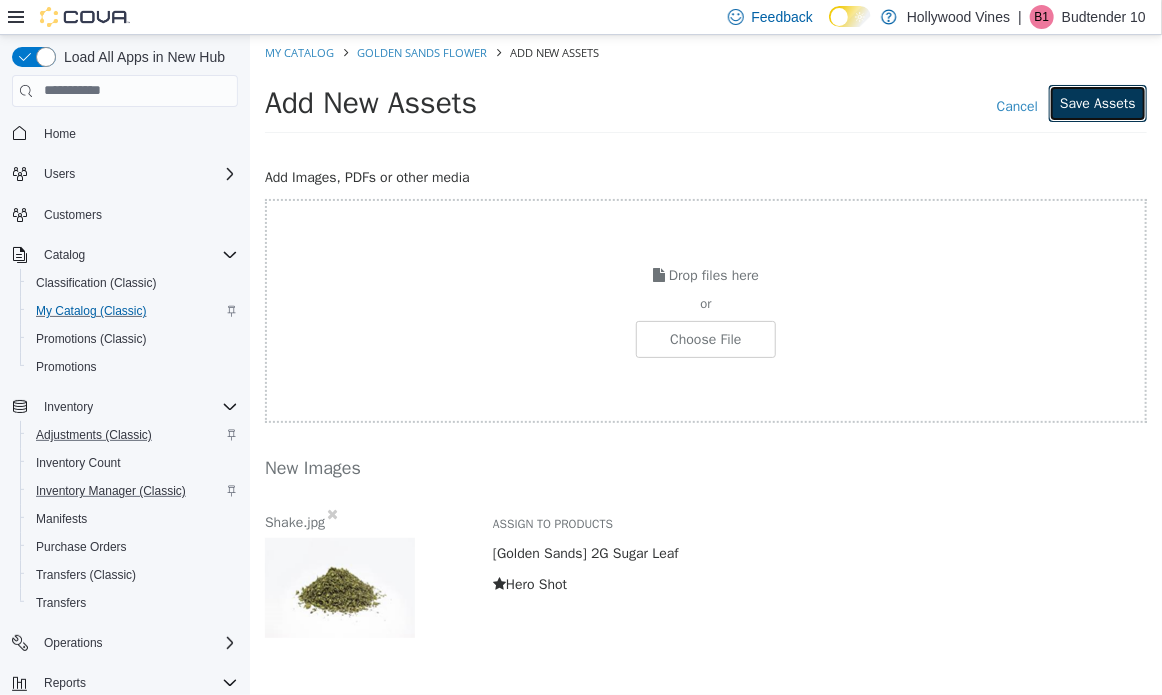 click on "Save Assets" at bounding box center [1097, 102] 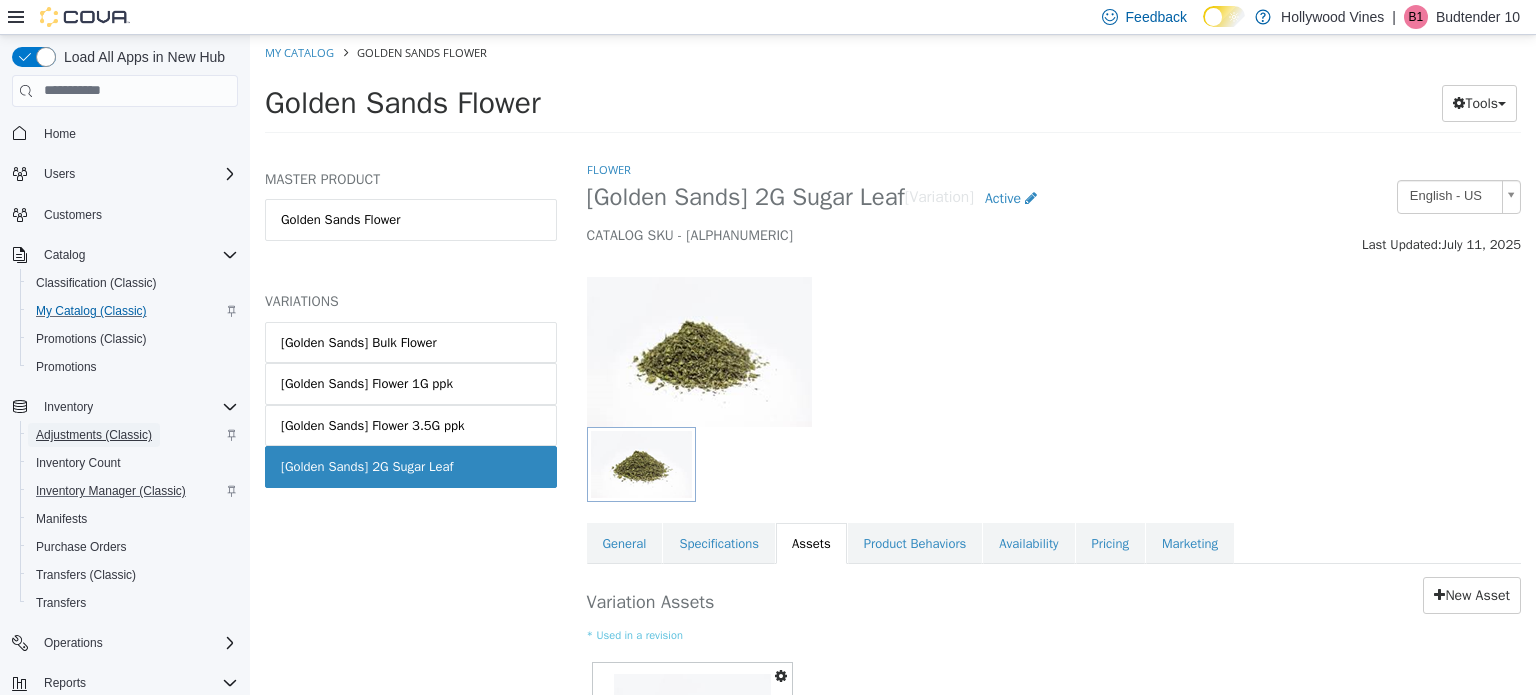 click on "Adjustments (Classic)" at bounding box center [94, 435] 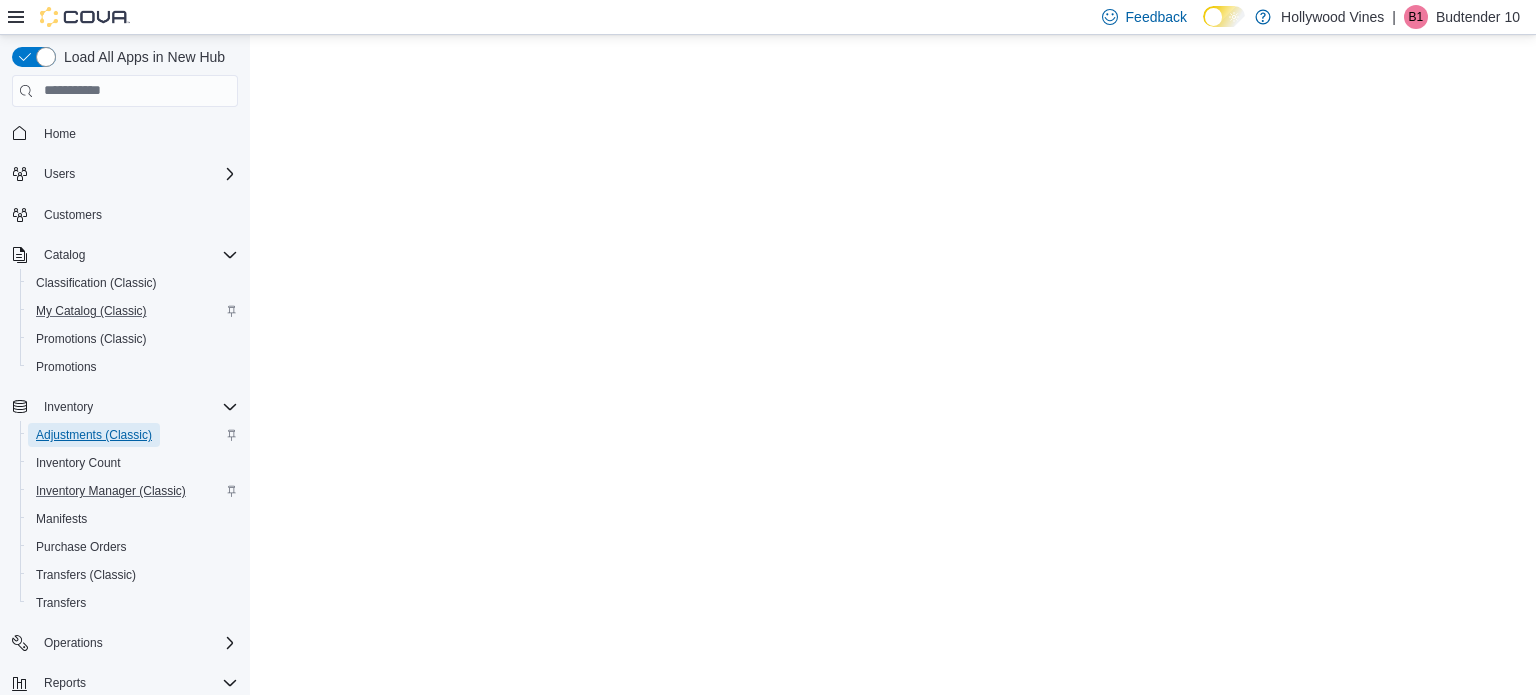 click on "Adjustments (Classic)" at bounding box center (94, 435) 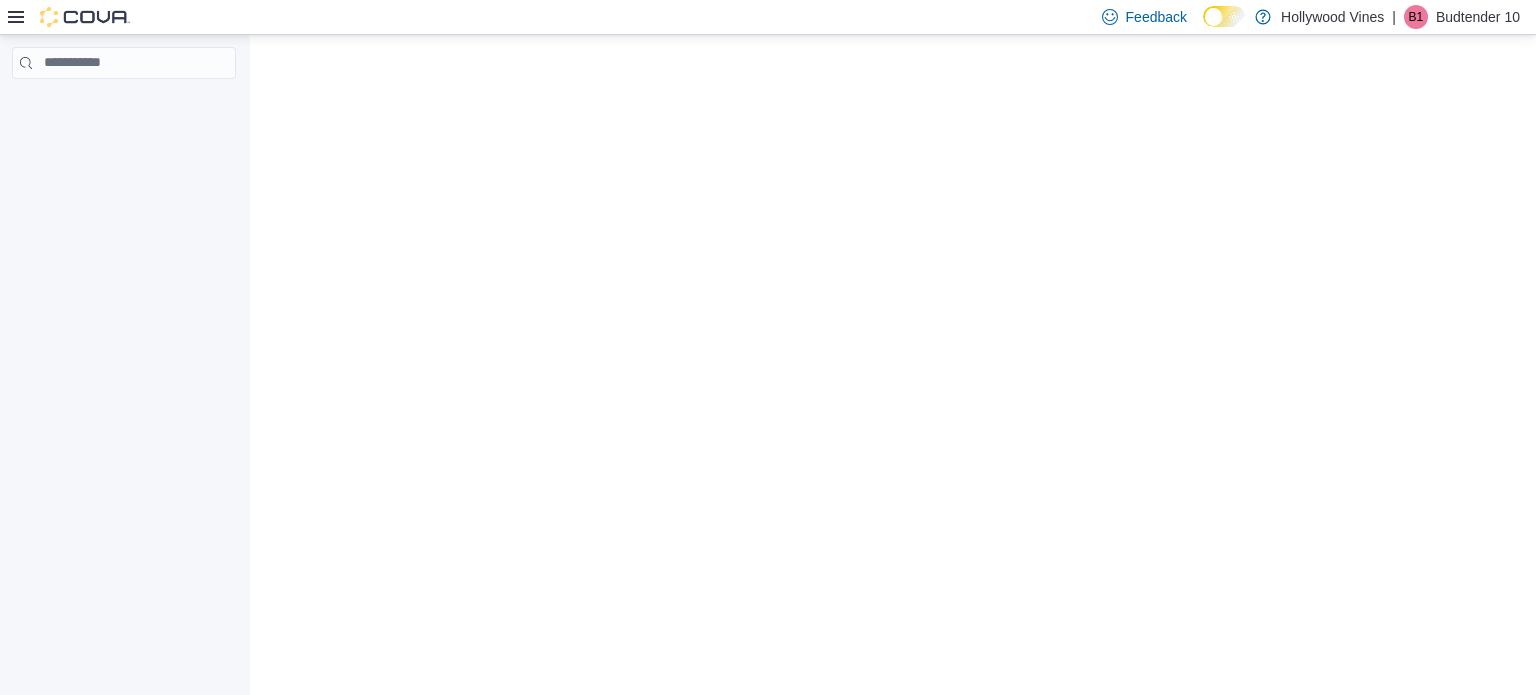 scroll, scrollTop: 0, scrollLeft: 0, axis: both 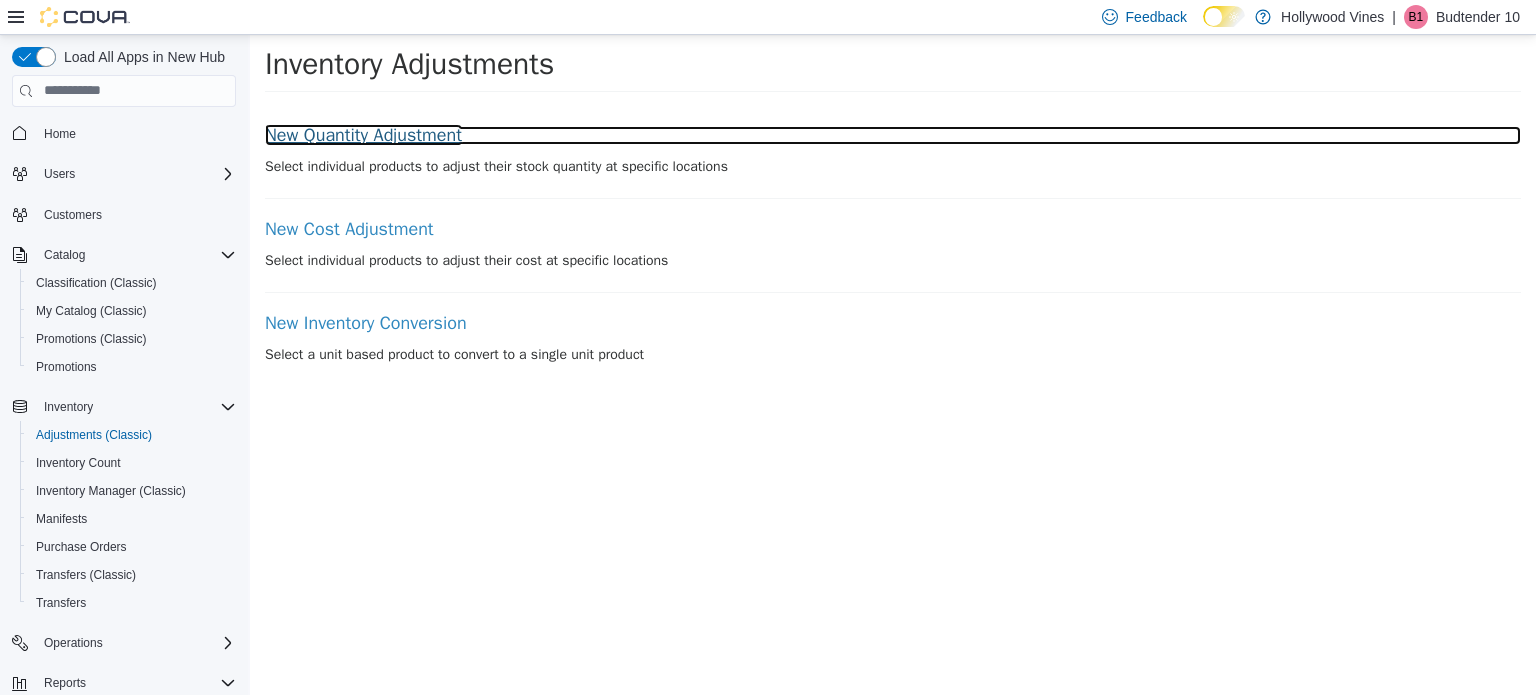 click on "New Quantity Adjustment" at bounding box center (893, 135) 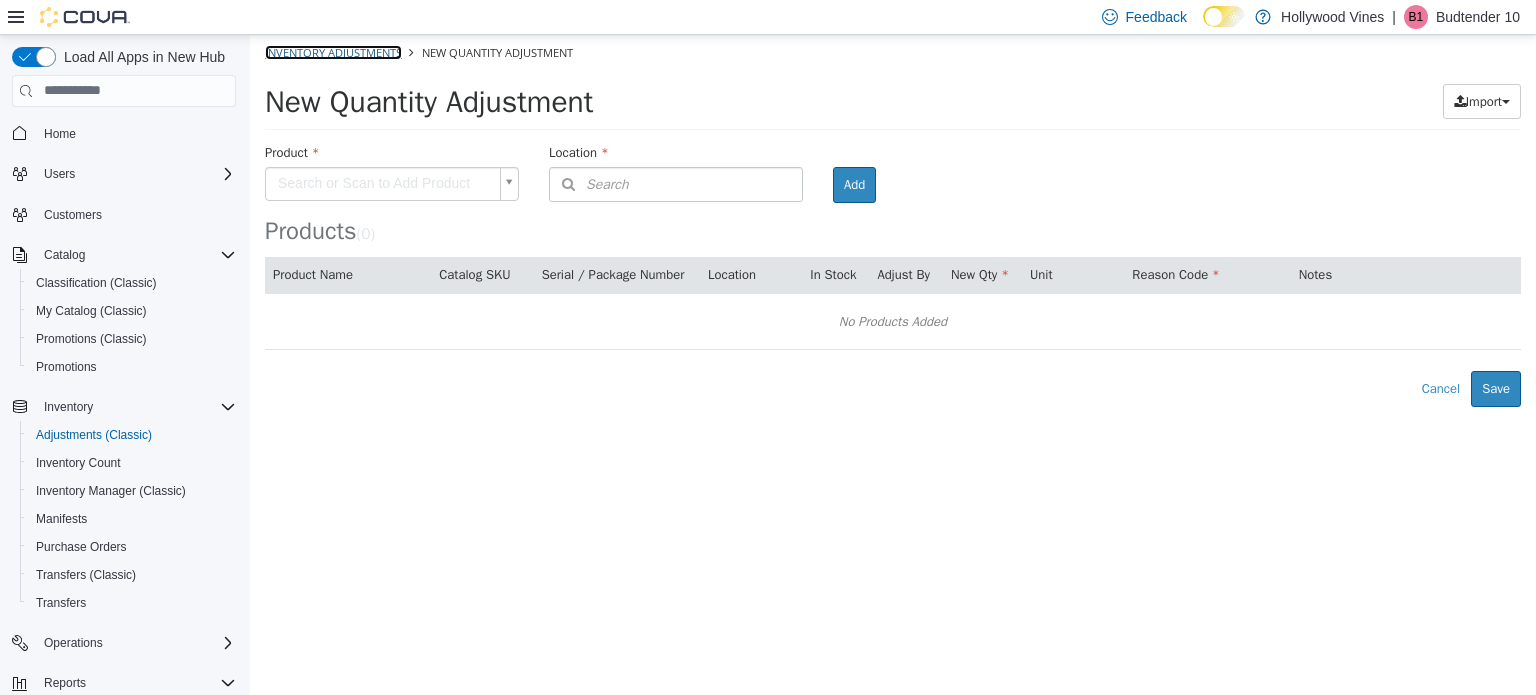 click on "Inventory Adjustments" at bounding box center (333, 51) 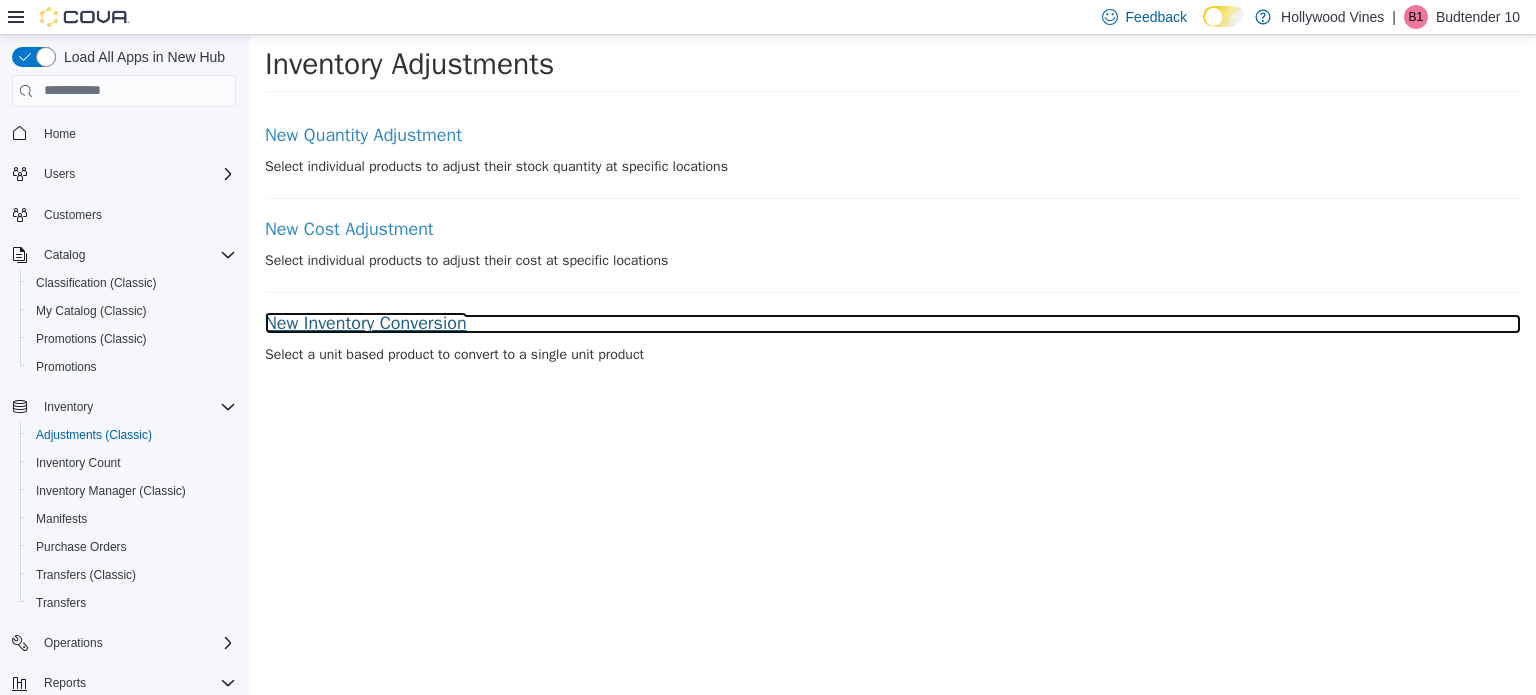click on "New Inventory Conversion" at bounding box center (893, 323) 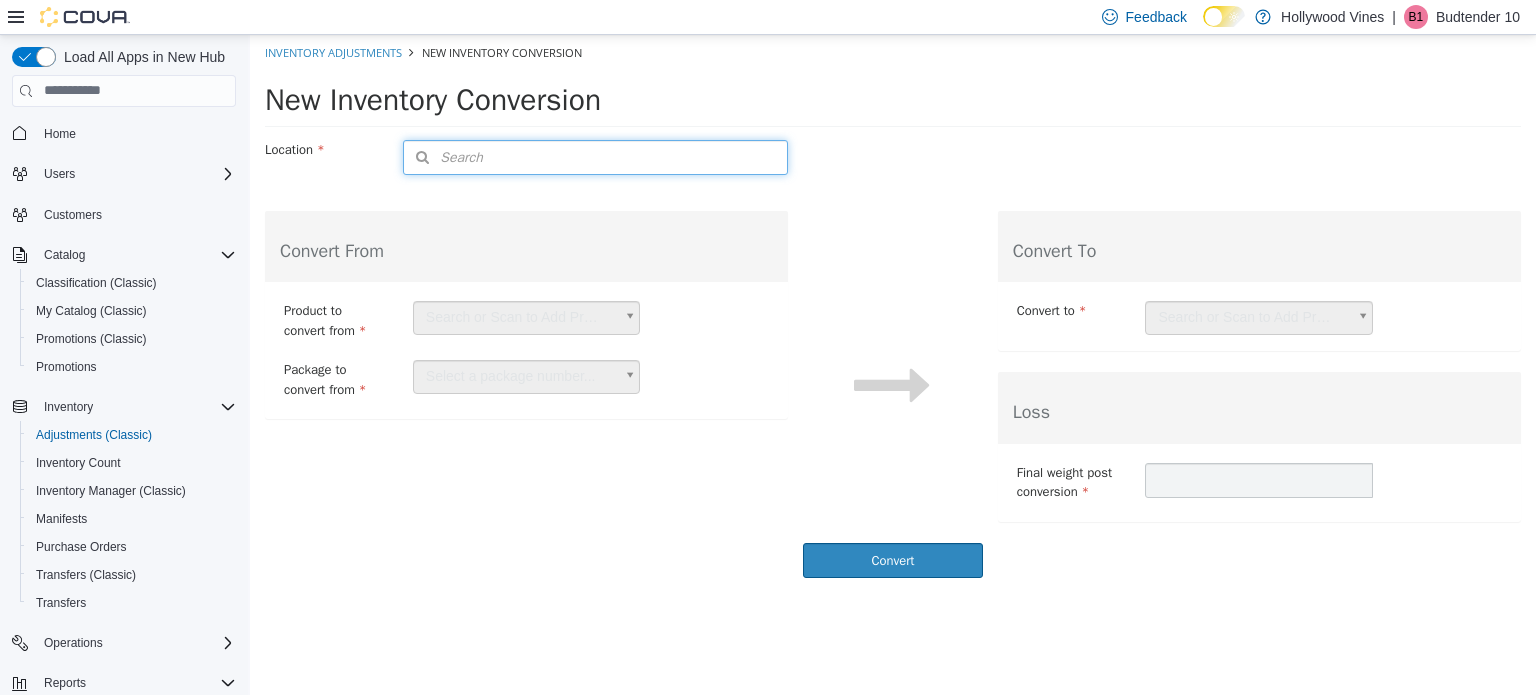 click on "Search" at bounding box center [595, 156] 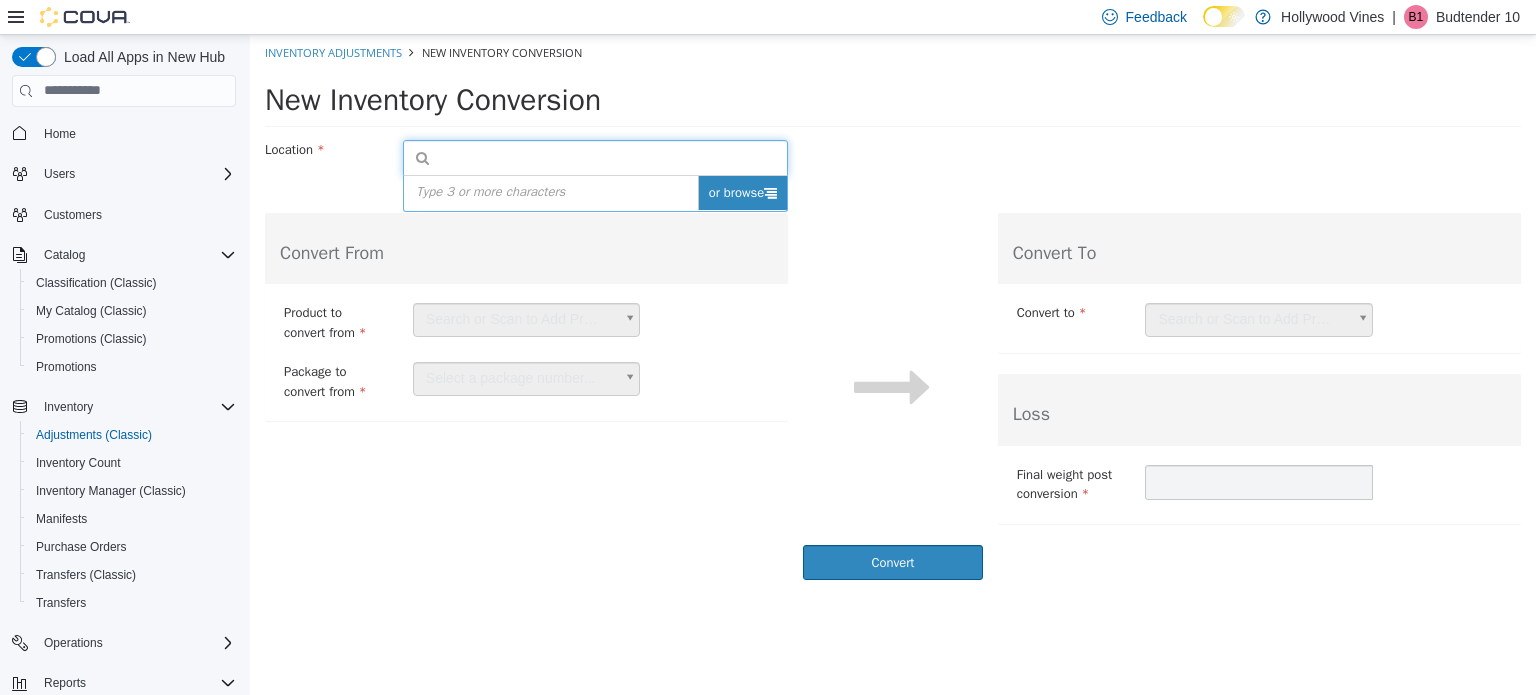 click on "or browse" at bounding box center [743, 192] 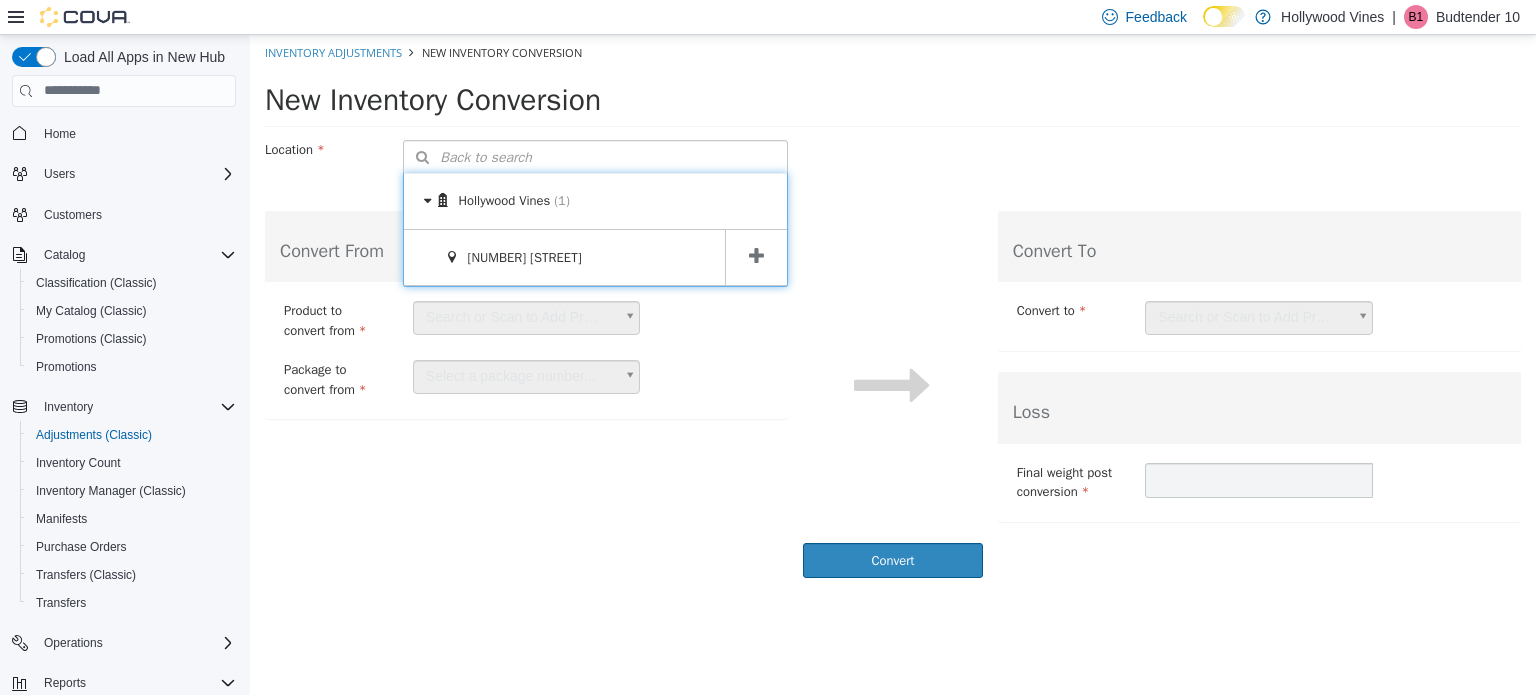 click at bounding box center [756, 257] 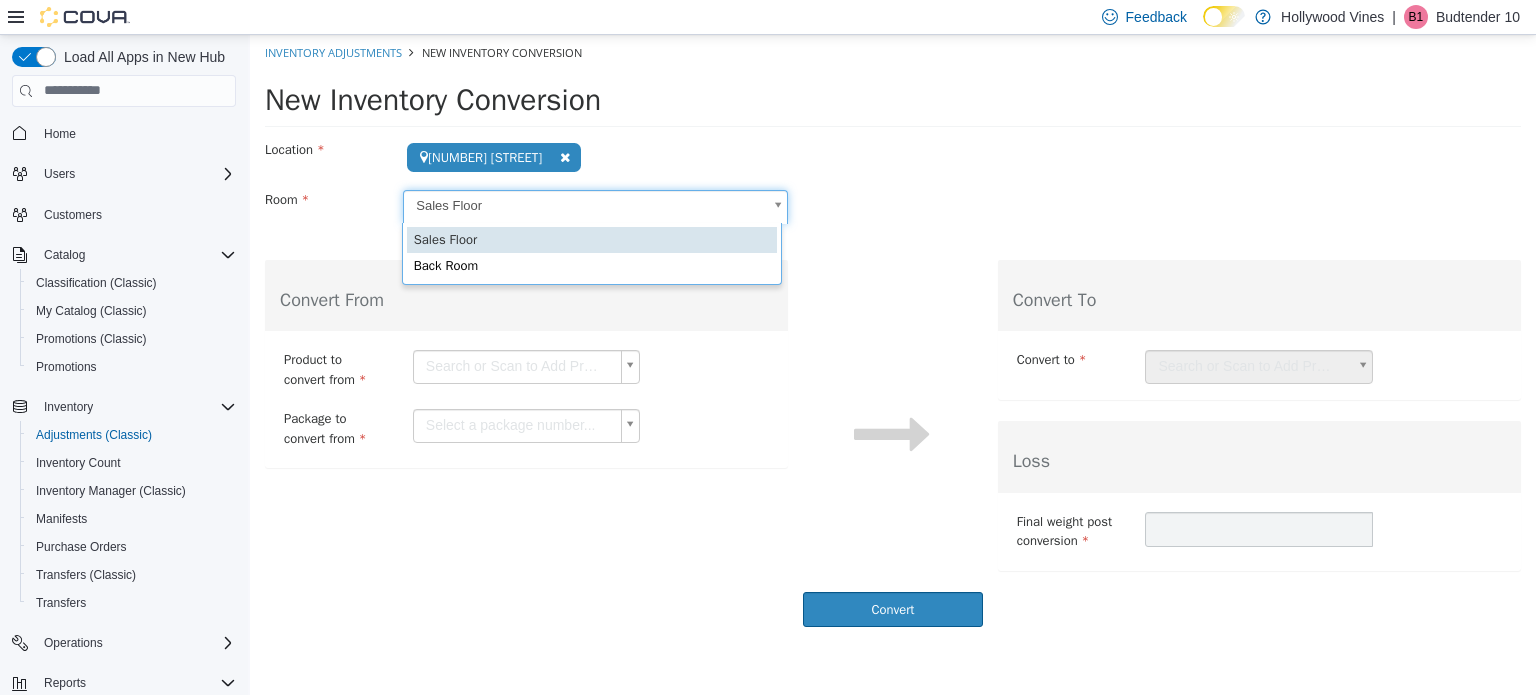 click on "**********" at bounding box center [893, 335] 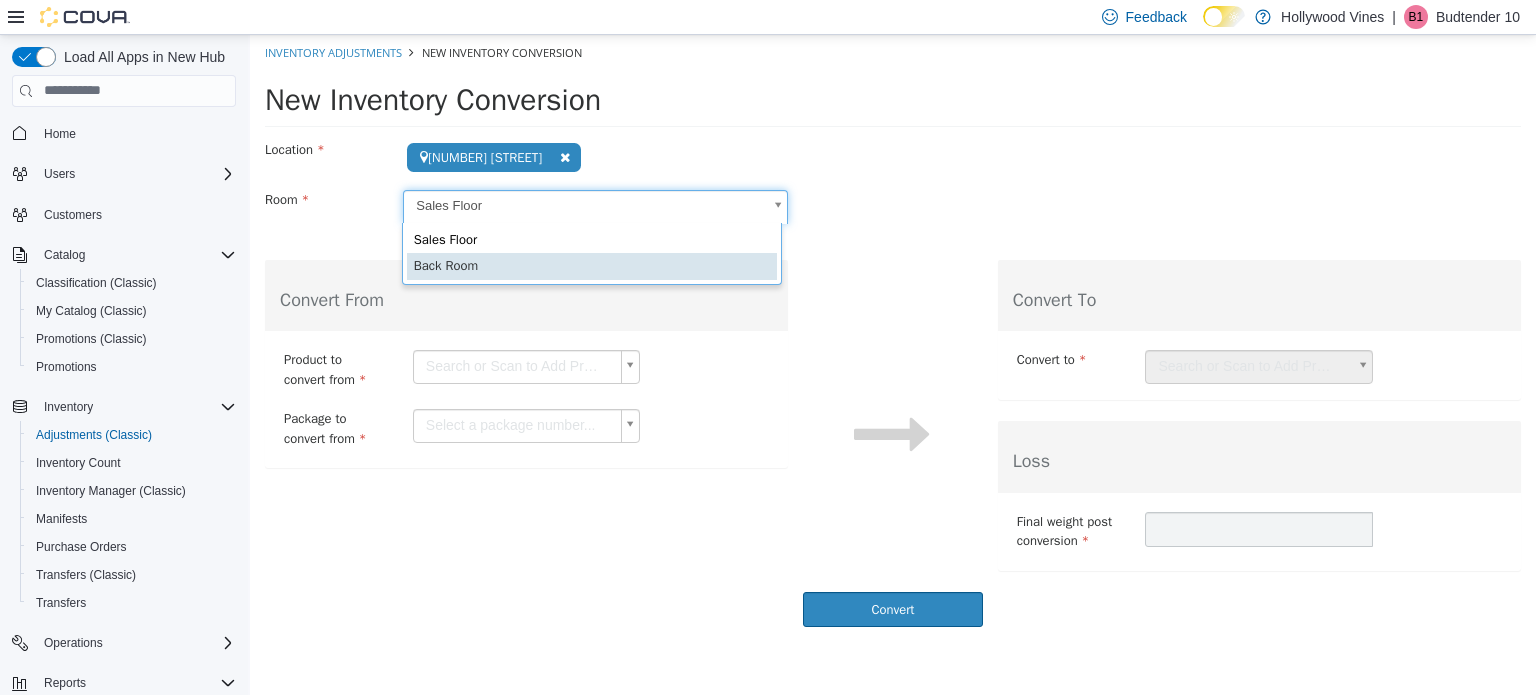 scroll, scrollTop: 0, scrollLeft: 5, axis: horizontal 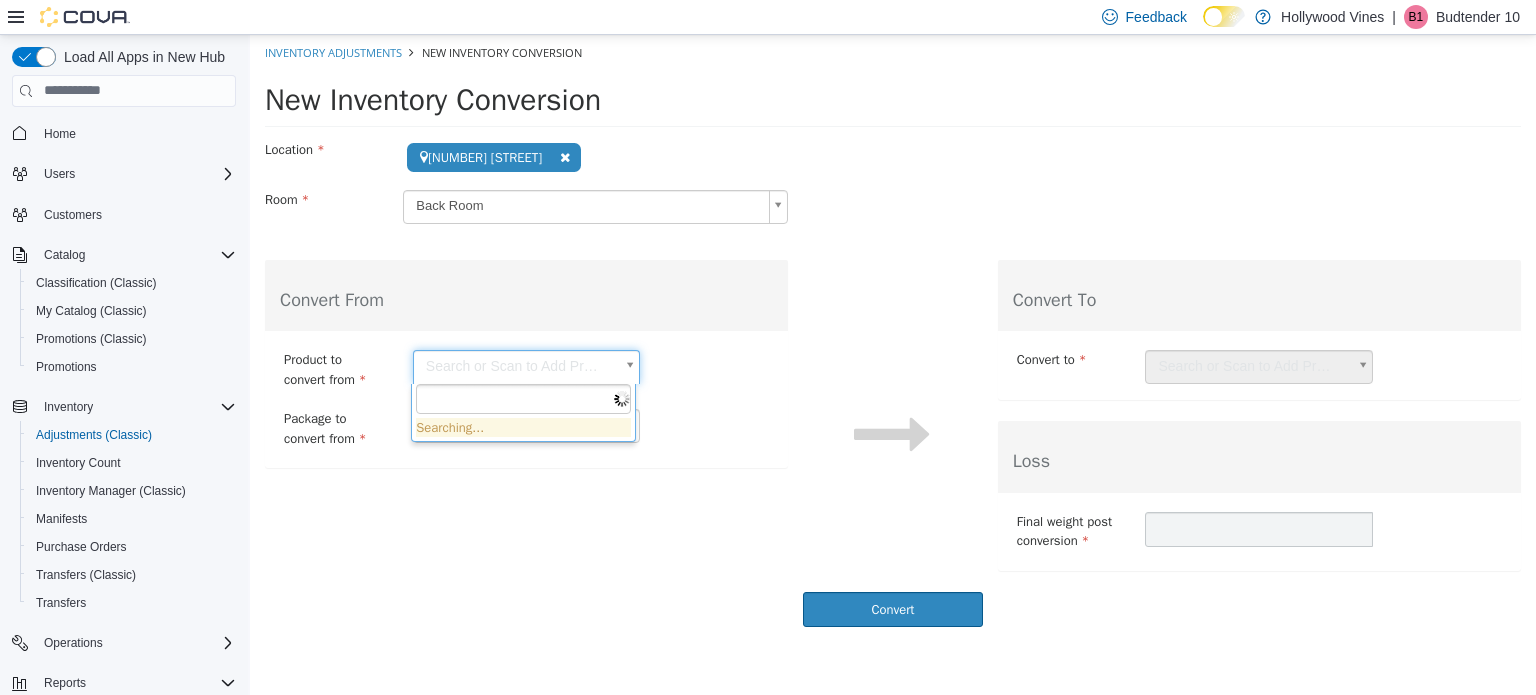 click on "**********" at bounding box center (893, 335) 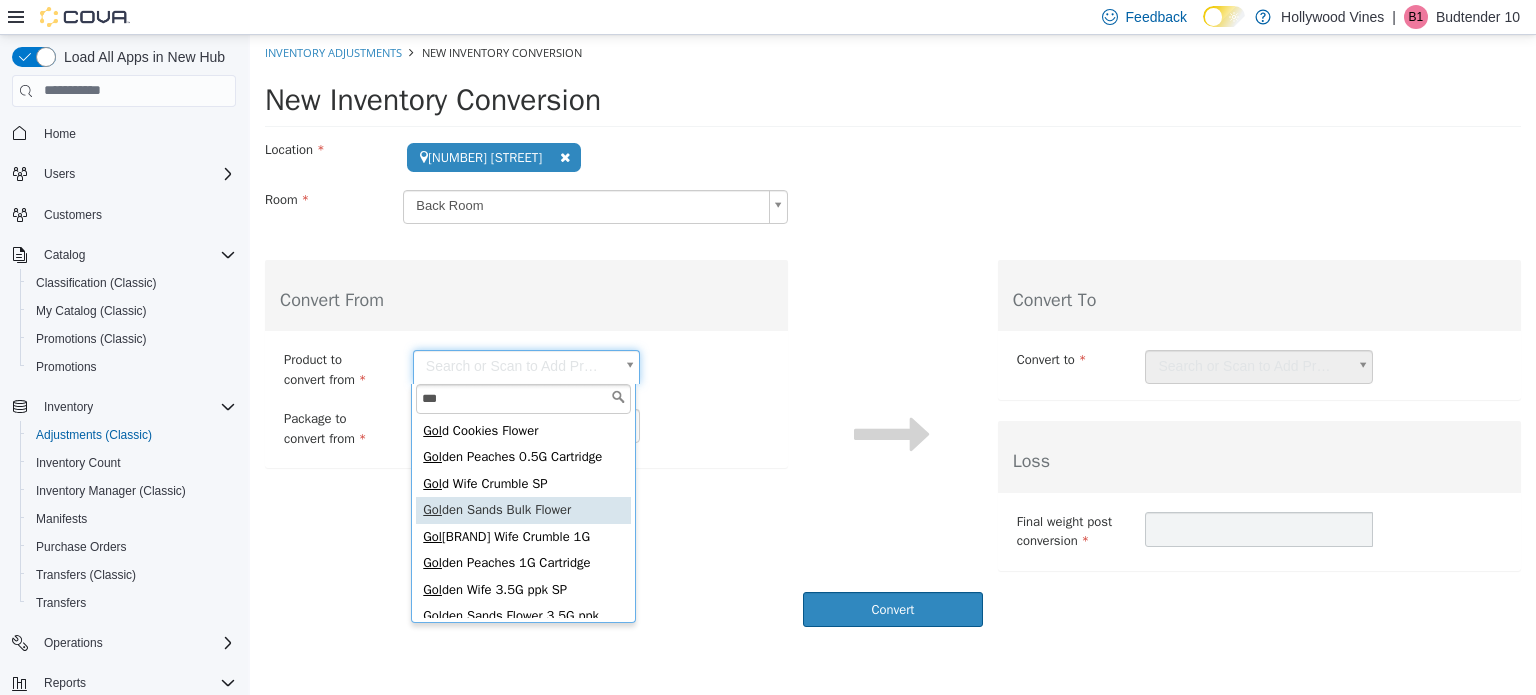 type on "***" 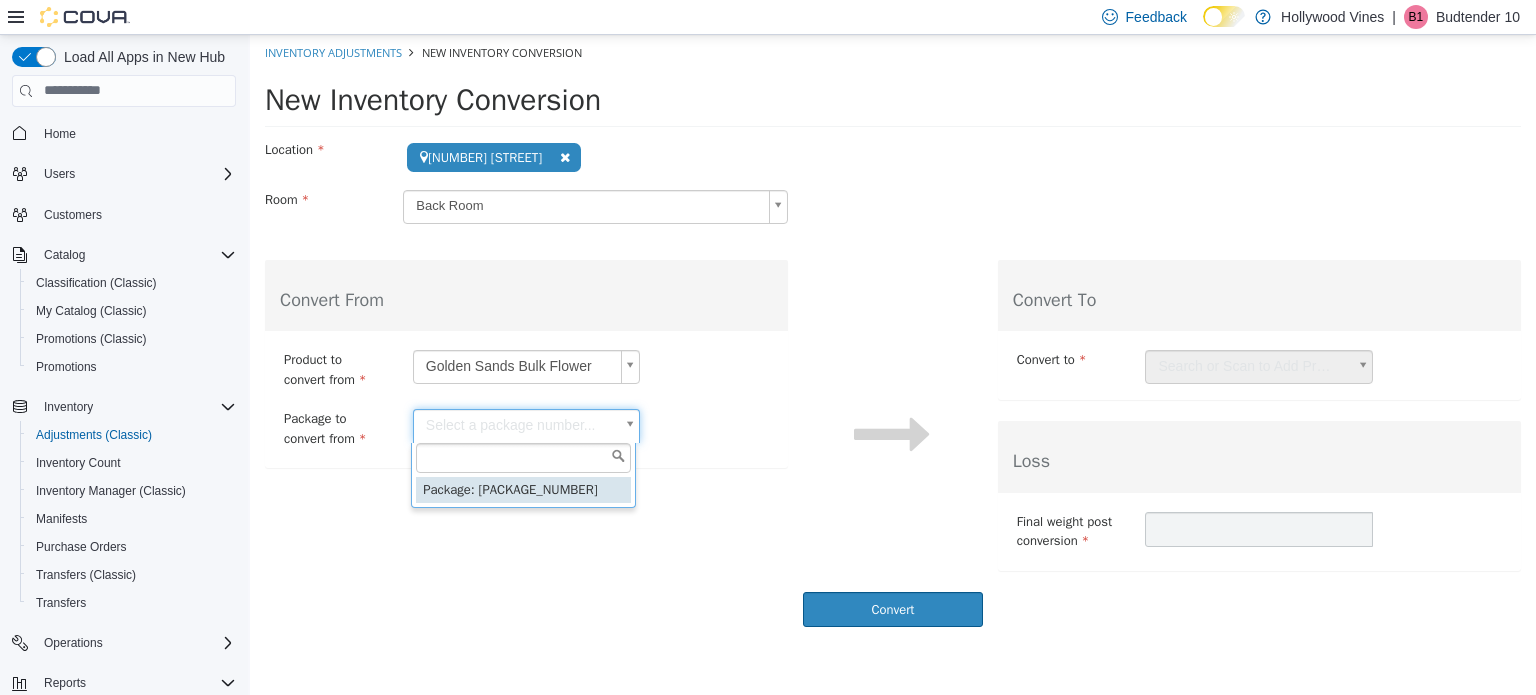click on "**********" at bounding box center [893, 335] 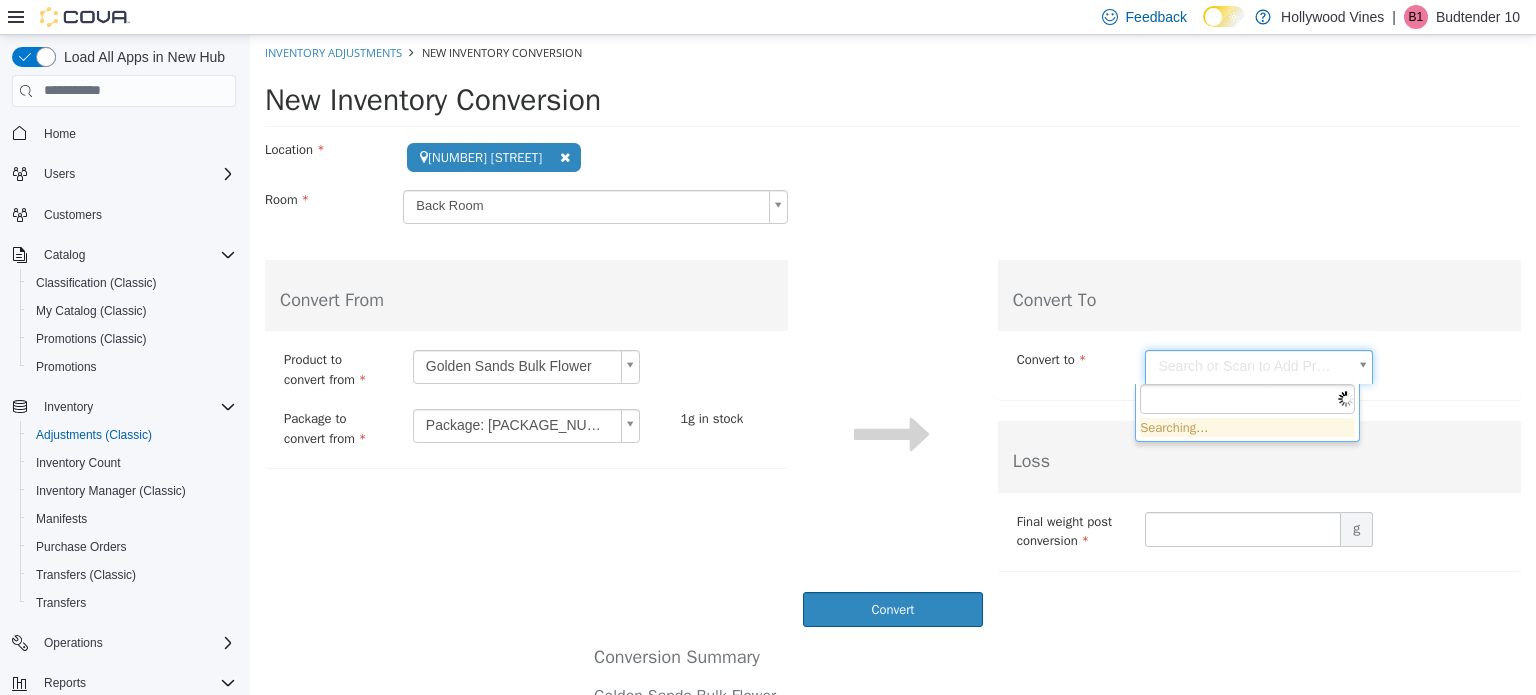 click on "**********" at bounding box center [893, 450] 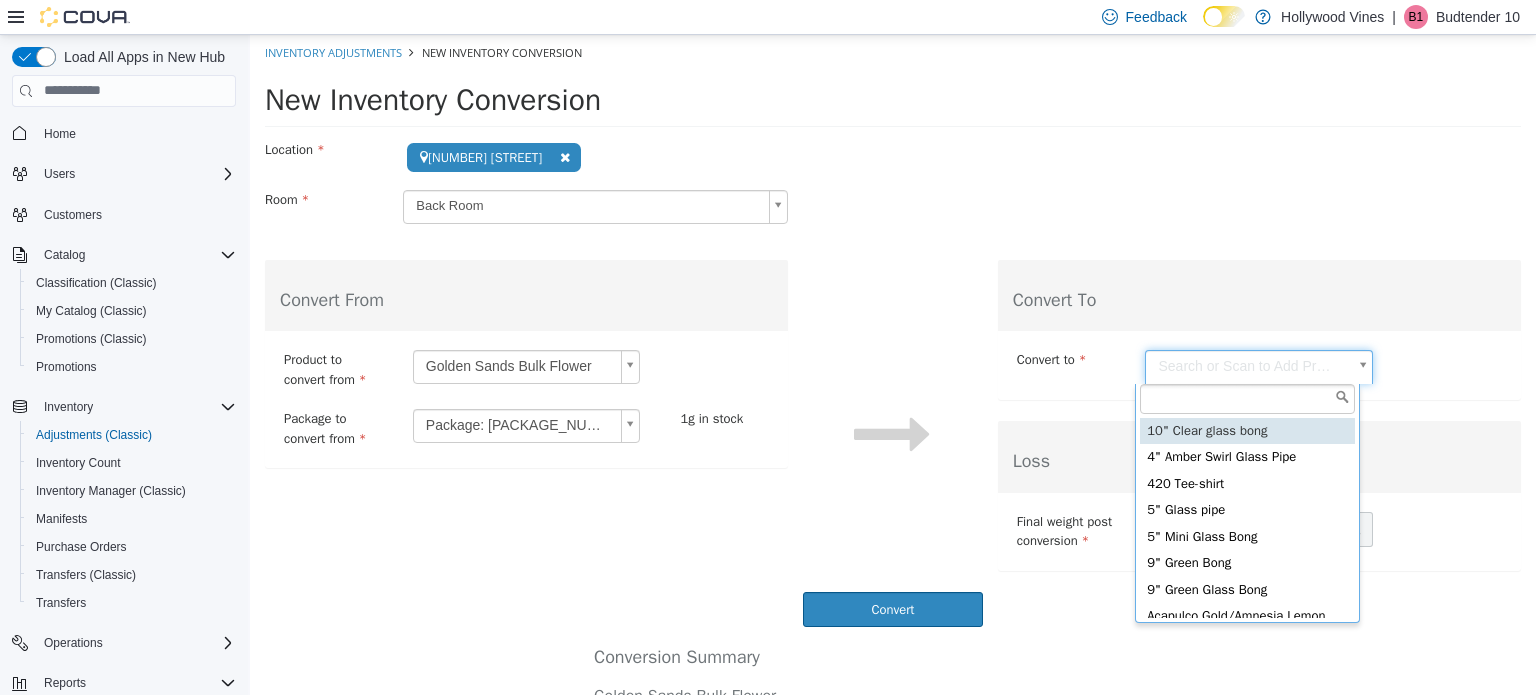 click at bounding box center (1247, 398) 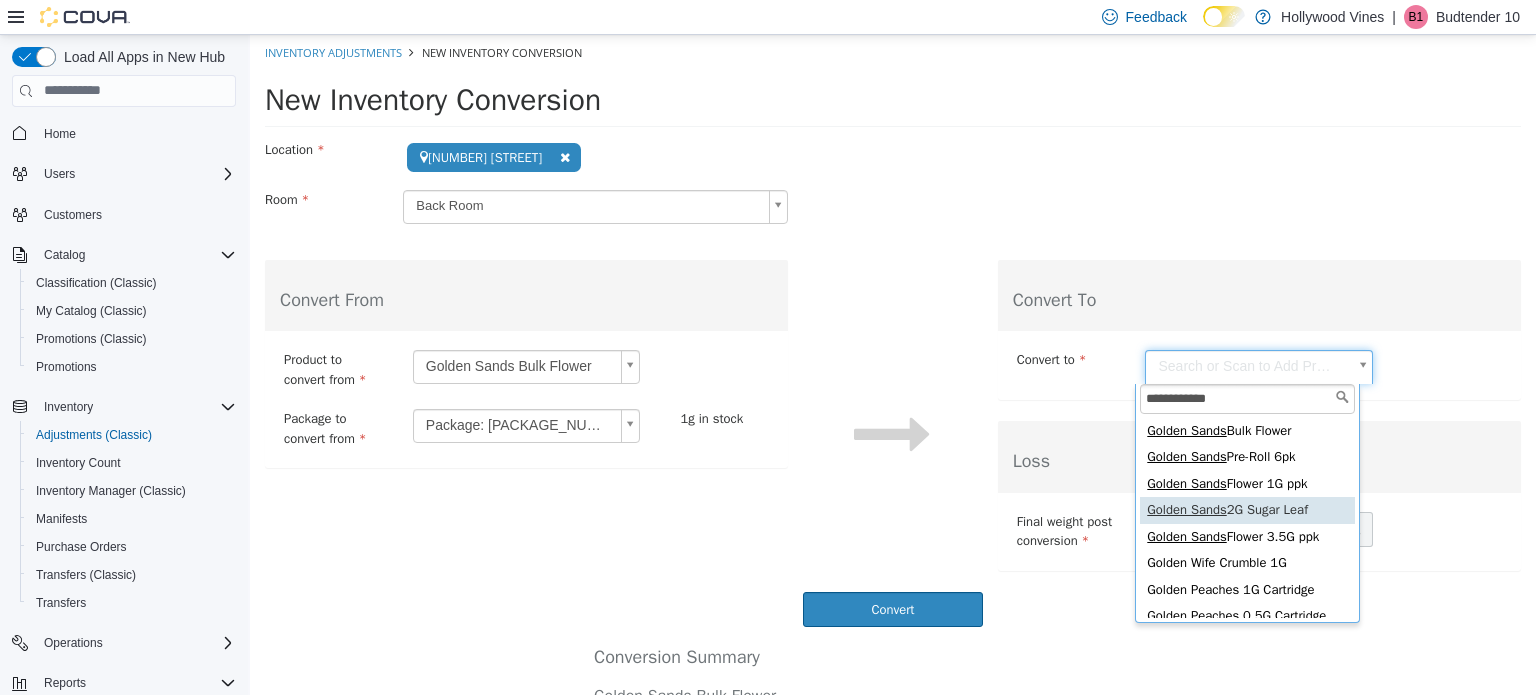 type on "**********" 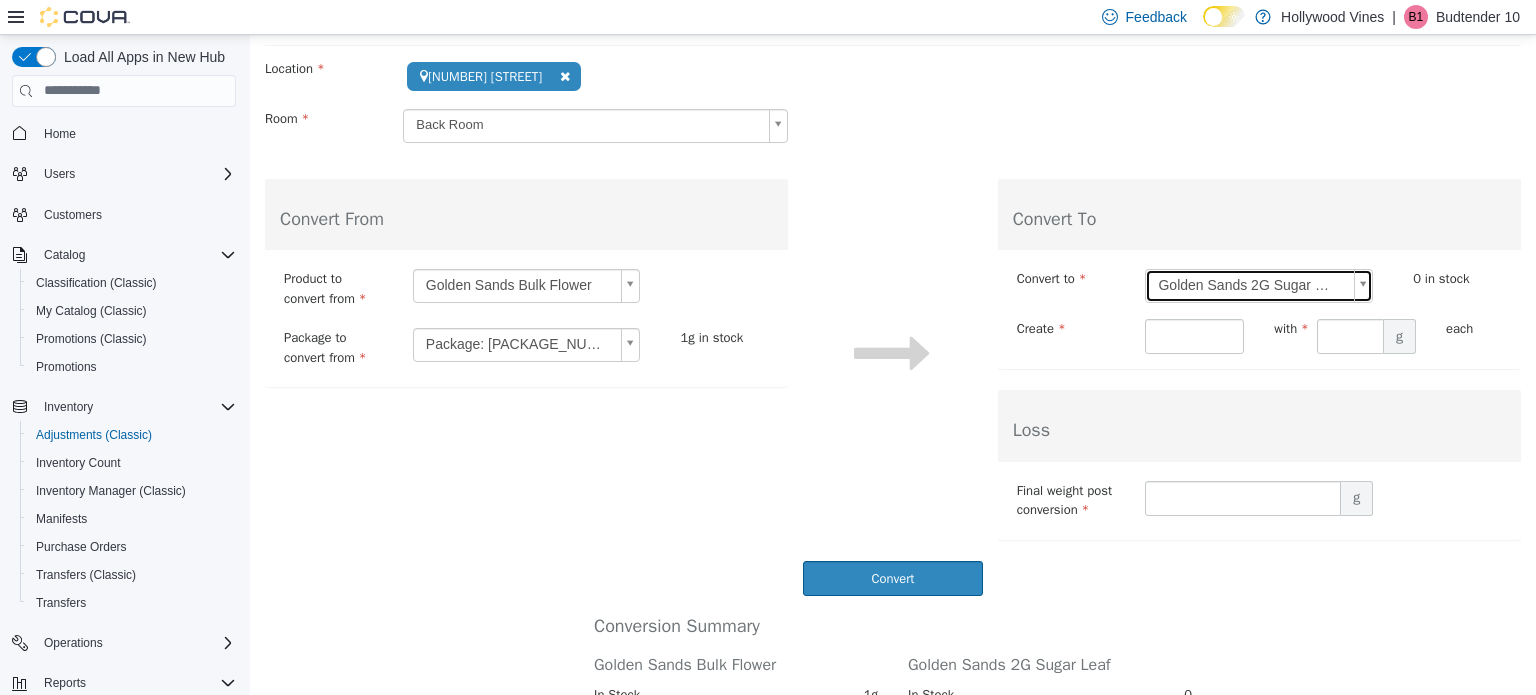 scroll, scrollTop: 0, scrollLeft: 0, axis: both 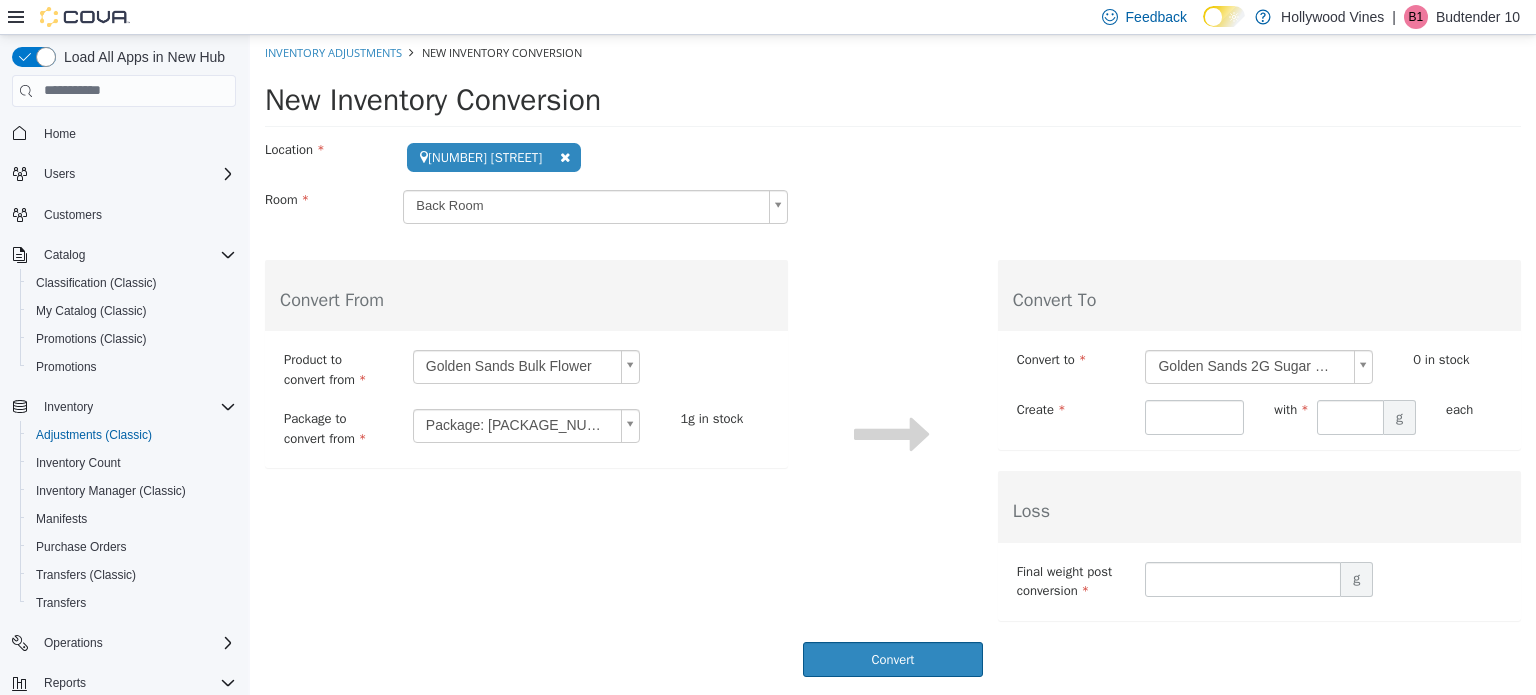 click at bounding box center (565, 156) 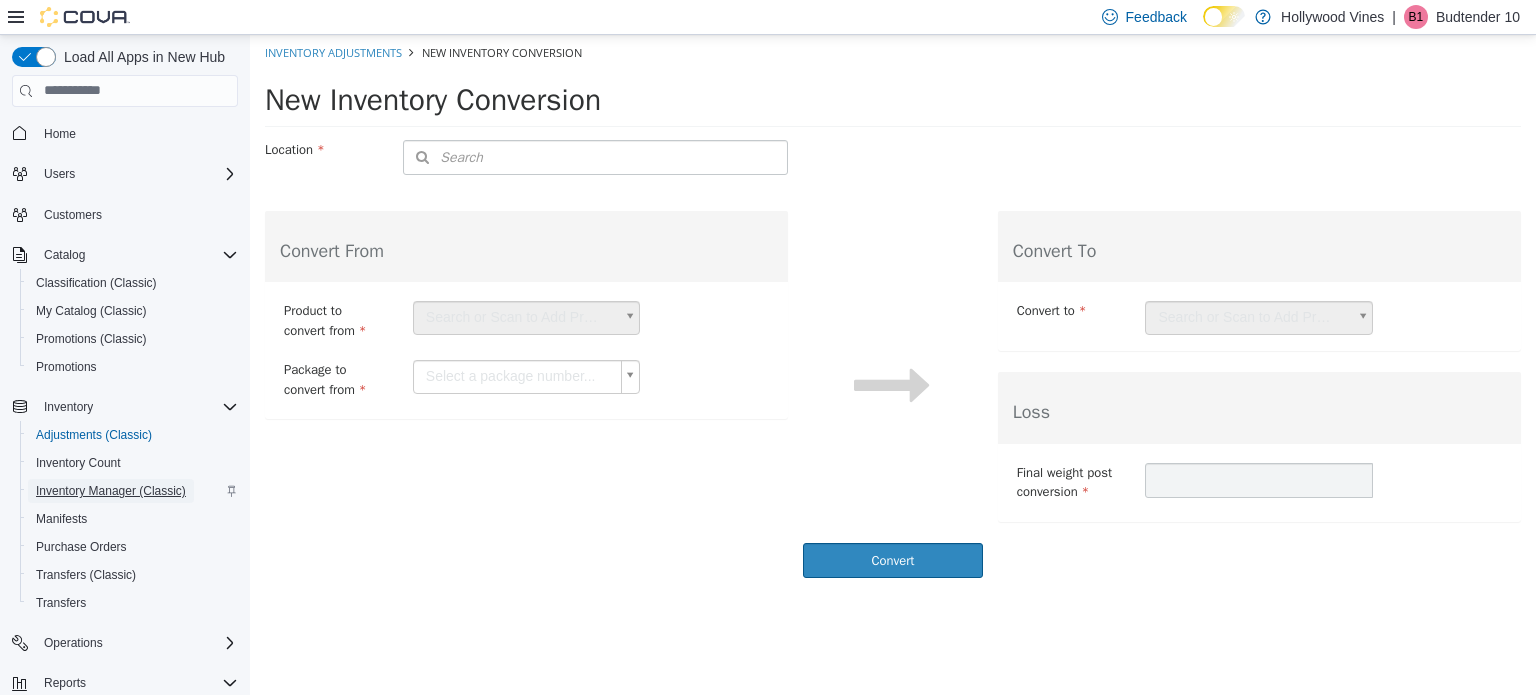 click on "Inventory Manager (Classic)" at bounding box center (111, 491) 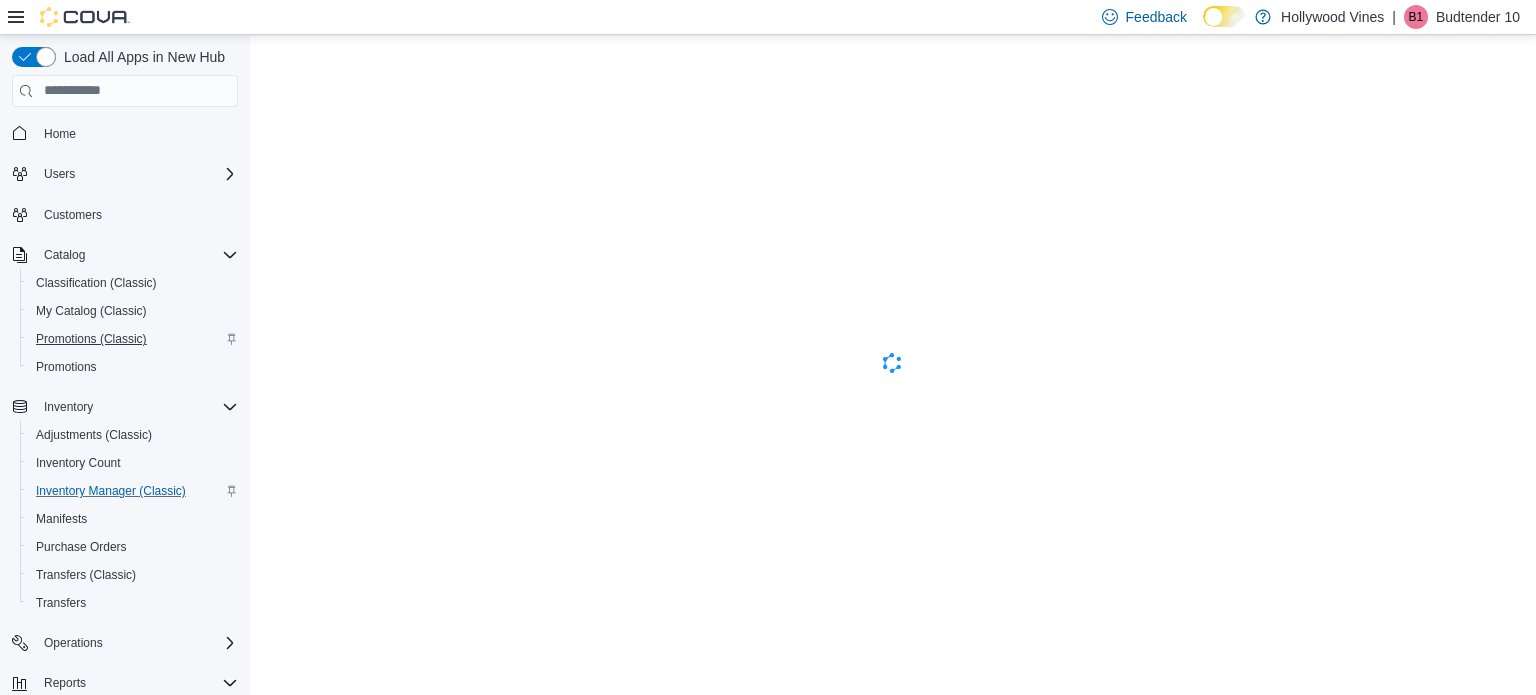 scroll, scrollTop: 0, scrollLeft: 0, axis: both 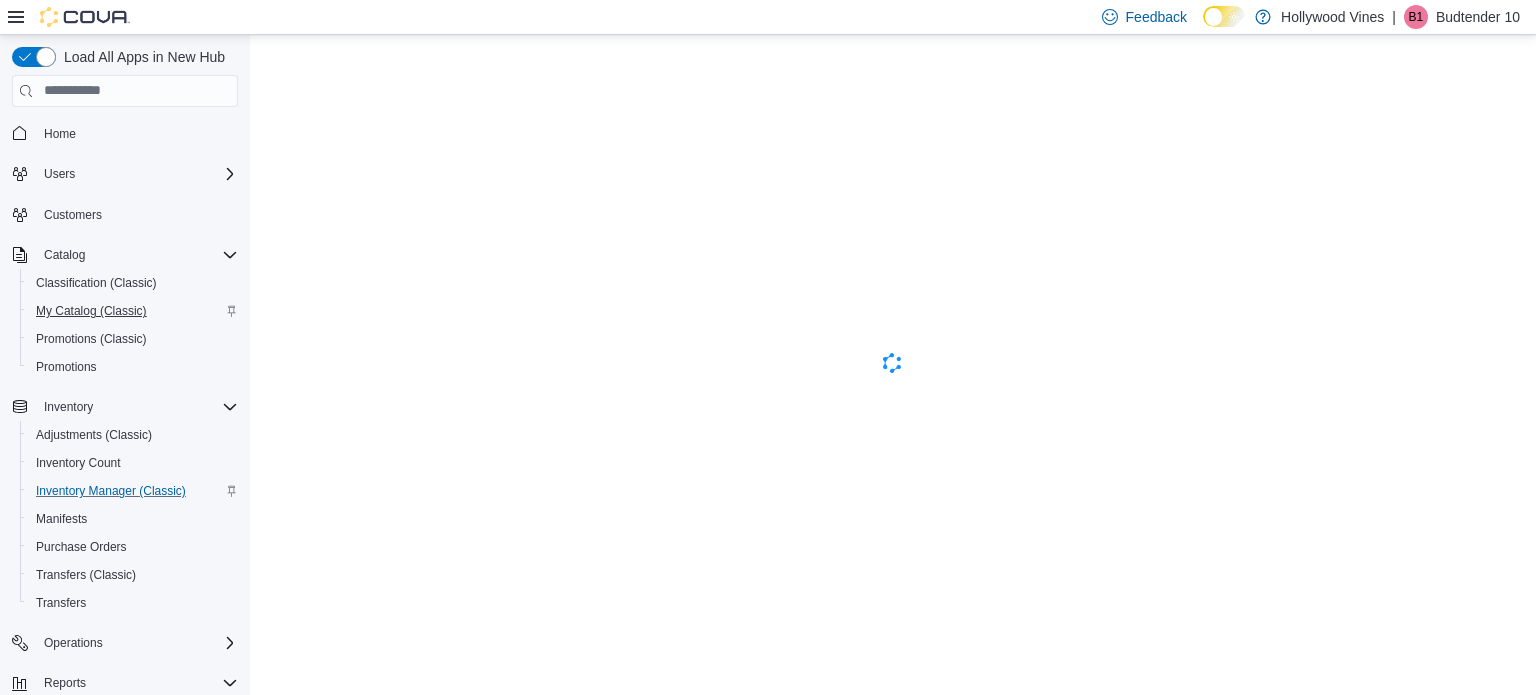 click on "My Catalog (Classic)" at bounding box center [91, 311] 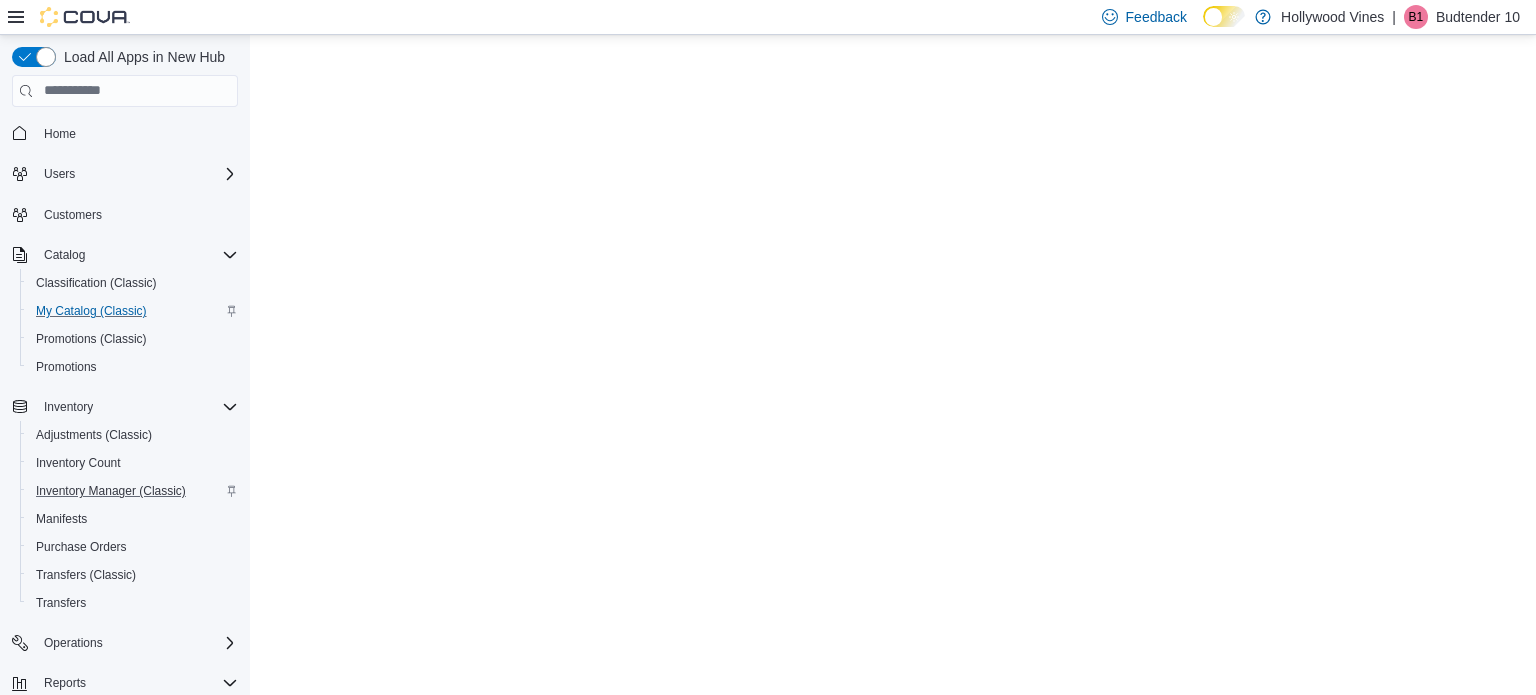 scroll, scrollTop: 0, scrollLeft: 0, axis: both 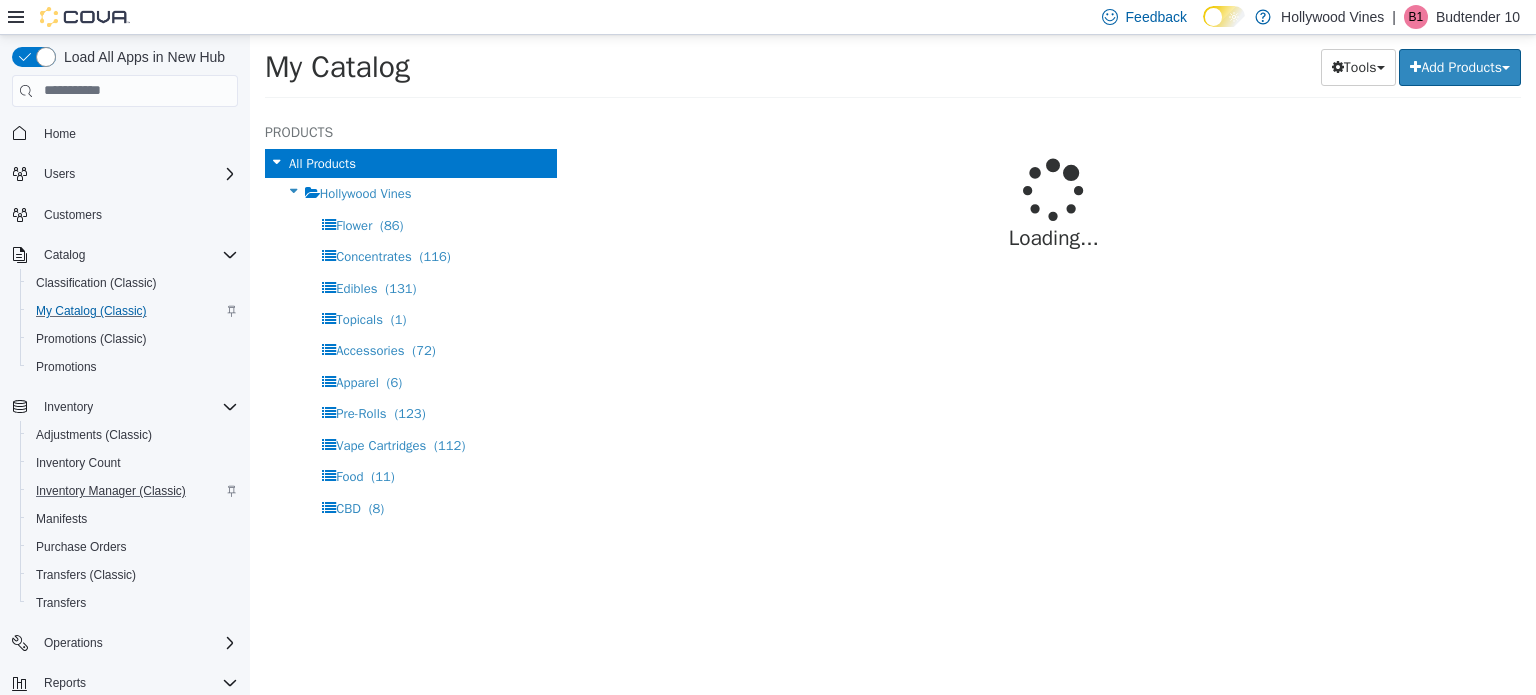 select on "**********" 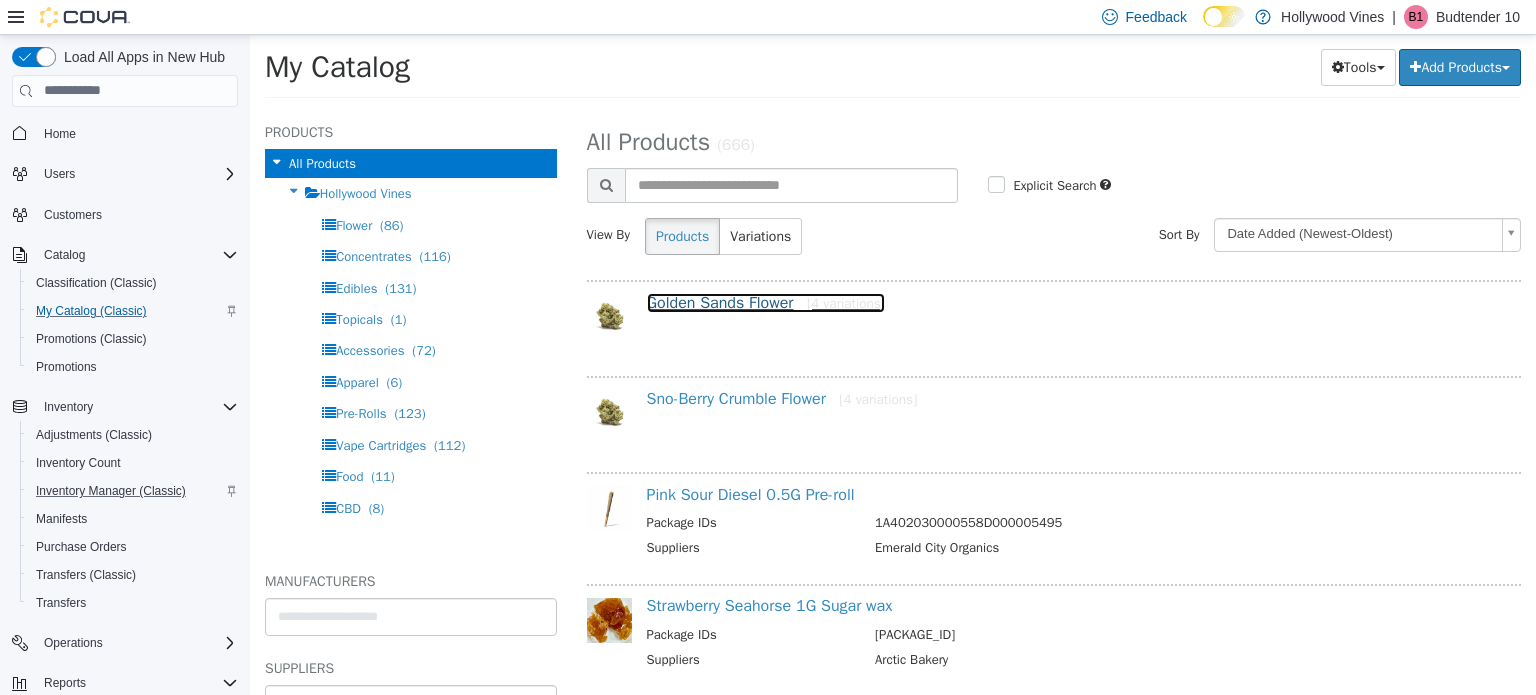 click on "Golden Sands Flower
[4 variations]" at bounding box center (766, 302) 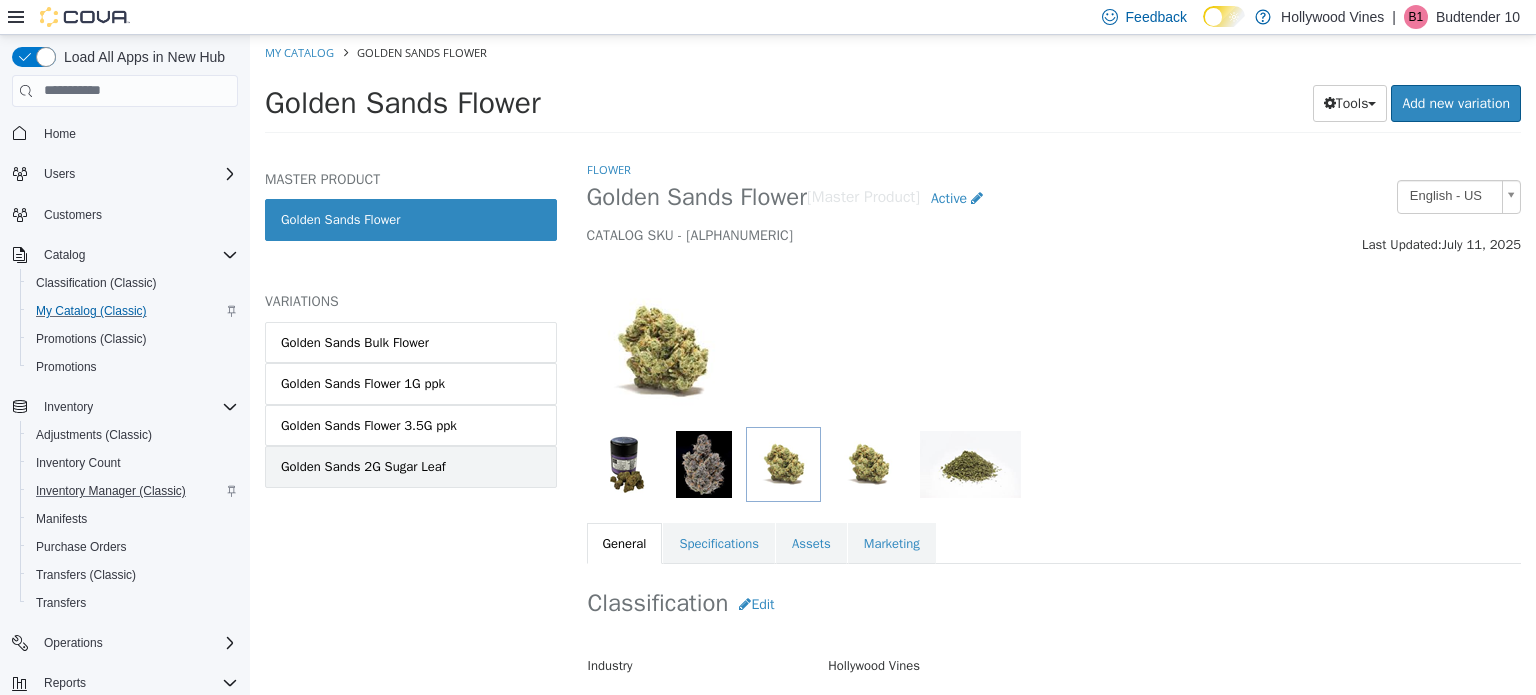 click on "Golden Sands 2G Sugar Leaf" at bounding box center [363, 466] 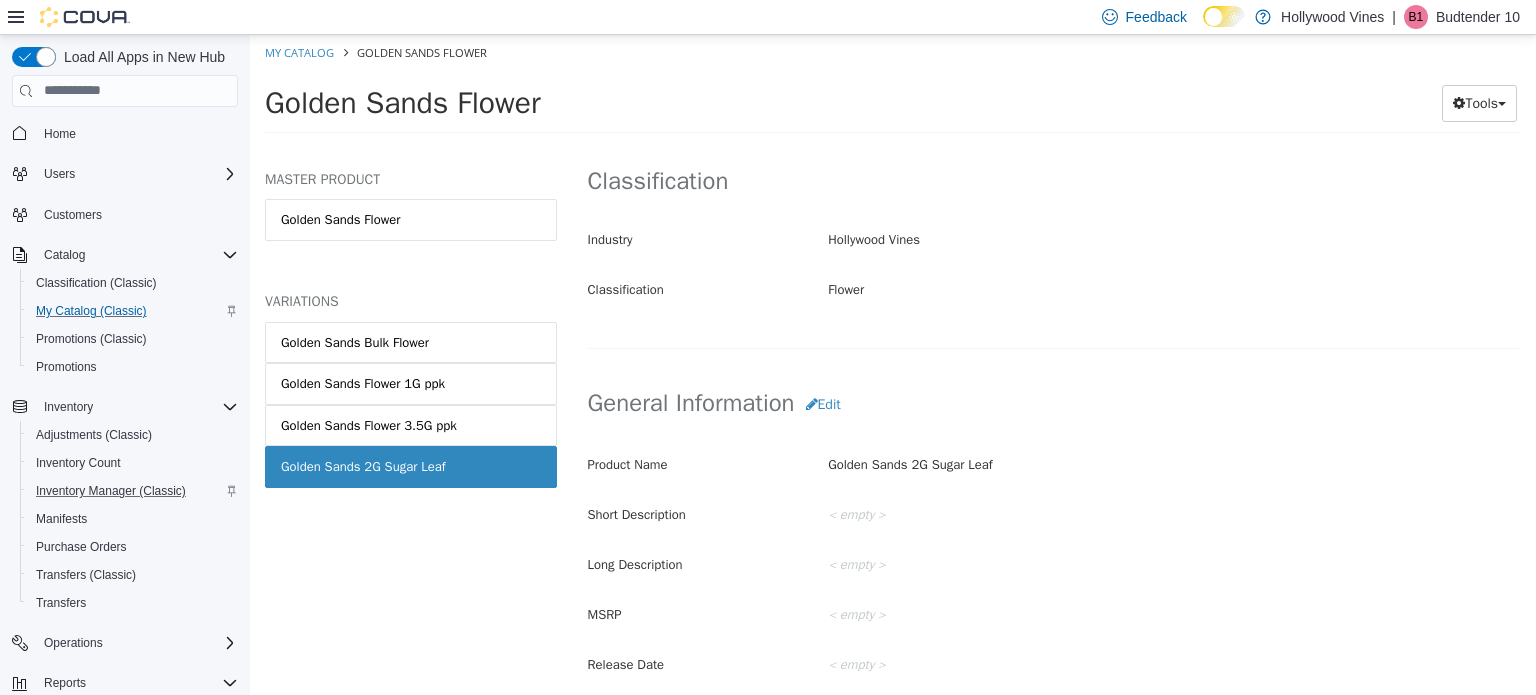 scroll, scrollTop: 420, scrollLeft: 0, axis: vertical 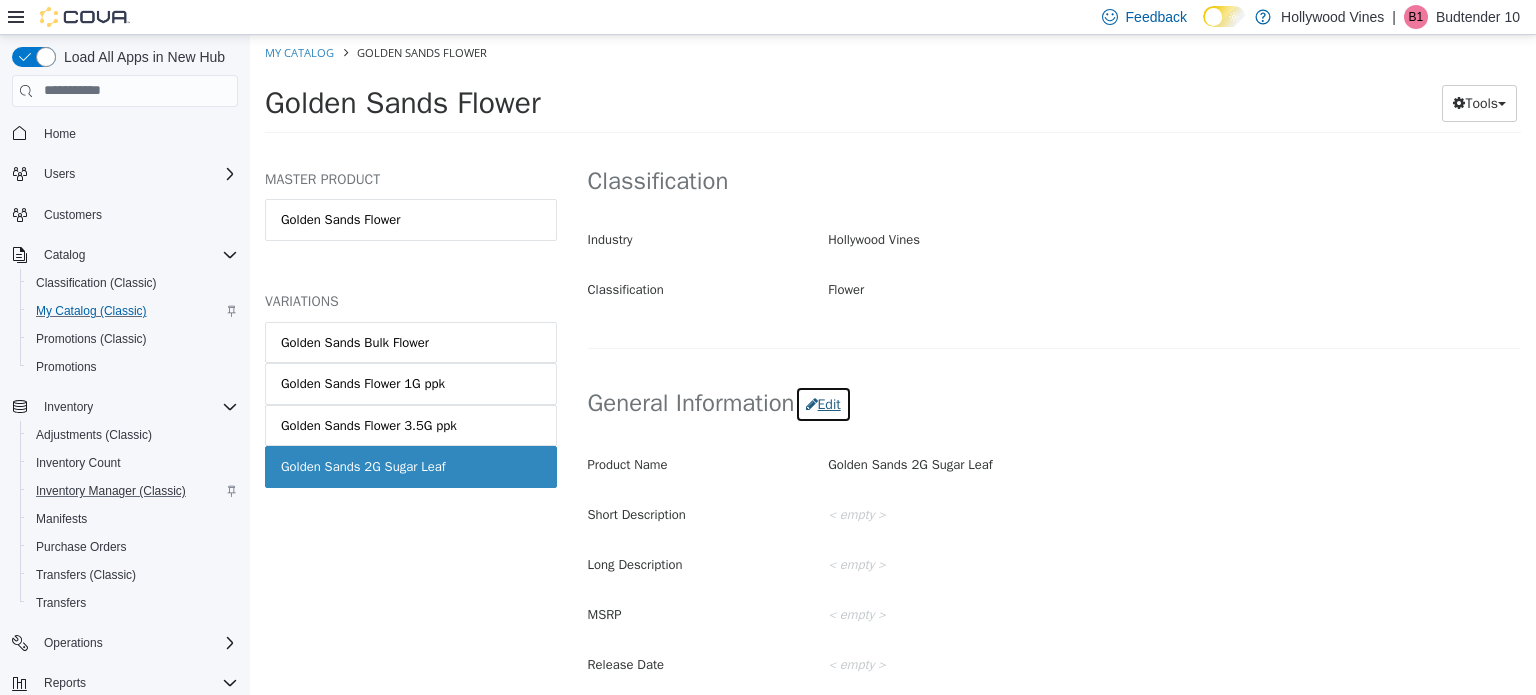click on "Edit" at bounding box center [823, 403] 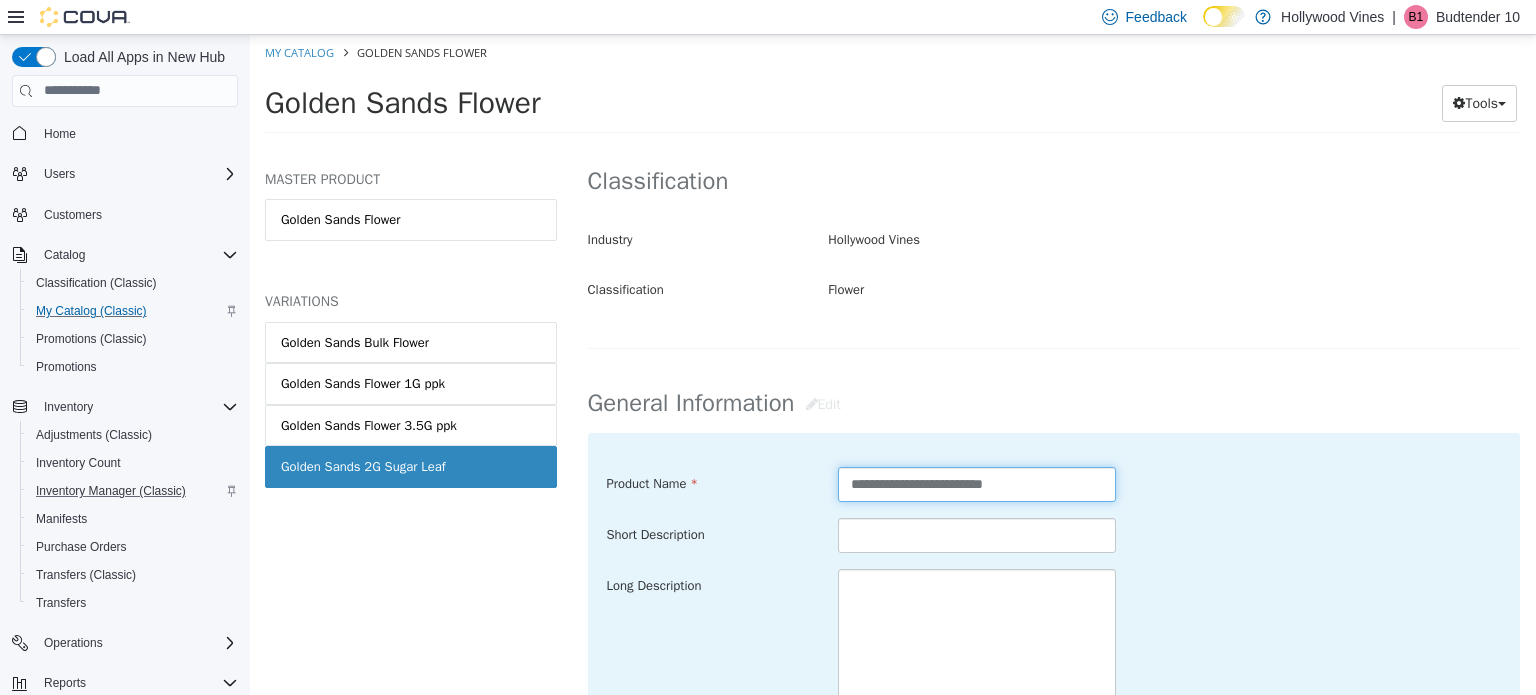 click on "**********" at bounding box center (977, 483) 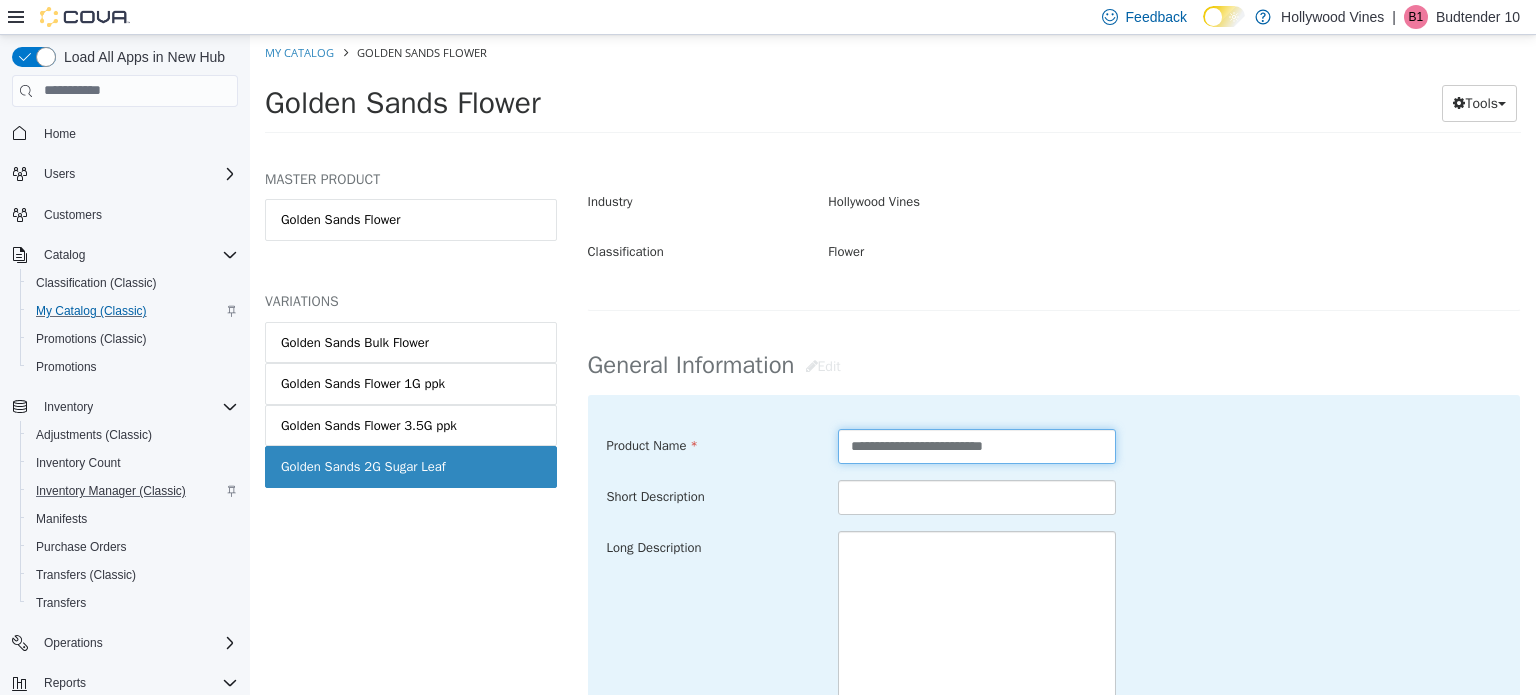 scroll, scrollTop: 459, scrollLeft: 0, axis: vertical 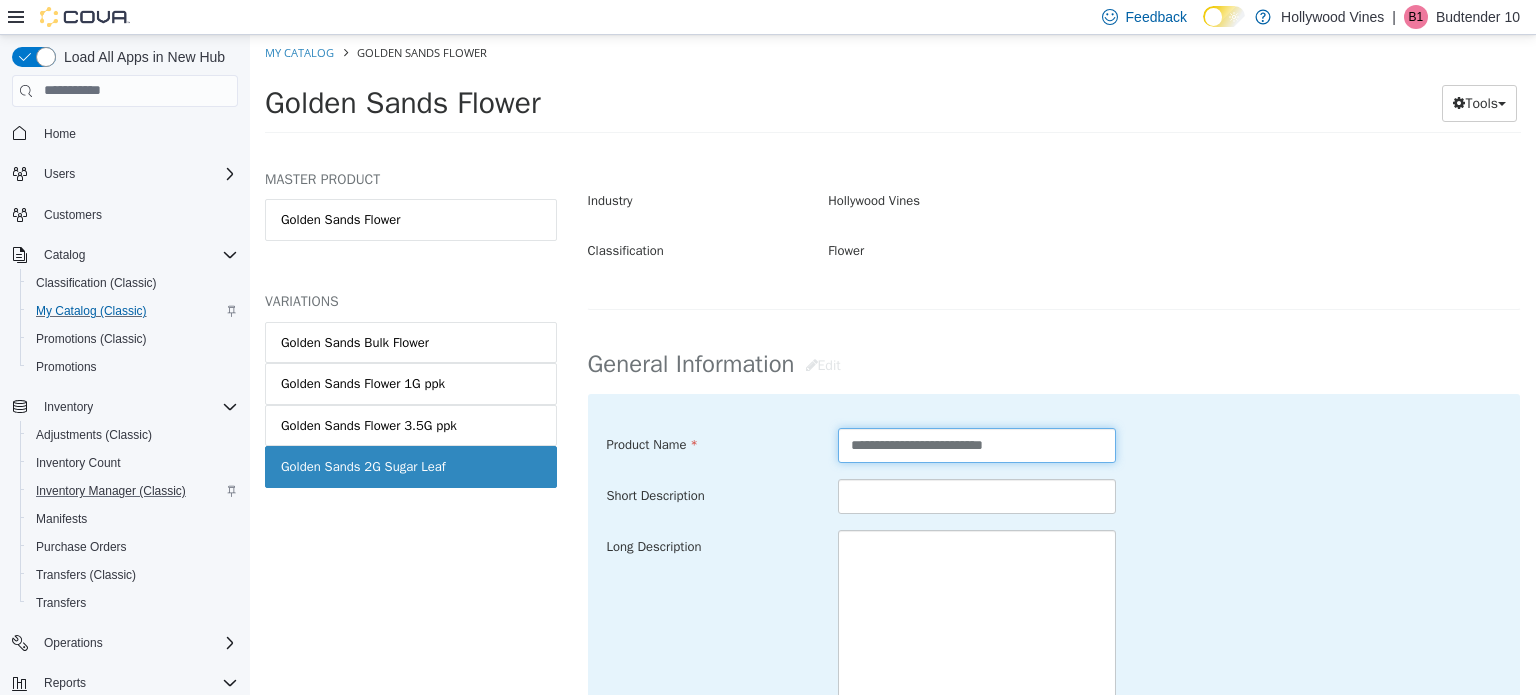 type on "**********" 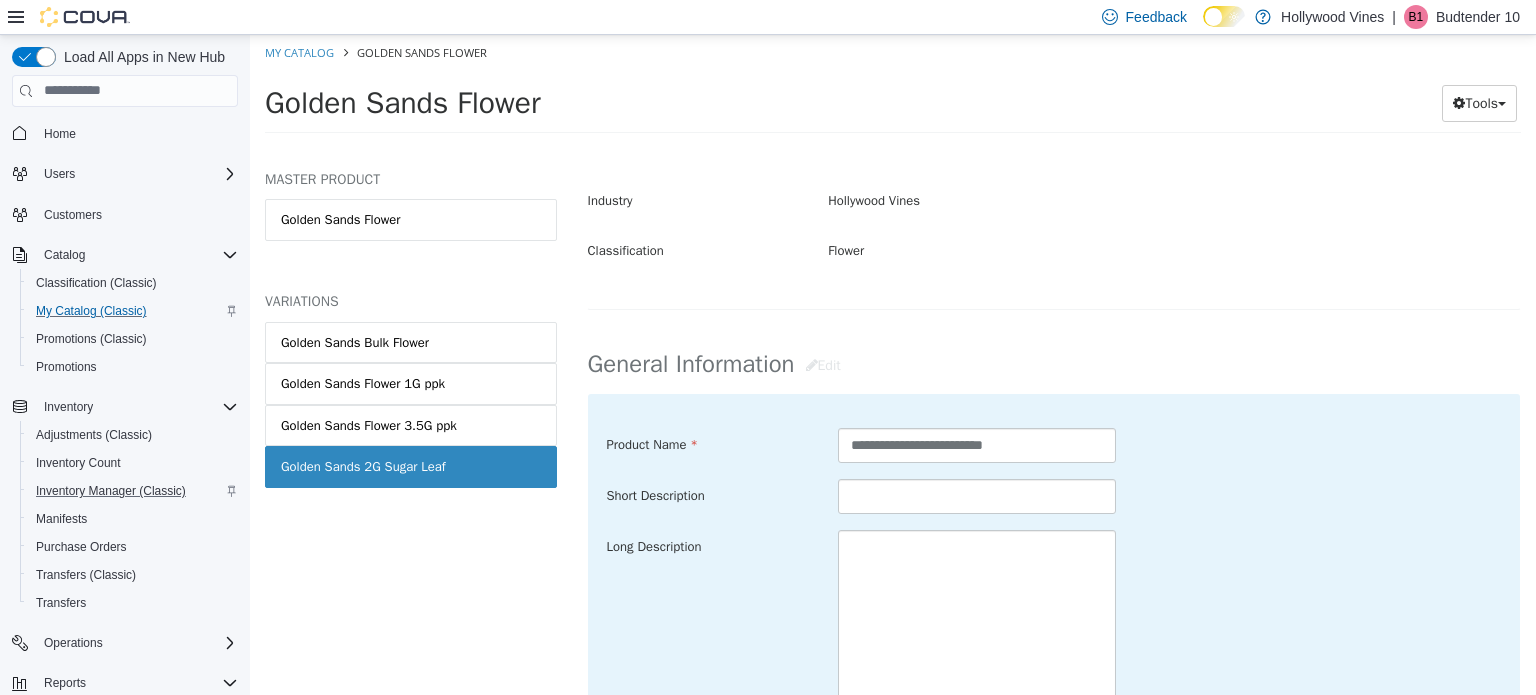 click on "Flower" at bounding box center [1174, 250] 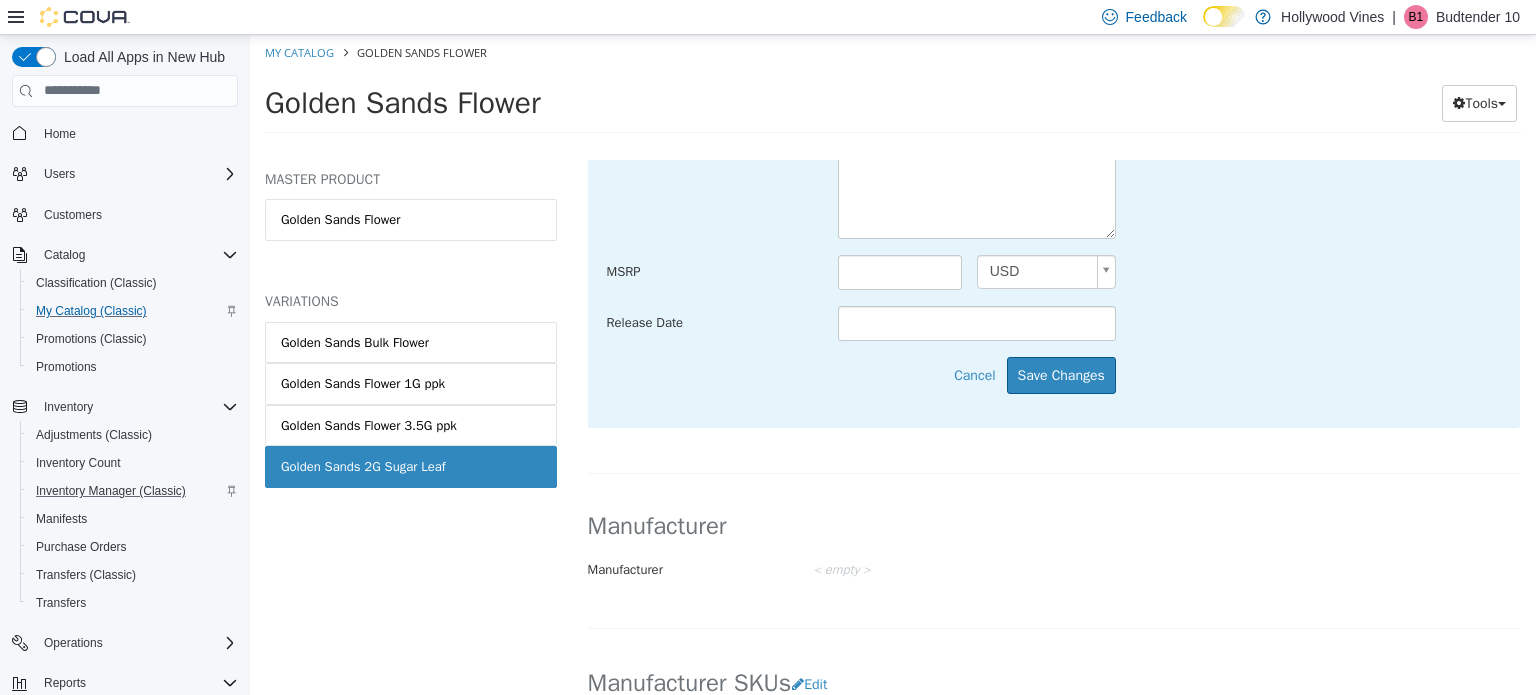 scroll, scrollTop: 976, scrollLeft: 0, axis: vertical 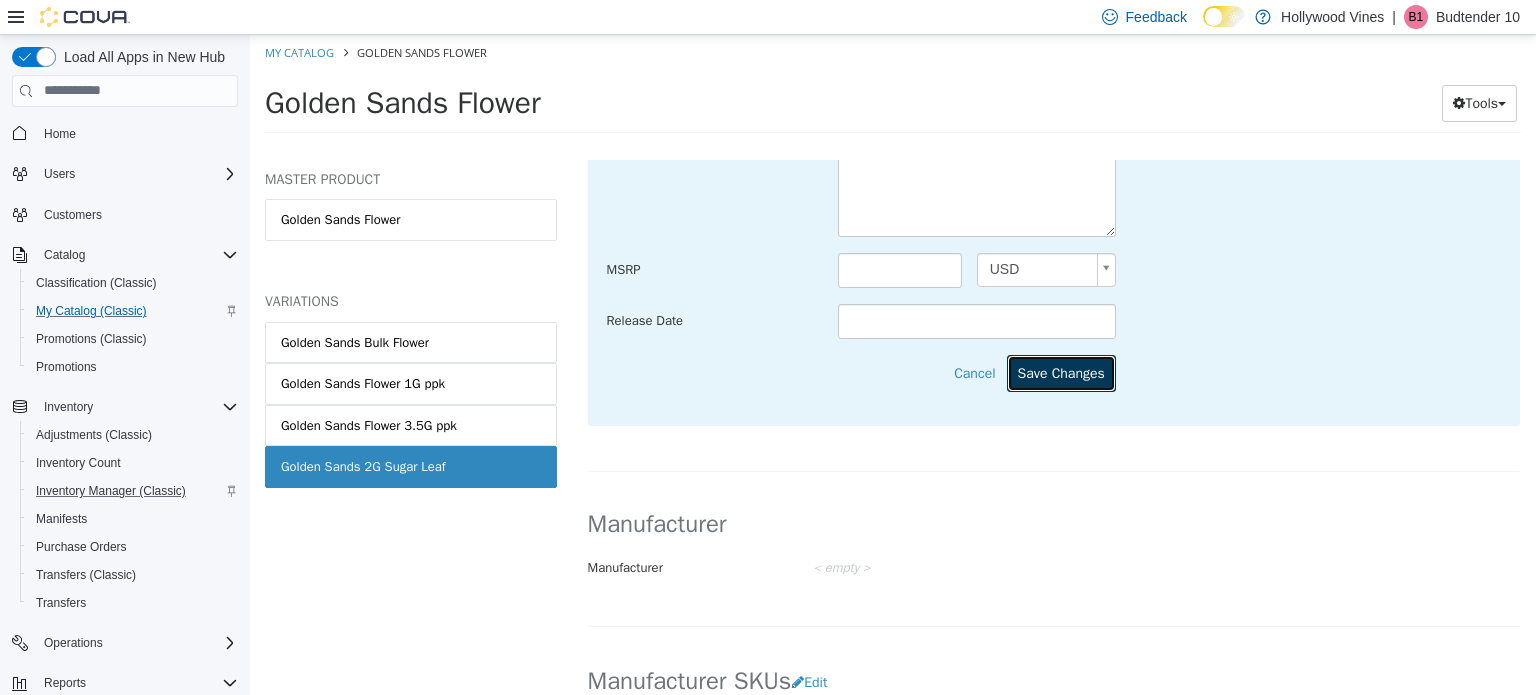 click on "Save Changes" at bounding box center (1061, 372) 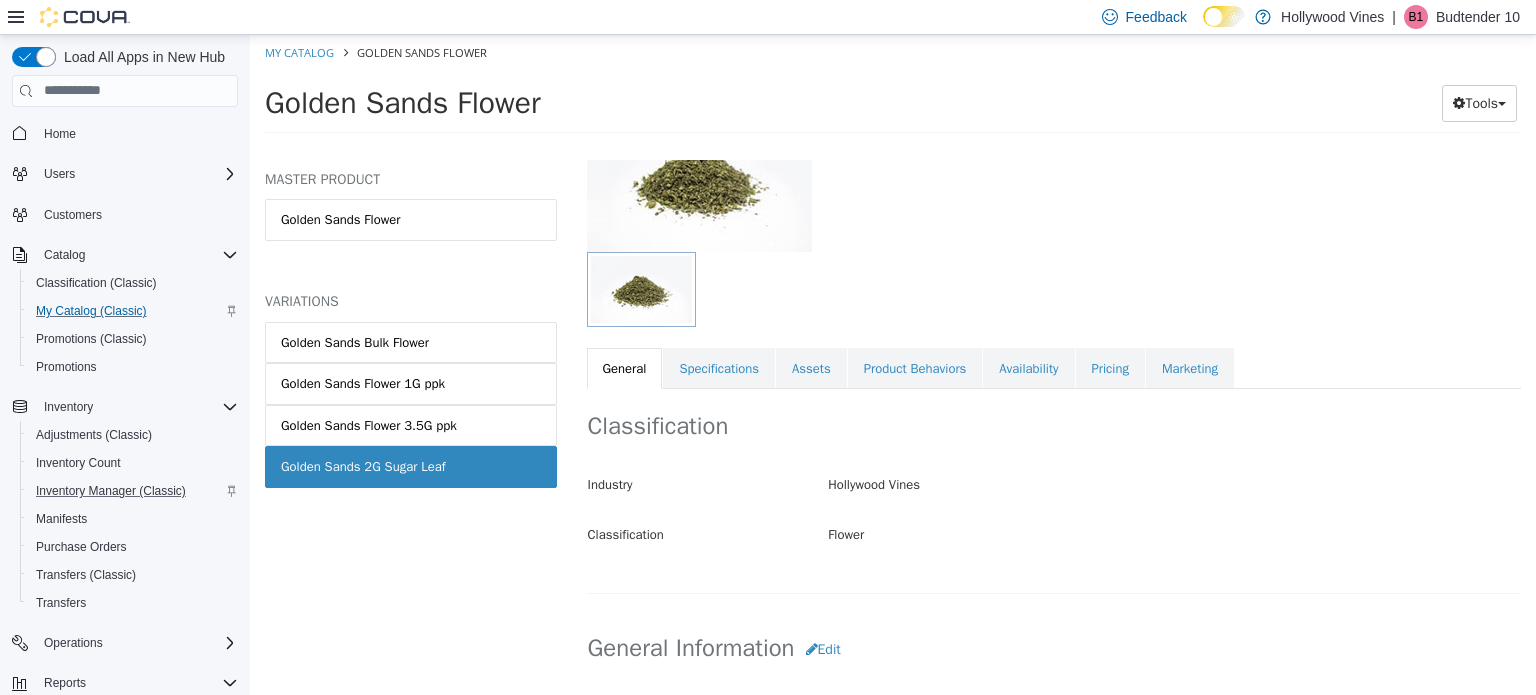 scroll, scrollTop: 154, scrollLeft: 0, axis: vertical 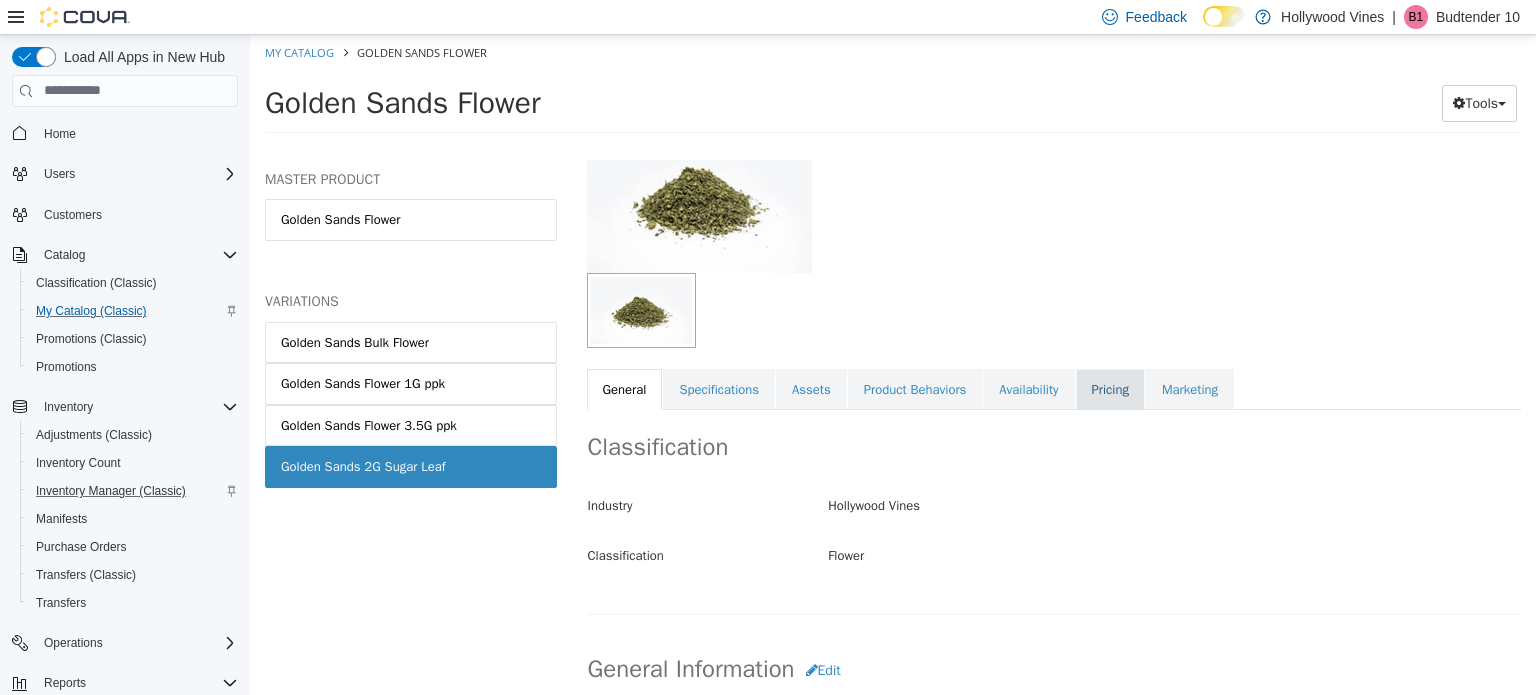 click on "Pricing" at bounding box center [1110, 389] 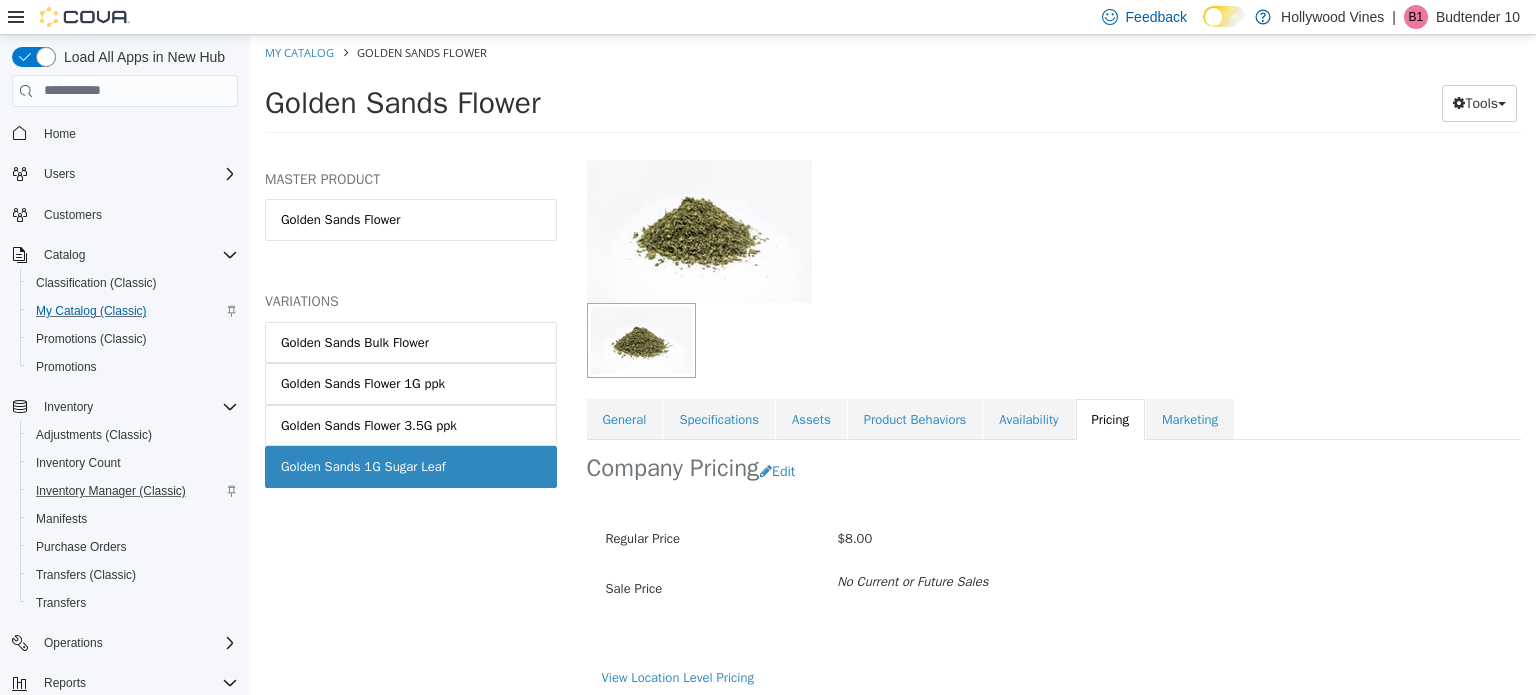 scroll, scrollTop: 129, scrollLeft: 0, axis: vertical 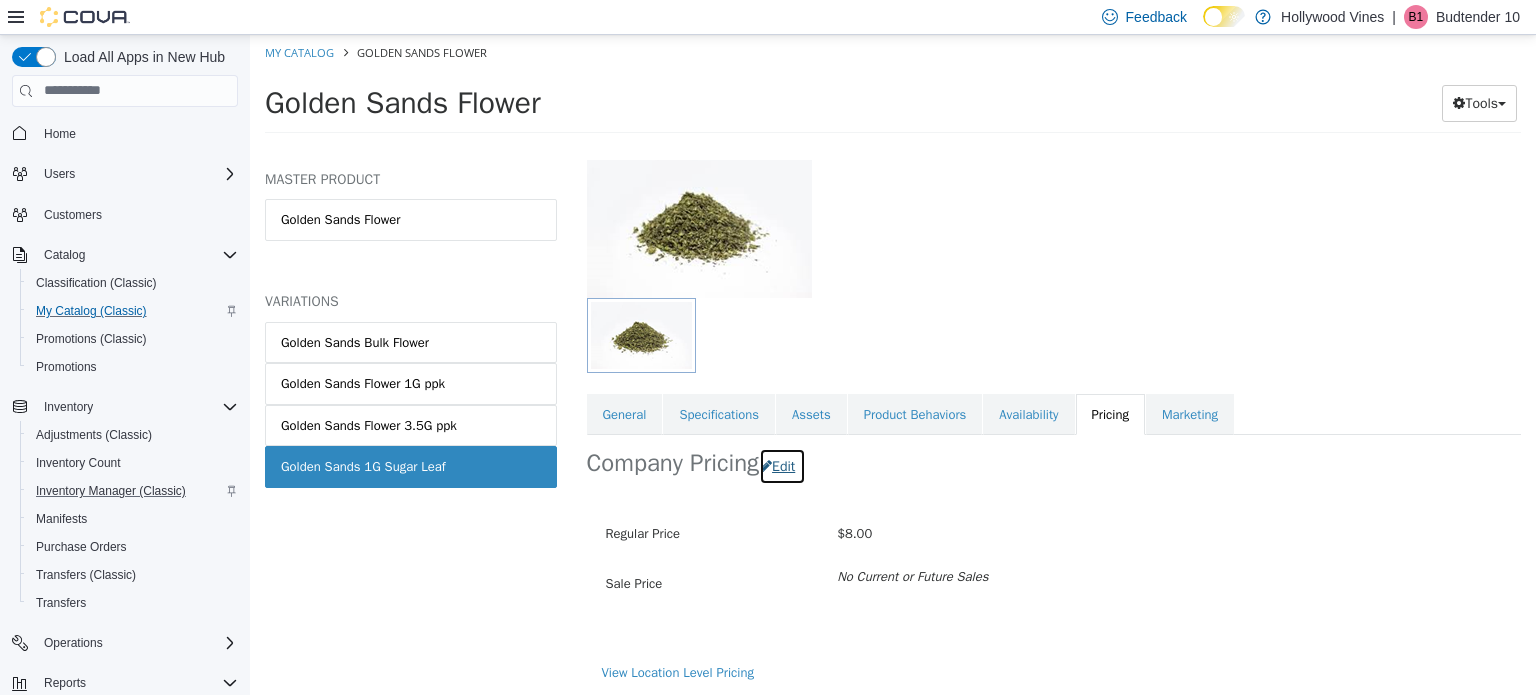 click on "Edit" at bounding box center (782, 465) 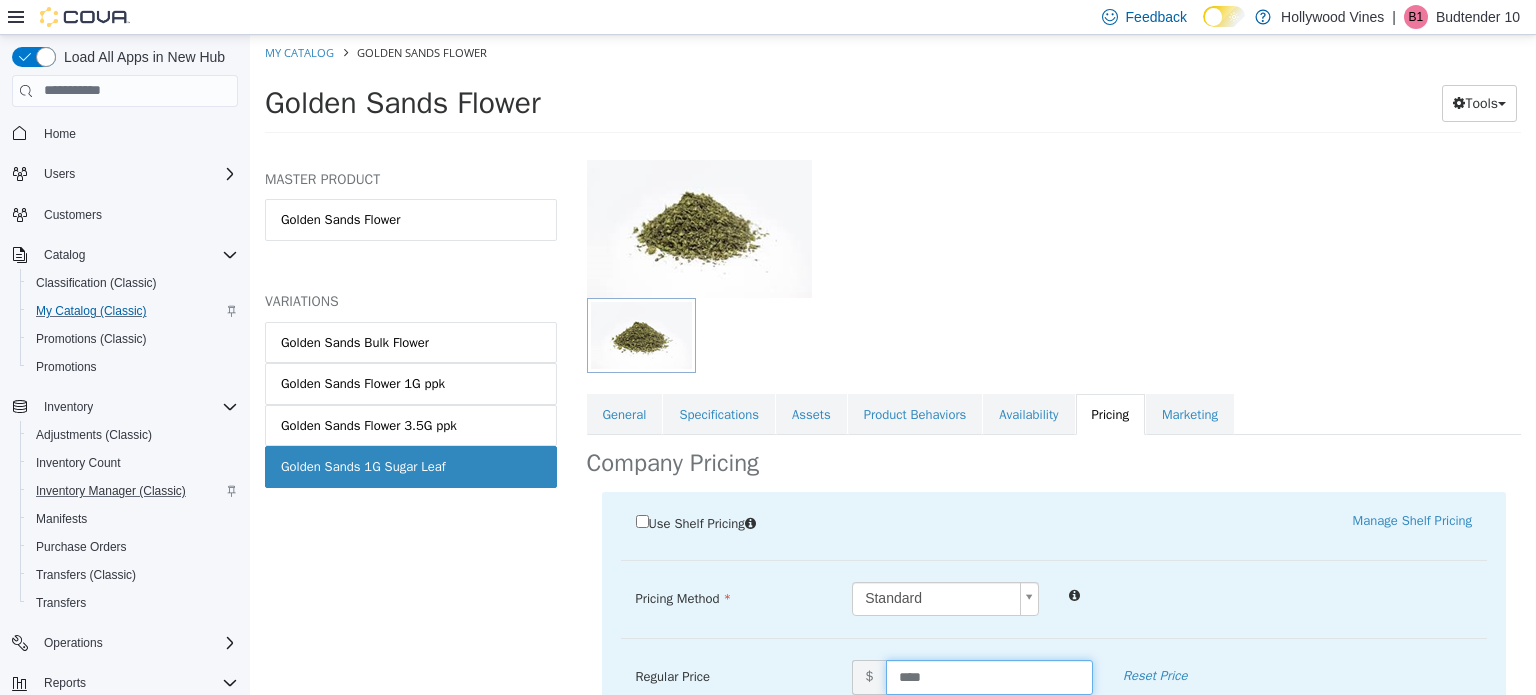 click on "****" at bounding box center (989, 676) 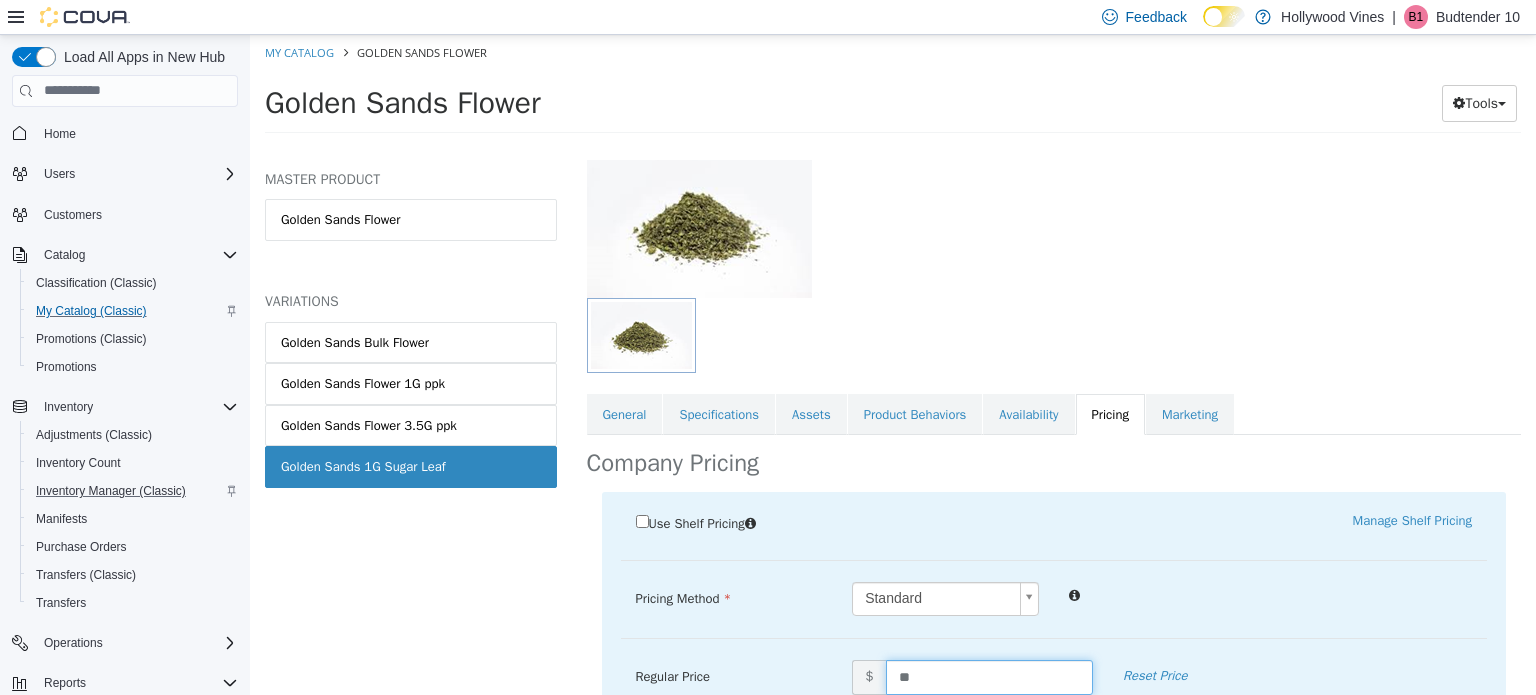 type on "*" 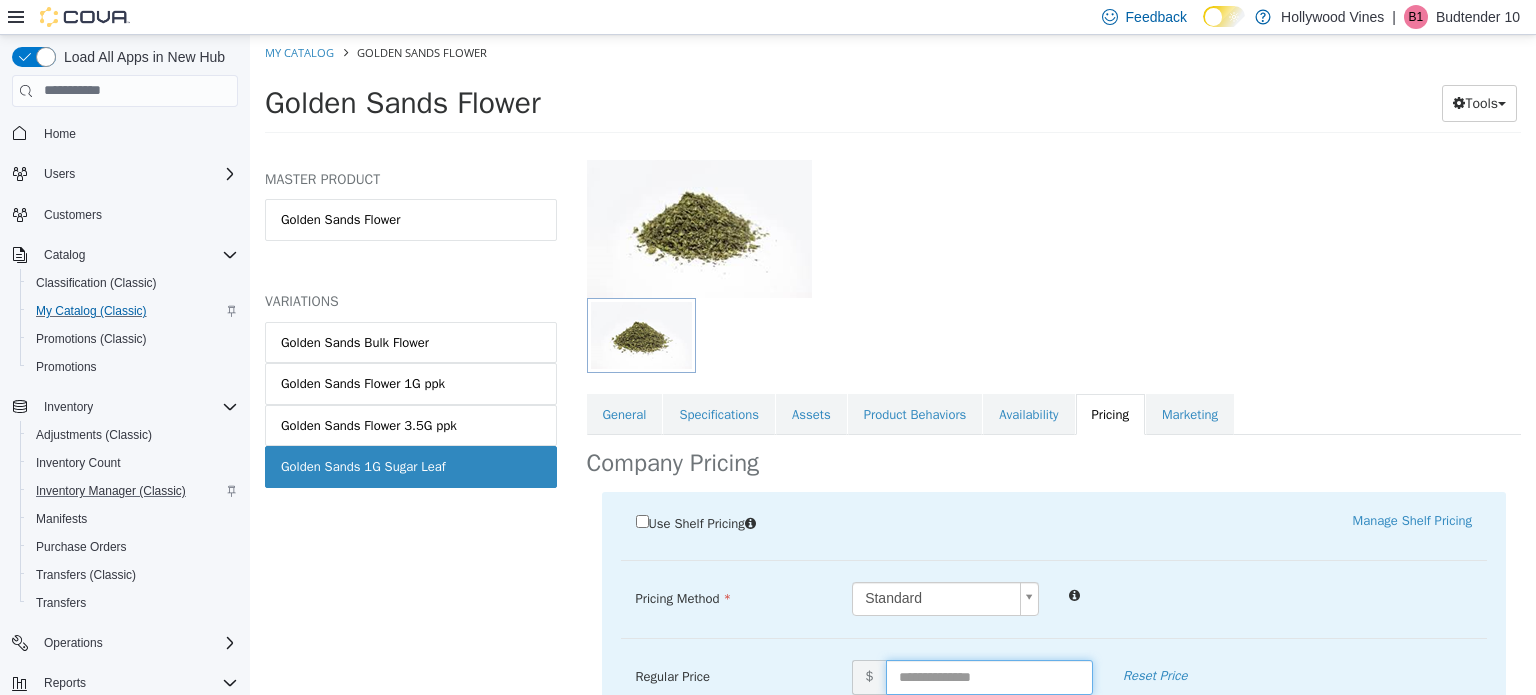 type on "*" 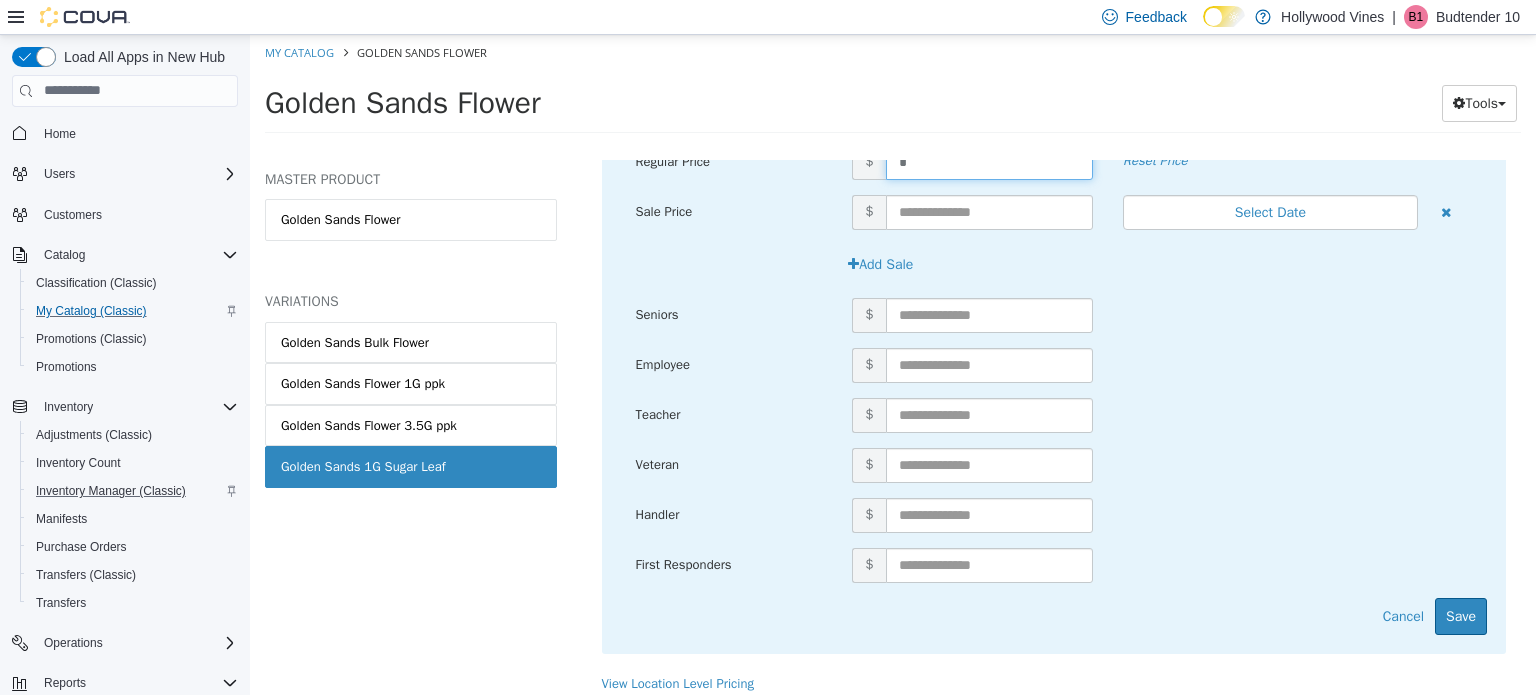 scroll, scrollTop: 653, scrollLeft: 0, axis: vertical 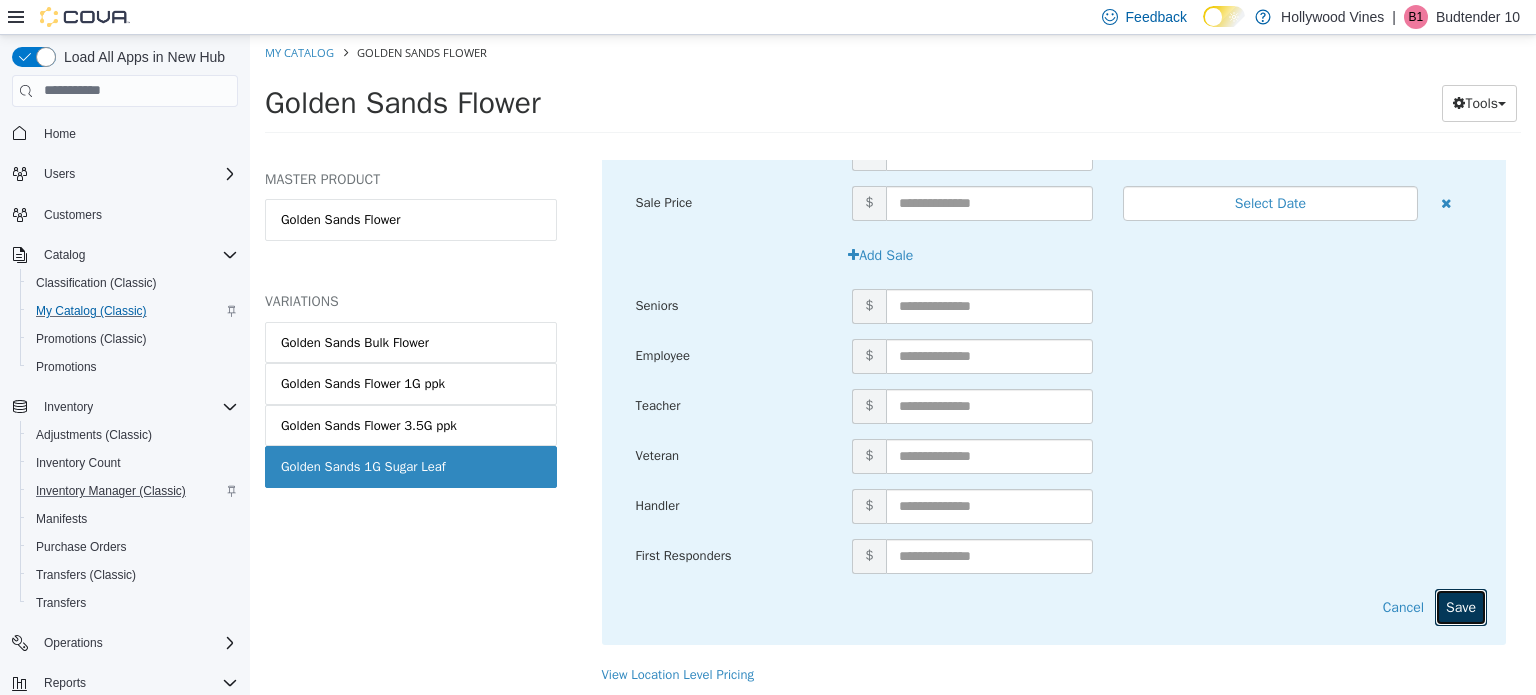 click on "Save" at bounding box center (1461, 606) 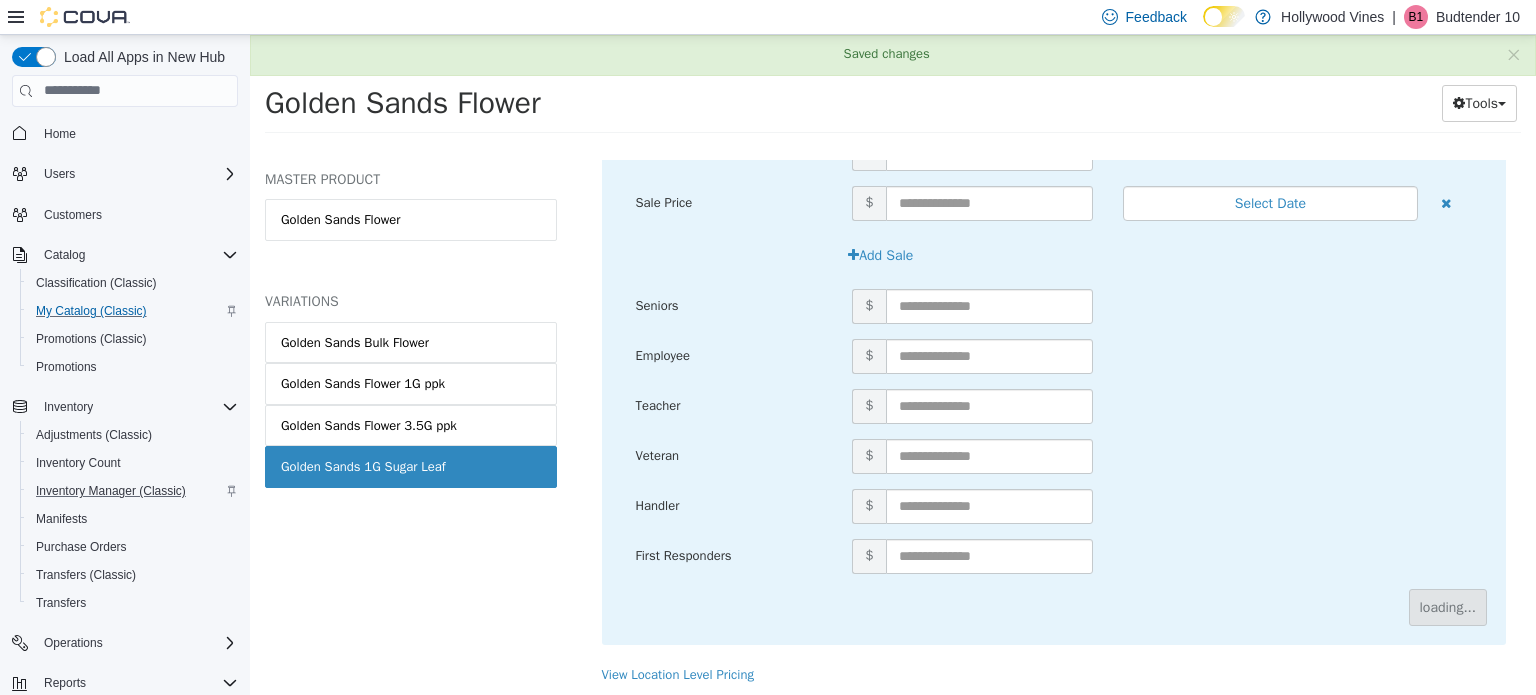 scroll, scrollTop: 129, scrollLeft: 0, axis: vertical 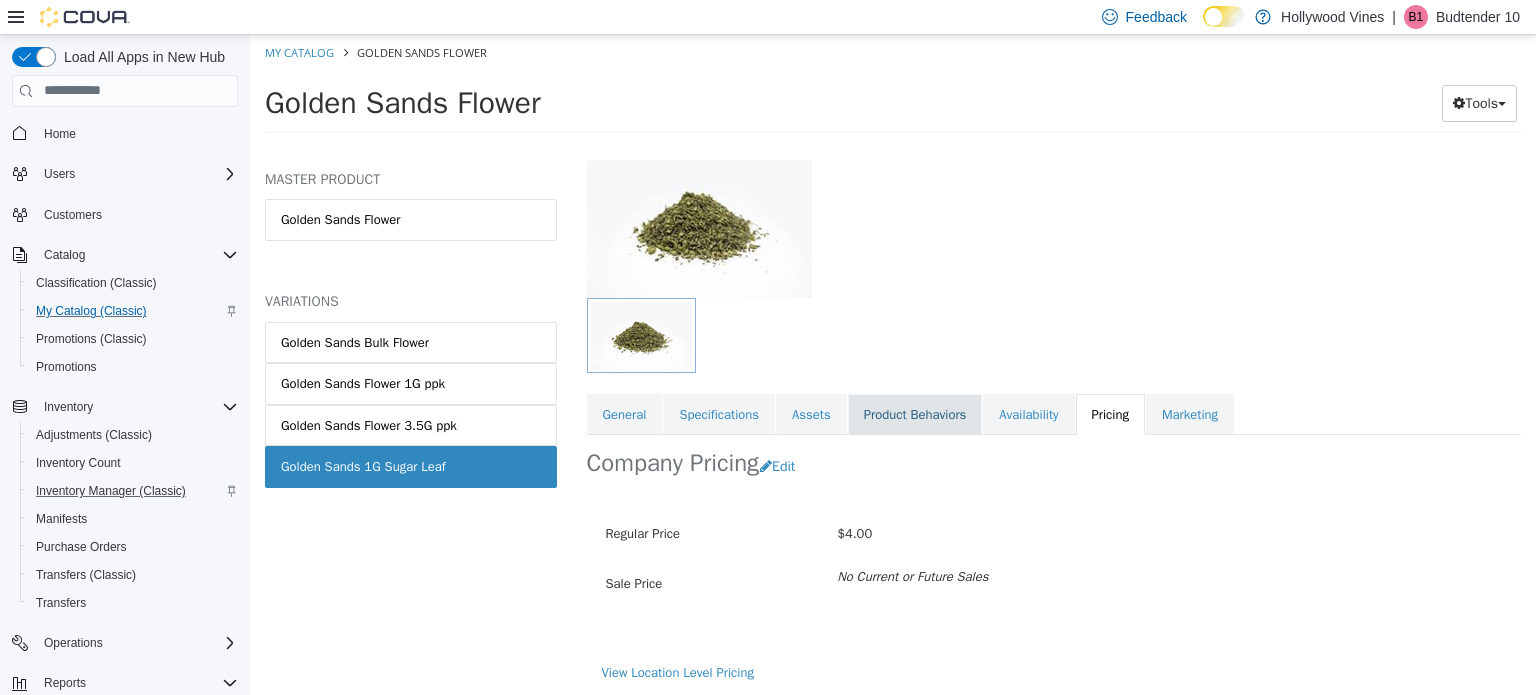 click on "Product Behaviors" at bounding box center (915, 414) 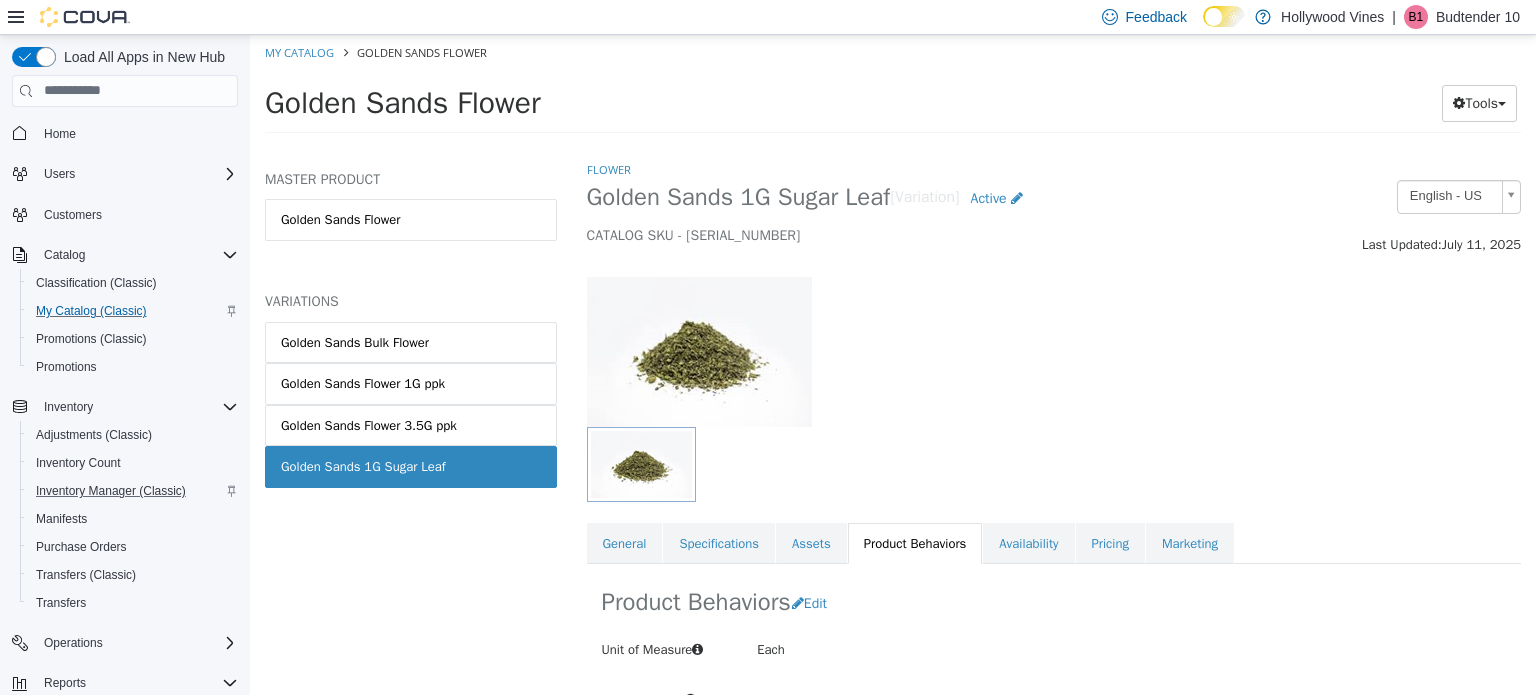 scroll, scrollTop: 86, scrollLeft: 0, axis: vertical 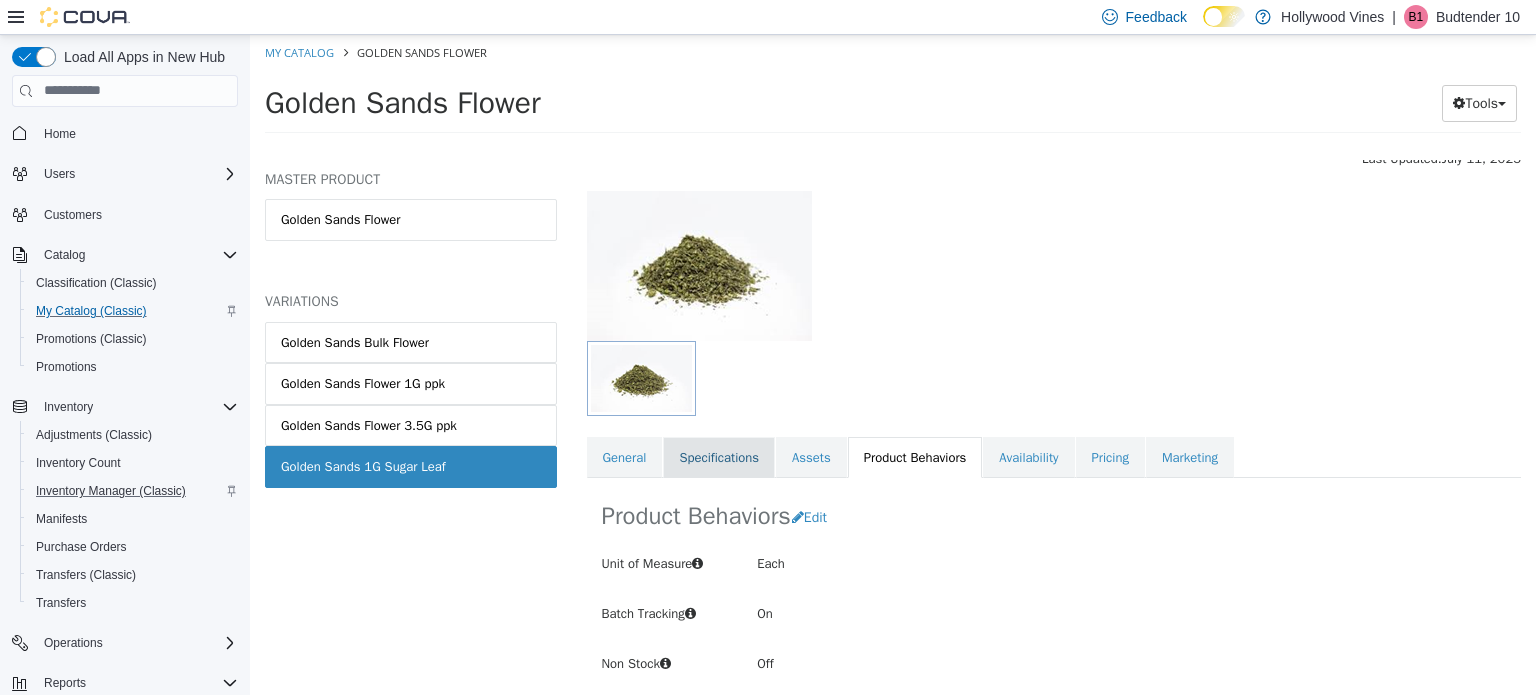click on "Specifications" at bounding box center (719, 457) 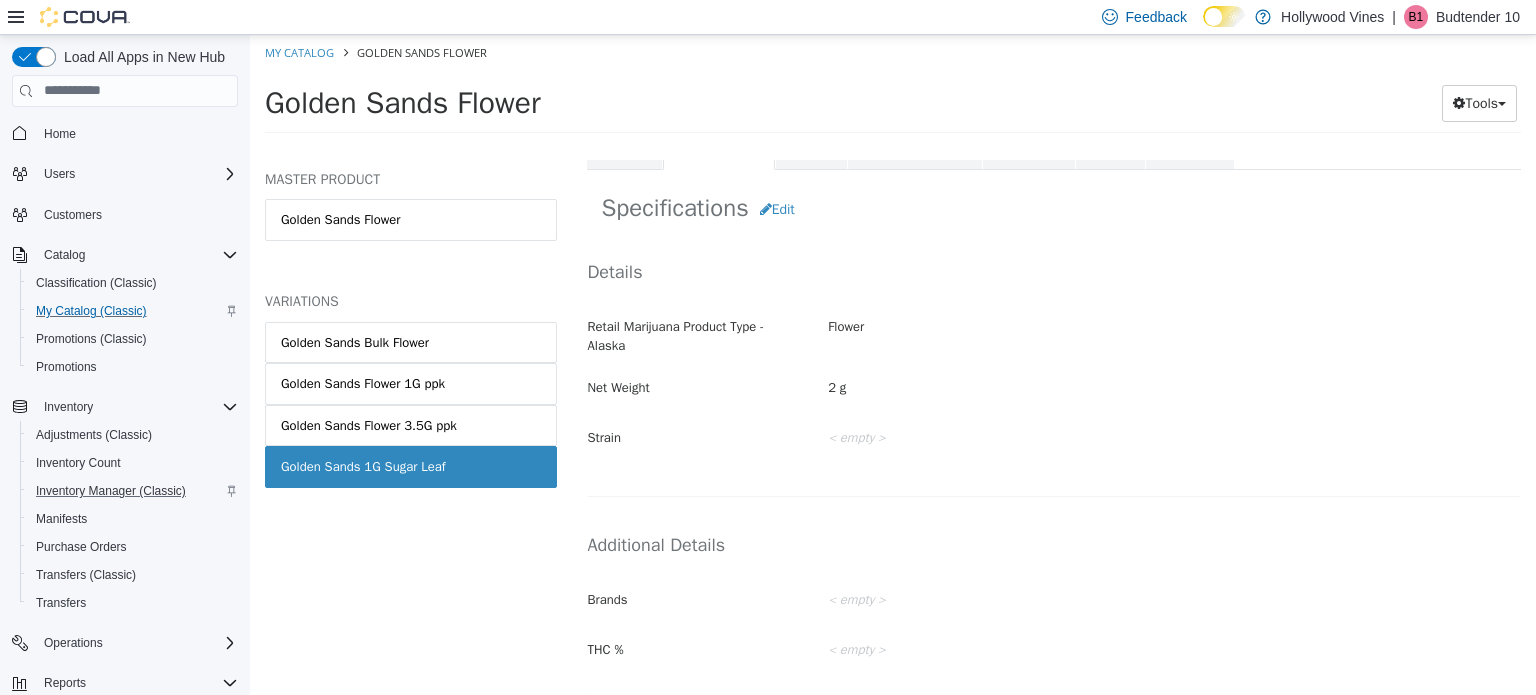 scroll, scrollTop: 402, scrollLeft: 0, axis: vertical 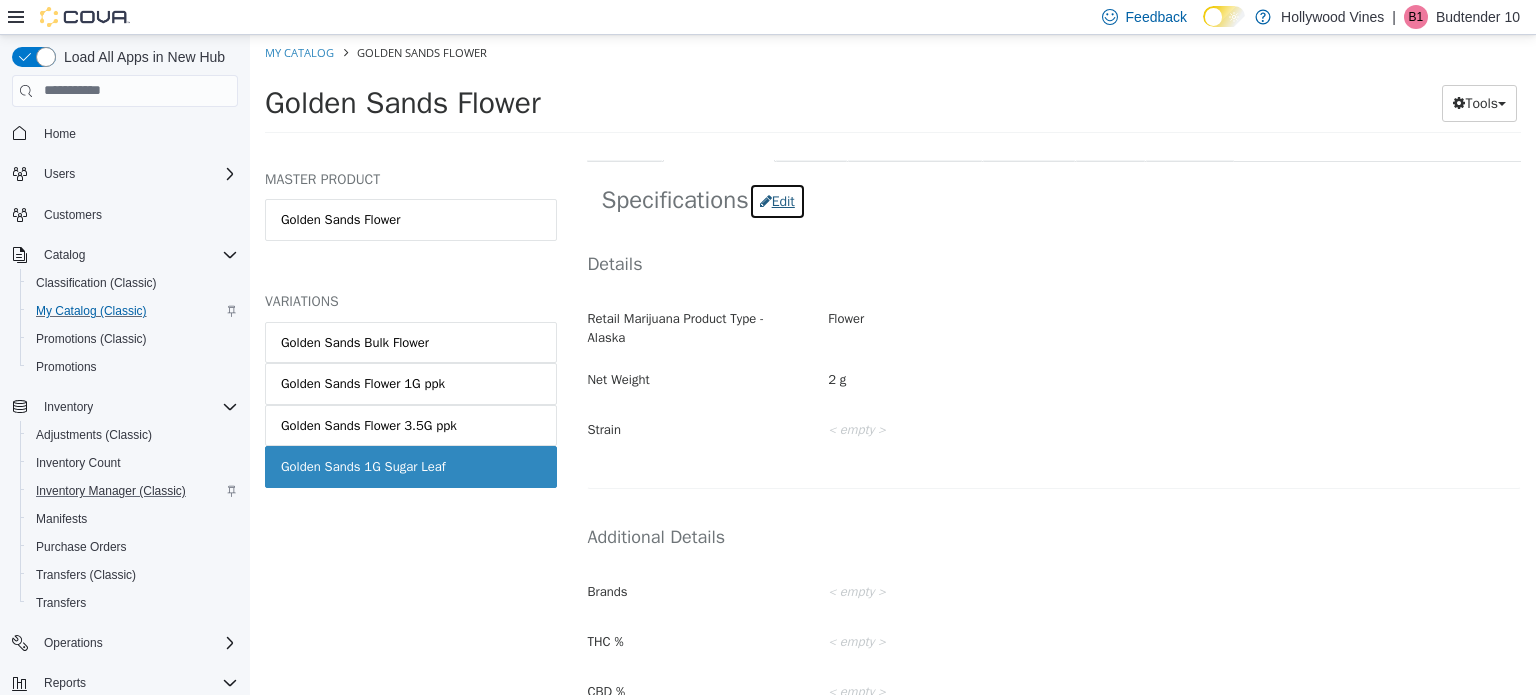 click on "Edit" at bounding box center [777, 200] 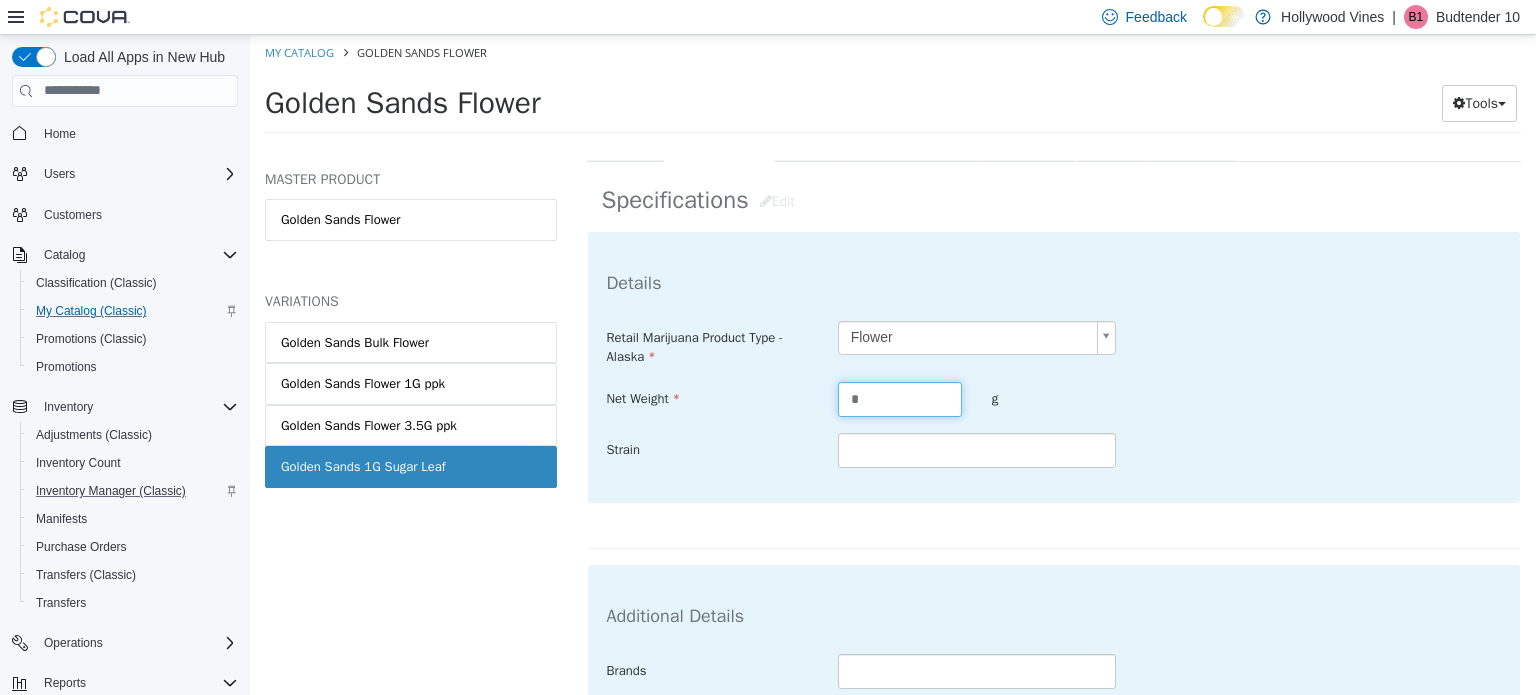 click on "*" at bounding box center [900, 398] 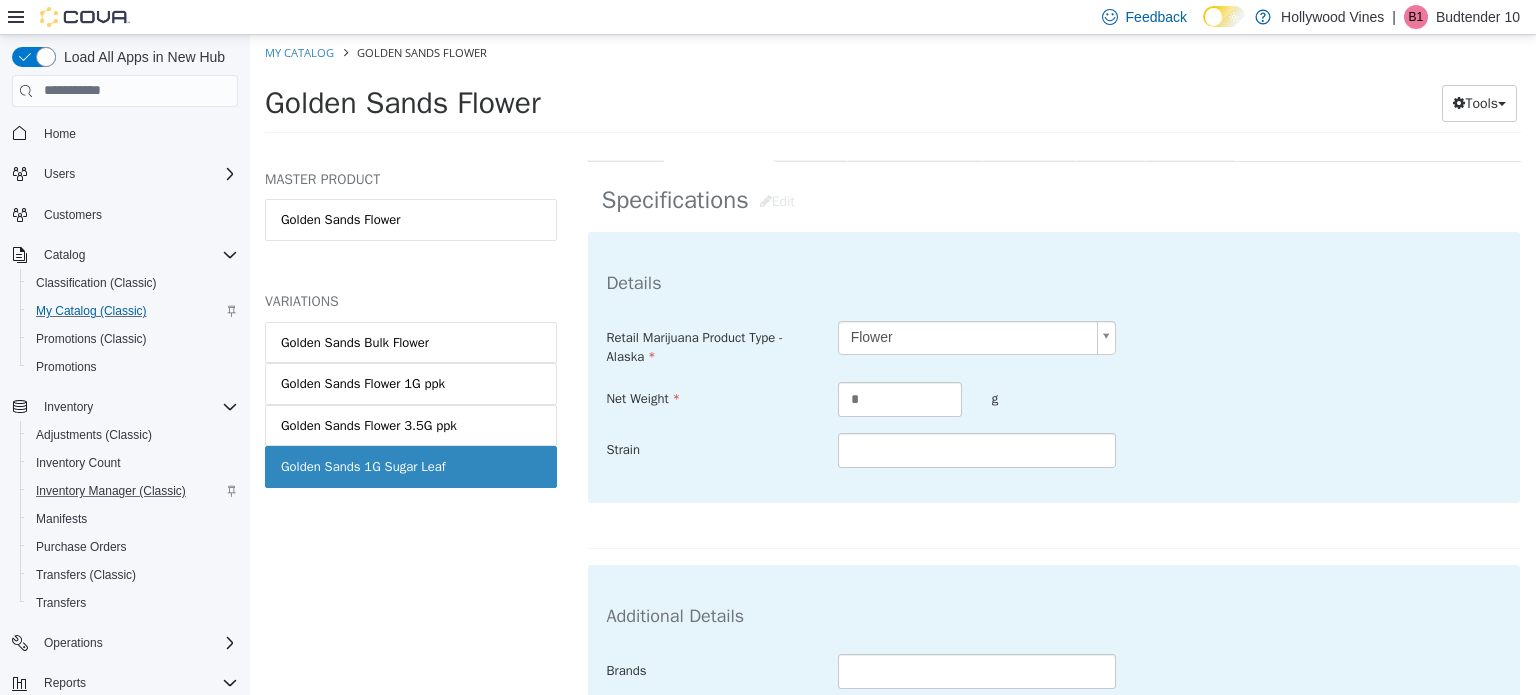 click on "Details Retail Marijuana Product Type - Alaska
Flower                             ****** Net Weight
*
g
Strain" at bounding box center (1054, 366) 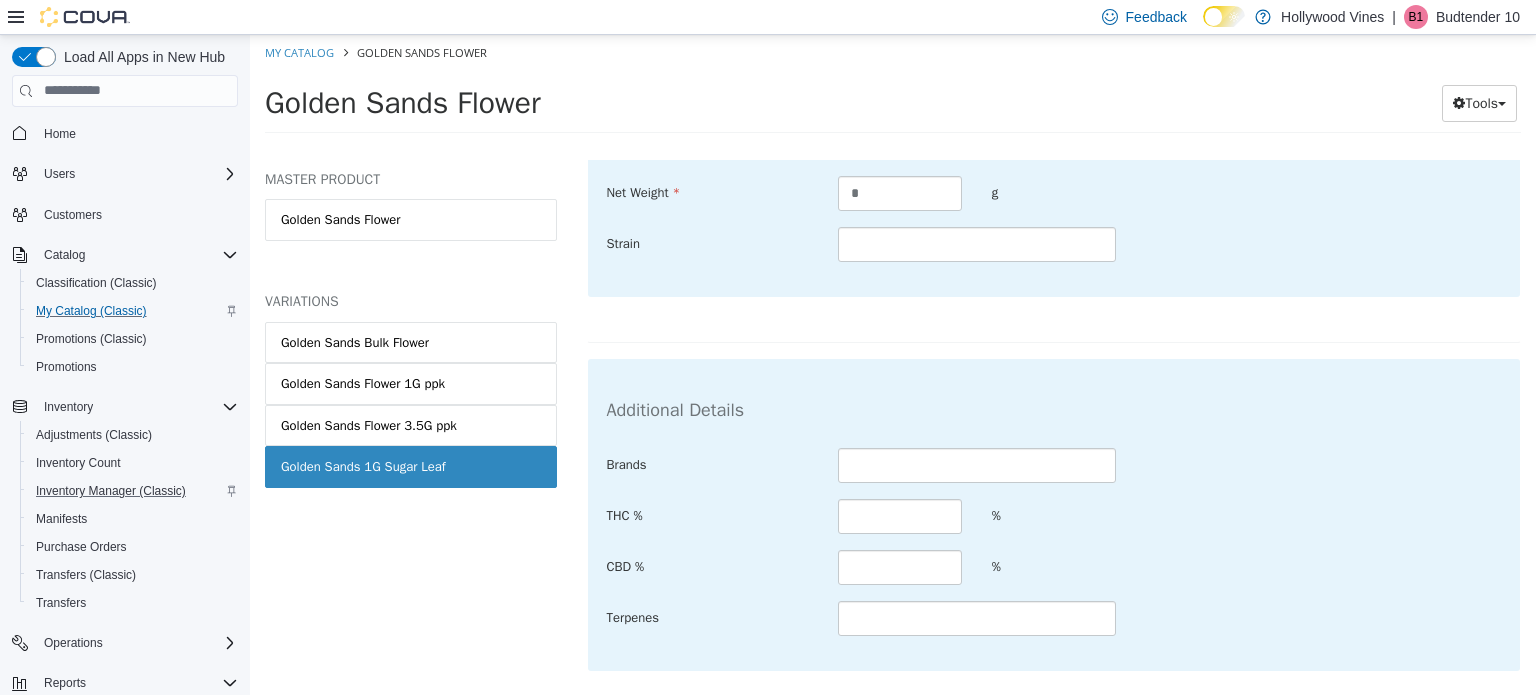 scroll, scrollTop: 679, scrollLeft: 0, axis: vertical 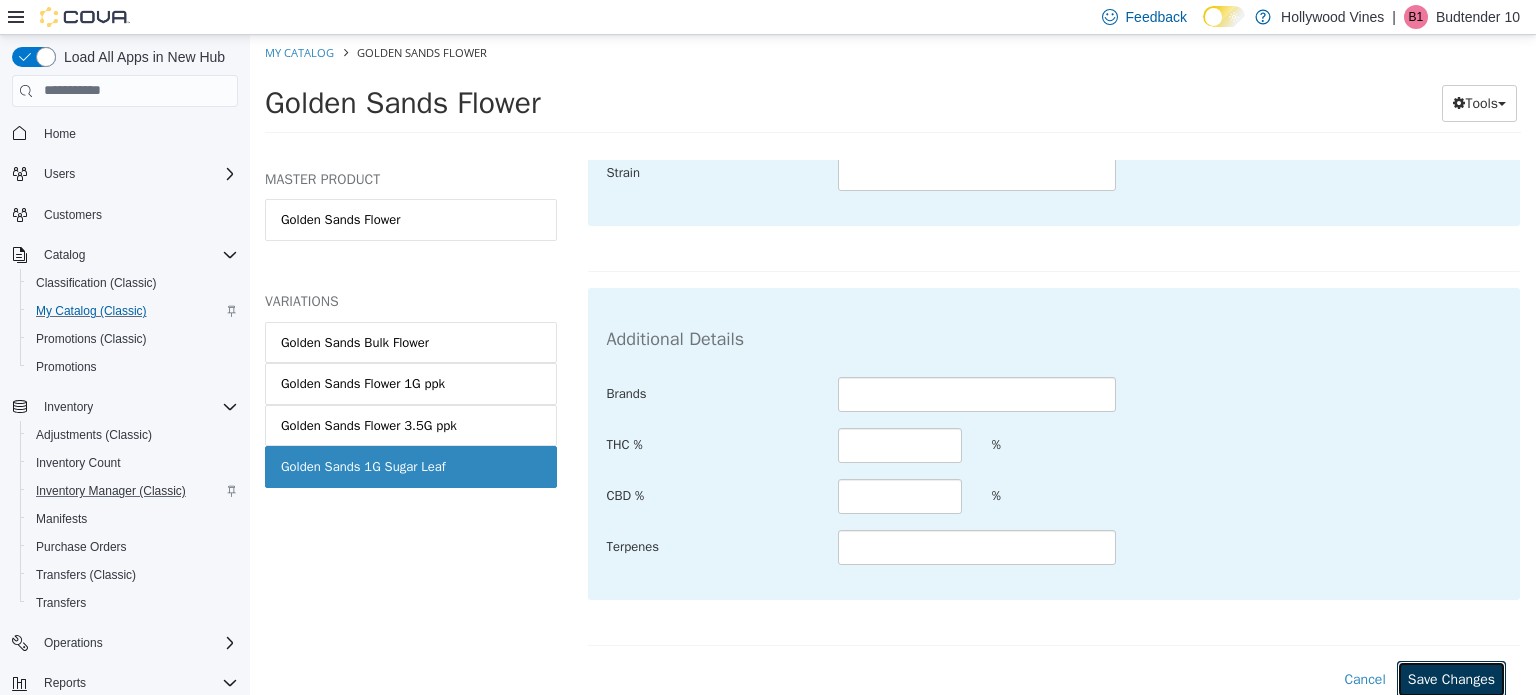 click on "Save Changes" at bounding box center (1451, 678) 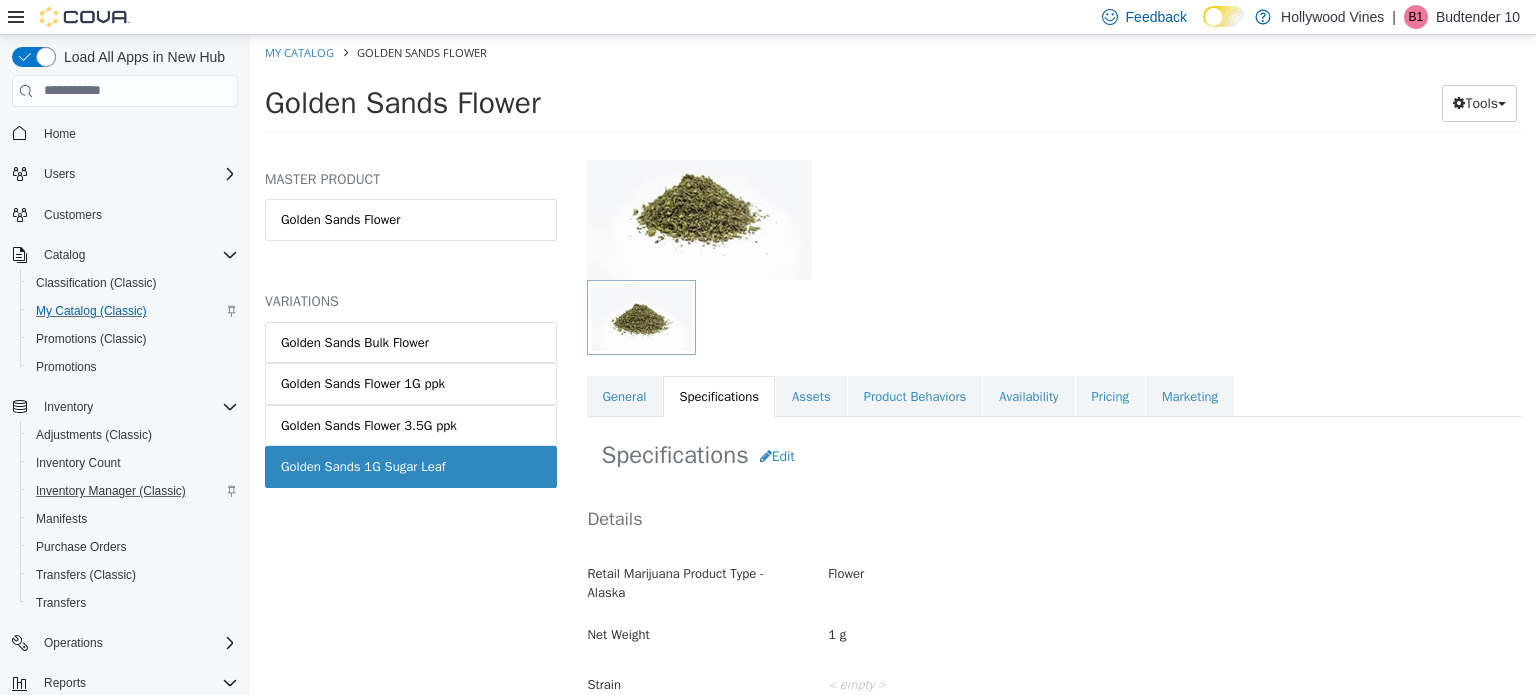 scroll, scrollTop: 0, scrollLeft: 0, axis: both 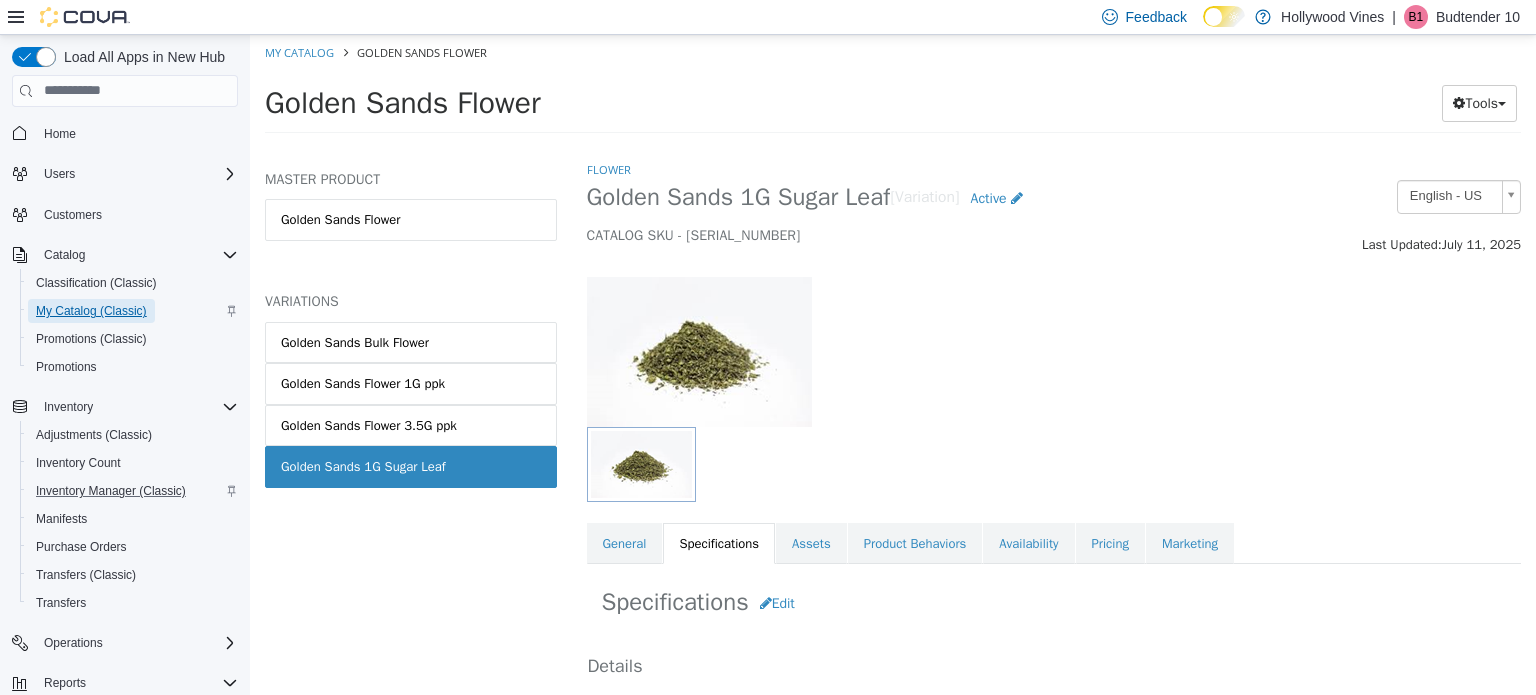 click on "My Catalog (Classic)" at bounding box center [91, 311] 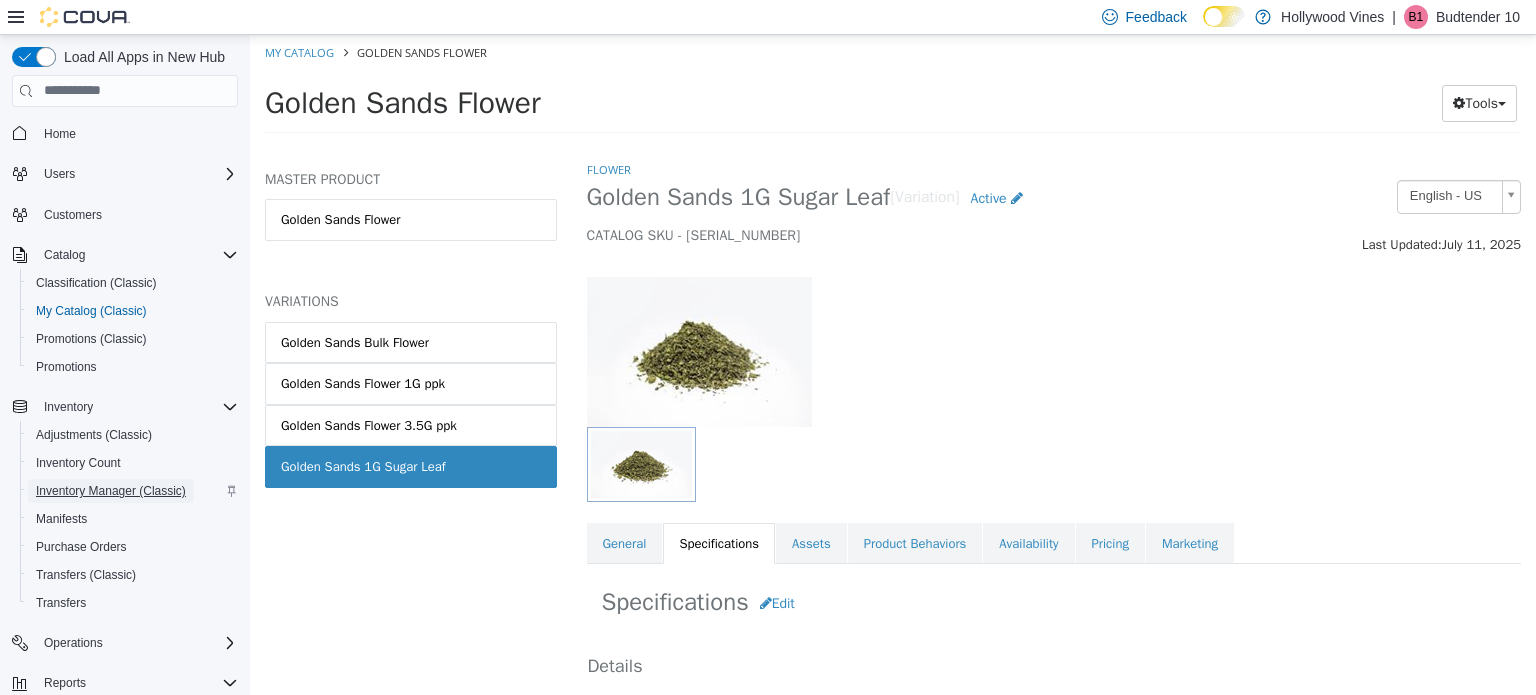 click on "Inventory Manager (Classic)" at bounding box center [111, 491] 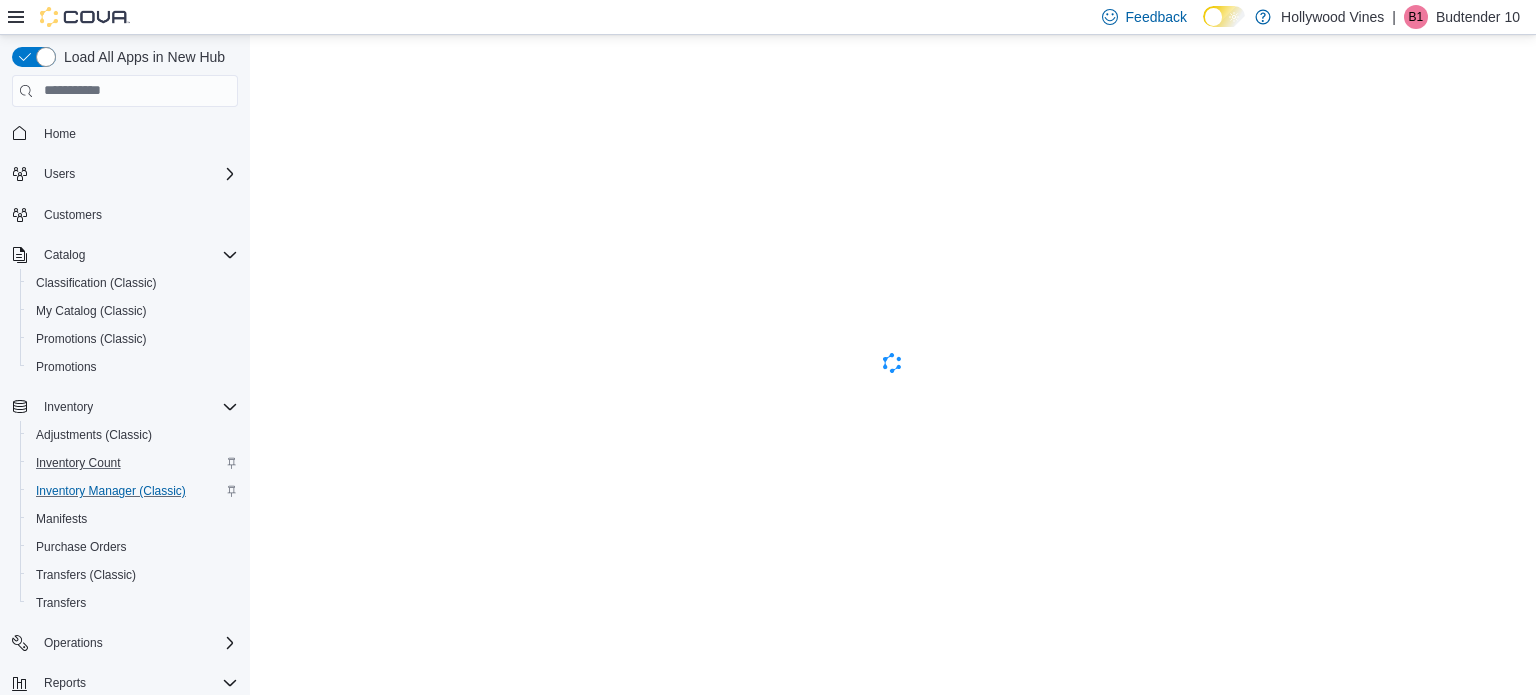 scroll, scrollTop: 0, scrollLeft: 0, axis: both 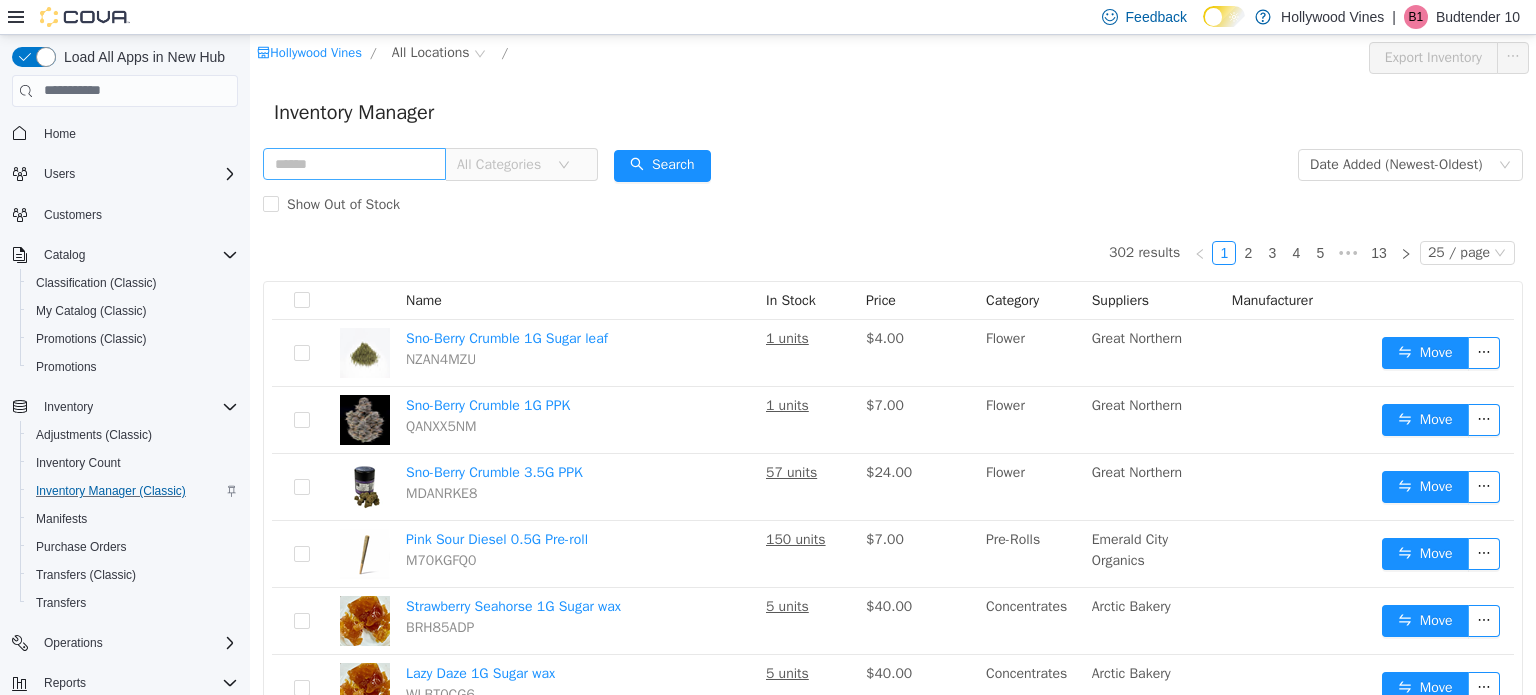 click at bounding box center (354, 163) 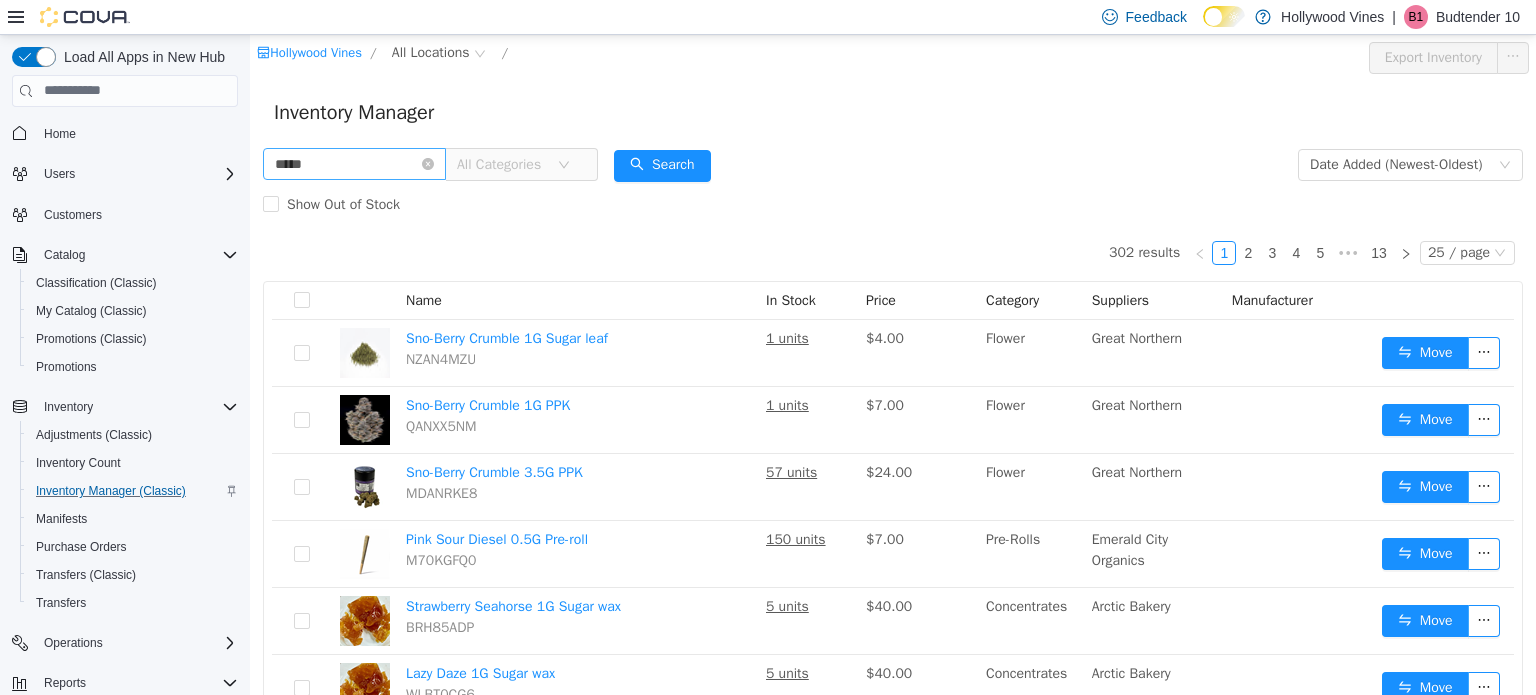 type on "**********" 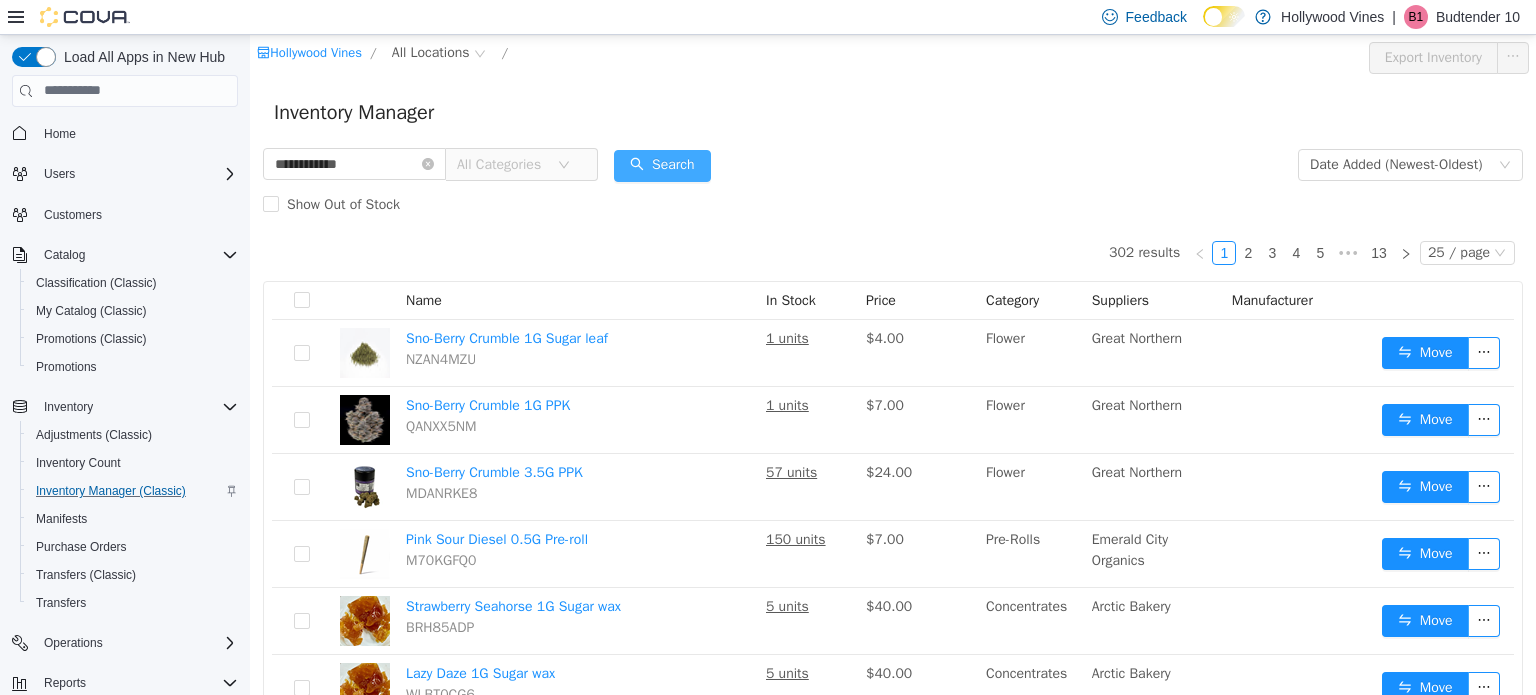click on "Search" at bounding box center (662, 165) 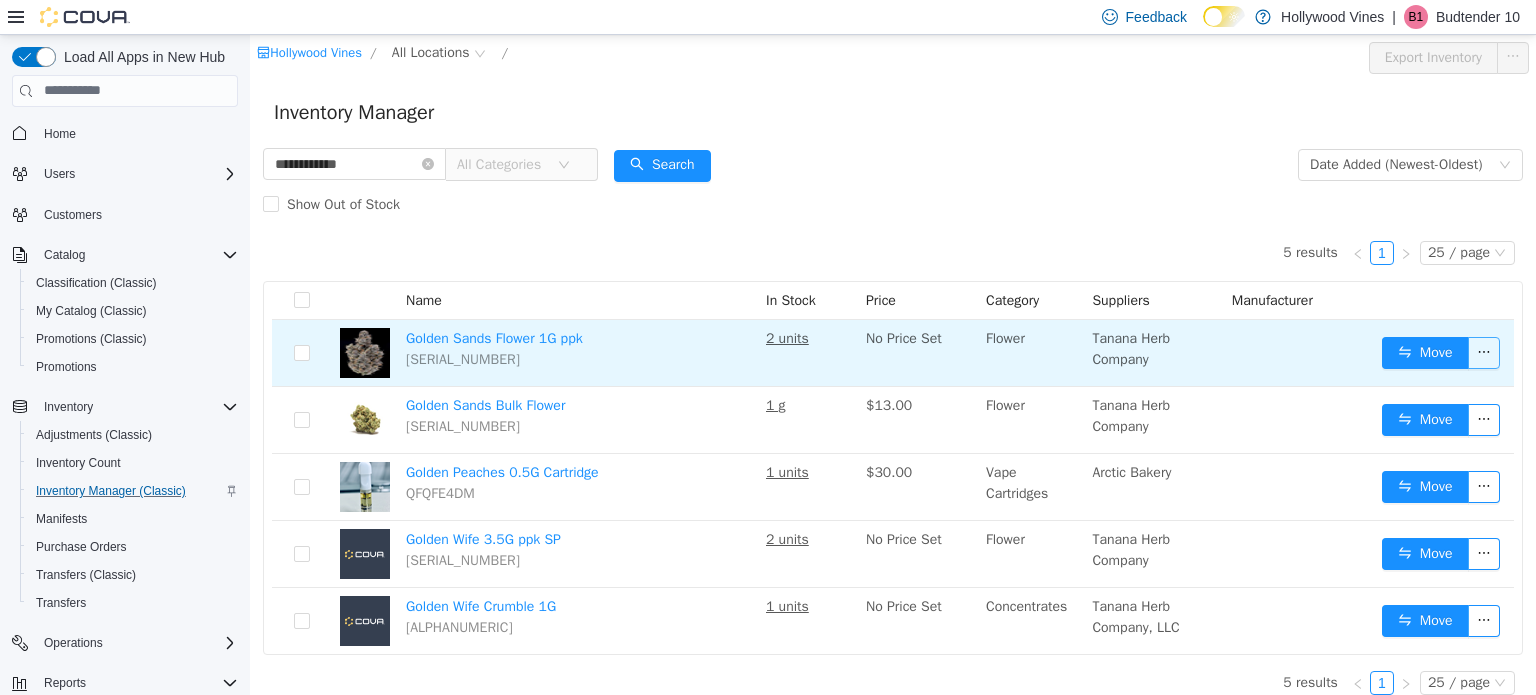 click at bounding box center [1484, 352] 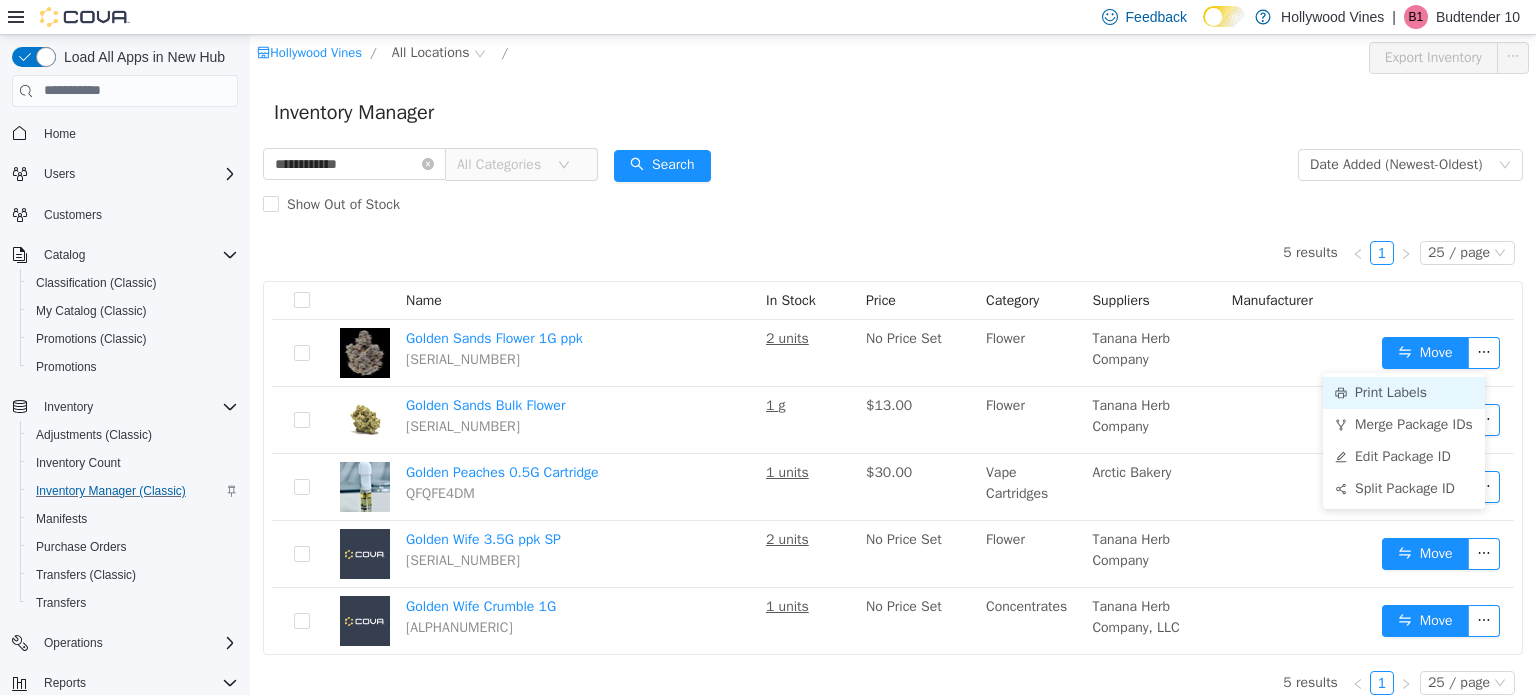 click on "Print Labels" at bounding box center [1404, 392] 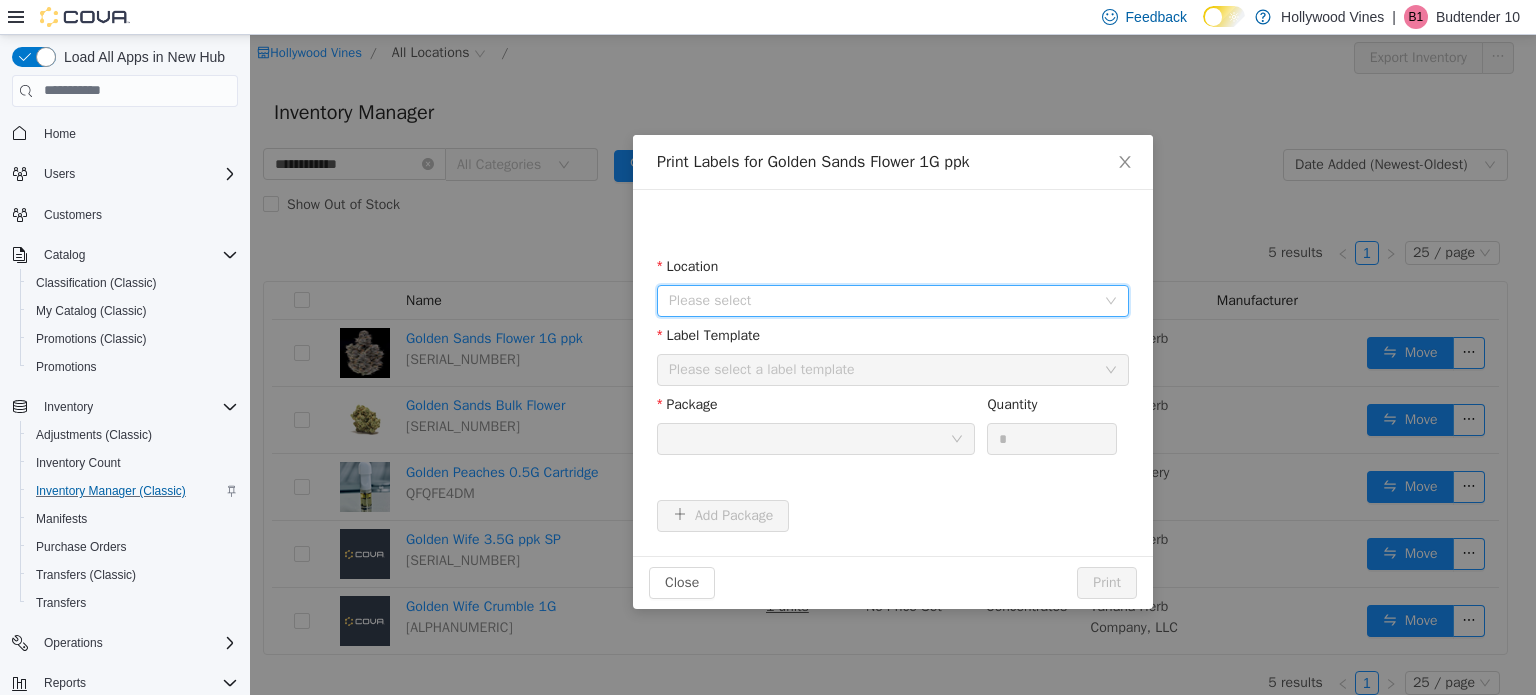 click on "Please select" at bounding box center (886, 300) 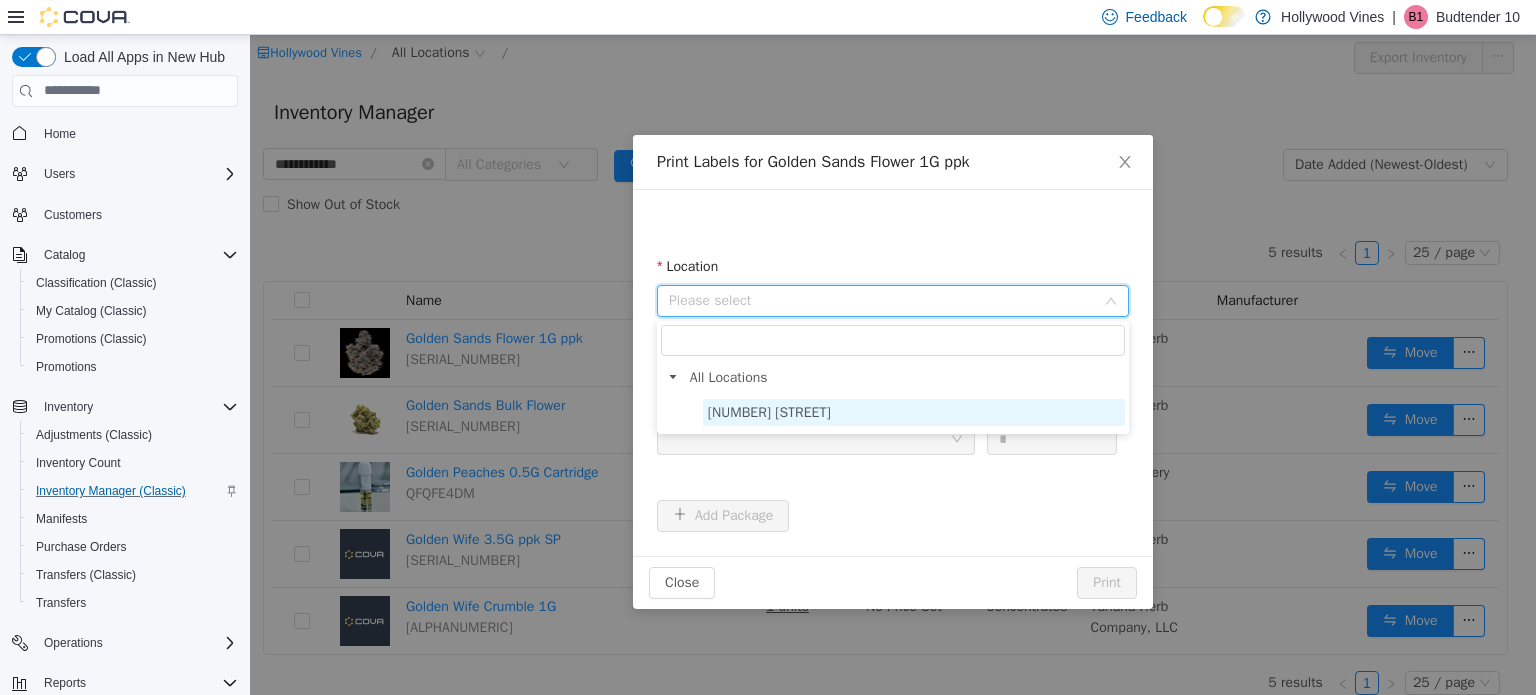 click on "3591 S. Vine Rd" at bounding box center (914, 411) 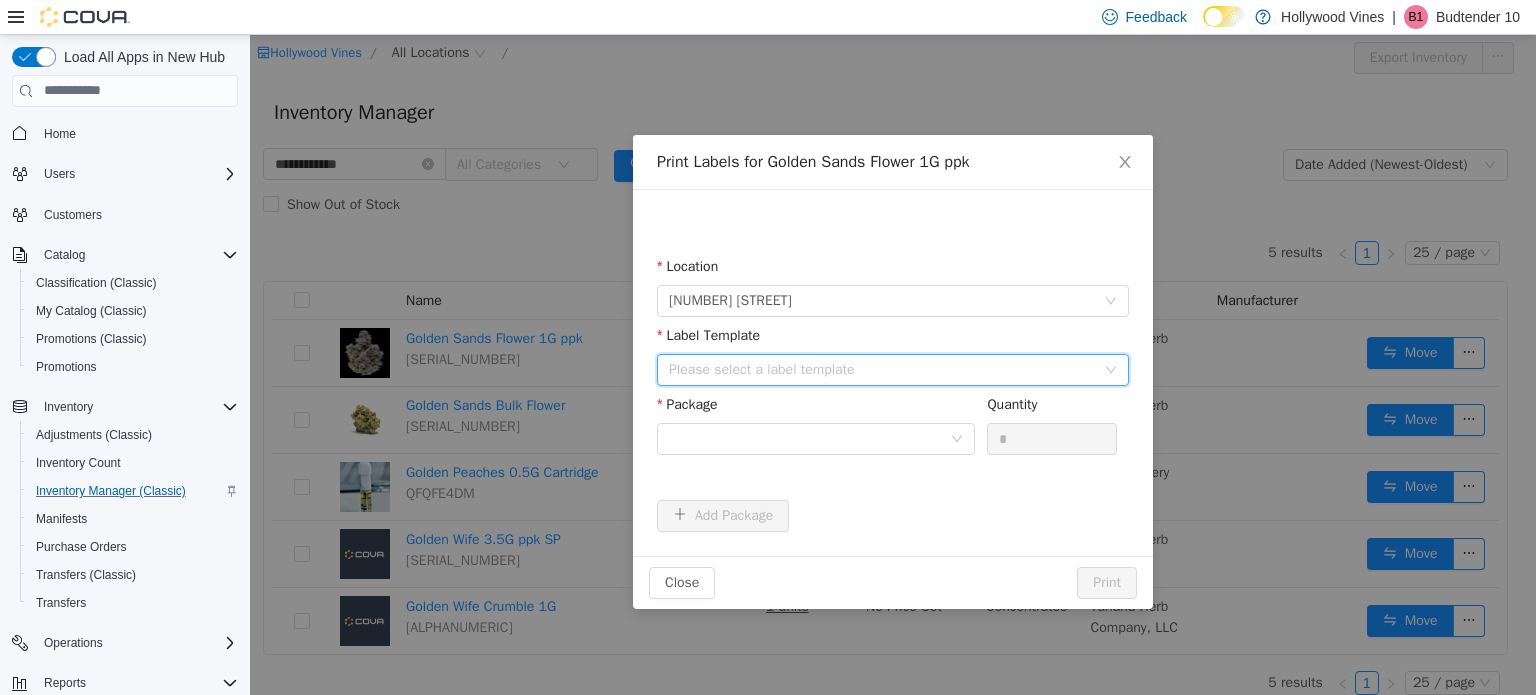click on "Please select a label template" at bounding box center [886, 369] 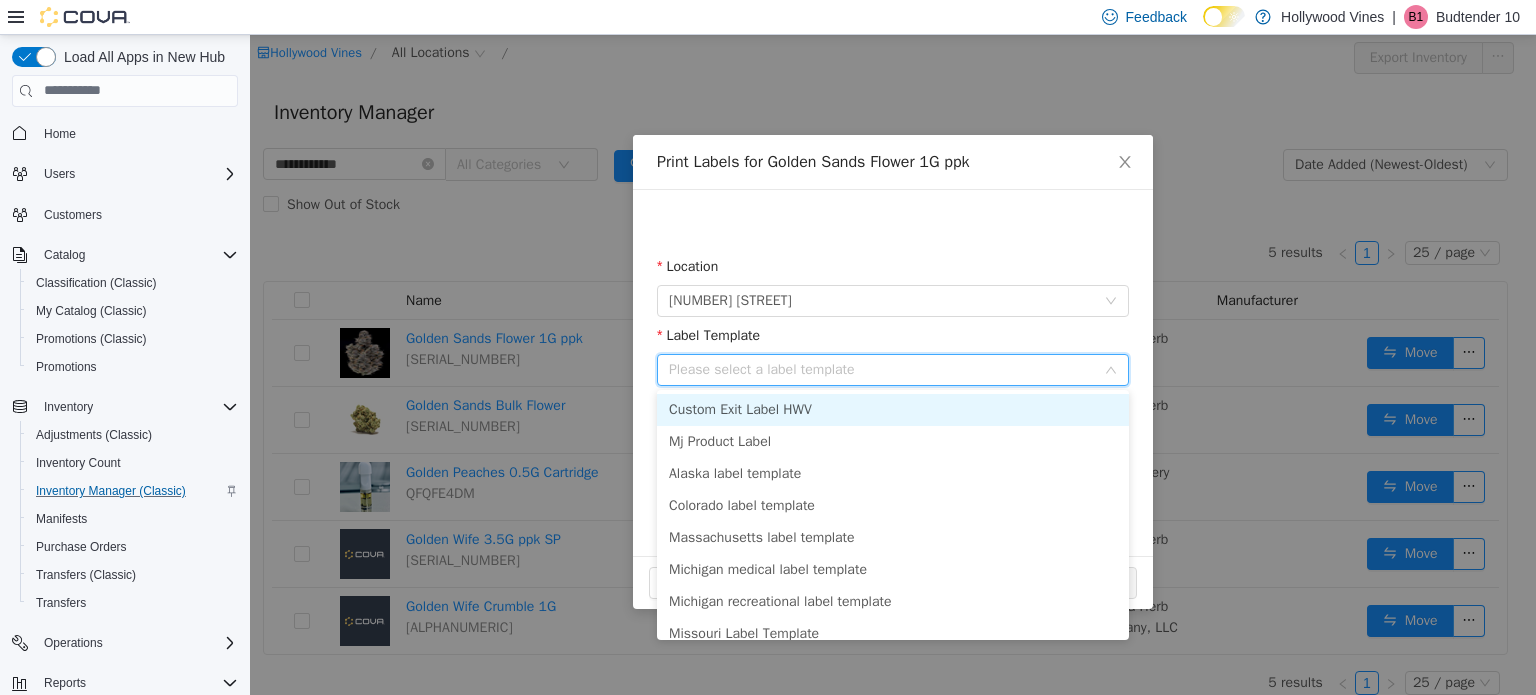 click on "Custom Exit Label HWV" at bounding box center (893, 409) 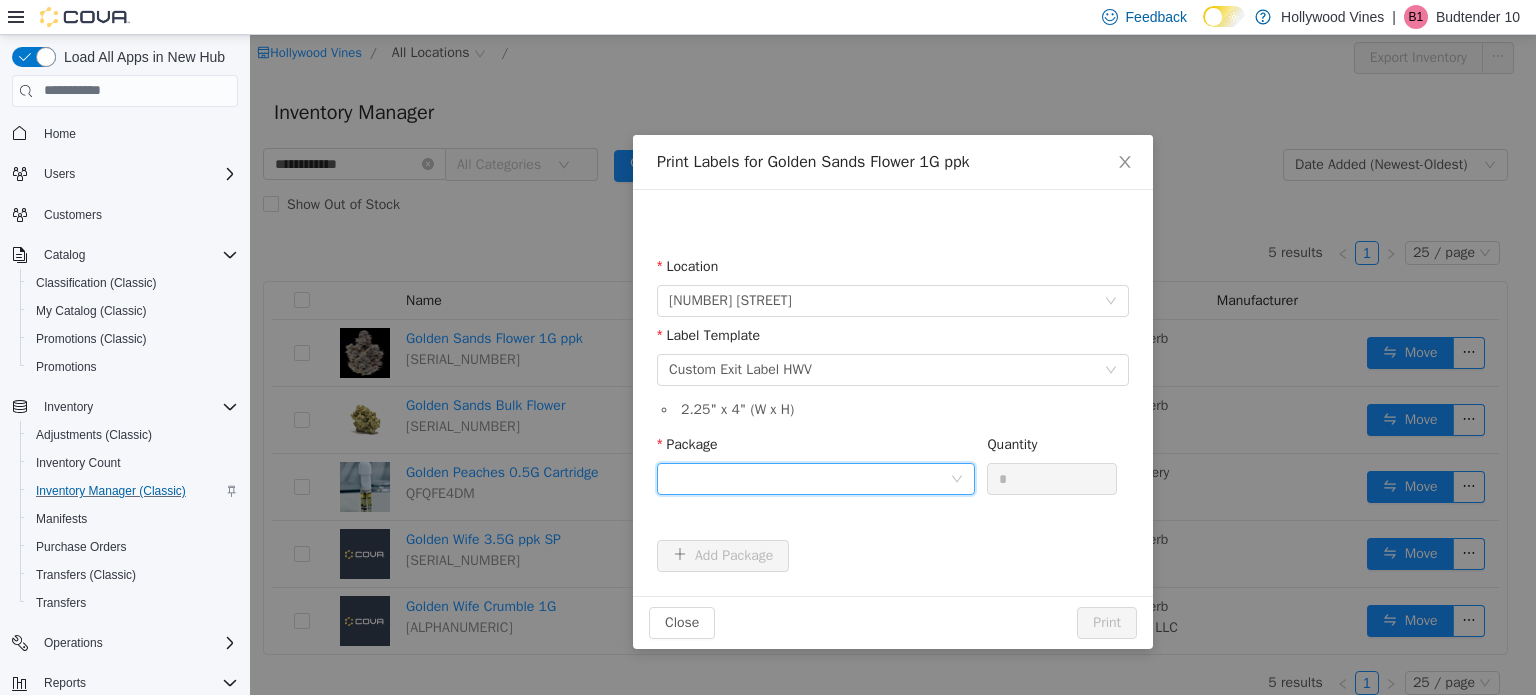 click at bounding box center [809, 478] 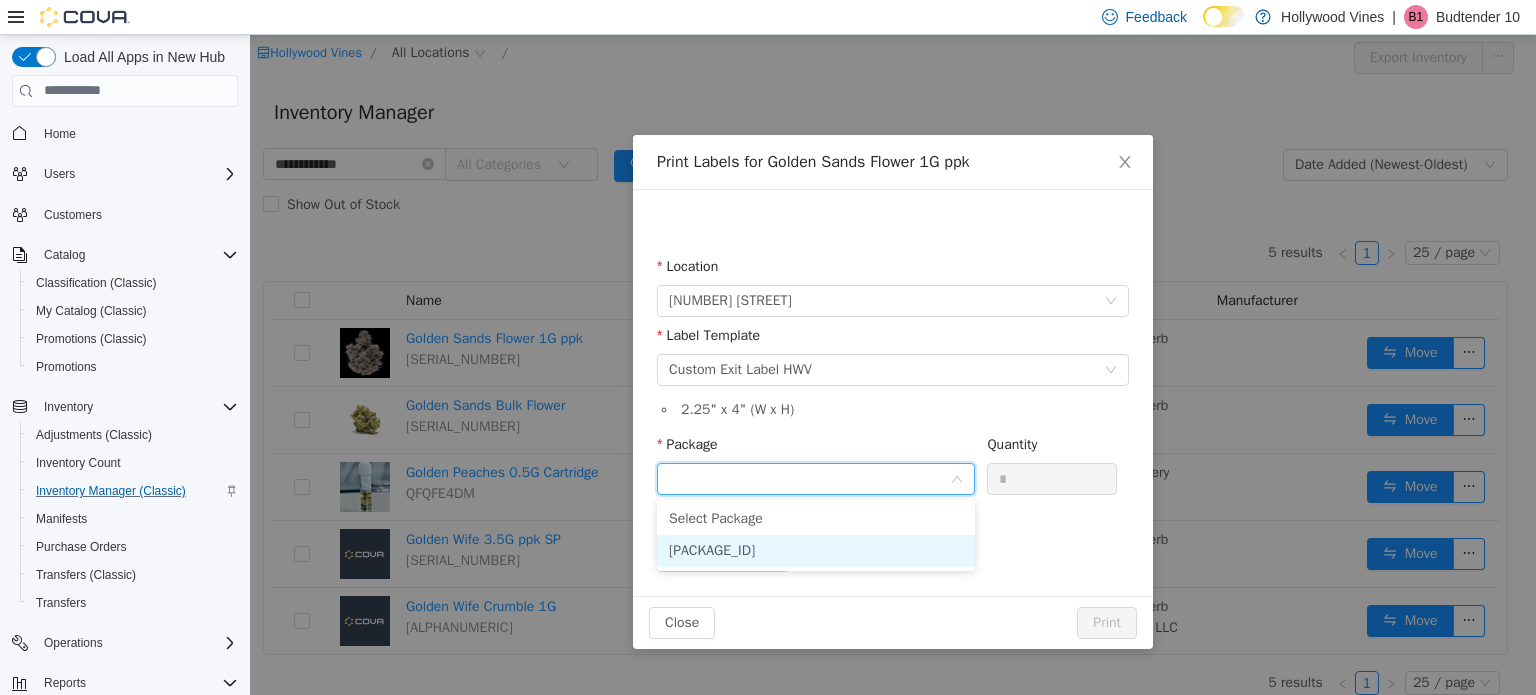 click on "1A4020300006D61000033638" at bounding box center (712, 549) 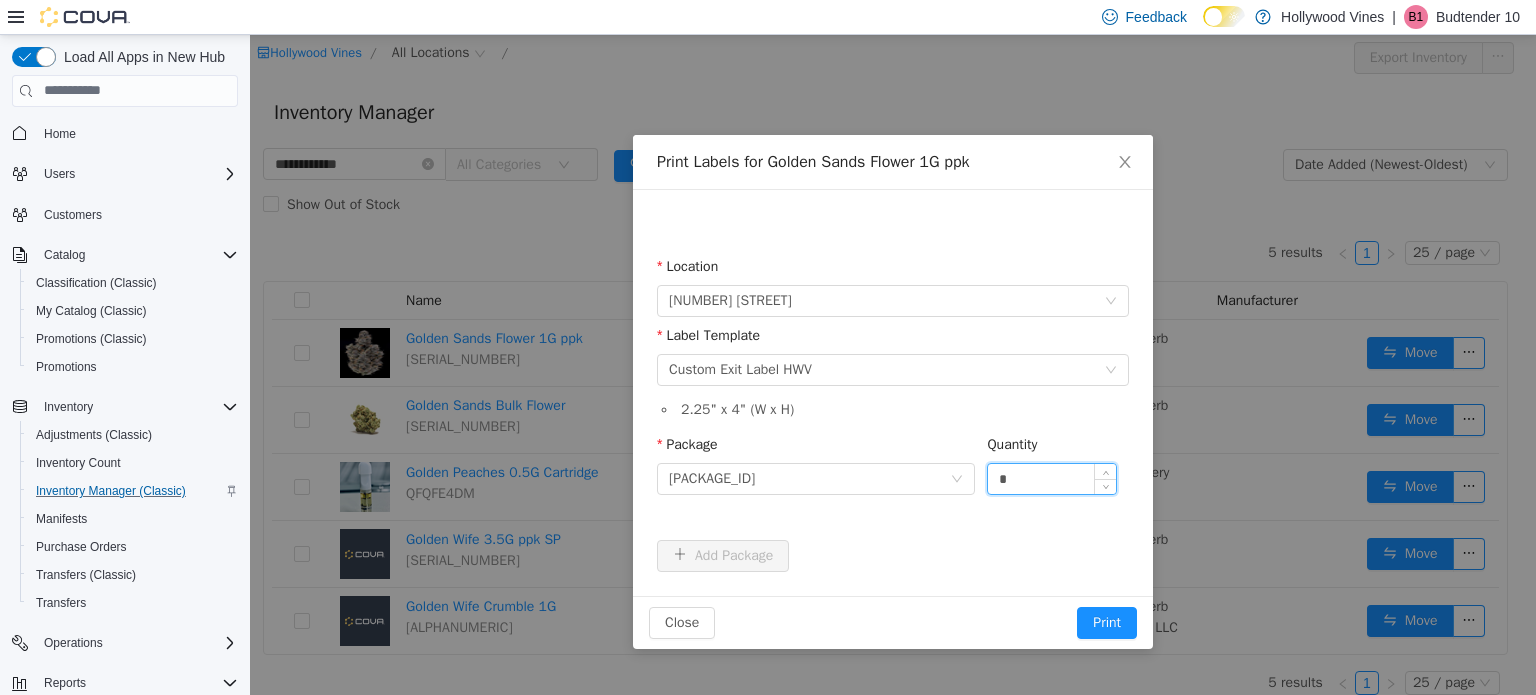 click on "*" at bounding box center [1052, 478] 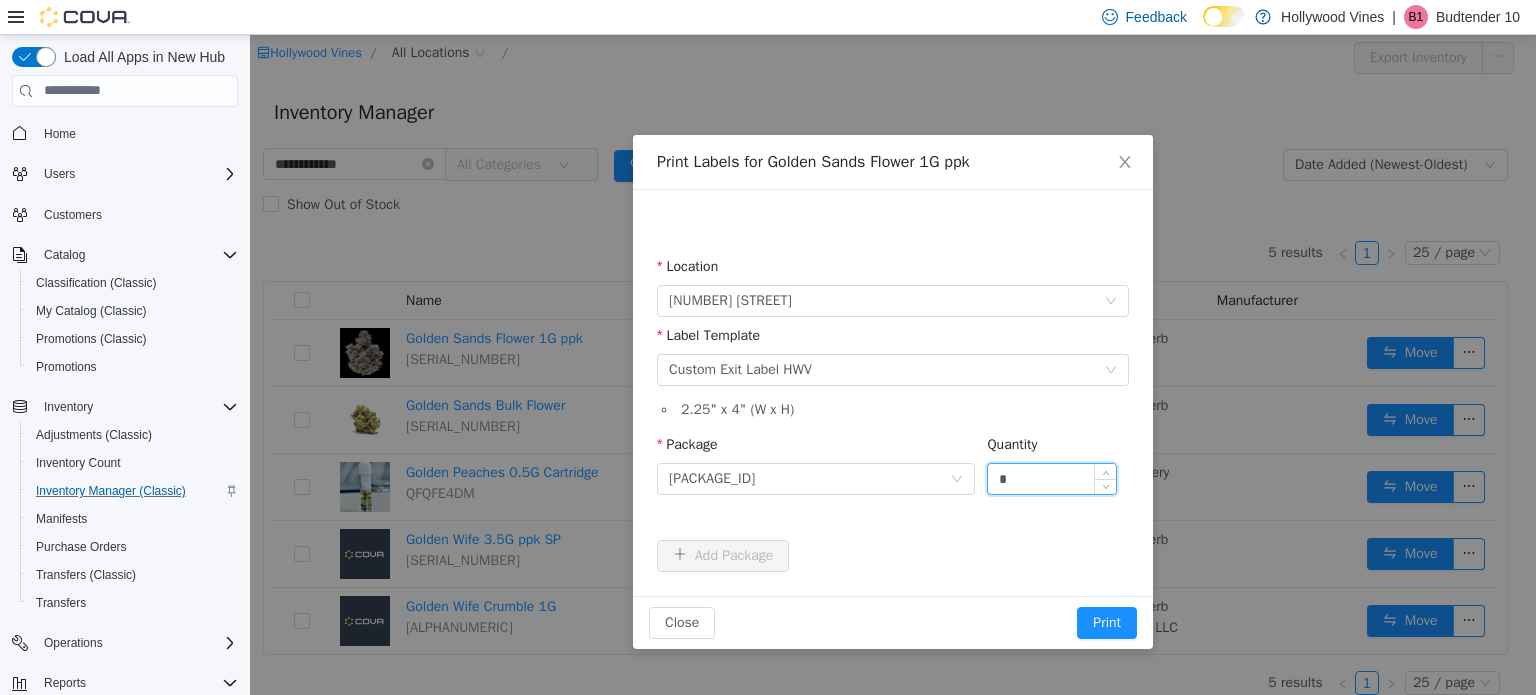 type on "*" 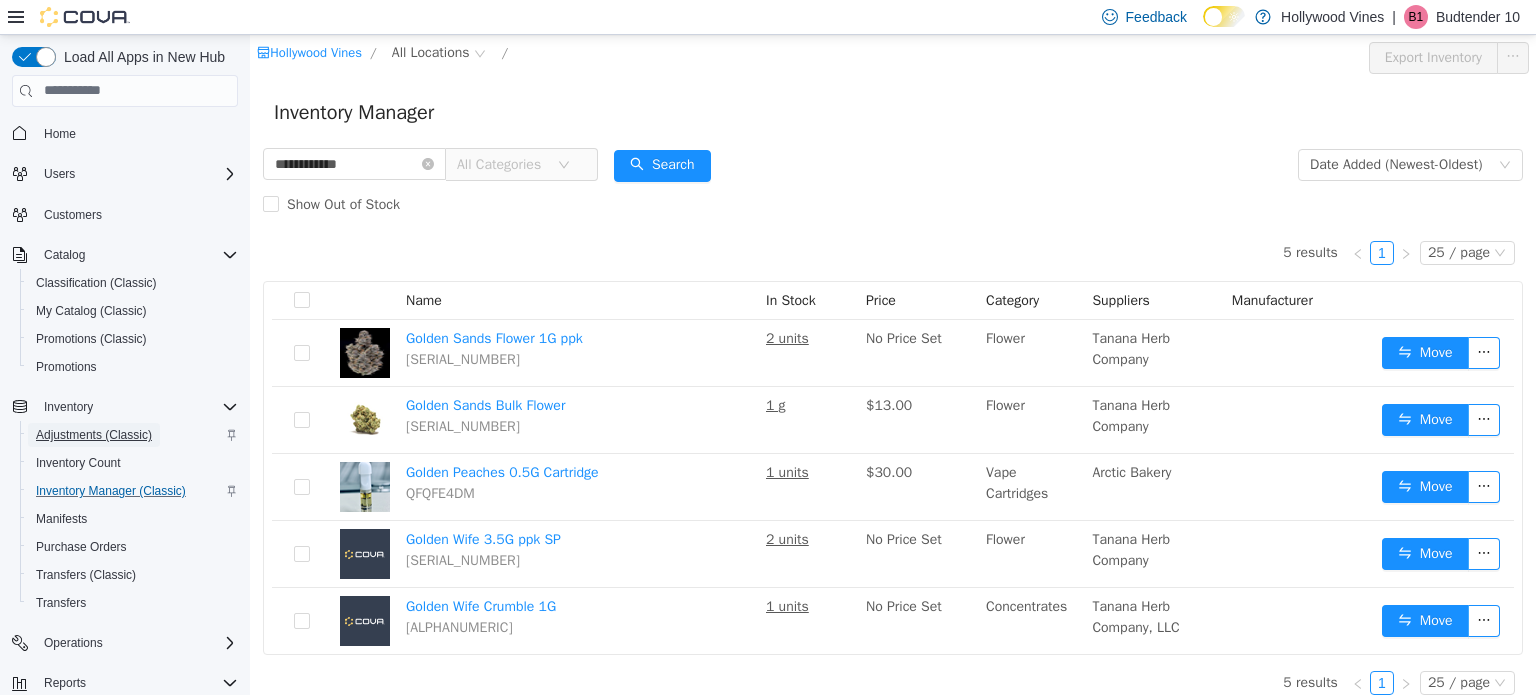 click on "Adjustments (Classic)" at bounding box center [94, 435] 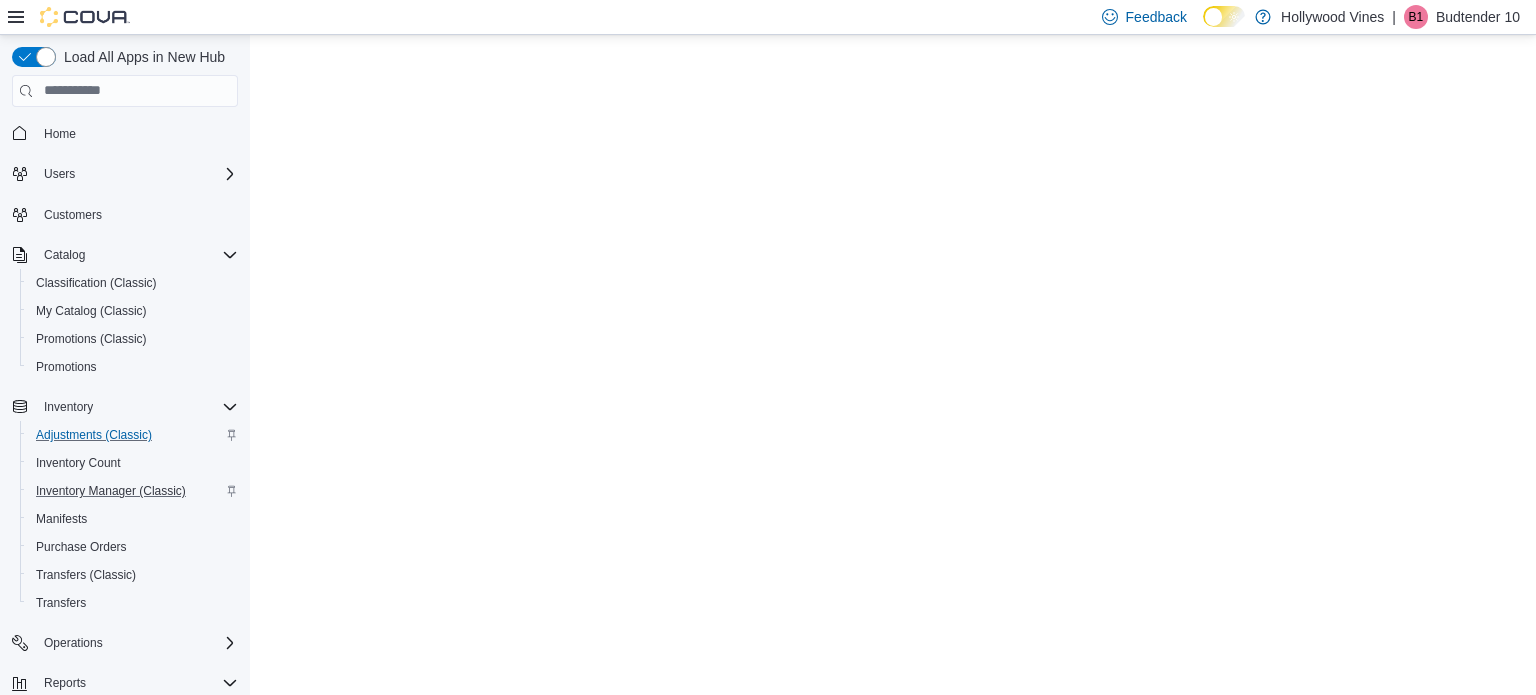 scroll, scrollTop: 0, scrollLeft: 0, axis: both 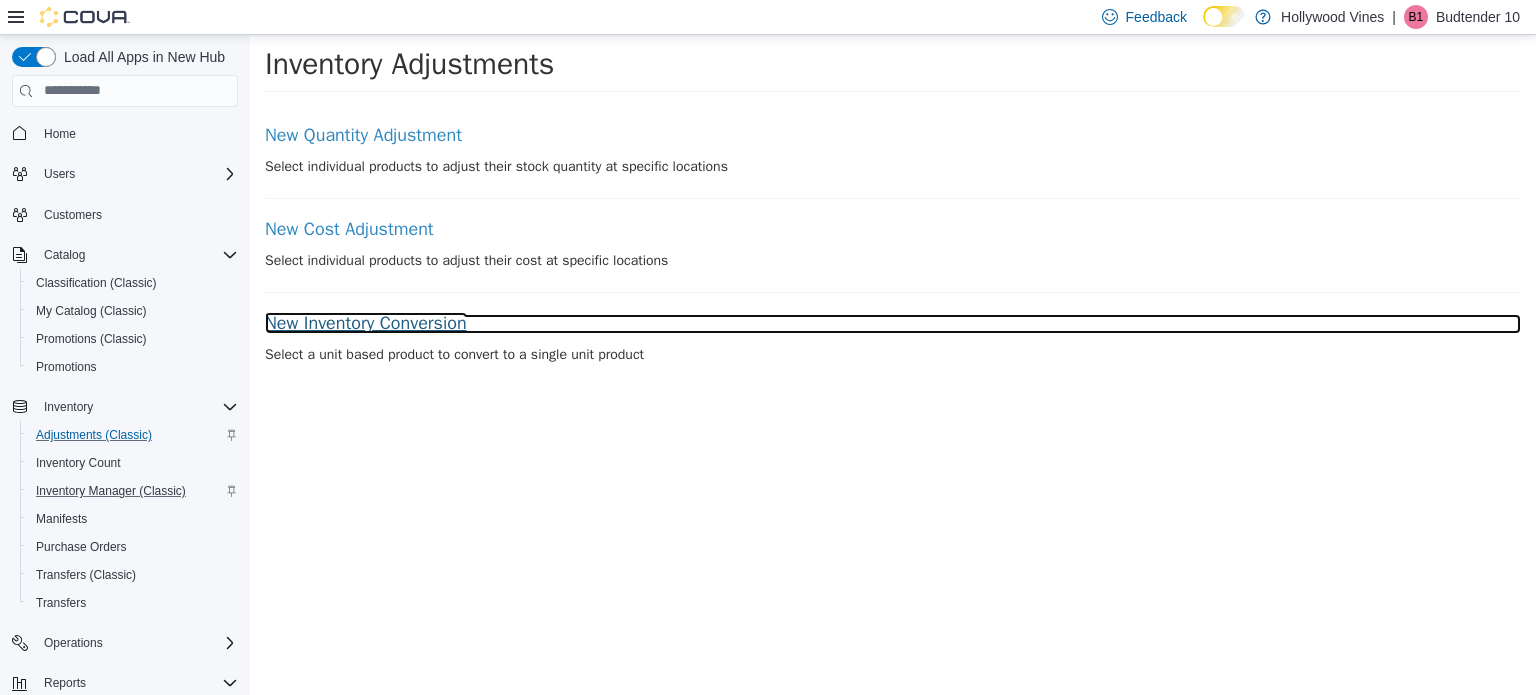 click on "New Inventory Conversion" at bounding box center [893, 323] 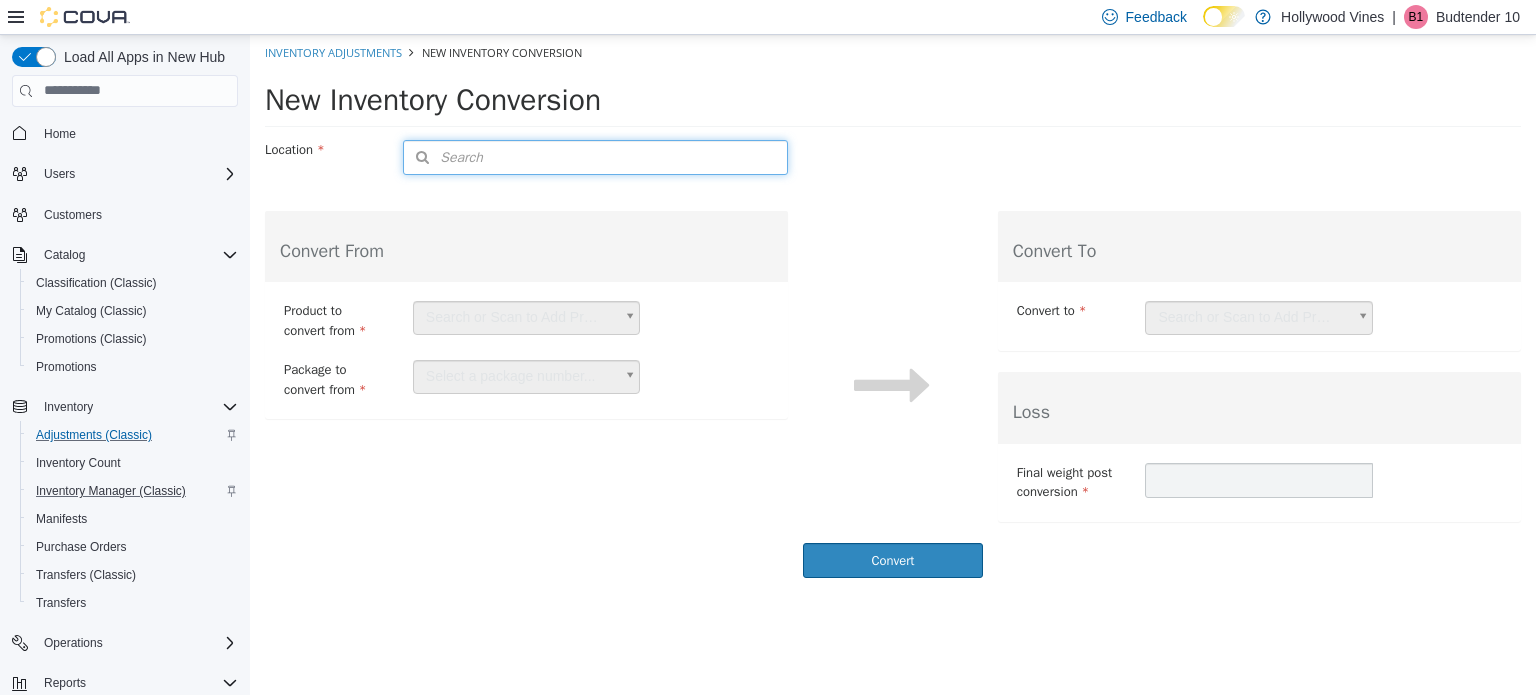 click on "Search" at bounding box center [595, 156] 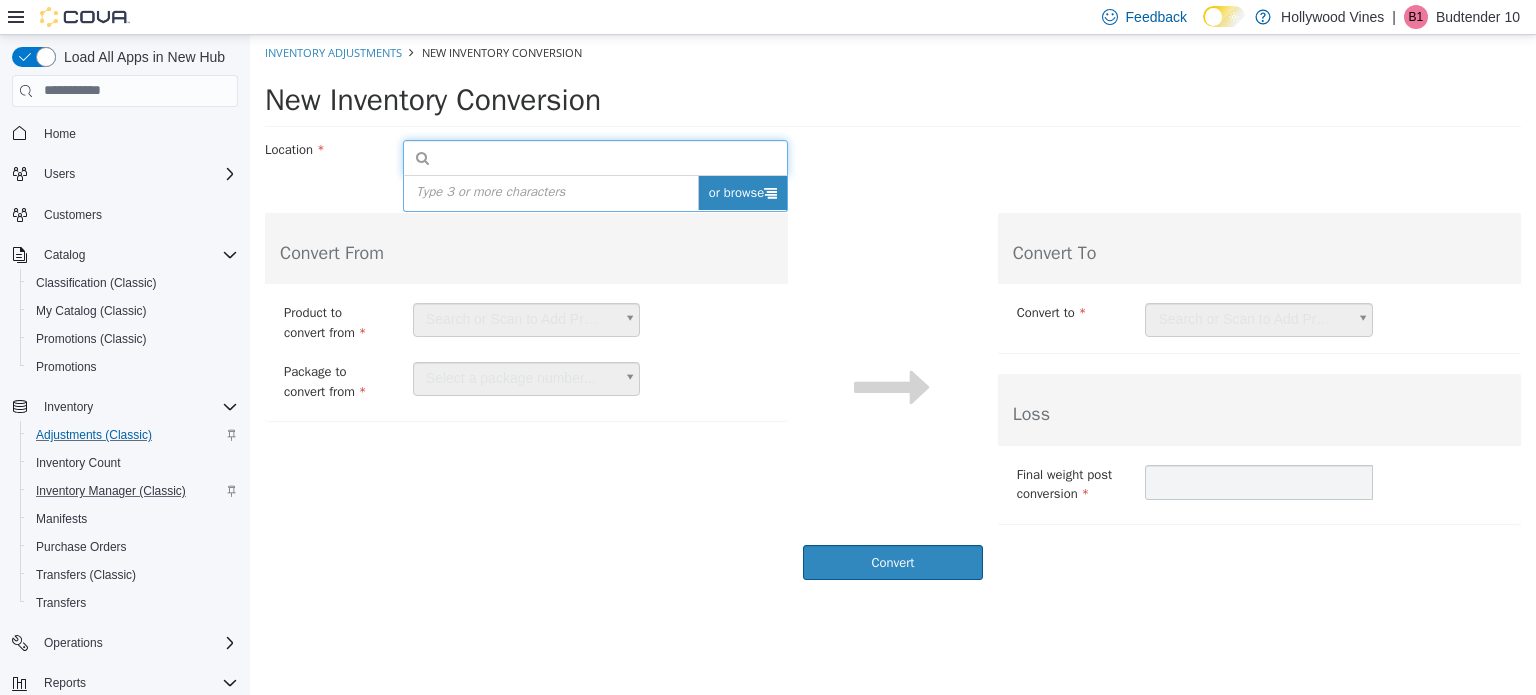 click at bounding box center (770, 191) 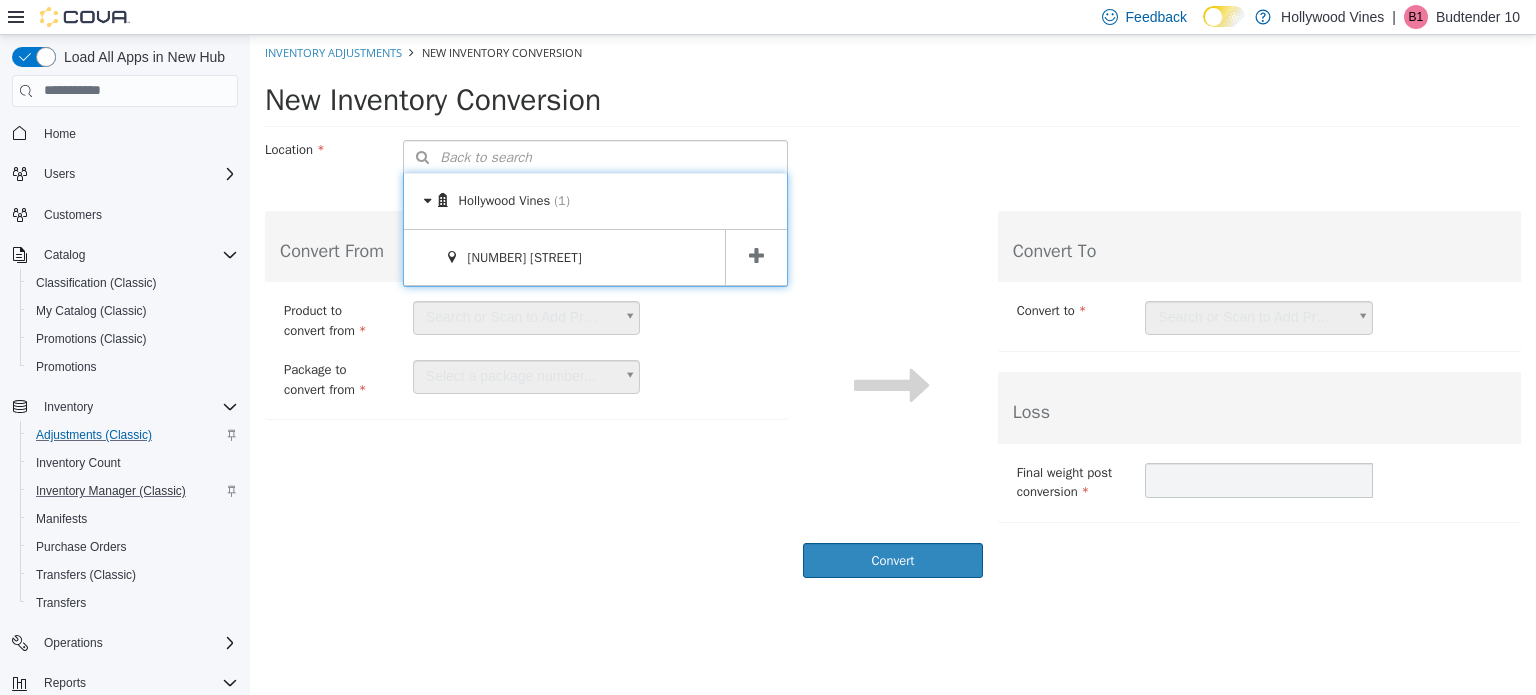 click at bounding box center [756, 257] 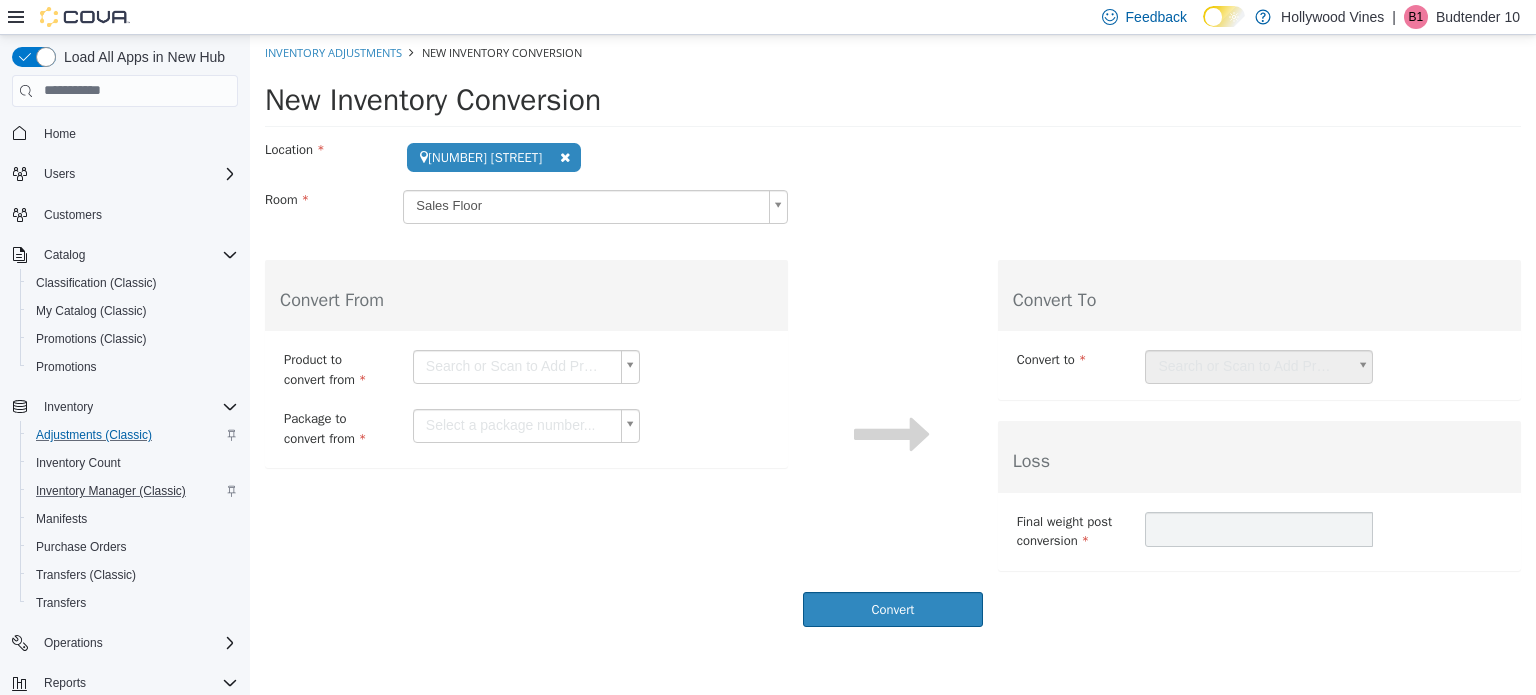 click on "**********" at bounding box center (893, 335) 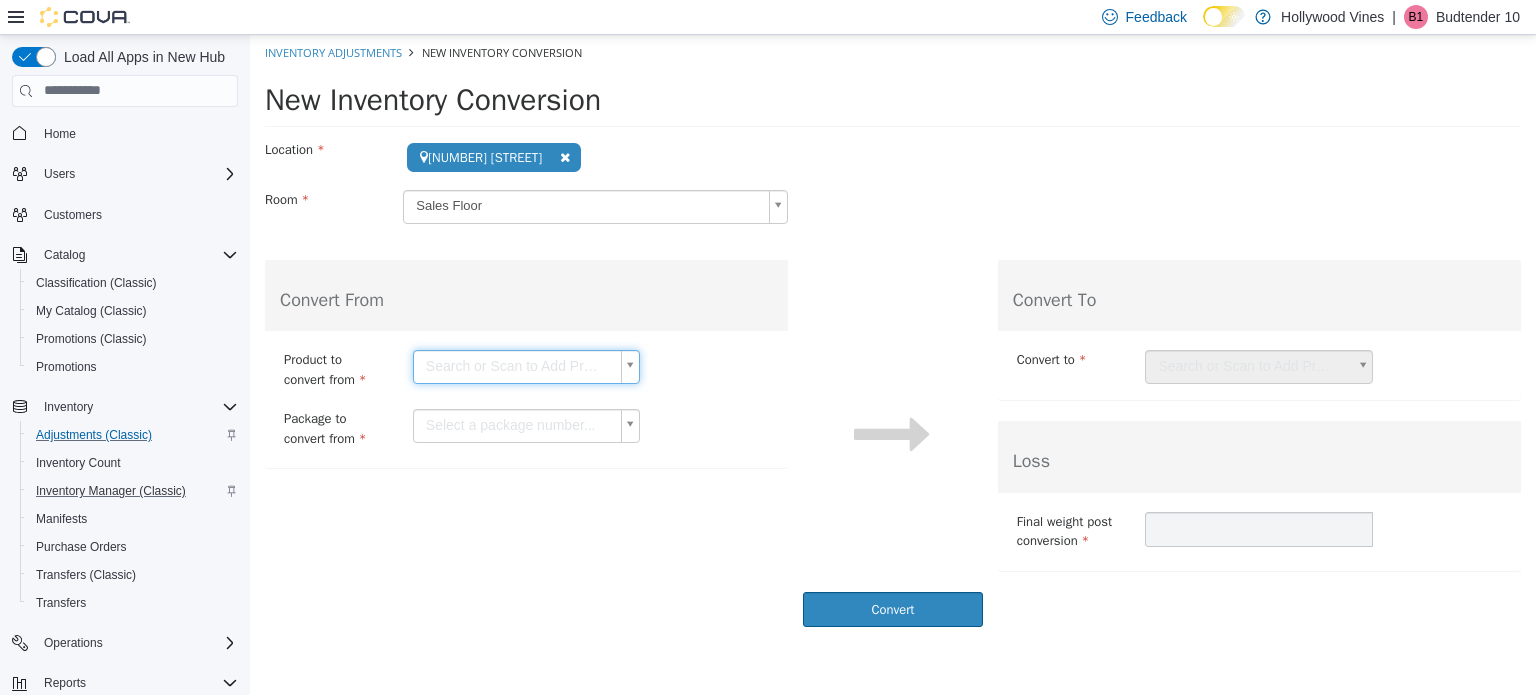 click on "**********" at bounding box center (893, 335) 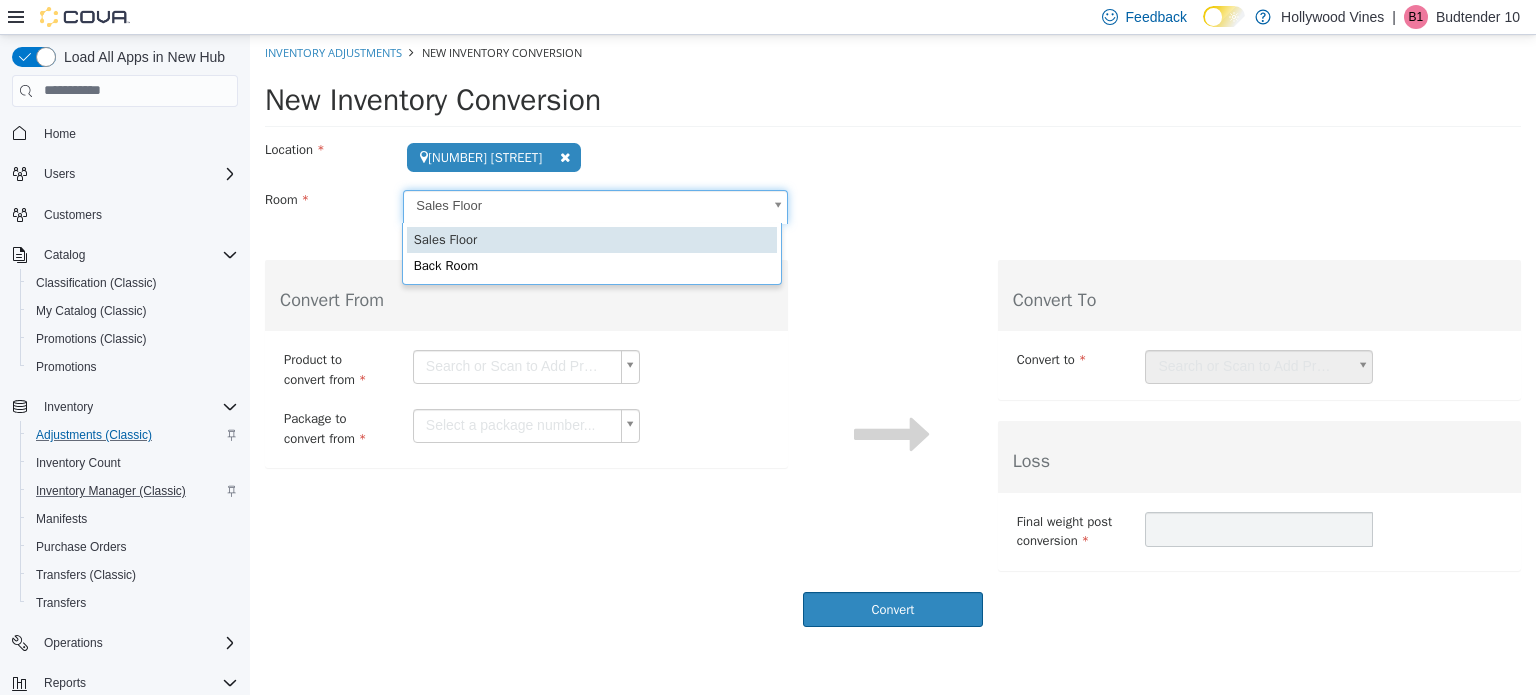 click on "**********" at bounding box center [893, 335] 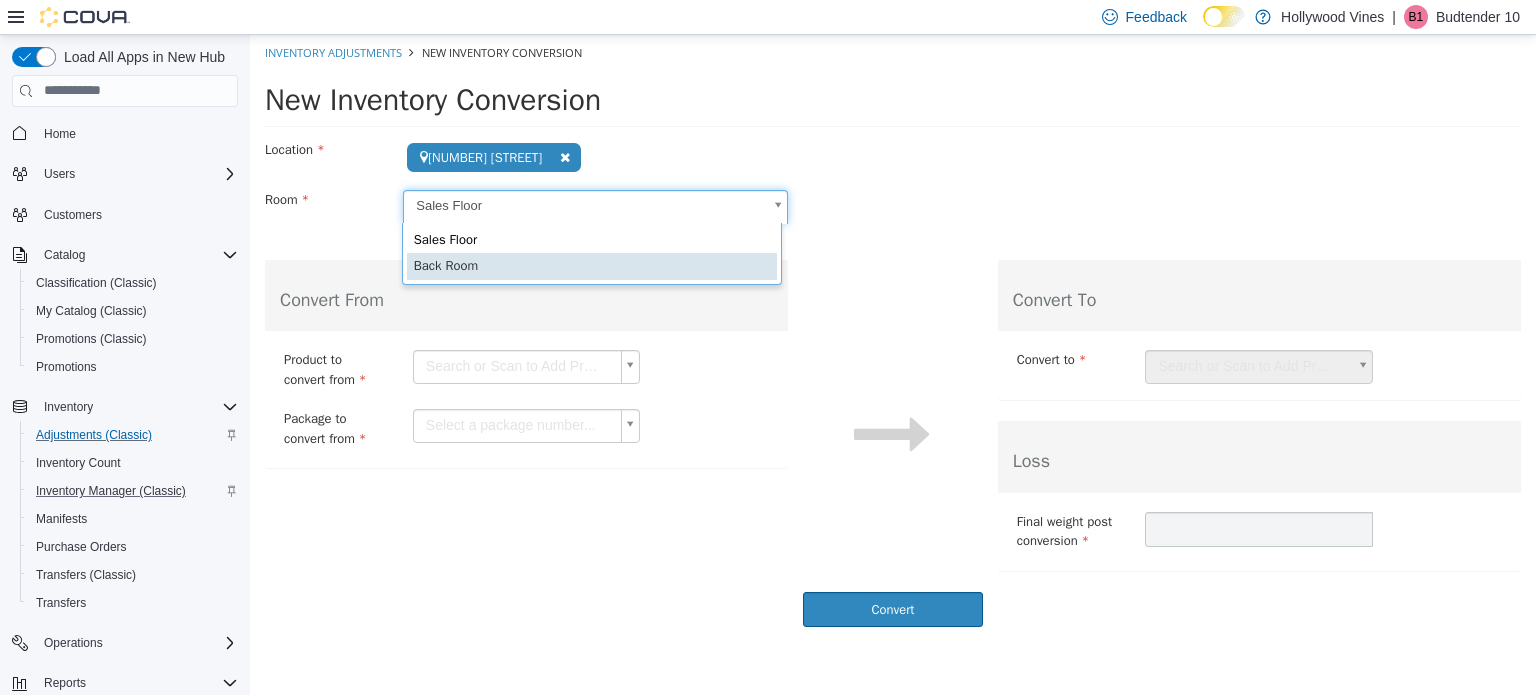 scroll, scrollTop: 0, scrollLeft: 5, axis: horizontal 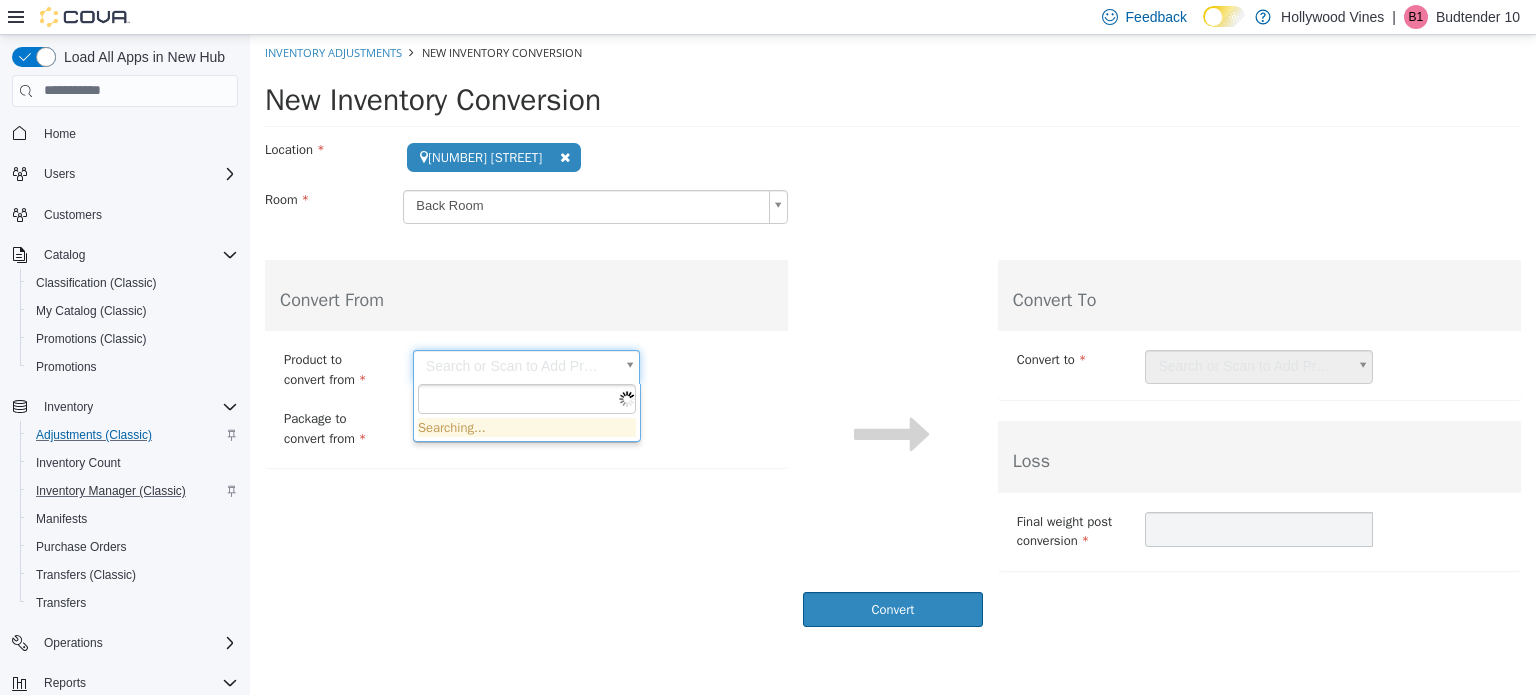 click on "**********" at bounding box center (893, 335) 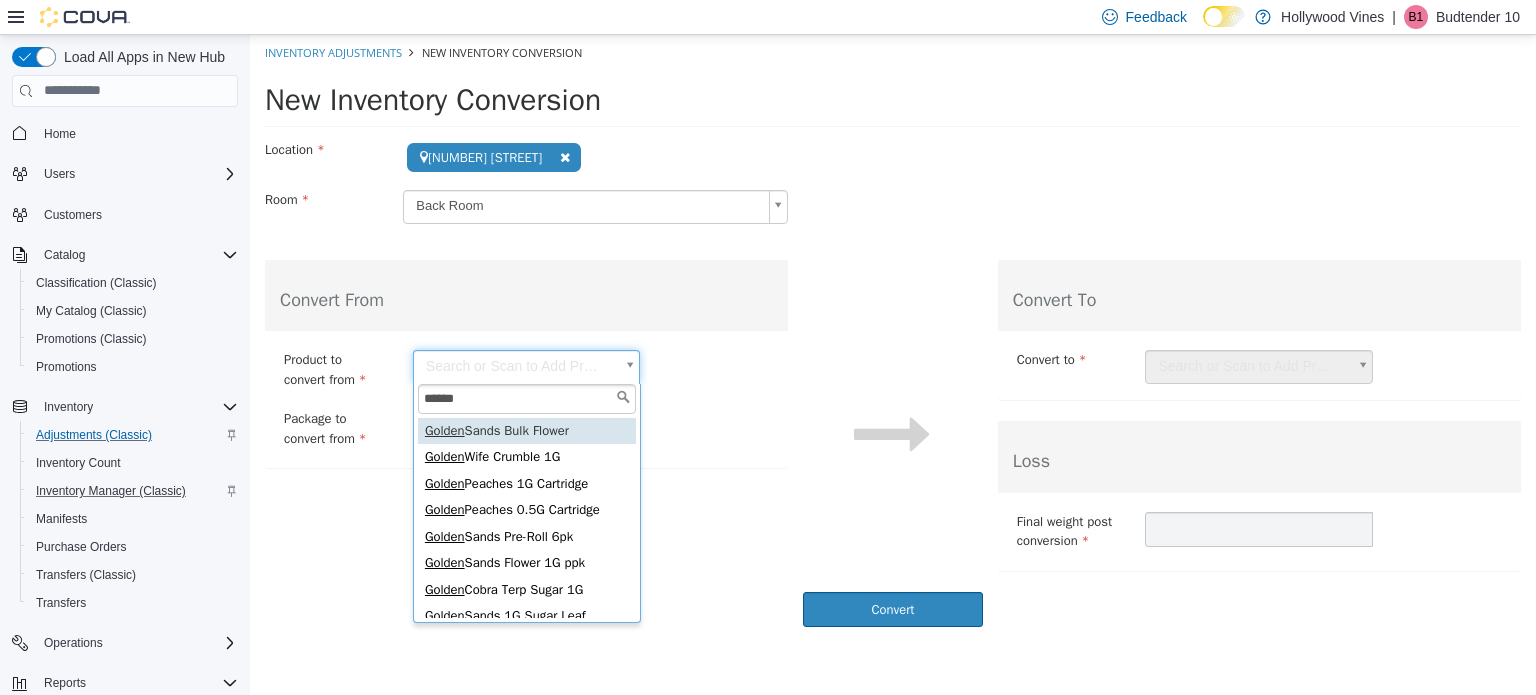 type on "******" 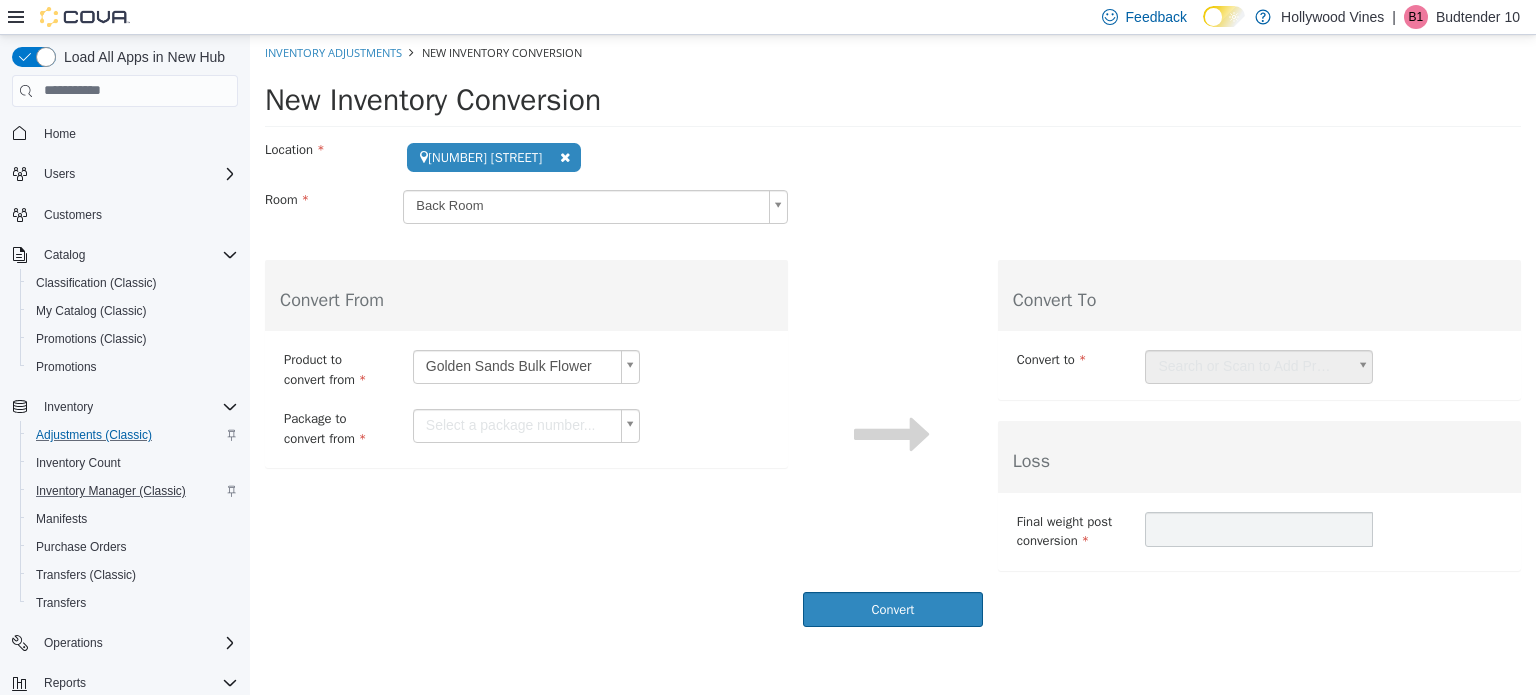 click on "Search or Scan to Add Product" at bounding box center [1259, 366] 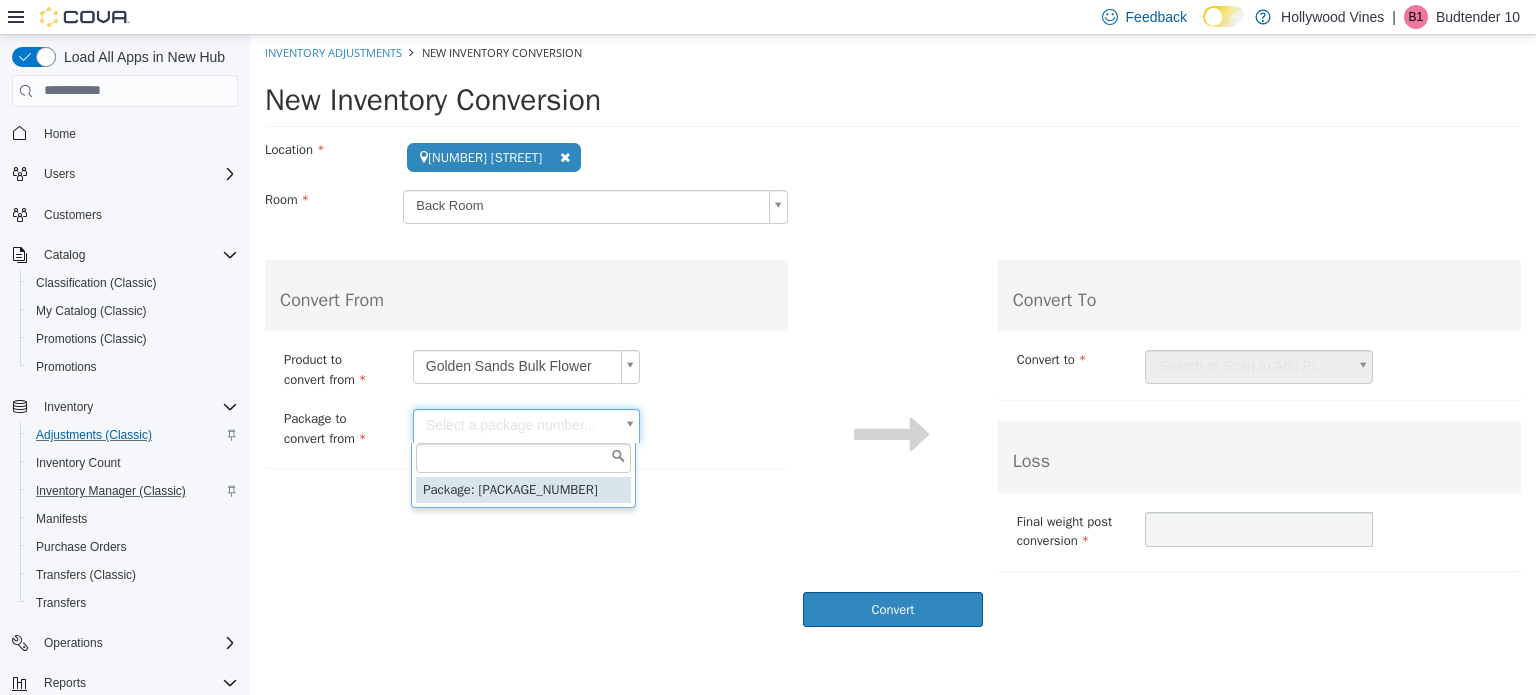 click on "**********" at bounding box center (893, 335) 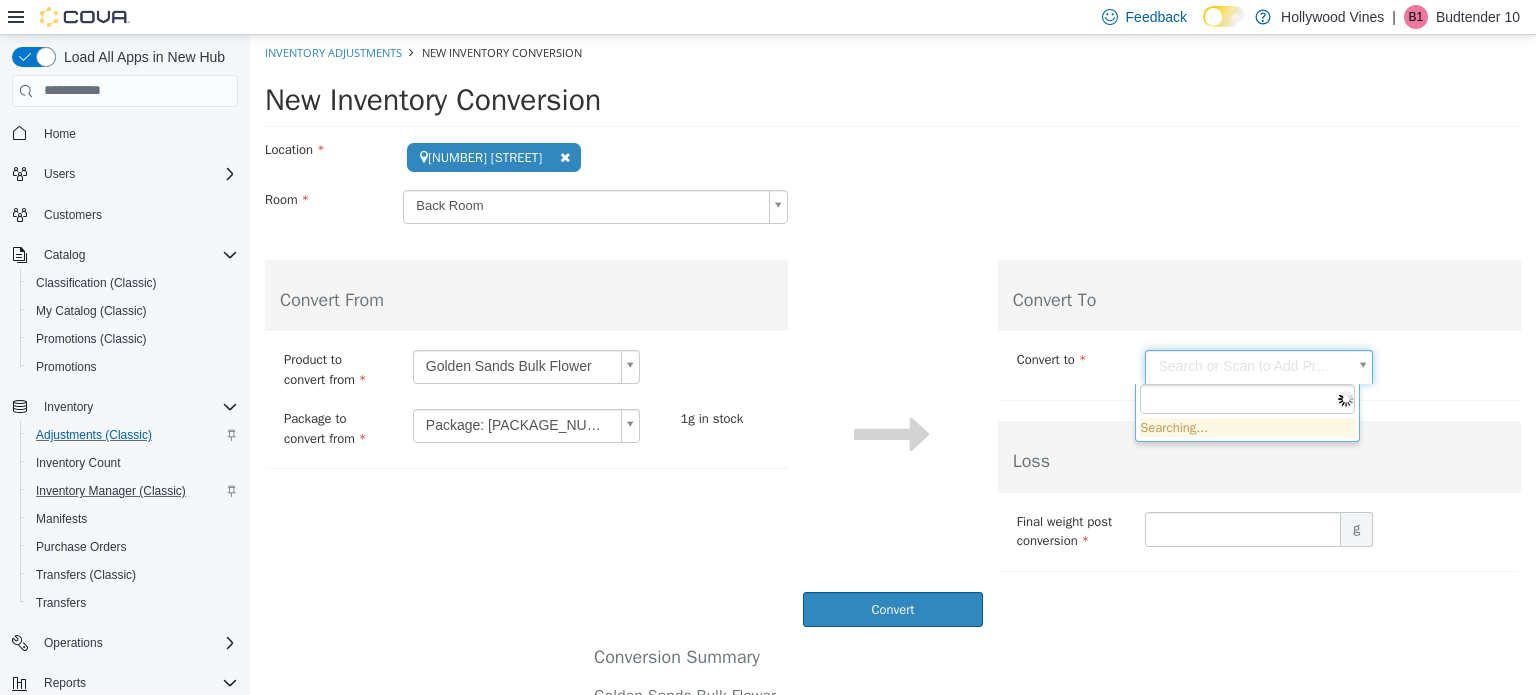 click on "**********" at bounding box center (893, 450) 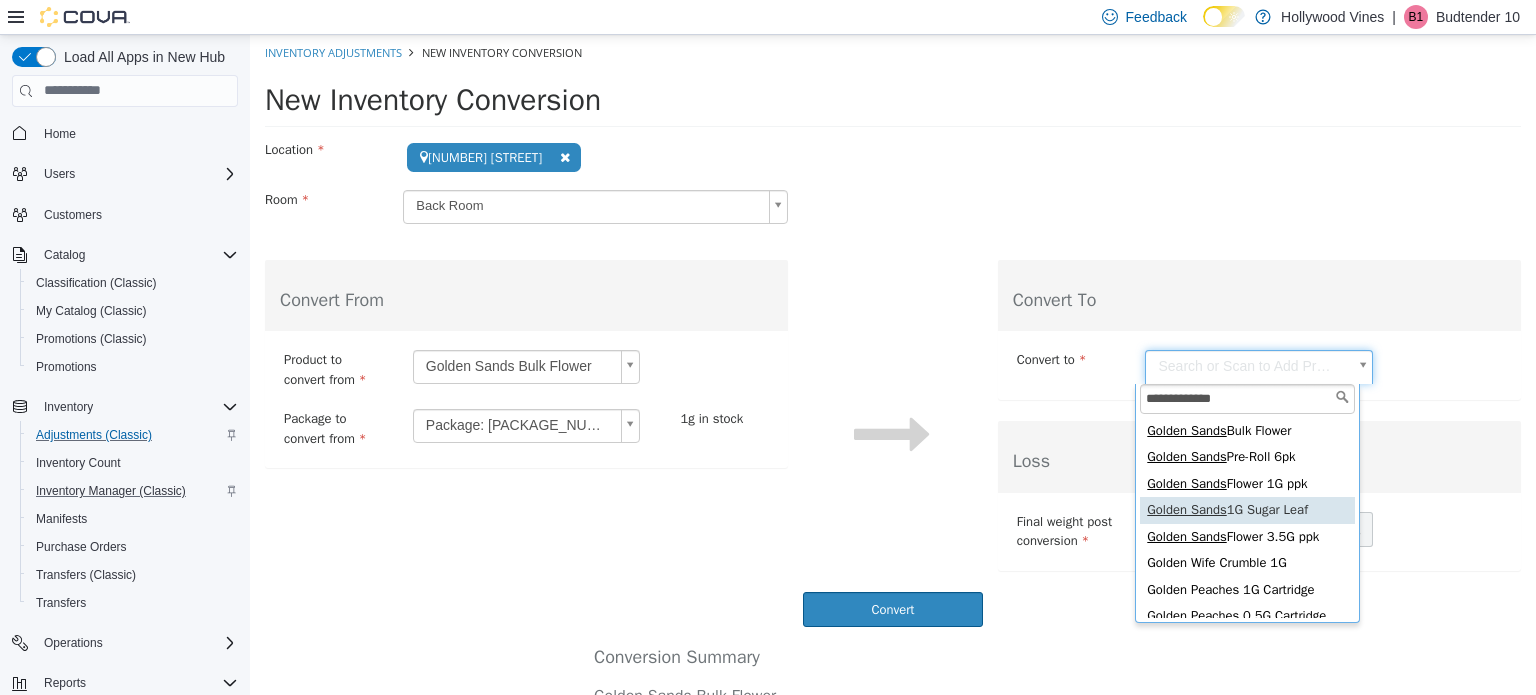 type on "**********" 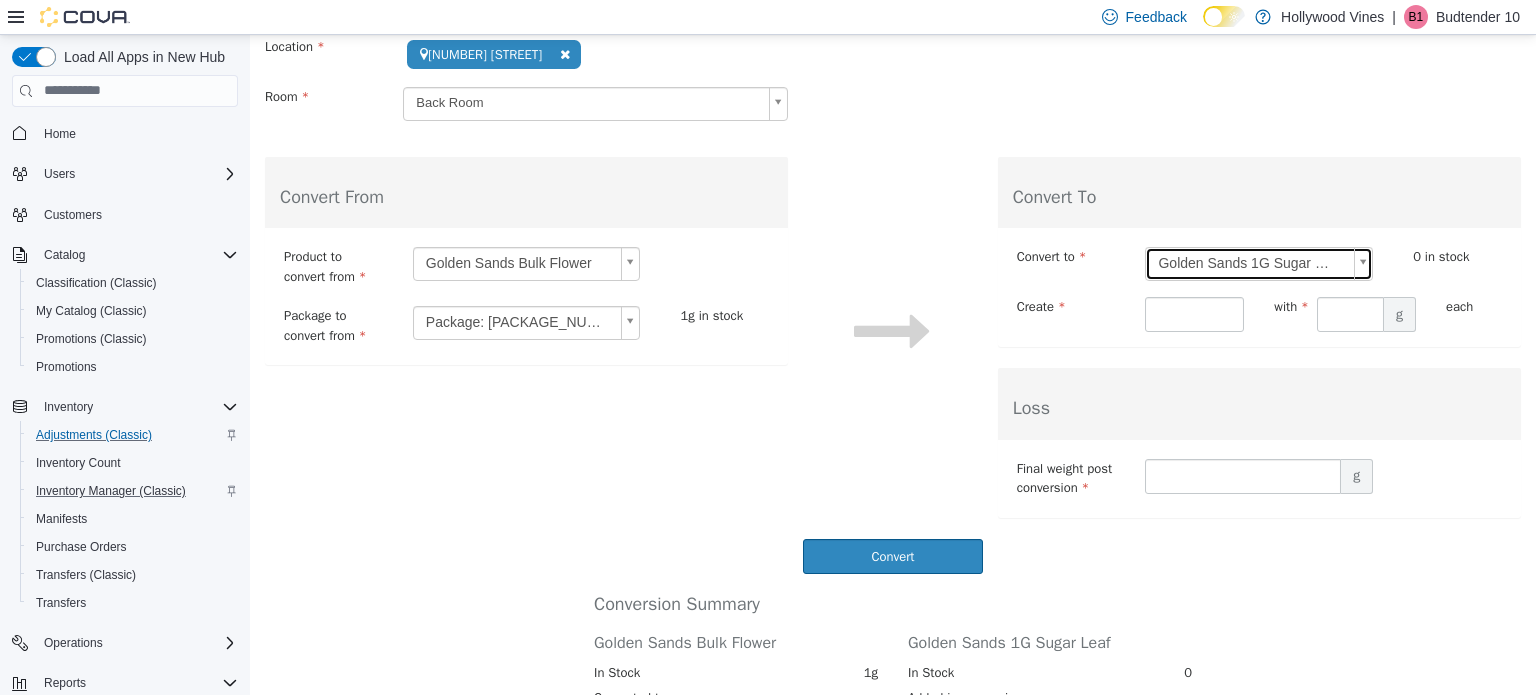 scroll, scrollTop: 104, scrollLeft: 0, axis: vertical 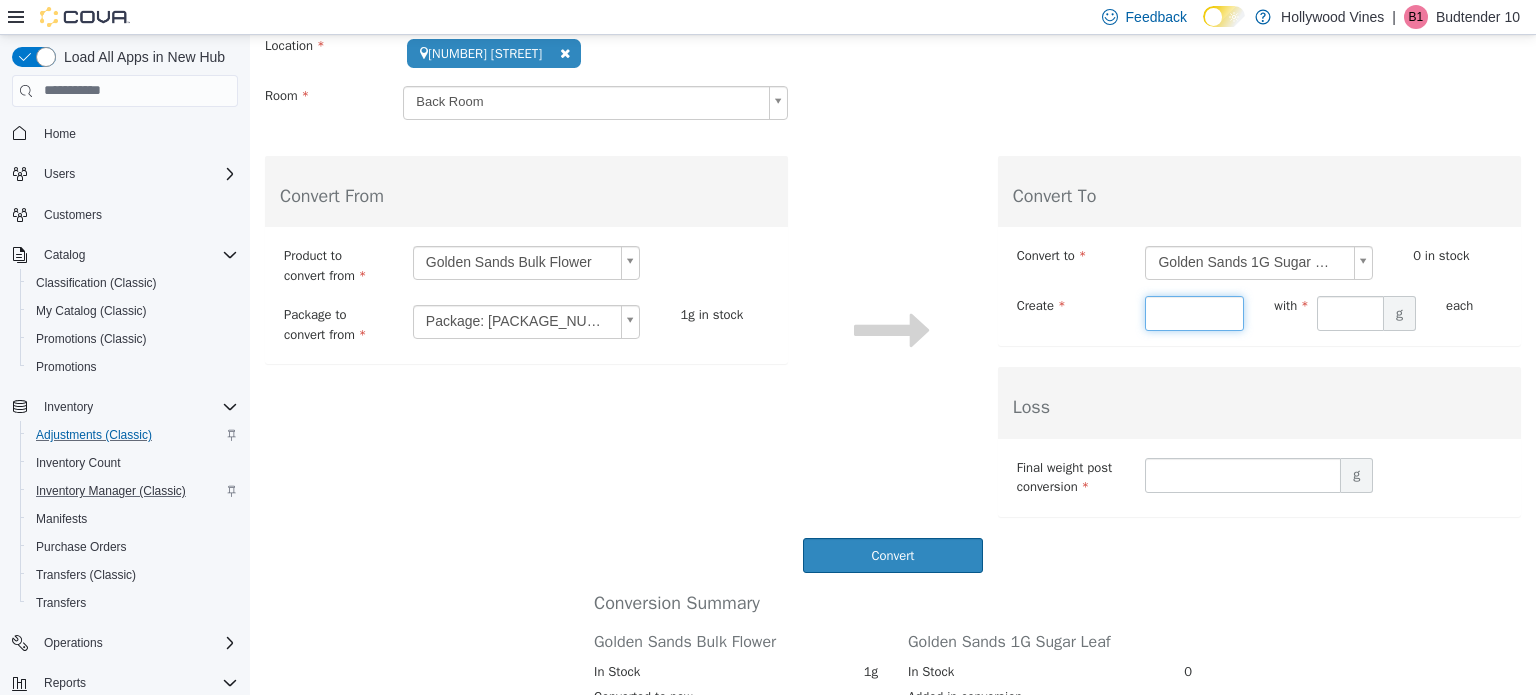 click at bounding box center (1194, 312) 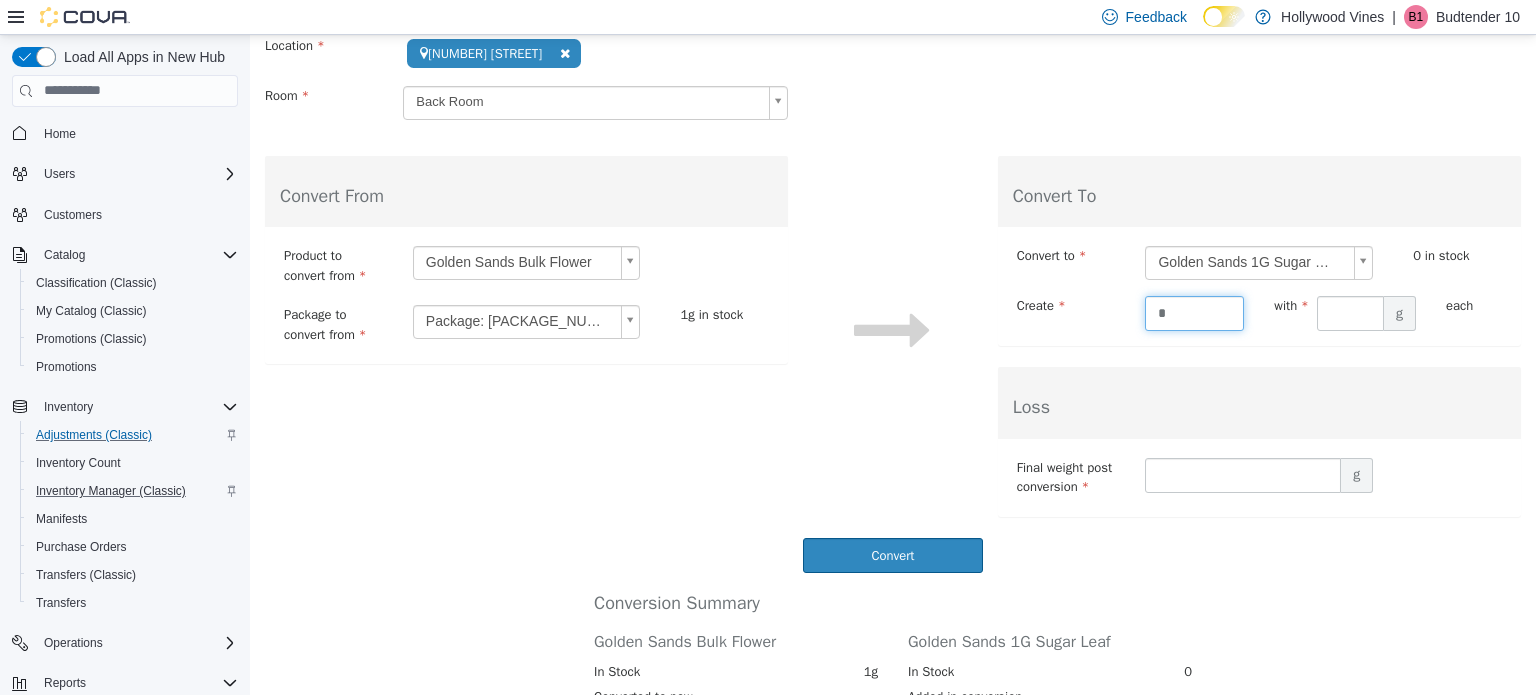 type on "*" 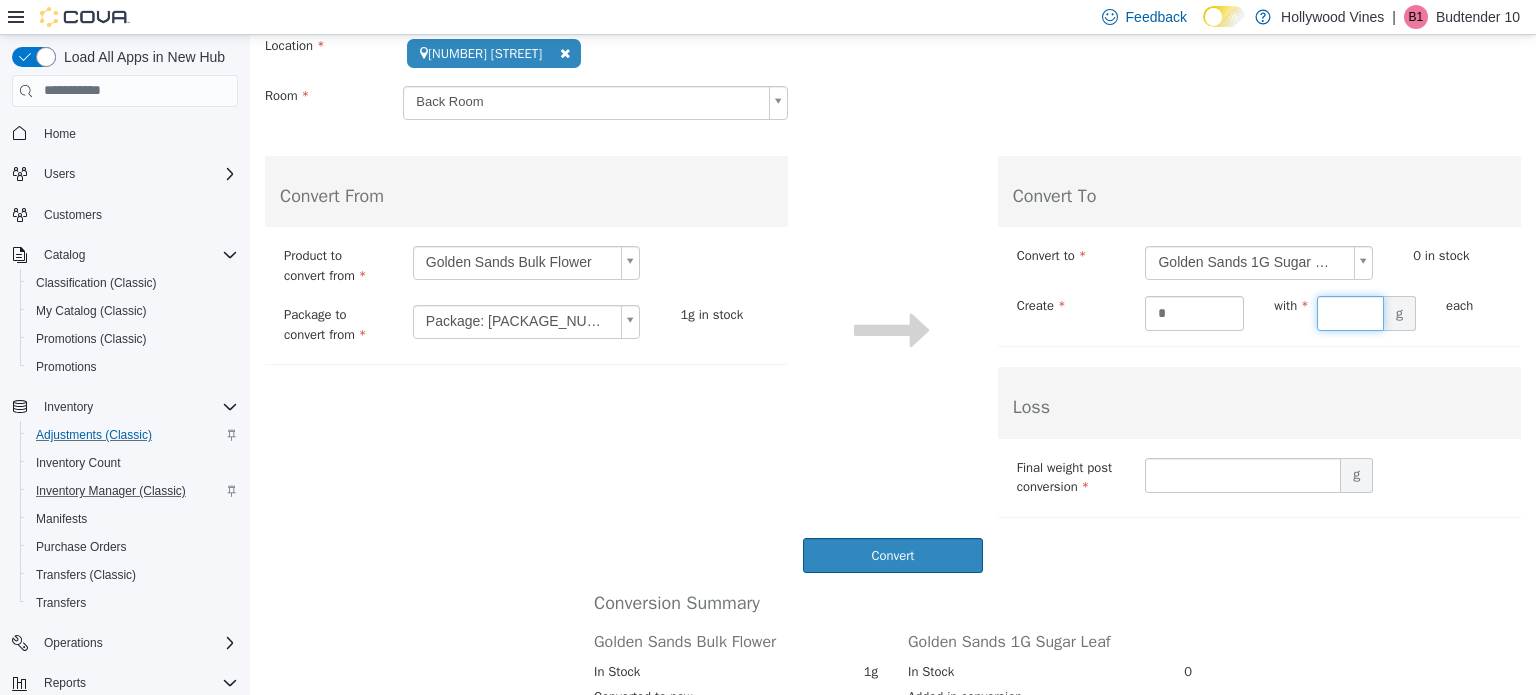 click at bounding box center [1350, 312] 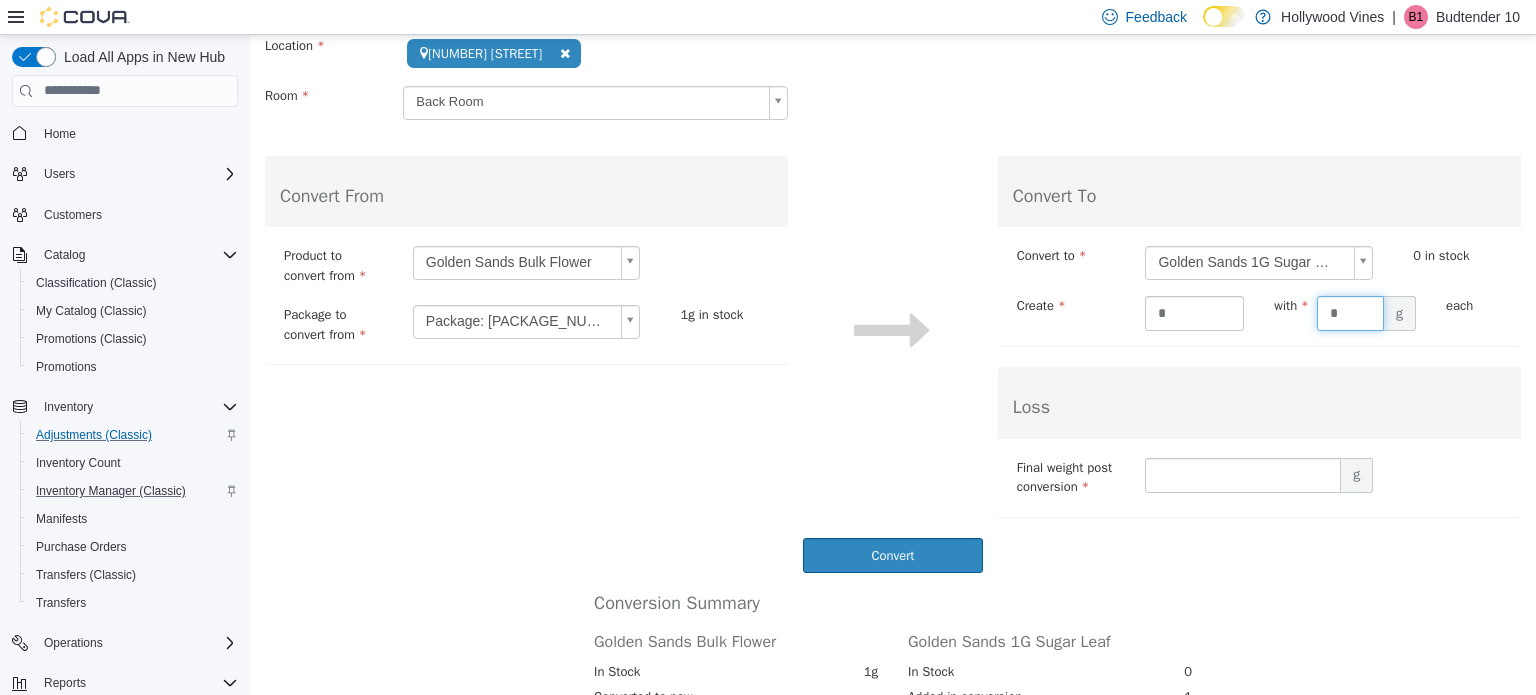 type on "*" 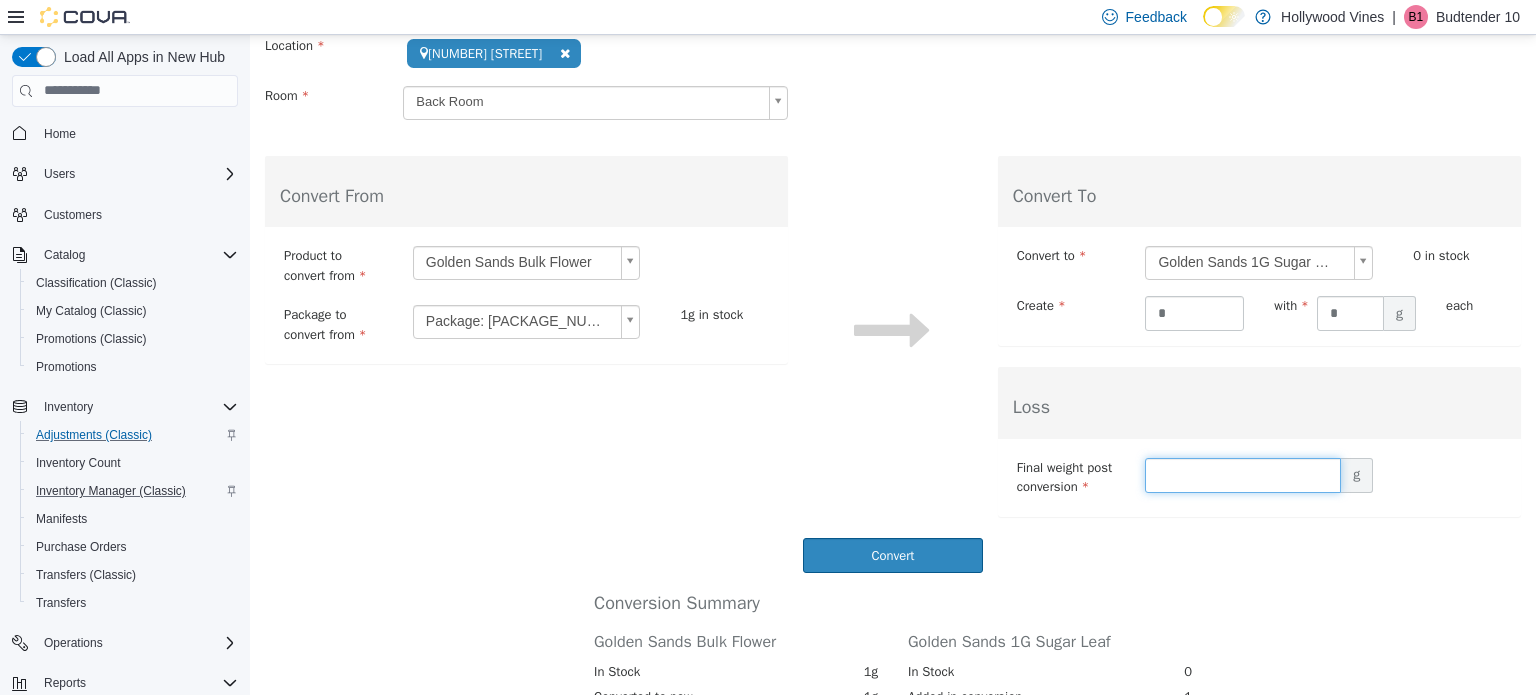 click at bounding box center (1243, 474) 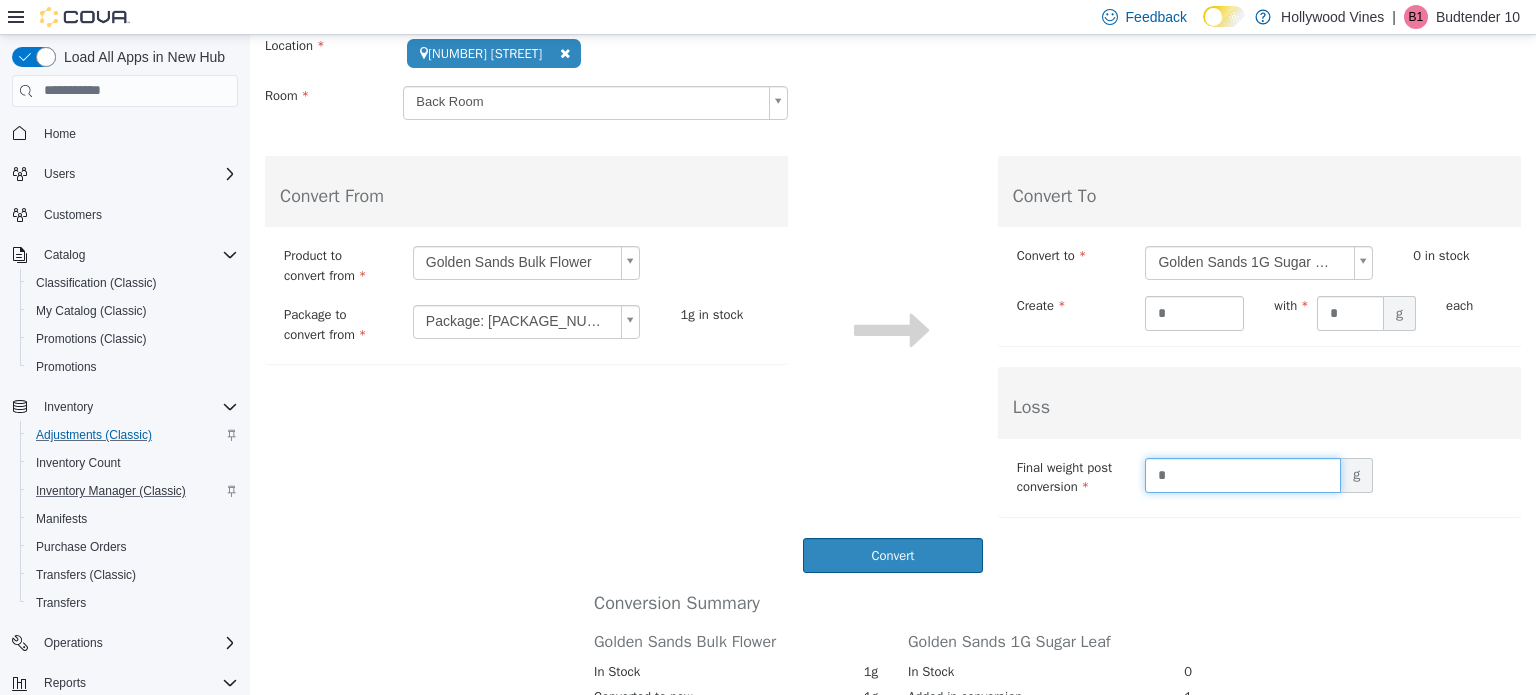 scroll, scrollTop: 241, scrollLeft: 0, axis: vertical 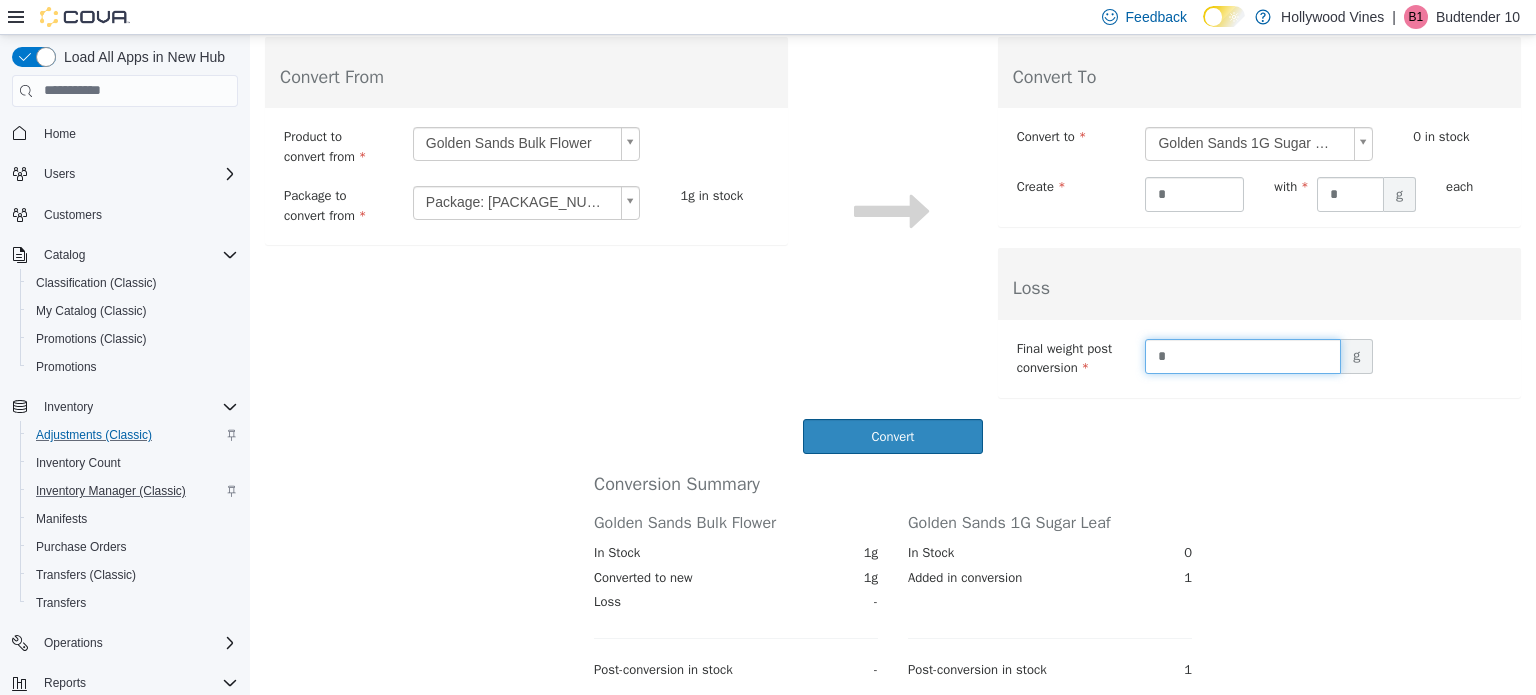 type on "*" 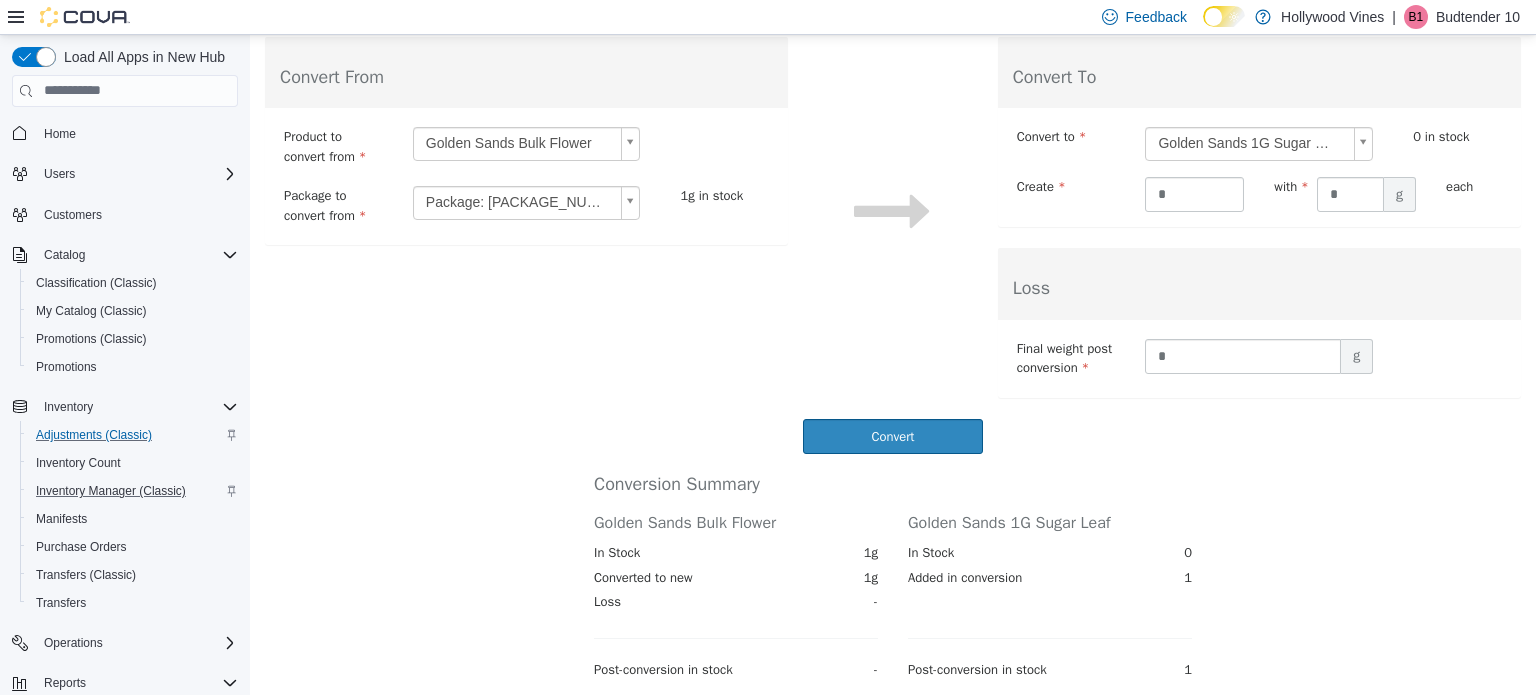 click on "Conversion Summary Golden Sands Bulk Flower Golden Sands 1G Sugar Leaf In Stock 1g In Stock 0 Converted to new 1g Added in conversion 1 Loss - Post-conversion in stock - Post-conversion in stock 1 Do another conversion" at bounding box center (893, 574) 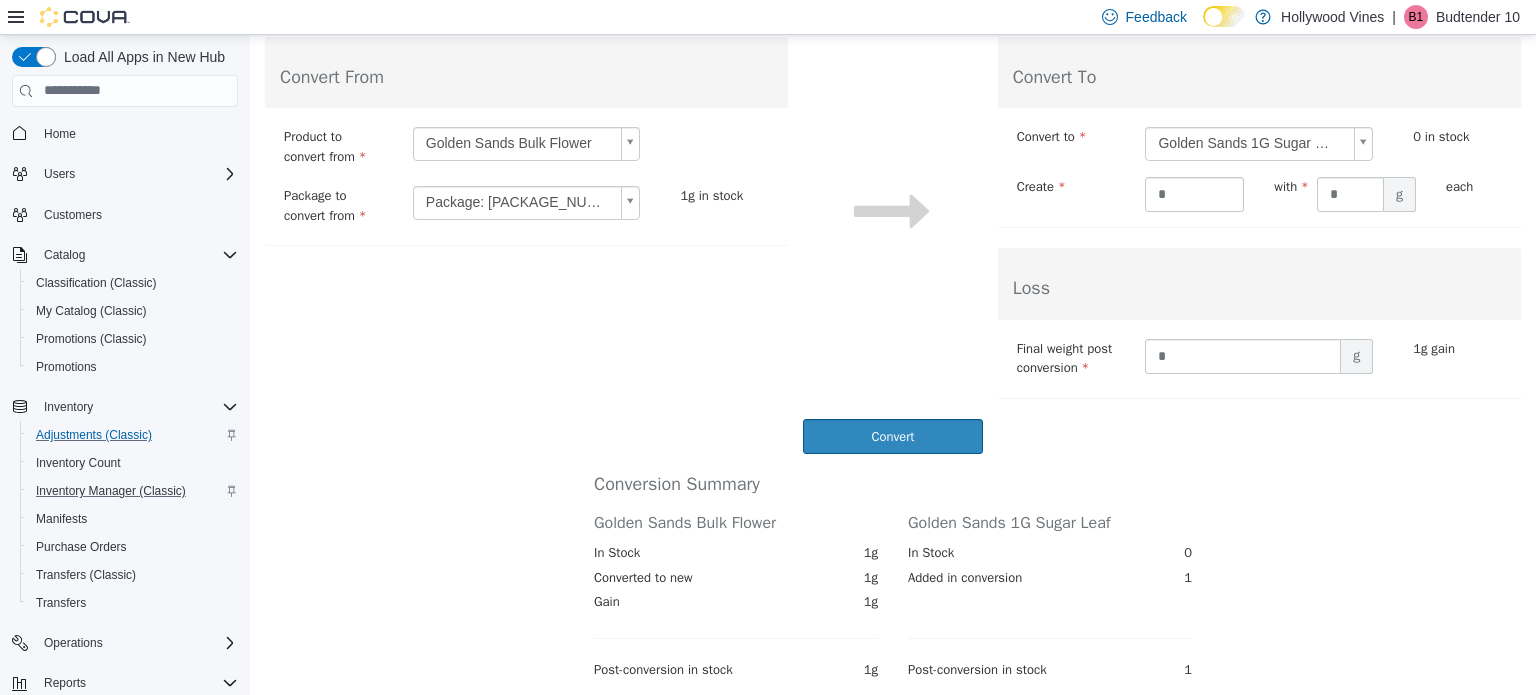 click on "Conversion Summary Golden Sands Bulk Flower Golden Sands 1G Sugar Leaf In Stock 1g In Stock 0 Converted to new 1g Added in conversion 1 Gain 1g Post-conversion in stock 1g Post-conversion in stock 1 Do another conversion" at bounding box center [893, 574] 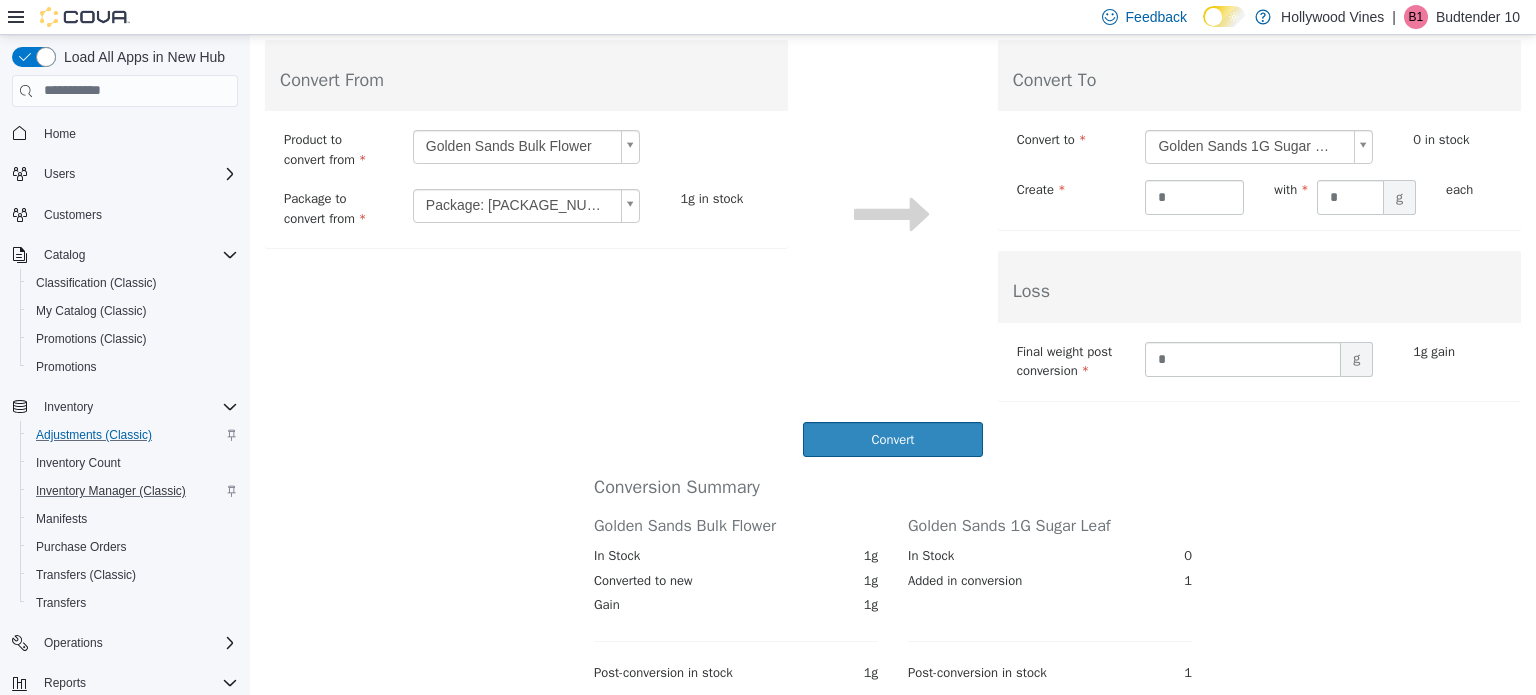 scroll, scrollTop: 241, scrollLeft: 0, axis: vertical 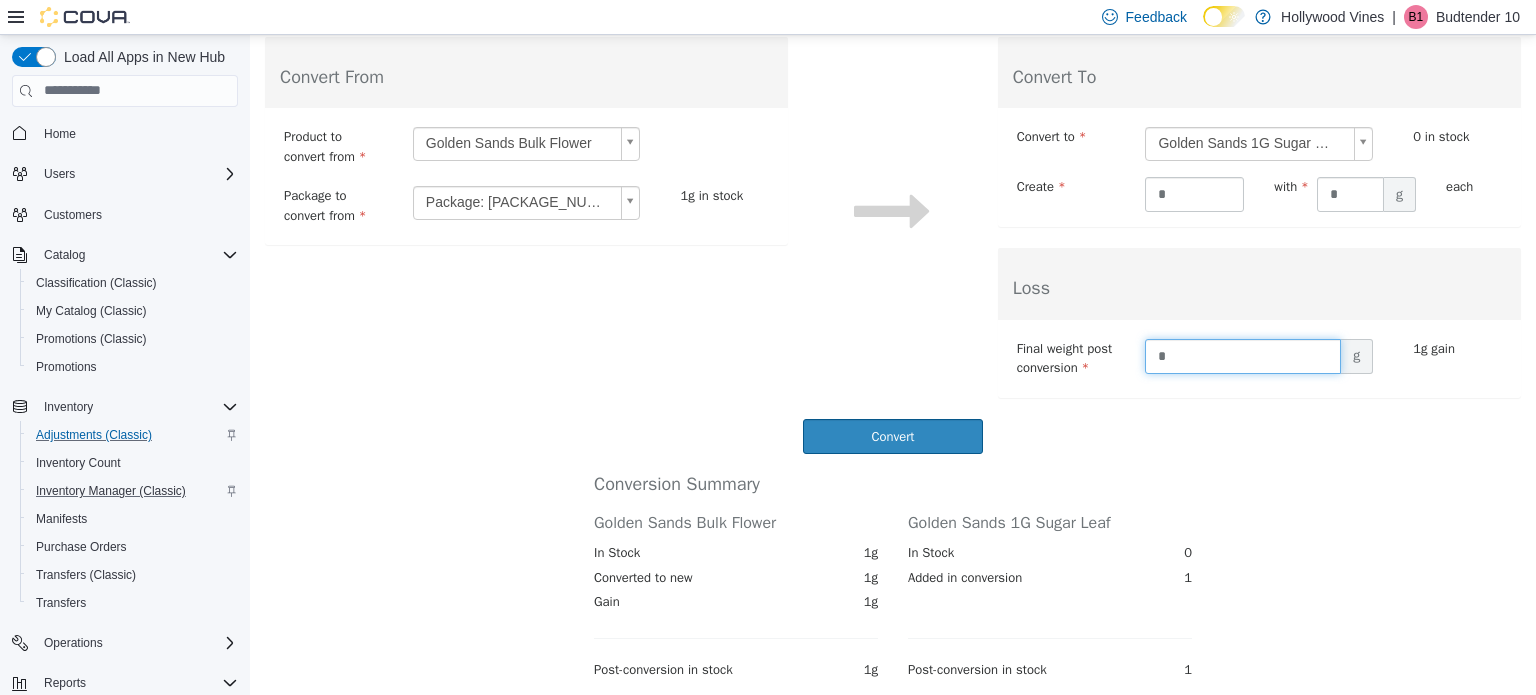 click on "*" at bounding box center [1243, 355] 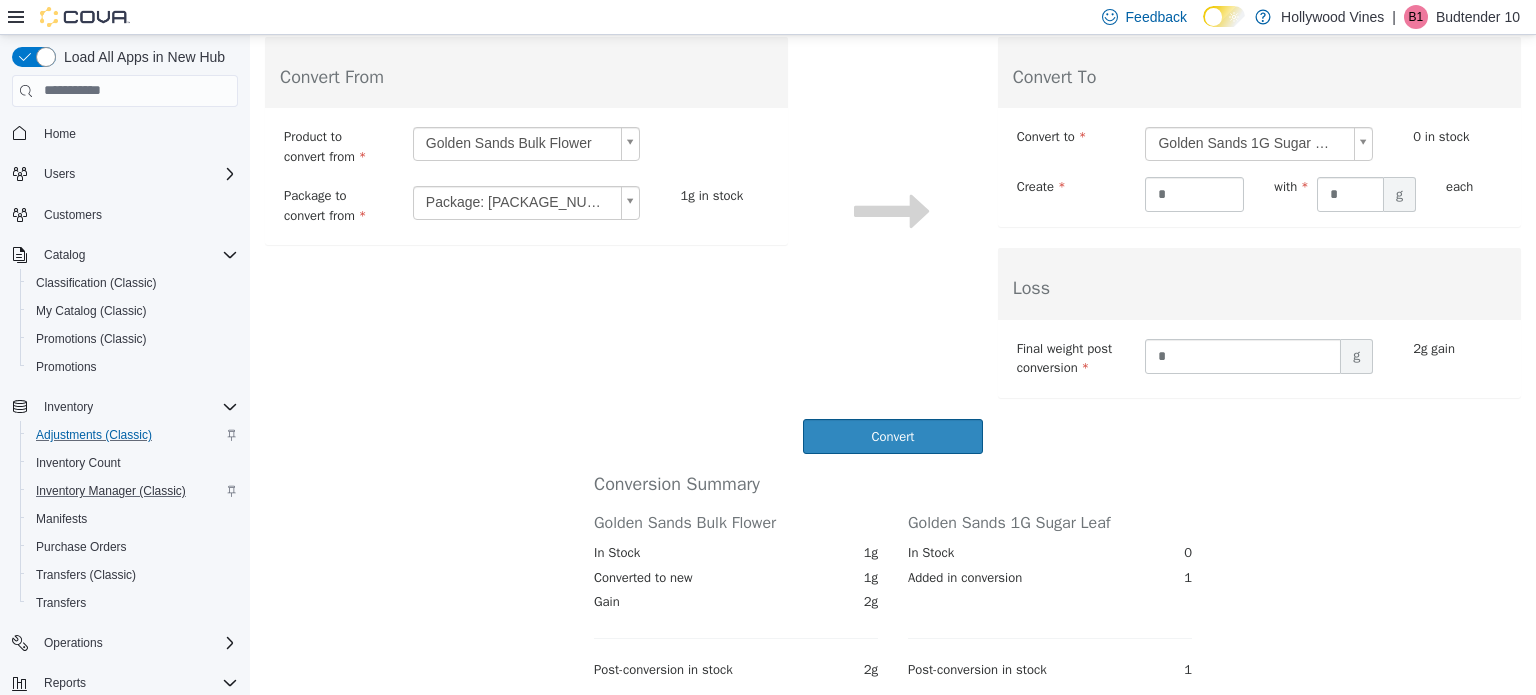 click on "**********" at bounding box center [893, 184] 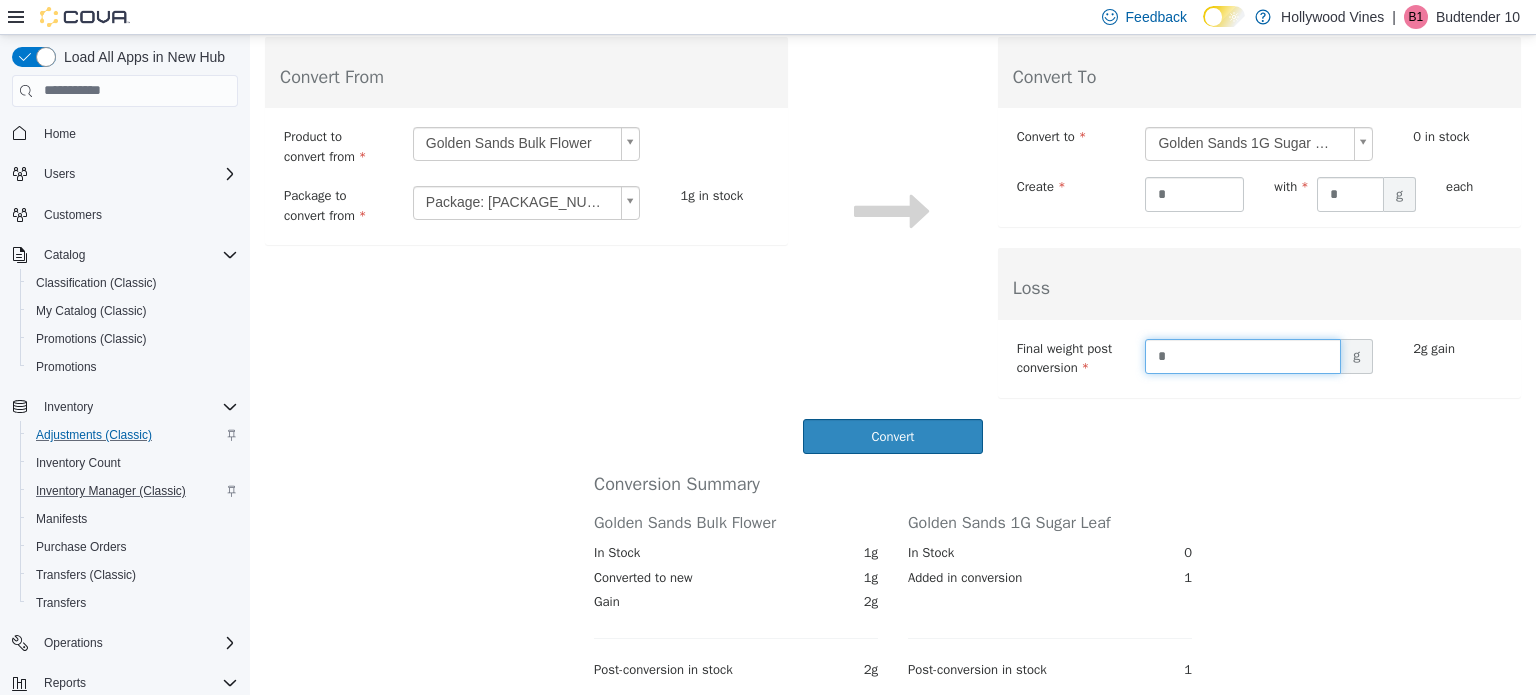 click on "*" at bounding box center (1243, 355) 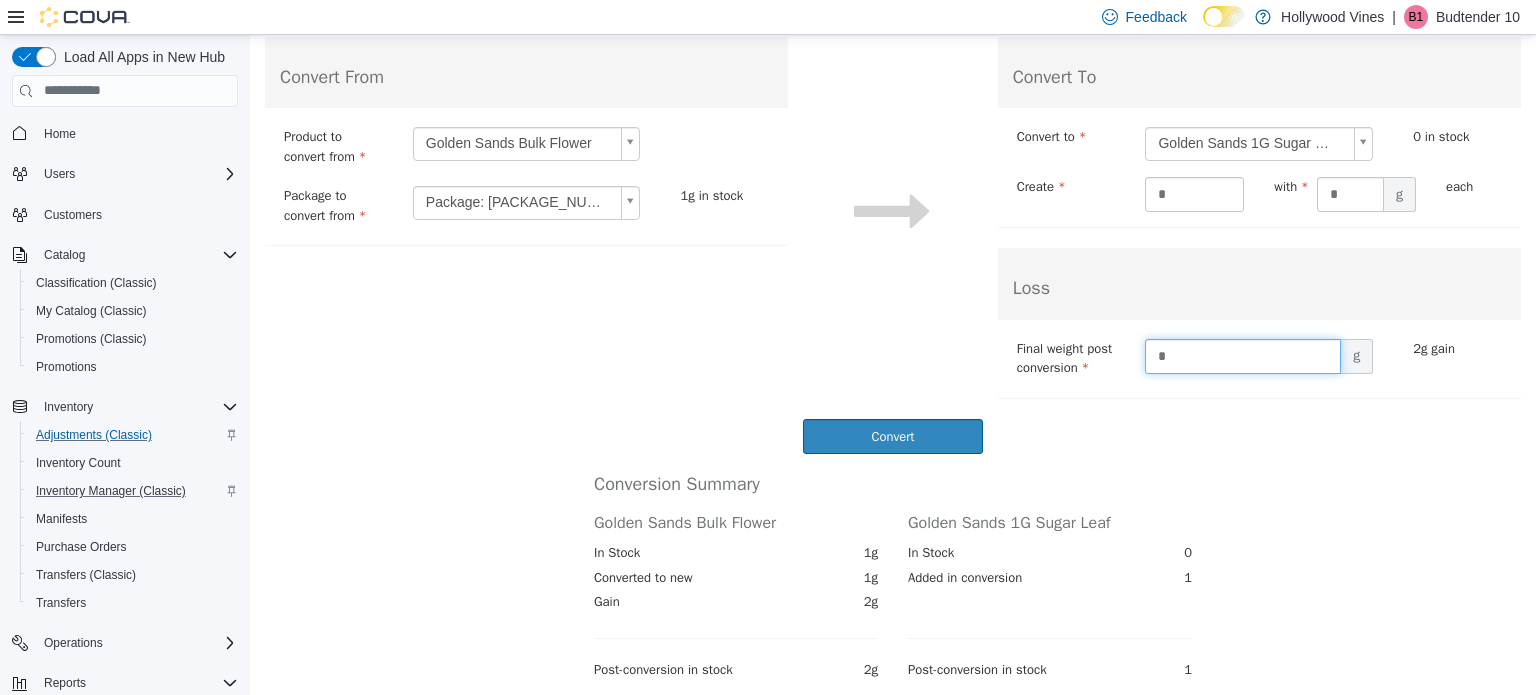 type on "*" 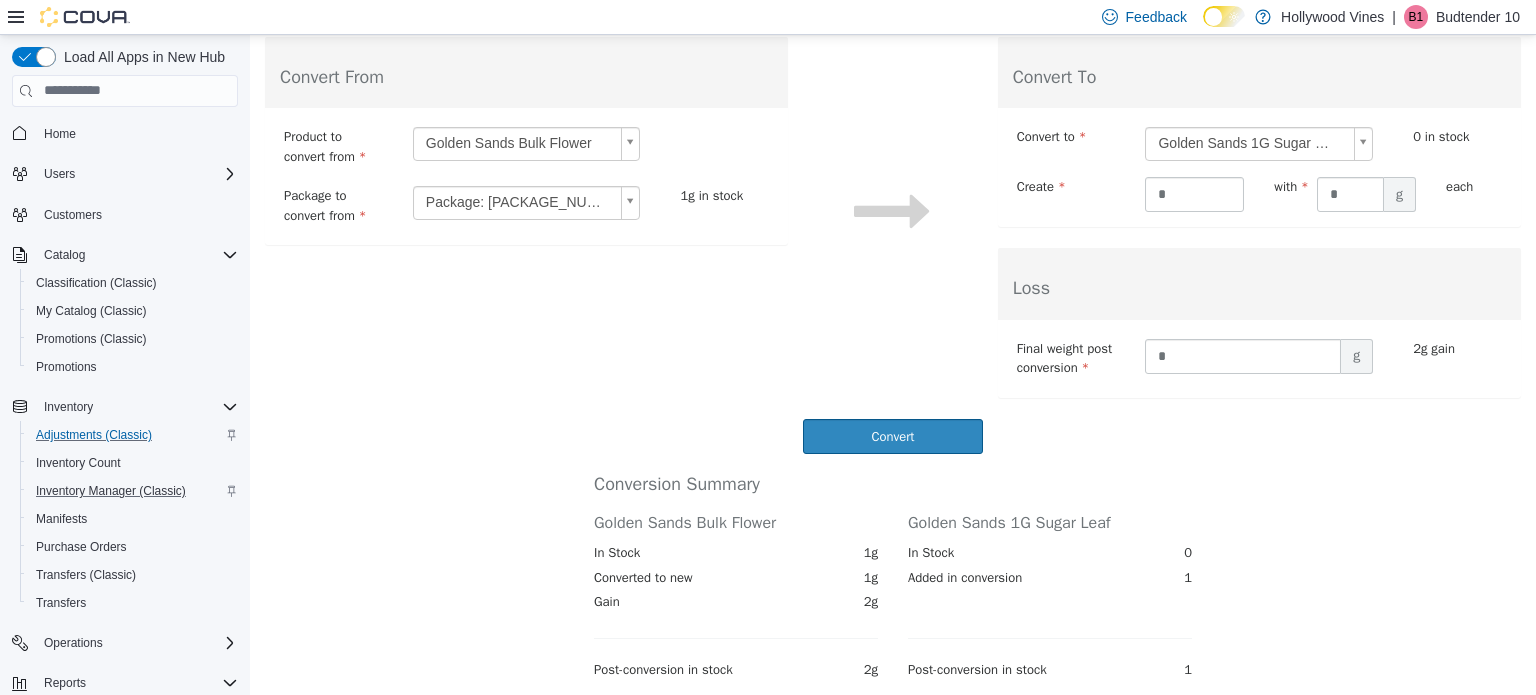 click on "Convert" at bounding box center (893, 435) 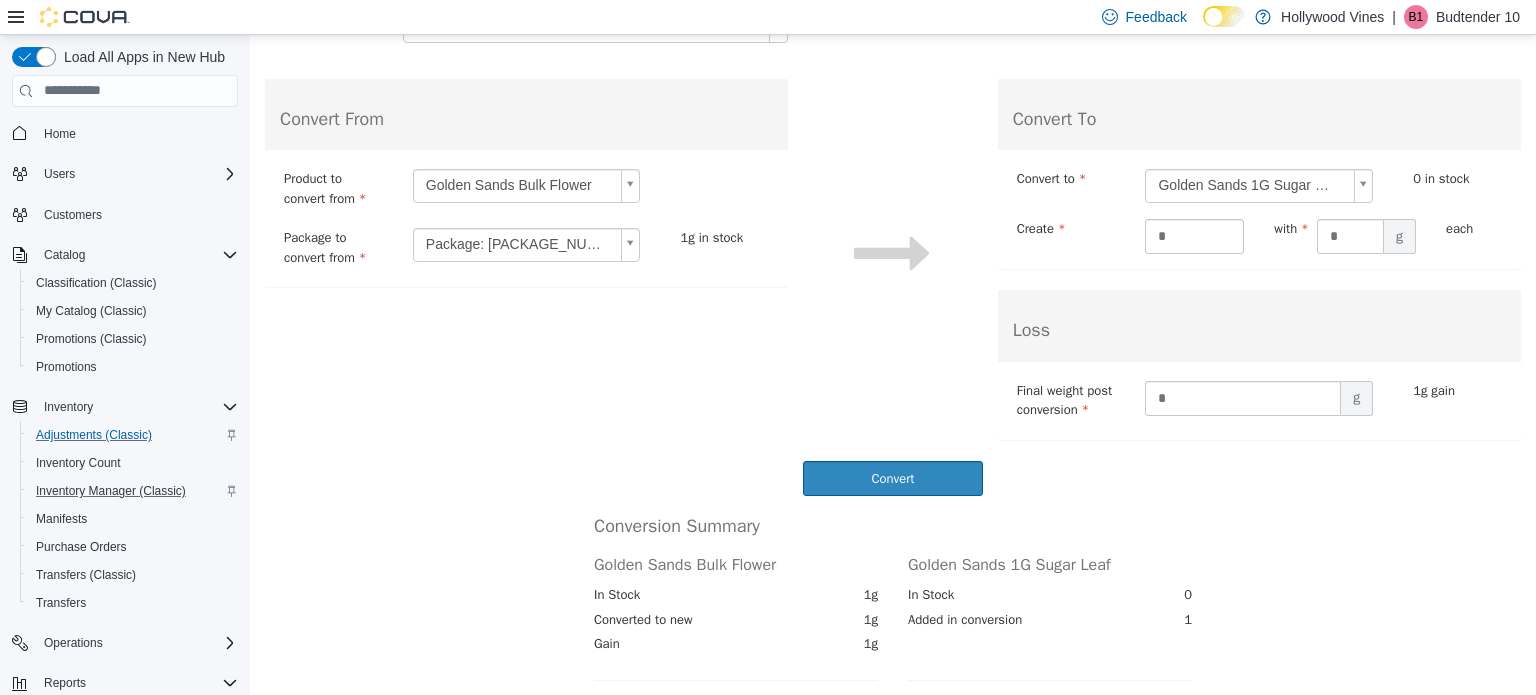 scroll, scrollTop: 241, scrollLeft: 0, axis: vertical 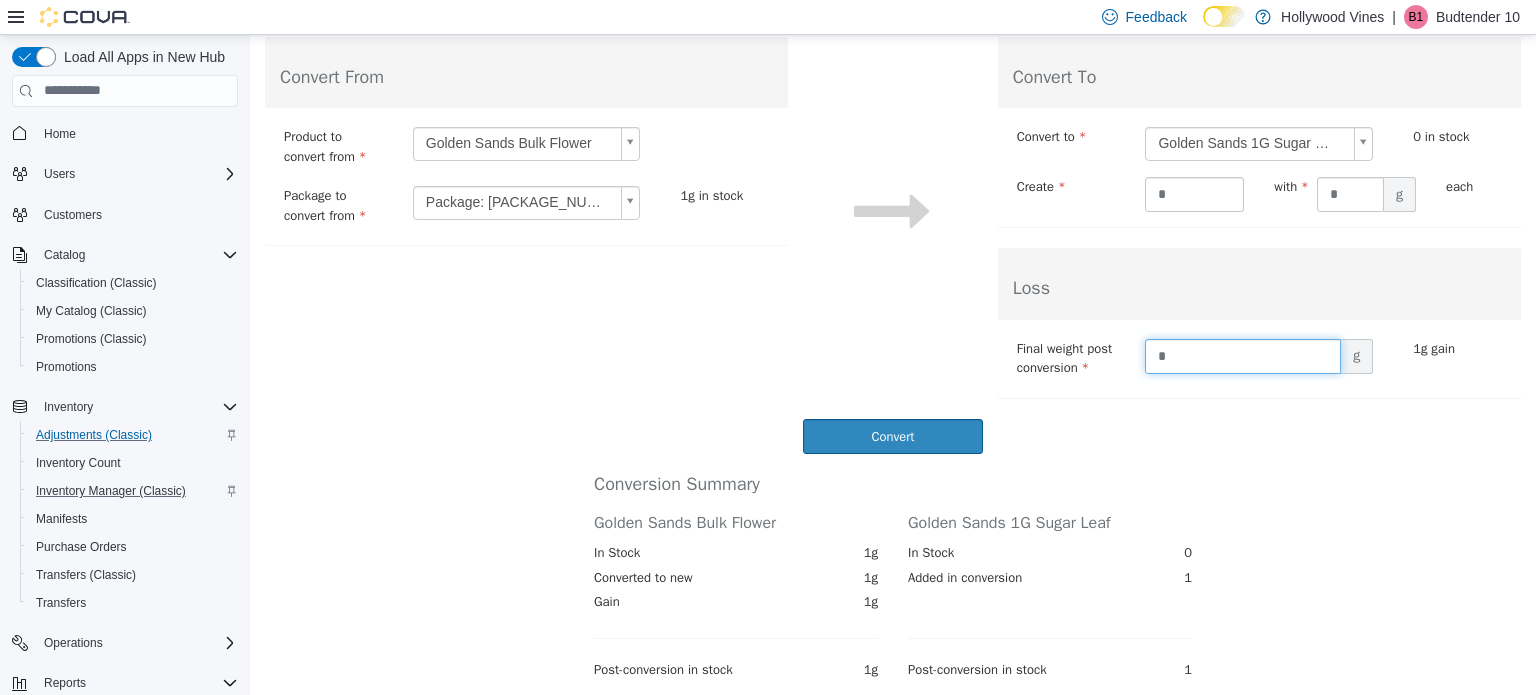 click on "*" at bounding box center [1243, 355] 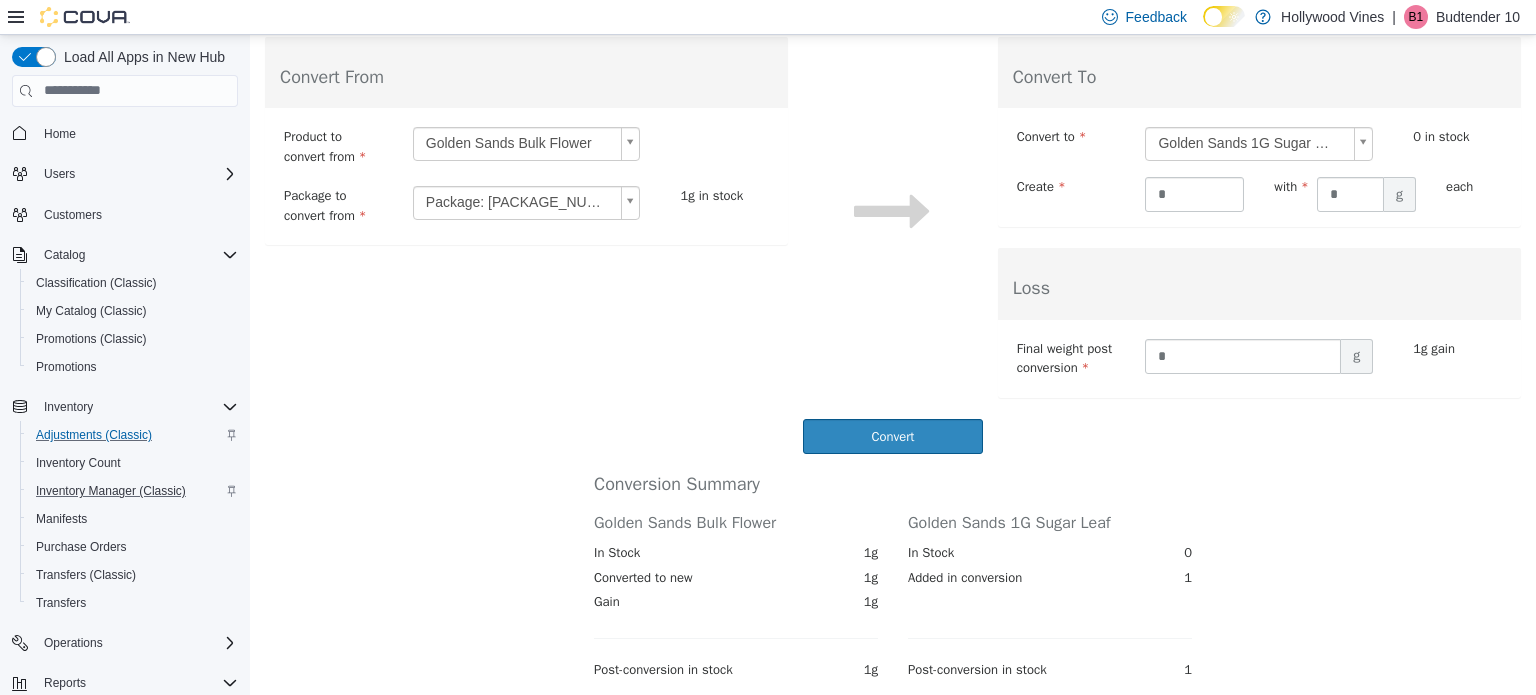 click on "**********" at bounding box center [893, 184] 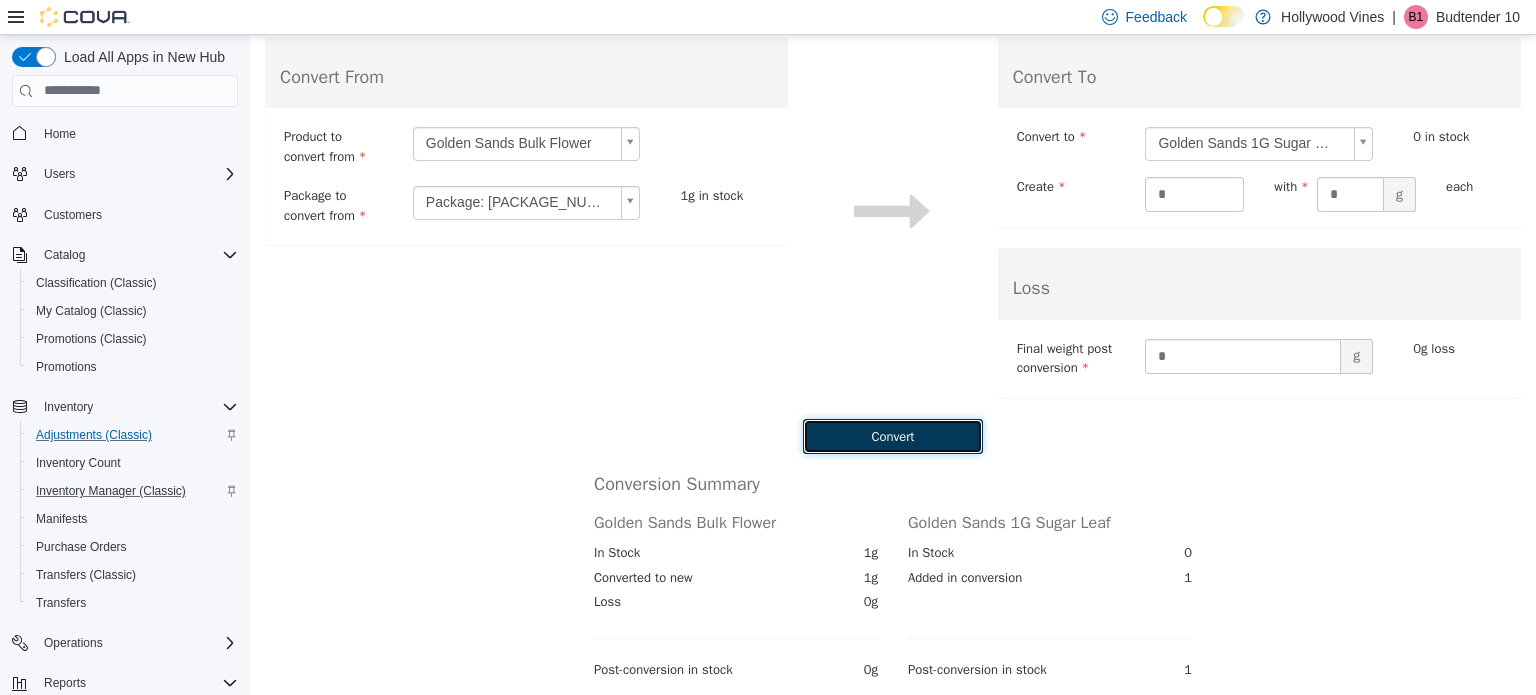 click on "Convert" at bounding box center [892, 435] 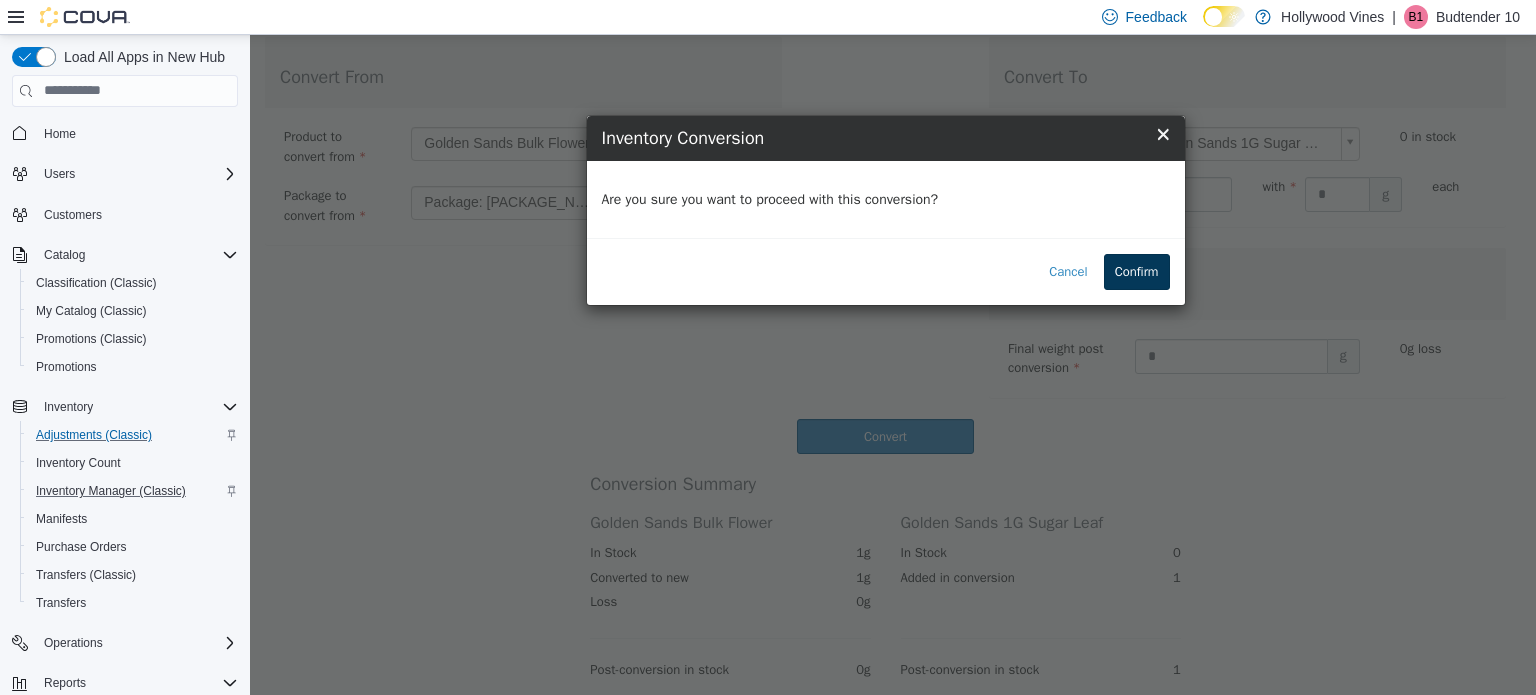 click on "Confirm" at bounding box center (1137, 271) 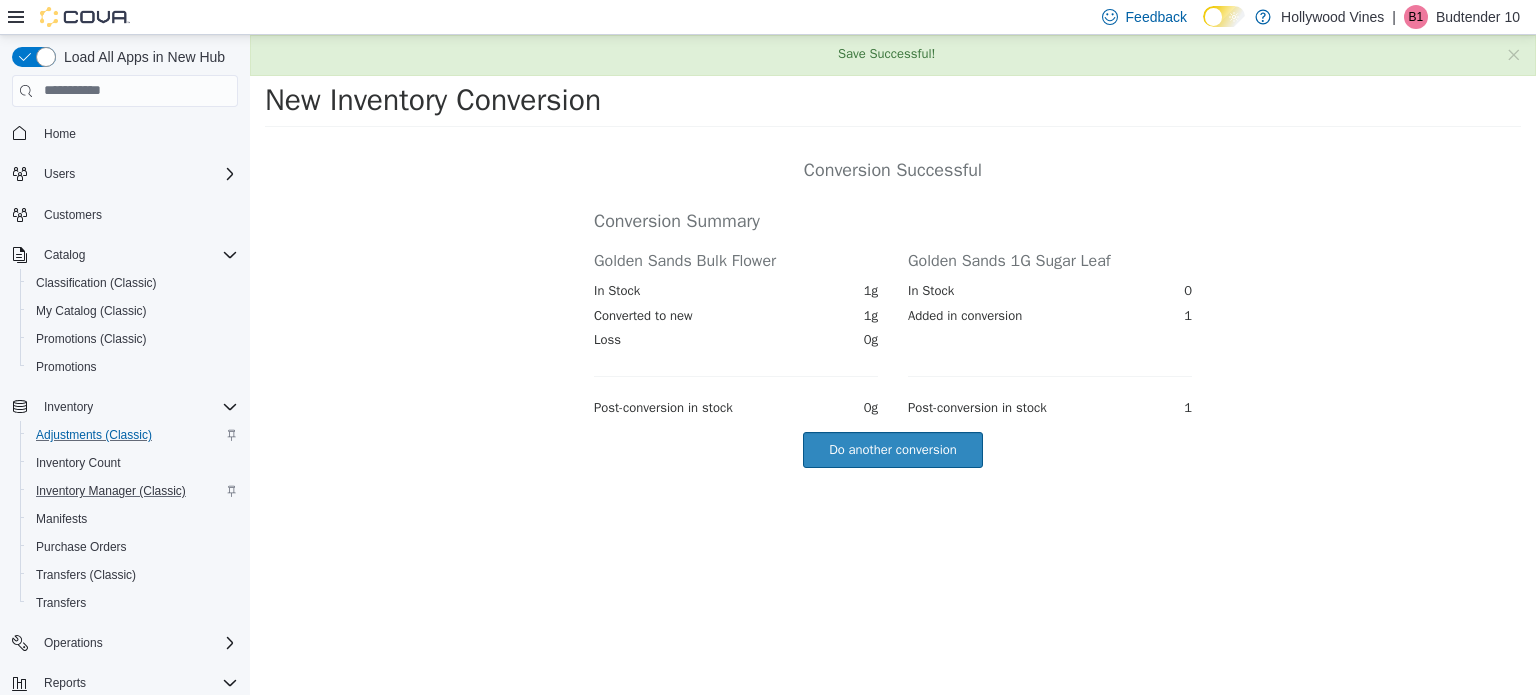 scroll, scrollTop: 0, scrollLeft: 0, axis: both 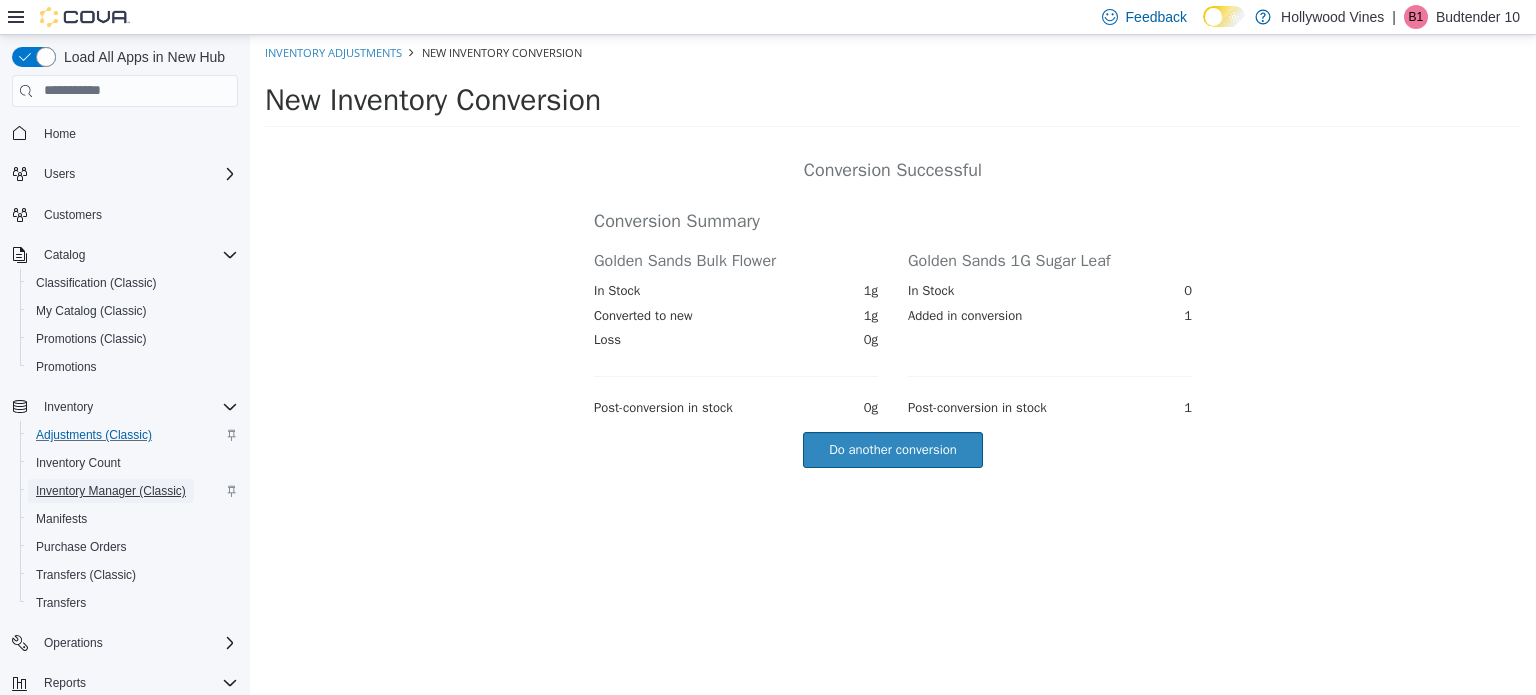 click on "Inventory Manager (Classic)" at bounding box center (111, 491) 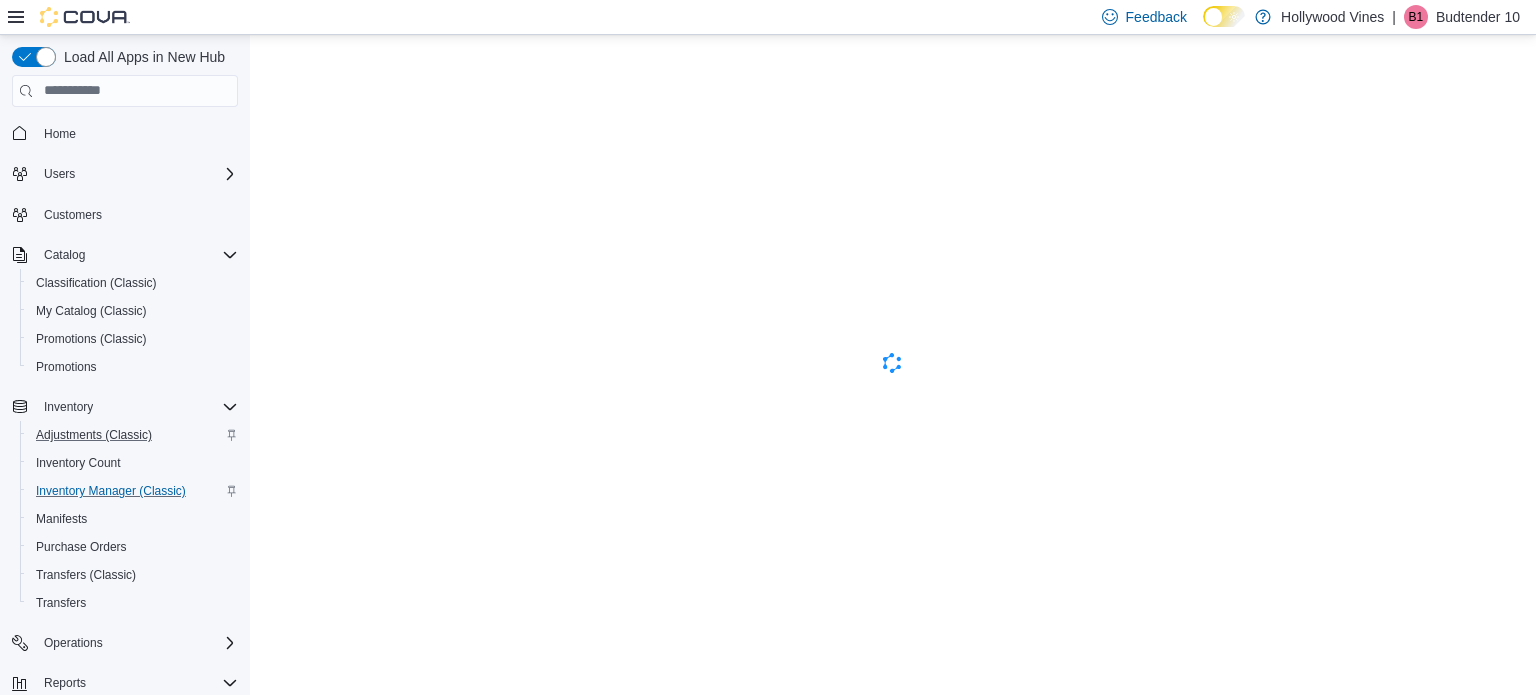 scroll, scrollTop: 0, scrollLeft: 0, axis: both 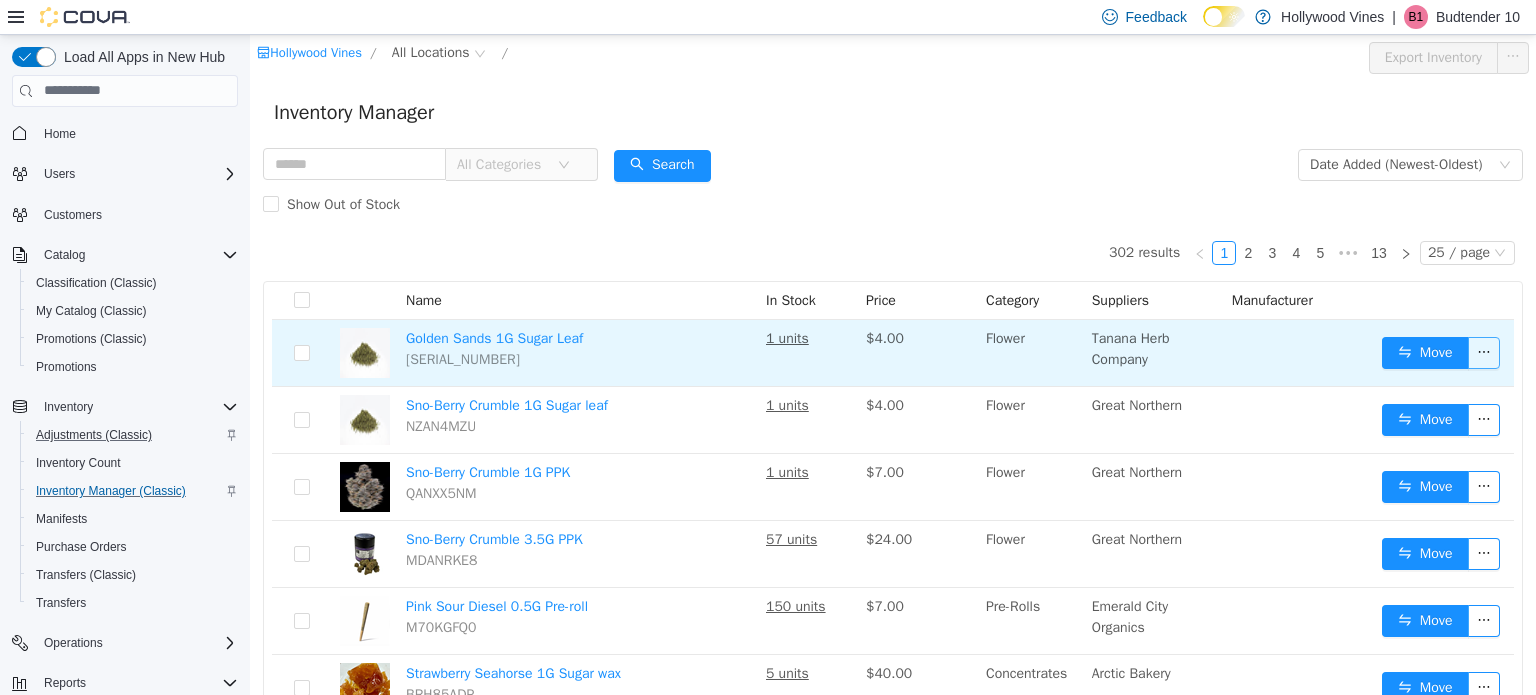 click at bounding box center (1484, 352) 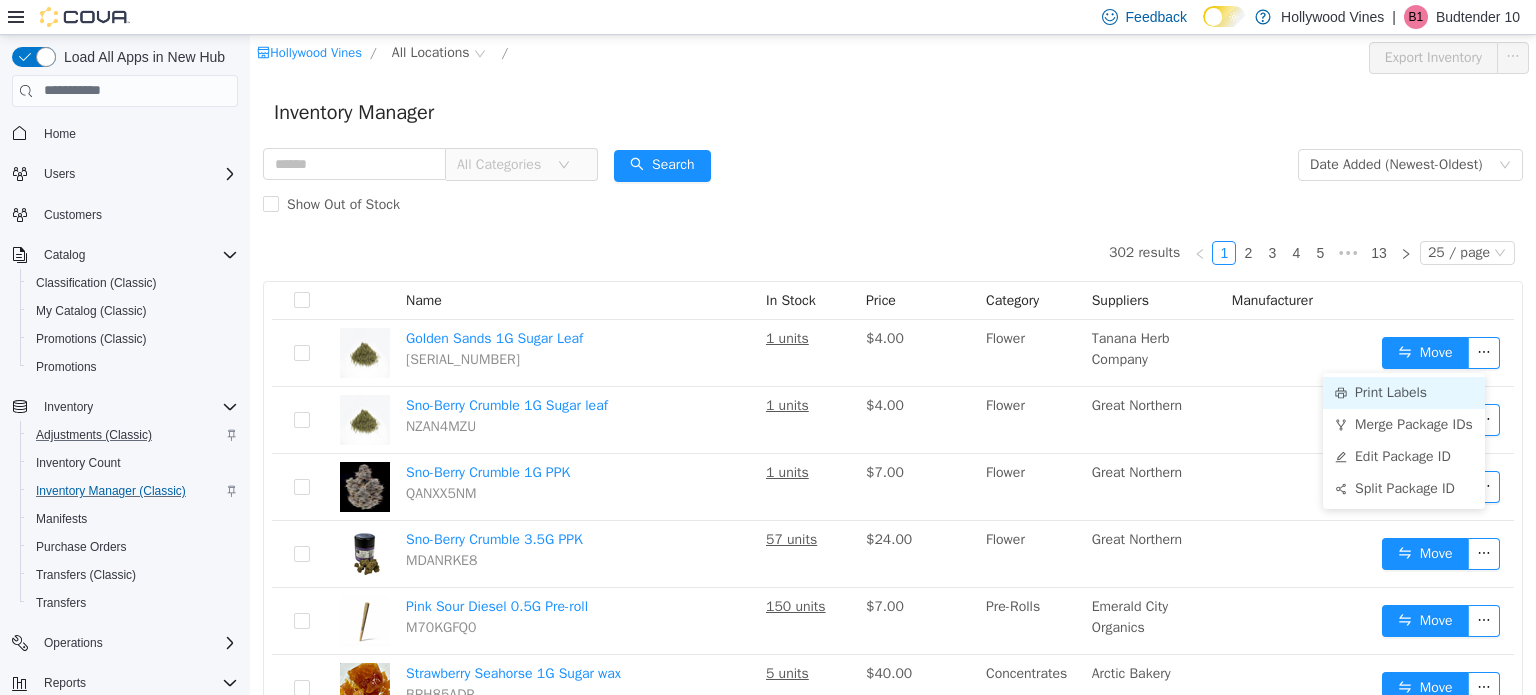 click on "Print Labels" at bounding box center [1404, 392] 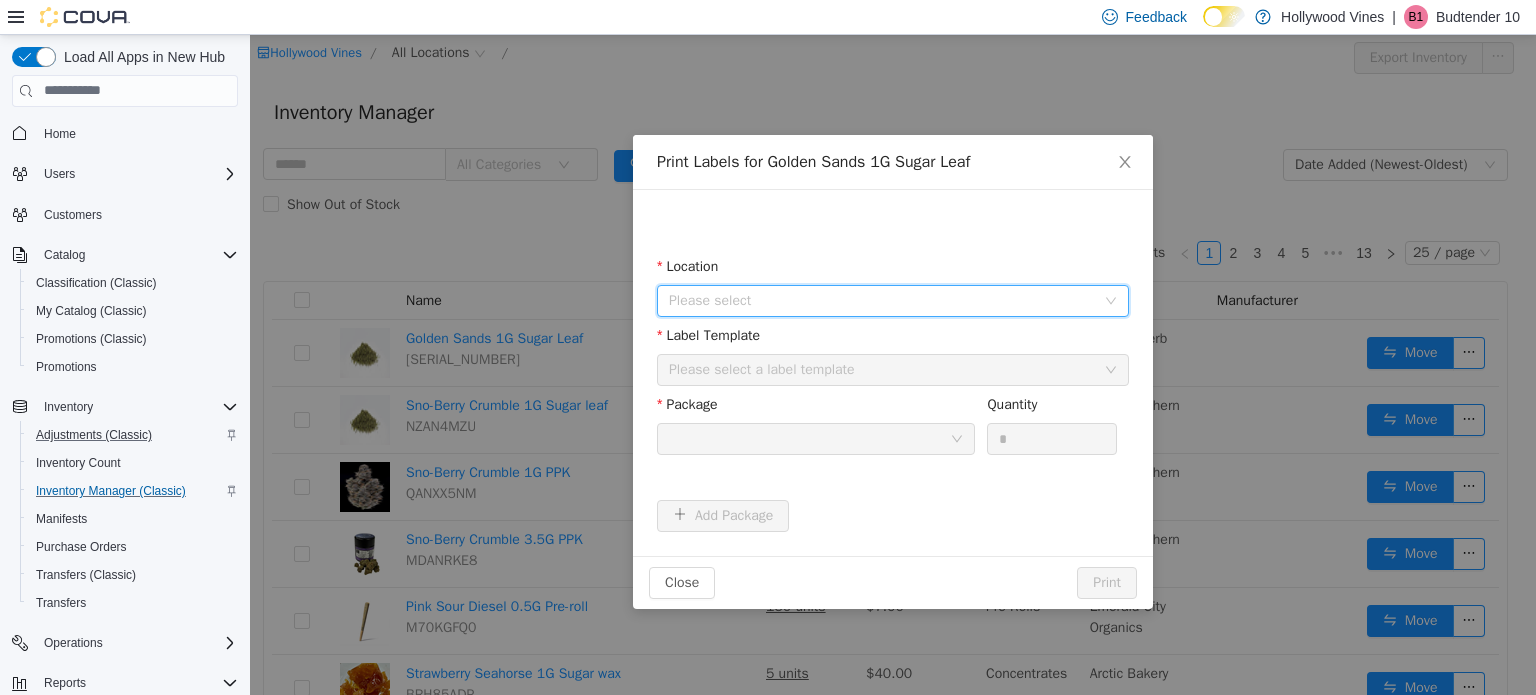 click on "Please select" at bounding box center [886, 300] 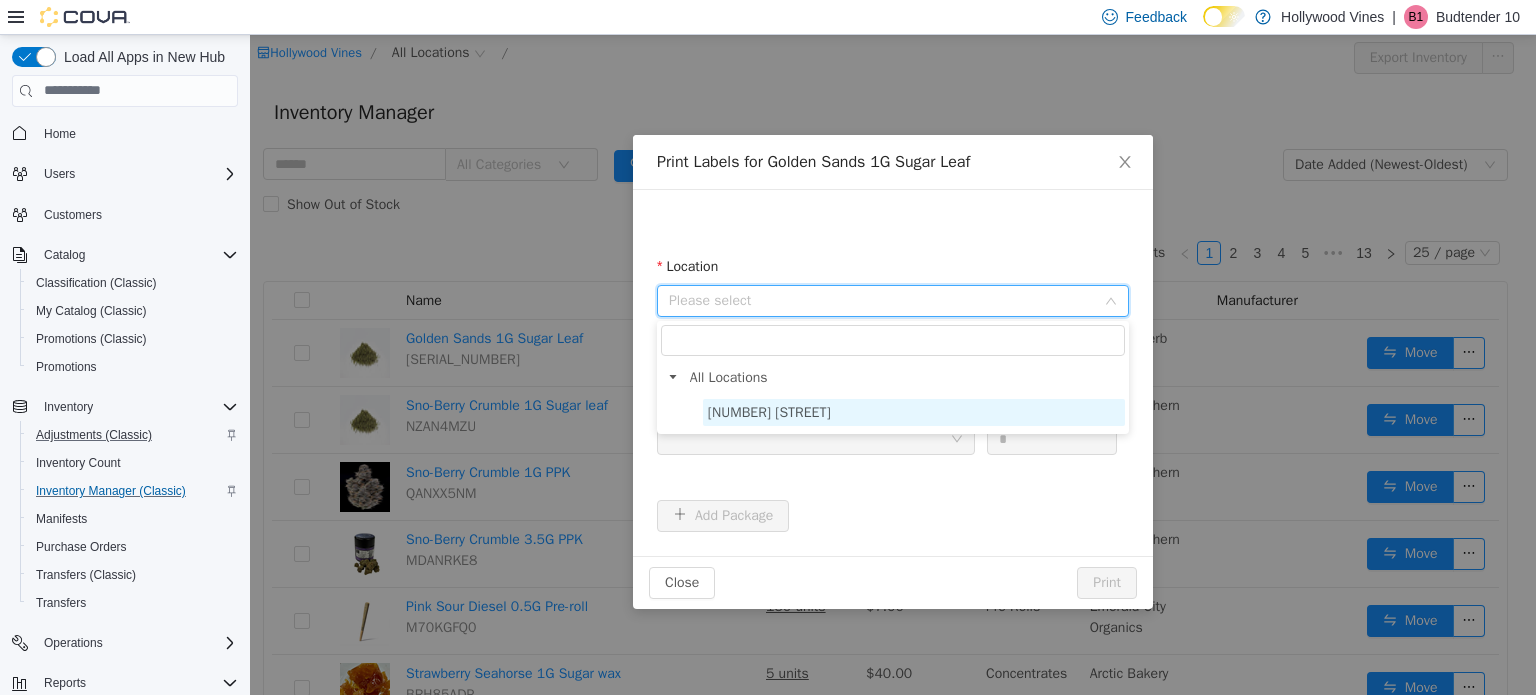 click on "3591 S. Vine Rd" at bounding box center (769, 411) 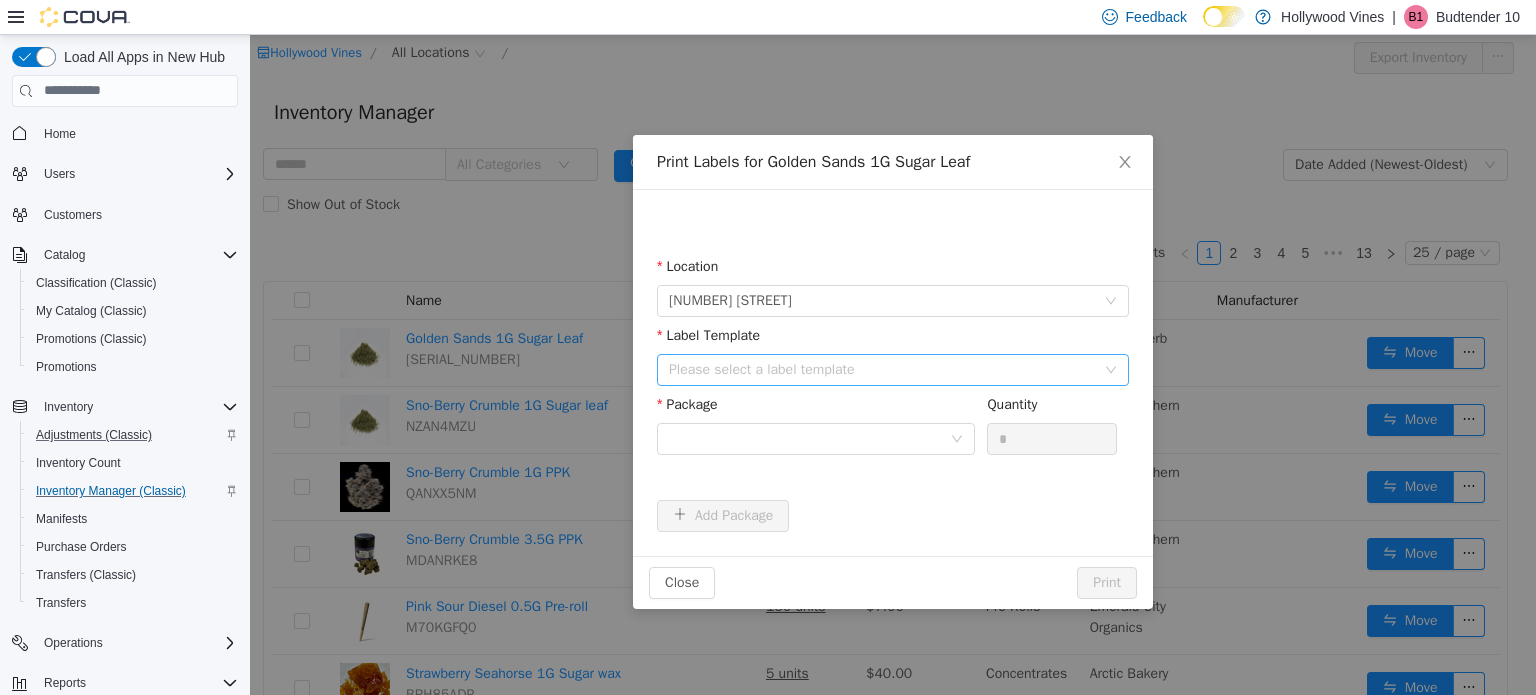 click on "Please select a label template" at bounding box center (882, 369) 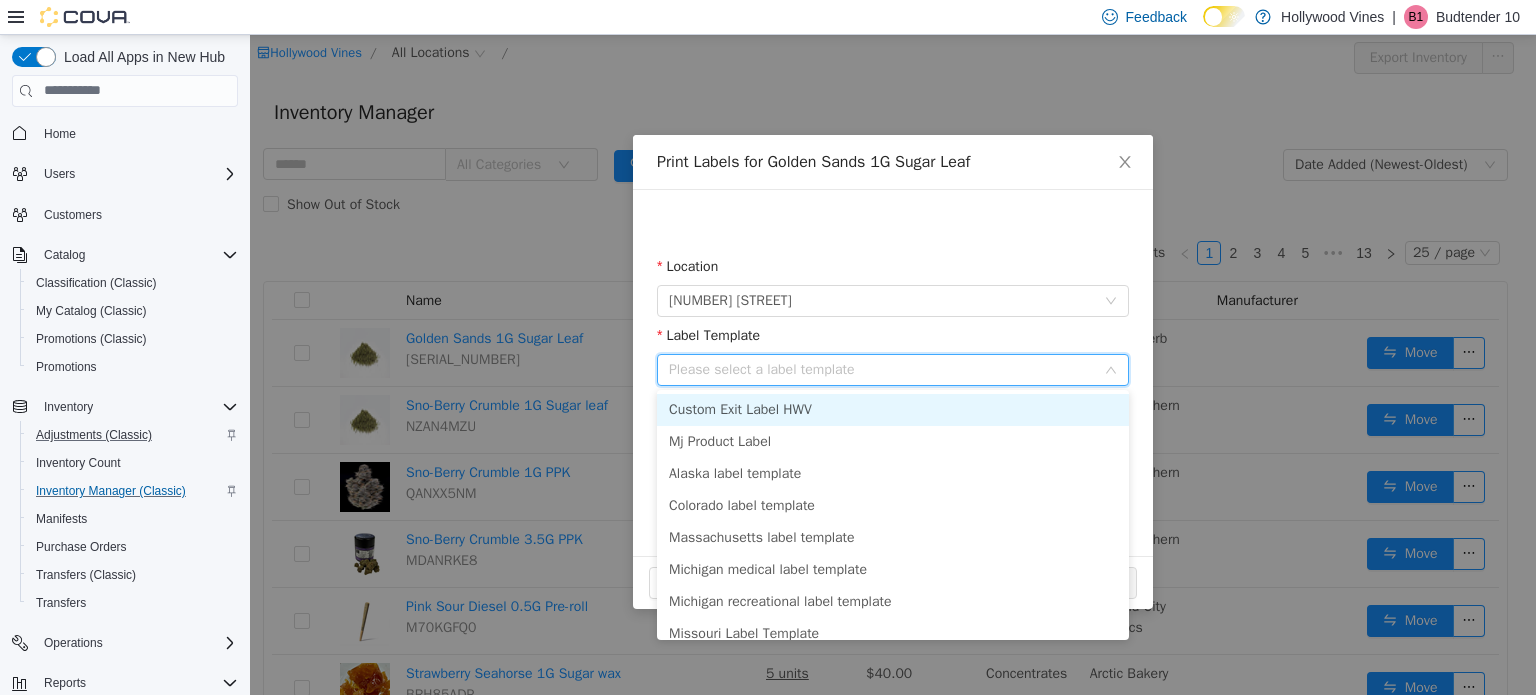 click on "Custom Exit Label HWV" at bounding box center (893, 409) 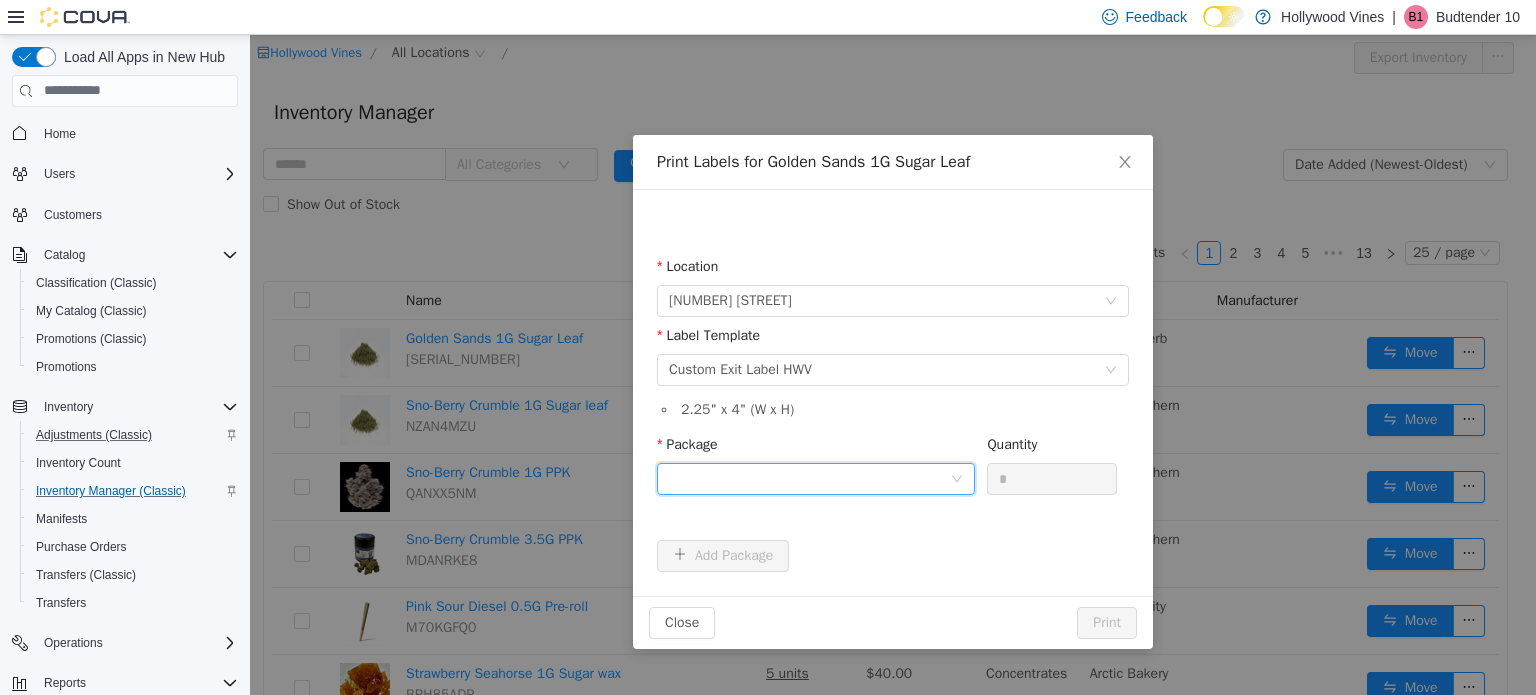 click at bounding box center [809, 478] 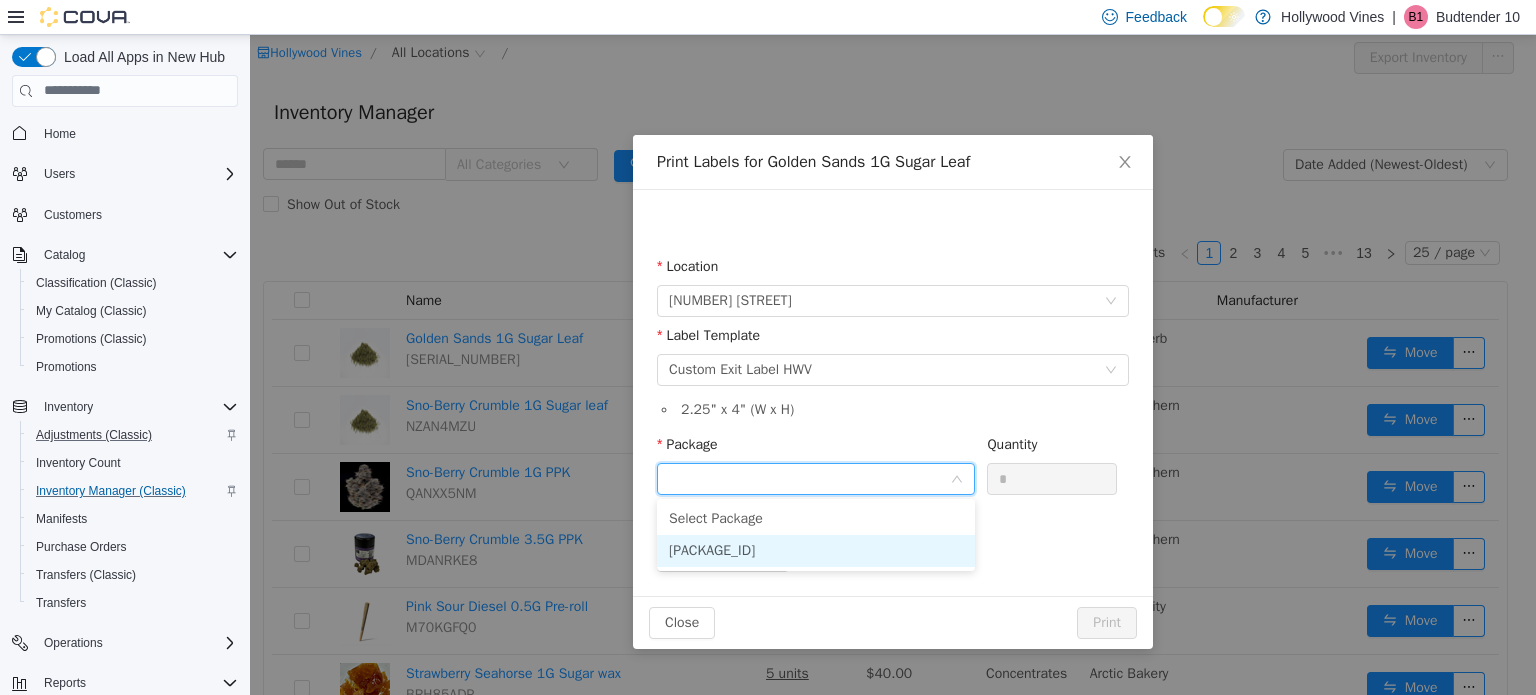 click on "1A4020300006D61000033638" at bounding box center [712, 549] 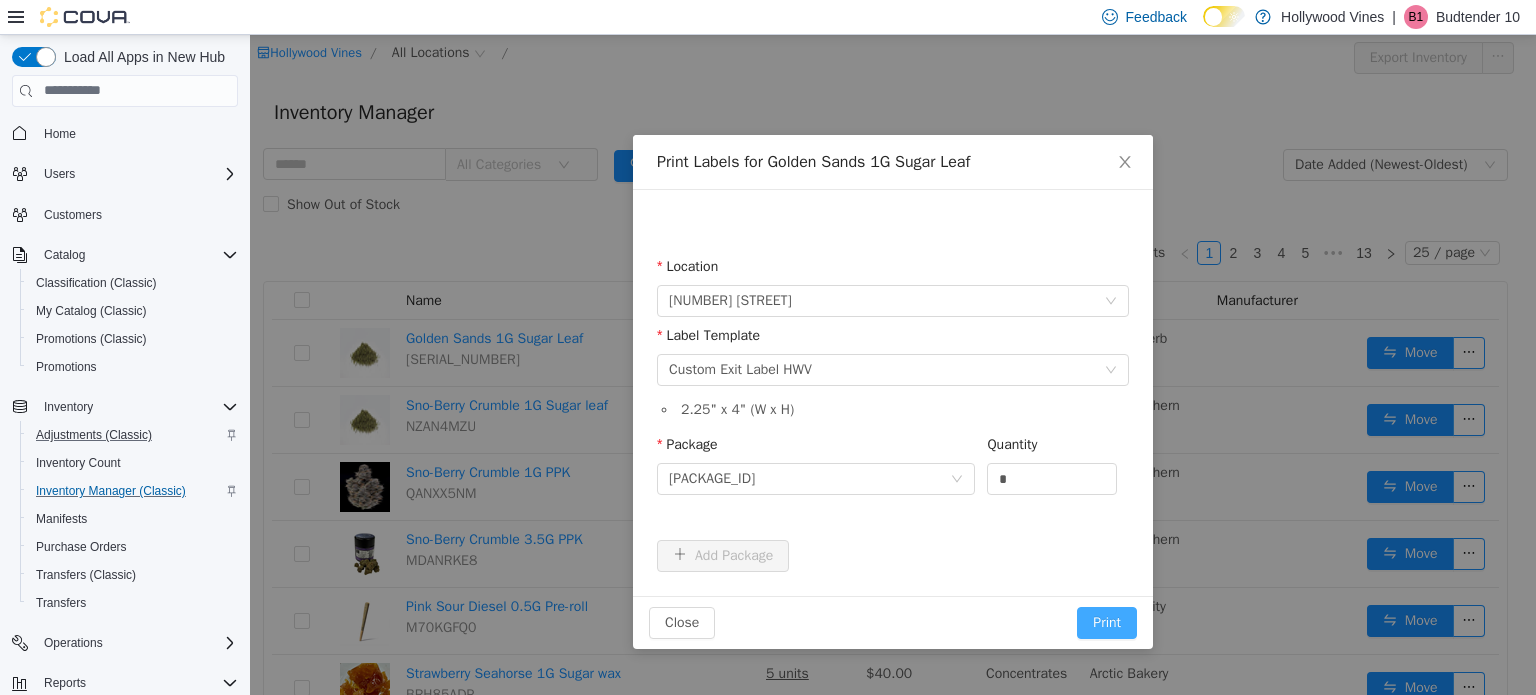click on "Print" at bounding box center [1107, 622] 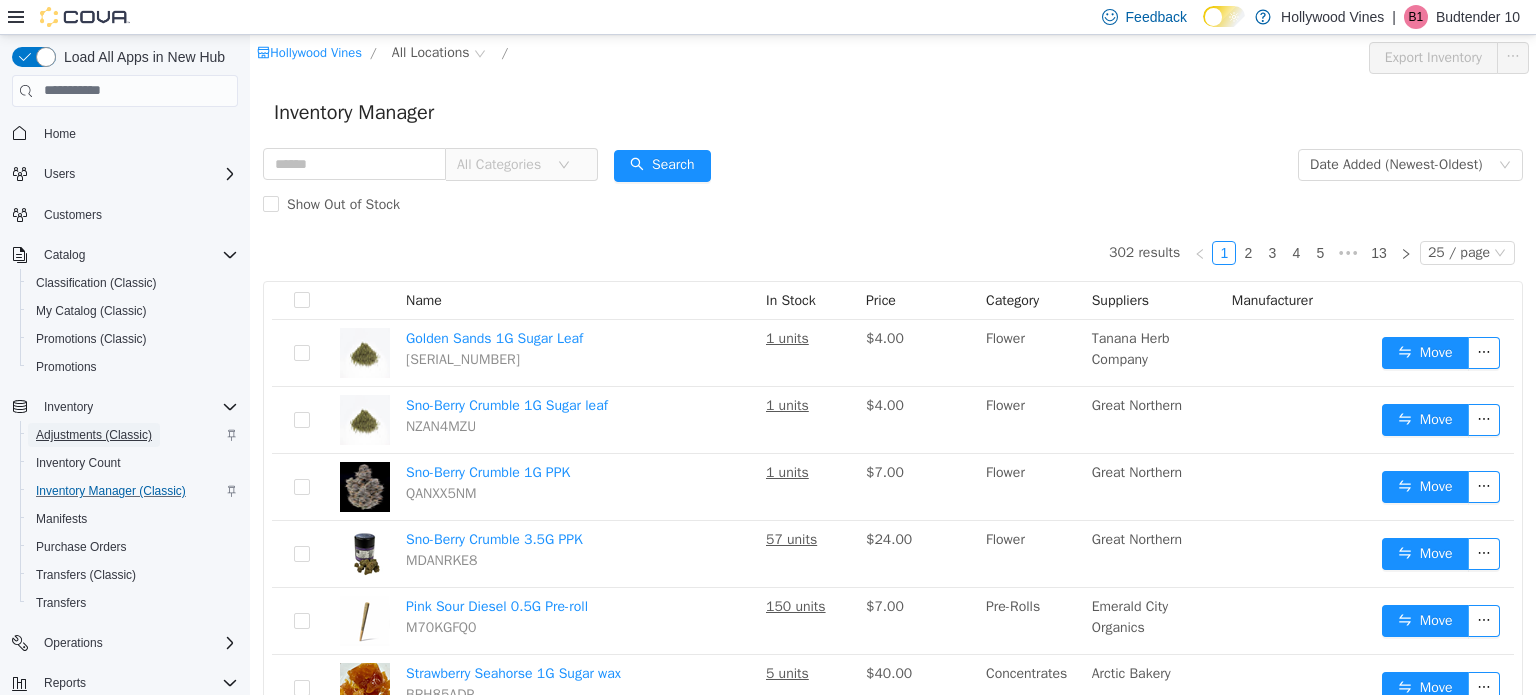 click on "Adjustments (Classic)" at bounding box center [94, 435] 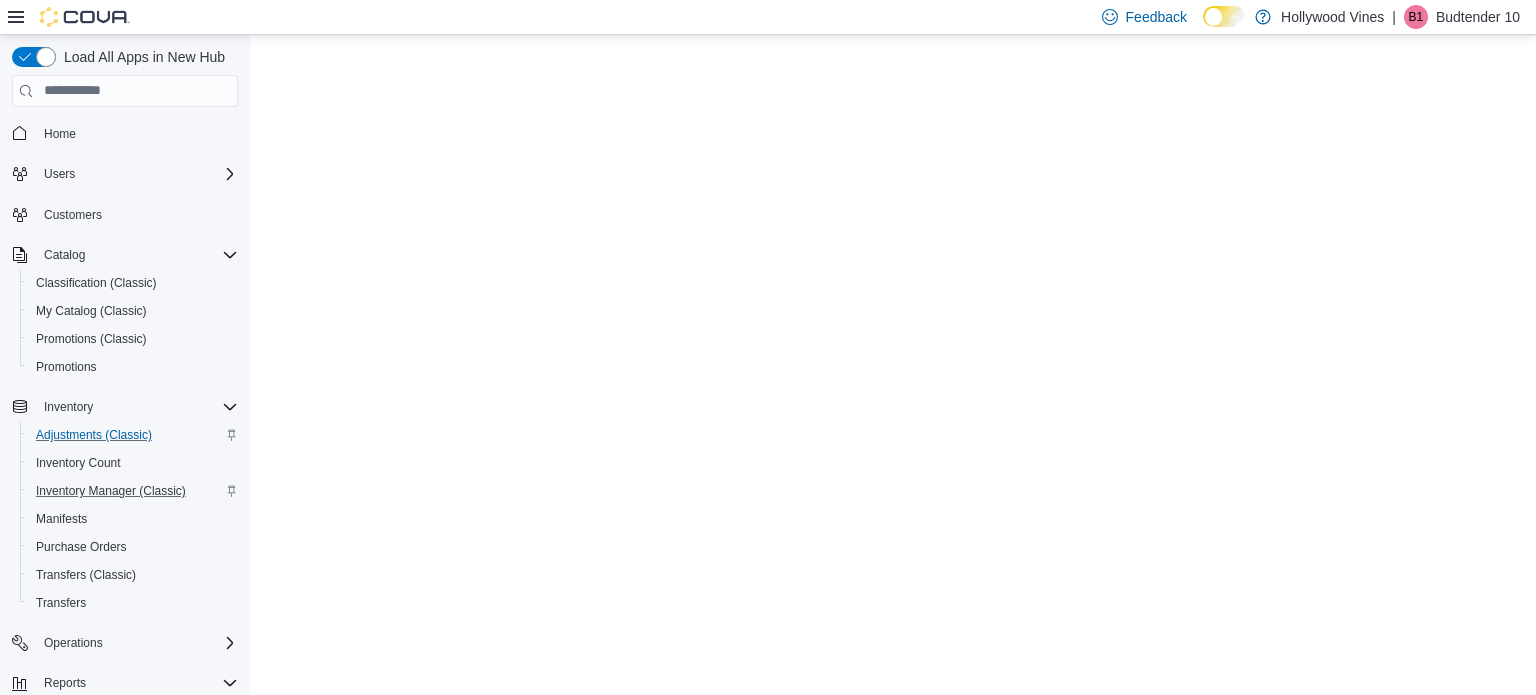 scroll, scrollTop: 0, scrollLeft: 0, axis: both 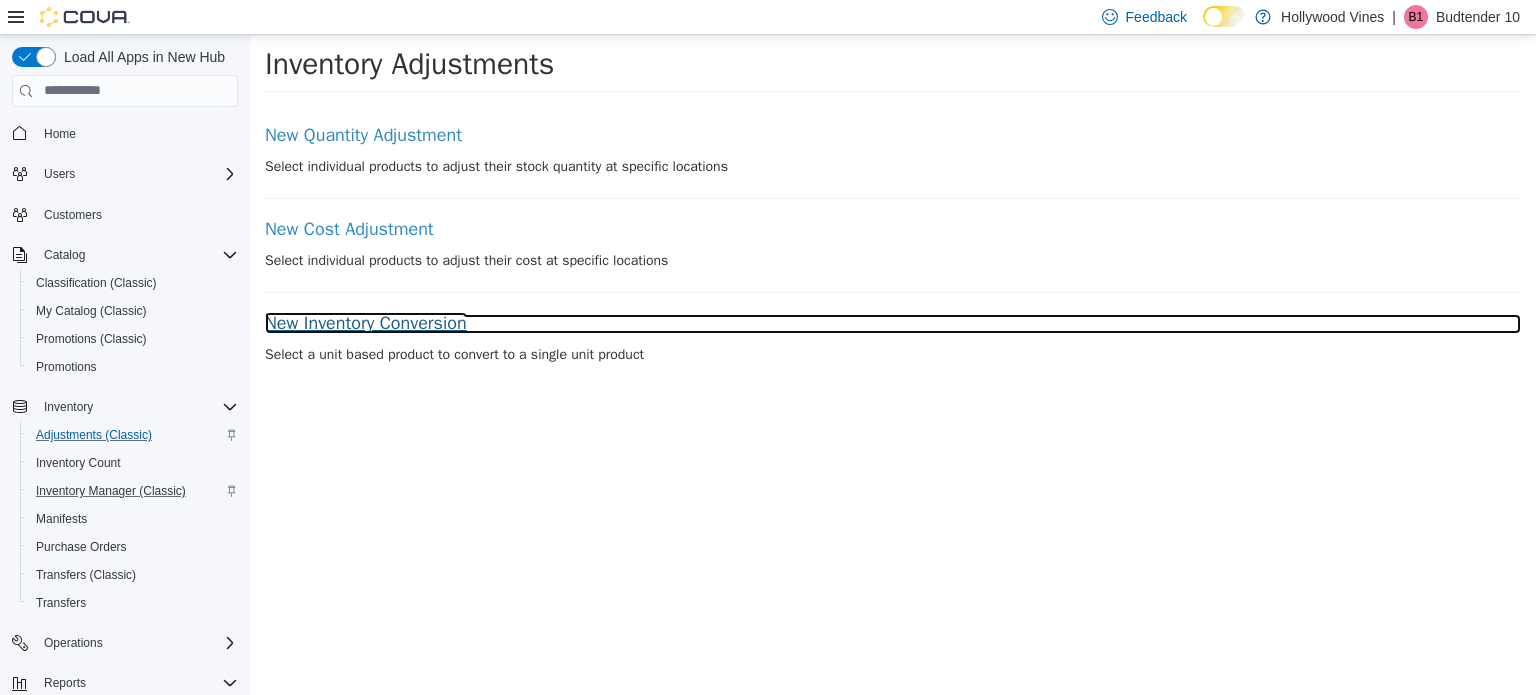 click on "New Inventory Conversion" at bounding box center (893, 323) 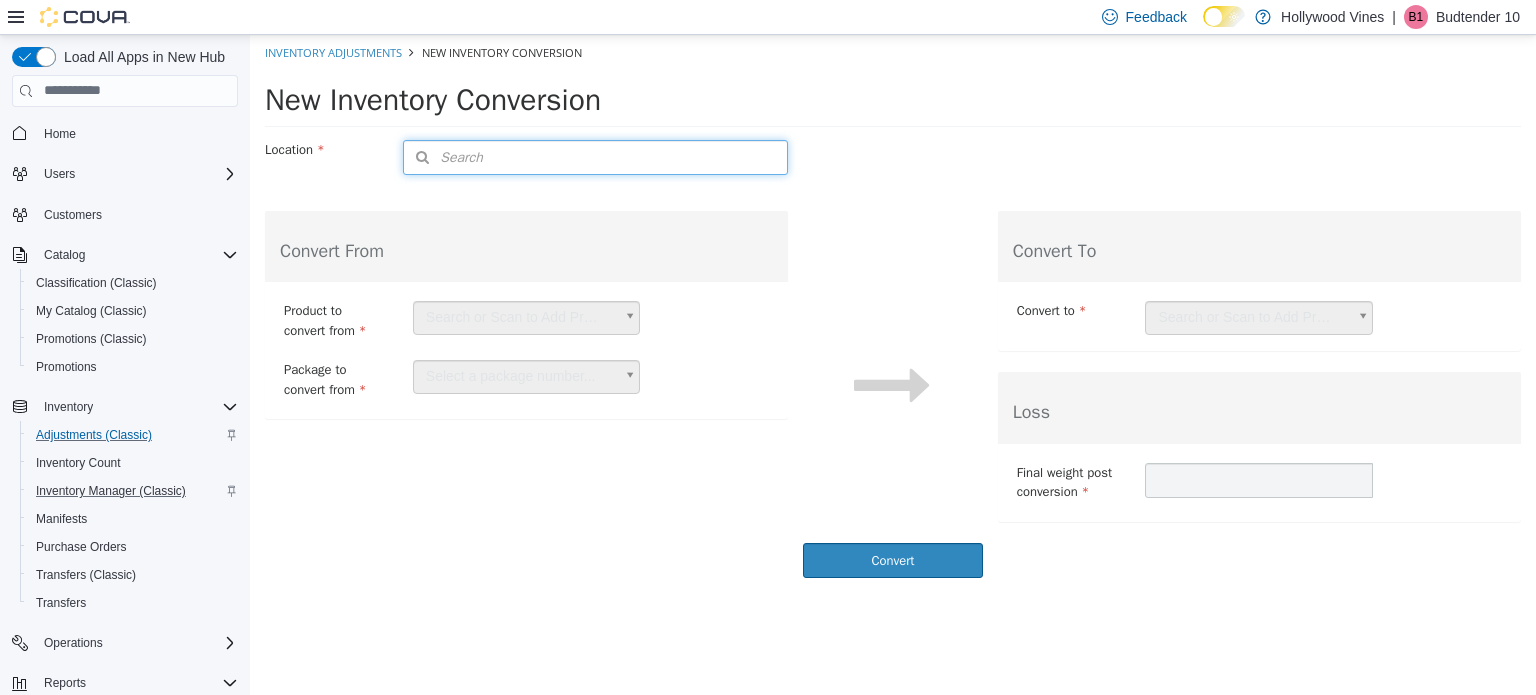 click on "Search" at bounding box center (595, 156) 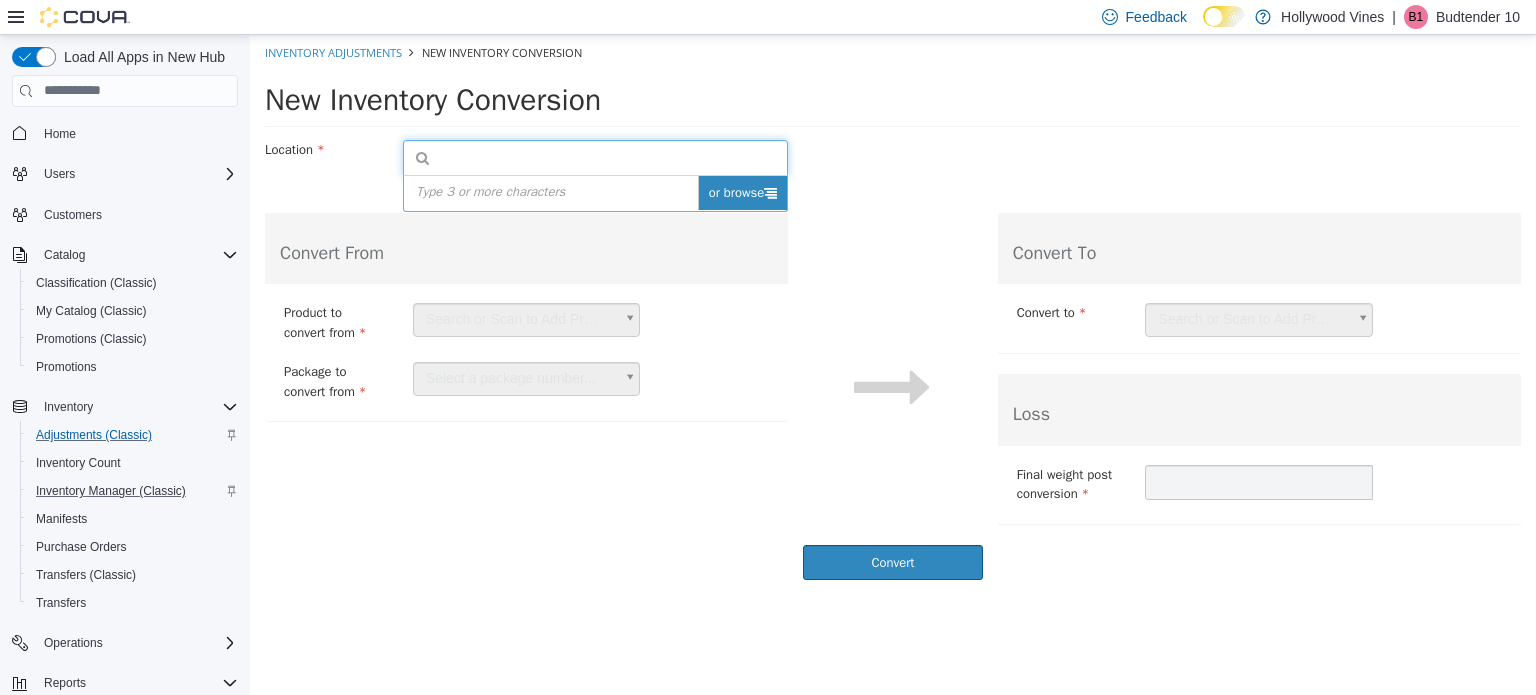 click on "or browse" at bounding box center [743, 192] 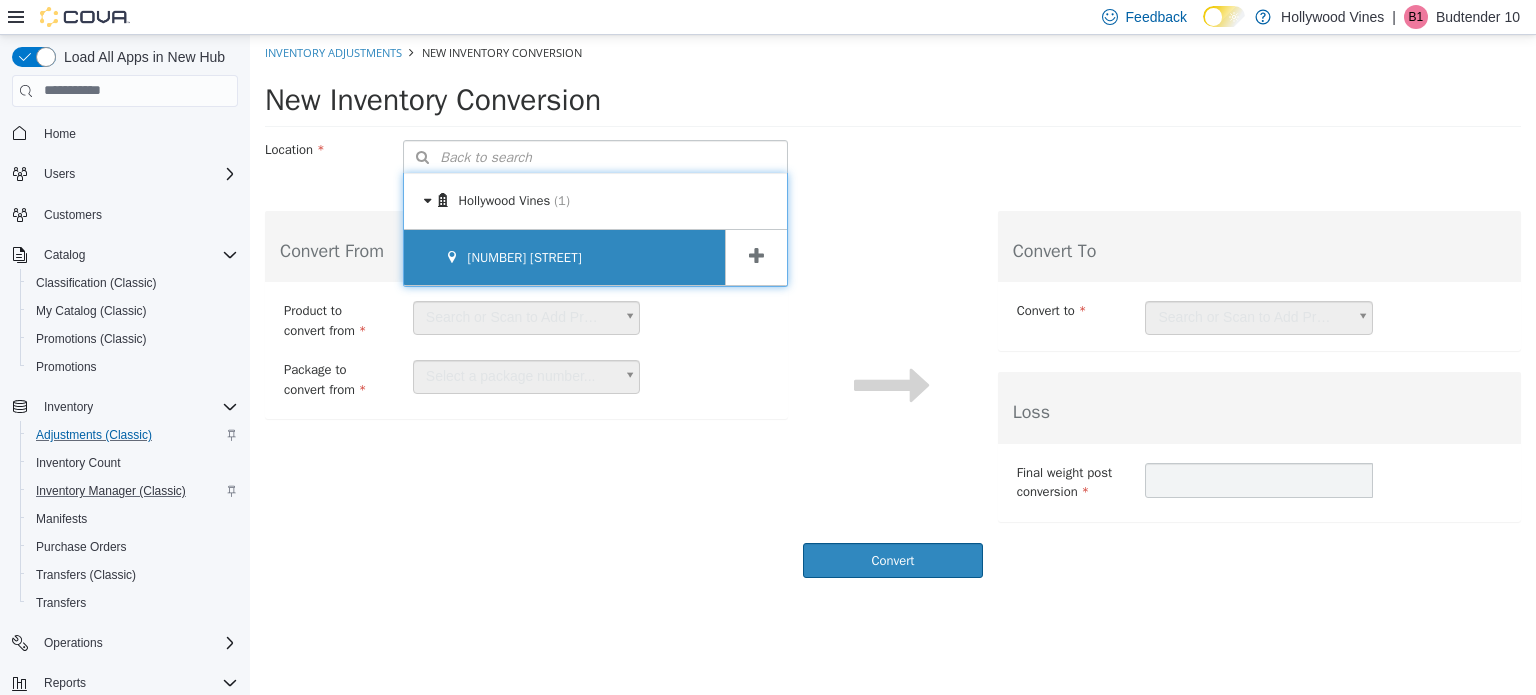 click on "3591 S. Vine Rd" at bounding box center [564, 257] 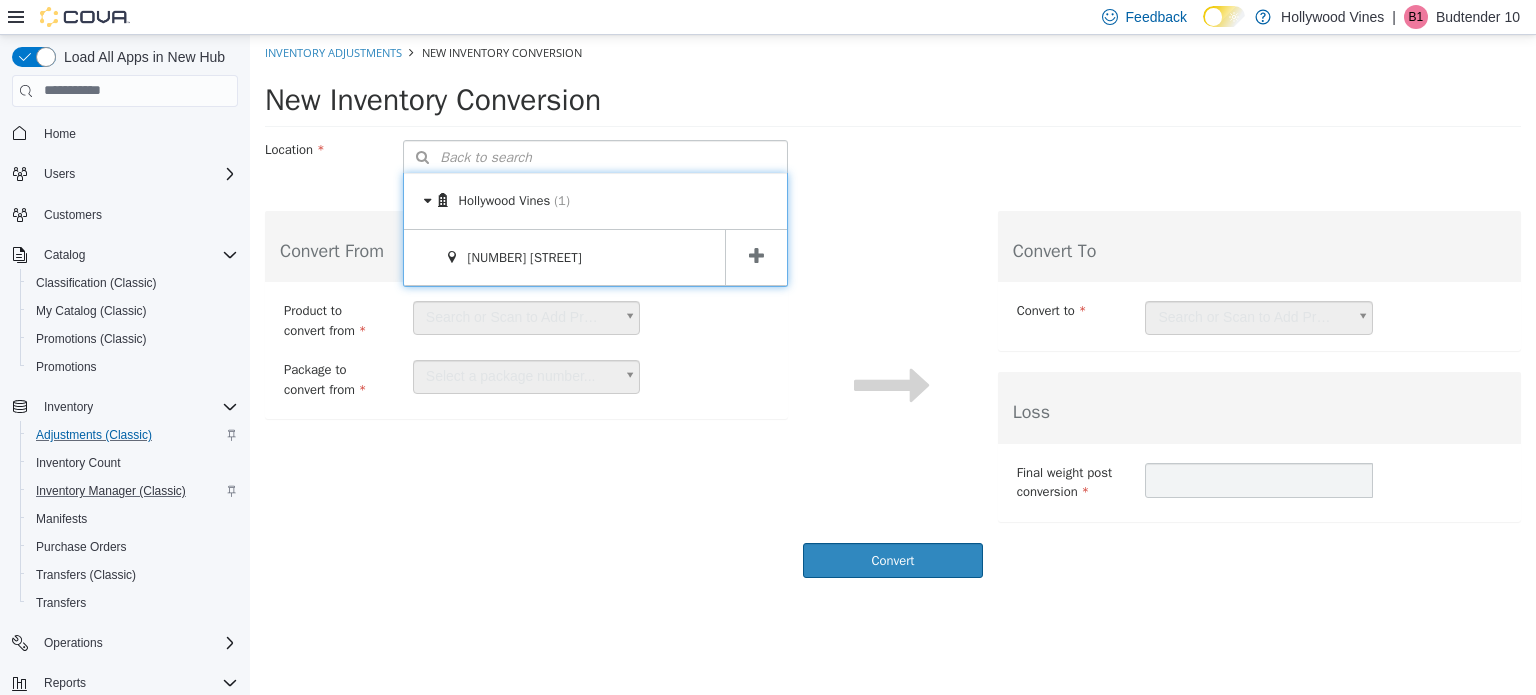 click at bounding box center (756, 255) 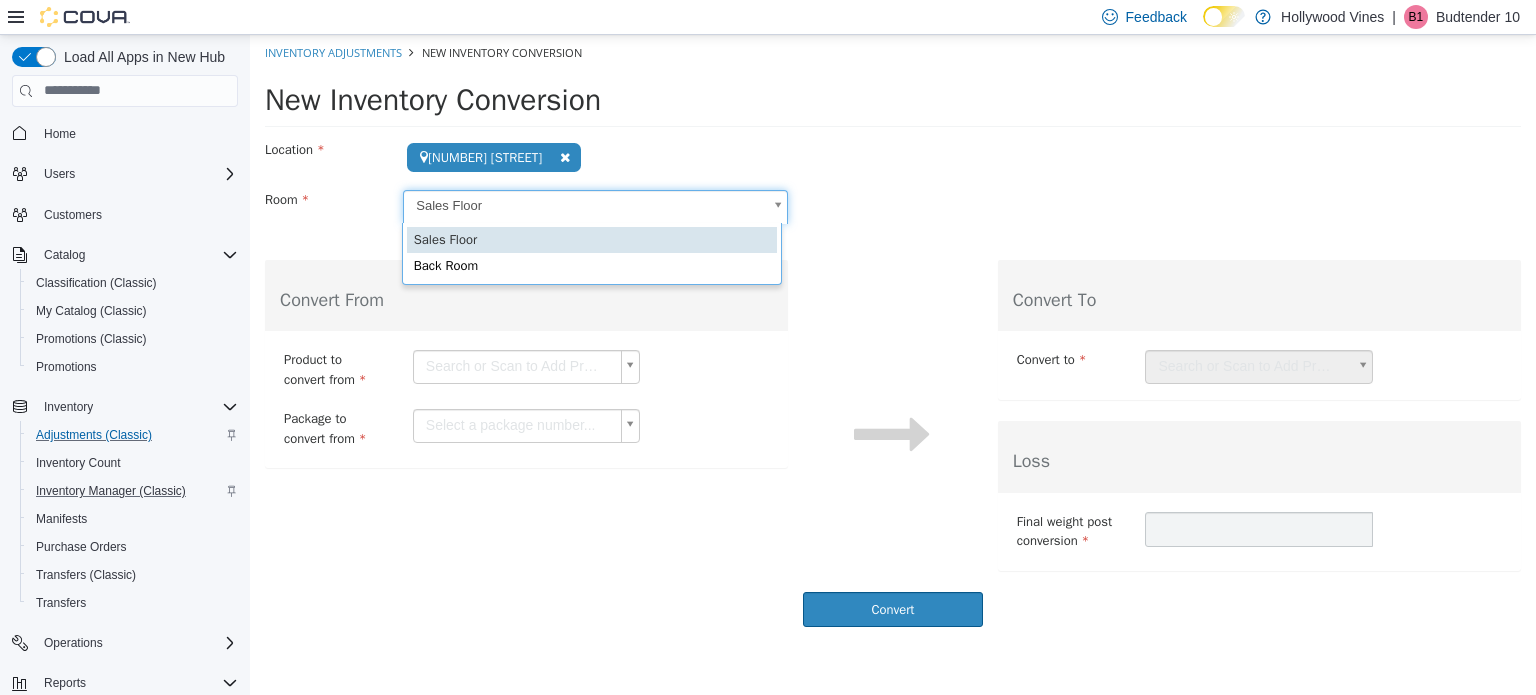 click on "**********" at bounding box center (893, 335) 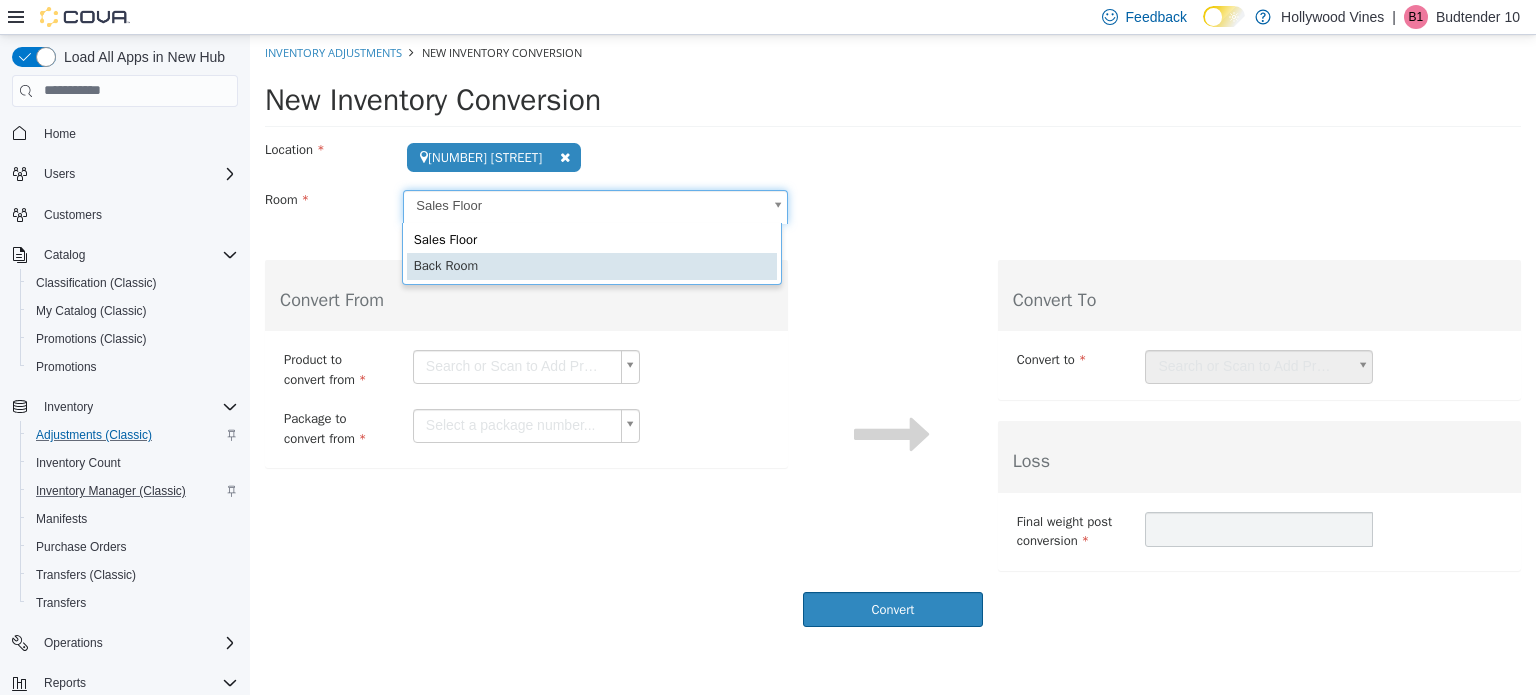 scroll, scrollTop: 0, scrollLeft: 5, axis: horizontal 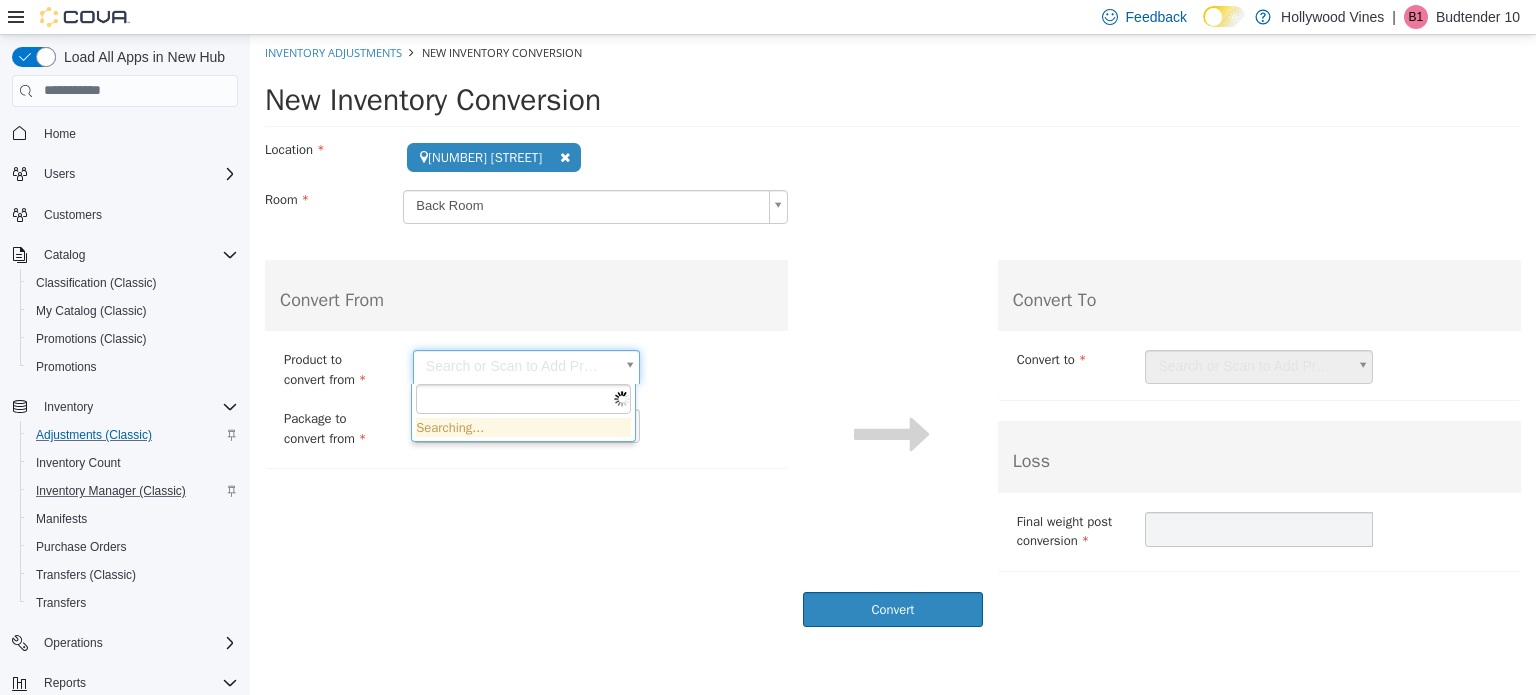click on "**********" at bounding box center [893, 335] 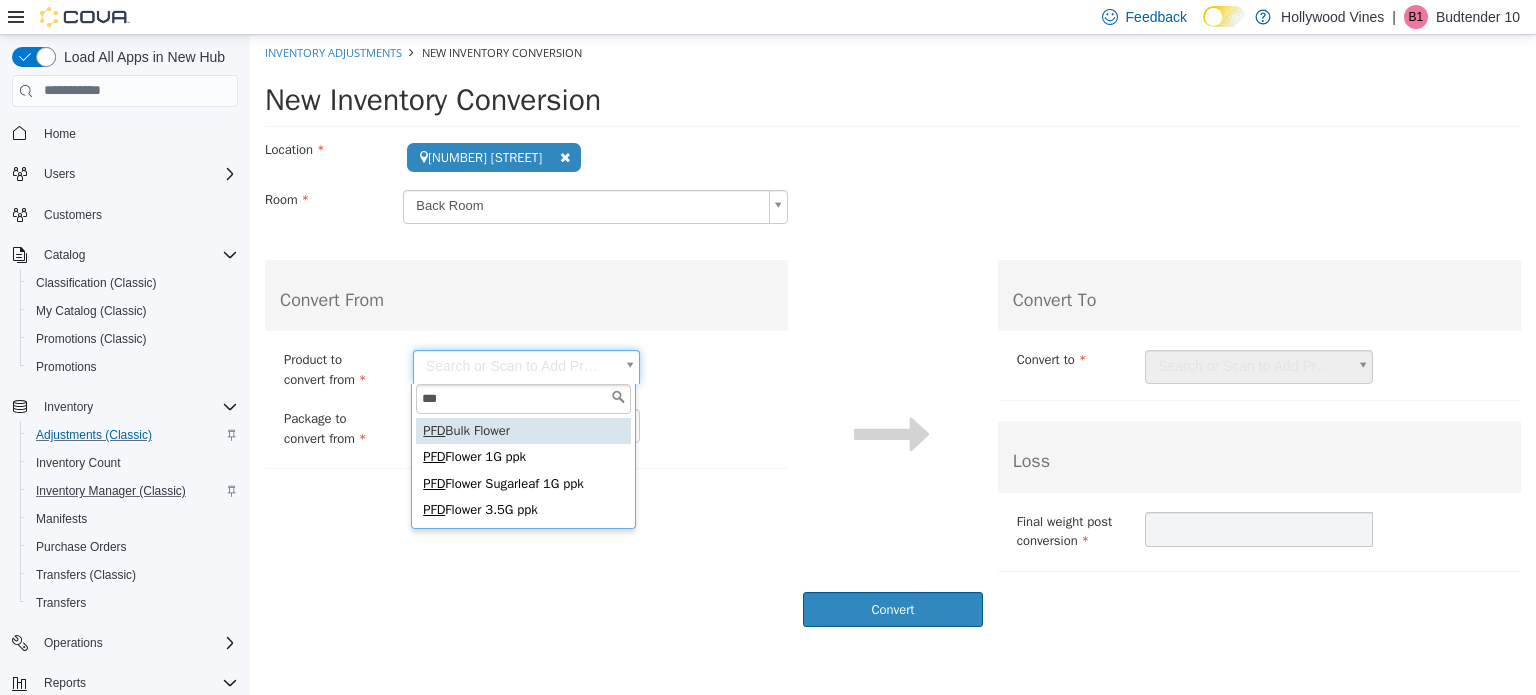 type on "***" 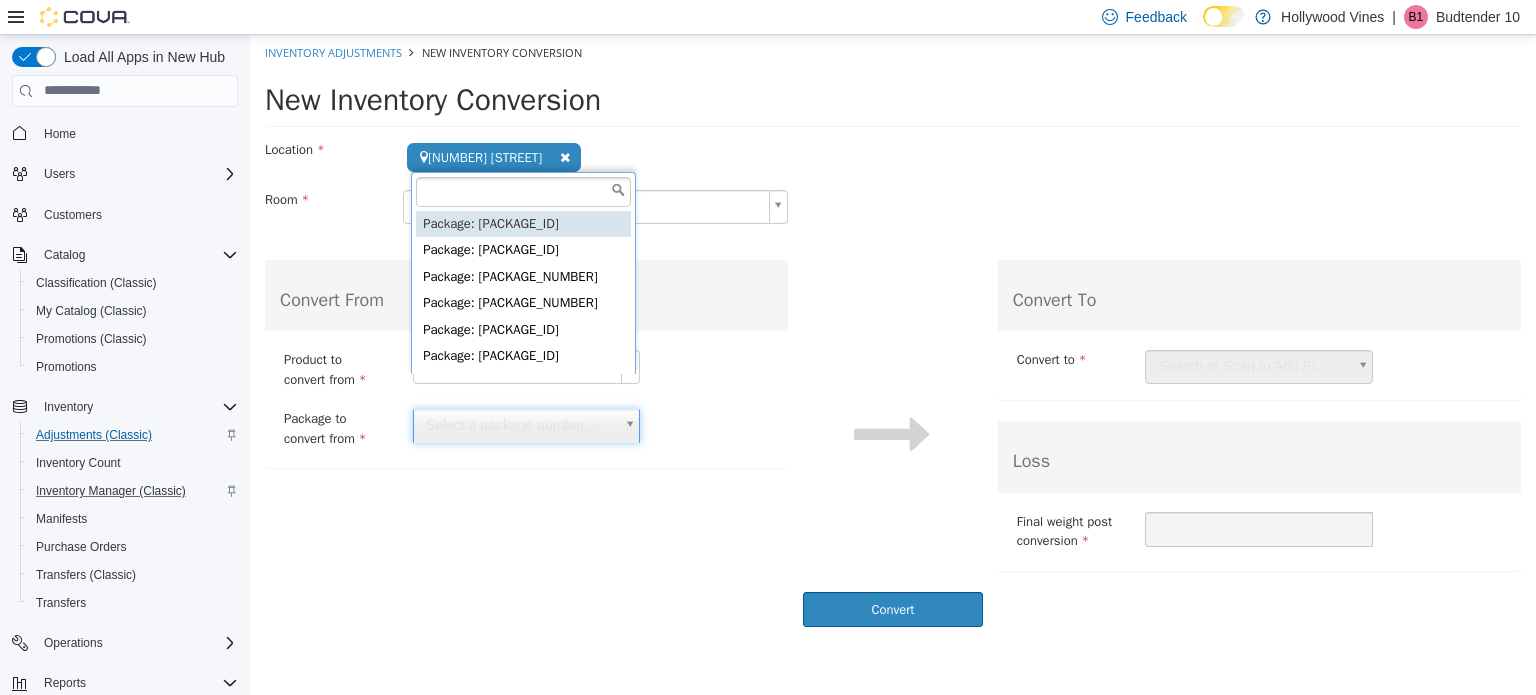 click on "**********" at bounding box center (893, 335) 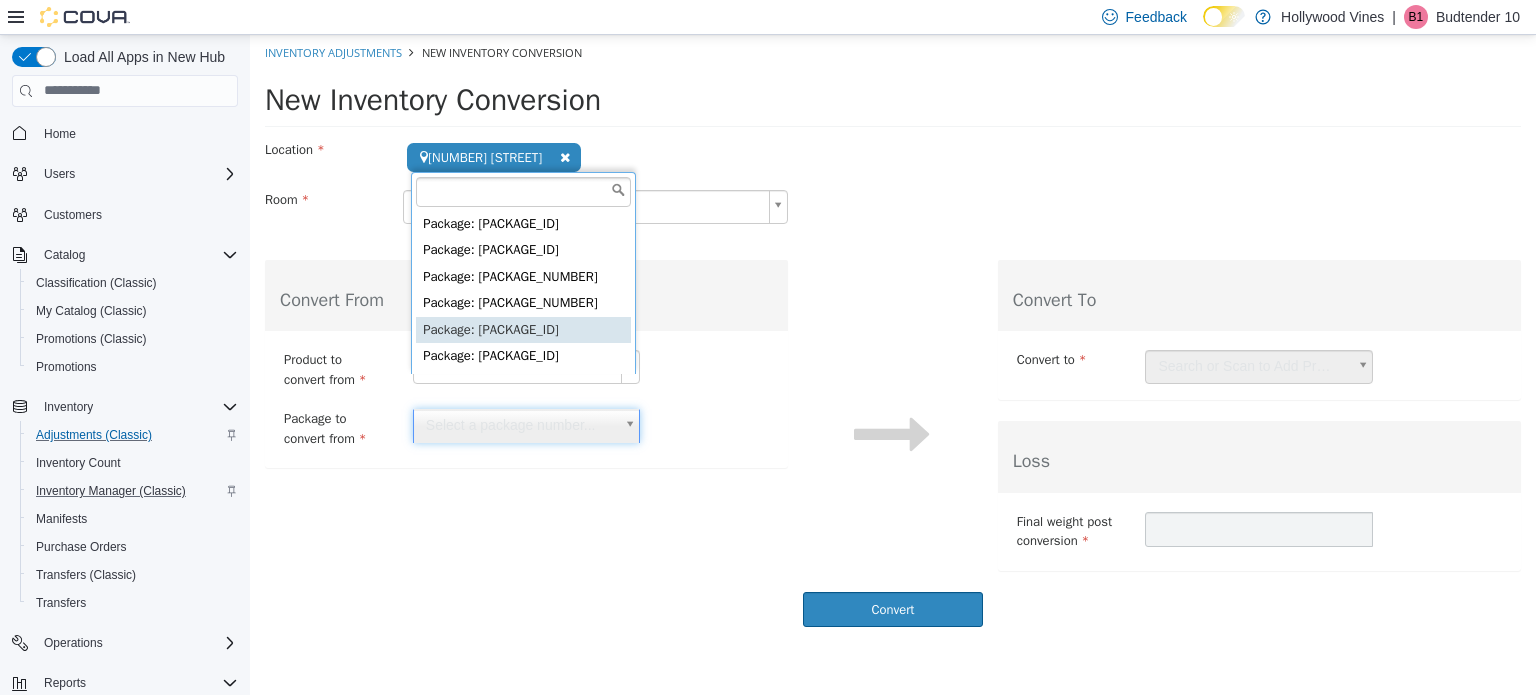 scroll, scrollTop: 22, scrollLeft: 0, axis: vertical 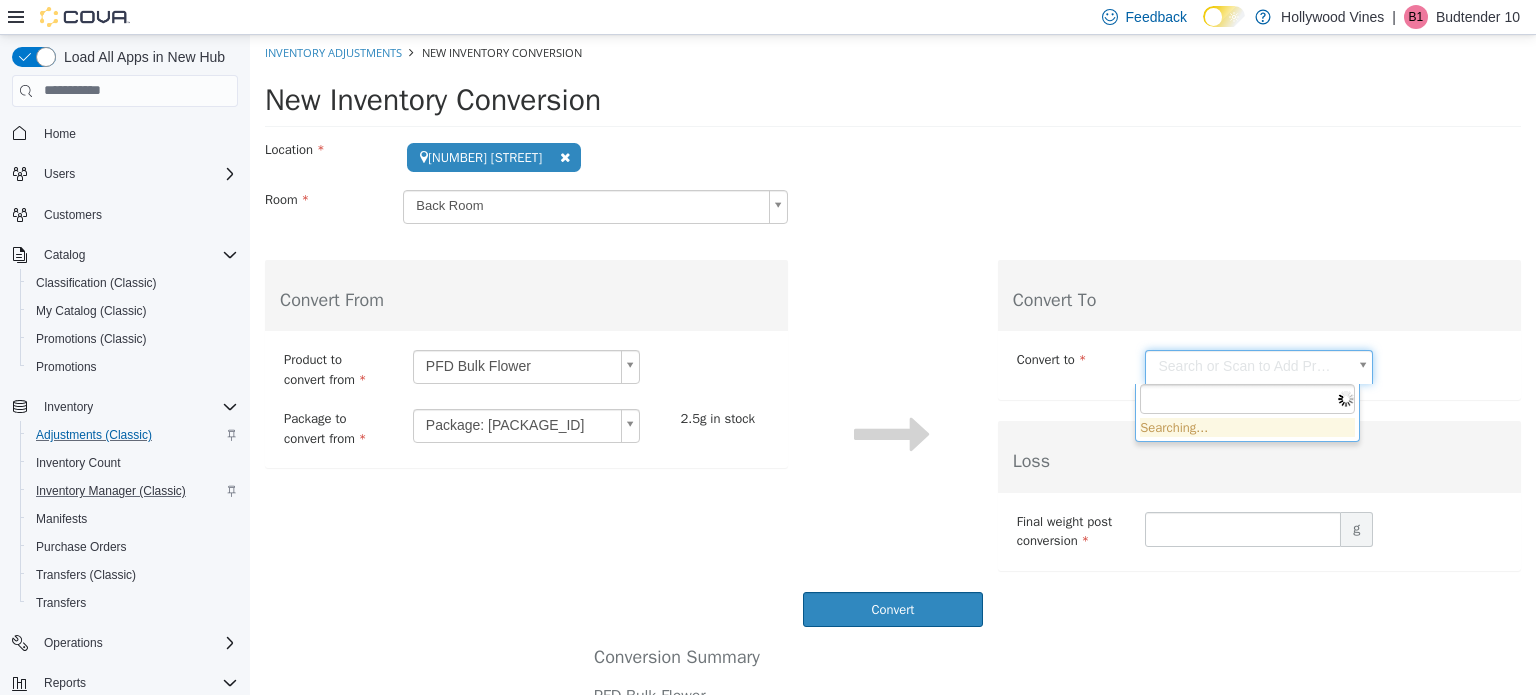 click on "**********" at bounding box center (893, 450) 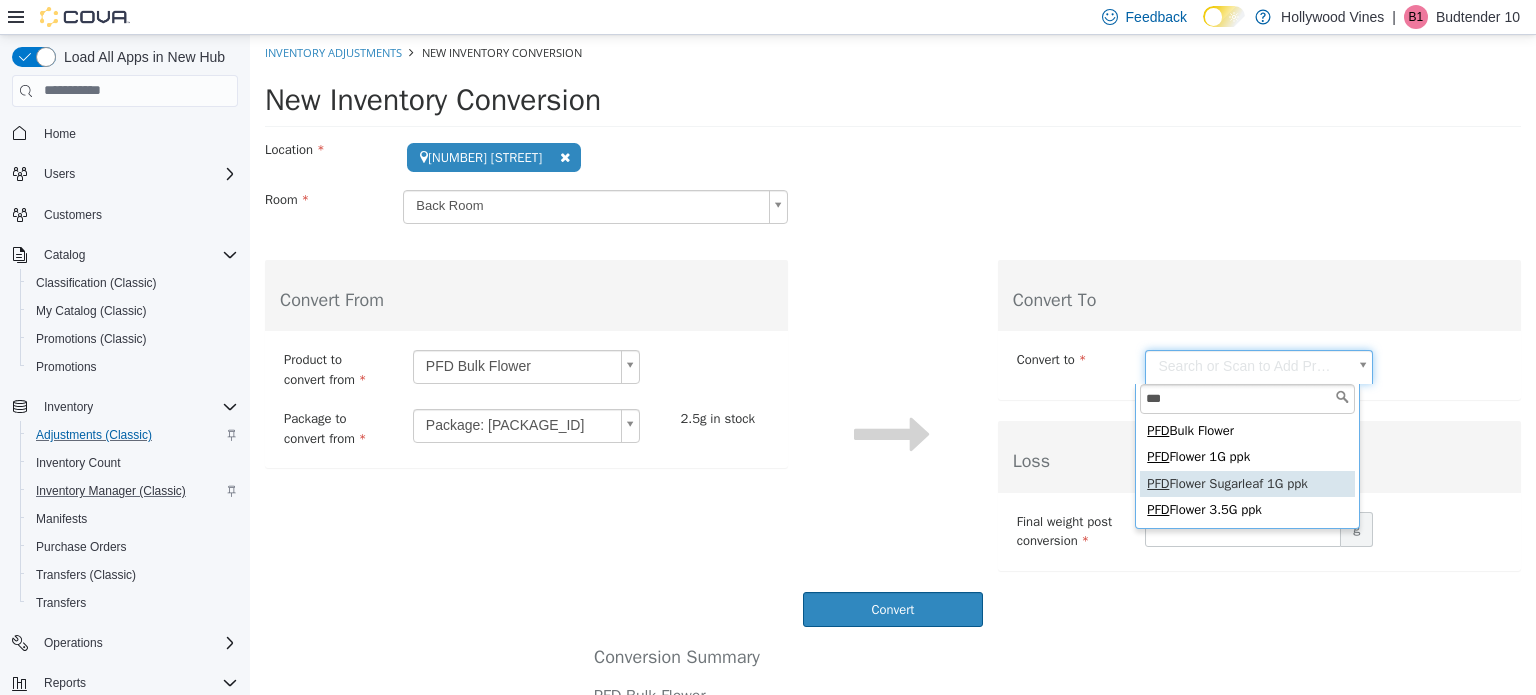 type on "***" 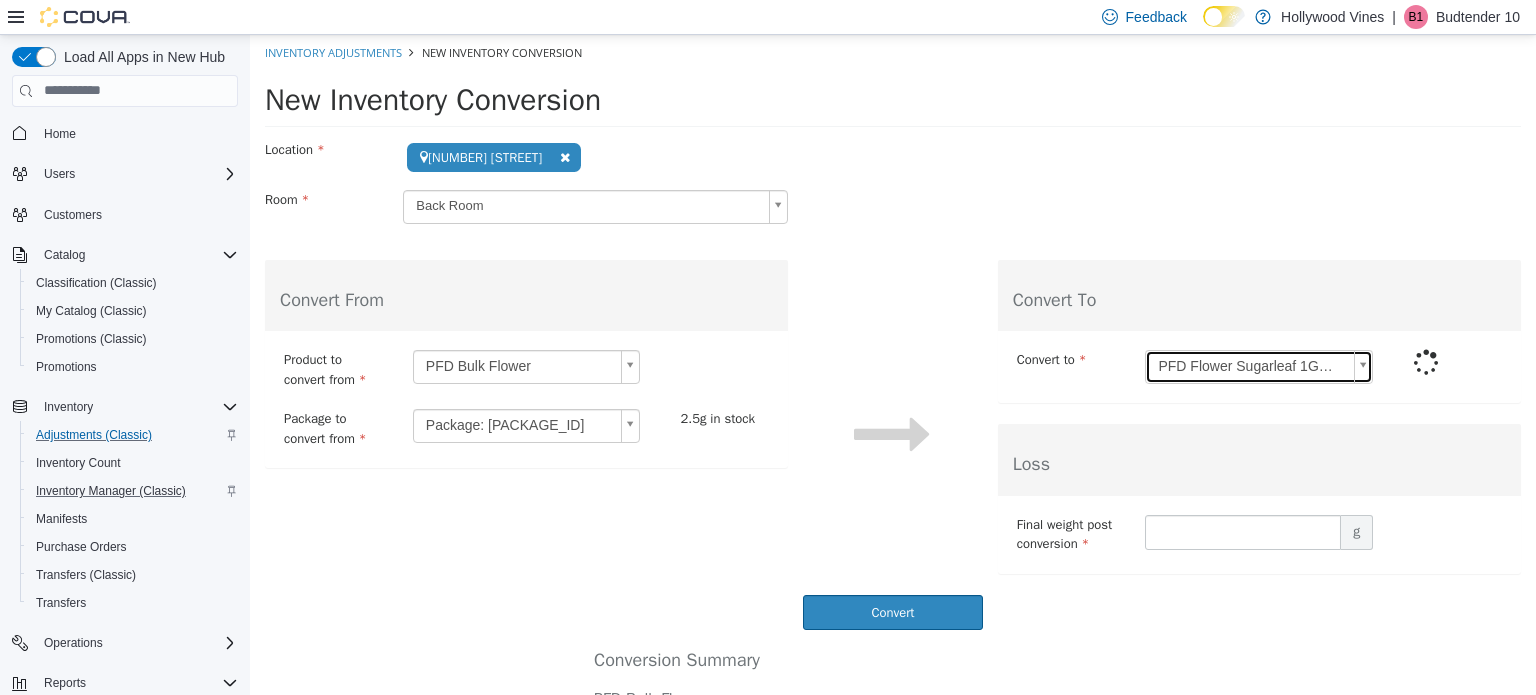 type on "*" 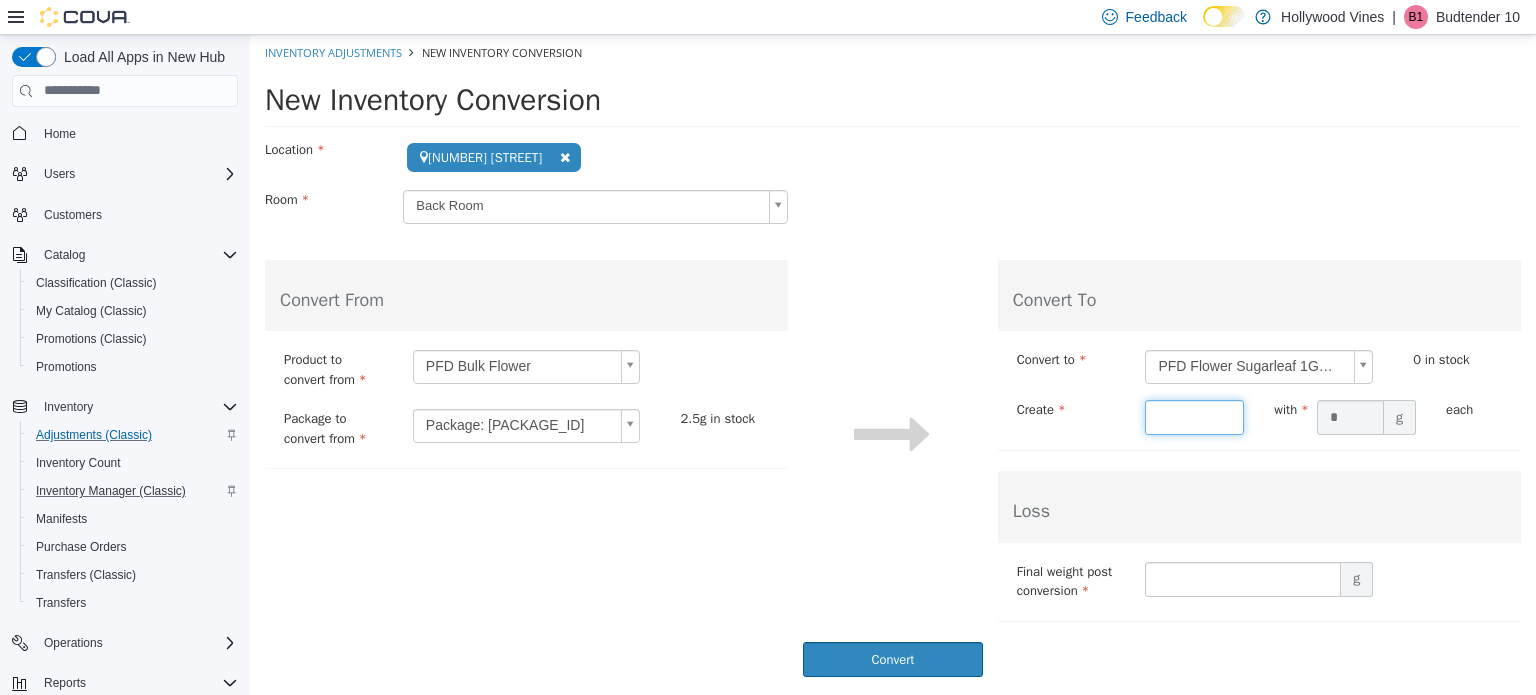 click at bounding box center [1194, 416] 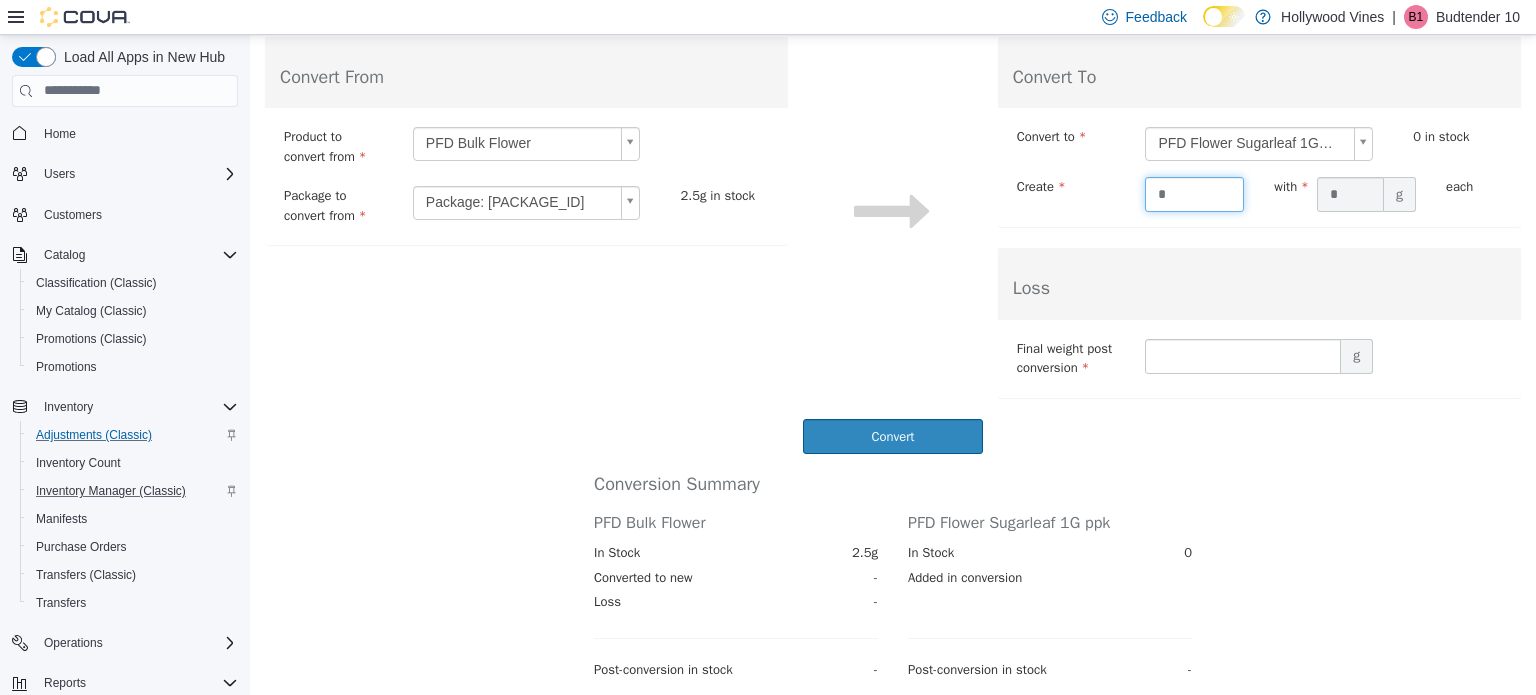 scroll, scrollTop: 241, scrollLeft: 0, axis: vertical 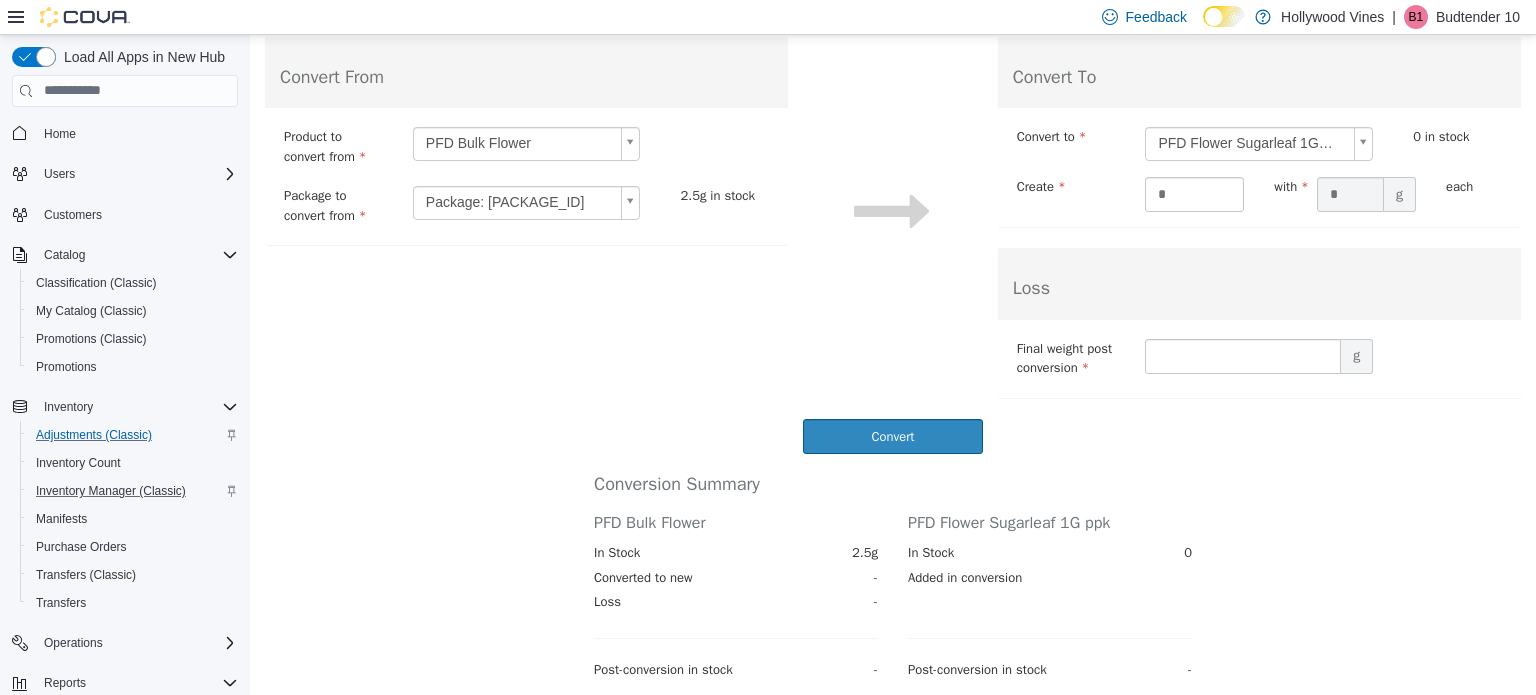 click on "**********" at bounding box center (893, 184) 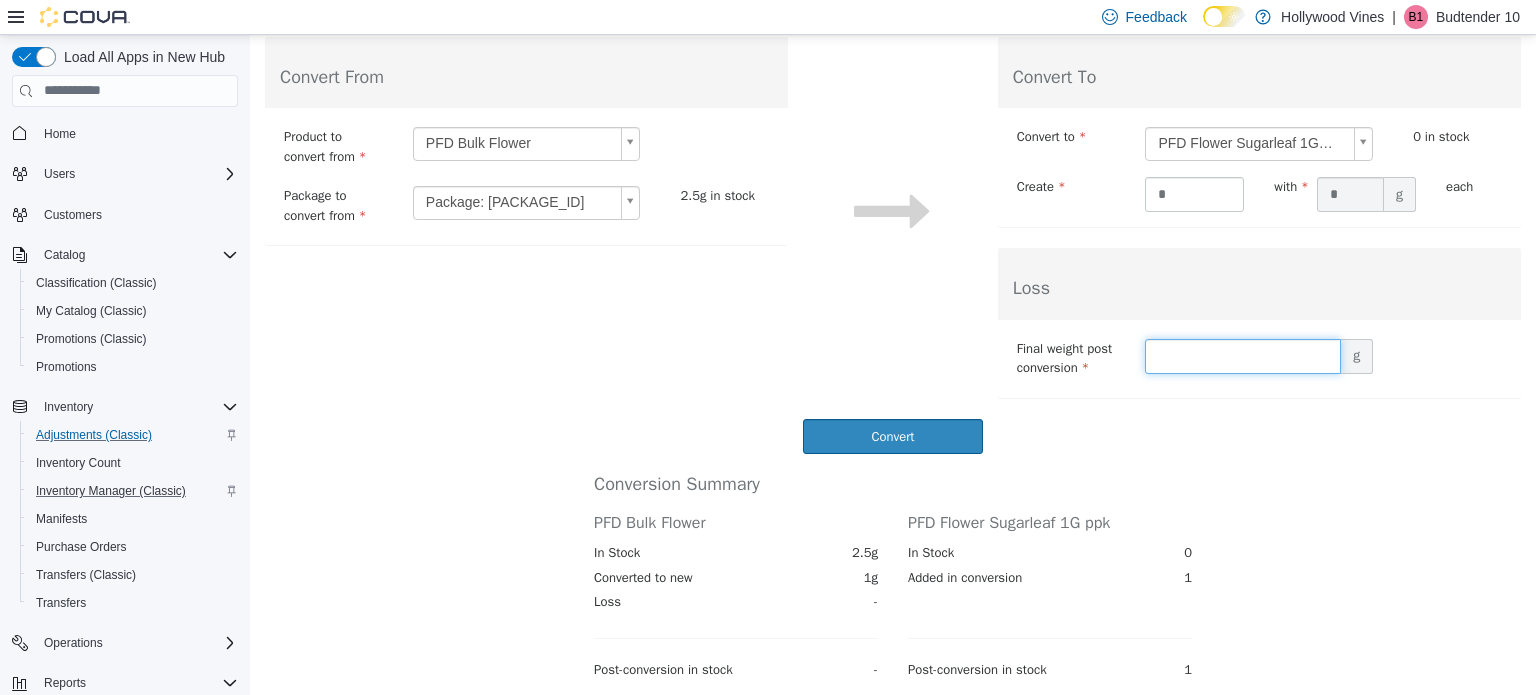 click at bounding box center (1243, 355) 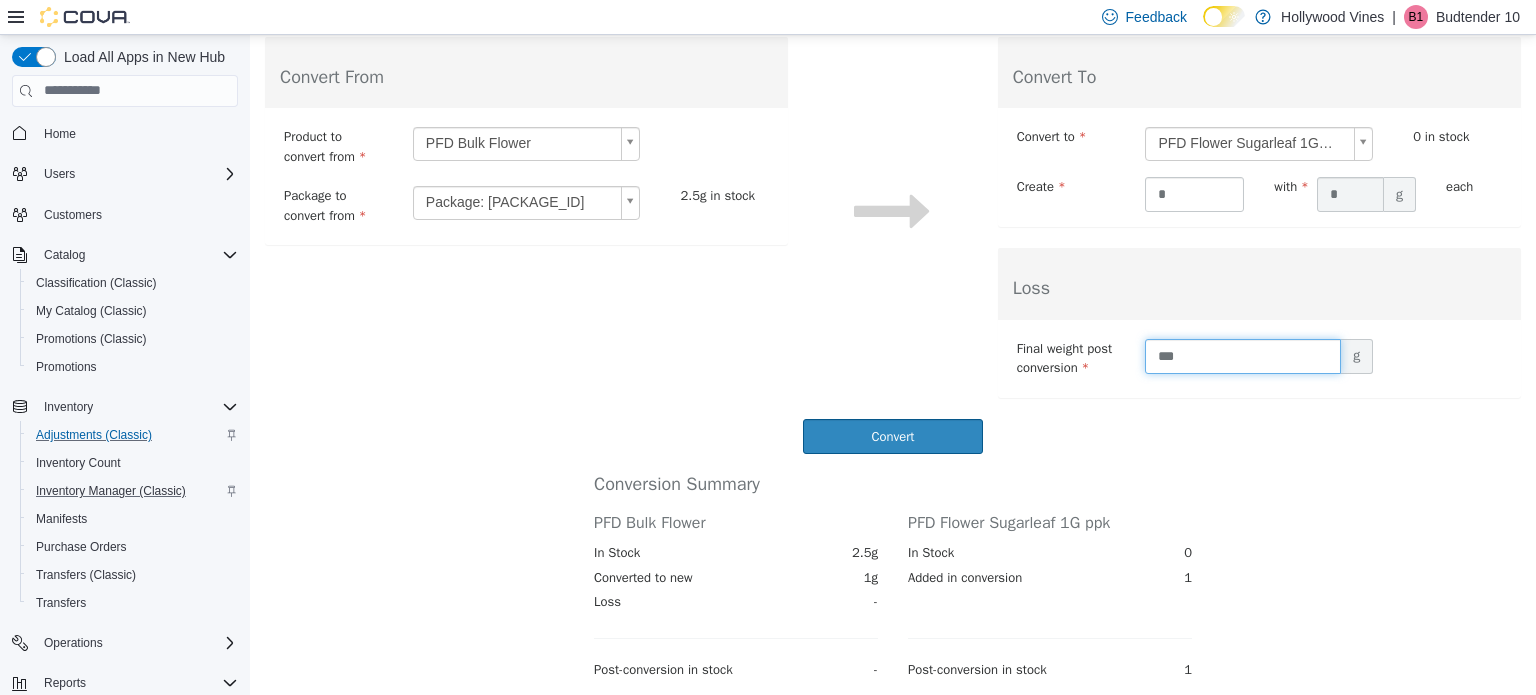 type on "***" 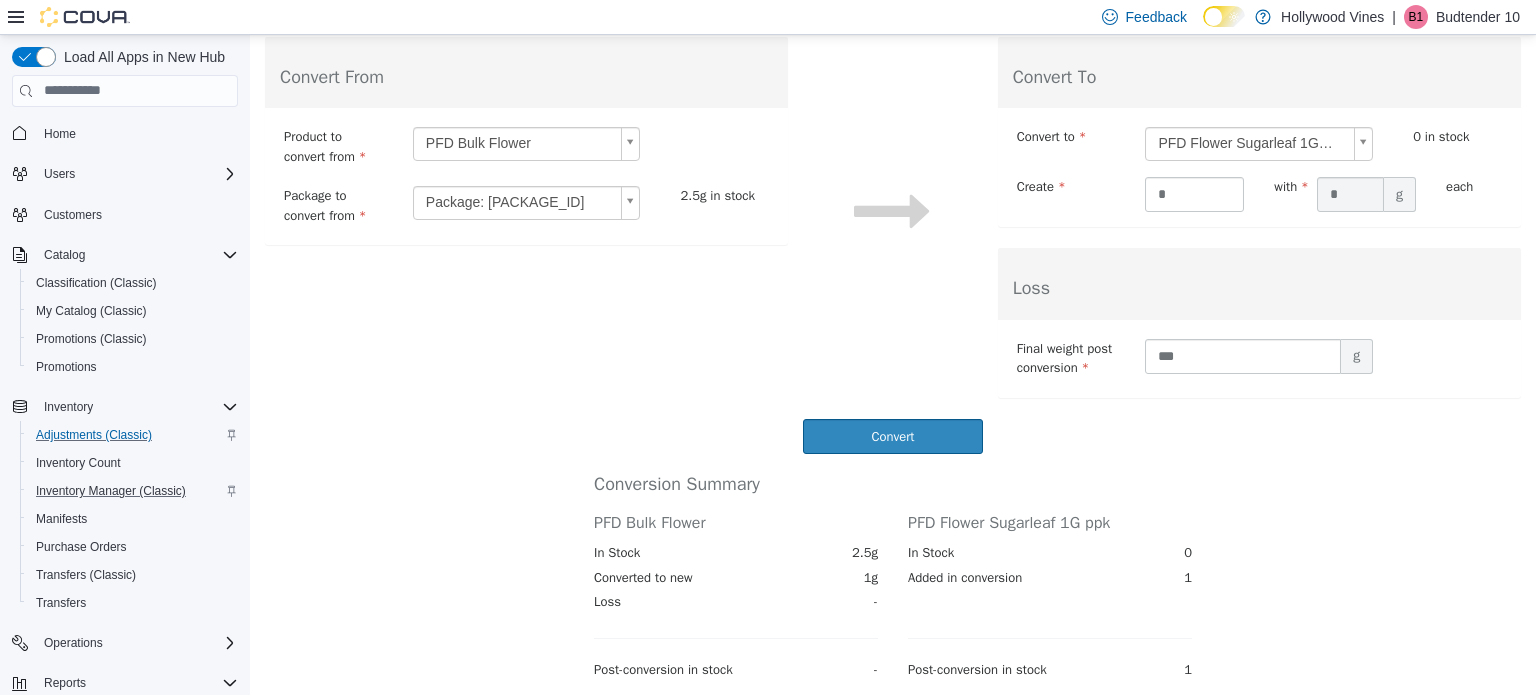 click on "Final weight post conversion *** g Final Weight is required." at bounding box center [1259, 358] 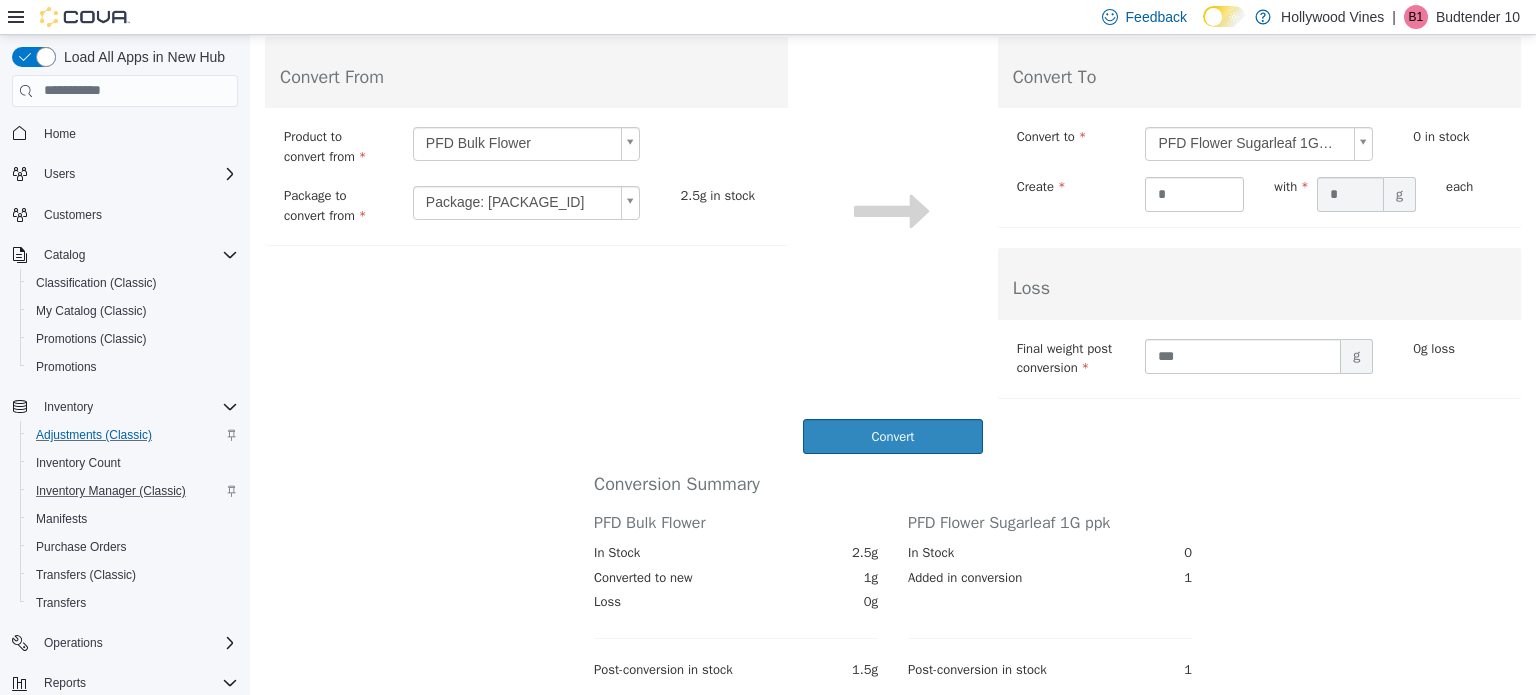 scroll, scrollTop: 241, scrollLeft: 0, axis: vertical 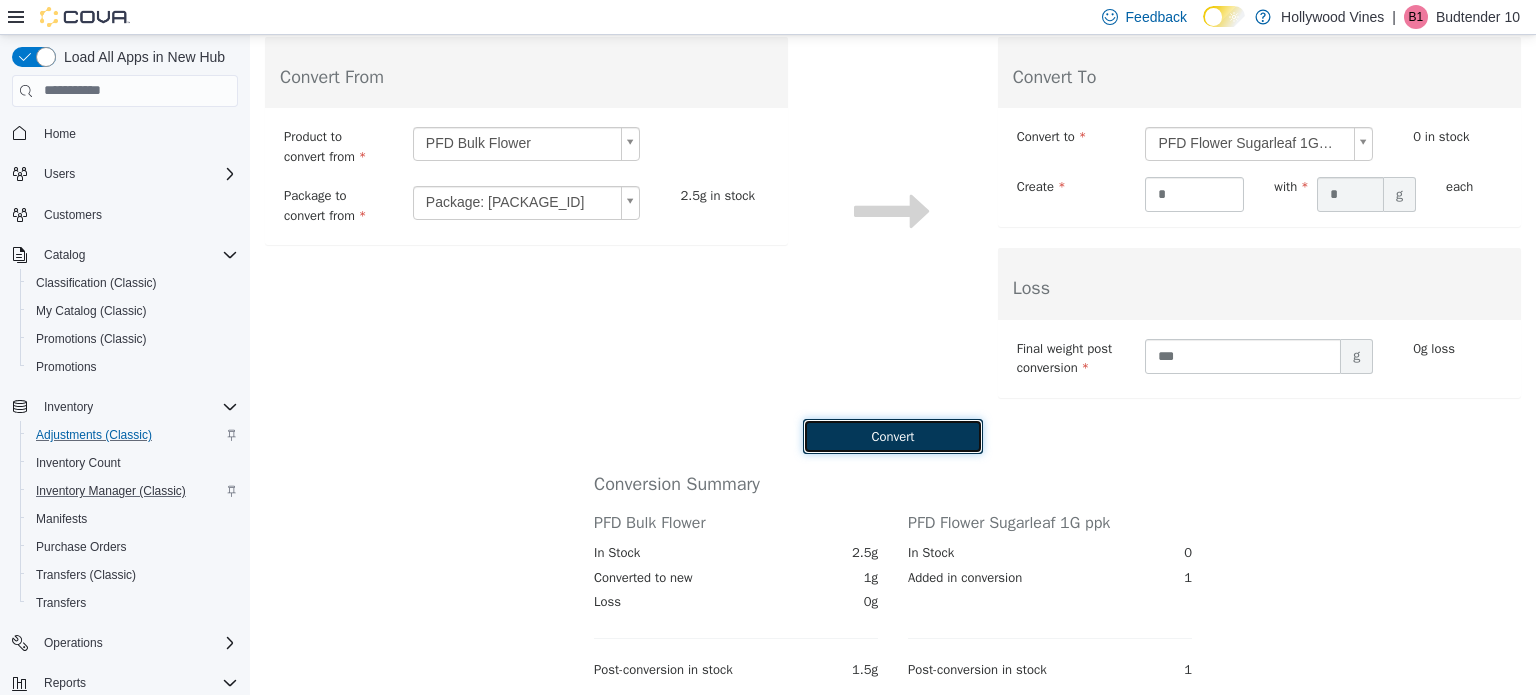click on "Convert" at bounding box center [892, 435] 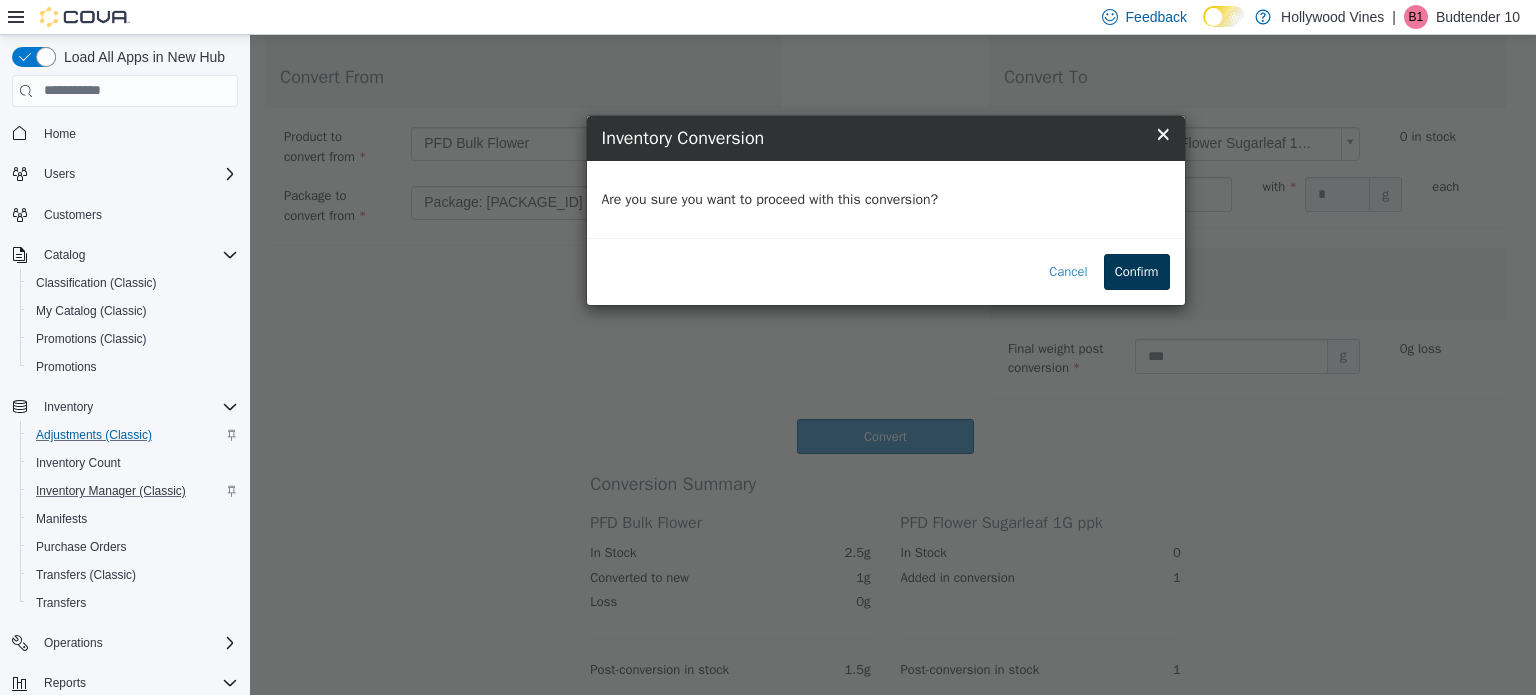click on "Confirm" at bounding box center [1137, 271] 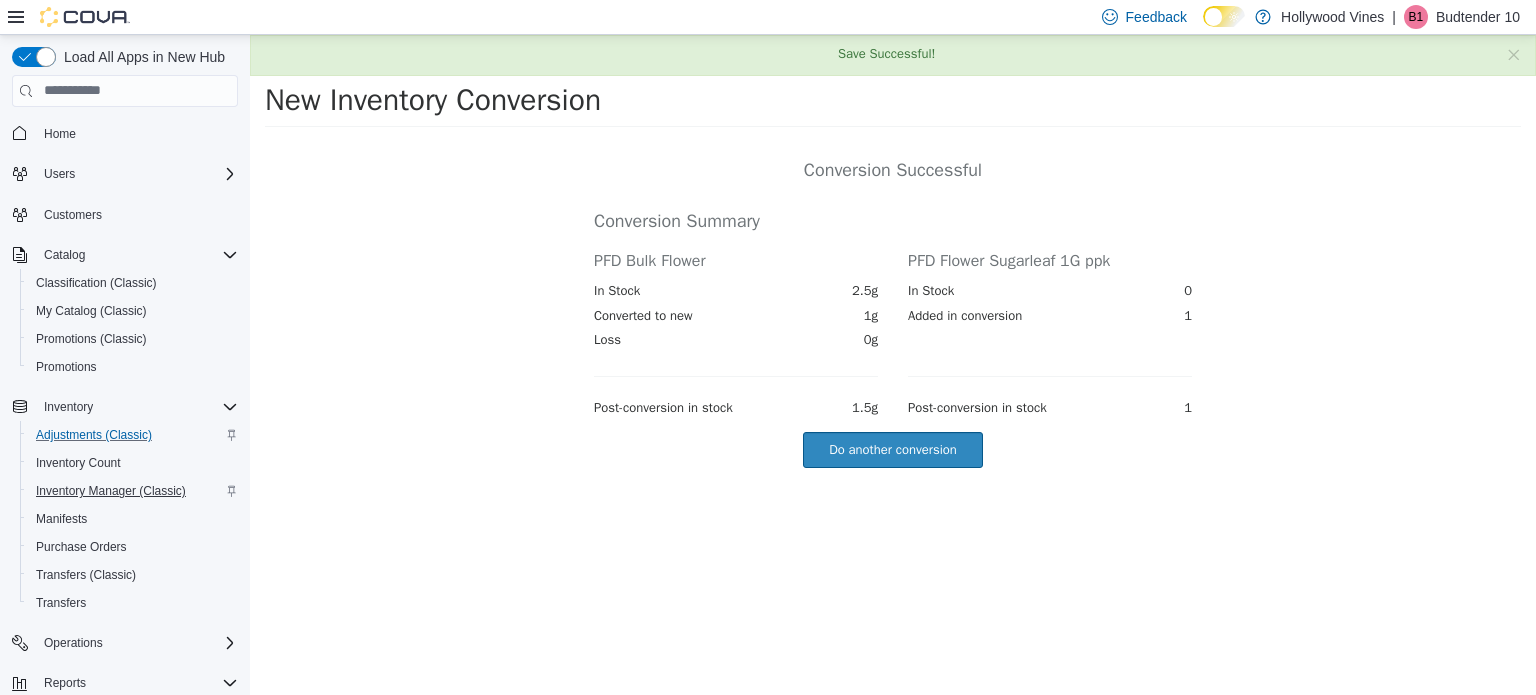 scroll, scrollTop: 0, scrollLeft: 0, axis: both 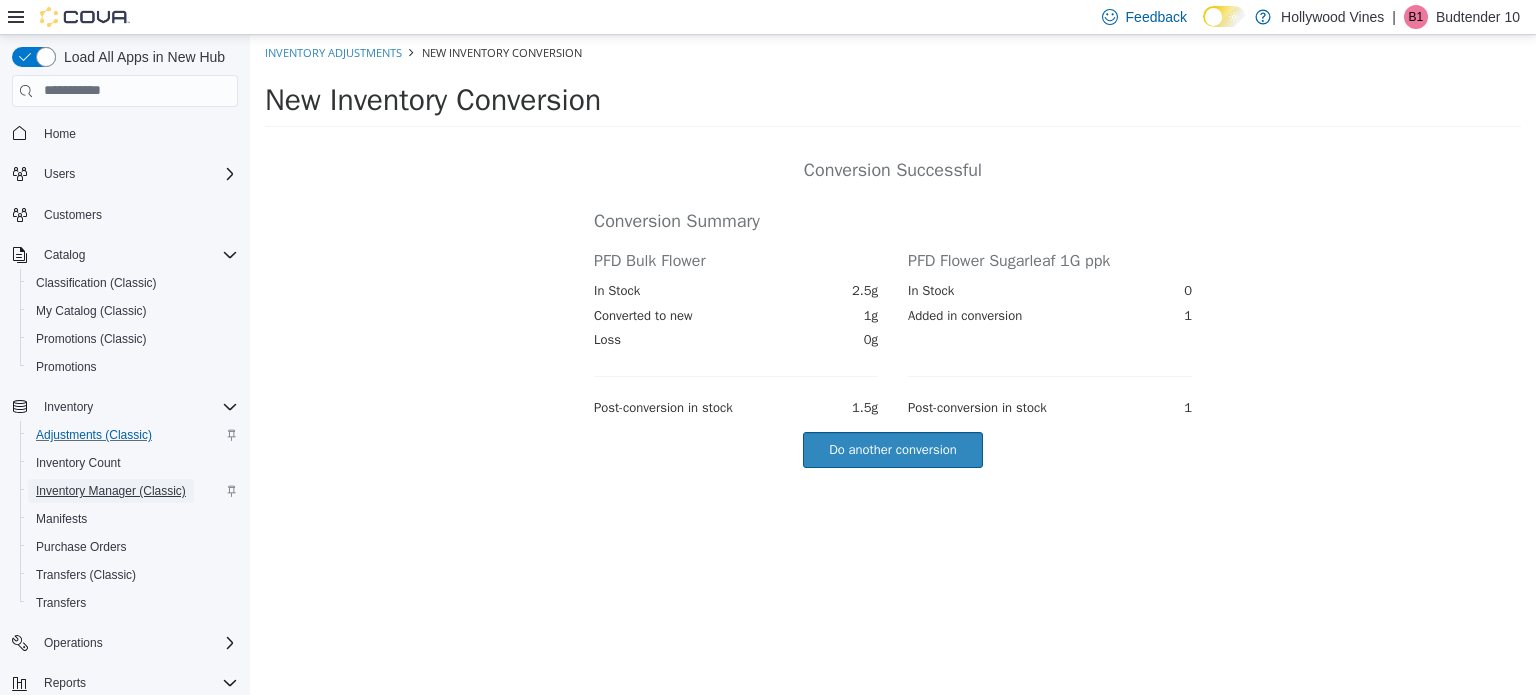 click on "Inventory Manager (Classic)" at bounding box center (111, 491) 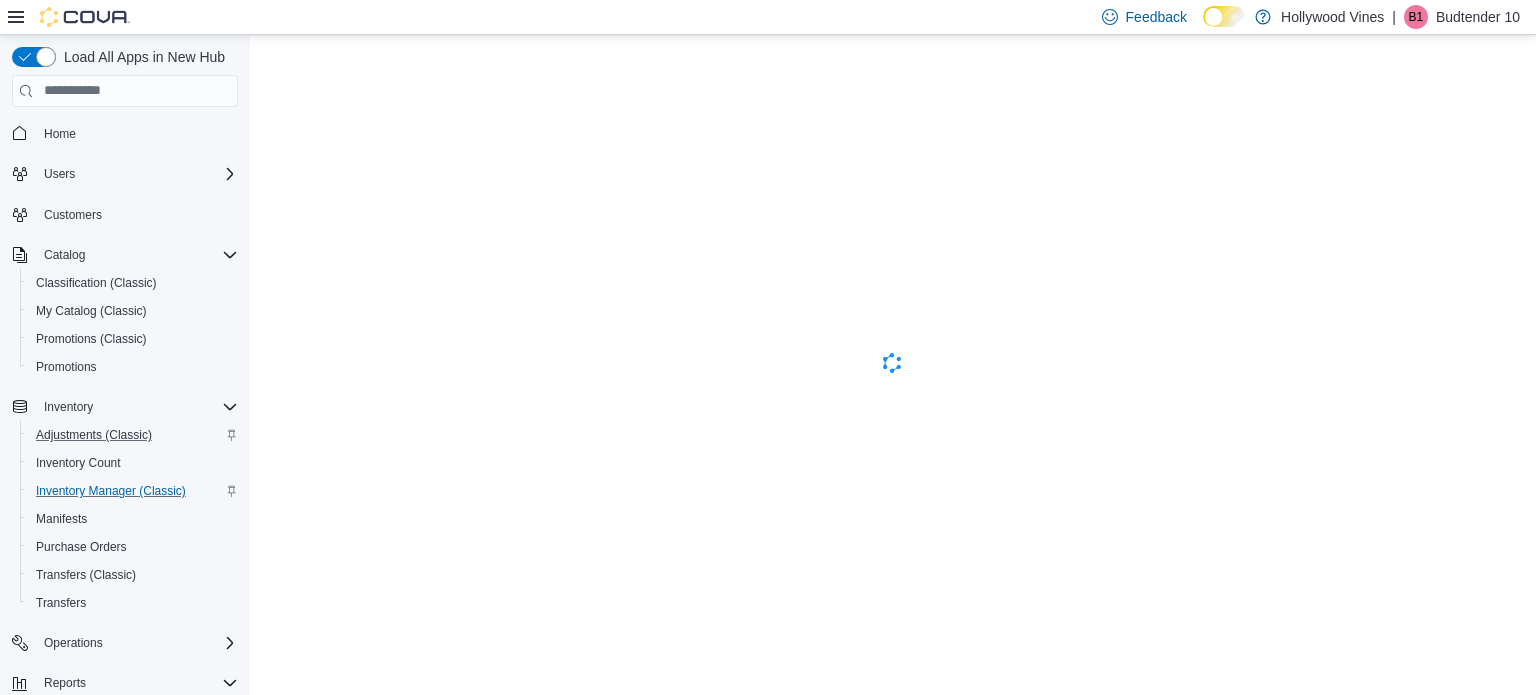 scroll, scrollTop: 0, scrollLeft: 0, axis: both 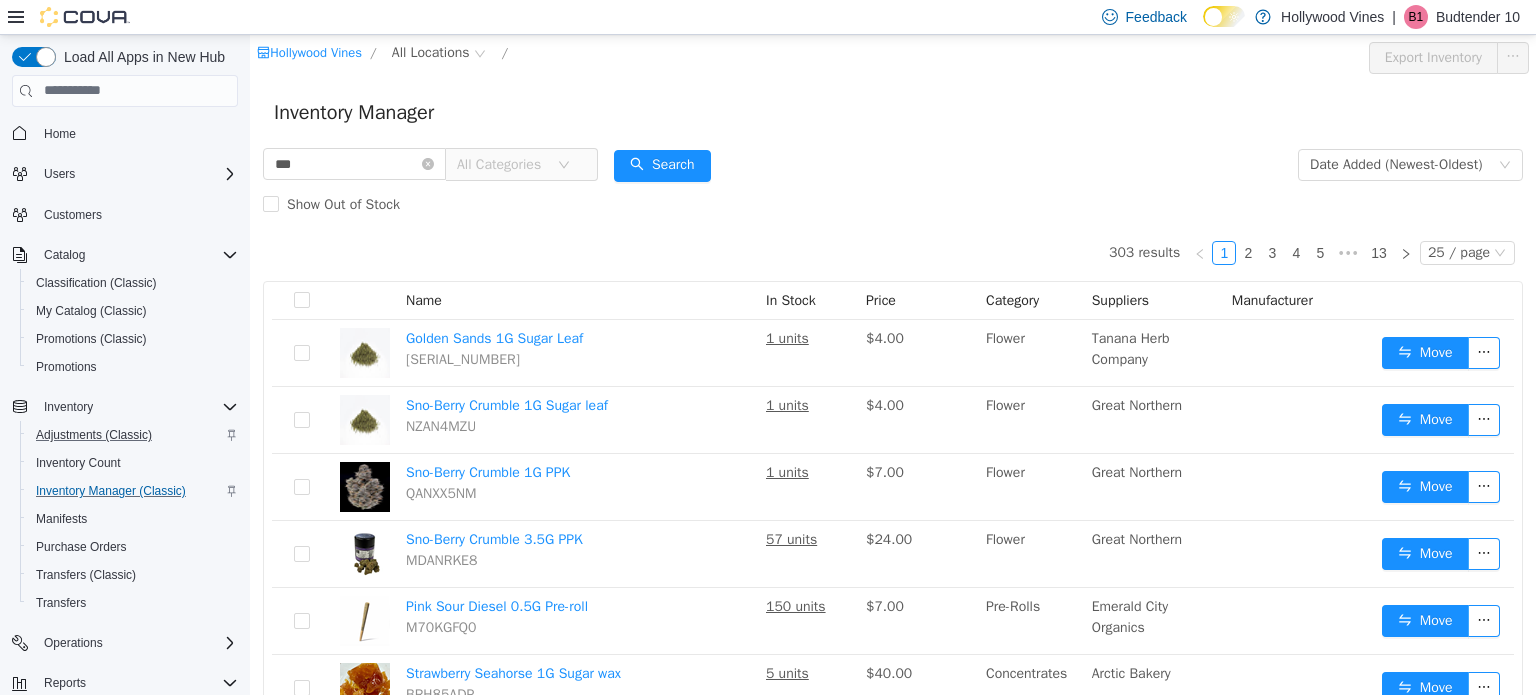 type on "***" 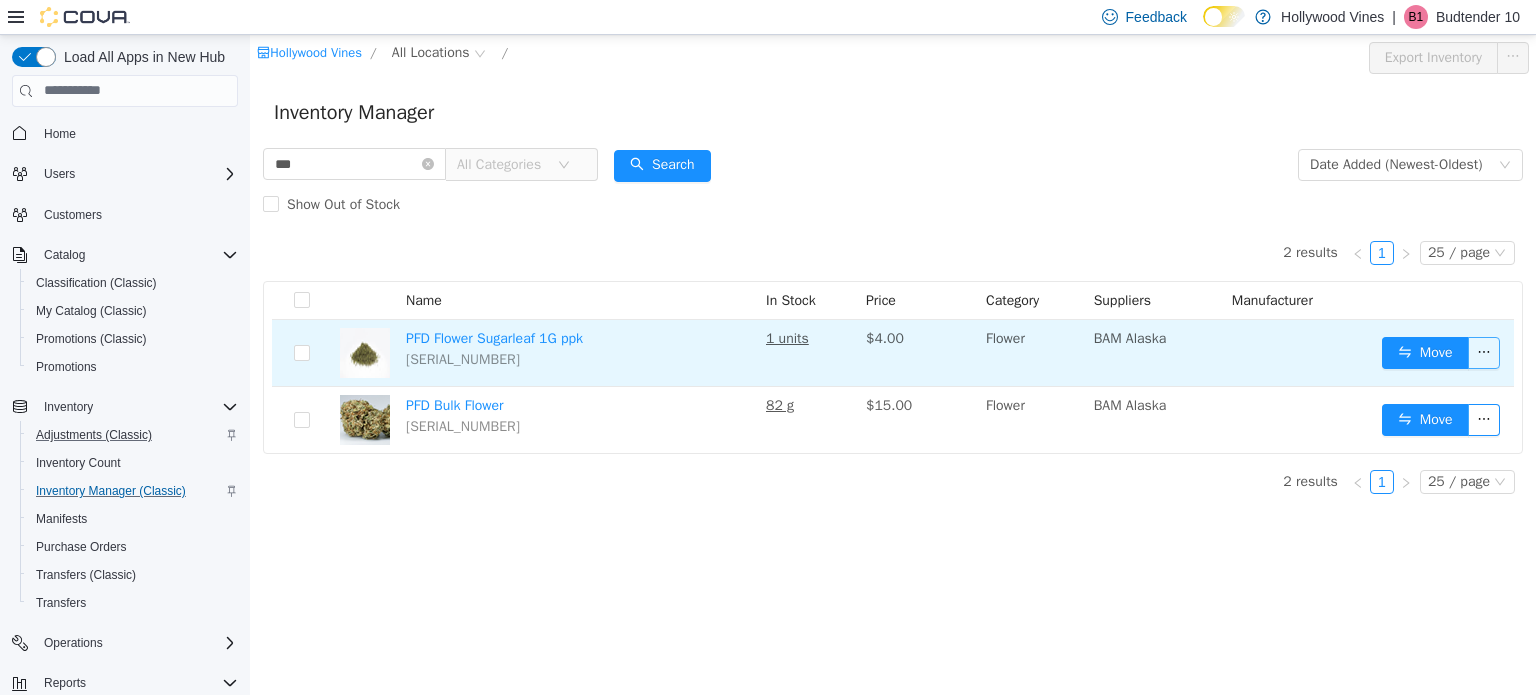 click at bounding box center [1484, 352] 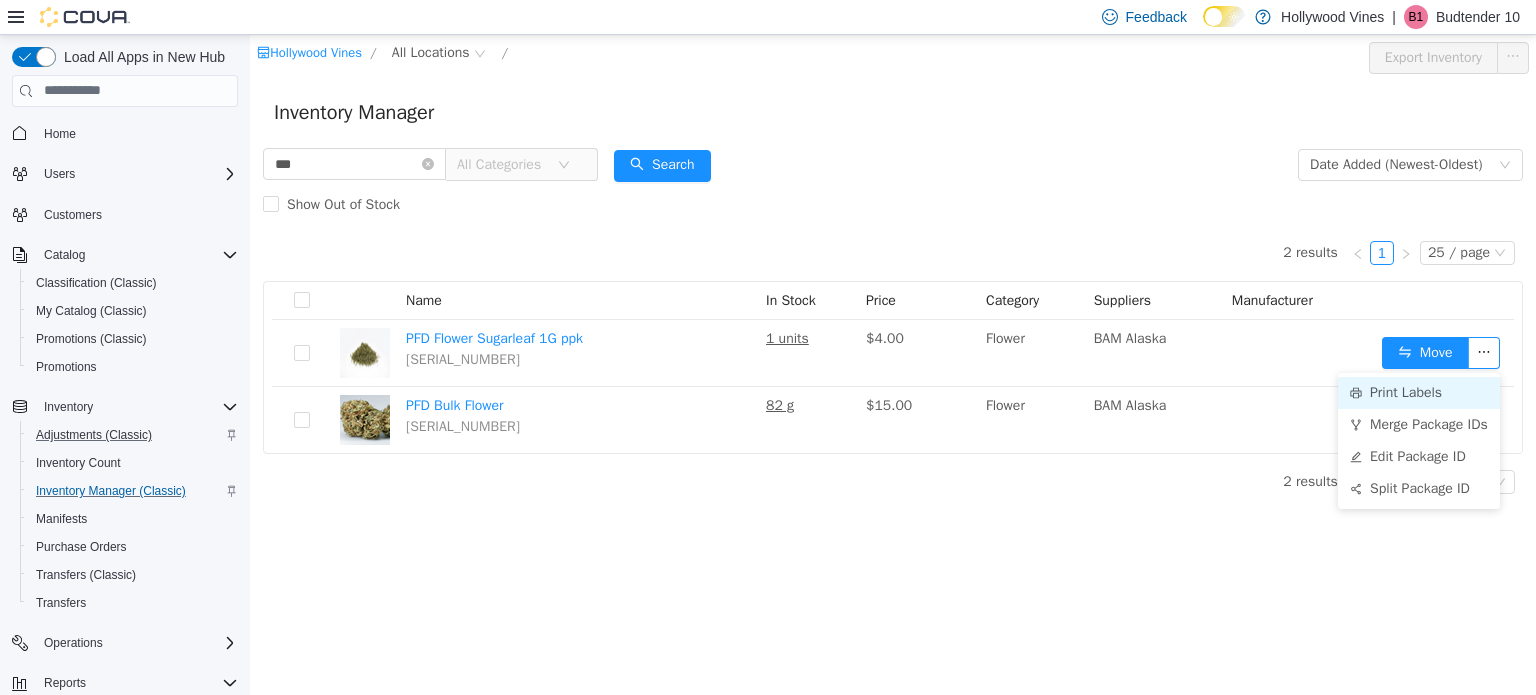 click on "Print Labels" at bounding box center [1419, 392] 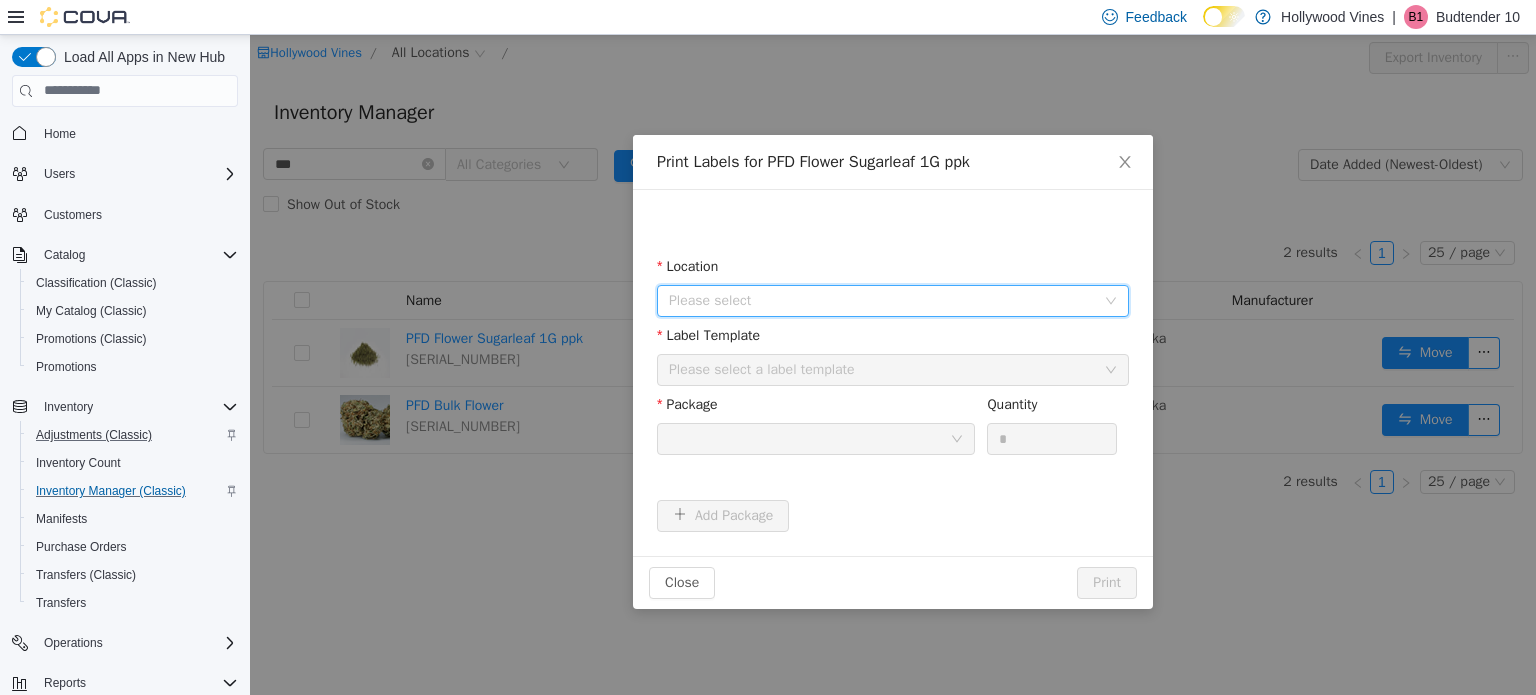 click on "Please select" at bounding box center (882, 300) 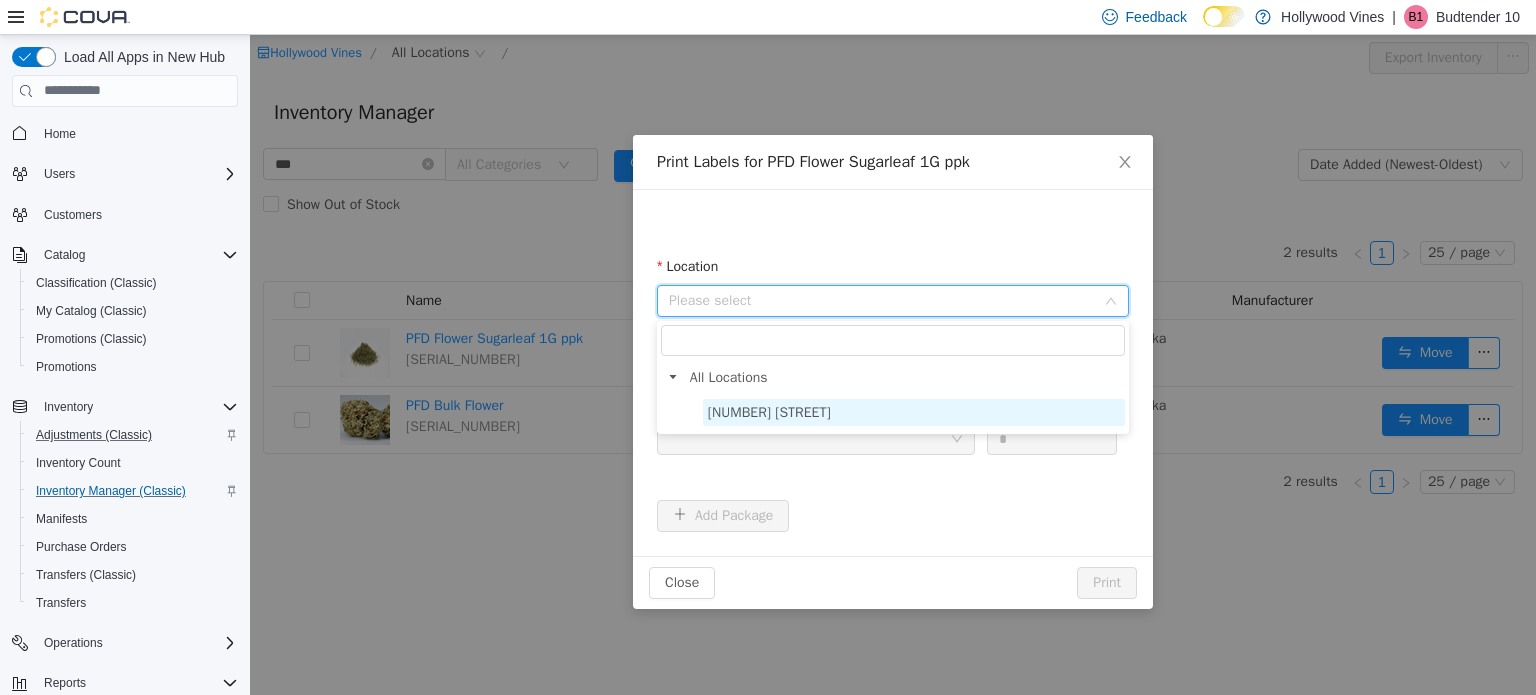 click on "3591 S. Vine Rd" at bounding box center [914, 411] 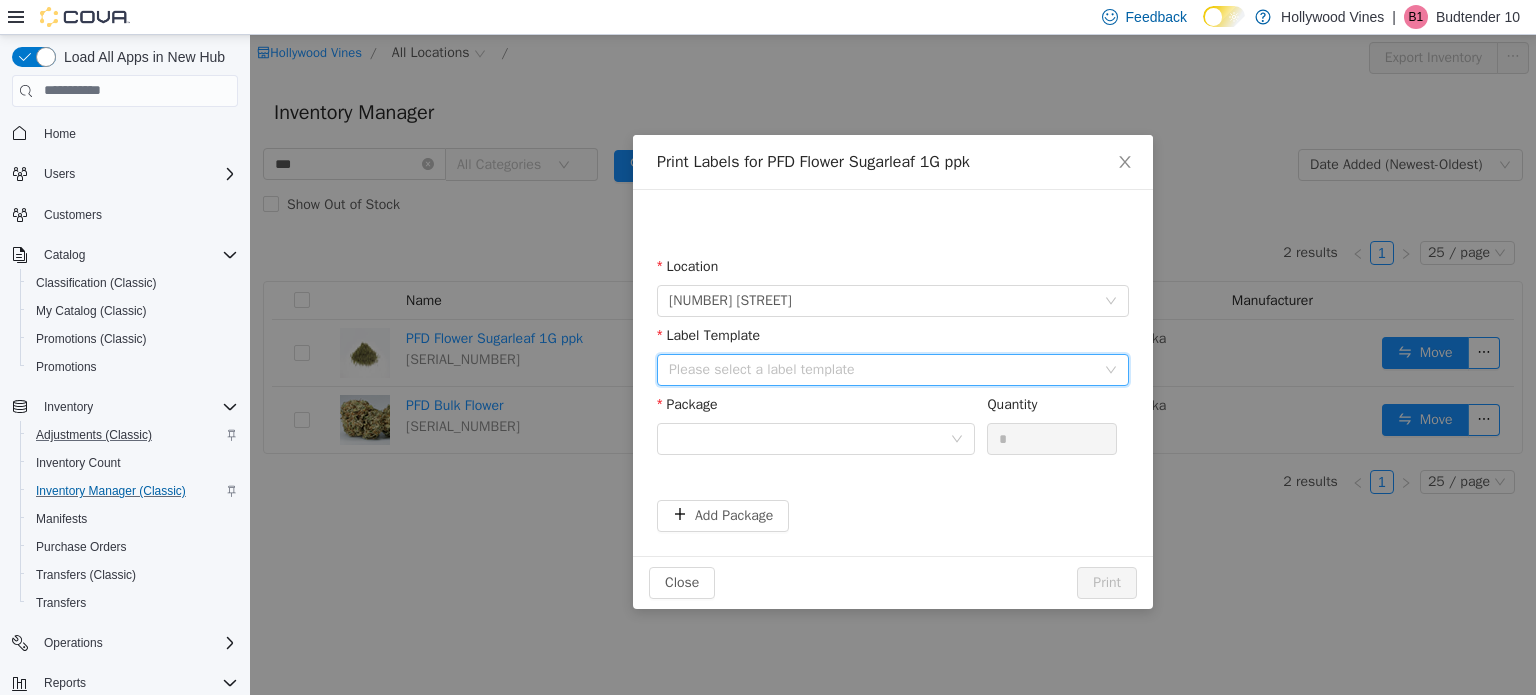 click on "Please select a label template" at bounding box center (886, 369) 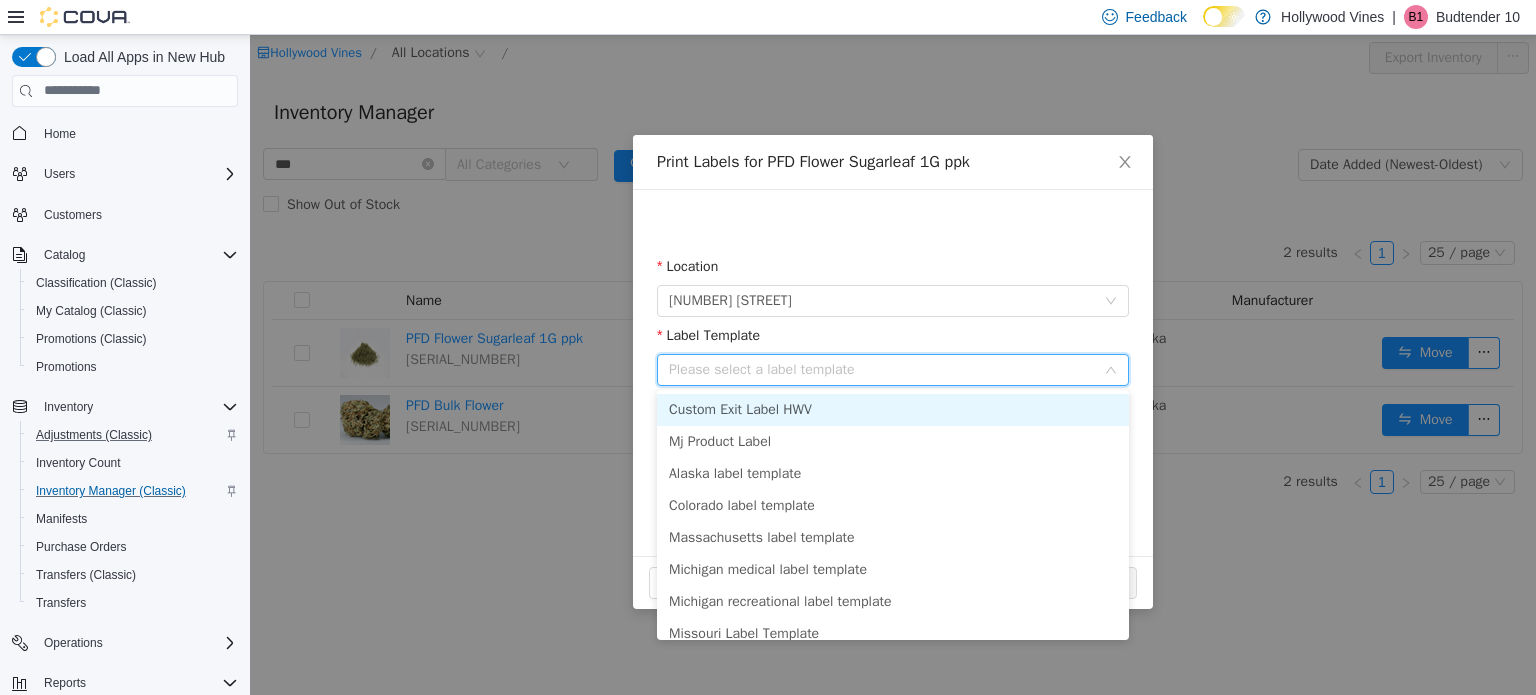 click on "Custom Exit Label HWV" at bounding box center [893, 409] 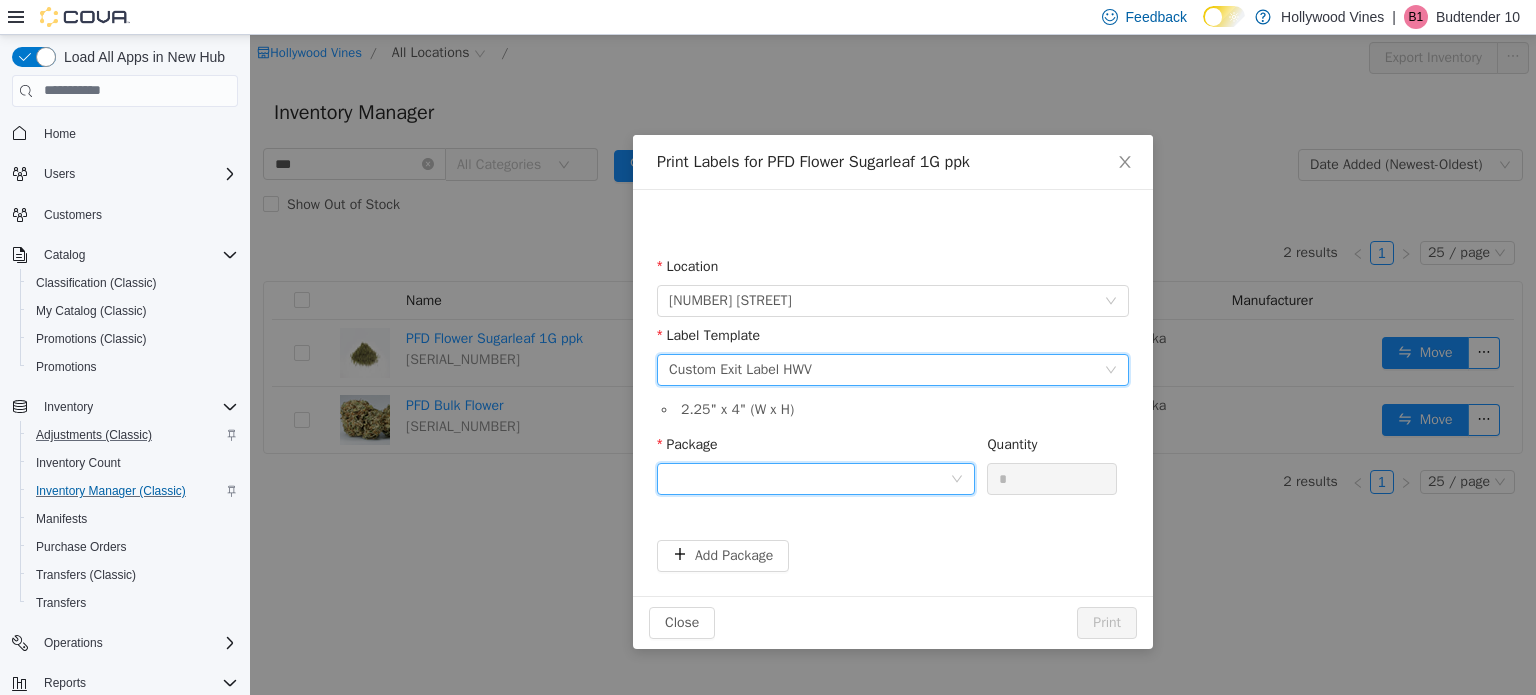 click at bounding box center (809, 478) 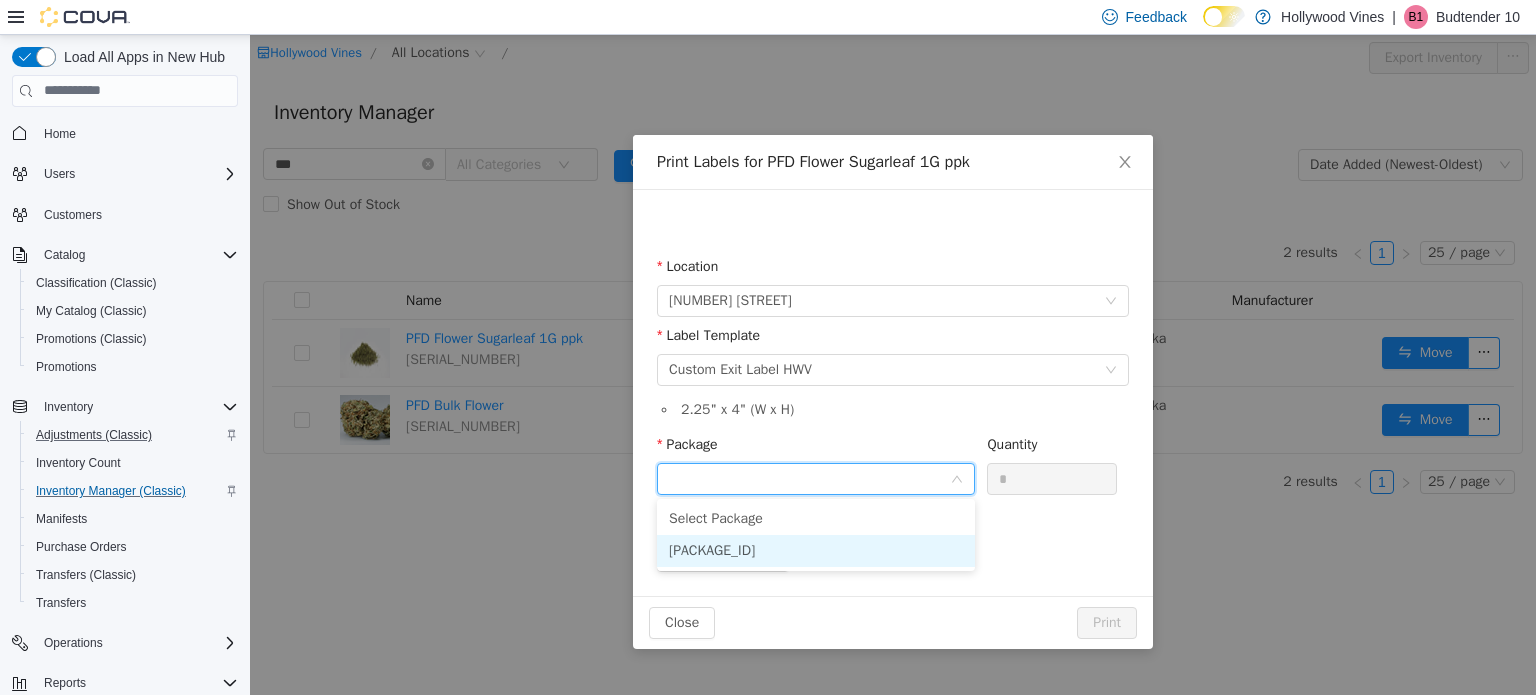 click on "1A402030000D675000005791" at bounding box center (712, 549) 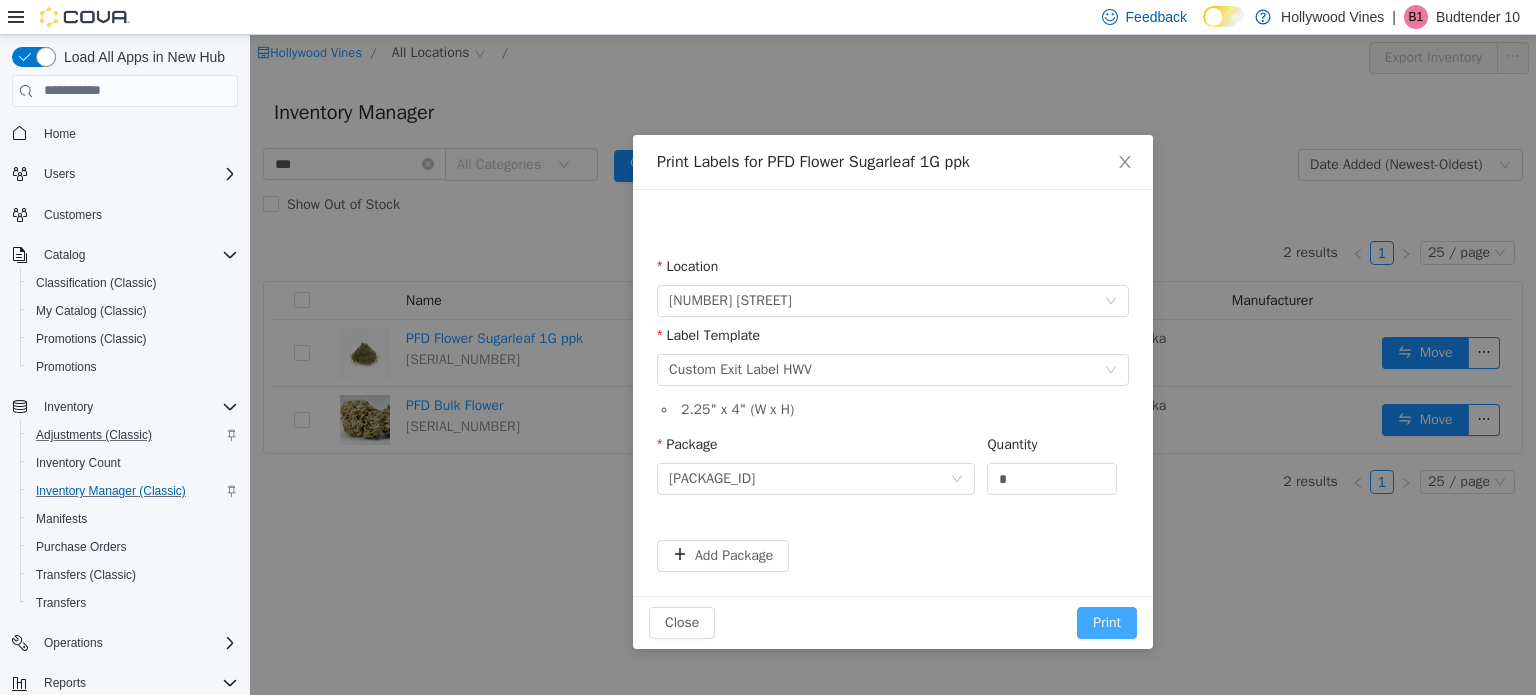 click on "Print" at bounding box center (1107, 622) 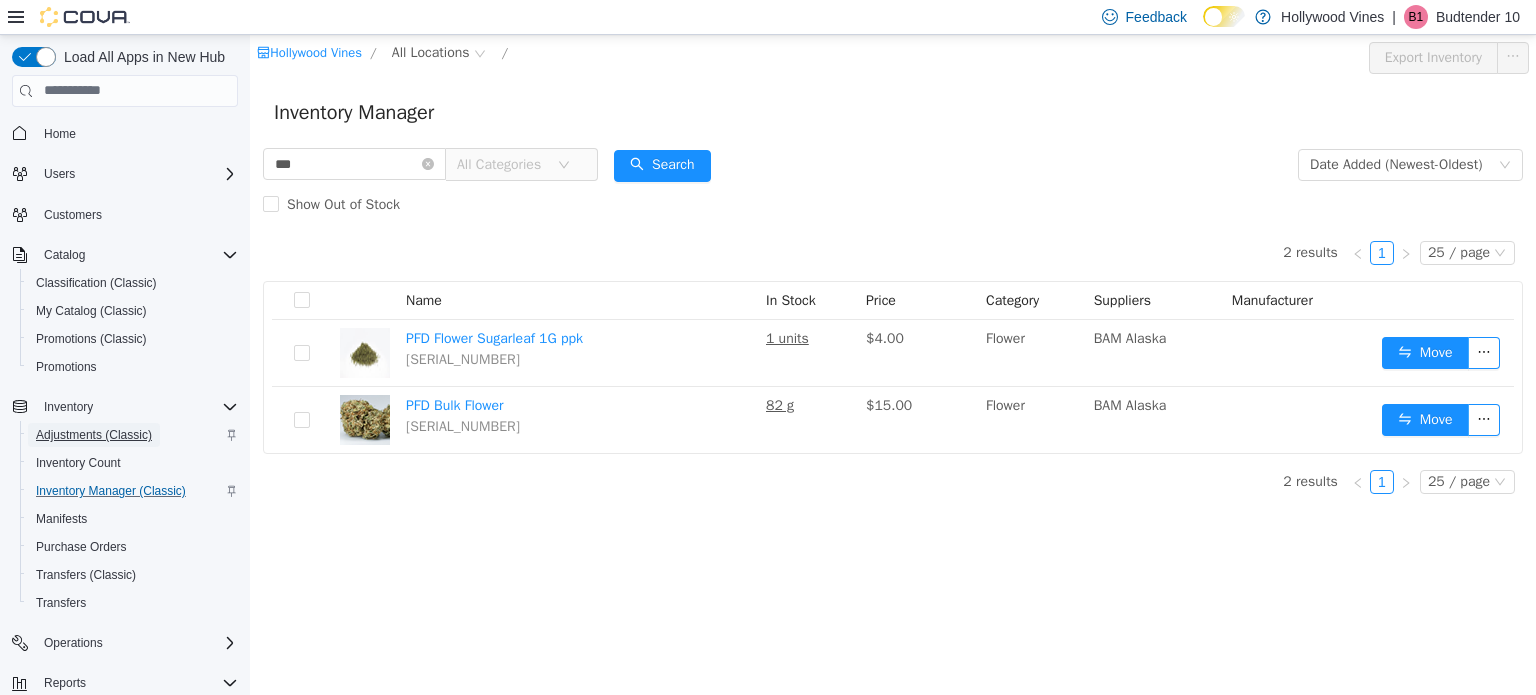click on "Adjustments (Classic)" at bounding box center [94, 435] 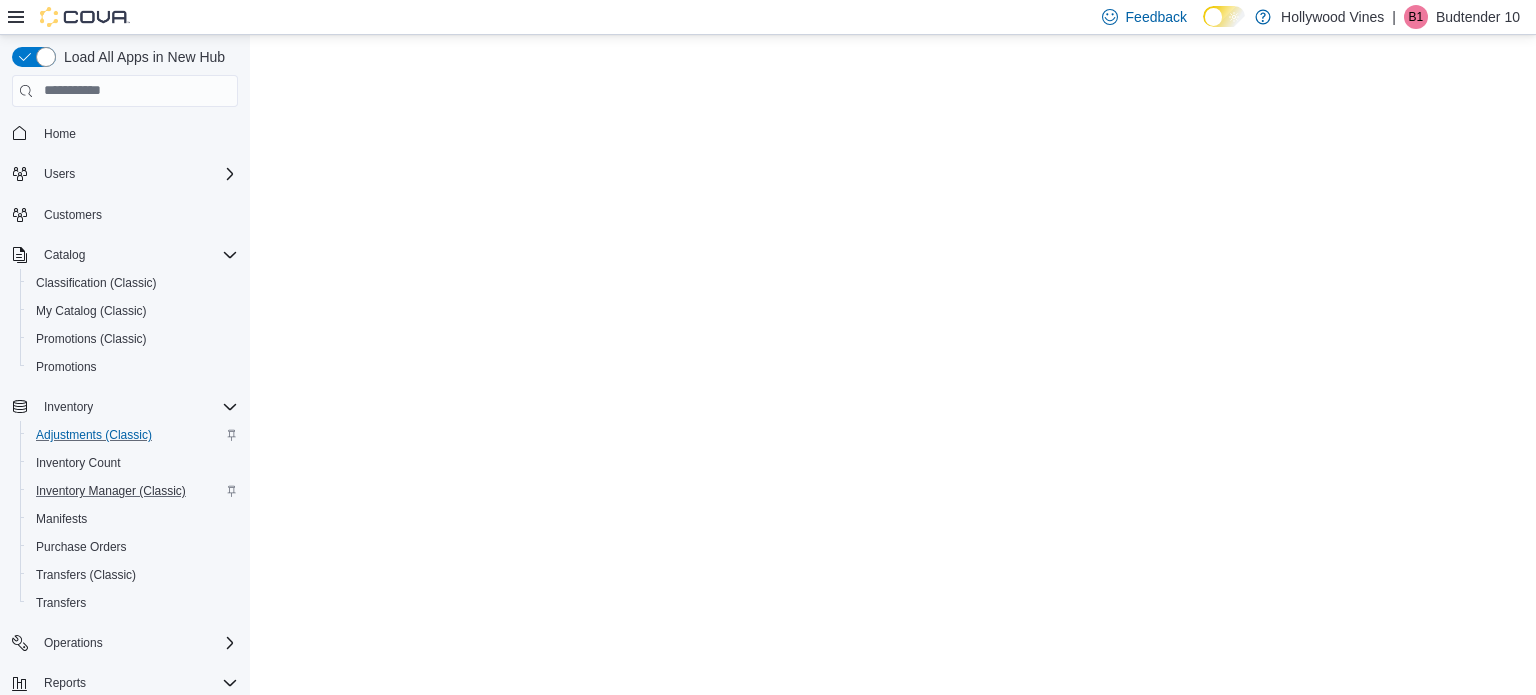 scroll, scrollTop: 0, scrollLeft: 0, axis: both 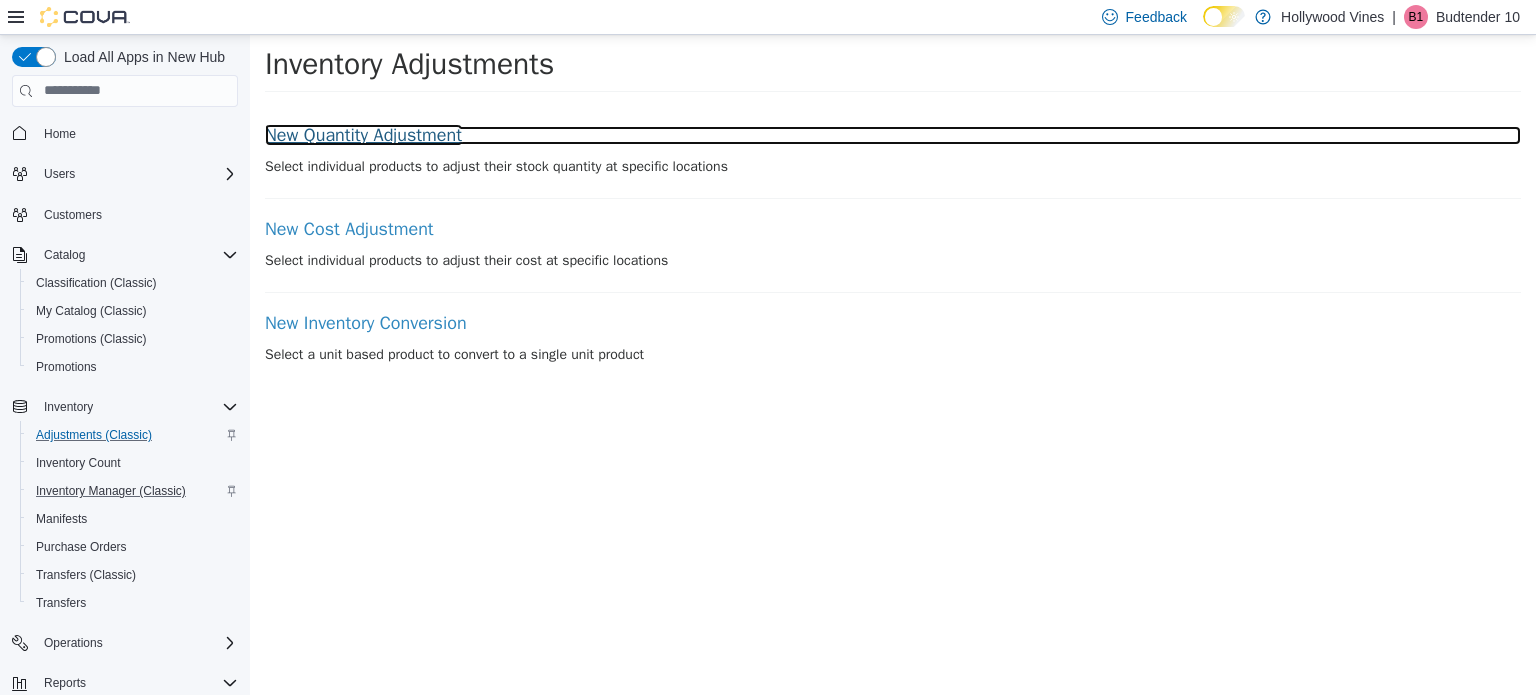 click on "New Quantity Adjustment" at bounding box center (893, 135) 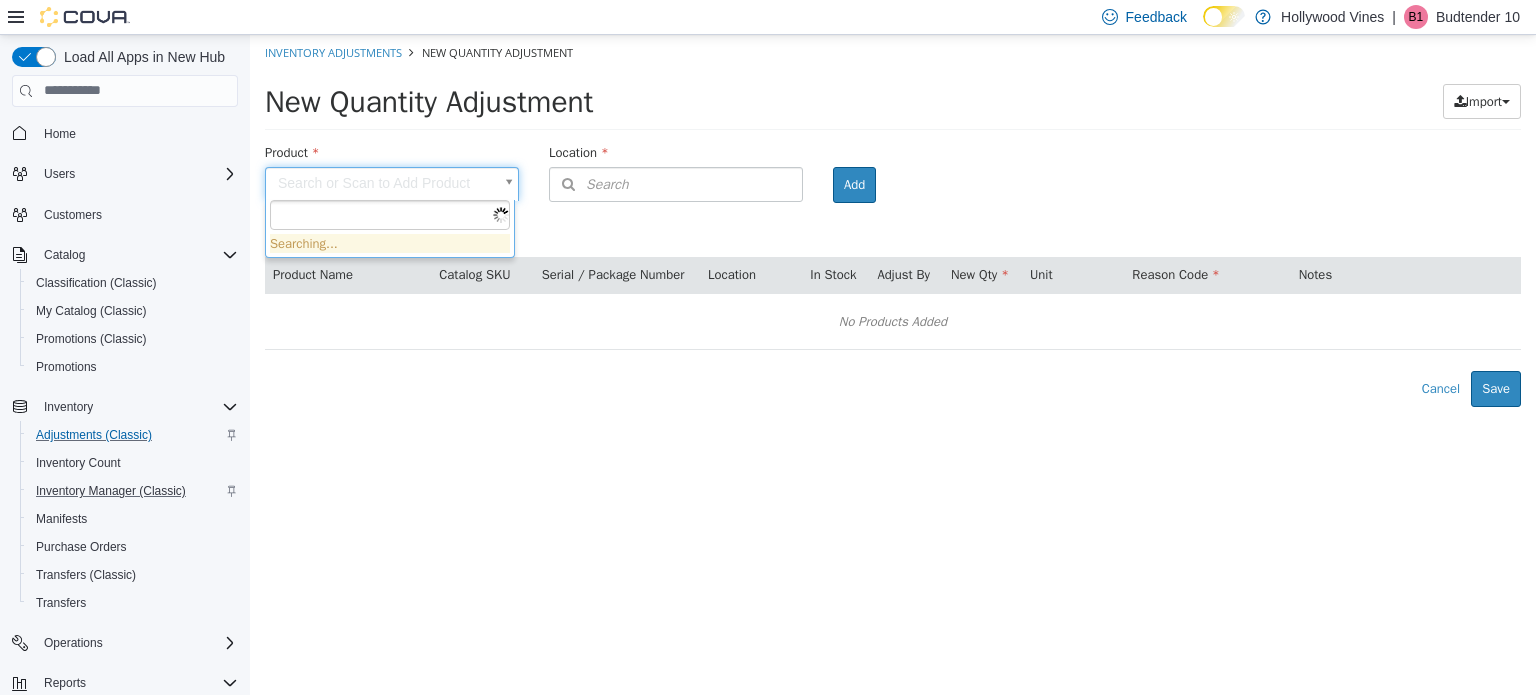click on "×
Inventory Adjustments
New Quantity Adjustment
New Quantity Adjustment
Import  Inventory Export (.CSV) Package List (.TXT)
Product     Search or Scan to Add Product     Location Search Type 3 or more characters or browse       Hollywood Vines     (1)         3591 S. Vine Rd         Room   Add Products  ( 0 ) Product Name Catalog SKU Serial / Package Number Location In Stock Adjust By New Qty Unit Reason Code Notes No Products Added Error saving adjustment please resolve the errors above. Cancel Save
Searching..." at bounding box center (893, 220) 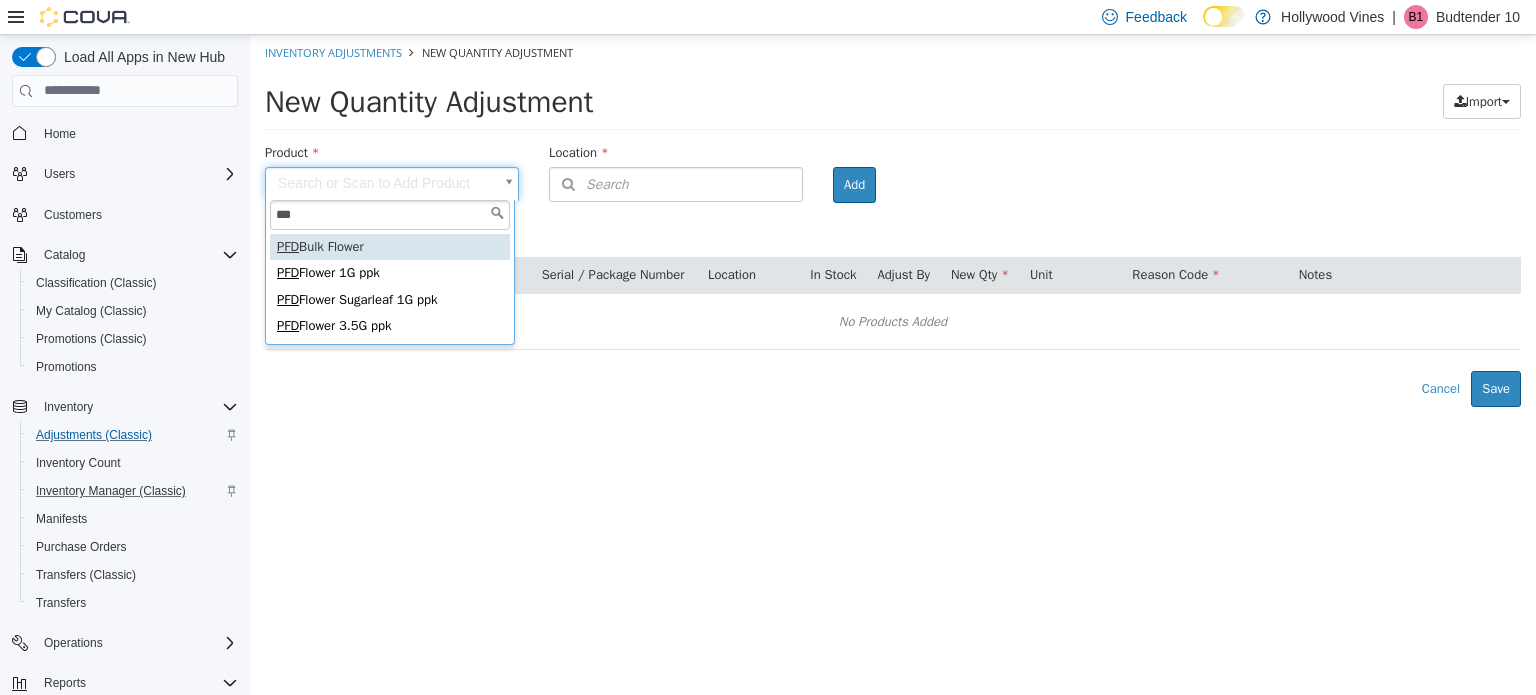 type on "***" 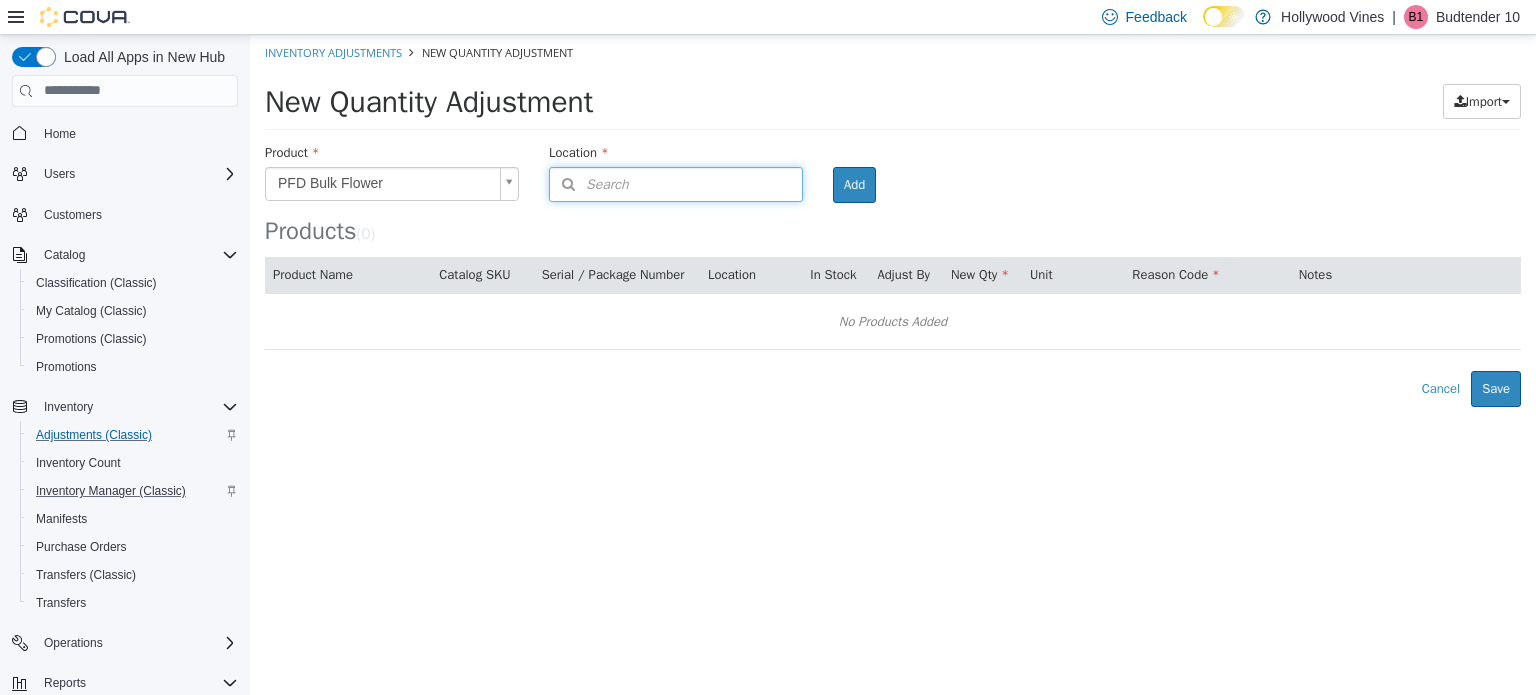 click on "Search" at bounding box center [589, 183] 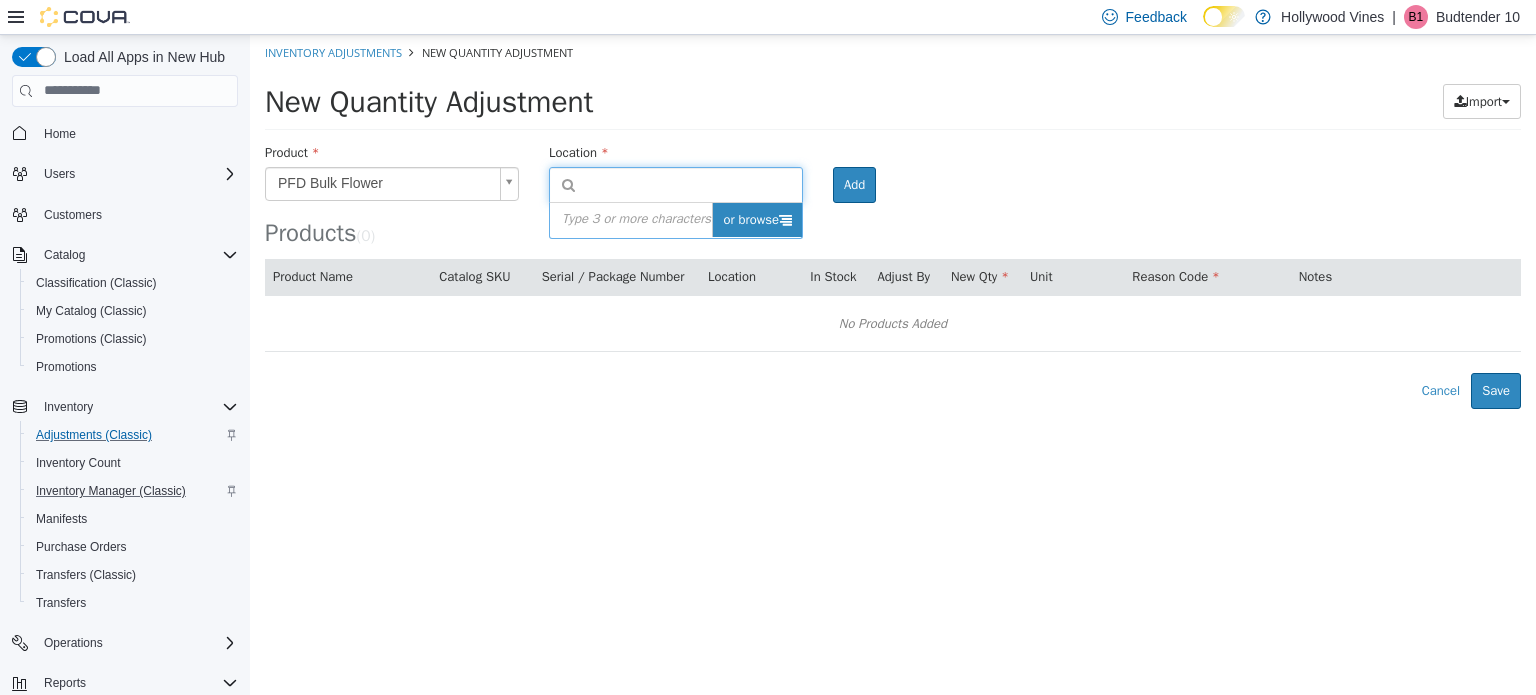 click on "or browse" at bounding box center [757, 219] 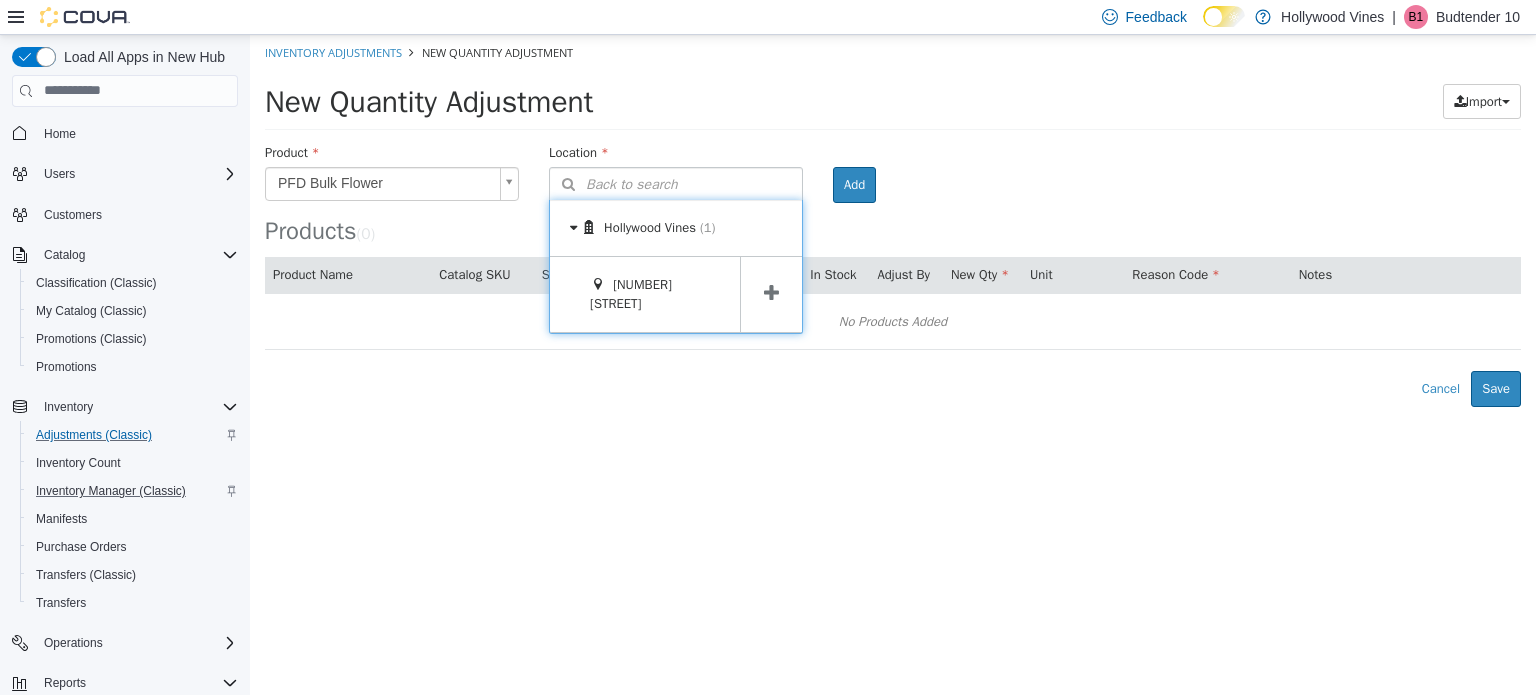 click at bounding box center [771, 293] 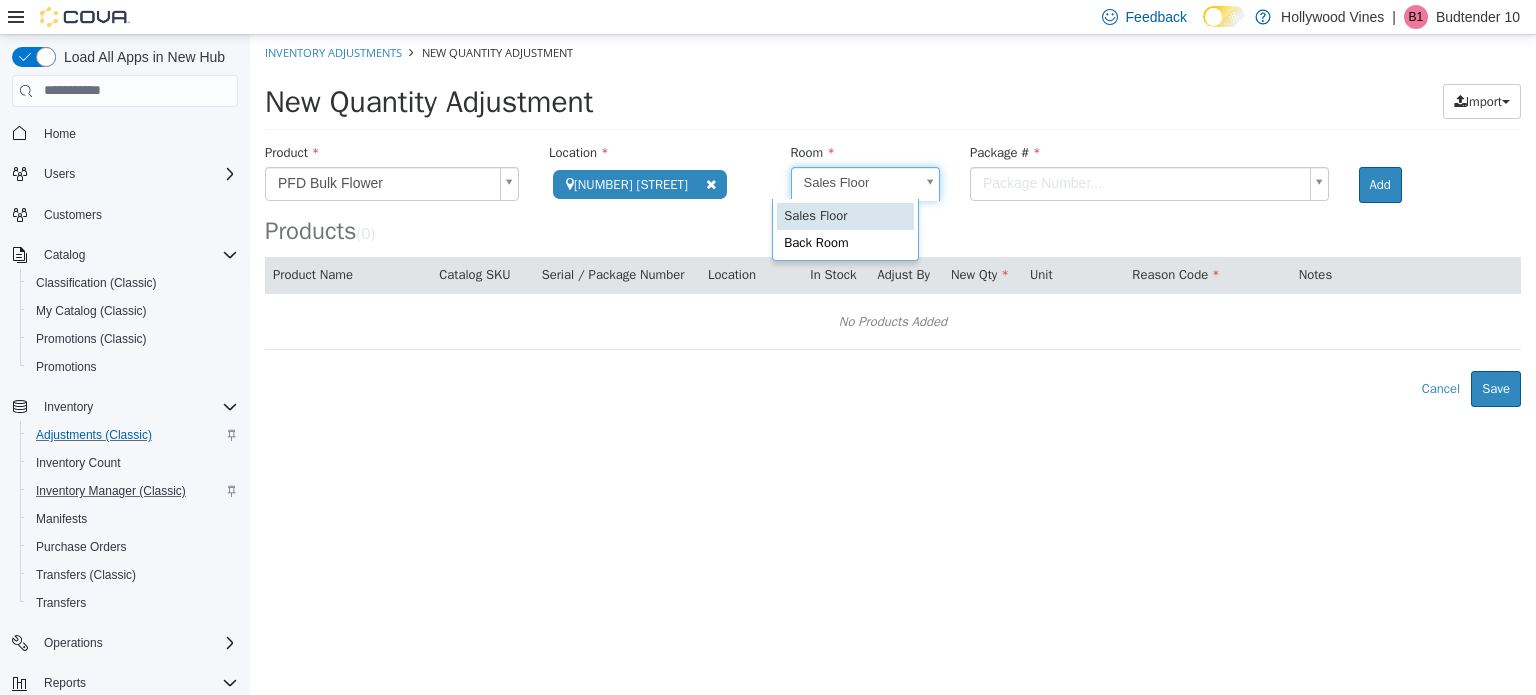 click on "**********" at bounding box center [893, 220] 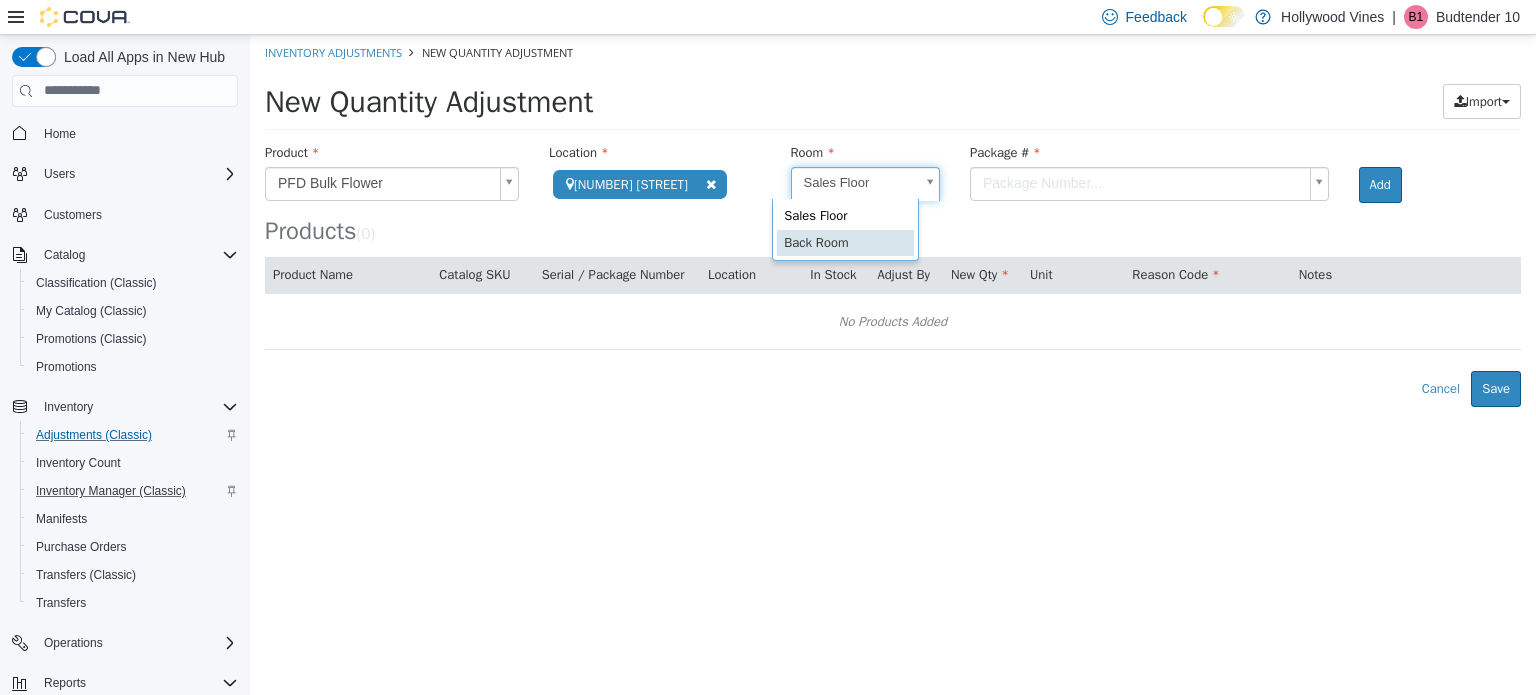 scroll, scrollTop: 0, scrollLeft: 5, axis: horizontal 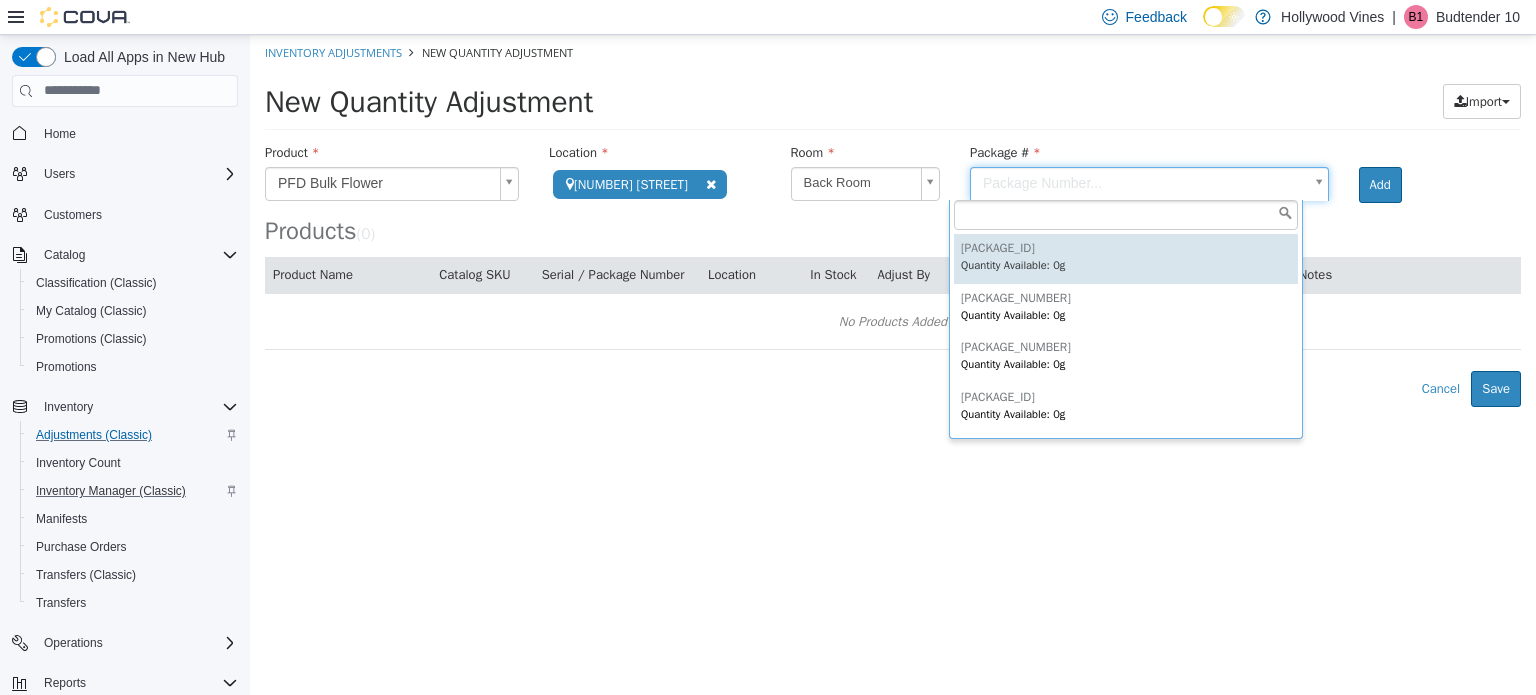 click on "**********" at bounding box center (893, 220) 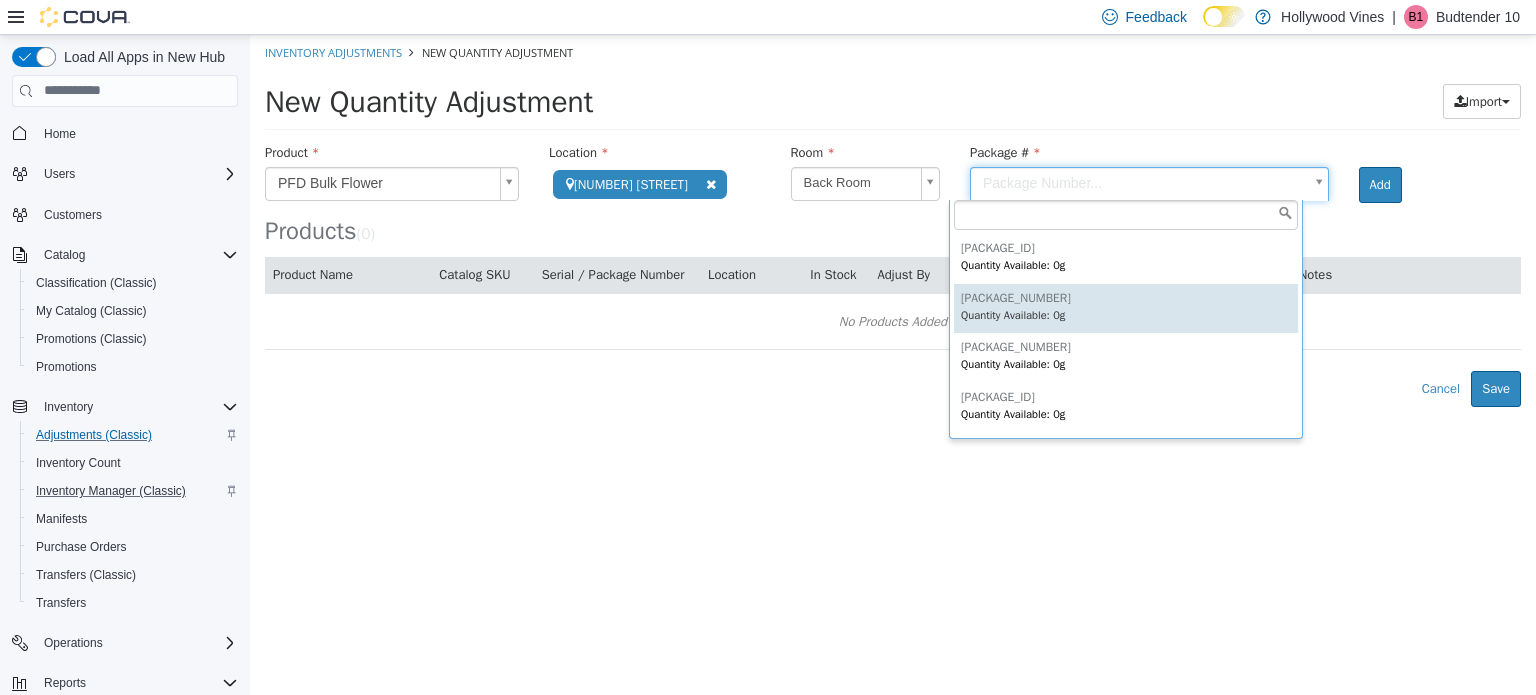 scroll, scrollTop: 98, scrollLeft: 0, axis: vertical 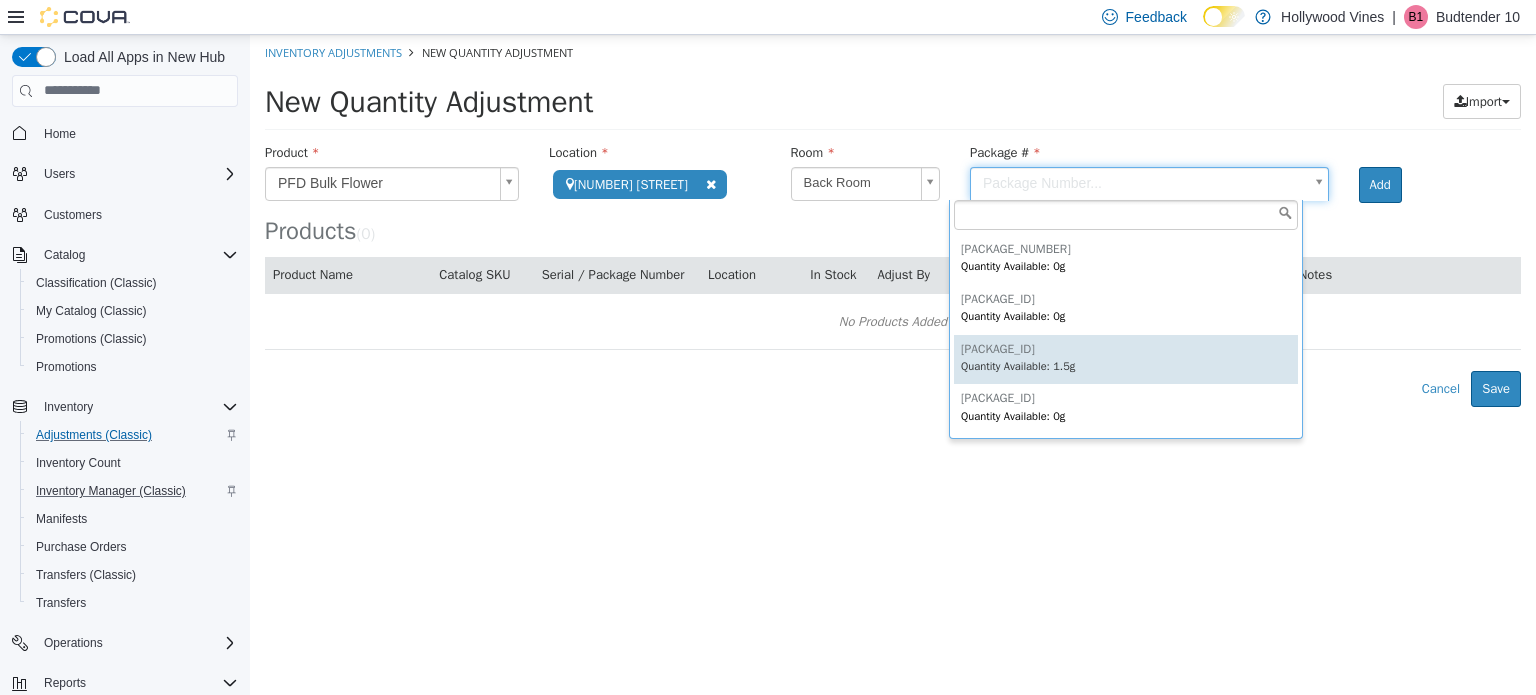 type on "**********" 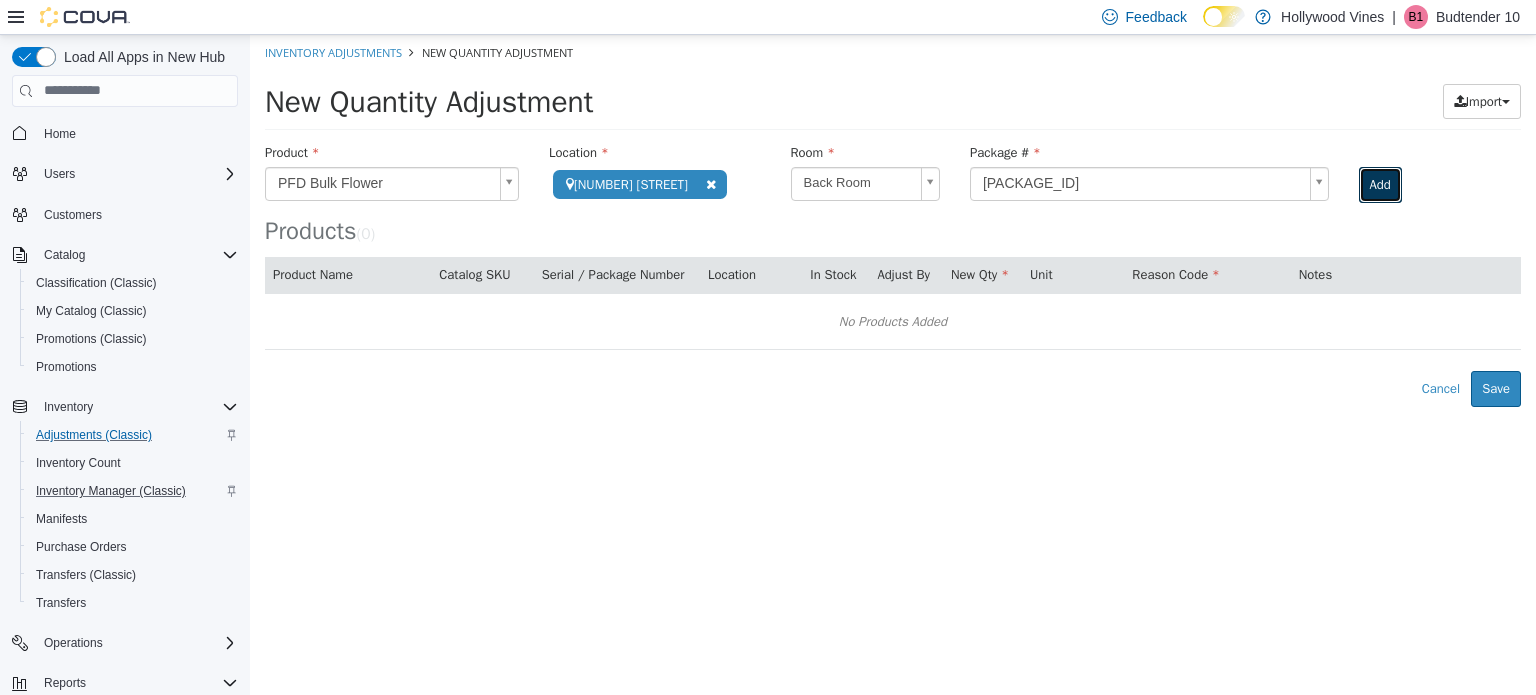 click on "Add" at bounding box center [1380, 184] 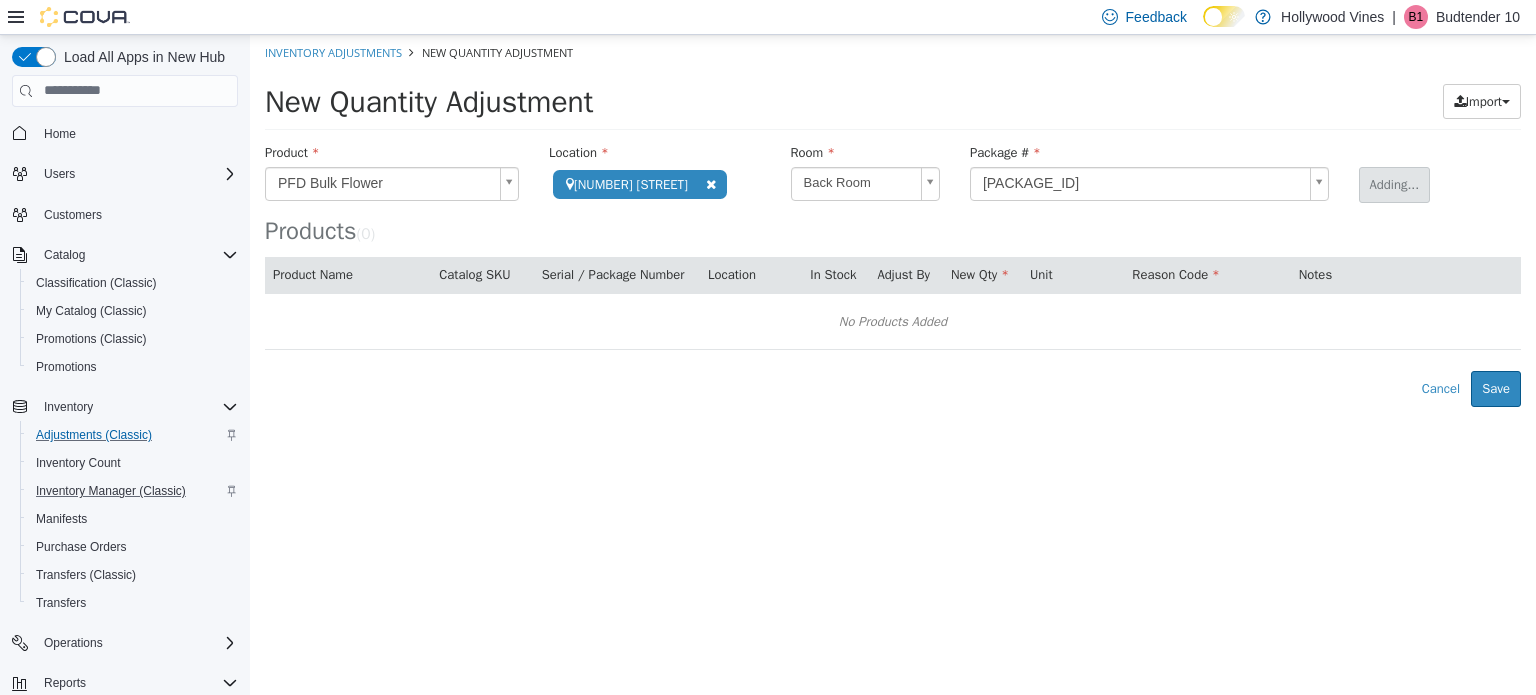 type 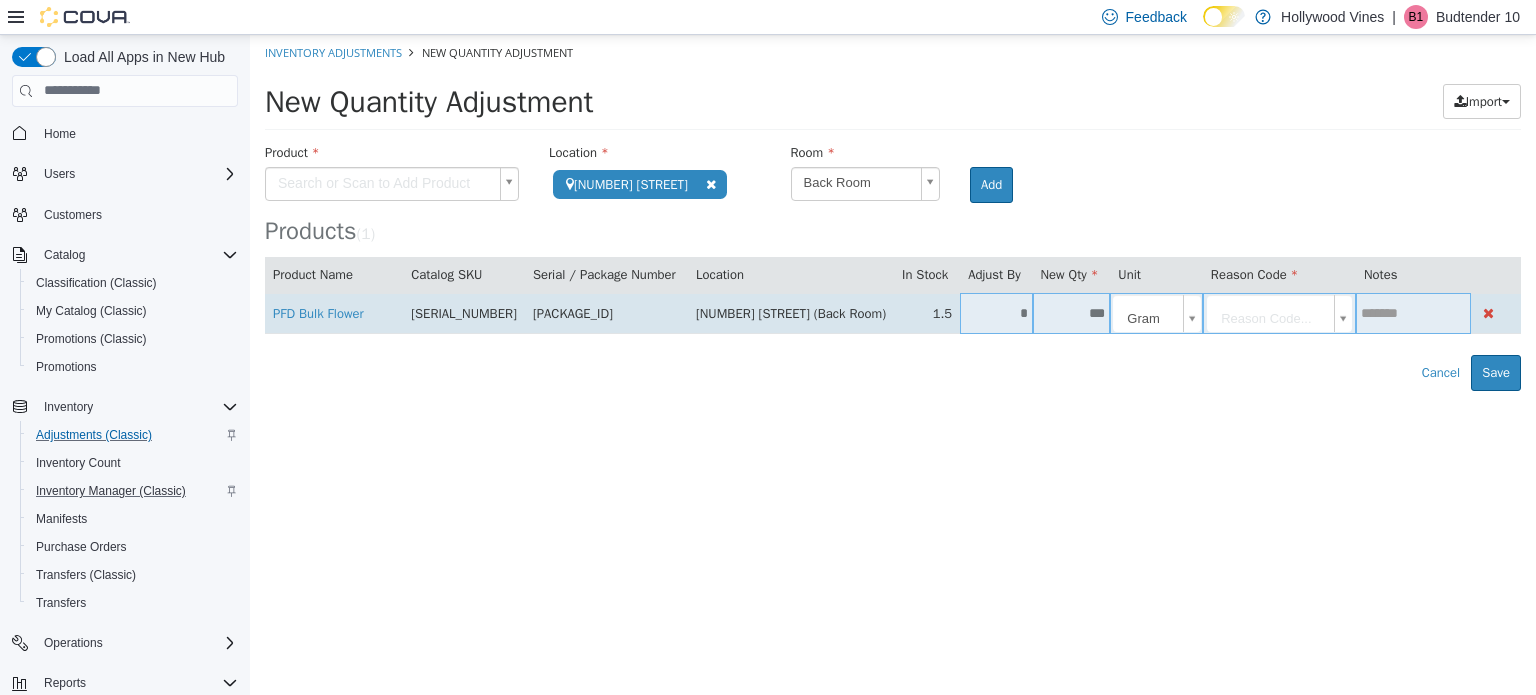 click on "*" at bounding box center [996, 312] 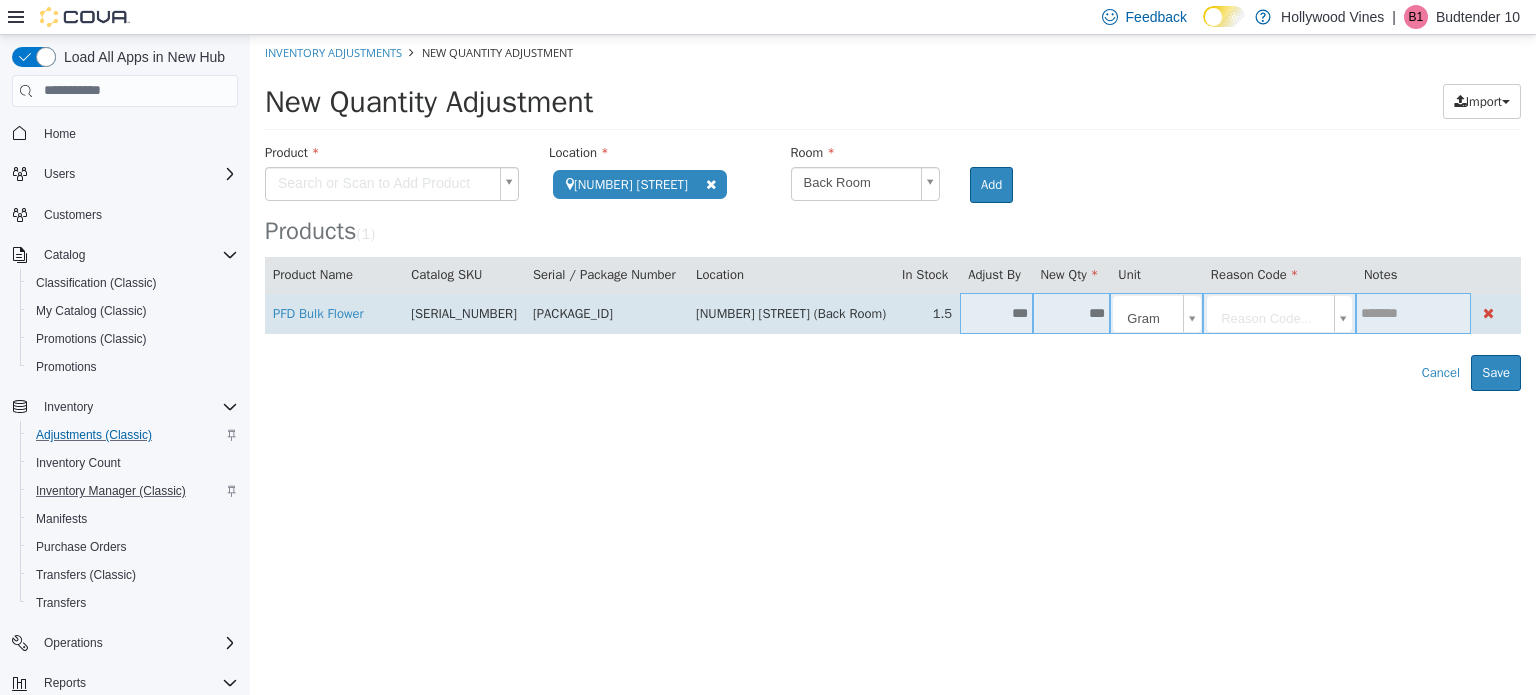 type on "****" 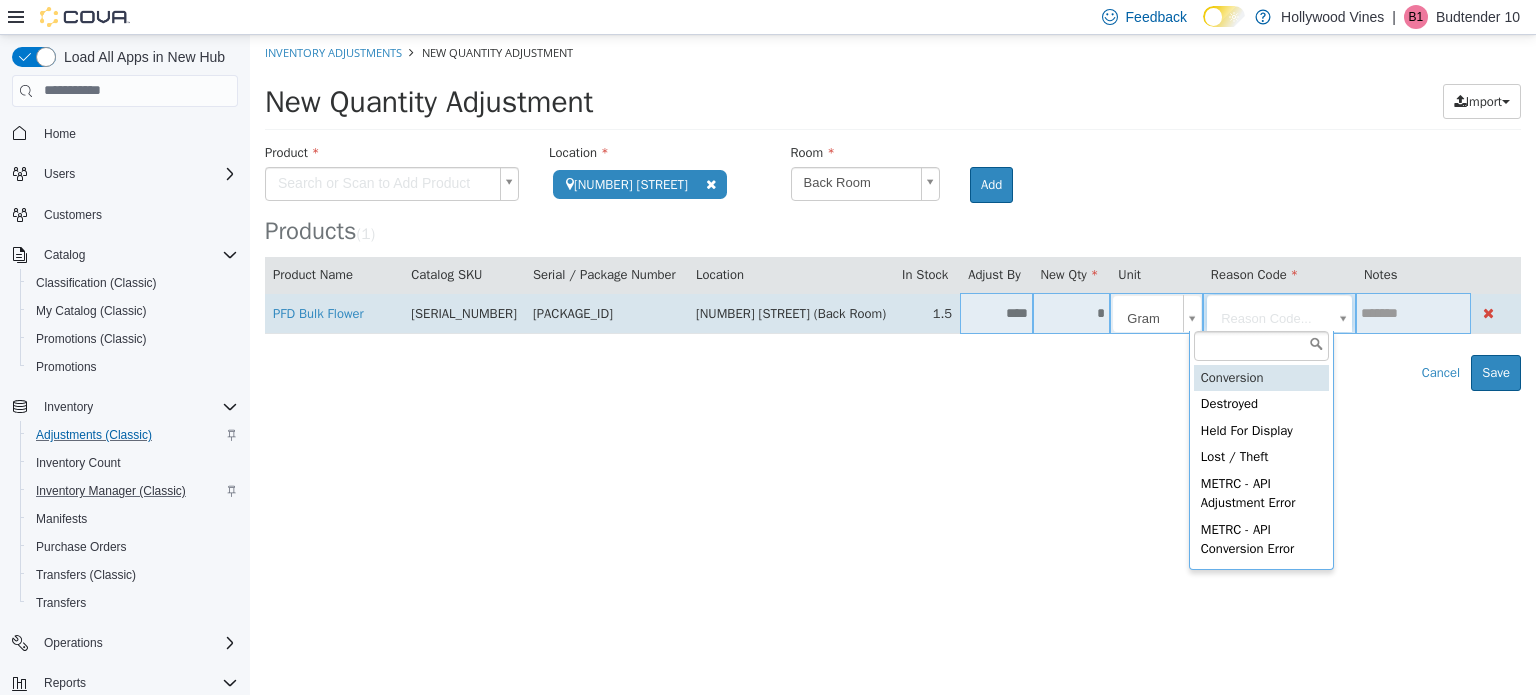 click on "**********" at bounding box center (893, 212) 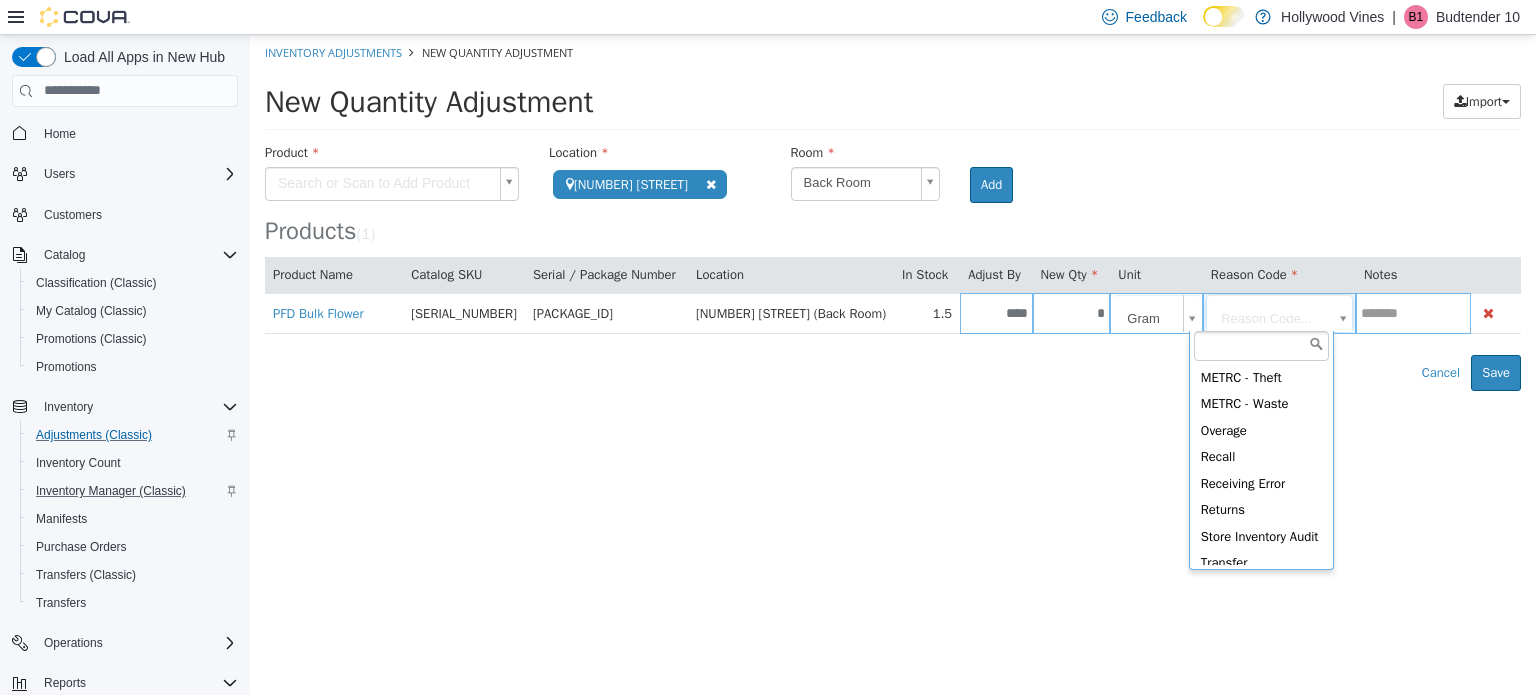 scroll, scrollTop: 766, scrollLeft: 0, axis: vertical 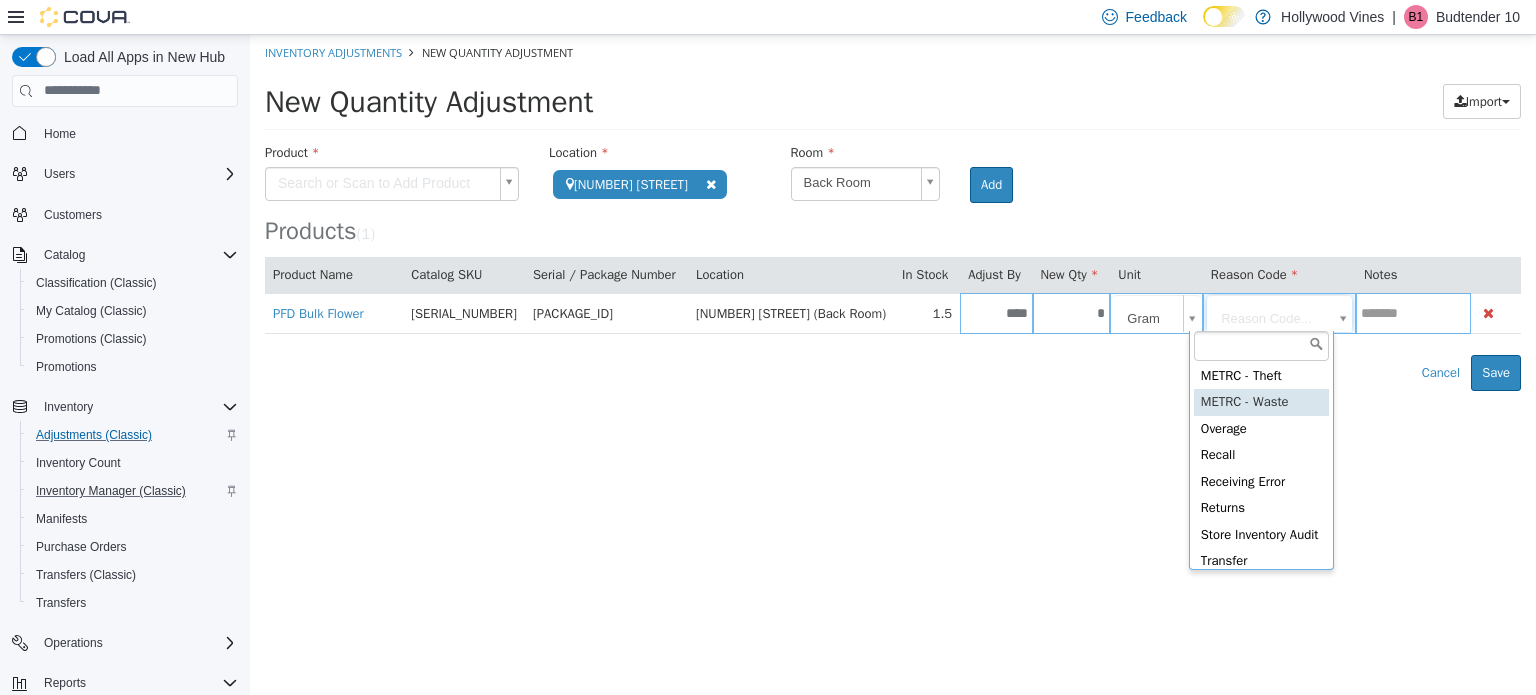 type on "**********" 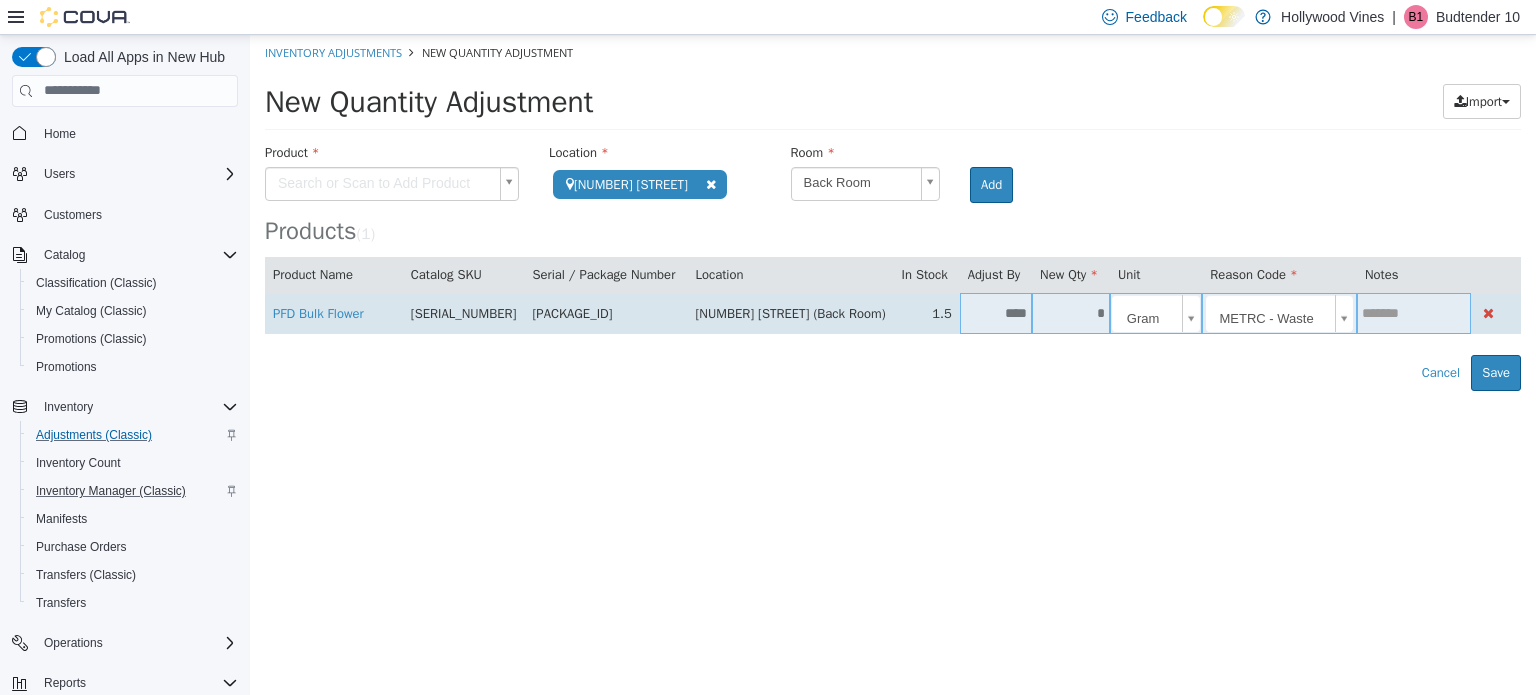 click at bounding box center (1414, 312) 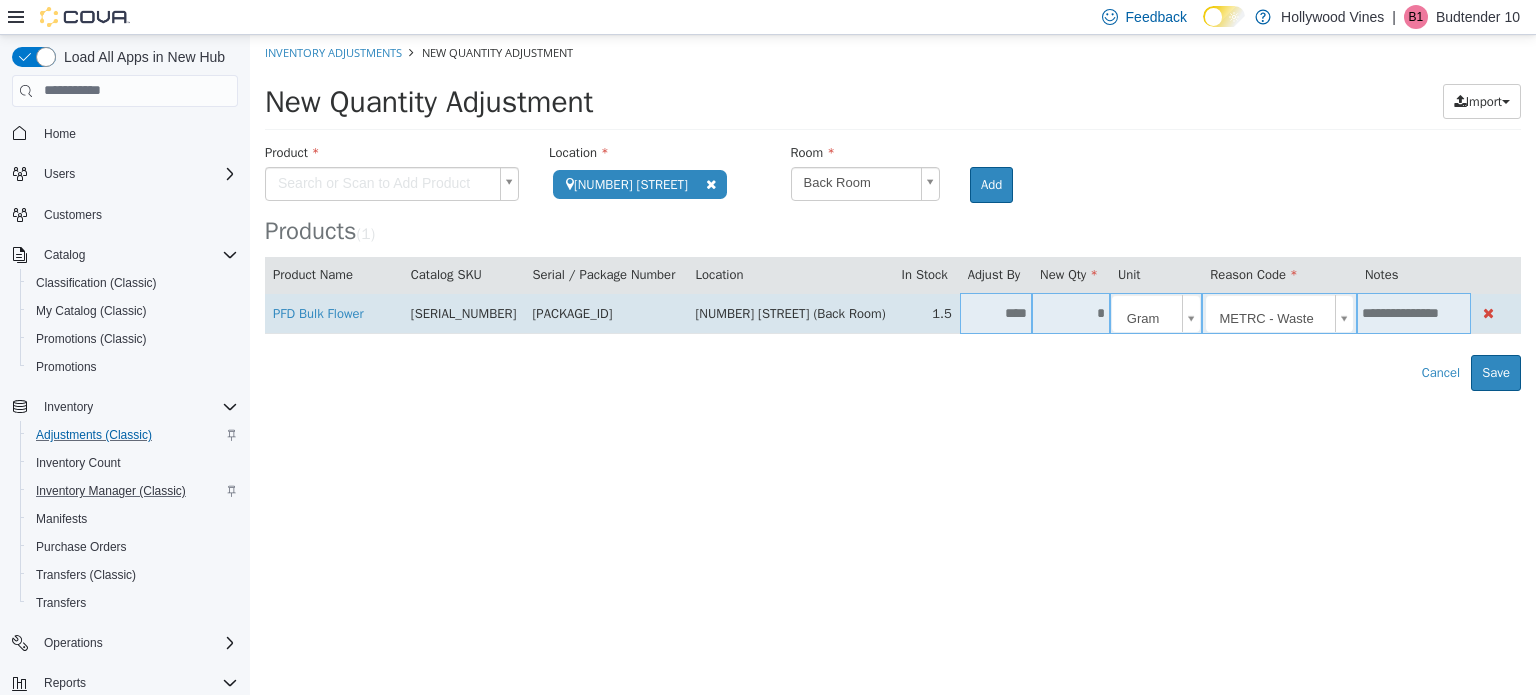 click on "**********" at bounding box center [1414, 312] 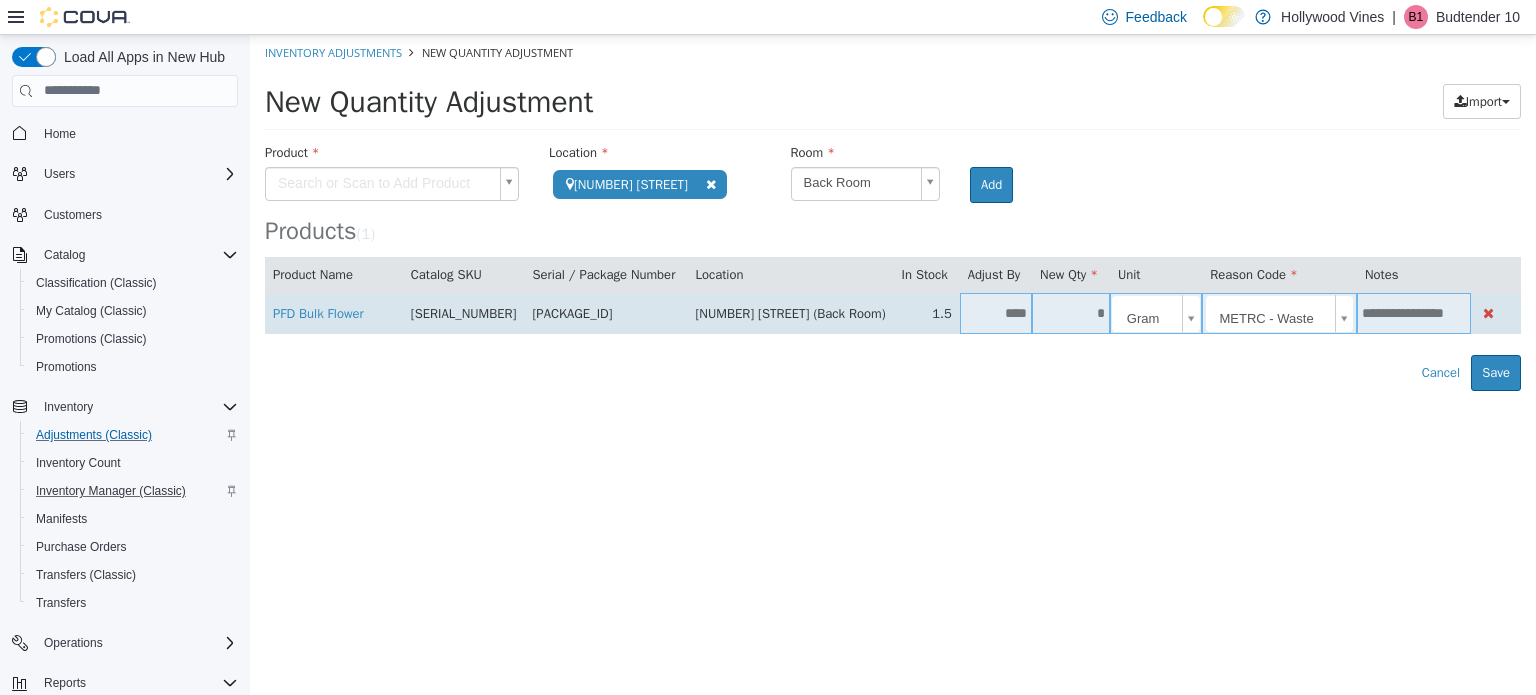 click on "**********" at bounding box center (1414, 312) 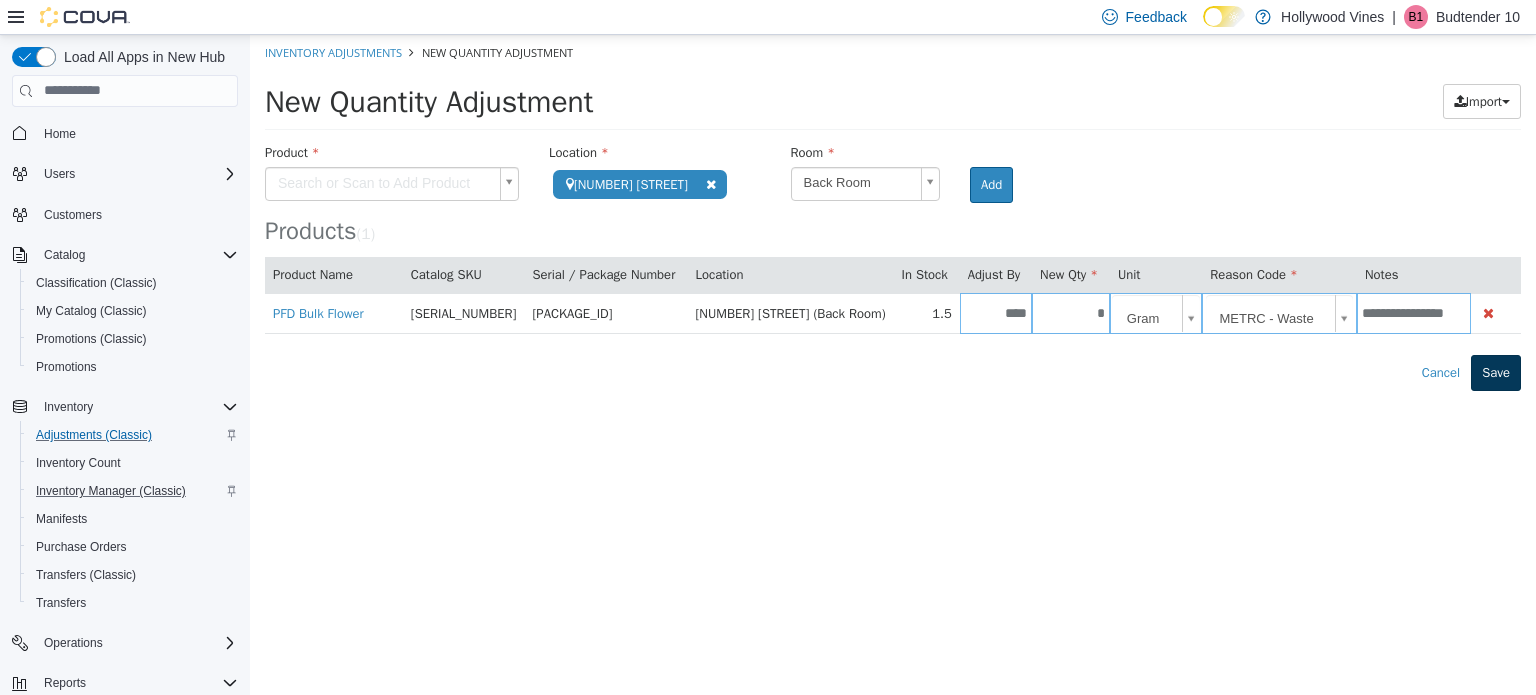 type on "**********" 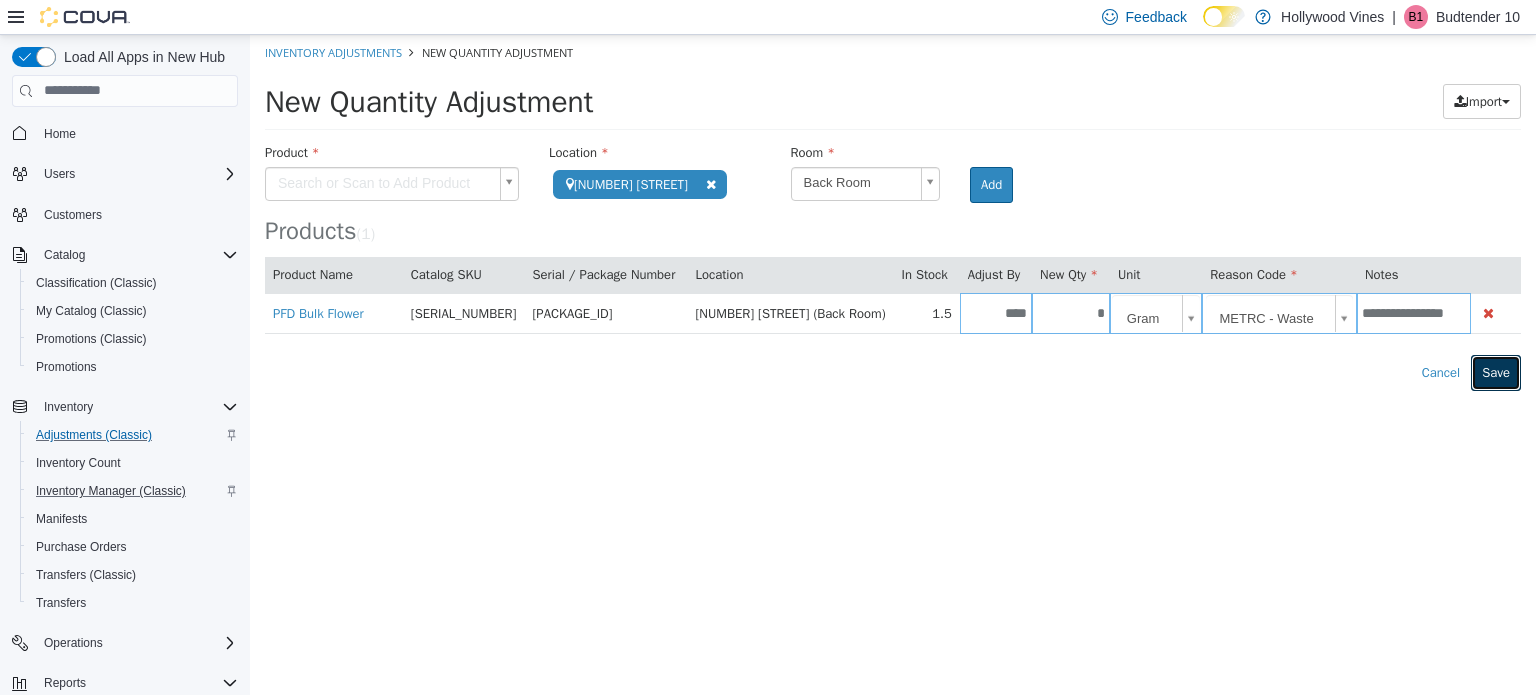 click on "Save" at bounding box center [1496, 372] 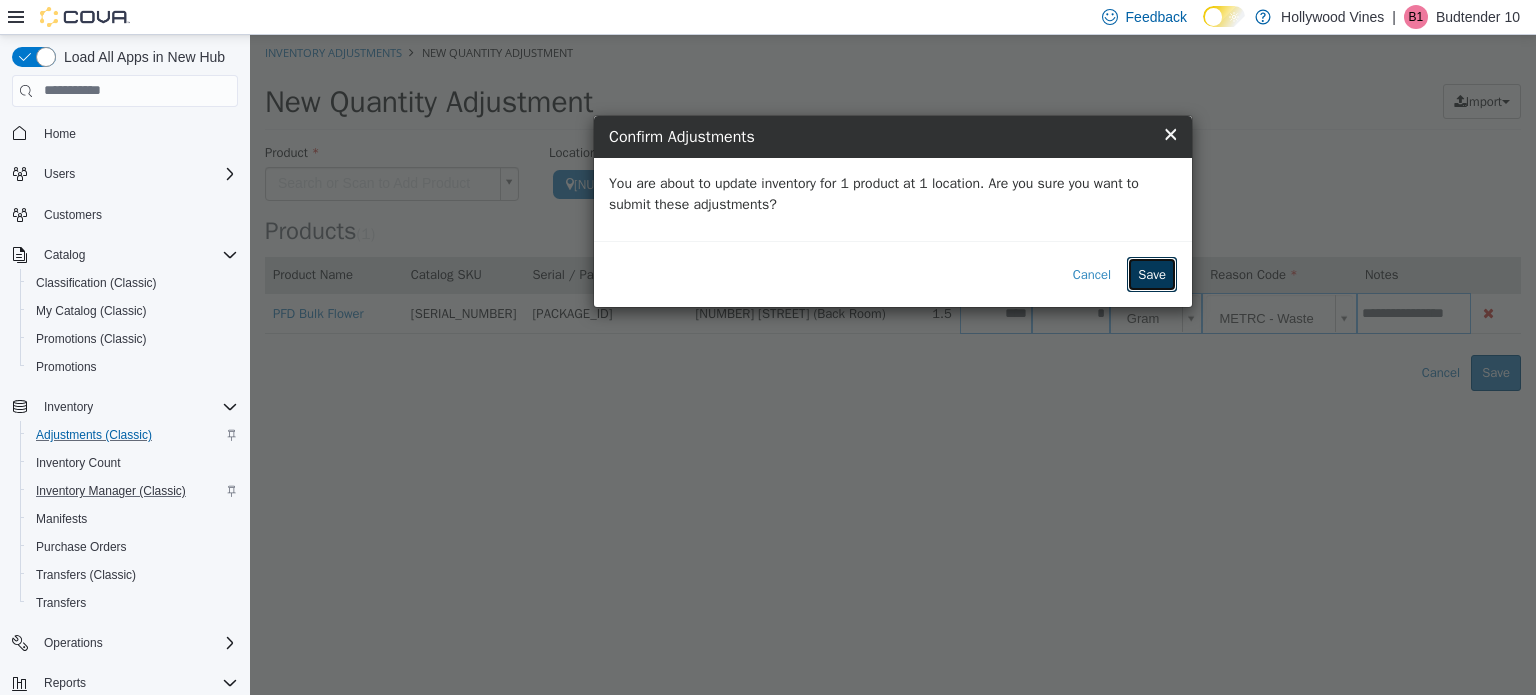 click on "Save" at bounding box center (1152, 274) 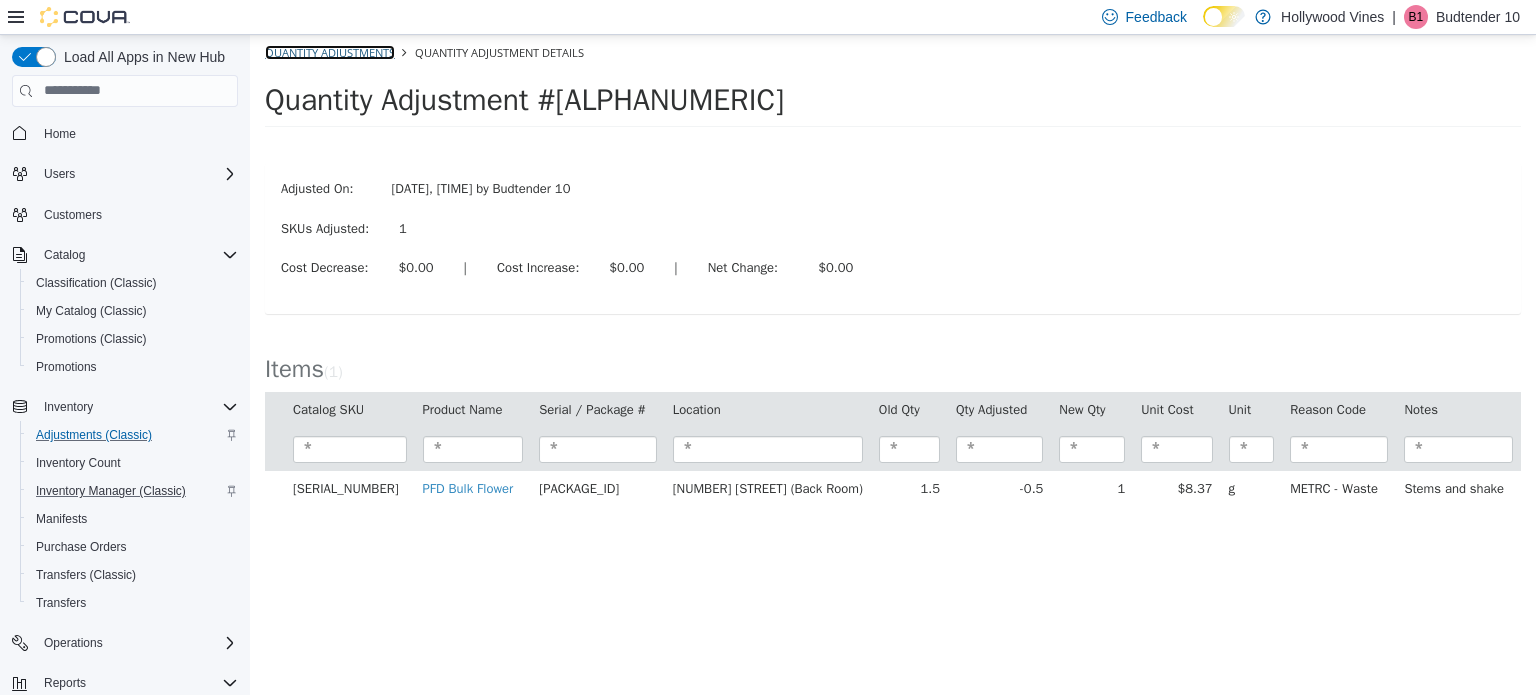 click on "Quantity Adjustments" at bounding box center [330, 51] 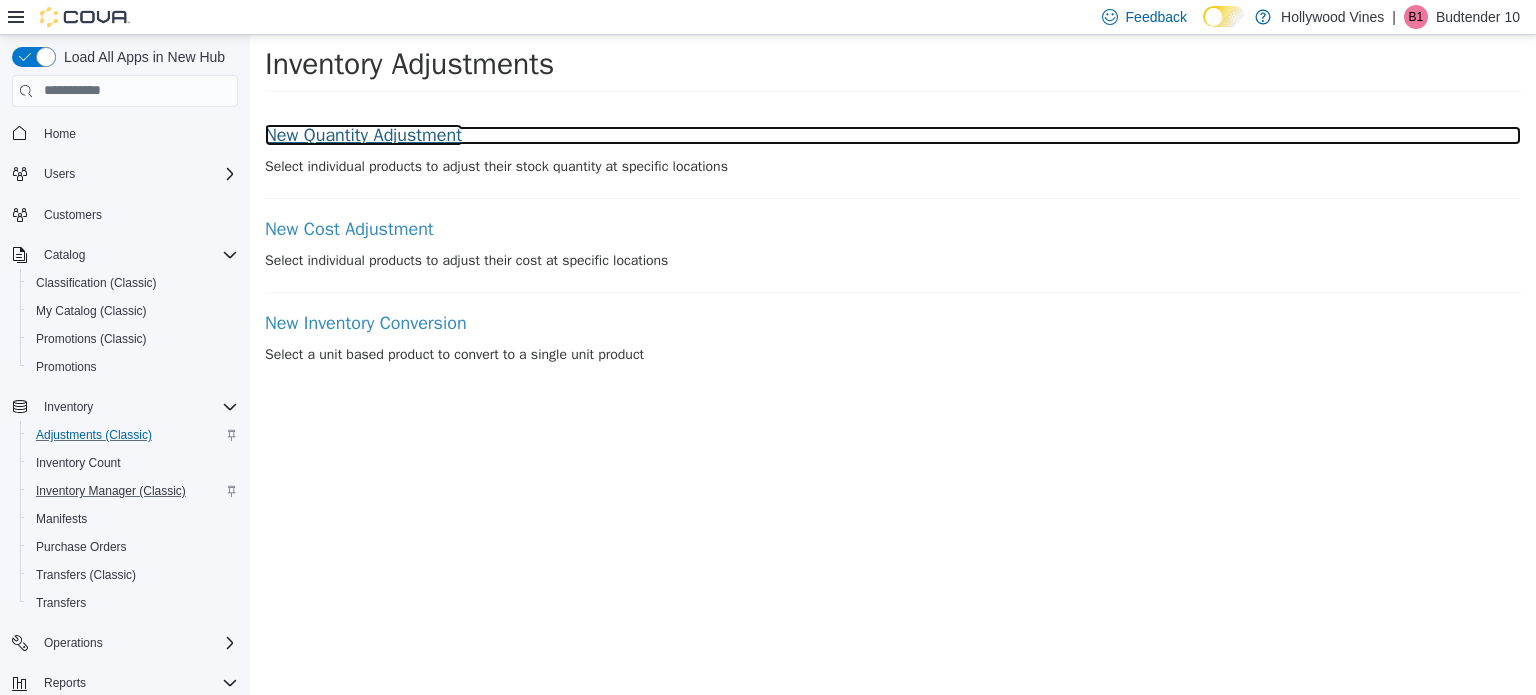 click on "New Quantity Adjustment" at bounding box center (893, 135) 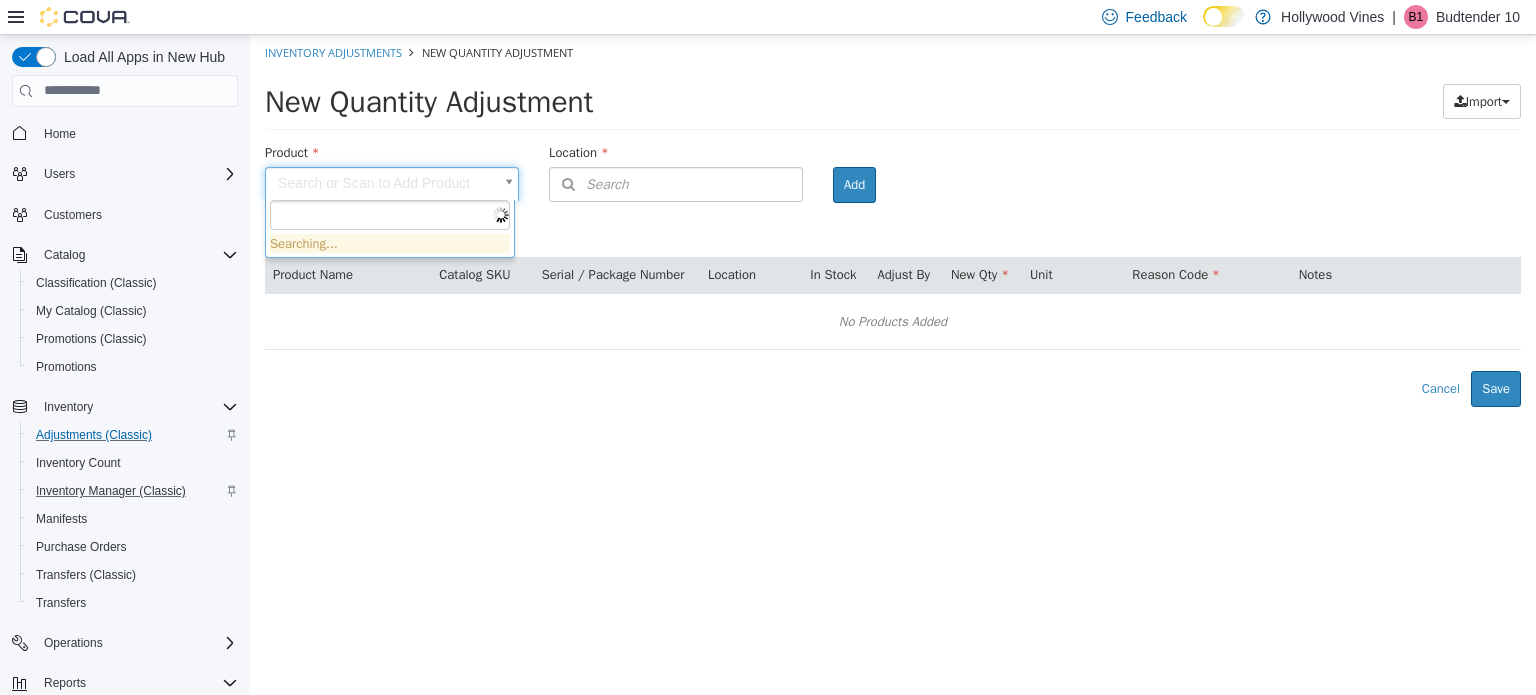 click on "×
The adjustment request was successfully processed. We also sent the adjustment details to your traceability provider.
Inventory Adjustments
New Quantity Adjustment
New Quantity Adjustment
Import  Inventory Export (.CSV) Package List (.TXT)
Product     Search or Scan to Add Product     Location Search Type 3 or more characters or browse       Hollywood Vines     (1)         3591 S. Vine Rd         Room   Add Products  ( 0 ) Product Name Catalog SKU Serial / Package Number Location In Stock Adjust By New Qty Unit Reason Code Notes No Products Added Error saving adjustment please resolve the errors above. Cancel Save
Searching..." at bounding box center (893, 220) 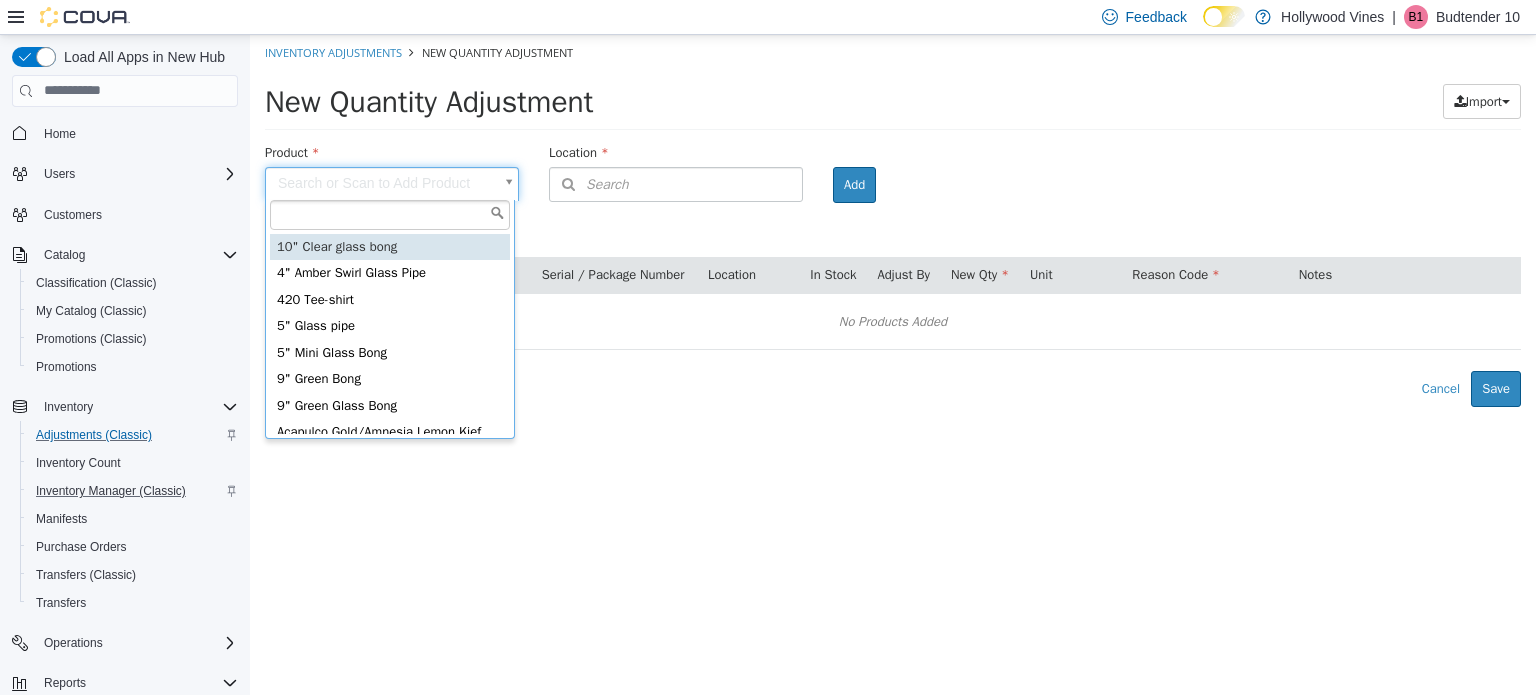 click at bounding box center (390, 214) 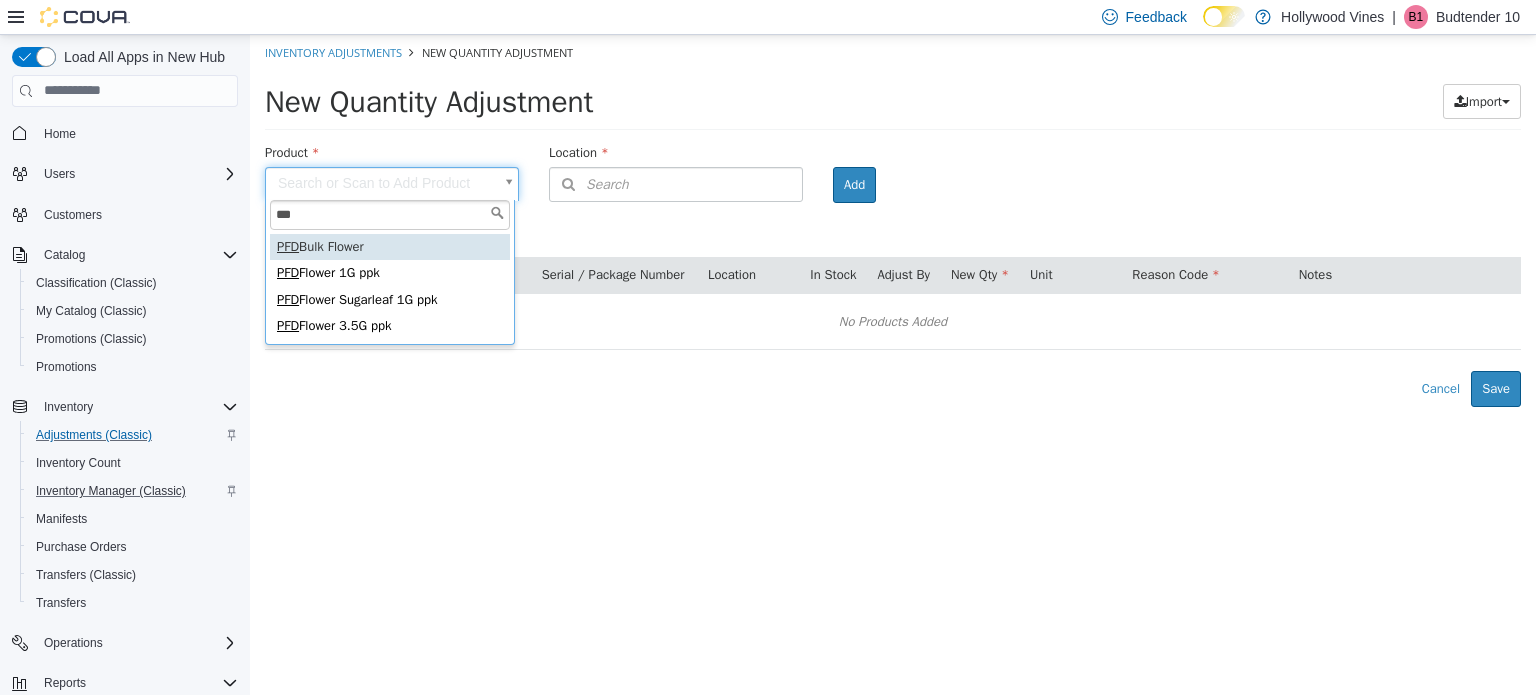 type on "***" 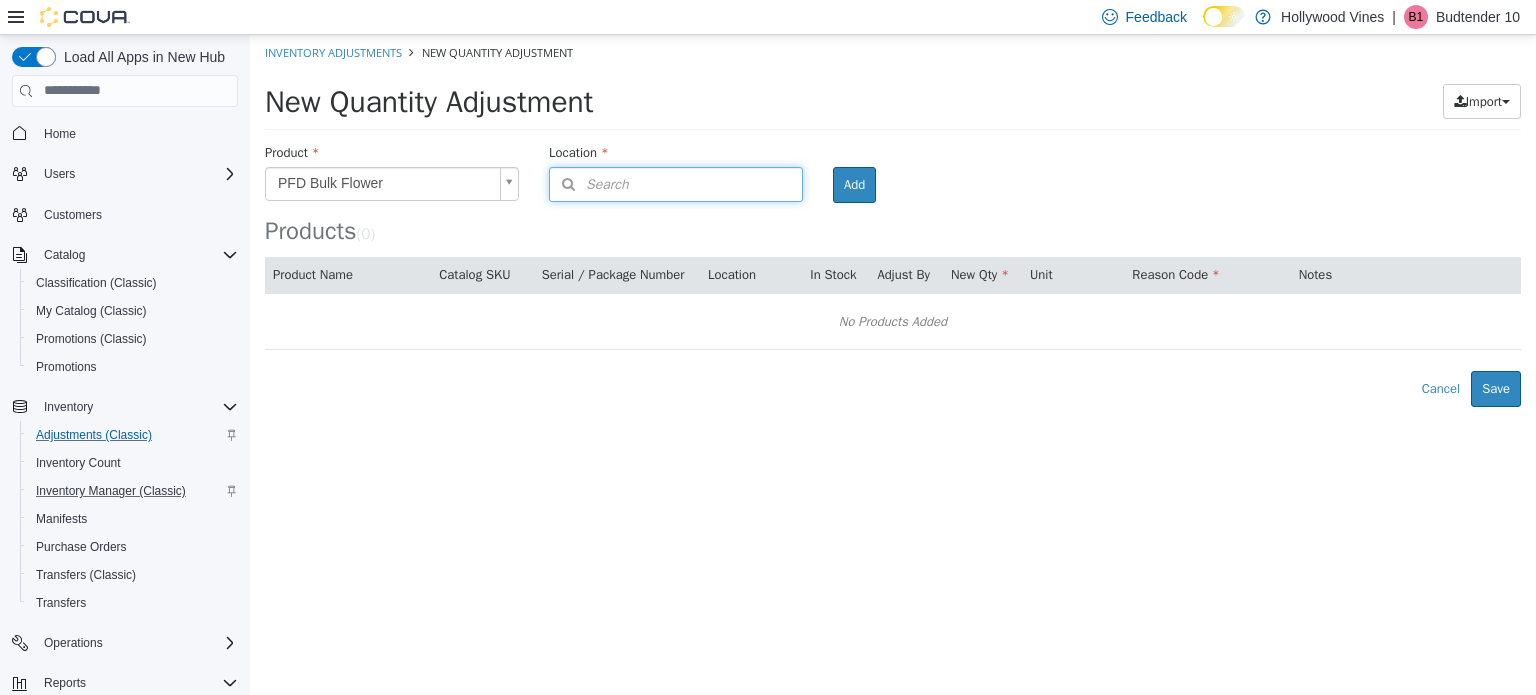 click on "Search" at bounding box center [676, 183] 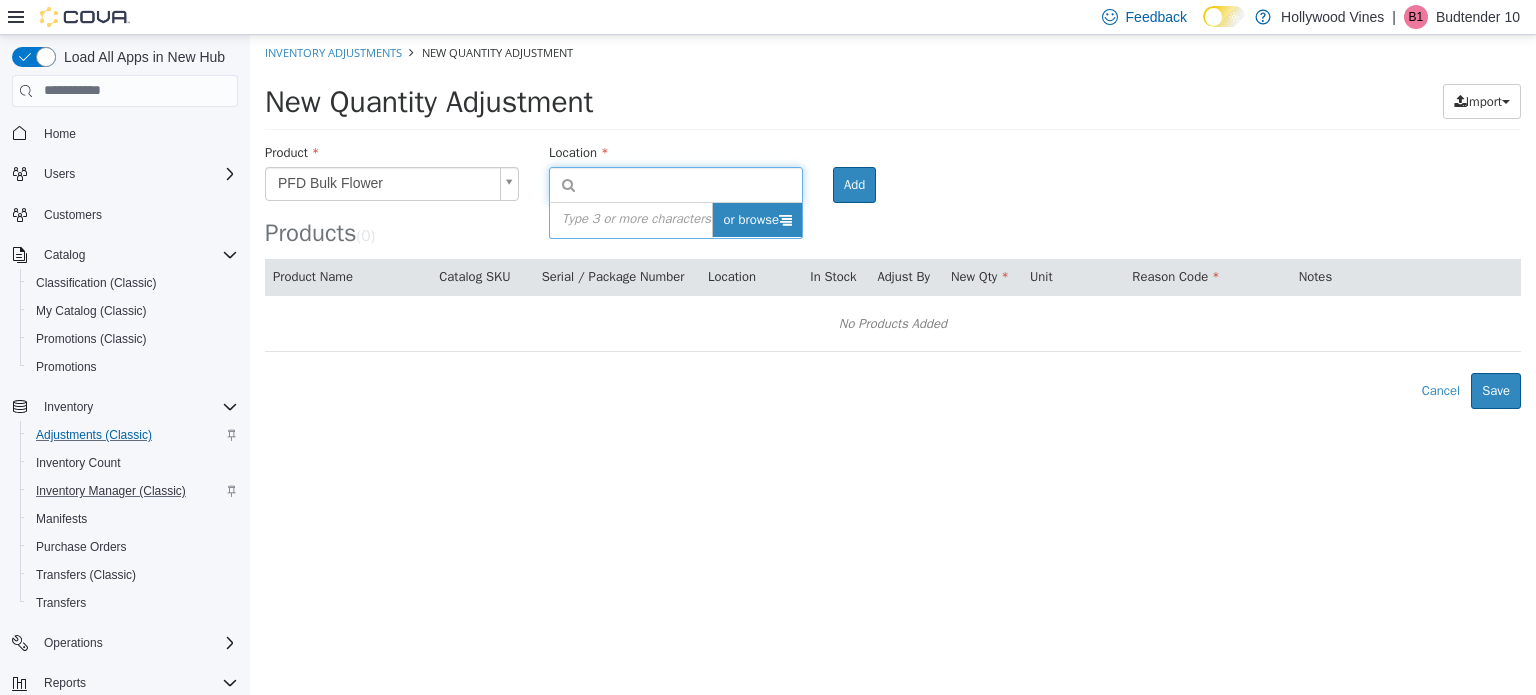 click on "or browse" at bounding box center (757, 219) 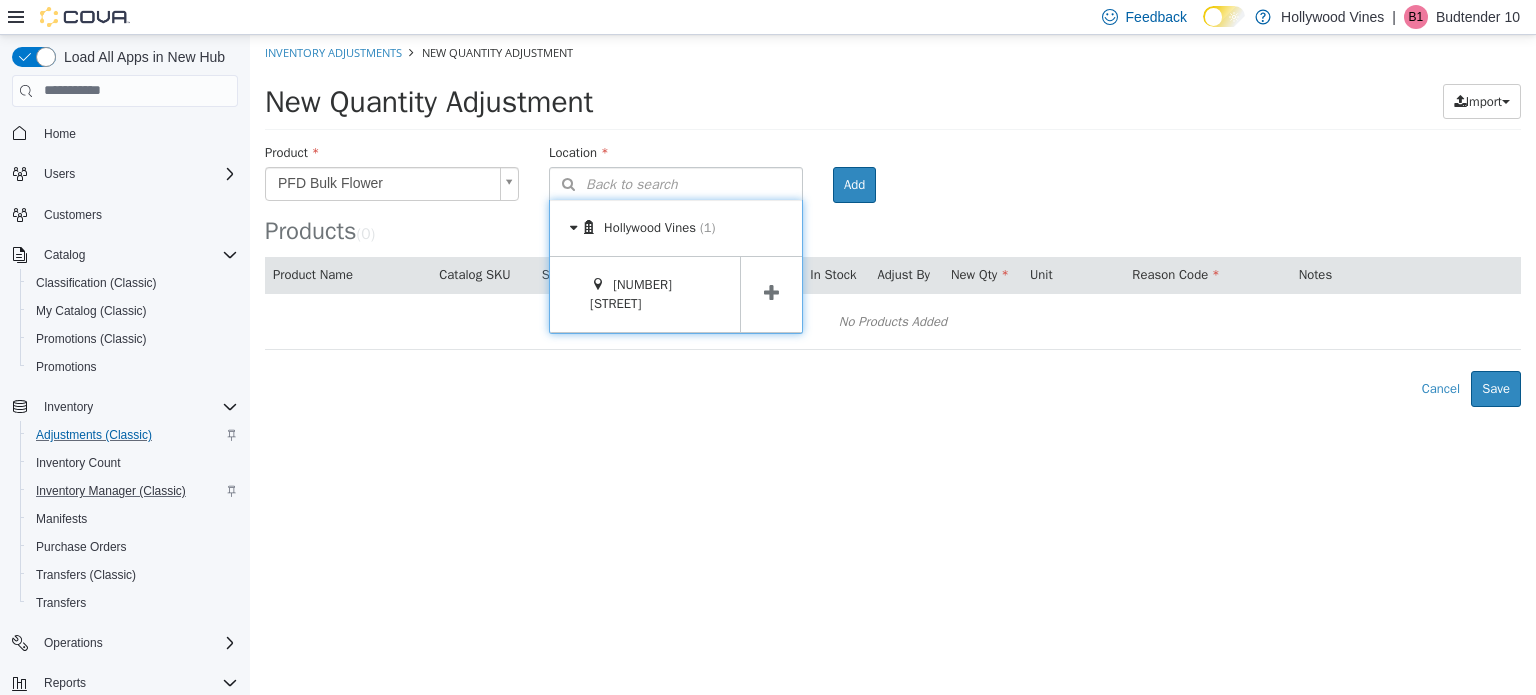 click at bounding box center (771, 292) 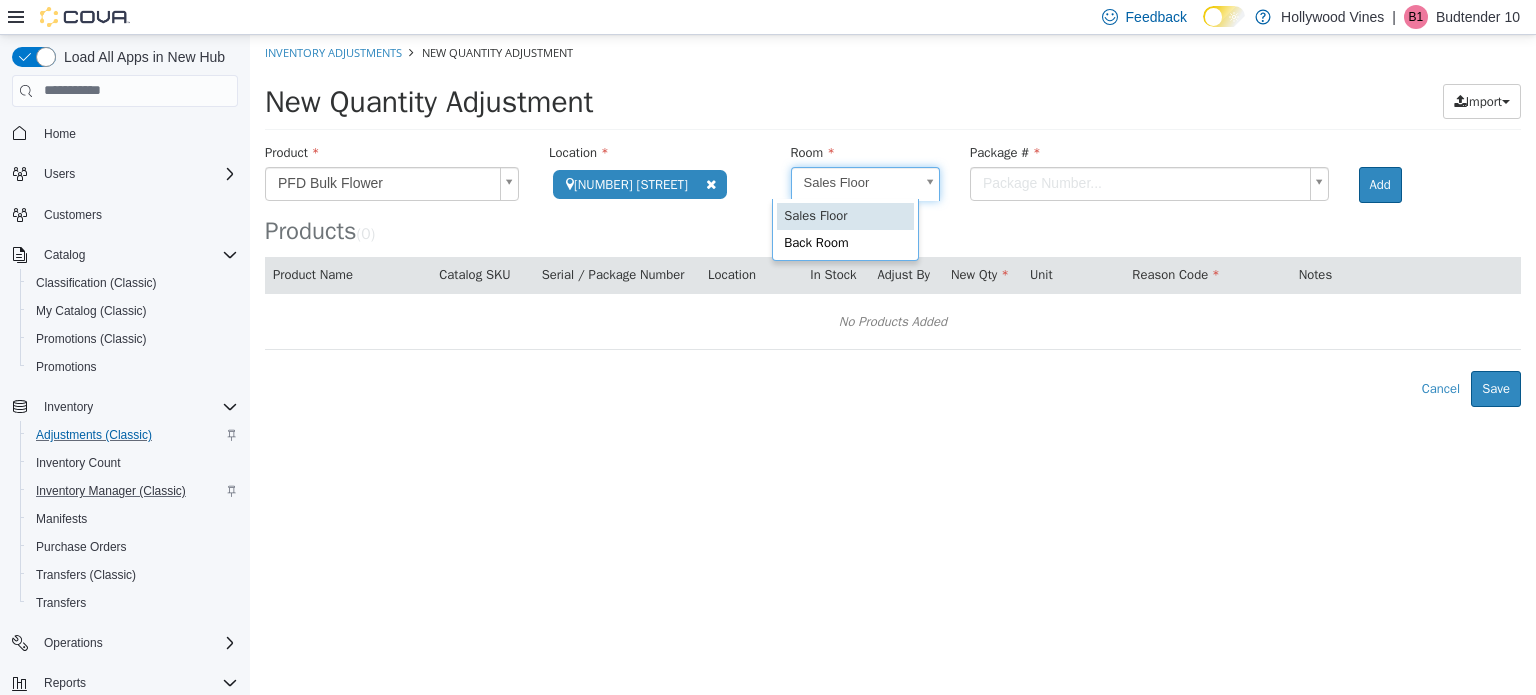 click on "**********" at bounding box center (893, 220) 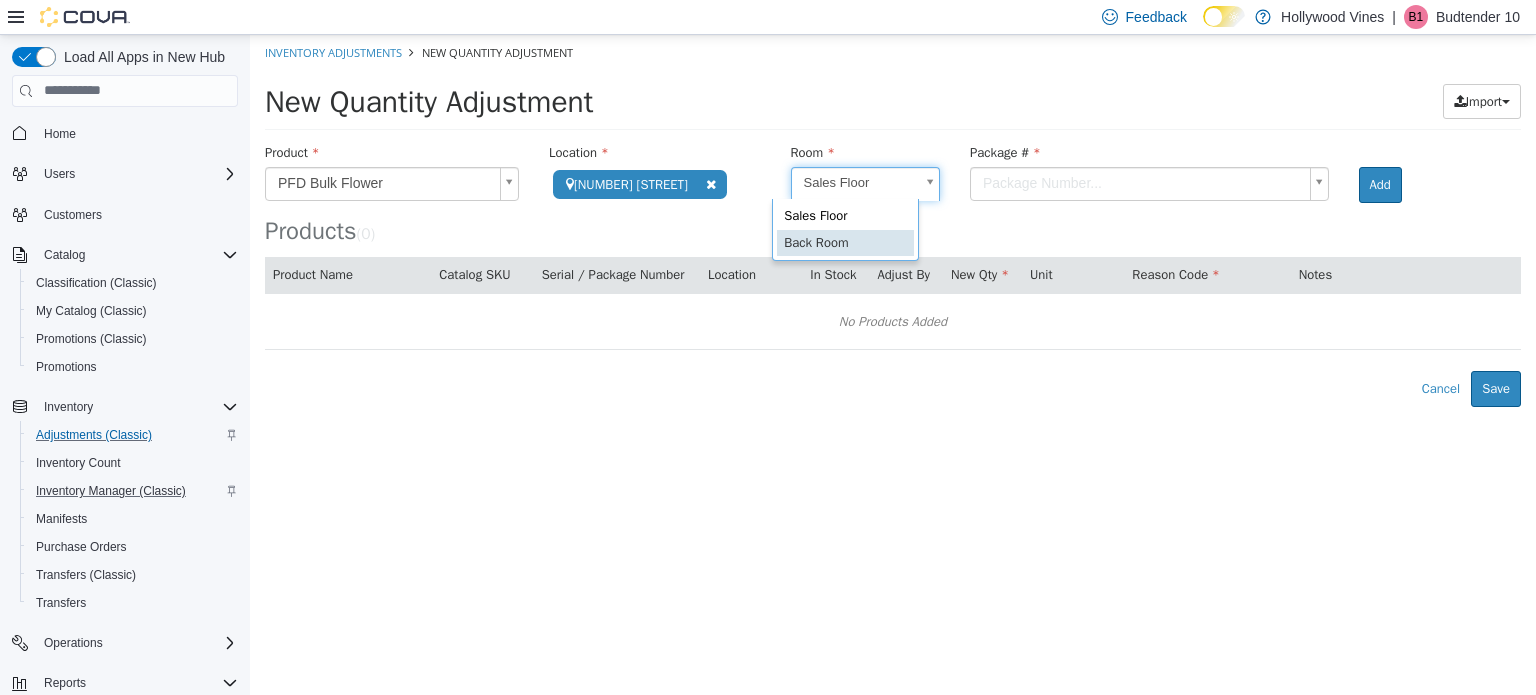 scroll, scrollTop: 0, scrollLeft: 0, axis: both 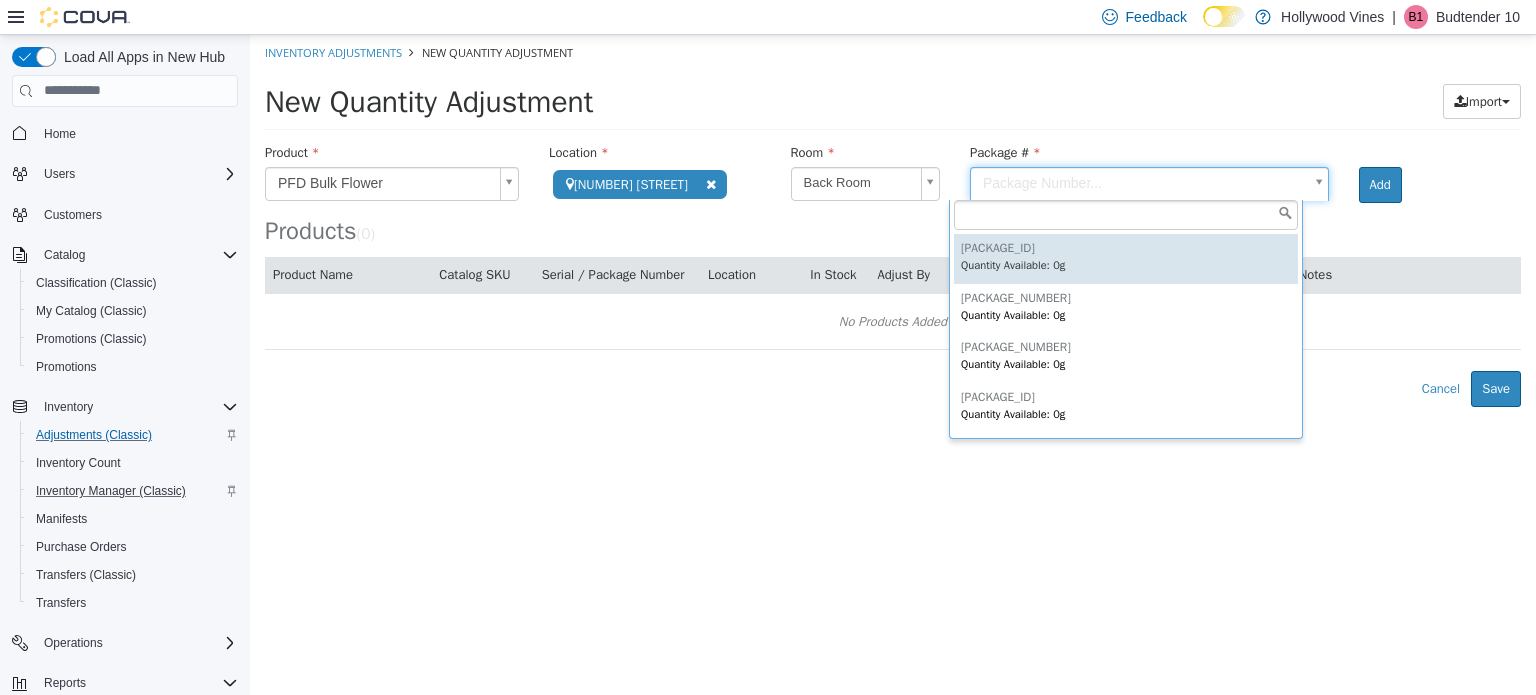 click on "**********" at bounding box center (893, 220) 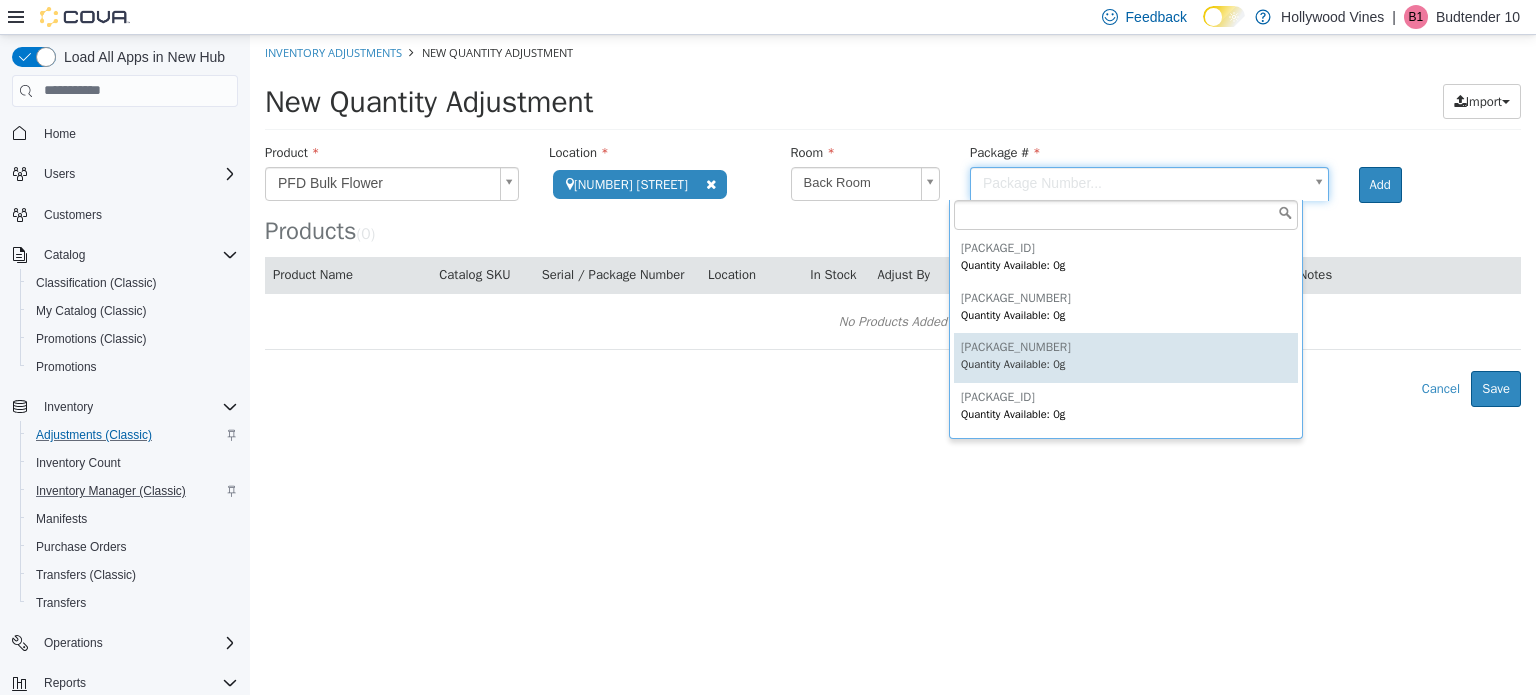 scroll, scrollTop: 98, scrollLeft: 0, axis: vertical 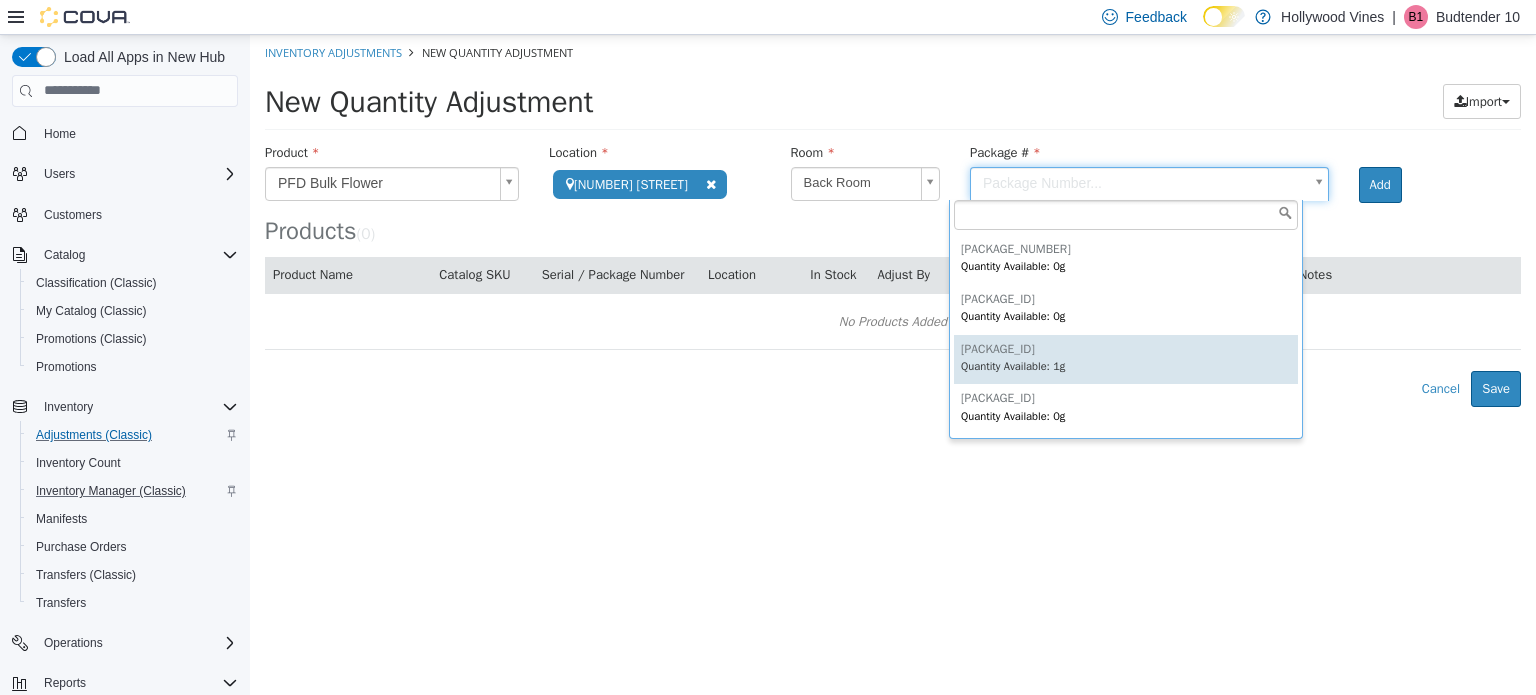 type on "**********" 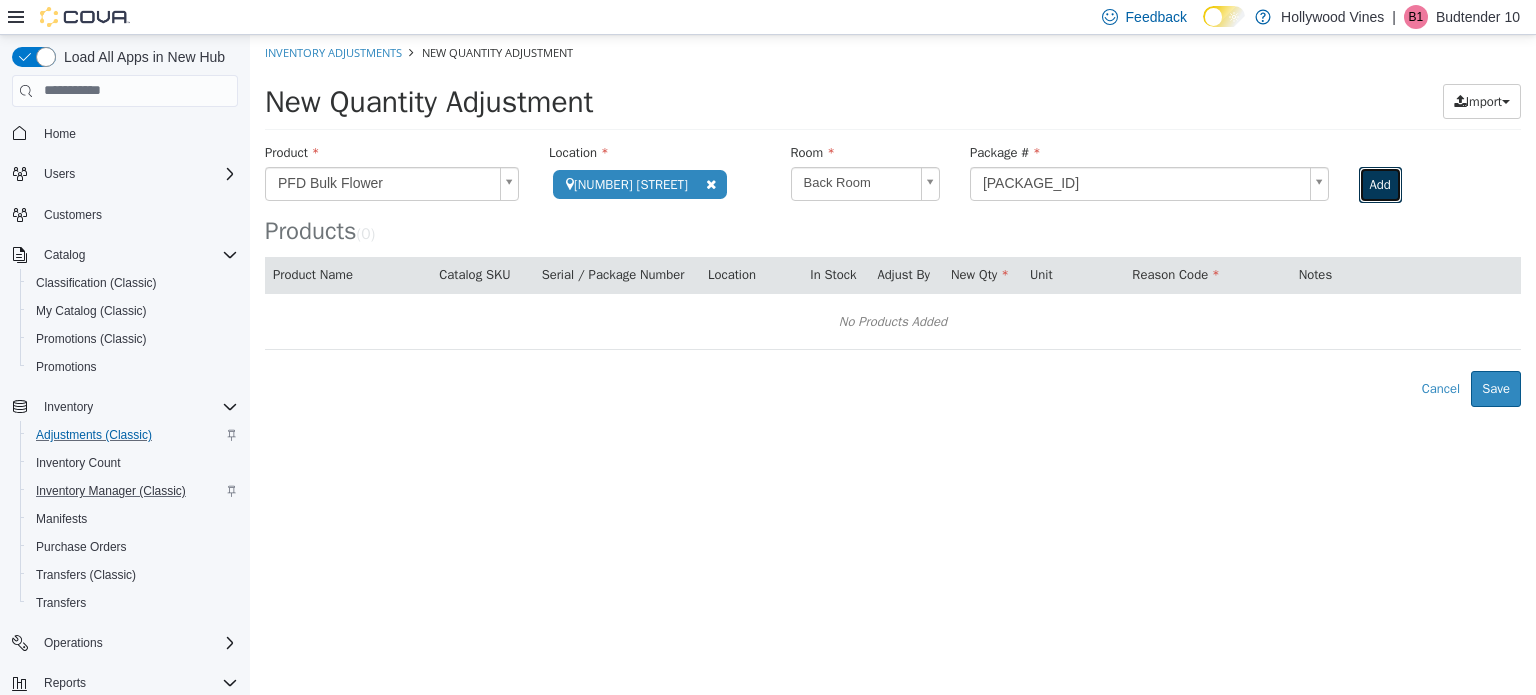 click on "Add" at bounding box center [1380, 184] 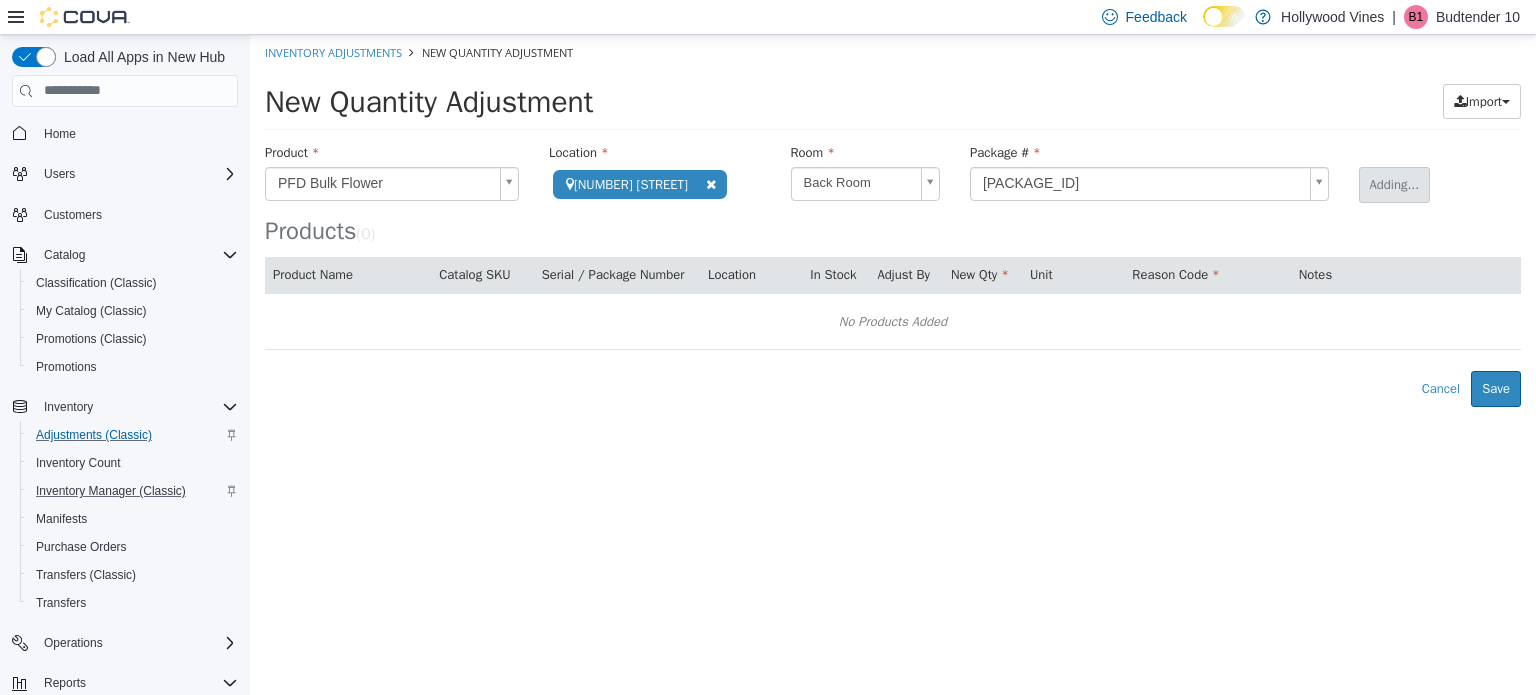 type 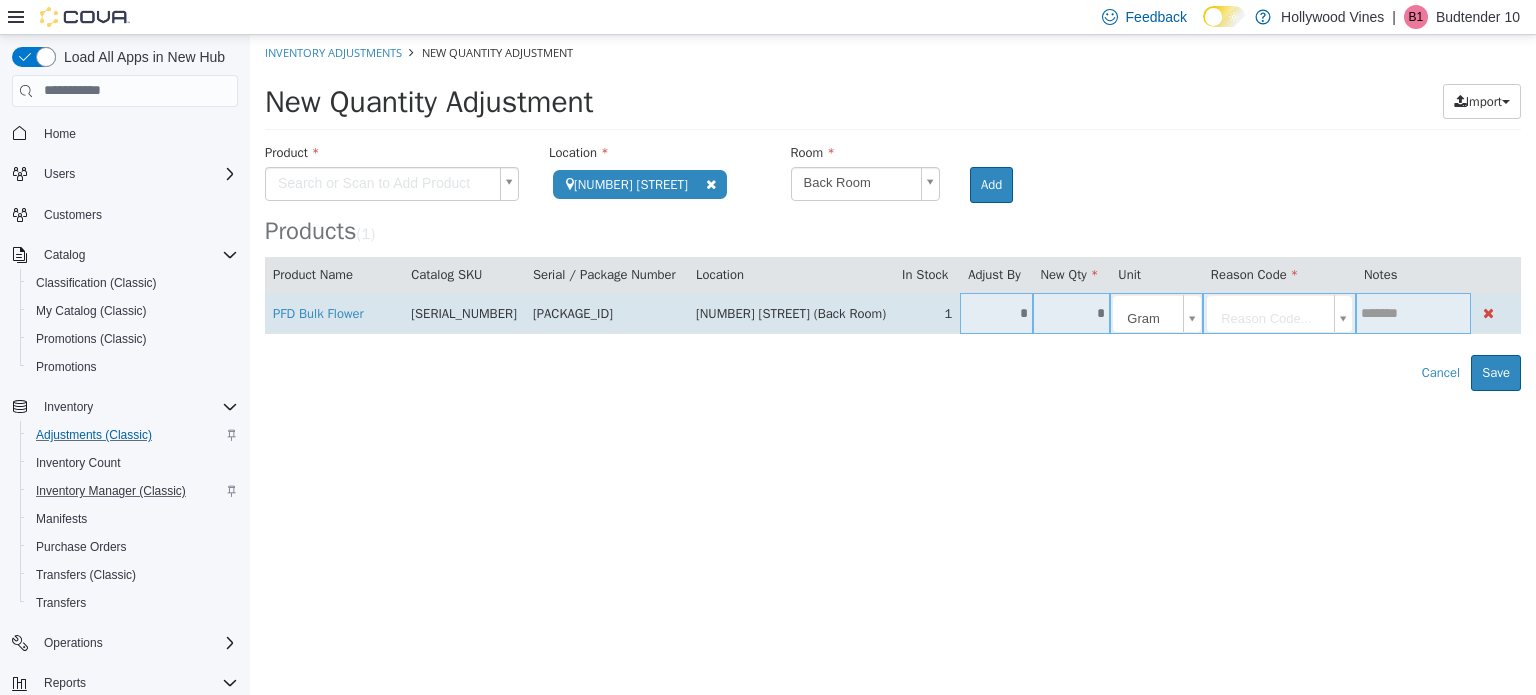 click on "*" at bounding box center (996, 312) 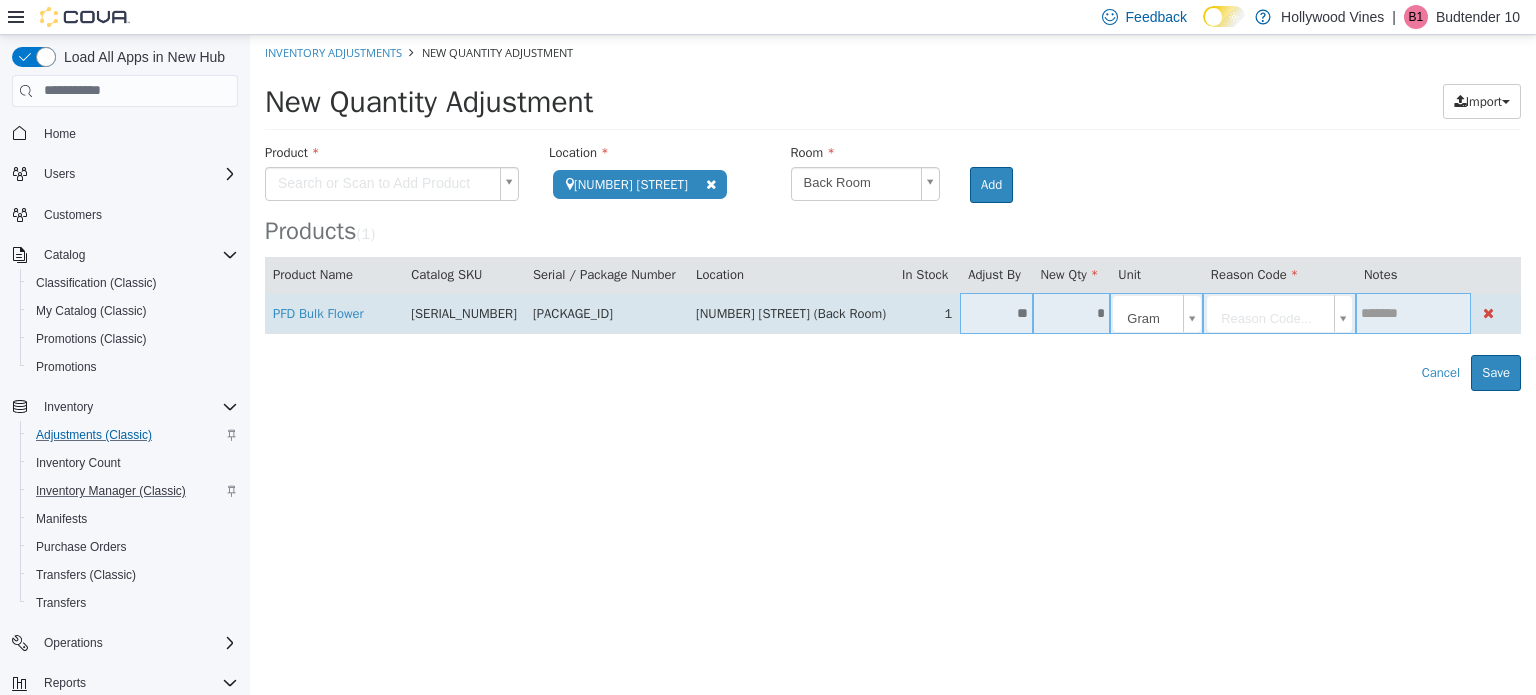 type on "**" 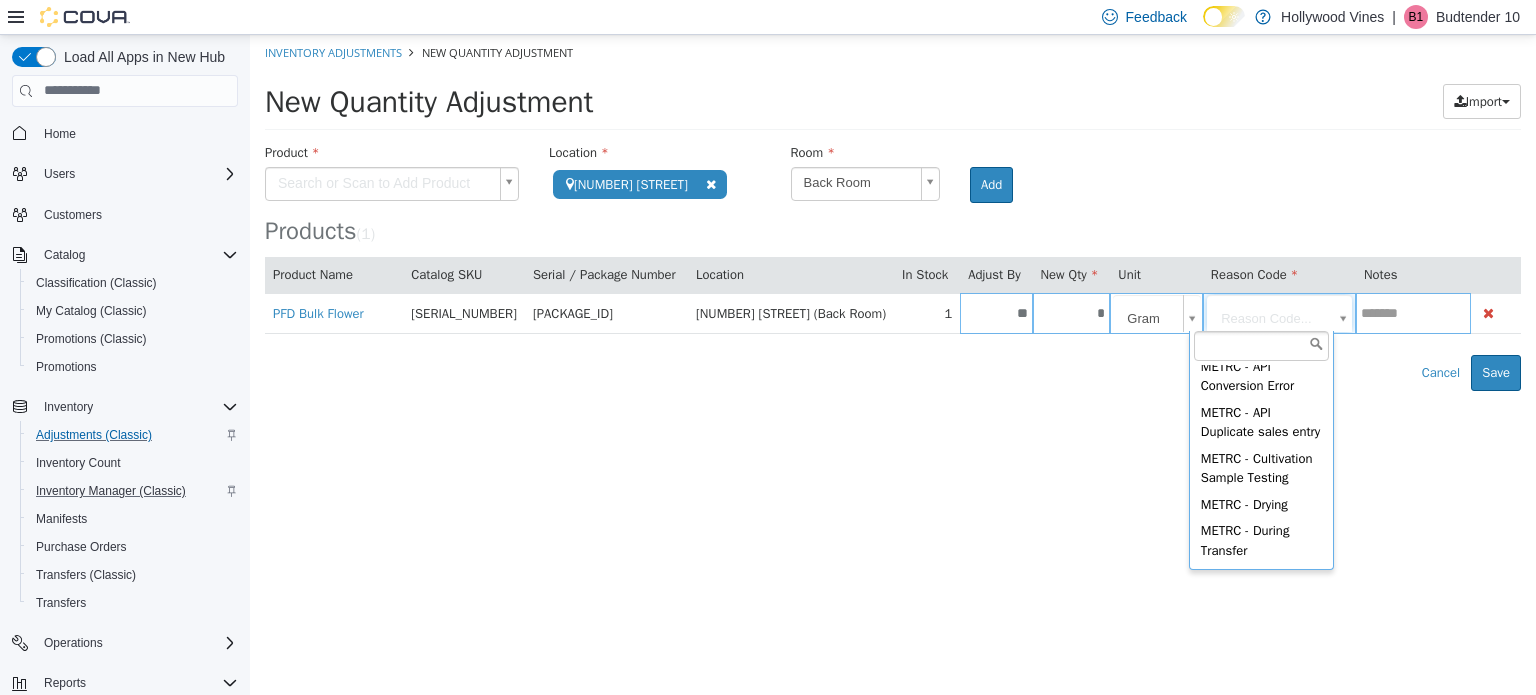 scroll, scrollTop: 164, scrollLeft: 0, axis: vertical 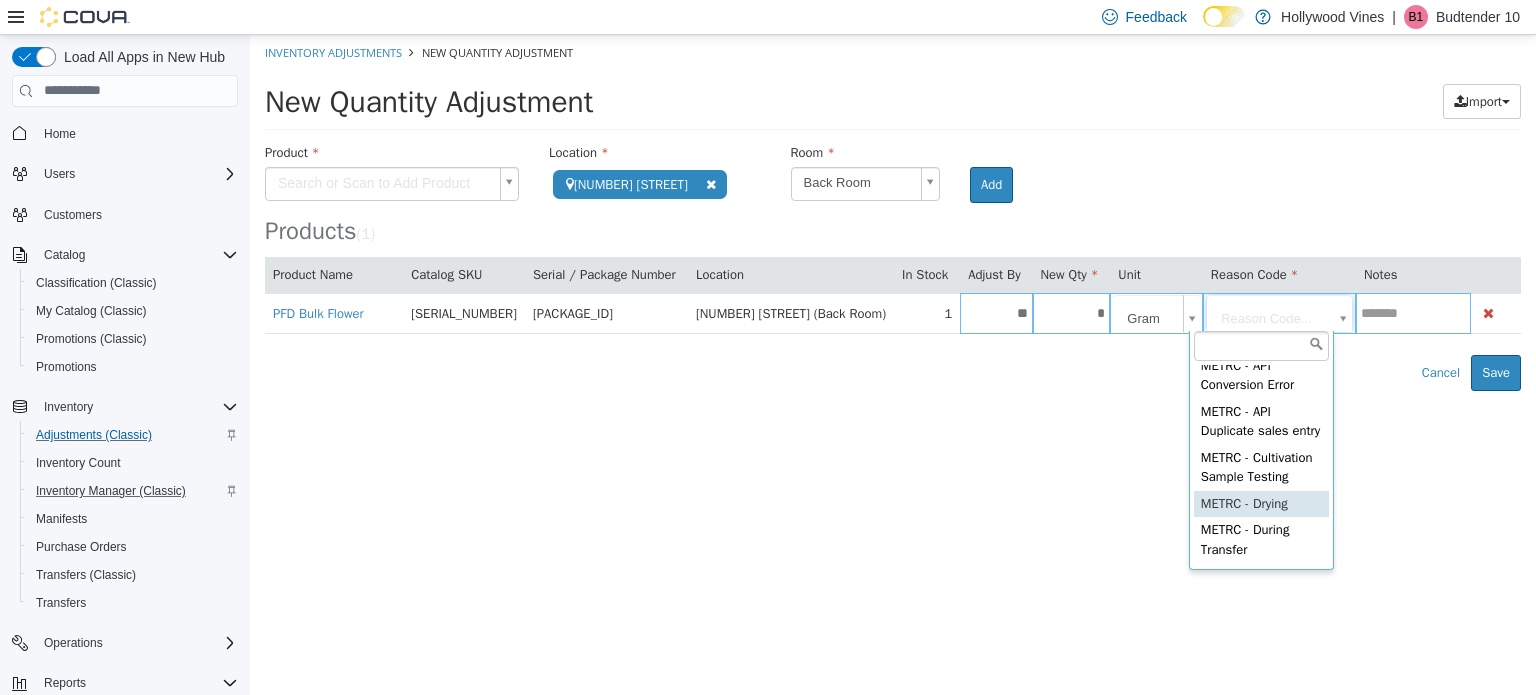 type on "**********" 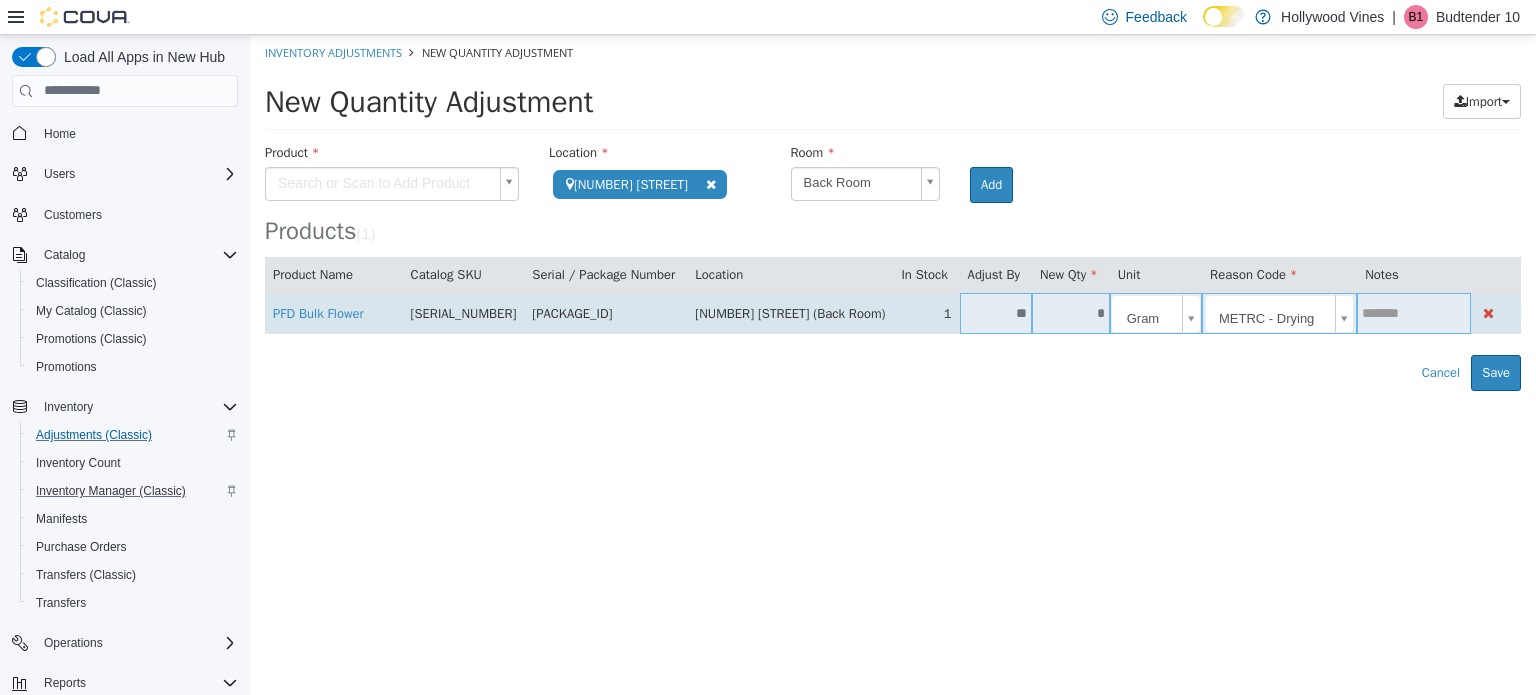 click at bounding box center [1414, 312] 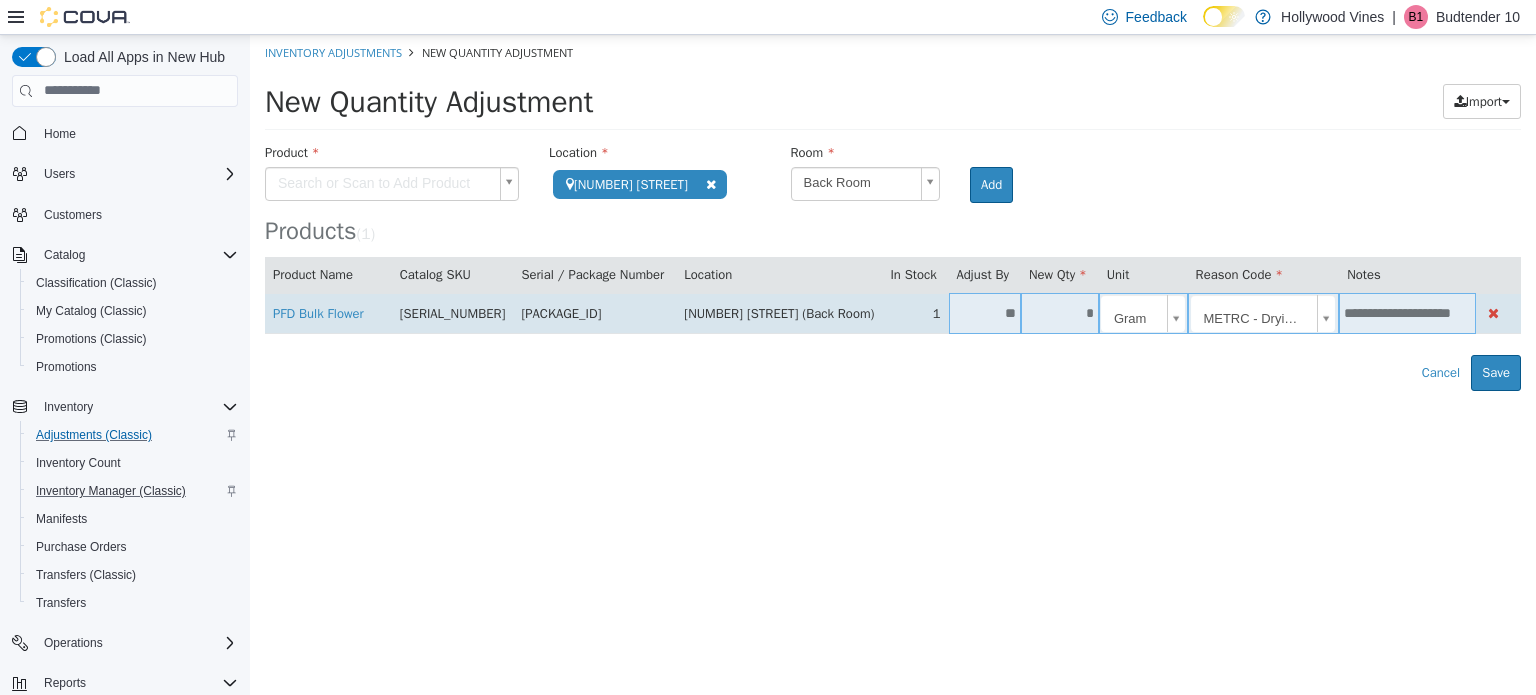 scroll, scrollTop: 0, scrollLeft: 0, axis: both 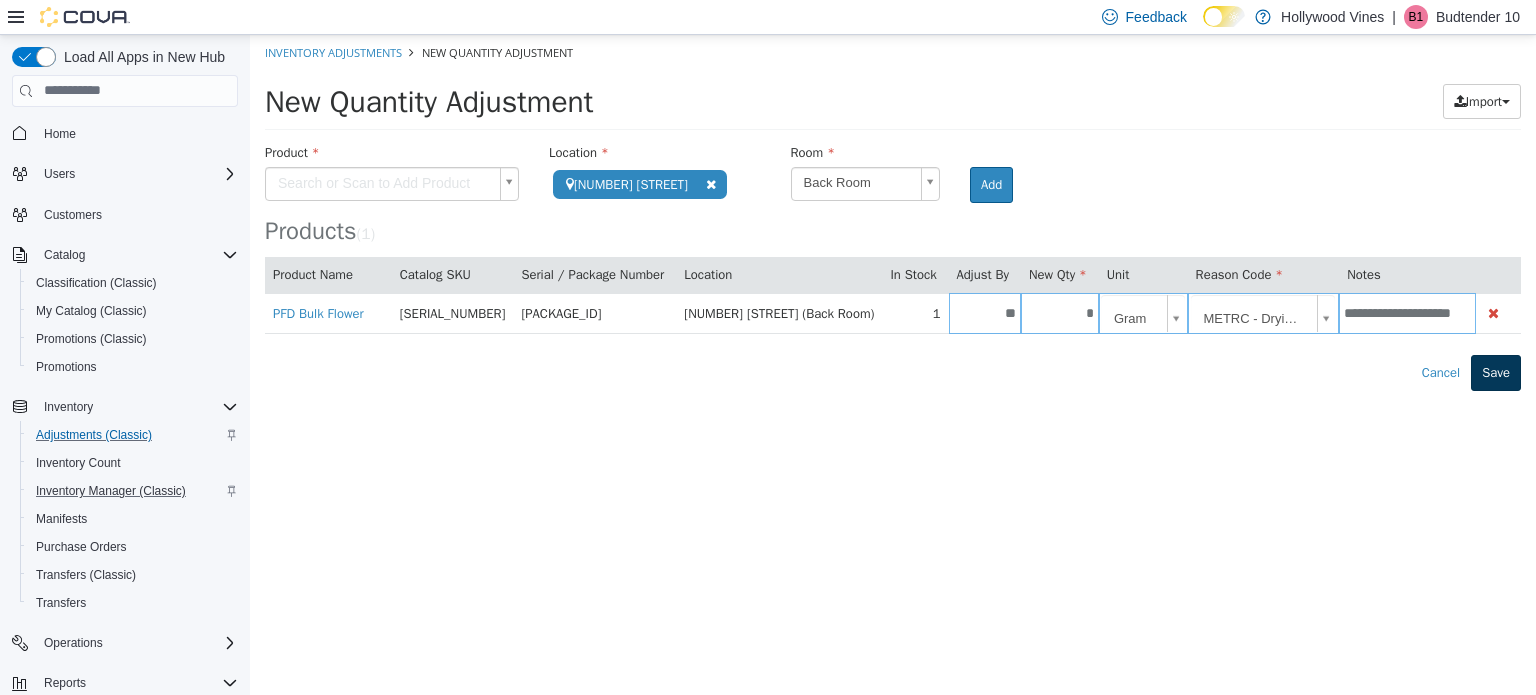 type on "**********" 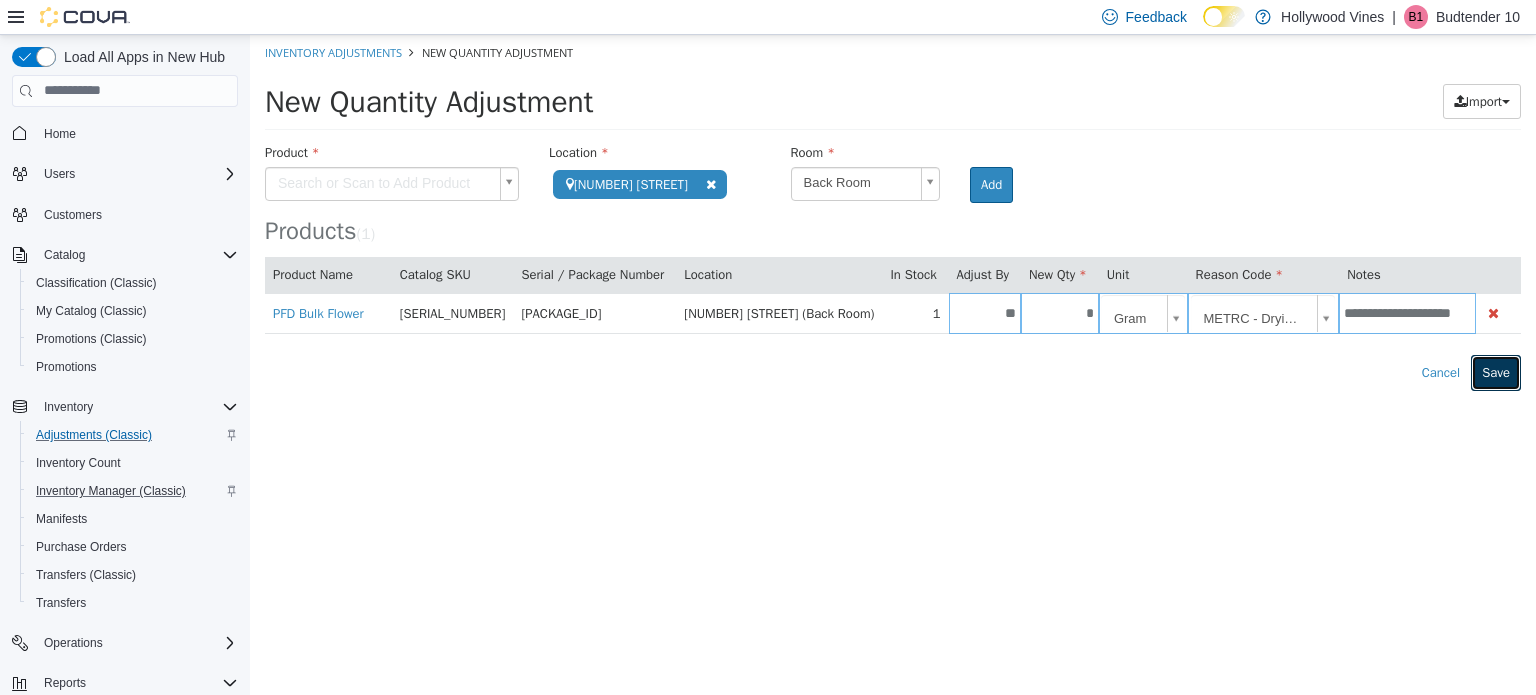 click on "Save" at bounding box center (1496, 372) 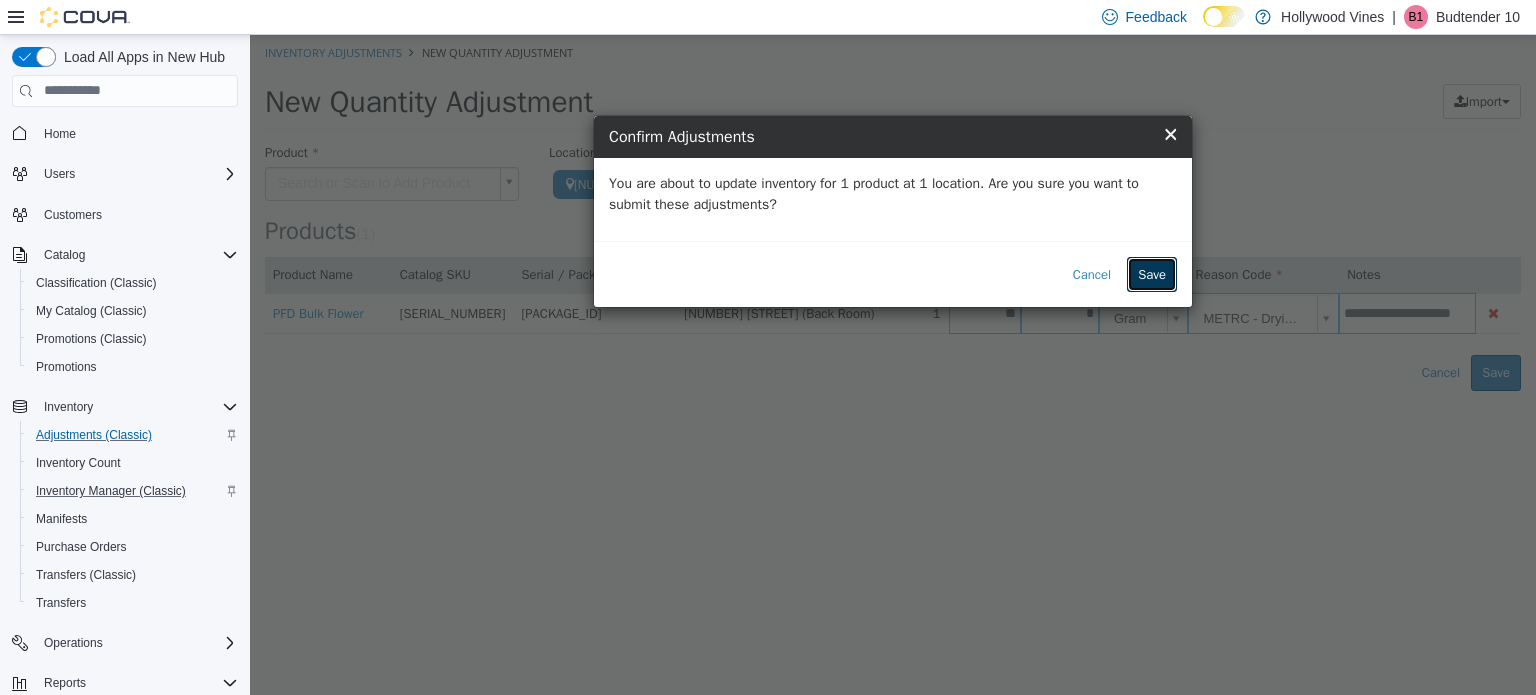 click on "Save" at bounding box center (1152, 274) 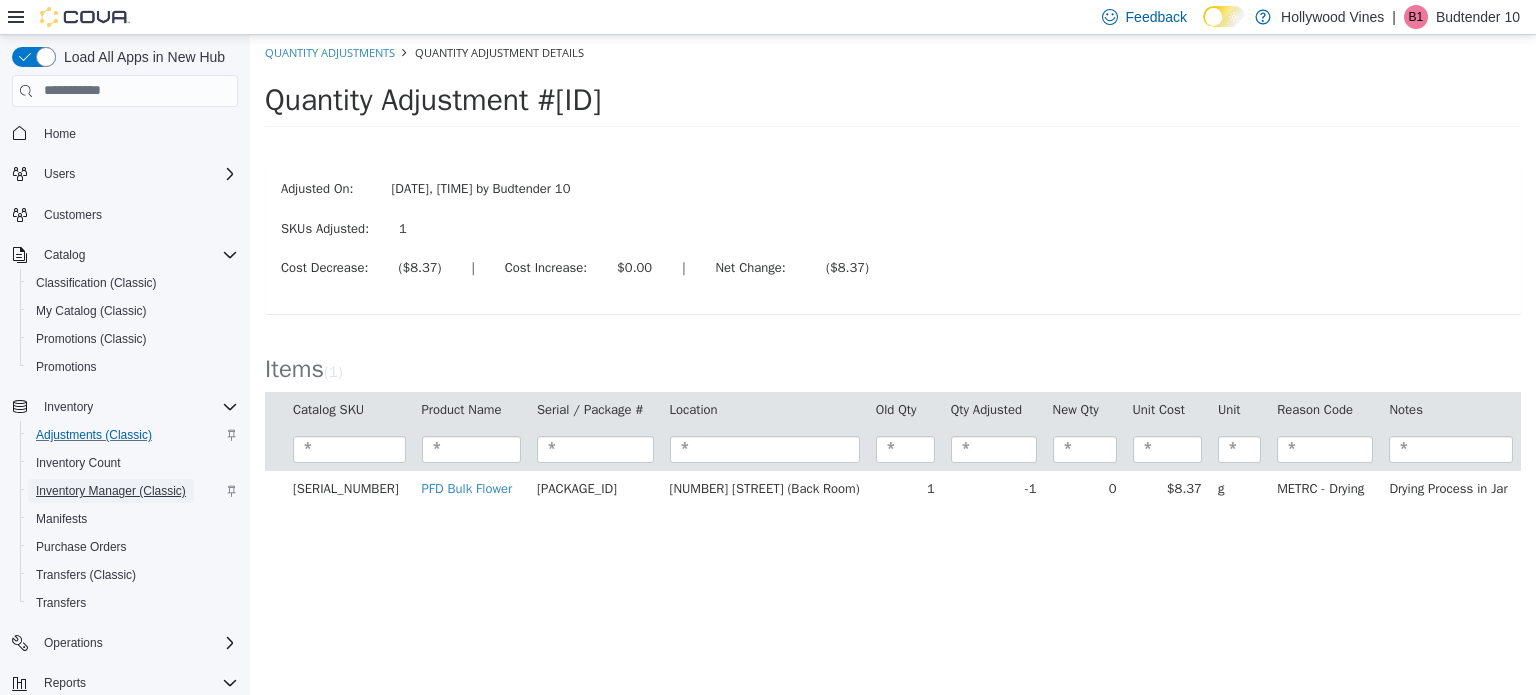 click on "Inventory Manager (Classic)" at bounding box center [111, 491] 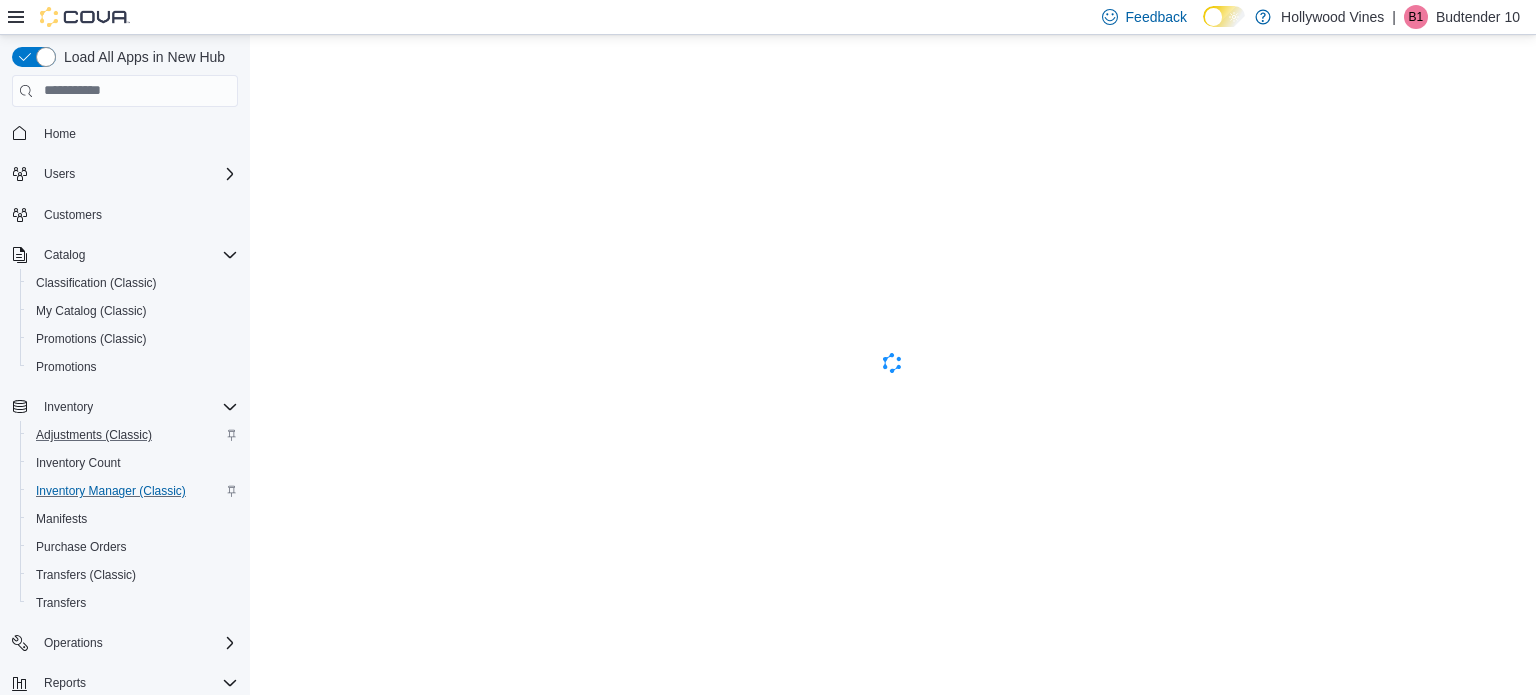 scroll, scrollTop: 0, scrollLeft: 0, axis: both 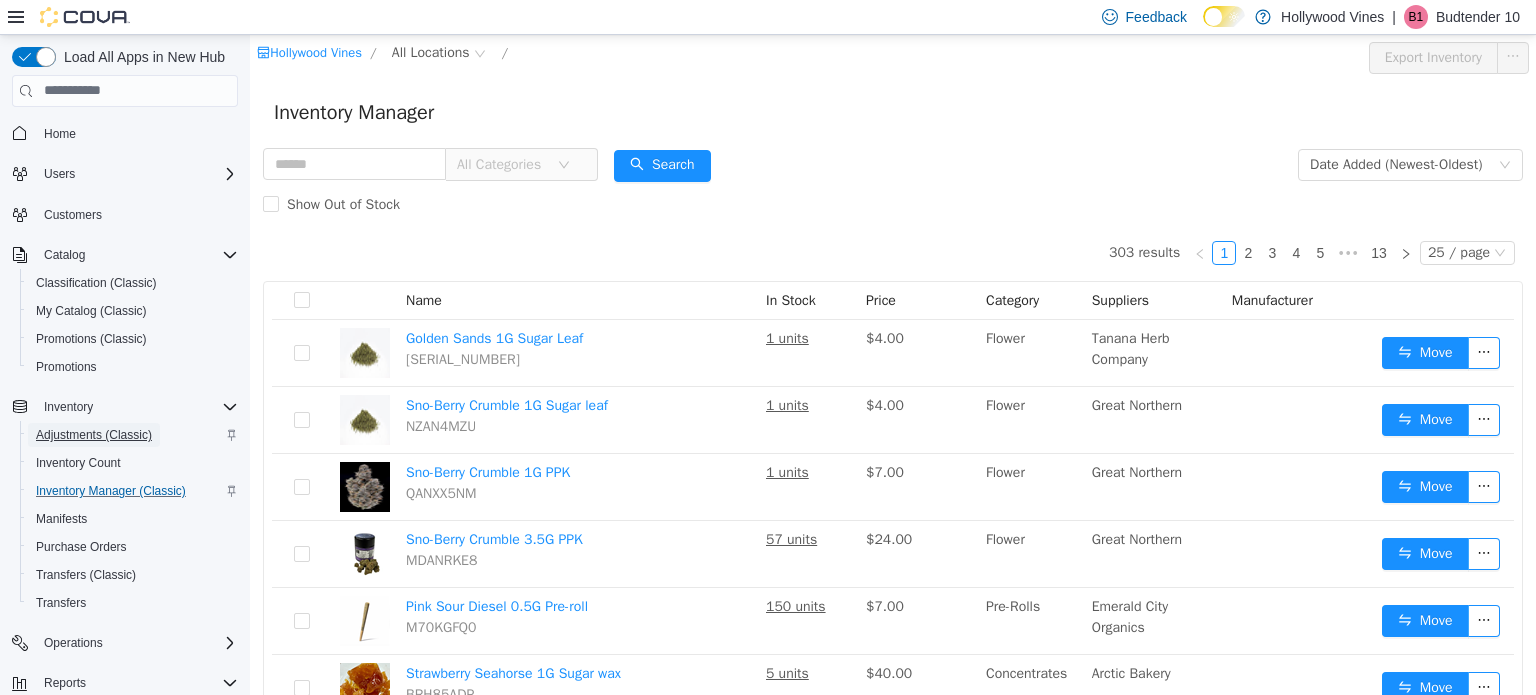 click on "Adjustments (Classic)" at bounding box center (94, 435) 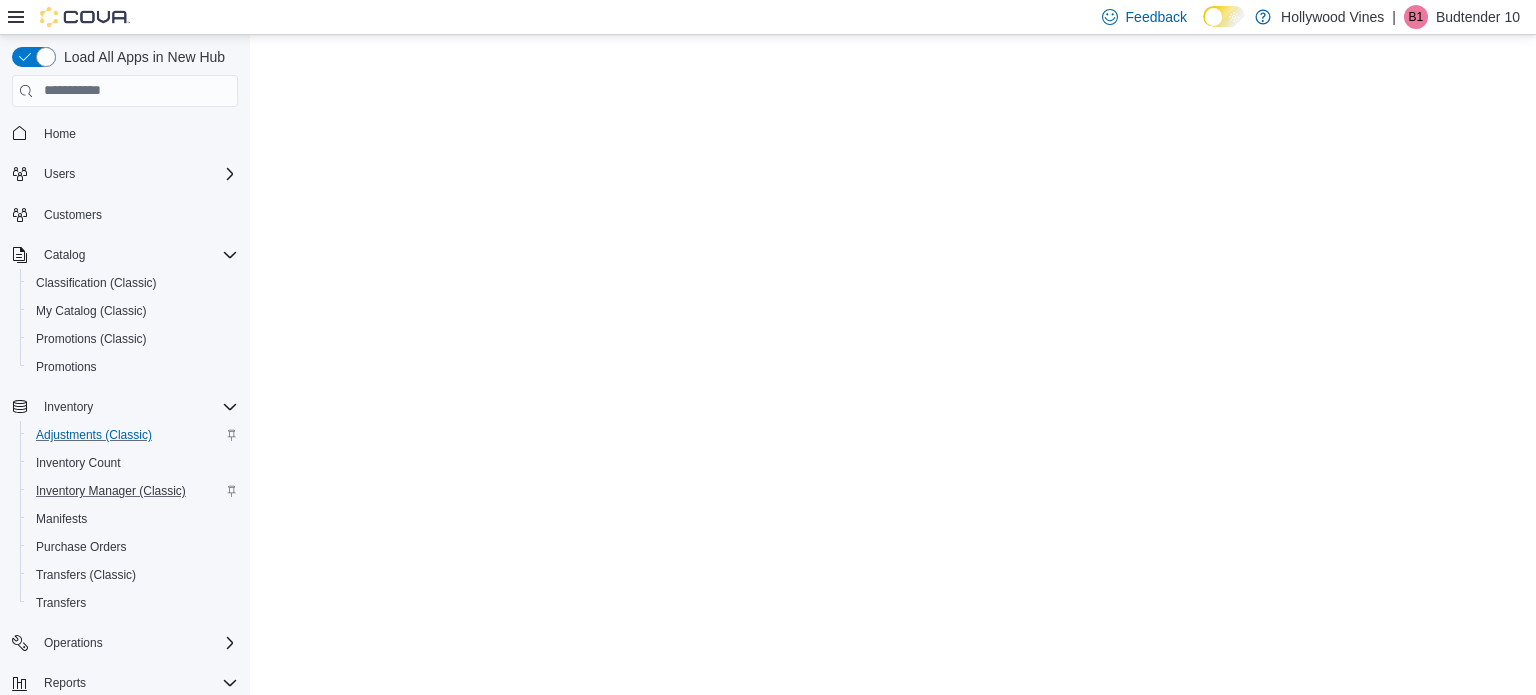 scroll, scrollTop: 0, scrollLeft: 0, axis: both 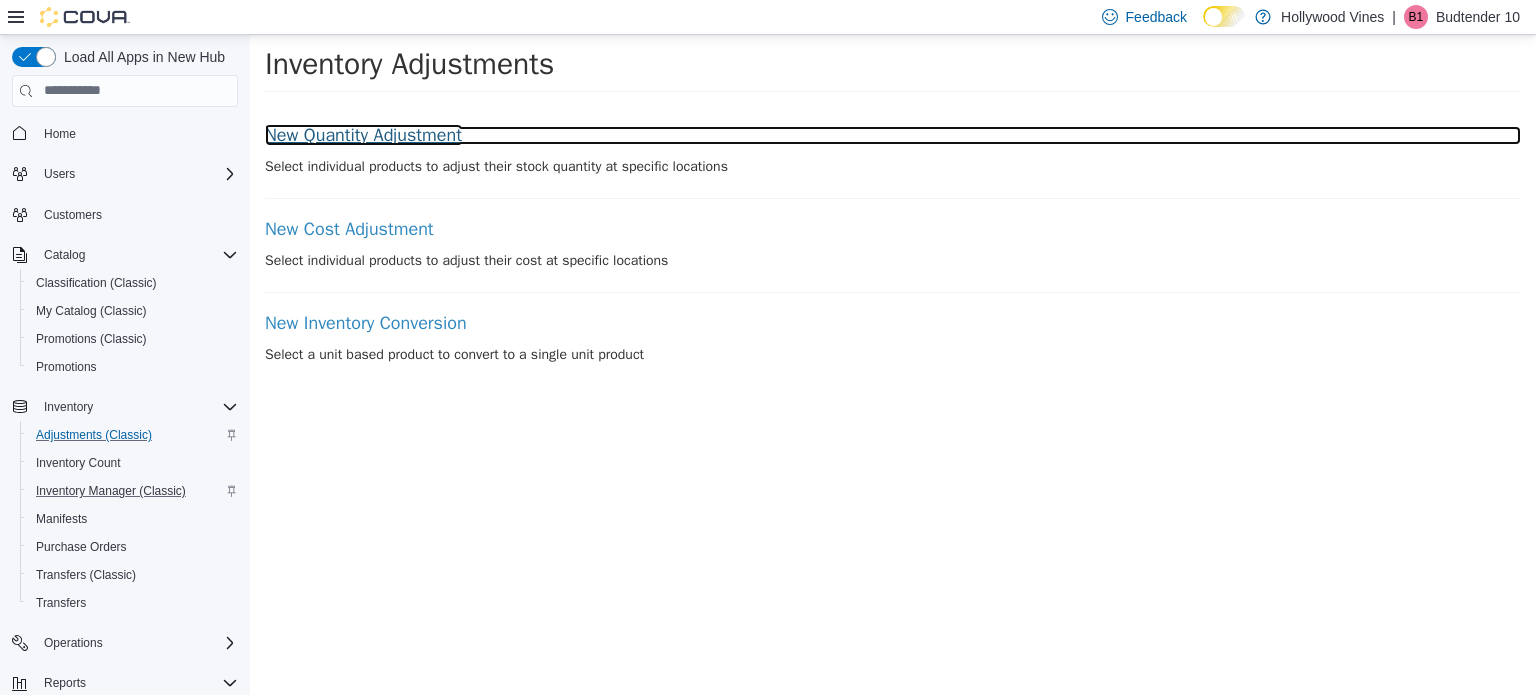 click on "New Quantity Adjustment" at bounding box center [893, 135] 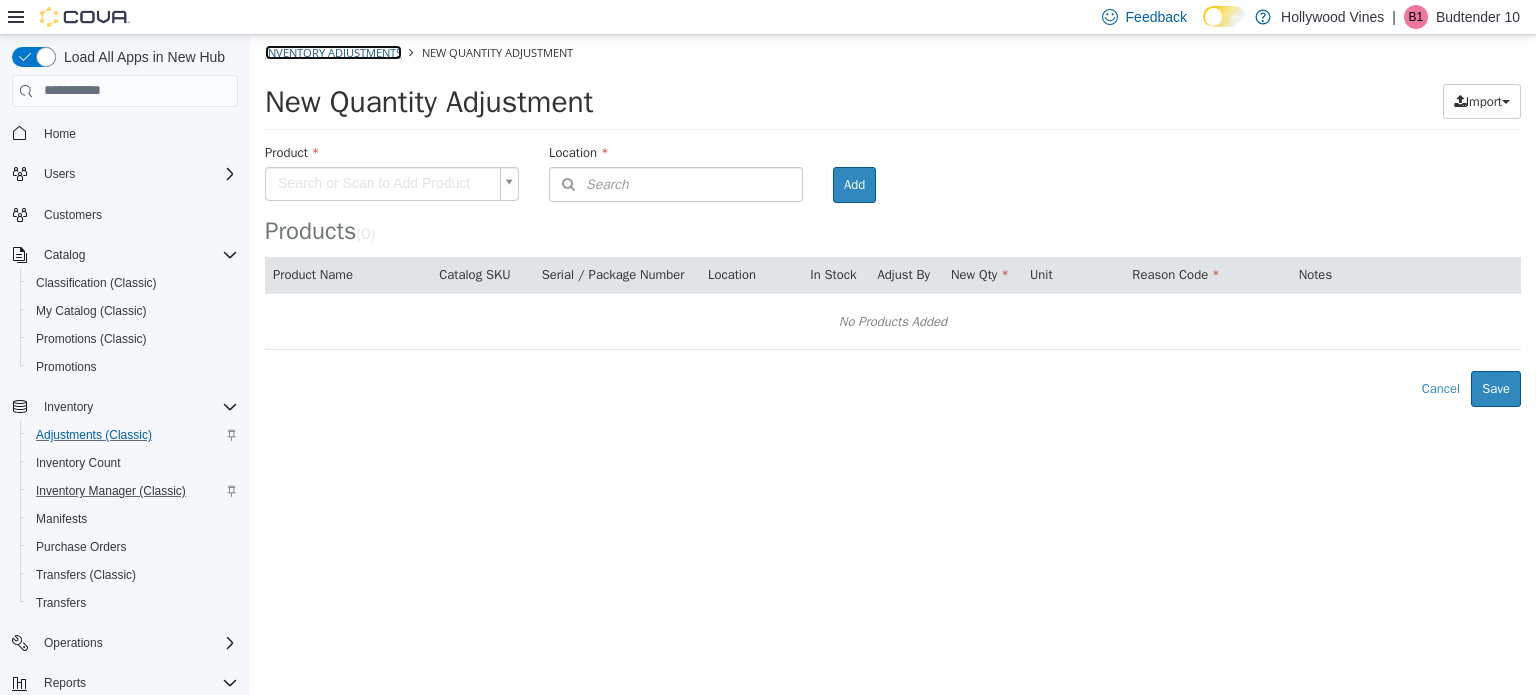 click on "Inventory Adjustments" at bounding box center (333, 51) 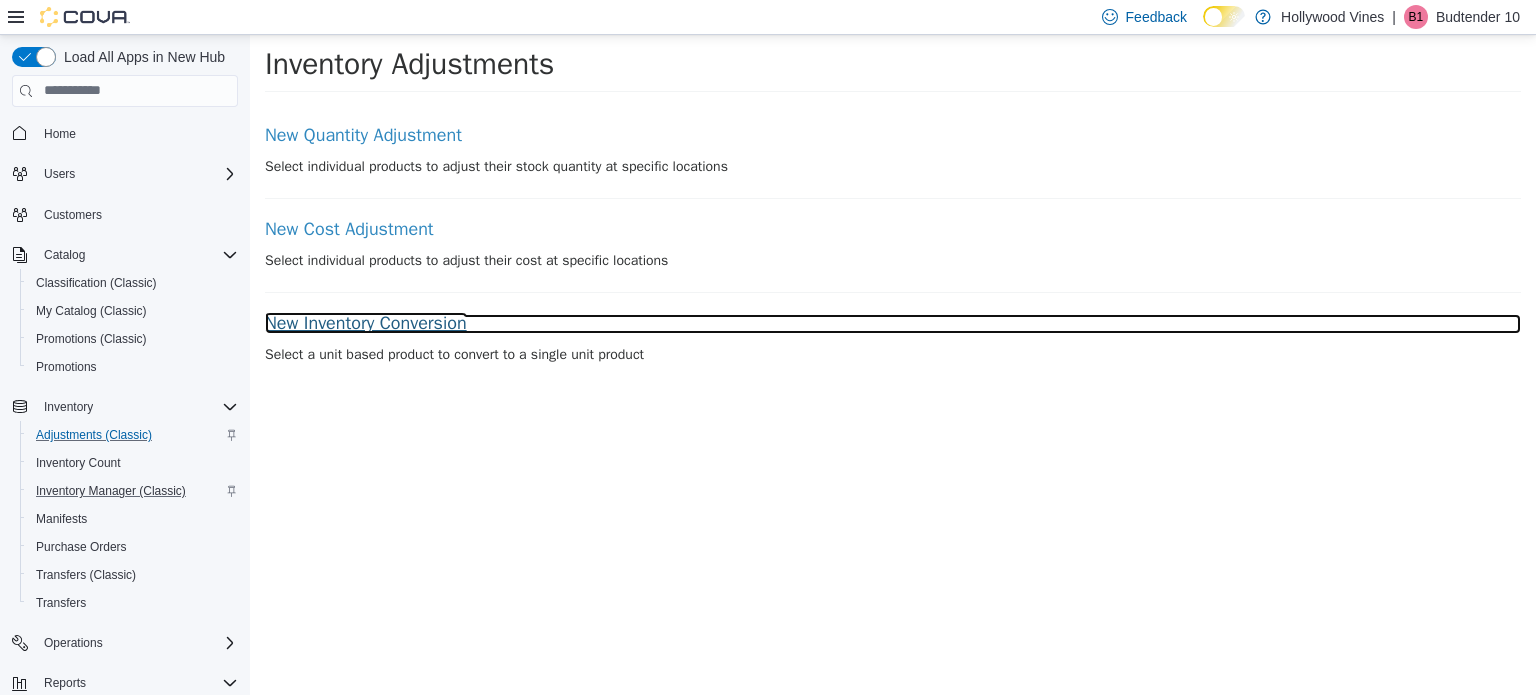 click on "New Inventory Conversion" at bounding box center [893, 323] 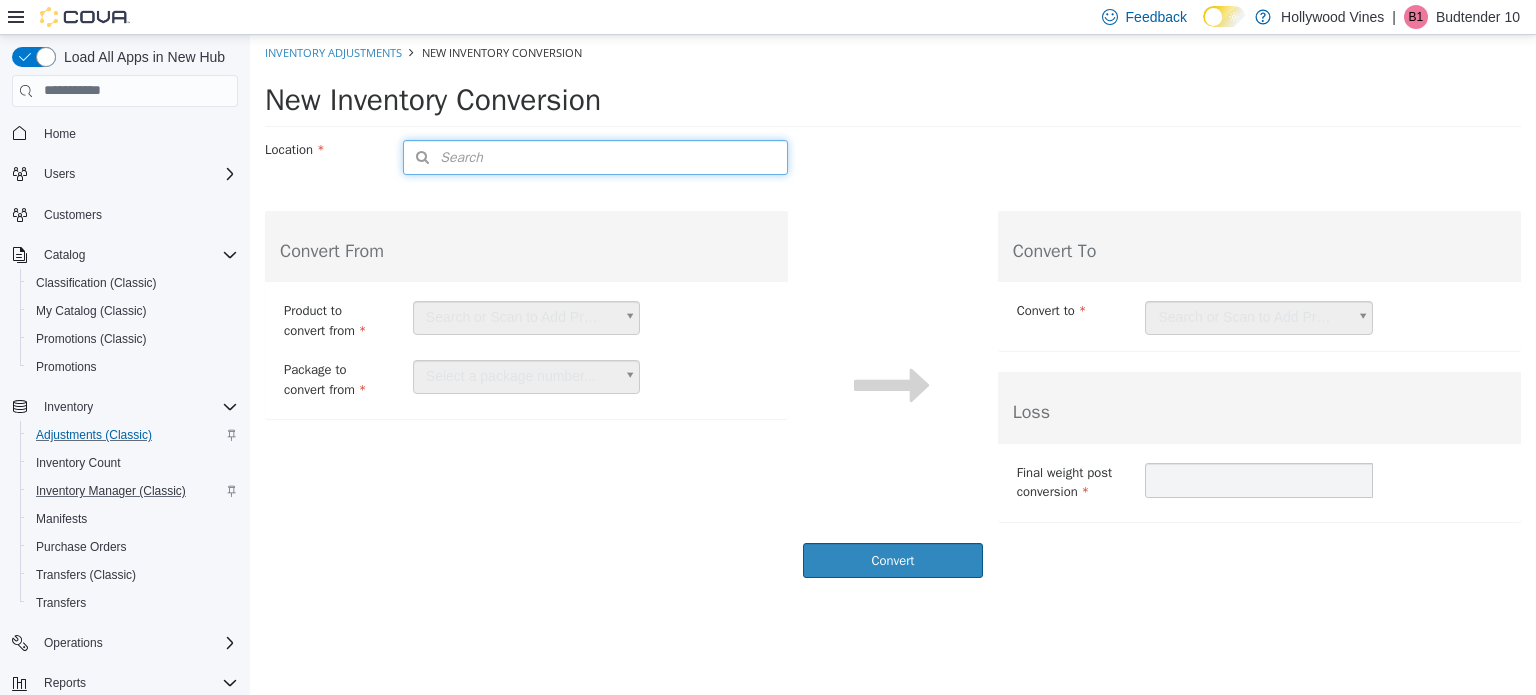 click on "Search" at bounding box center (595, 156) 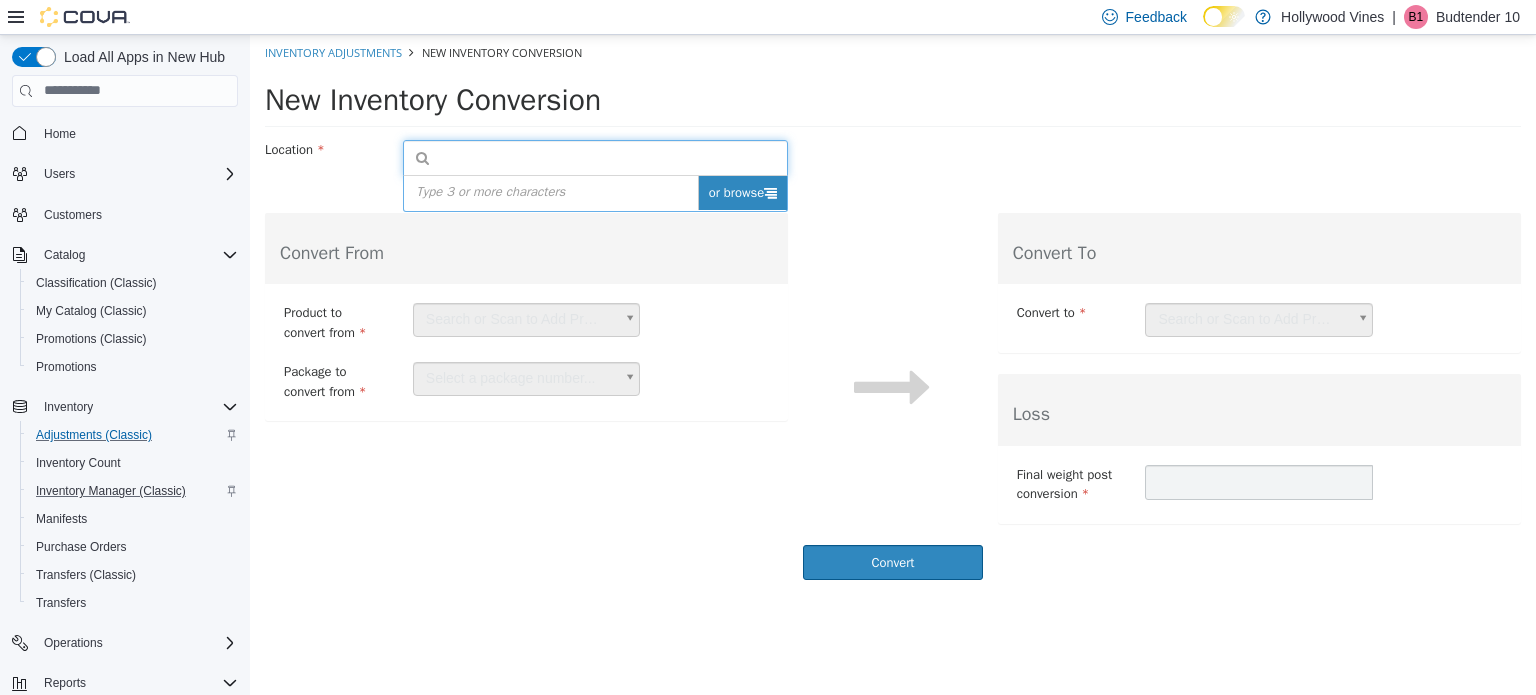 click on "or browse" at bounding box center (743, 192) 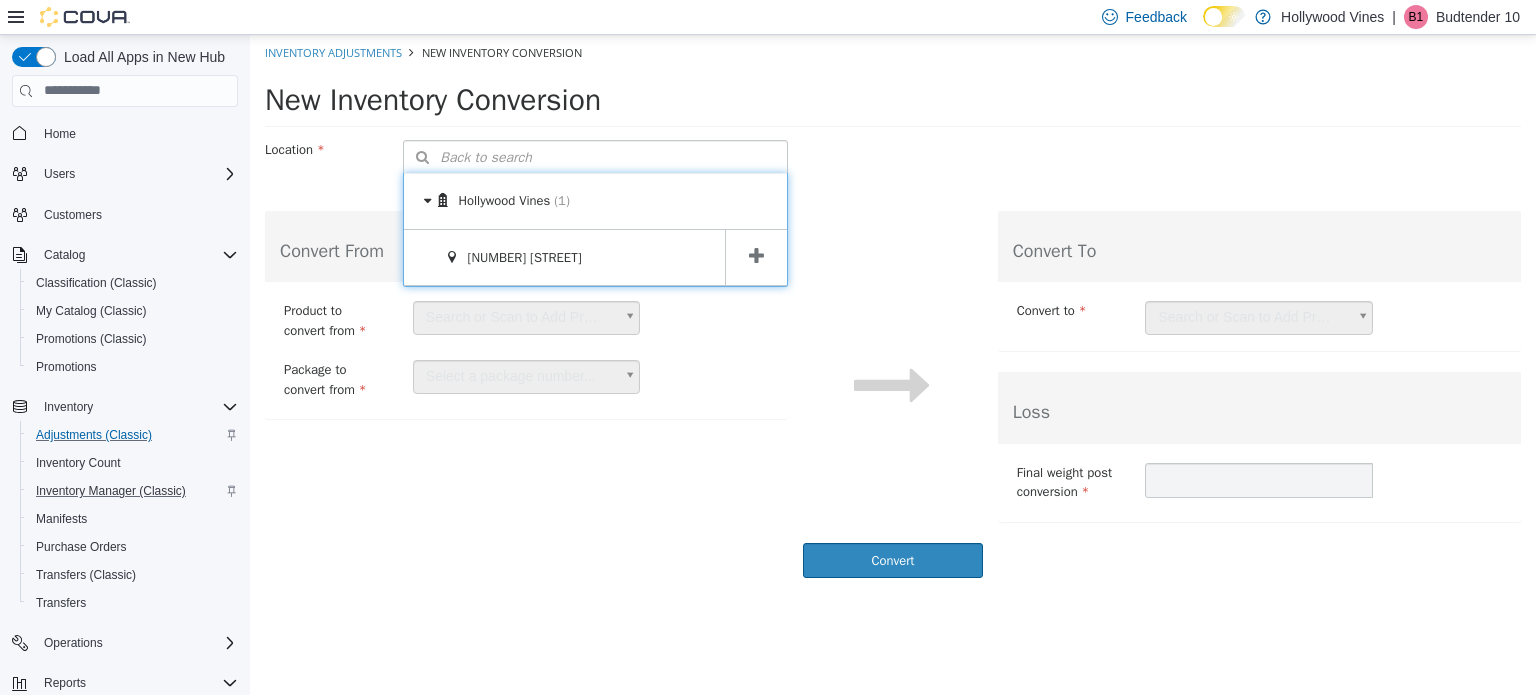 click at bounding box center [756, 255] 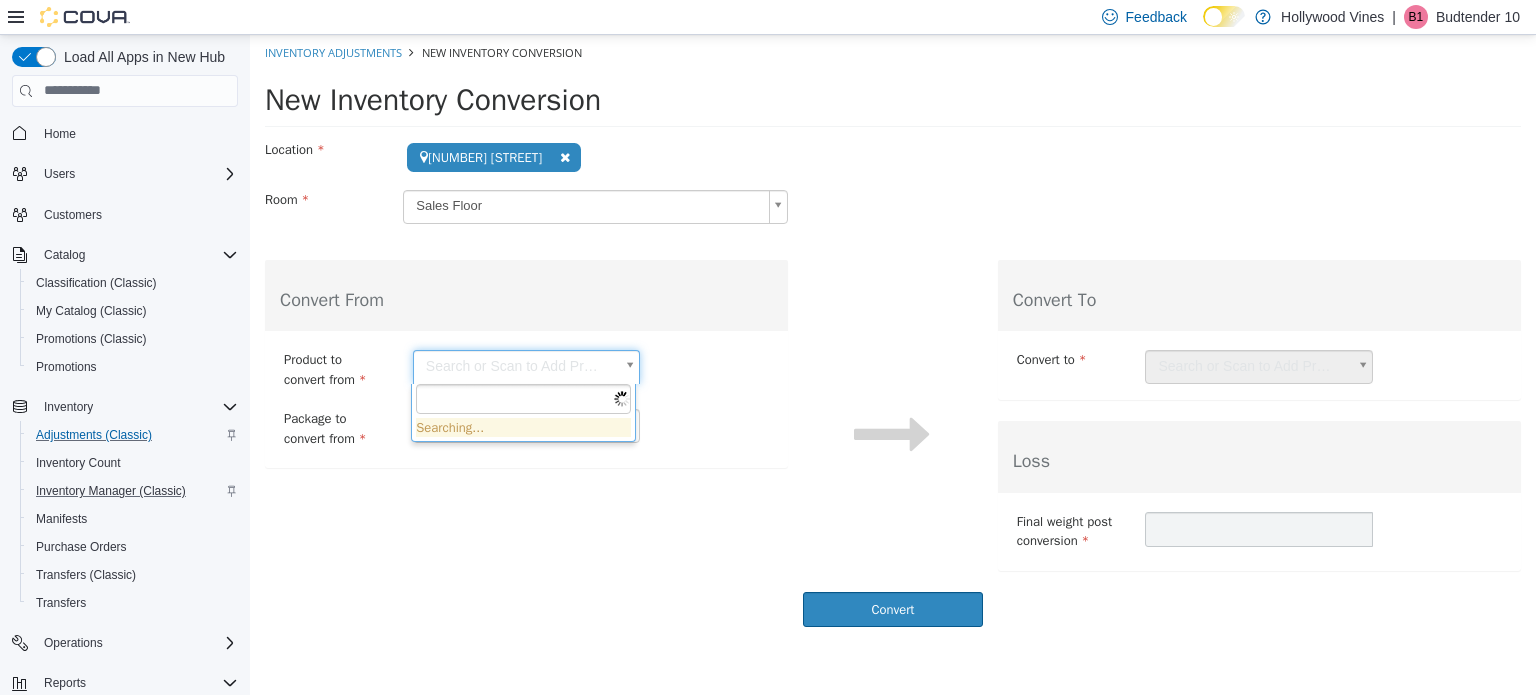 click on "**********" at bounding box center (893, 335) 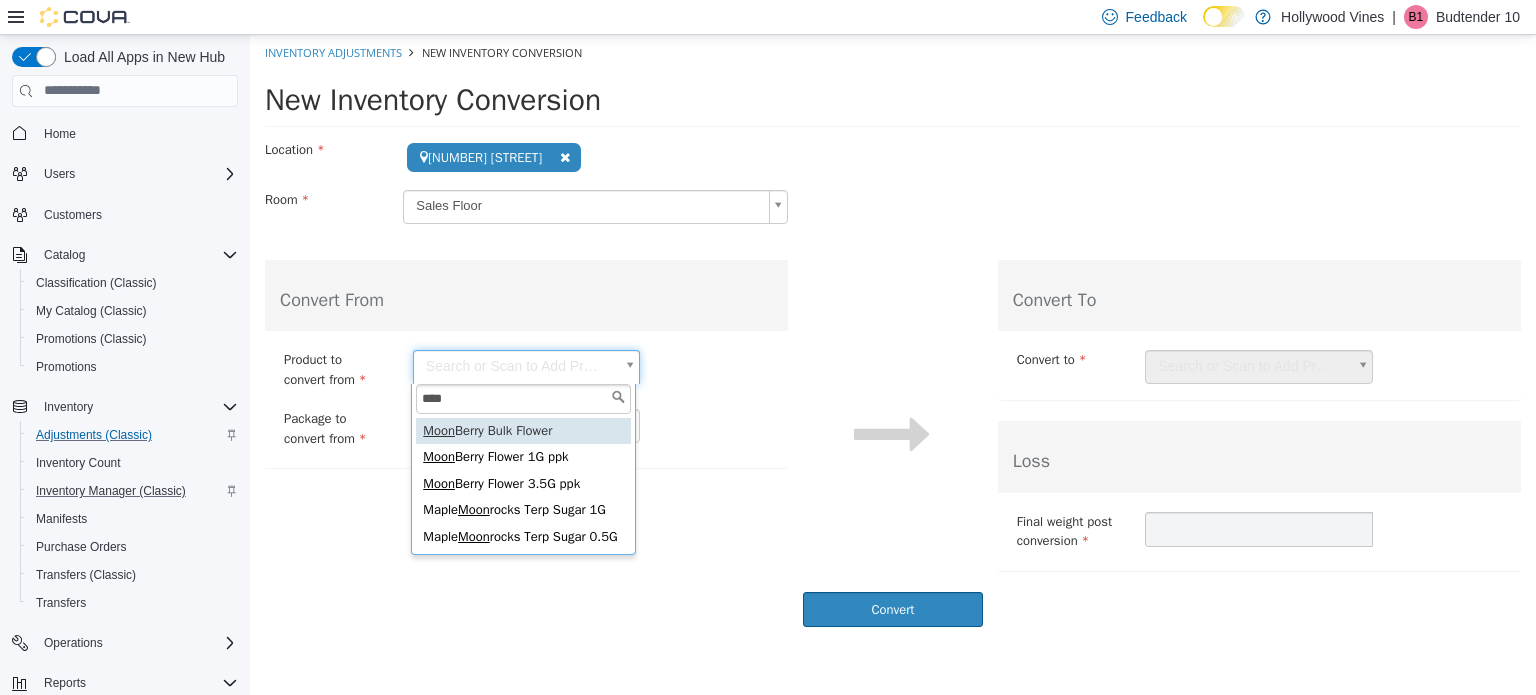 type on "****" 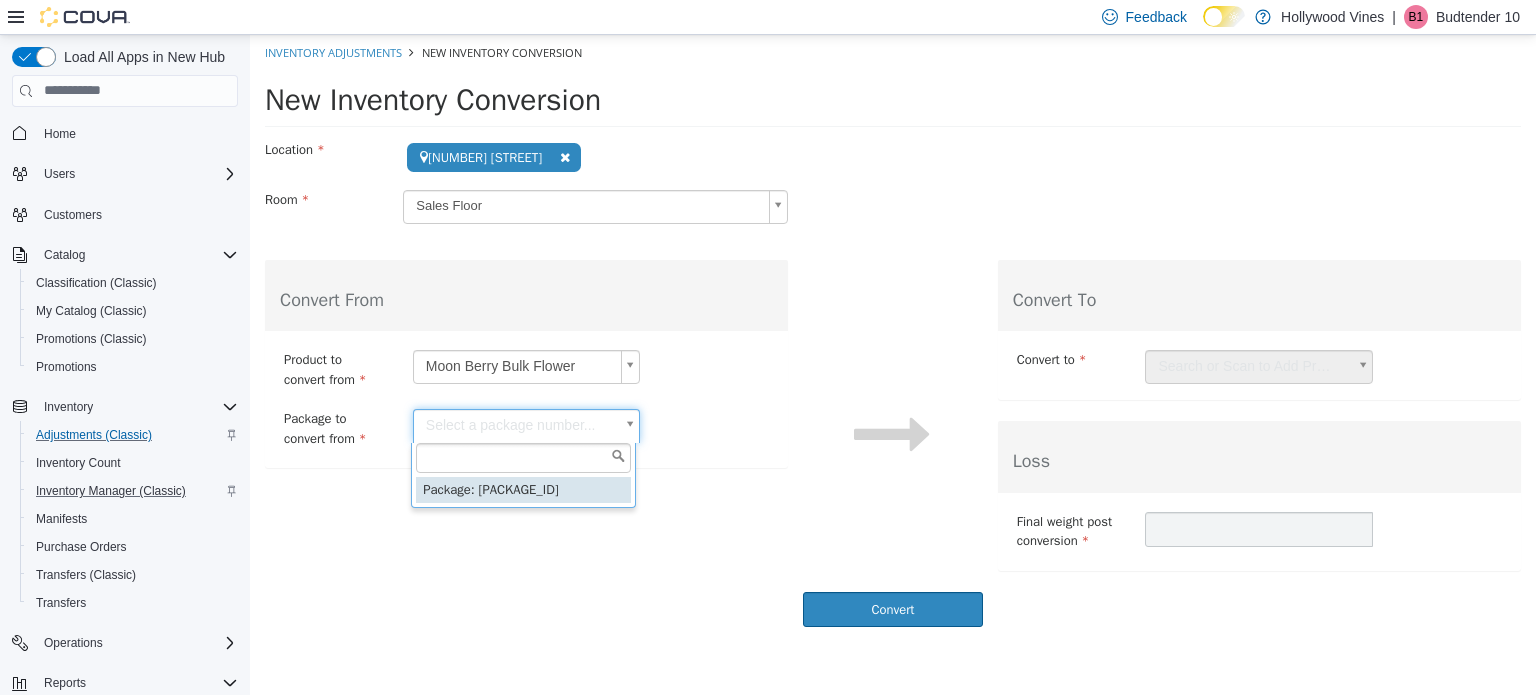 click on "**********" at bounding box center (893, 335) 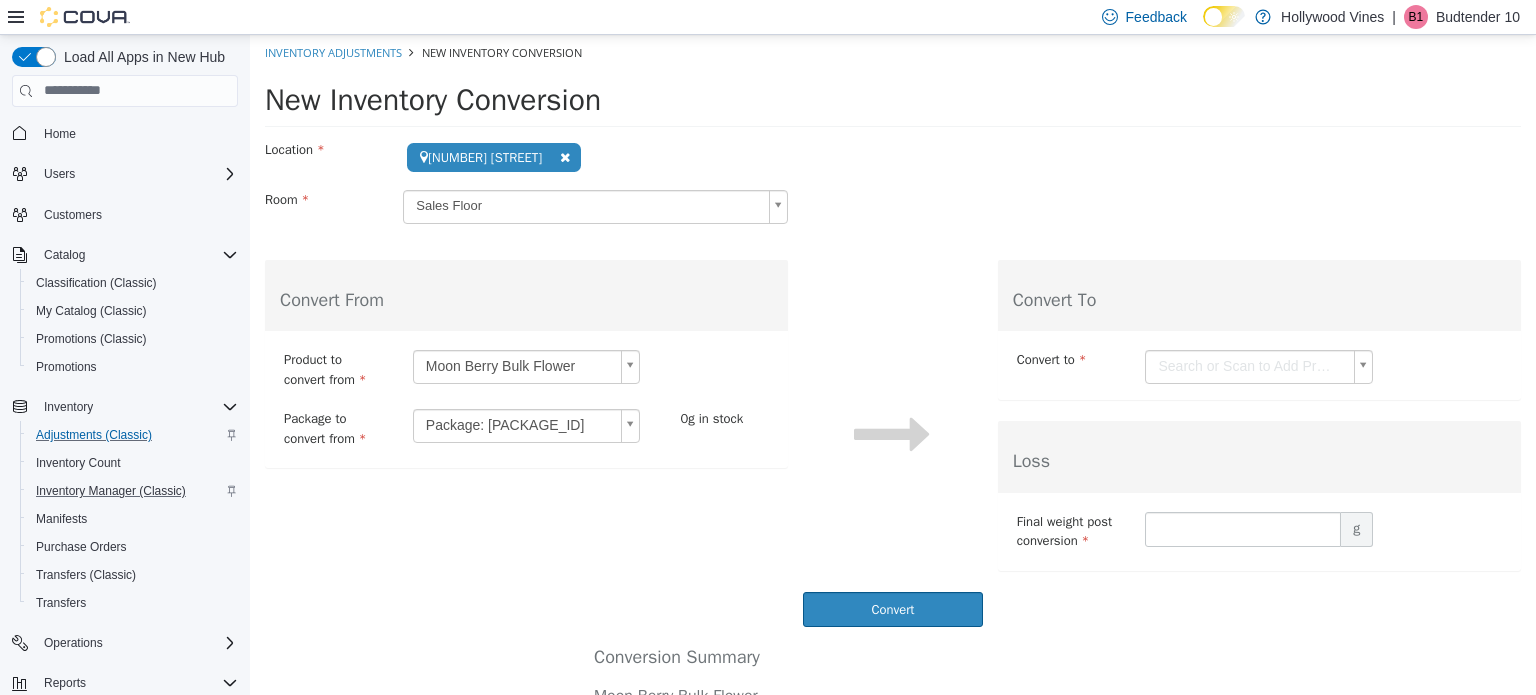 click on "**********" at bounding box center (893, 450) 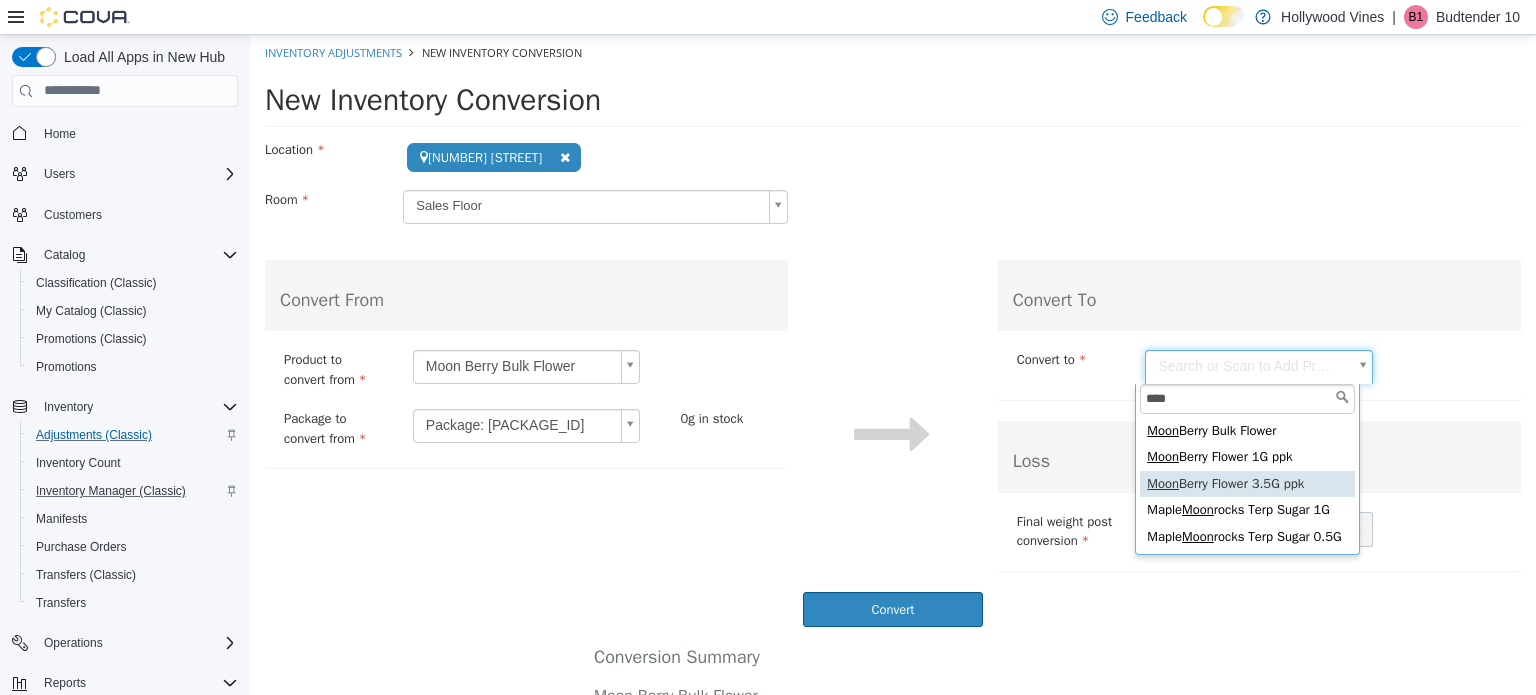 type on "****" 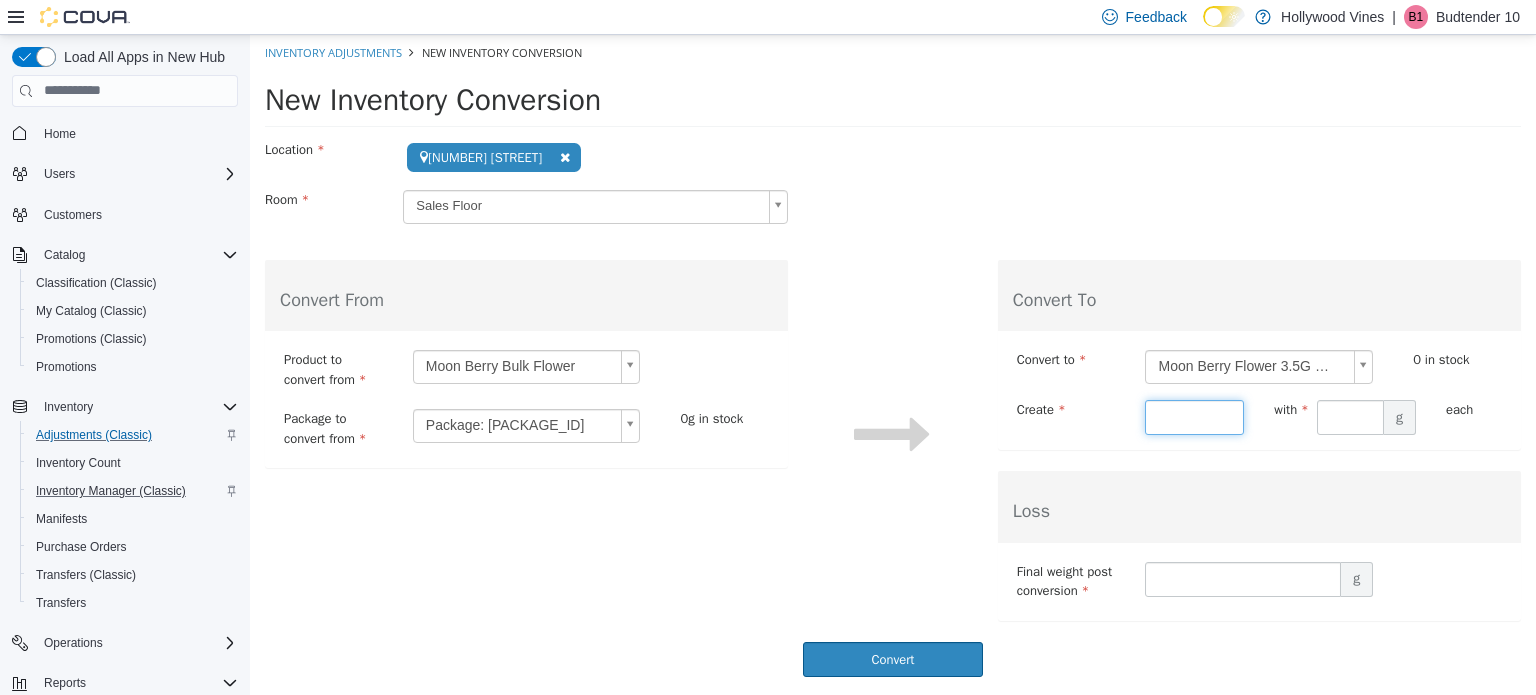 click at bounding box center [1194, 416] 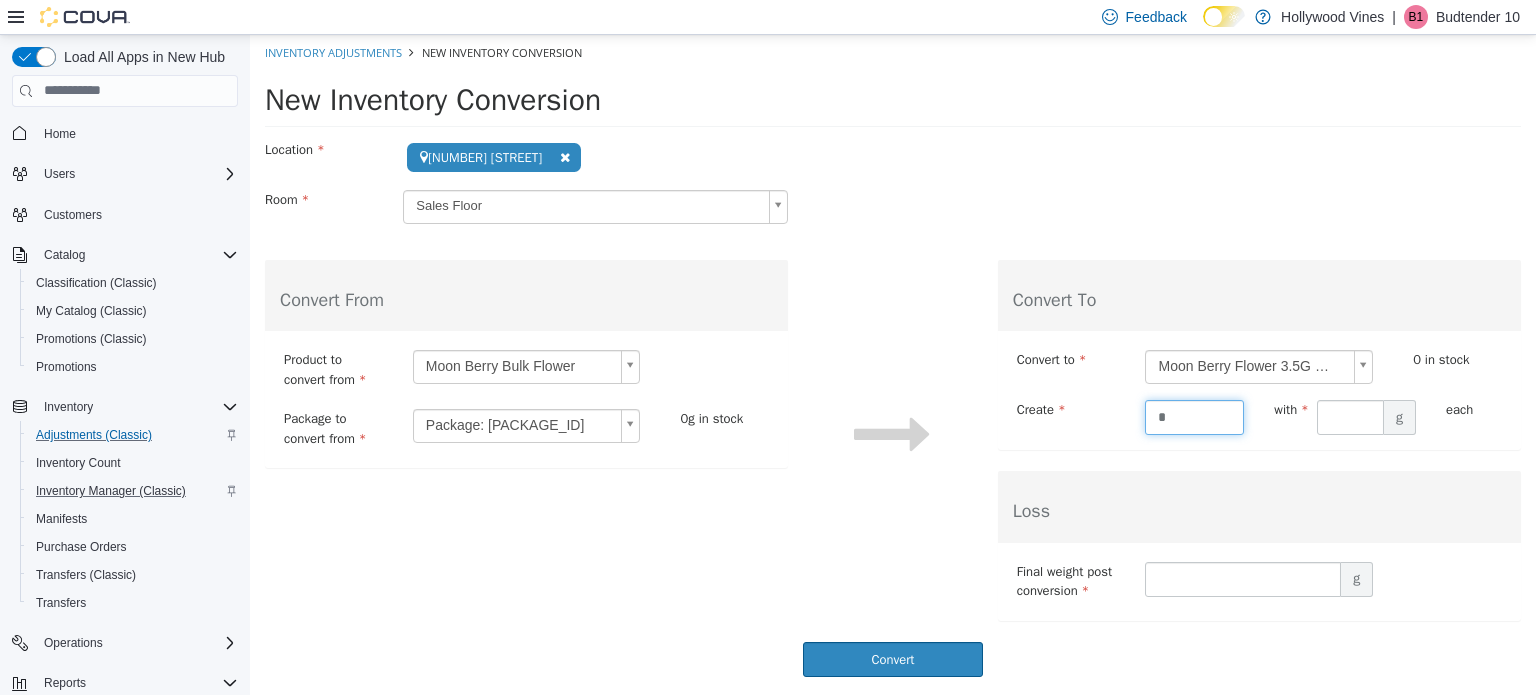 type on "*" 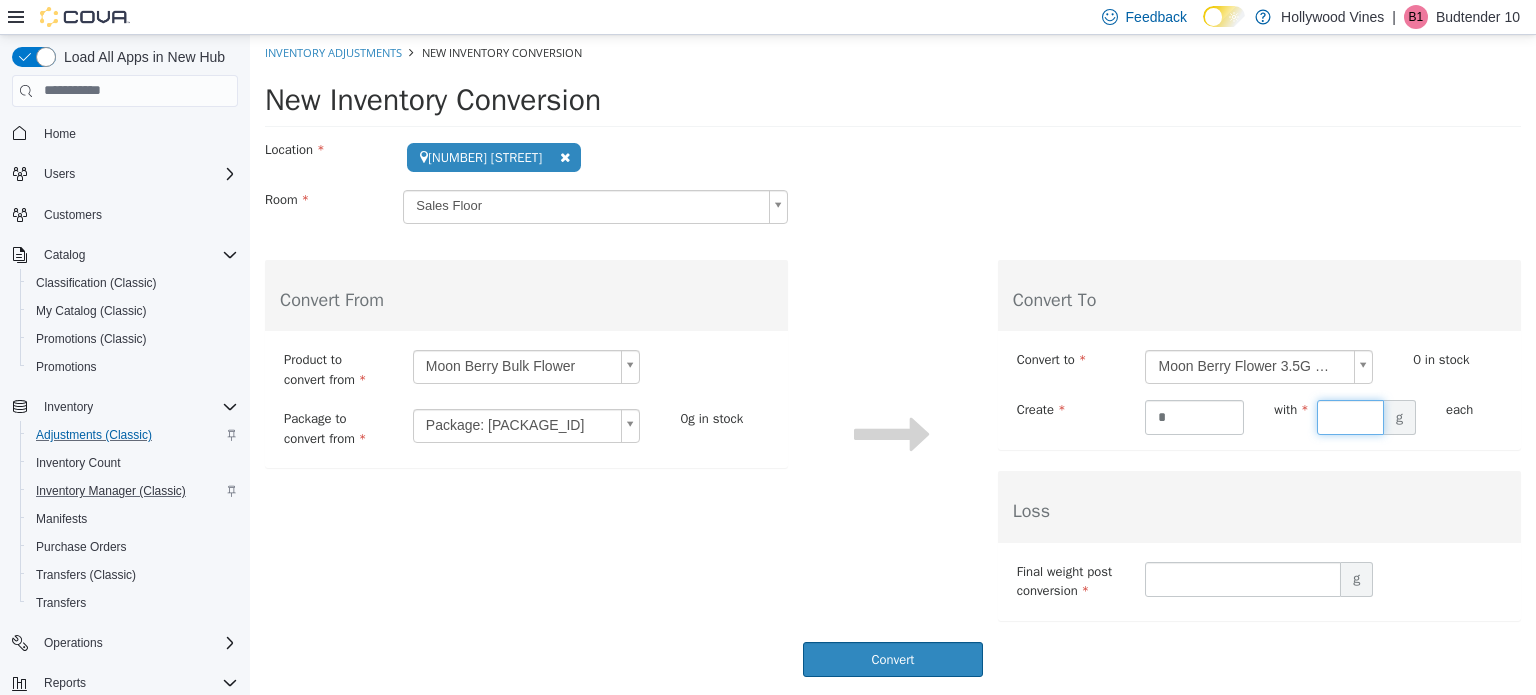 click at bounding box center (1350, 416) 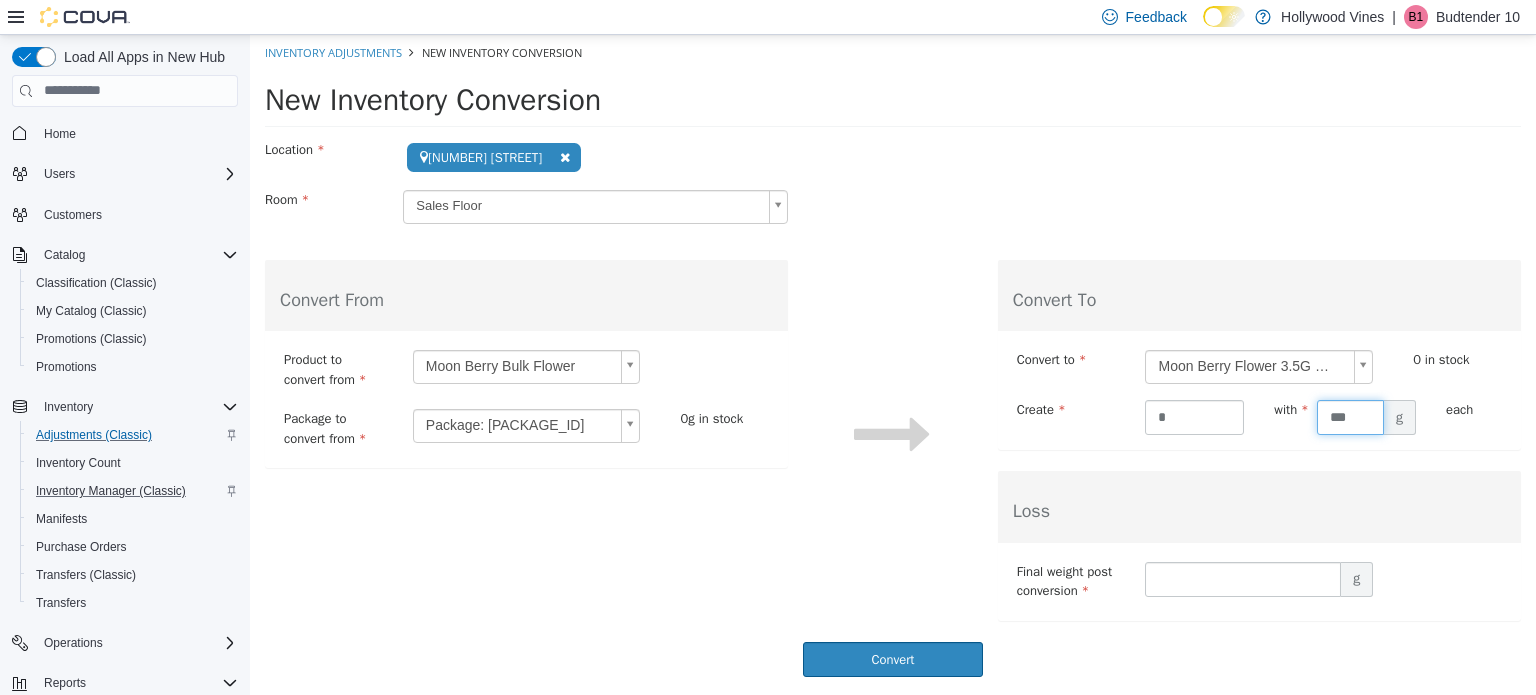 type on "***" 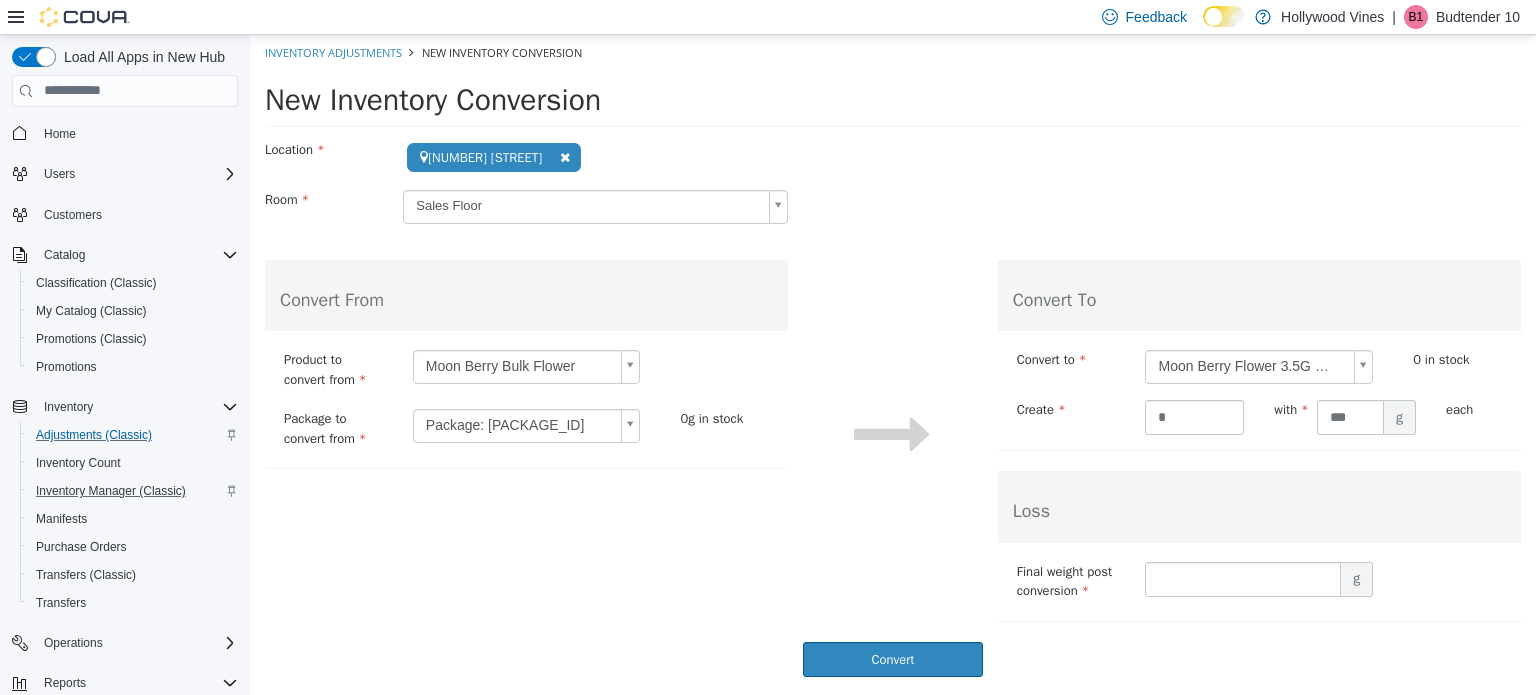click on "Final weight post conversion" at bounding box center (1065, 580) 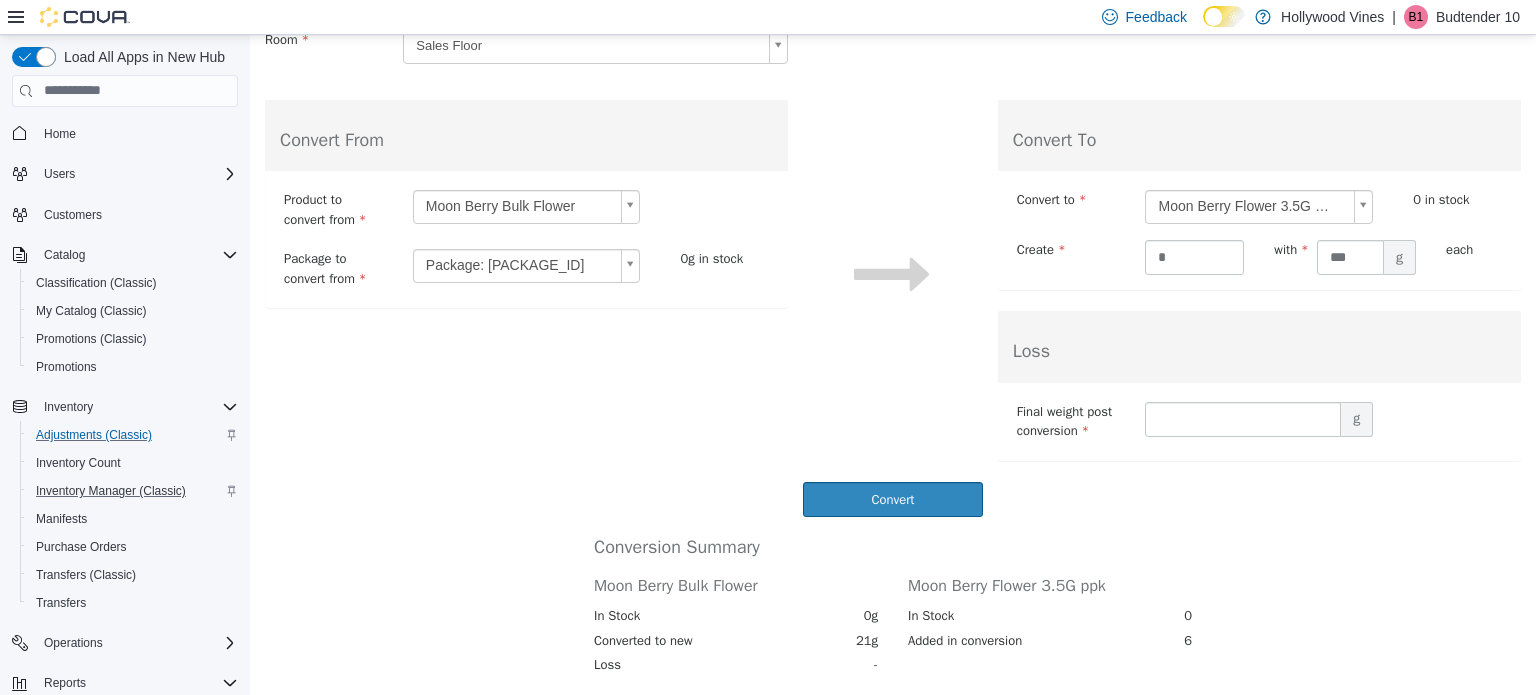 scroll, scrollTop: 241, scrollLeft: 0, axis: vertical 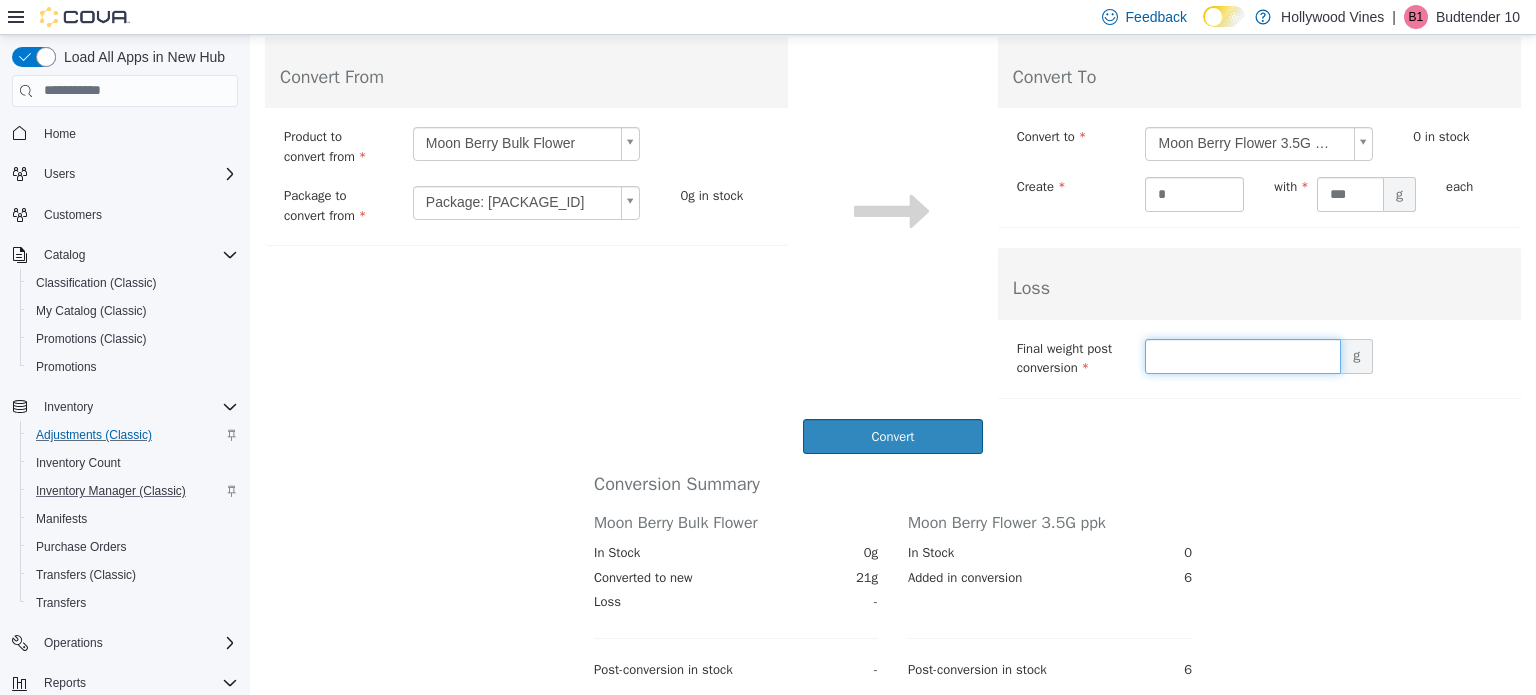 click at bounding box center [1243, 355] 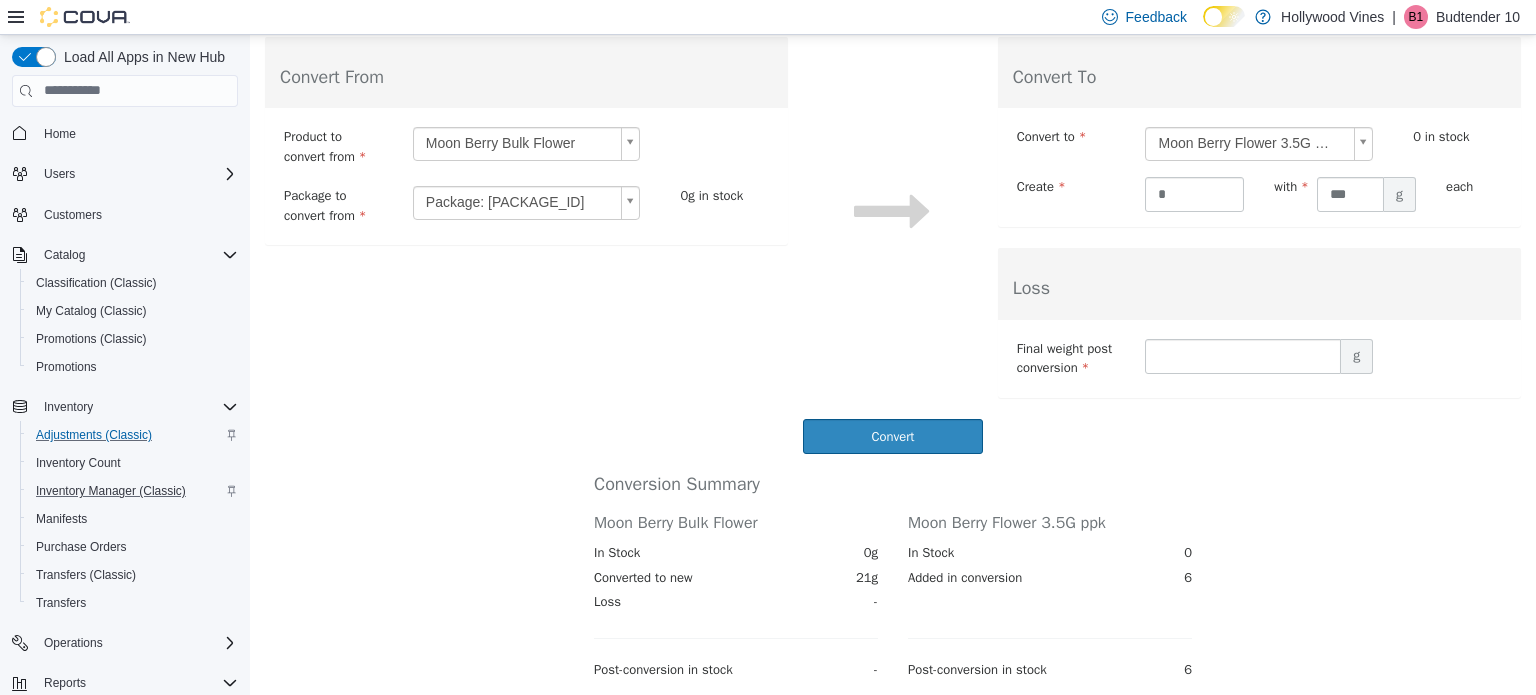 click on "Conversion Summary Moon Berry Bulk Flower Moon Berry Flower 3.5G ppk In Stock 0g In Stock 0 Converted to new 21g Added in conversion 6 Loss - Post-conversion in stock - Post-conversion in stock 6" at bounding box center (893, 568) 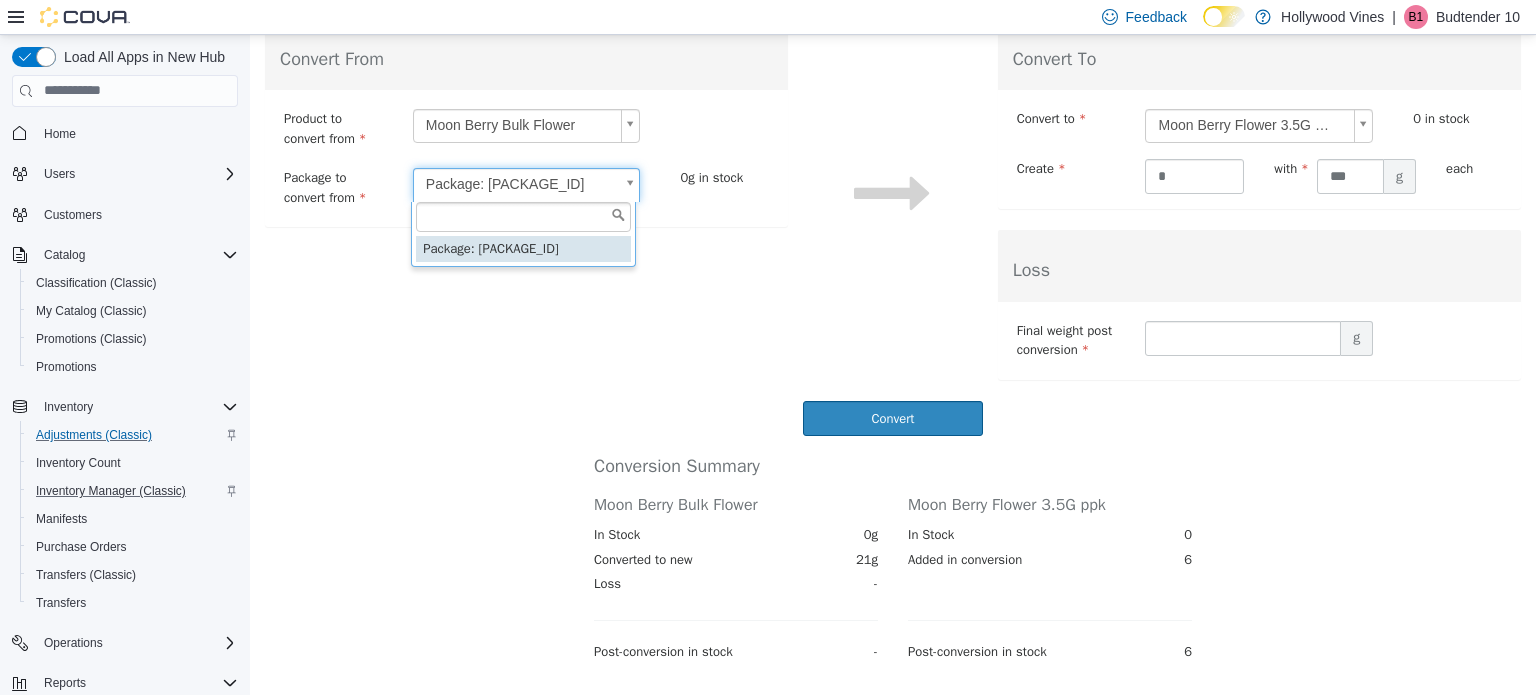 click on "**********" at bounding box center (893, 234) 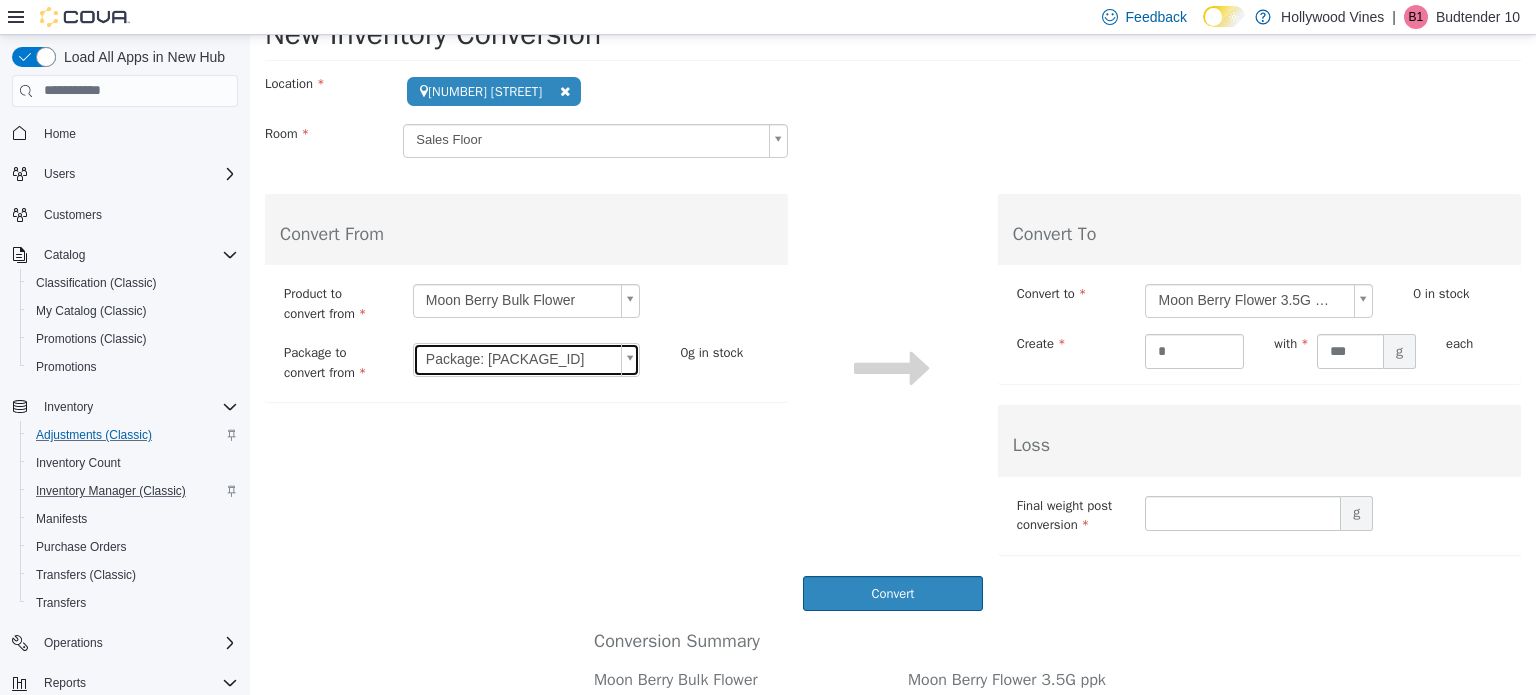 scroll, scrollTop: 0, scrollLeft: 0, axis: both 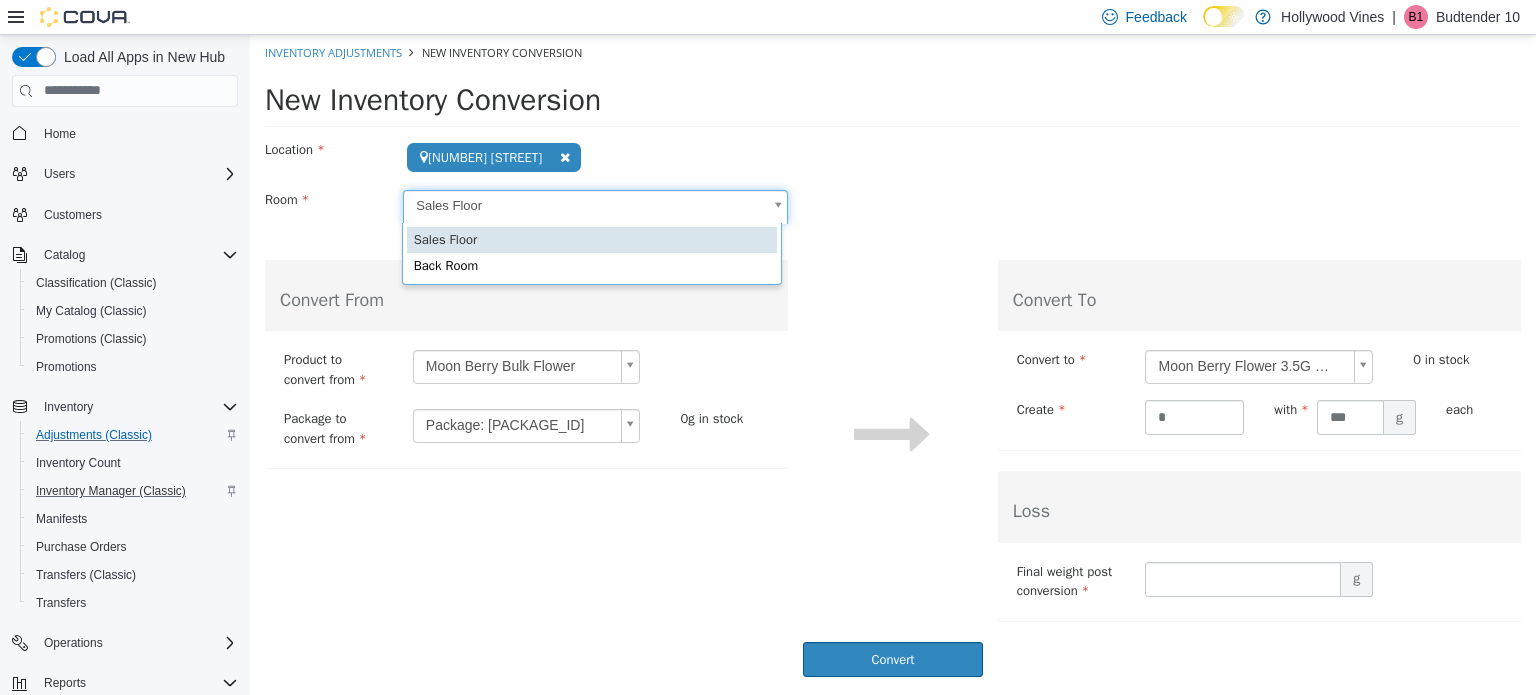 click on "**********" at bounding box center [893, 475] 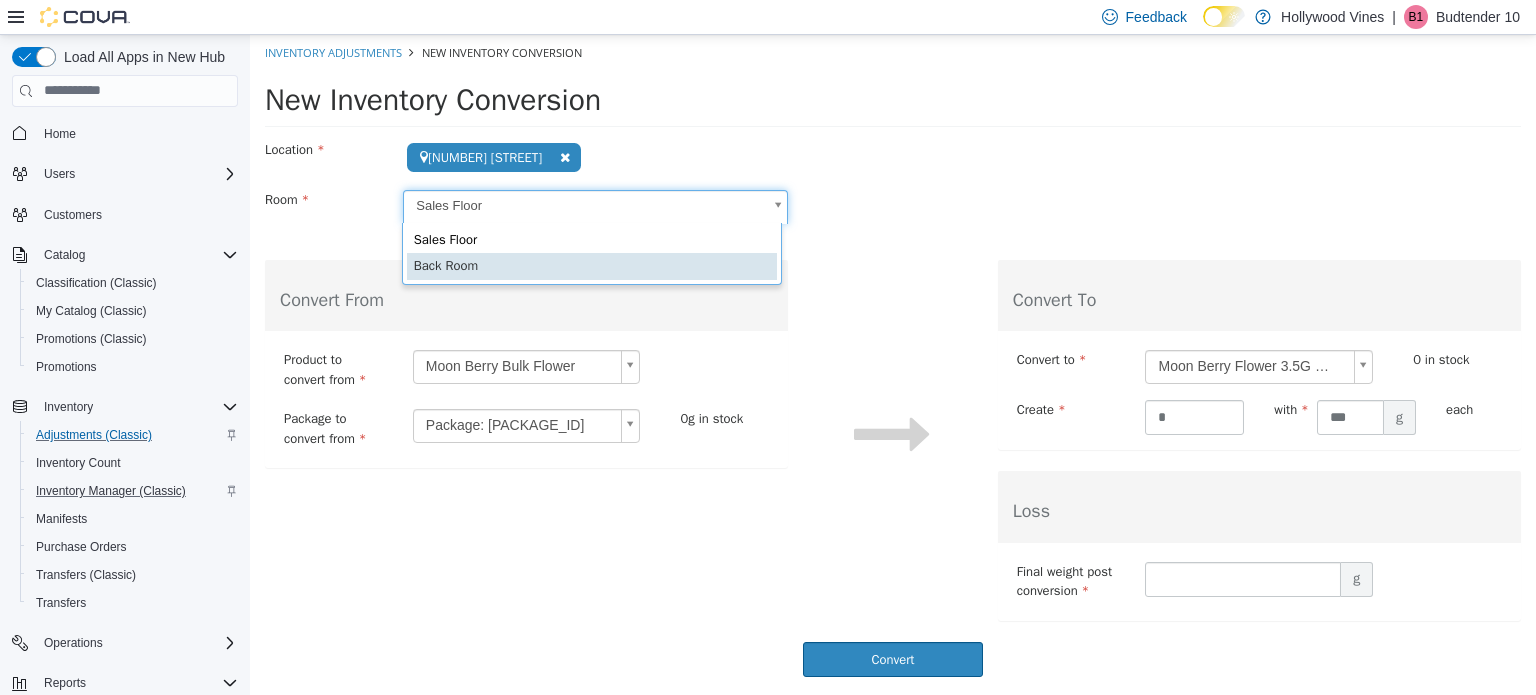 scroll, scrollTop: 0, scrollLeft: 5, axis: horizontal 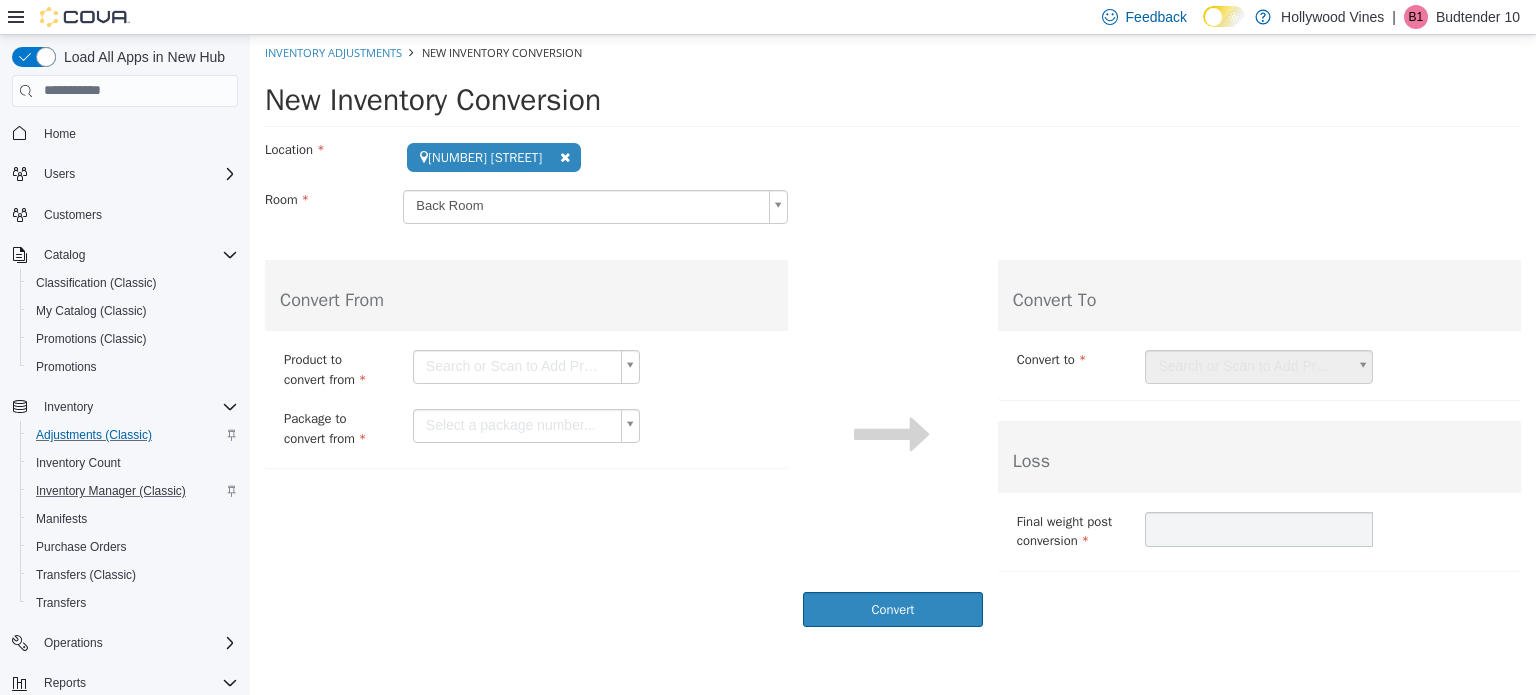 click on "**********" at bounding box center [893, 335] 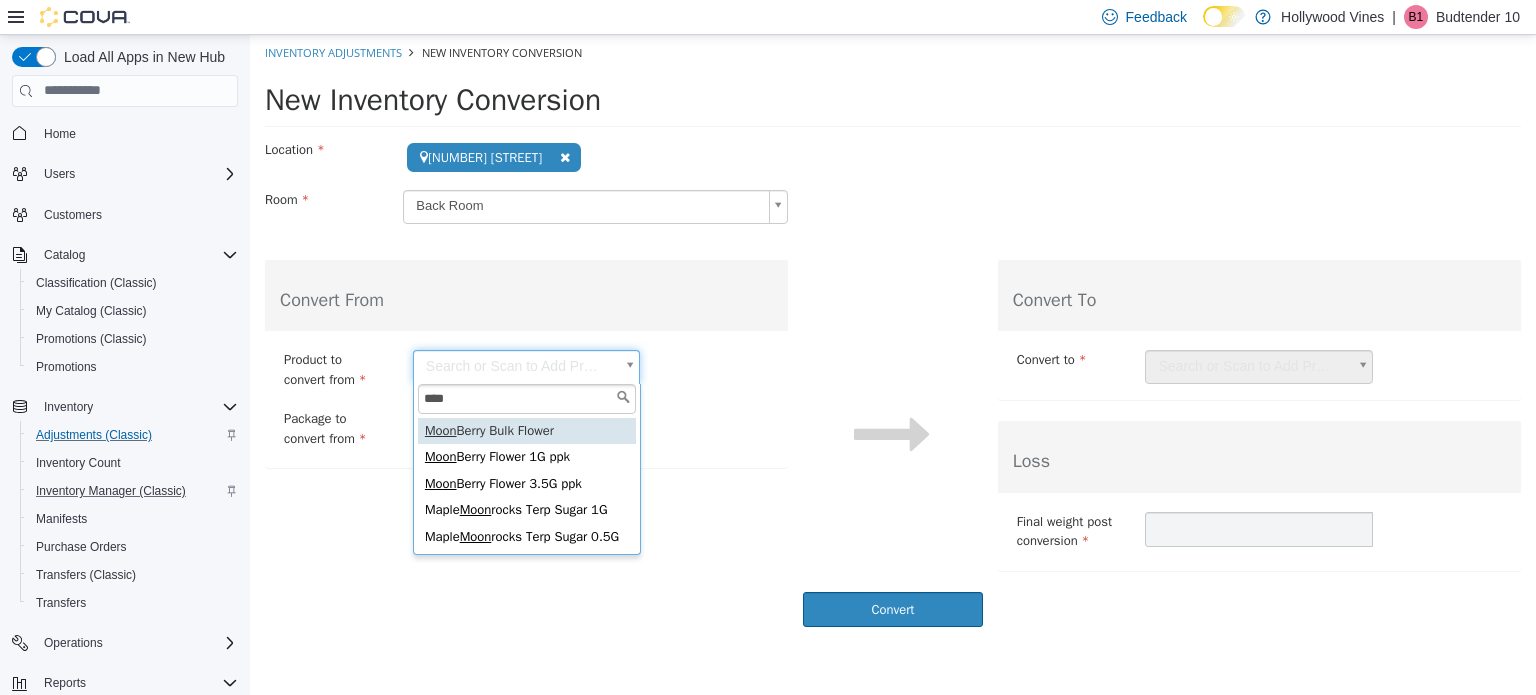 type on "****" 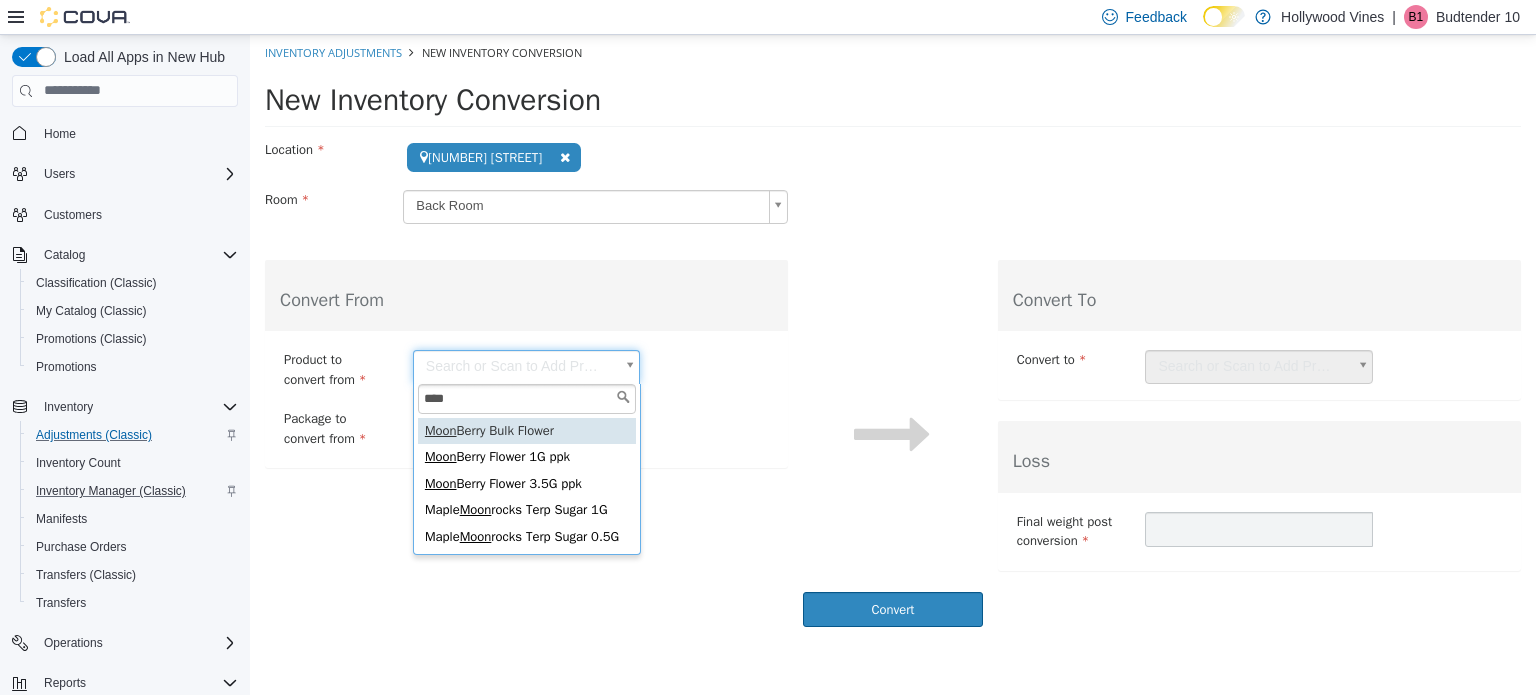type on "**********" 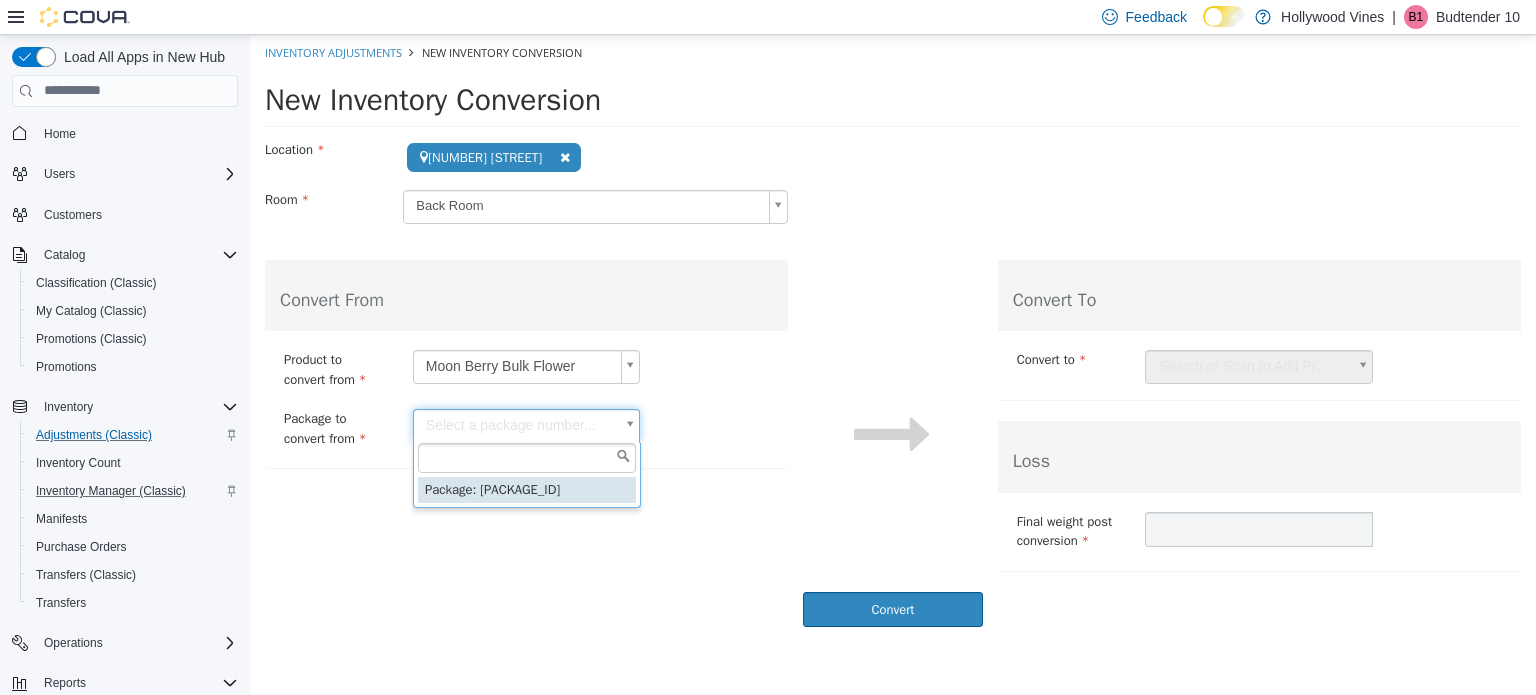 click on "**********" at bounding box center (893, 335) 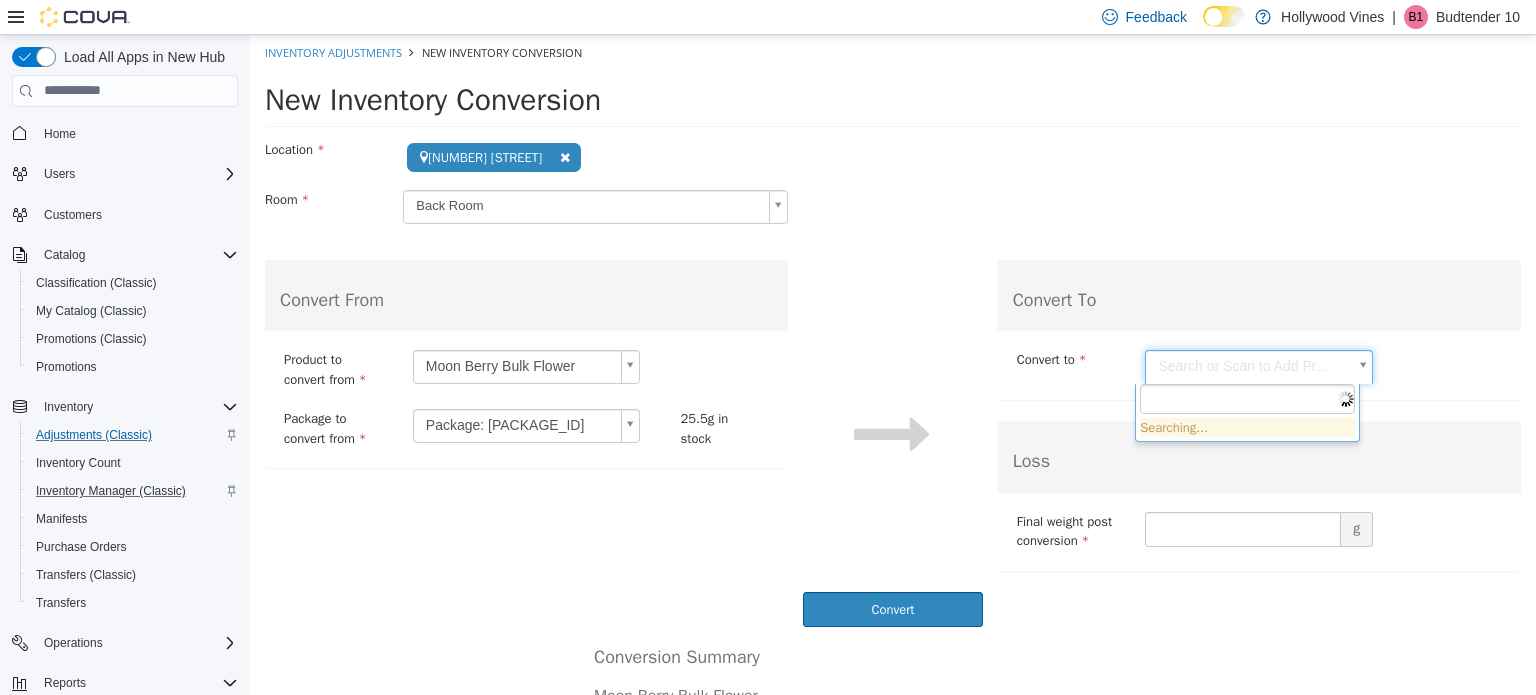 click on "**********" at bounding box center (893, 450) 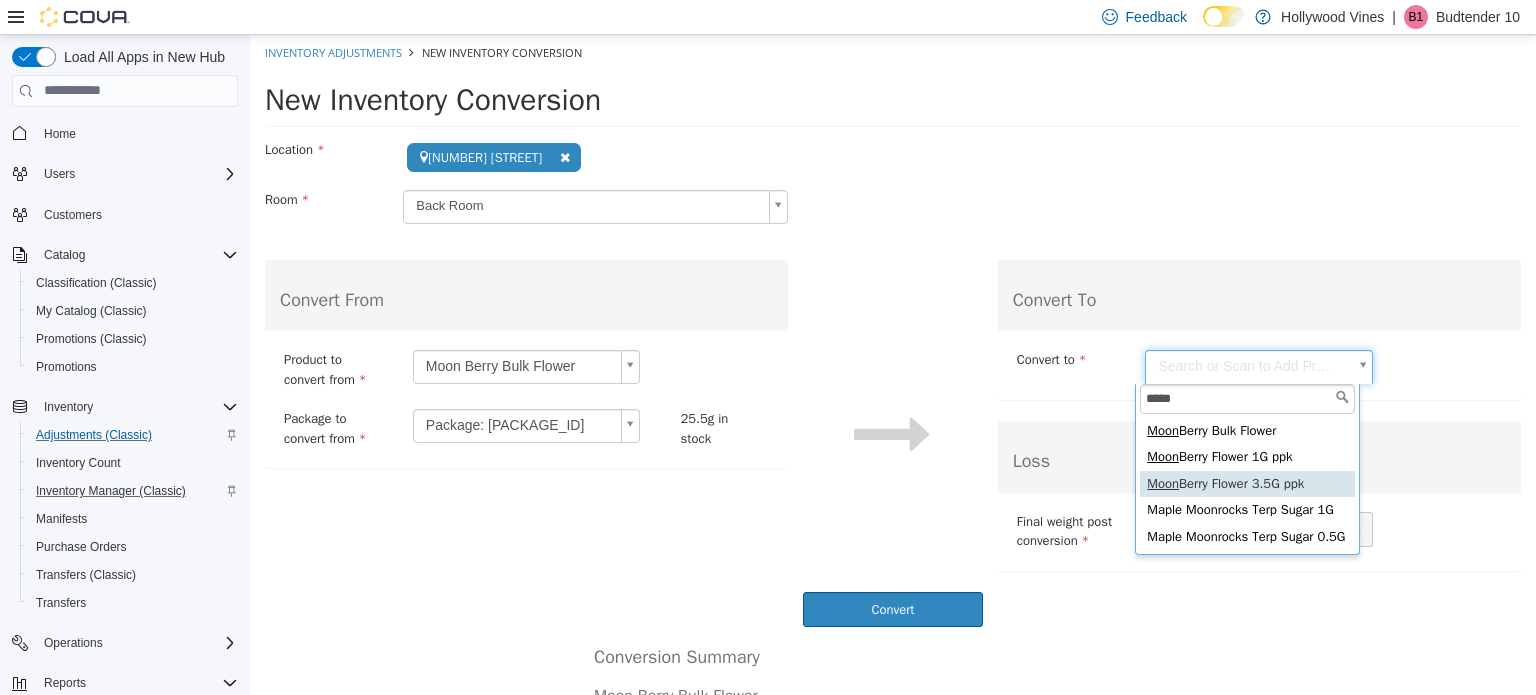 type on "****" 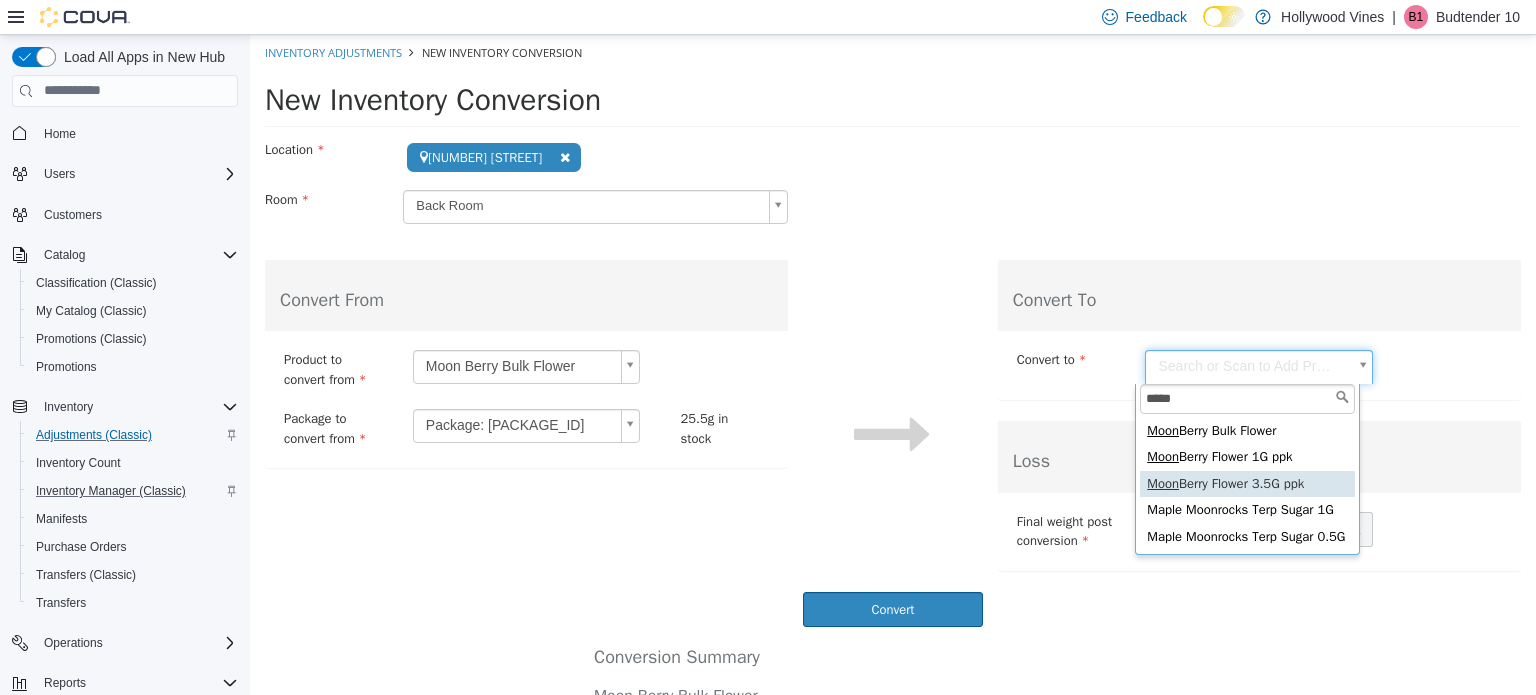 type on "**********" 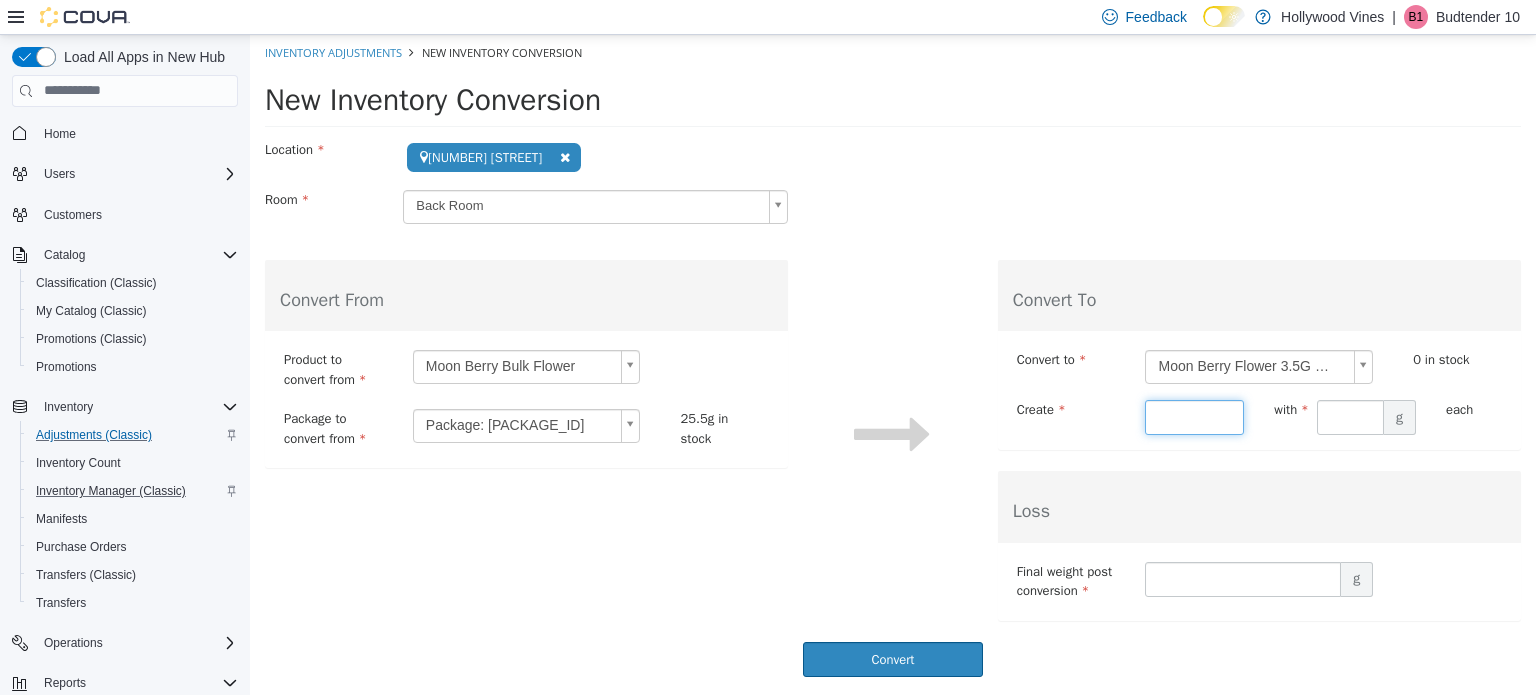 click at bounding box center [1194, 416] 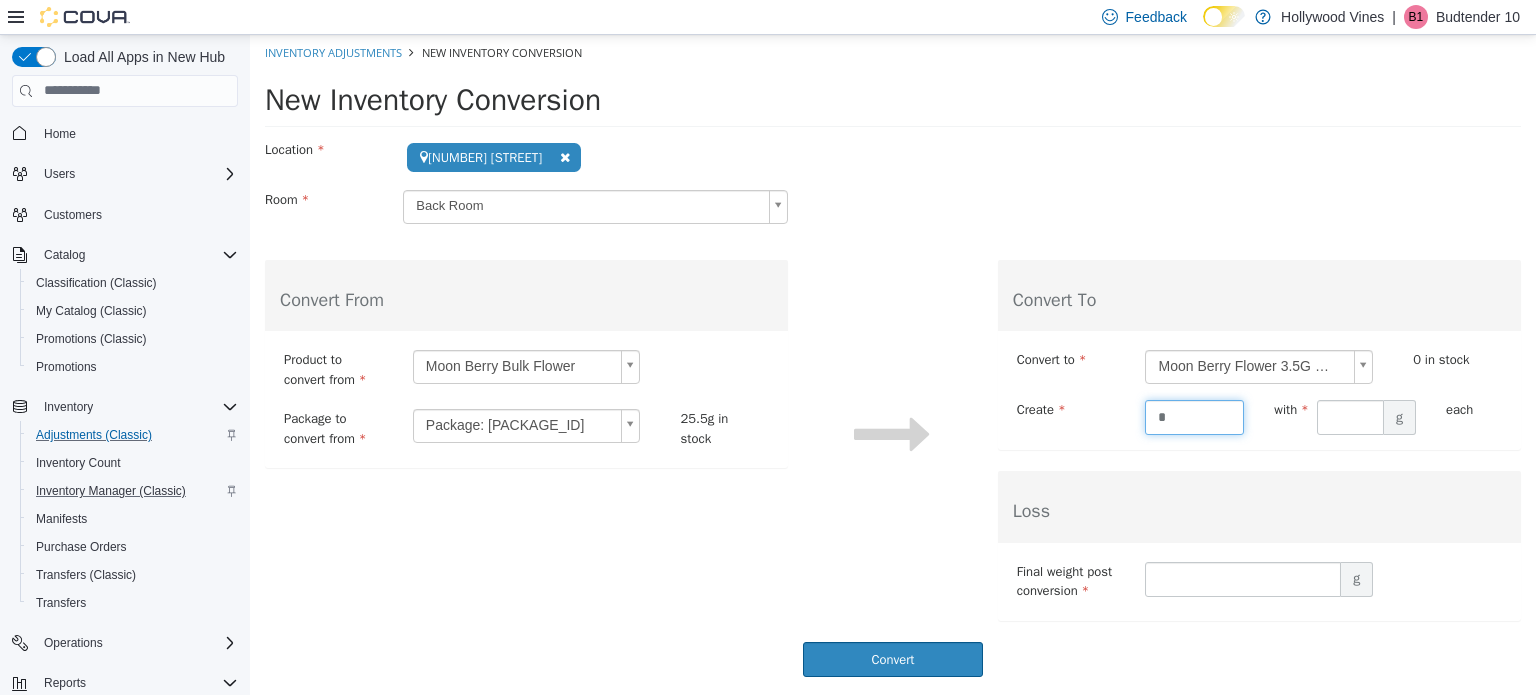type on "*" 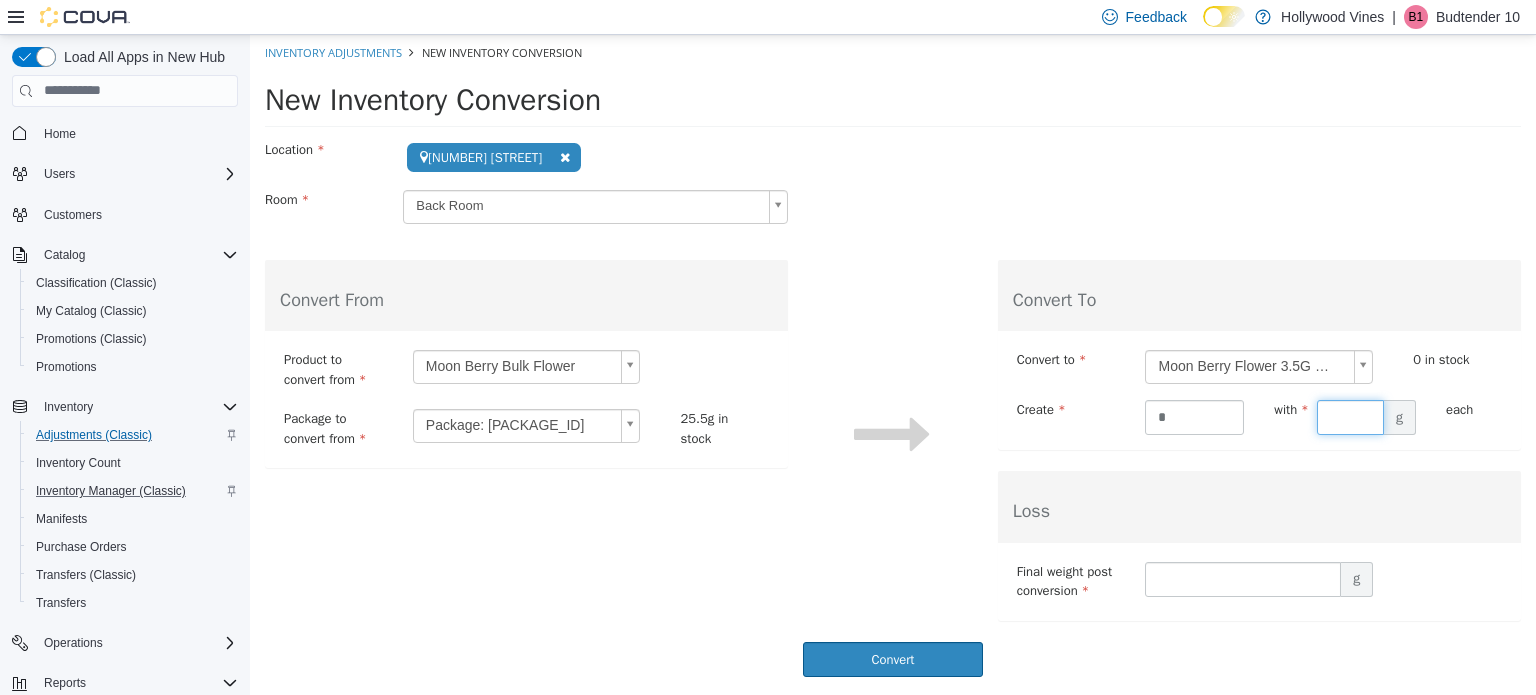 click at bounding box center (1350, 416) 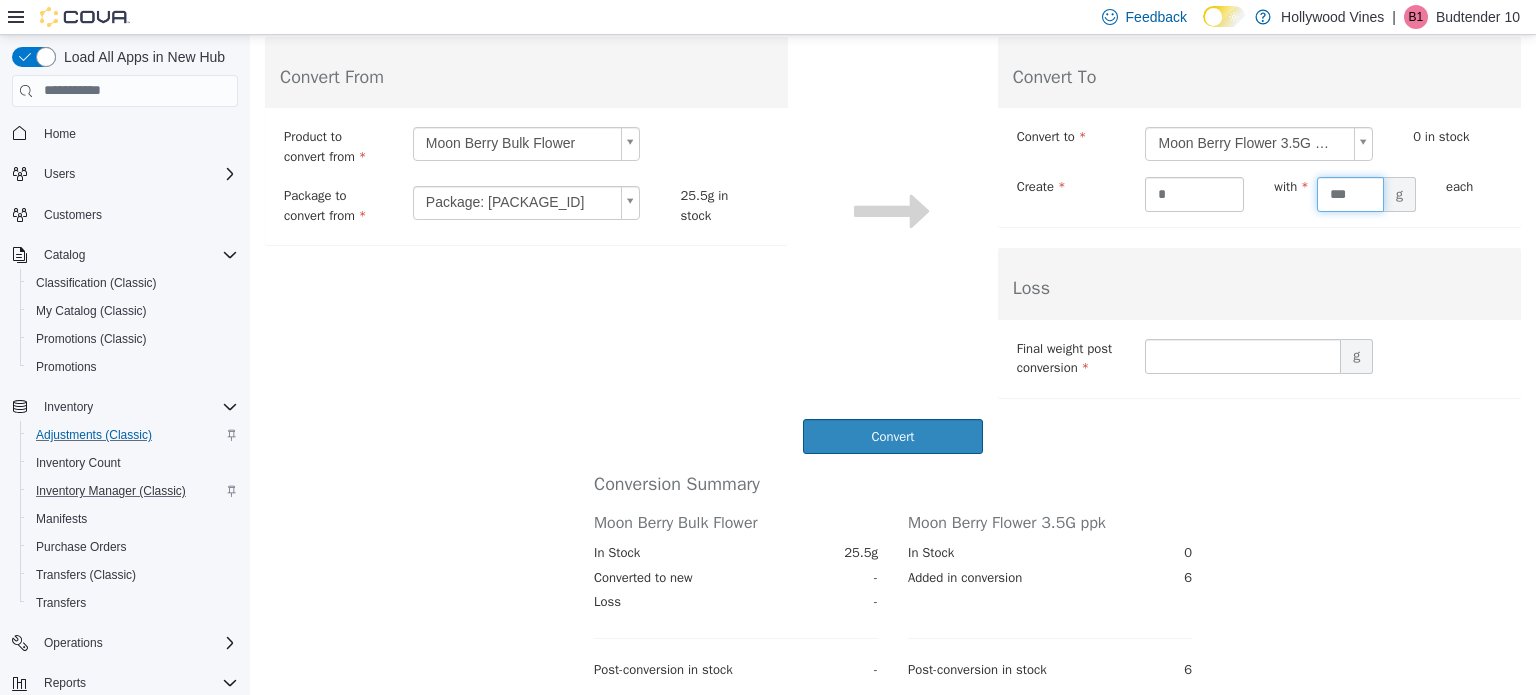 scroll, scrollTop: 240, scrollLeft: 0, axis: vertical 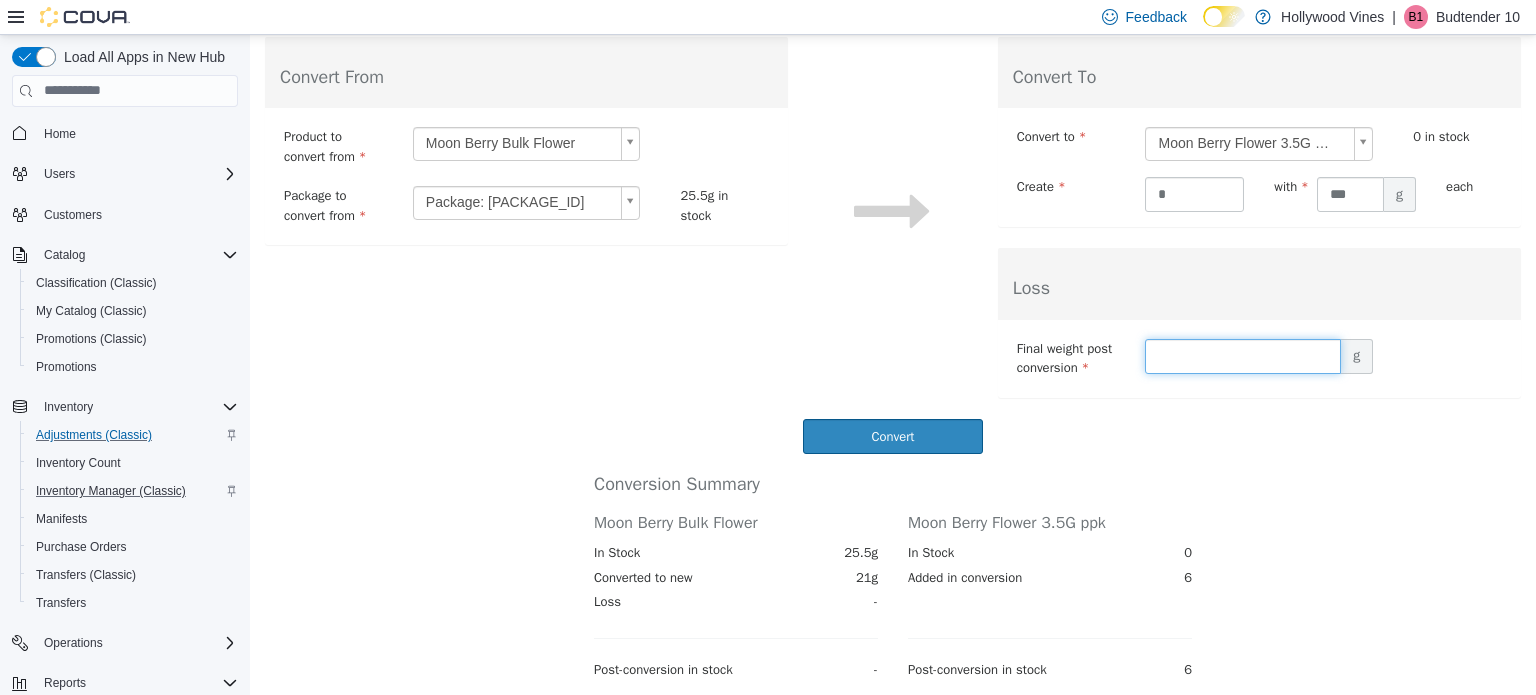 click at bounding box center (1243, 355) 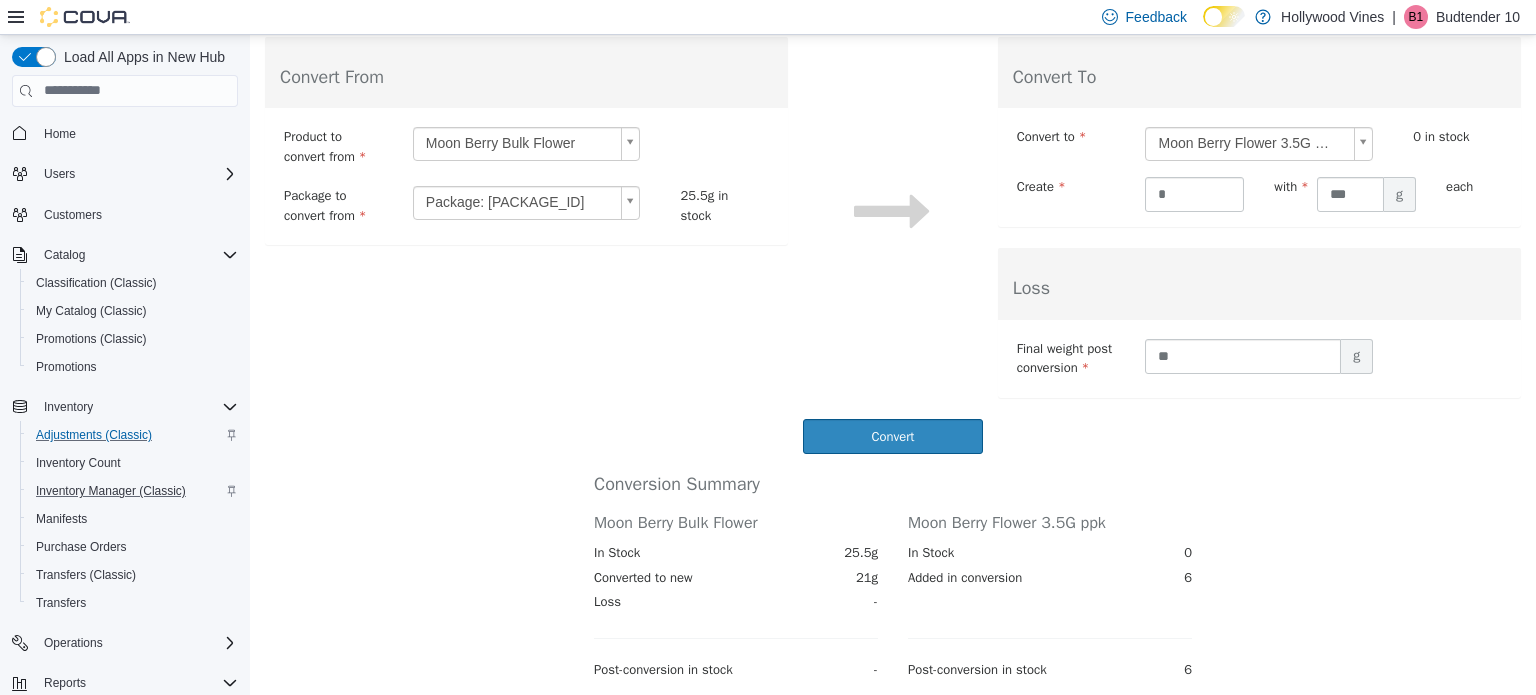 click on "Convert" at bounding box center [893, 435] 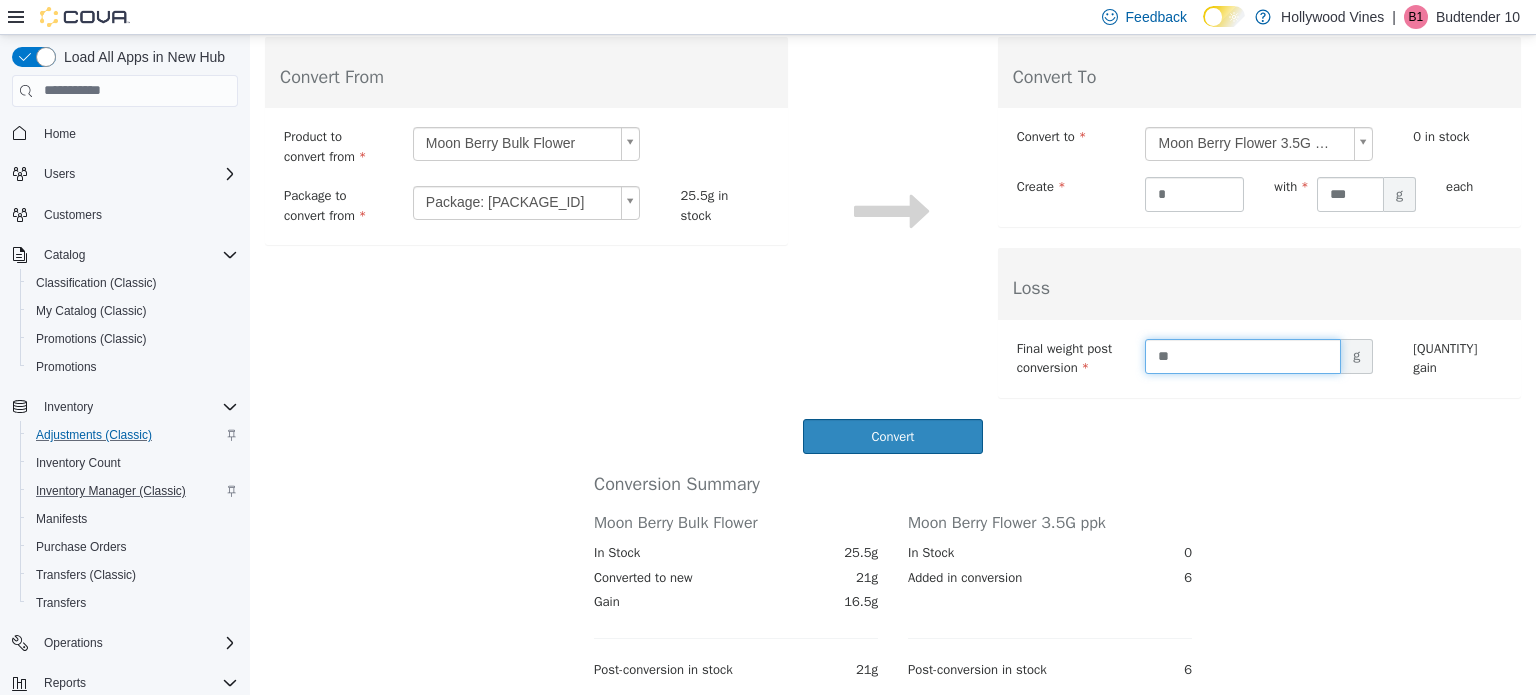 click on "**" at bounding box center (1243, 355) 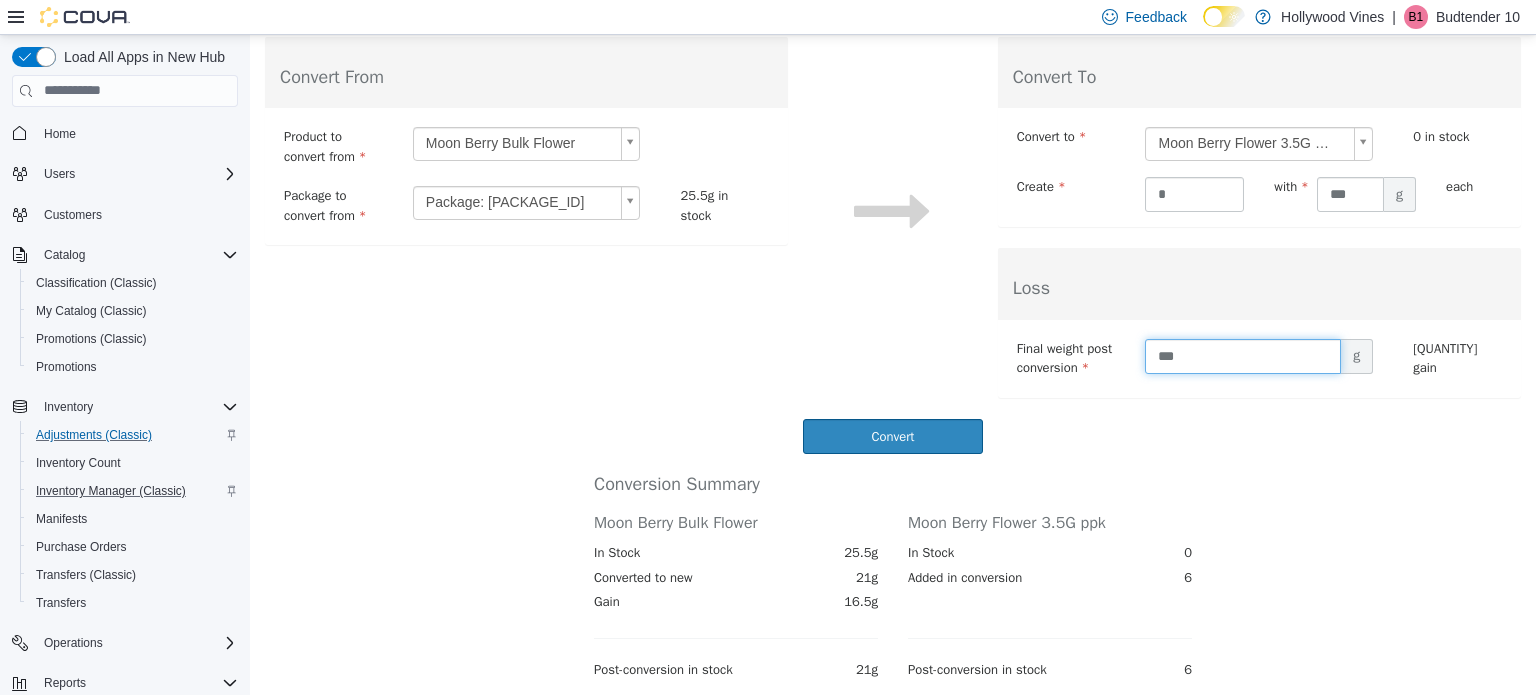 type on "***" 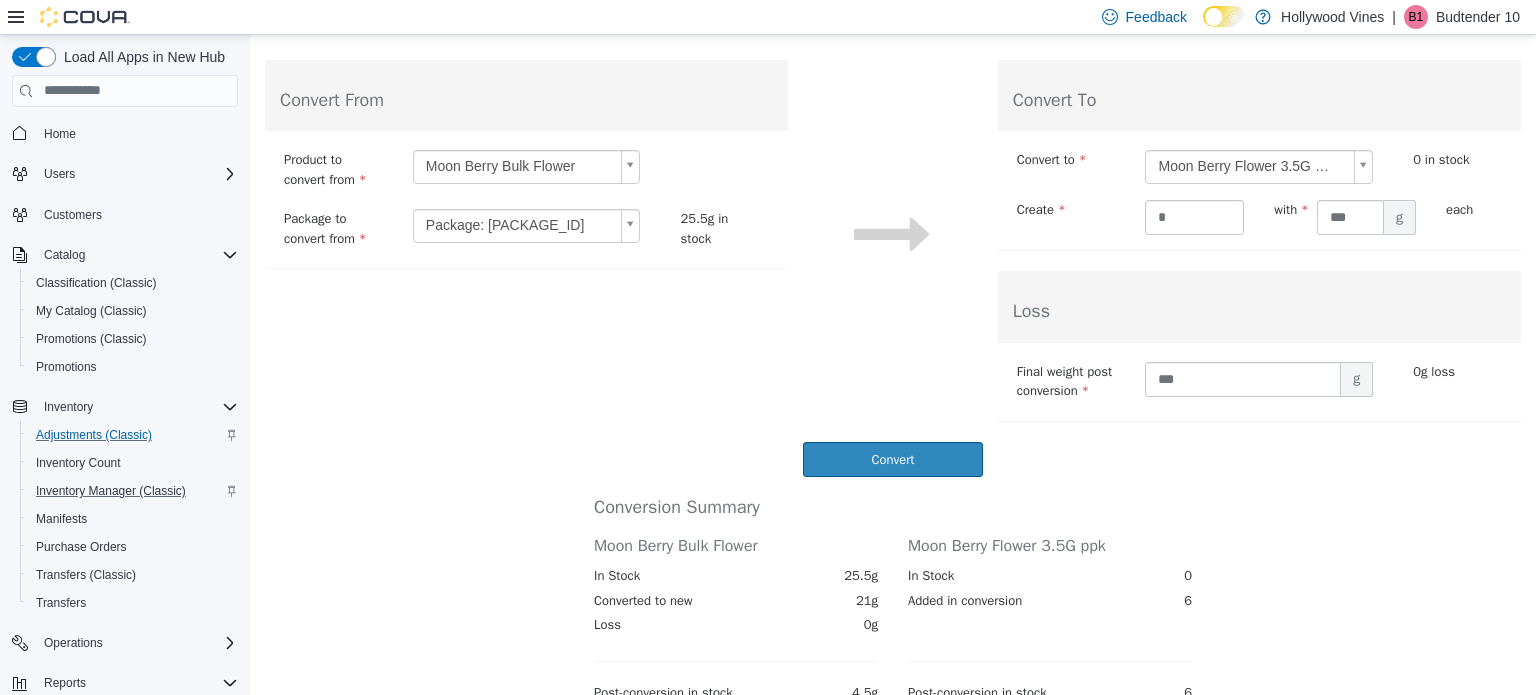 scroll, scrollTop: 241, scrollLeft: 0, axis: vertical 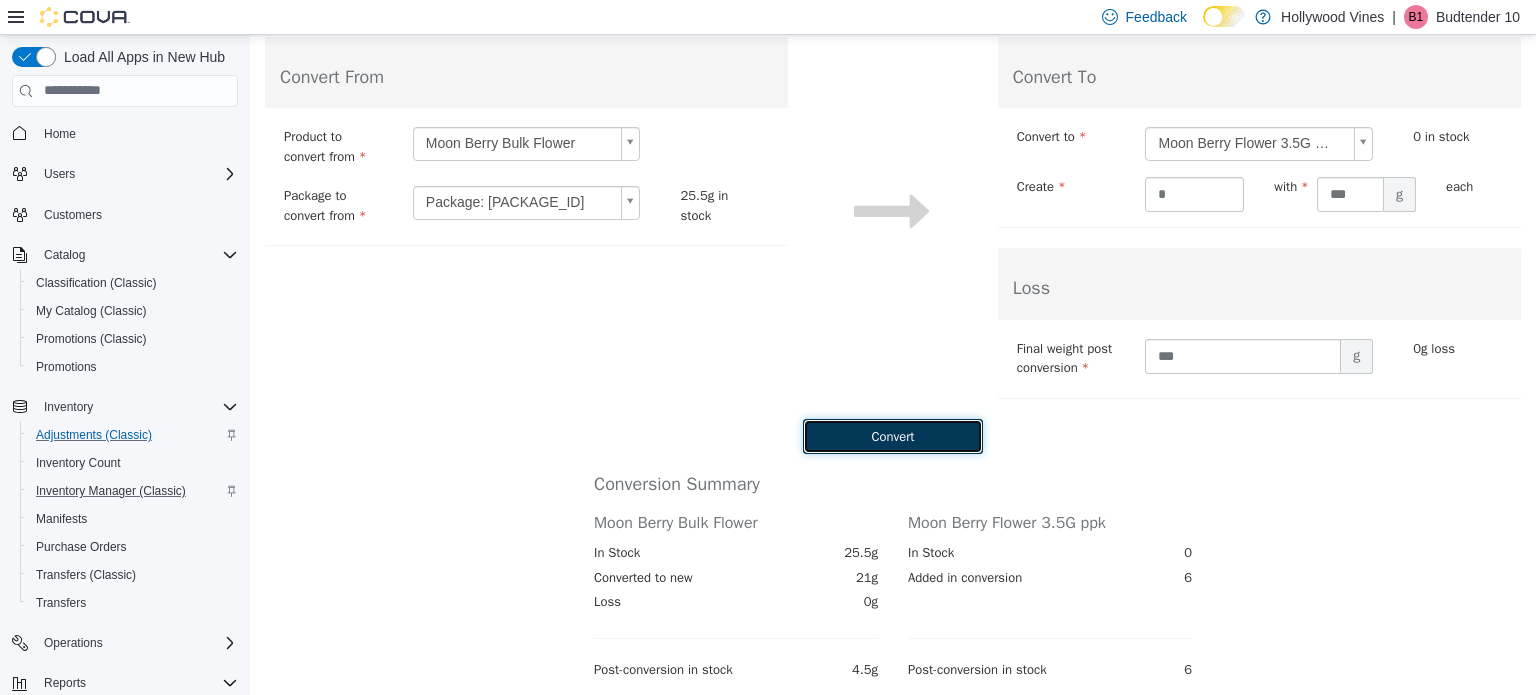 click on "Convert" at bounding box center [892, 435] 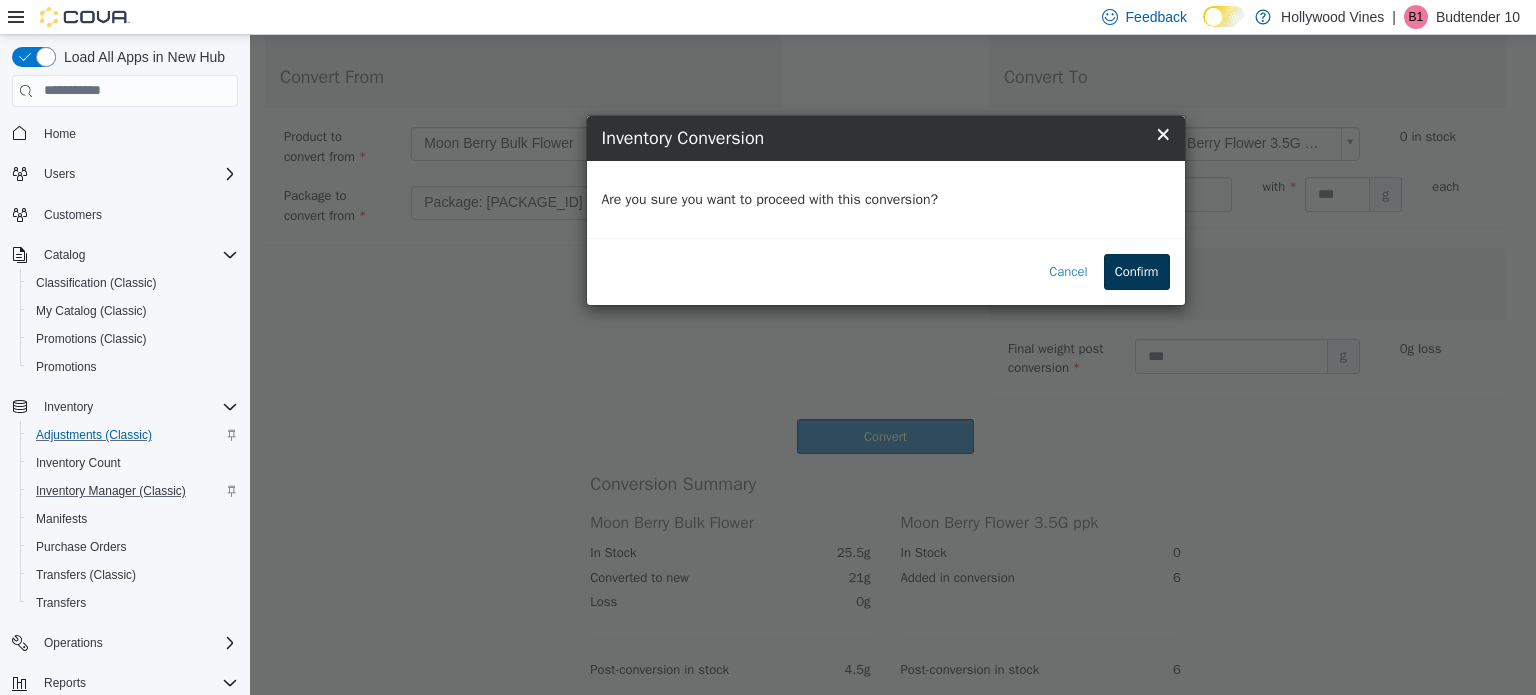 click on "Confirm" at bounding box center (1137, 271) 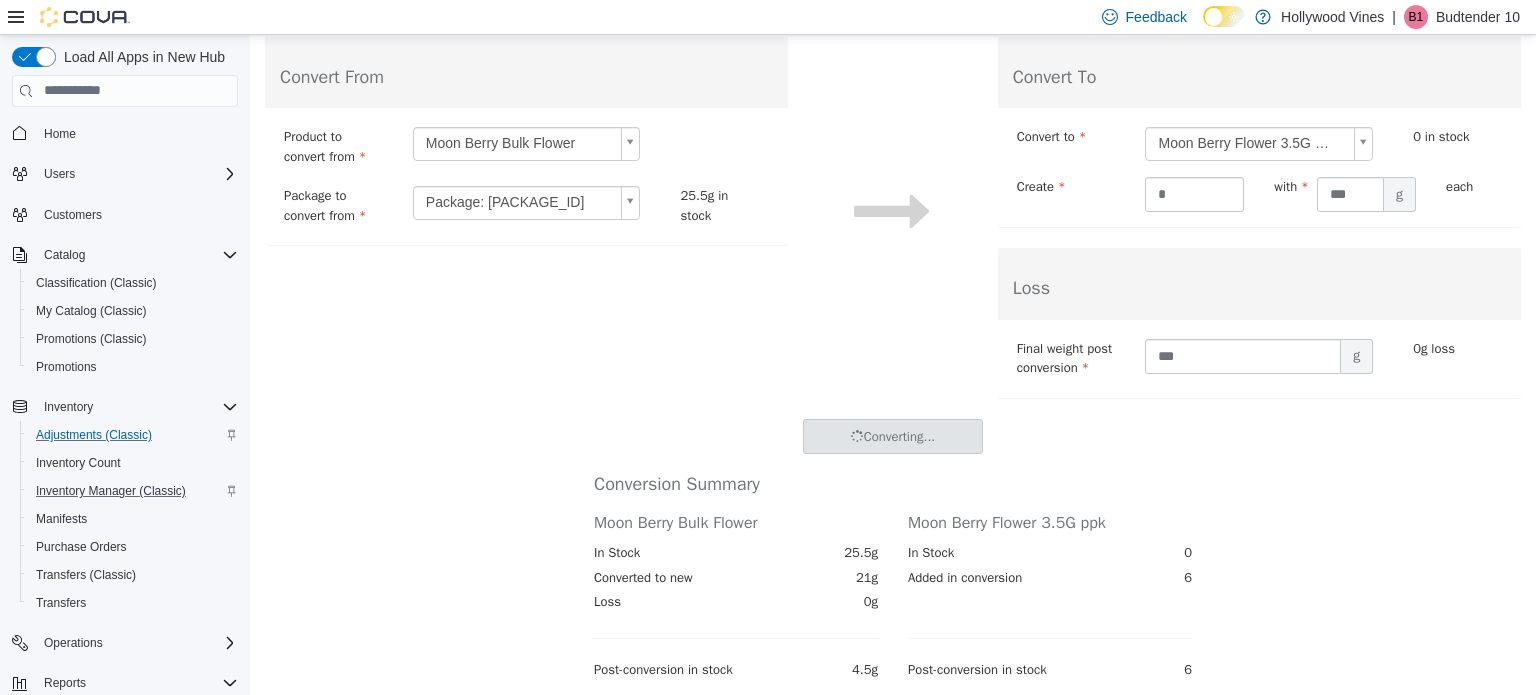 scroll, scrollTop: 0, scrollLeft: 0, axis: both 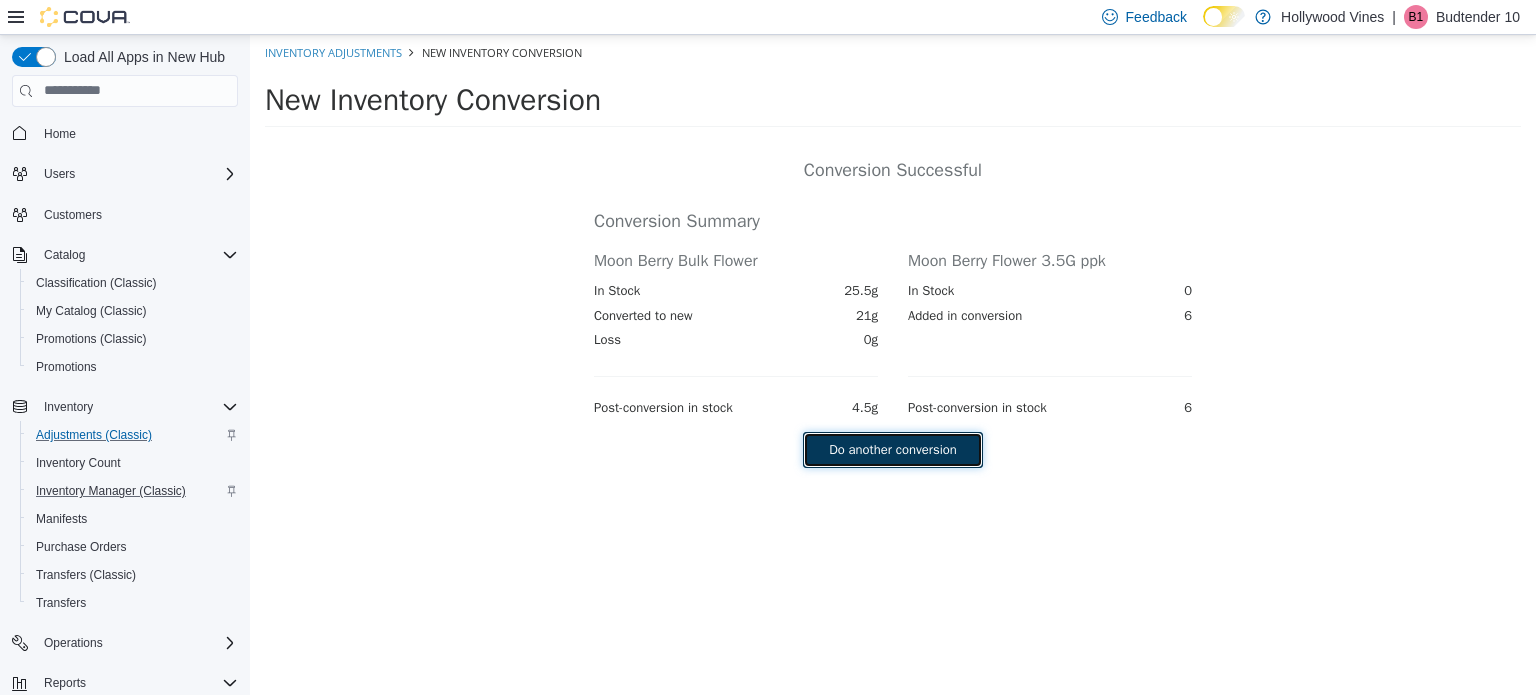 click on "Do another conversion" at bounding box center (892, 449) 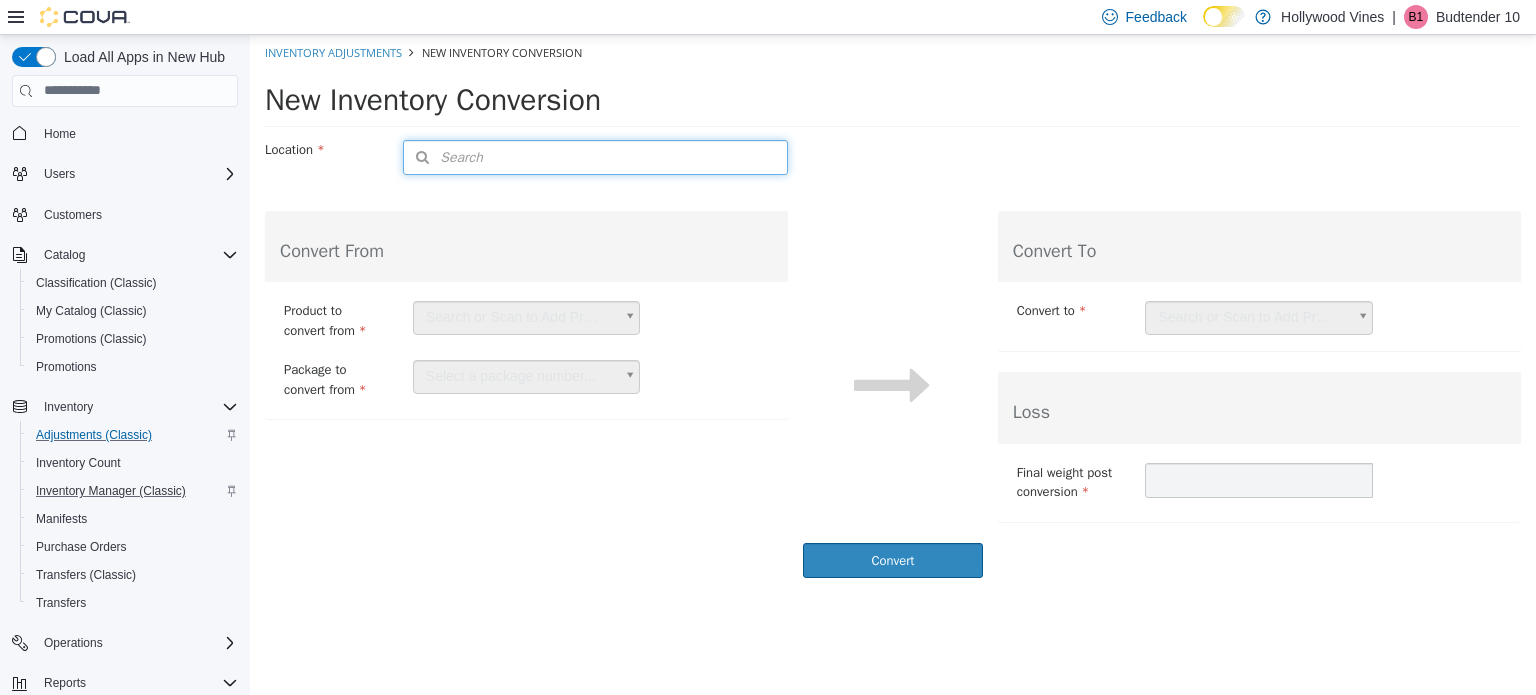 click on "Search" at bounding box center [595, 156] 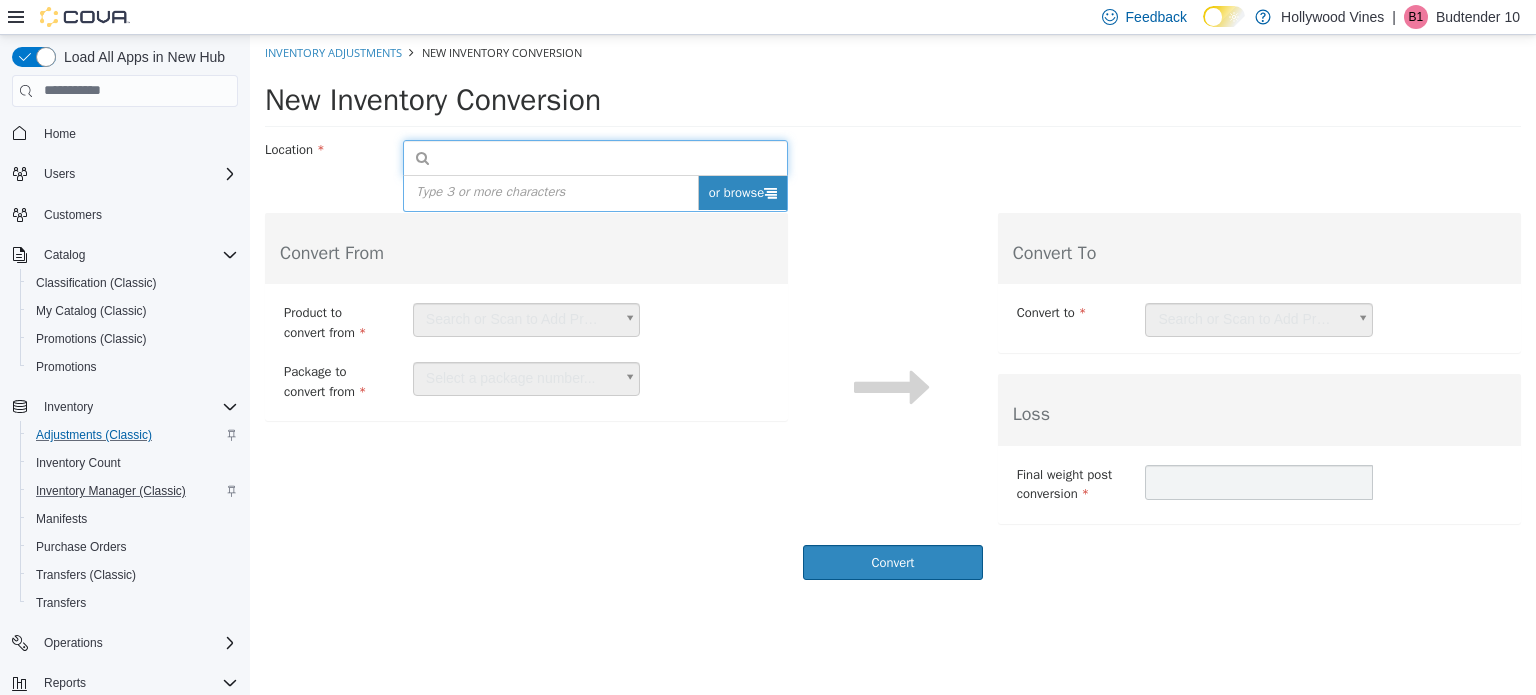 click on "or browse" at bounding box center [743, 192] 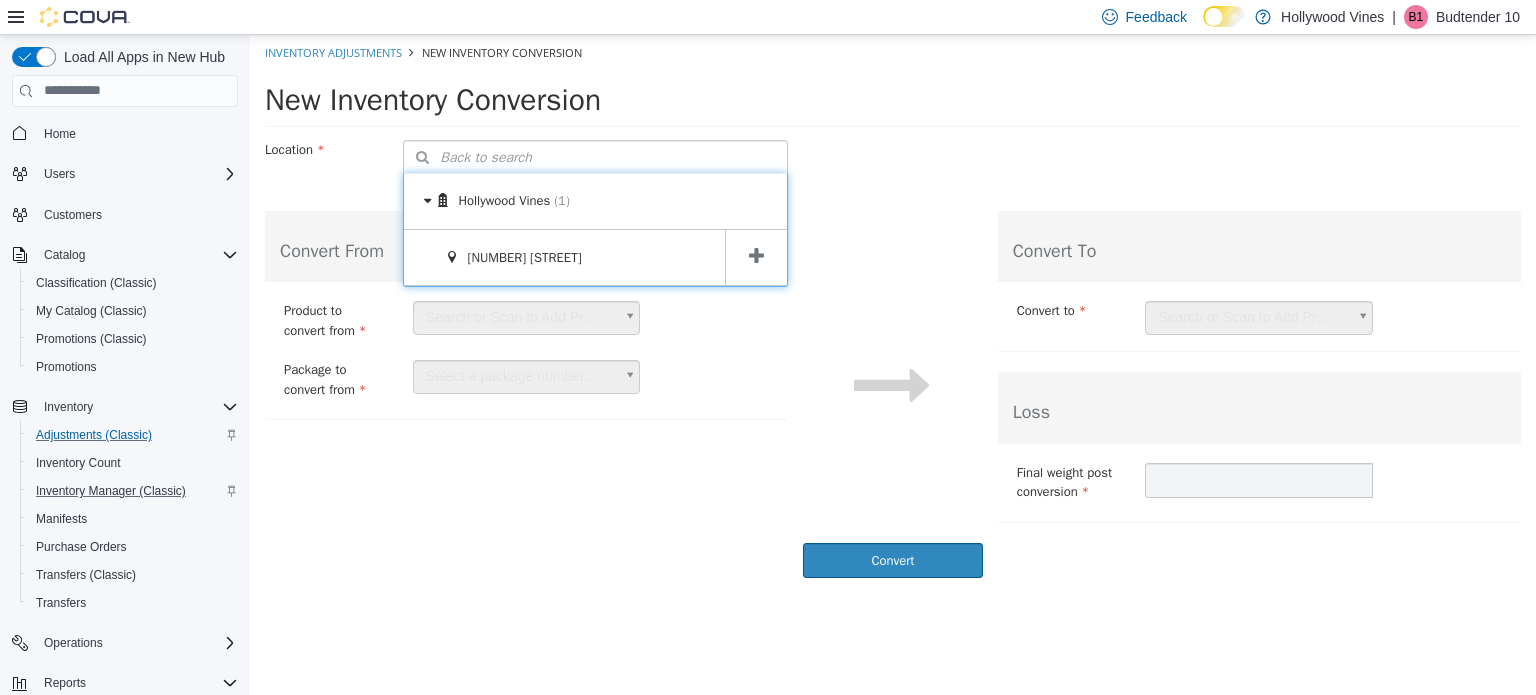 click at bounding box center (756, 257) 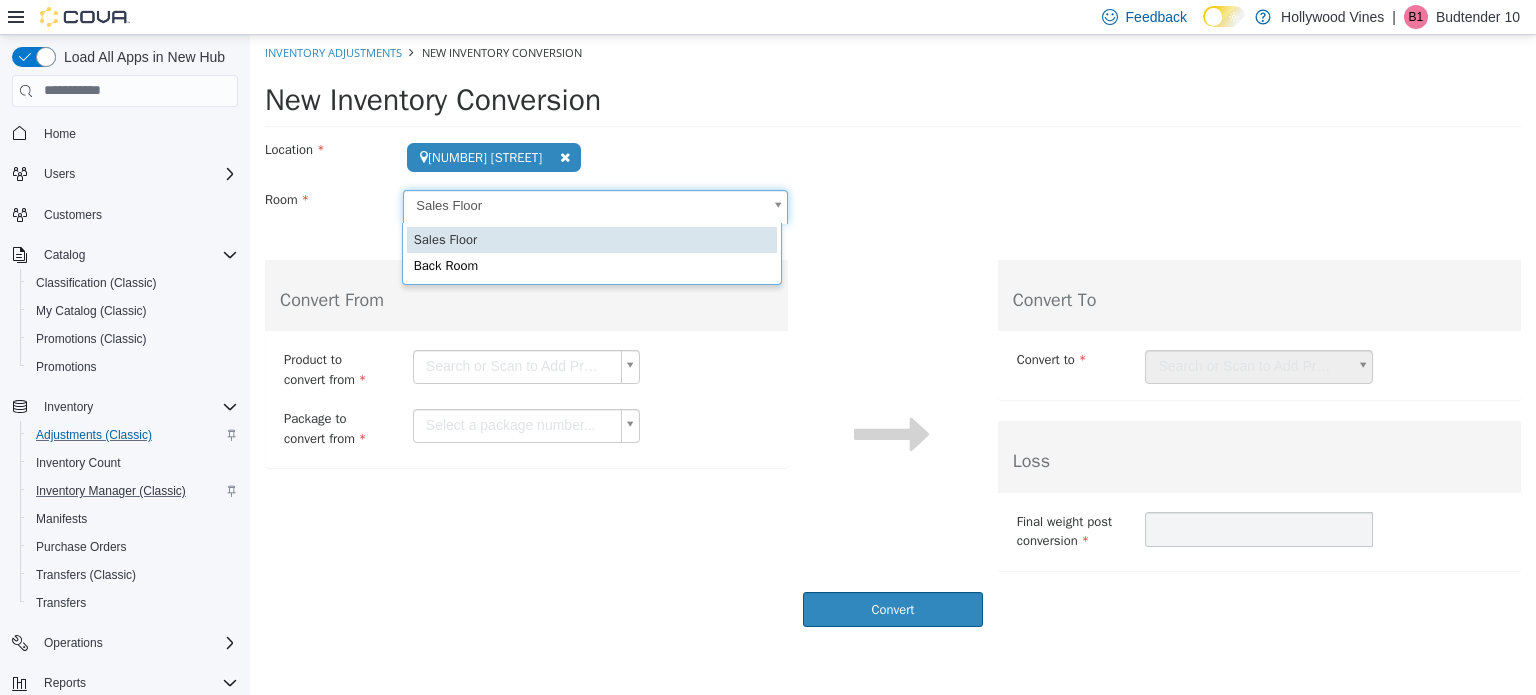 click on "**********" at bounding box center (893, 335) 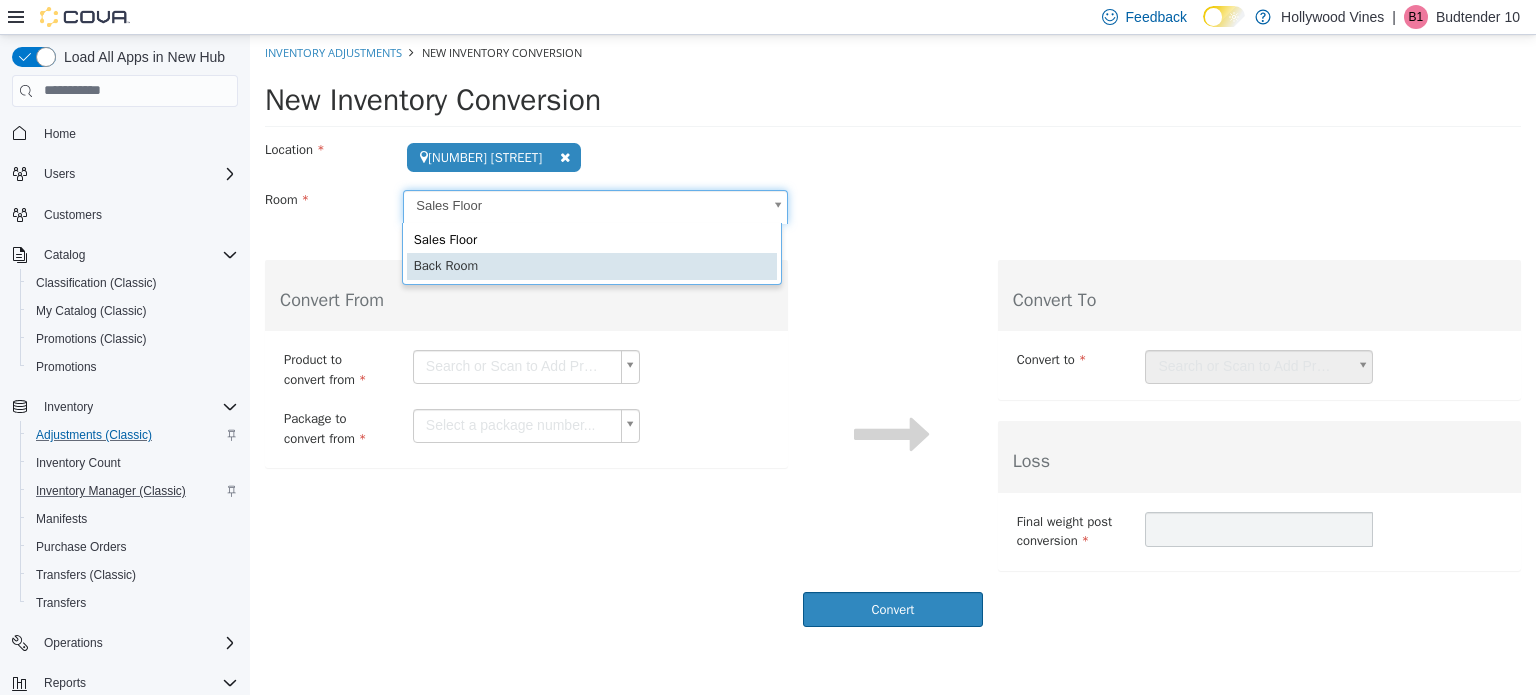 scroll, scrollTop: 0, scrollLeft: 5, axis: horizontal 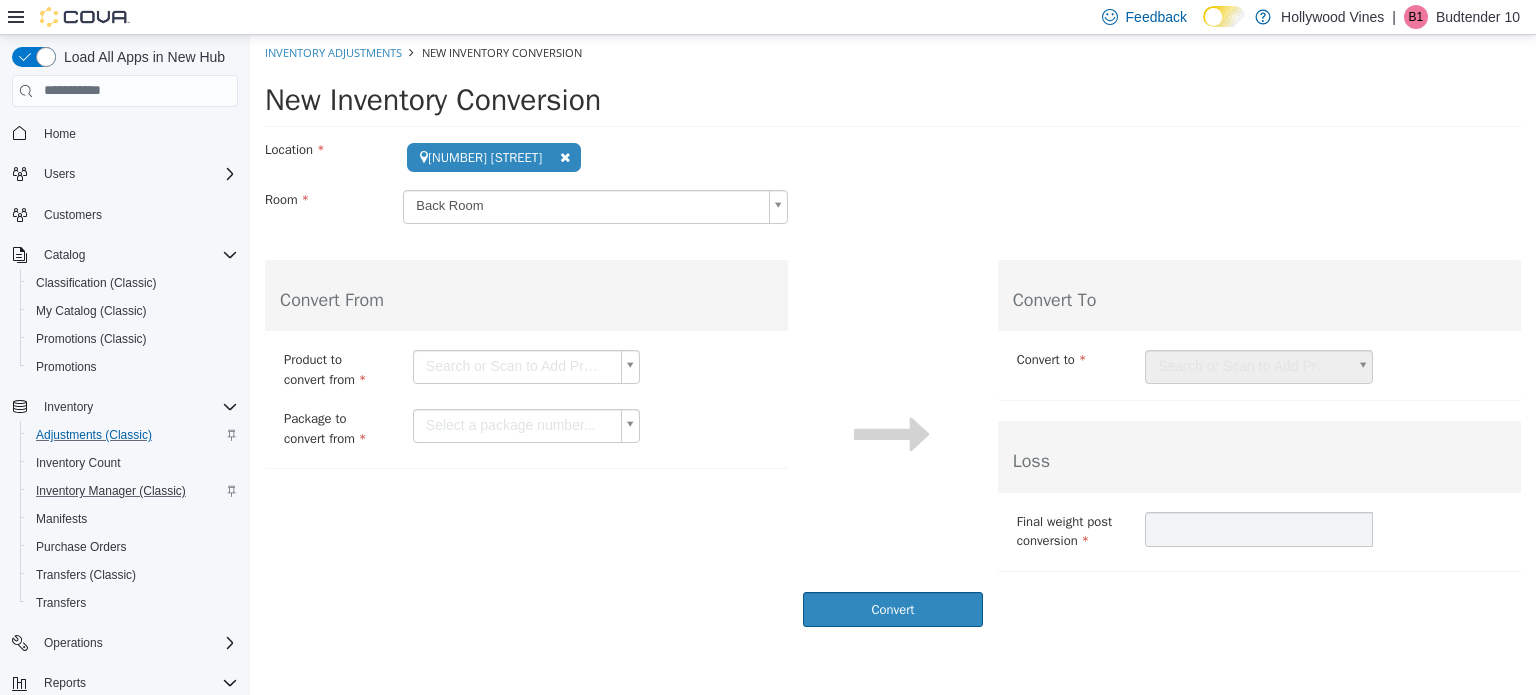 click on "**********" at bounding box center (893, 335) 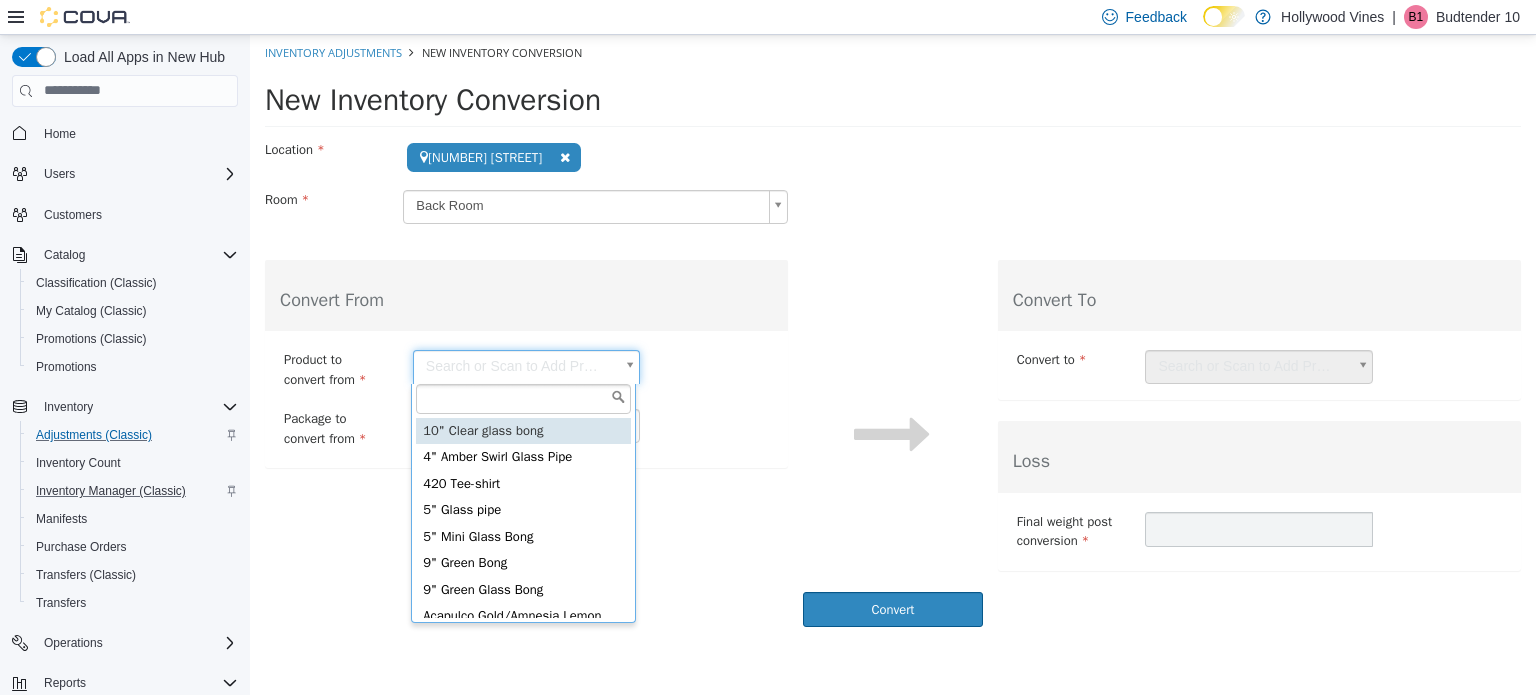 click at bounding box center [523, 398] 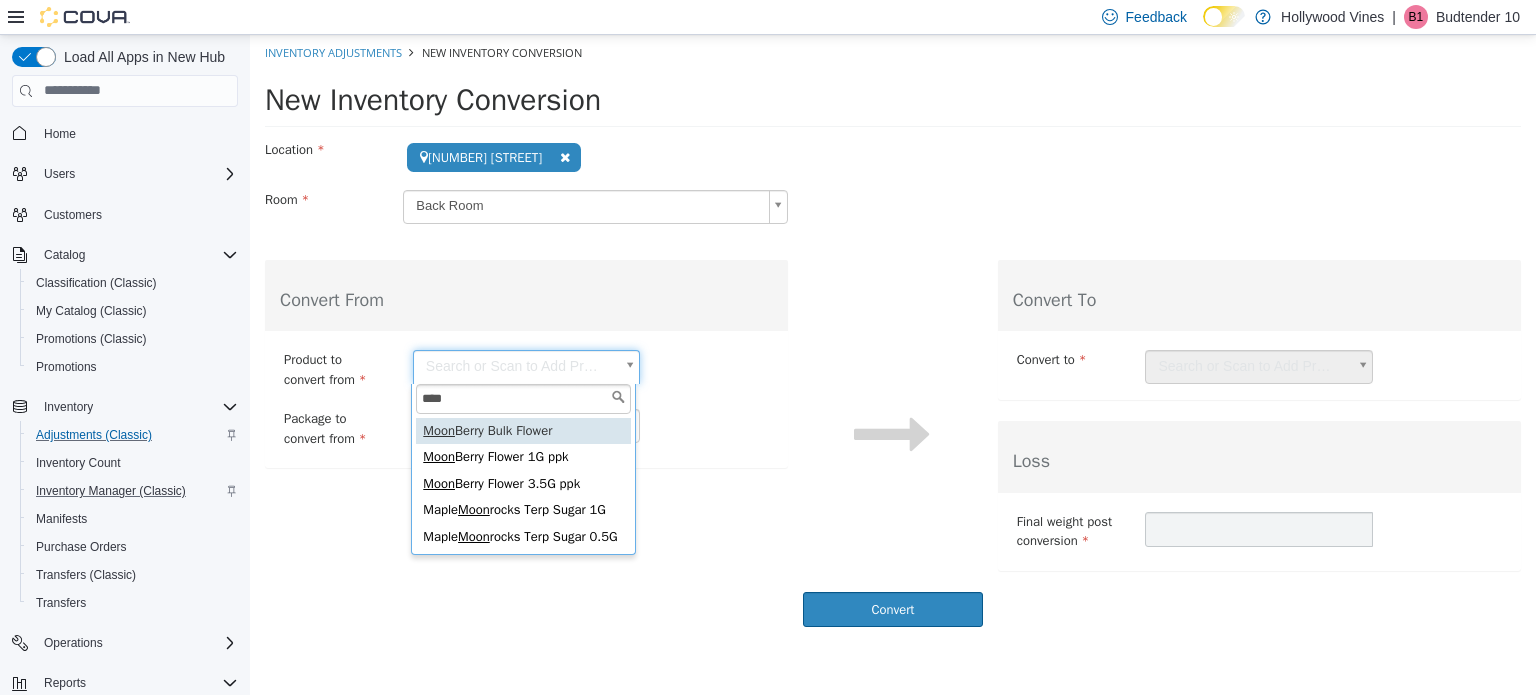 type on "****" 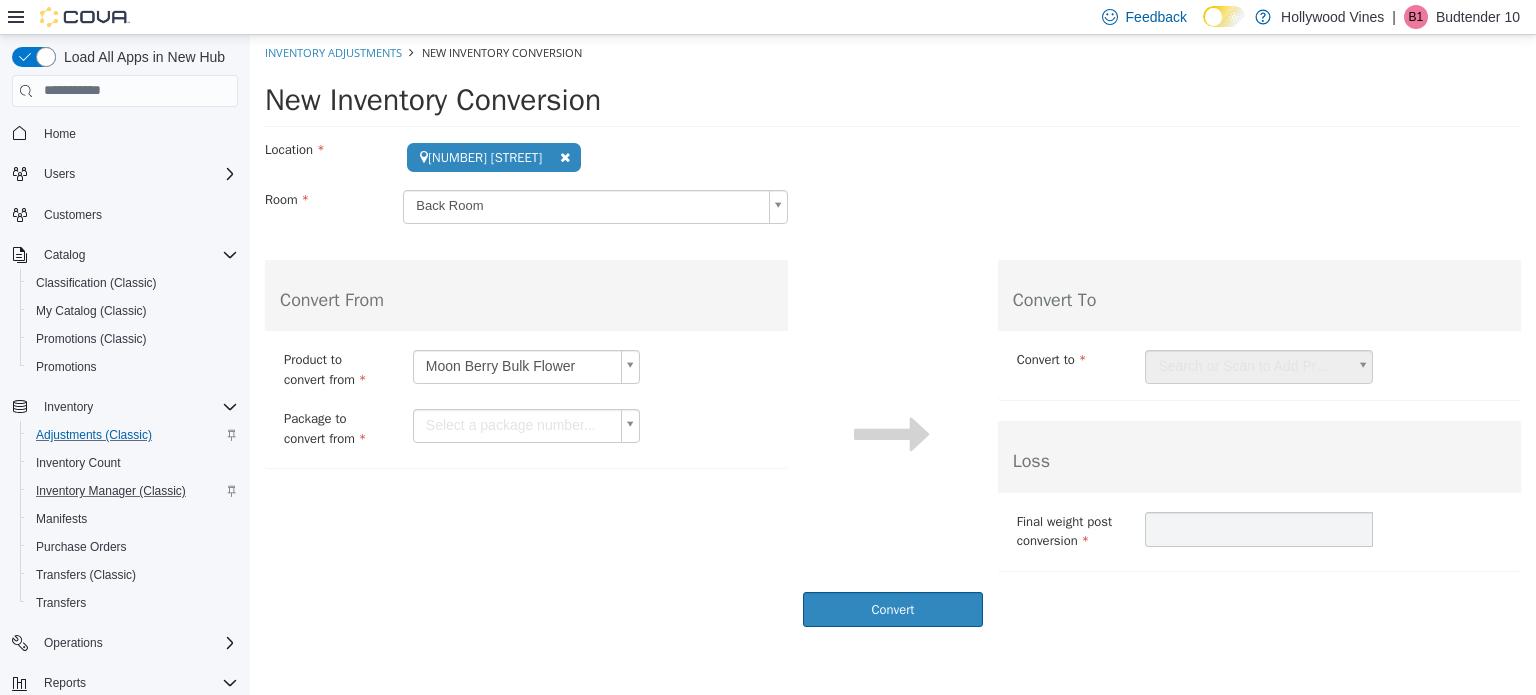 click on "**********" at bounding box center [893, 335] 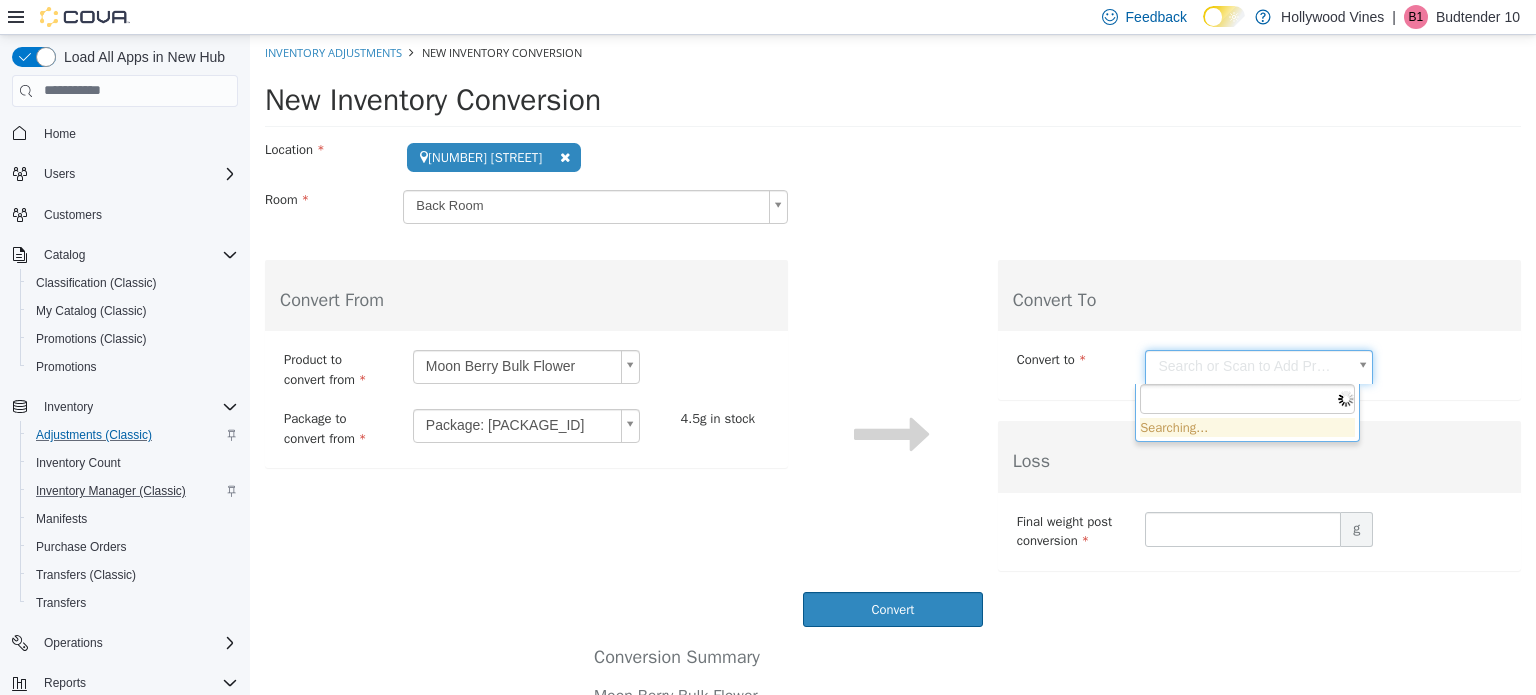 click on "**********" at bounding box center (893, 450) 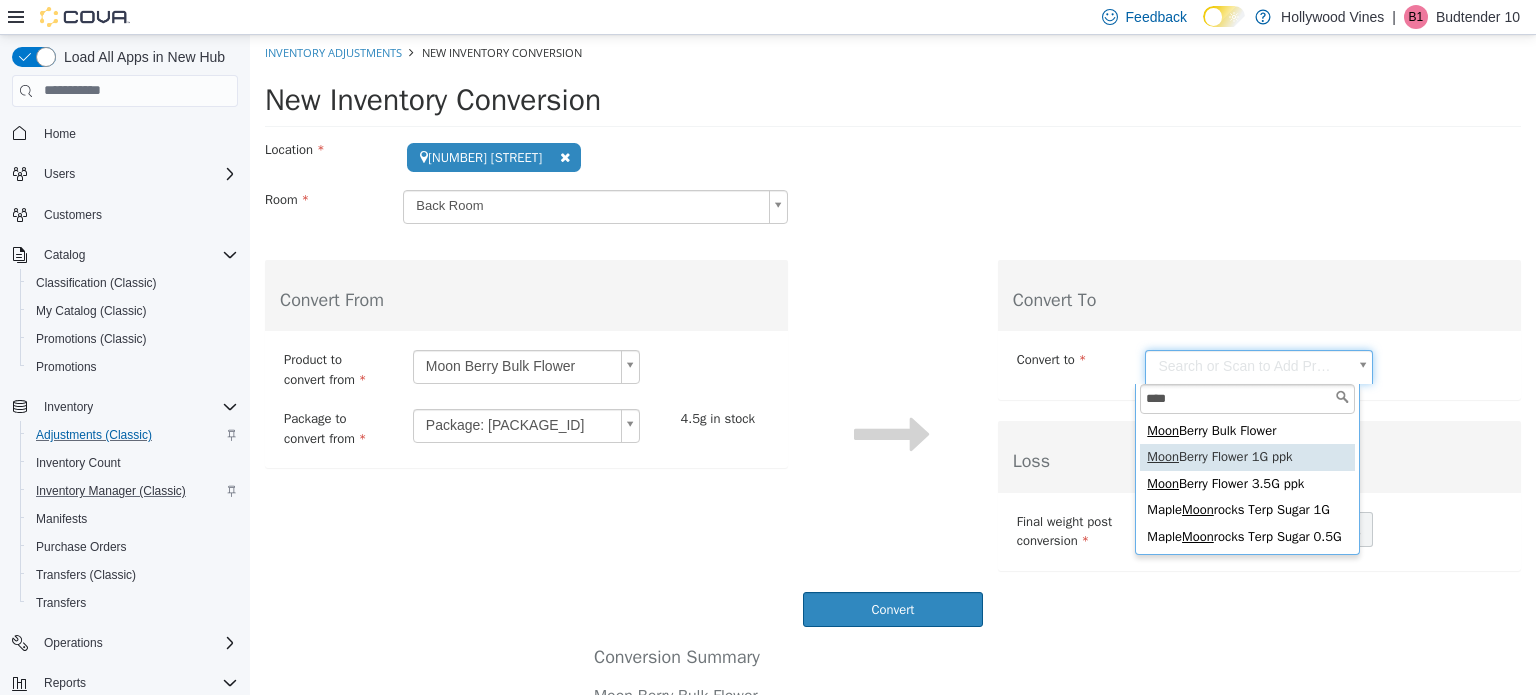 type on "****" 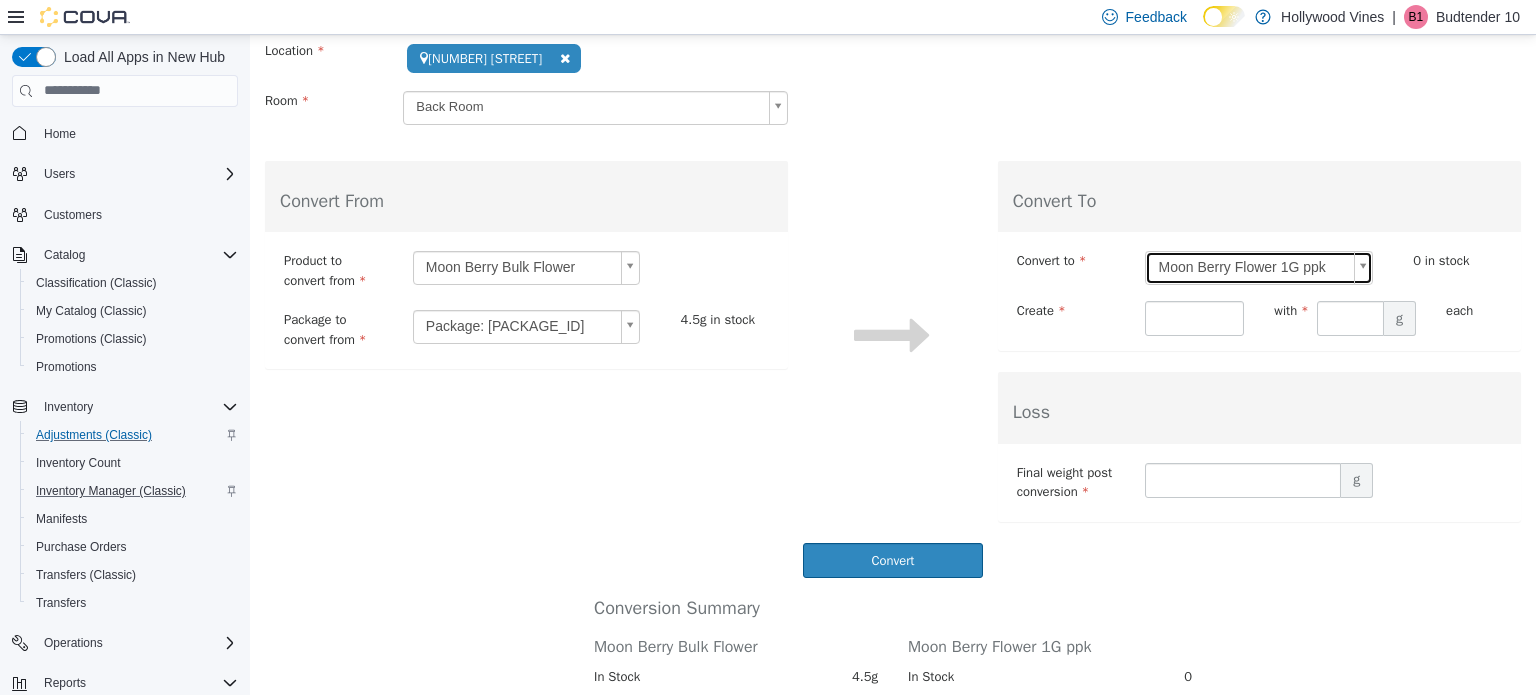 scroll, scrollTop: 100, scrollLeft: 0, axis: vertical 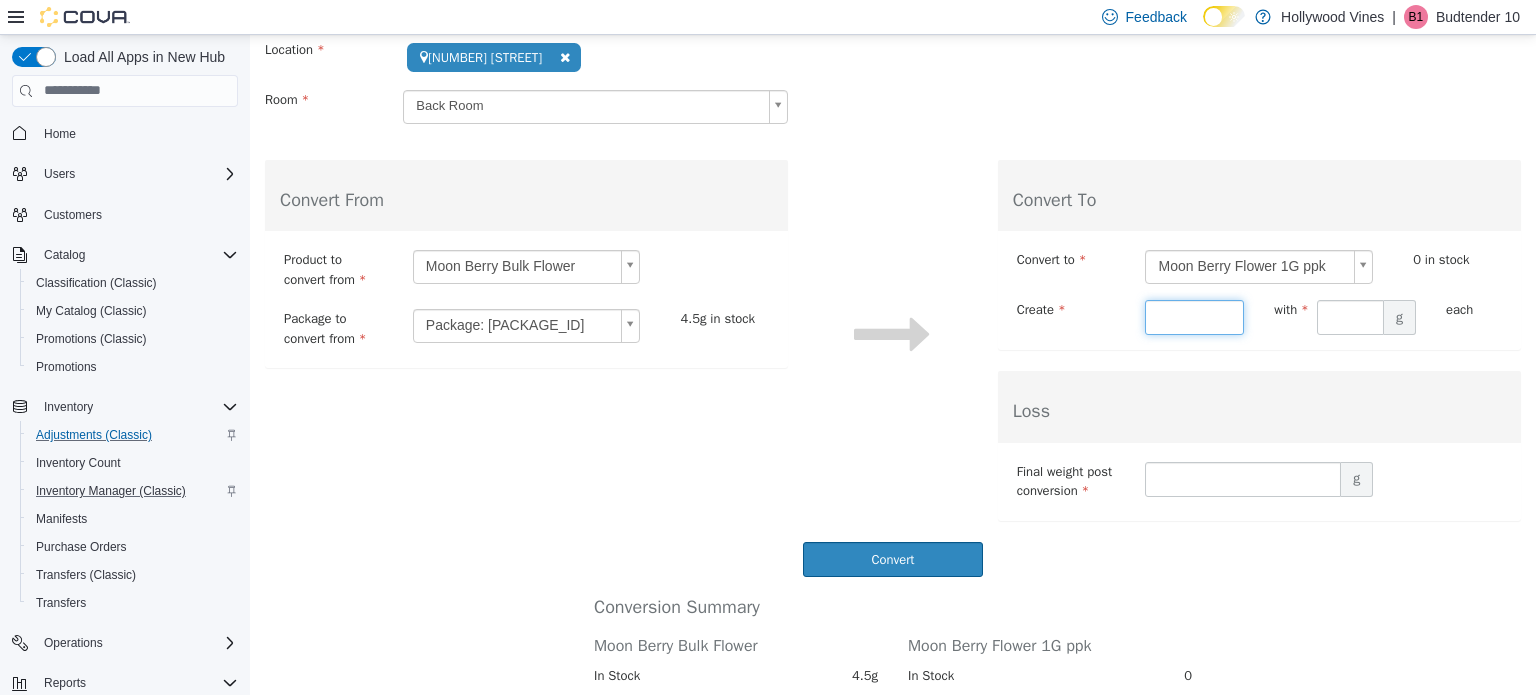 click at bounding box center (1194, 316) 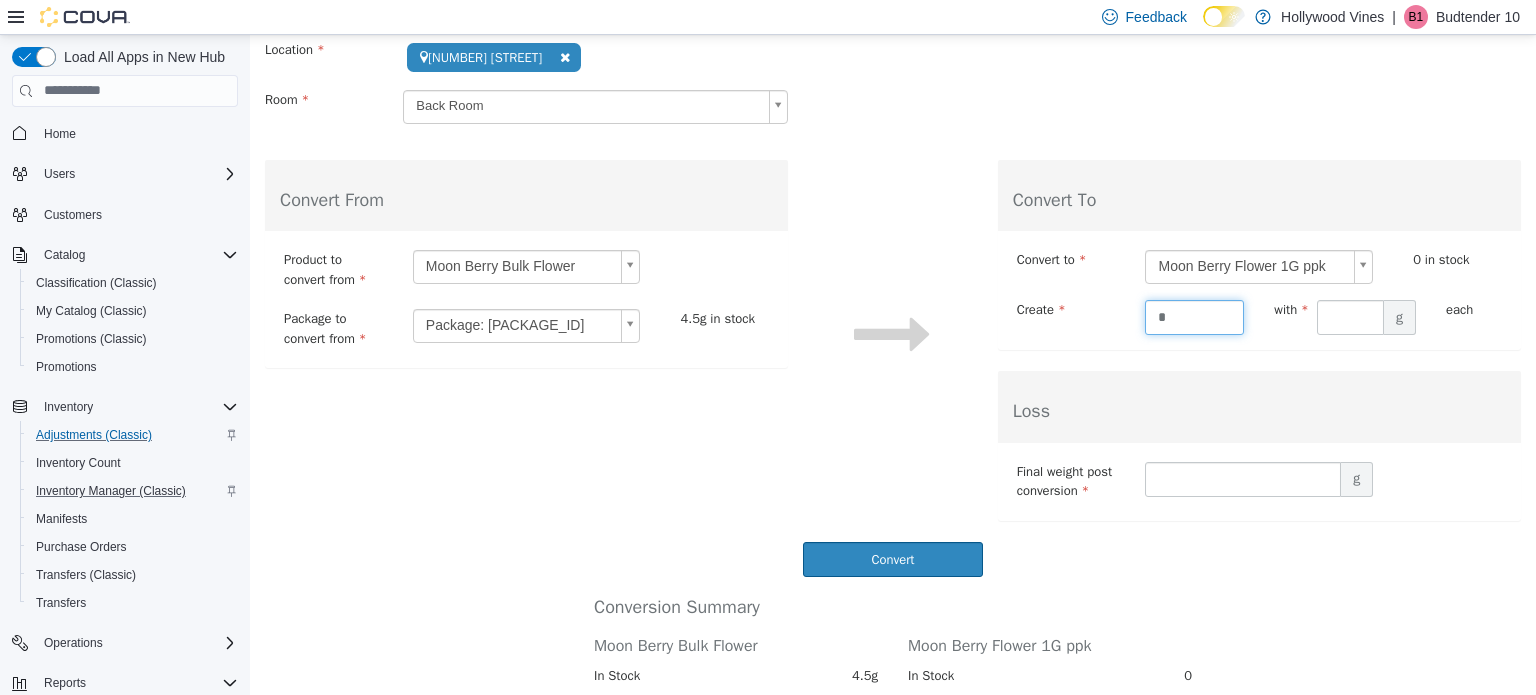 type on "*" 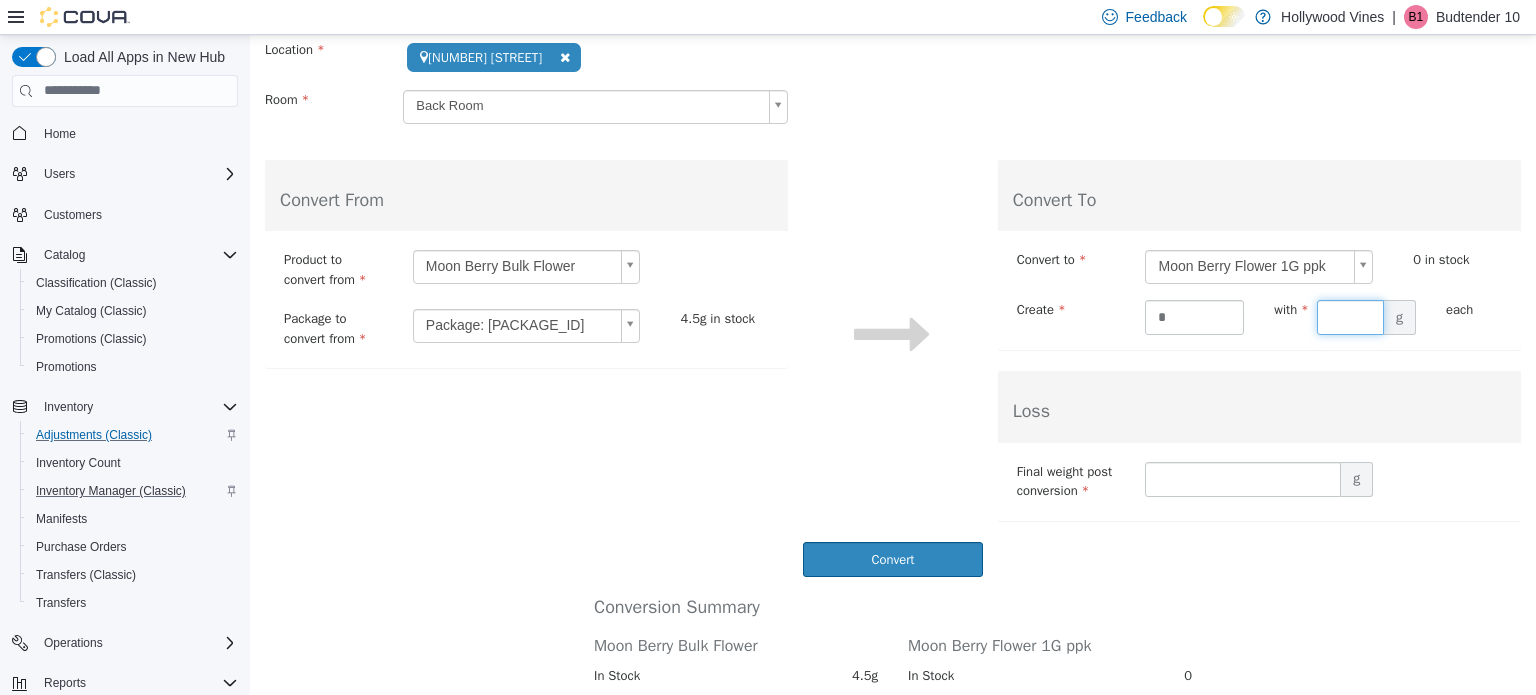 click at bounding box center [1350, 316] 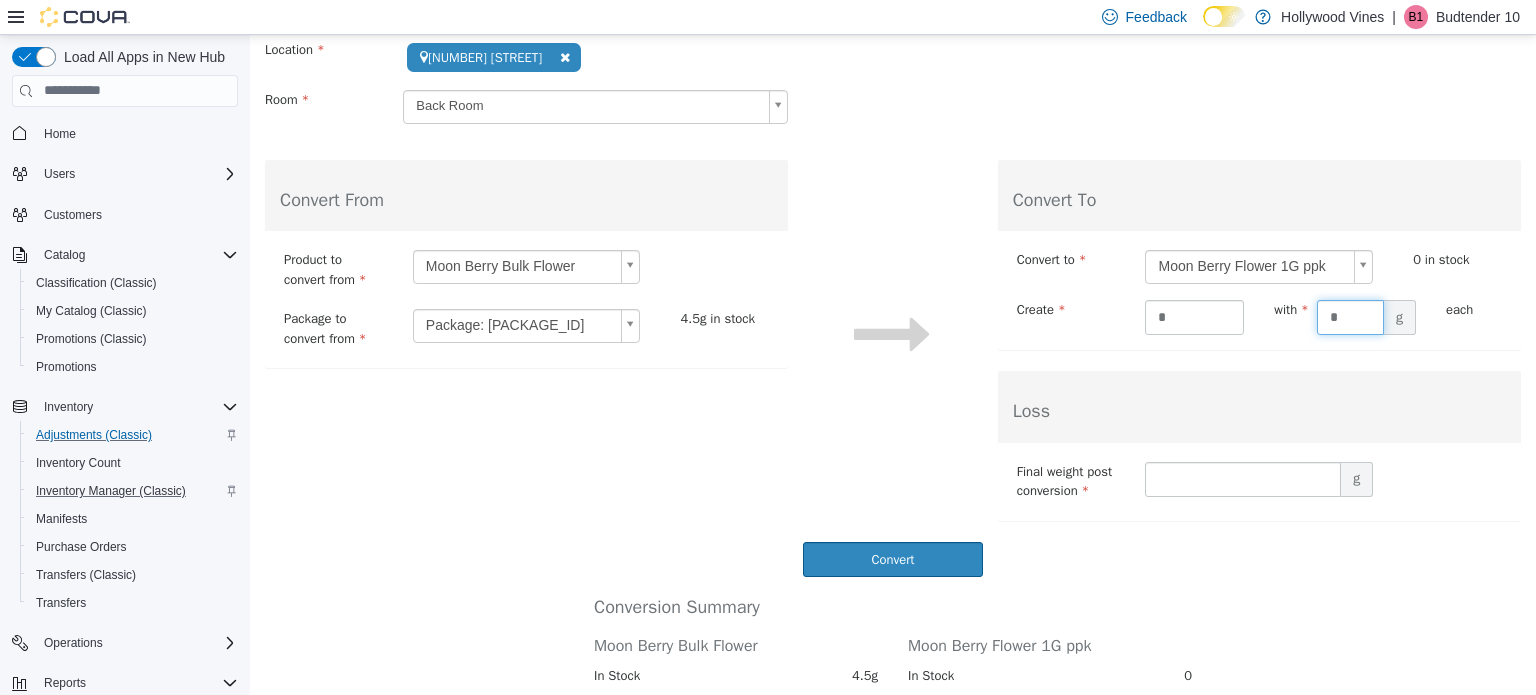 scroll, scrollTop: 241, scrollLeft: 0, axis: vertical 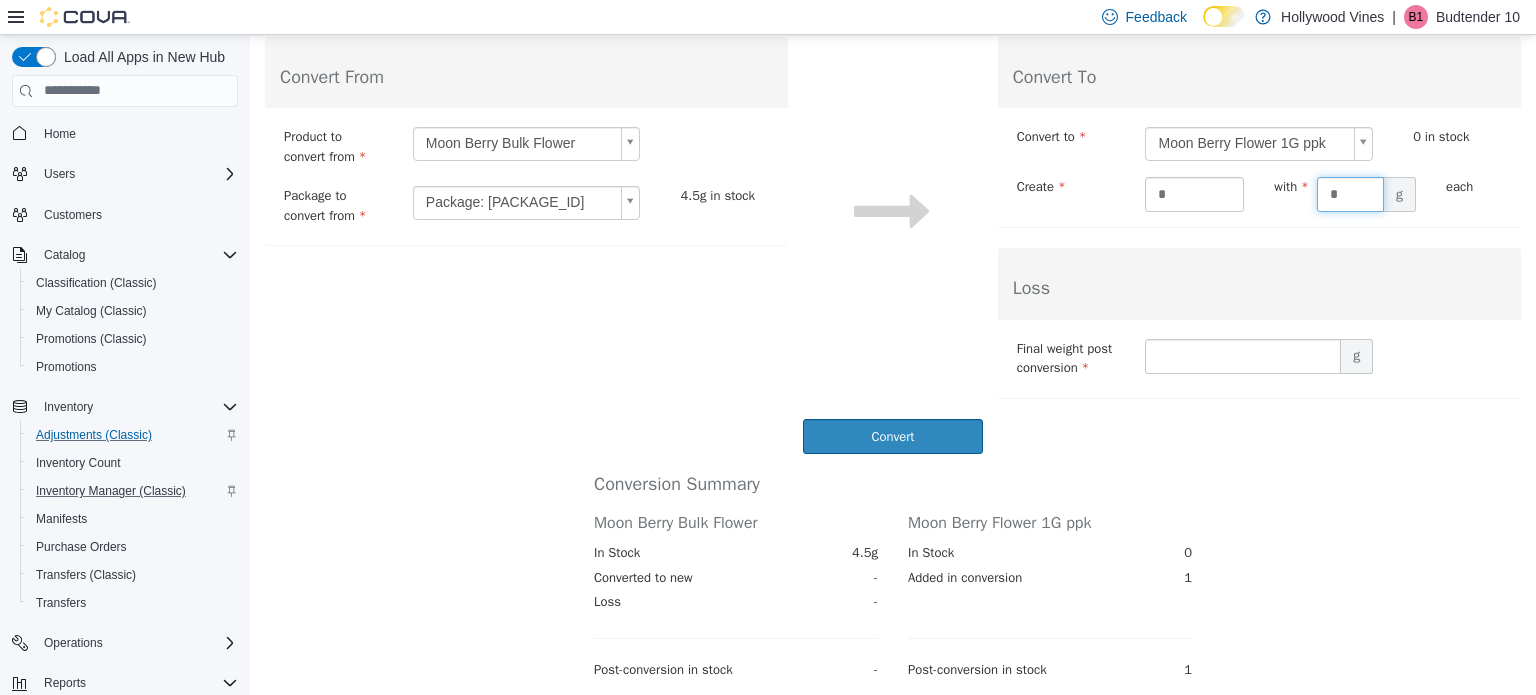 type on "*" 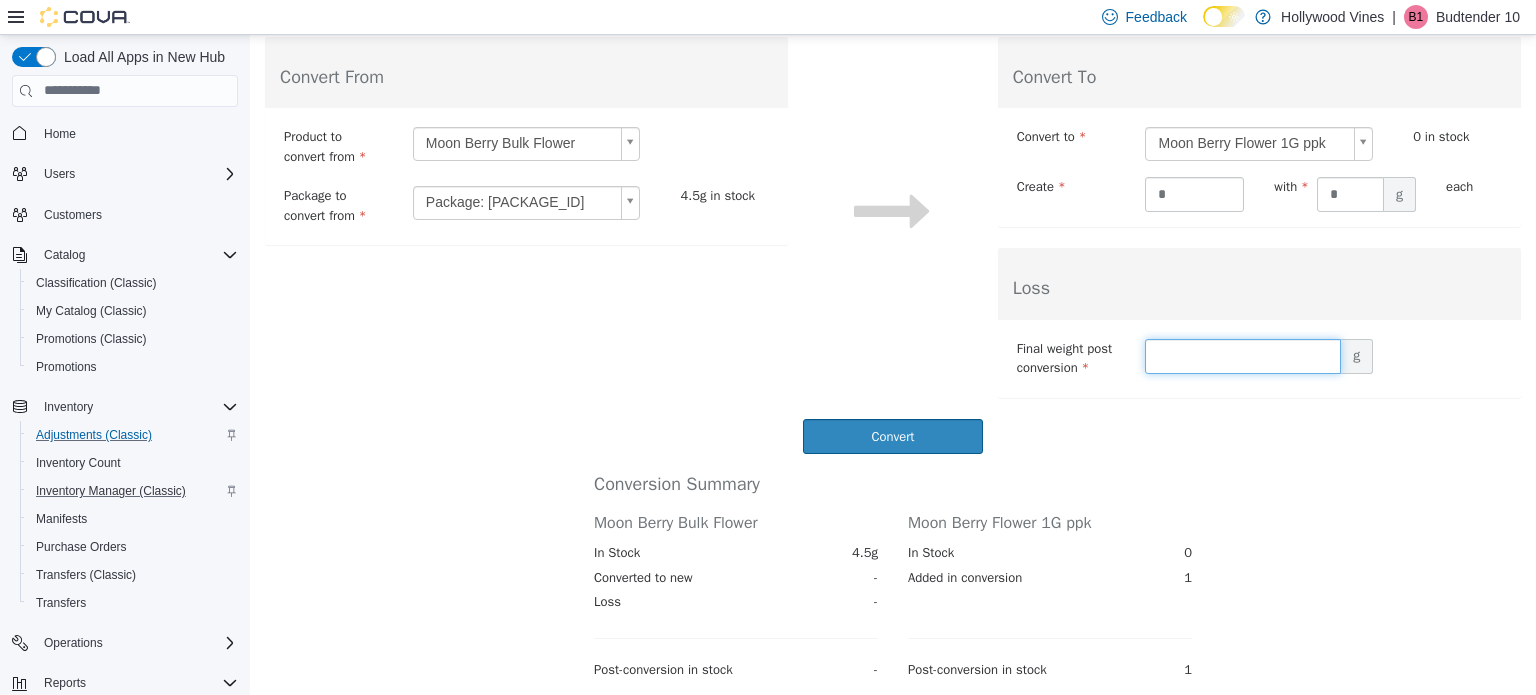 click at bounding box center [1243, 355] 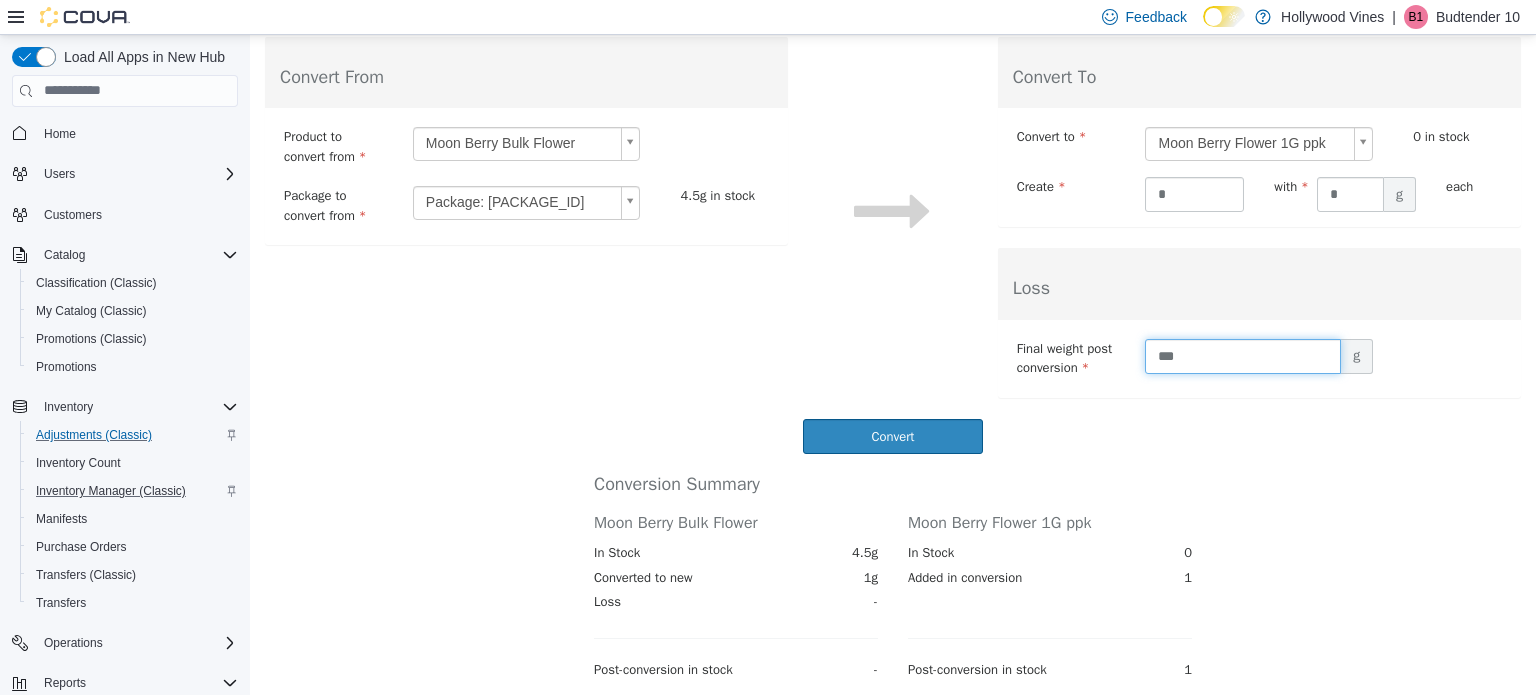 type on "***" 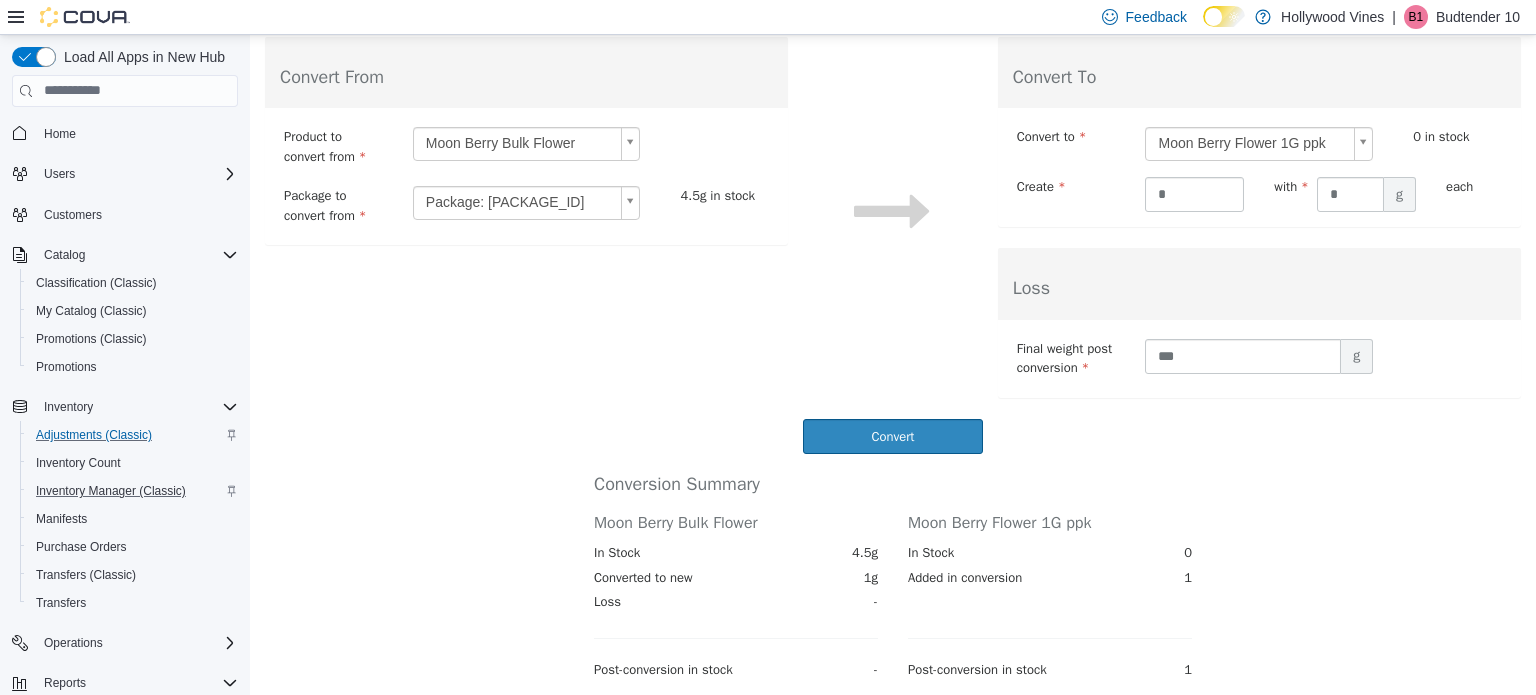 click on "**********" at bounding box center (1259, 216) 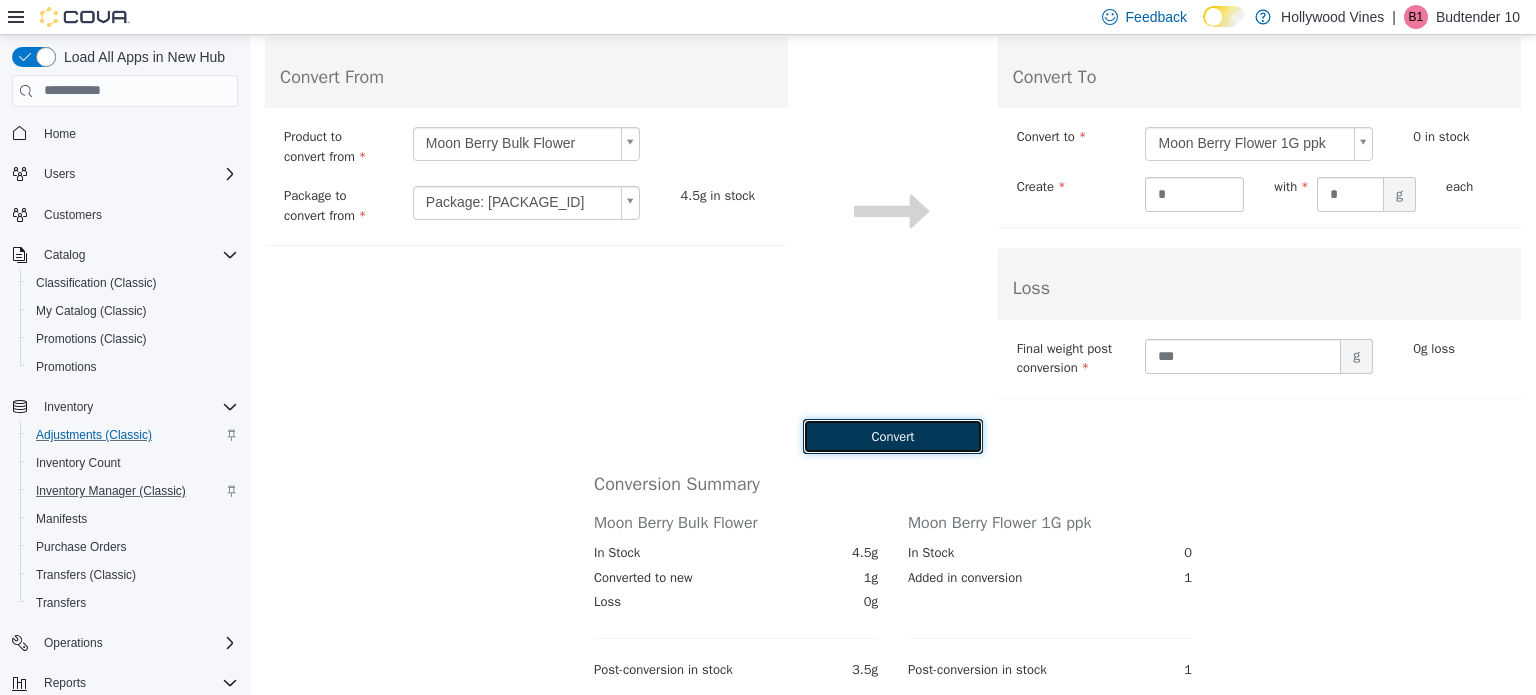 click on "Convert" at bounding box center [892, 435] 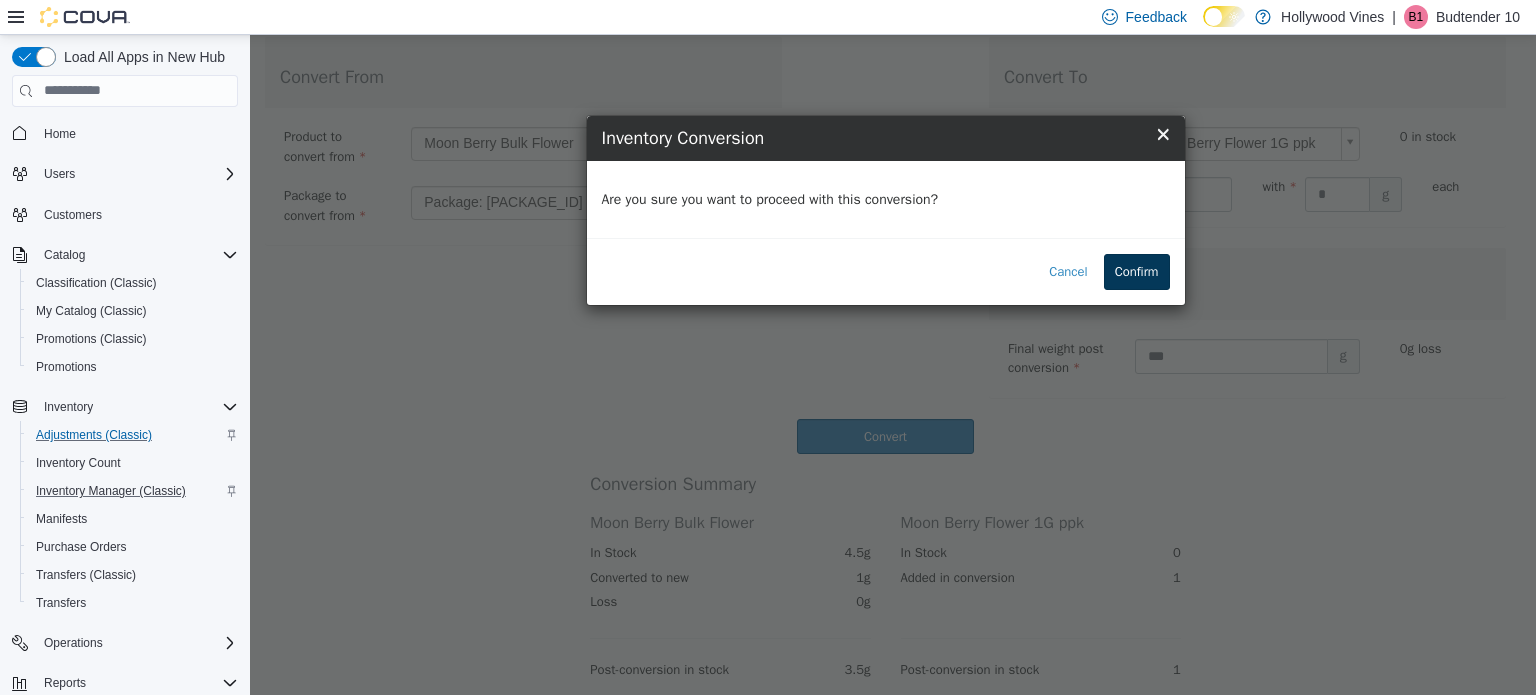 click on "Confirm" at bounding box center [1137, 271] 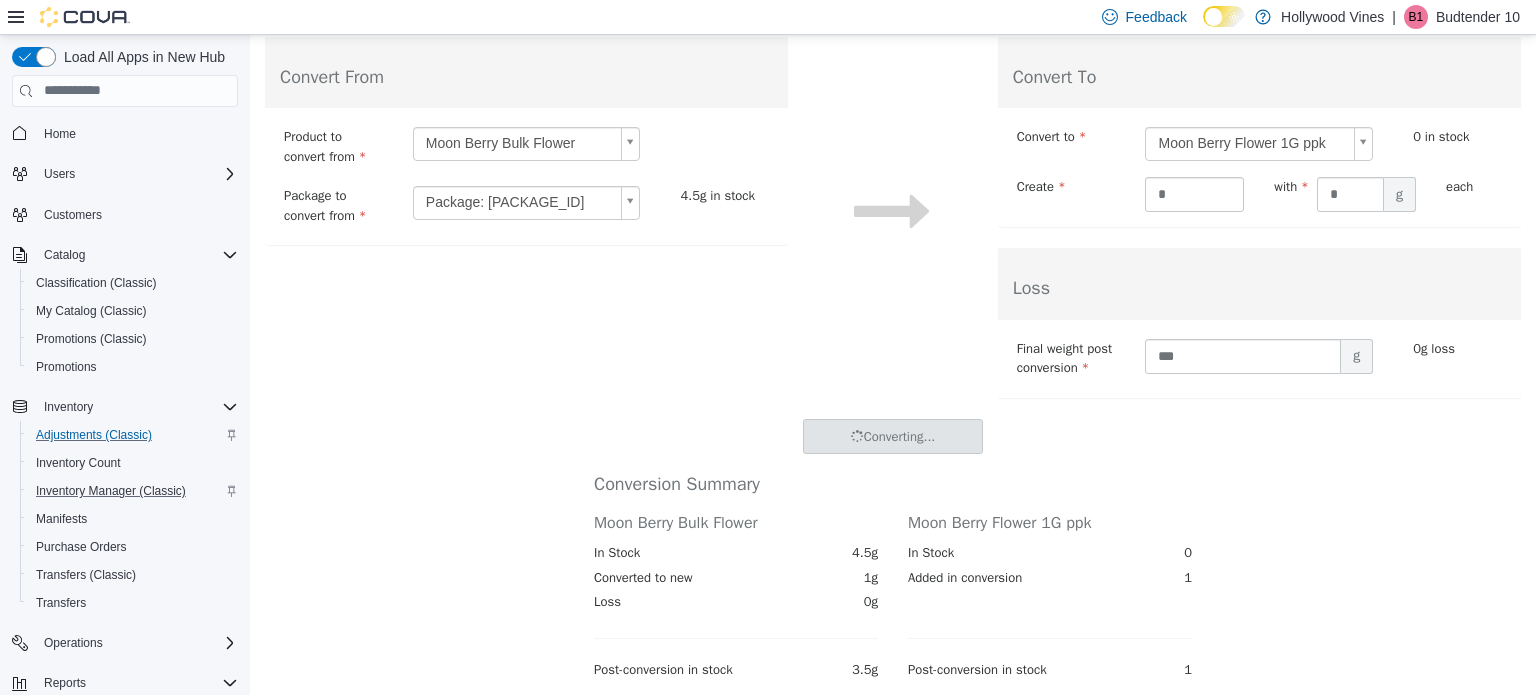 scroll, scrollTop: 0, scrollLeft: 0, axis: both 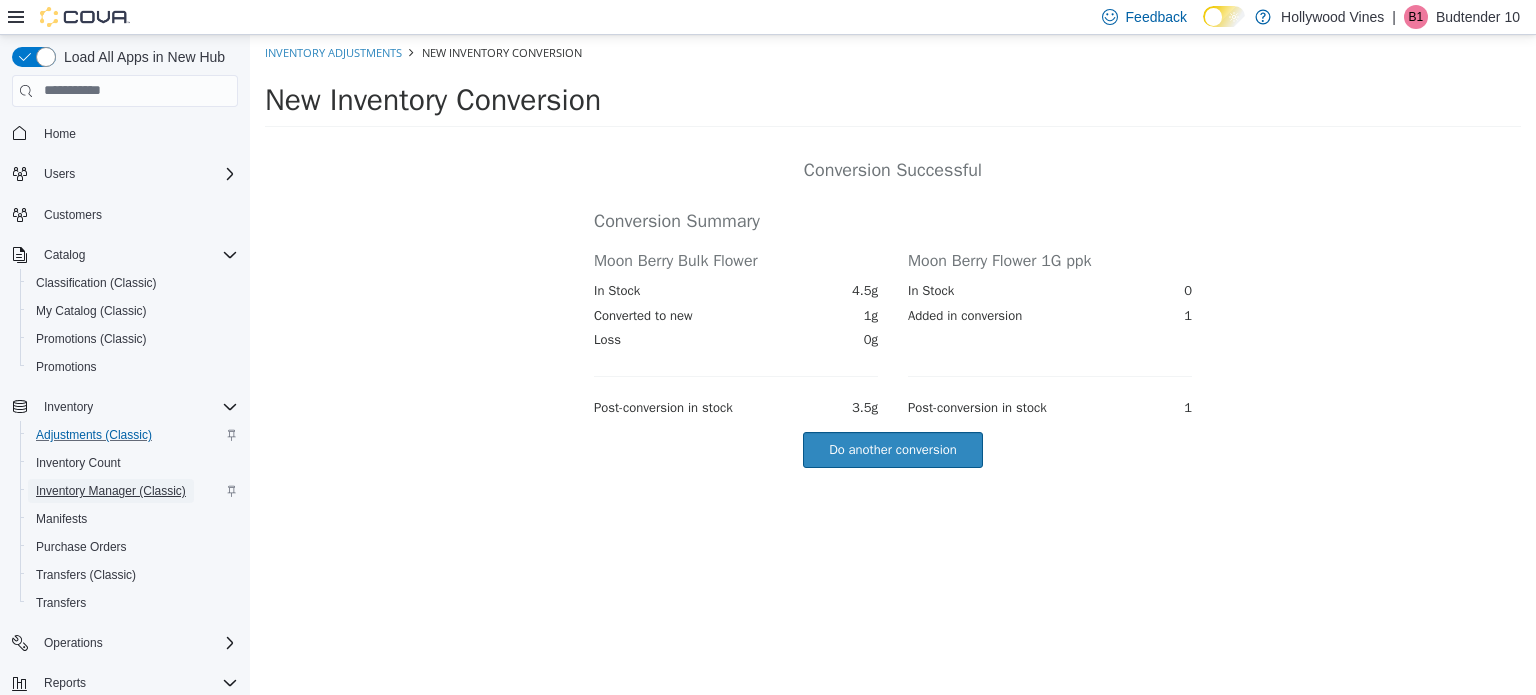 click on "Inventory Manager (Classic)" at bounding box center (111, 491) 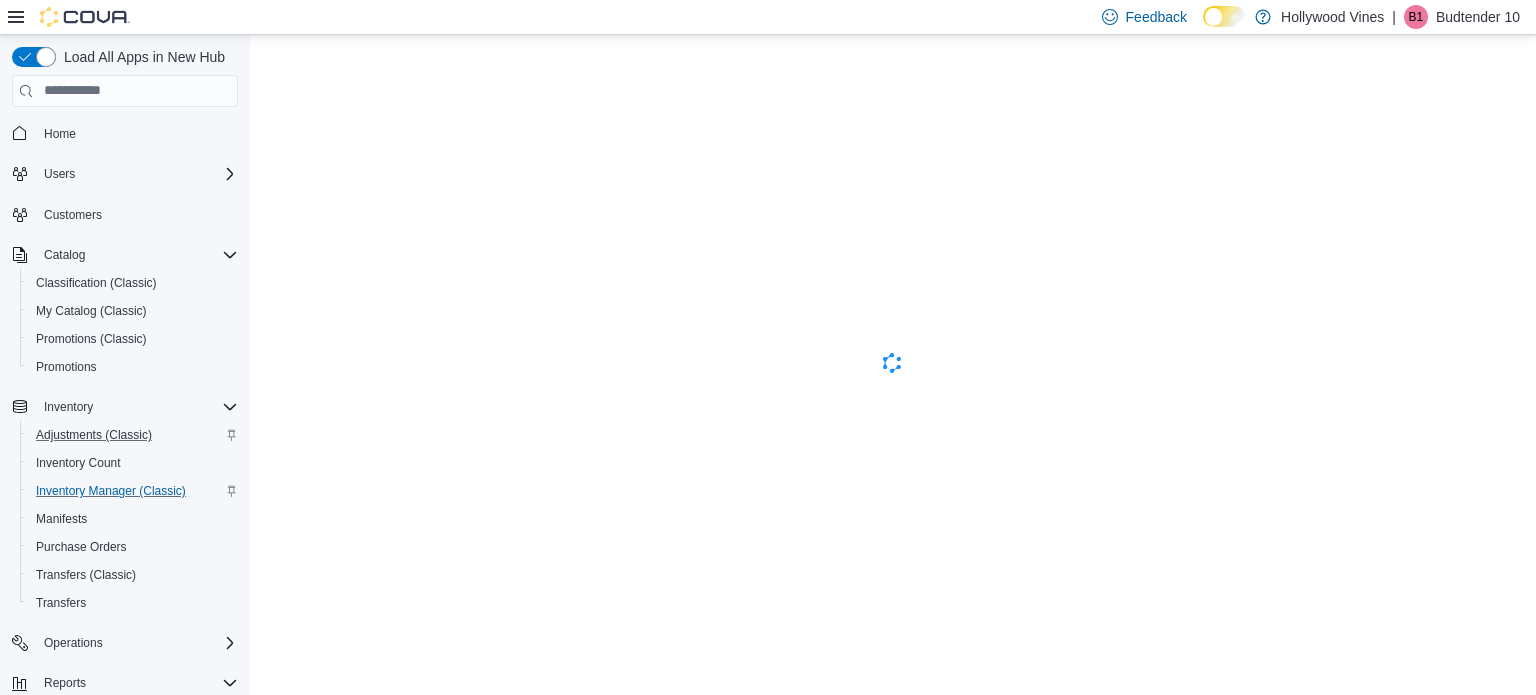 scroll, scrollTop: 0, scrollLeft: 0, axis: both 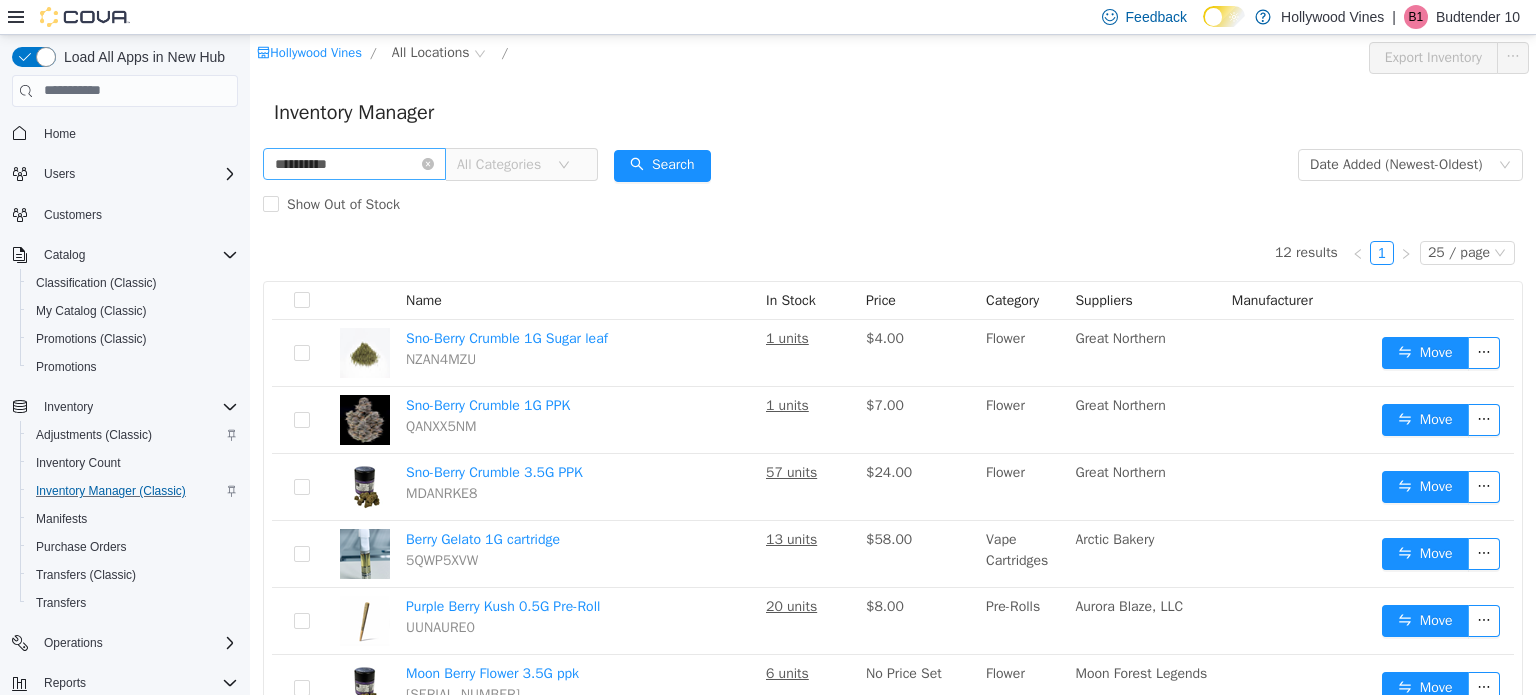 click on "**********" at bounding box center [354, 163] 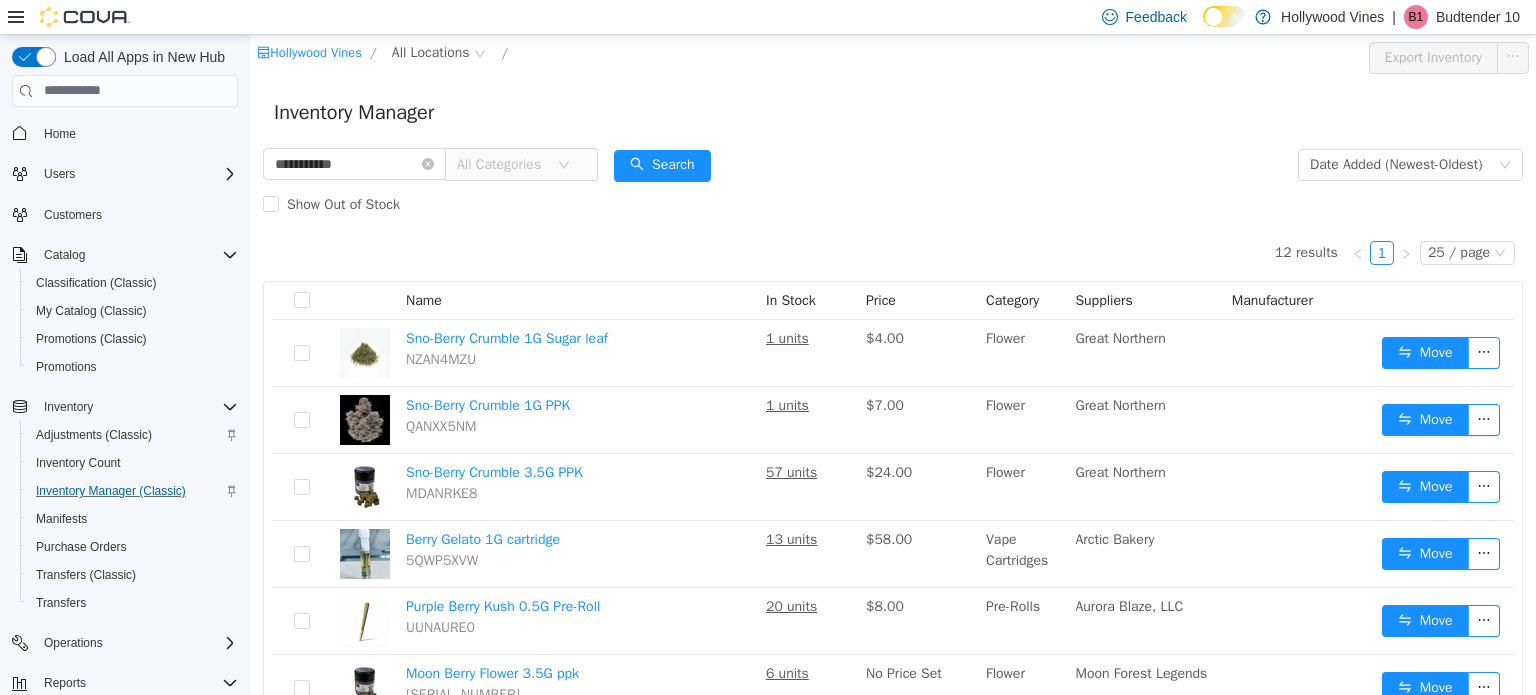 type on "**********" 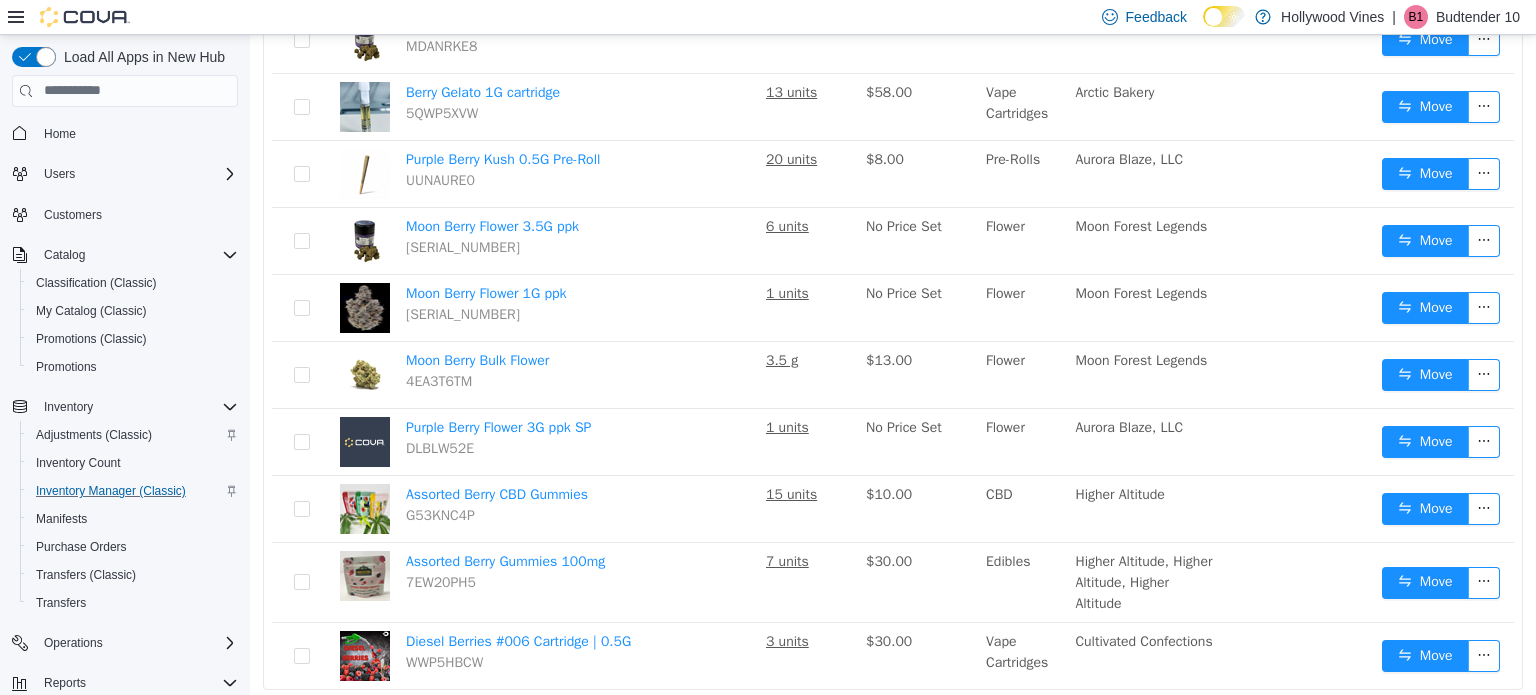 scroll, scrollTop: 463, scrollLeft: 0, axis: vertical 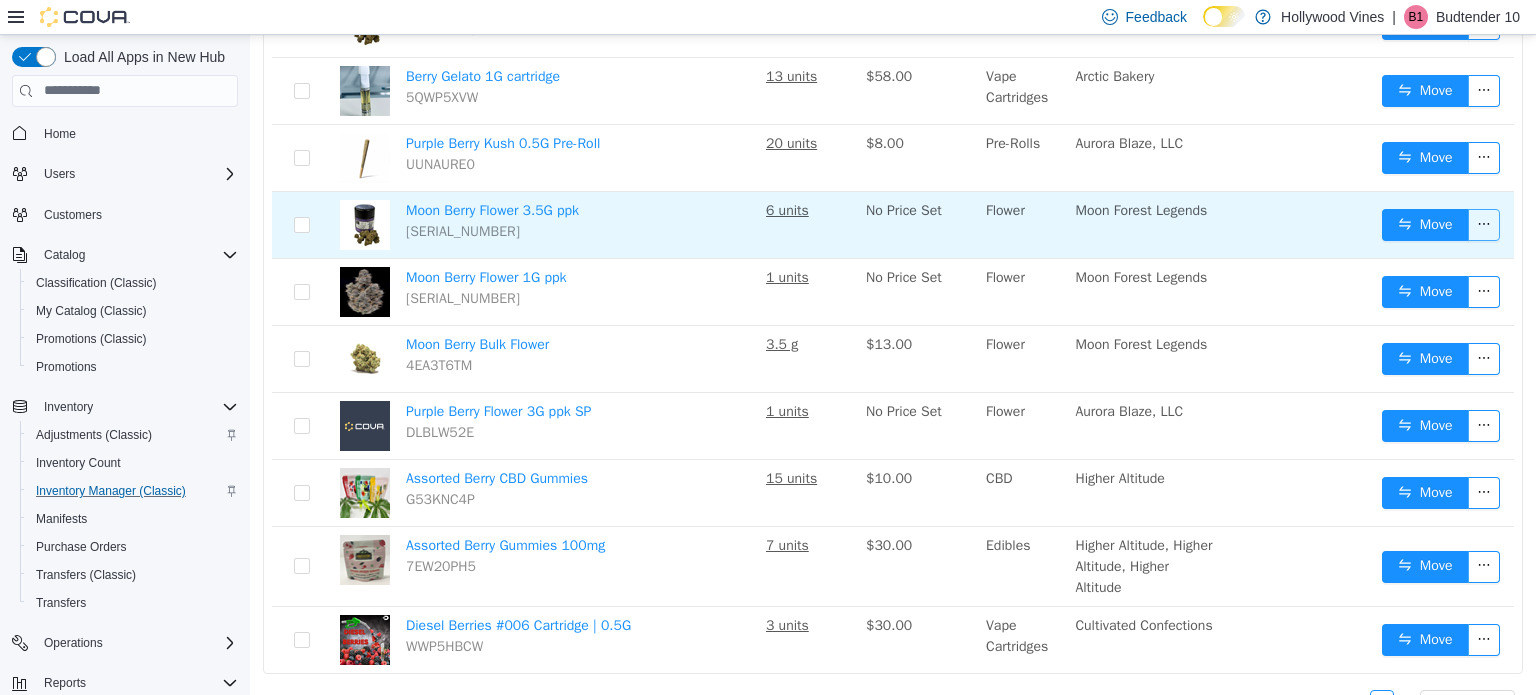 click at bounding box center (1484, 224) 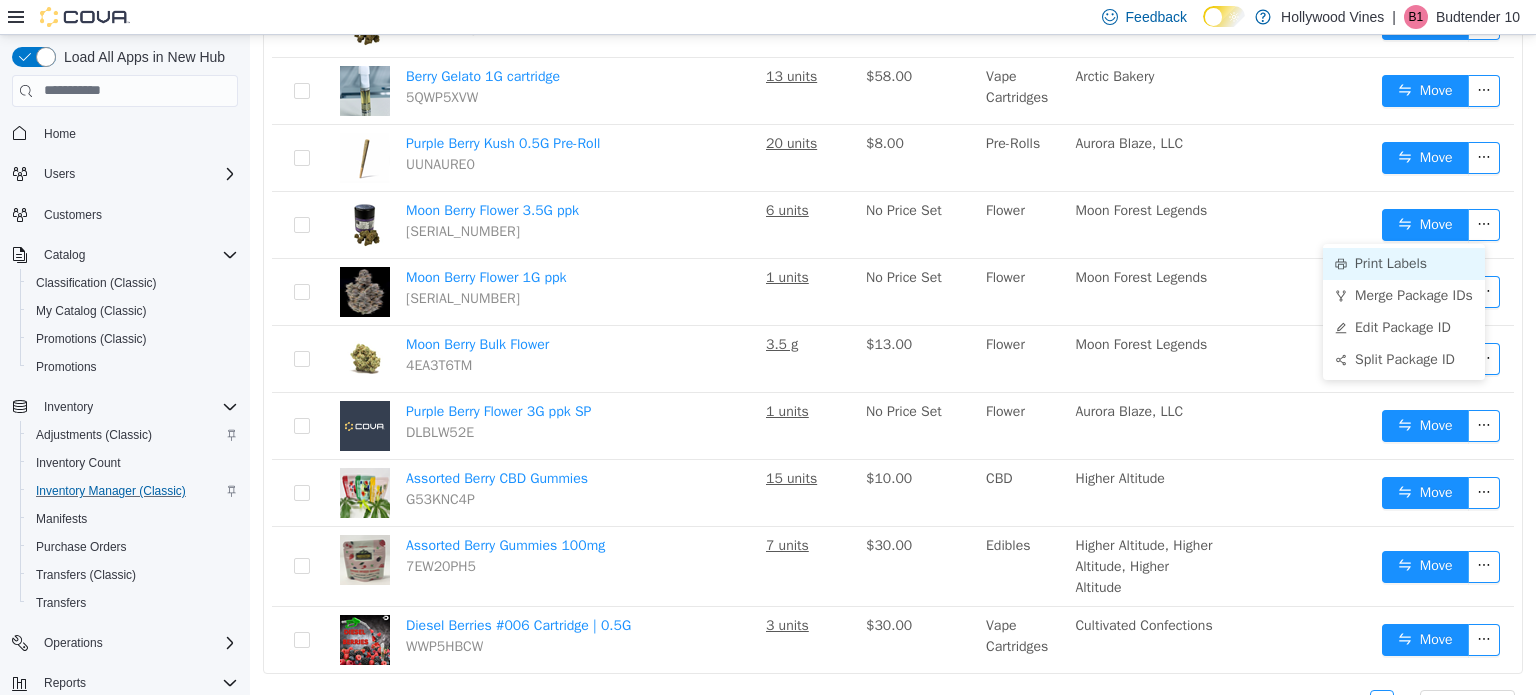 click on "Print Labels" at bounding box center [1404, 263] 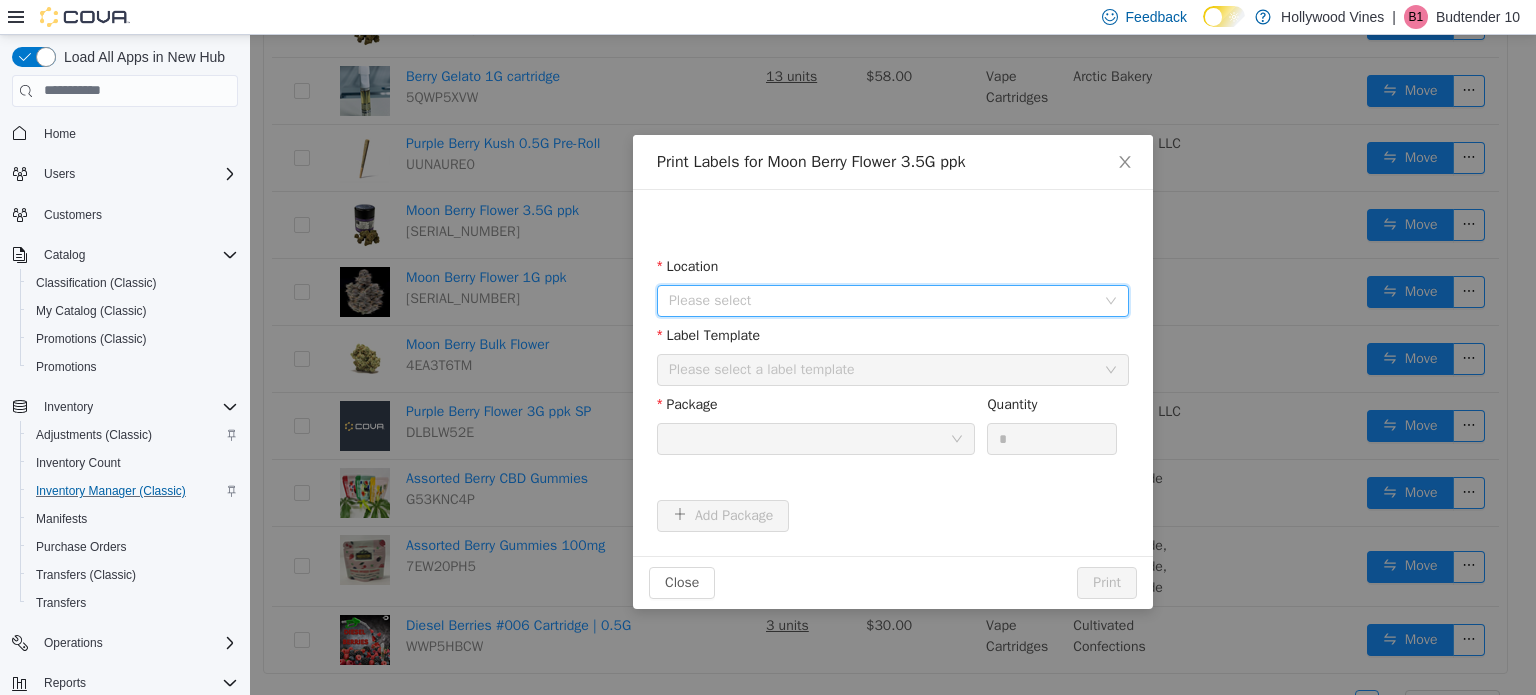 click on "Please select" at bounding box center [886, 300] 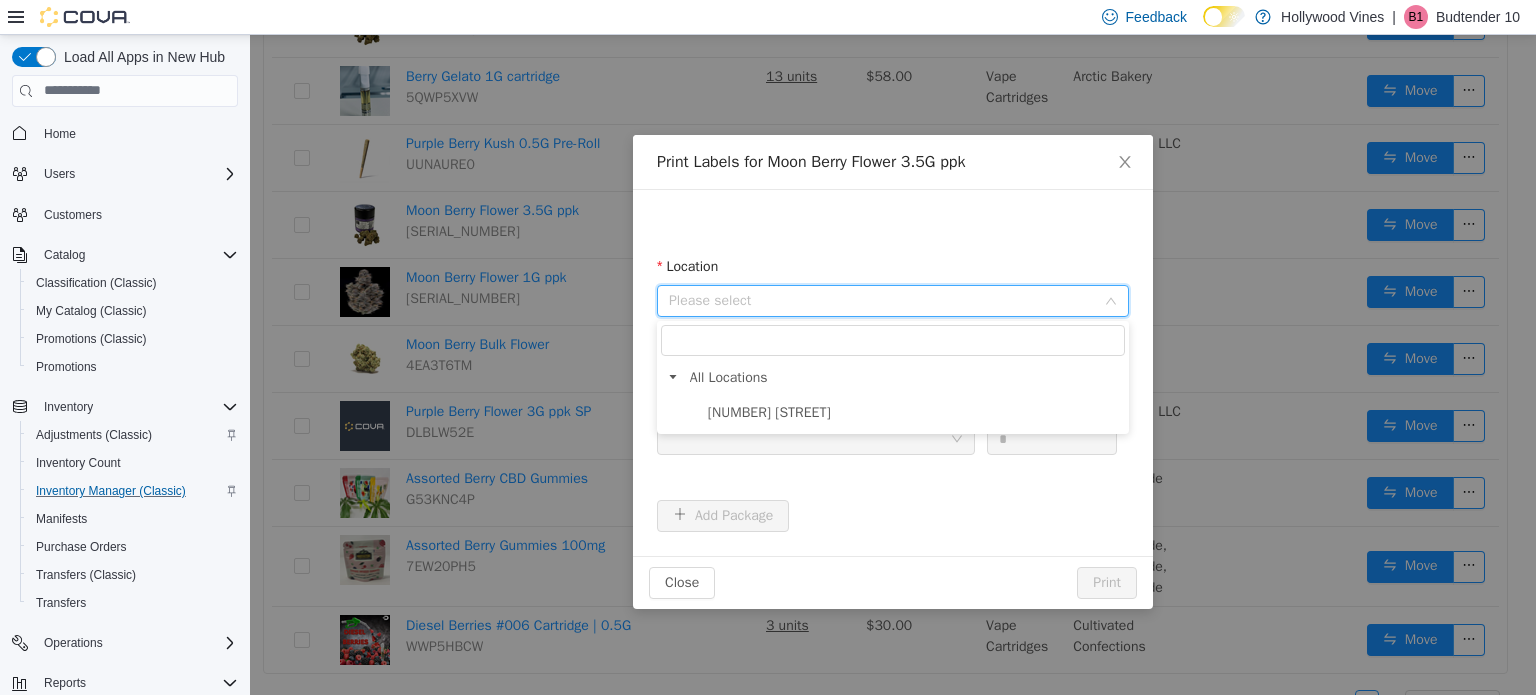 click on "All Locations 3591 S. Vine Rd" at bounding box center (893, 376) 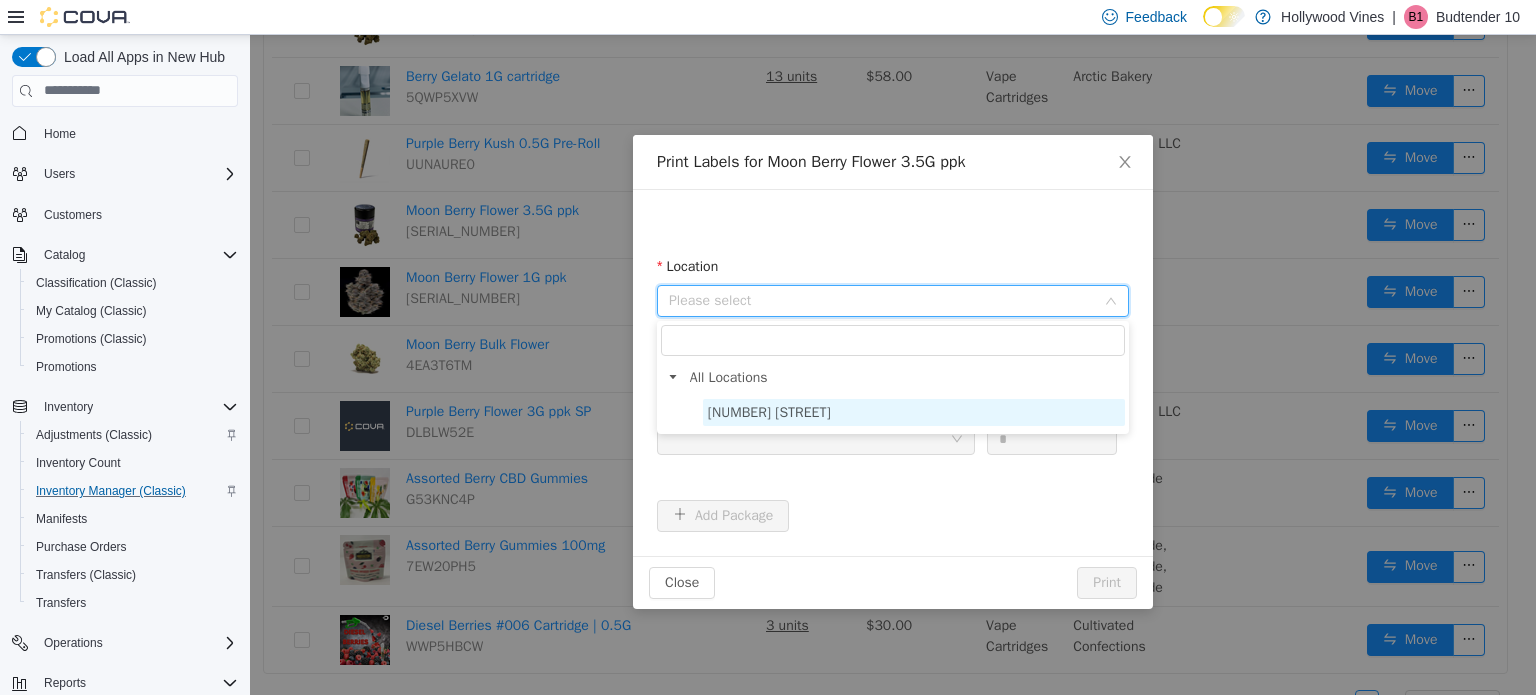 click on "3591 S. Vine Rd" at bounding box center [914, 411] 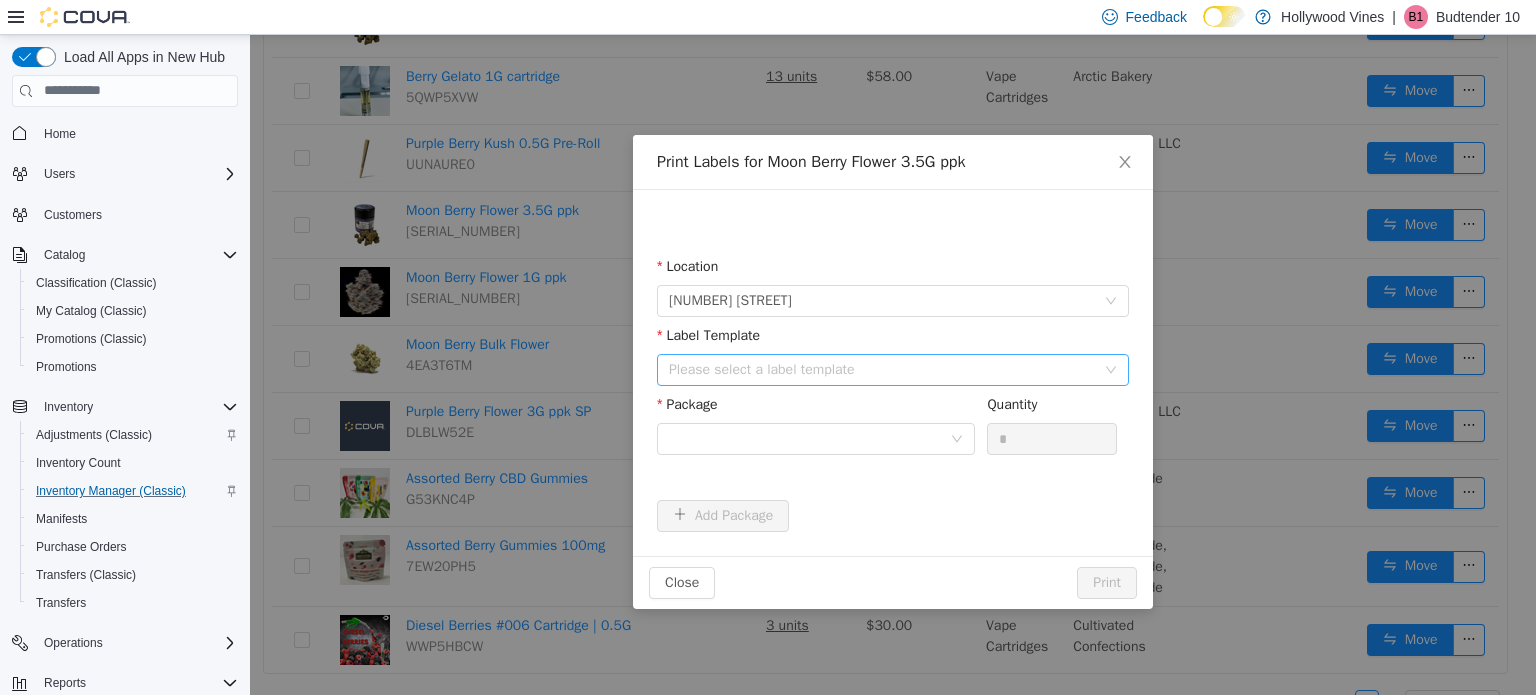 click on "Please select a label template" at bounding box center [882, 369] 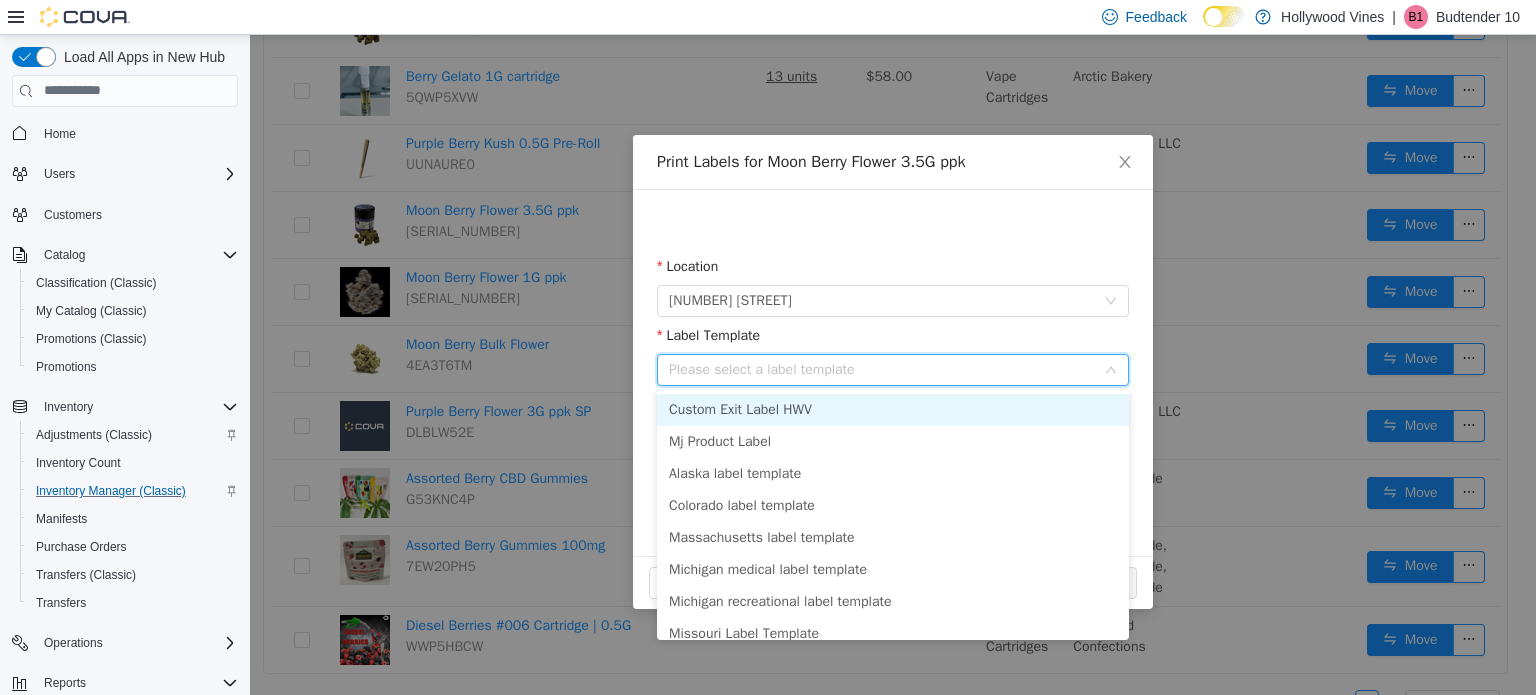 click on "Custom Exit Label HWV" at bounding box center (893, 409) 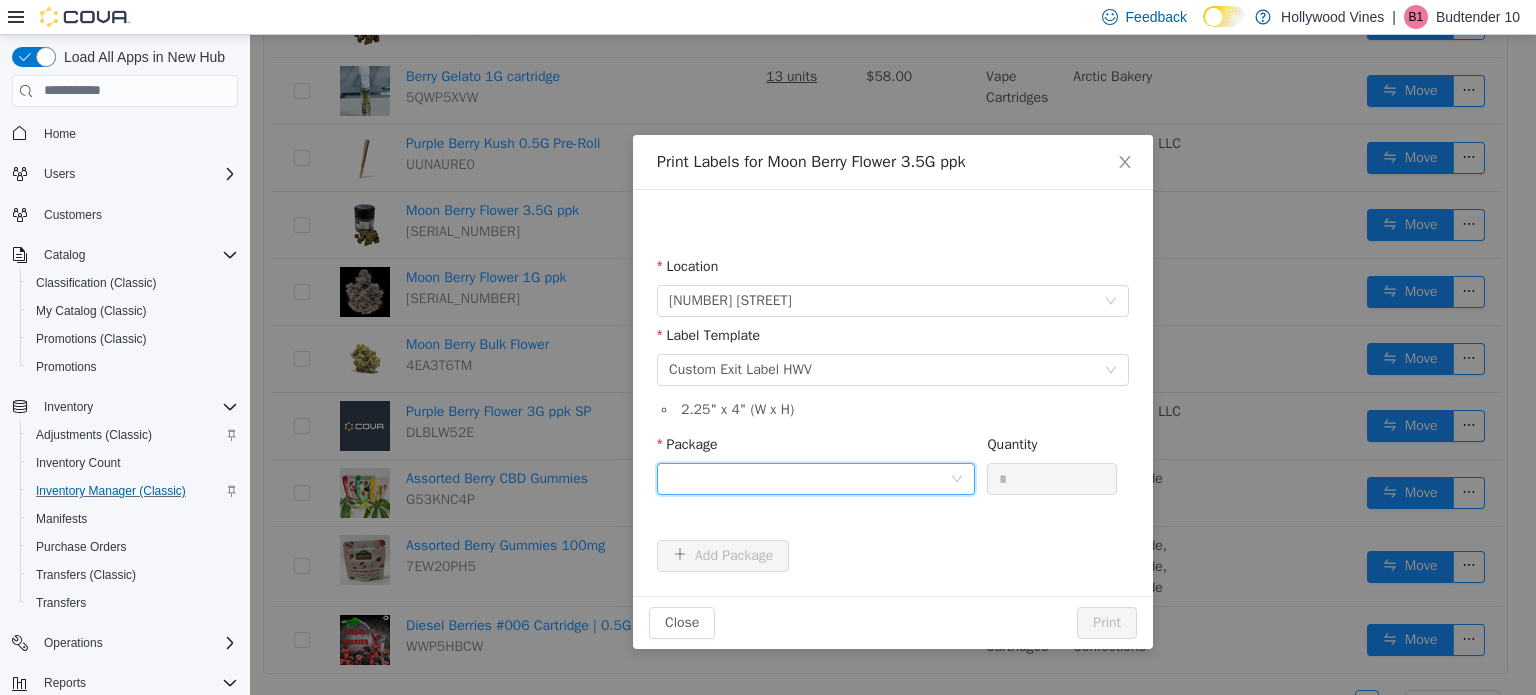 click at bounding box center (809, 478) 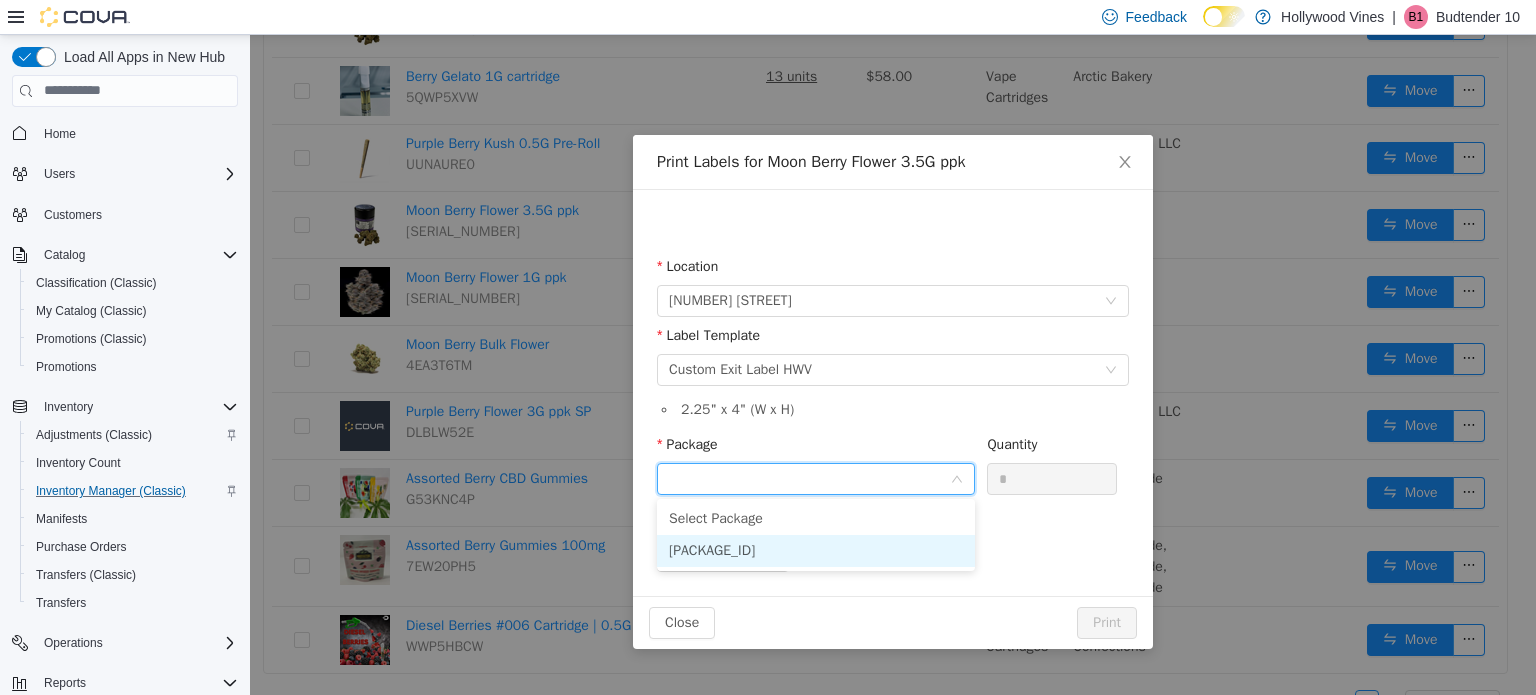 click on "1A402030000B861000001840" at bounding box center [712, 549] 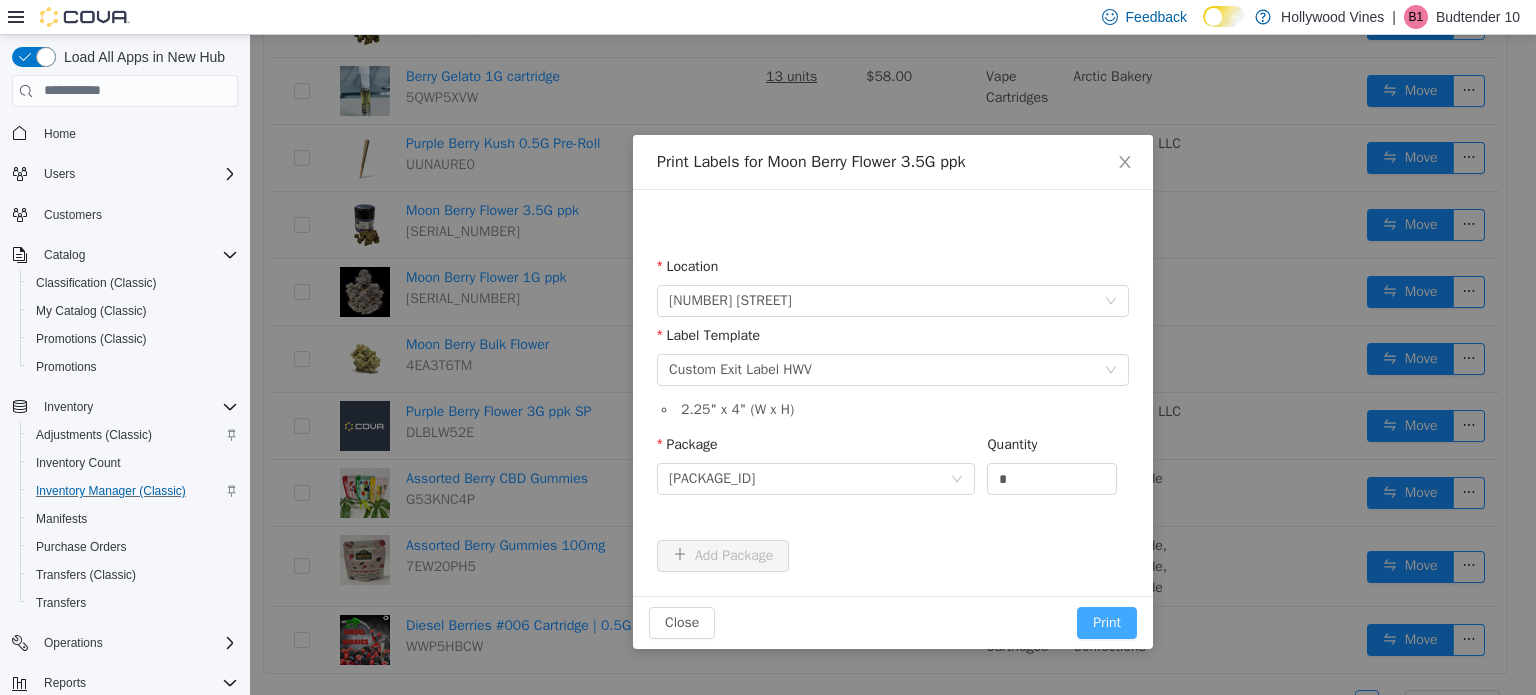 click on "Print" at bounding box center (1107, 622) 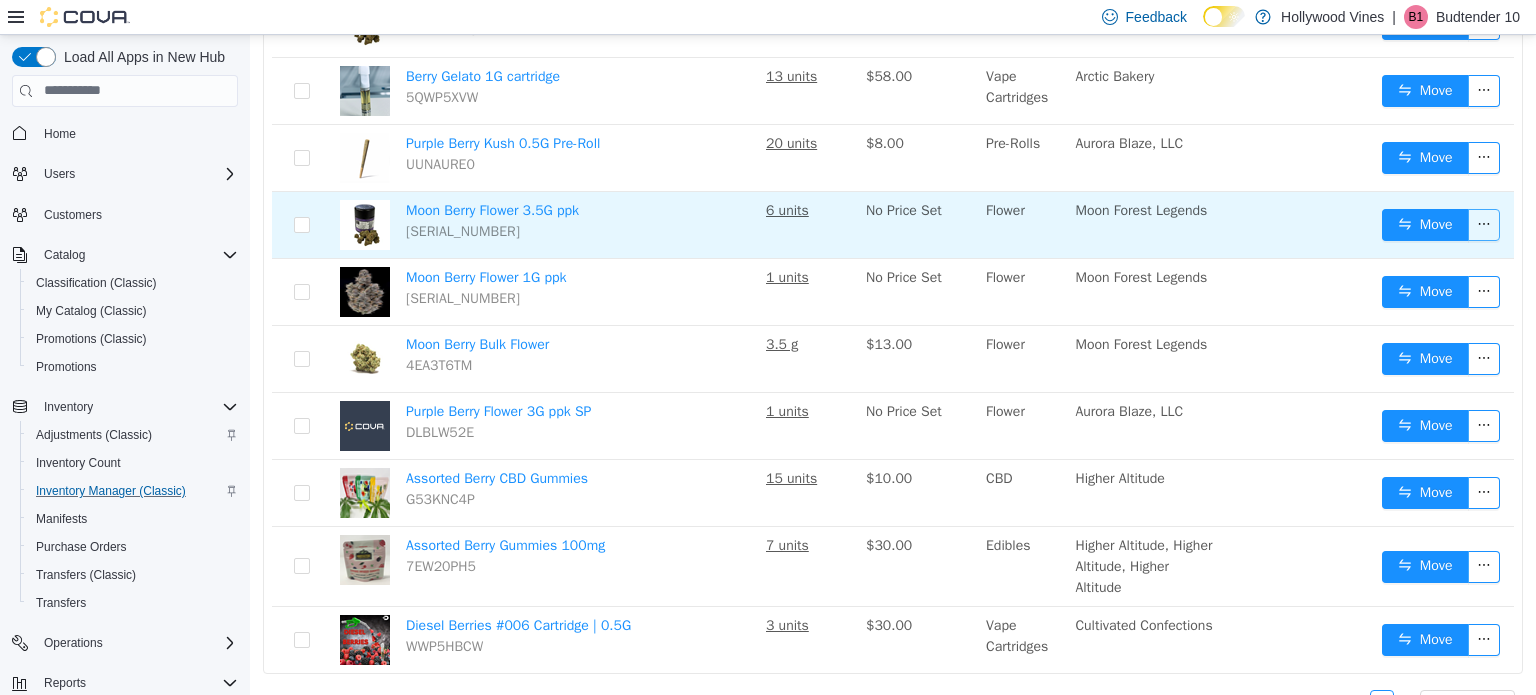 click at bounding box center [1484, 224] 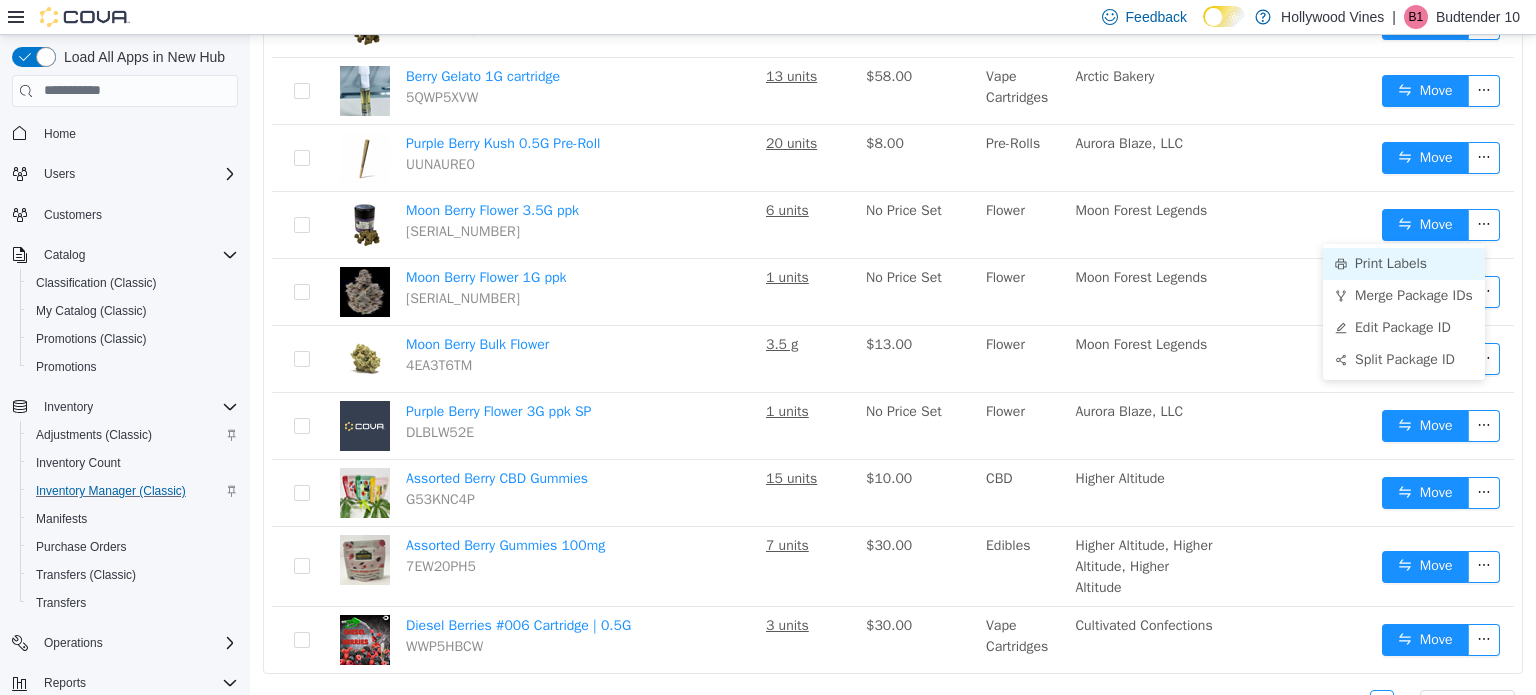 click on "Print Labels" at bounding box center [1404, 263] 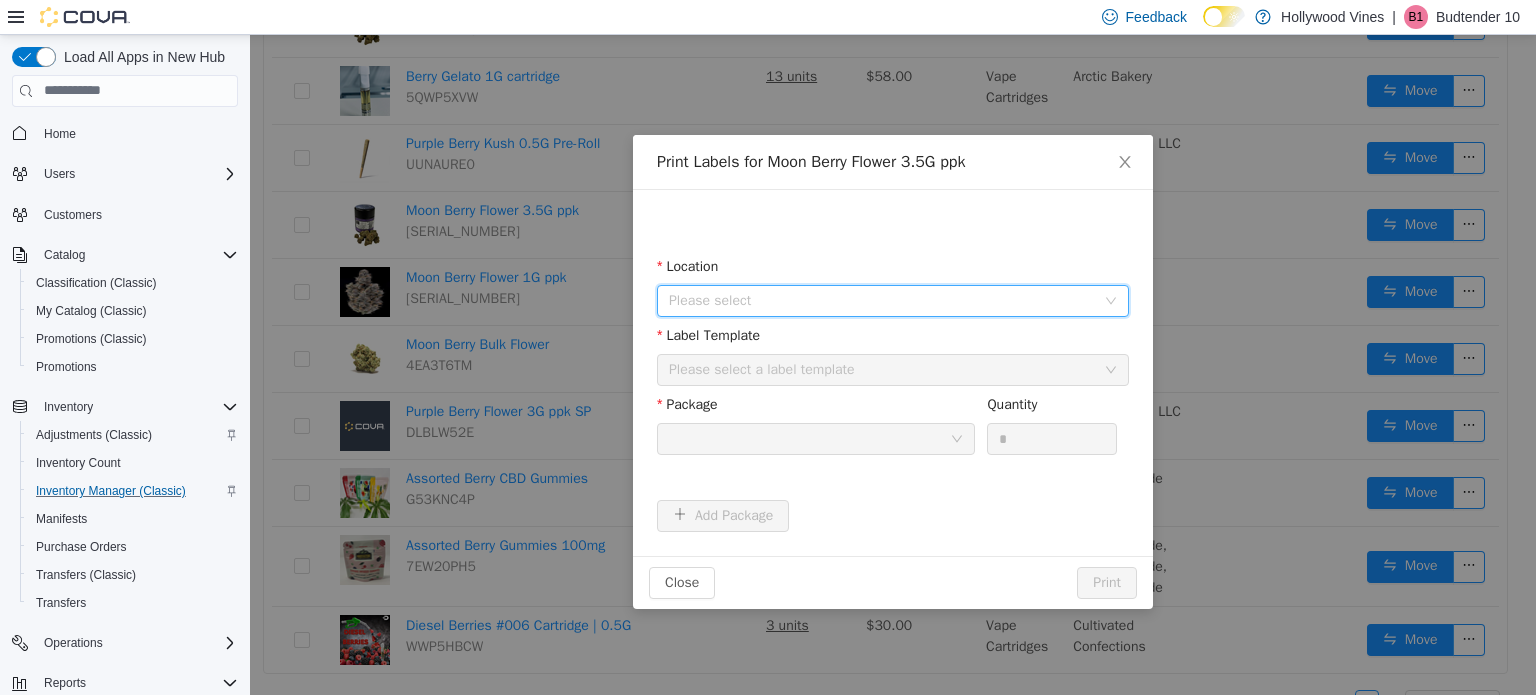 click on "Please select" at bounding box center (886, 300) 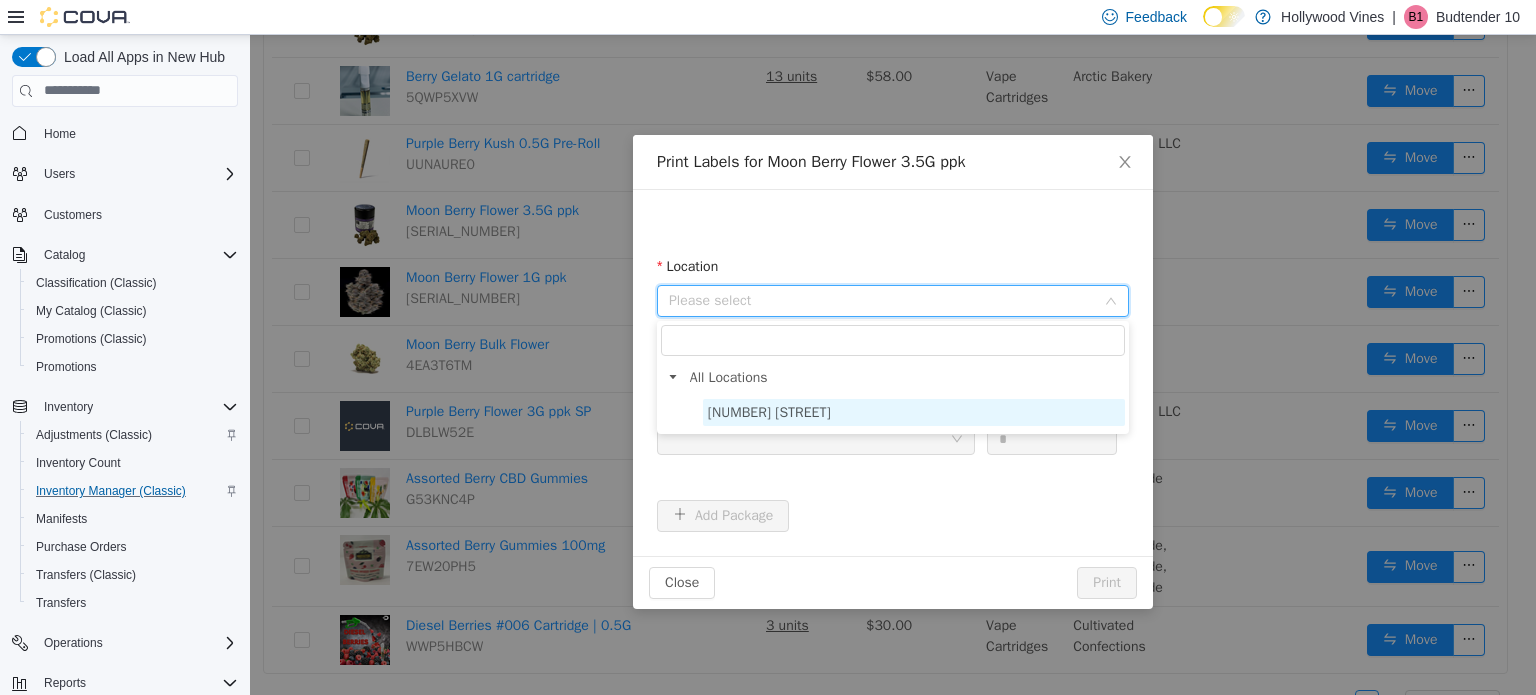 click on "3591 S. Vine Rd" at bounding box center (914, 411) 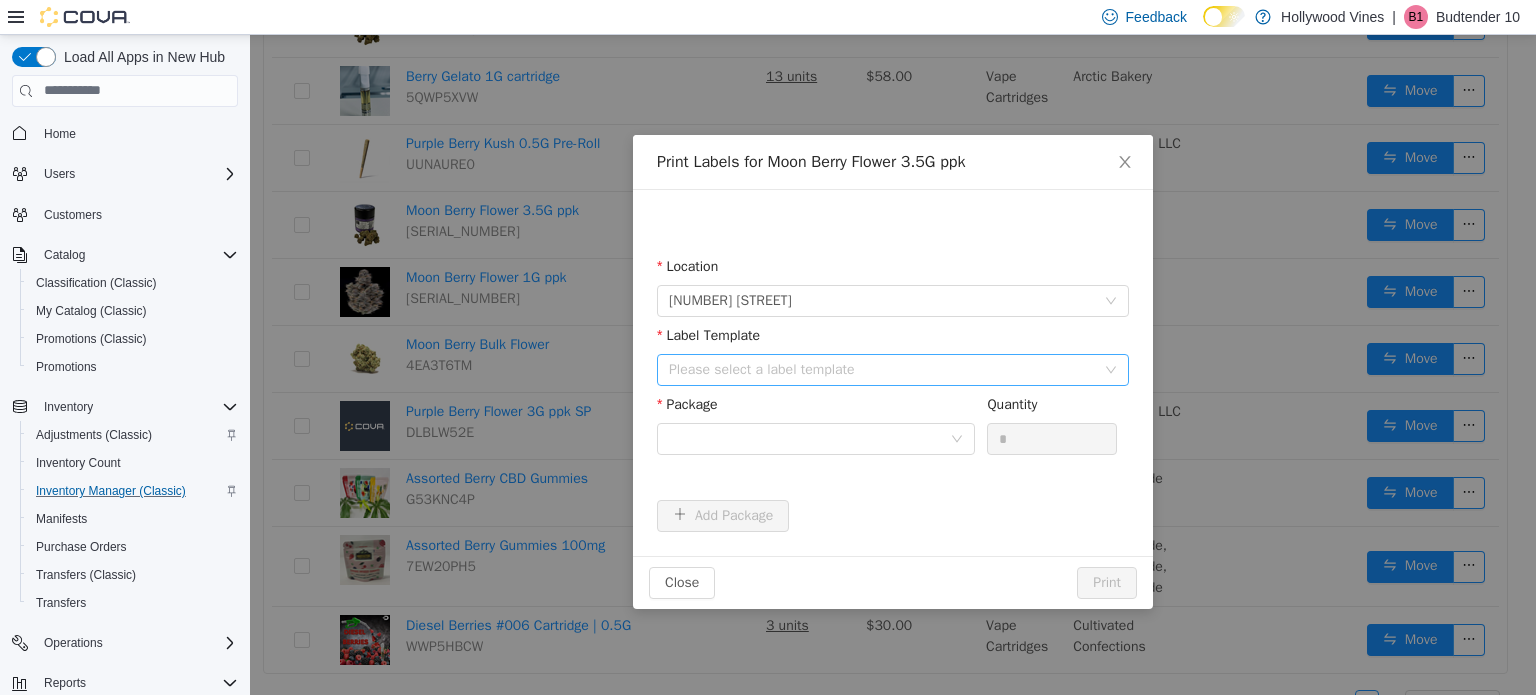 click on "Please select a label template" at bounding box center [882, 369] 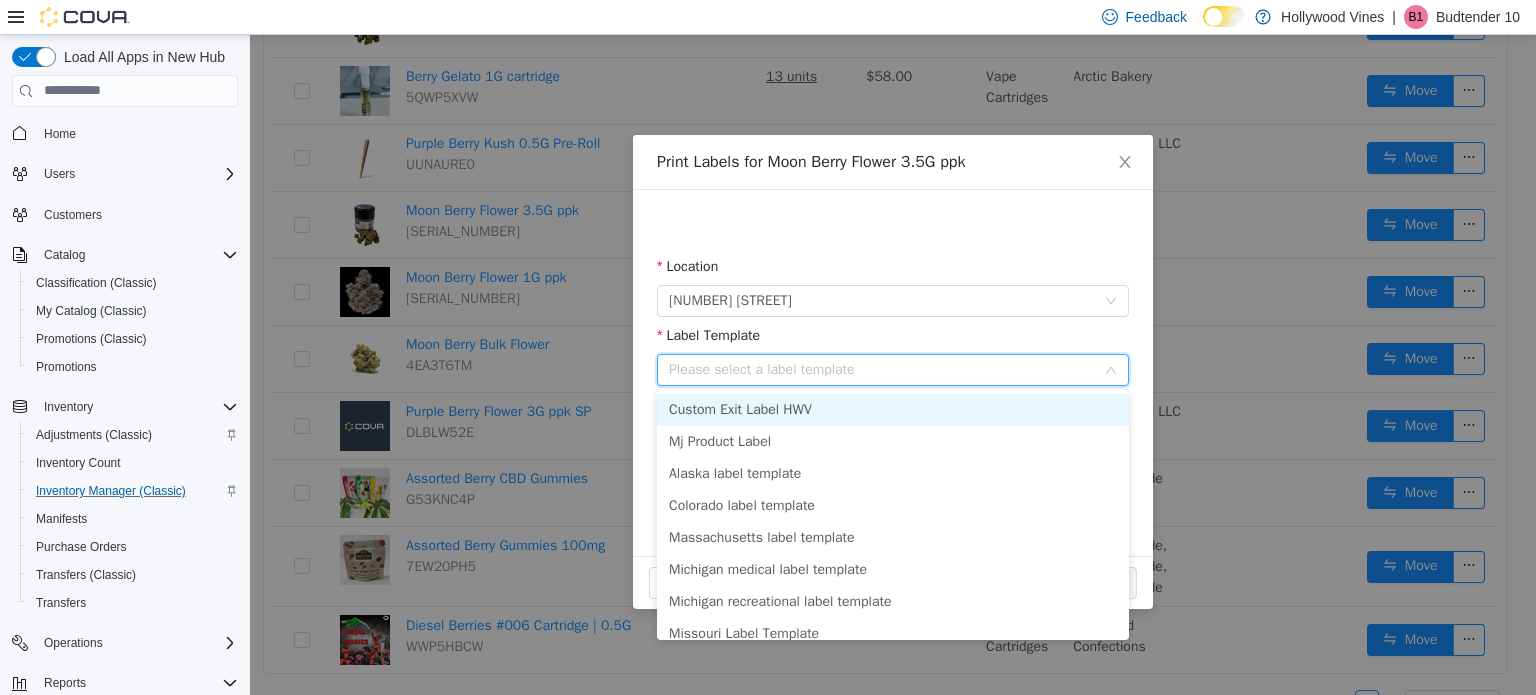 click on "Custom Exit Label HWV" at bounding box center (893, 409) 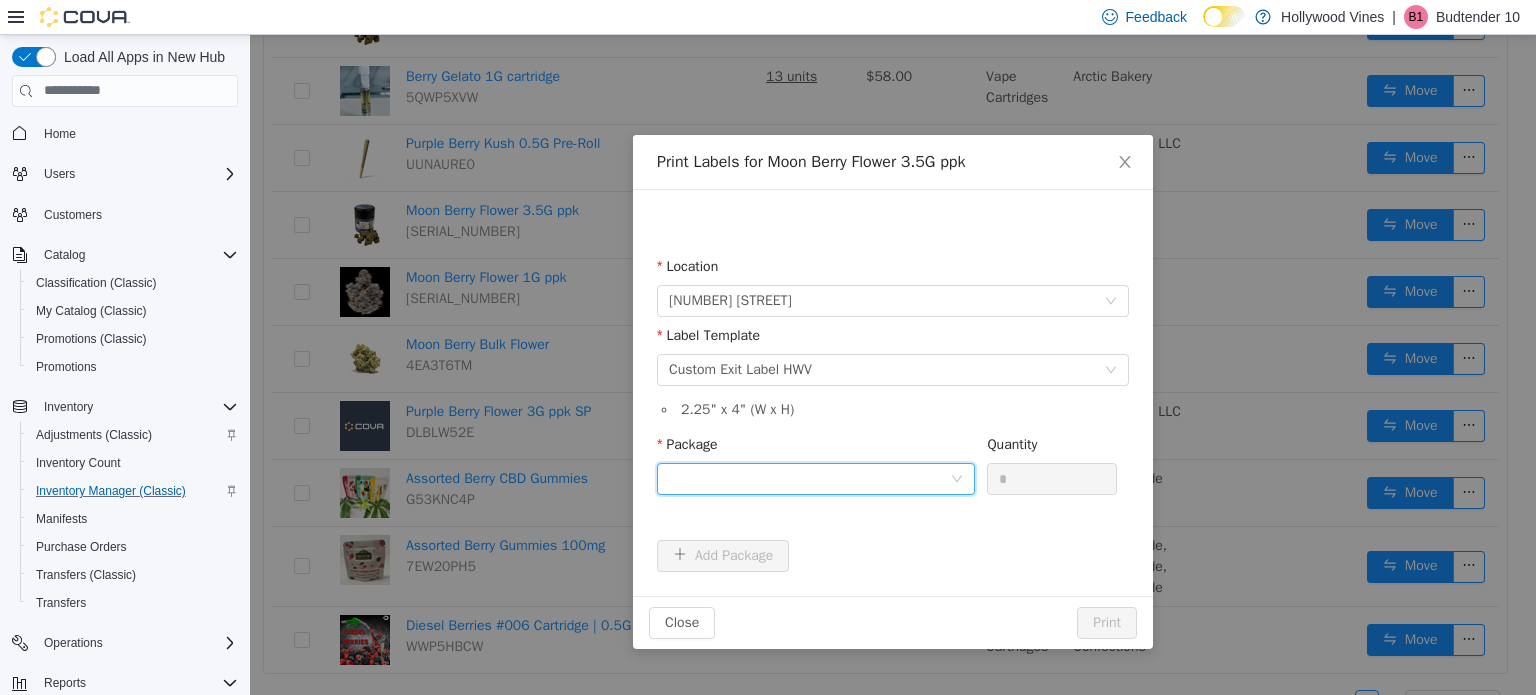 click at bounding box center (809, 478) 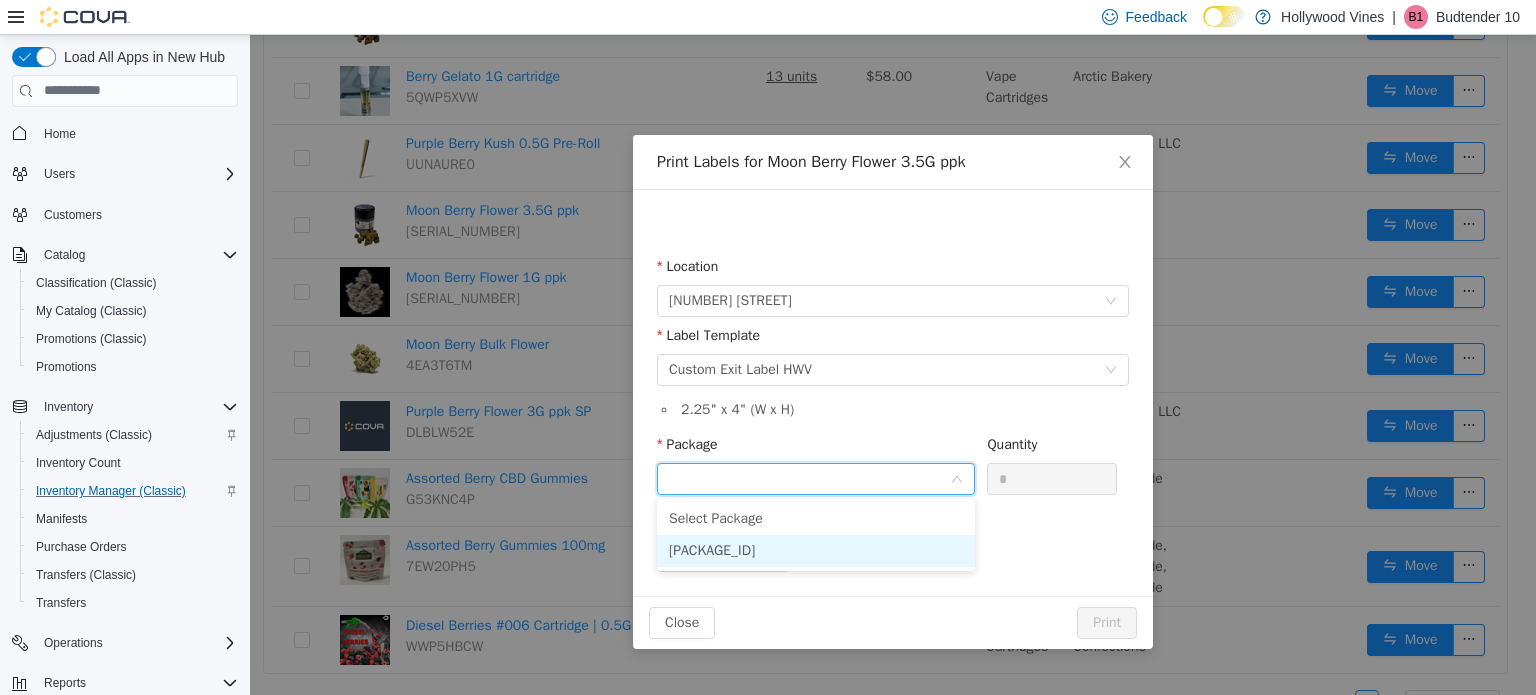 click on "1A402030000B861000001840" at bounding box center (712, 549) 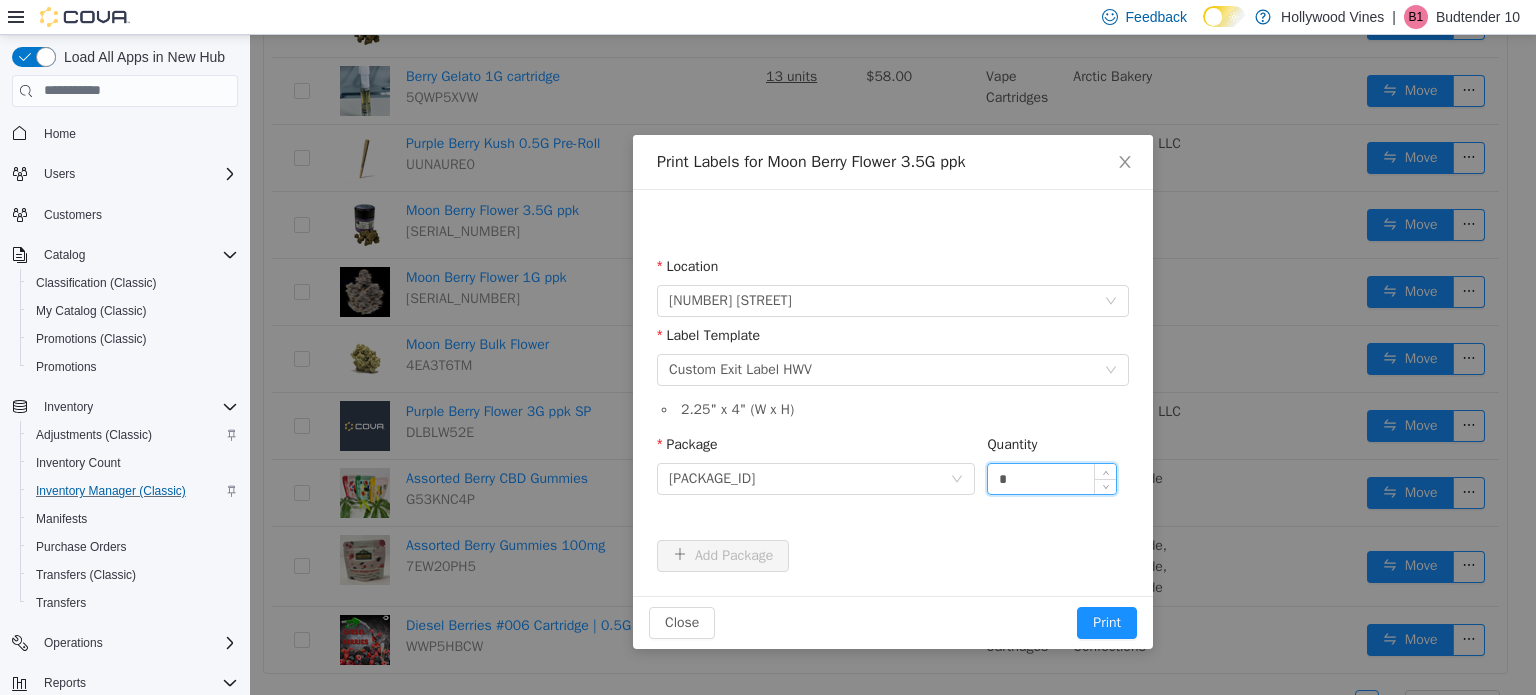 click on "*" at bounding box center (1052, 478) 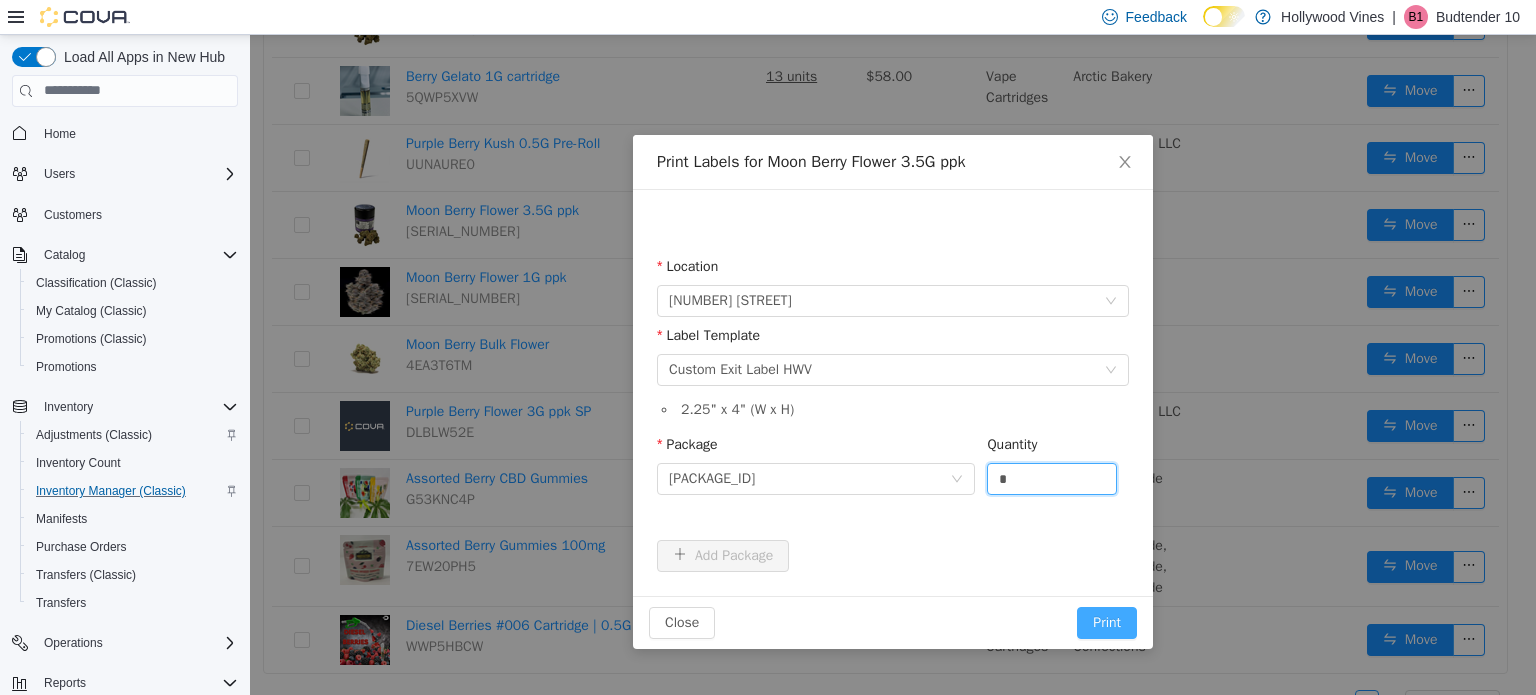 type on "*" 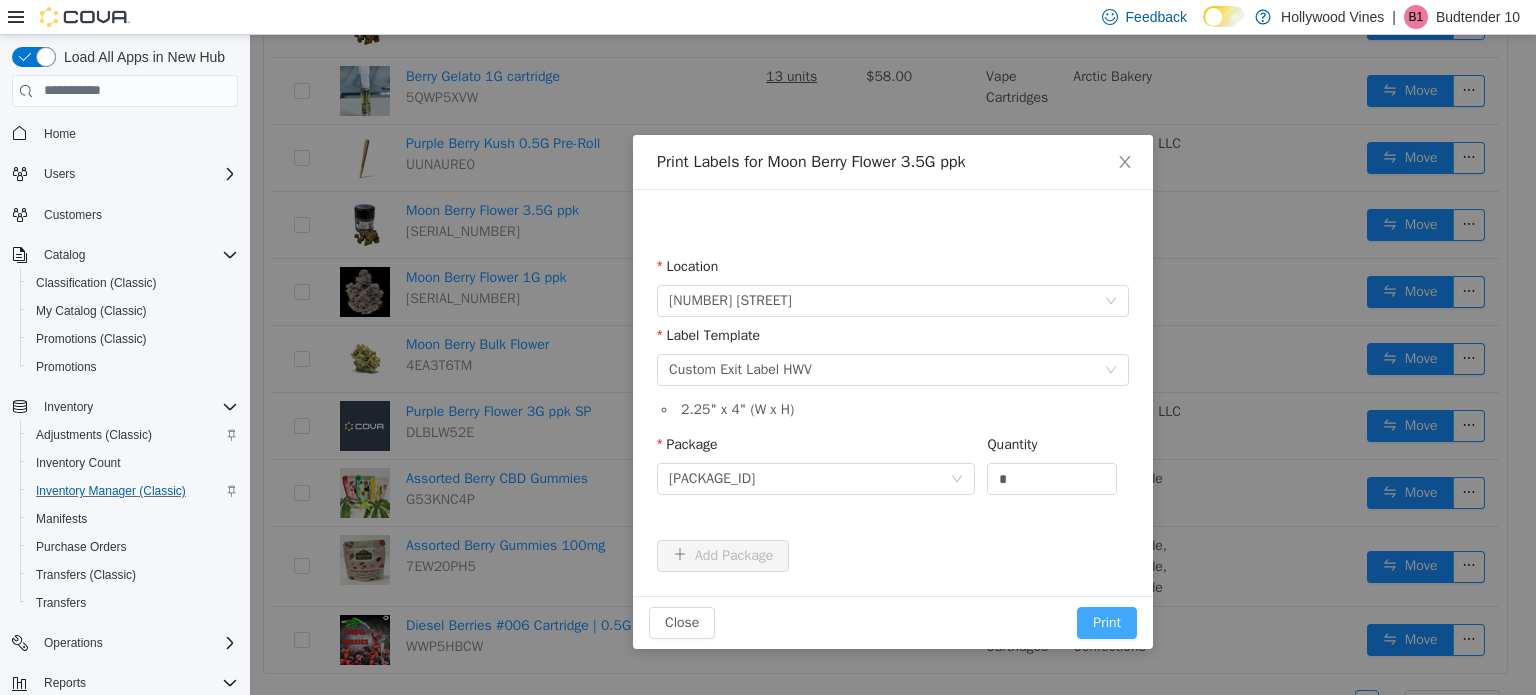 click on "Print" at bounding box center [1107, 622] 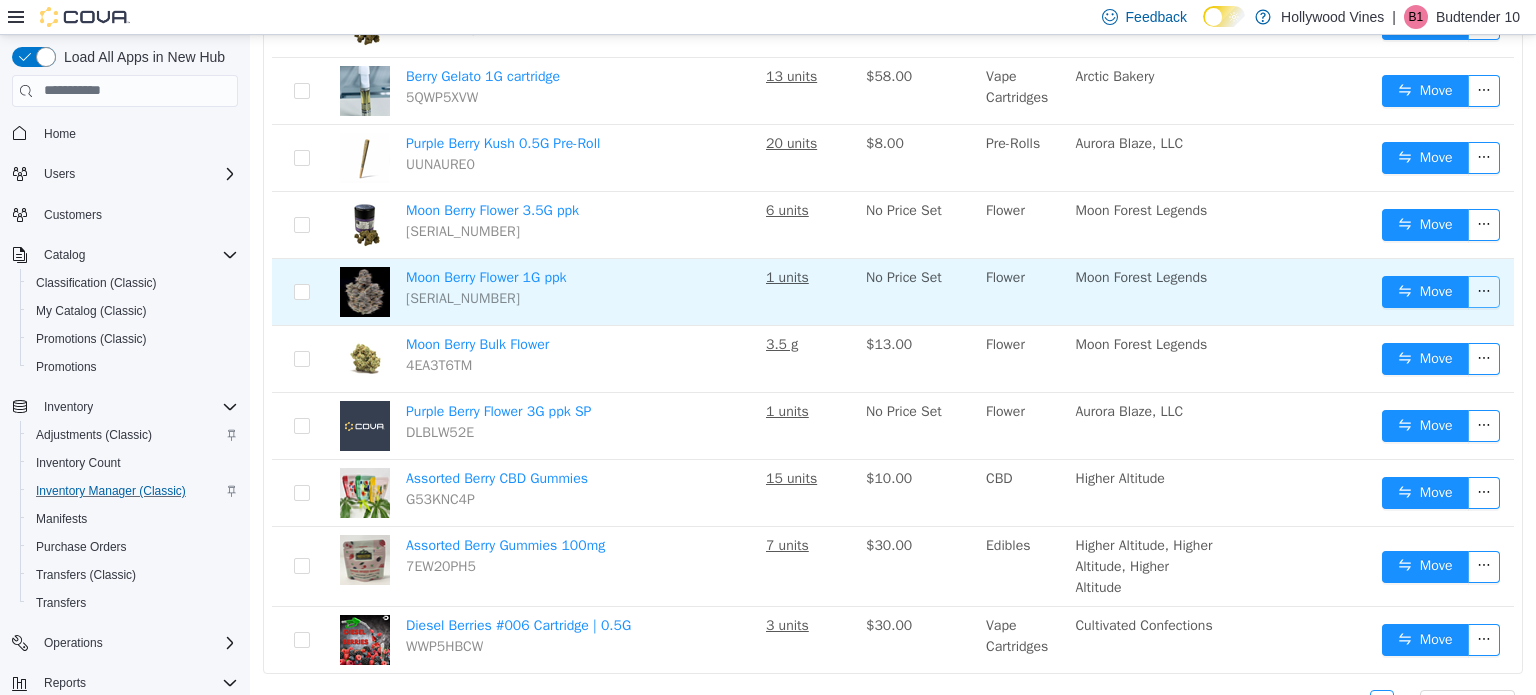 click at bounding box center (1484, 291) 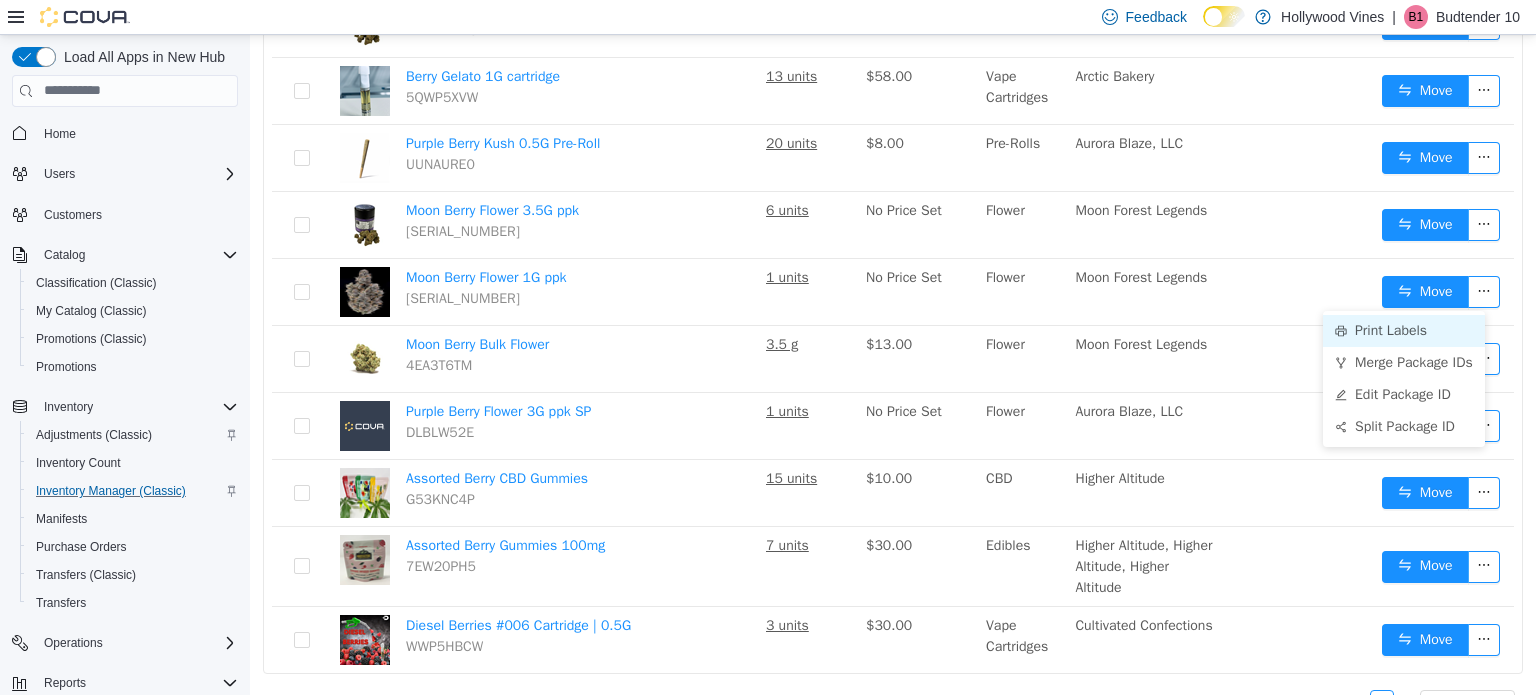 click on "Print Labels" at bounding box center [1404, 330] 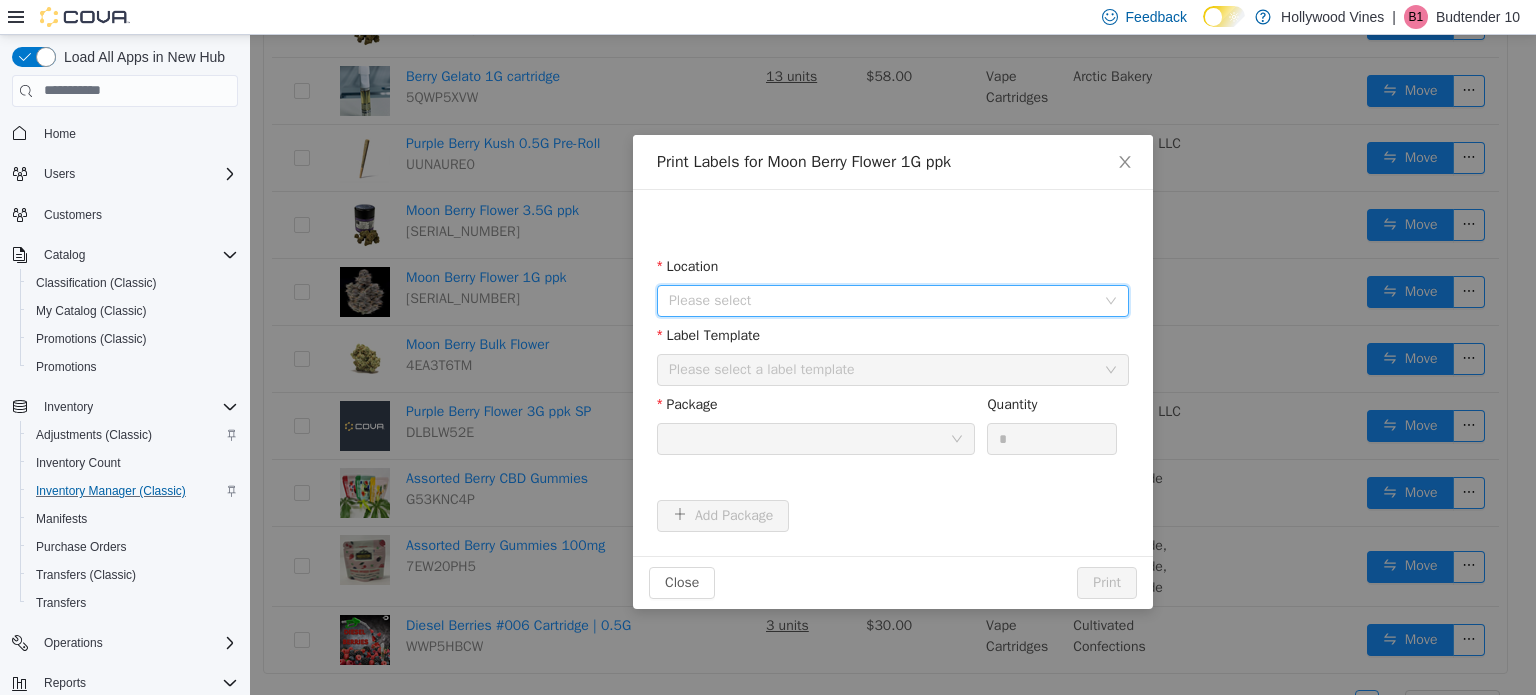 click on "Please select" at bounding box center (882, 300) 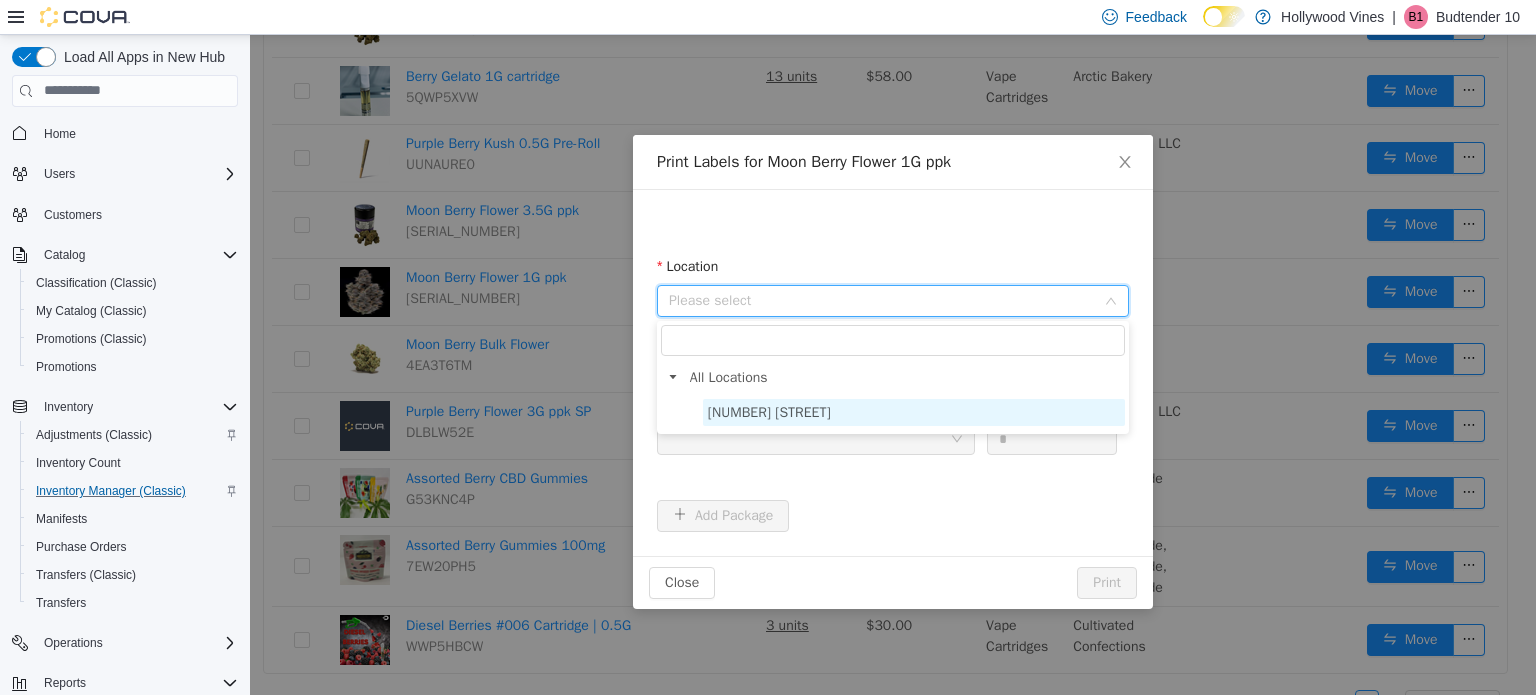click on "3591 S. Vine Rd" at bounding box center (769, 411) 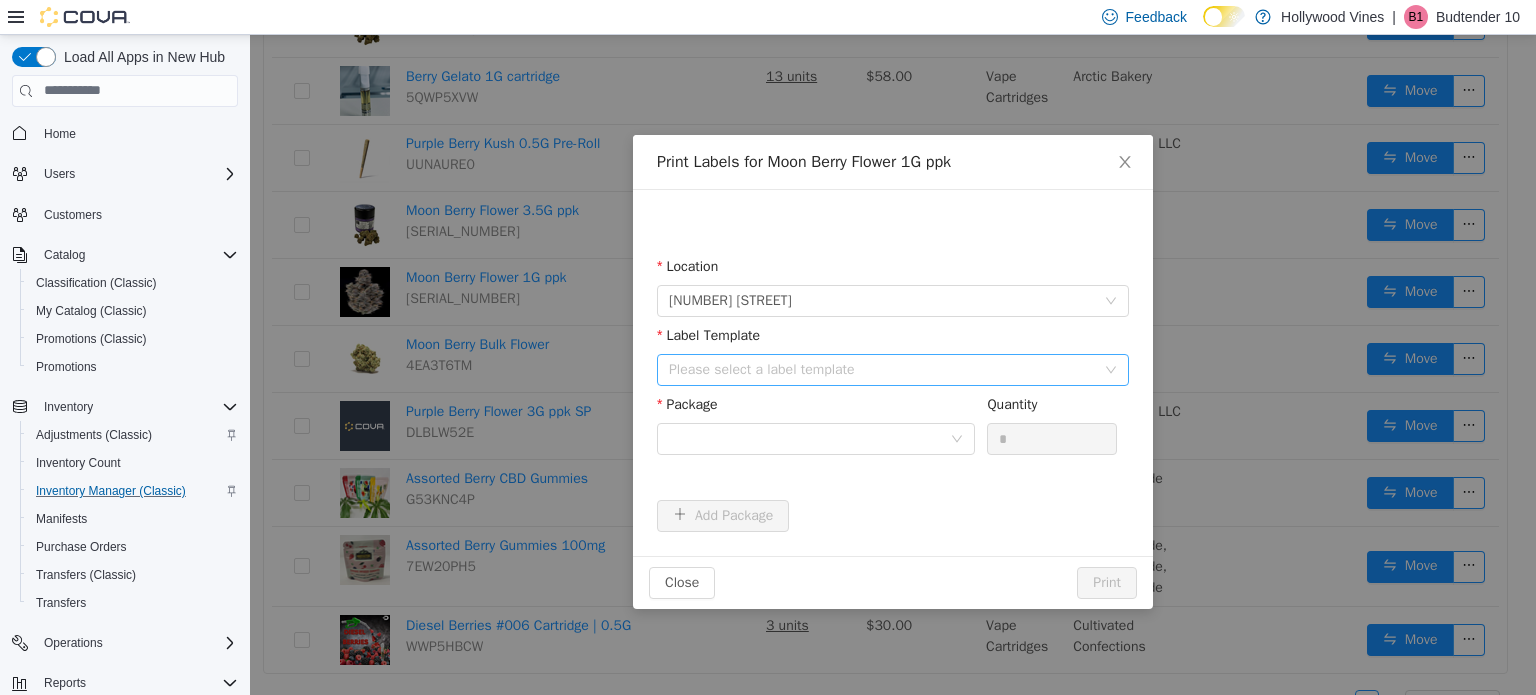 click on "Please select a label template" at bounding box center [882, 369] 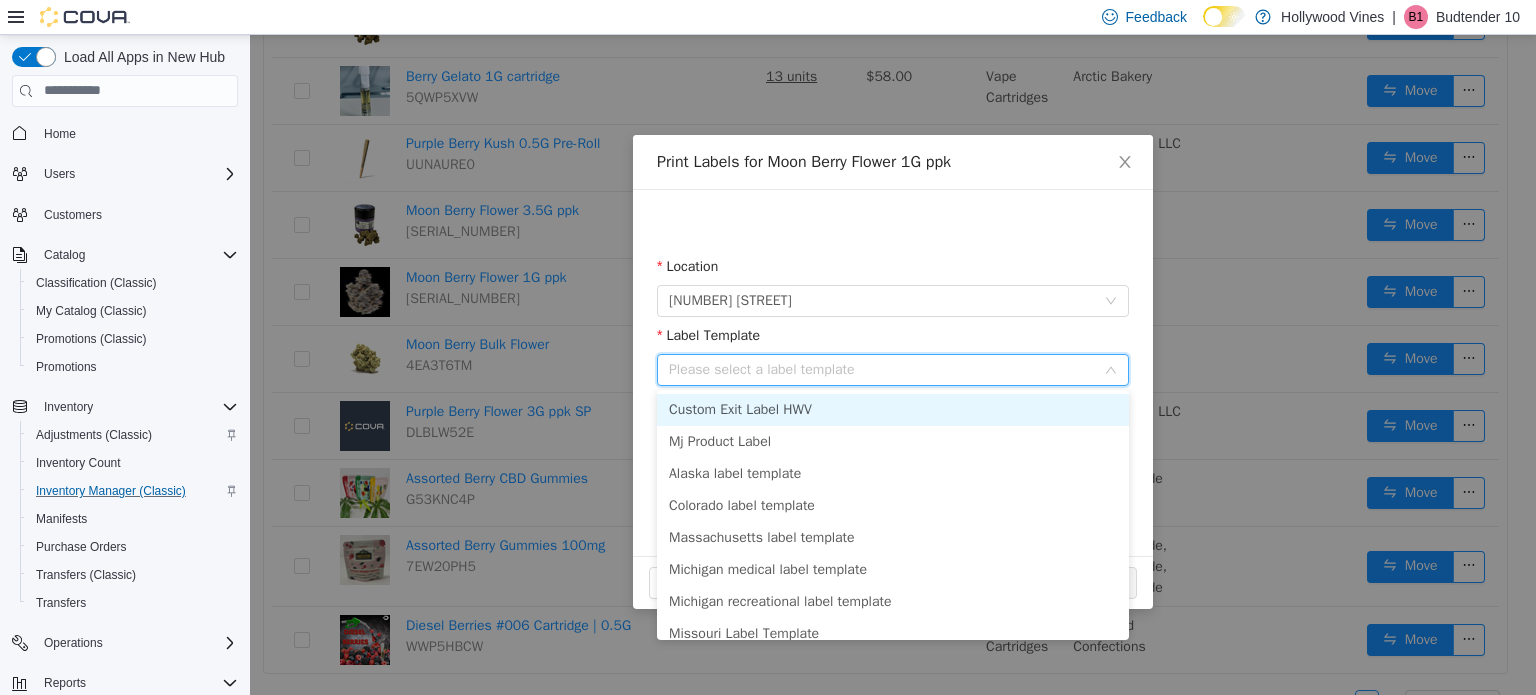 click on "Custom Exit Label HWV" at bounding box center [893, 409] 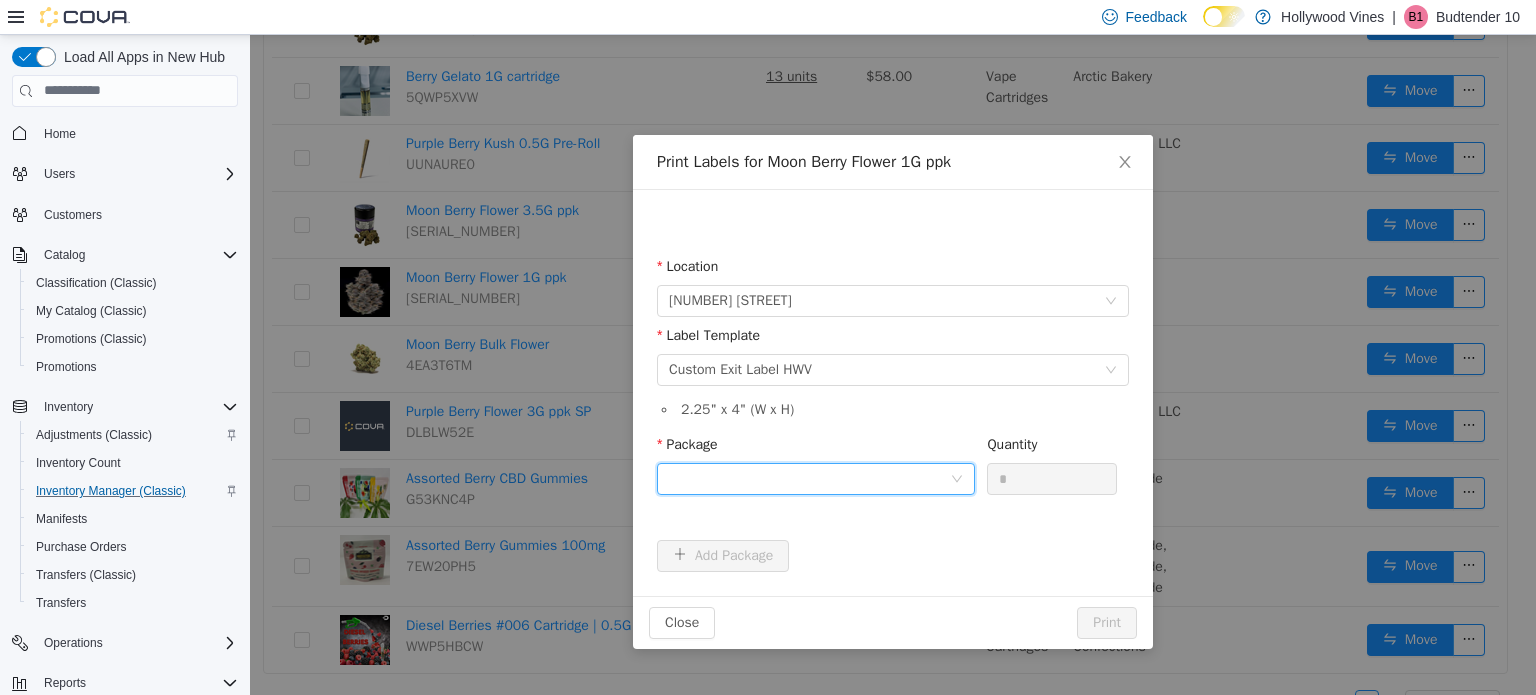 click at bounding box center (809, 478) 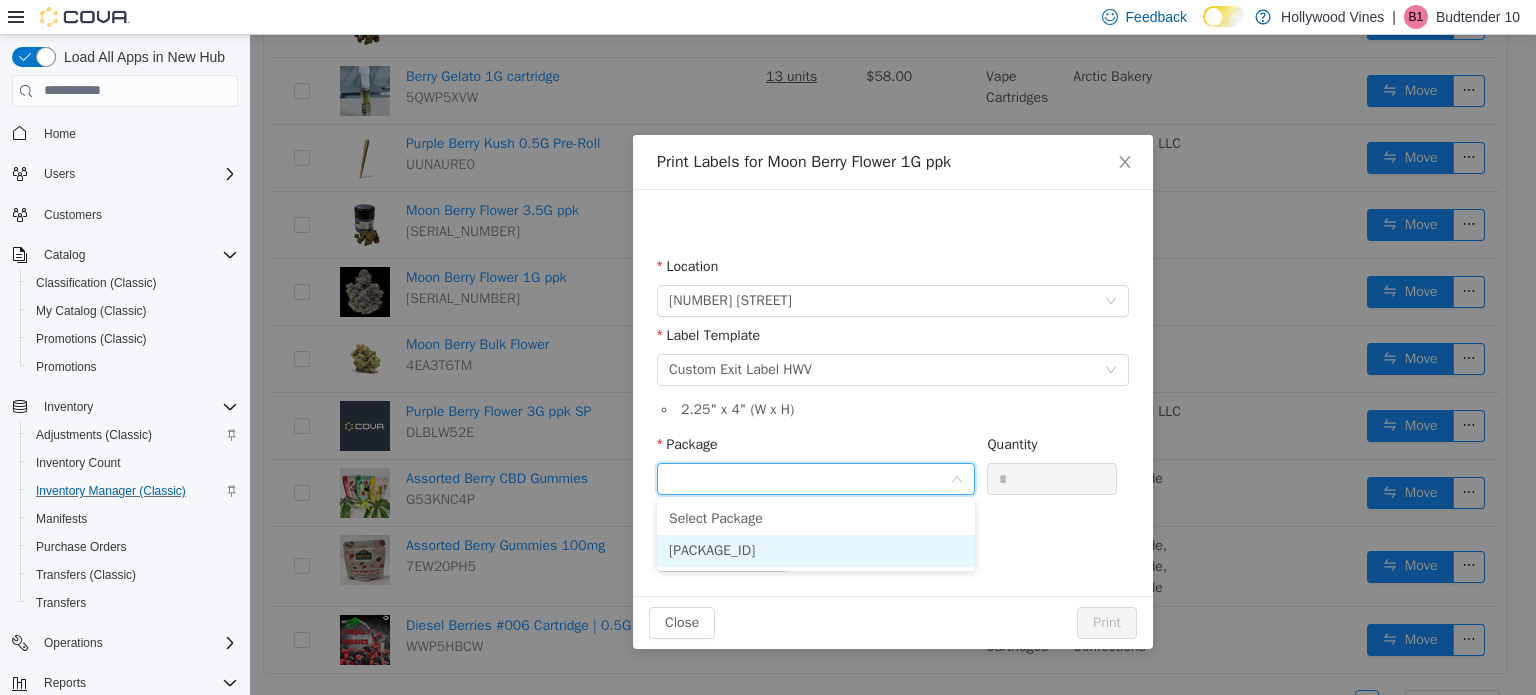 click on "1A402030000B861000001840" at bounding box center [712, 549] 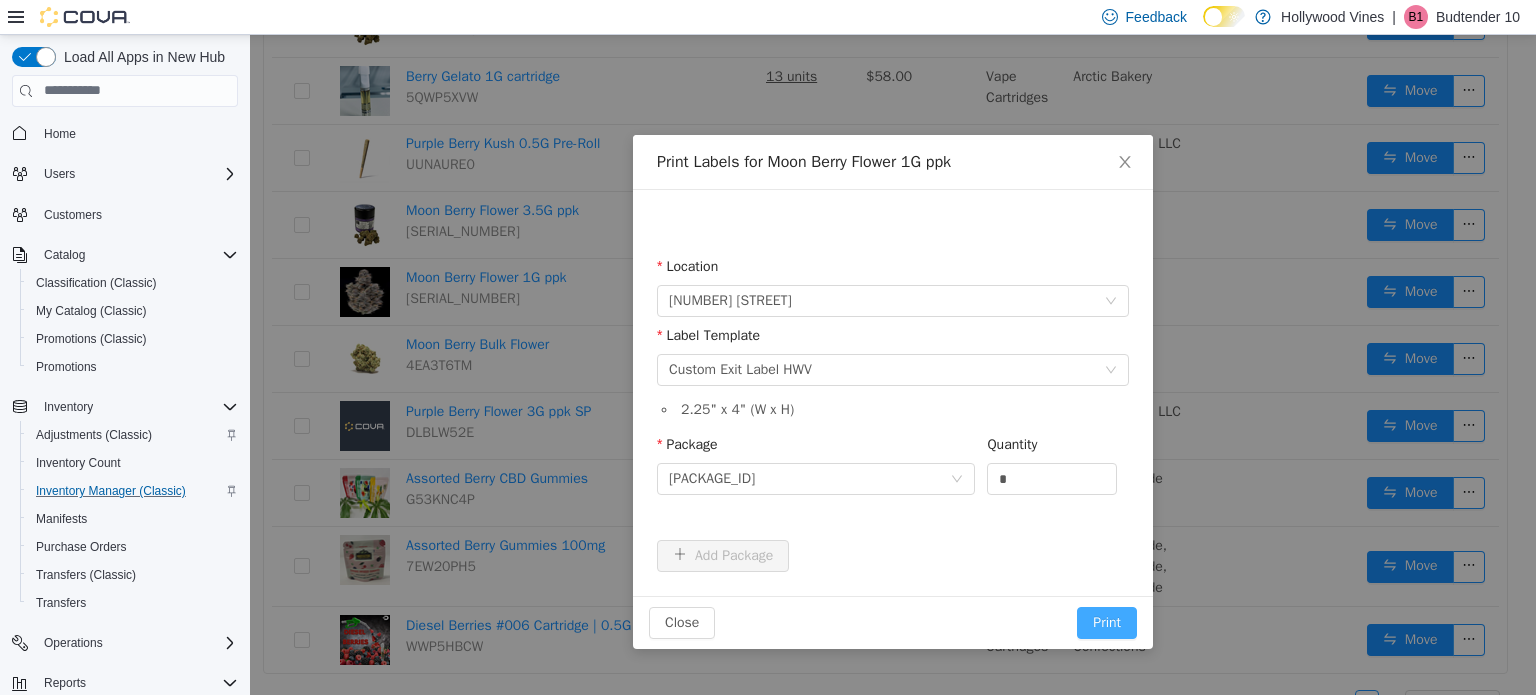 click on "Print" at bounding box center (1107, 622) 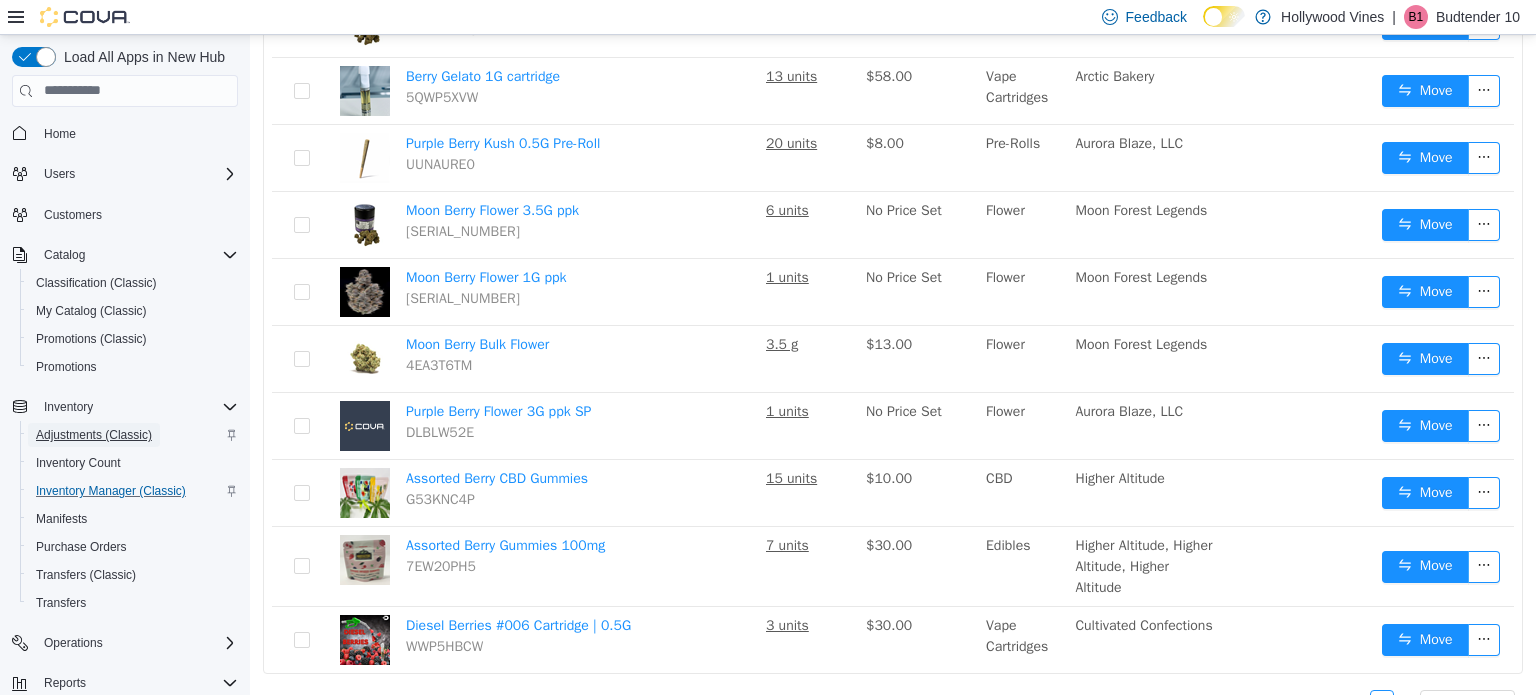 click on "Adjustments (Classic)" at bounding box center (94, 435) 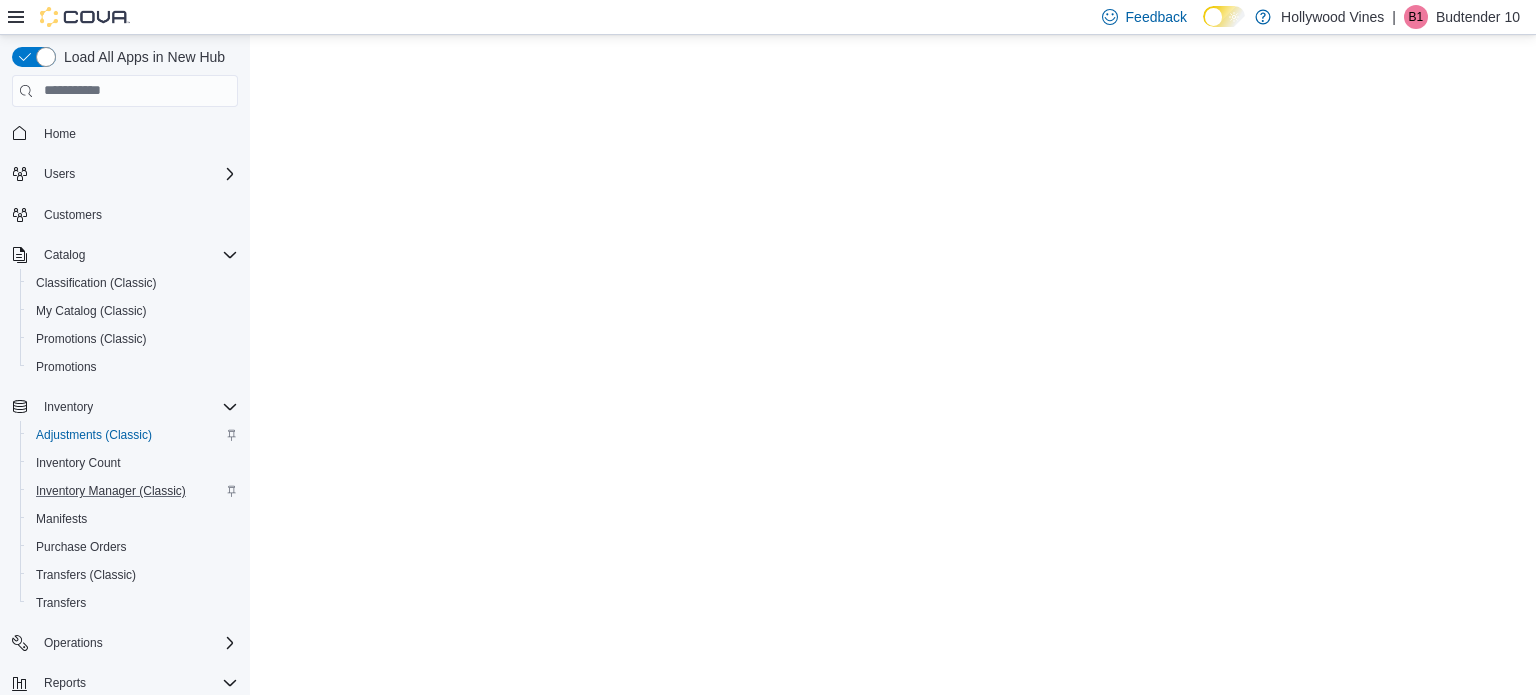 scroll, scrollTop: 0, scrollLeft: 0, axis: both 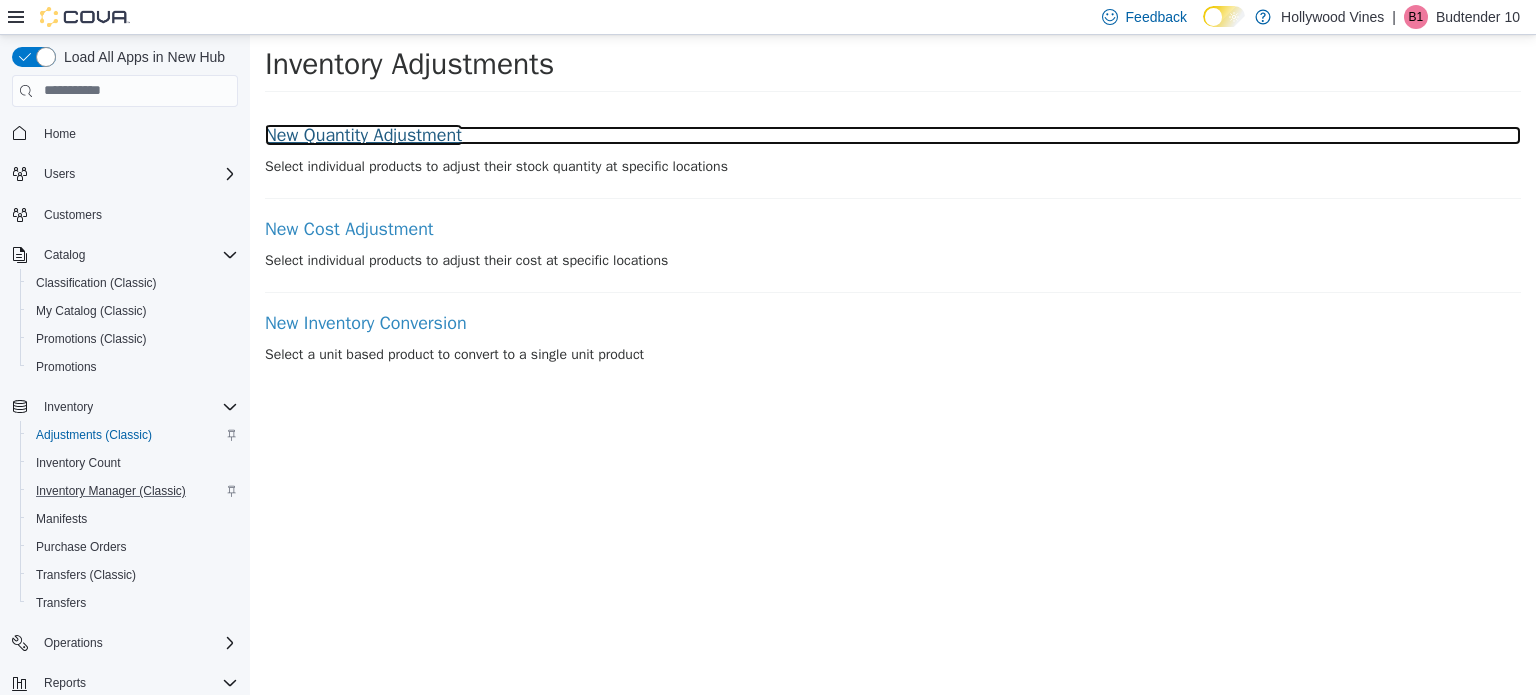 click on "New Quantity Adjustment" at bounding box center [893, 135] 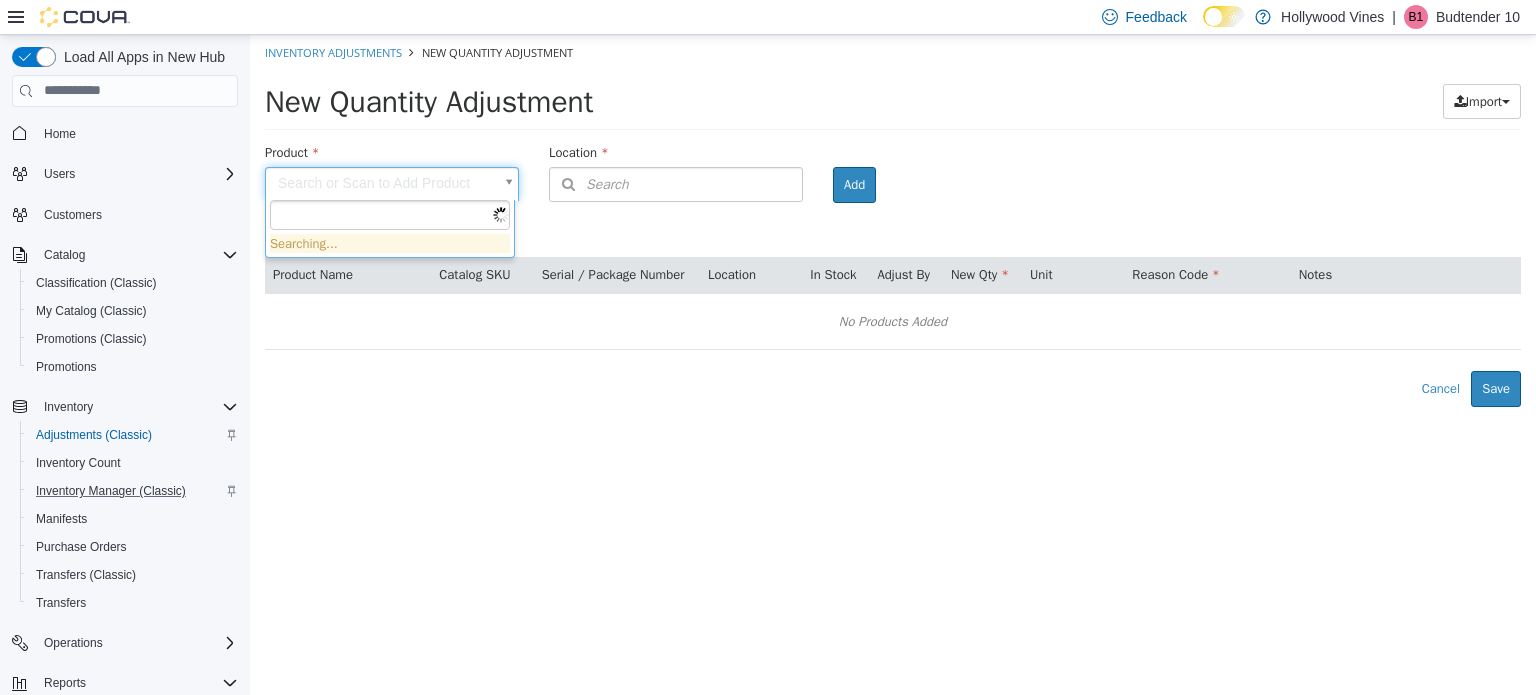 click on "×
Inventory Adjustments
New Quantity Adjustment
New Quantity Adjustment
Import  Inventory Export (.CSV) Package List (.TXT)
Product     Search or Scan to Add Product     Location Search Type 3 or more characters or browse       Hollywood Vines     (1)         3591 S. Vine Rd         Room   Add Products  ( 0 ) Product Name Catalog SKU Serial / Package Number Location In Stock Adjust By New Qty Unit Reason Code Notes No Products Added Error saving adjustment please resolve the errors above. Cancel Save
Searching..." at bounding box center [893, 220] 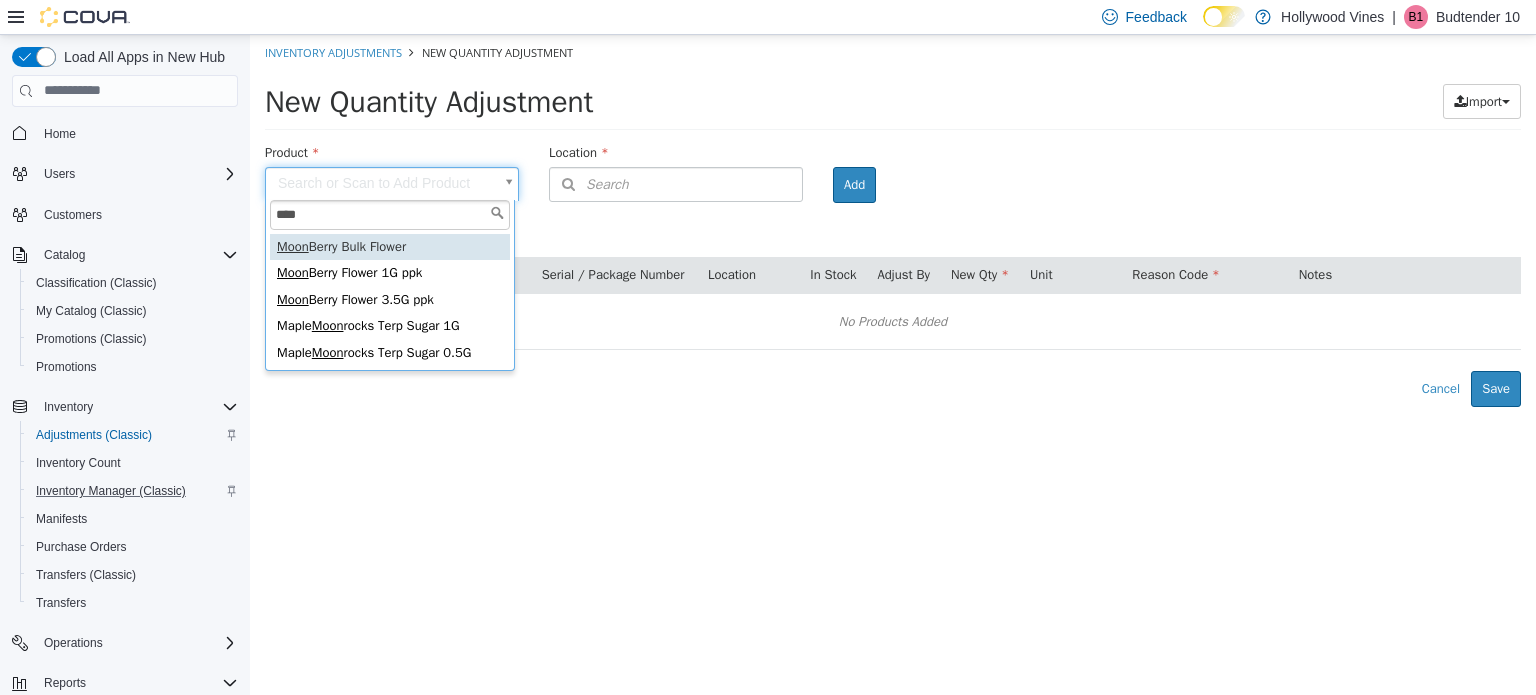 type on "****" 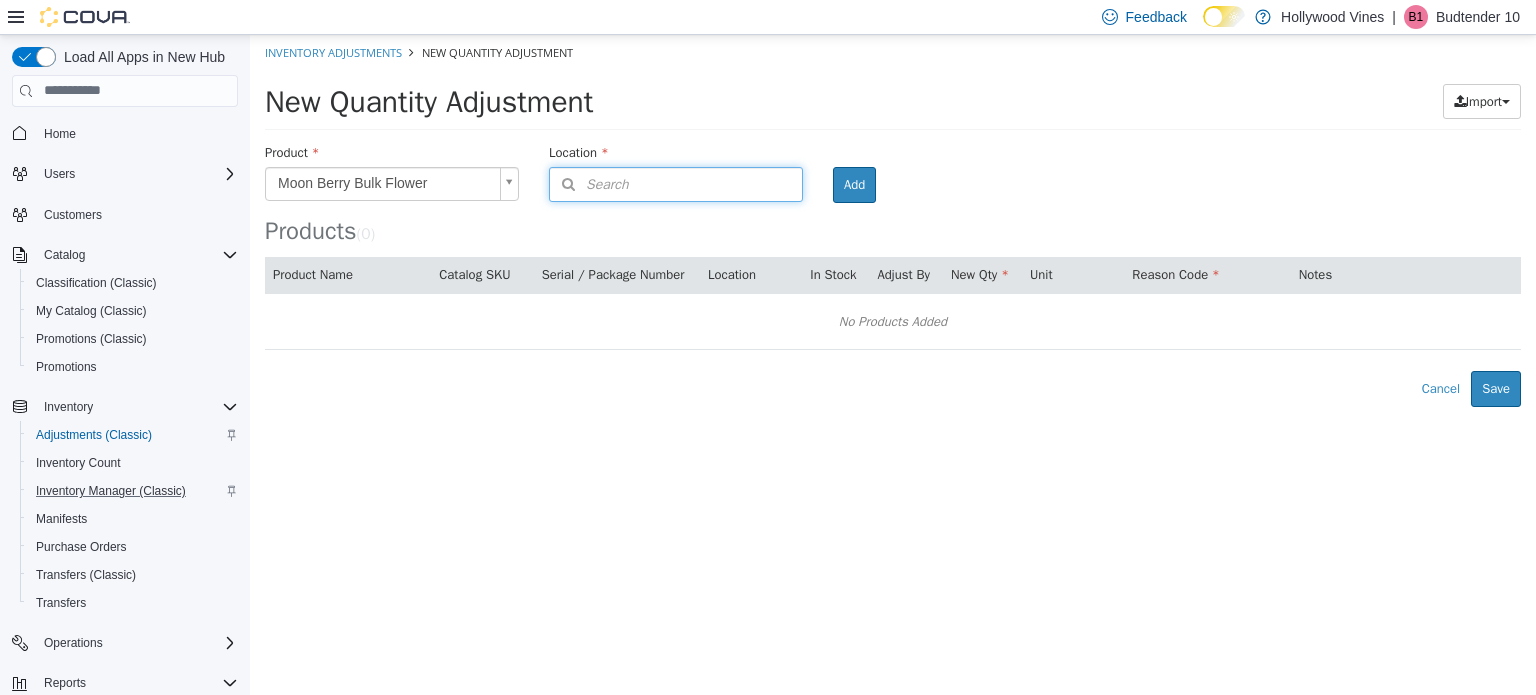 click on "Search" at bounding box center [676, 183] 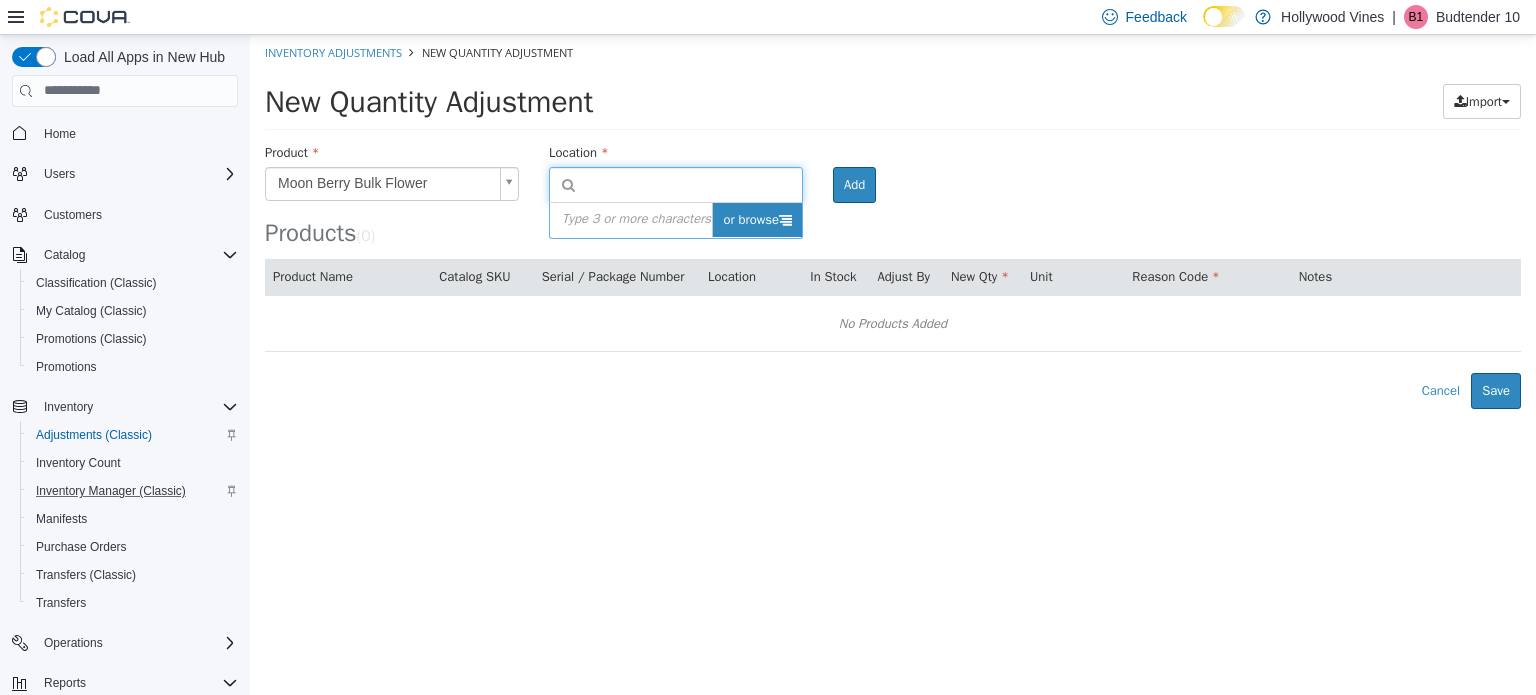 click on "or browse" at bounding box center (757, 219) 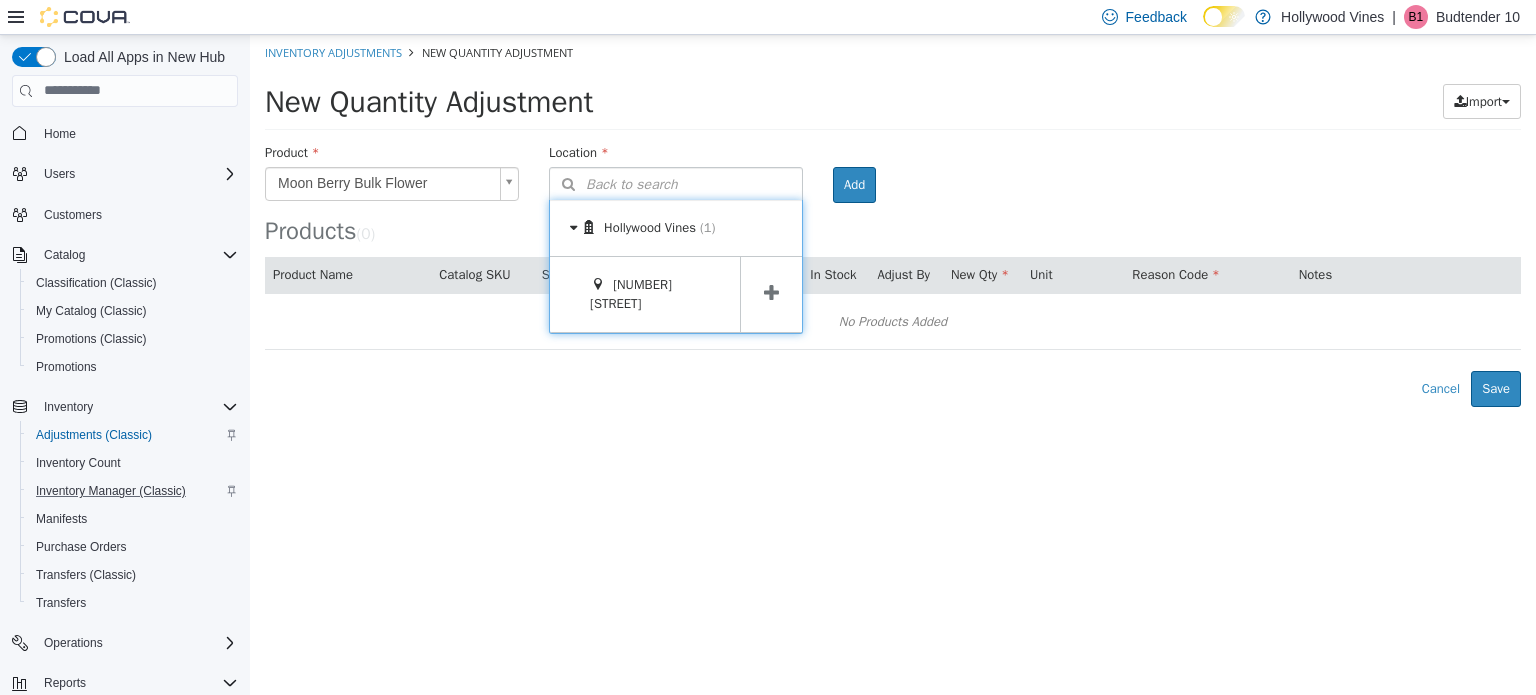 click at bounding box center [771, 292] 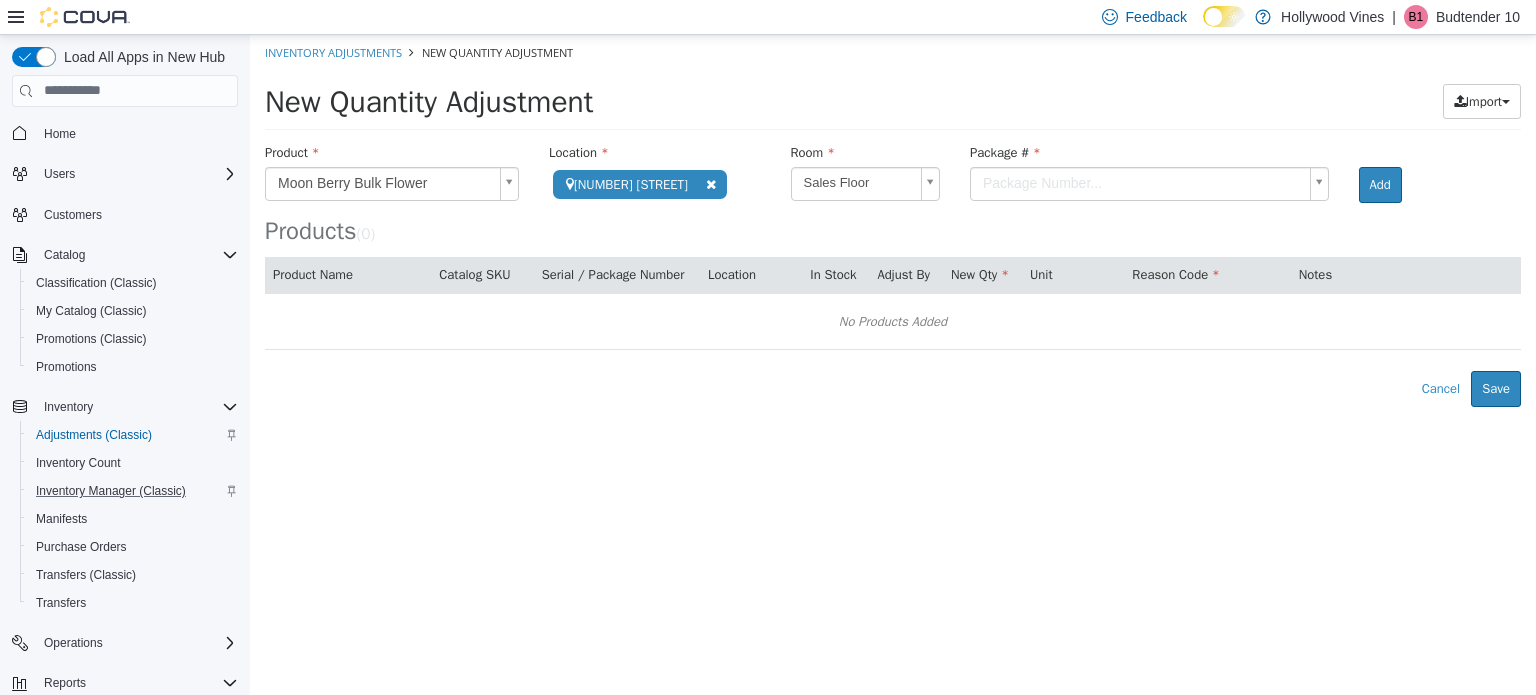 click on "**********" at bounding box center (893, 220) 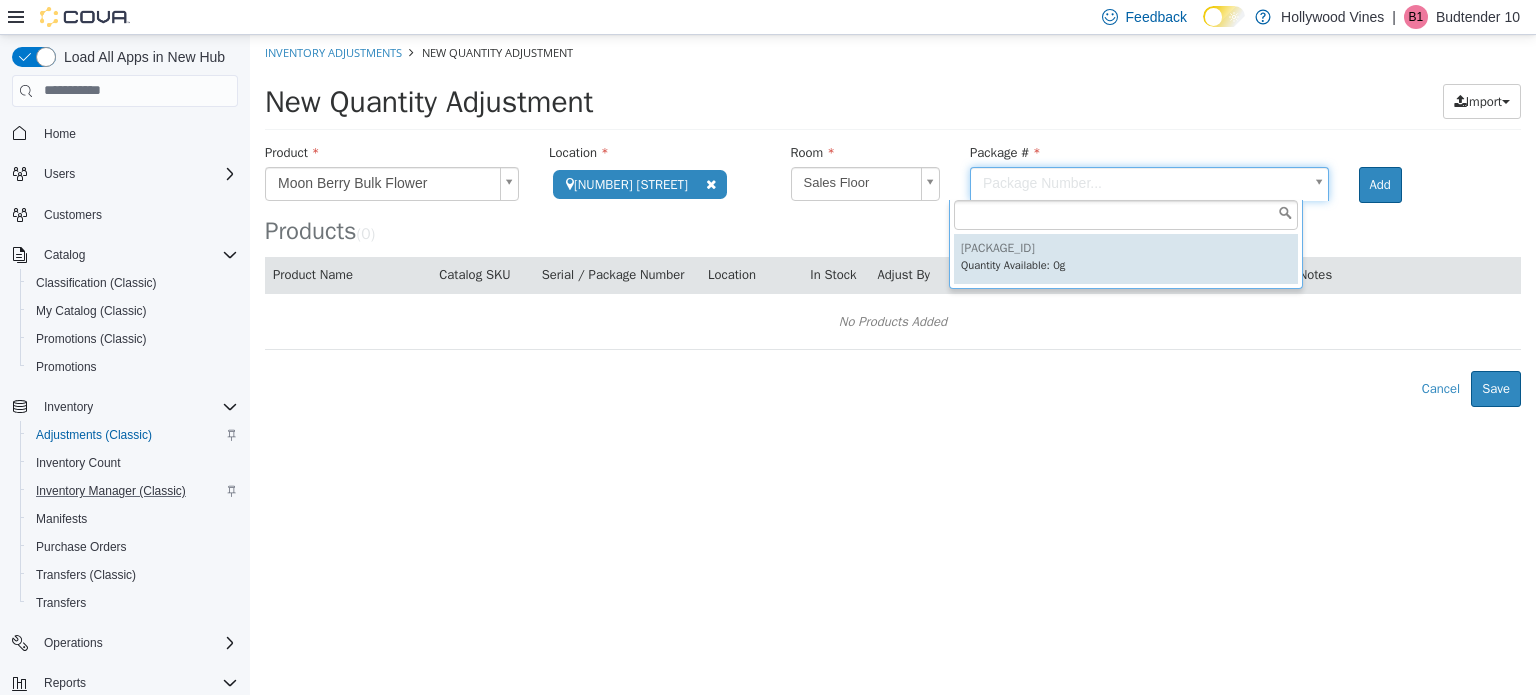 click on "**********" at bounding box center (893, 220) 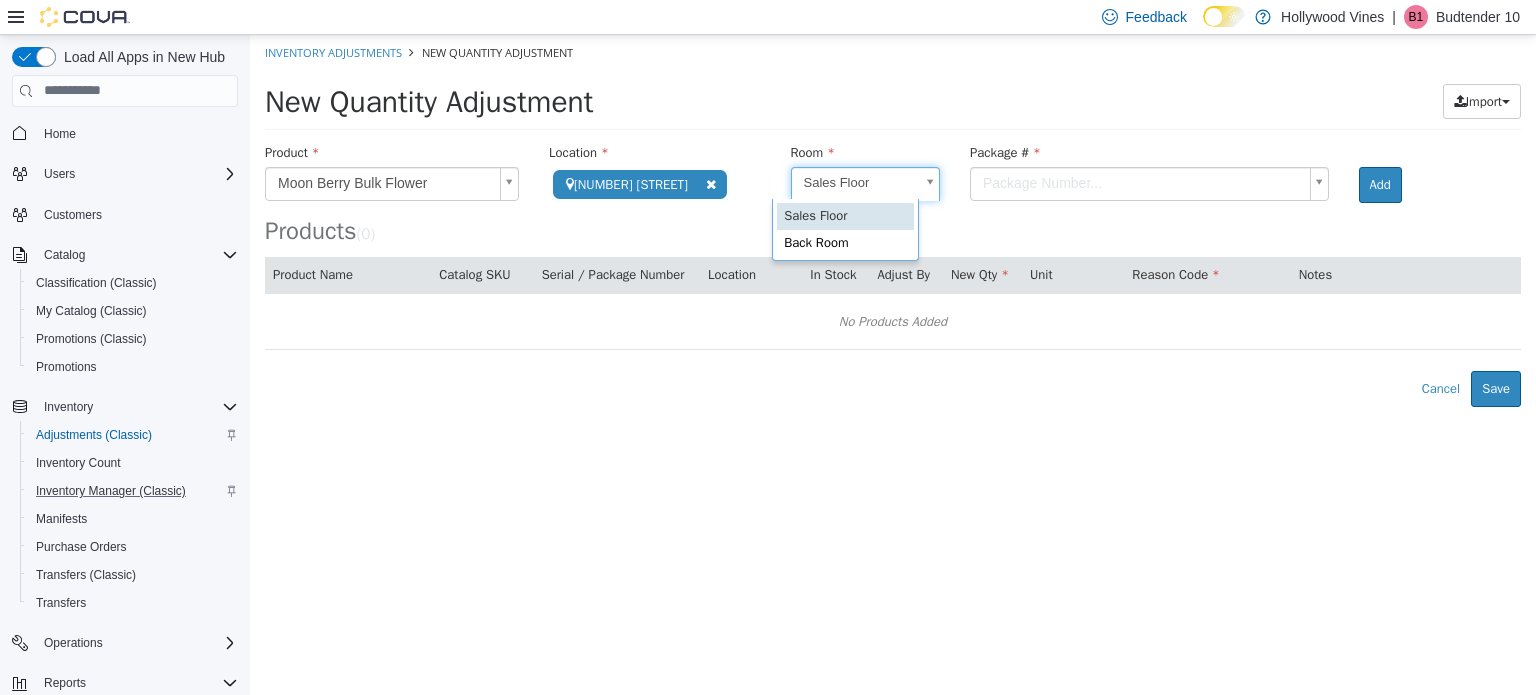 click on "**********" at bounding box center (893, 220) 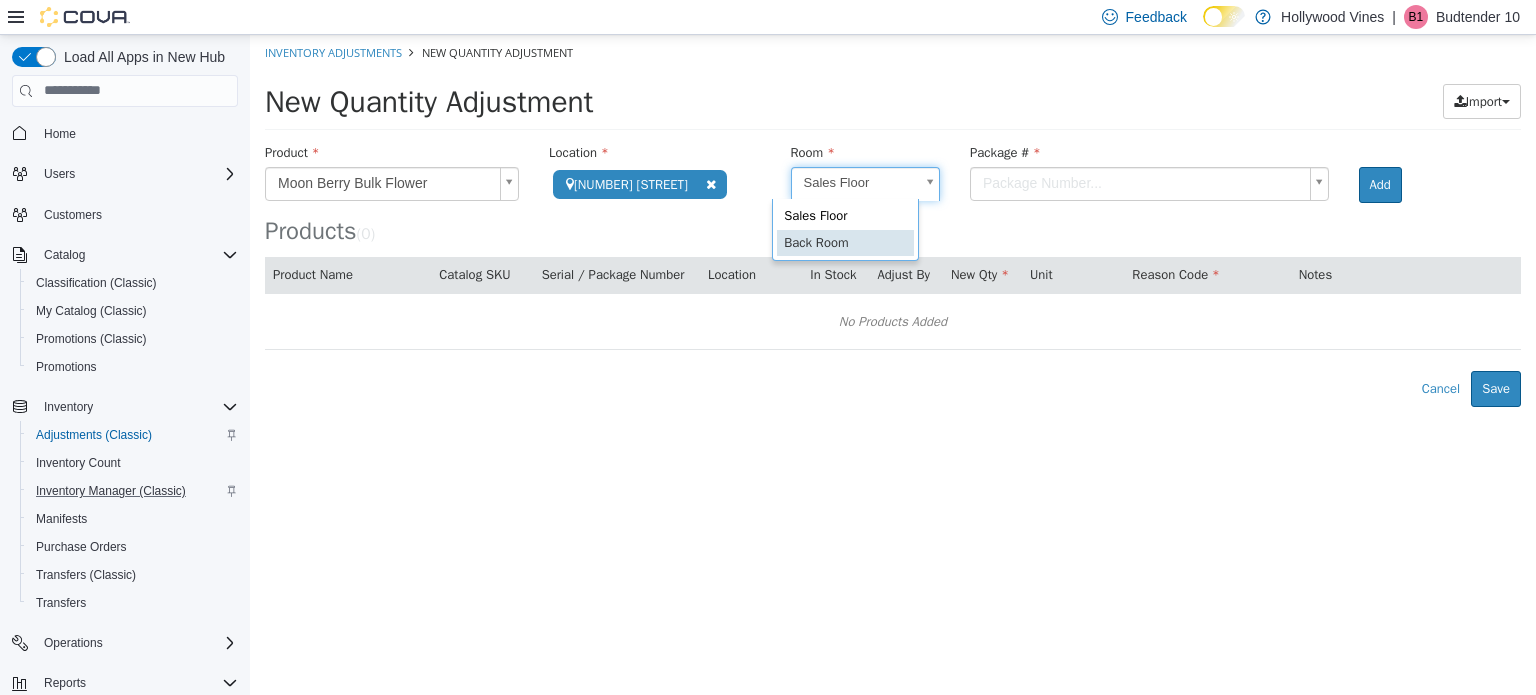 scroll, scrollTop: 0, scrollLeft: 5, axis: horizontal 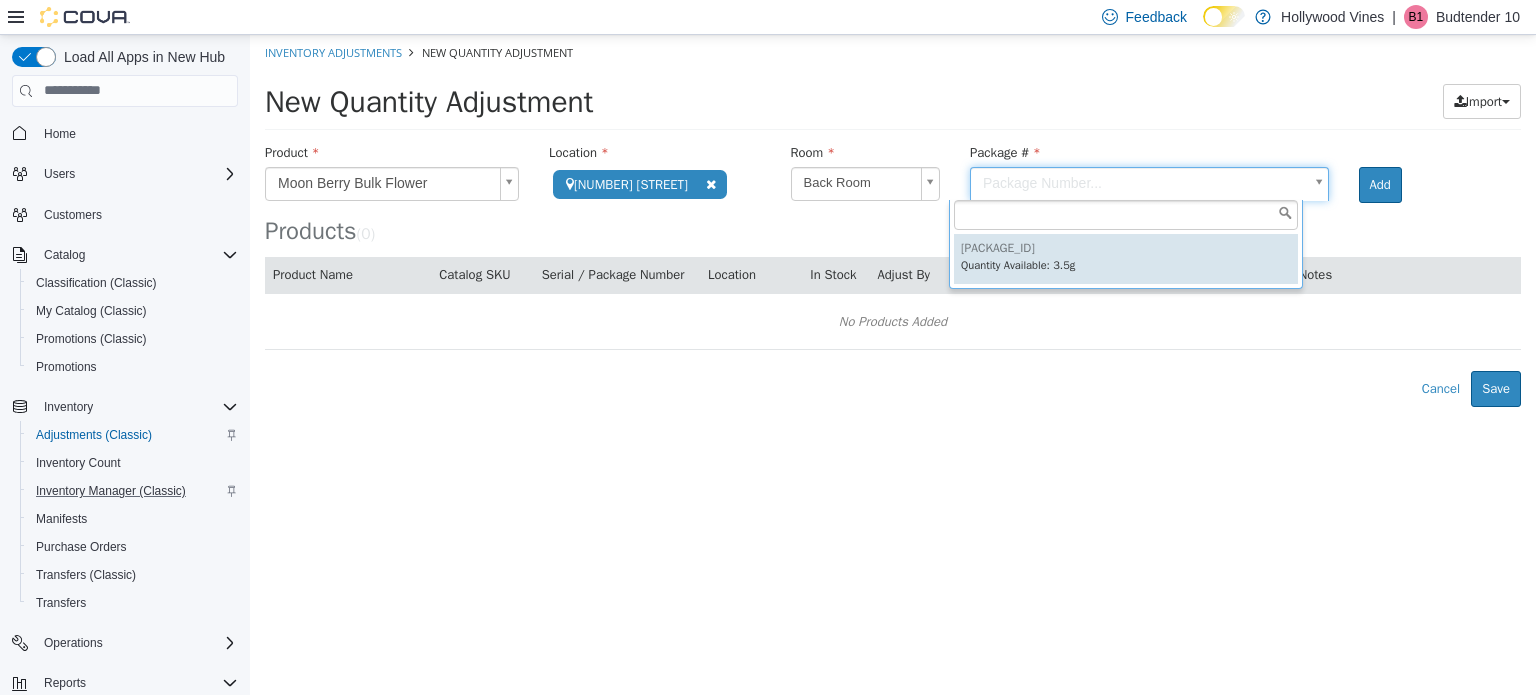 click on "**********" at bounding box center [893, 220] 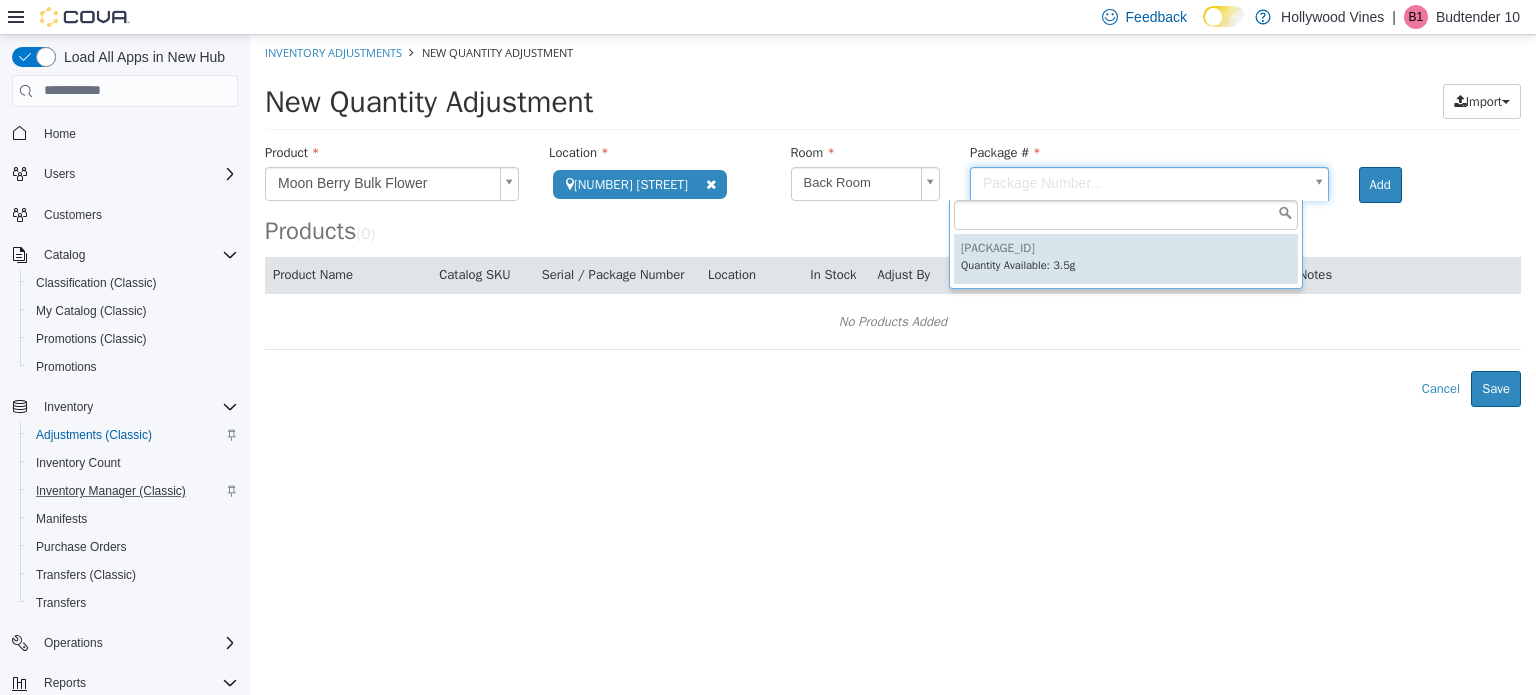 type on "**********" 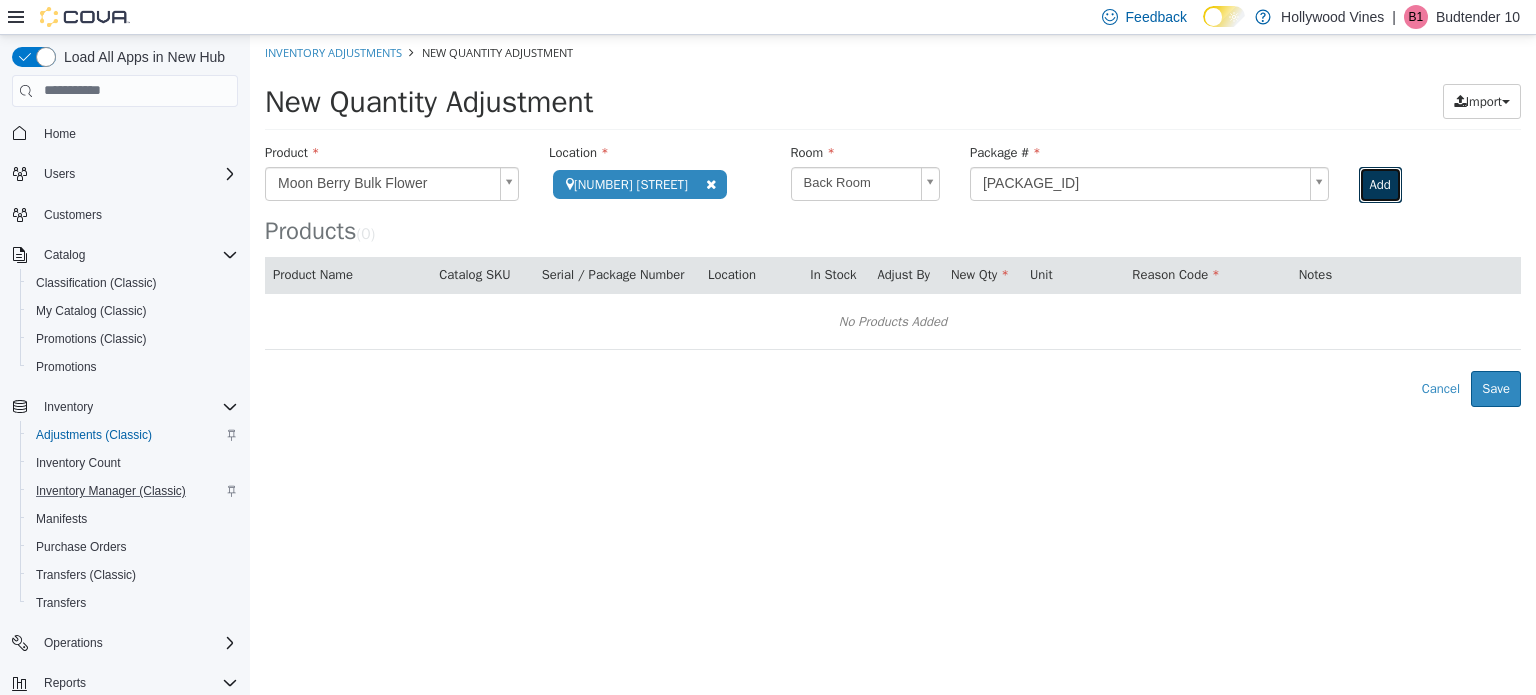 click on "Add" at bounding box center (1380, 184) 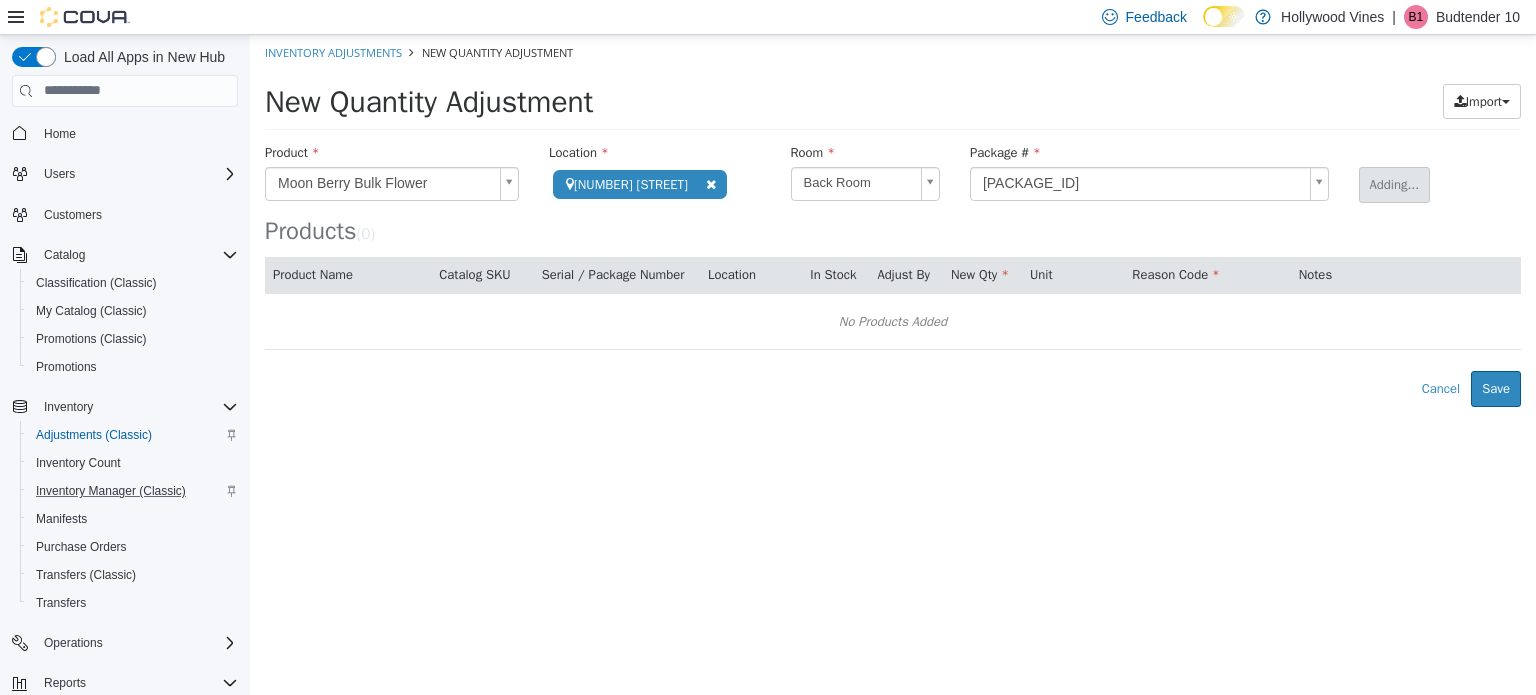type 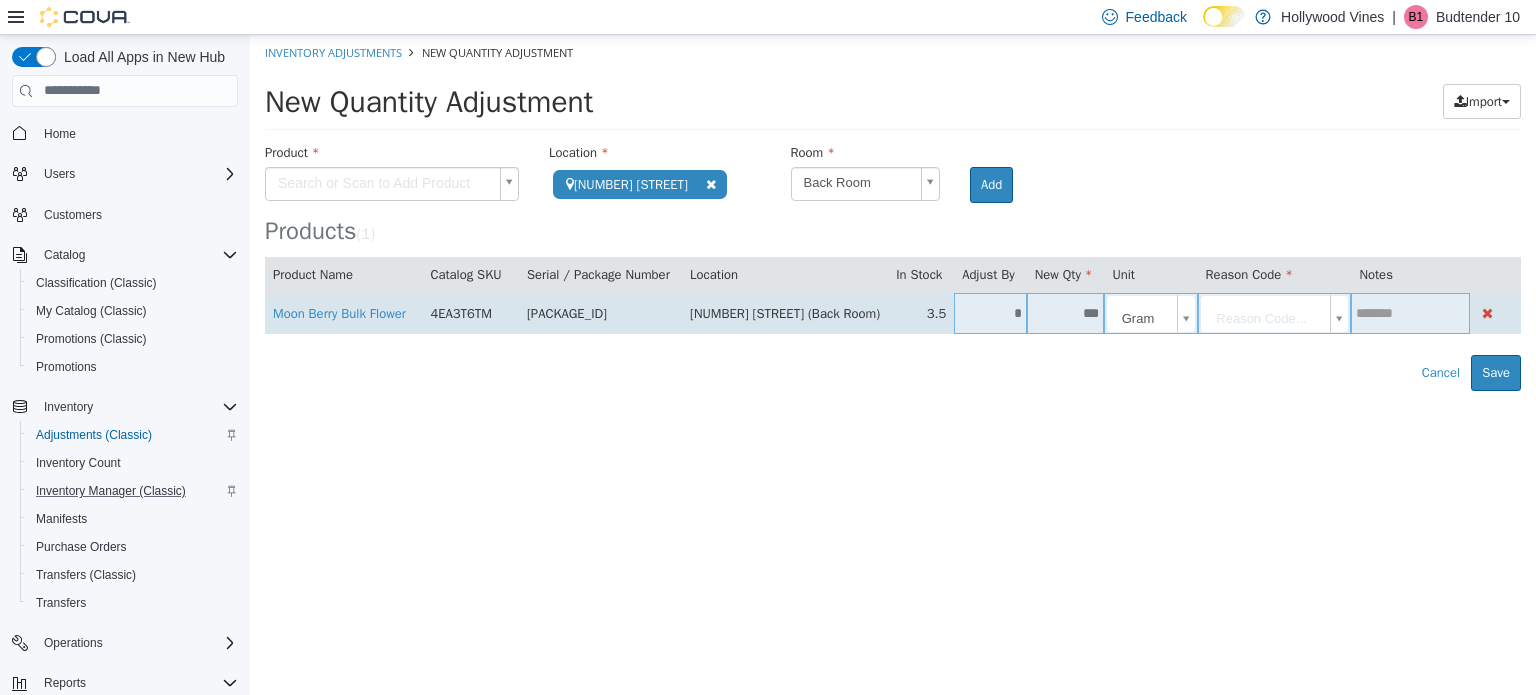 click on "*" at bounding box center (990, 312) 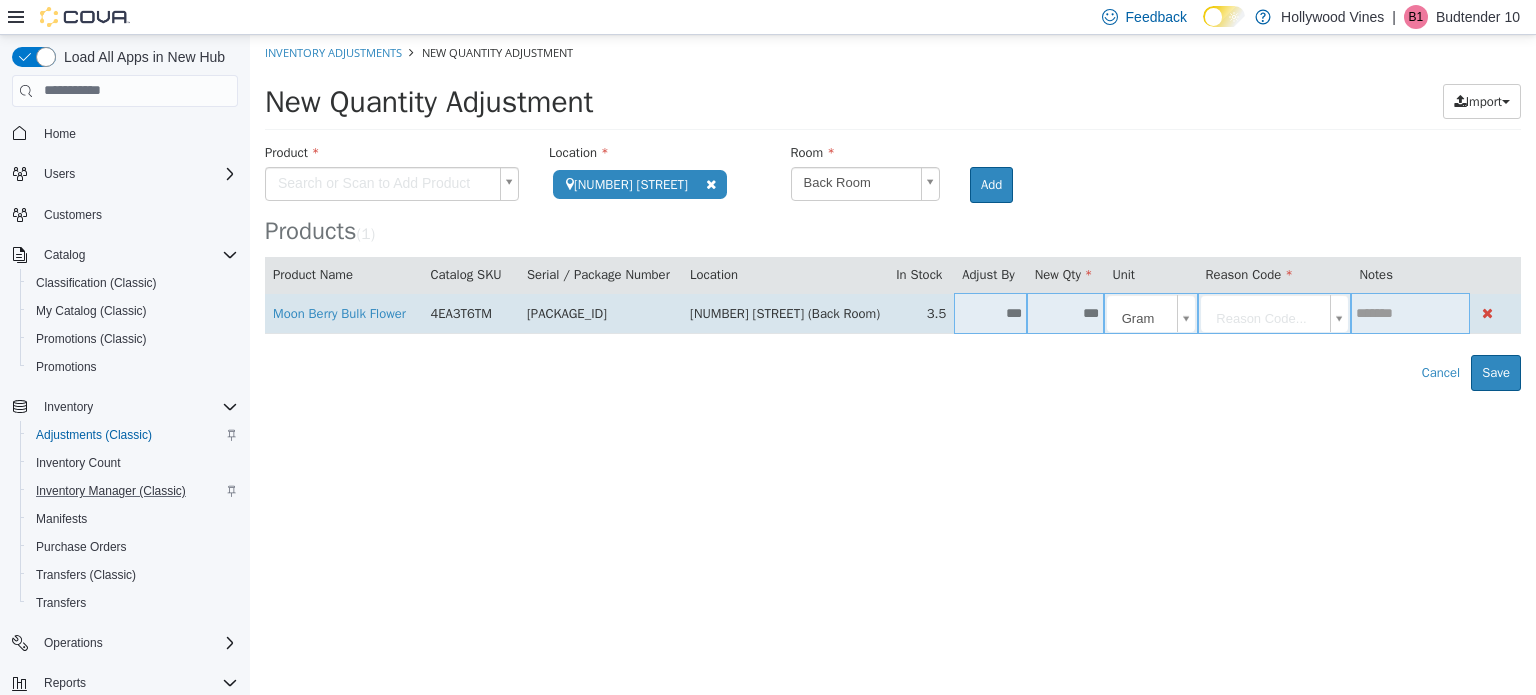 click on "***" at bounding box center [990, 312] 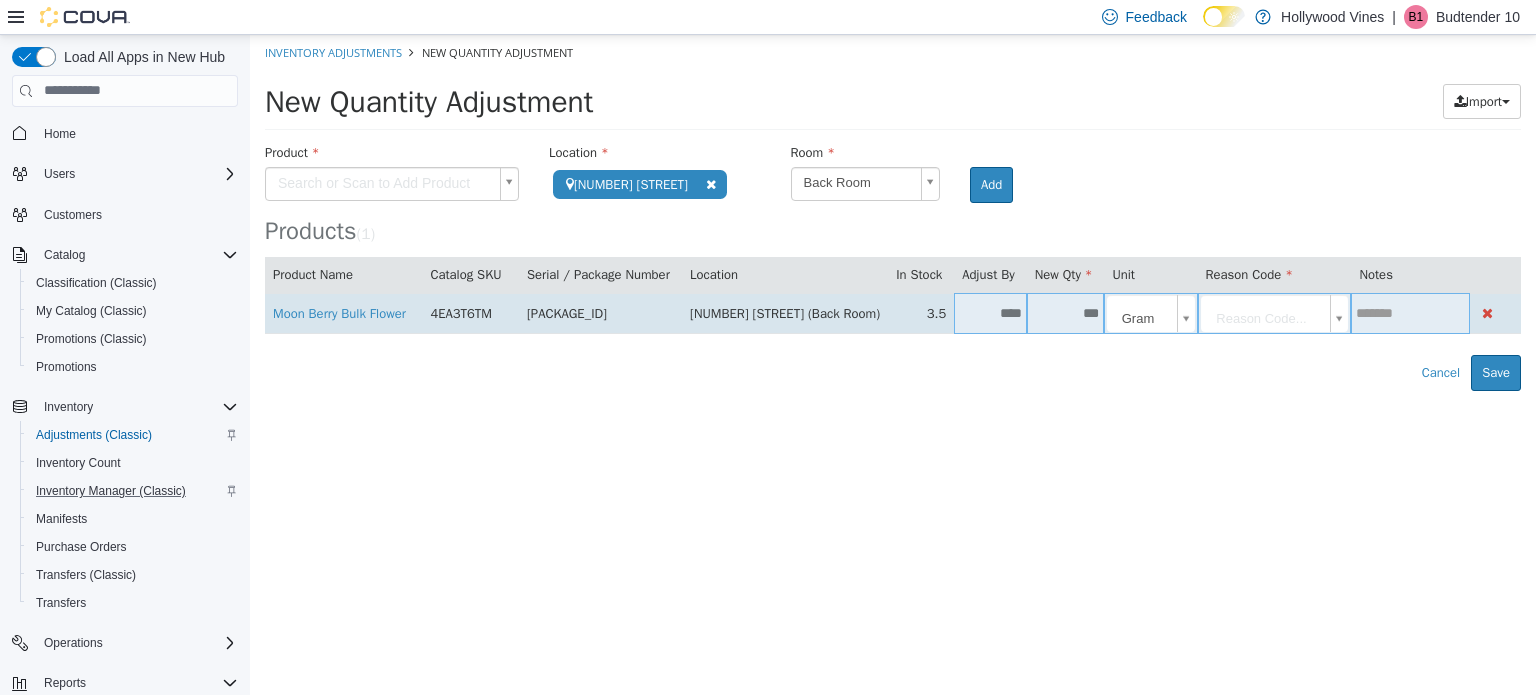 type on "****" 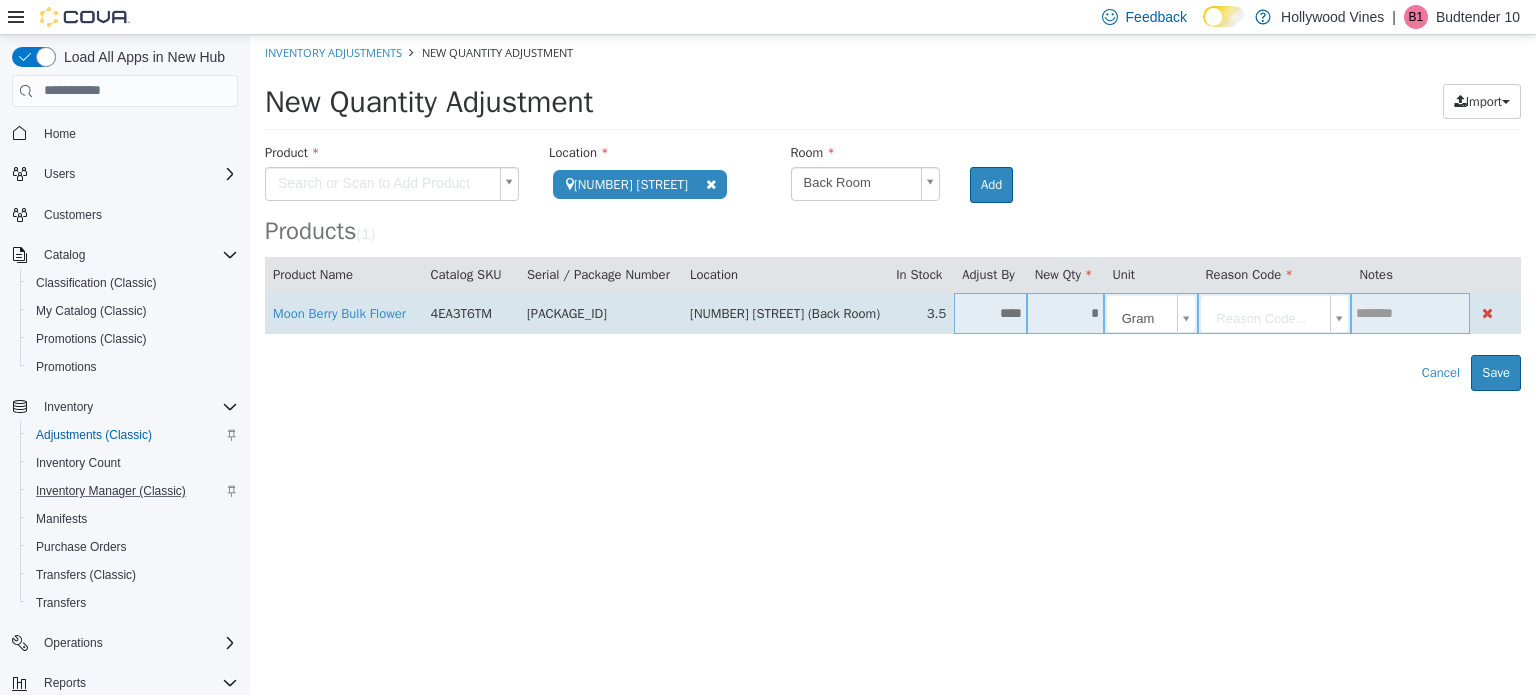 click on "**********" at bounding box center [893, 212] 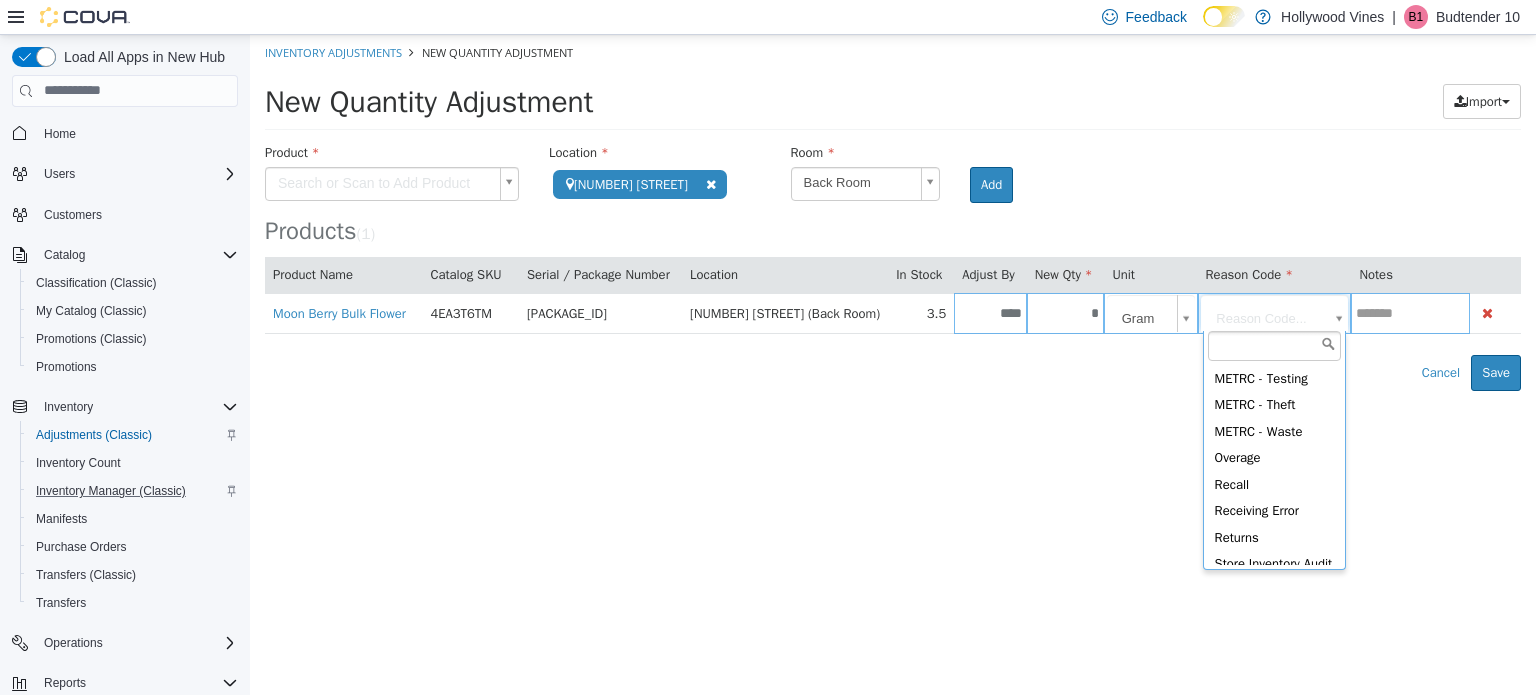 scroll, scrollTop: 760, scrollLeft: 0, axis: vertical 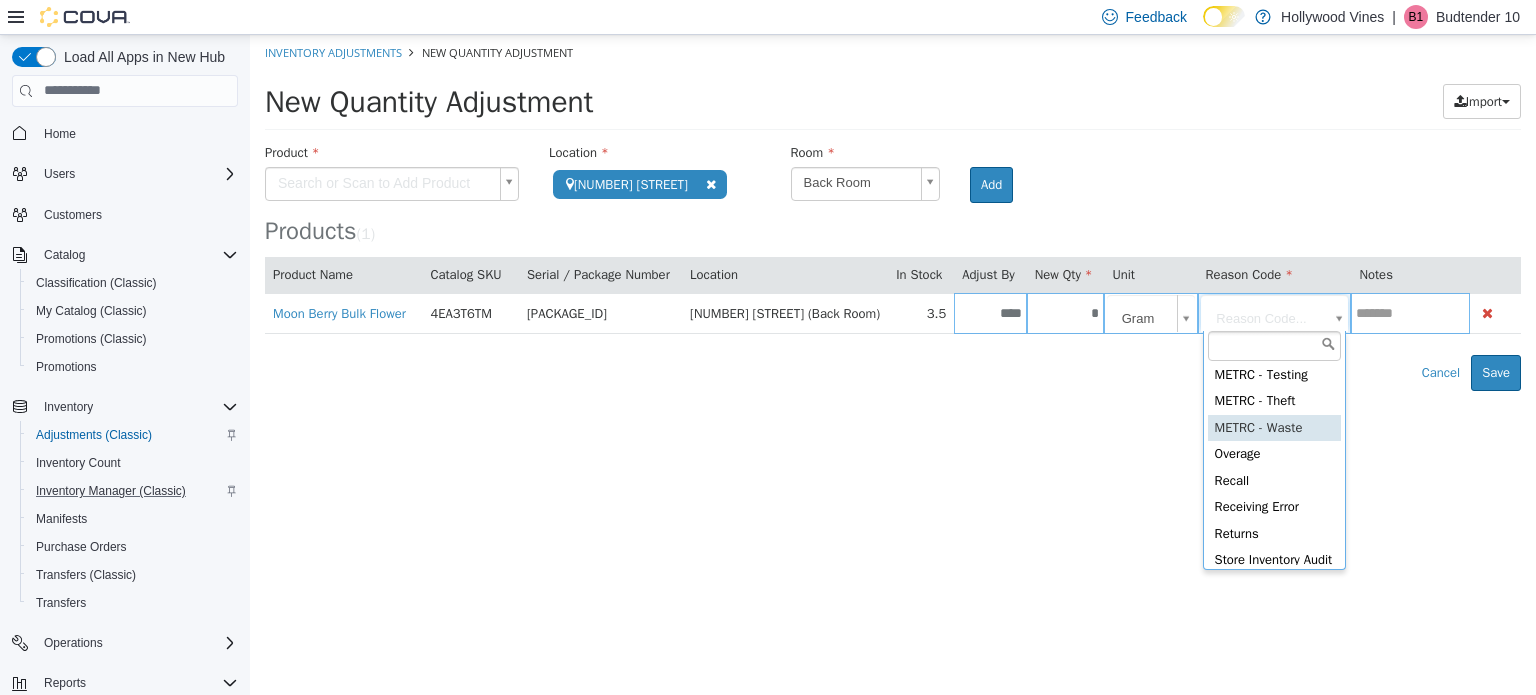 type on "**********" 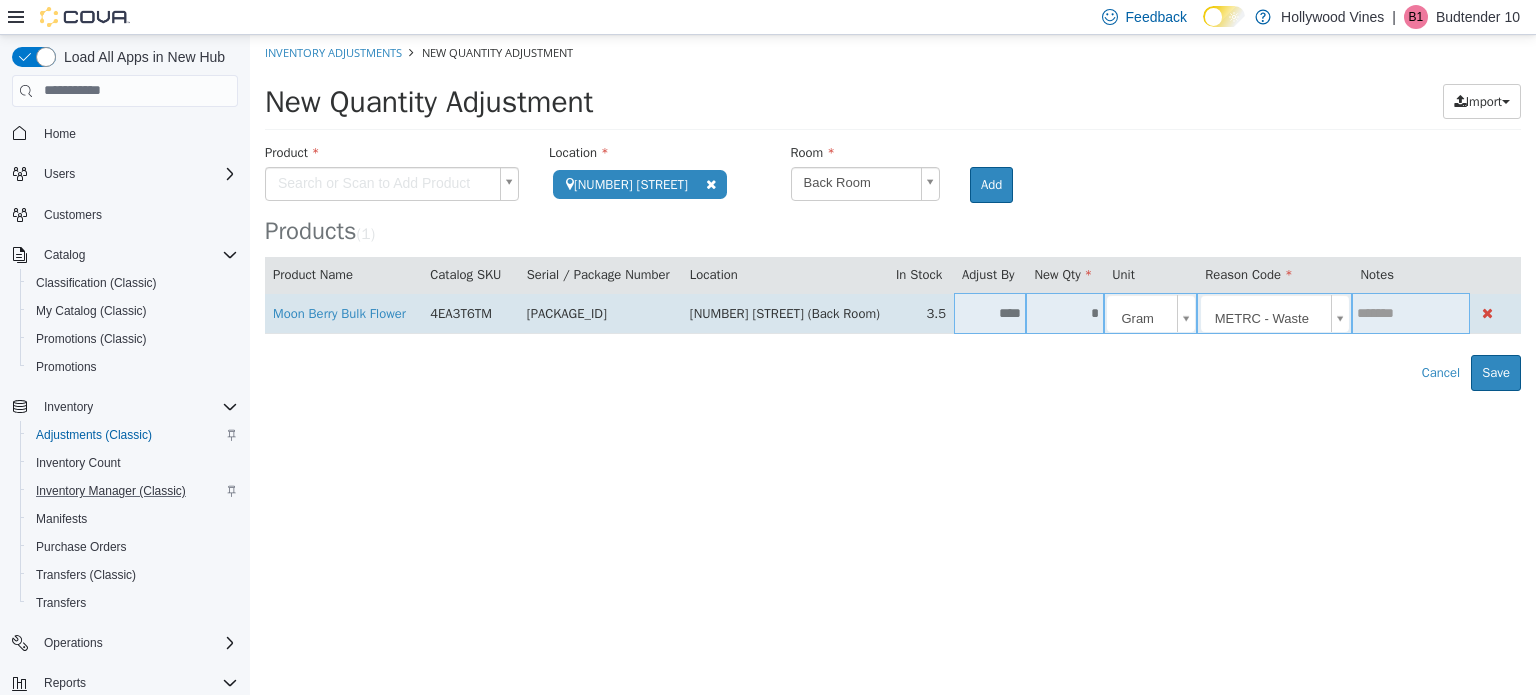 click at bounding box center [1410, 312] 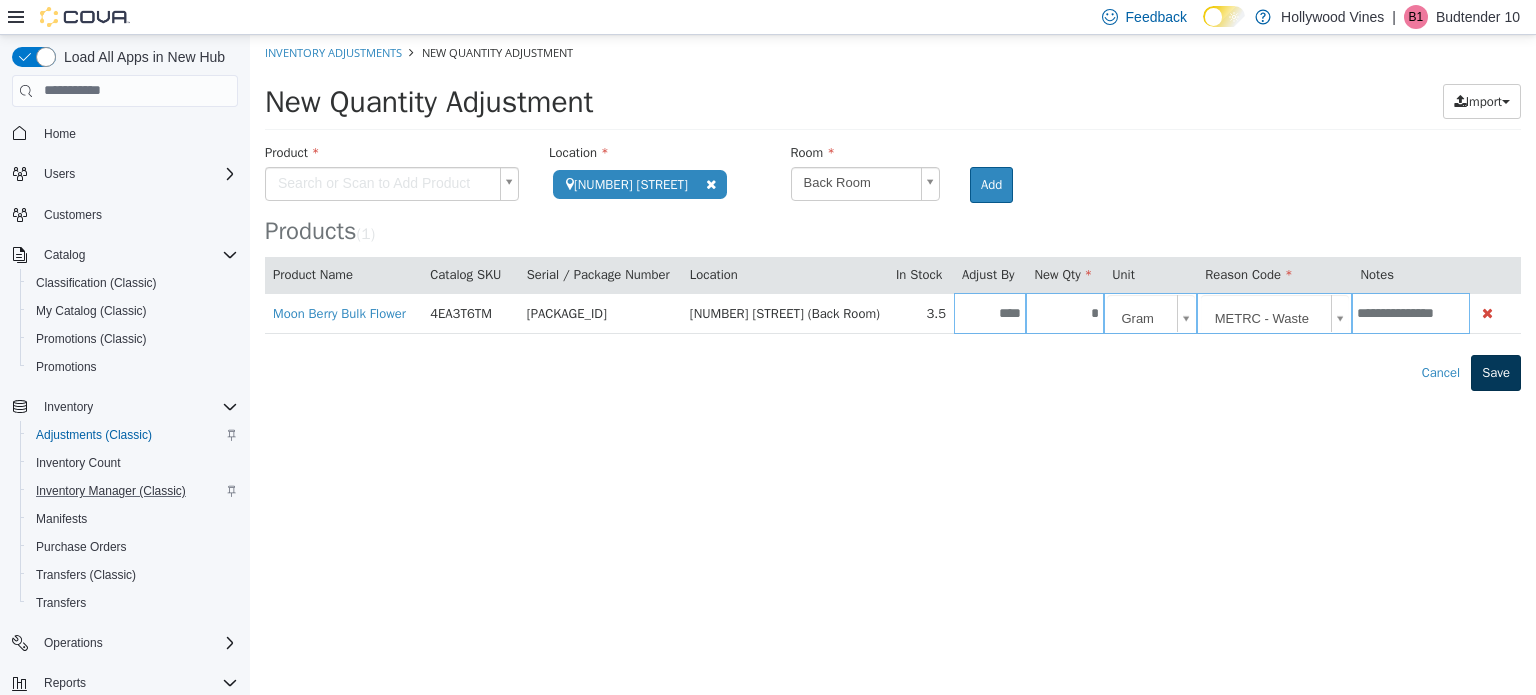 type on "**********" 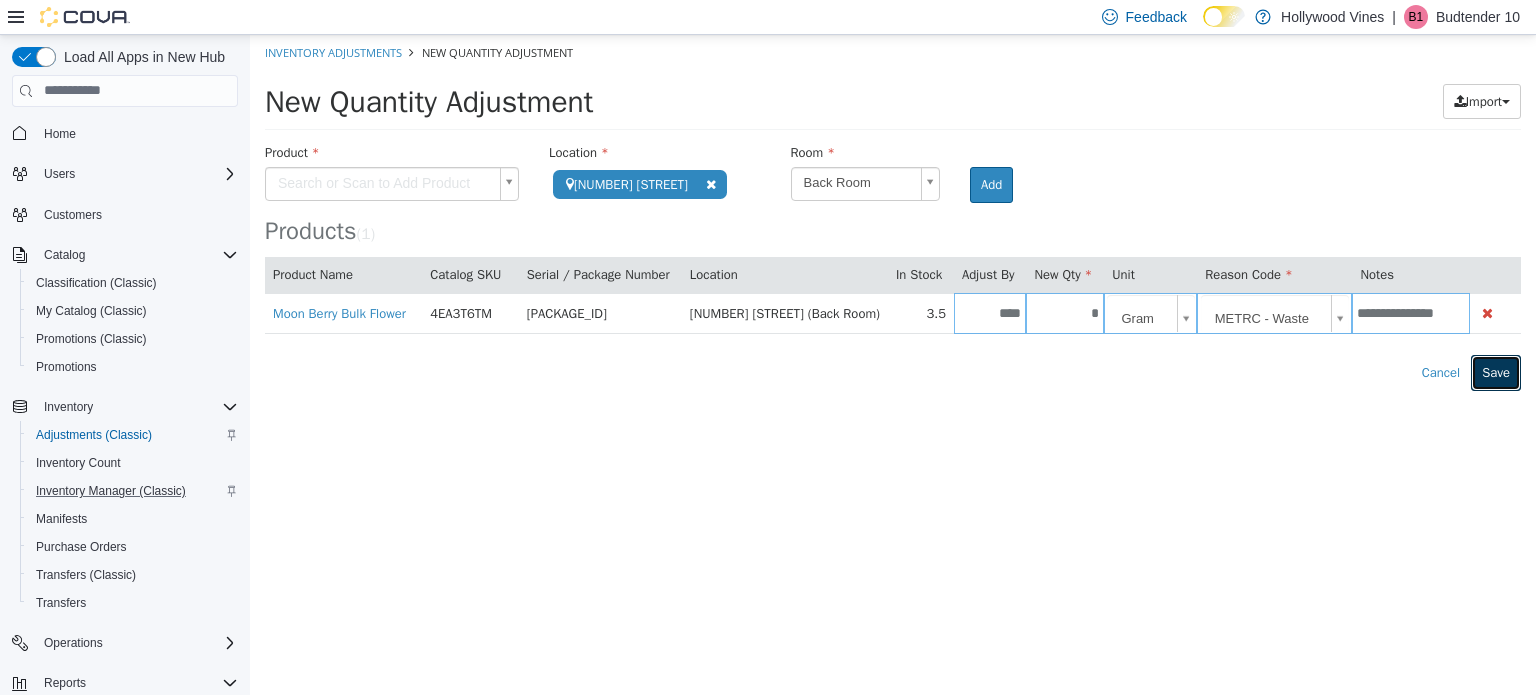 click on "Save" at bounding box center (1496, 372) 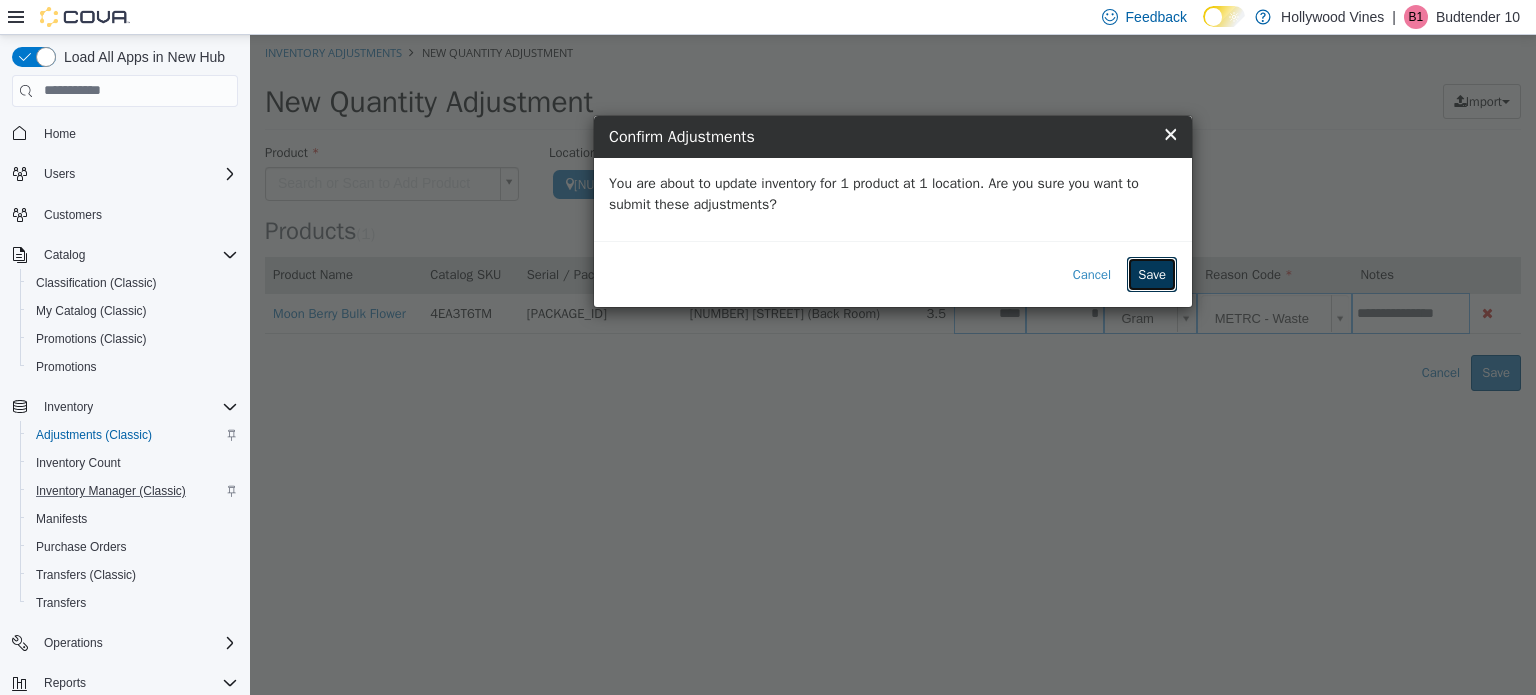 click on "Save" at bounding box center (1152, 274) 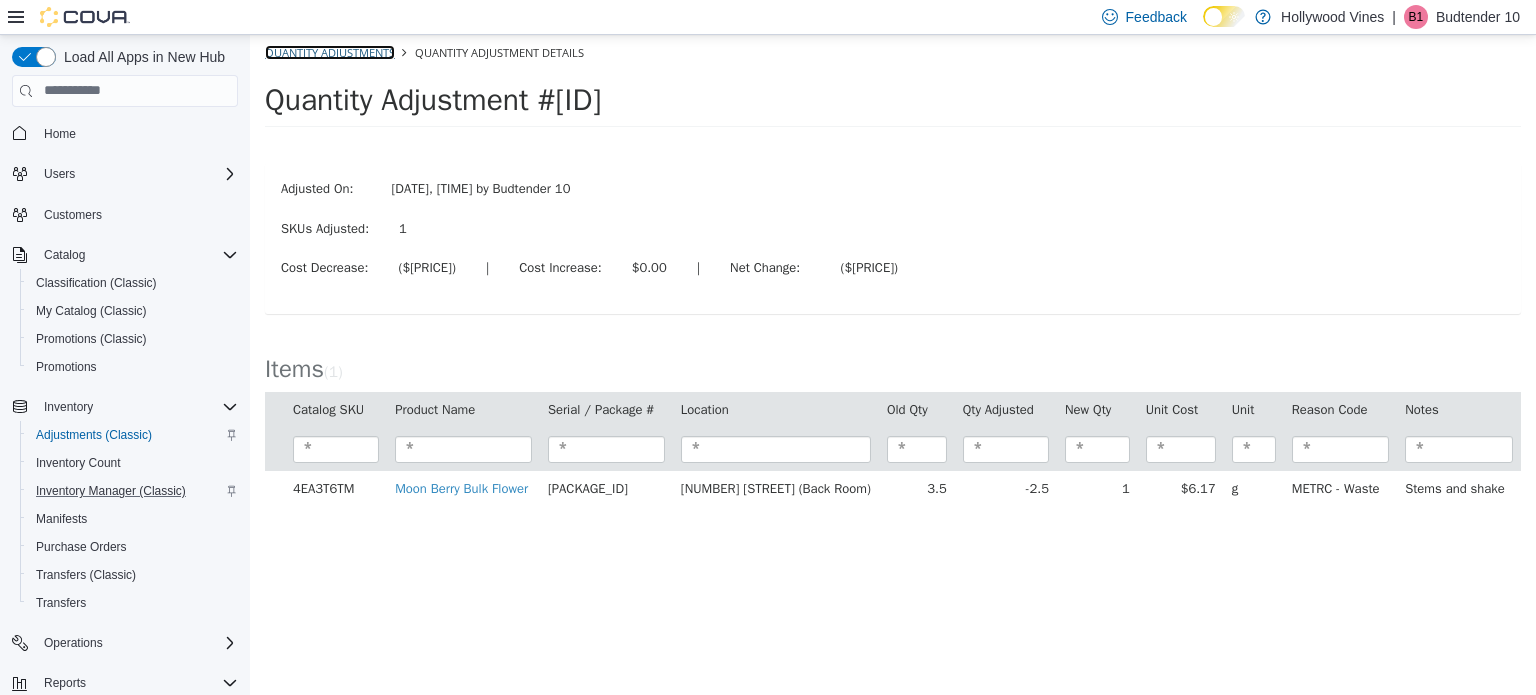 click on "Quantity Adjustments" at bounding box center [330, 51] 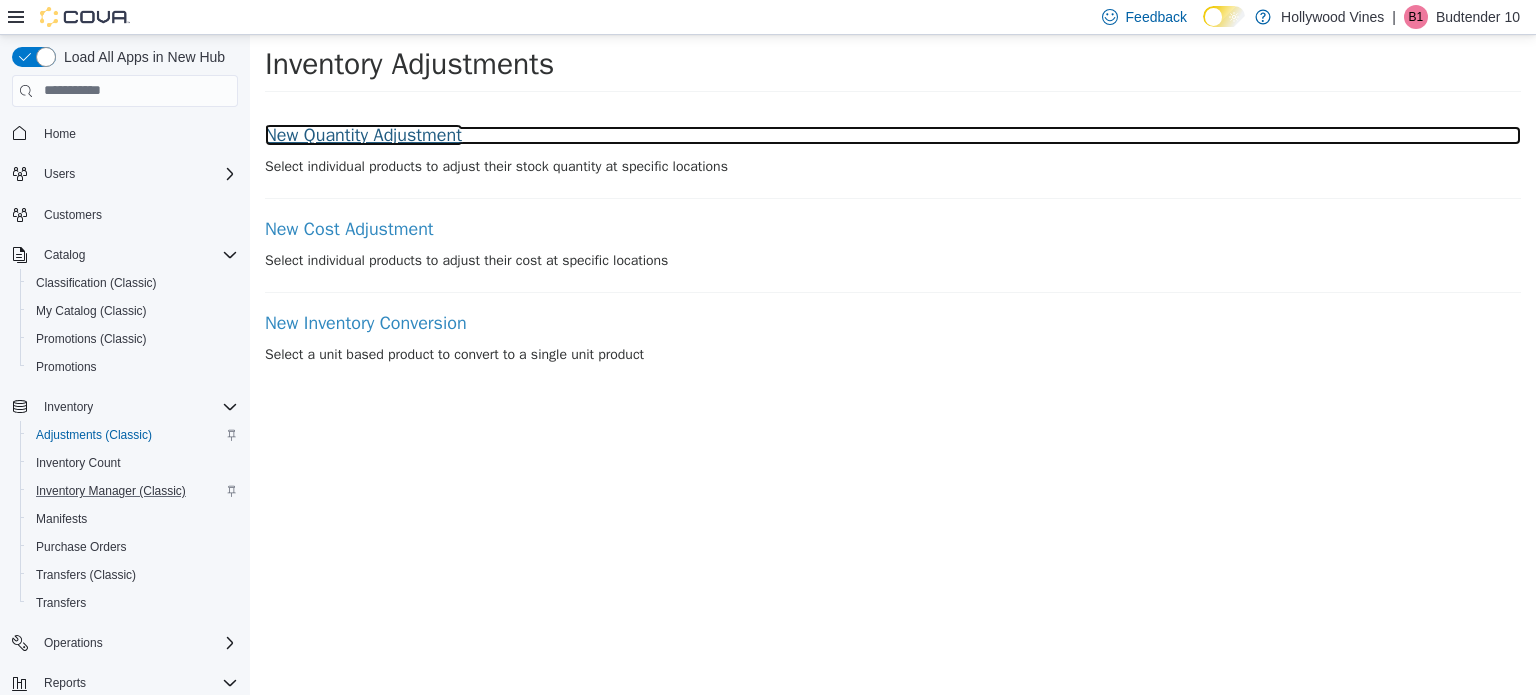 click on "New Quantity Adjustment" at bounding box center [893, 135] 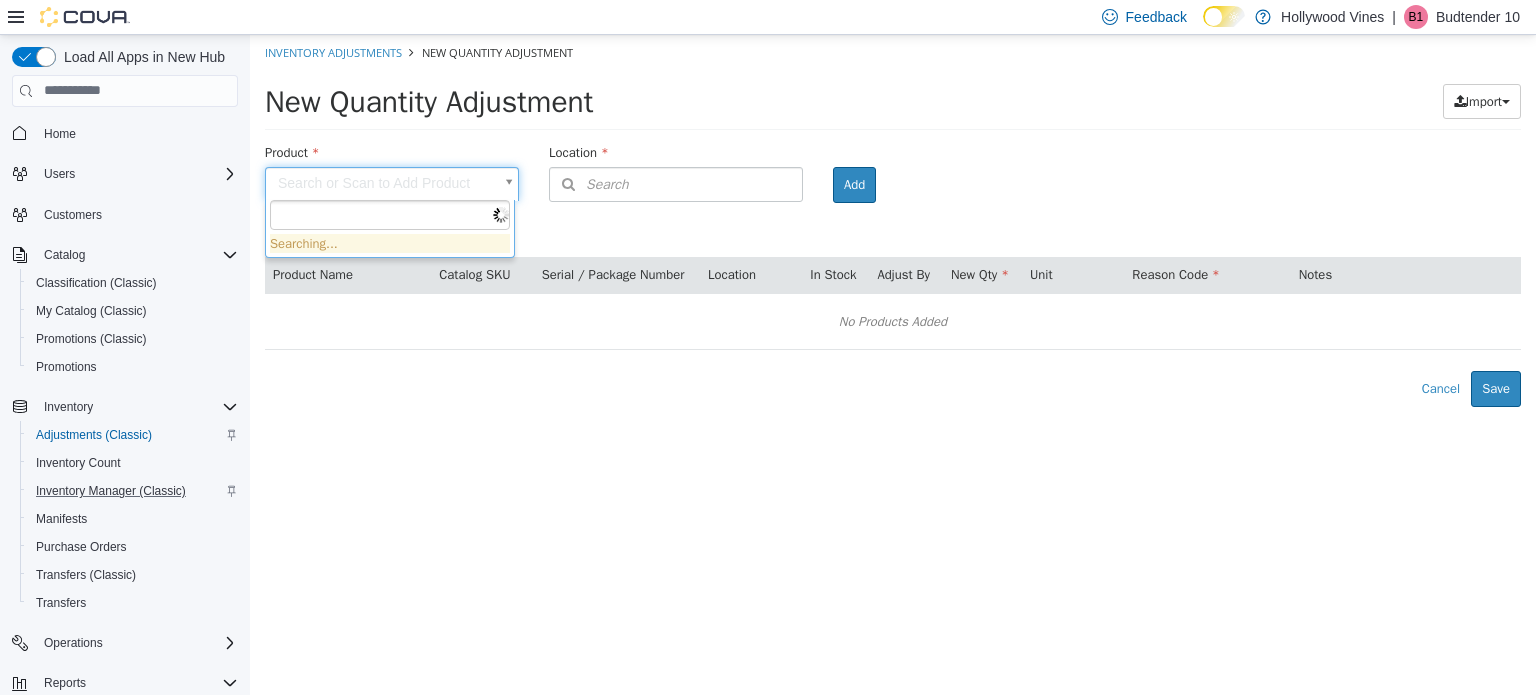 click on "×
The adjustment request was successfully processed. We also sent the adjustment details to your traceability provider.
Inventory Adjustments
New Quantity Adjustment
New Quantity Adjustment
Import  Inventory Export (.CSV) Package List (.TXT)
Product     Search or Scan to Add Product     Location Search Type 3 or more characters or browse       Hollywood Vines     (1)         3591 S. Vine Rd         Room   Add Products  ( 0 ) Product Name Catalog SKU Serial / Package Number Location In Stock Adjust By New Qty Unit Reason Code Notes No Products Added Error saving adjustment please resolve the errors above. Cancel Save
Searching..." at bounding box center (893, 220) 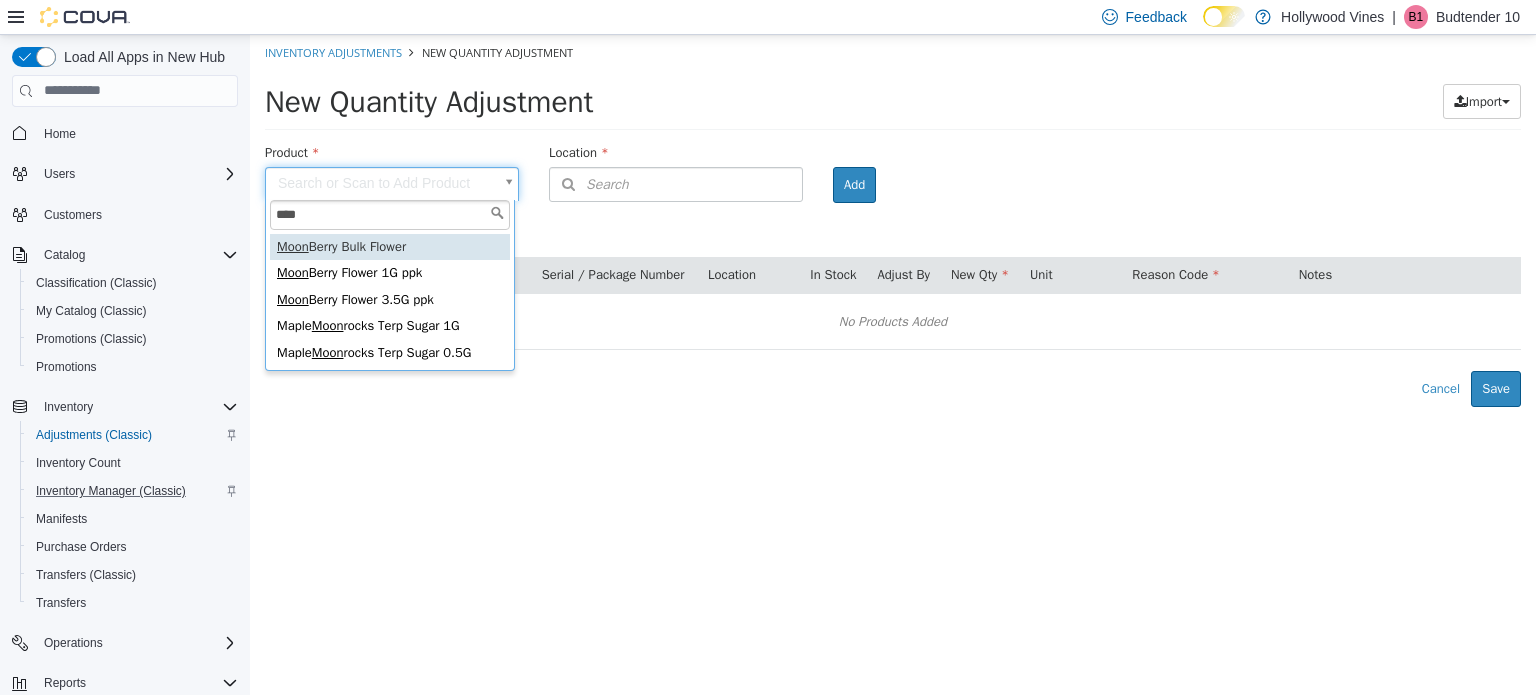 type on "****" 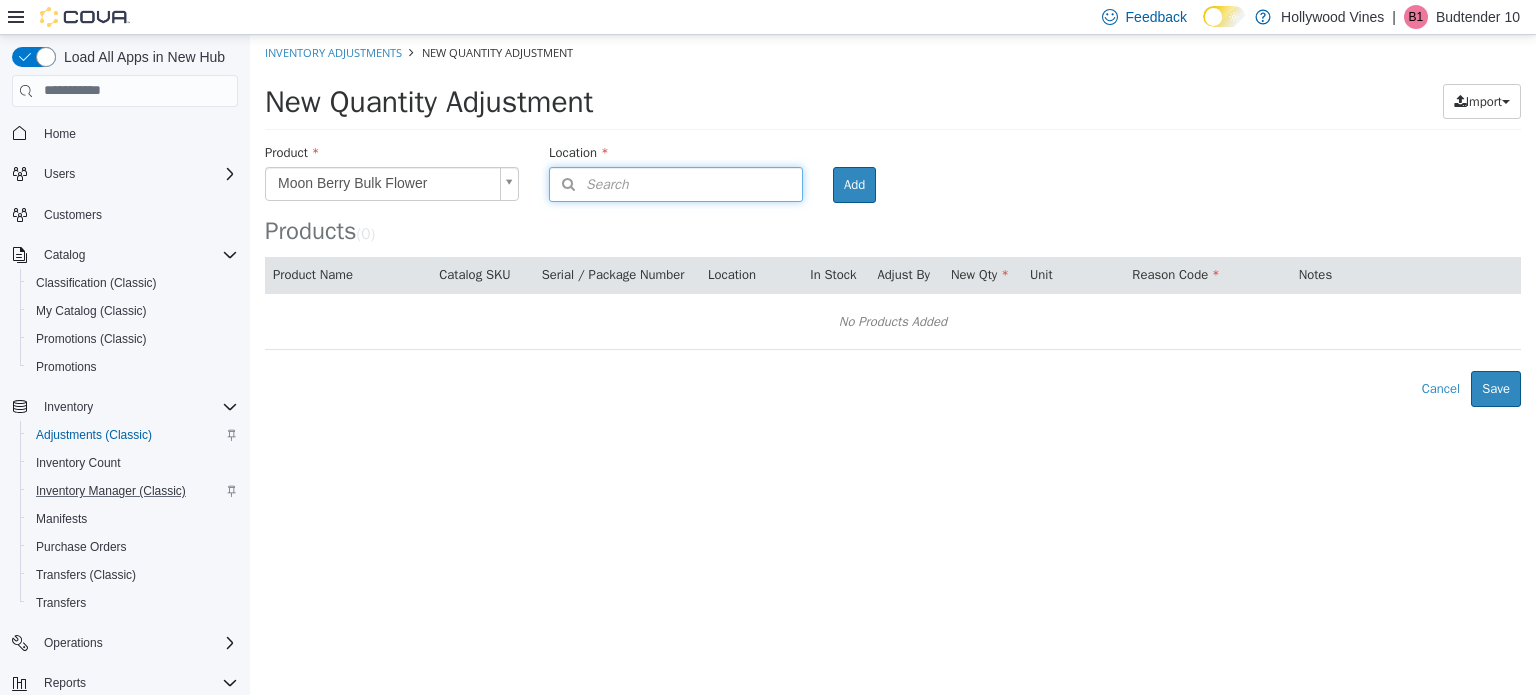 click on "Search" at bounding box center [676, 183] 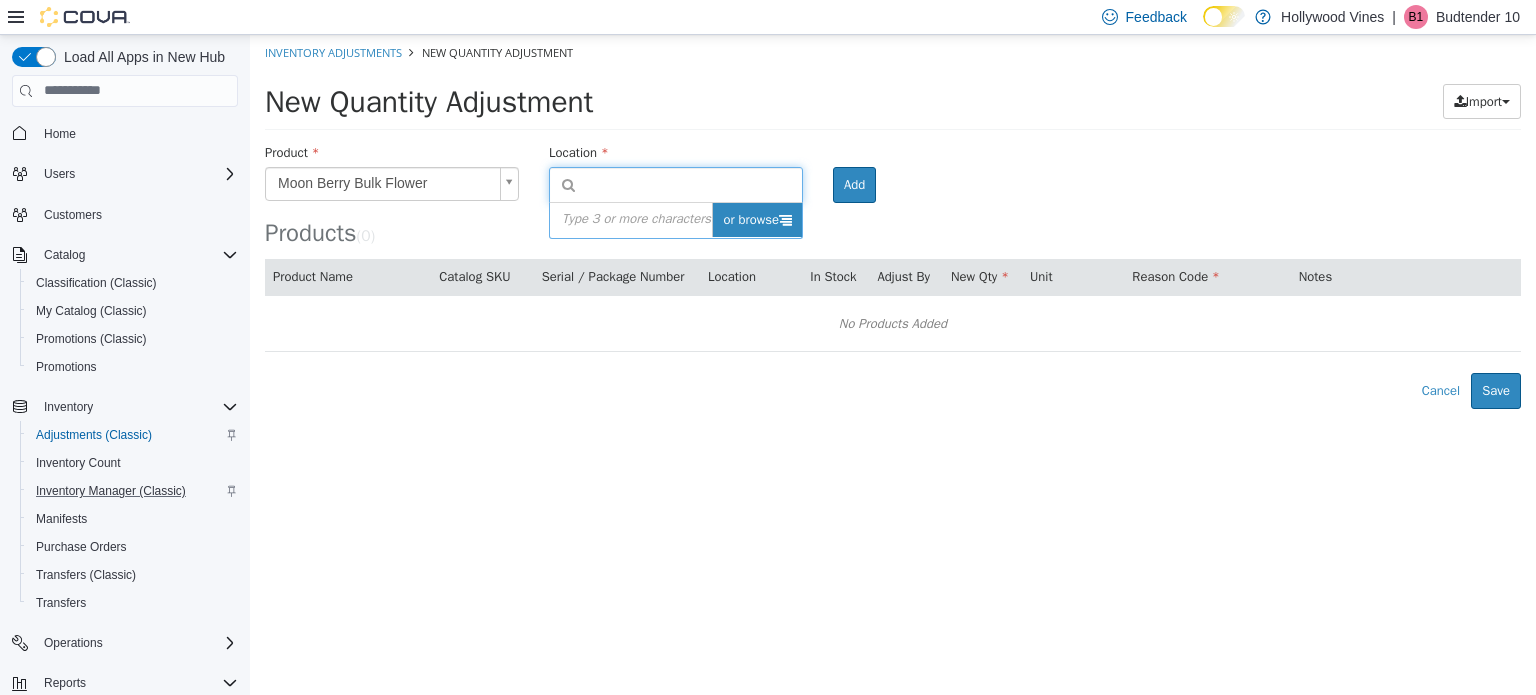 click on "or browse" at bounding box center (757, 219) 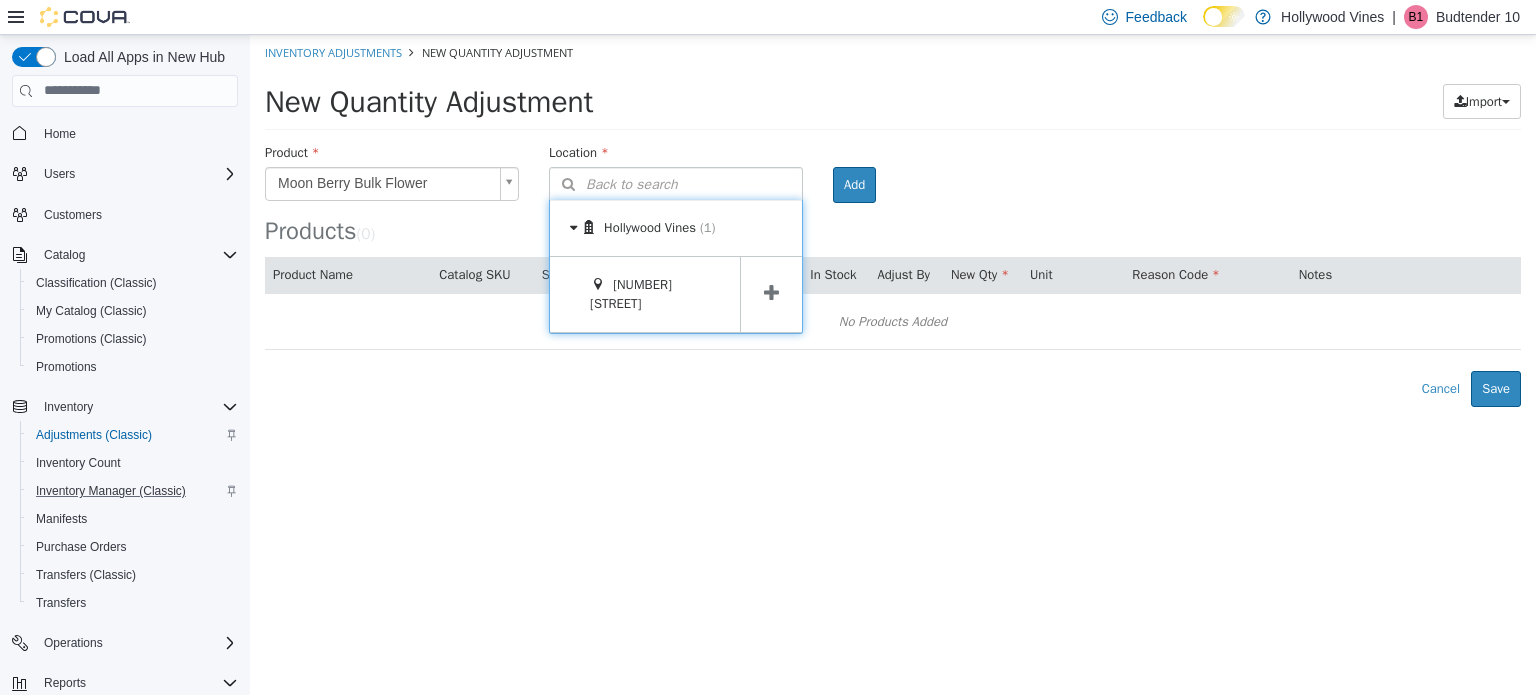 click at bounding box center (771, 292) 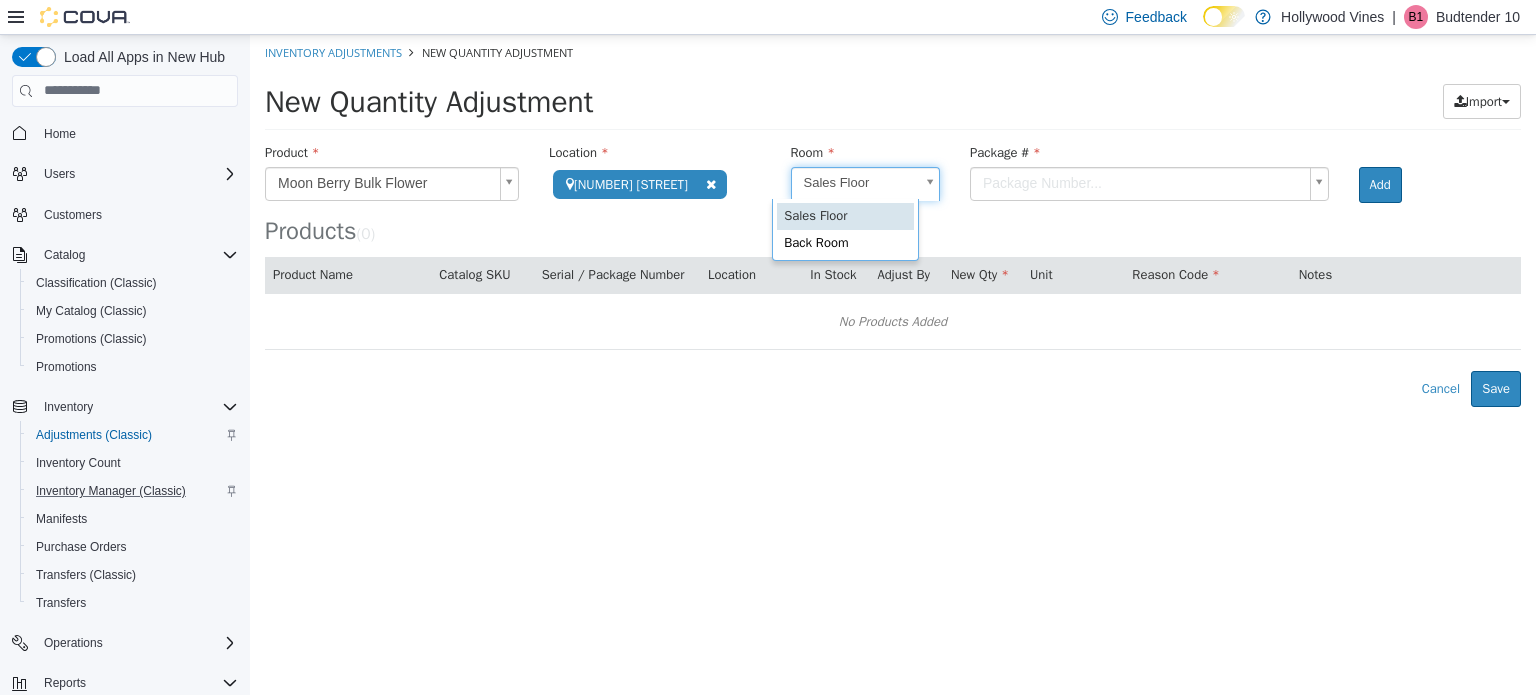 click on "**********" at bounding box center (893, 220) 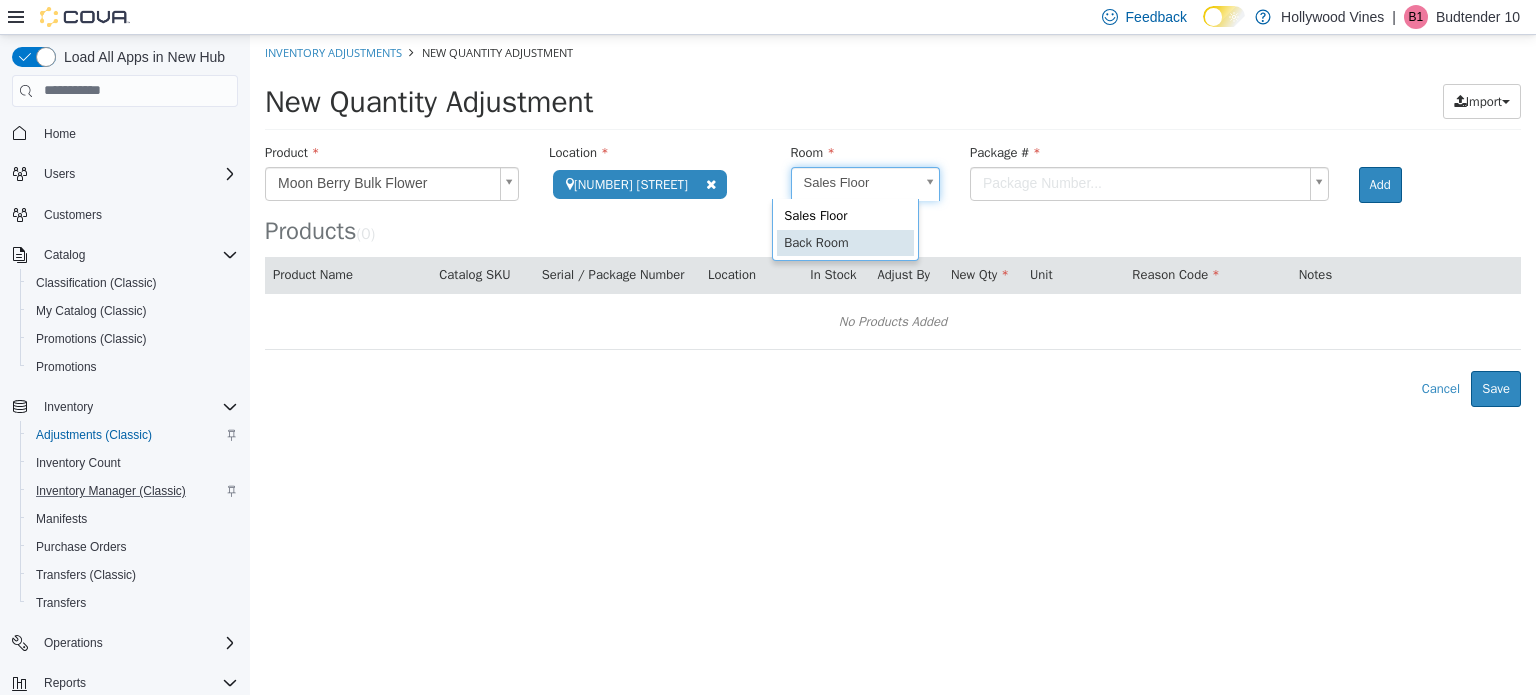 scroll, scrollTop: 0, scrollLeft: 5, axis: horizontal 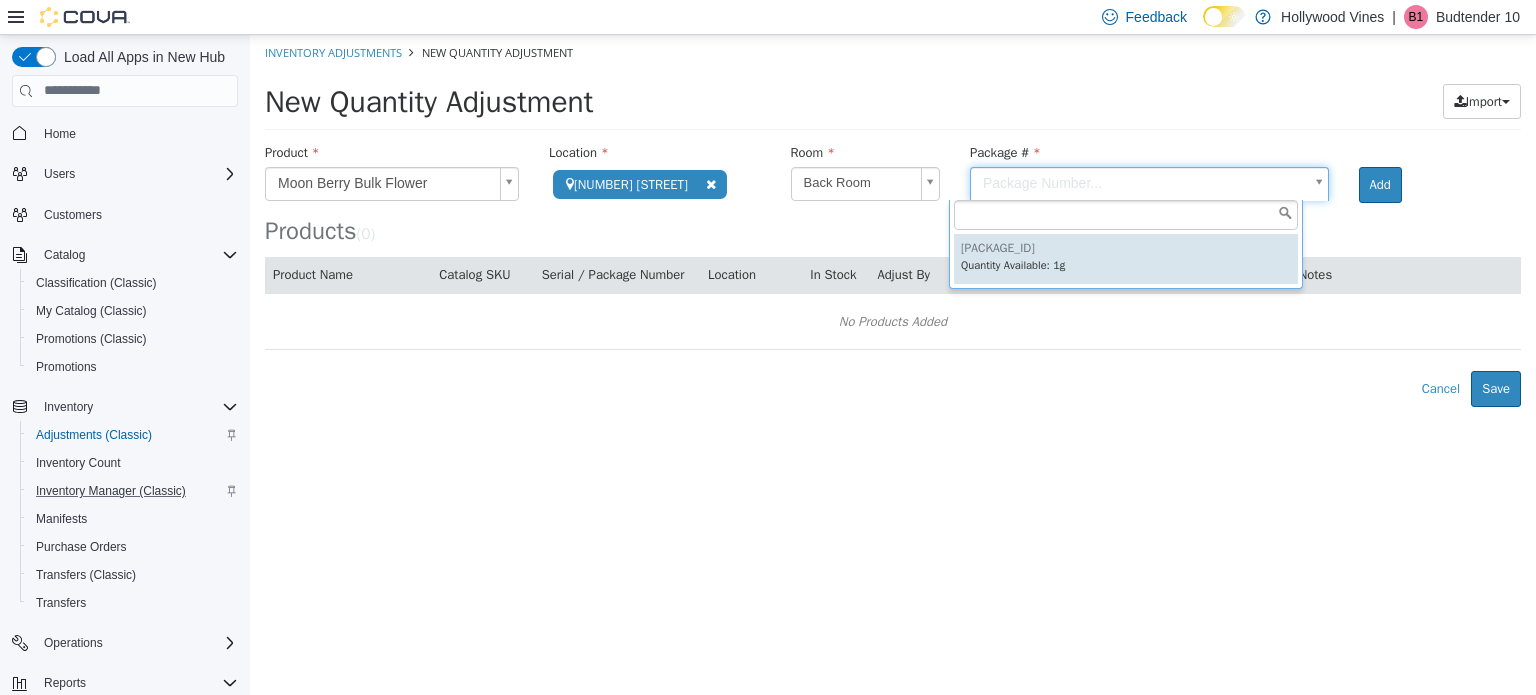 click on "**********" at bounding box center (893, 220) 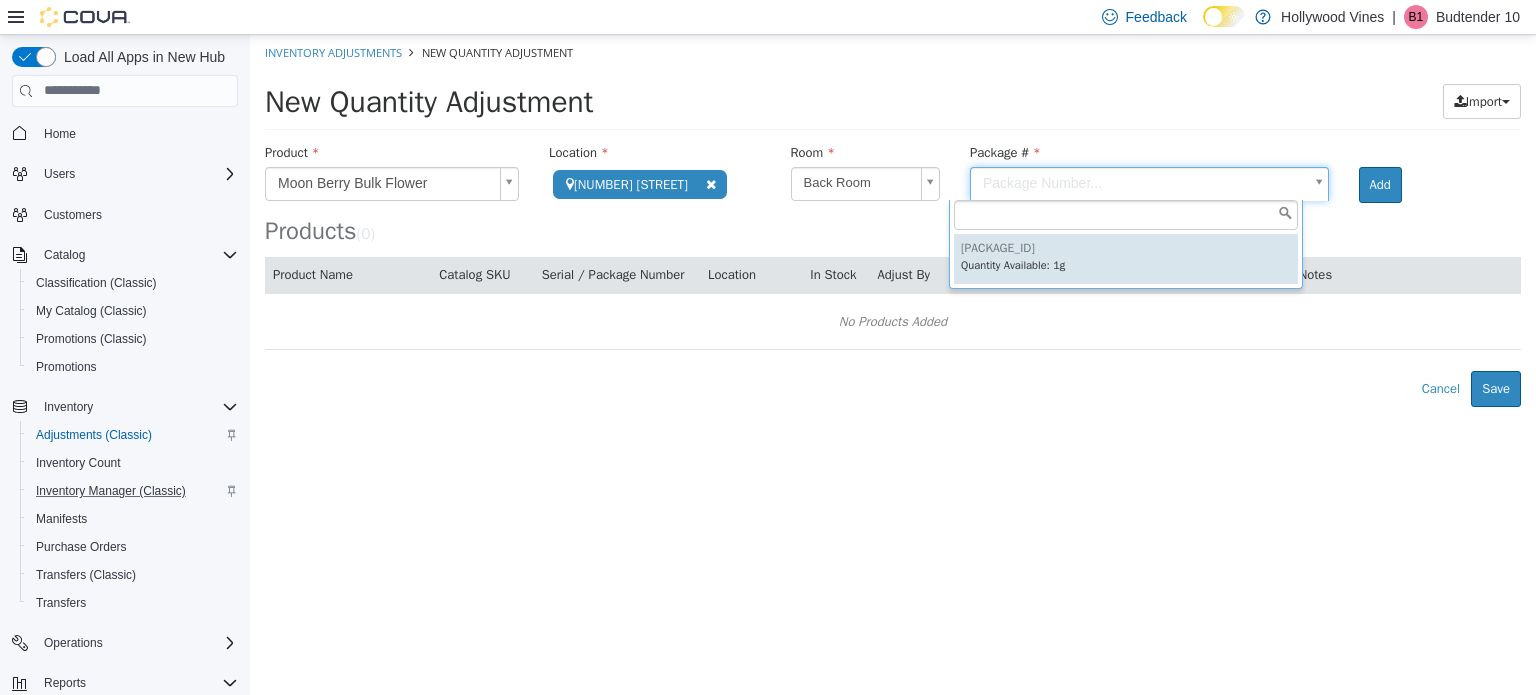type on "**********" 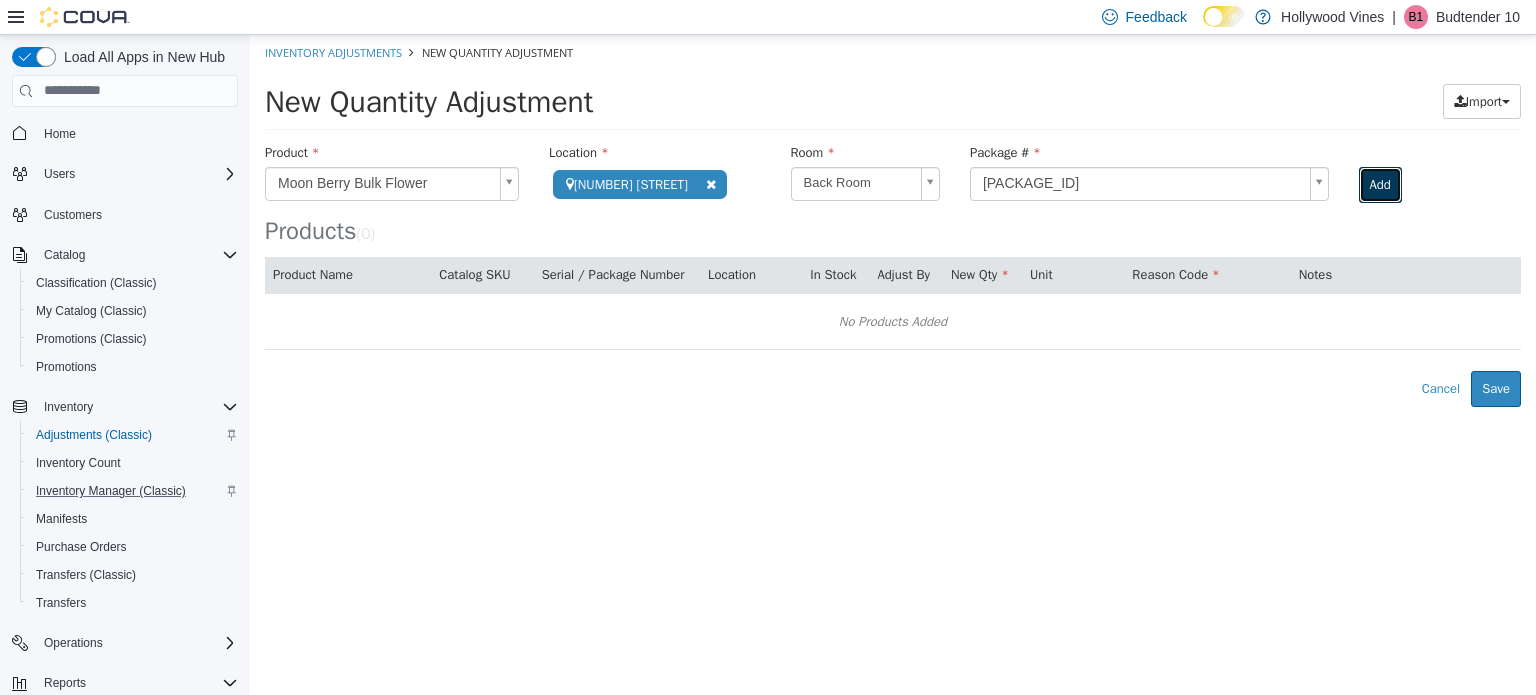 click on "Add" at bounding box center [1380, 184] 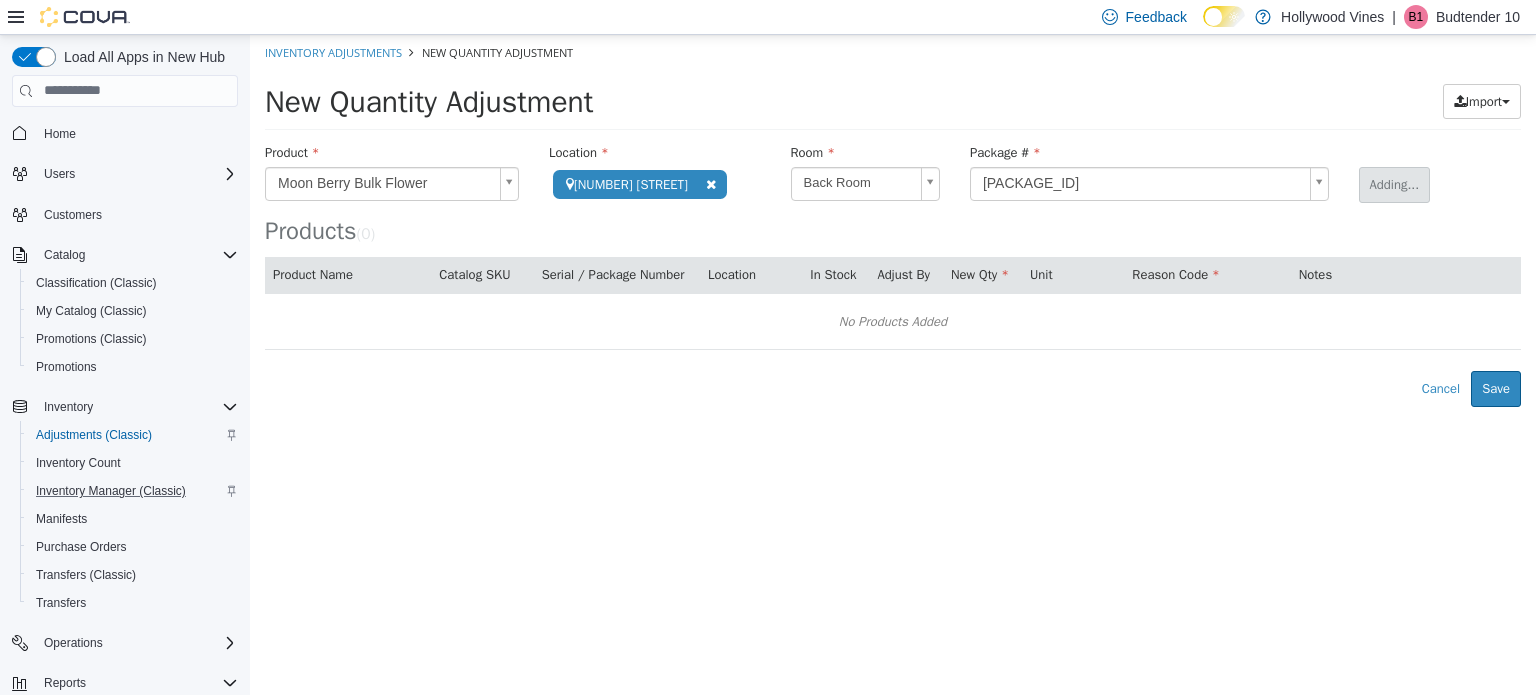 type 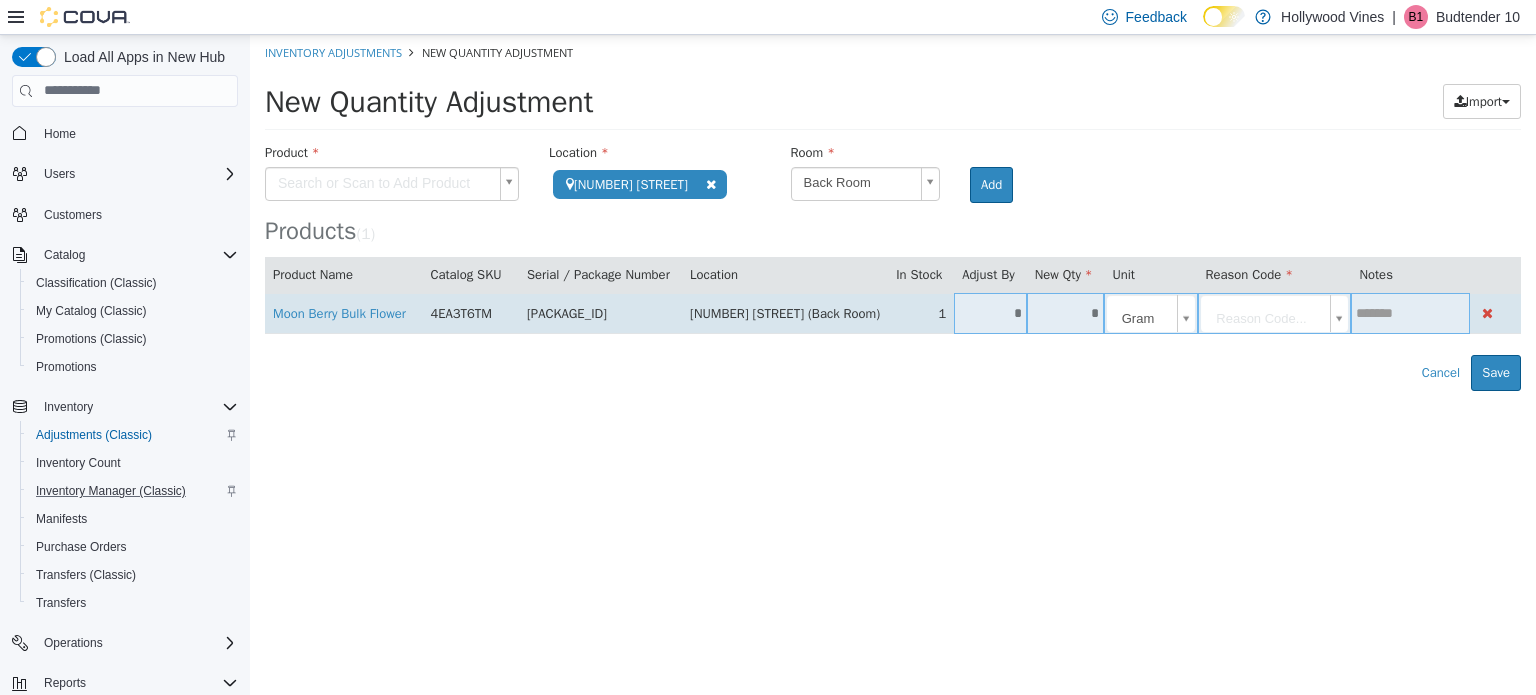 click on "*" at bounding box center [990, 312] 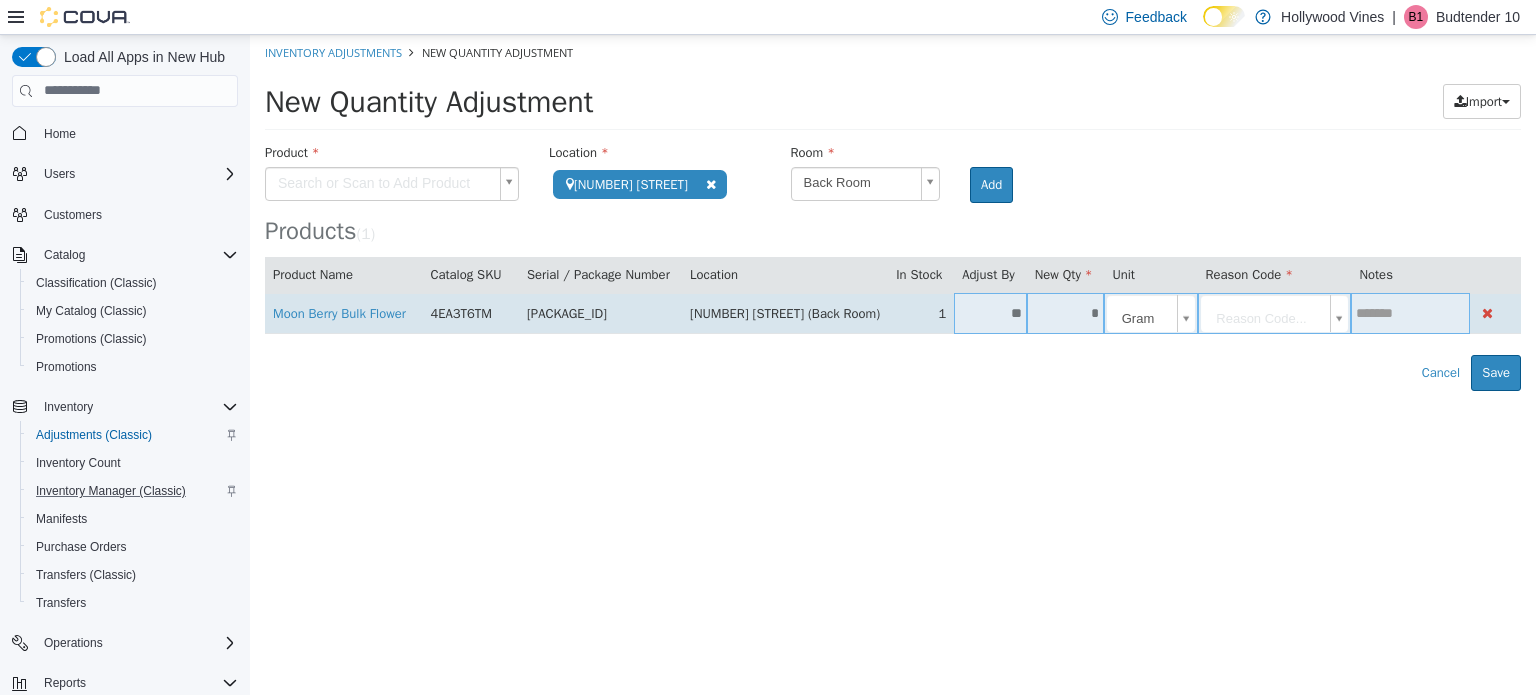type on "**" 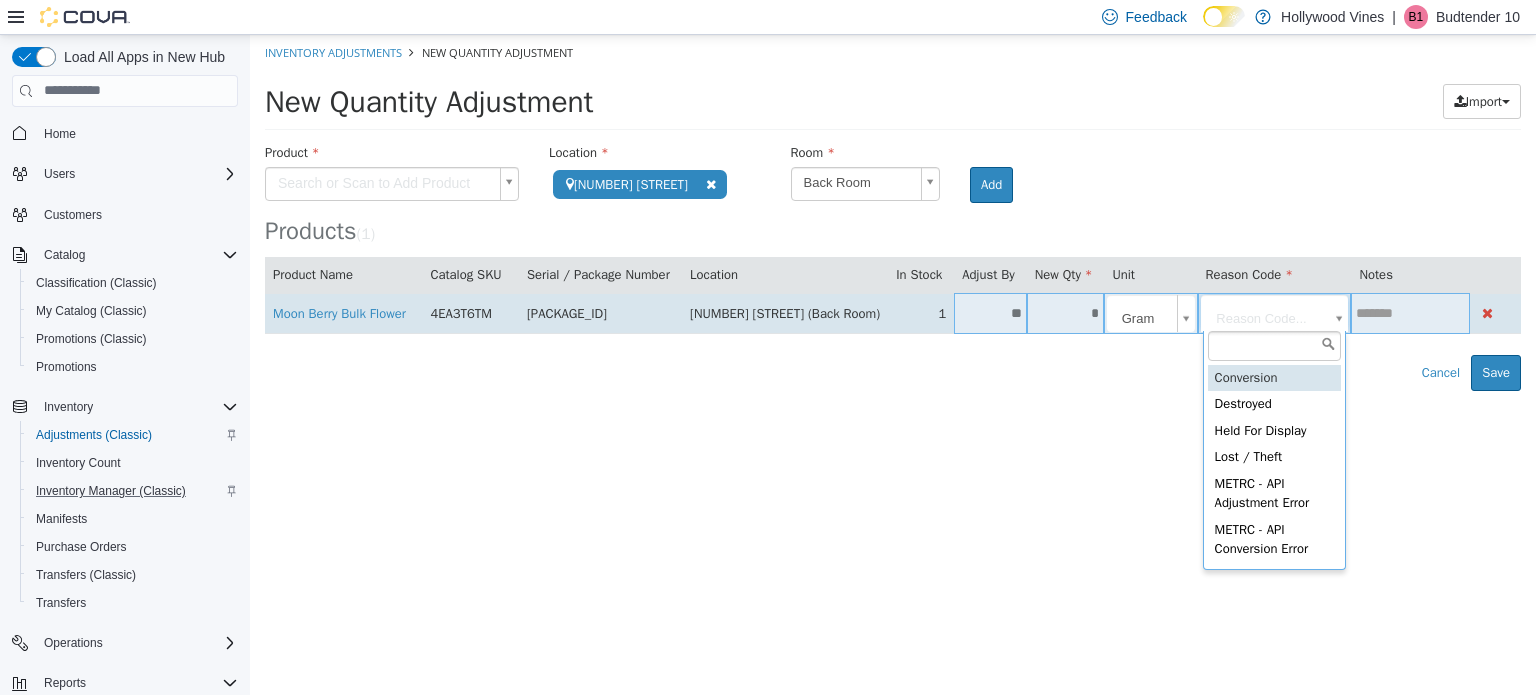 click on "**********" at bounding box center [893, 212] 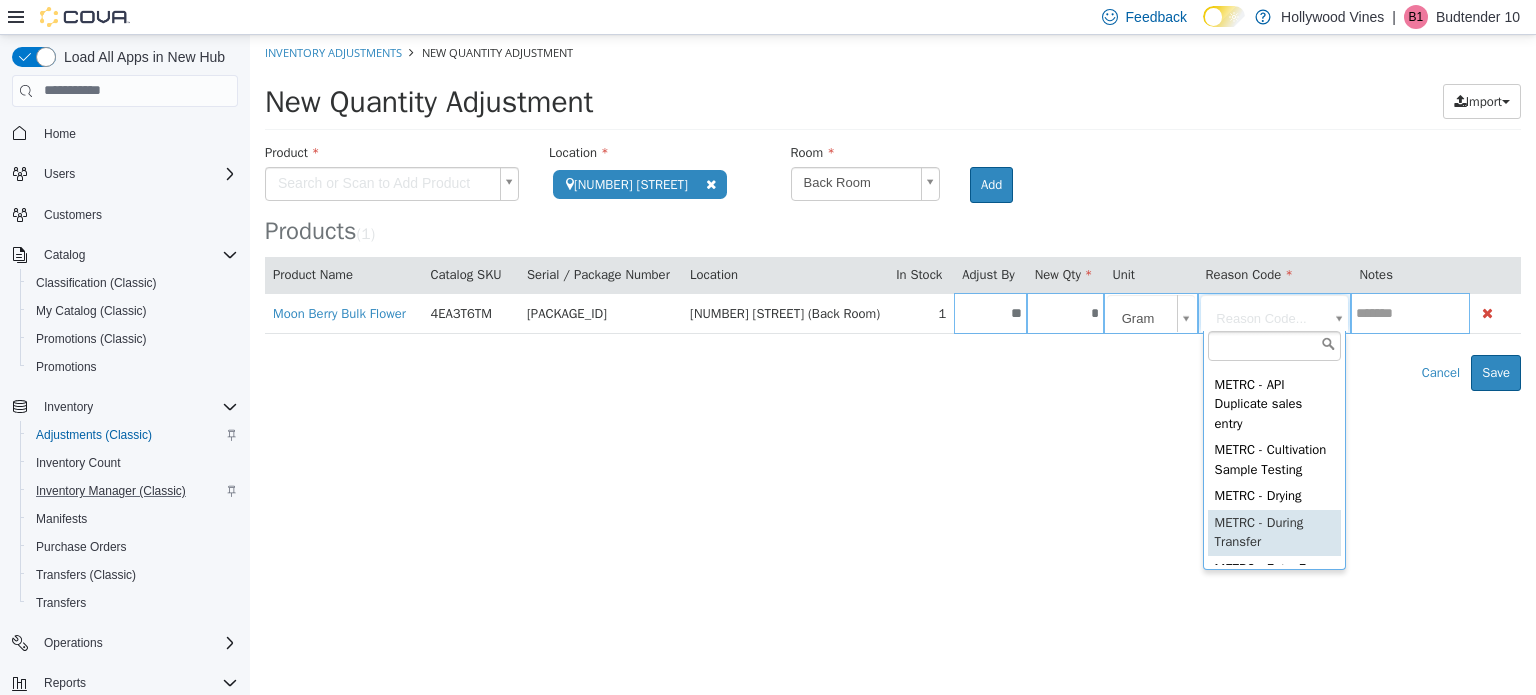 scroll, scrollTop: 193, scrollLeft: 0, axis: vertical 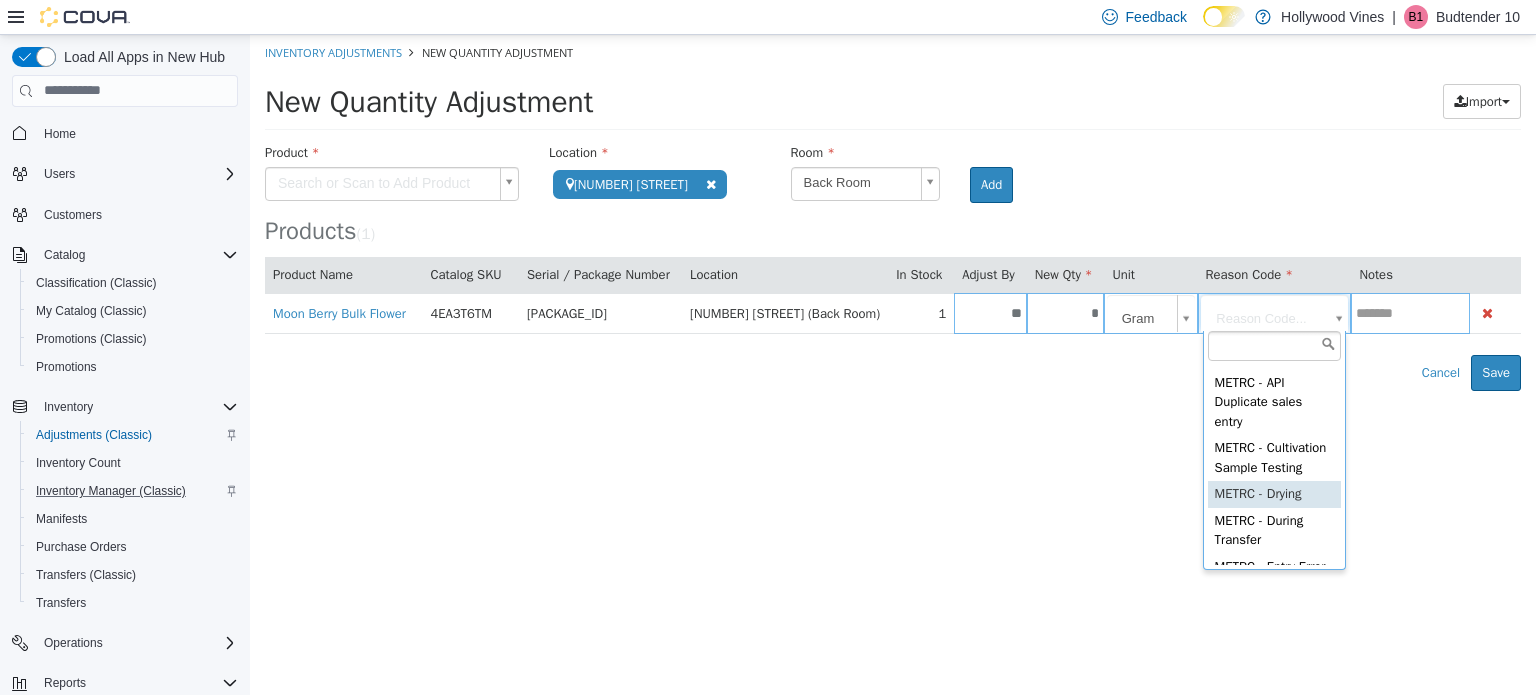 type on "**********" 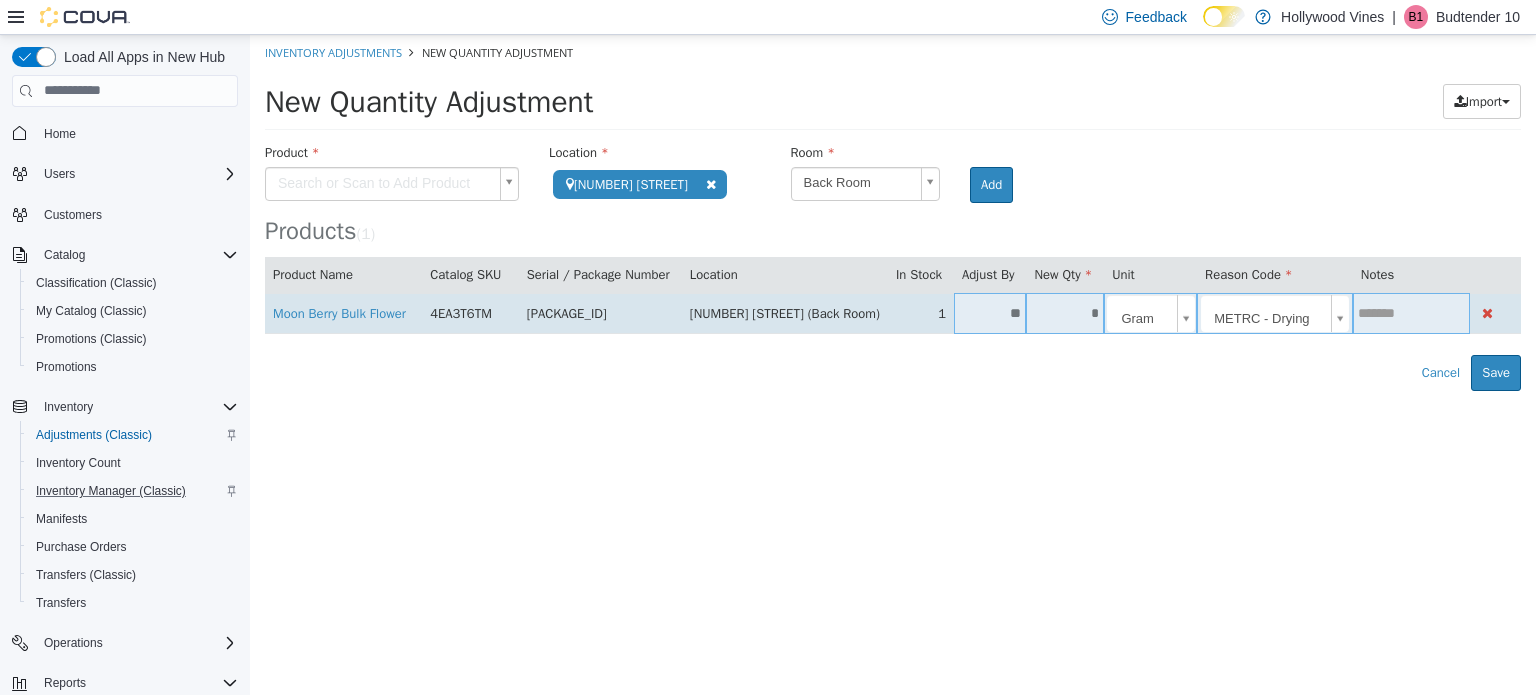 click at bounding box center (1411, 312) 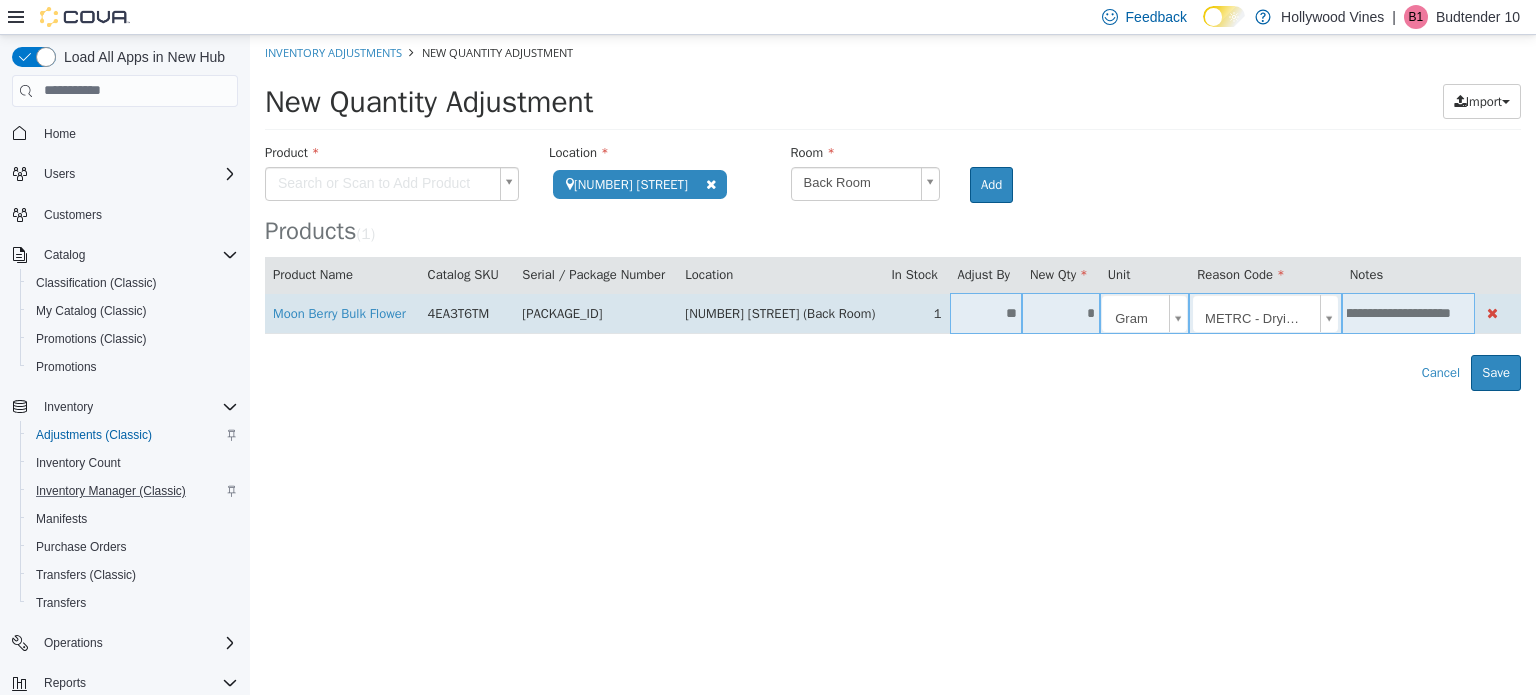 scroll, scrollTop: 0, scrollLeft: 59, axis: horizontal 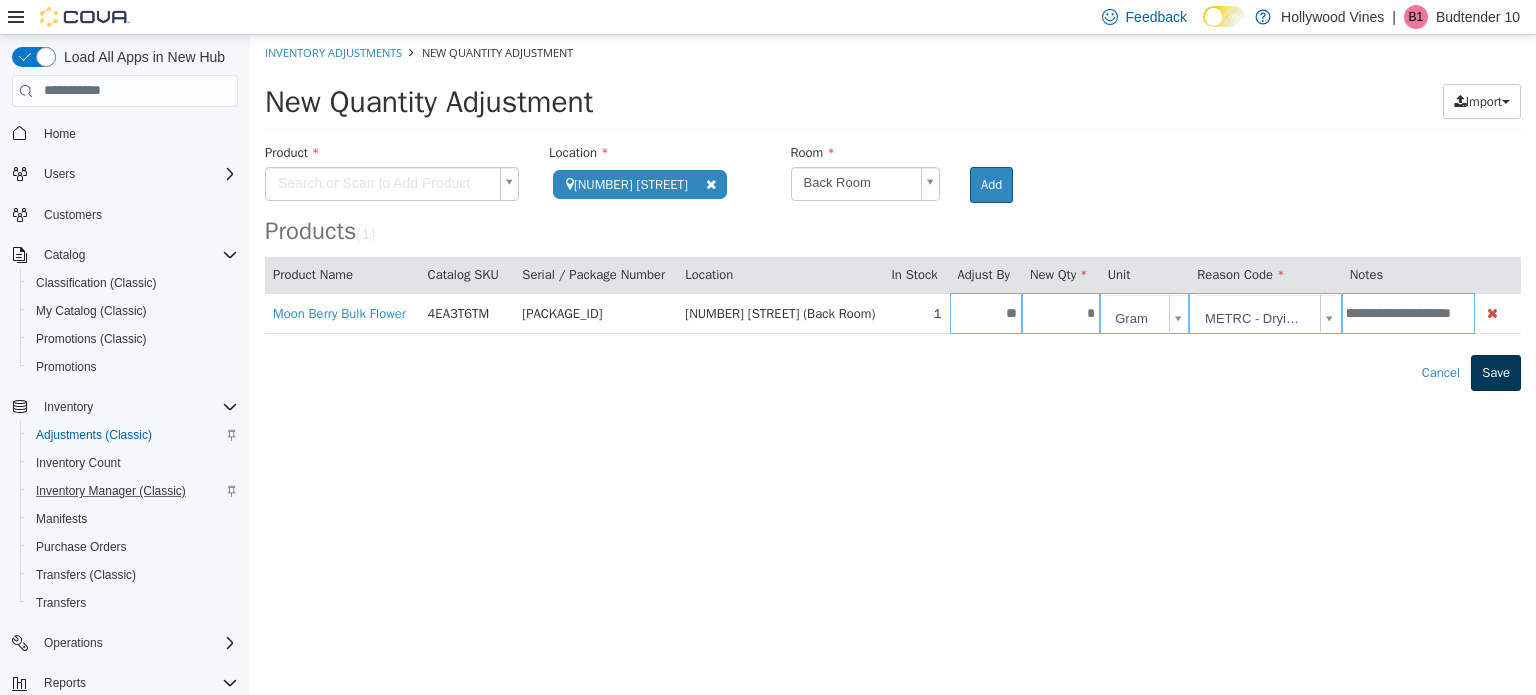 type on "**********" 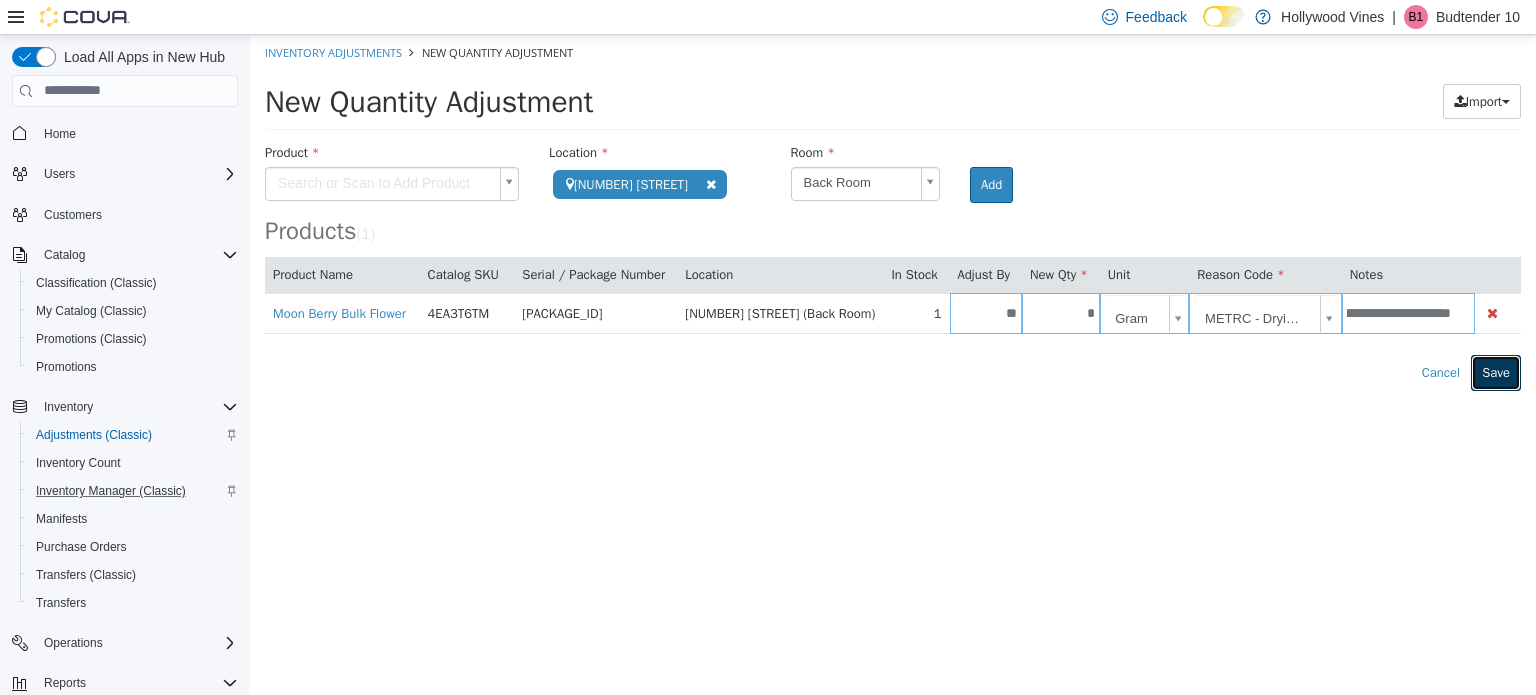 scroll, scrollTop: 0, scrollLeft: 0, axis: both 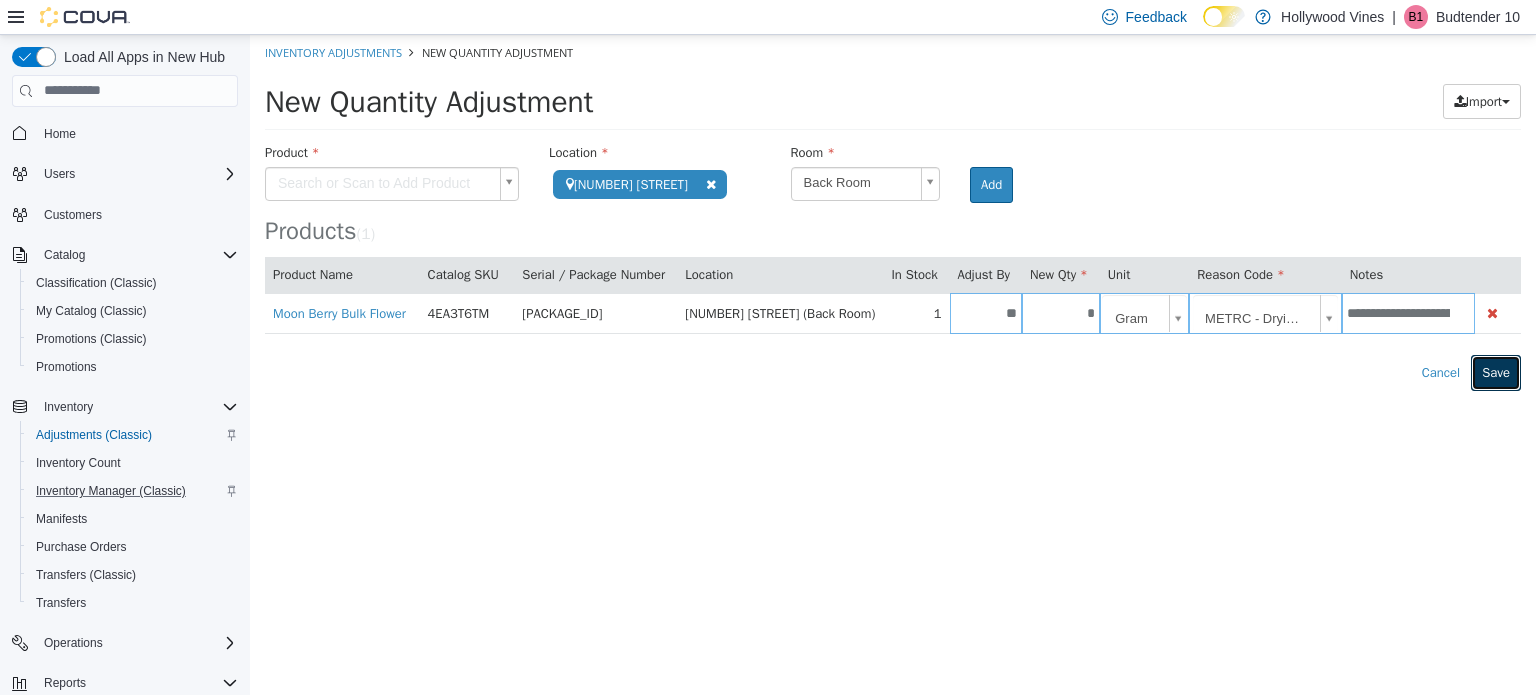click on "Save" at bounding box center (1496, 372) 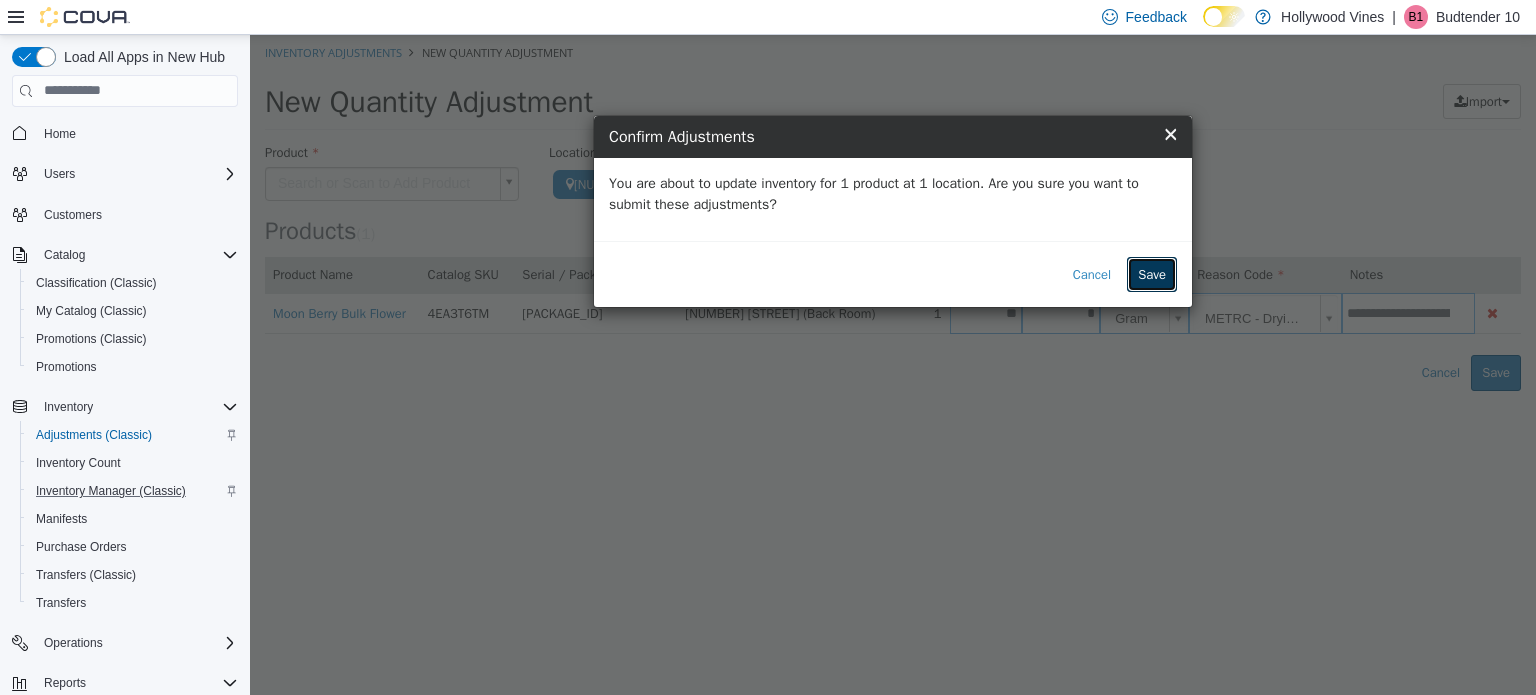 click on "Save" at bounding box center [1152, 274] 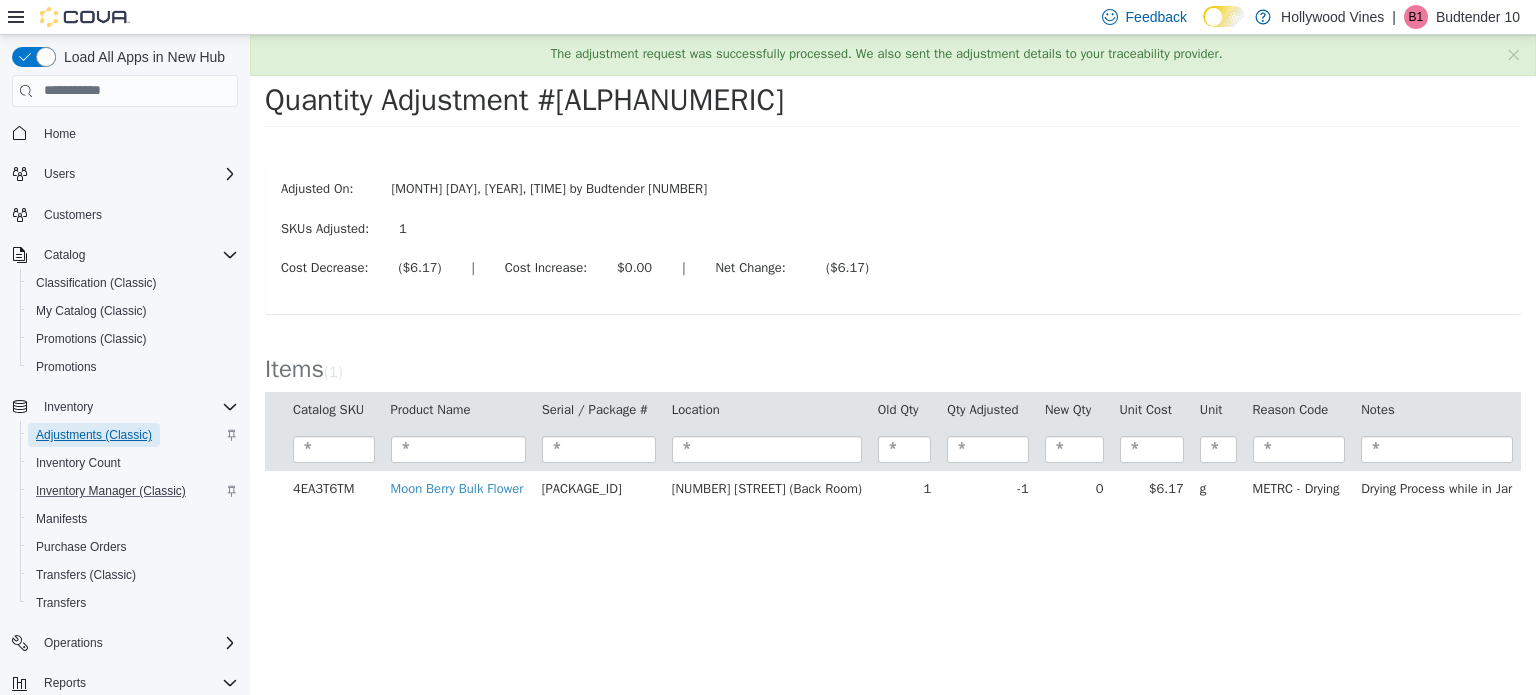 click on "Adjustments (Classic)" at bounding box center (94, 435) 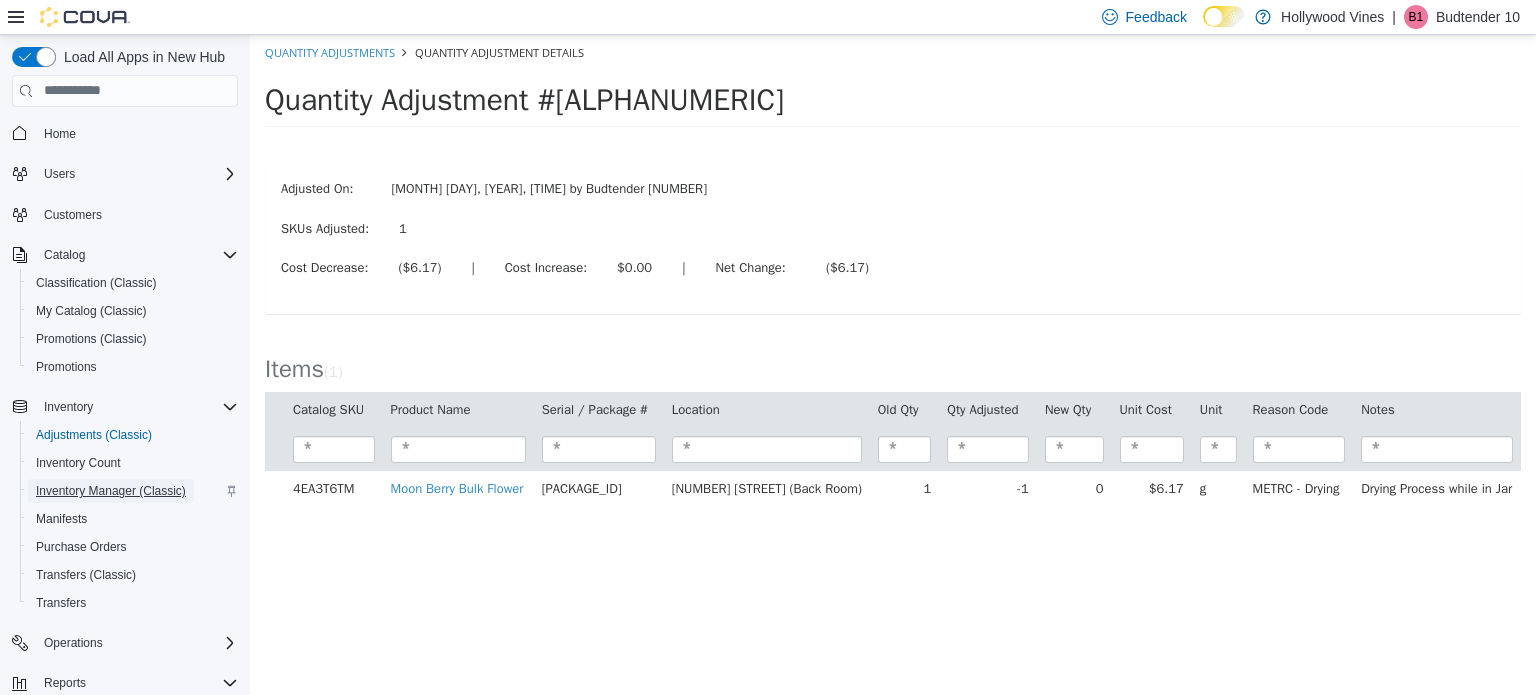 click on "Inventory Manager (Classic)" at bounding box center (111, 491) 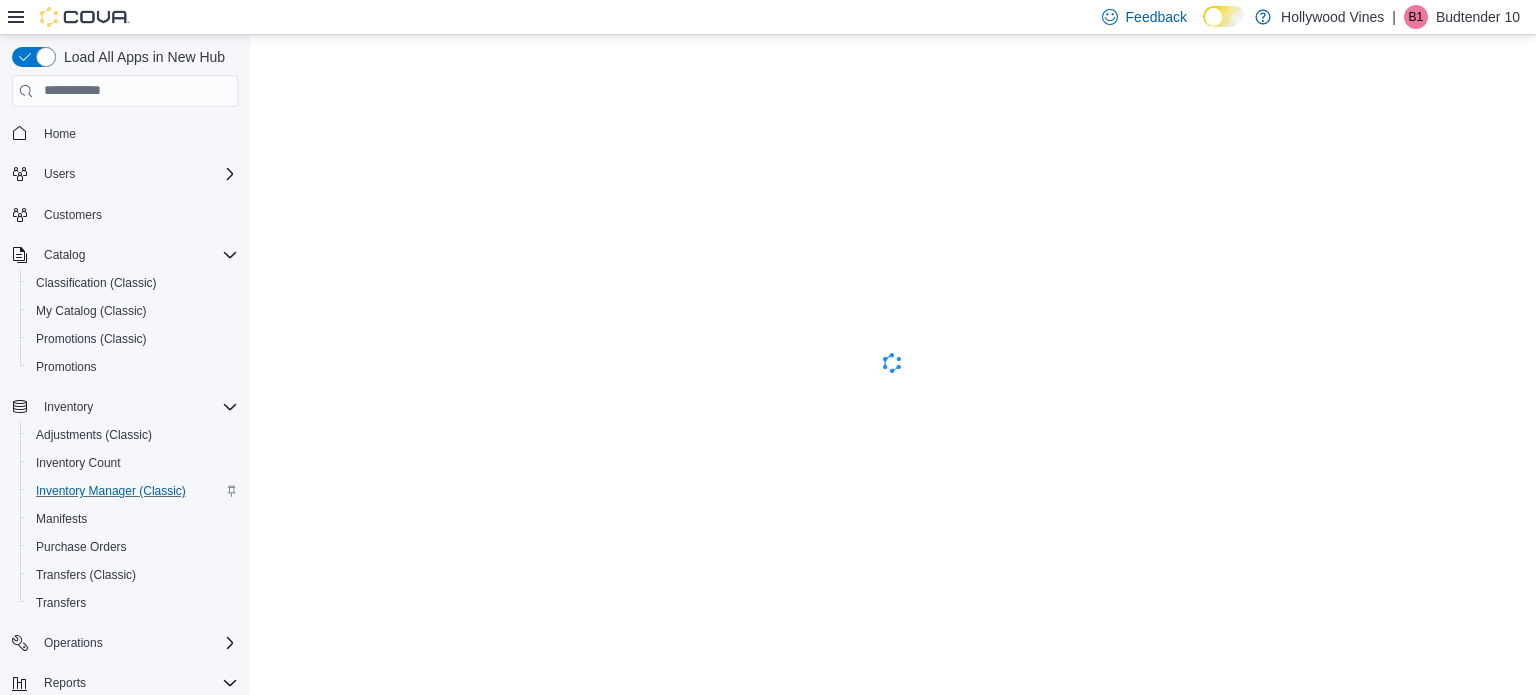 scroll, scrollTop: 0, scrollLeft: 0, axis: both 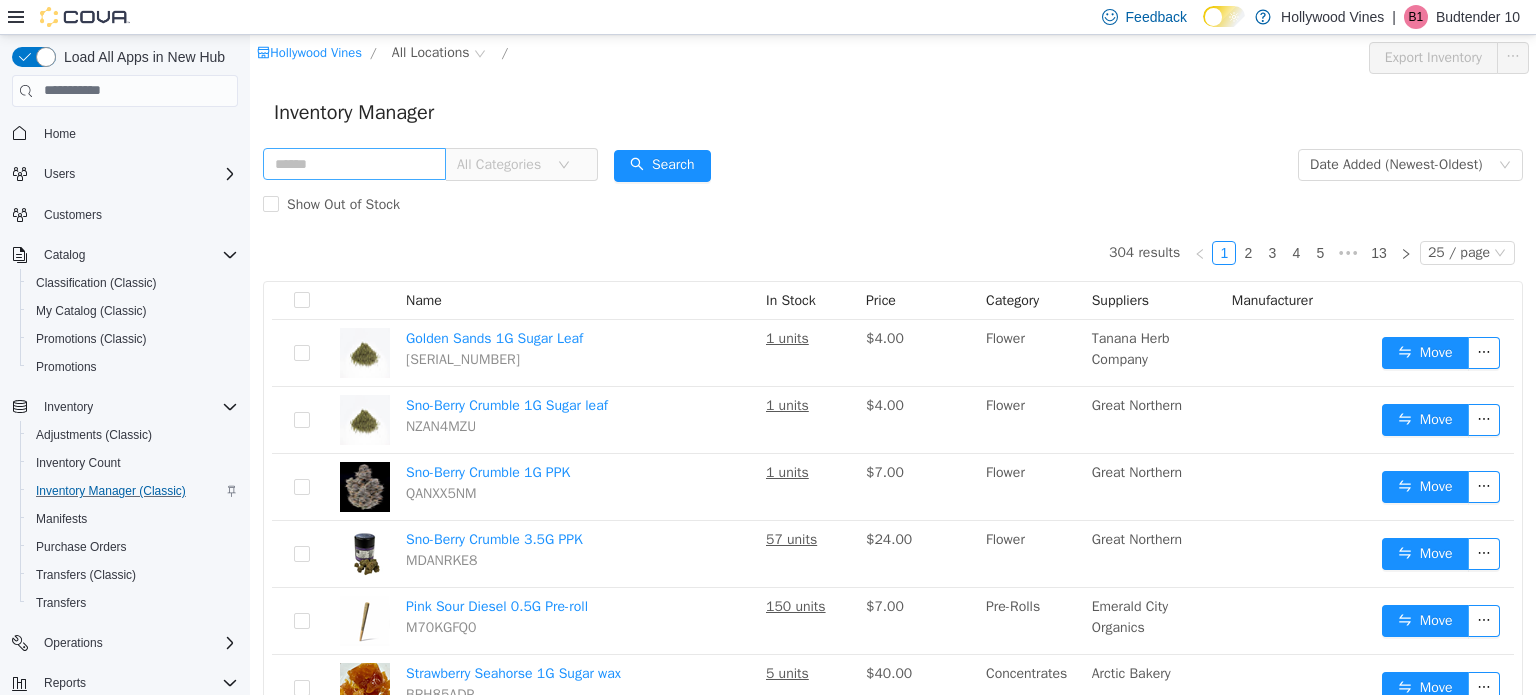 click at bounding box center (354, 163) 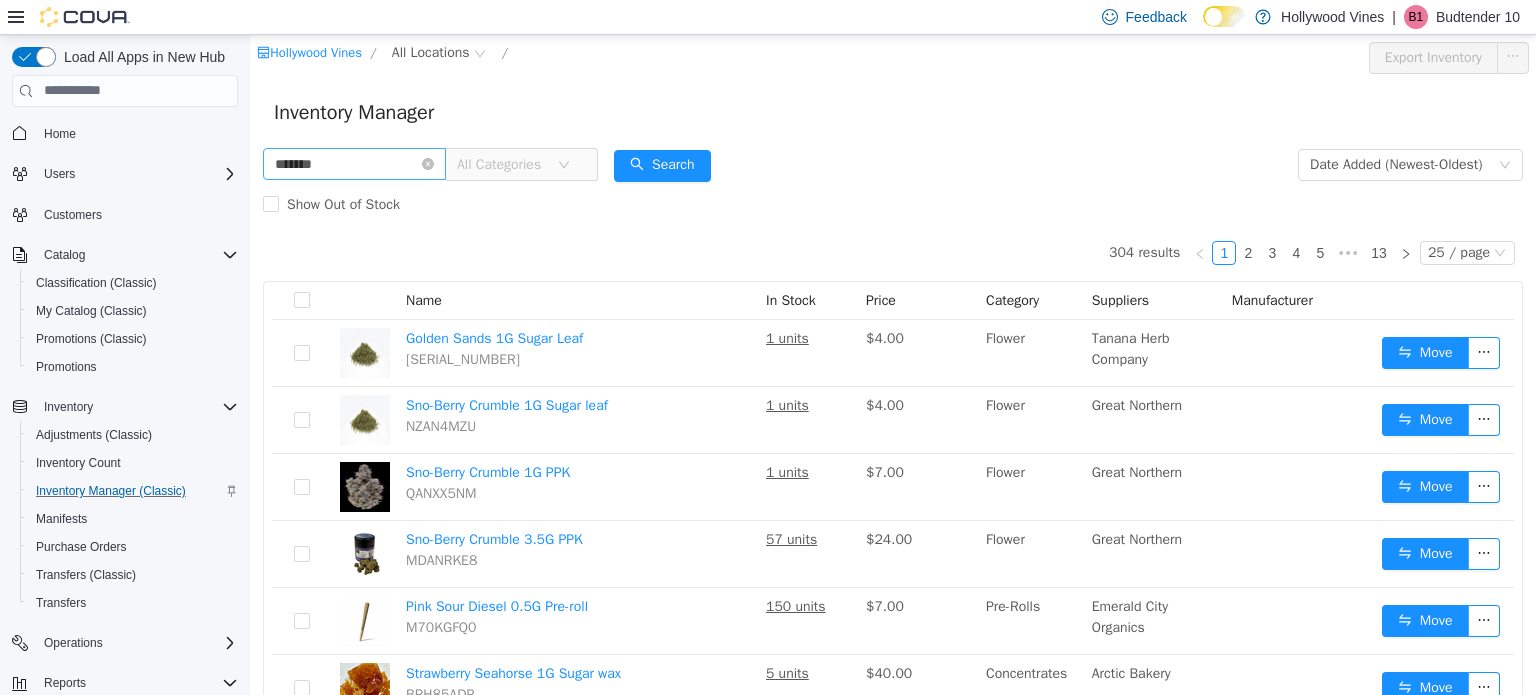 type on "**********" 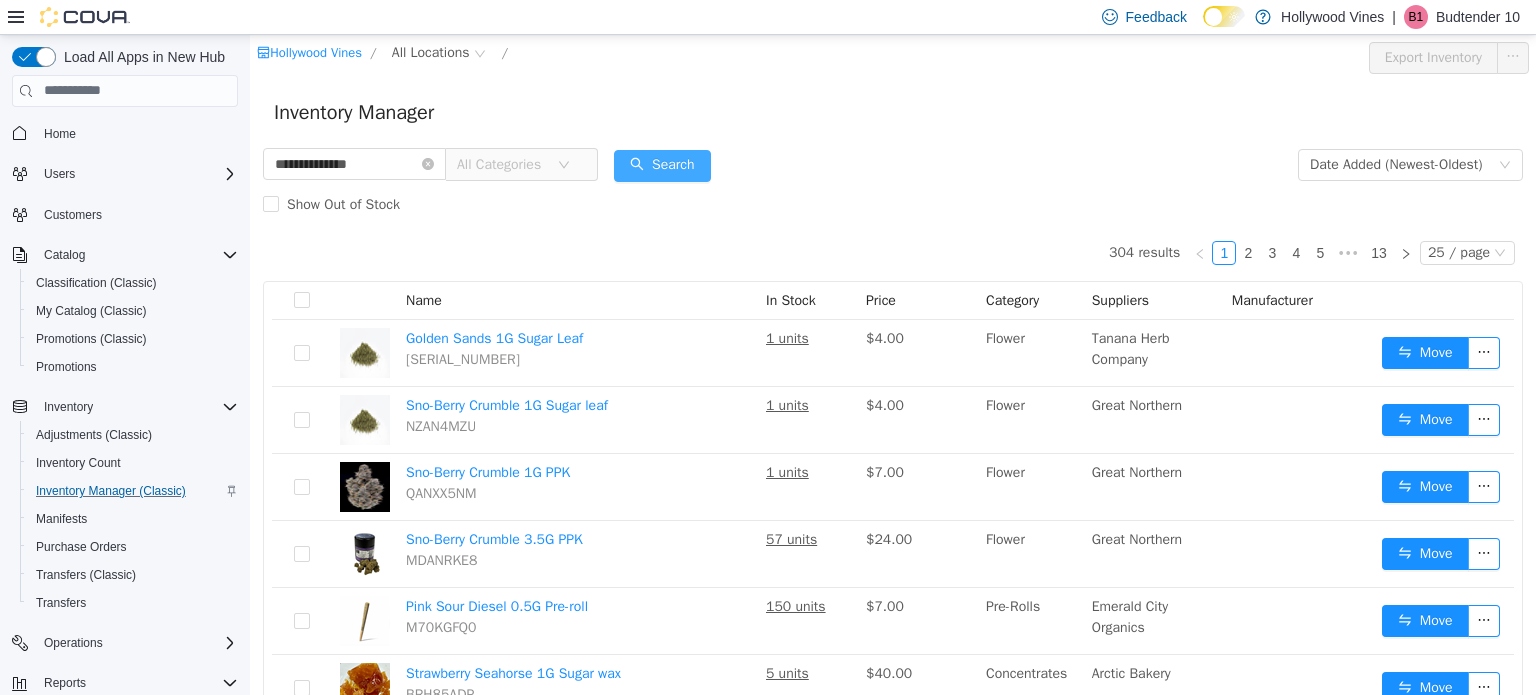 click on "Search" at bounding box center [662, 165] 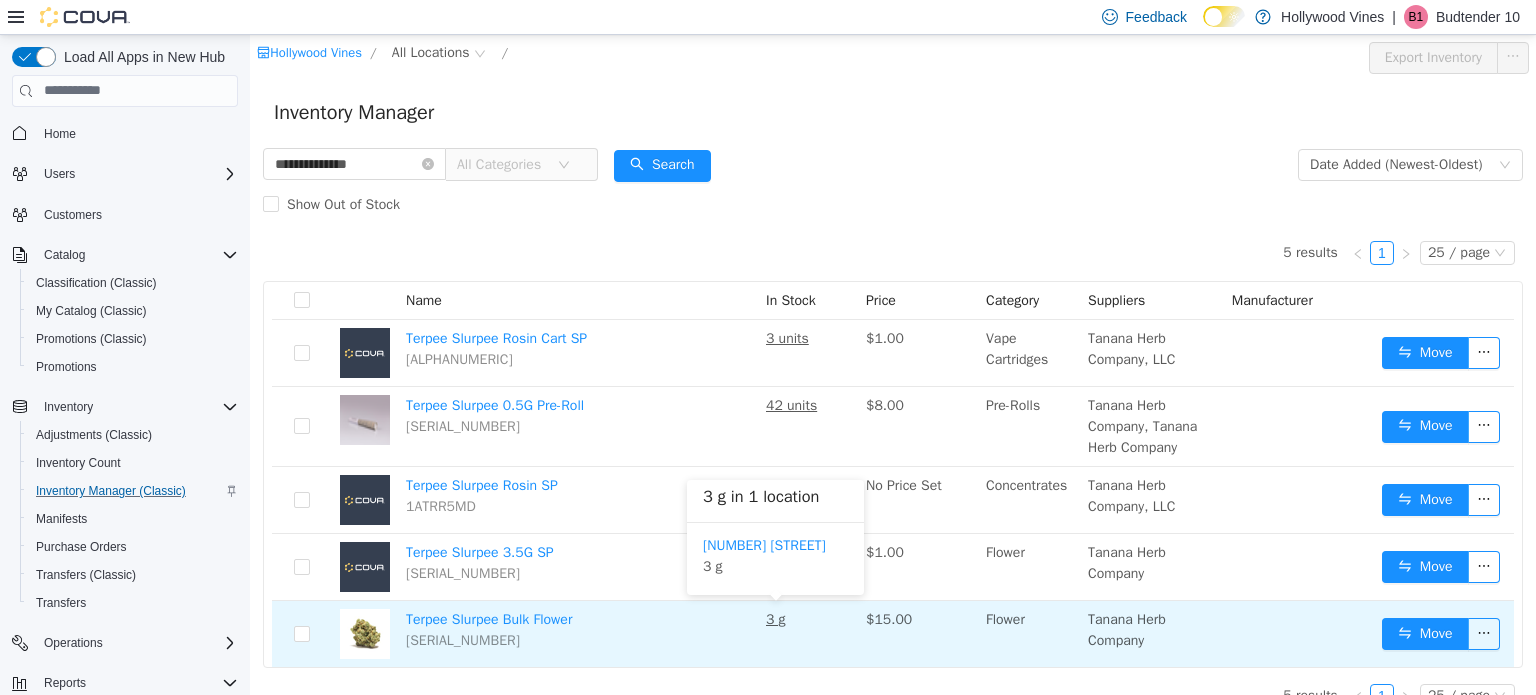 click on "3 g" at bounding box center (776, 618) 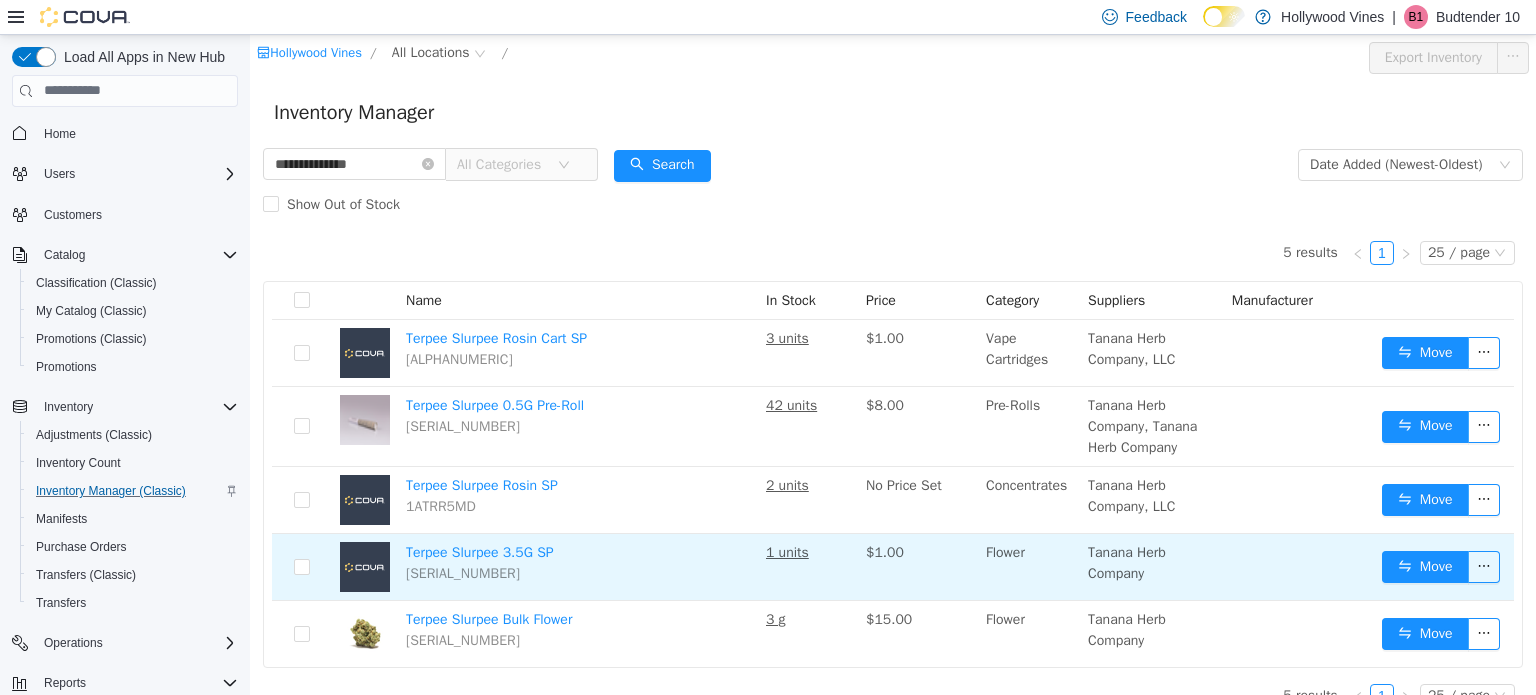 scroll, scrollTop: 28, scrollLeft: 0, axis: vertical 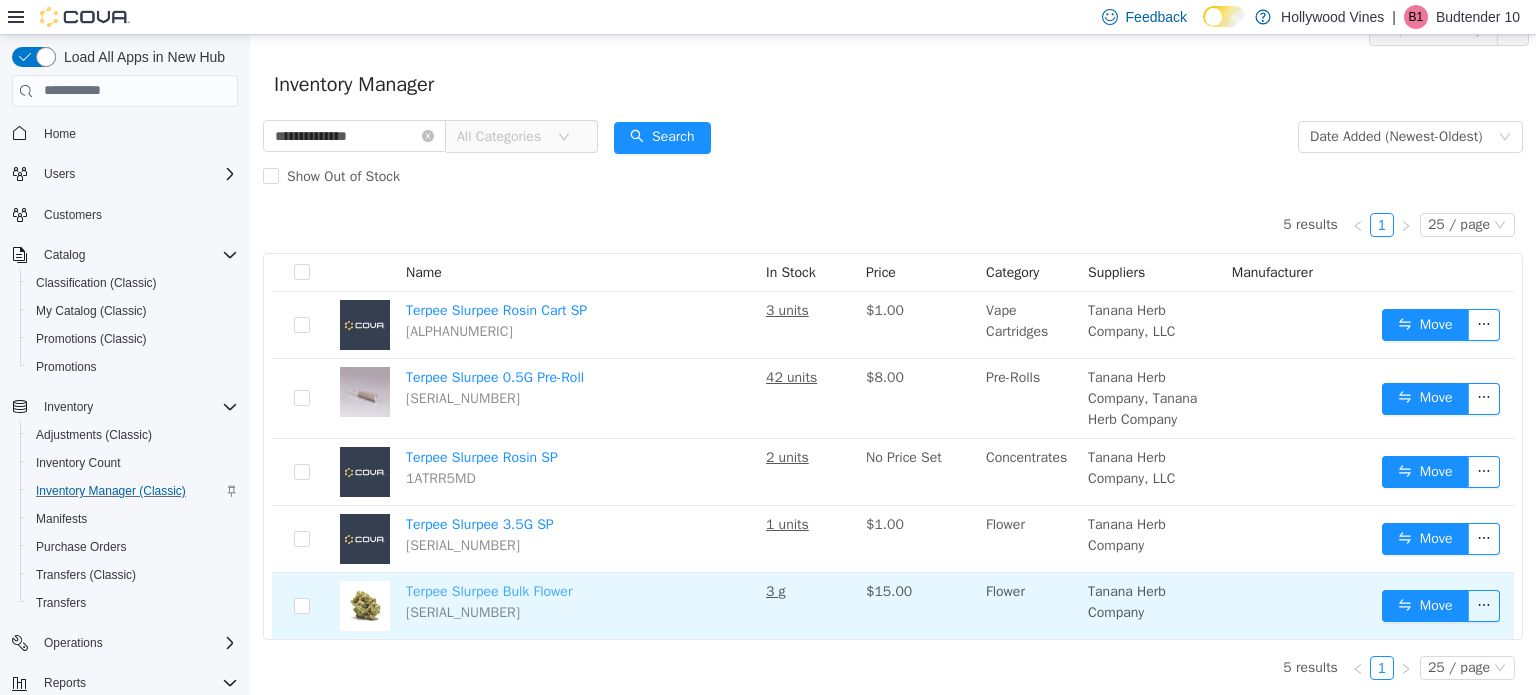 click on "Terpee Slurpee Bulk Flower" at bounding box center [489, 590] 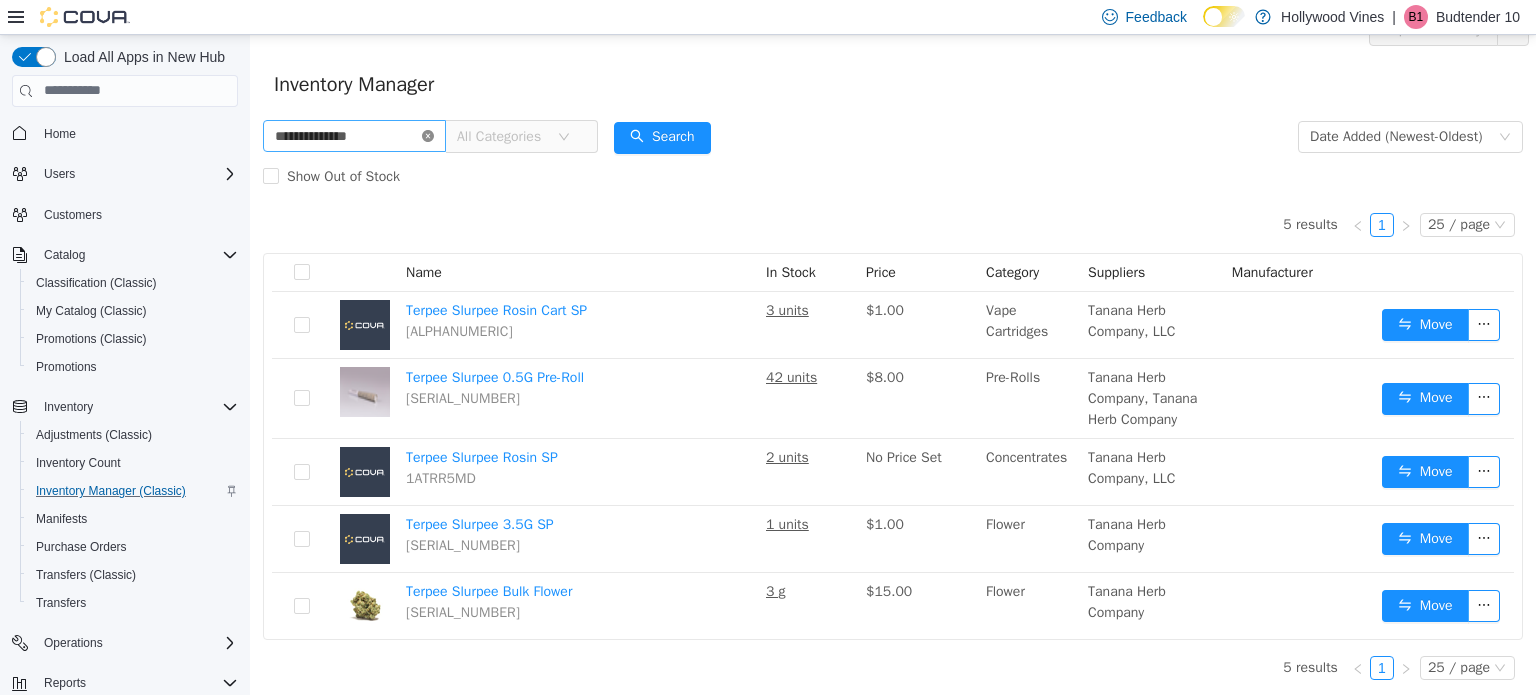 click 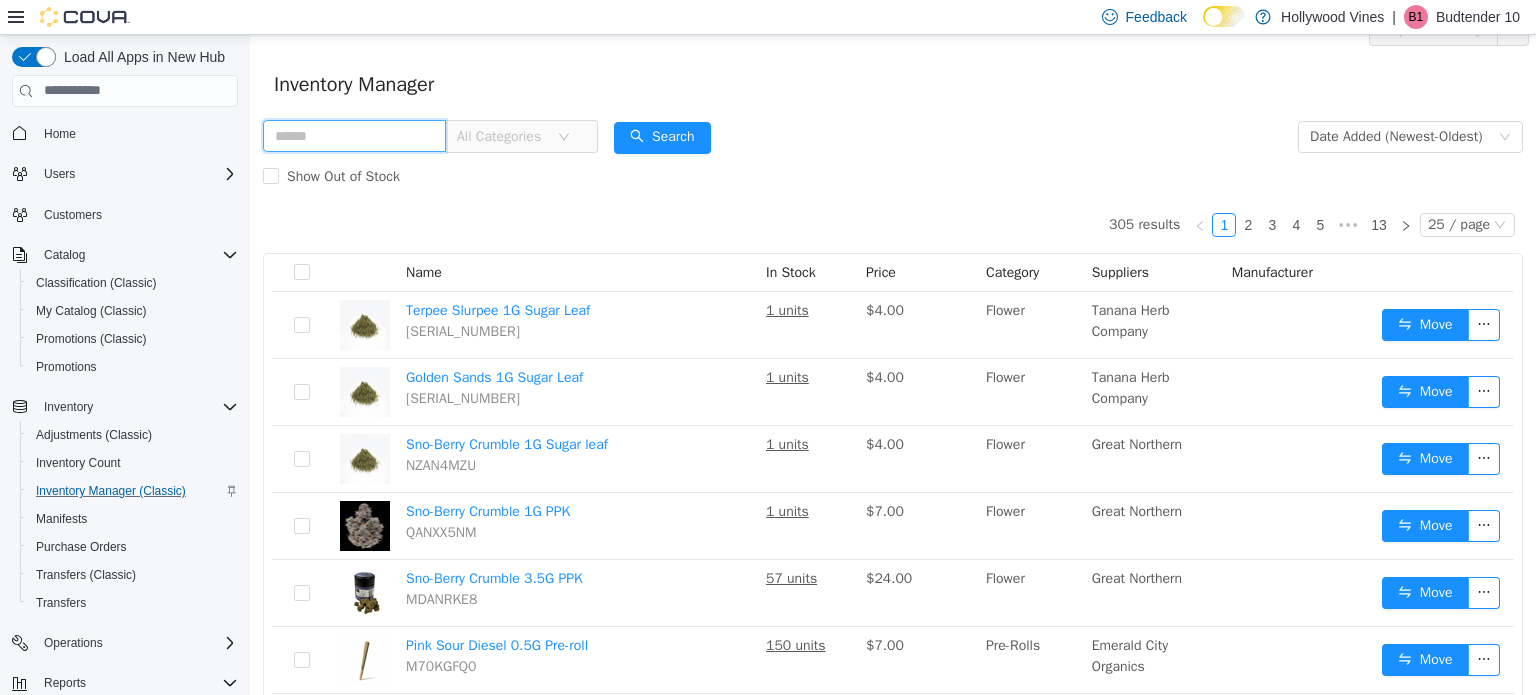 click at bounding box center [354, 135] 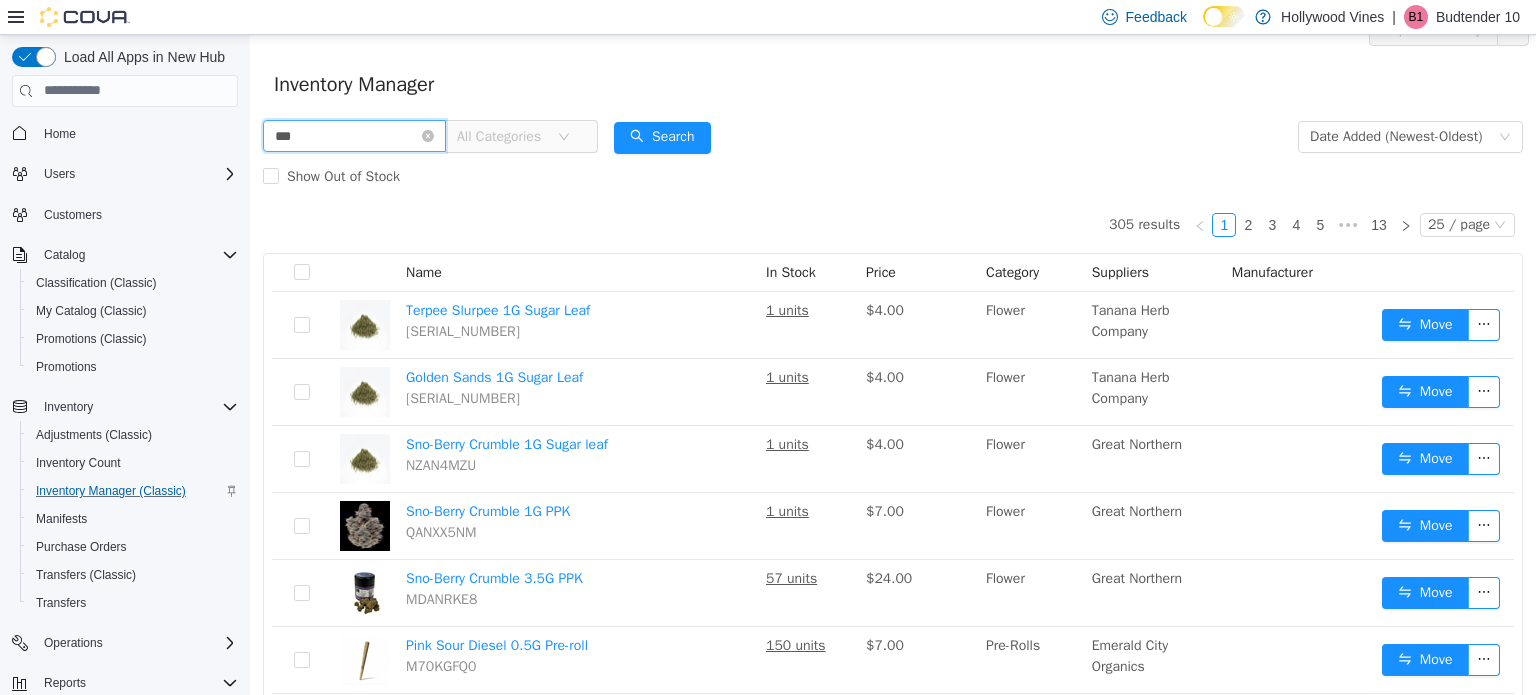 type on "***" 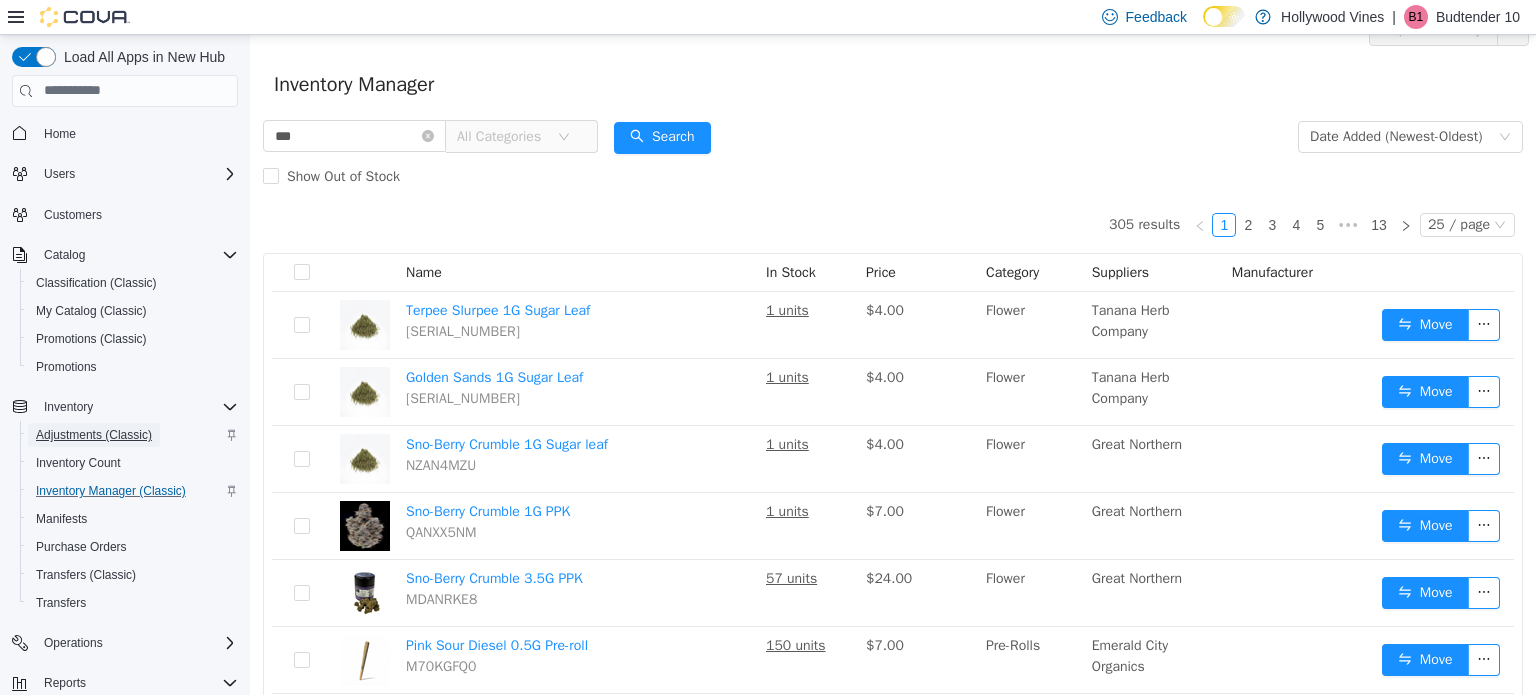 click on "Adjustments (Classic)" at bounding box center [94, 435] 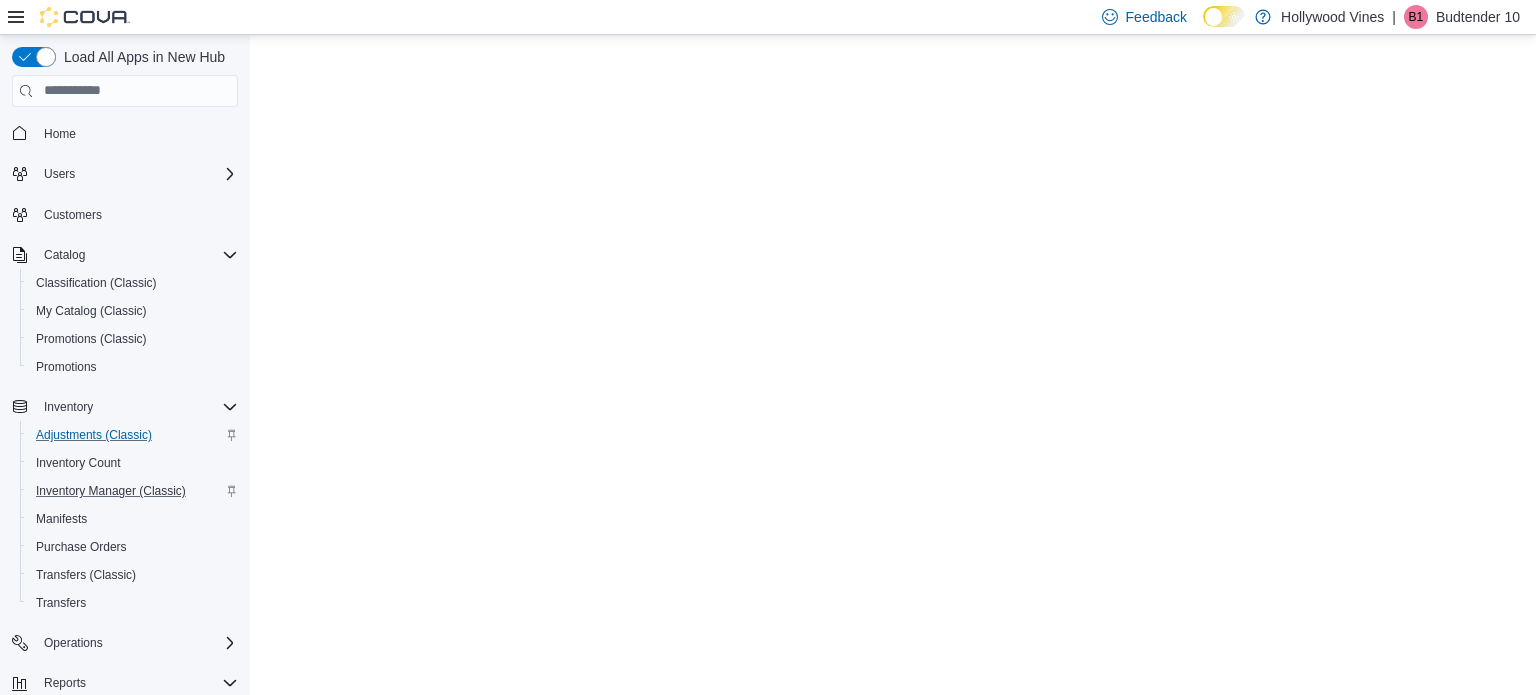 scroll, scrollTop: 0, scrollLeft: 0, axis: both 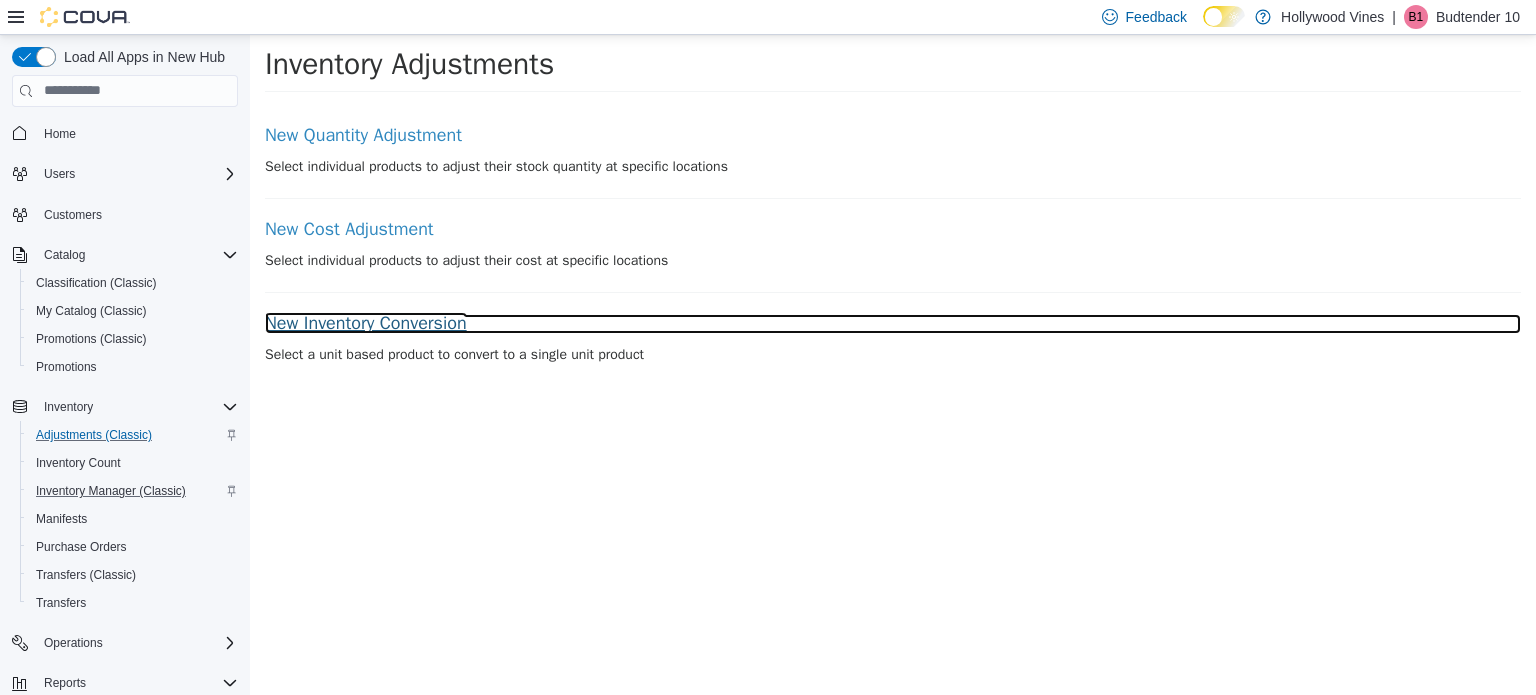 click on "New Inventory Conversion" at bounding box center [893, 323] 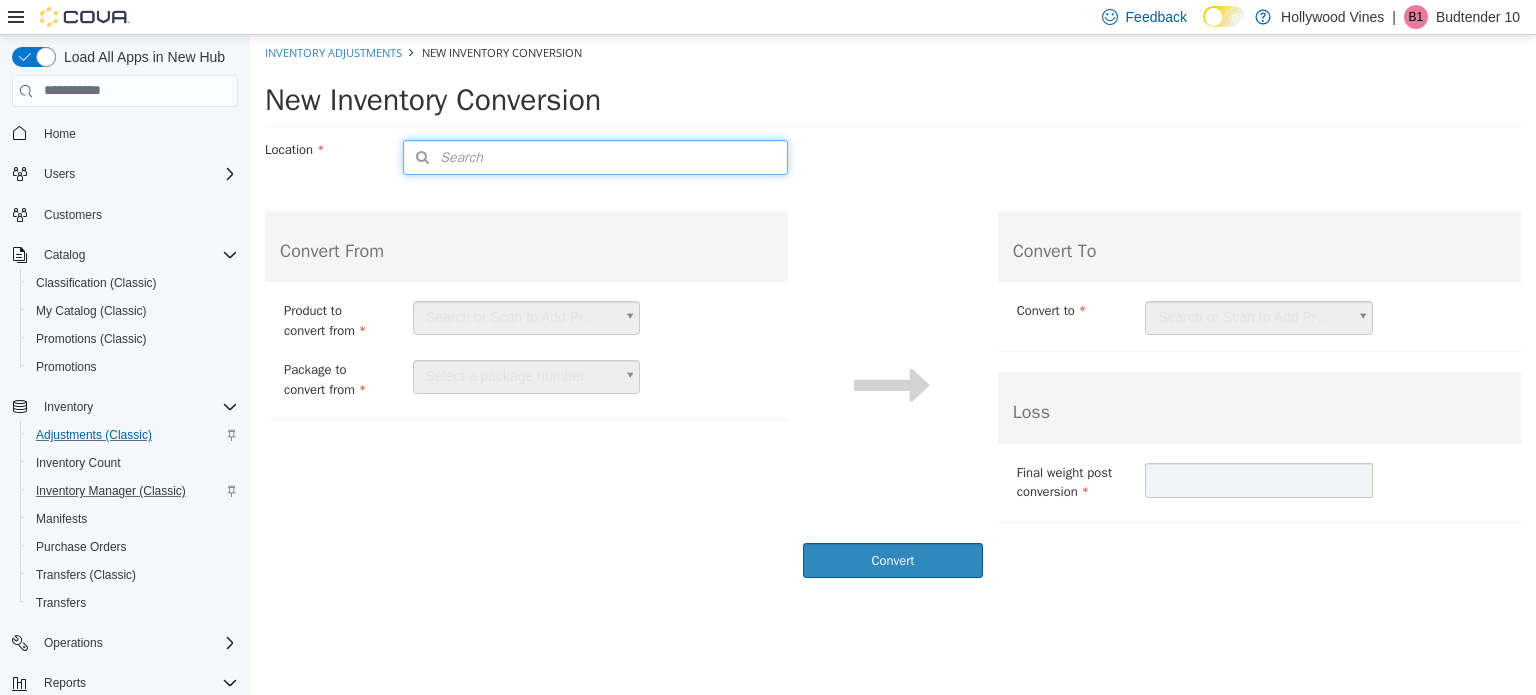 click on "Search" at bounding box center [595, 156] 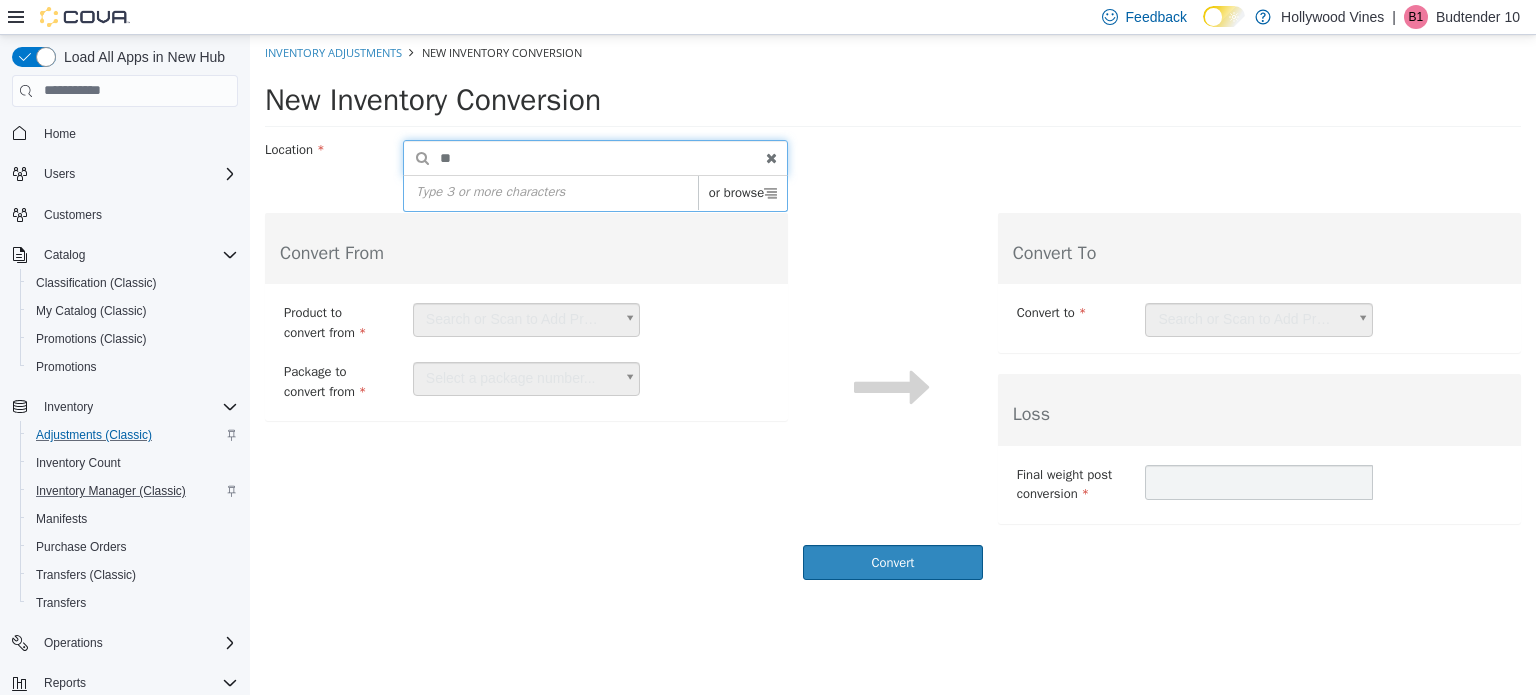 type on "*" 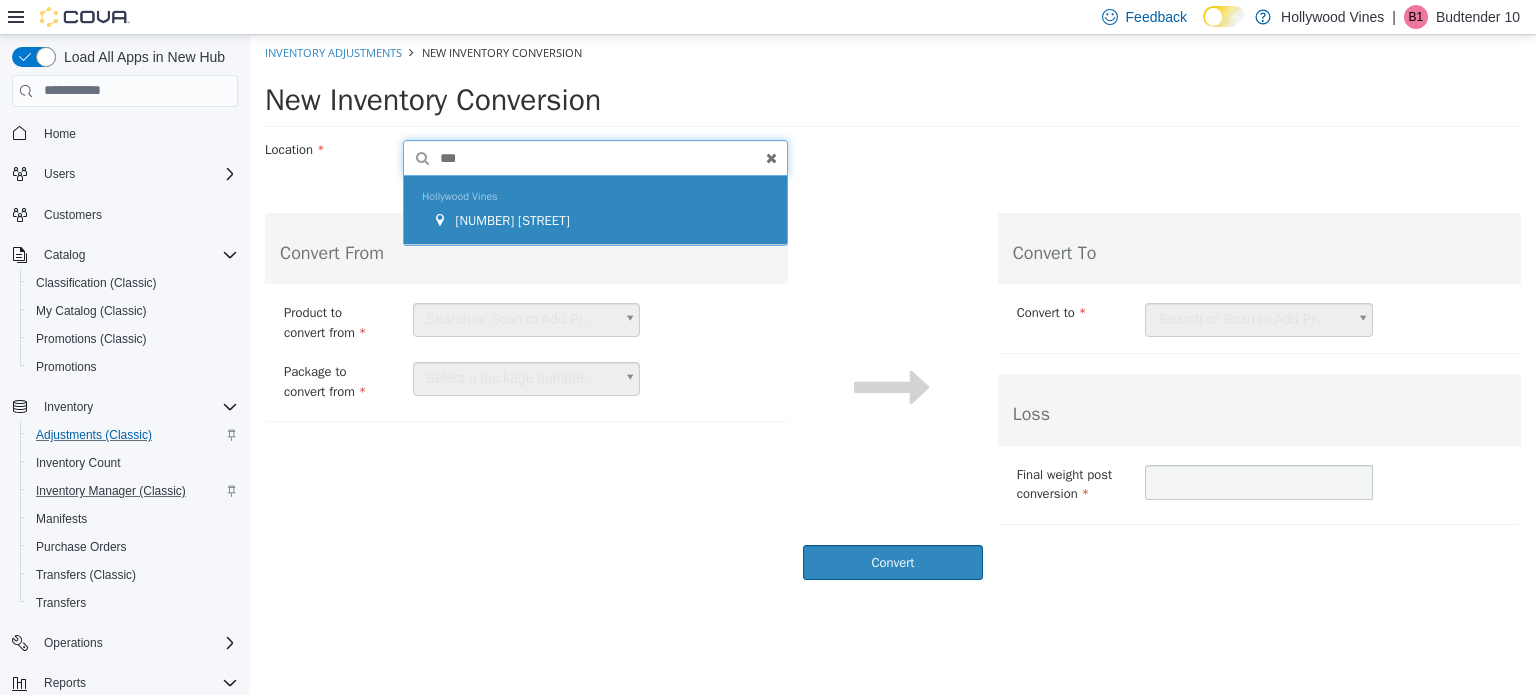 type on "***" 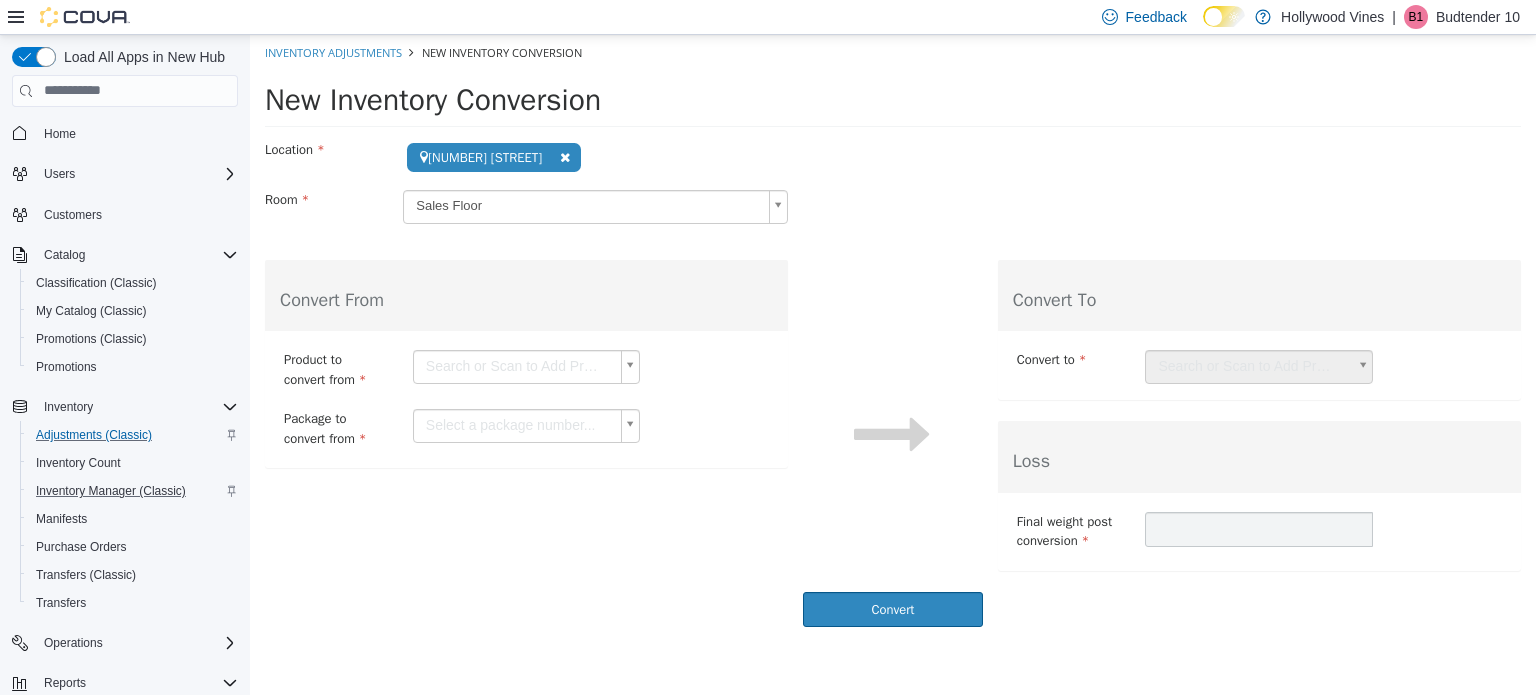 click on "**********" at bounding box center (893, 335) 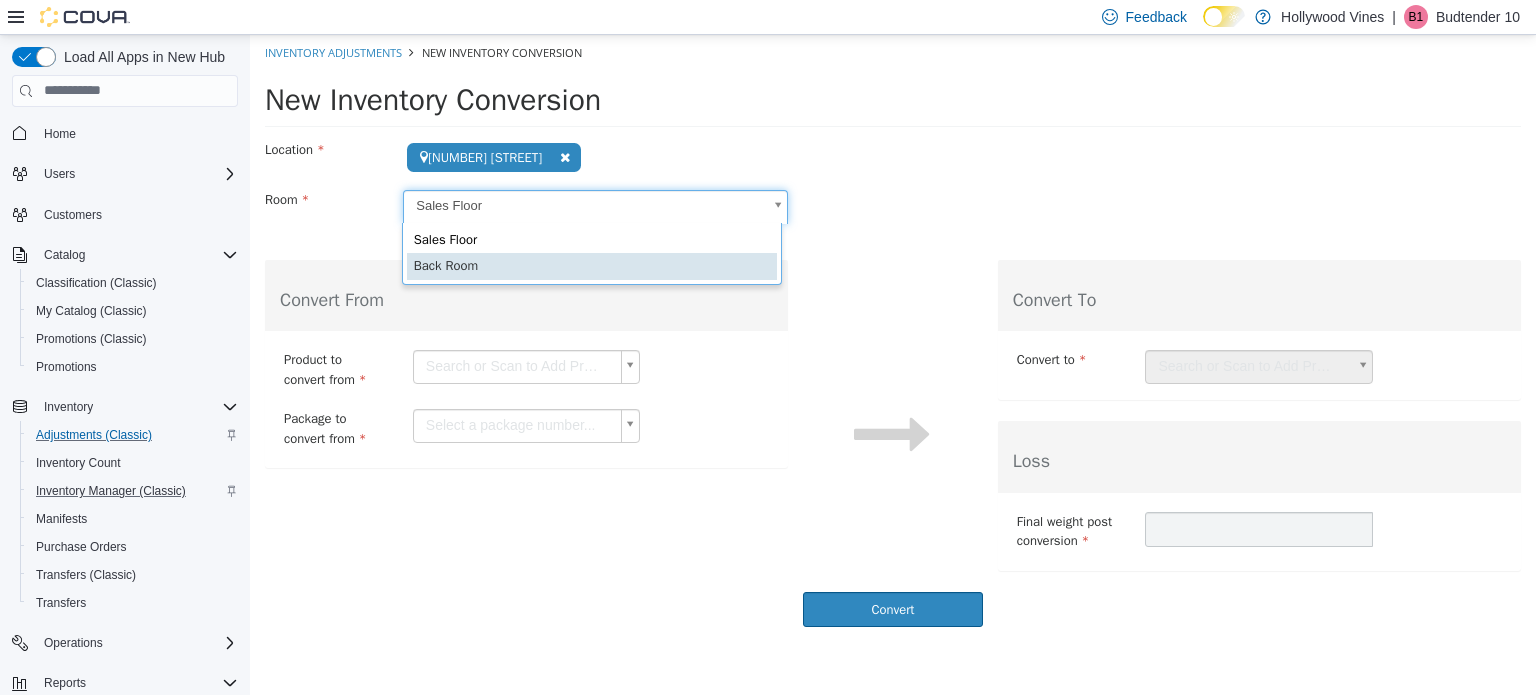 scroll, scrollTop: 0, scrollLeft: 5, axis: horizontal 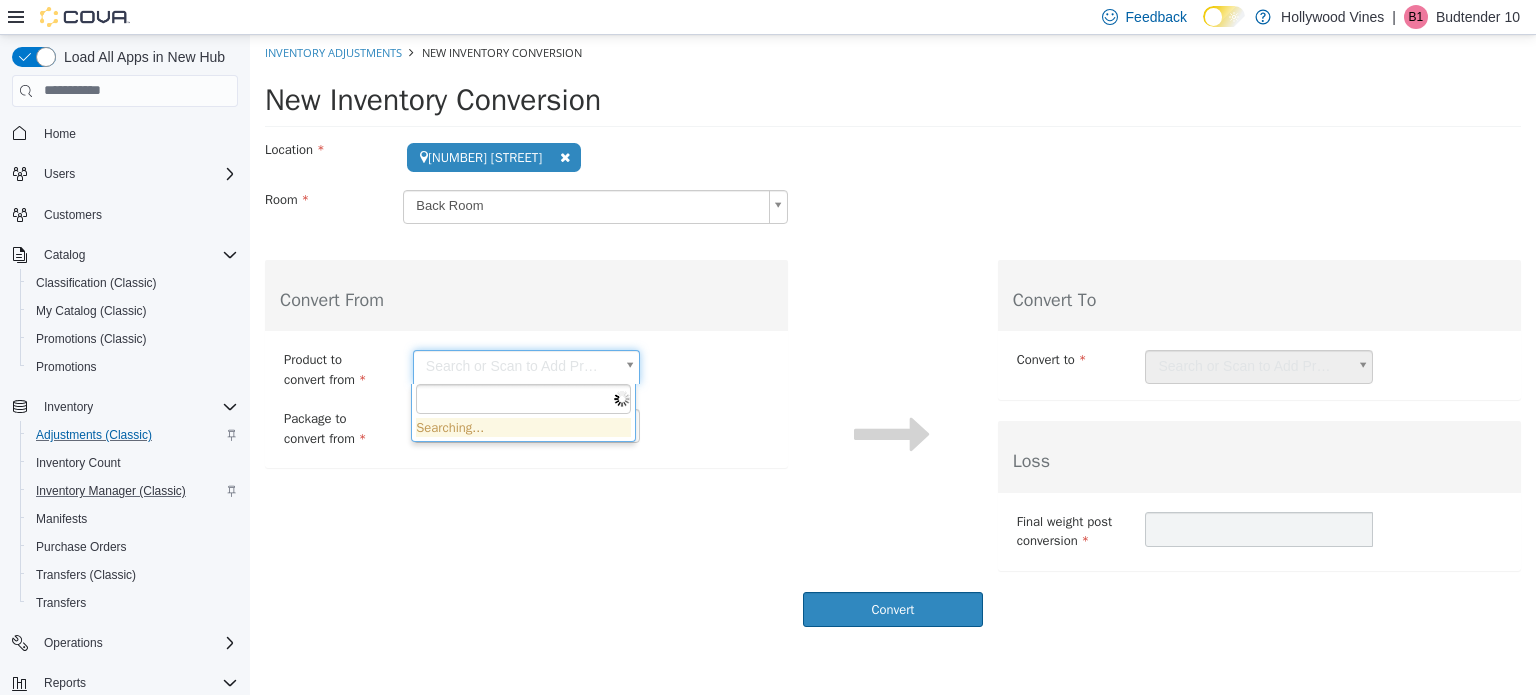 click on "**********" at bounding box center (893, 335) 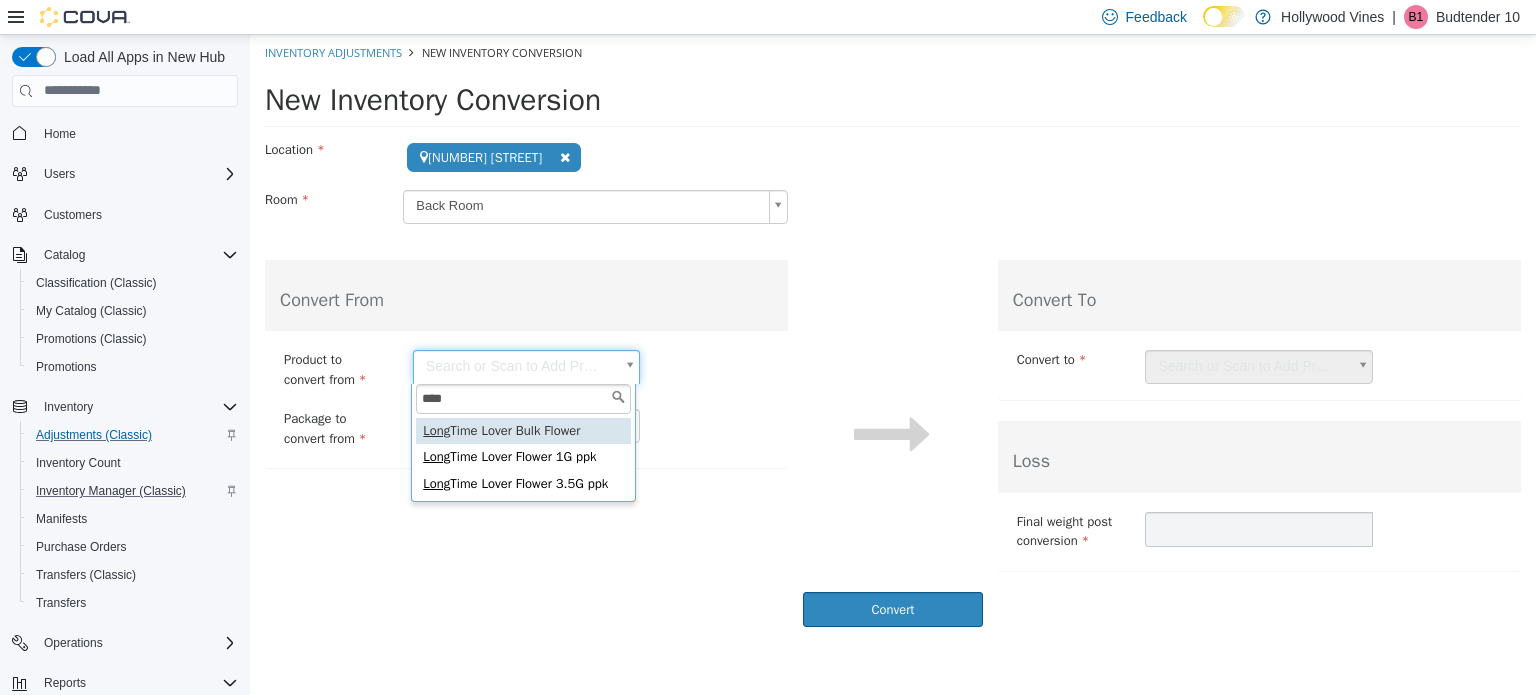 type on "****" 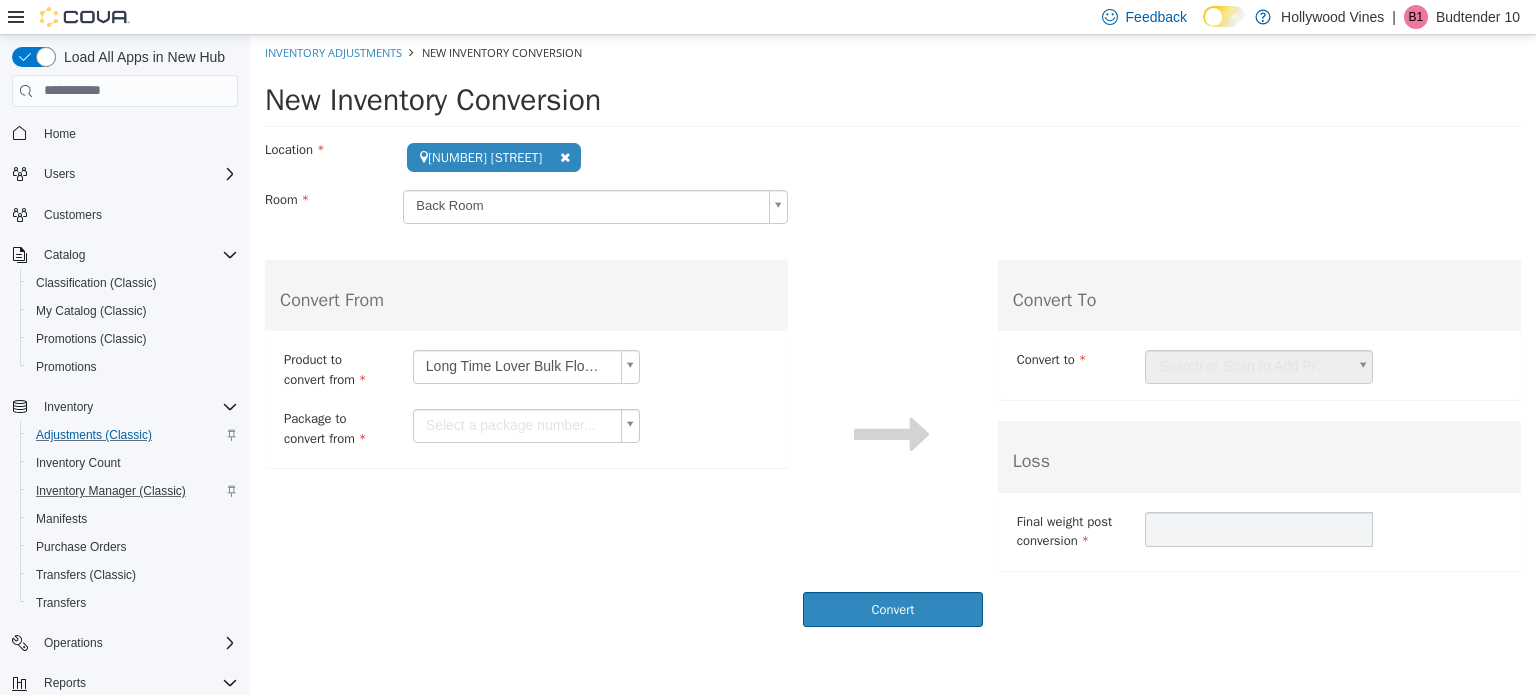 click on "**********" at bounding box center (893, 335) 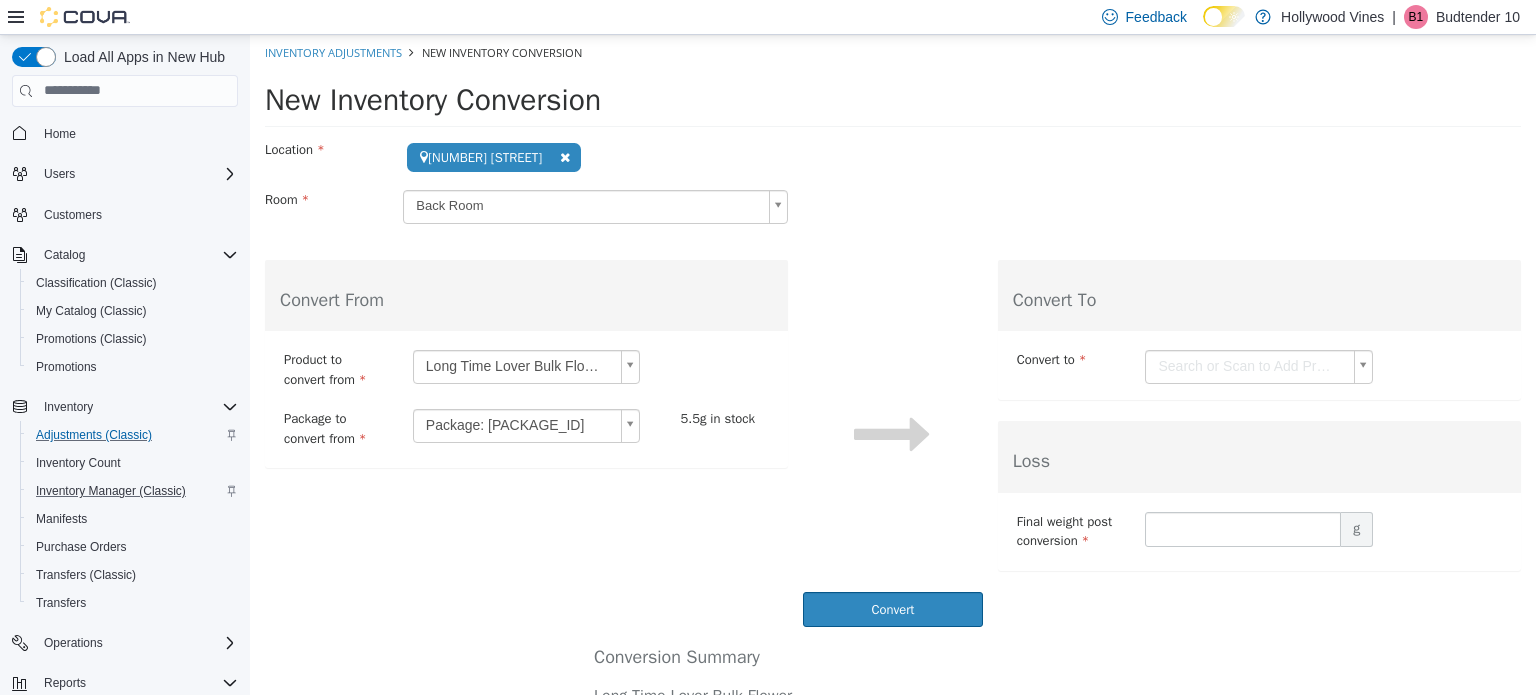 click on "**********" at bounding box center (893, 450) 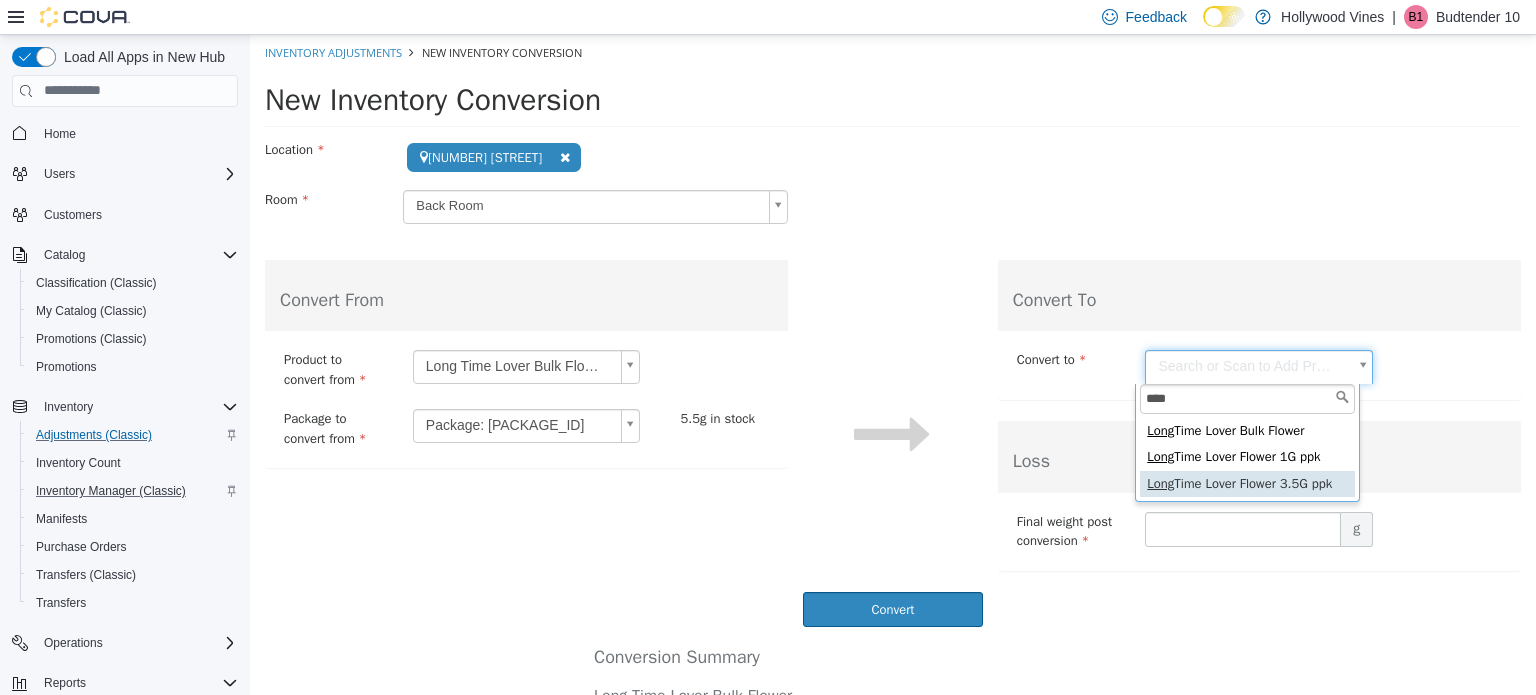 type on "****" 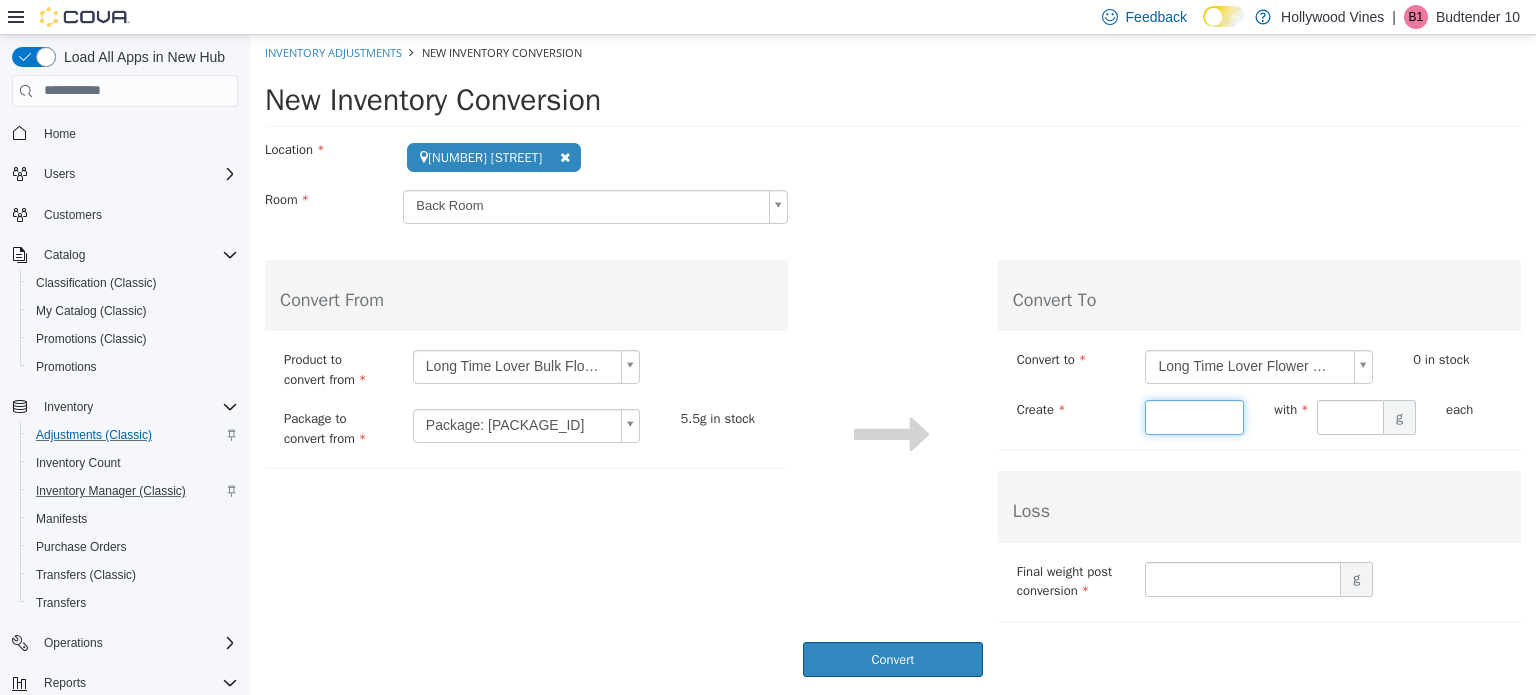 click at bounding box center [1194, 416] 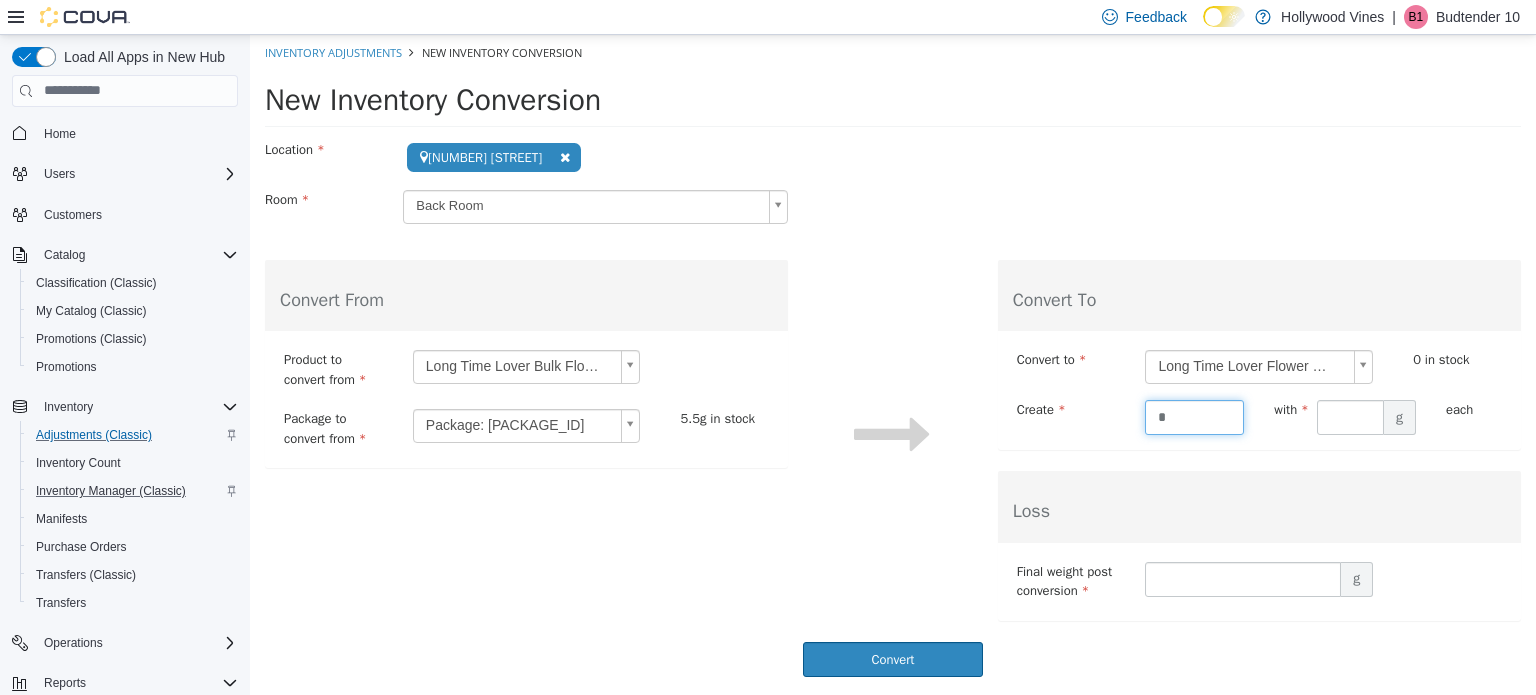 type on "*" 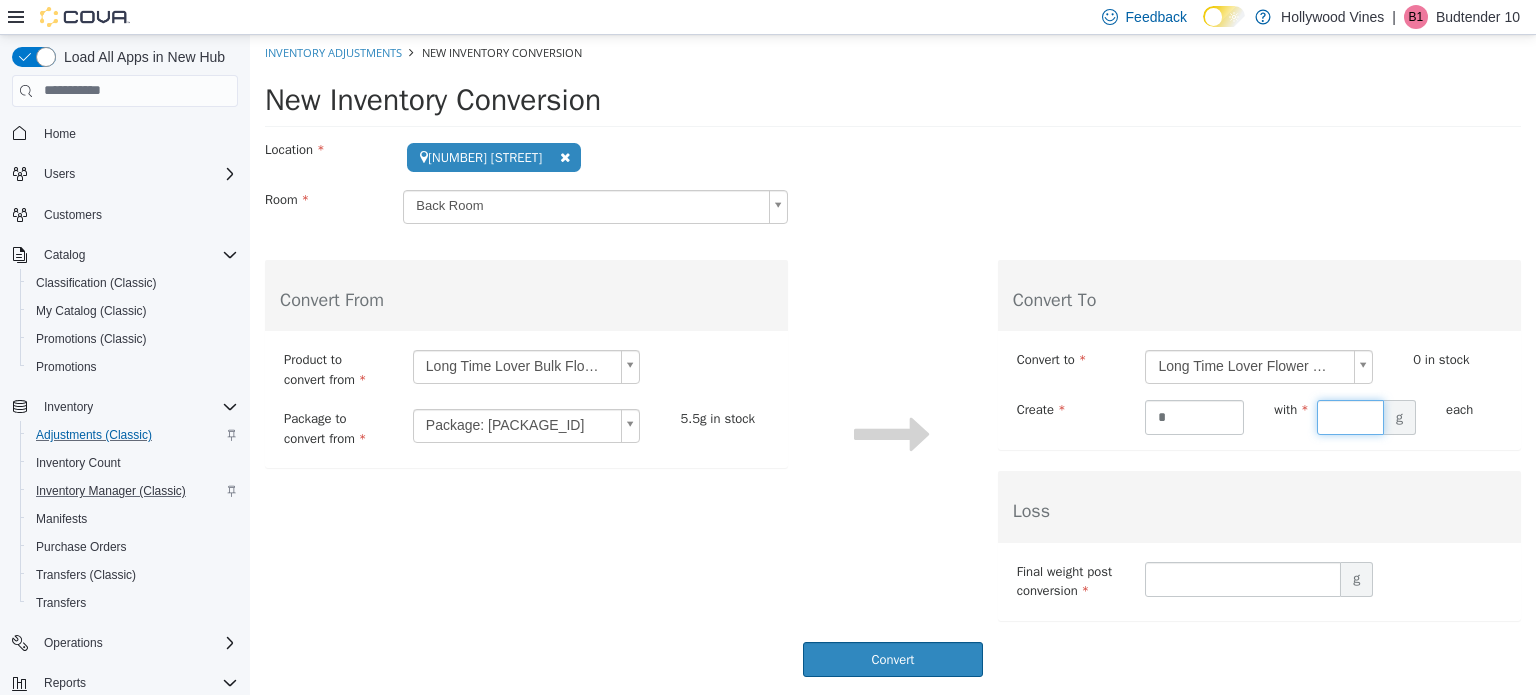 click at bounding box center (1350, 416) 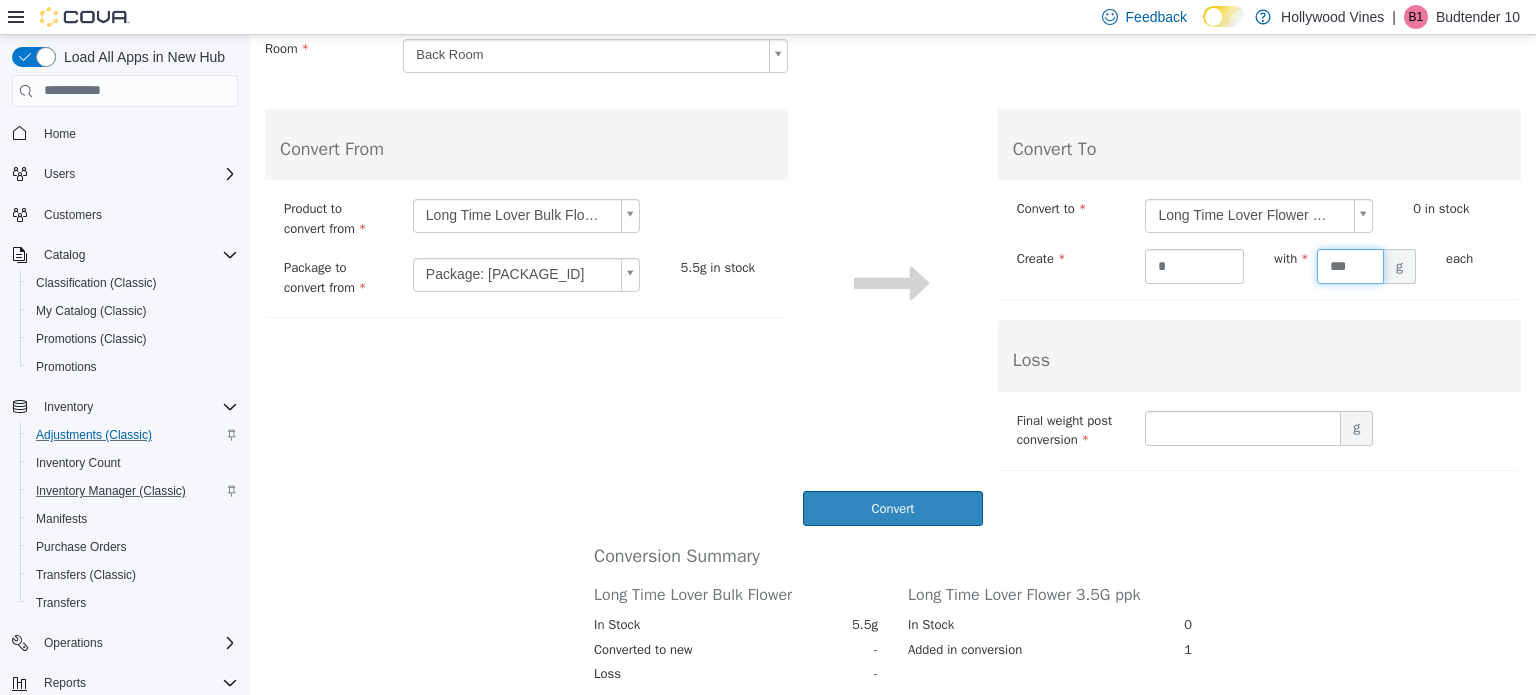 scroll, scrollTop: 155, scrollLeft: 0, axis: vertical 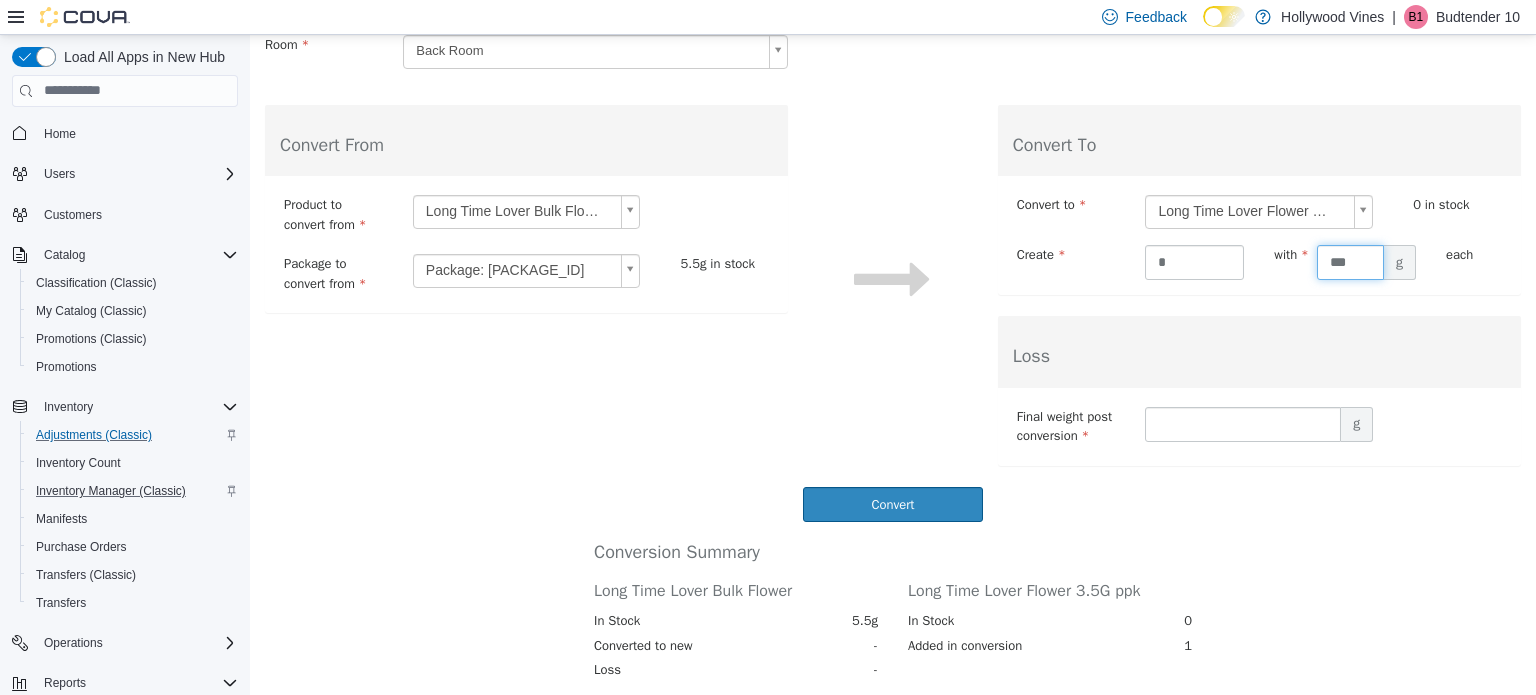 type on "***" 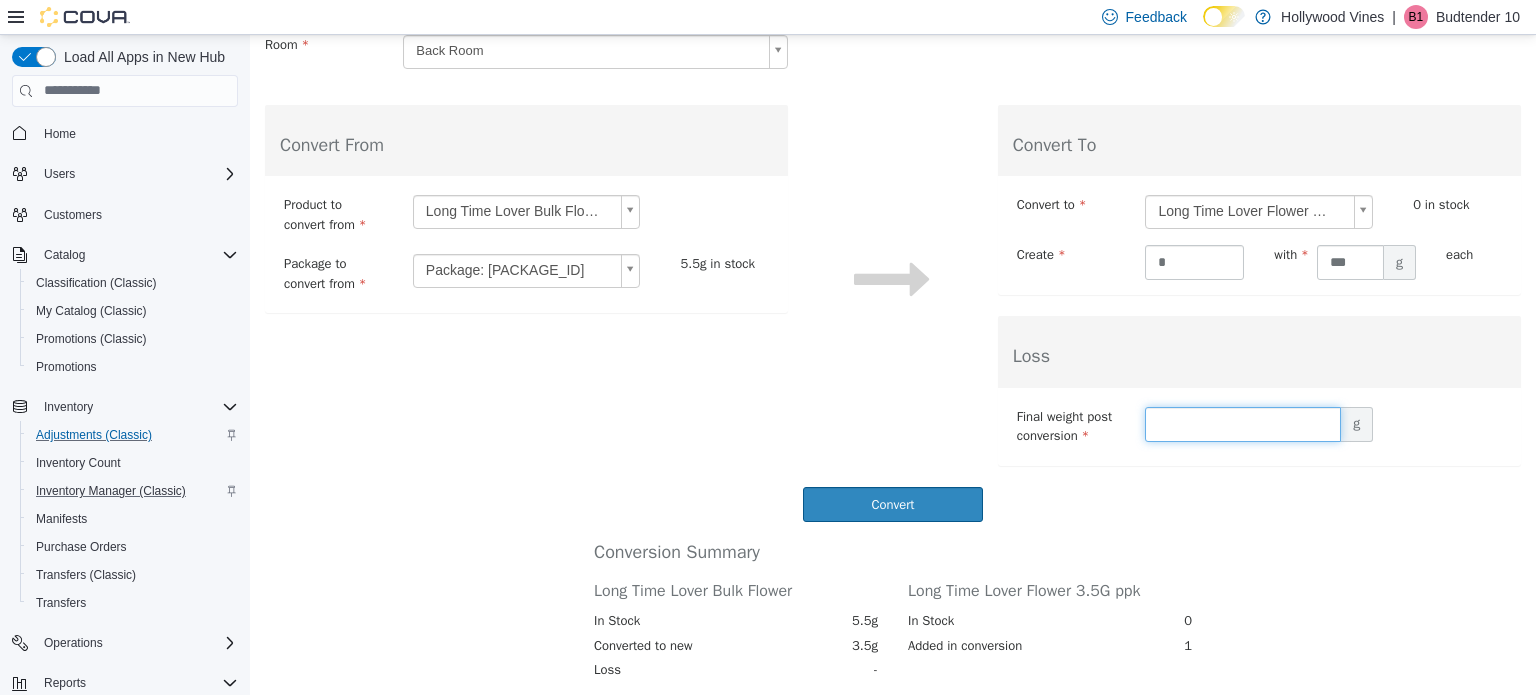 click at bounding box center [1243, 423] 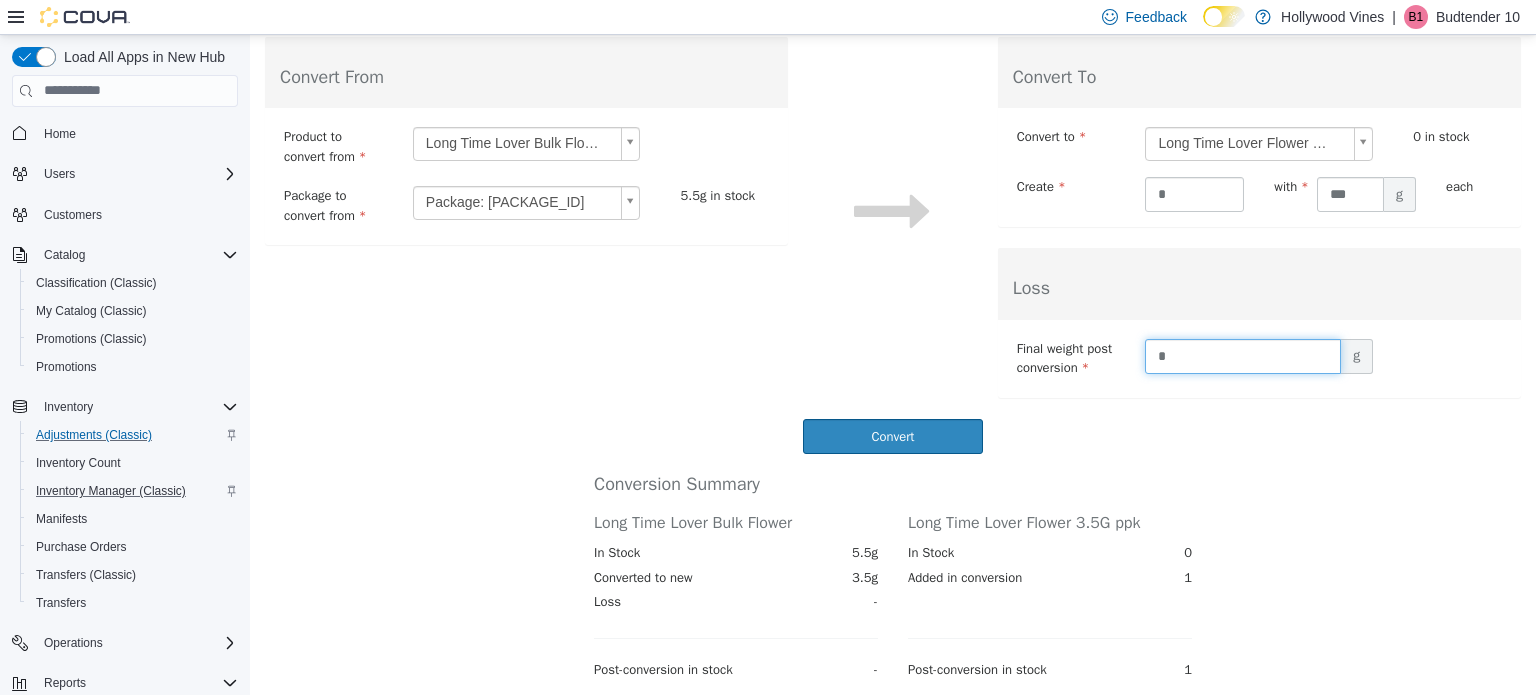 scroll, scrollTop: 241, scrollLeft: 0, axis: vertical 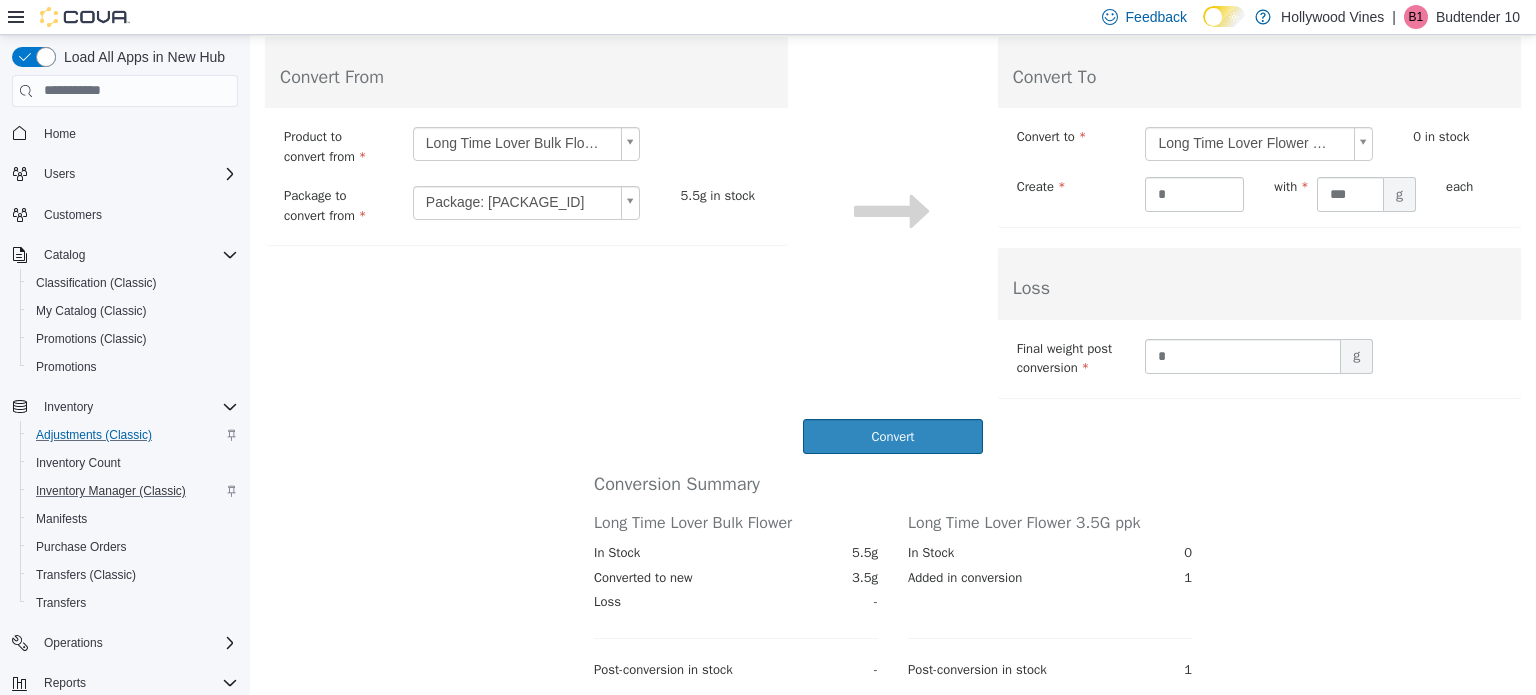 click on "**********" at bounding box center [1259, 216] 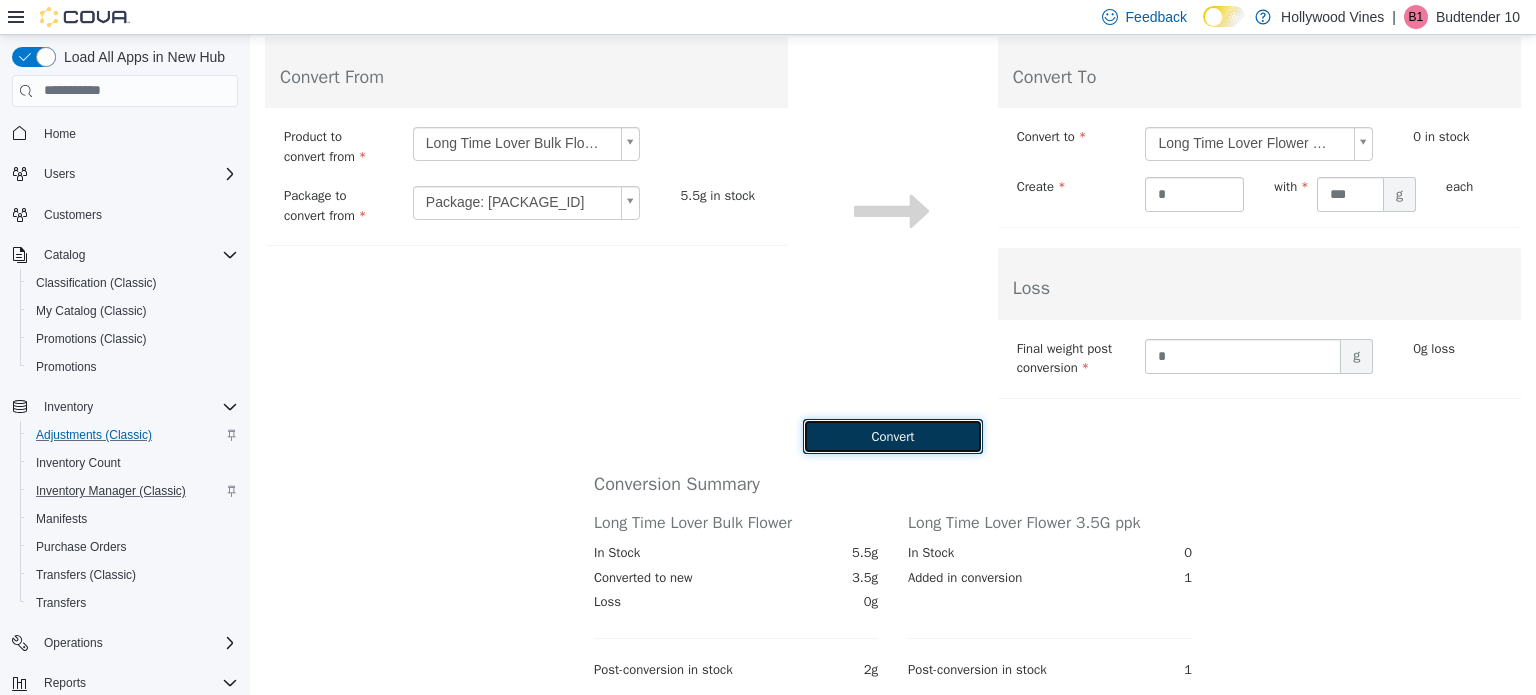 click on "Convert" at bounding box center (892, 435) 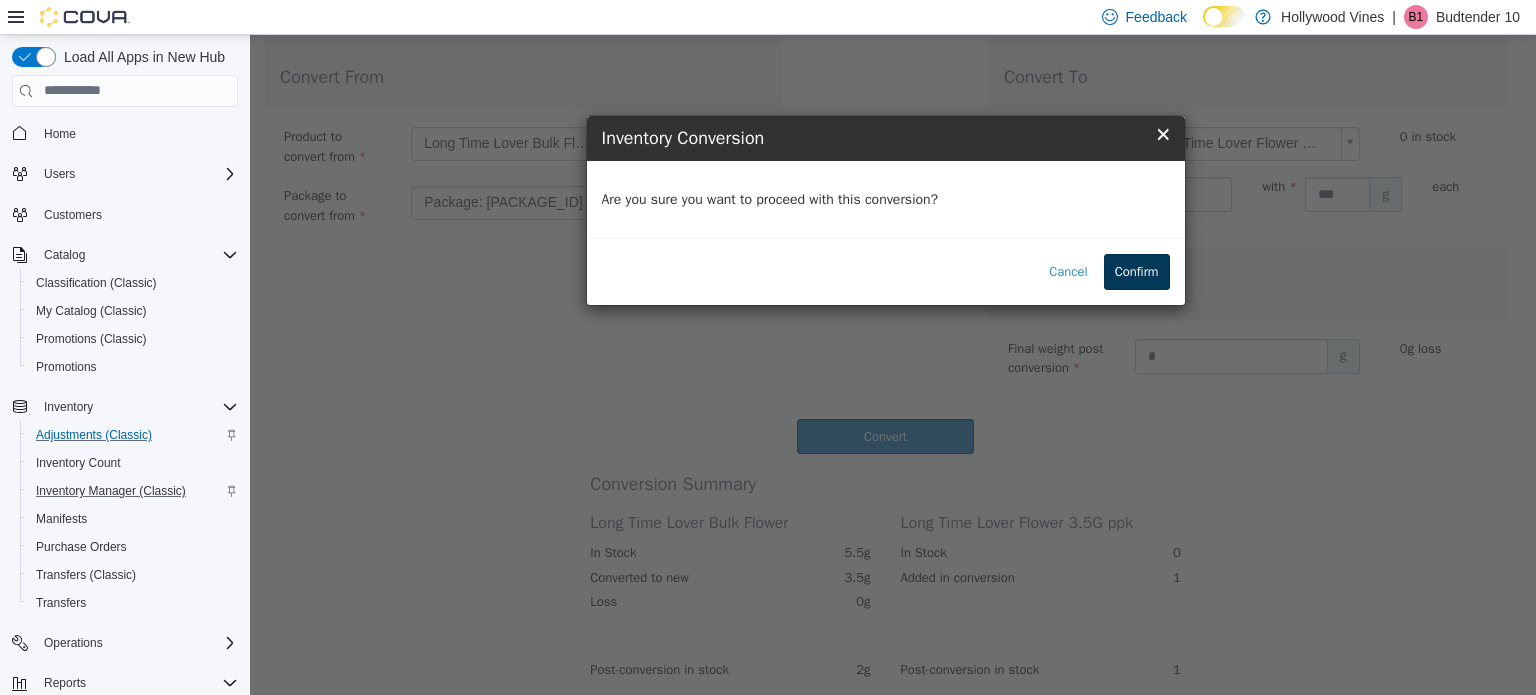 click on "Confirm" at bounding box center (1137, 271) 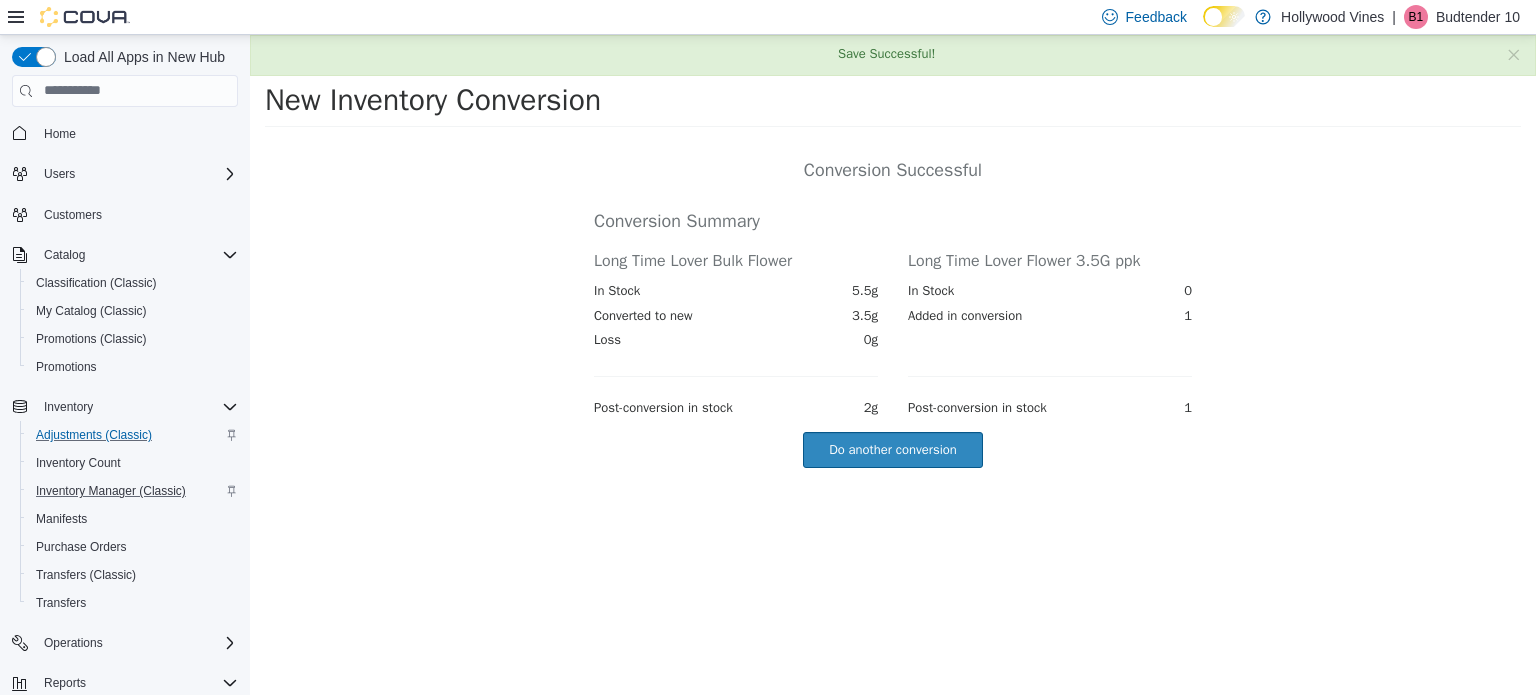 scroll, scrollTop: 0, scrollLeft: 0, axis: both 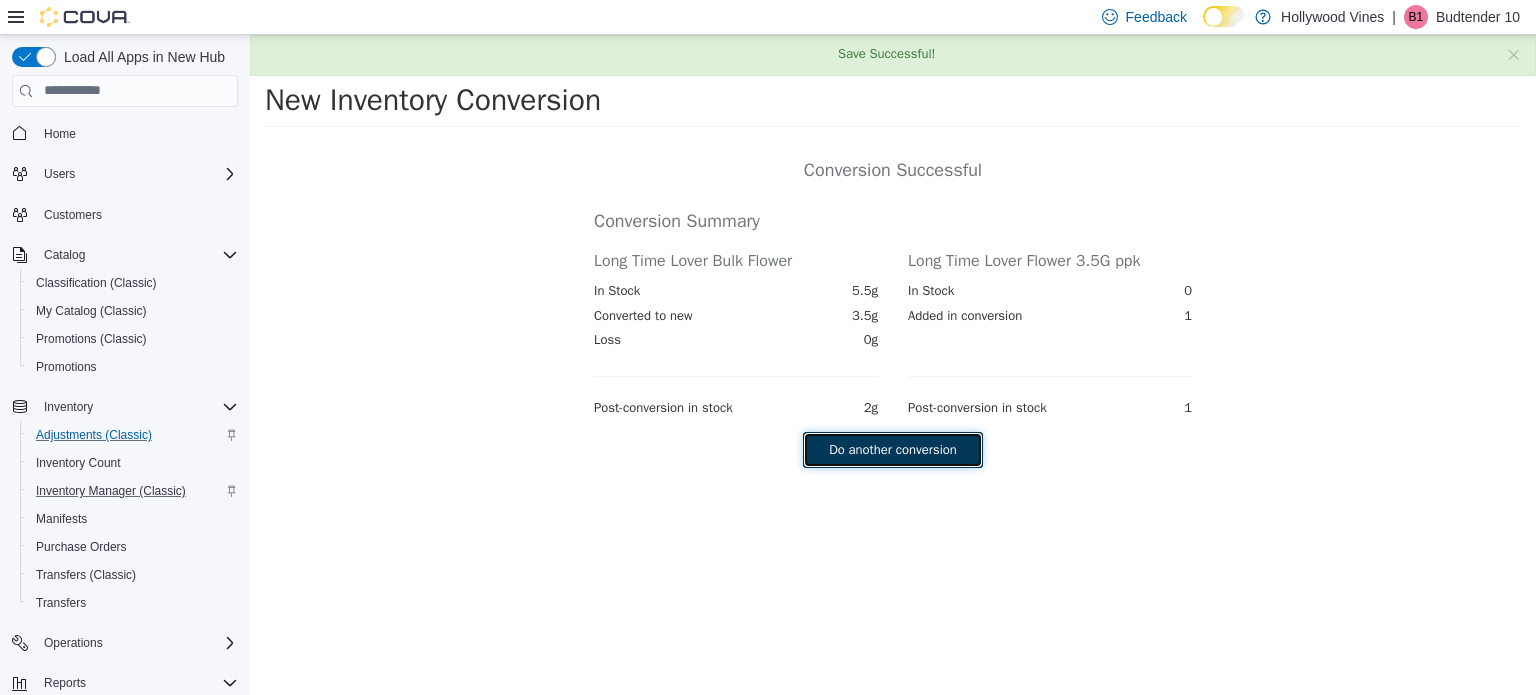 click on "Do another conversion" at bounding box center (892, 449) 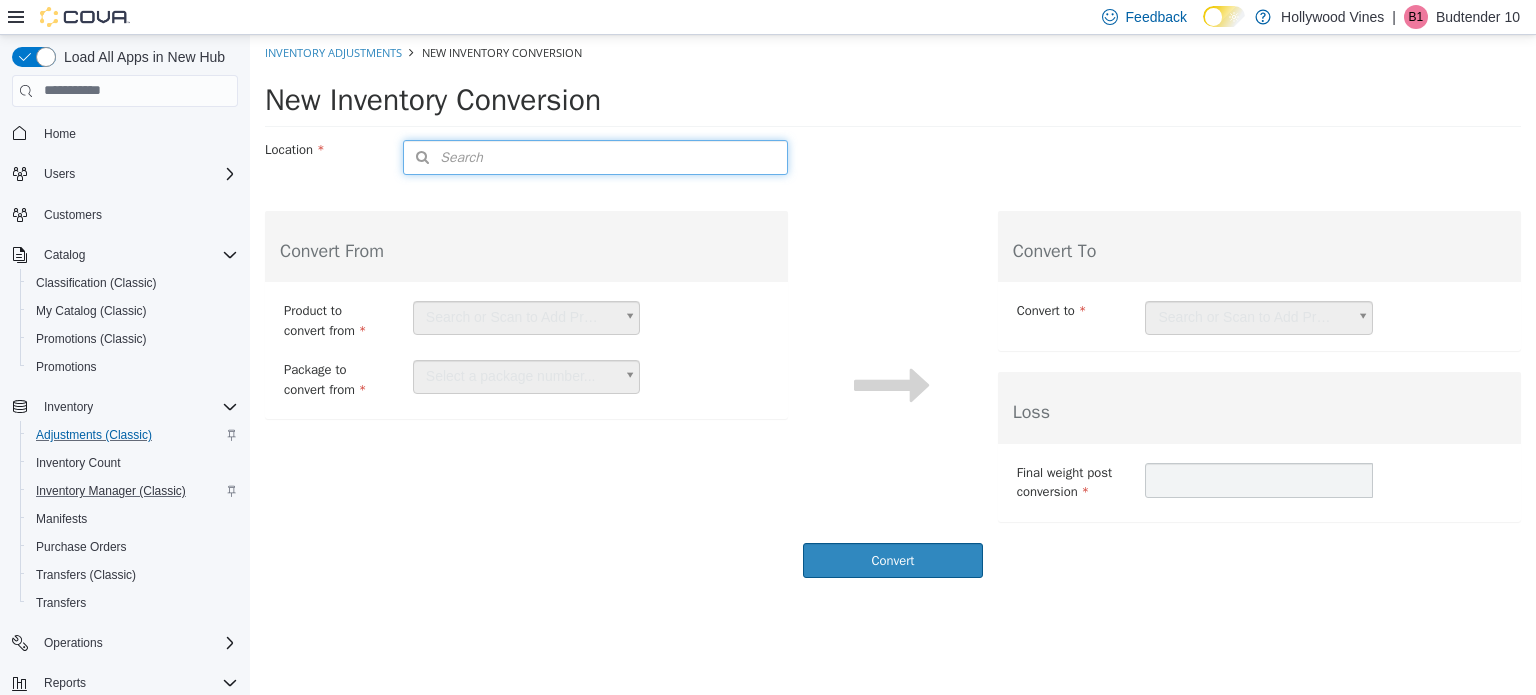 click on "Search" at bounding box center [595, 156] 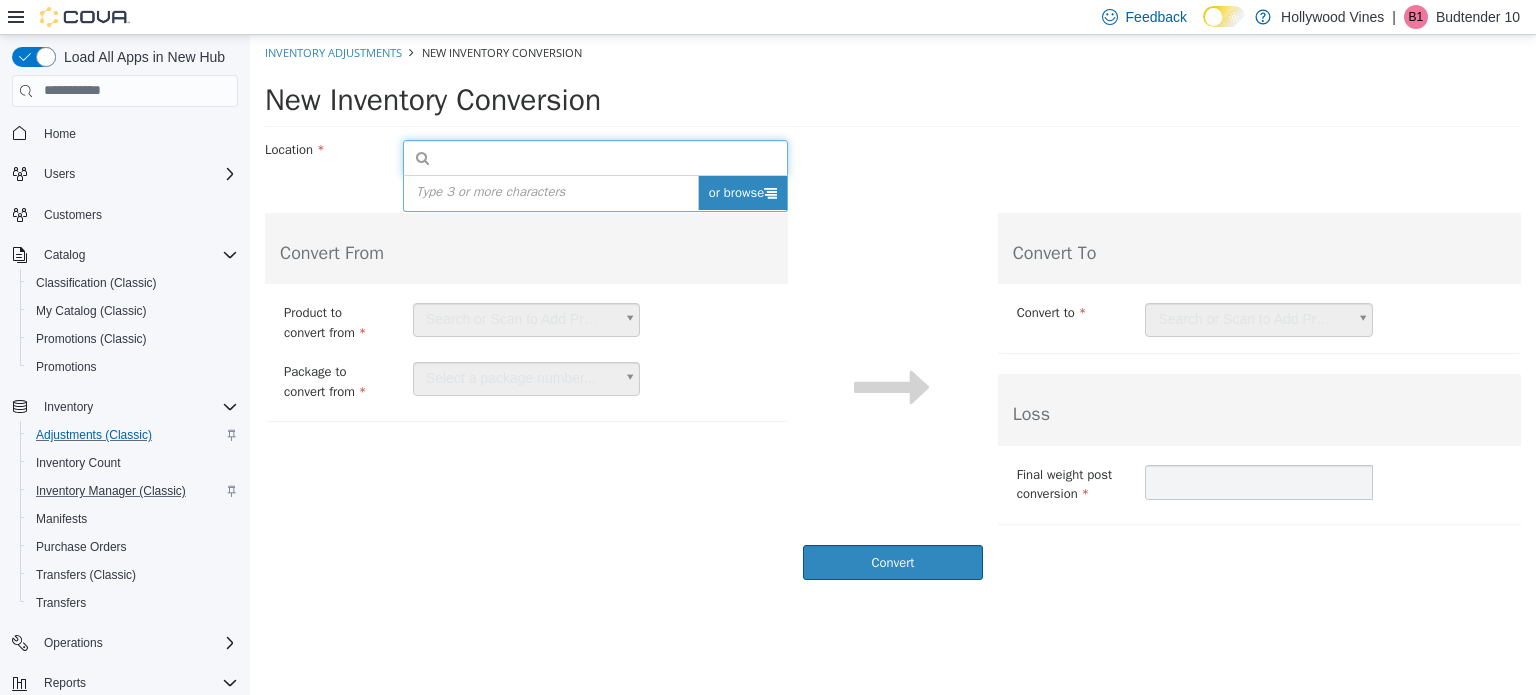 click on "or browse" at bounding box center [743, 192] 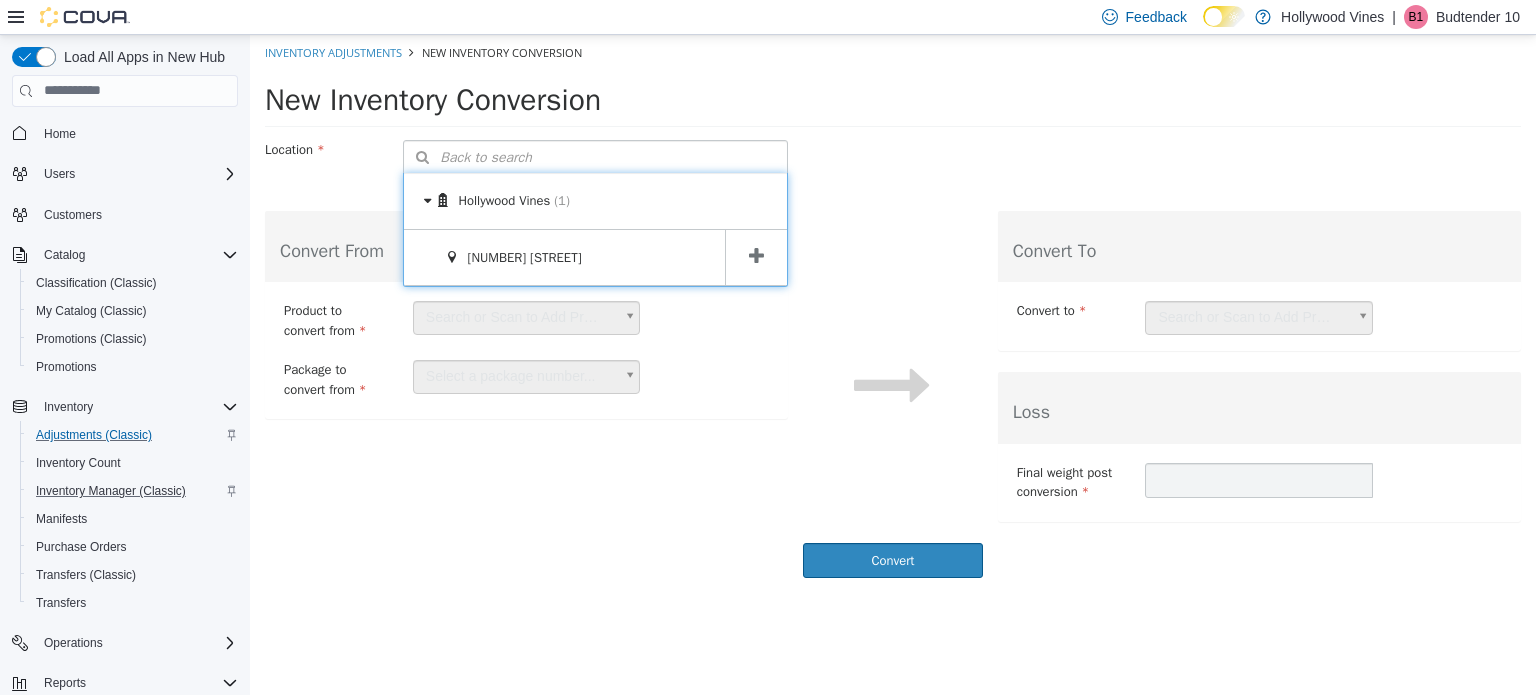 drag, startPoint x: 746, startPoint y: 255, endPoint x: 771, endPoint y: 253, distance: 25.079872 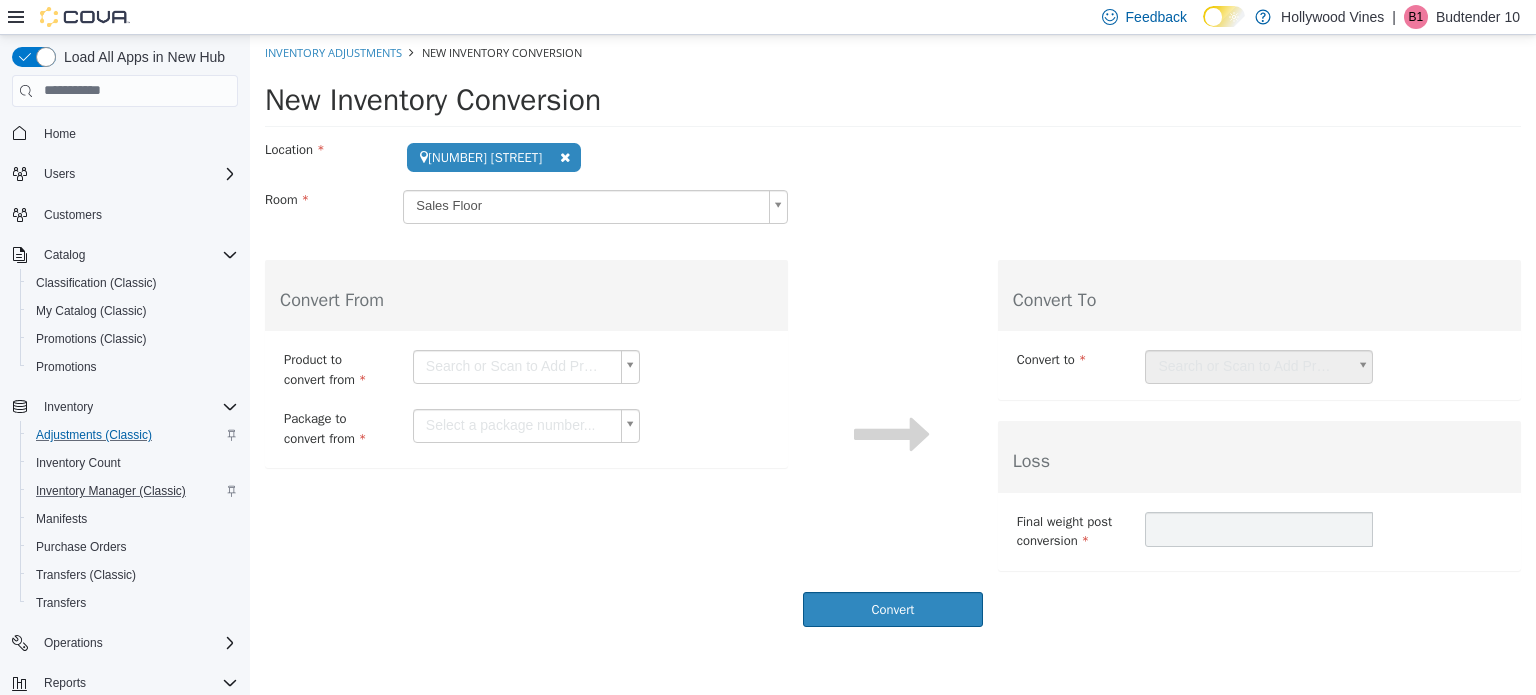 click on "**********" at bounding box center (893, 335) 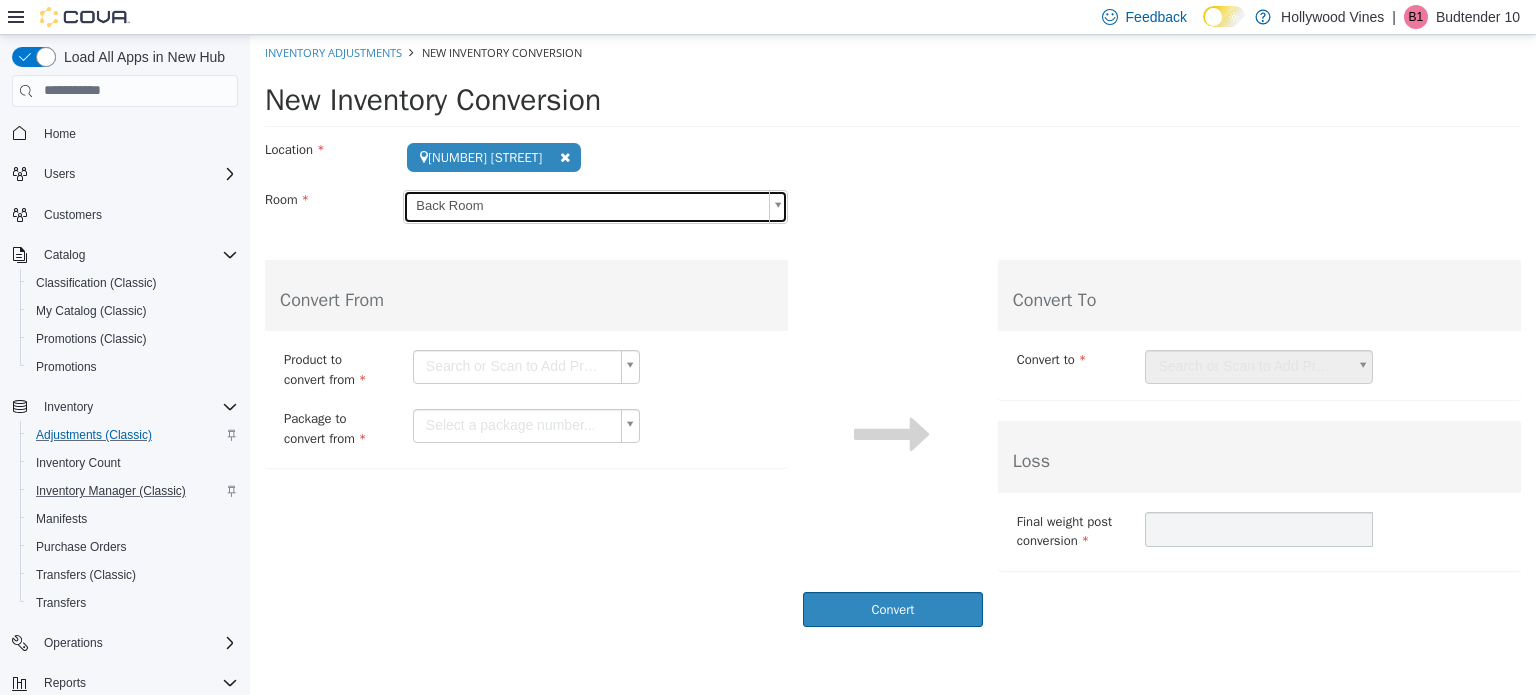 scroll, scrollTop: 0, scrollLeft: 0, axis: both 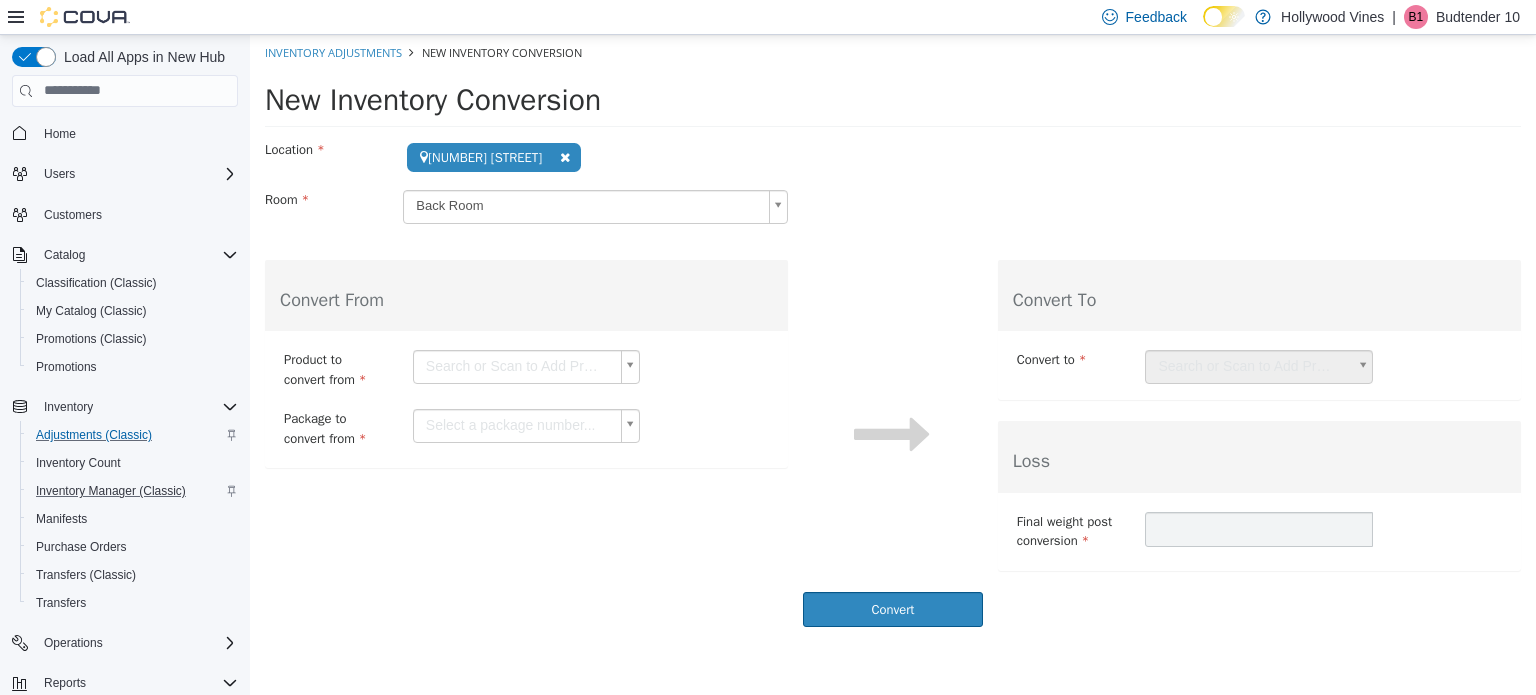 click on "Search or Scan to Add Product" at bounding box center (527, 366) 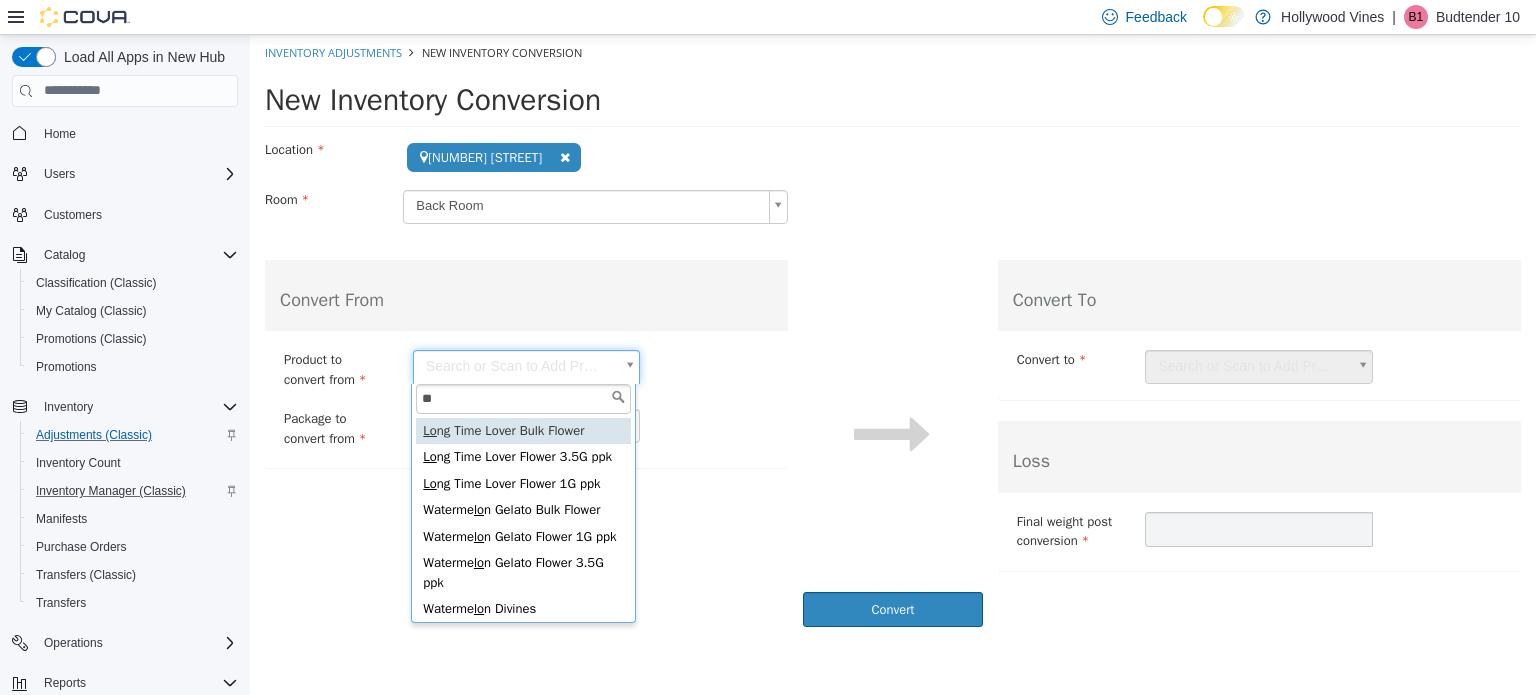 type on "**" 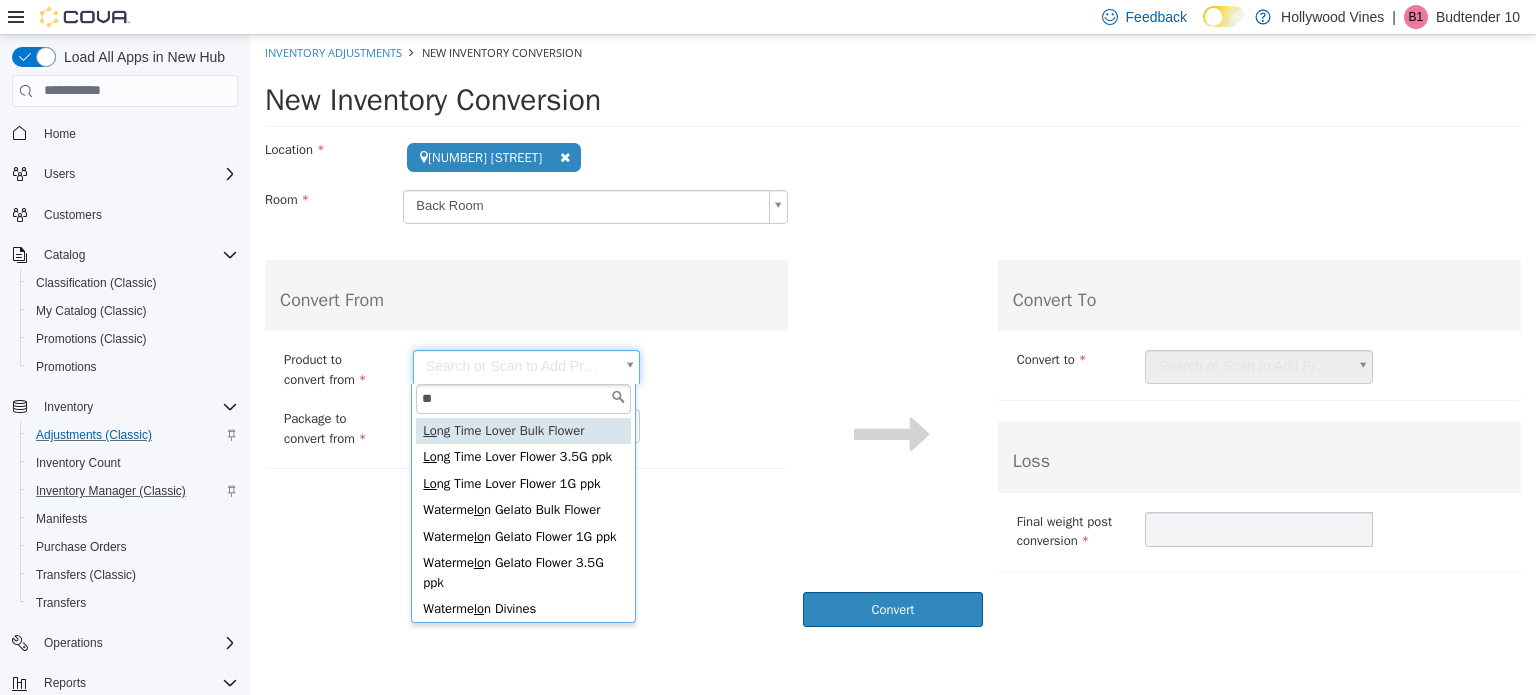 type on "**********" 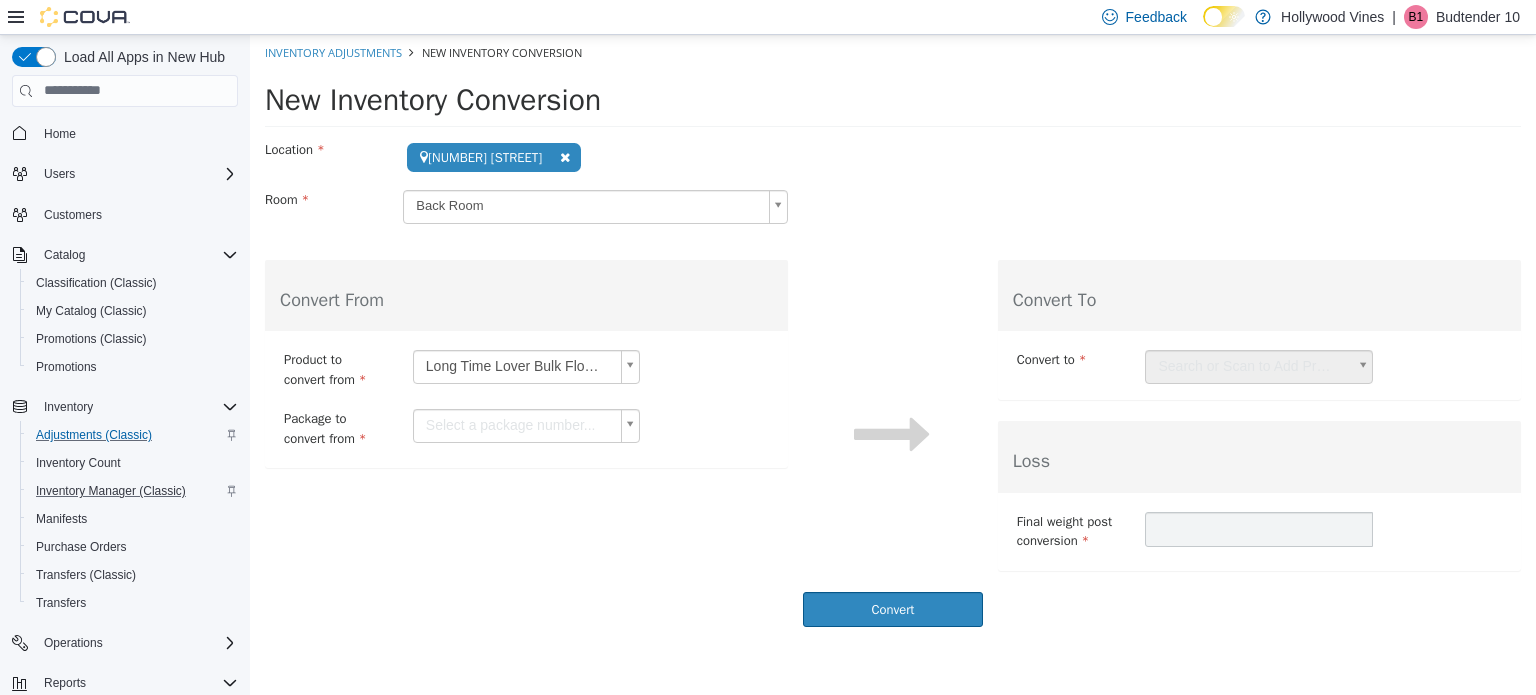 click on "**********" at bounding box center [893, 335] 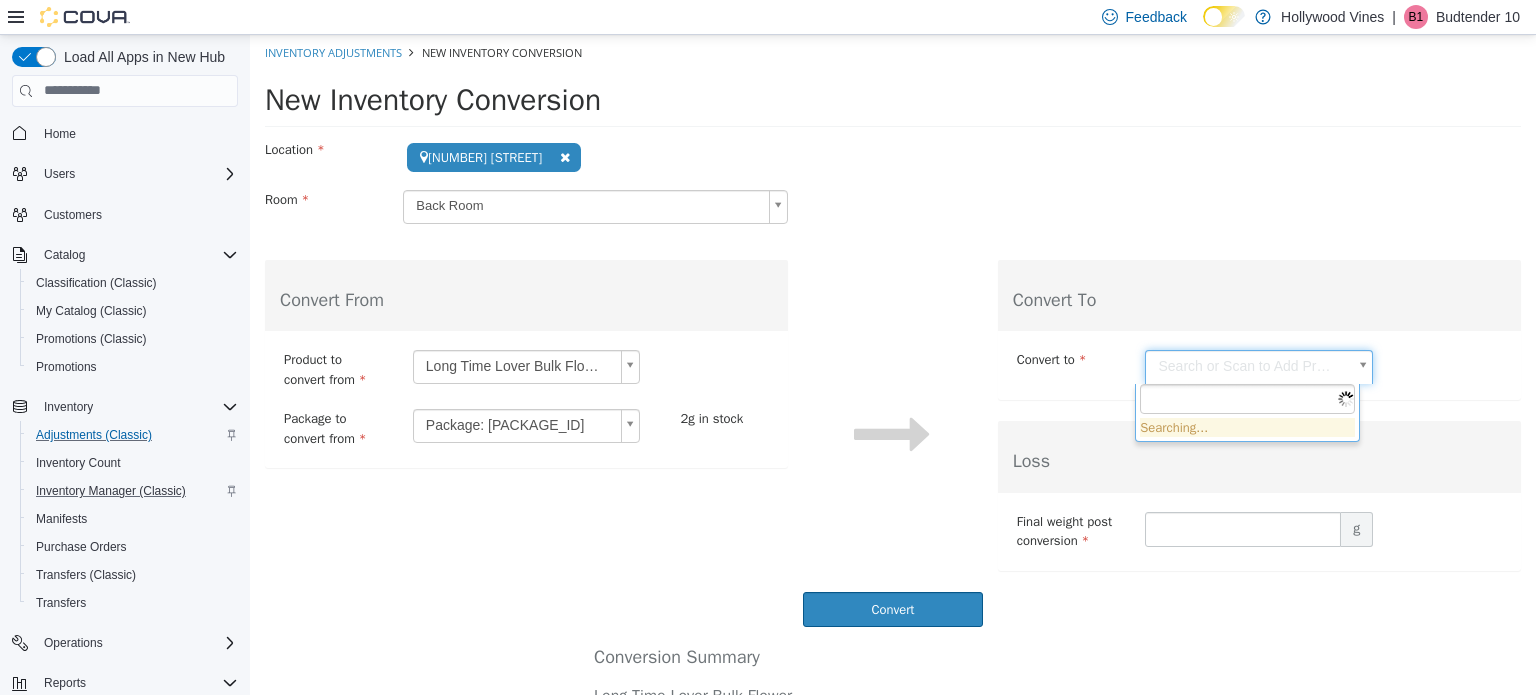 click on "**********" at bounding box center (893, 450) 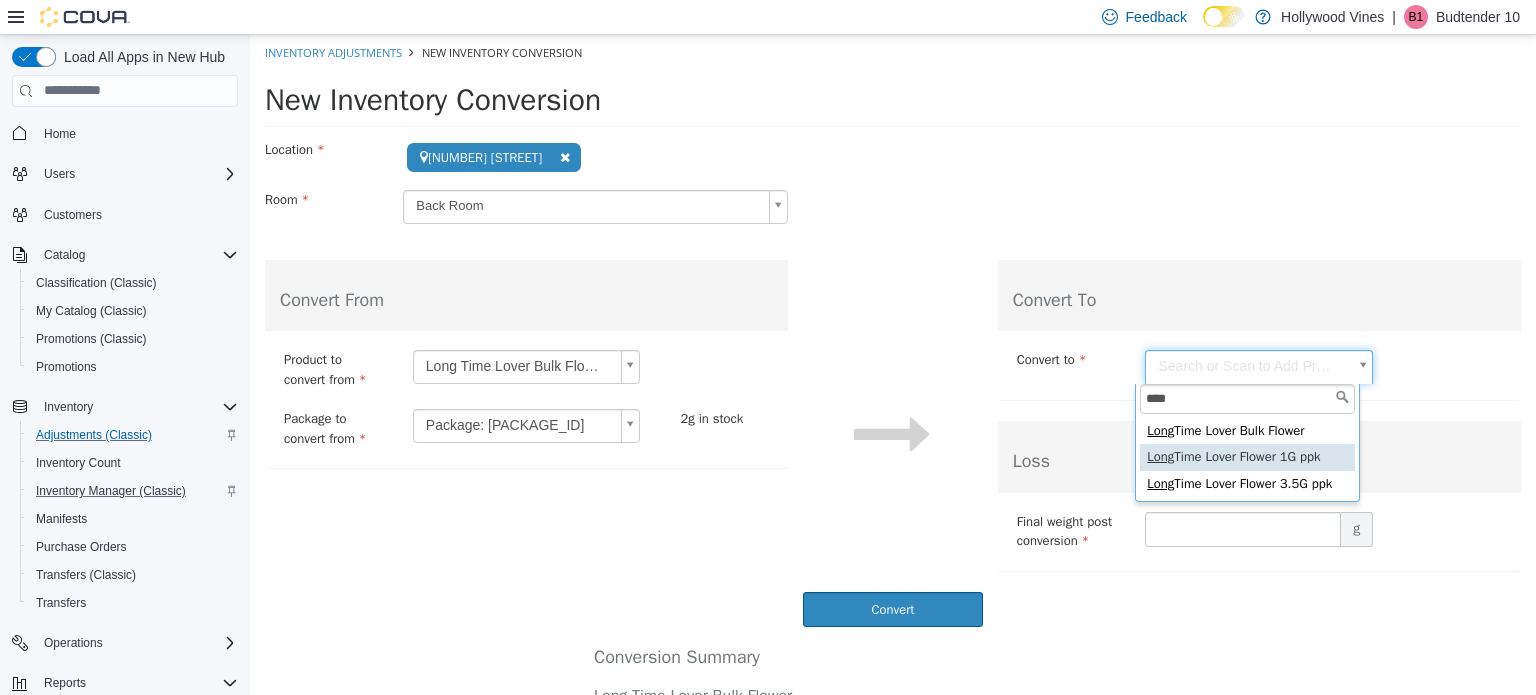 type on "****" 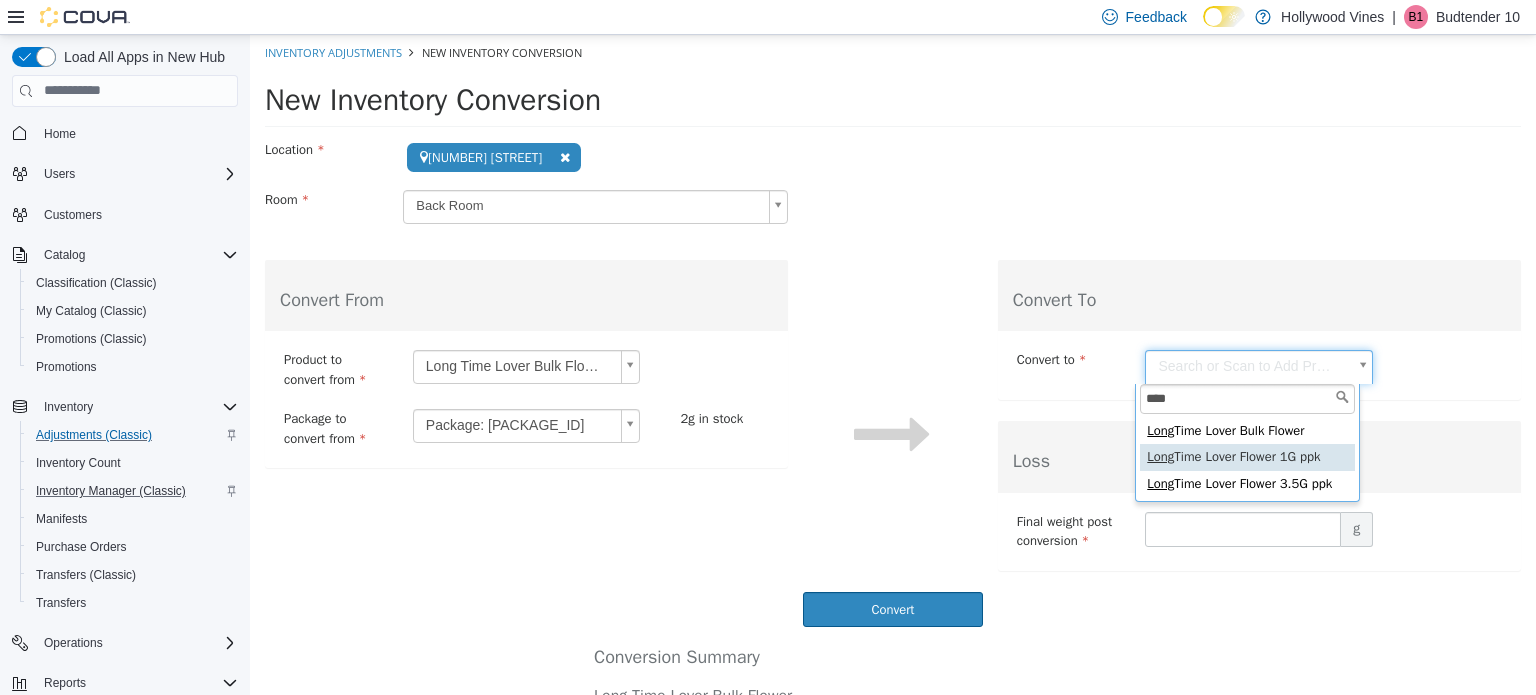type on "**********" 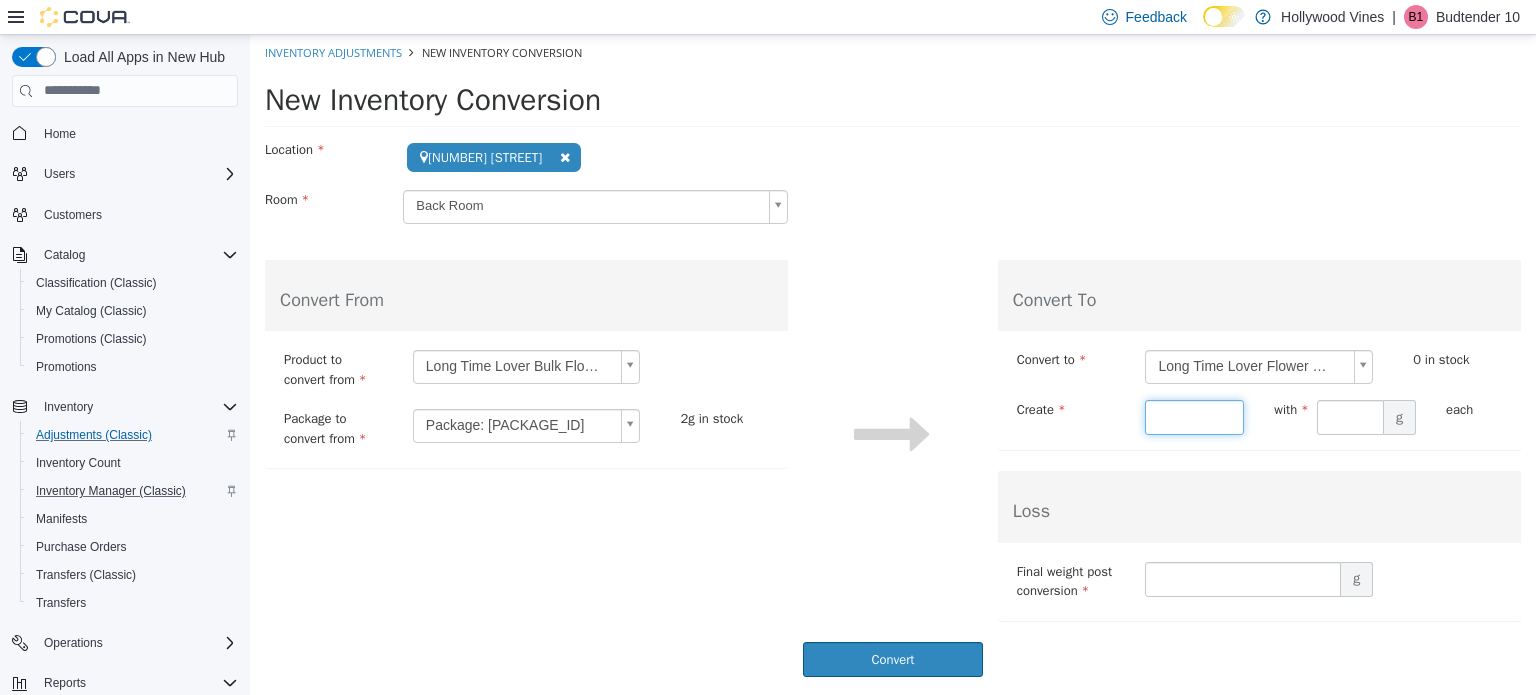 click at bounding box center [1194, 416] 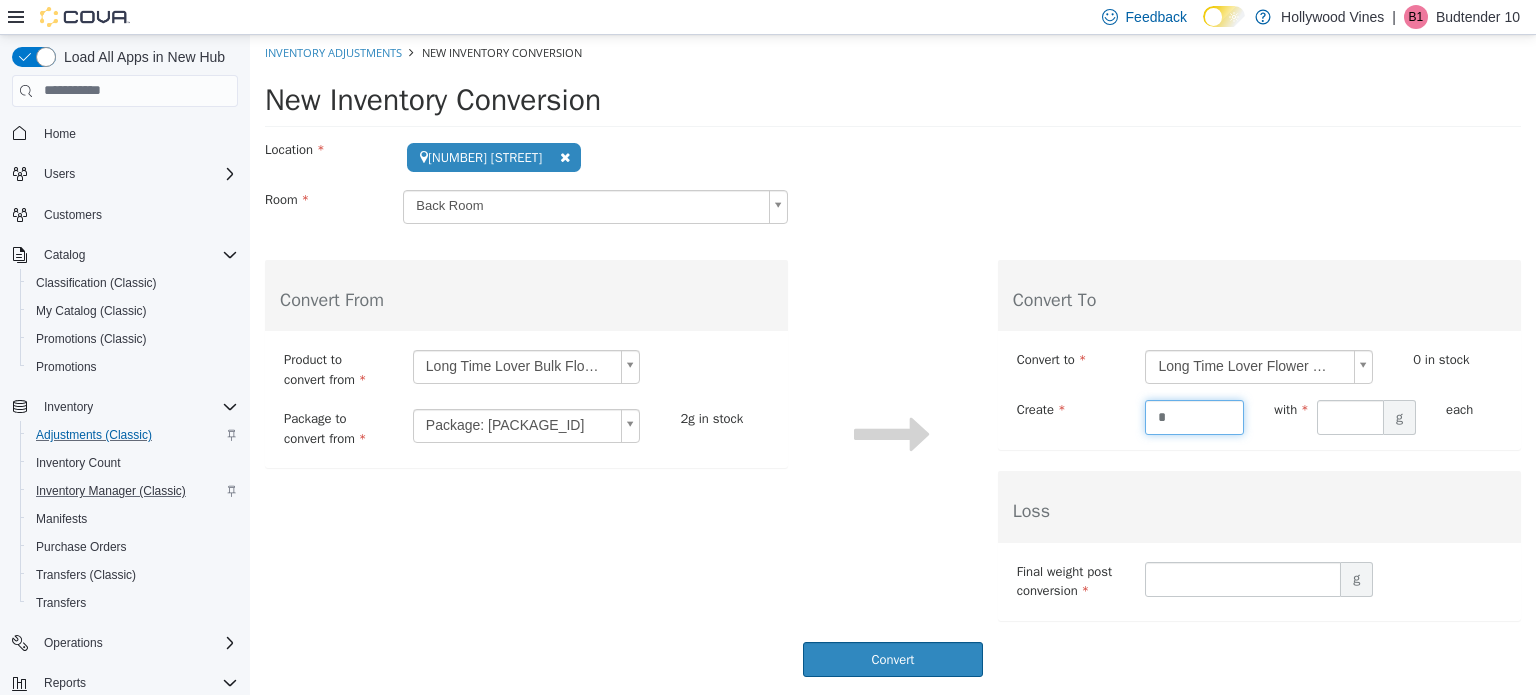 type on "*" 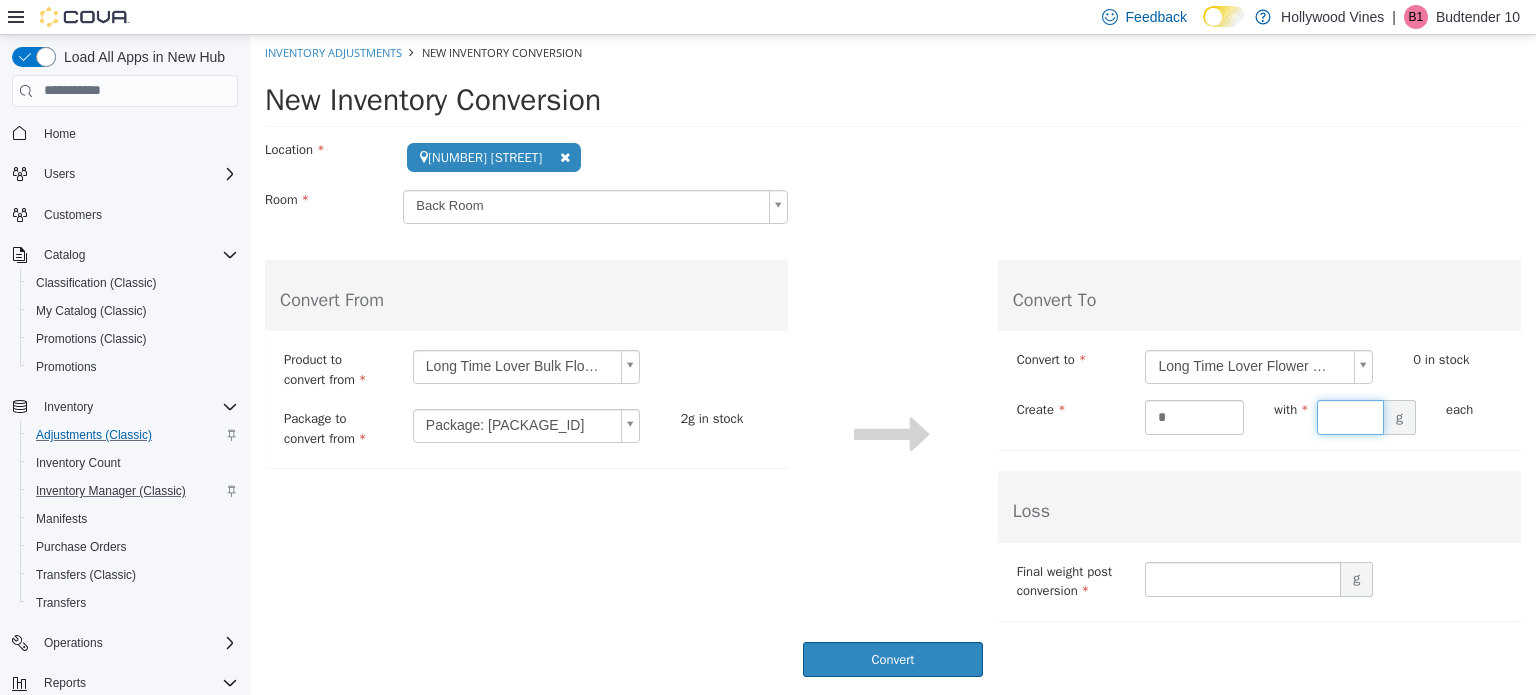 click at bounding box center (1350, 416) 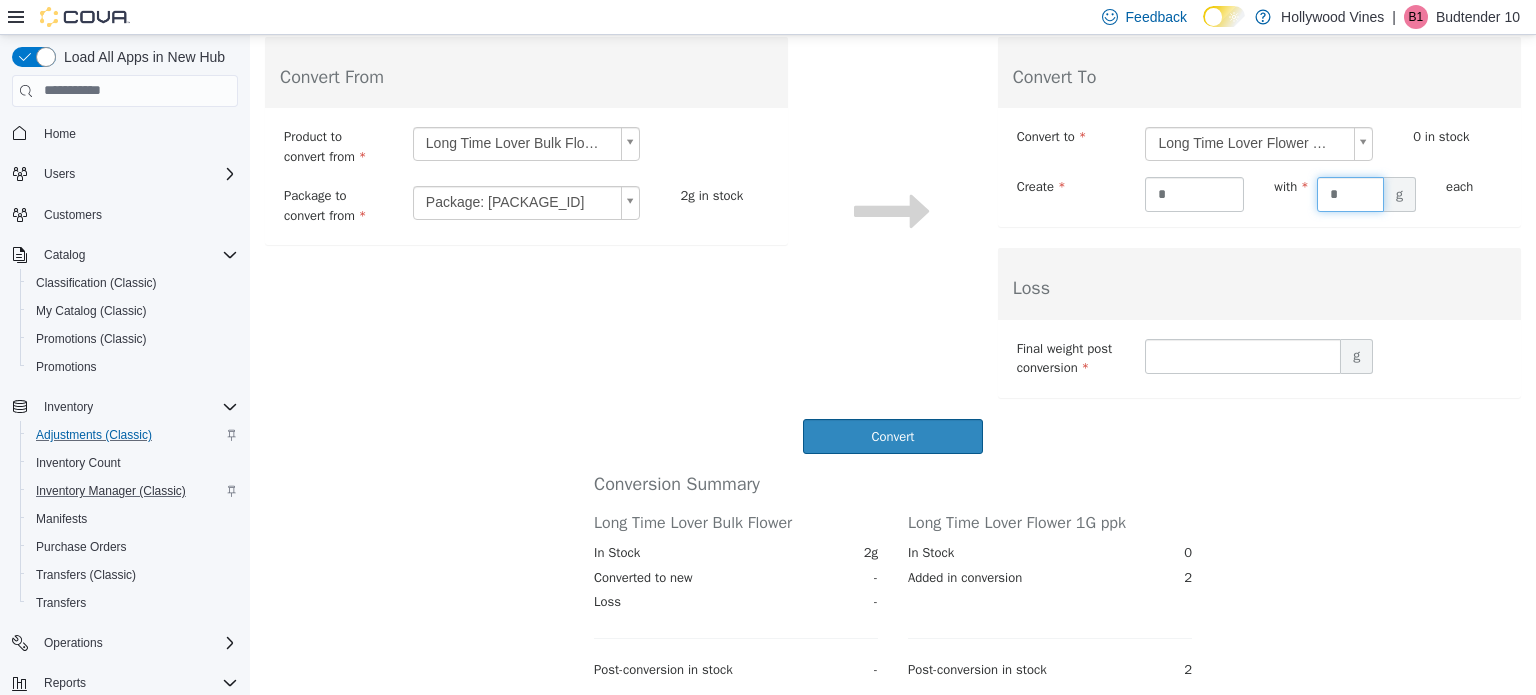 scroll, scrollTop: 241, scrollLeft: 0, axis: vertical 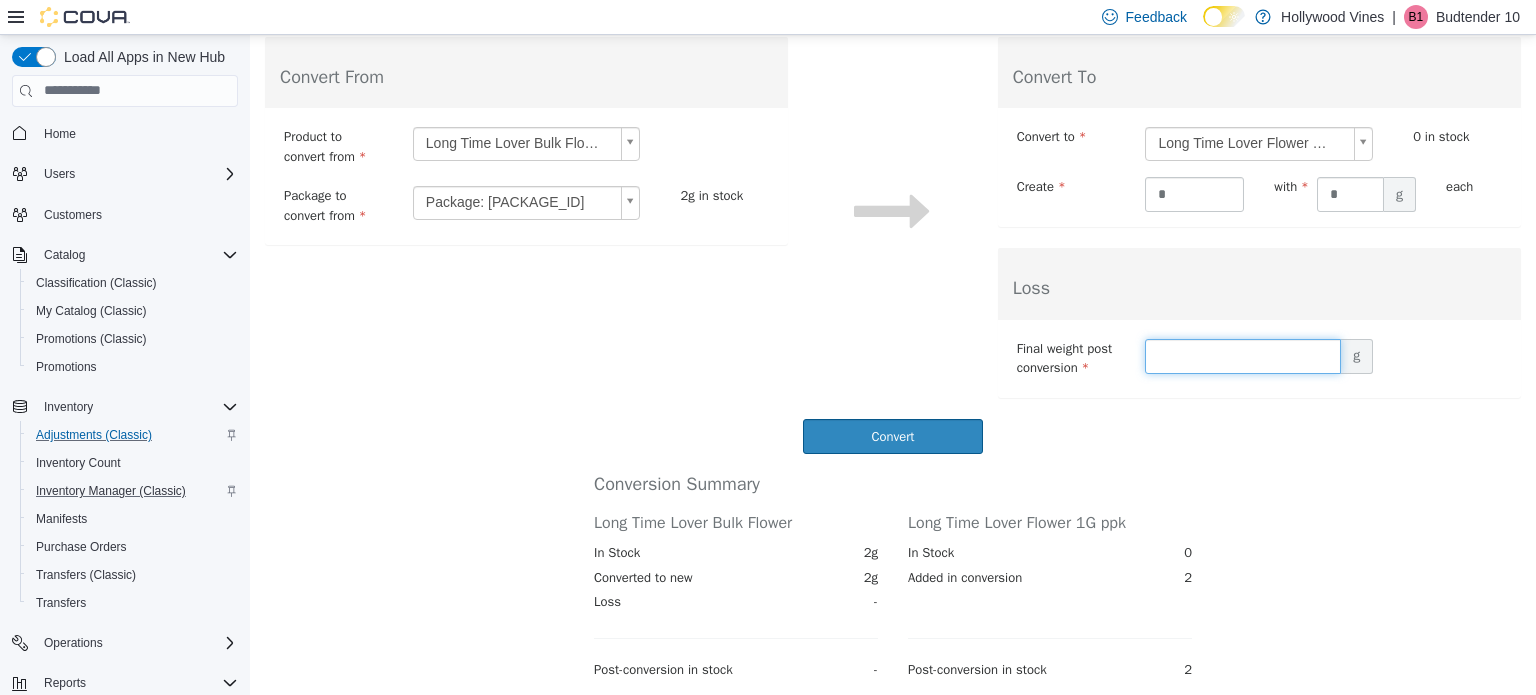 click at bounding box center [1243, 355] 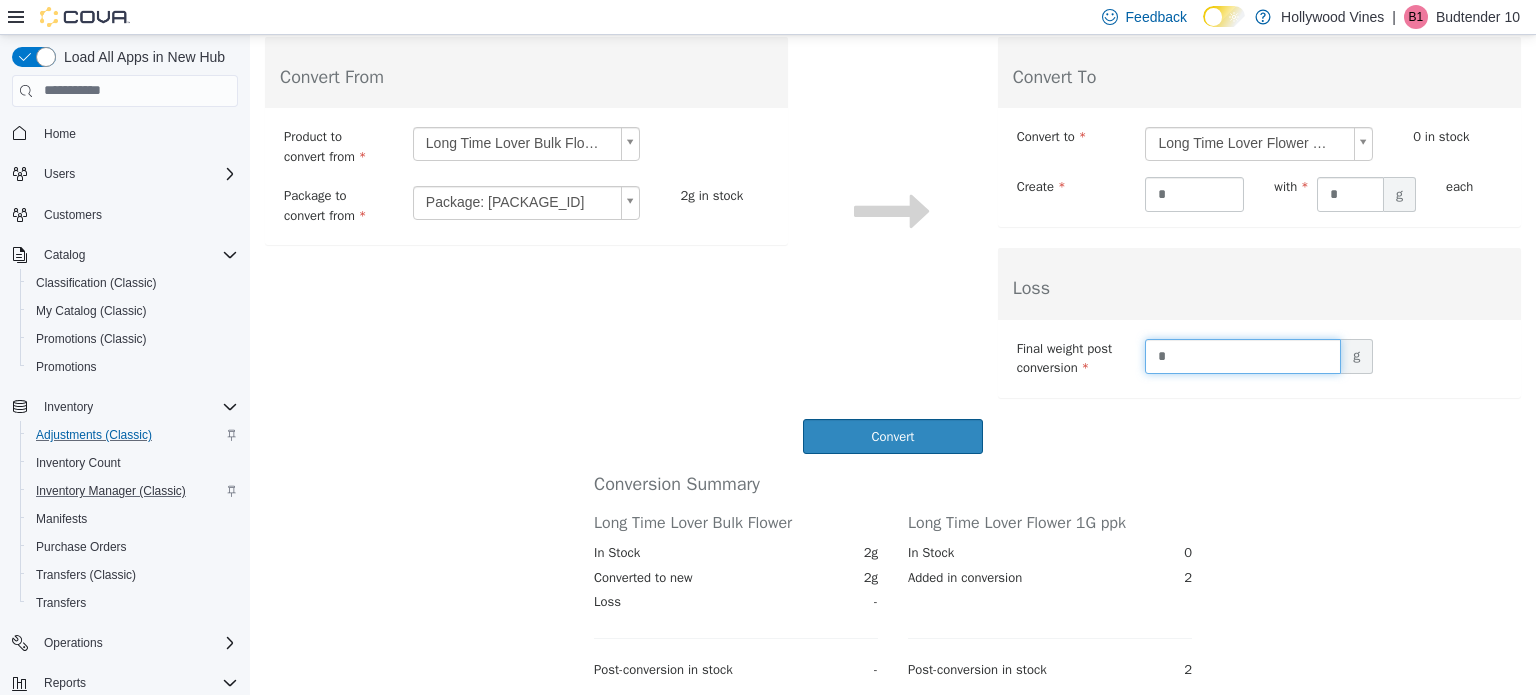 type on "*" 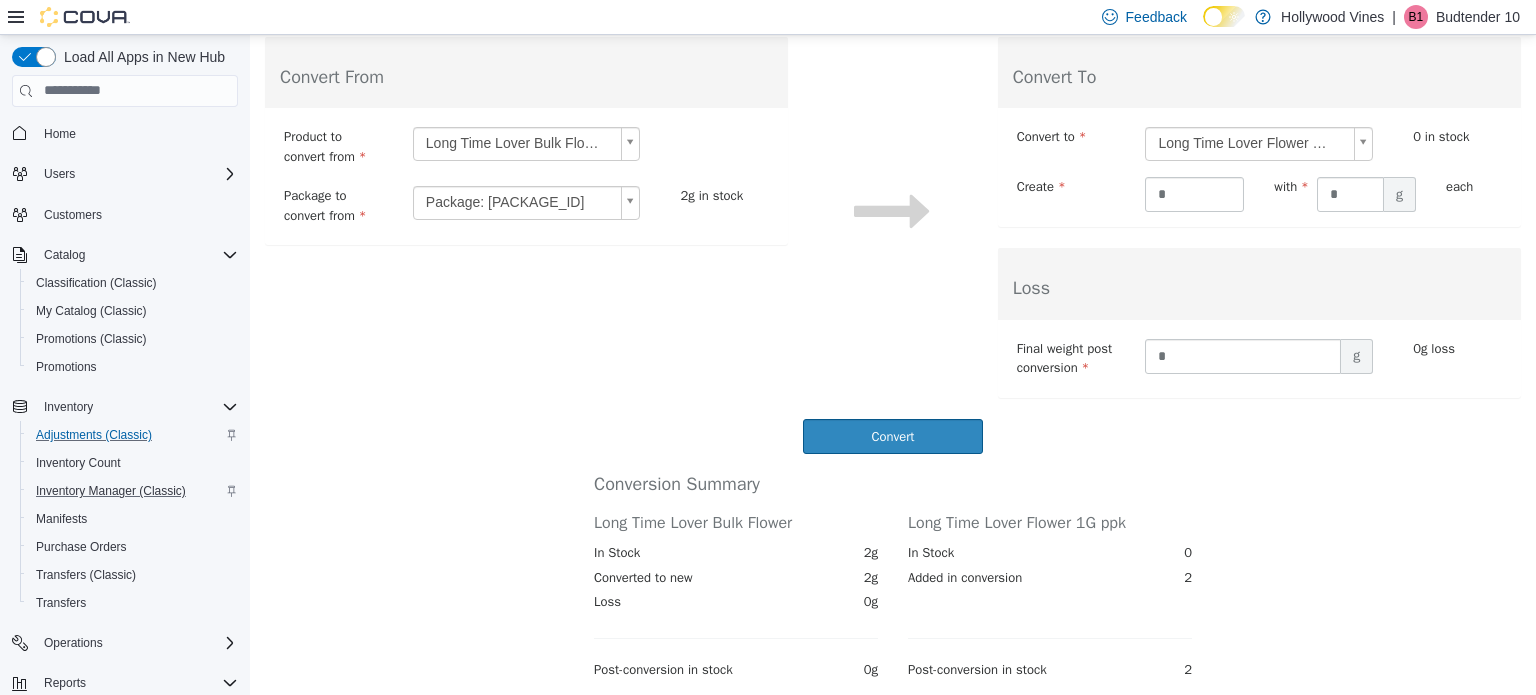 click on "**********" at bounding box center [893, 184] 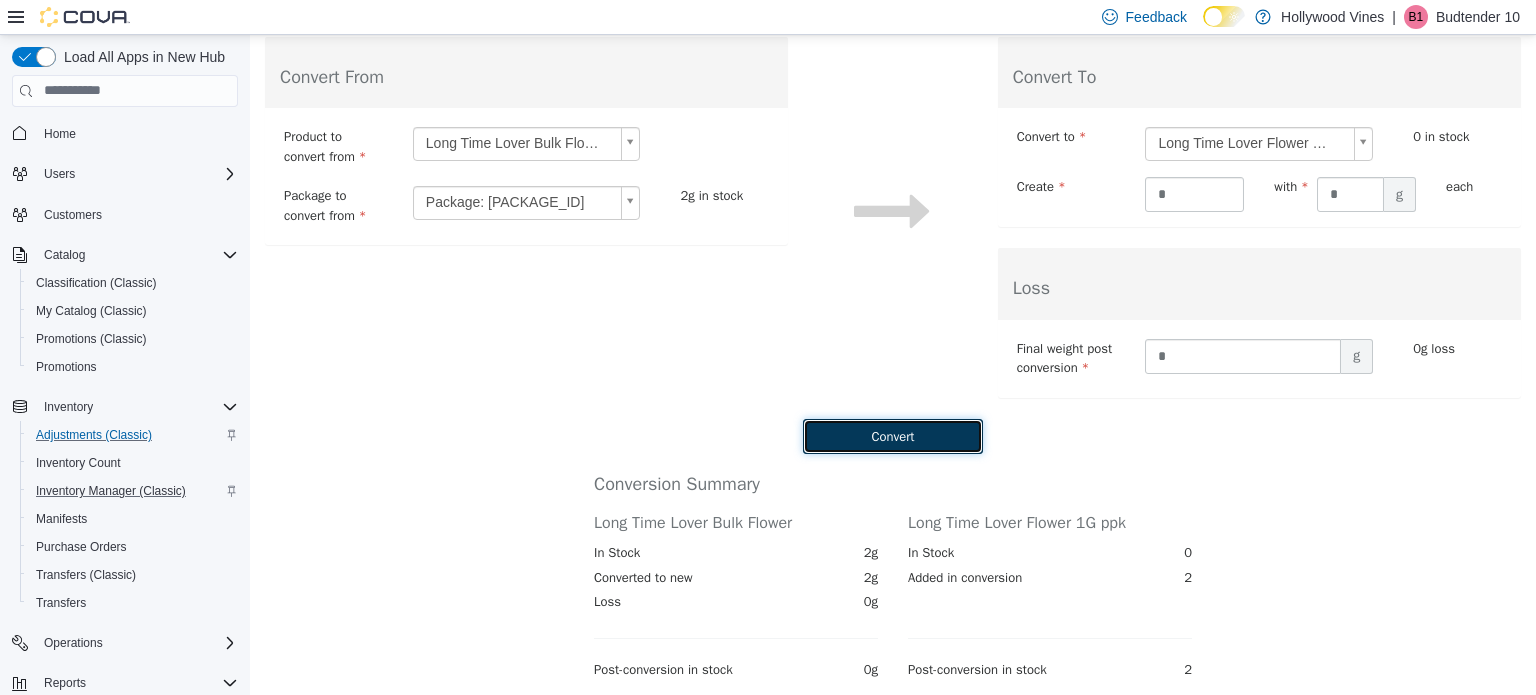 click on "Convert" at bounding box center [892, 435] 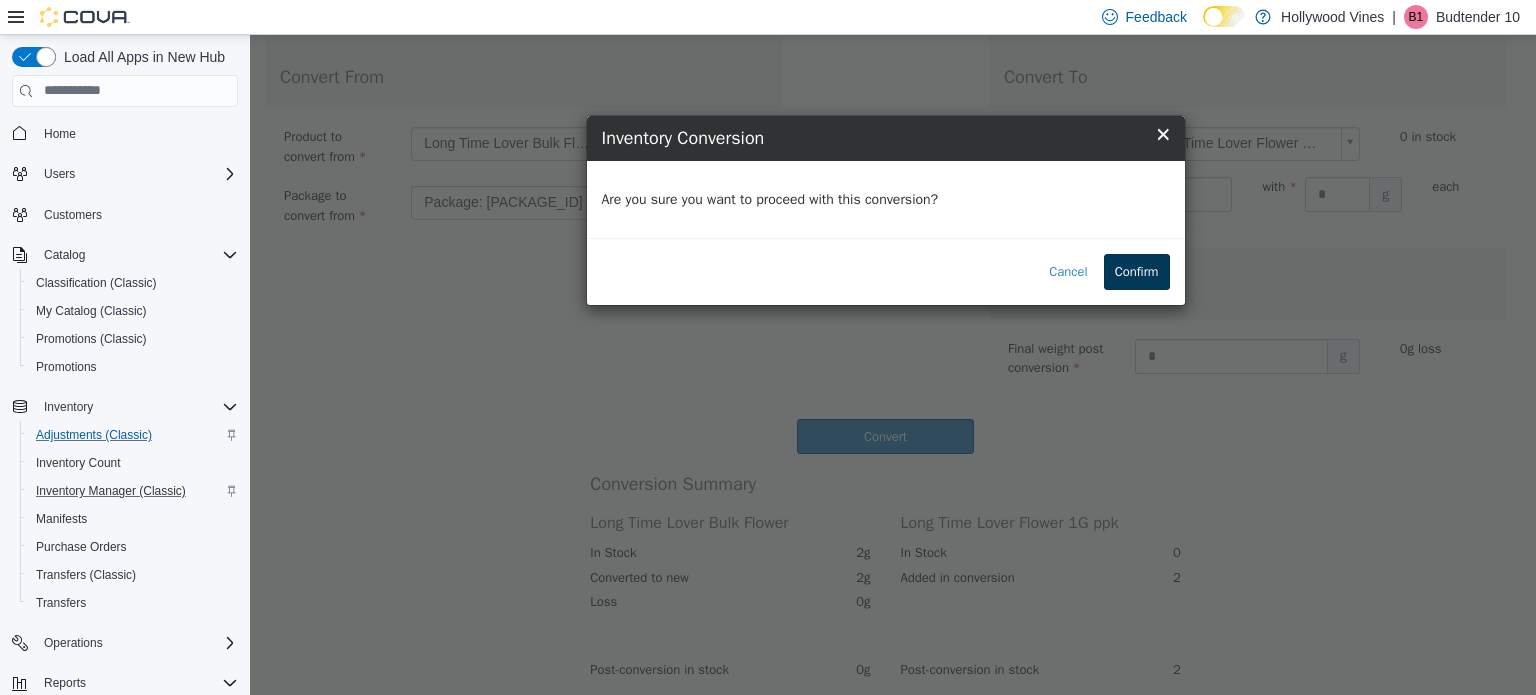 click on "Confirm" at bounding box center [1137, 271] 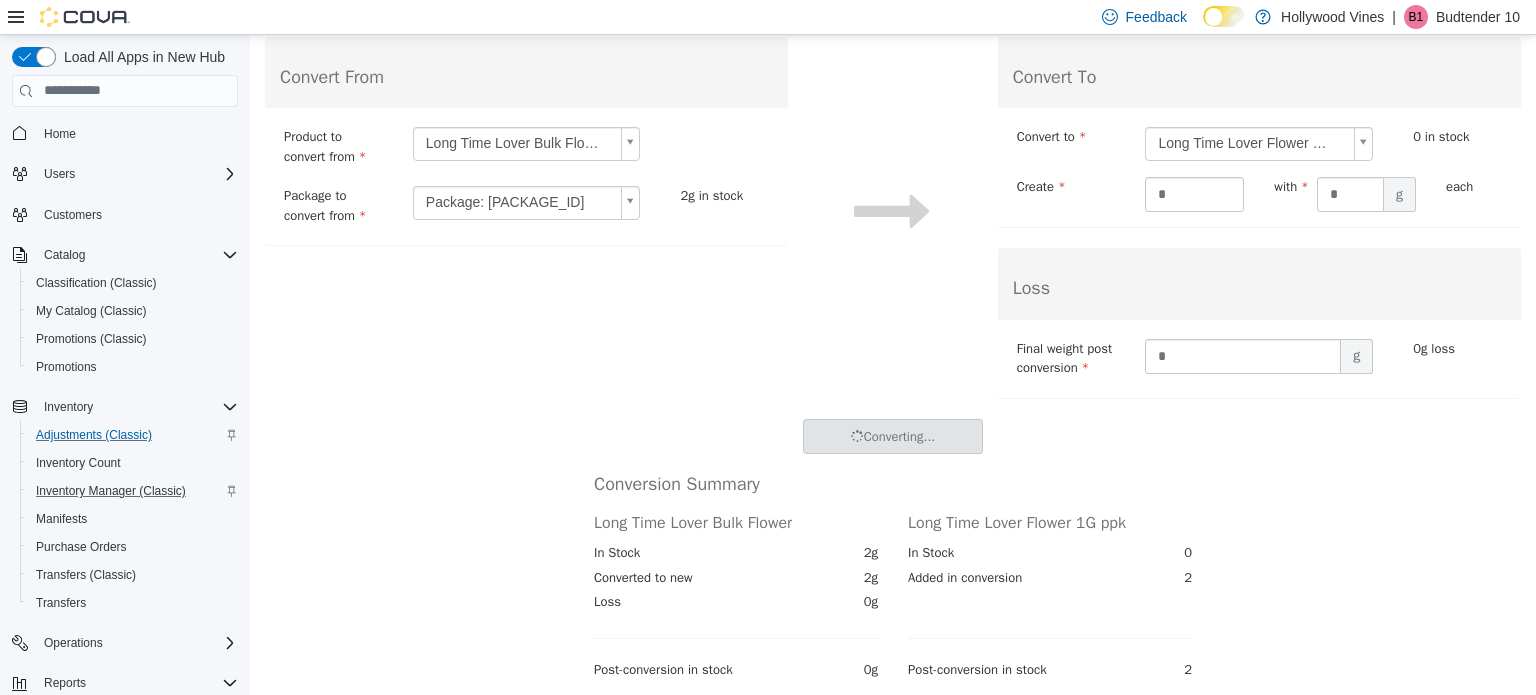 scroll, scrollTop: 0, scrollLeft: 0, axis: both 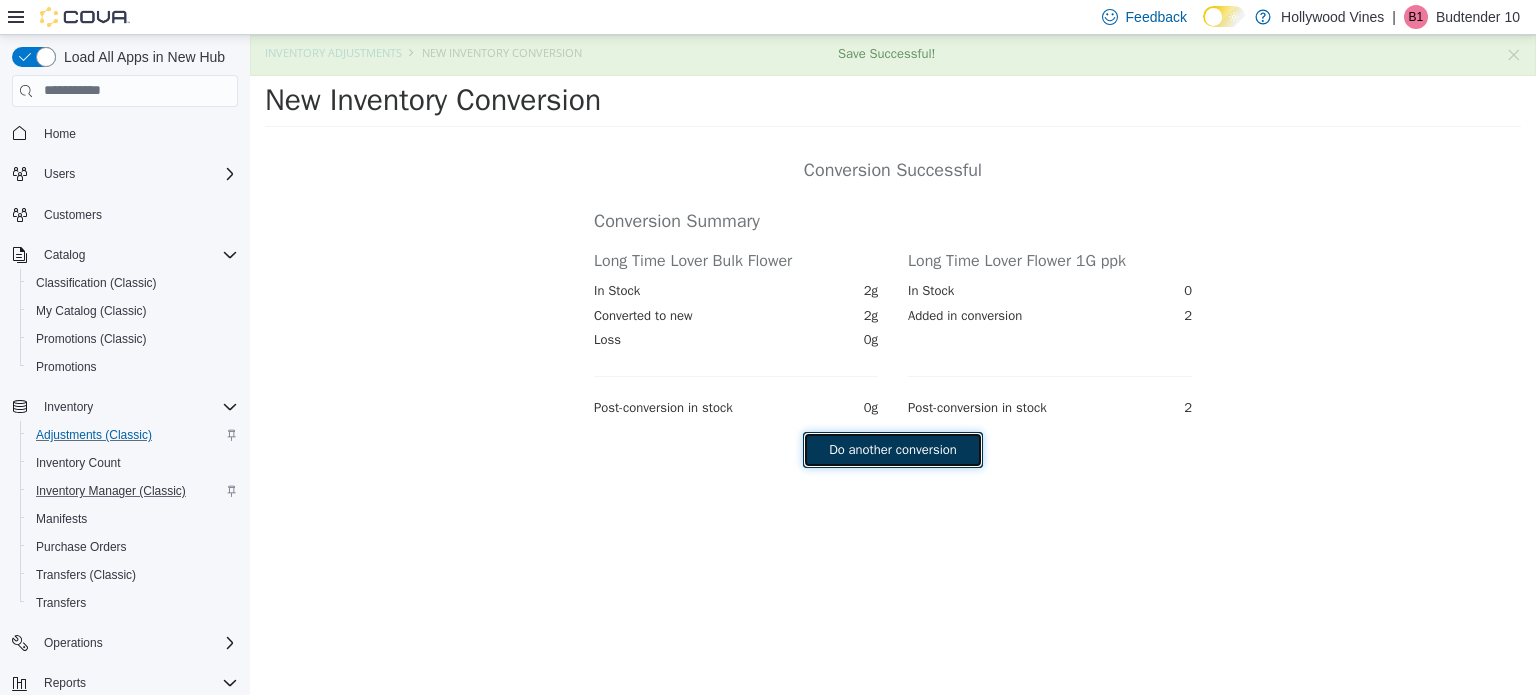 click on "Do another conversion" at bounding box center (892, 449) 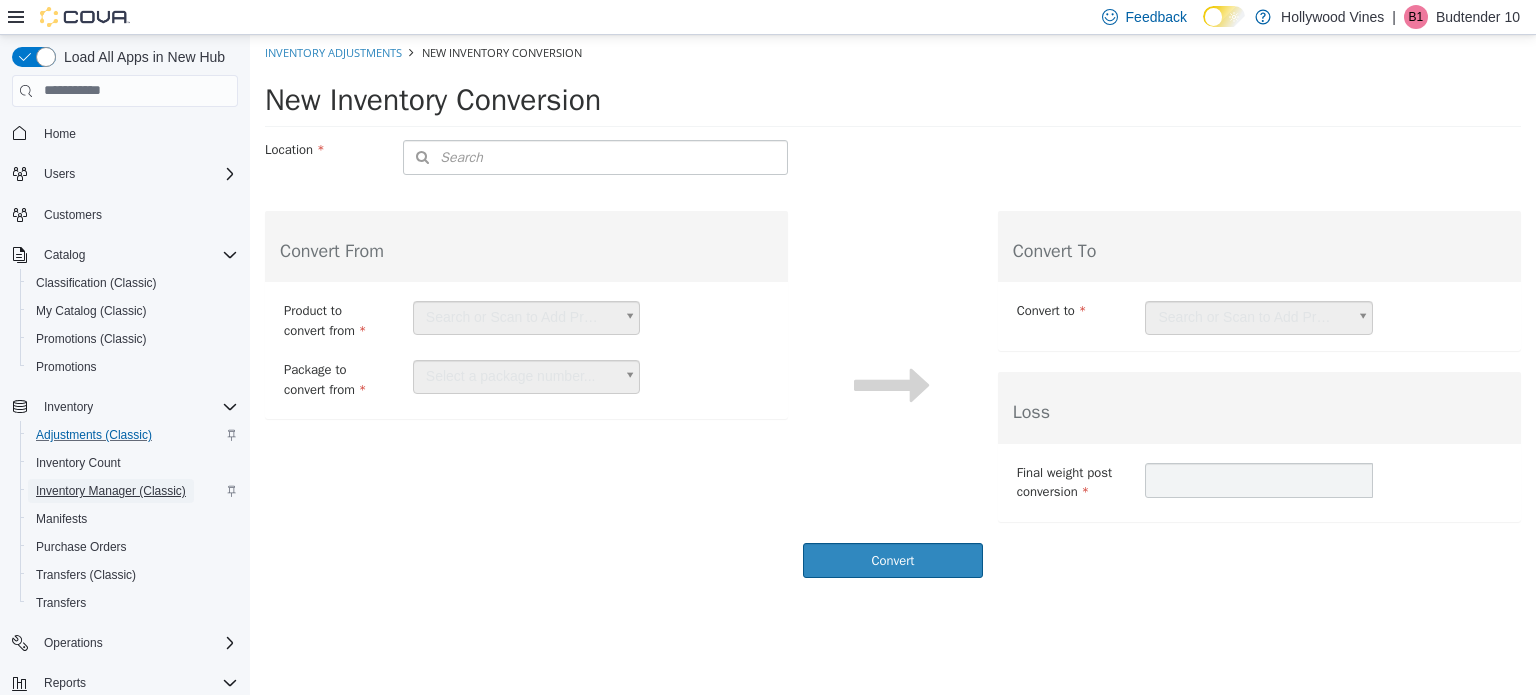 click on "Inventory Manager (Classic)" at bounding box center (111, 491) 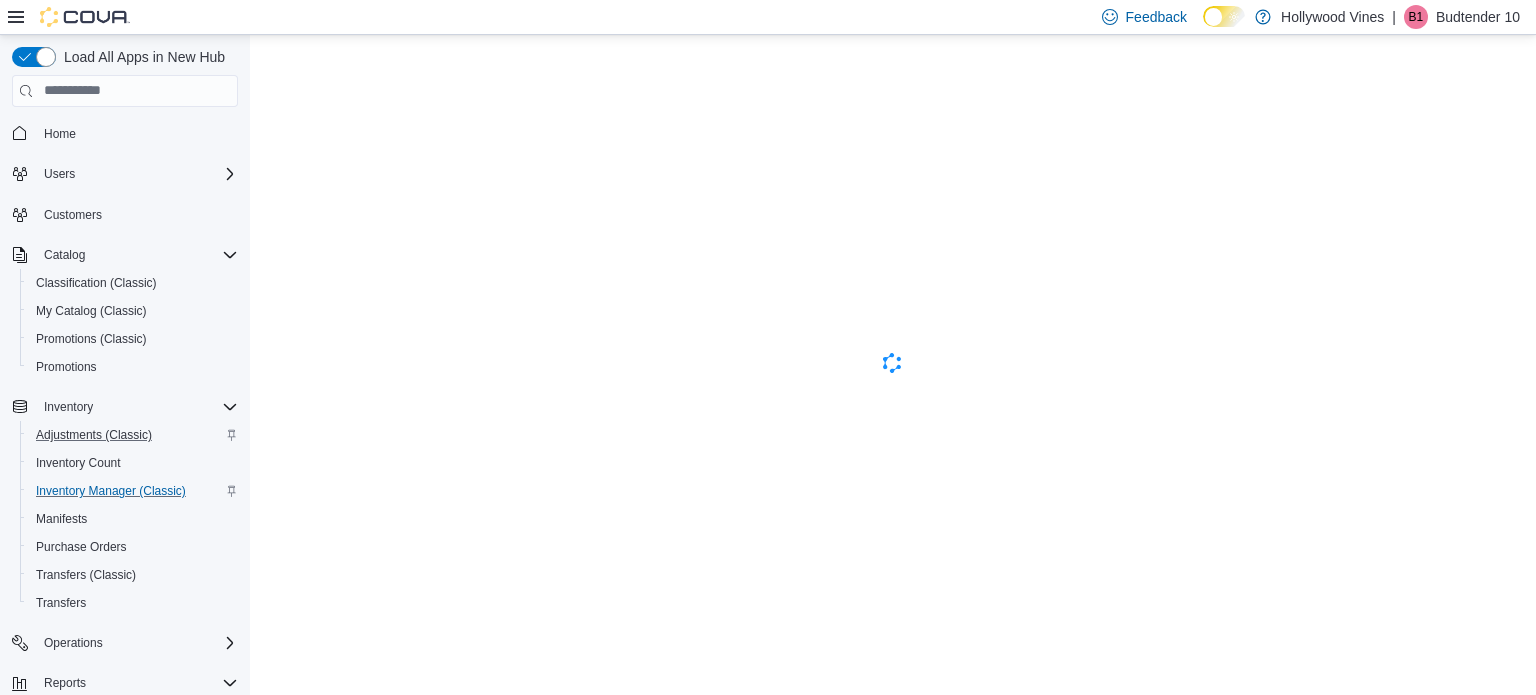 scroll, scrollTop: 0, scrollLeft: 0, axis: both 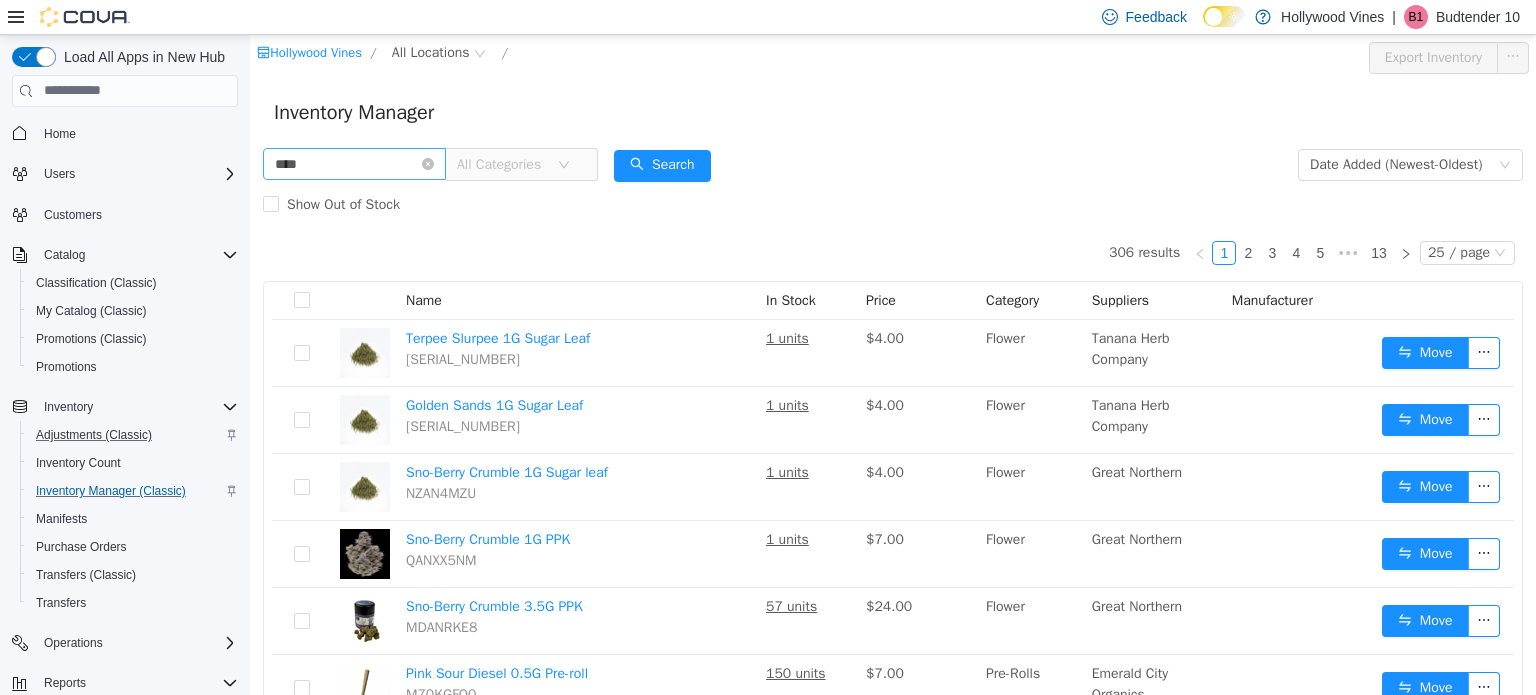 type on "**********" 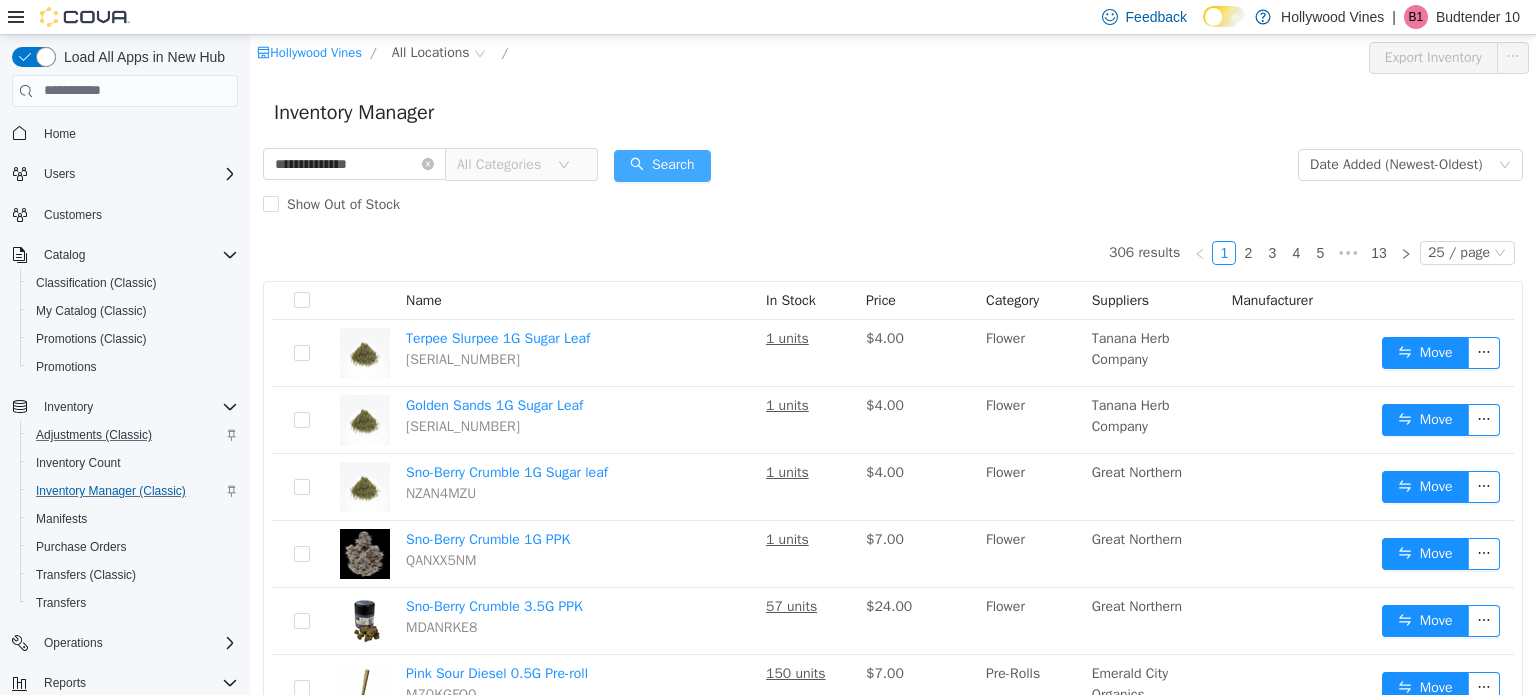 click on "Search" at bounding box center [662, 165] 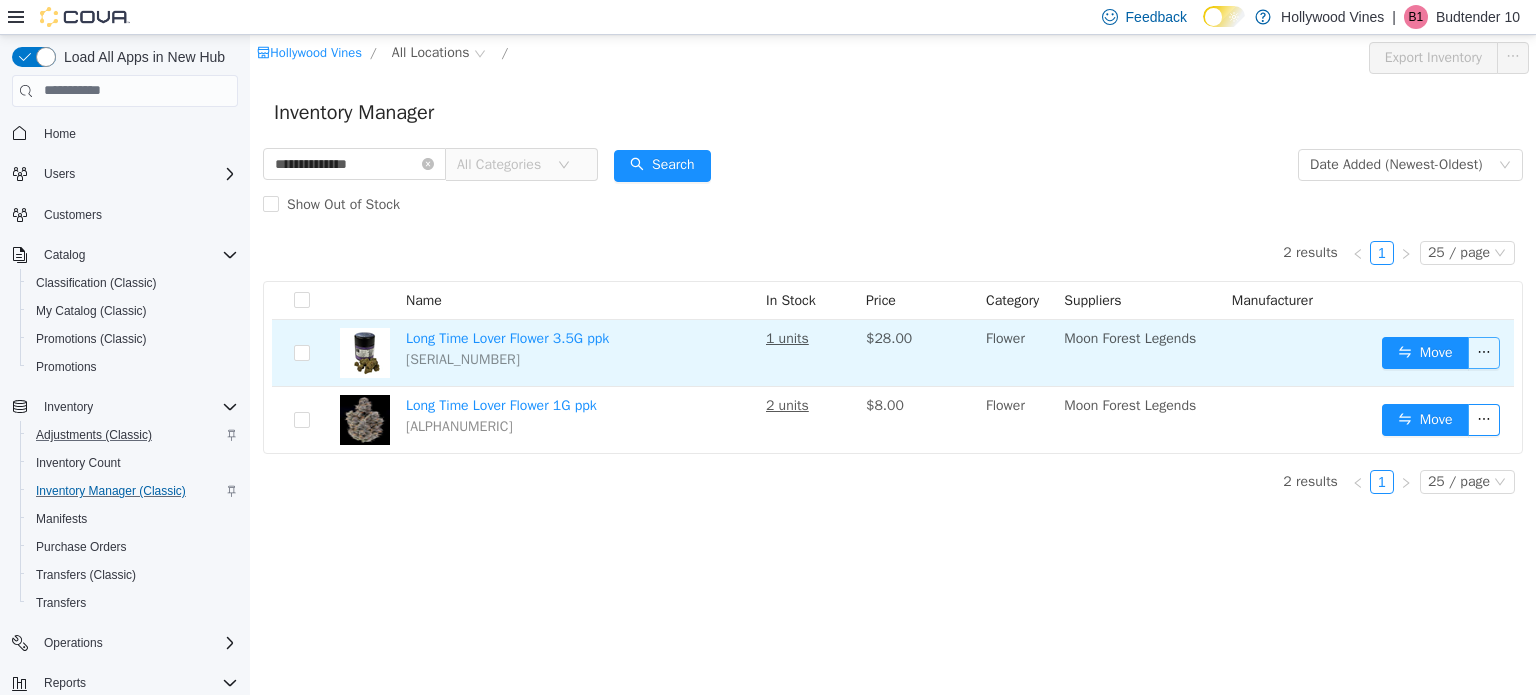 click at bounding box center [1484, 352] 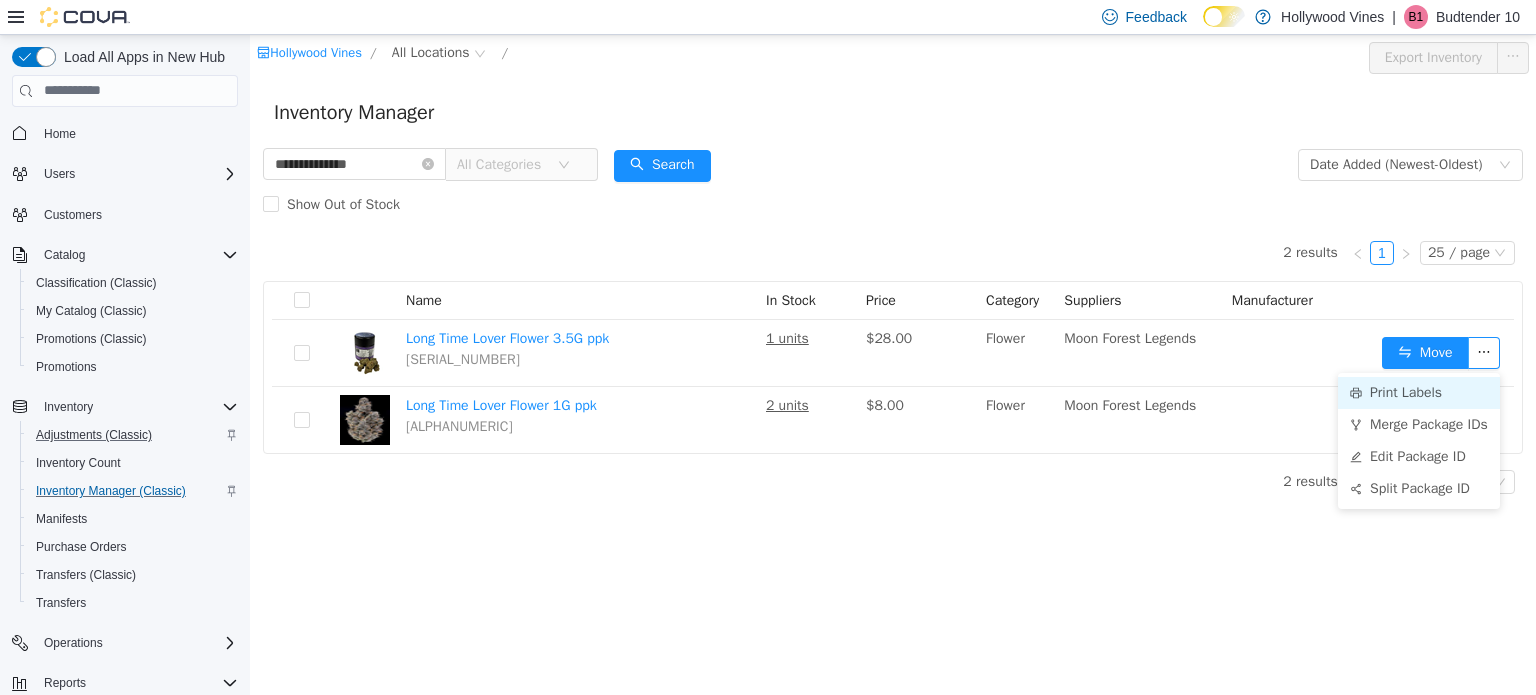 click on "Print Labels" at bounding box center (1419, 392) 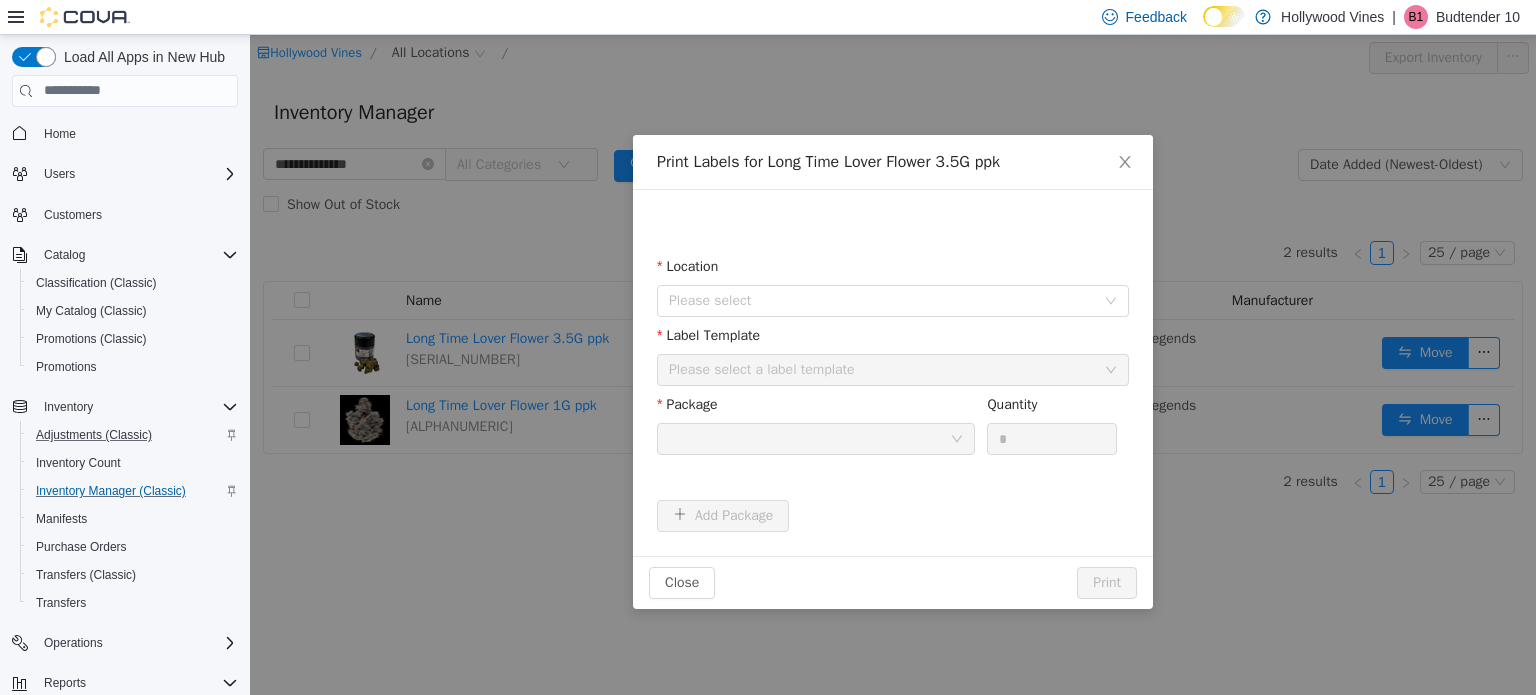click on "Please select a label template" at bounding box center [886, 369] 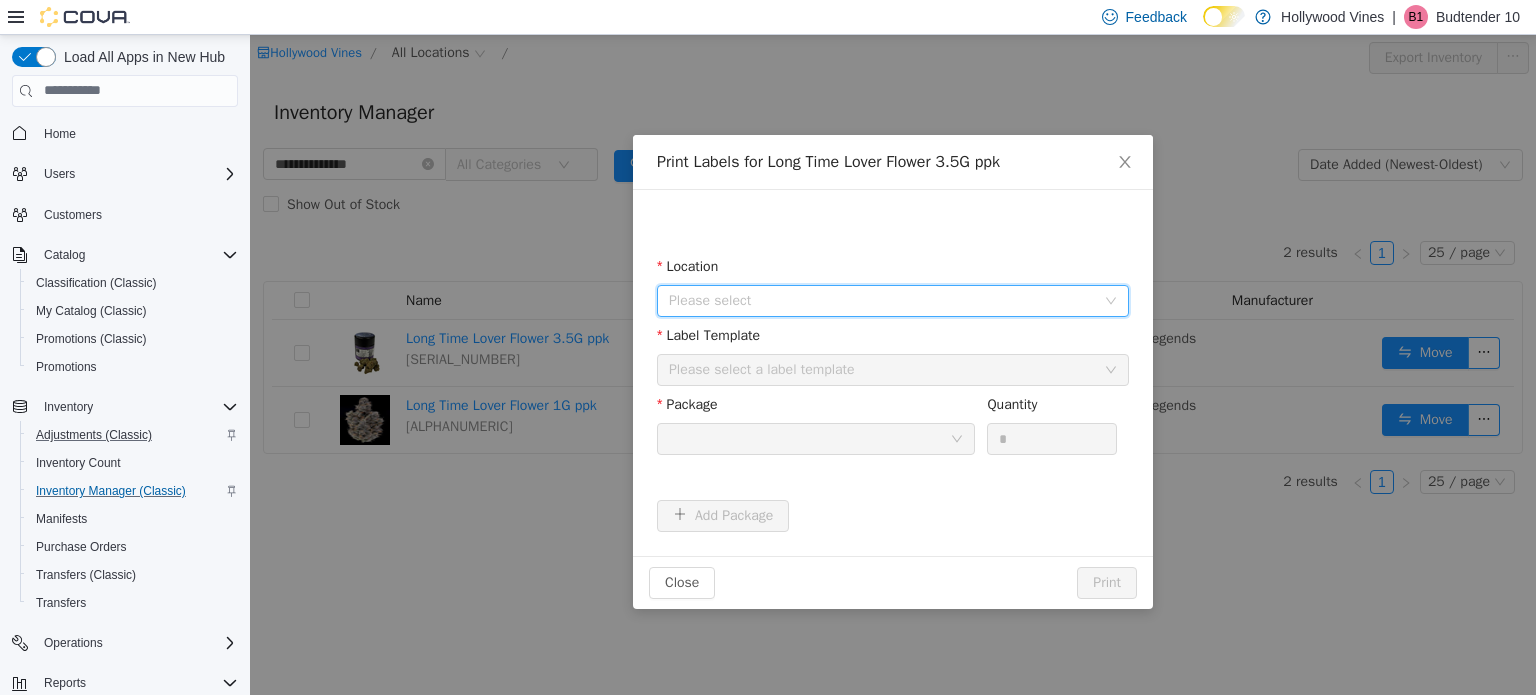click on "Please select" at bounding box center [882, 300] 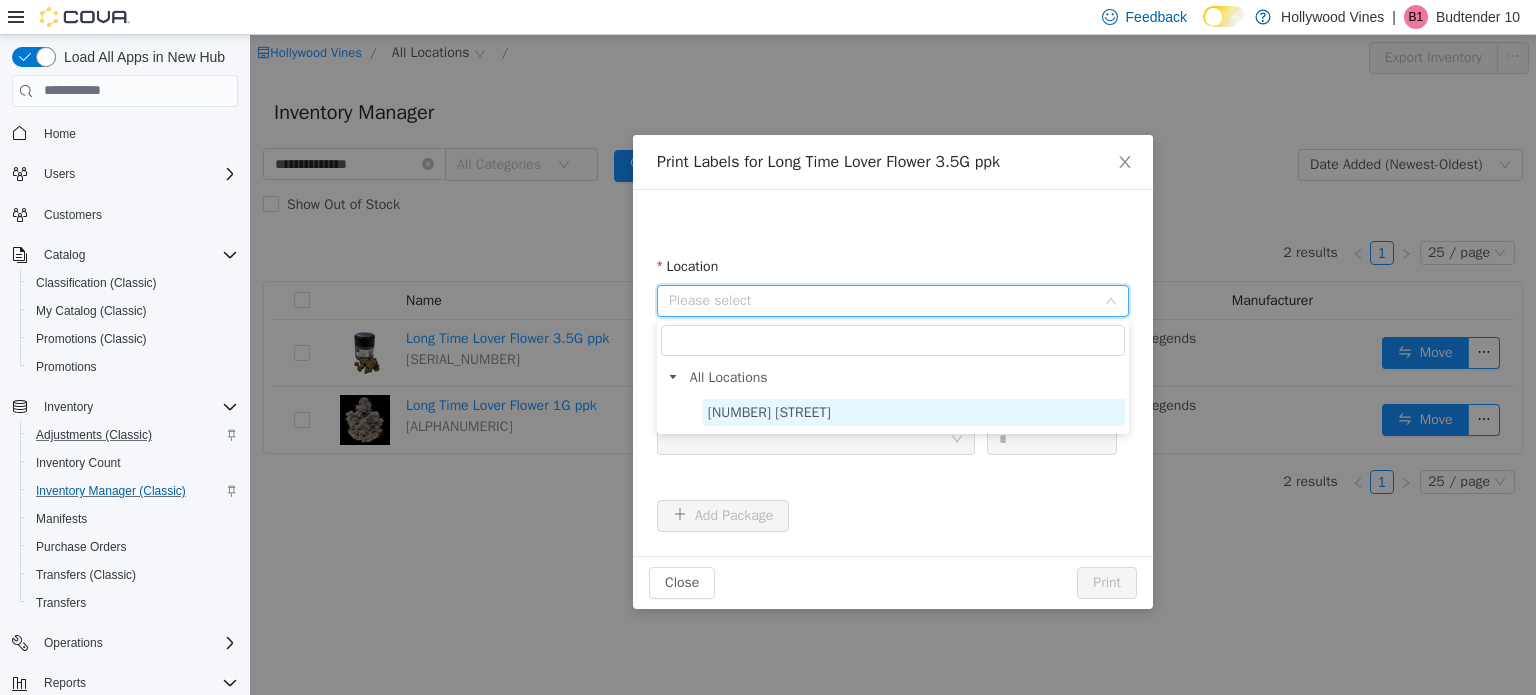 click on "3591 S. Vine Rd" at bounding box center [914, 411] 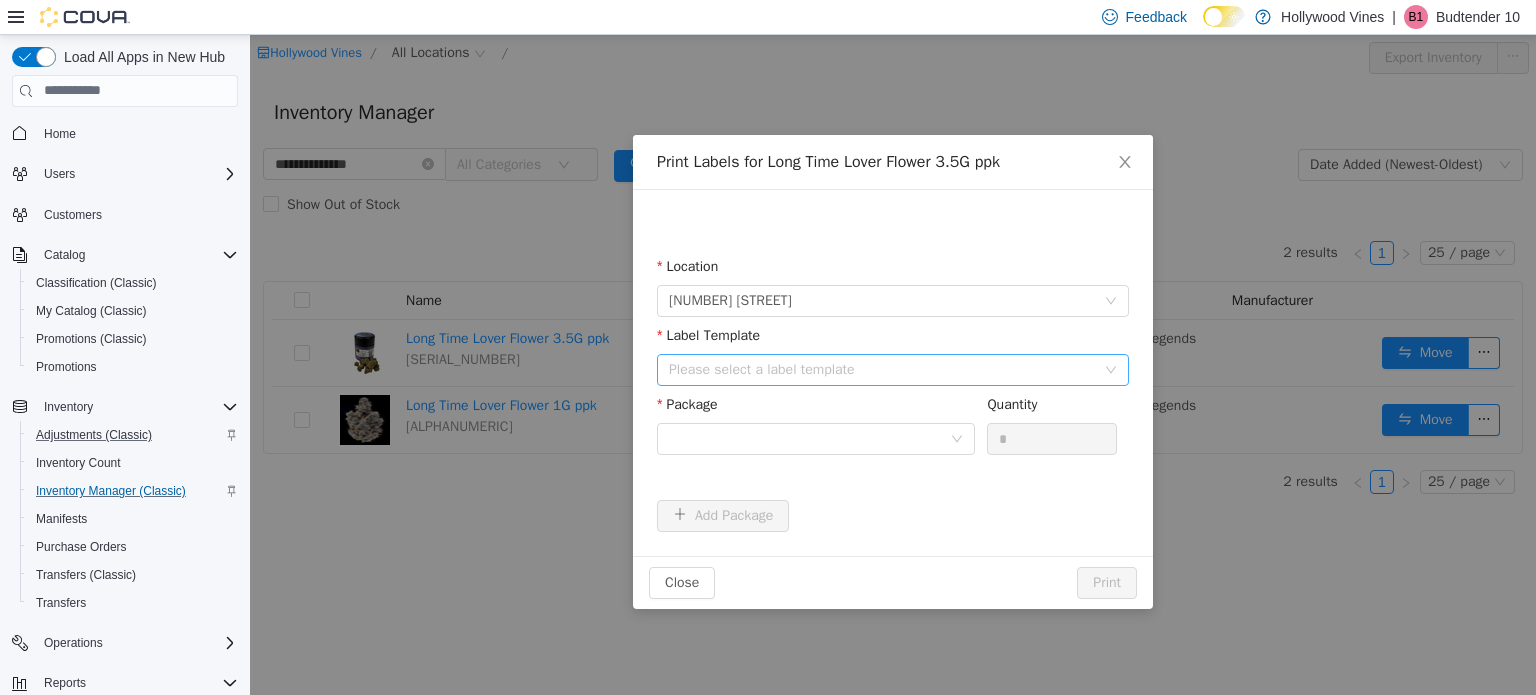 click on "Please select a label template" at bounding box center [882, 369] 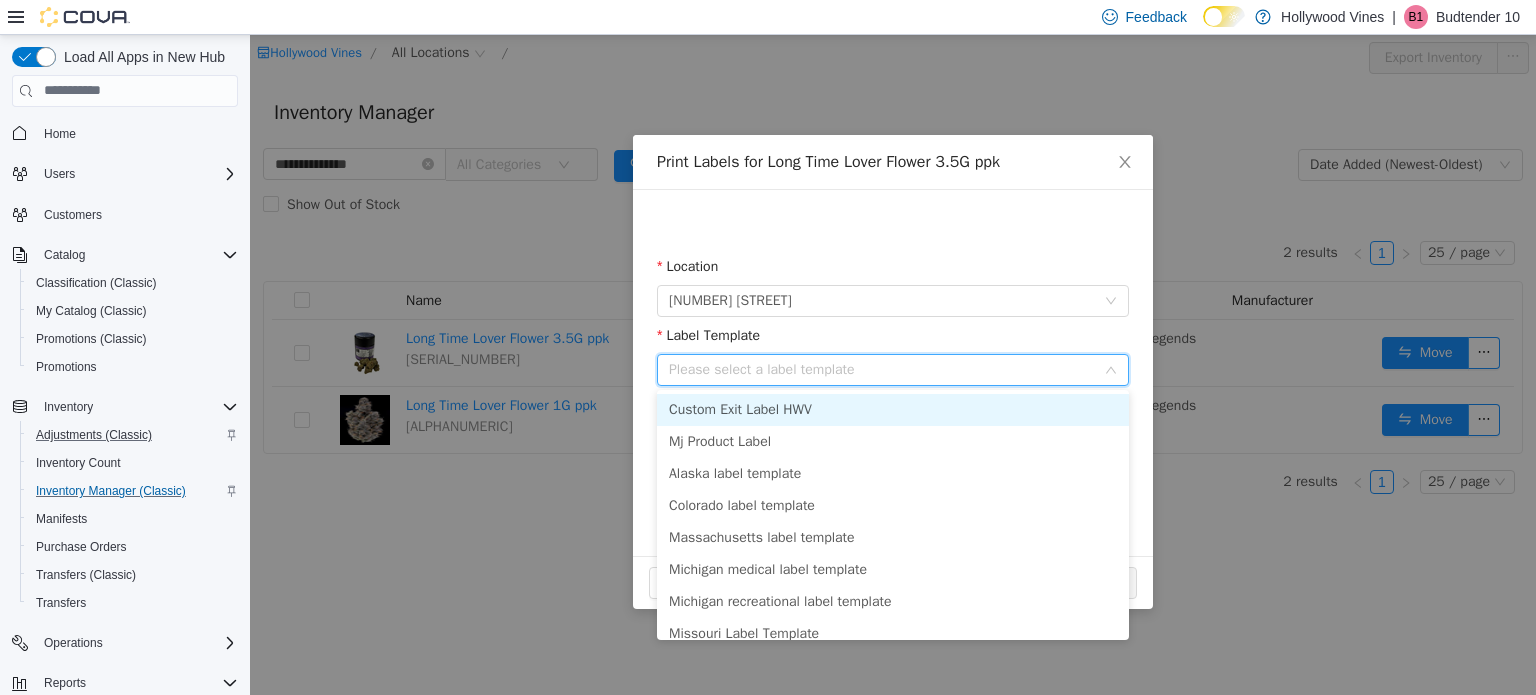 click on "Custom Exit Label HWV" at bounding box center (893, 409) 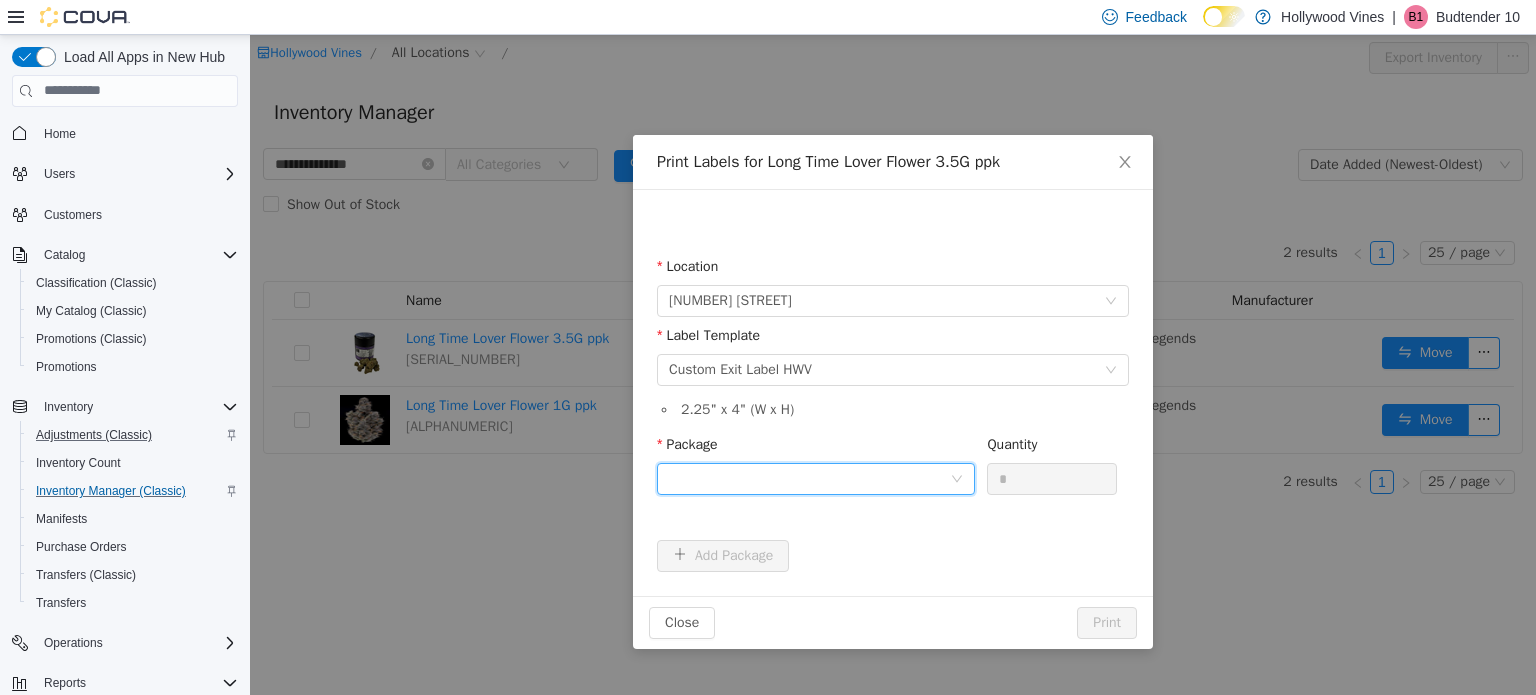 click at bounding box center (809, 478) 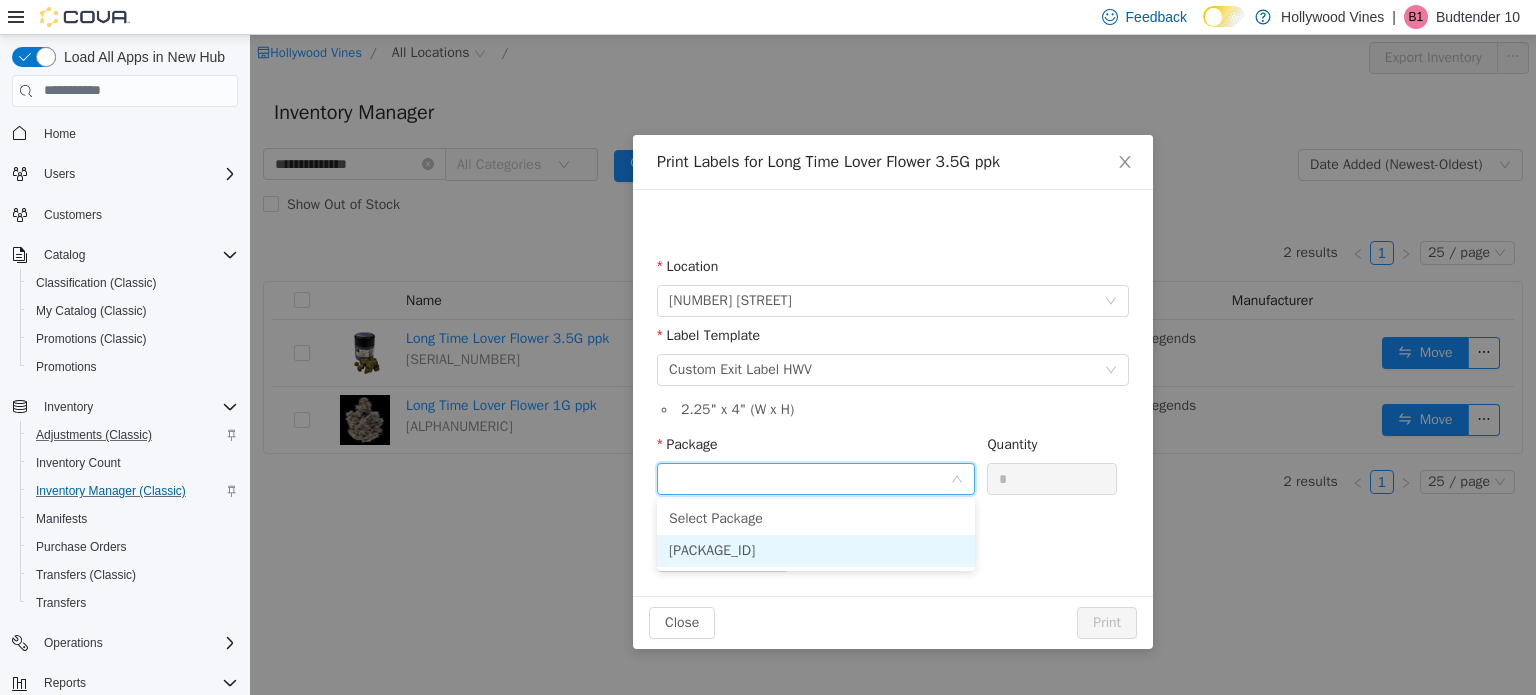 click on "1A402030000B861000001856" at bounding box center (712, 549) 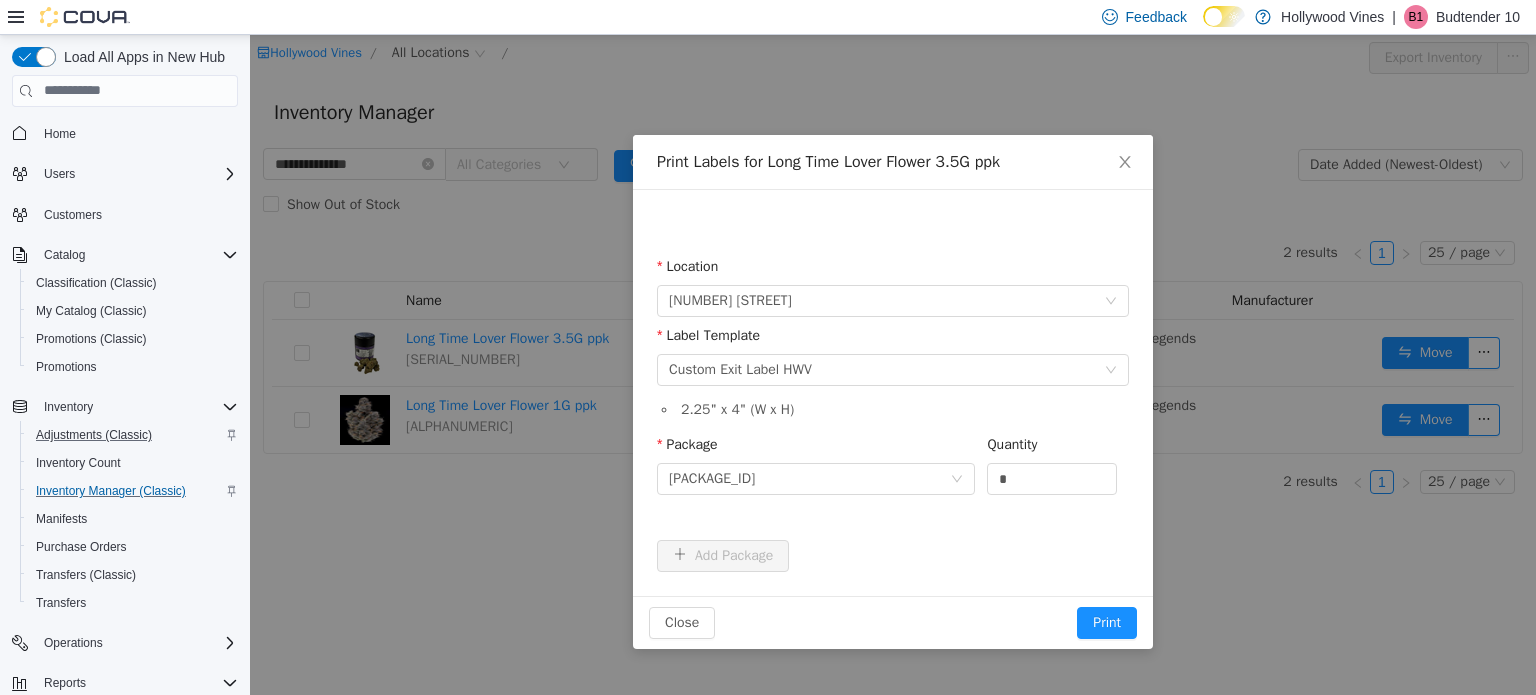 click on "Location 3591 S. Vine Rd Label Template Please select a label template Custom Exit Label HWV 2.25 " x   4 " (W x H) Package 1A402030000B861000001856   Quantity * Add Package" at bounding box center [893, 413] 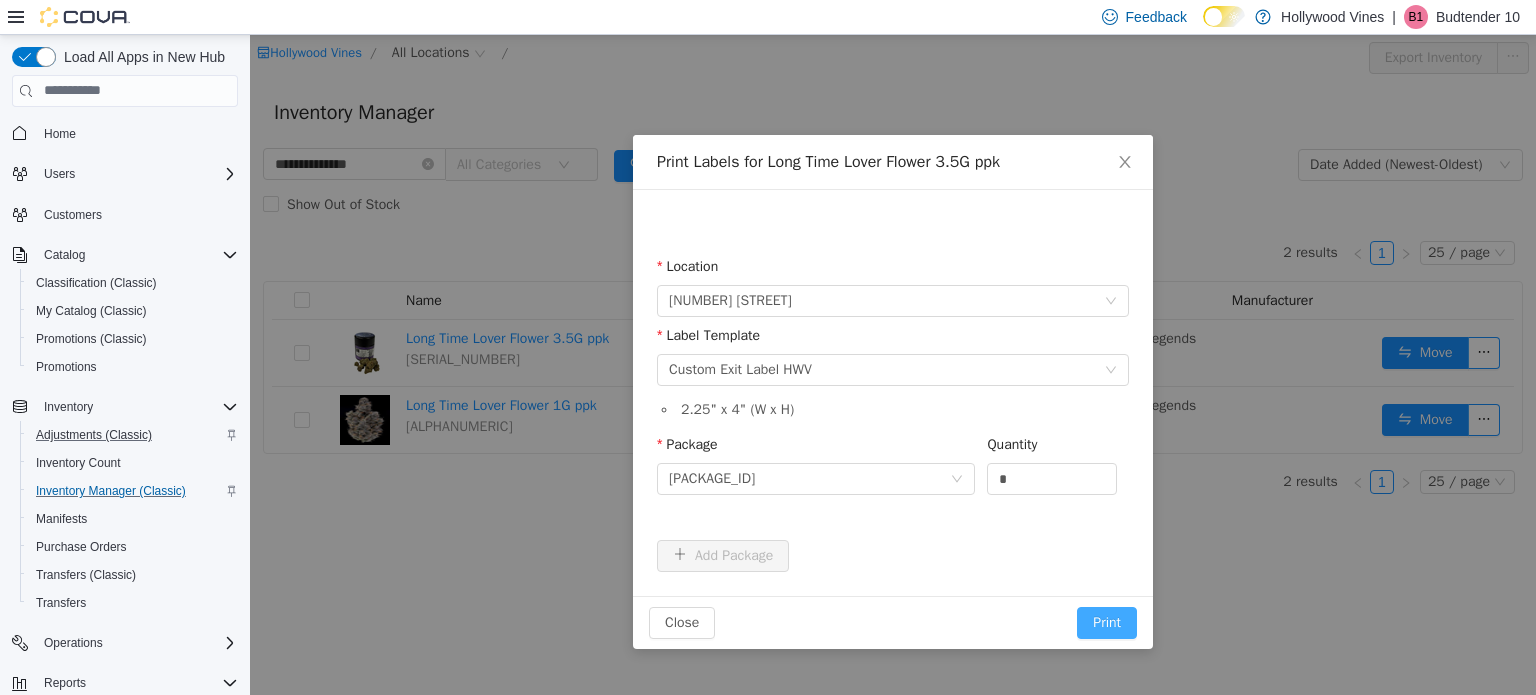 click on "Print" at bounding box center [1107, 622] 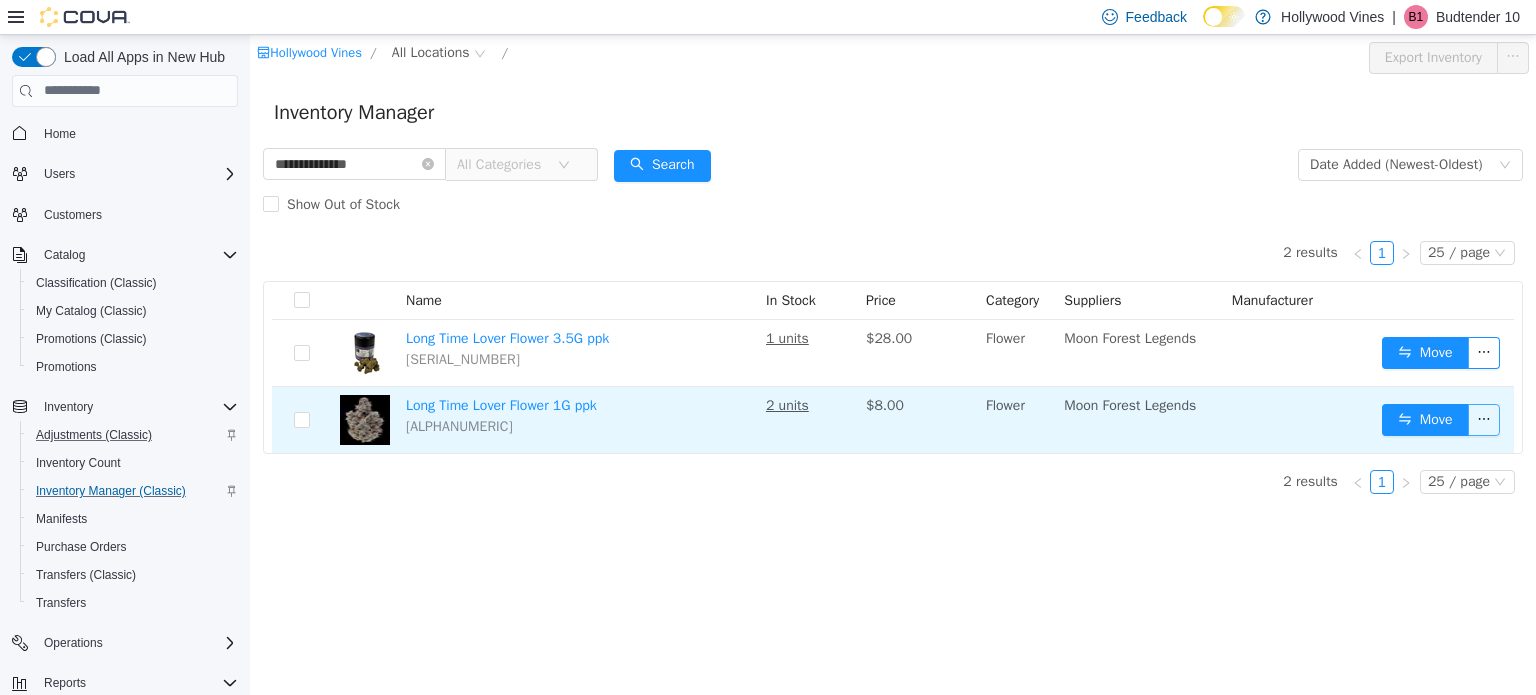 click at bounding box center [1484, 419] 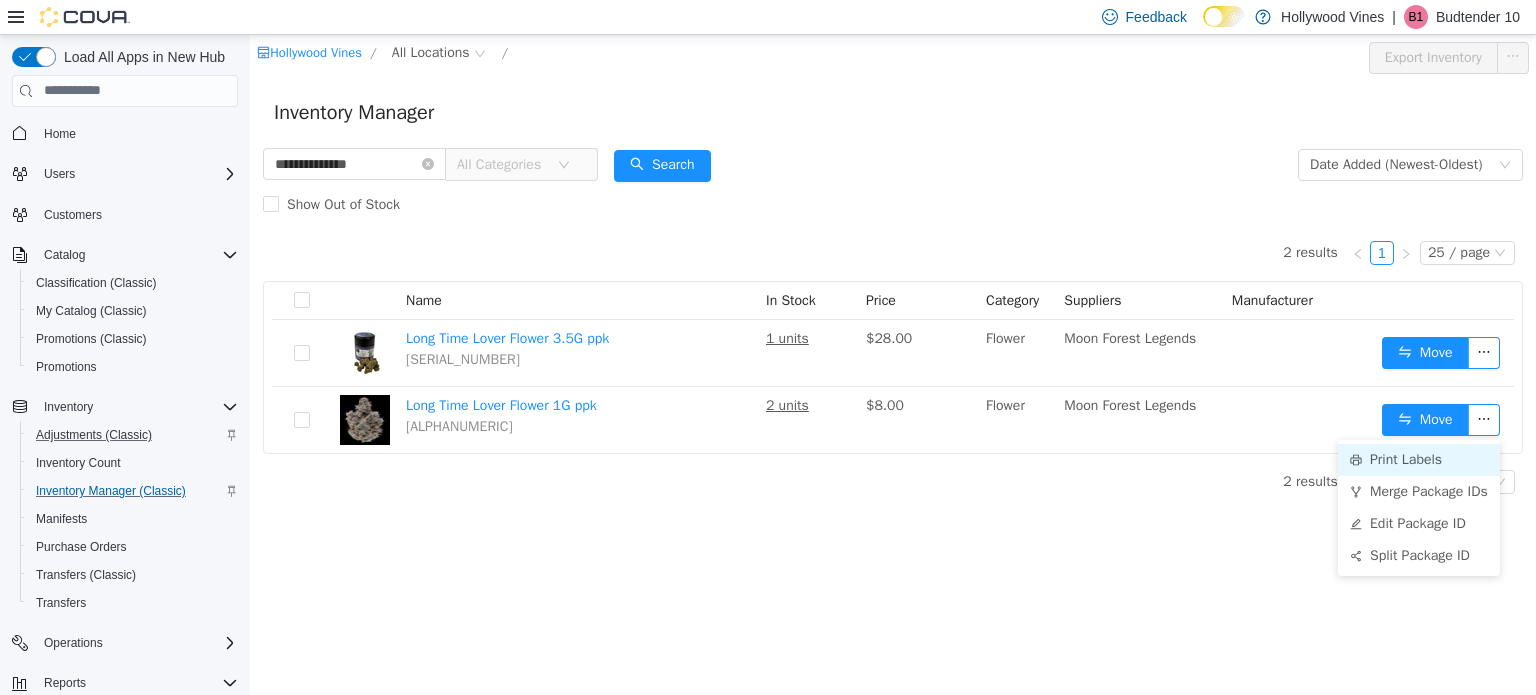 click on "Print Labels" at bounding box center (1419, 459) 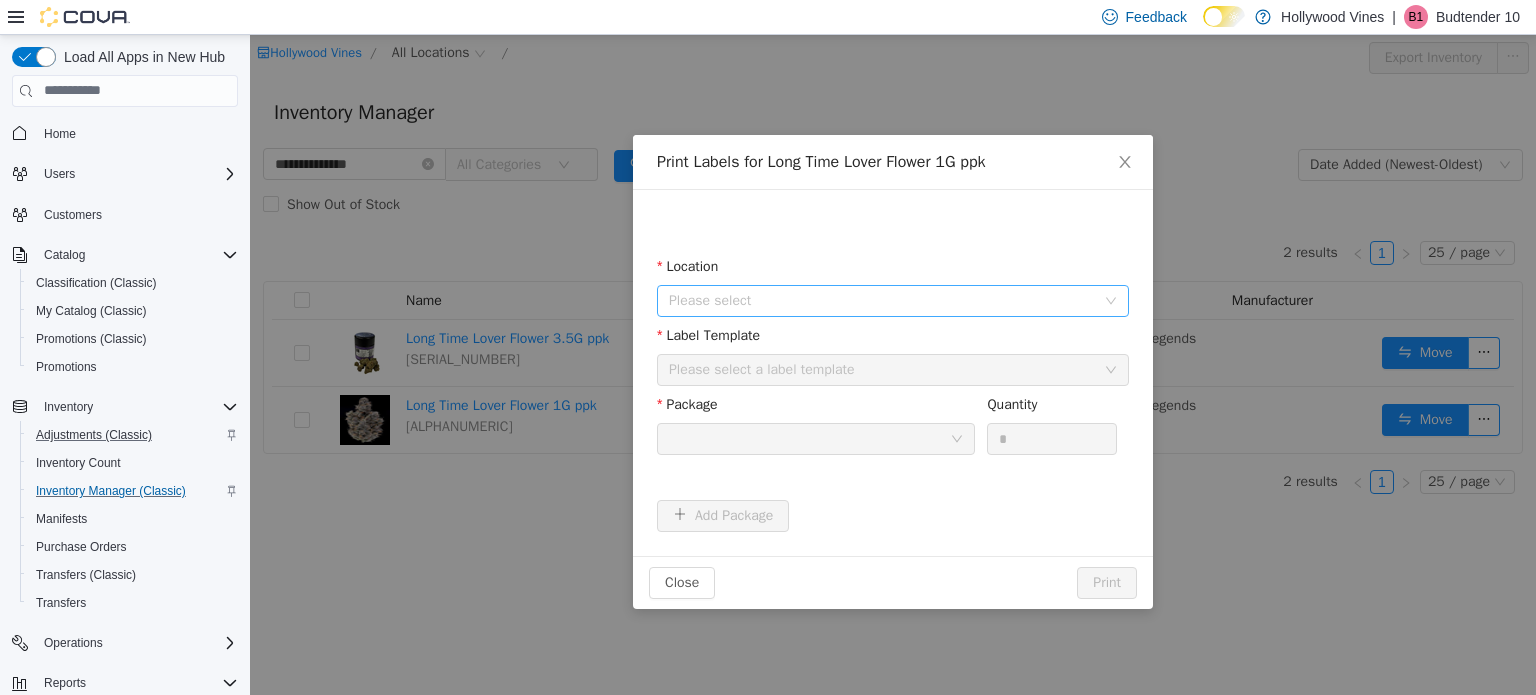 click on "Please select" at bounding box center (882, 300) 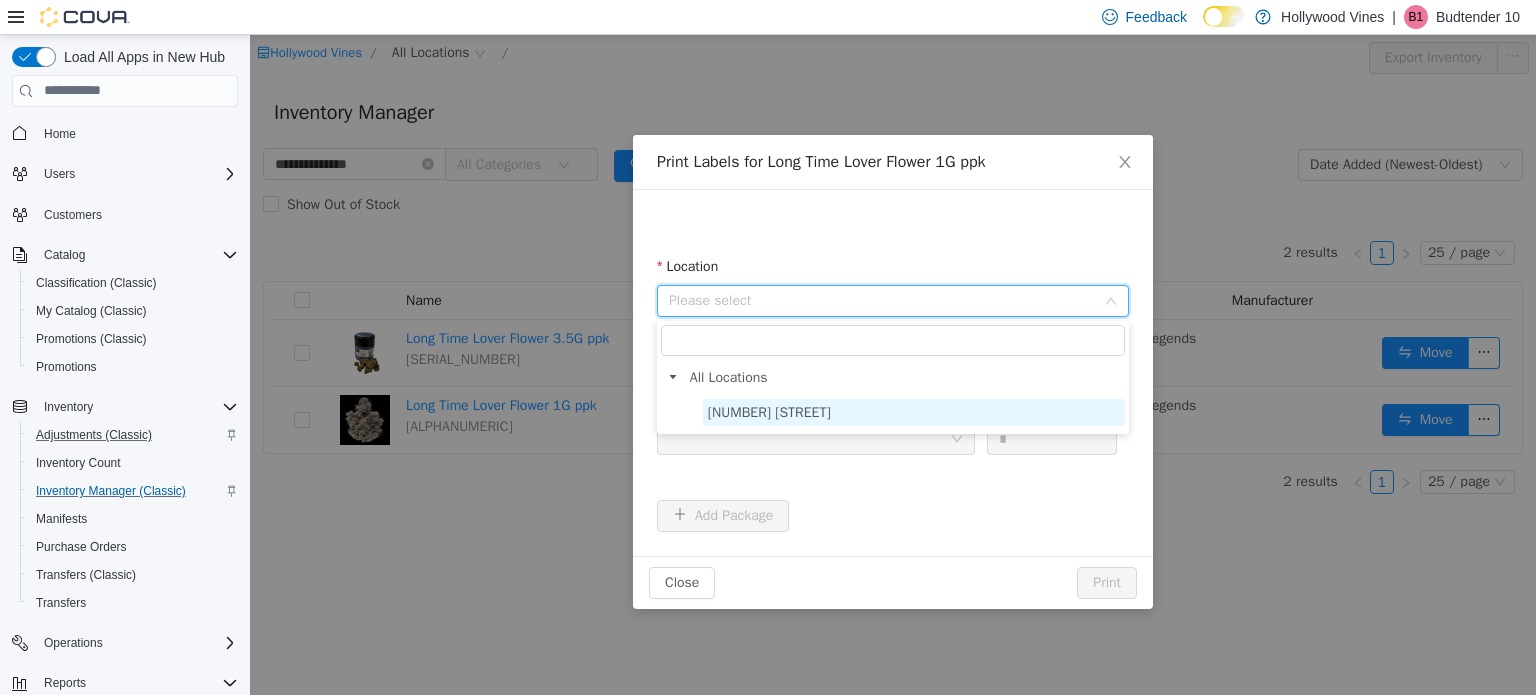 click on "3591 S. Vine Rd" at bounding box center [914, 411] 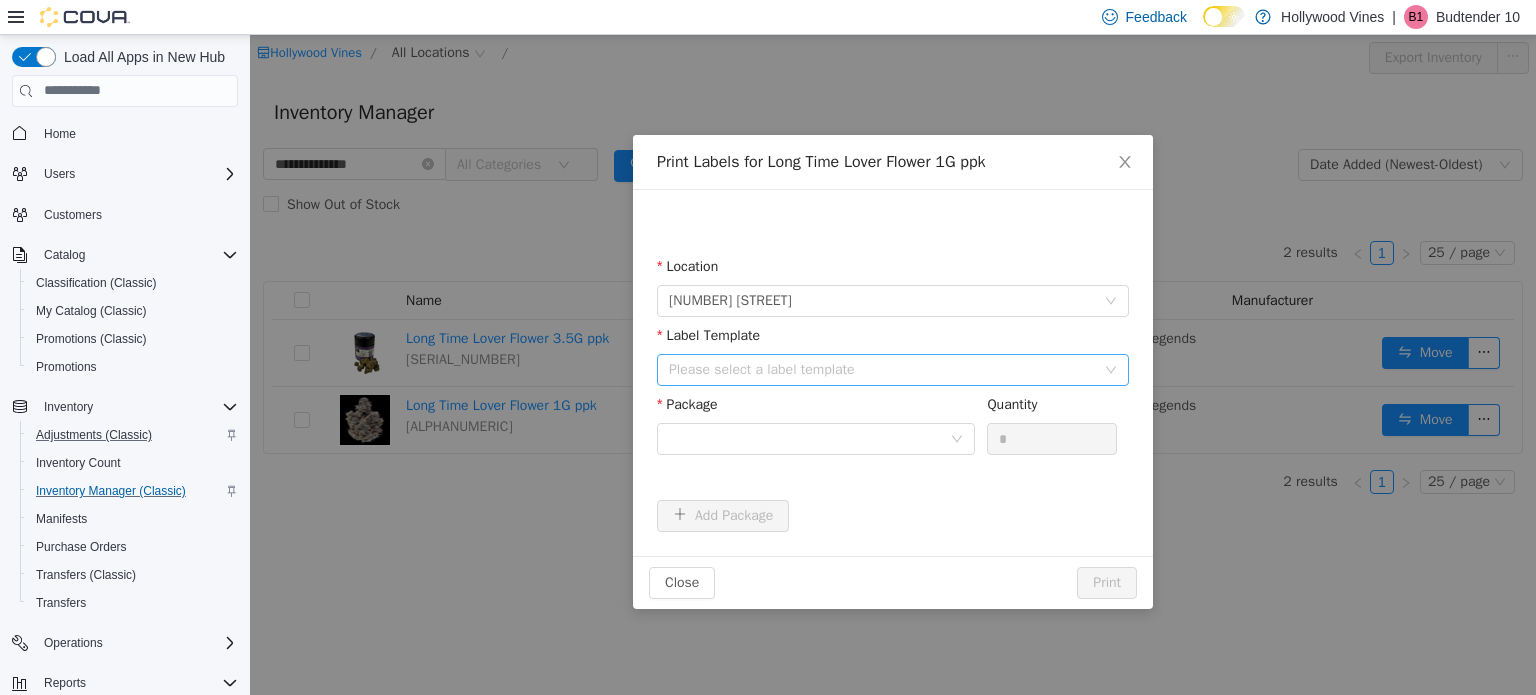 click on "Please select a label template" at bounding box center [882, 369] 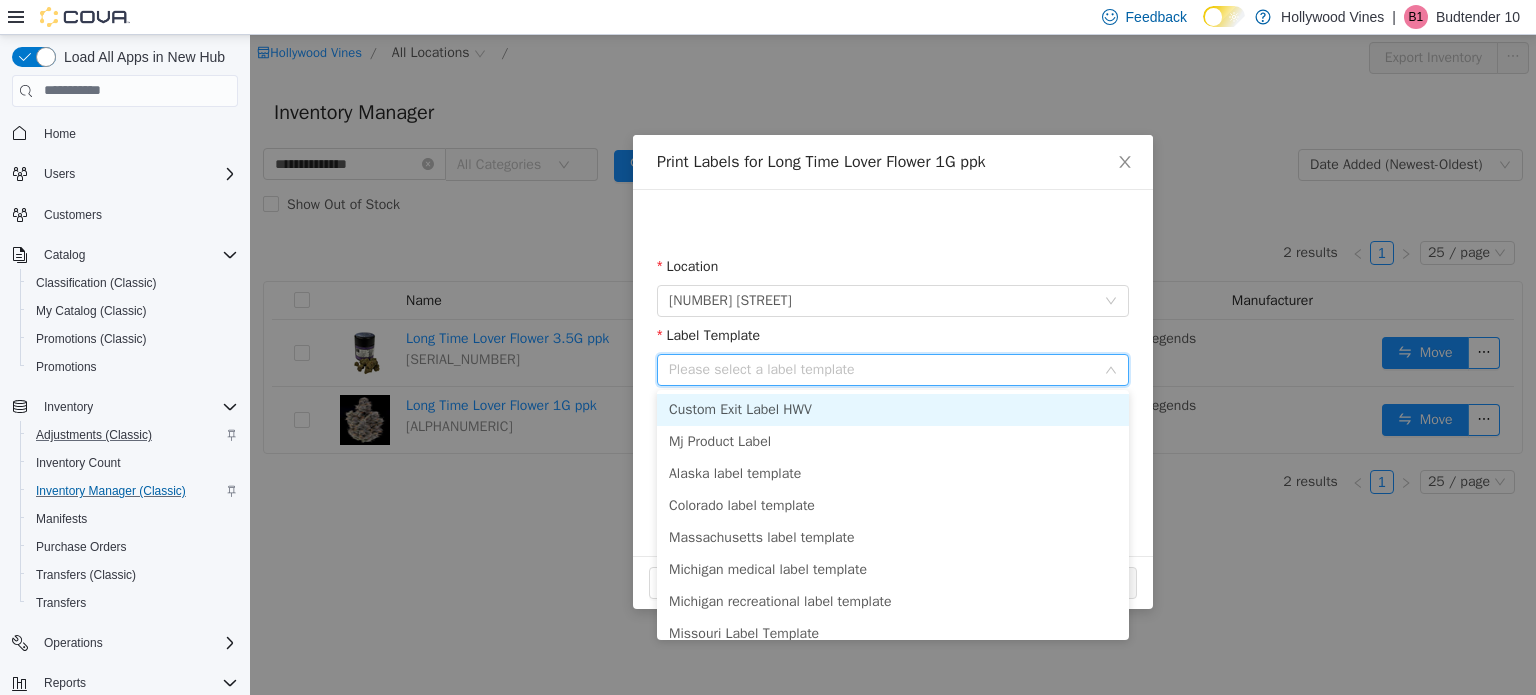 click on "Custom Exit Label HWV" at bounding box center (893, 409) 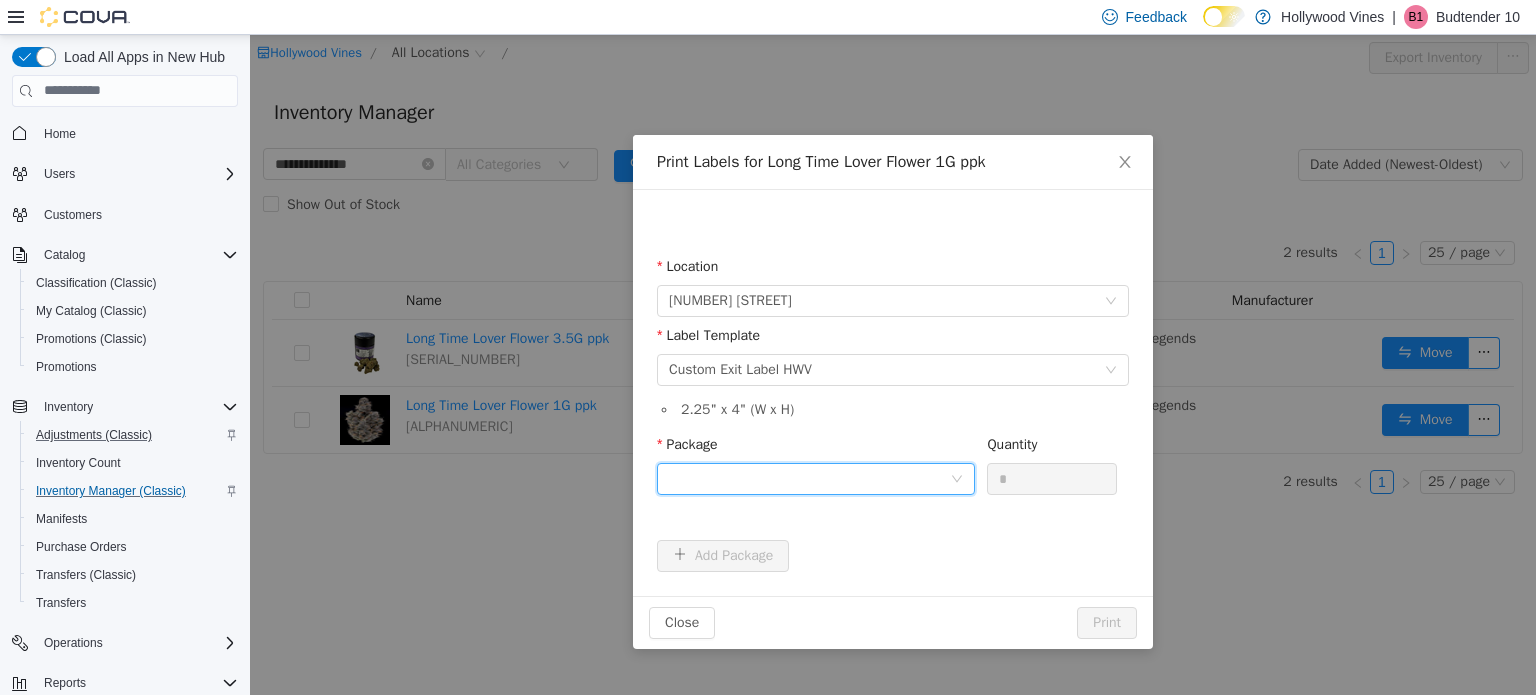 click at bounding box center (809, 478) 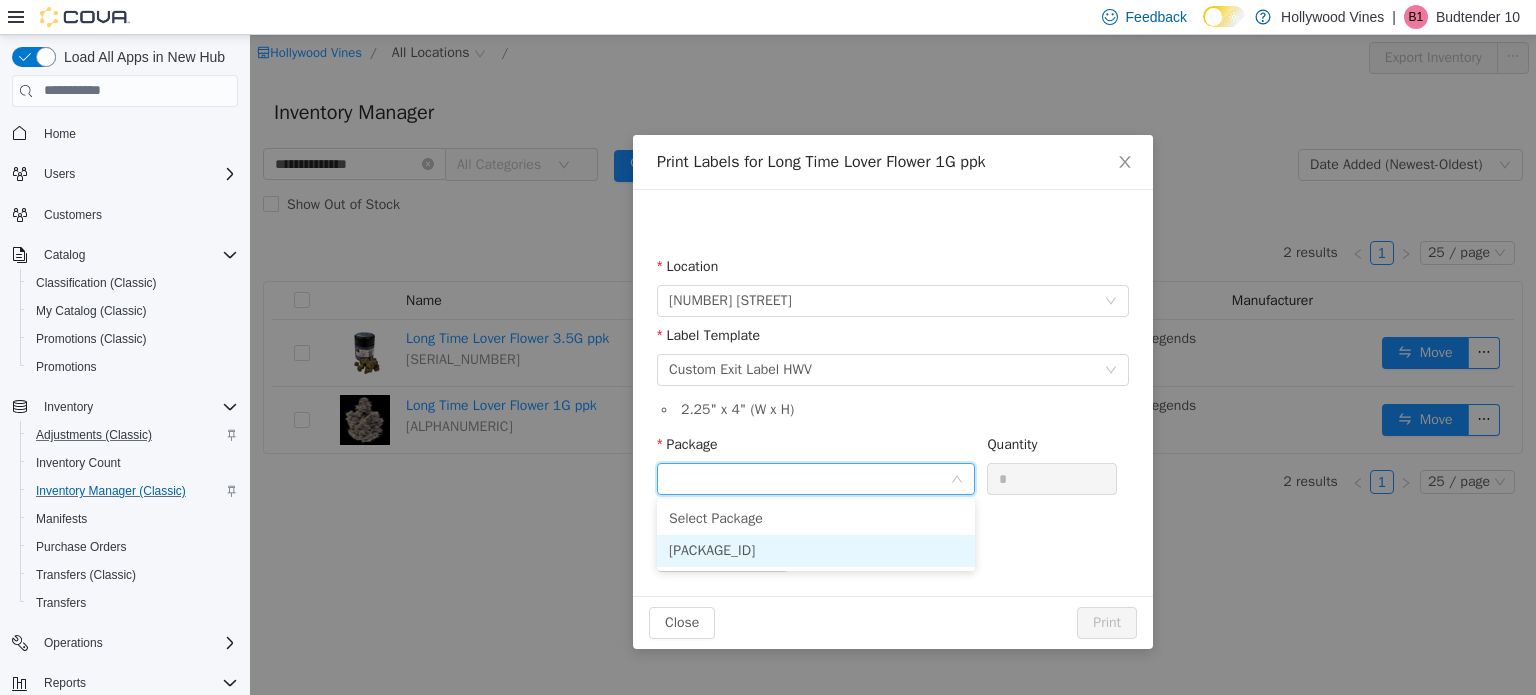 click on "1A402030000B861000001856" at bounding box center (712, 549) 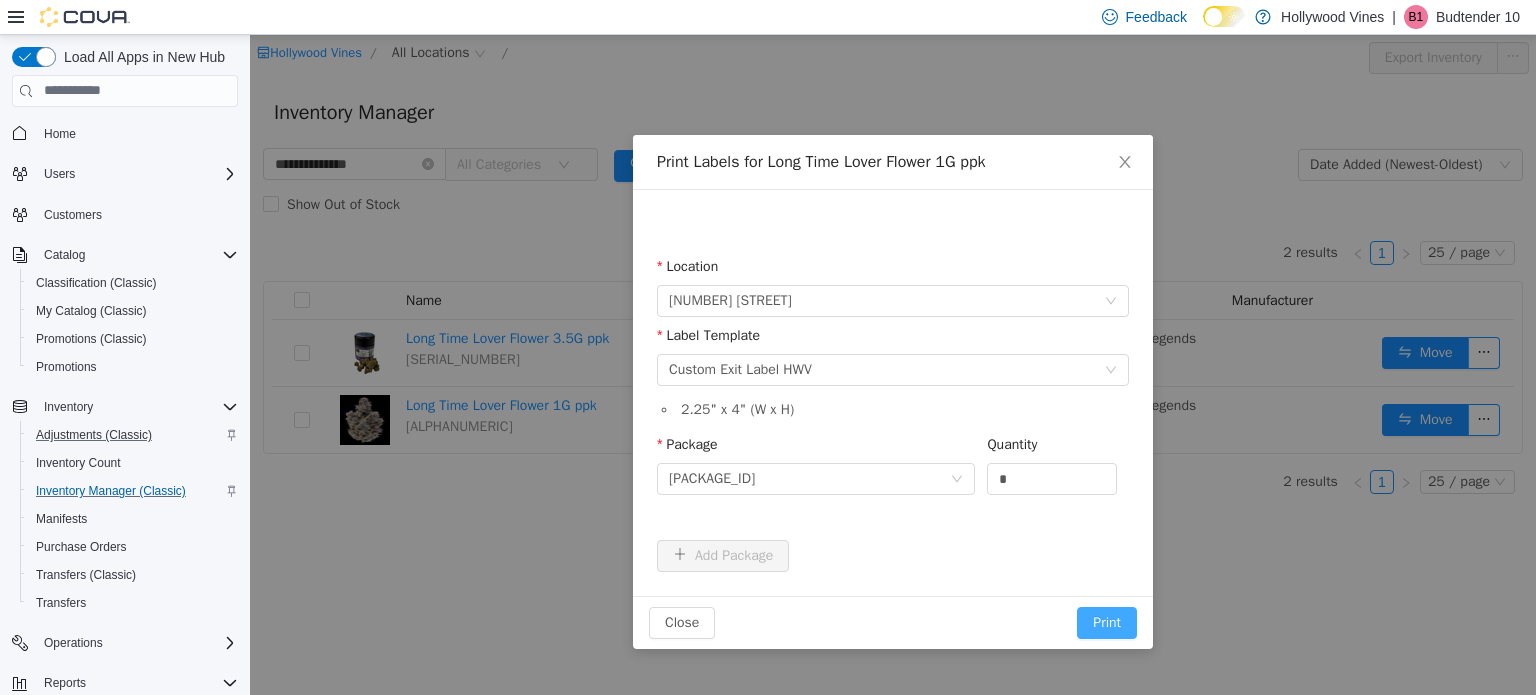 click on "Print" at bounding box center [1107, 622] 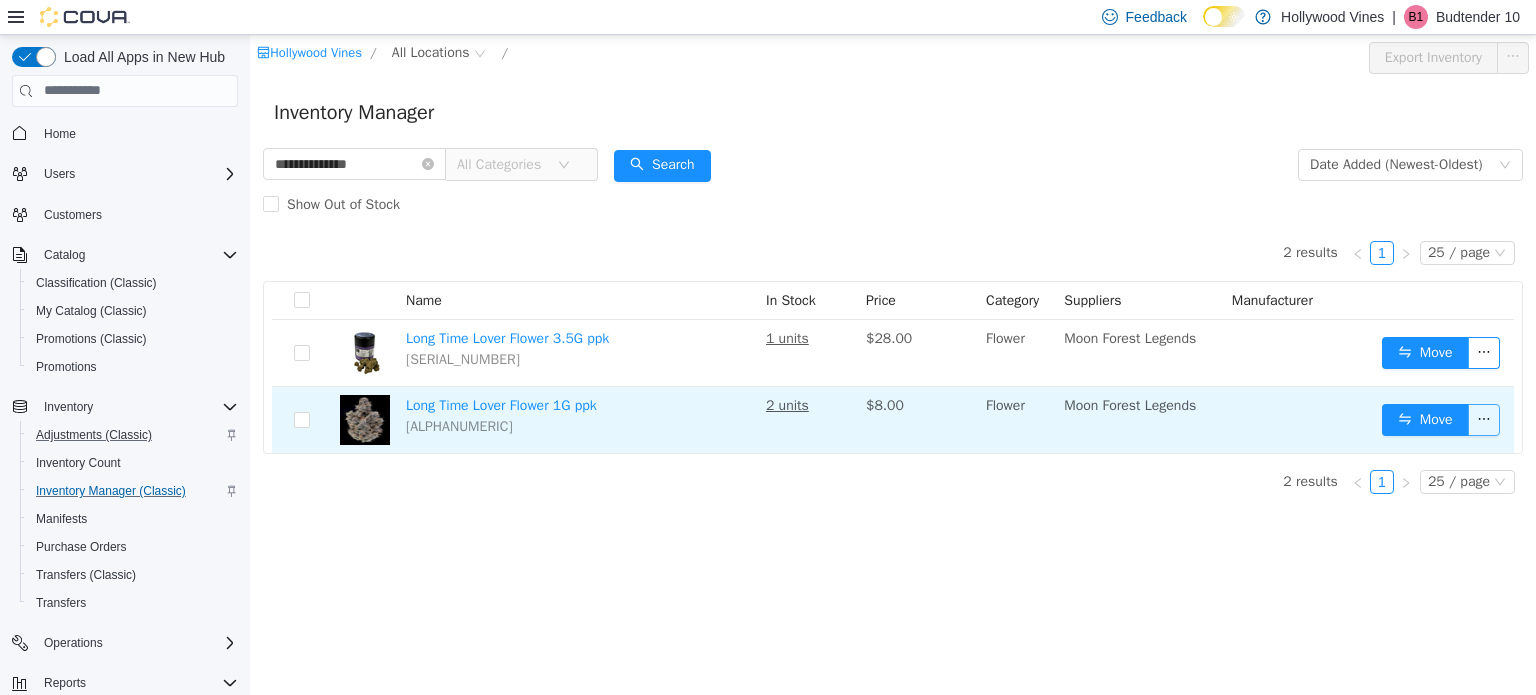 click at bounding box center [1484, 419] 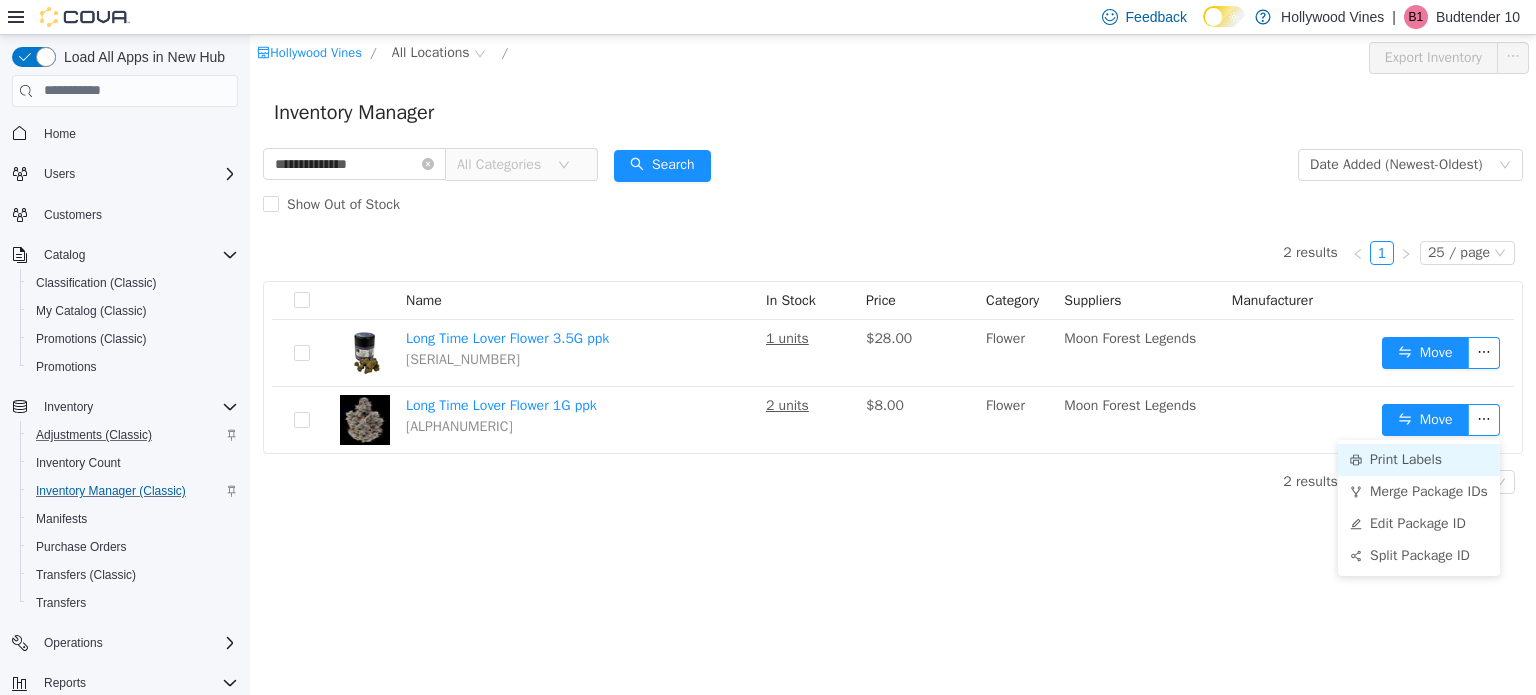 click on "Print Labels" at bounding box center [1419, 459] 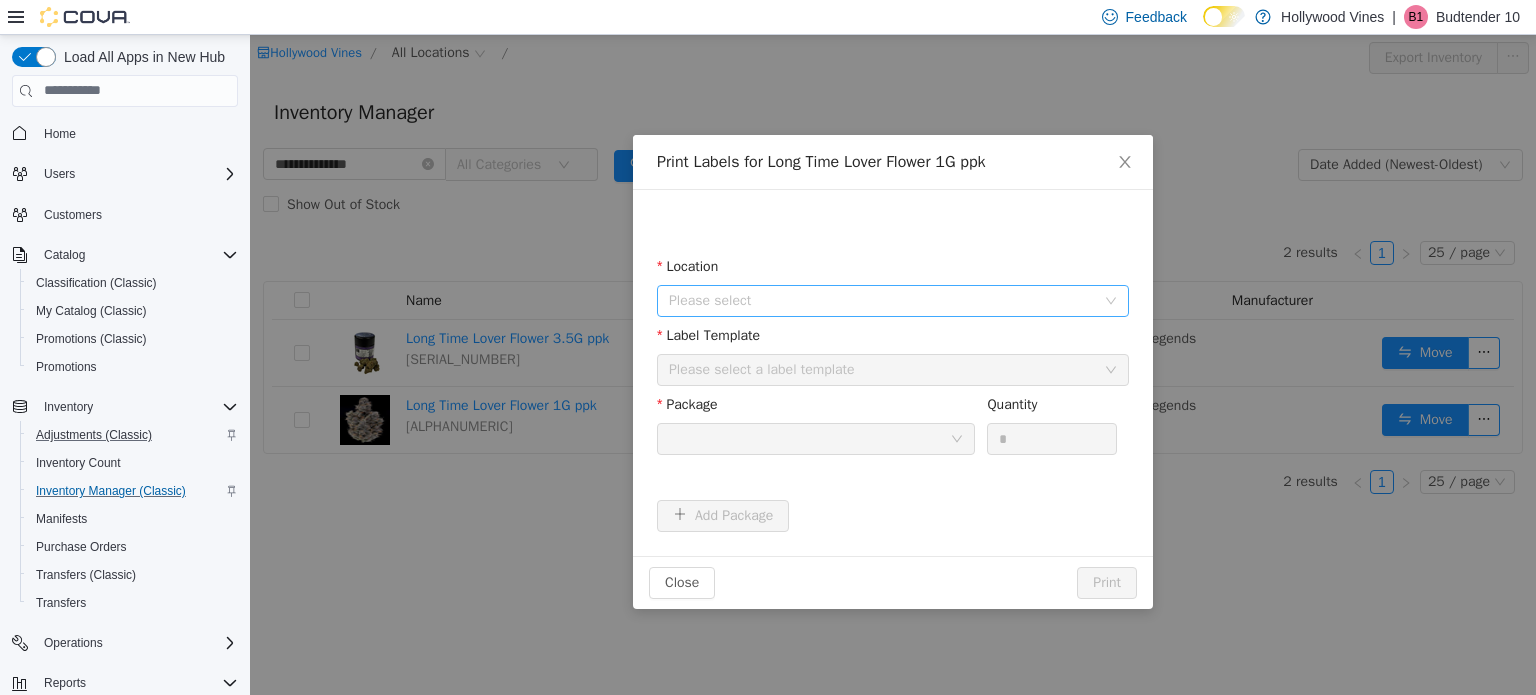drag, startPoint x: 1018, startPoint y: 316, endPoint x: 1003, endPoint y: 289, distance: 30.88689 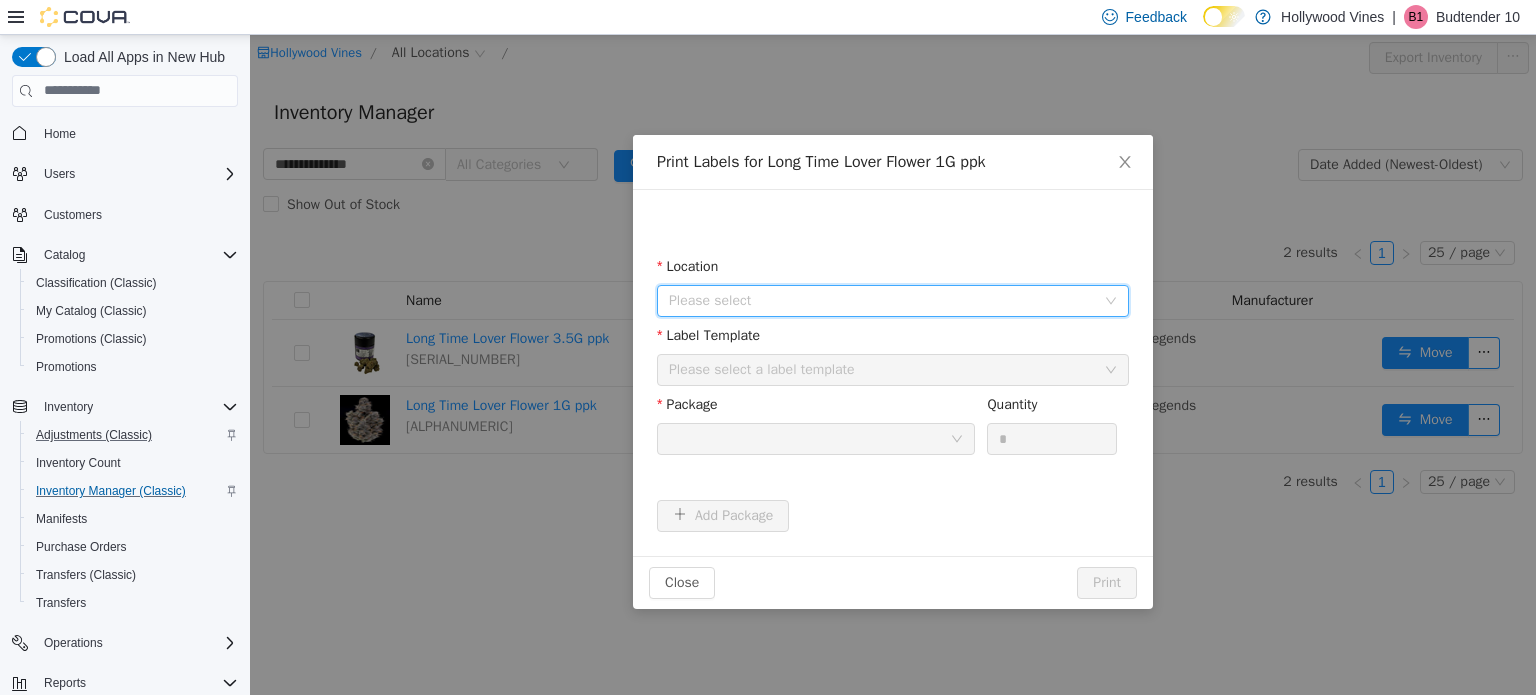 click on "Please select" at bounding box center (882, 300) 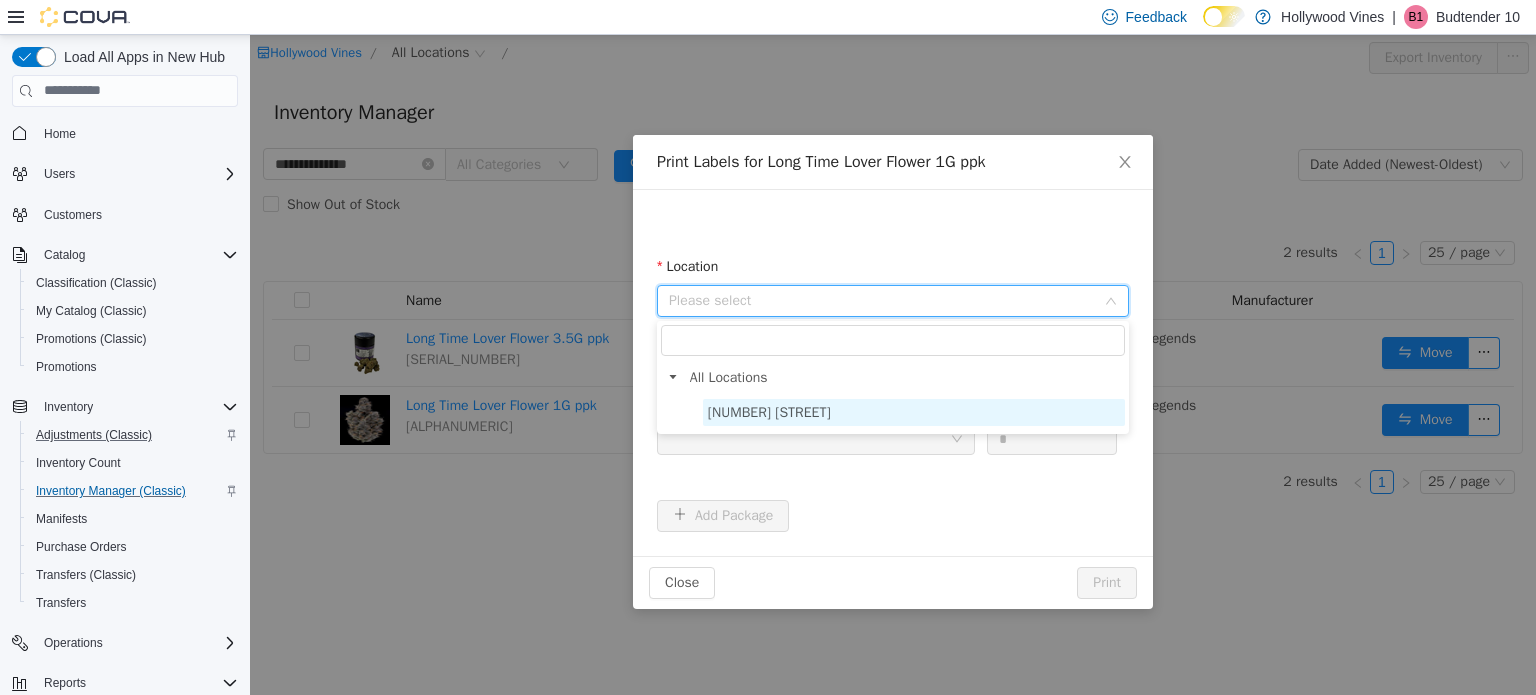 click on "3591 S. Vine Rd" at bounding box center [914, 411] 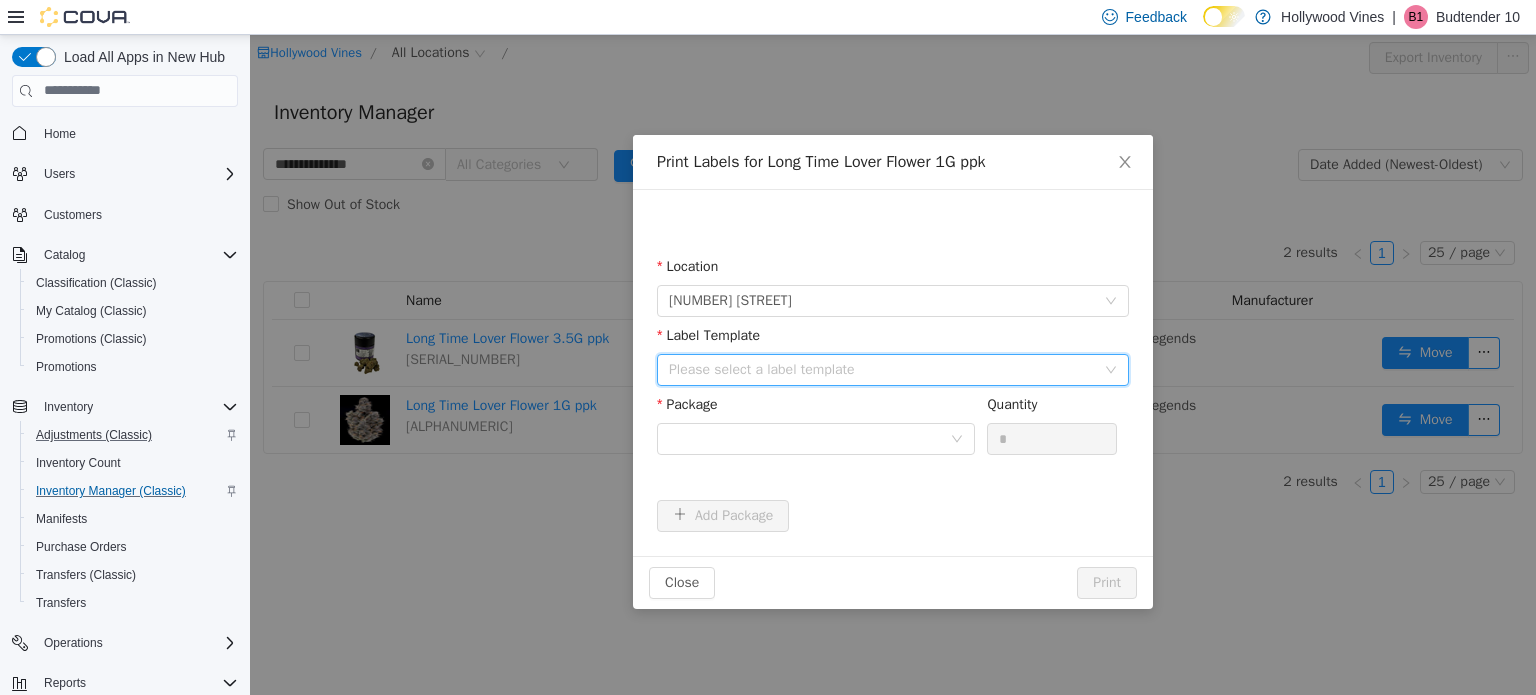 click on "Please select a label template" at bounding box center [886, 369] 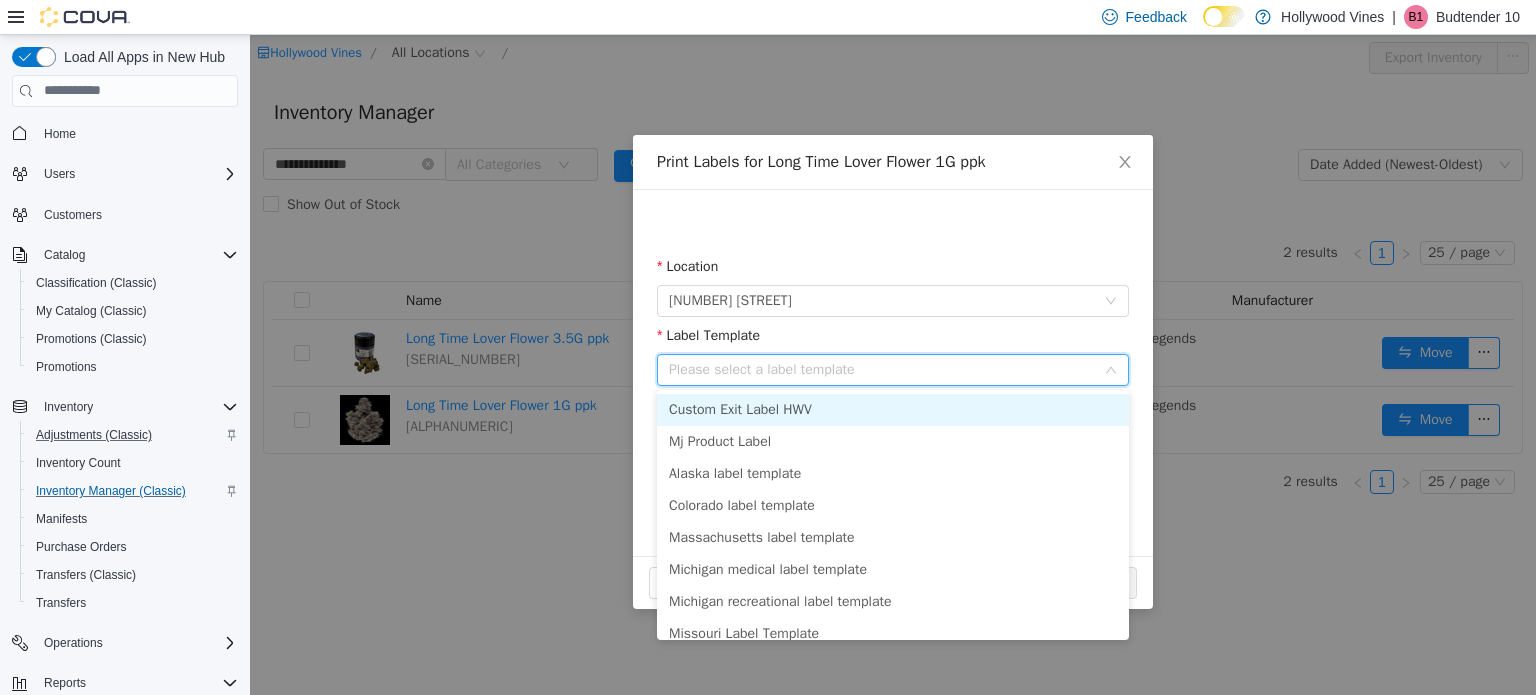 click on "Custom Exit Label HWV" at bounding box center [893, 409] 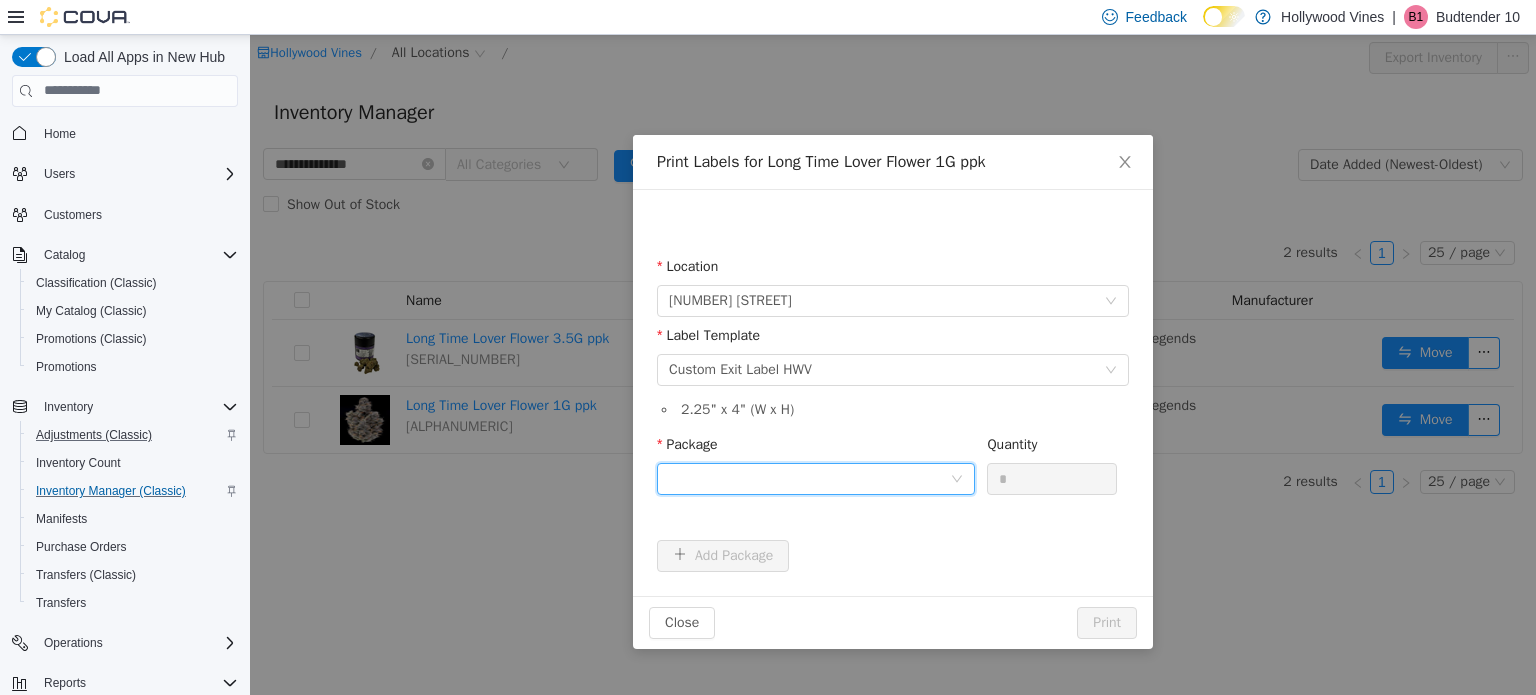 click at bounding box center (809, 478) 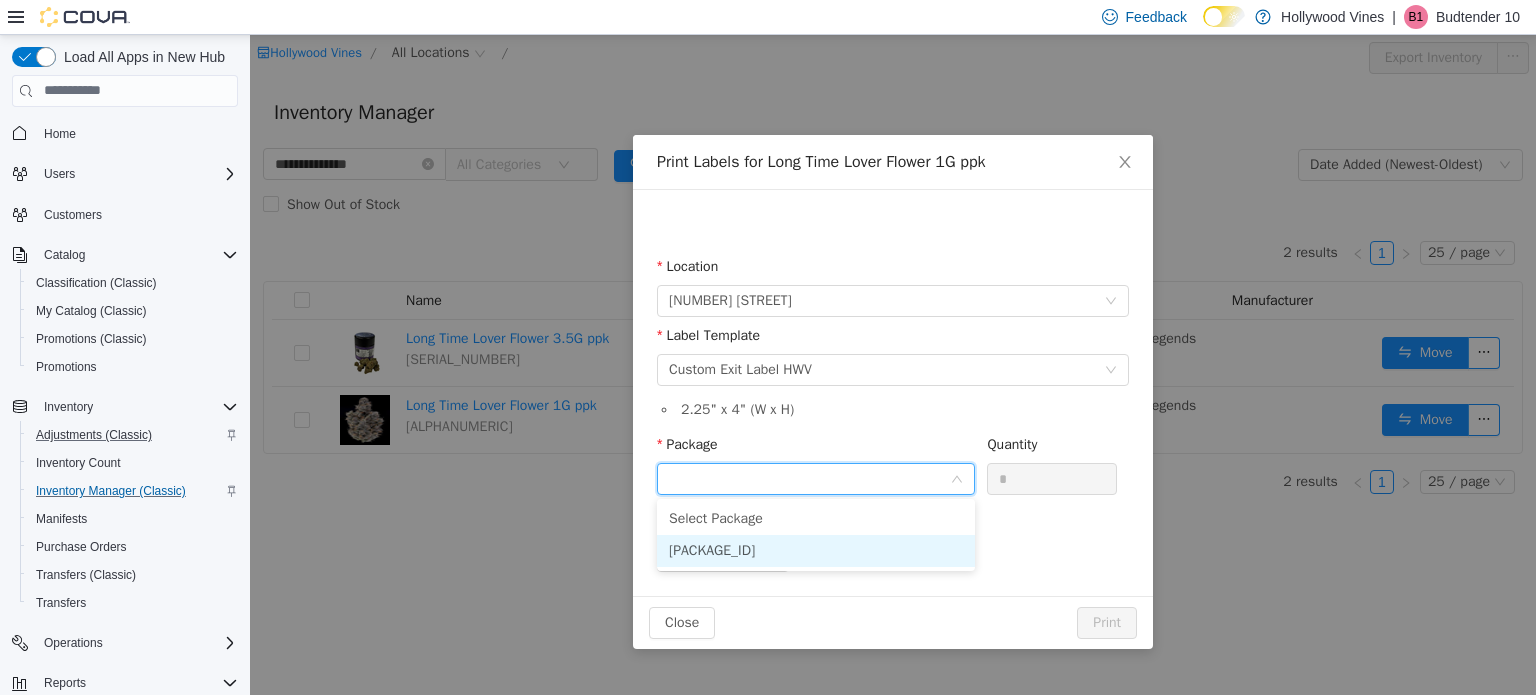 click on "1A402030000B861000001856" at bounding box center [712, 549] 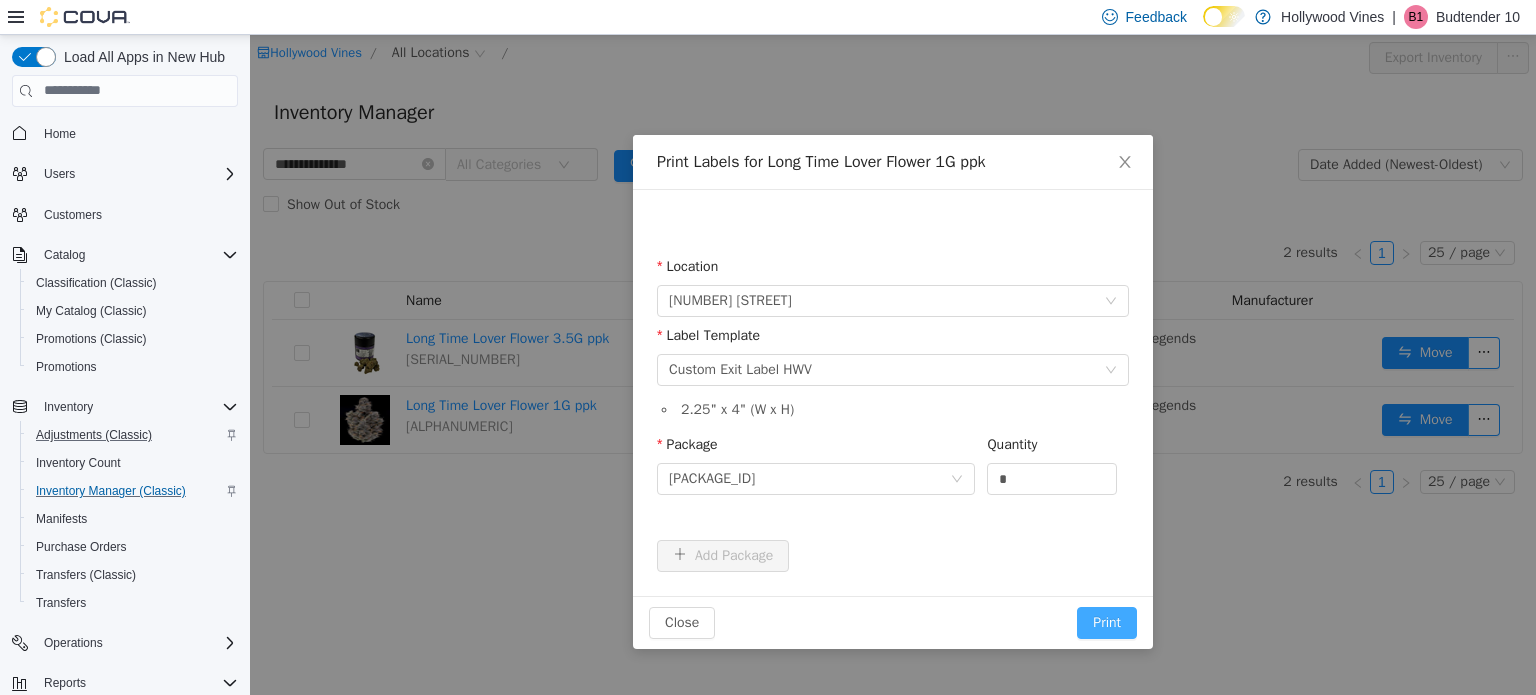 click on "Print" at bounding box center (1107, 622) 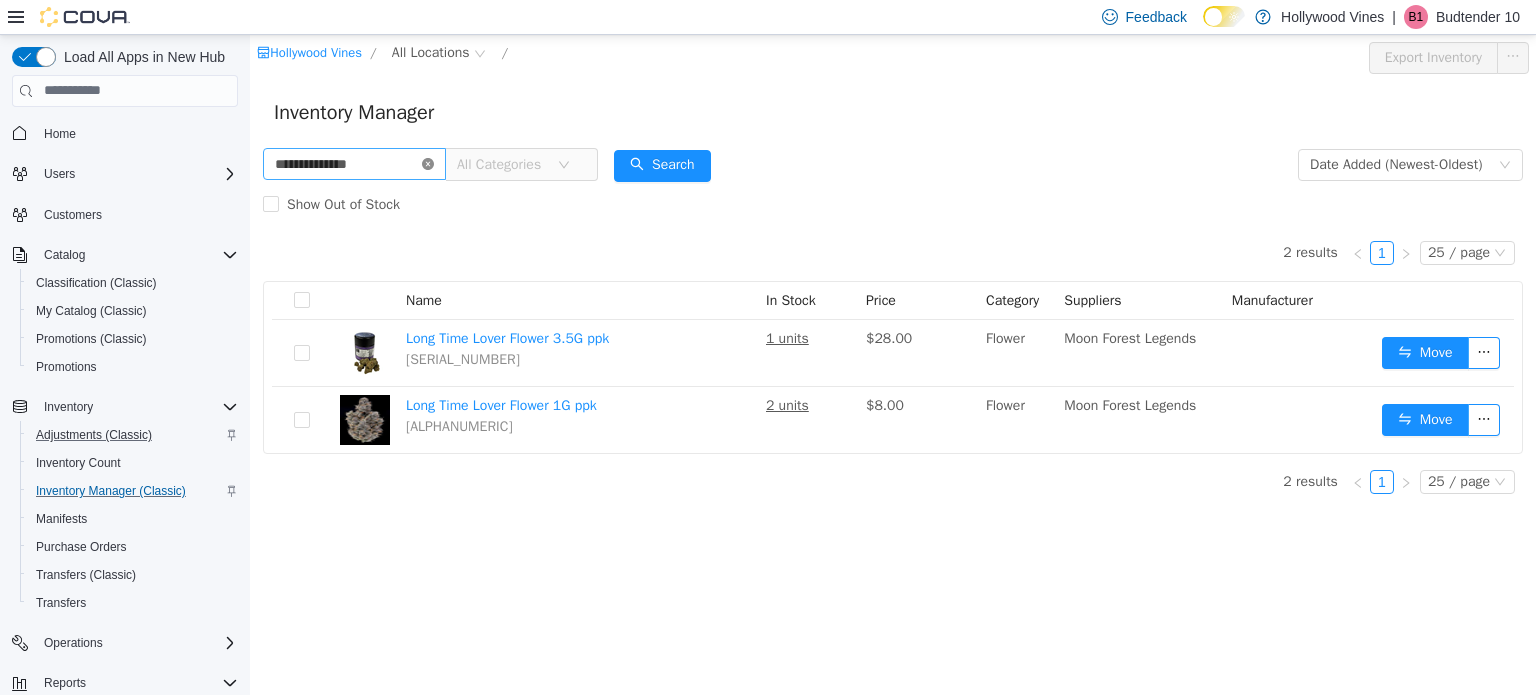 click 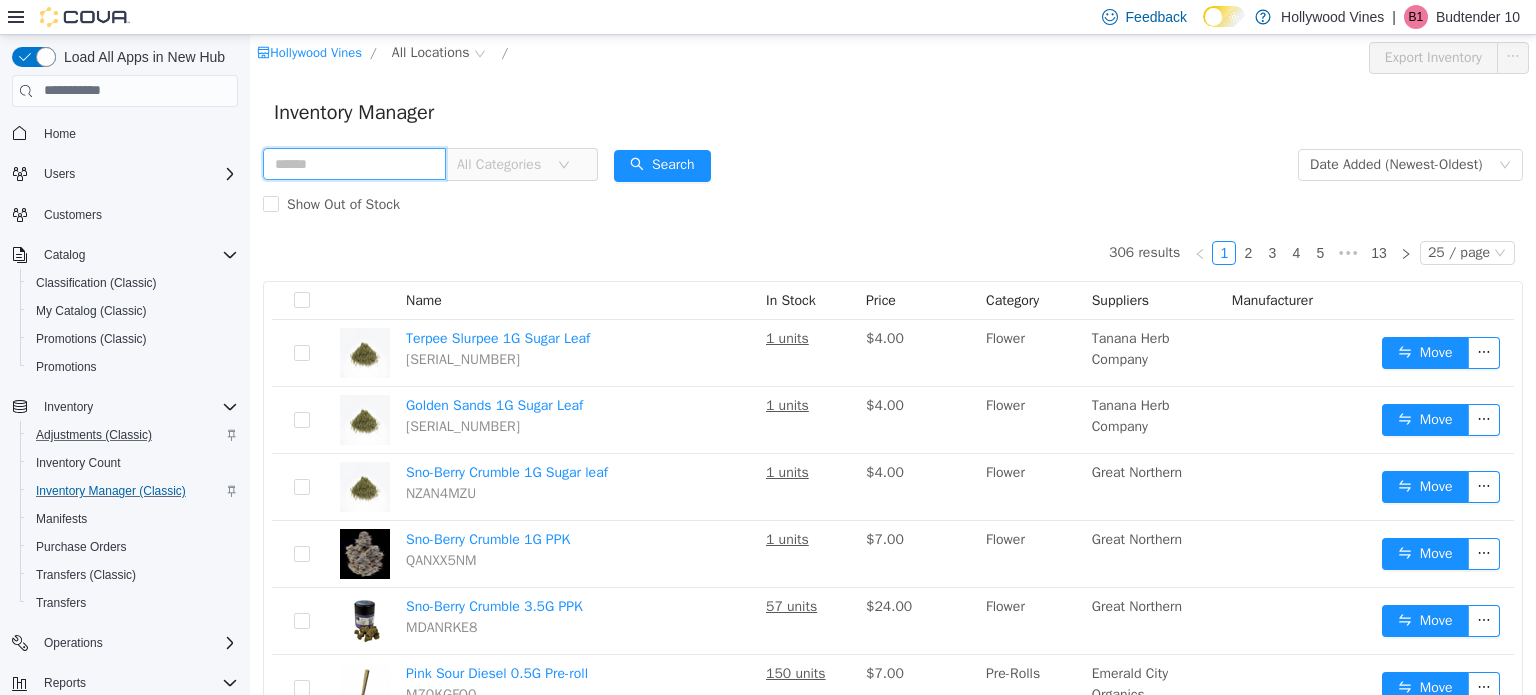 click at bounding box center (354, 163) 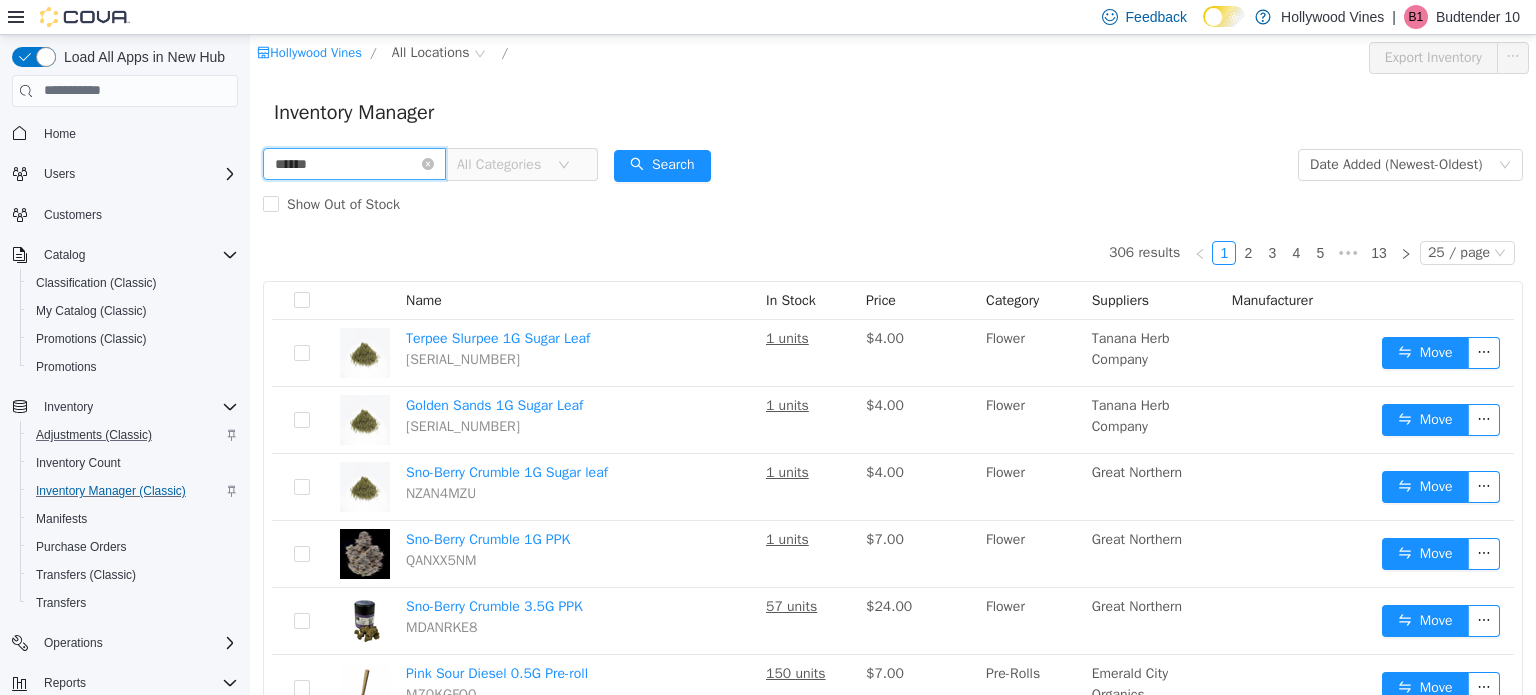 type on "**********" 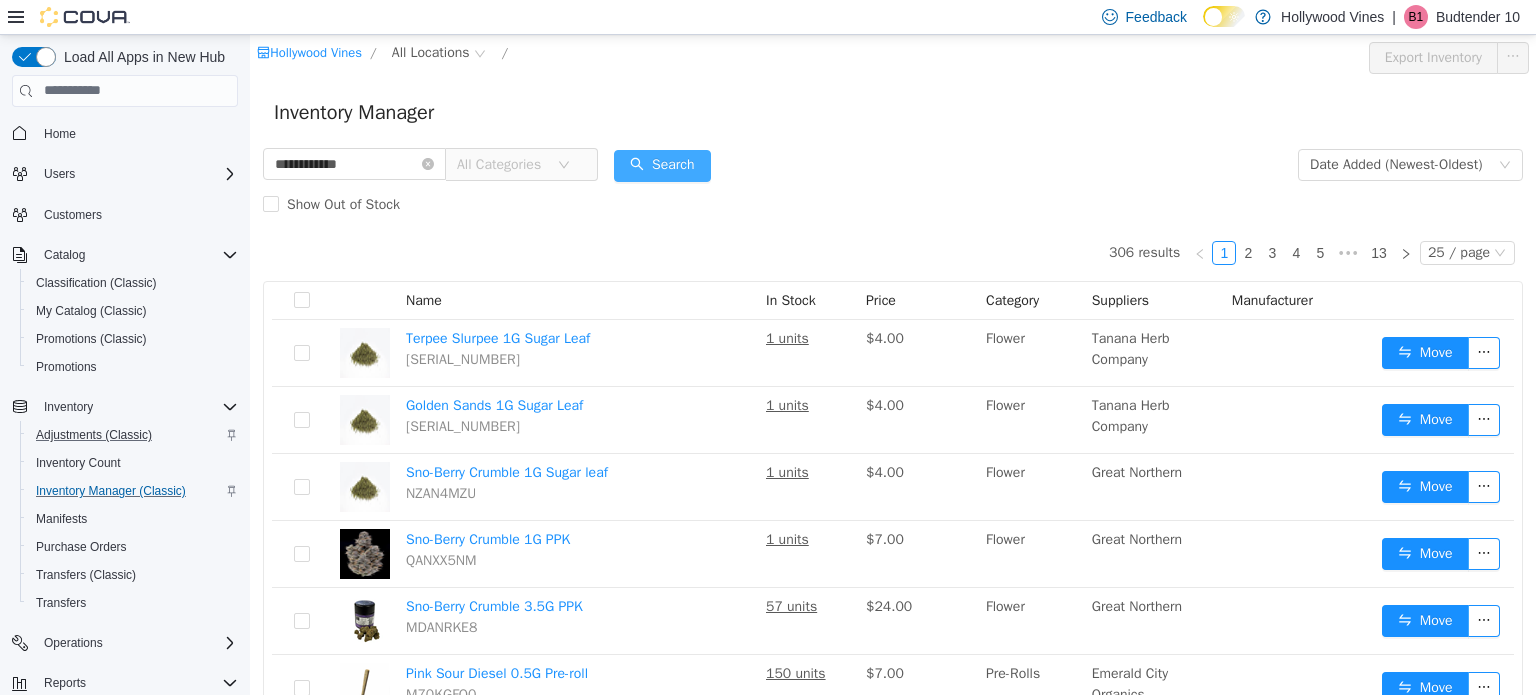 click on "Search" at bounding box center [662, 165] 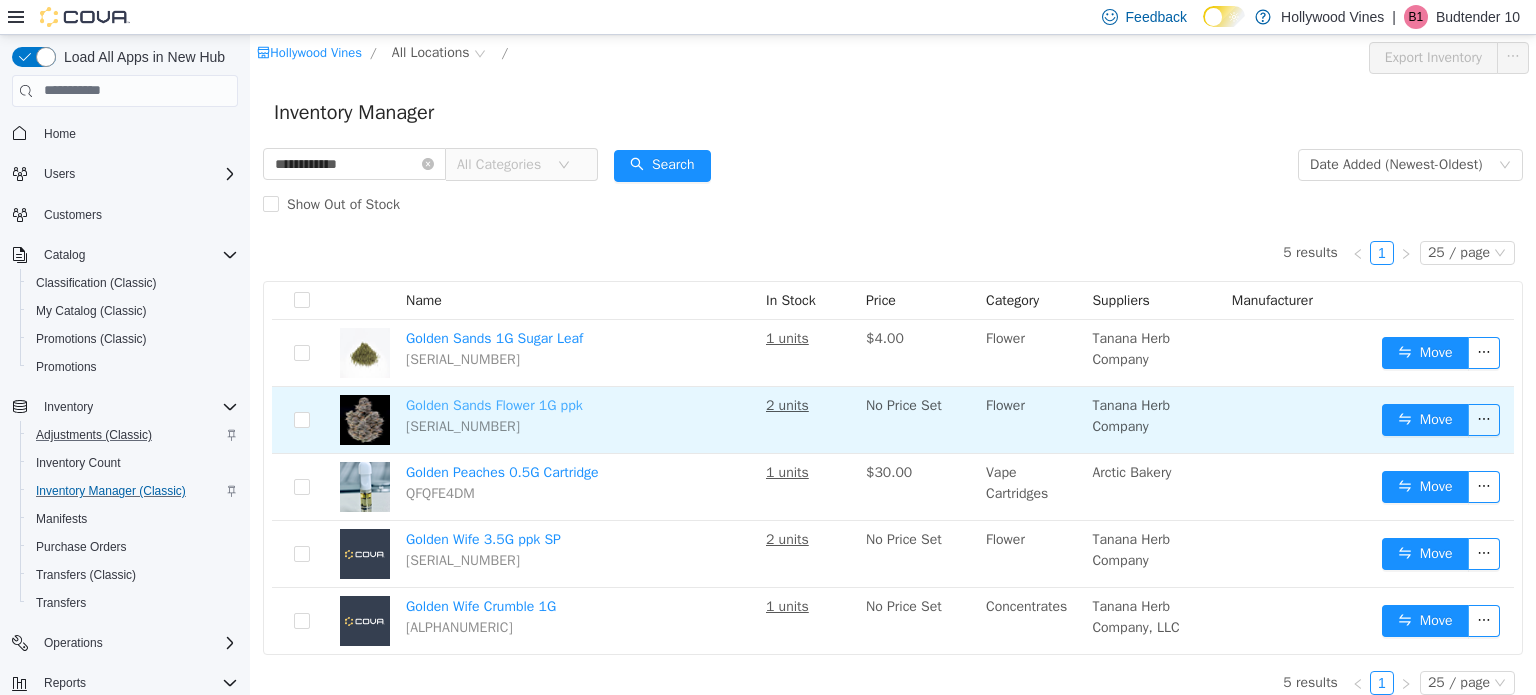 click on "Golden Sands Flower 1G ppk" at bounding box center [494, 404] 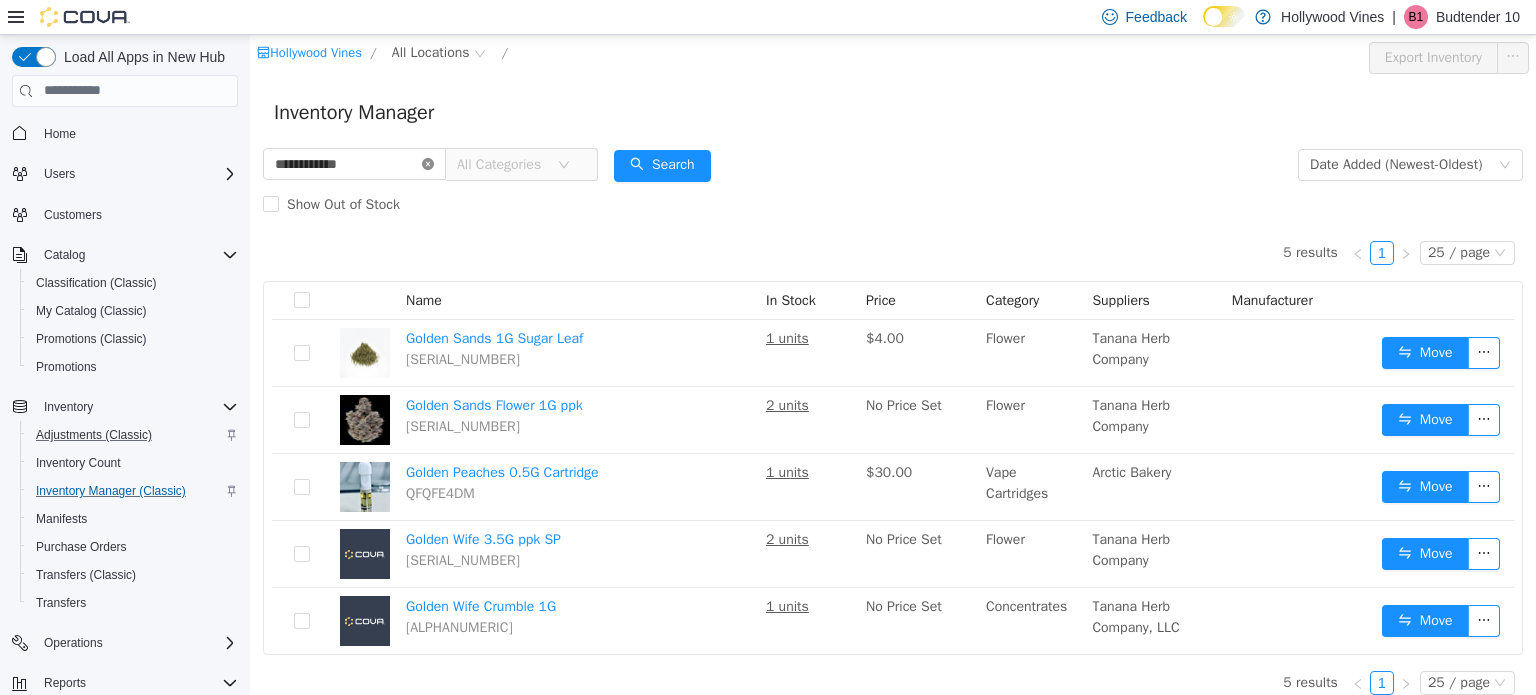 click 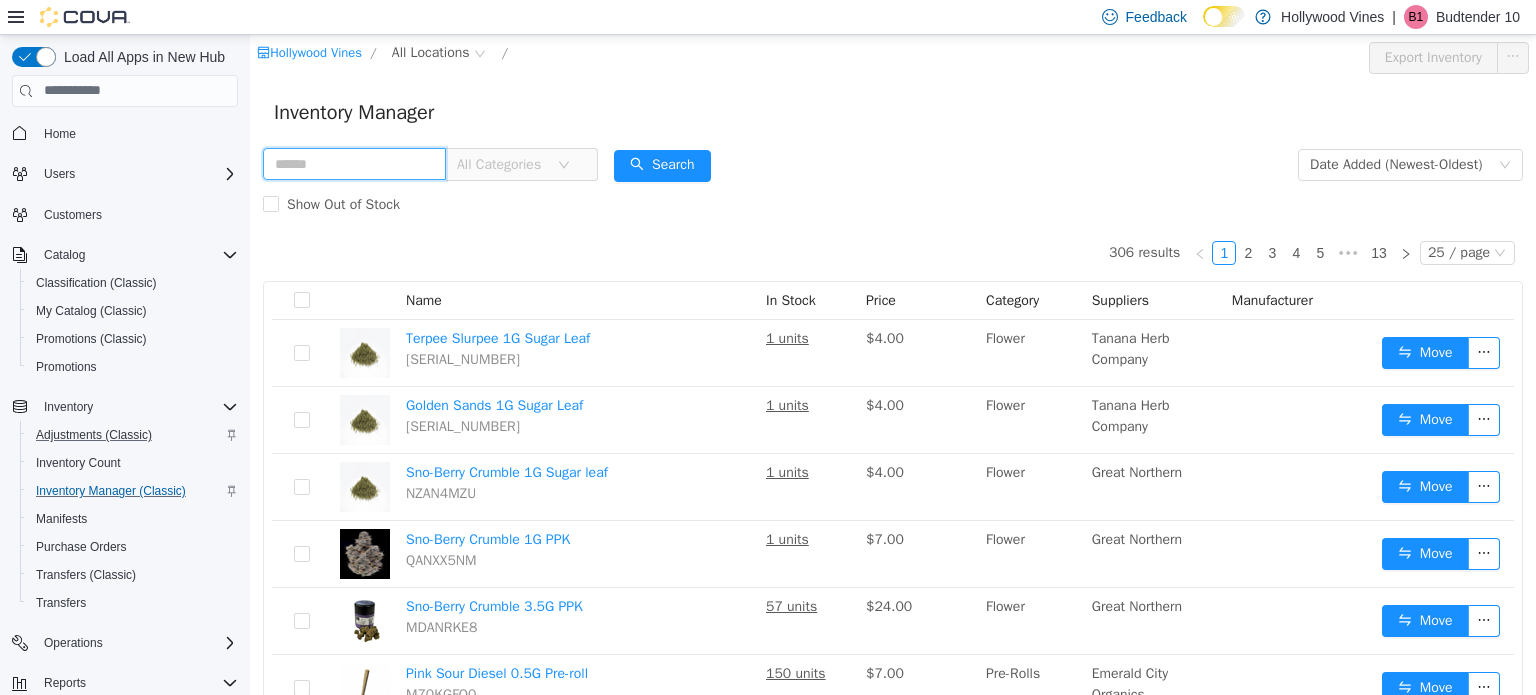 click at bounding box center (354, 163) 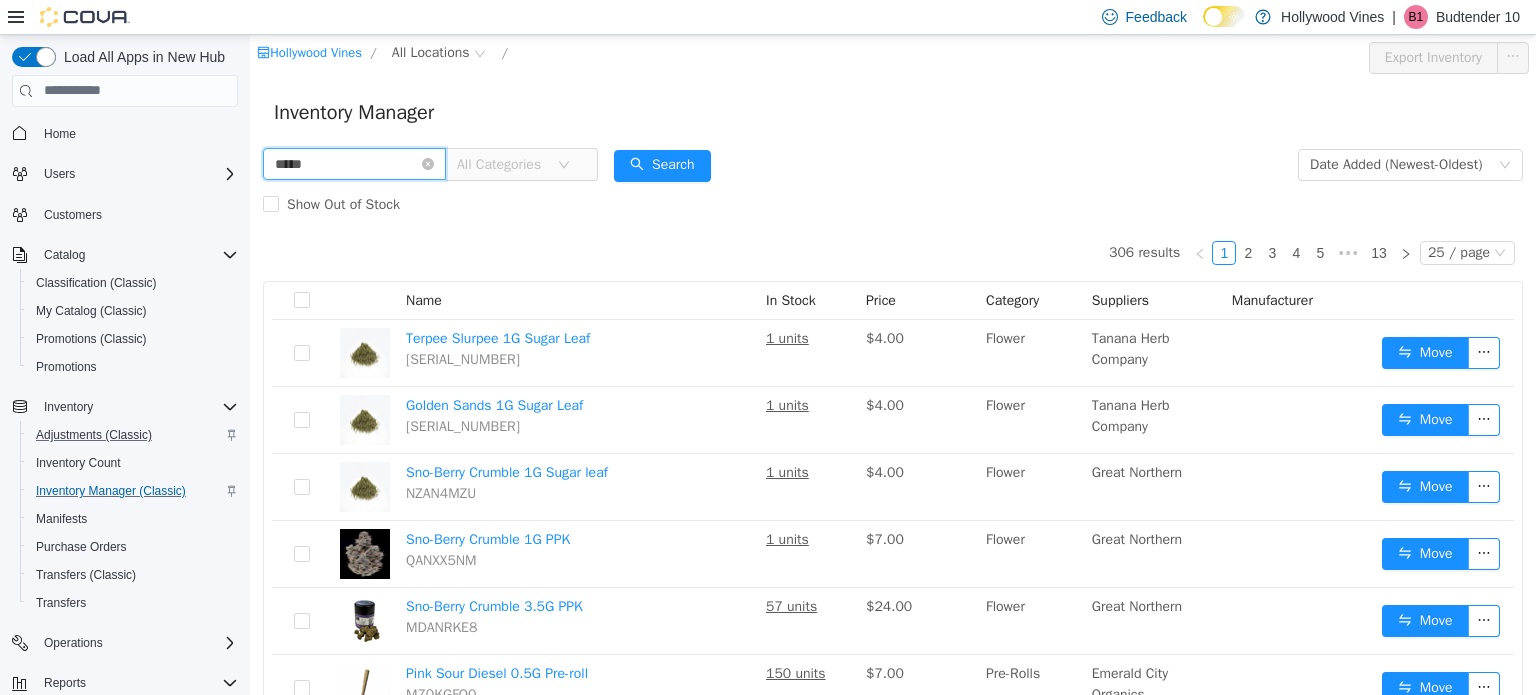 type on "**********" 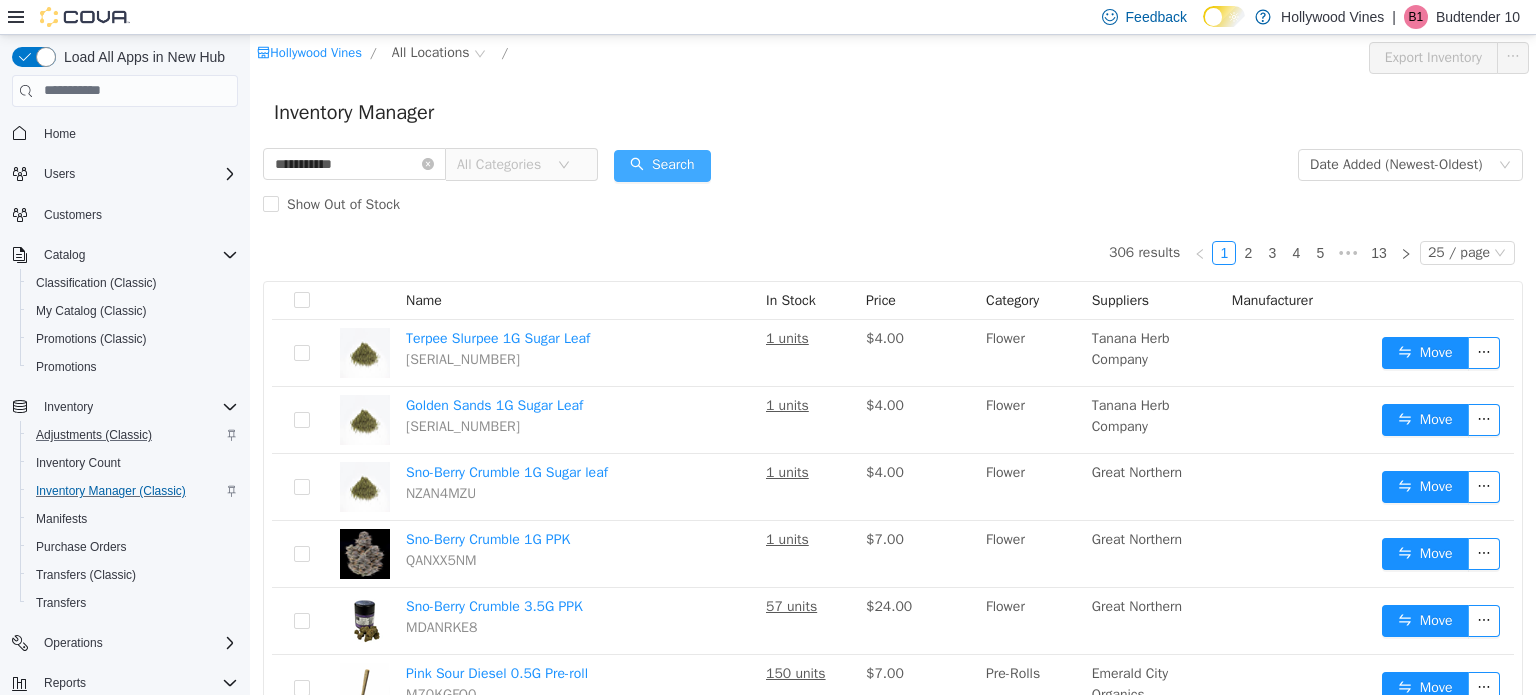 click on "Search" at bounding box center [662, 165] 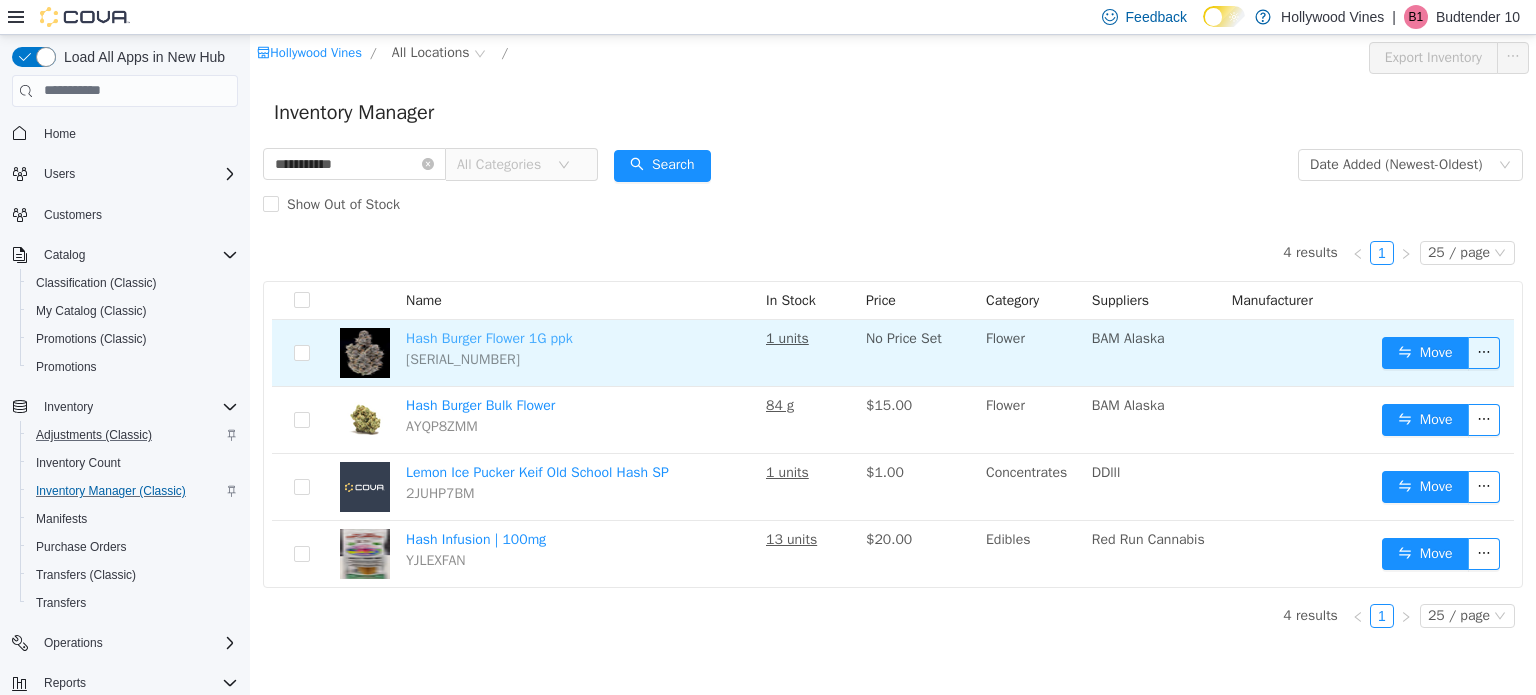 click on "Hash Burger Flower 1G ppk" at bounding box center [489, 337] 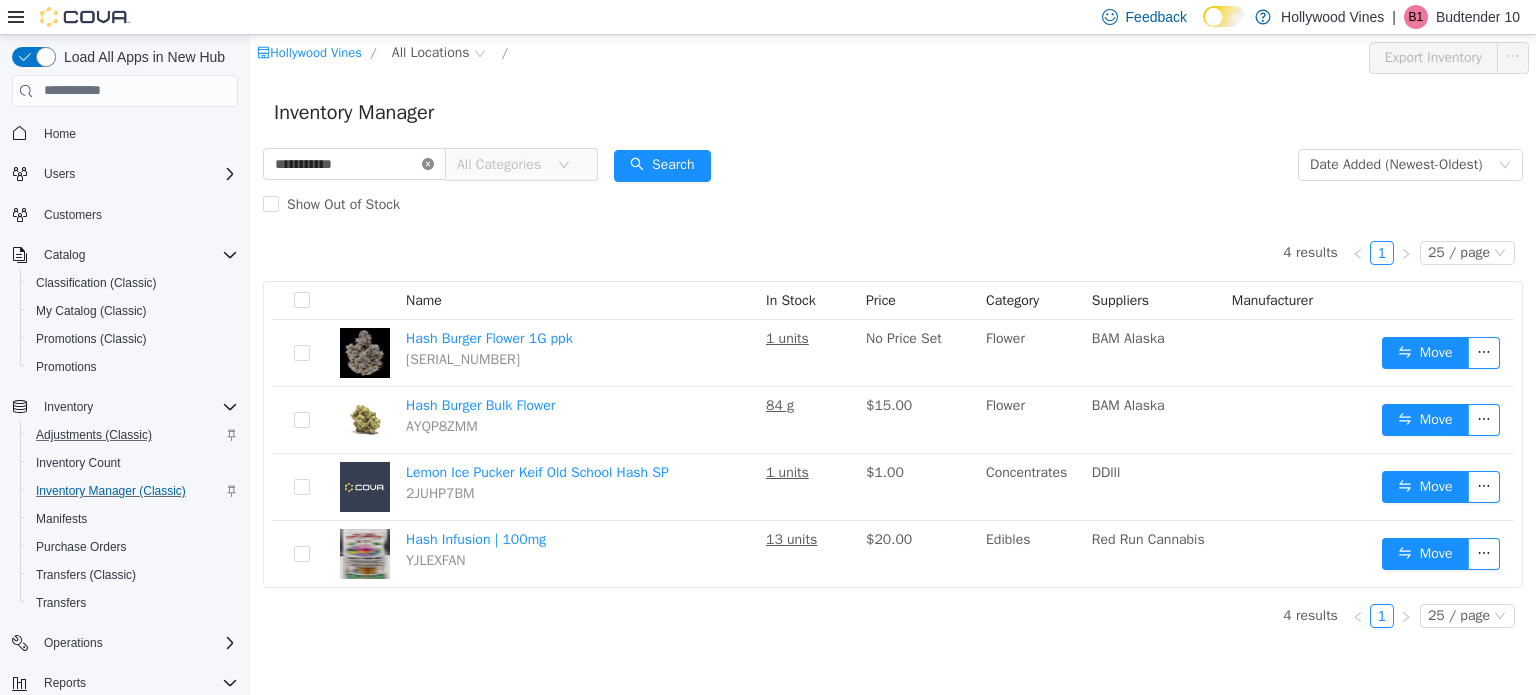 click 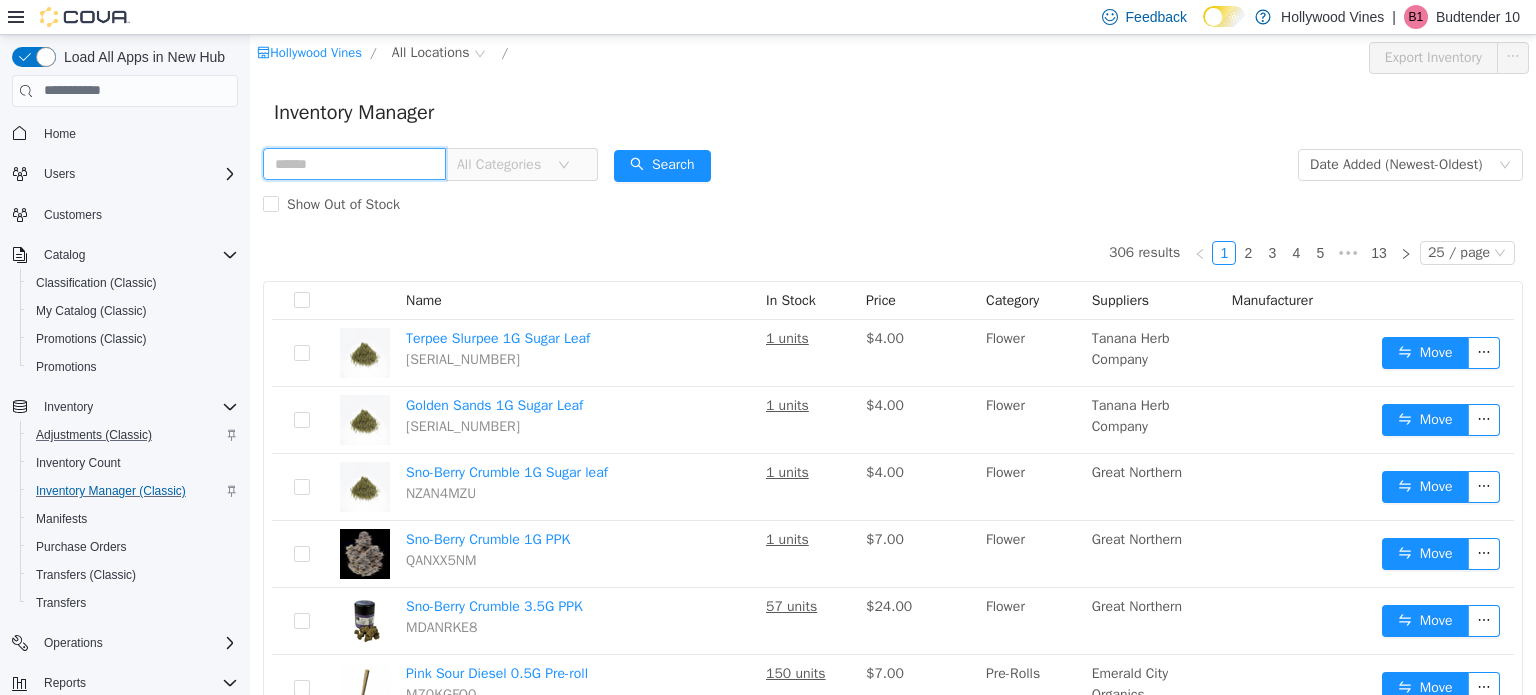 click at bounding box center (354, 163) 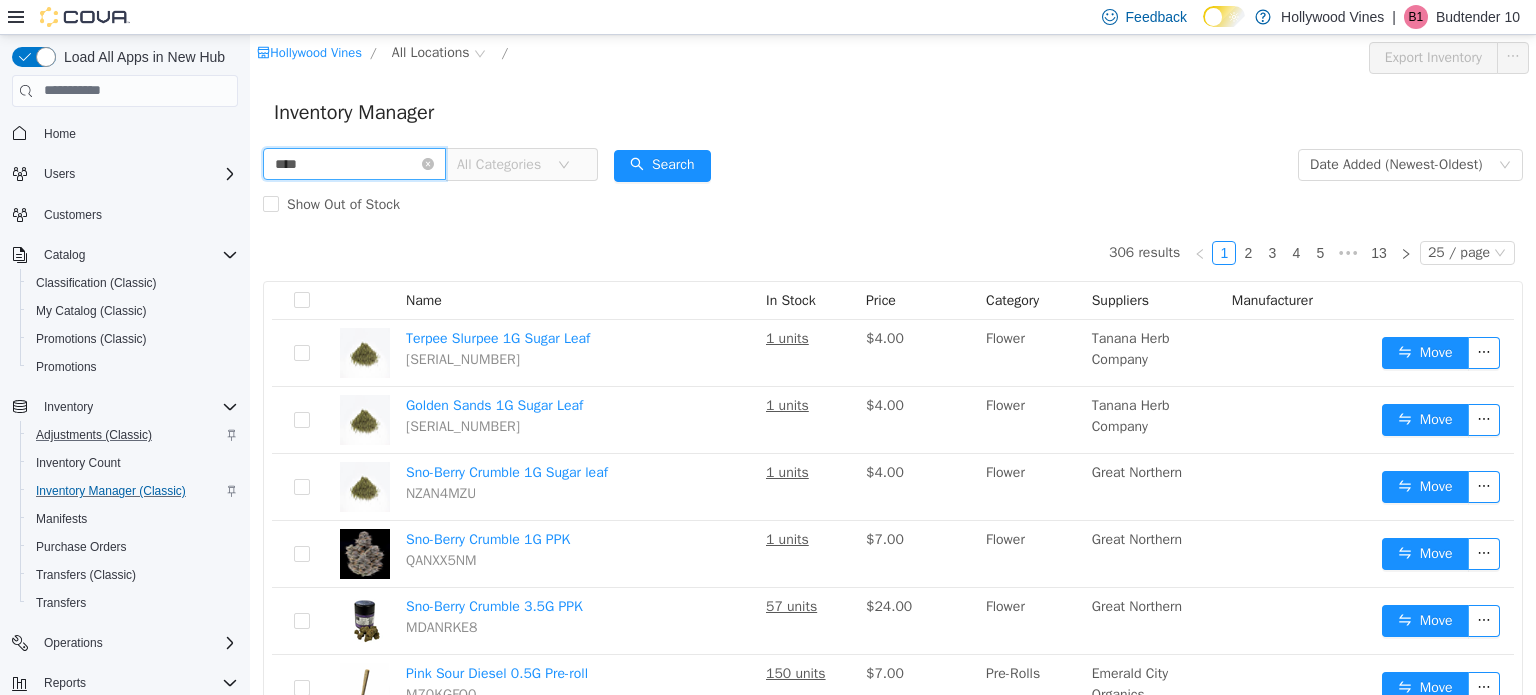 type on "**********" 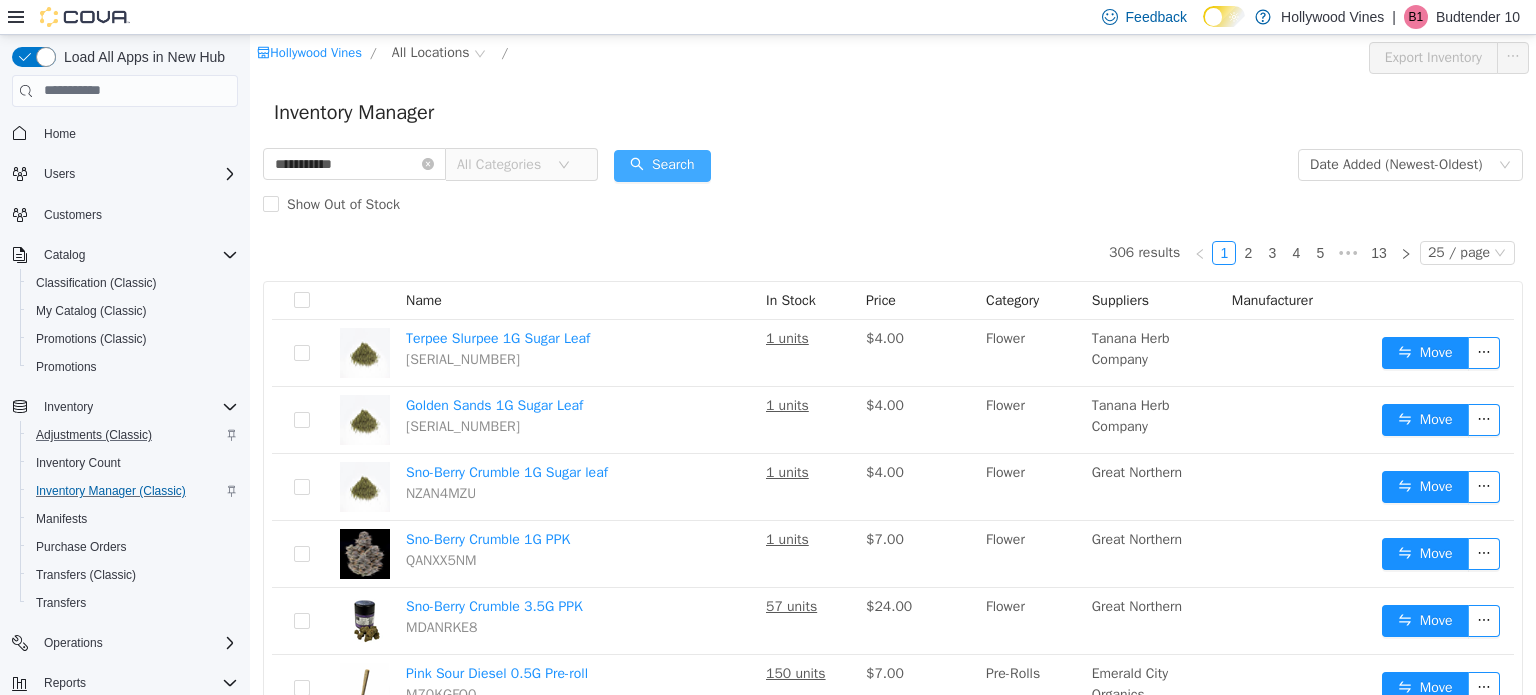 click on "Search" at bounding box center (662, 165) 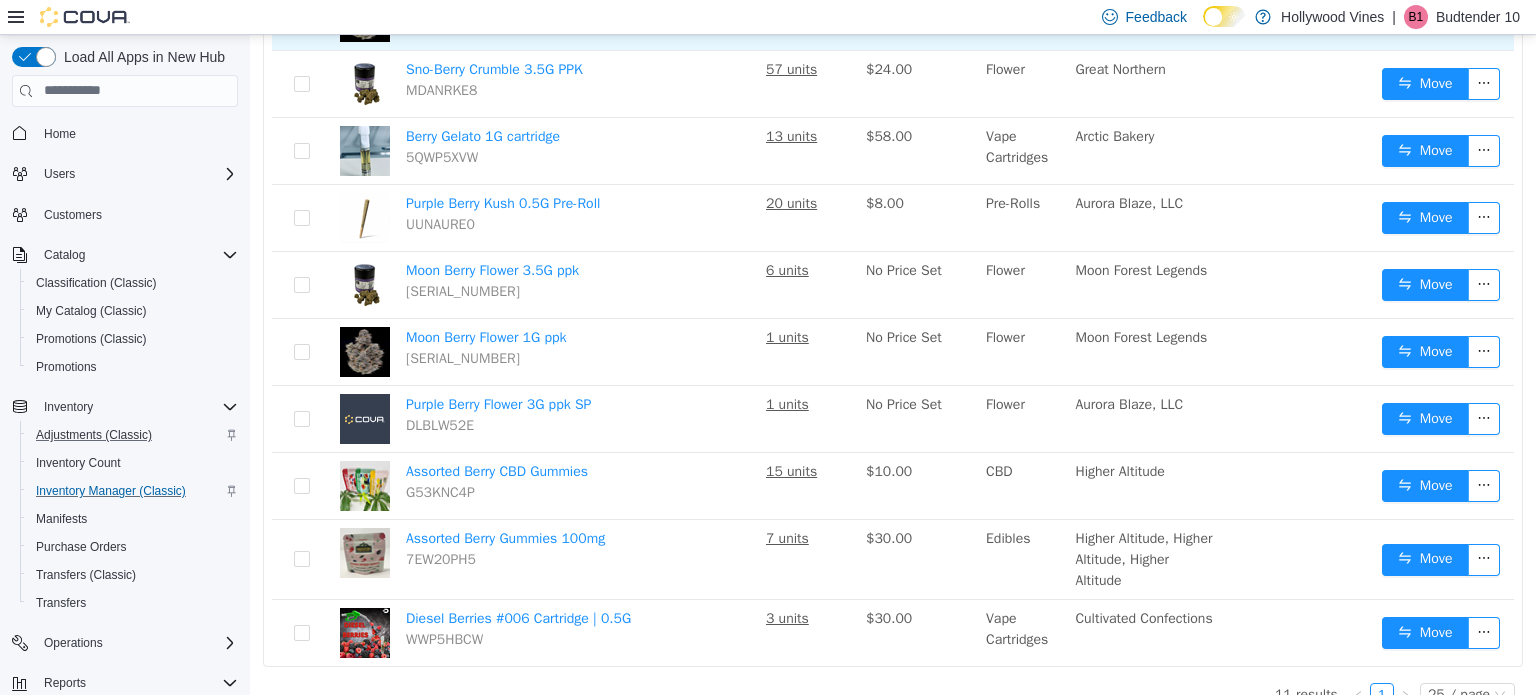 scroll, scrollTop: 415, scrollLeft: 0, axis: vertical 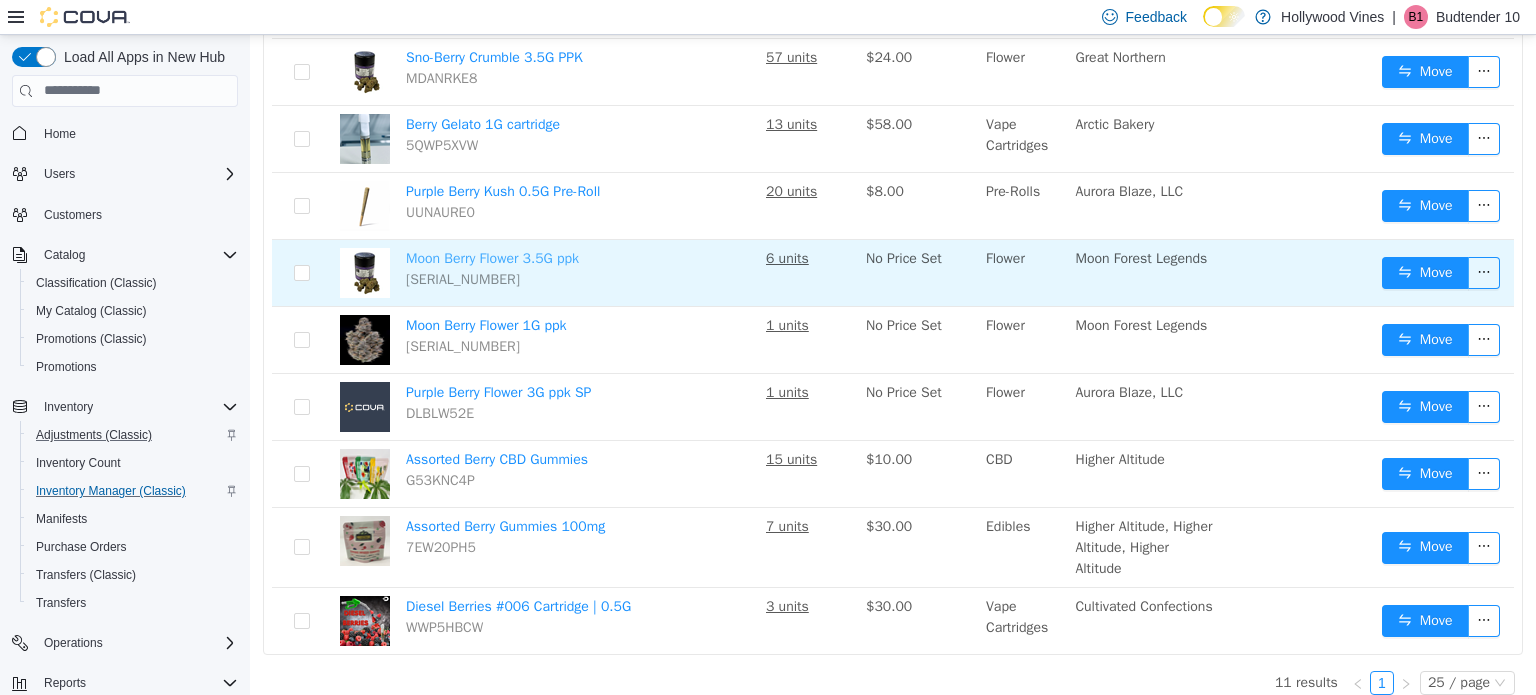click on "Moon Berry Flower 3.5G ppk" at bounding box center (492, 257) 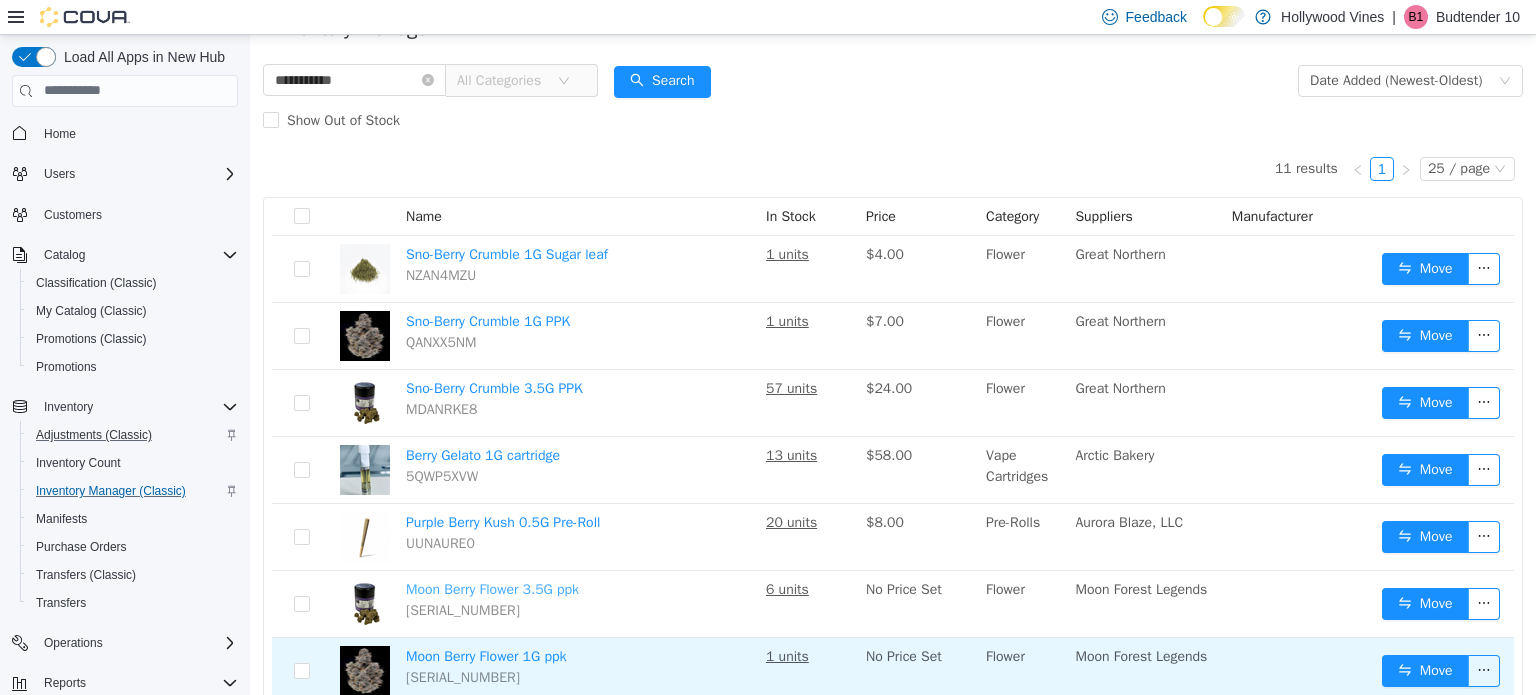 scroll, scrollTop: 0, scrollLeft: 0, axis: both 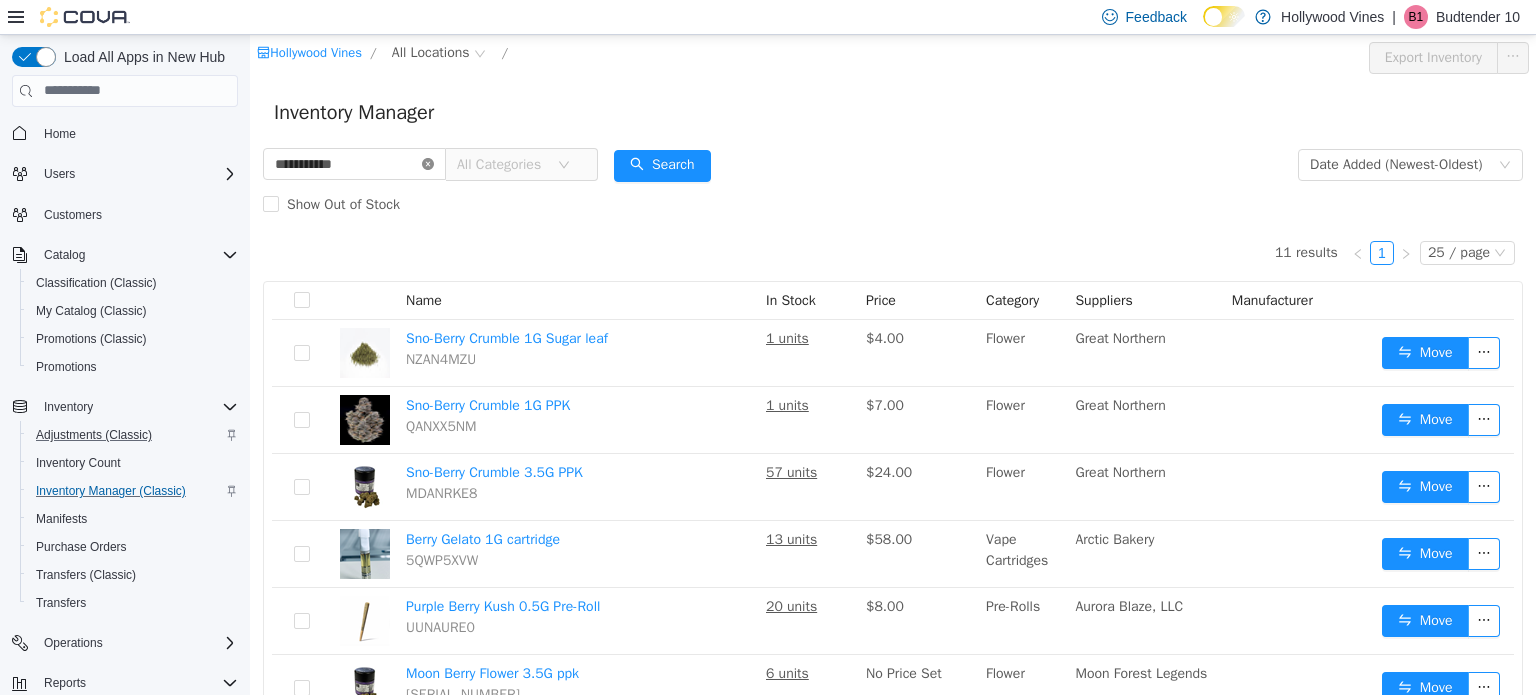 click 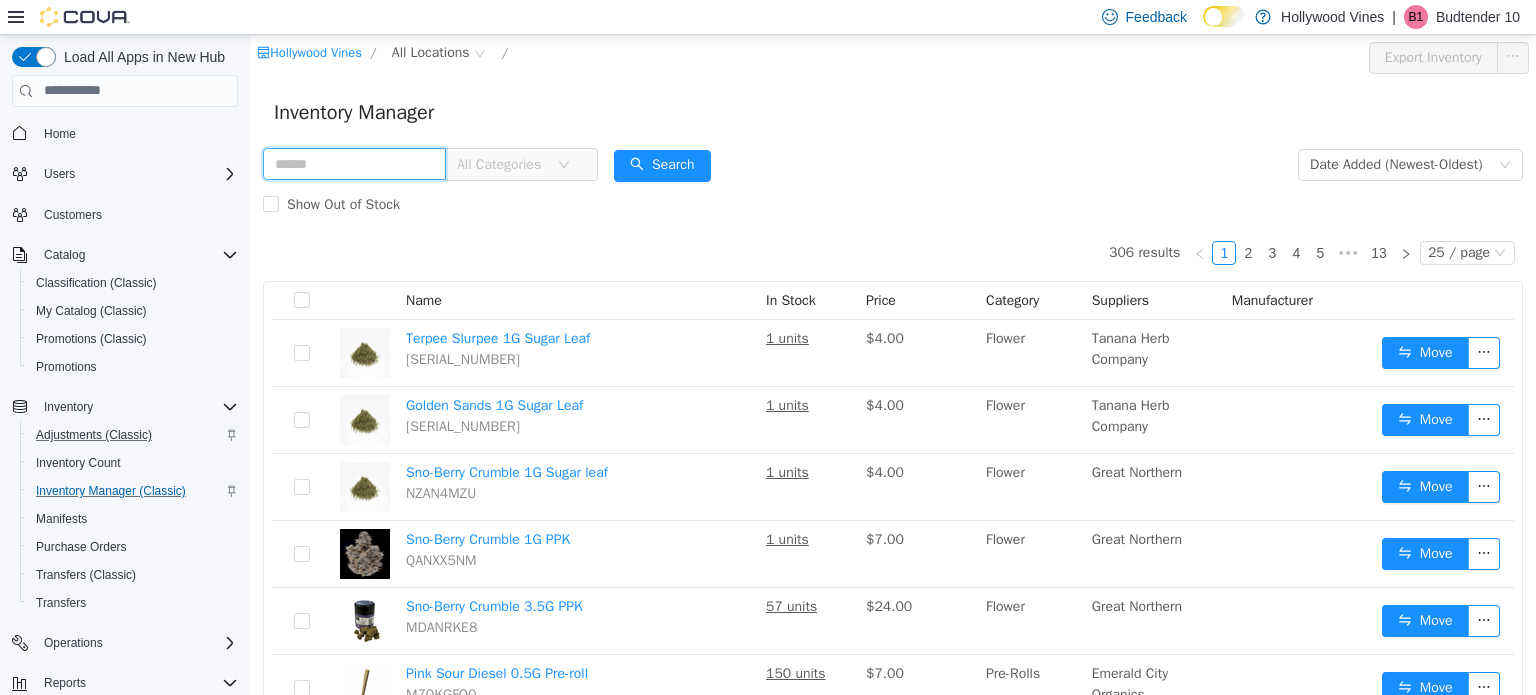 click at bounding box center [354, 163] 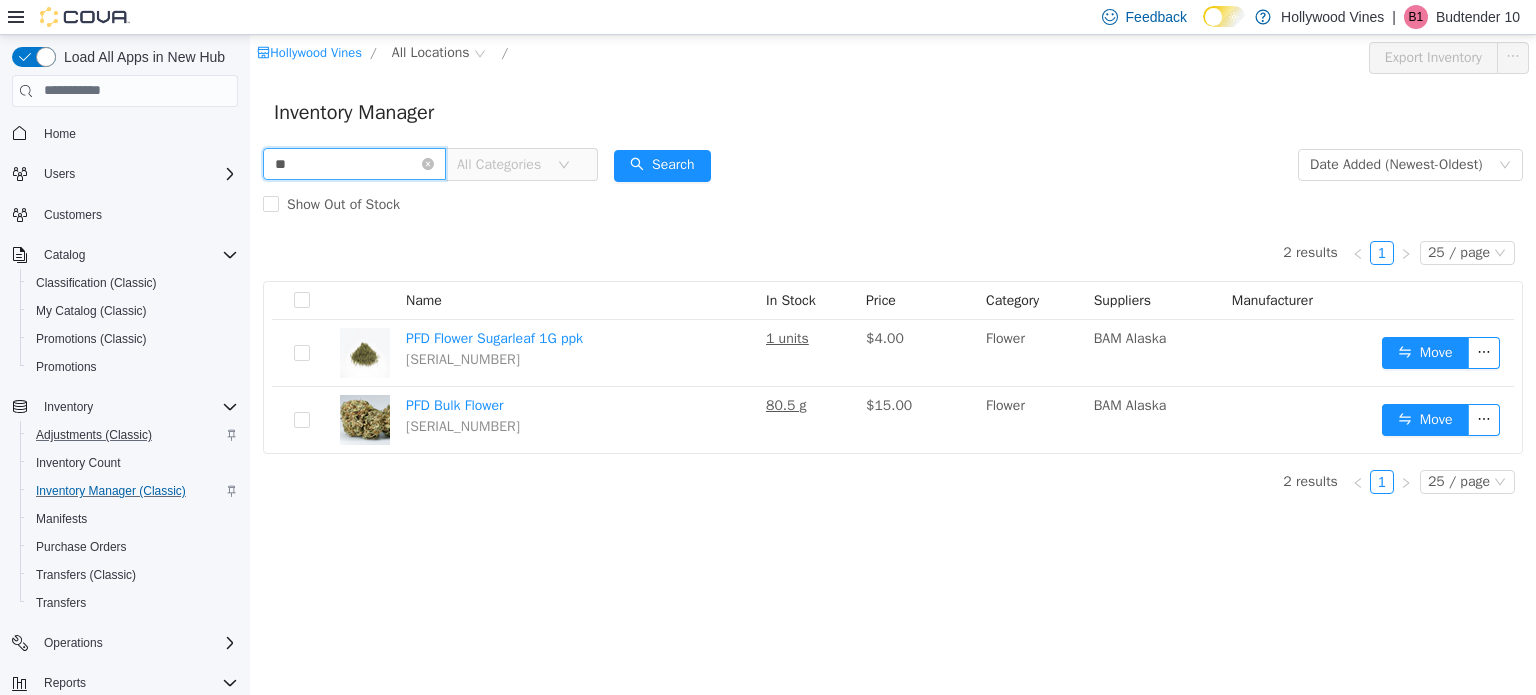 type on "*" 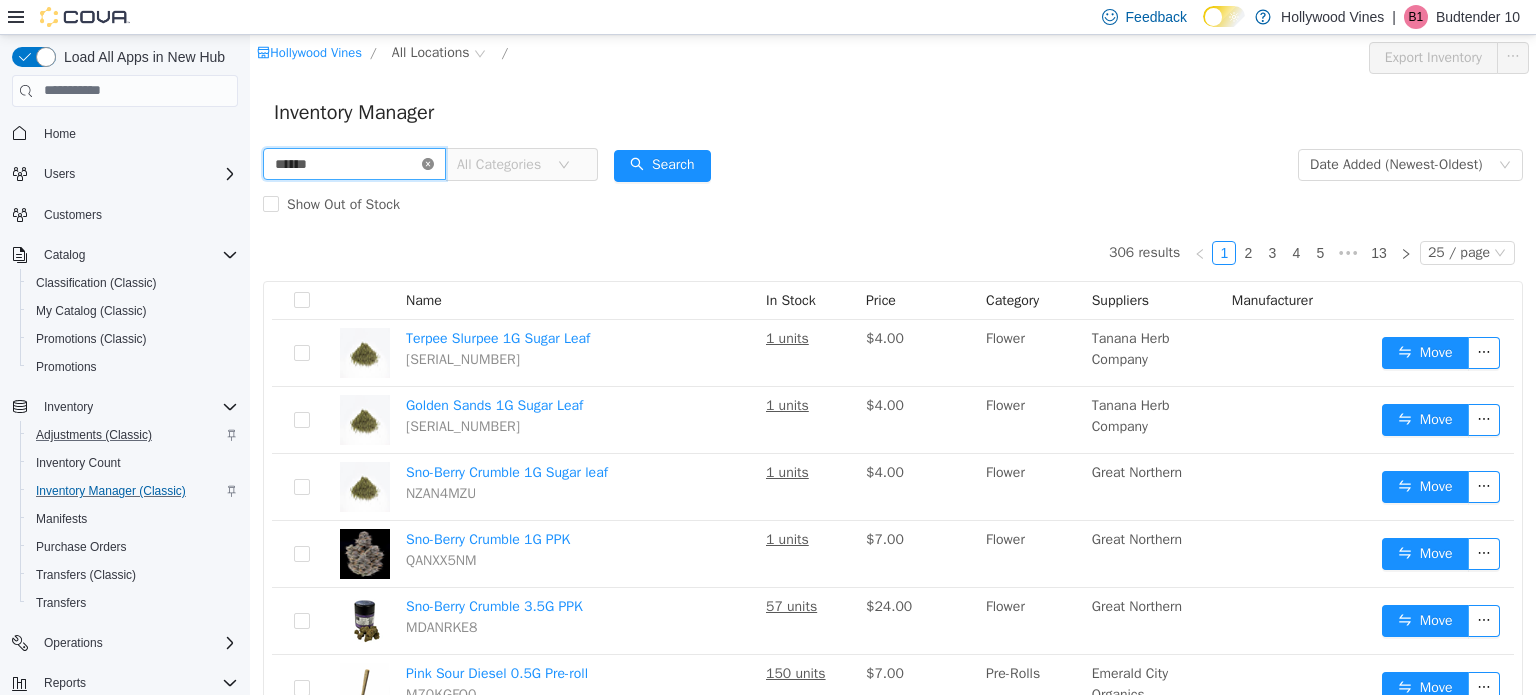 type on "******" 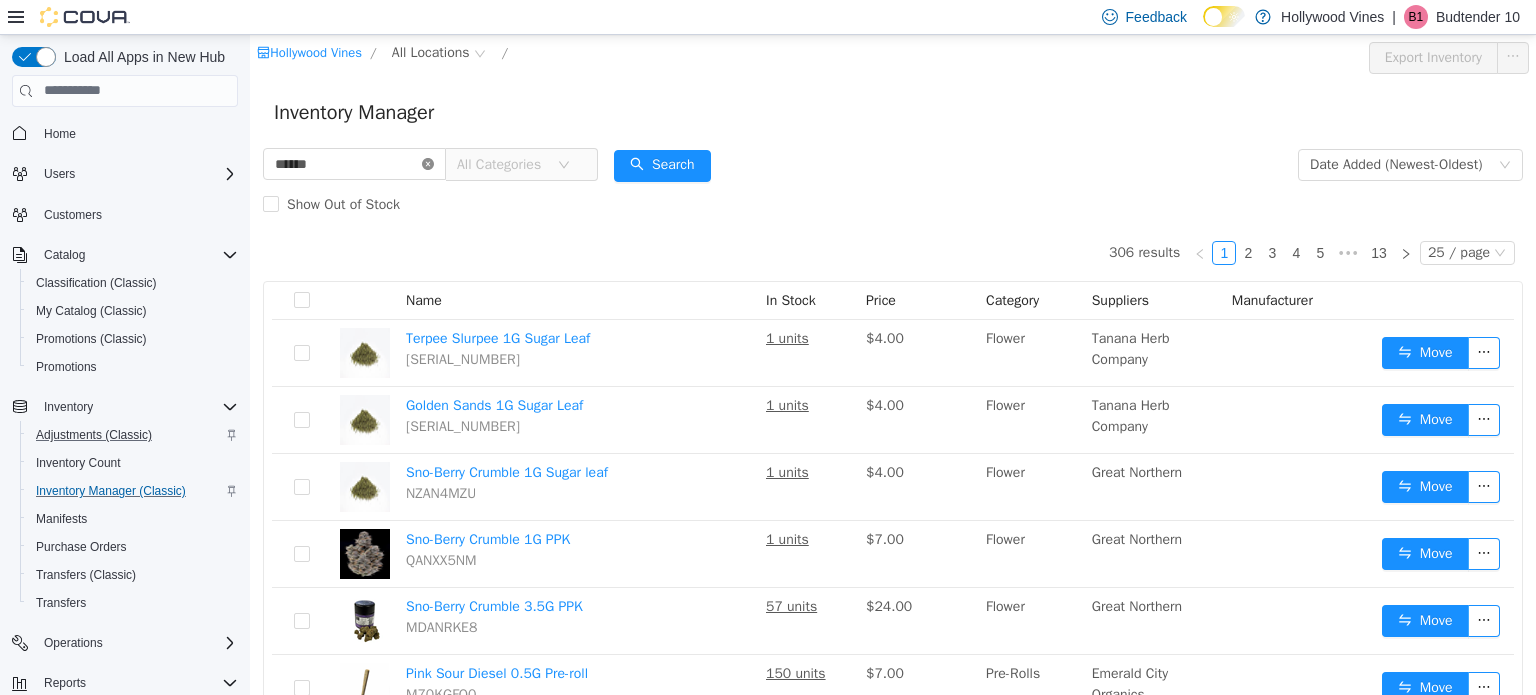 click 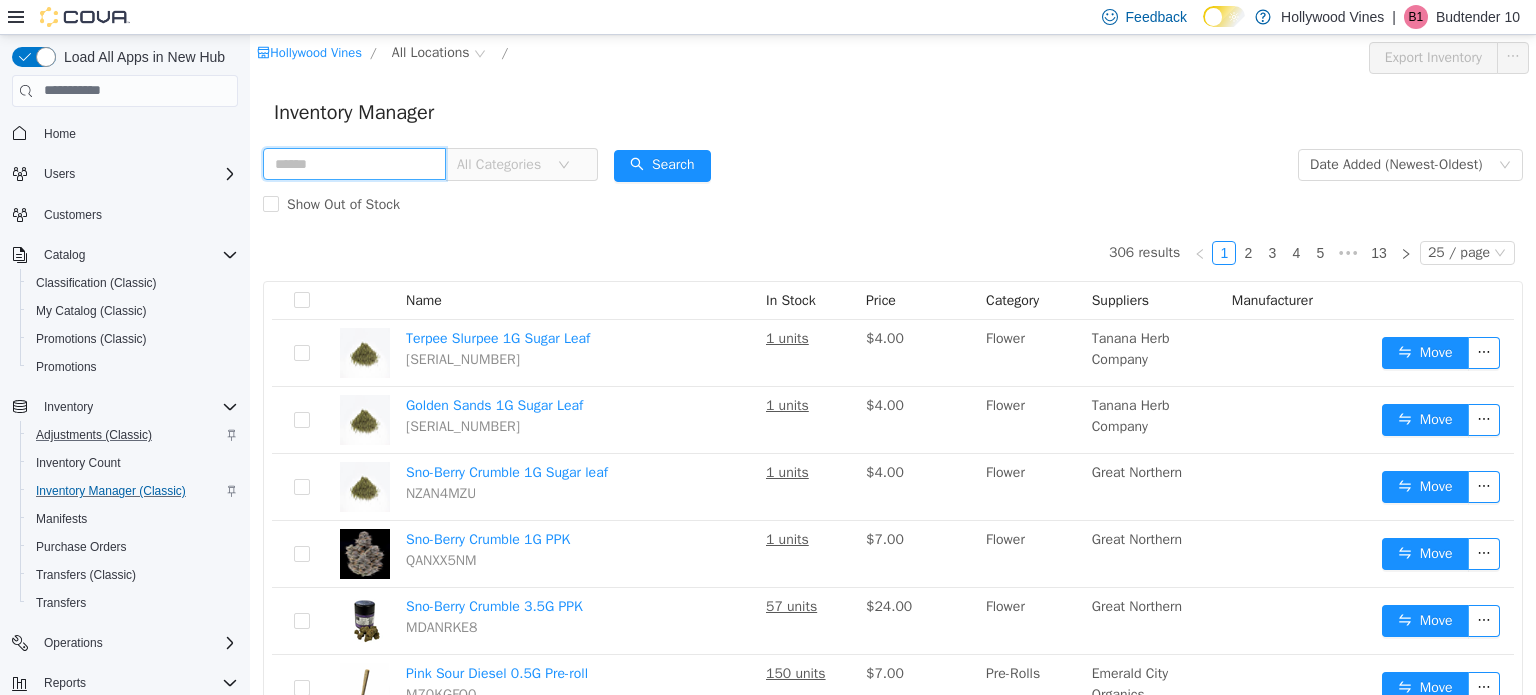 click at bounding box center (354, 163) 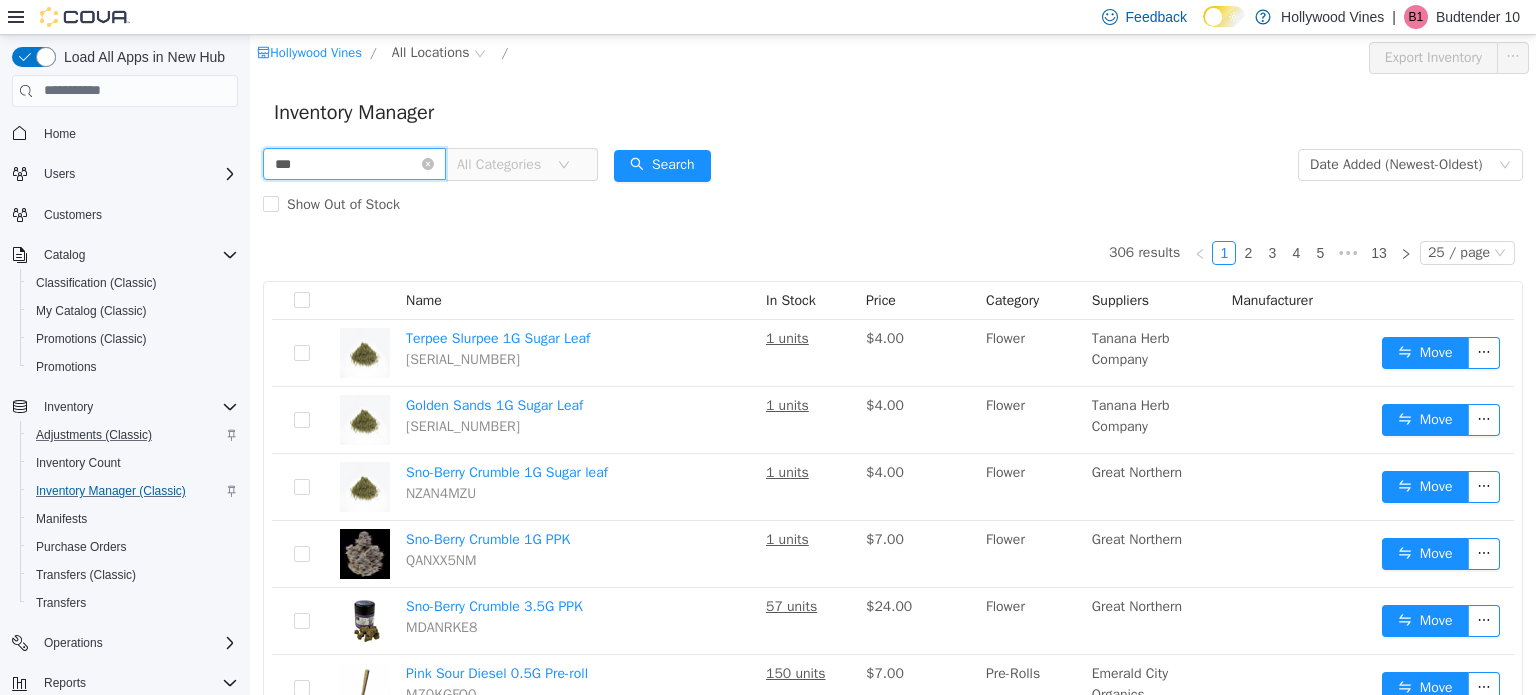 type on "***" 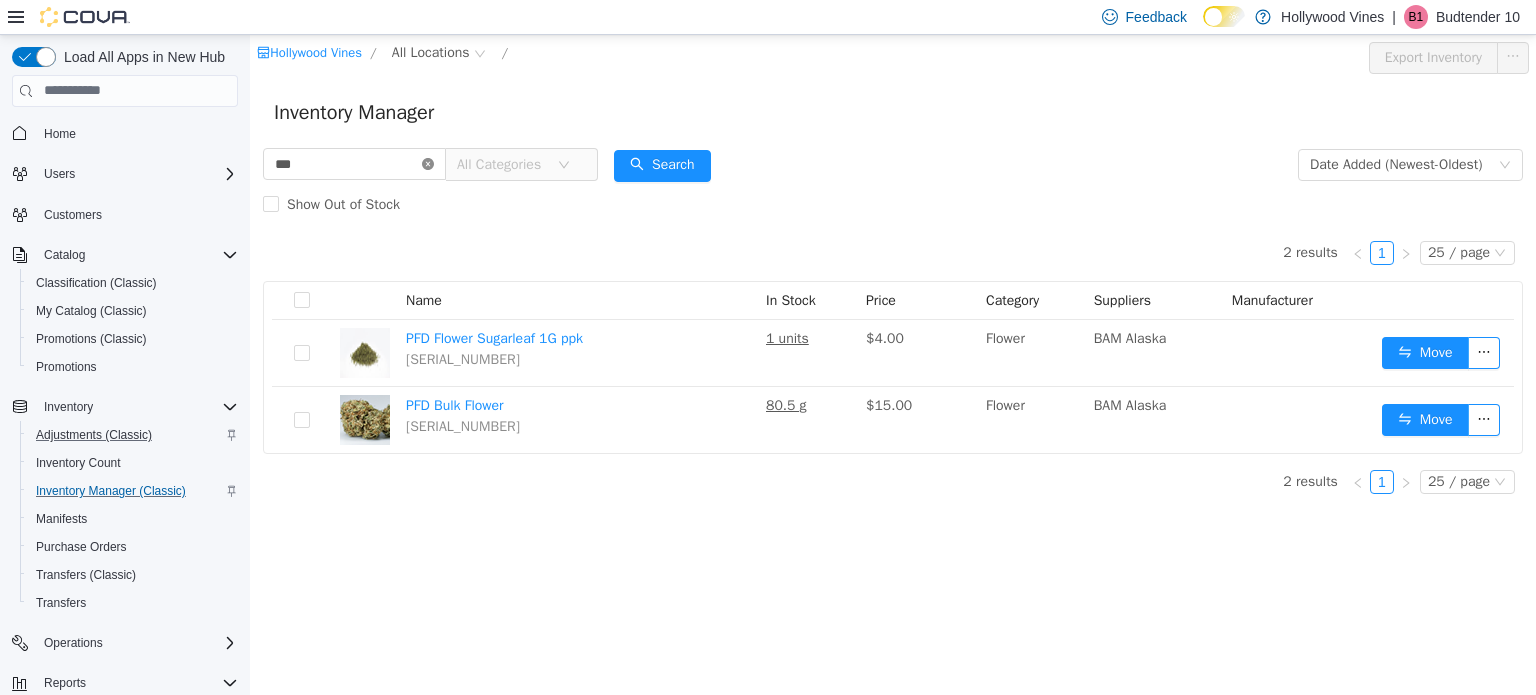 click 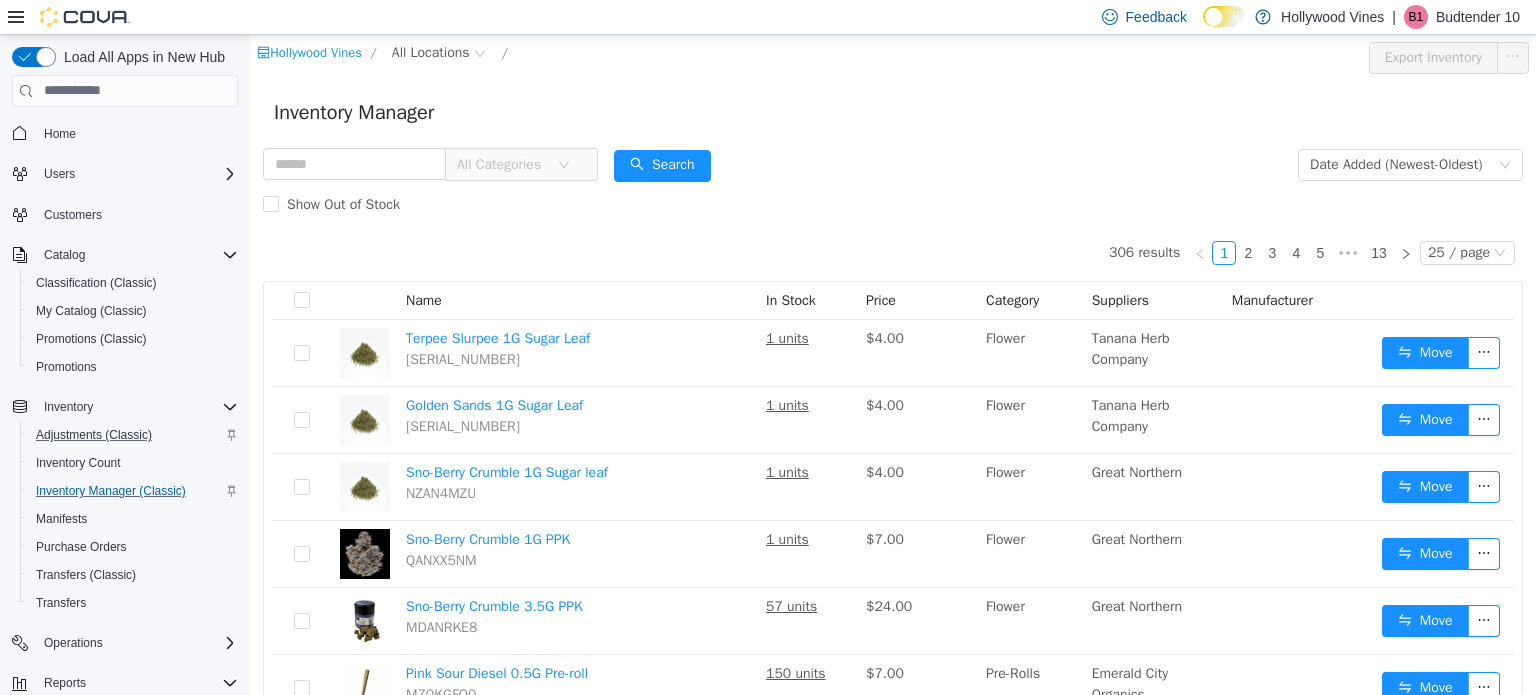 click on "All Categories Date Added (Newest-Oldest) Search Show Out of Stock" at bounding box center (893, 184) 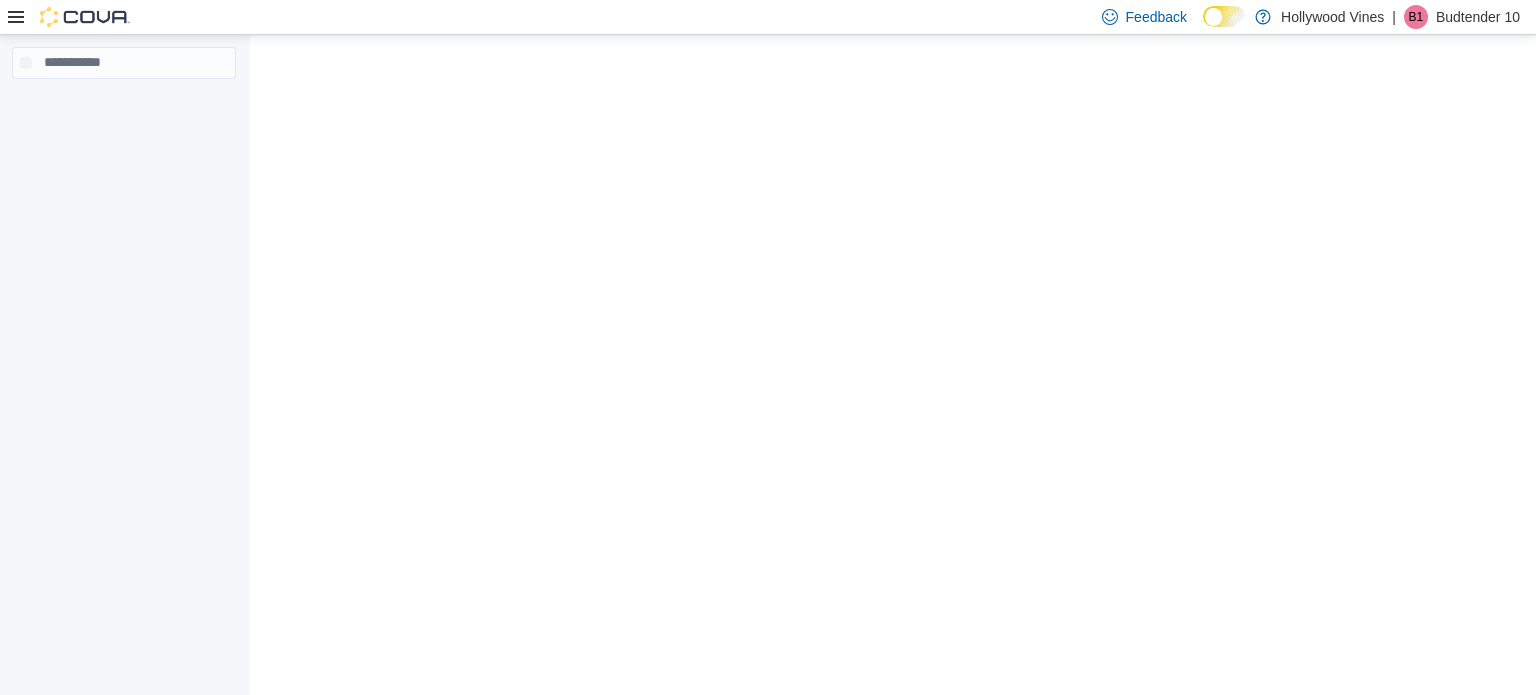 scroll, scrollTop: 0, scrollLeft: 0, axis: both 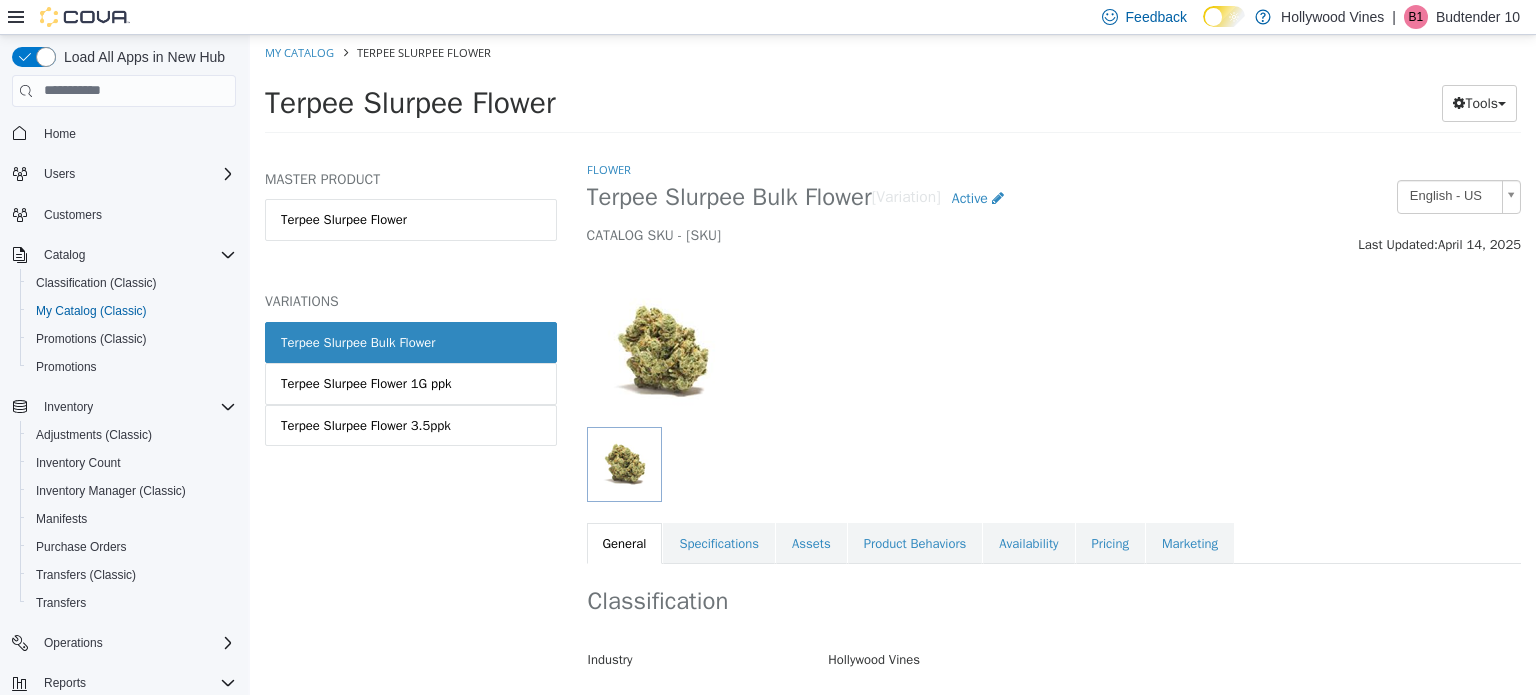 click on "Terpee Slurpee Bulk Flower" at bounding box center (411, 342) 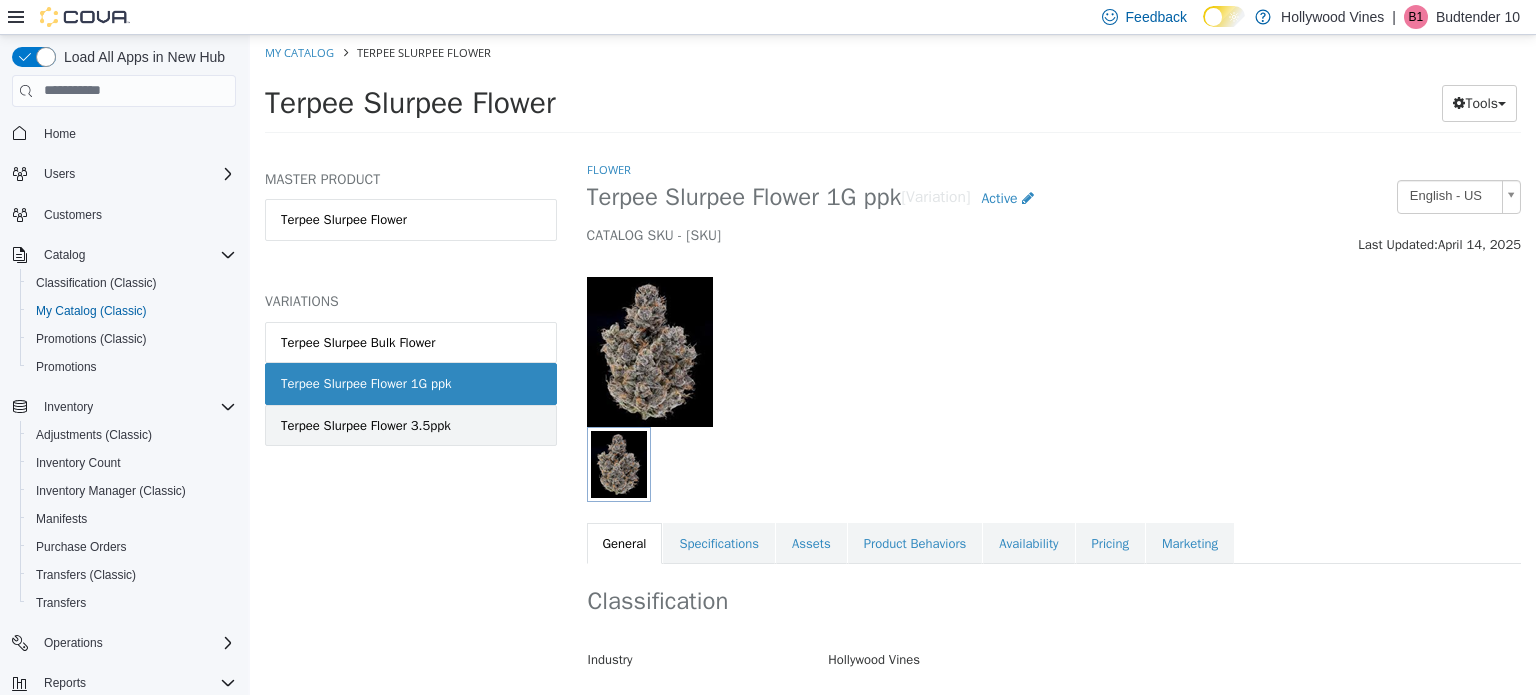 click on "Terpee Slurpee Flower 3.5ppk" at bounding box center [411, 425] 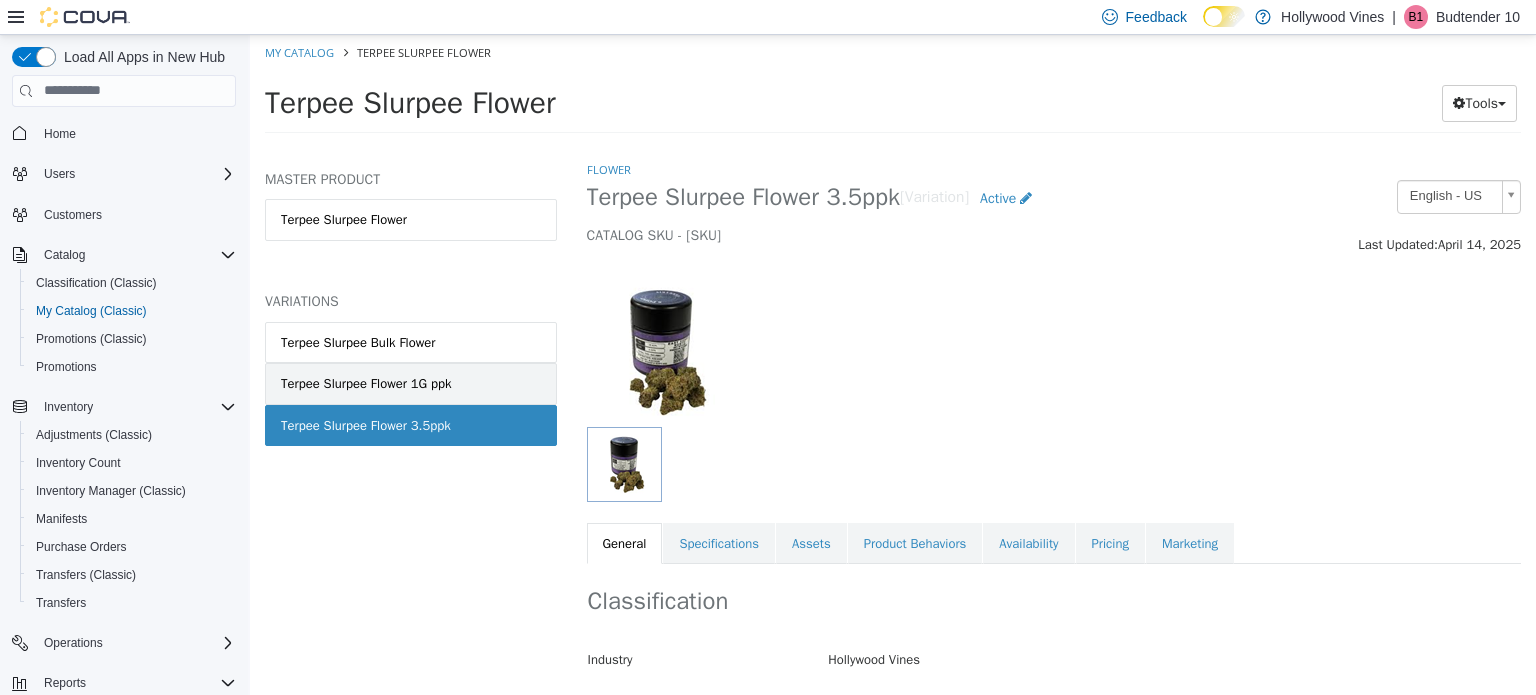 click on "Terpee Slurpee Flower 1G ppk" at bounding box center [366, 383] 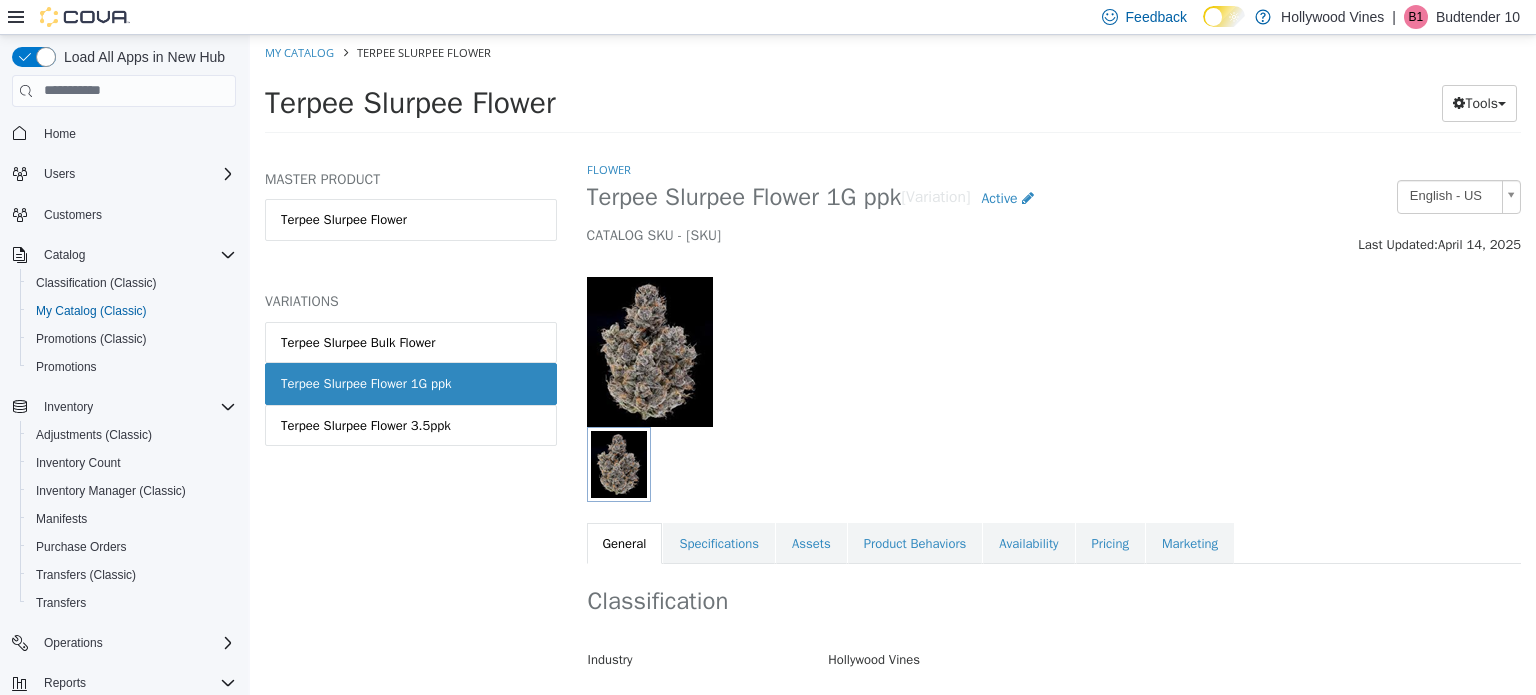 click on "Terpee Slurpee Flower" at bounding box center (411, 219) 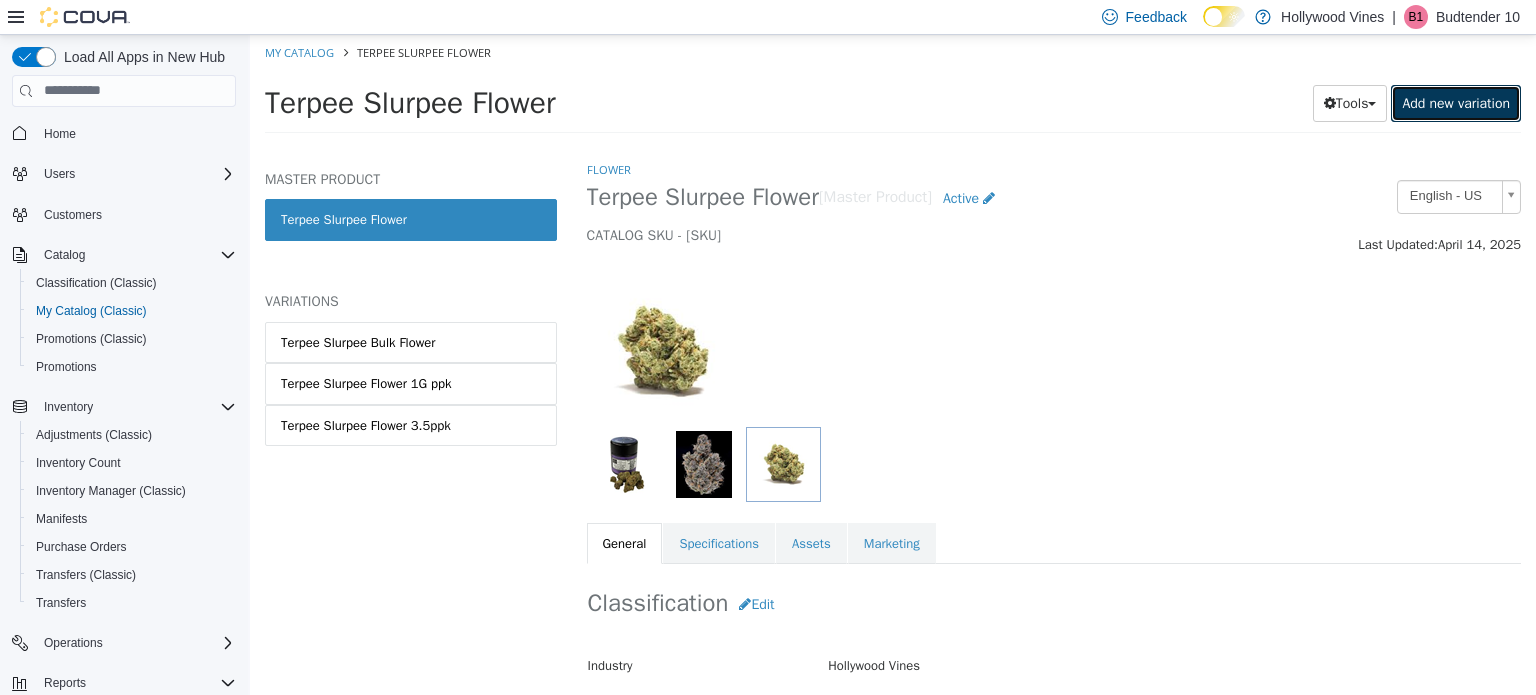 click on "Add new variation" at bounding box center [1456, 102] 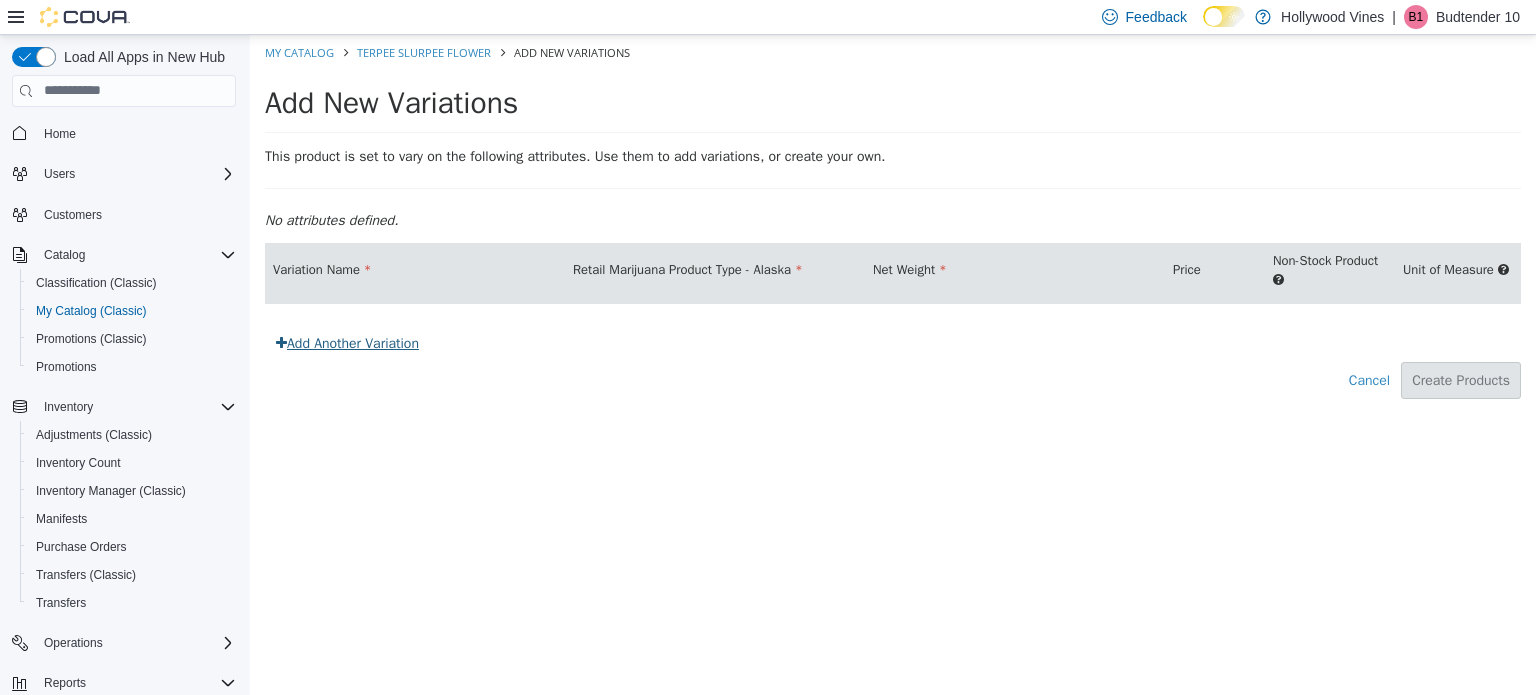 click on "Add Another Variation" at bounding box center (347, 342) 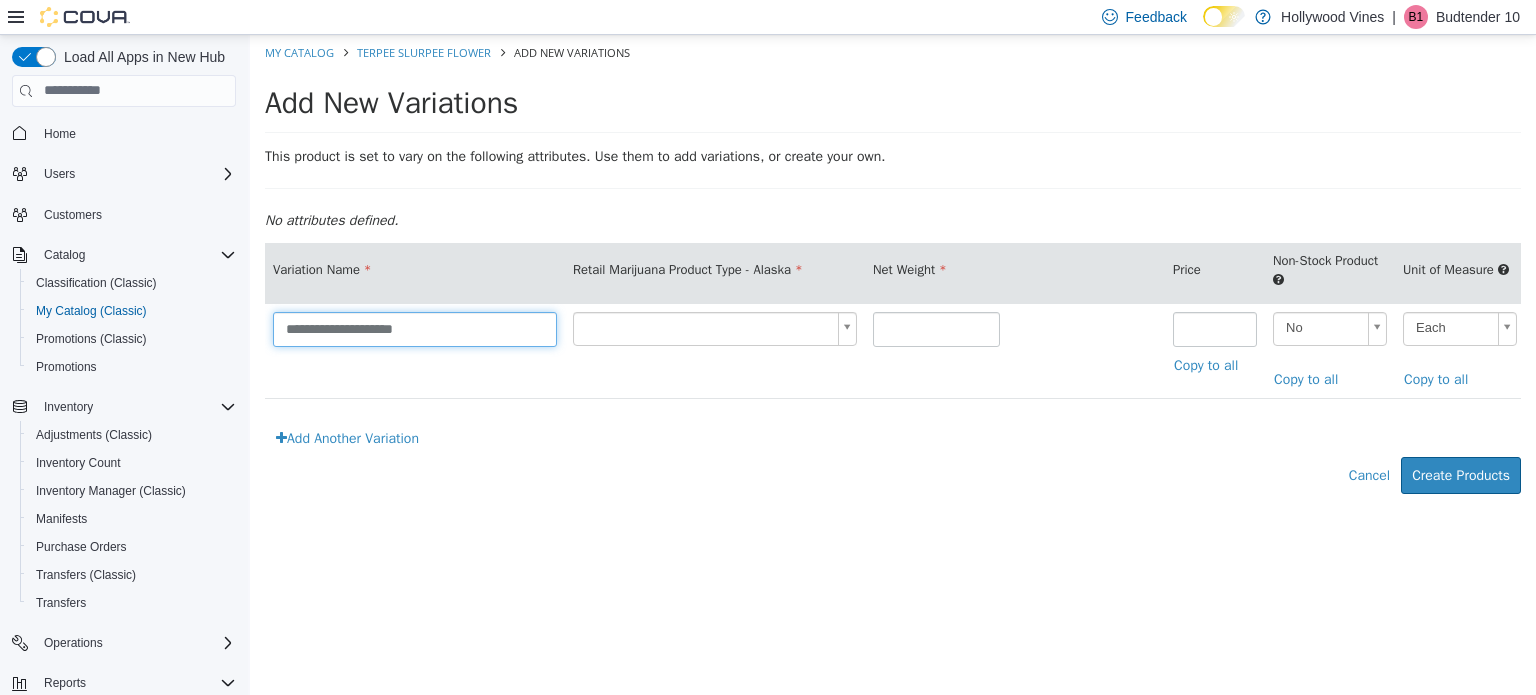 click on "**********" at bounding box center [415, 328] 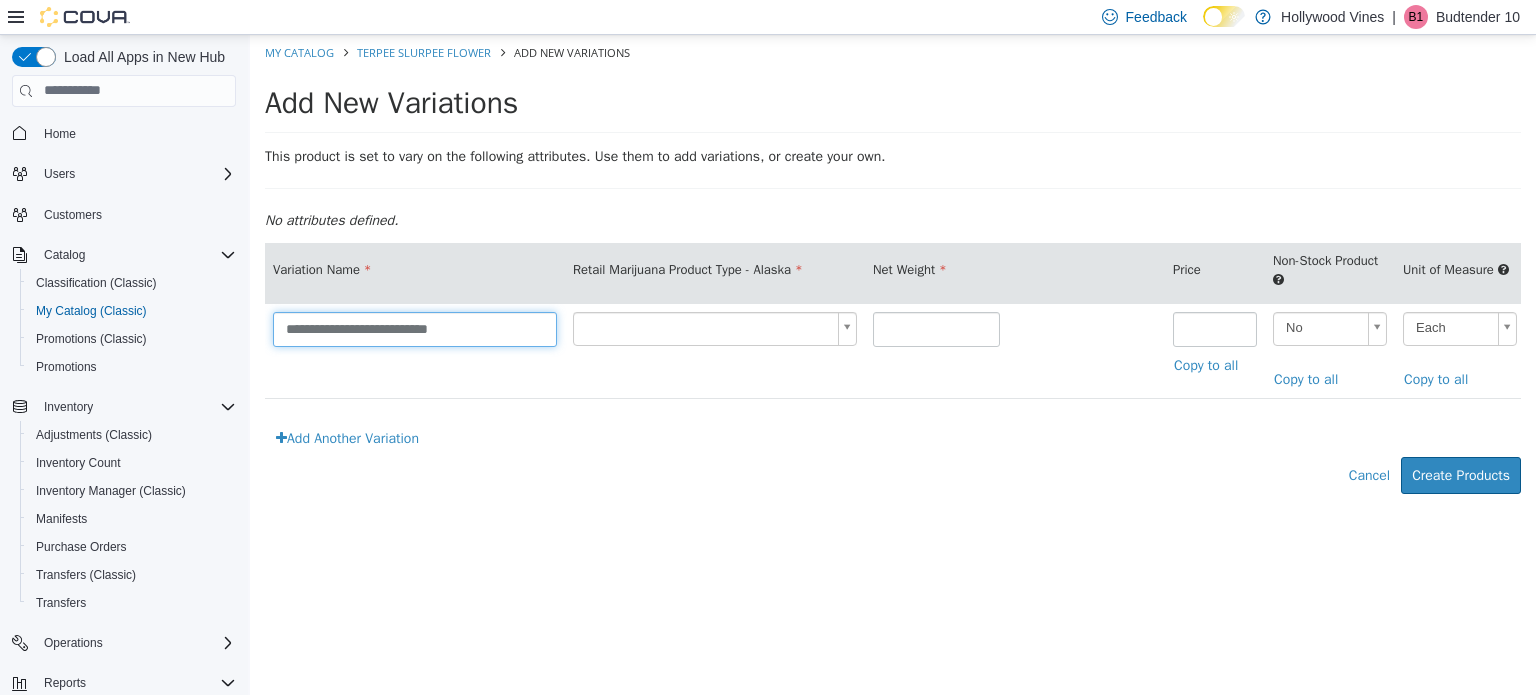type on "**********" 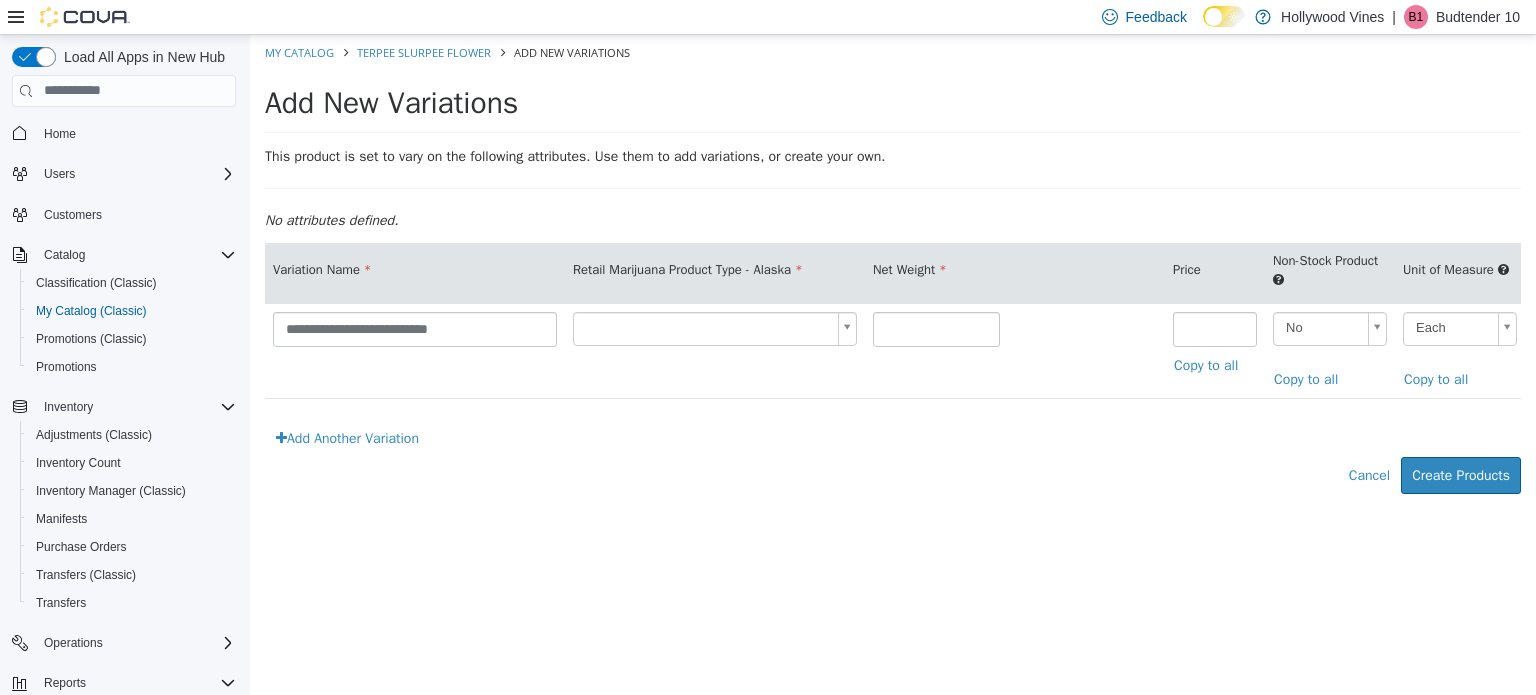 click on "Retail Marijuana Product Type - Alaska" at bounding box center [715, 272] 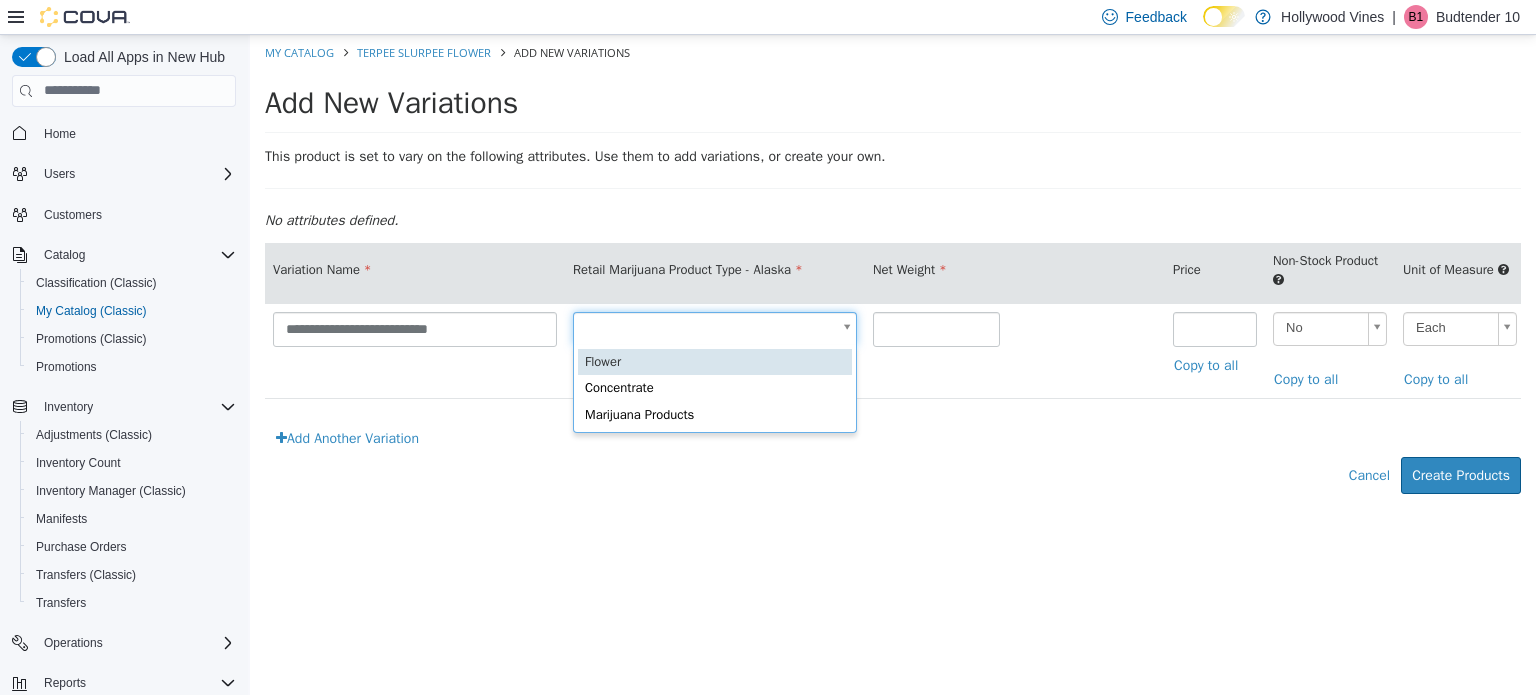 click on "**********" at bounding box center (893, 274) 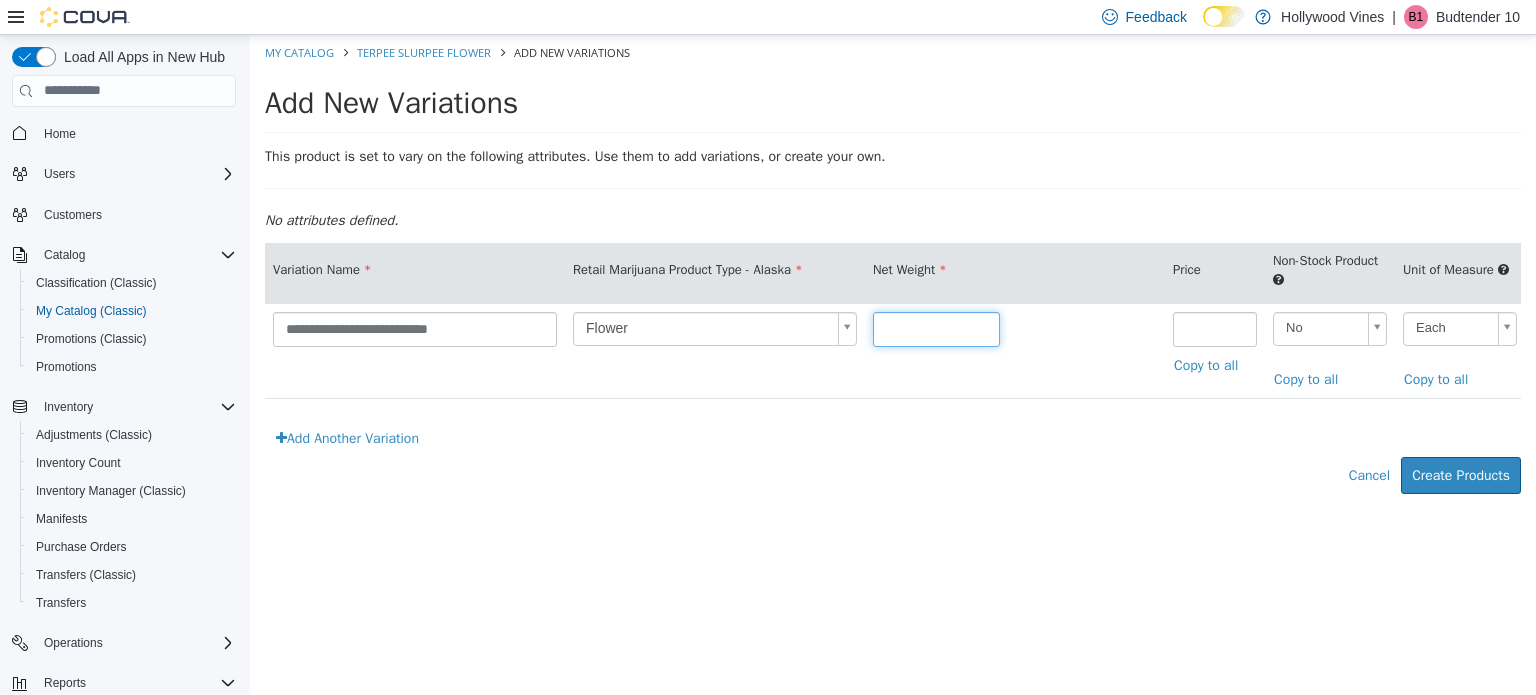 click at bounding box center (936, 328) 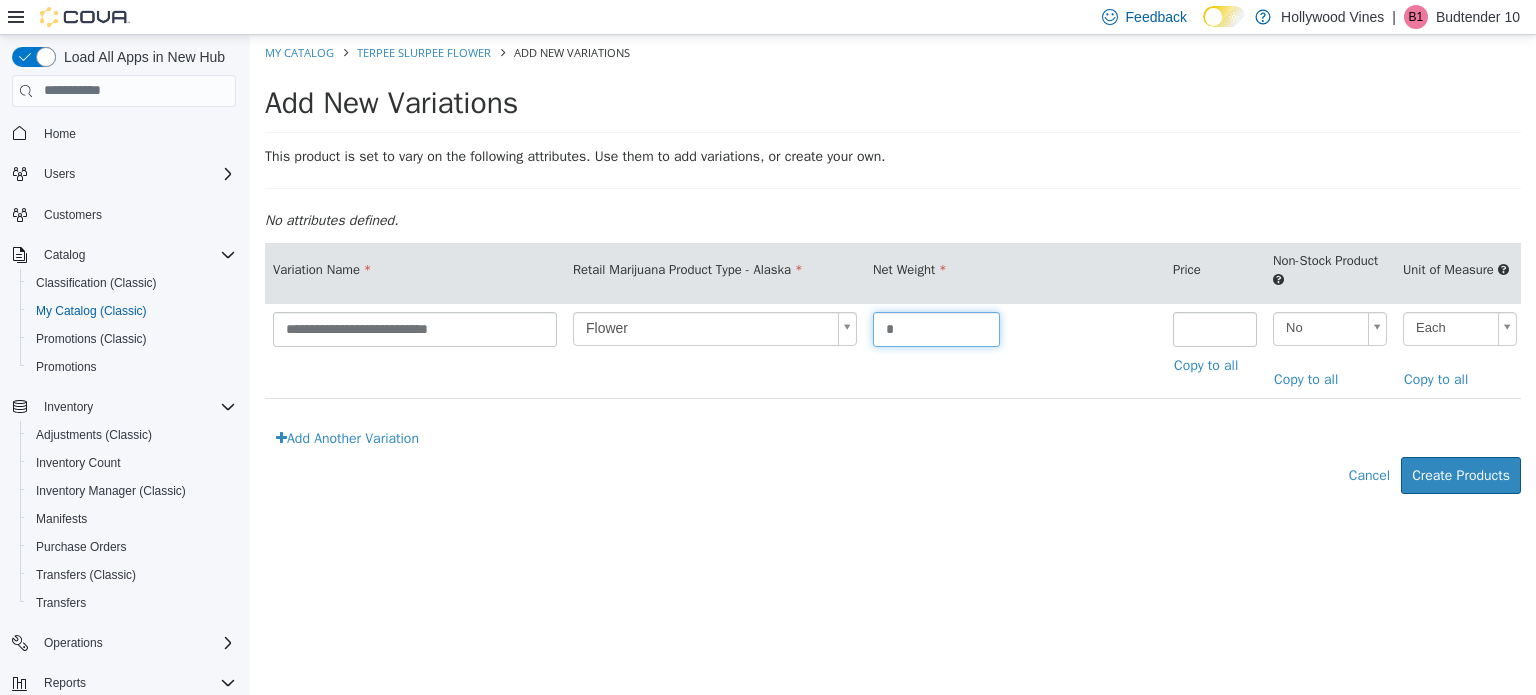 type on "*" 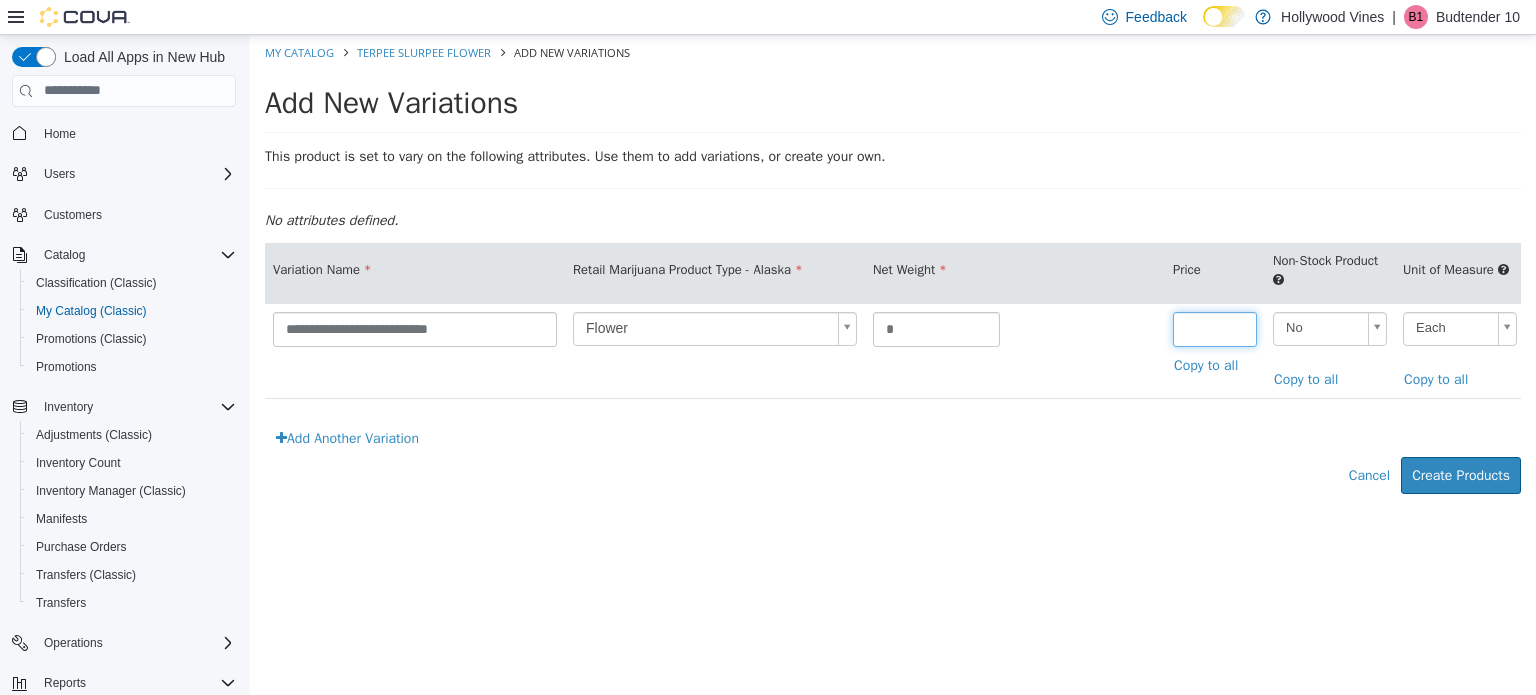 click at bounding box center (1215, 328) 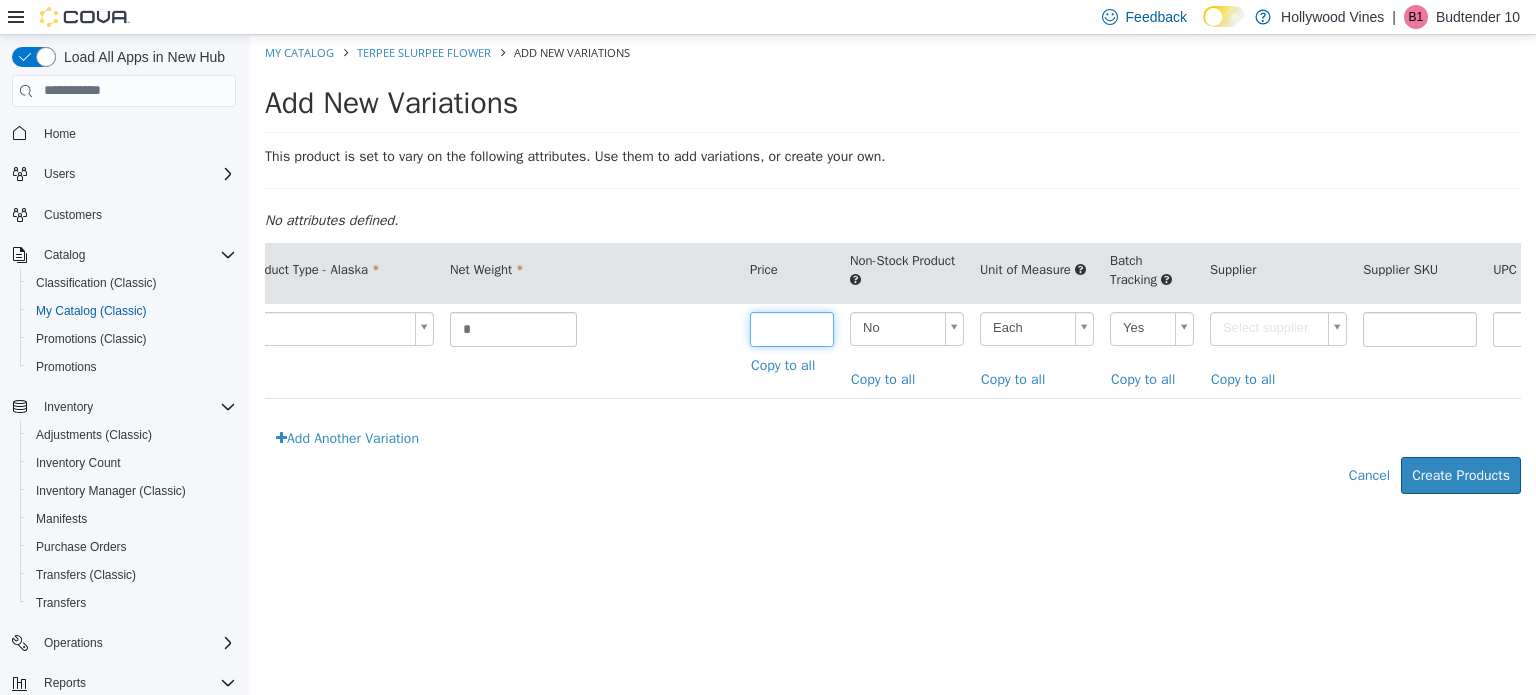 scroll, scrollTop: 0, scrollLeft: 427, axis: horizontal 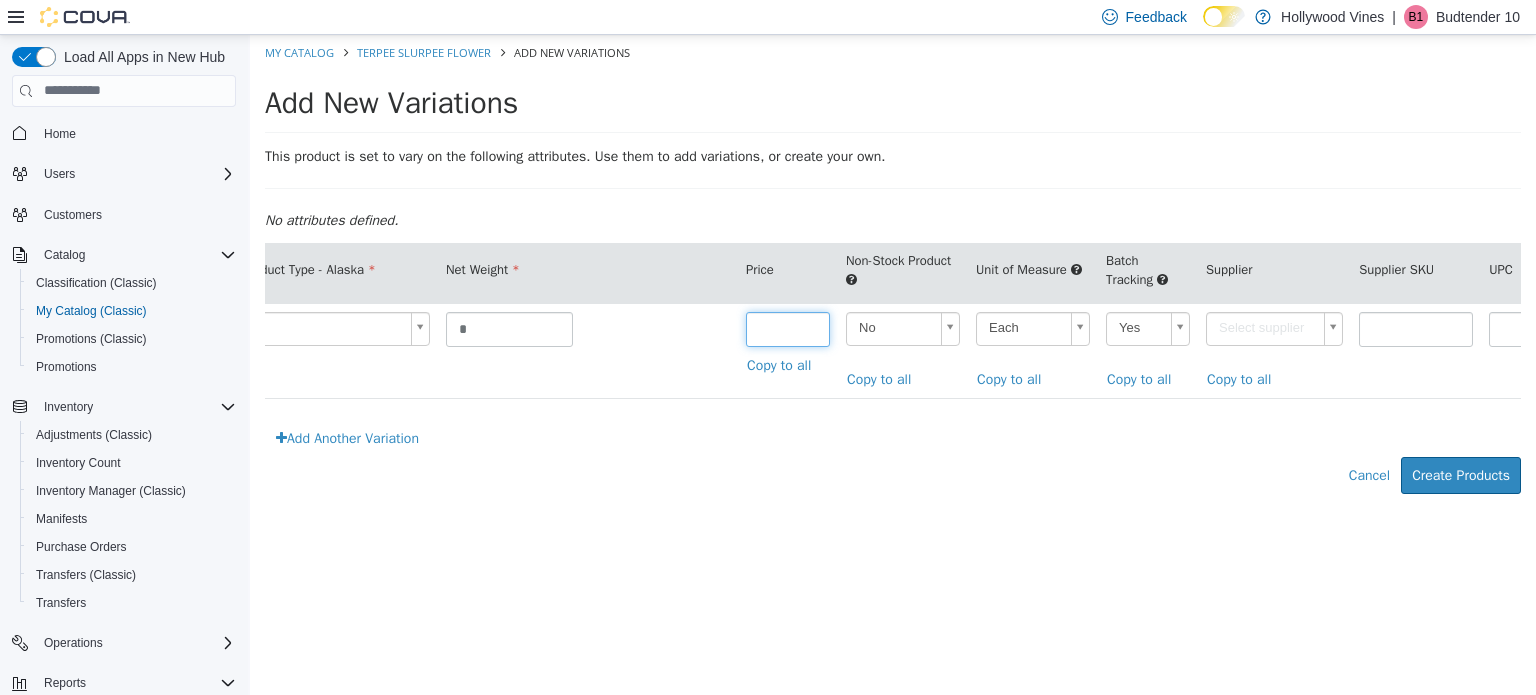 type on "*" 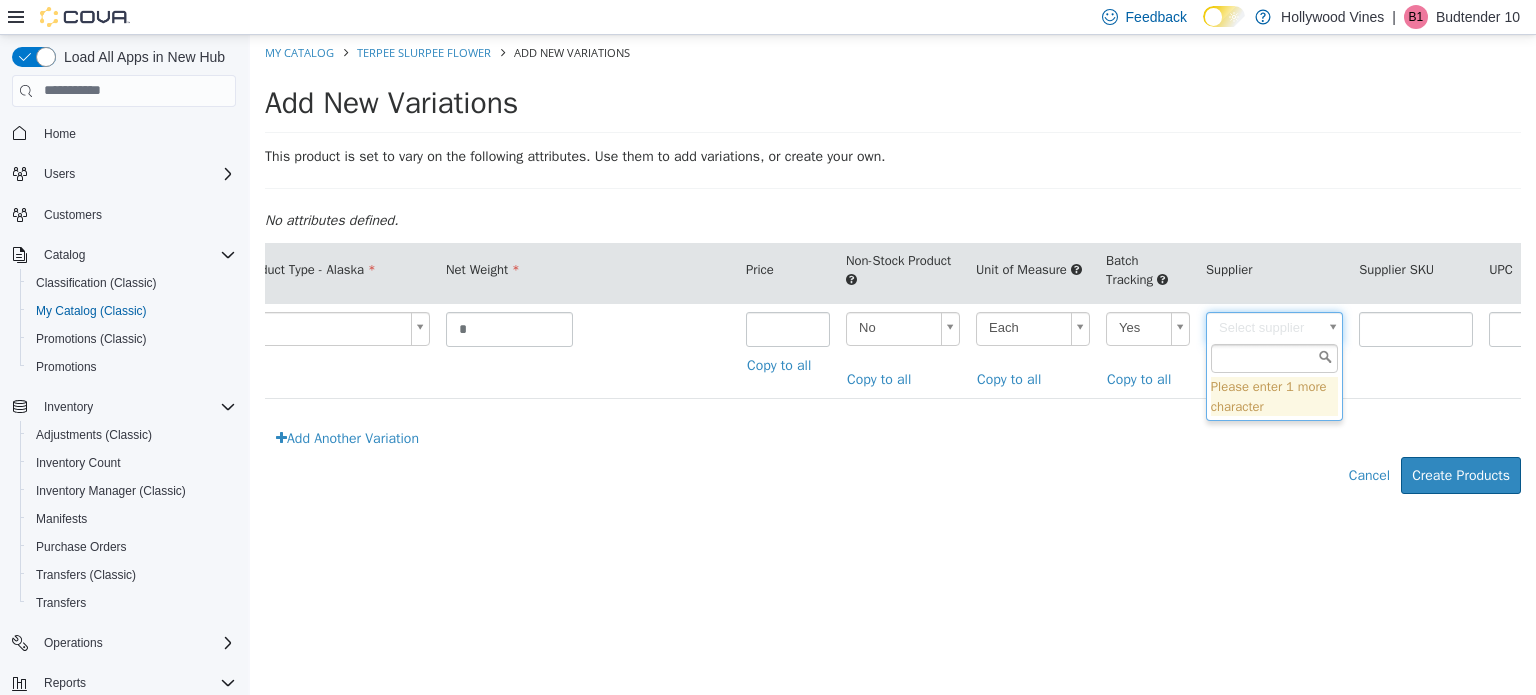 click on "**********" at bounding box center (893, 274) 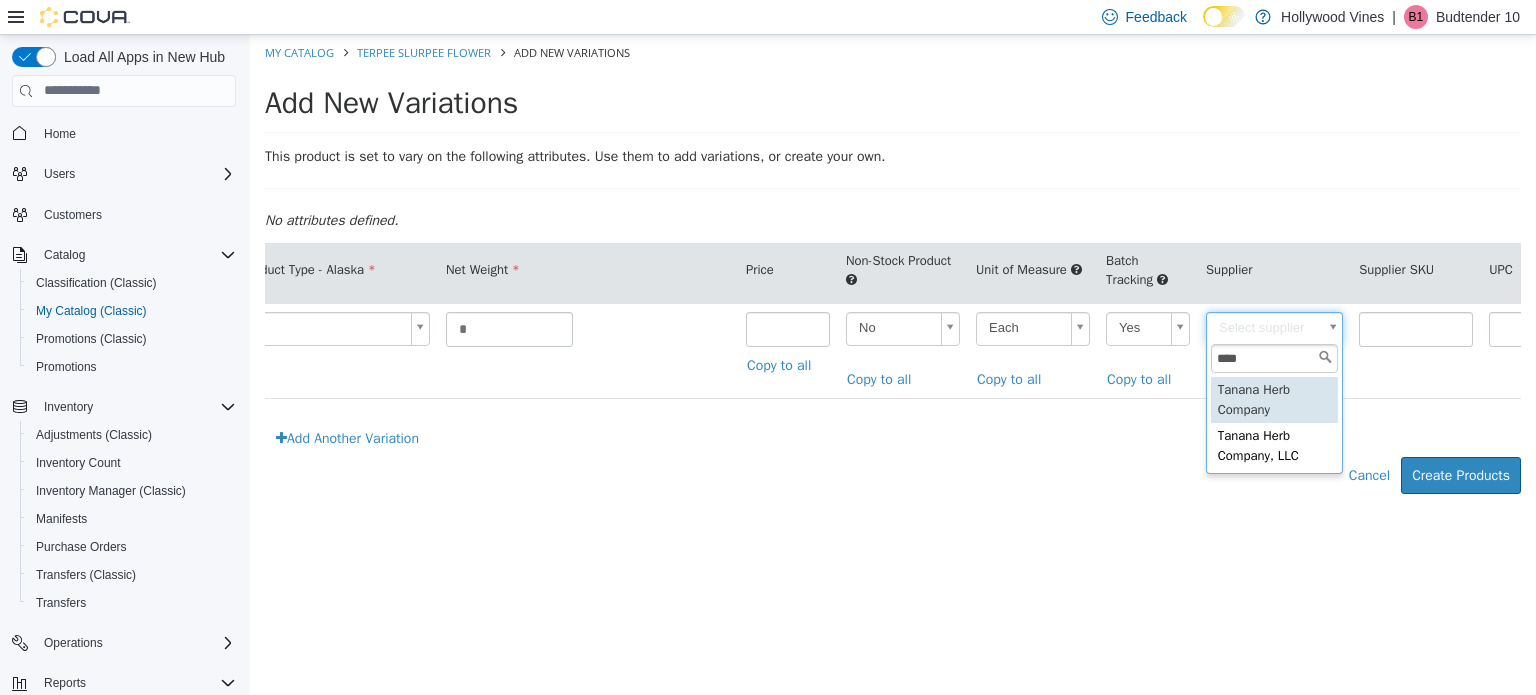 type on "****" 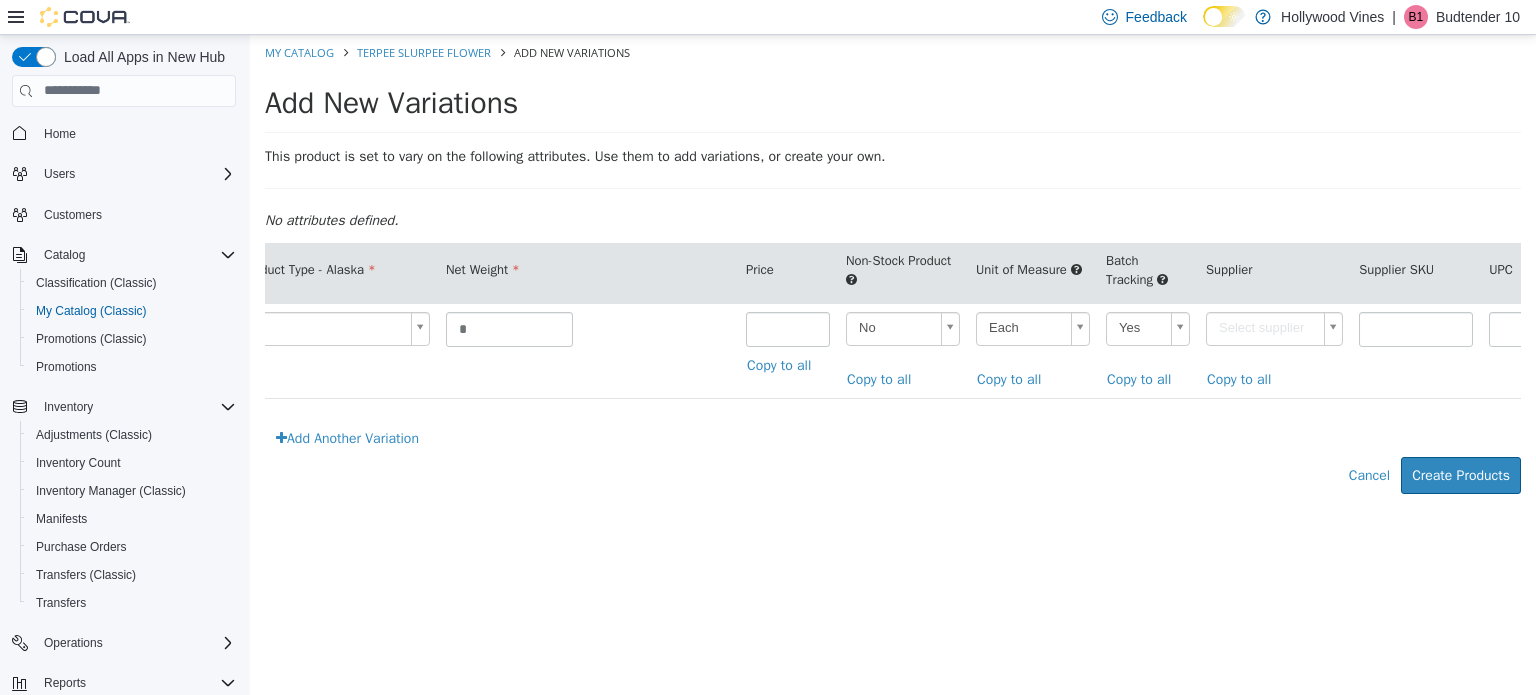 type on "******" 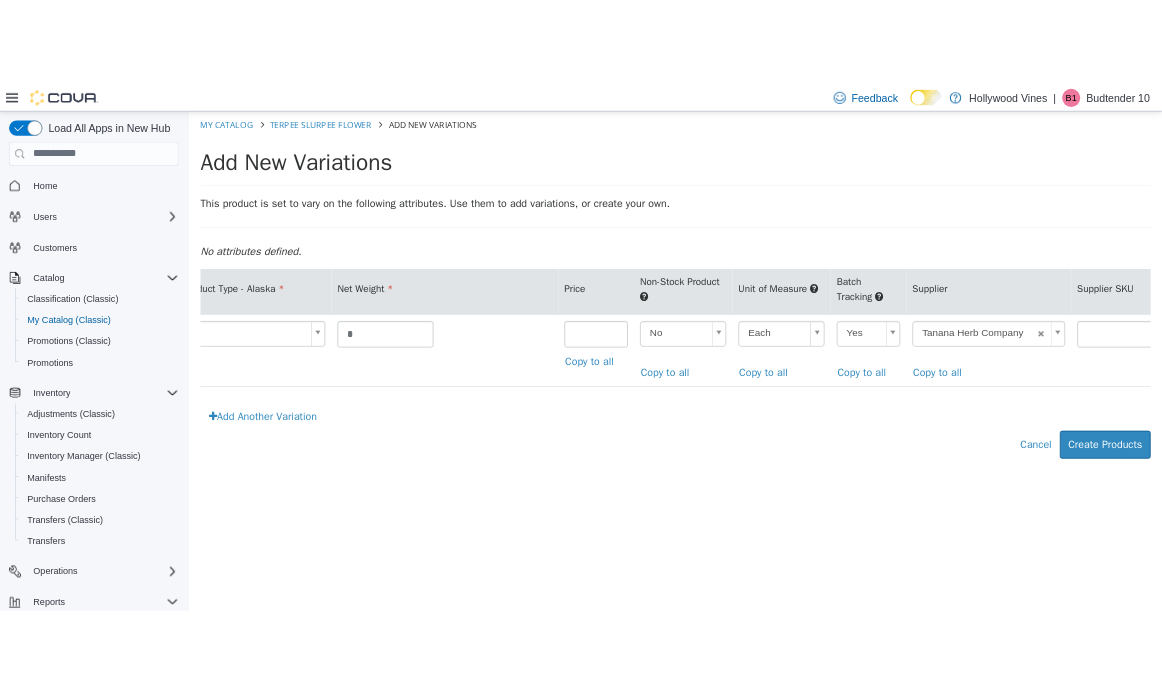 scroll, scrollTop: 0, scrollLeft: 840, axis: horizontal 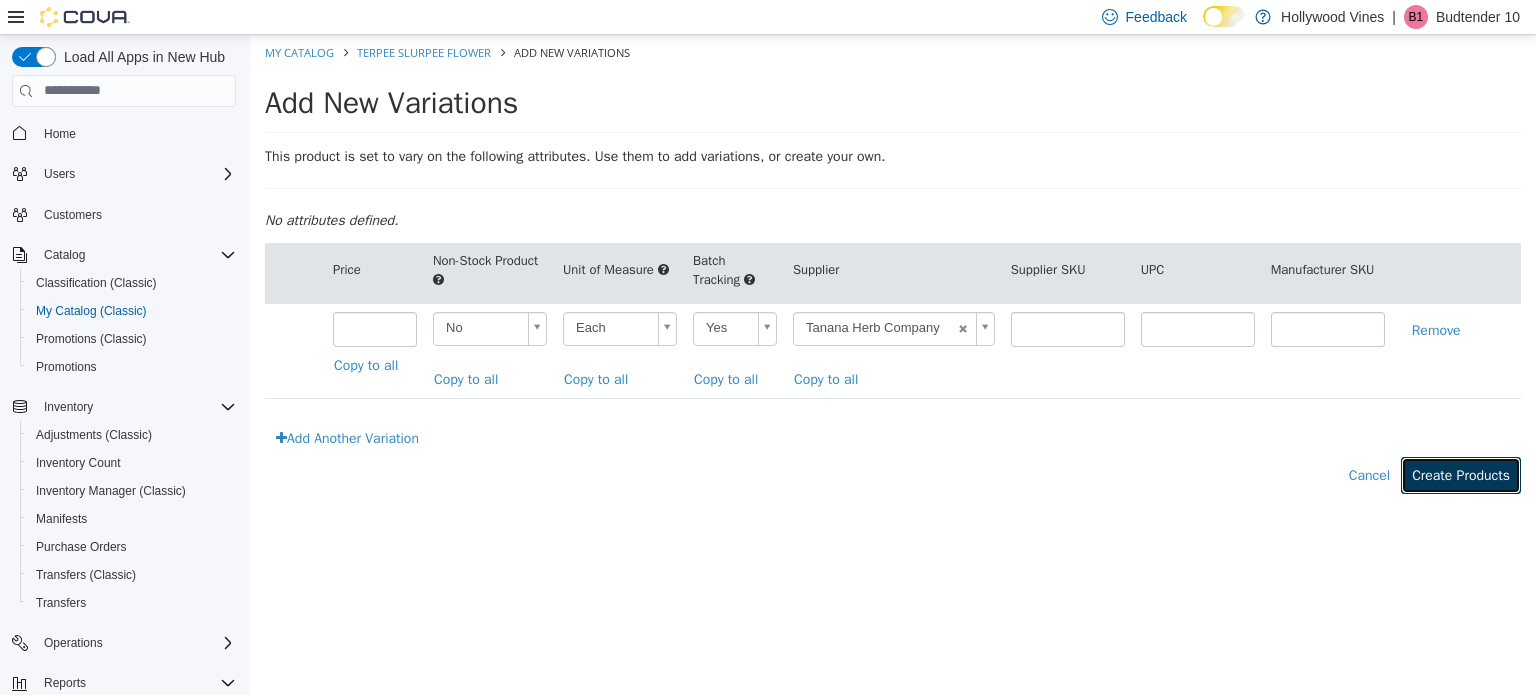 click on "Create Products" at bounding box center (1461, 474) 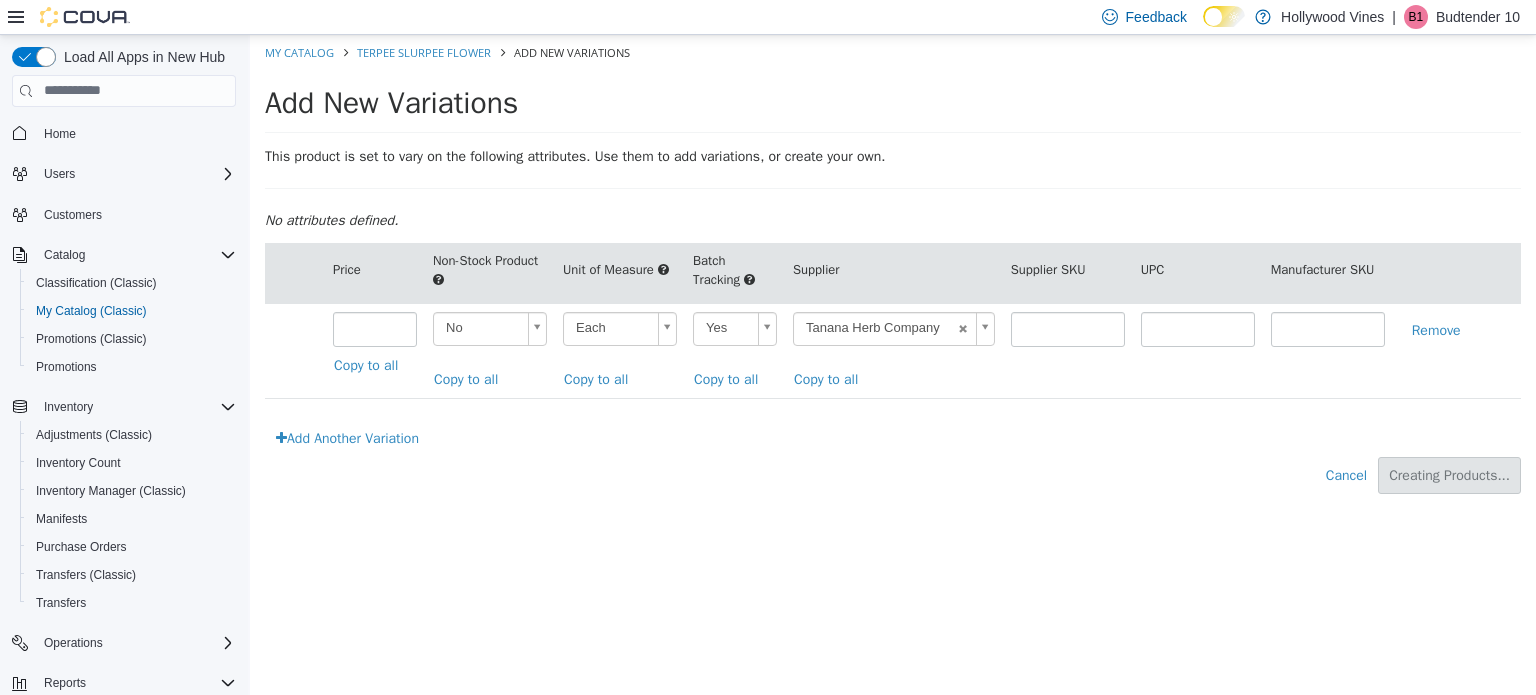 type on "*****" 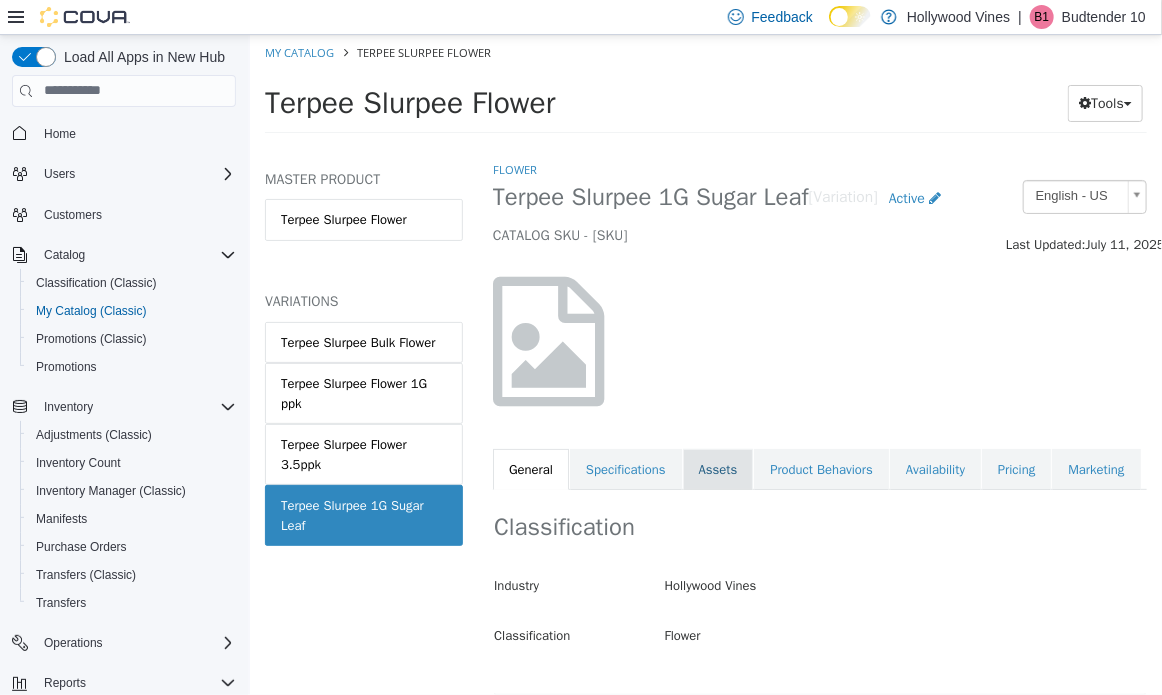 click on "Assets" at bounding box center [717, 469] 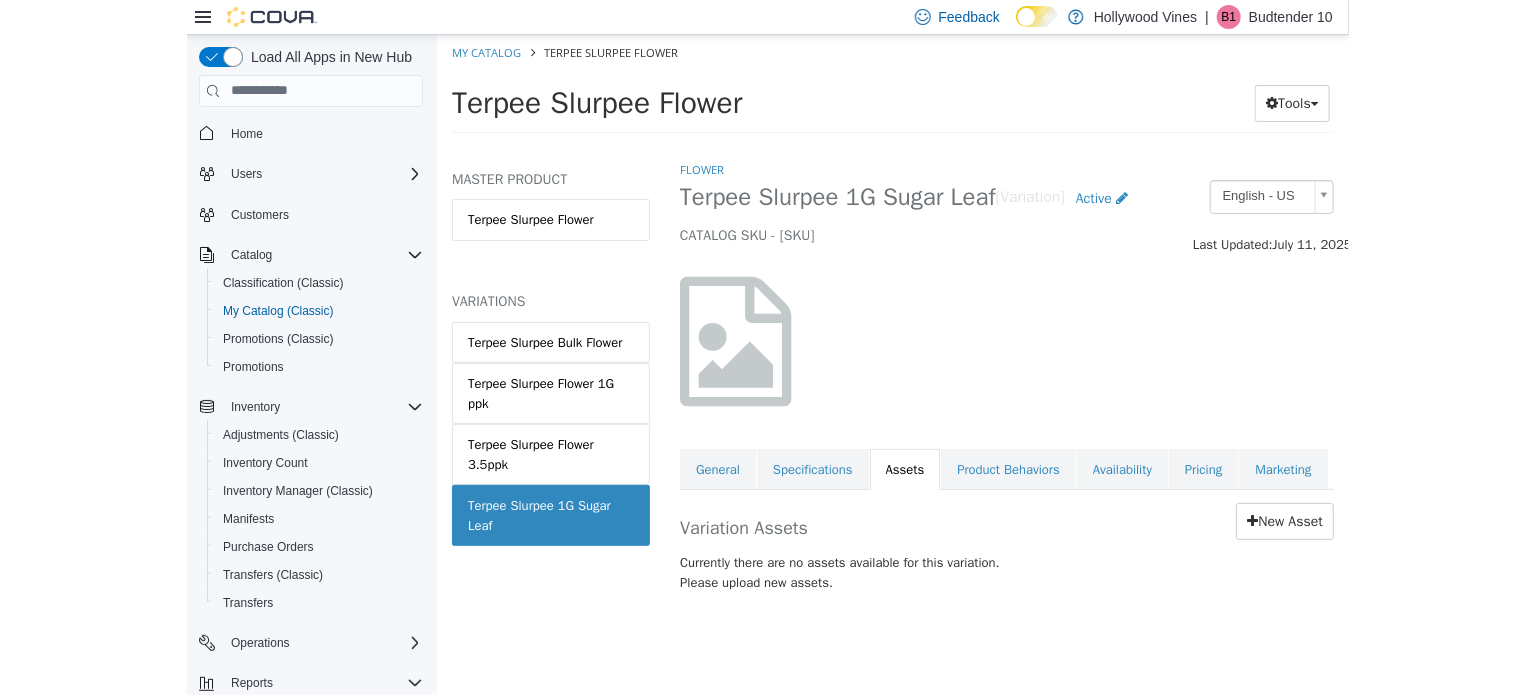 scroll, scrollTop: 18, scrollLeft: 0, axis: vertical 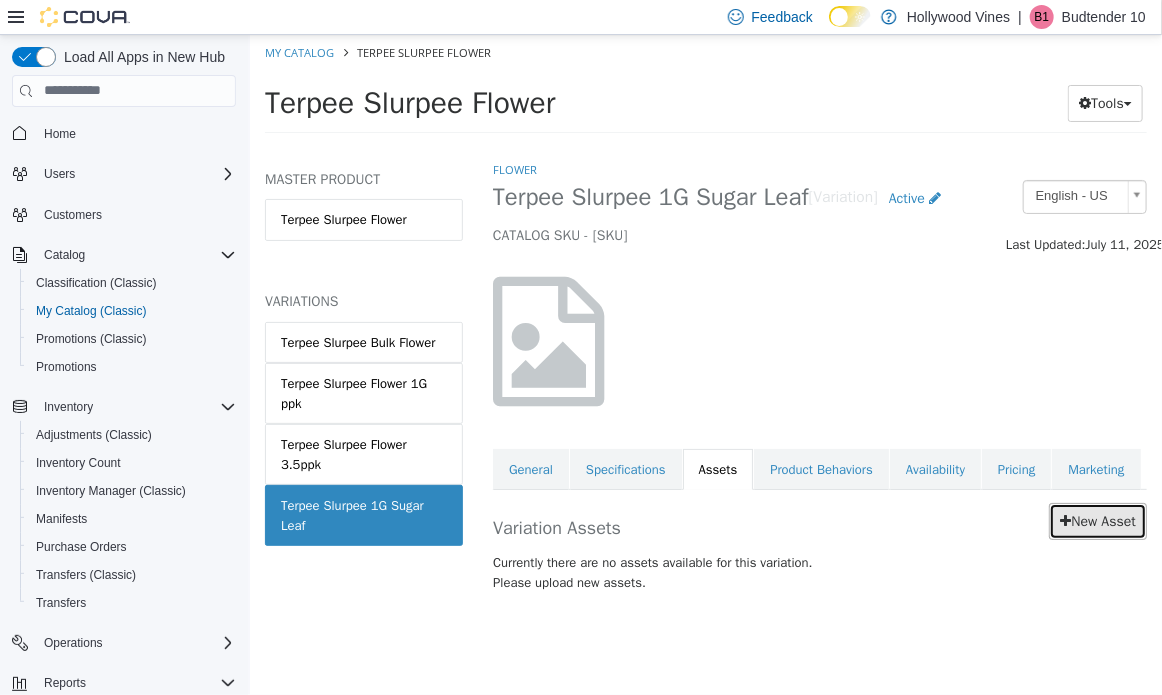 click at bounding box center [1064, 520] 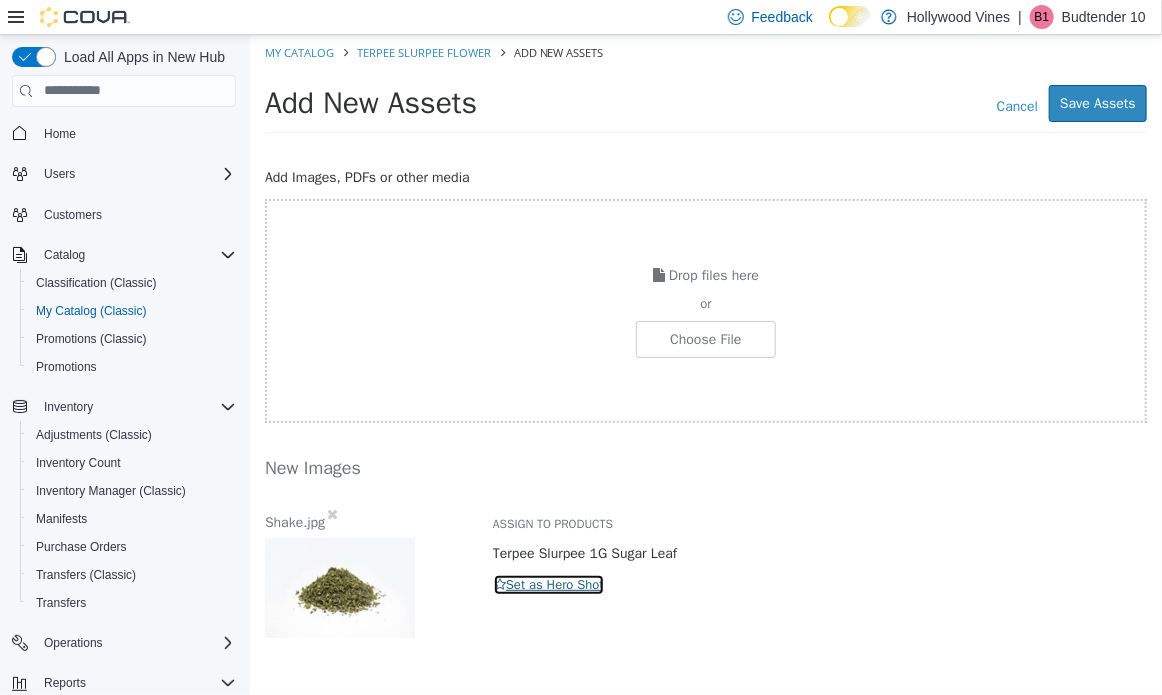 click on "Set as Hero Shot" at bounding box center (548, 584) 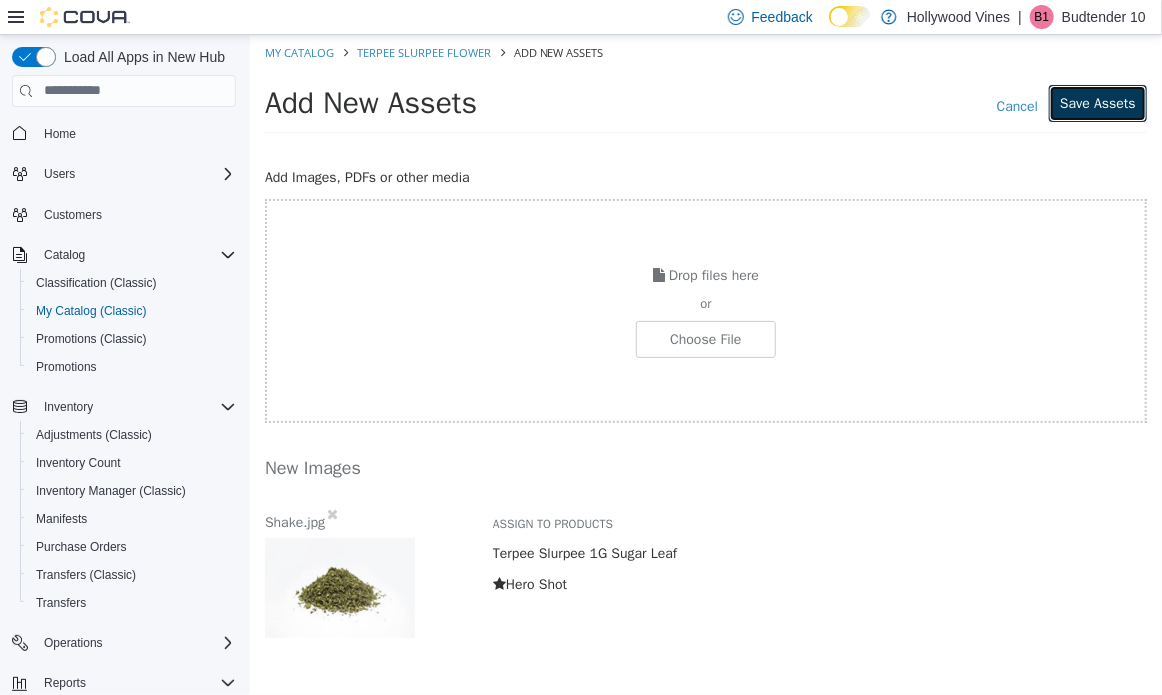 click on "Save Assets" at bounding box center [1097, 102] 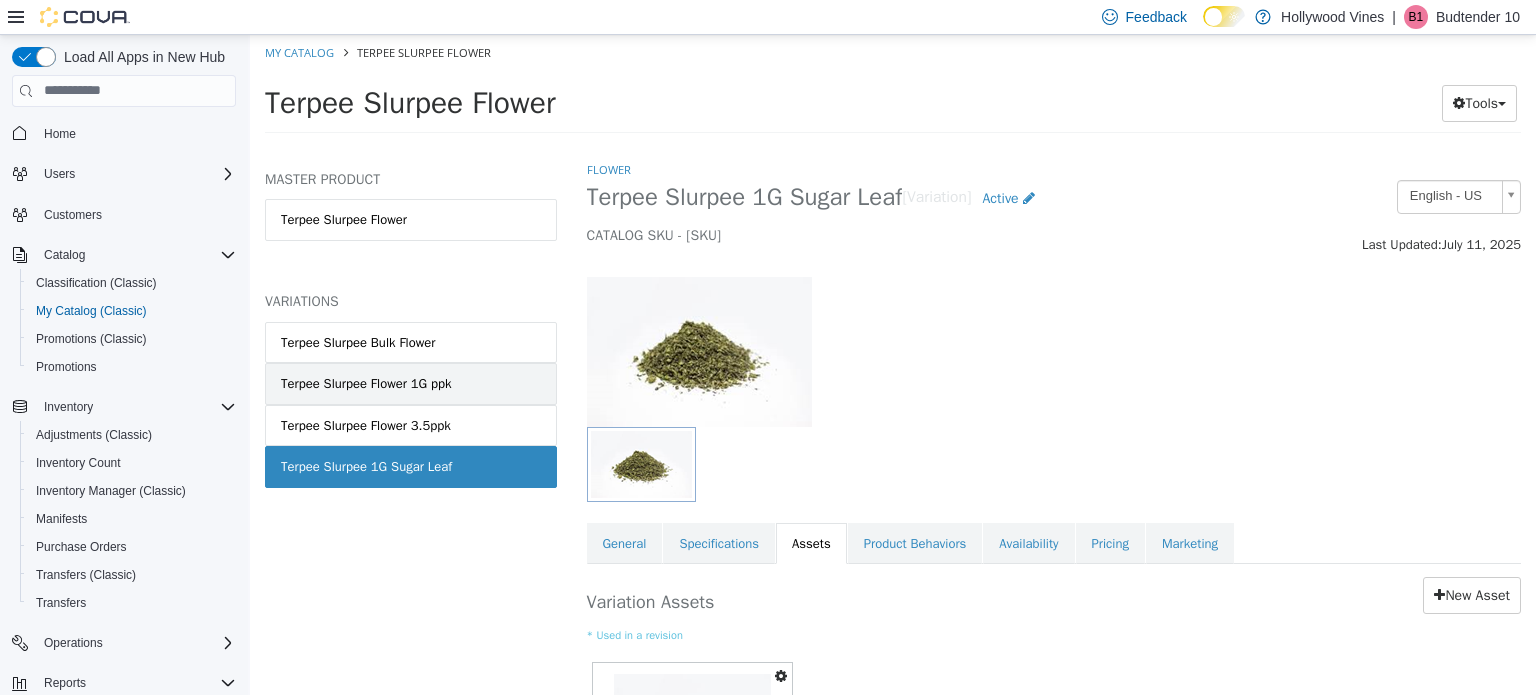 click on "Terpee Slurpee Flower 1G ppk" at bounding box center (366, 383) 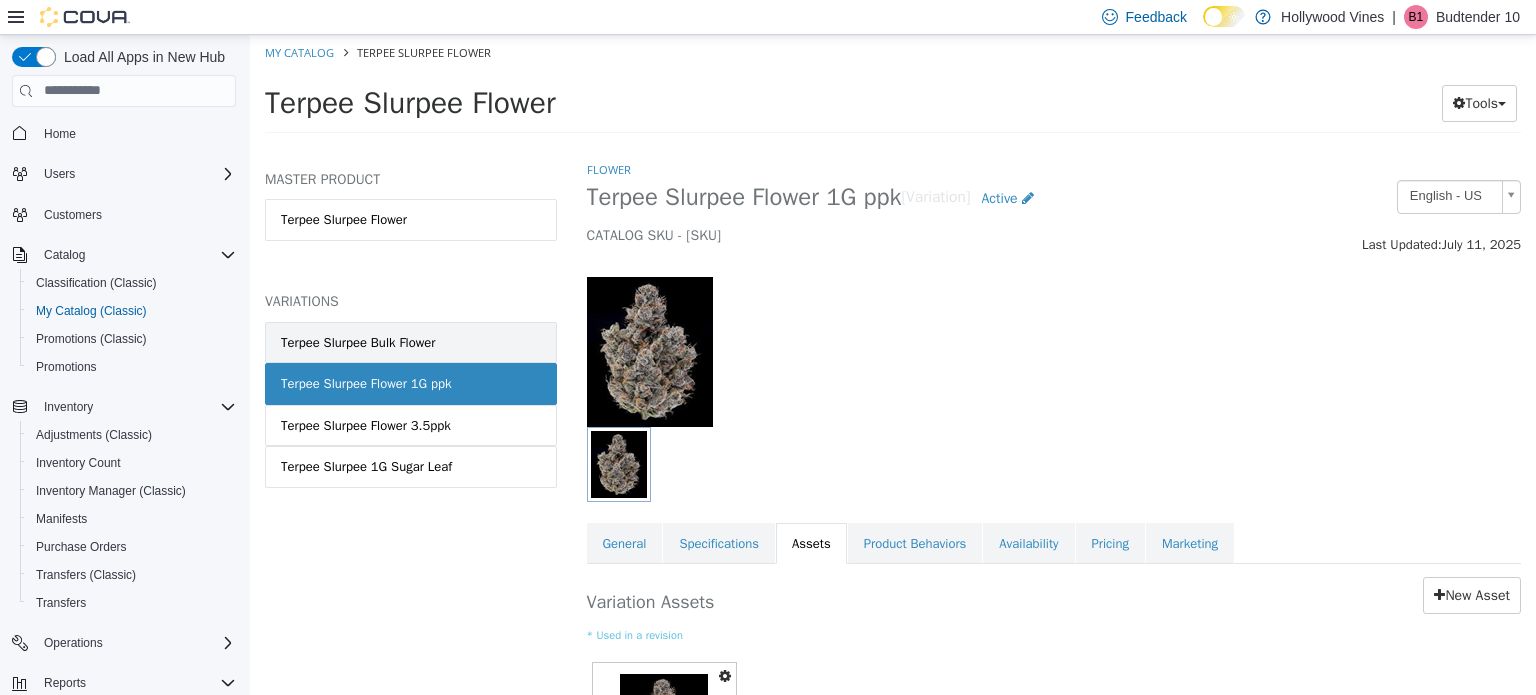 click on "Terpee Slurpee Bulk Flower" at bounding box center [411, 342] 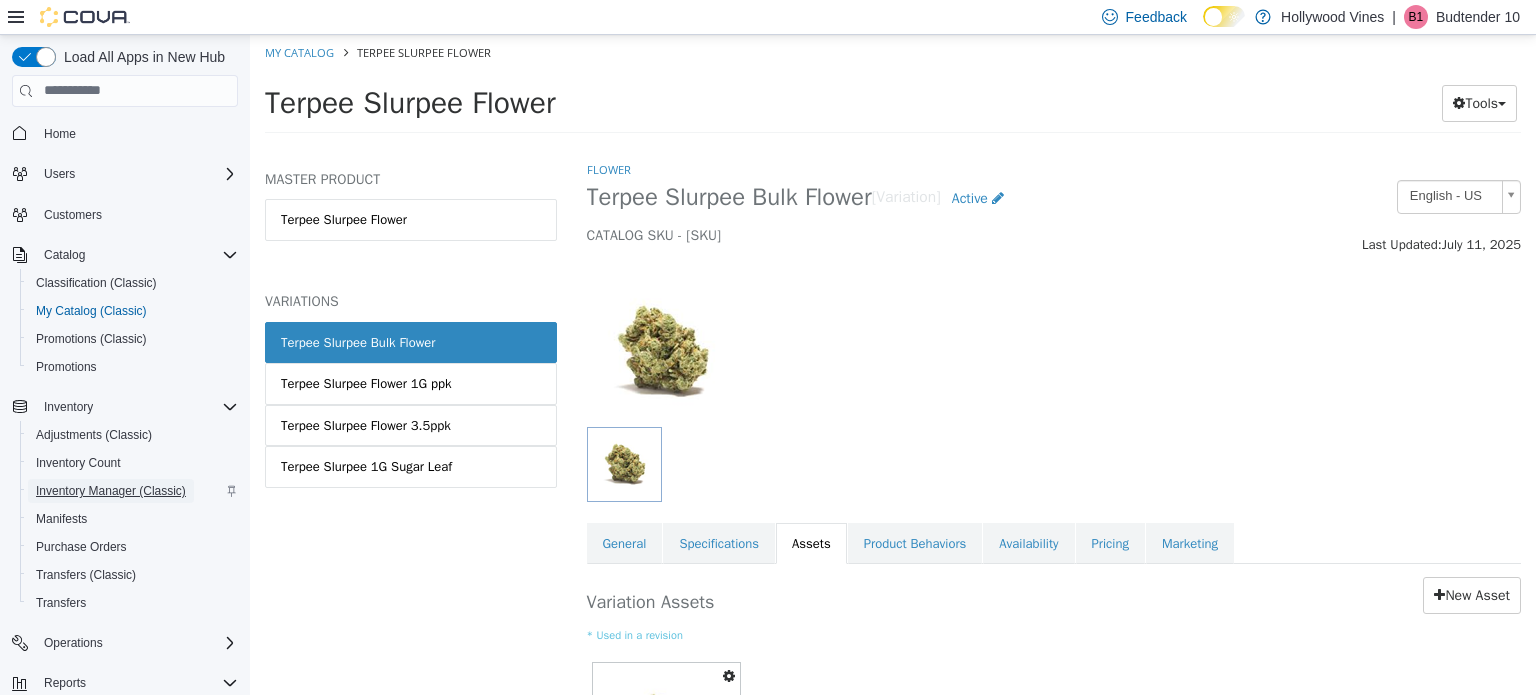 click on "Inventory Manager (Classic)" at bounding box center [111, 491] 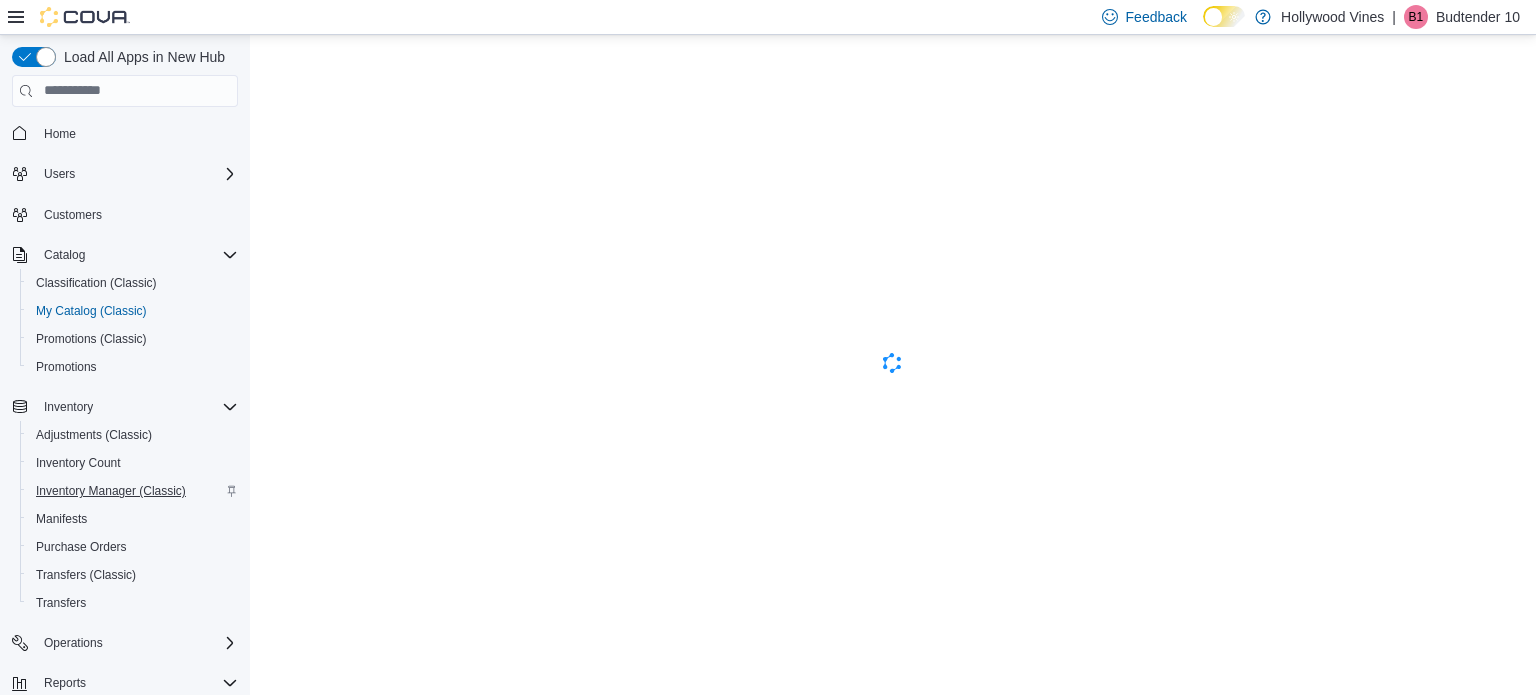 scroll, scrollTop: 0, scrollLeft: 0, axis: both 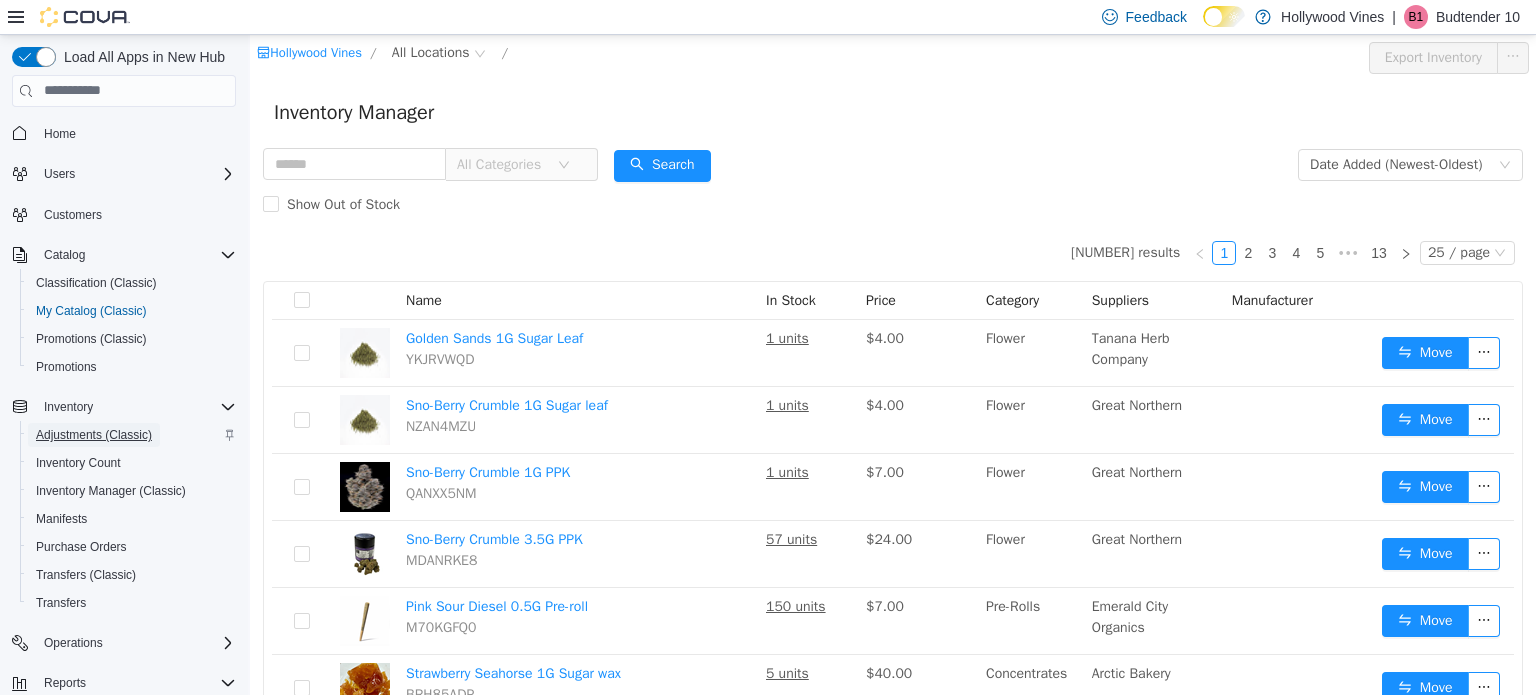 click on "Adjustments (Classic)" at bounding box center (94, 435) 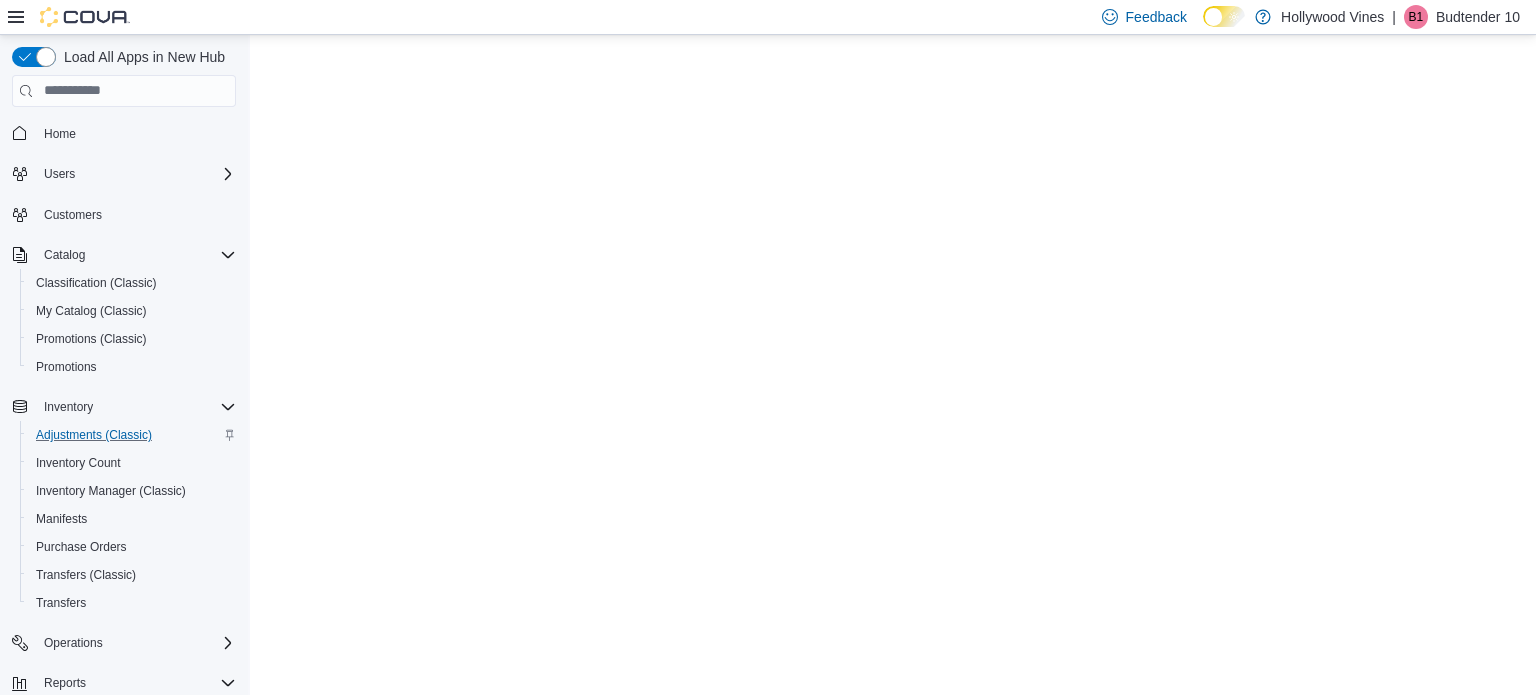 scroll, scrollTop: 0, scrollLeft: 0, axis: both 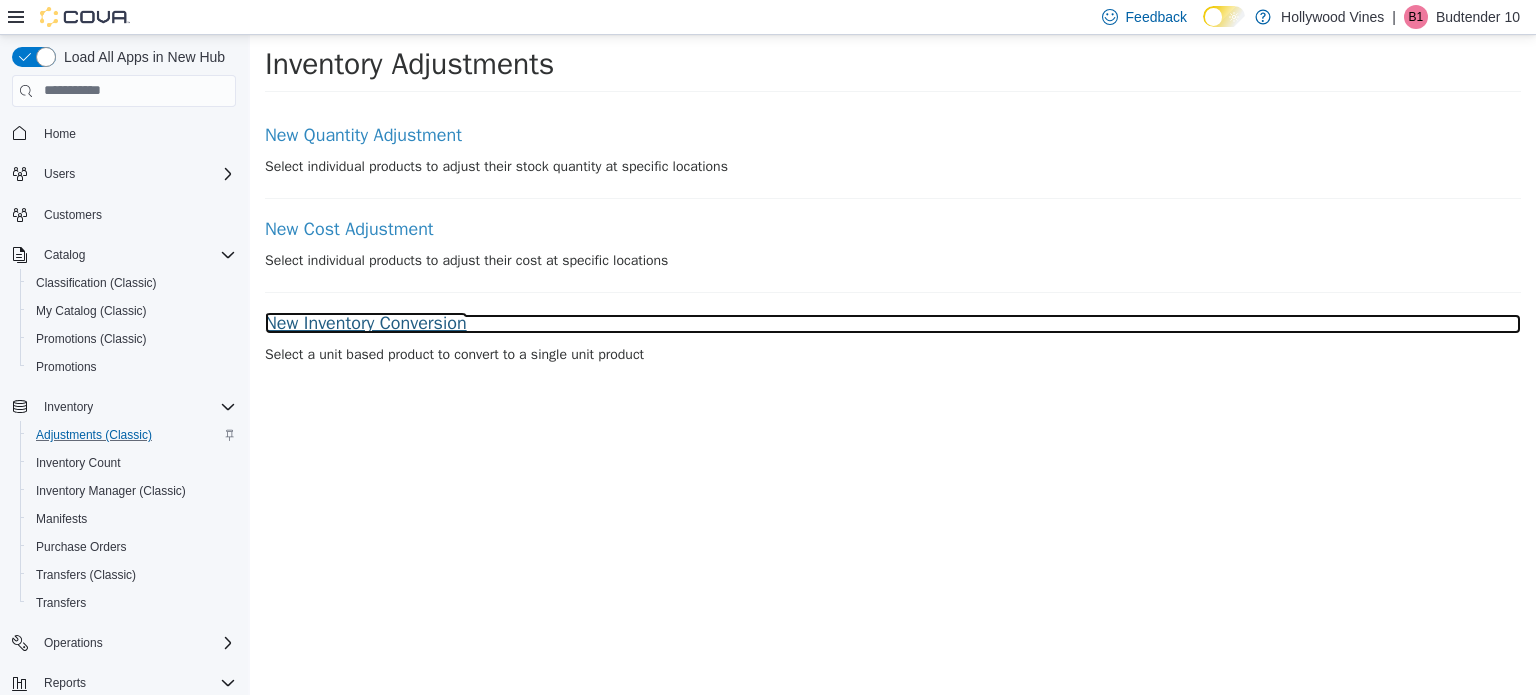 click on "New Inventory Conversion" at bounding box center [893, 323] 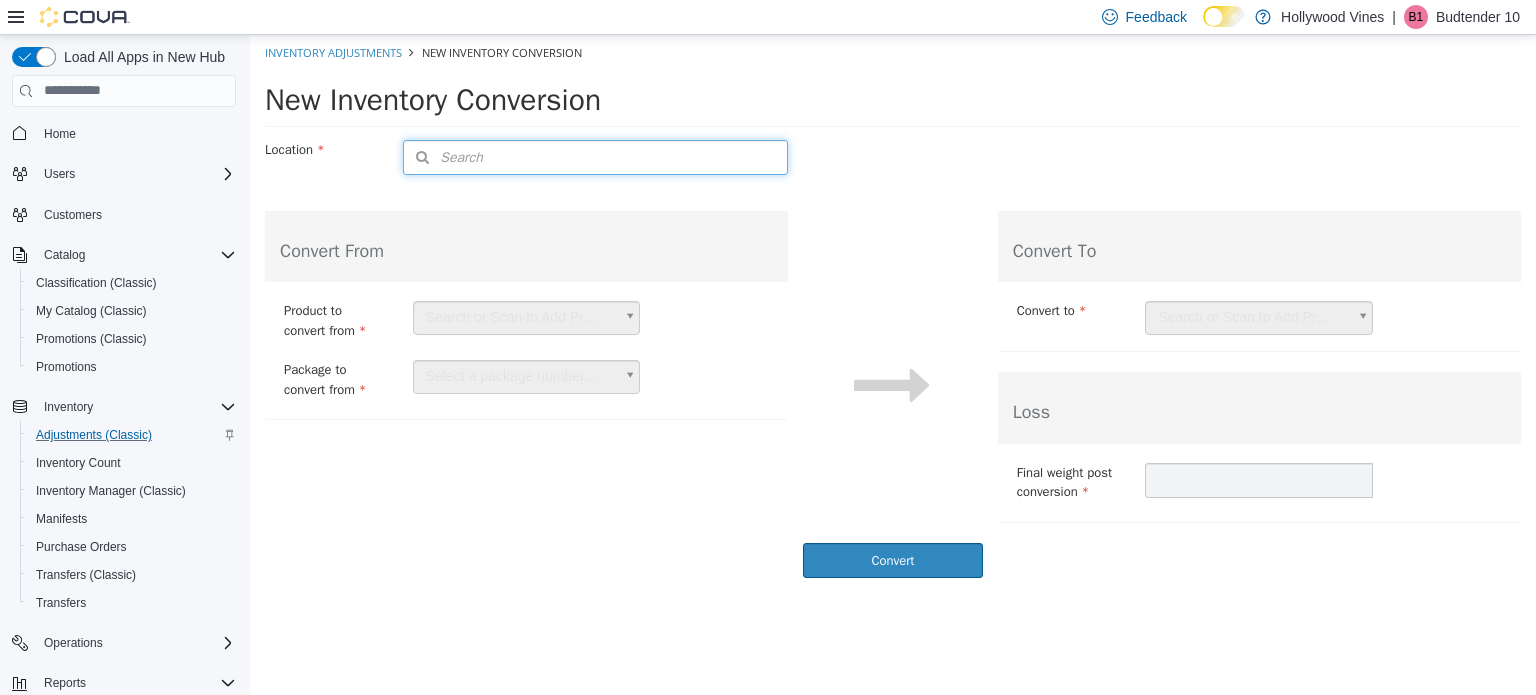 click on "Search" at bounding box center (595, 156) 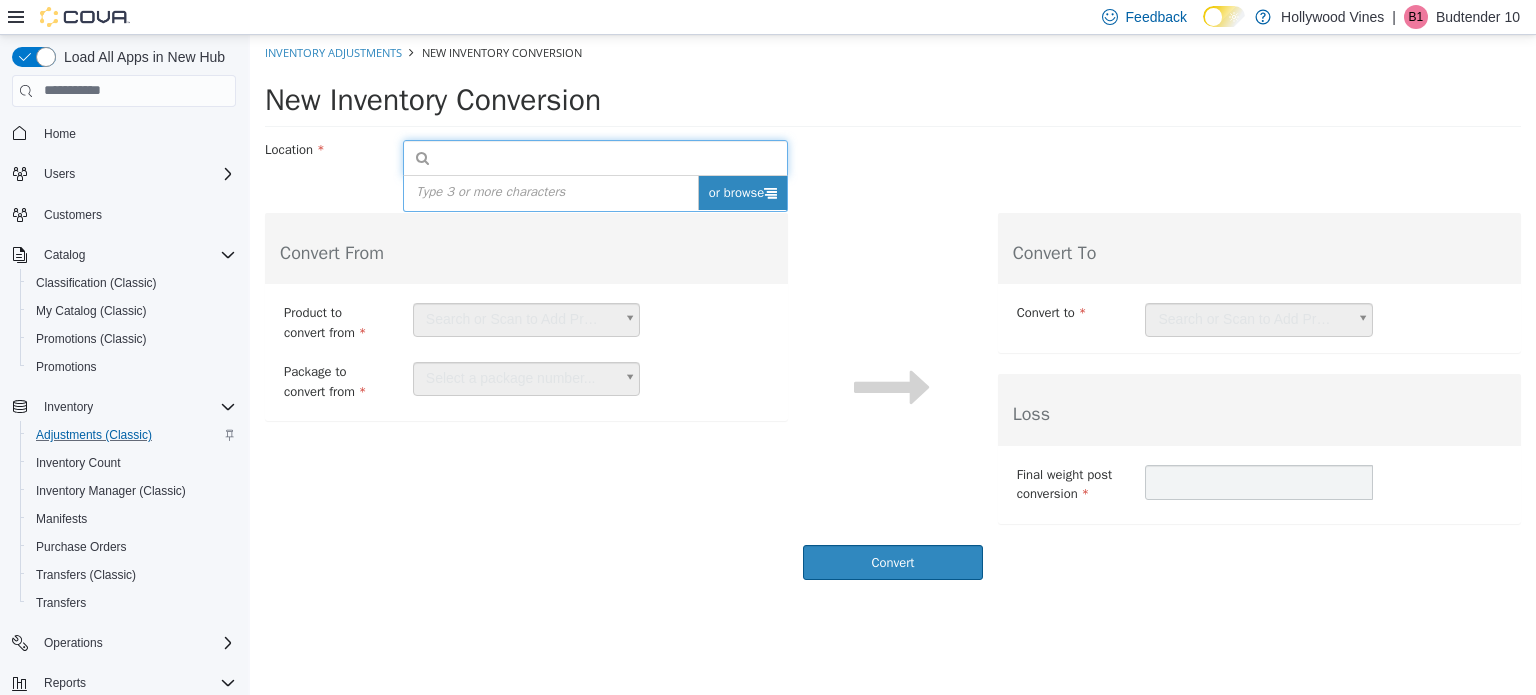 click on "or browse" at bounding box center [743, 192] 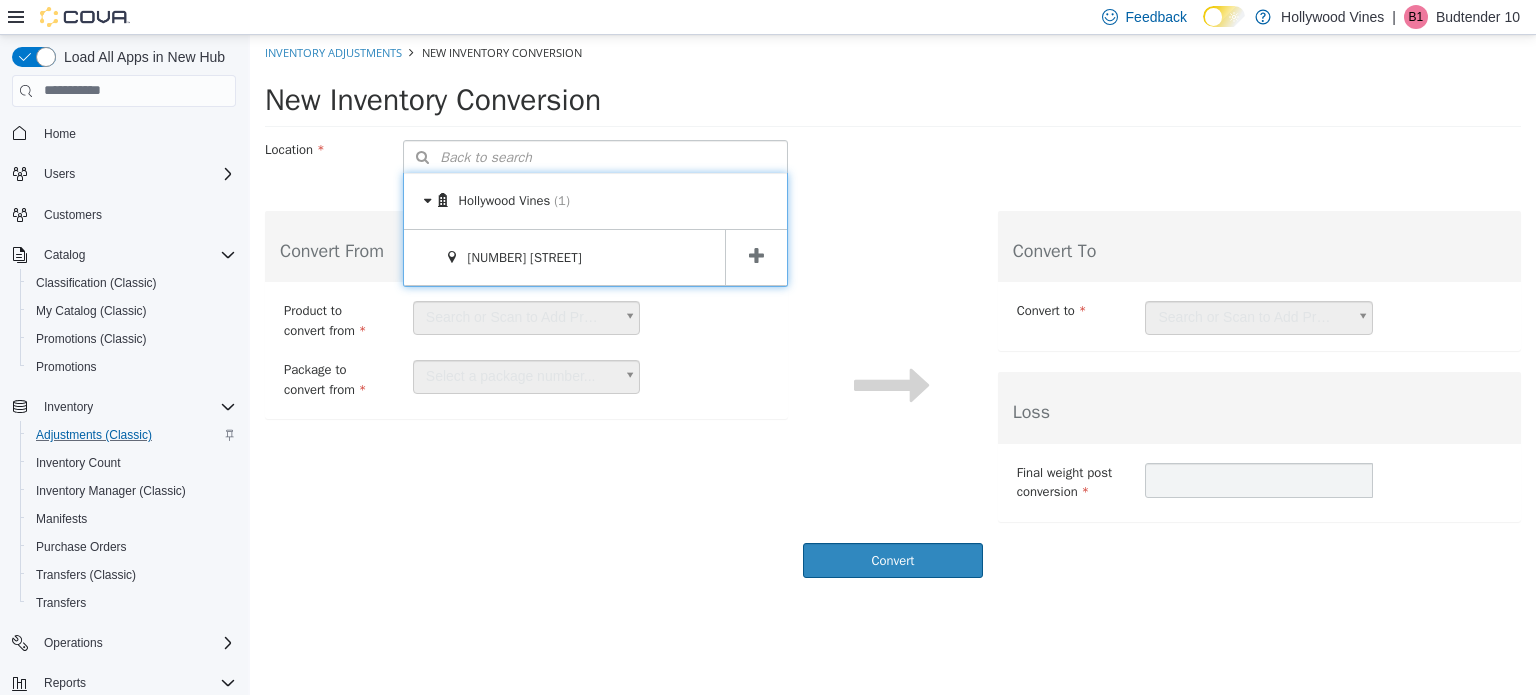 click at bounding box center (756, 255) 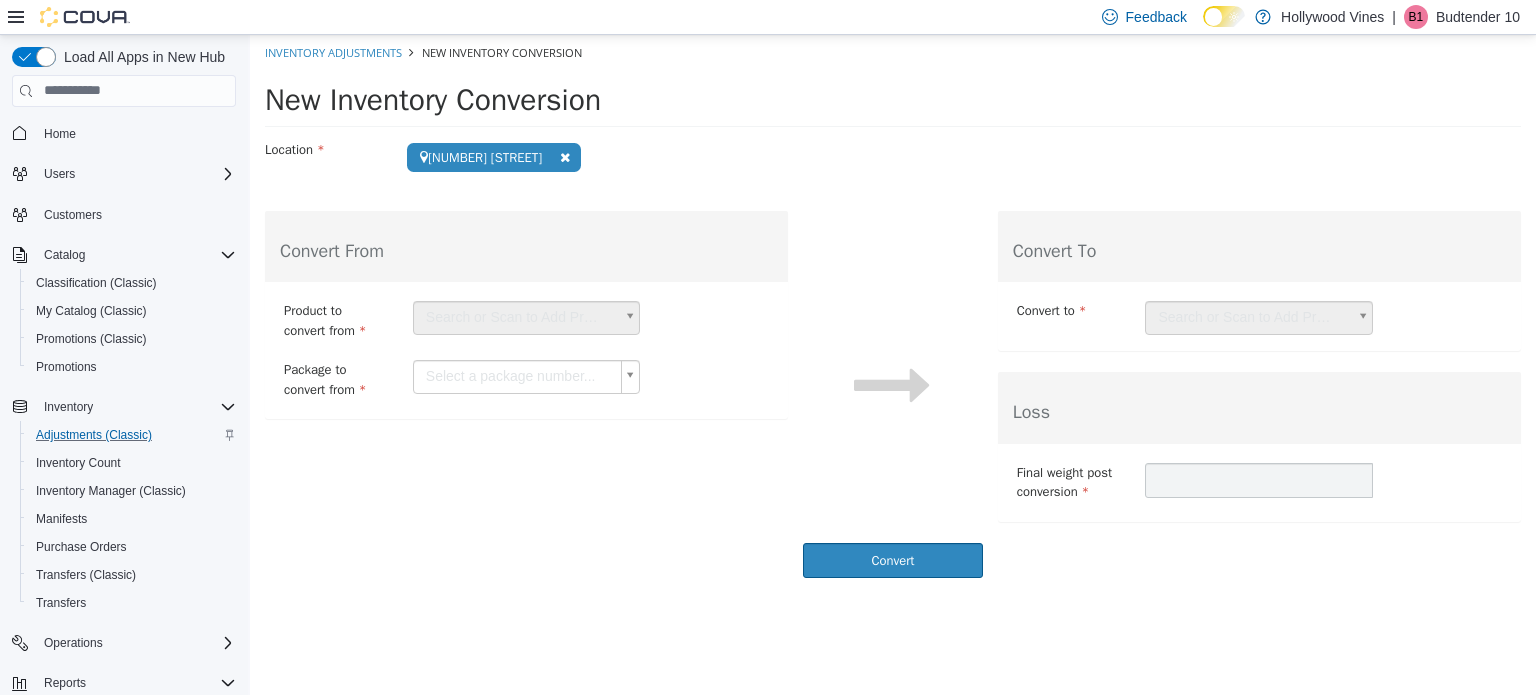 click on "Search or Scan to Add Product" at bounding box center [527, 317] 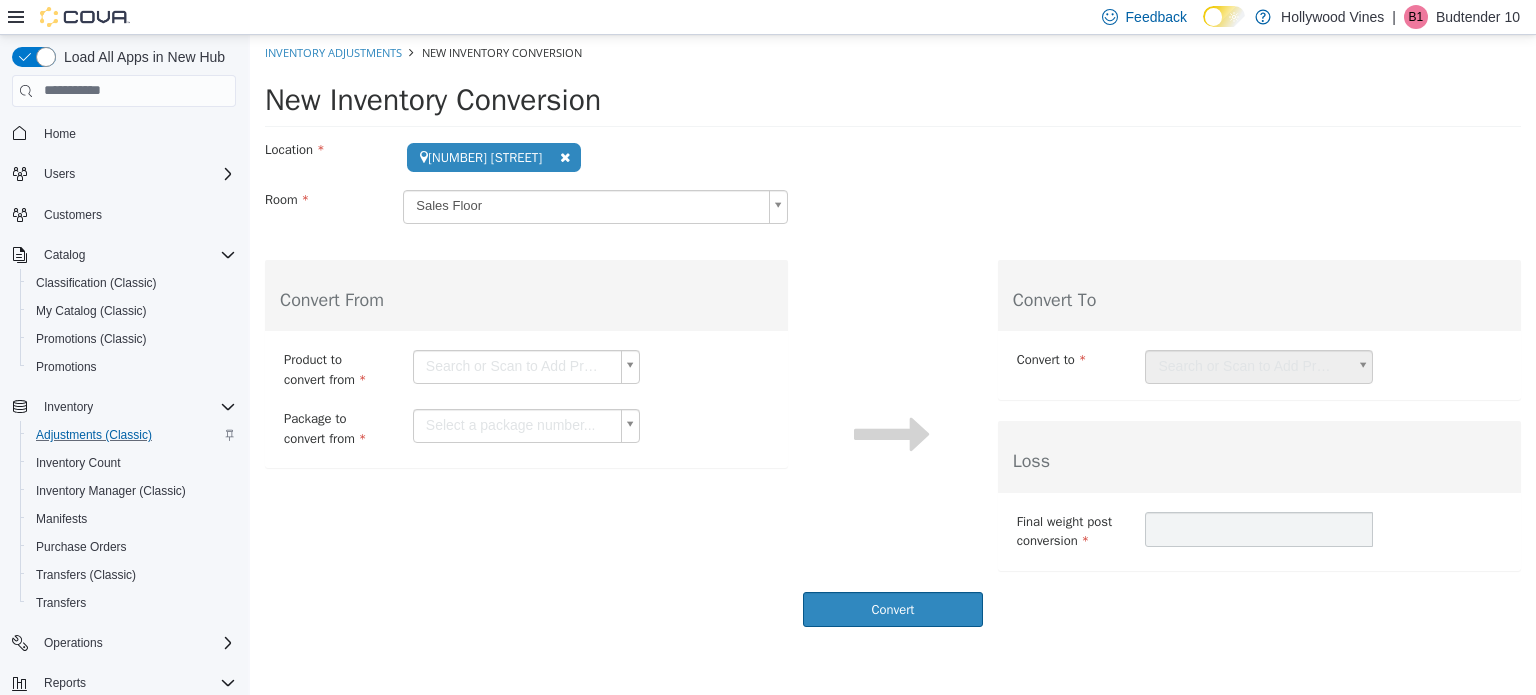click on "**********" at bounding box center (526, 188) 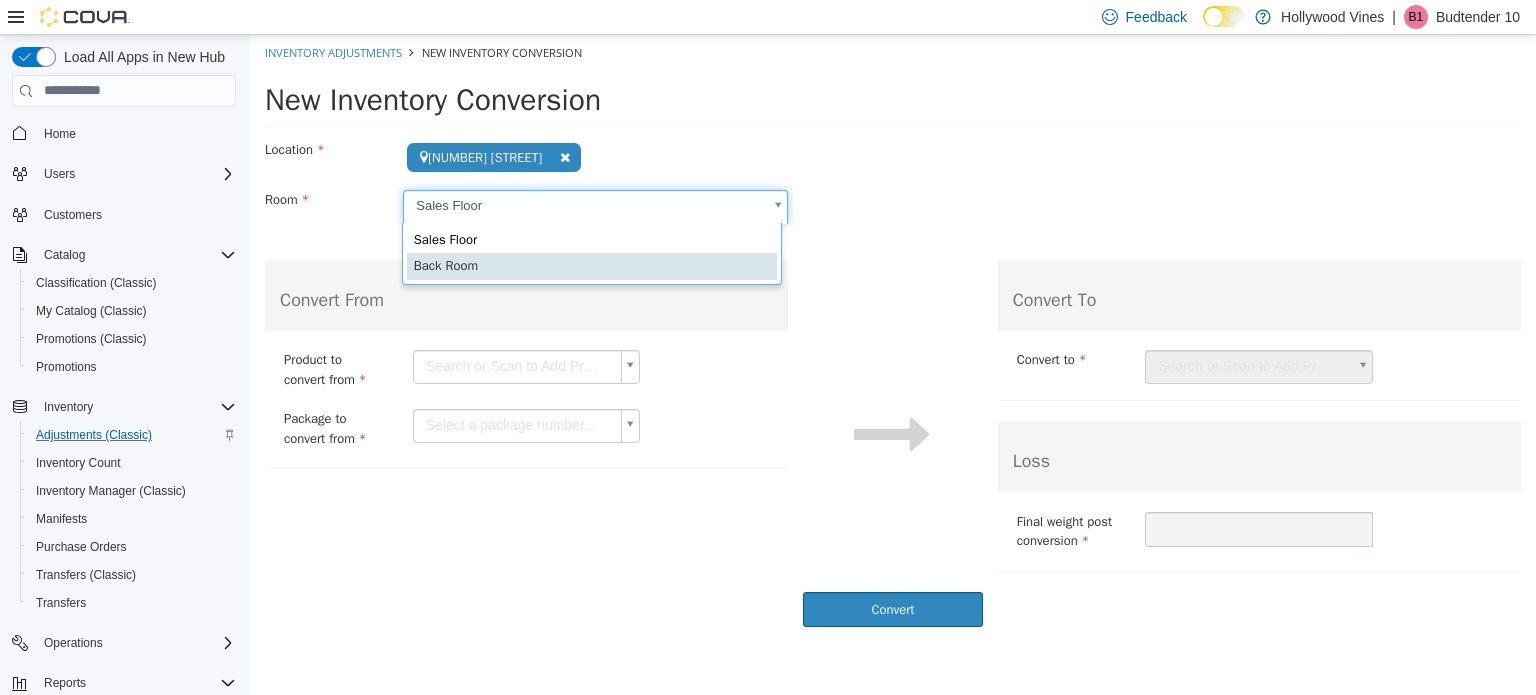 scroll, scrollTop: 0, scrollLeft: 5, axis: horizontal 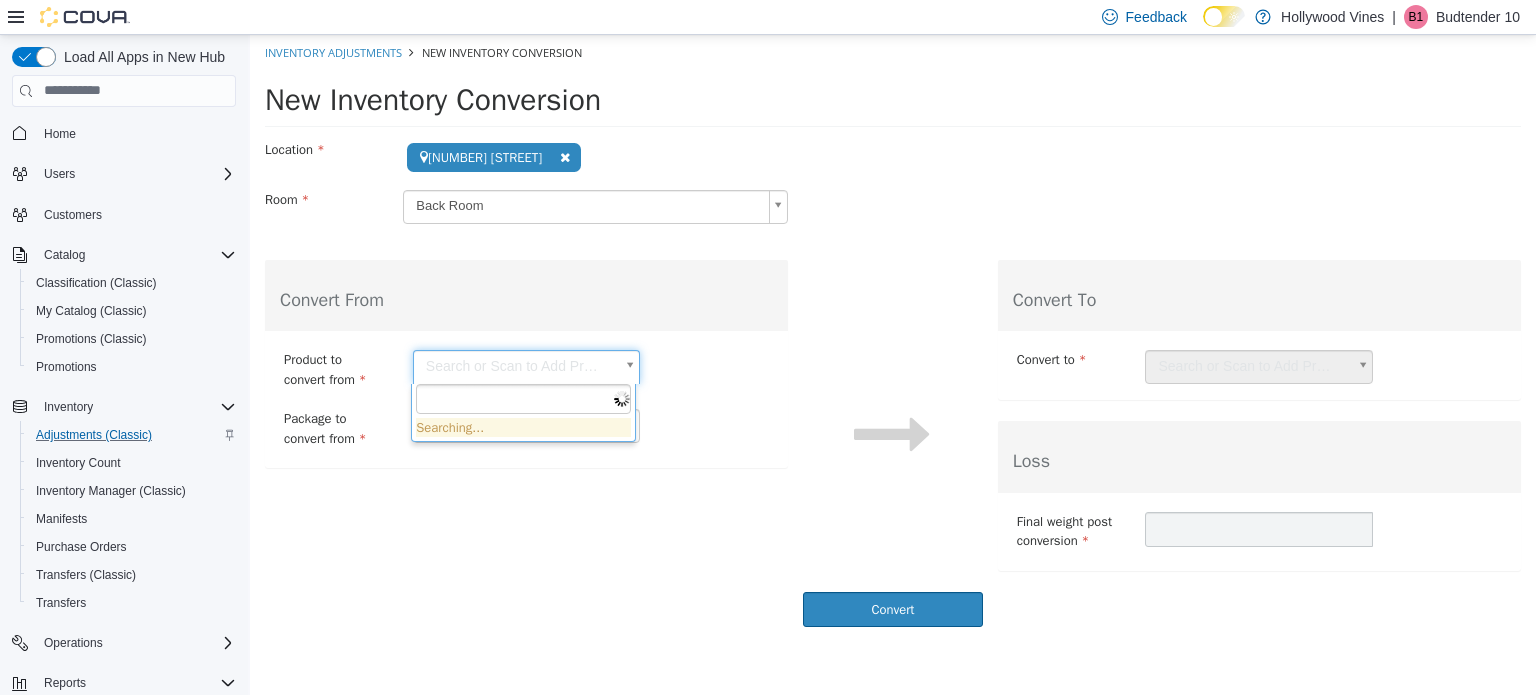 click on "**********" at bounding box center [893, 335] 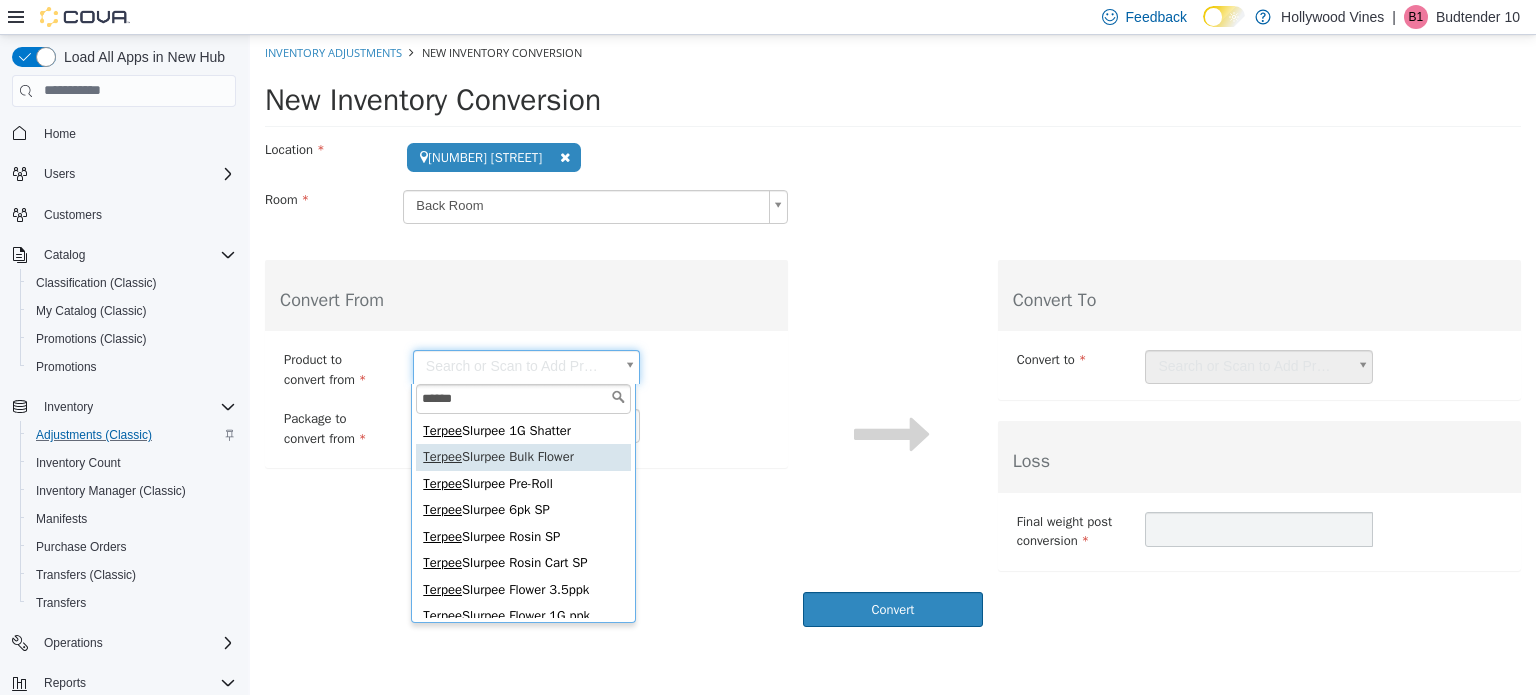 type on "******" 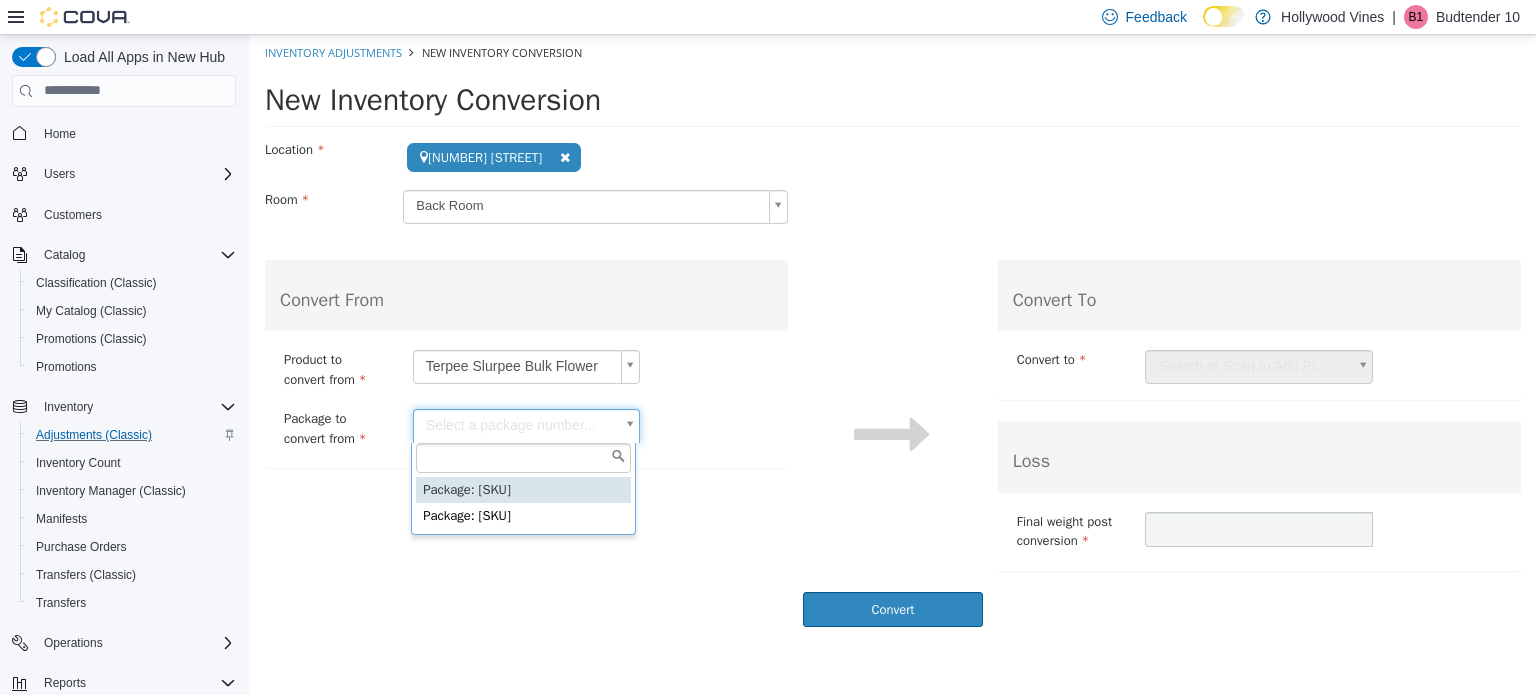 click on "**********" at bounding box center [893, 335] 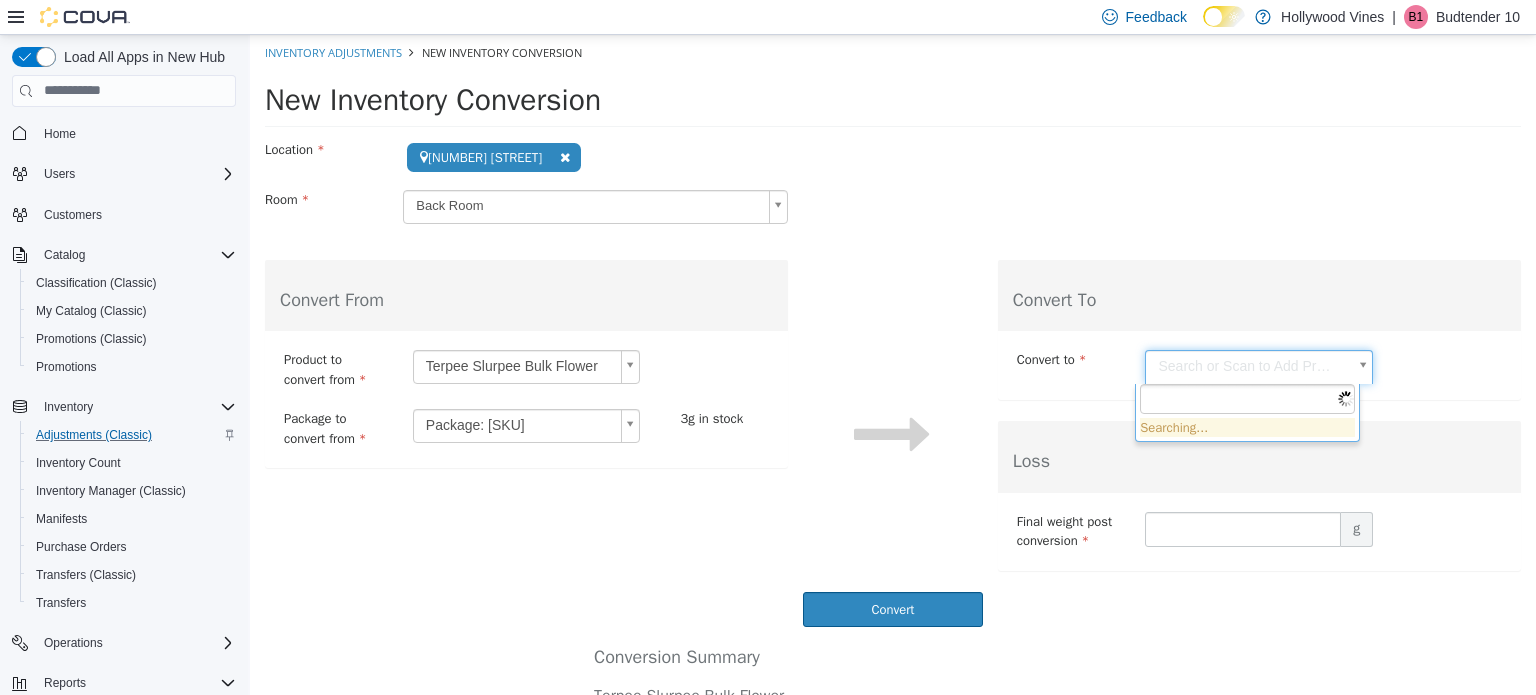 click on "**********" at bounding box center [893, 450] 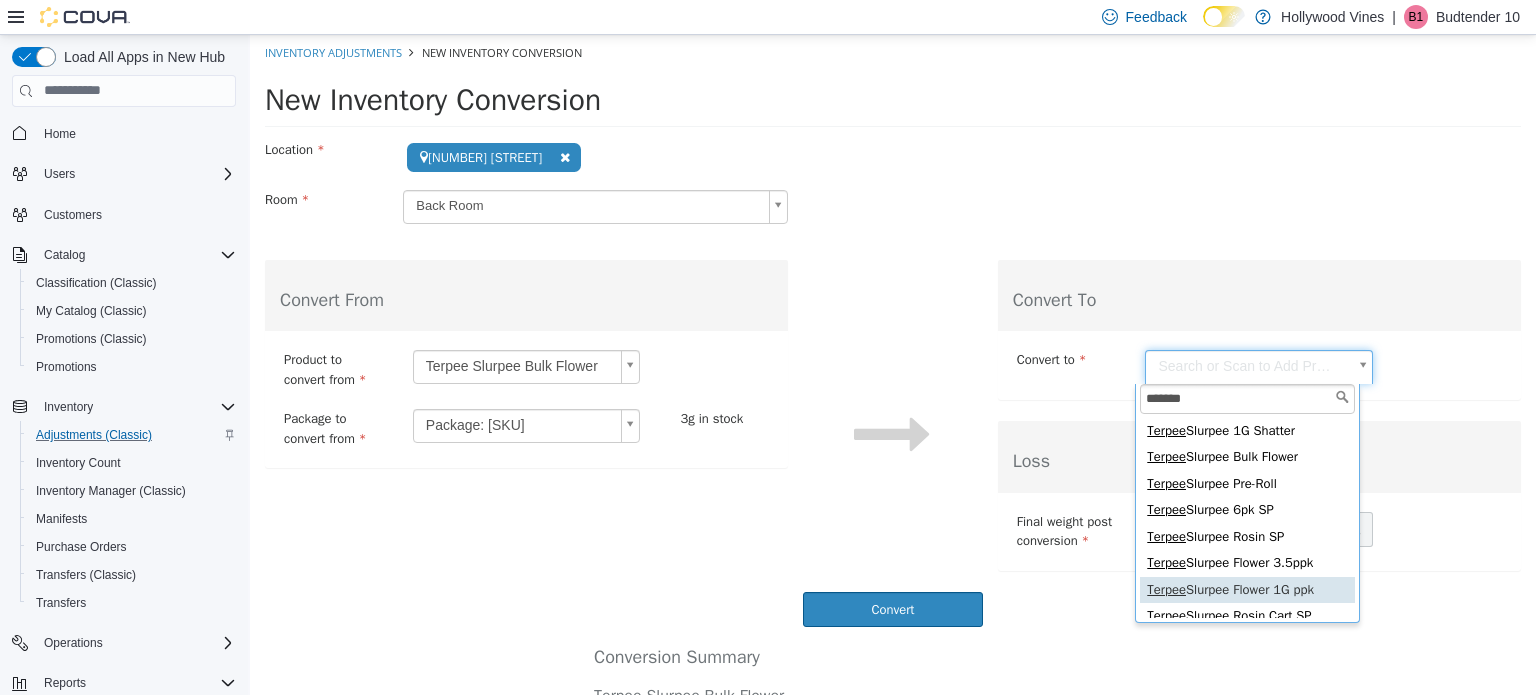 type on "******" 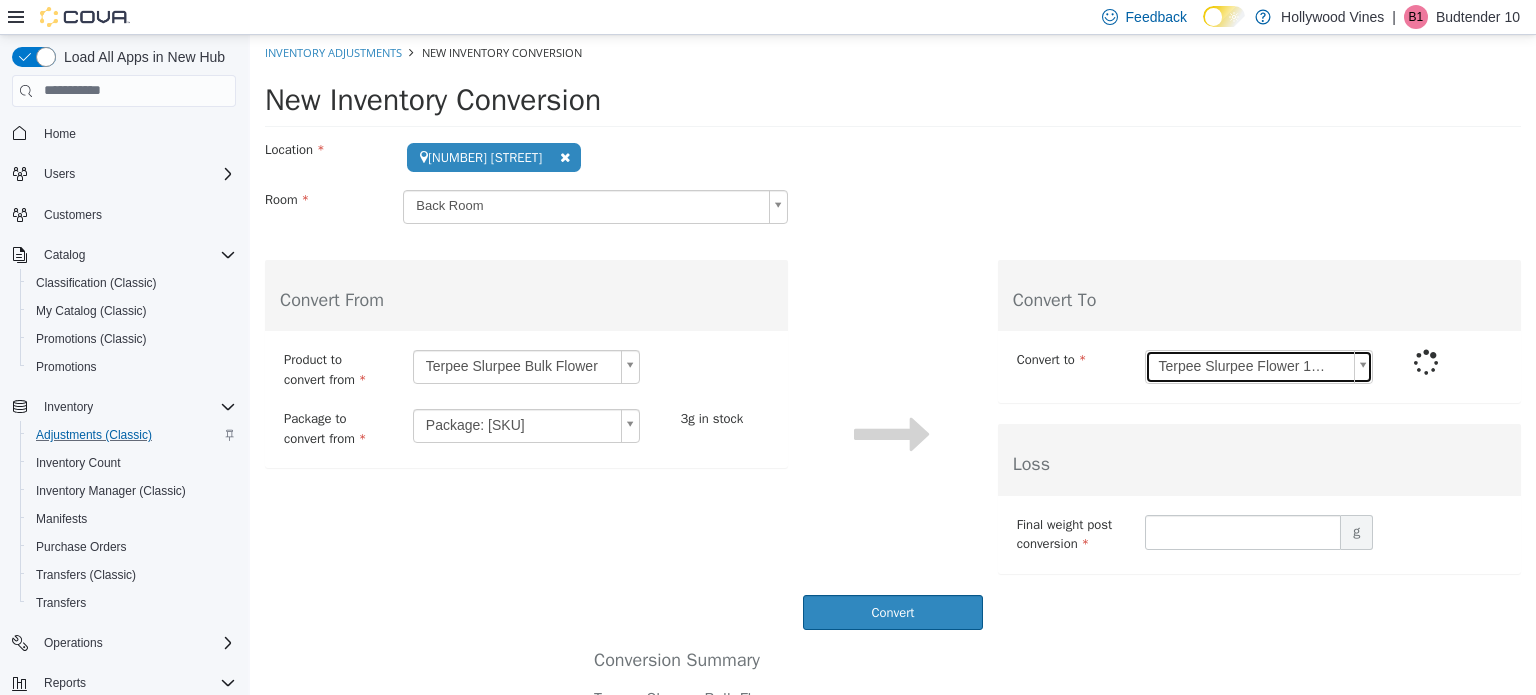 type on "*" 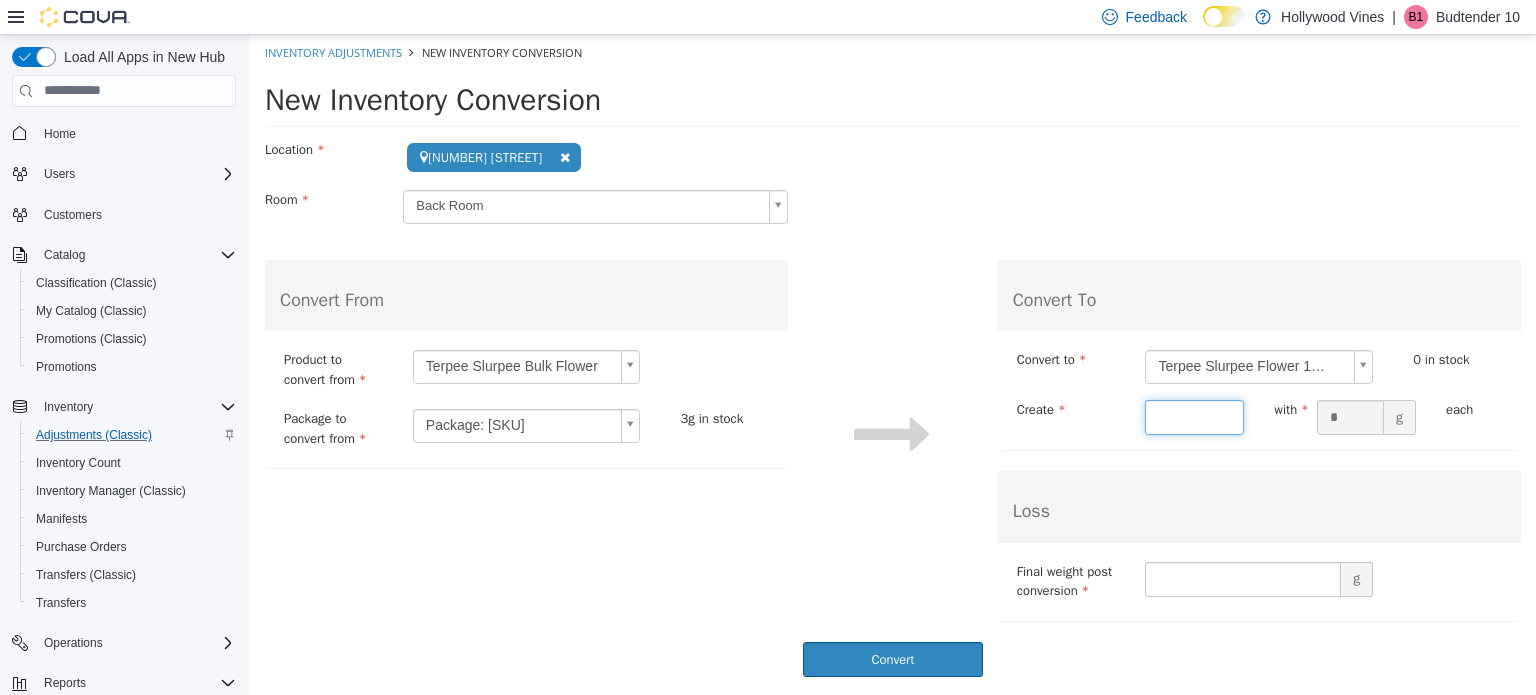 click at bounding box center [1194, 416] 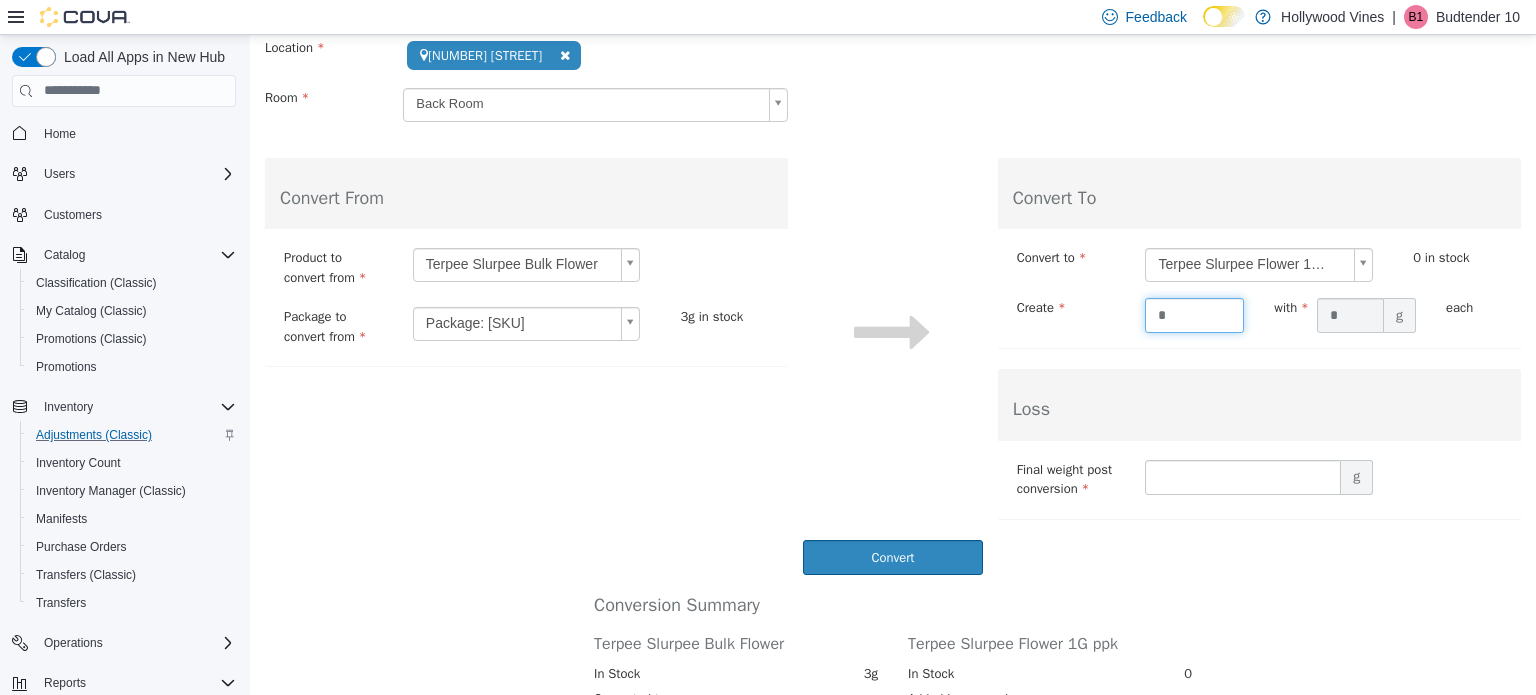 scroll, scrollTop: 104, scrollLeft: 0, axis: vertical 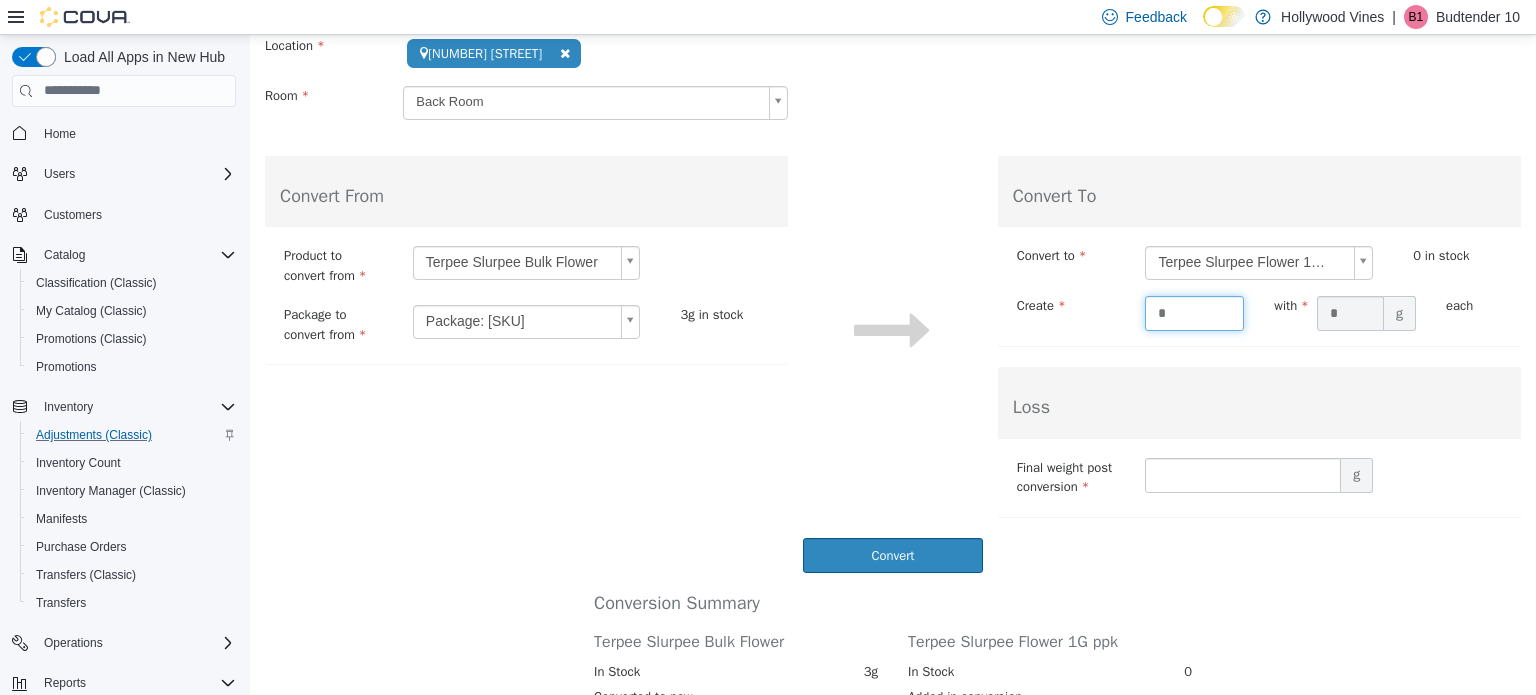 type on "*" 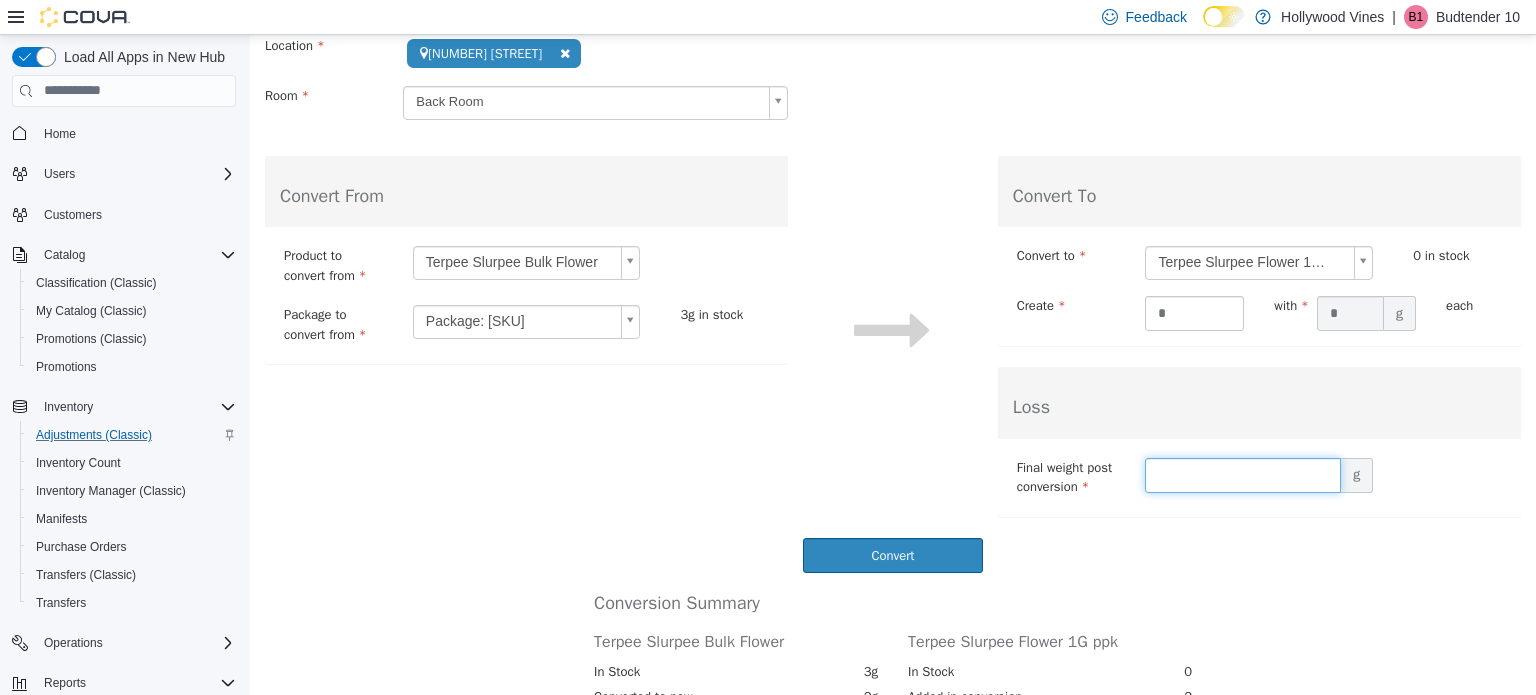 click at bounding box center (1243, 474) 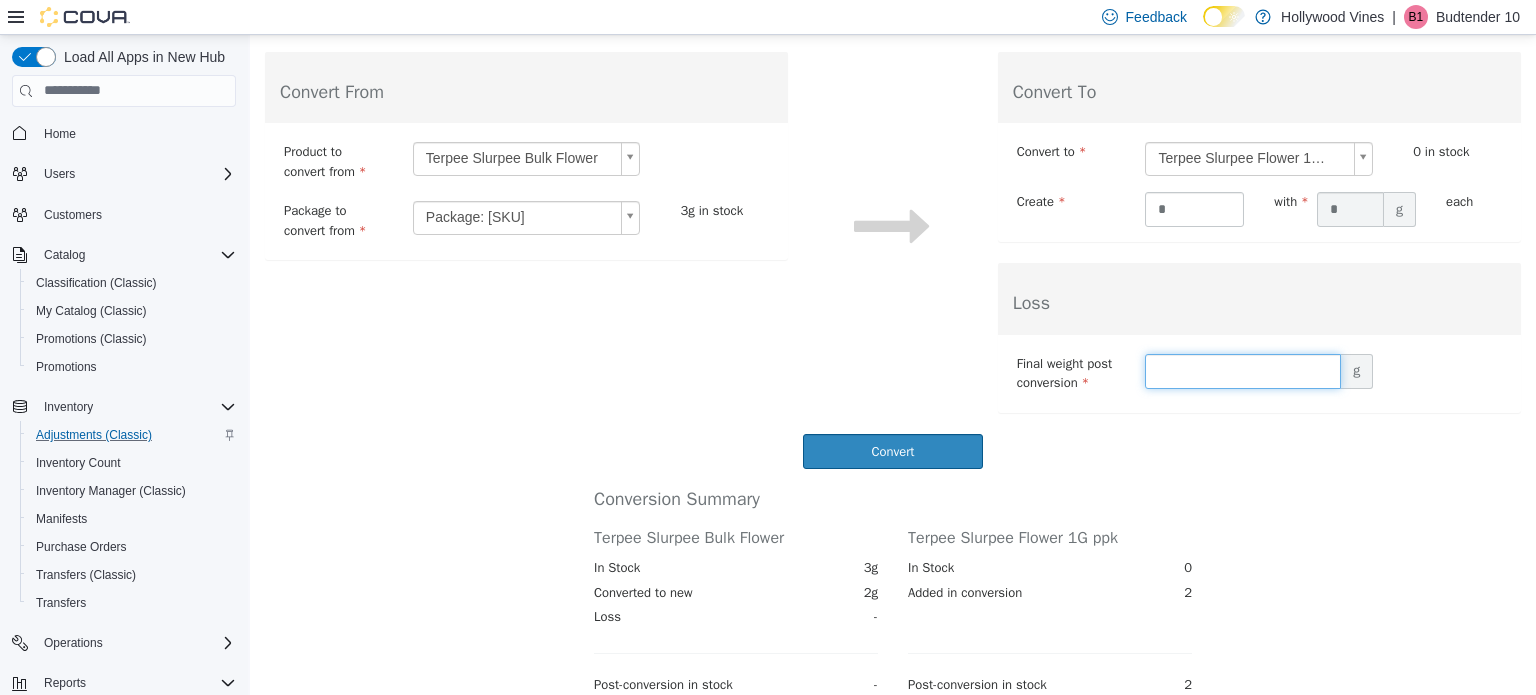 scroll, scrollTop: 210, scrollLeft: 0, axis: vertical 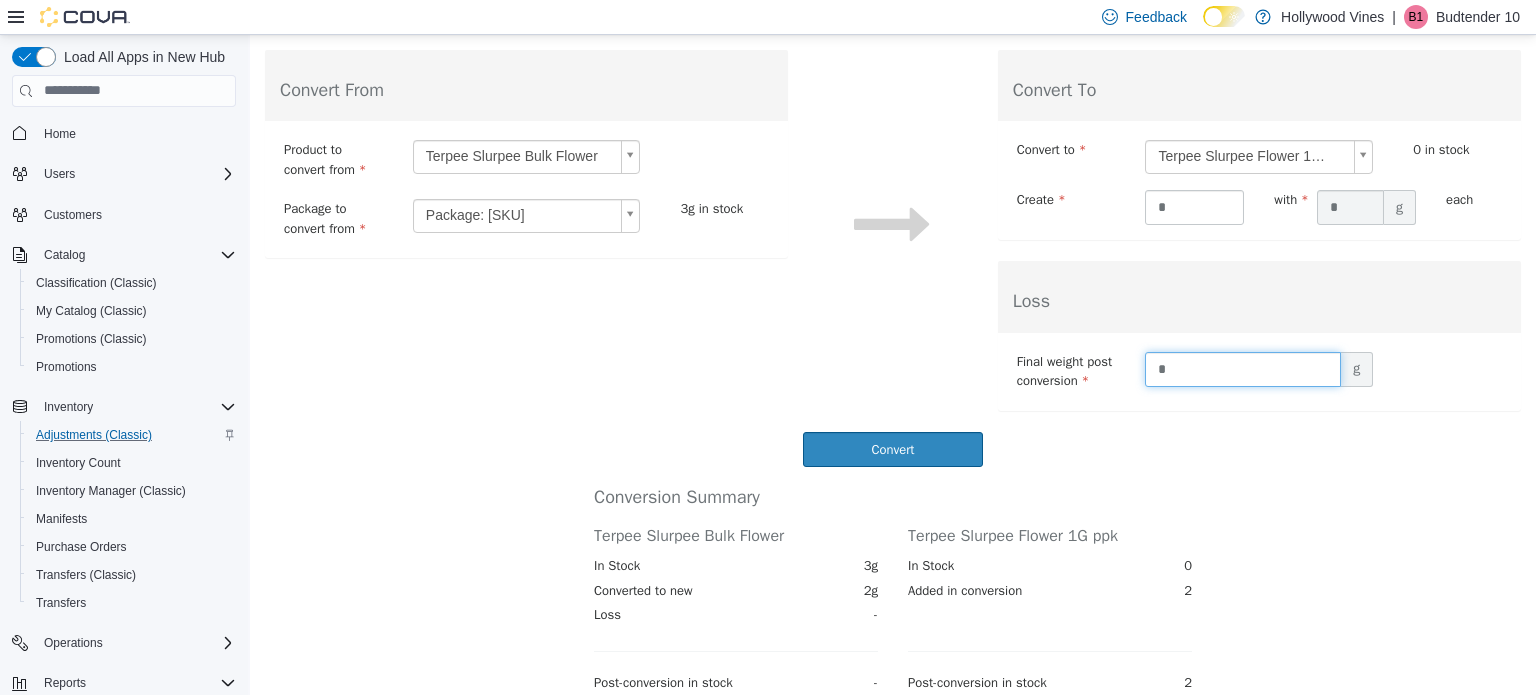type on "*" 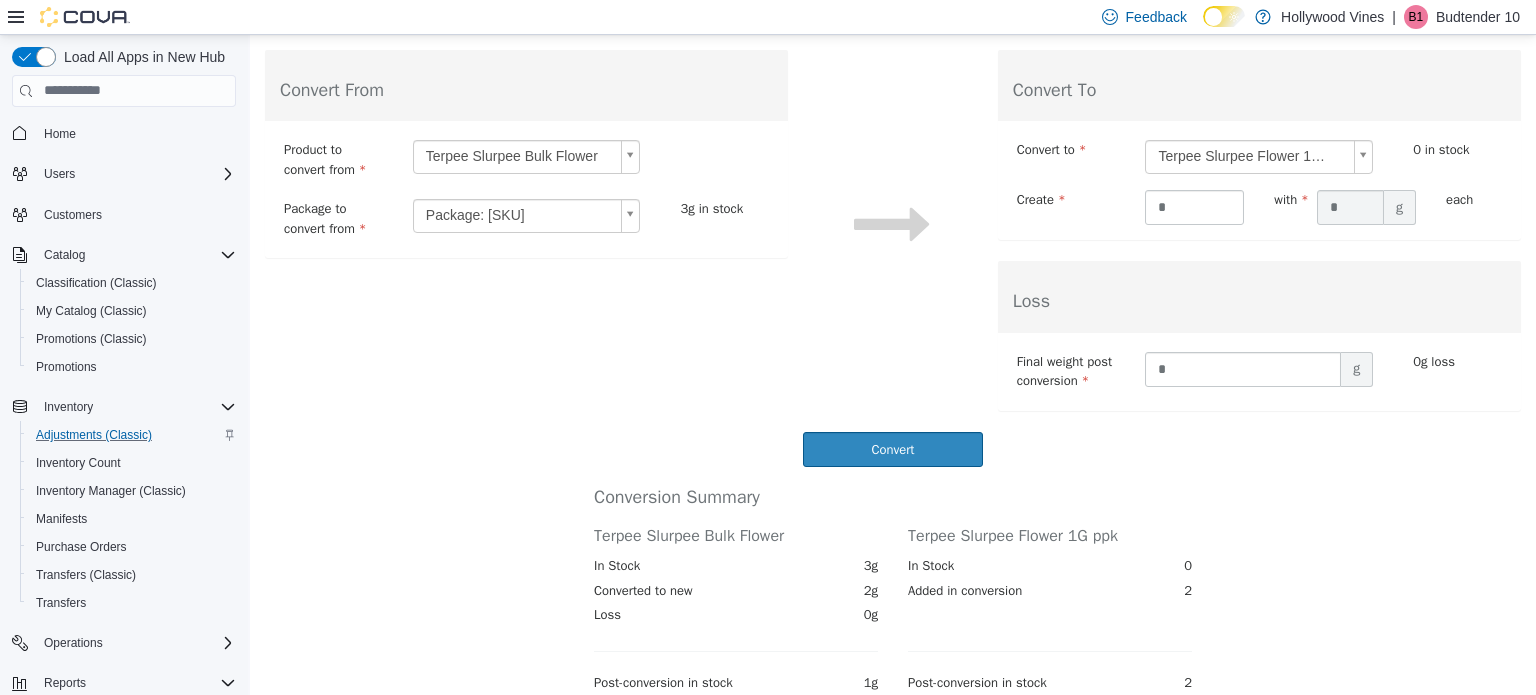 click on "Convert" at bounding box center [893, 448] 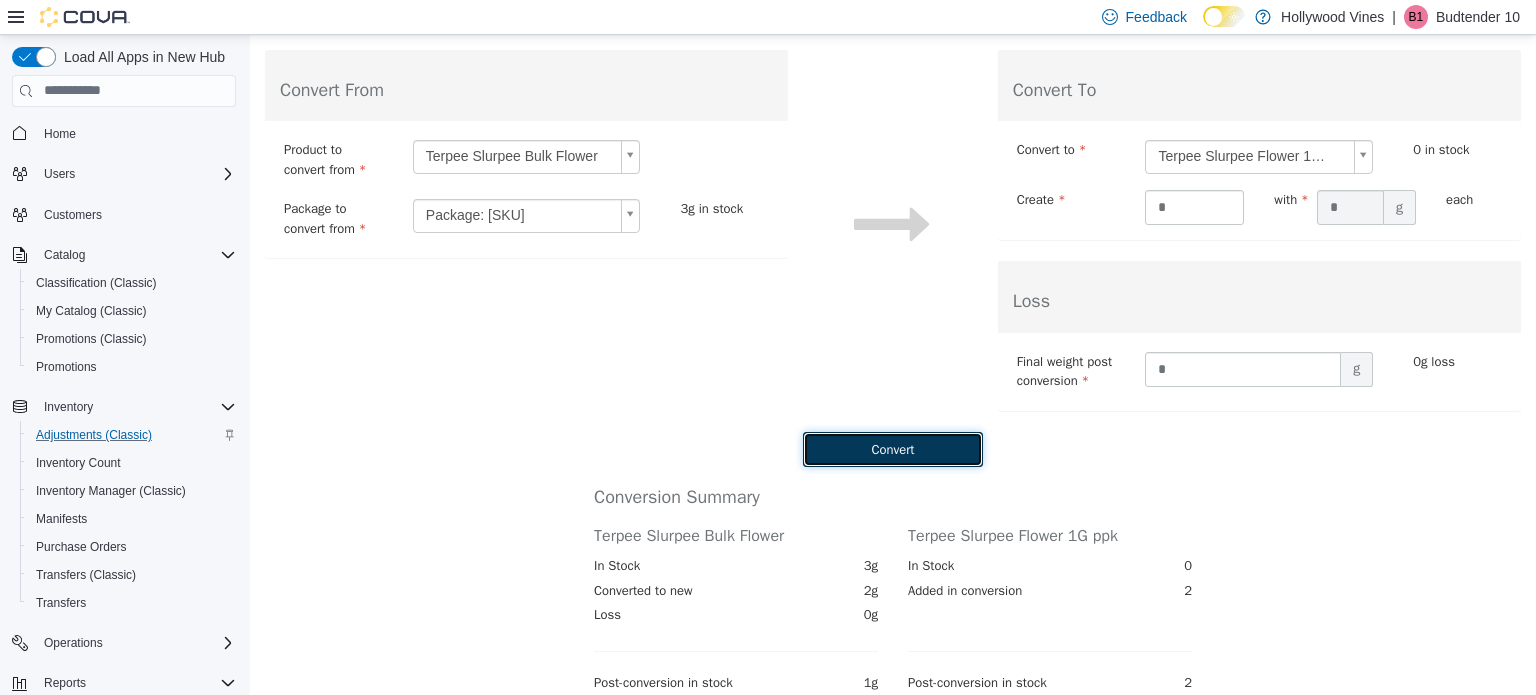 click on "Convert" at bounding box center (892, 448) 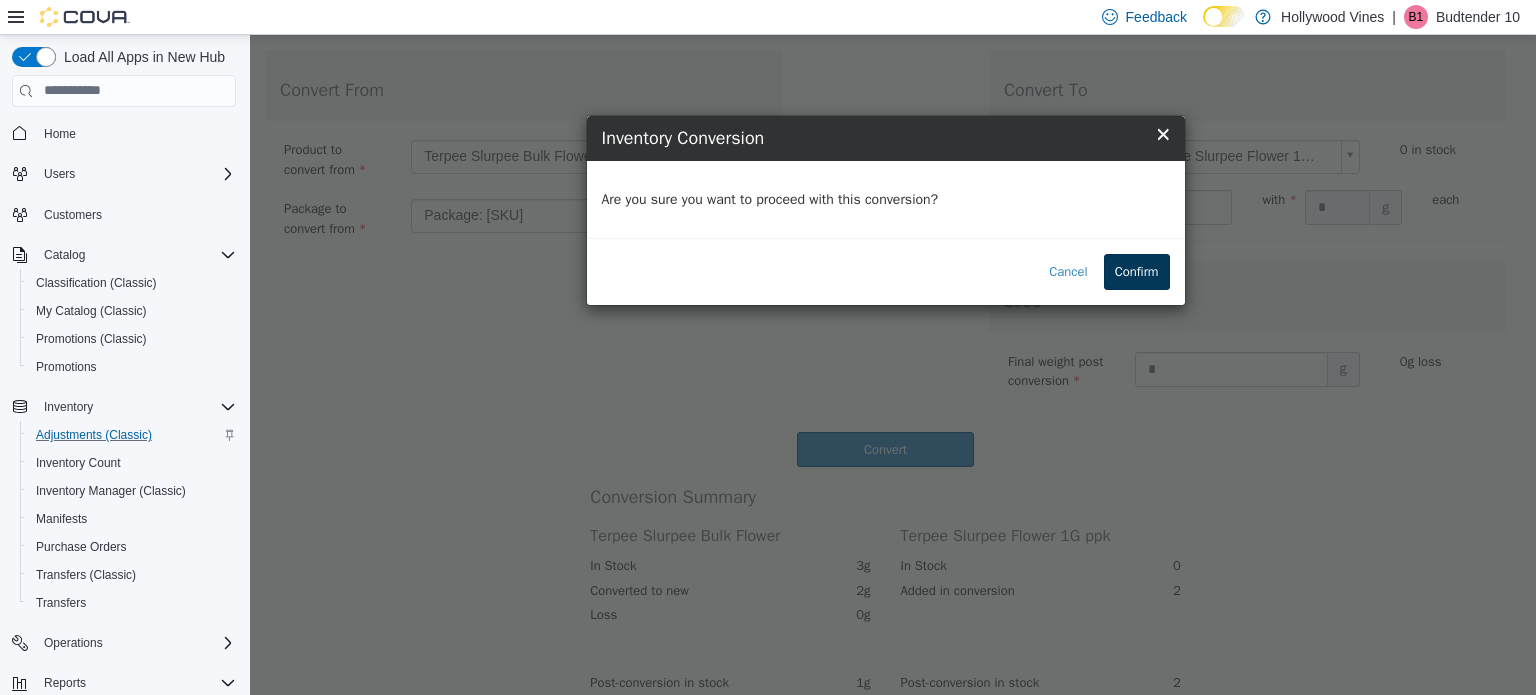 click on "Confirm" at bounding box center [1137, 271] 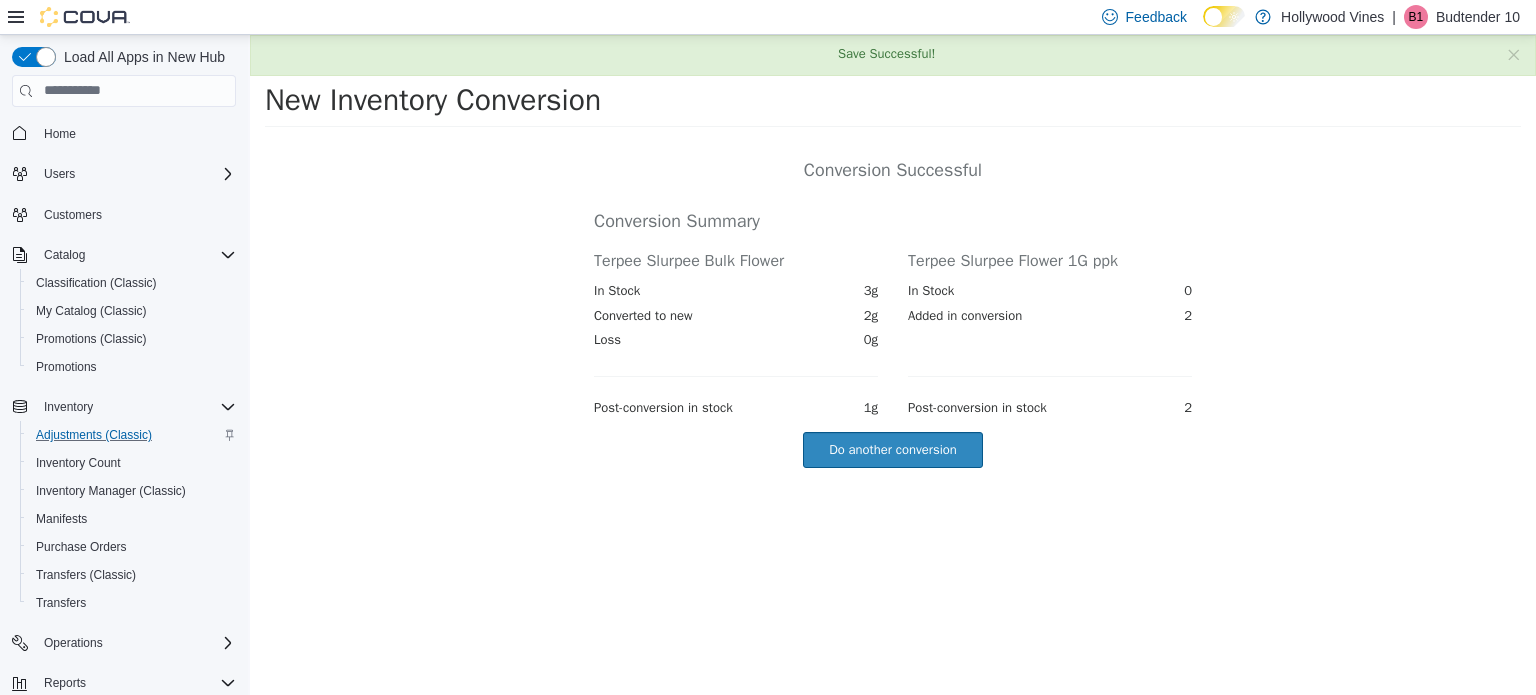 scroll, scrollTop: 0, scrollLeft: 0, axis: both 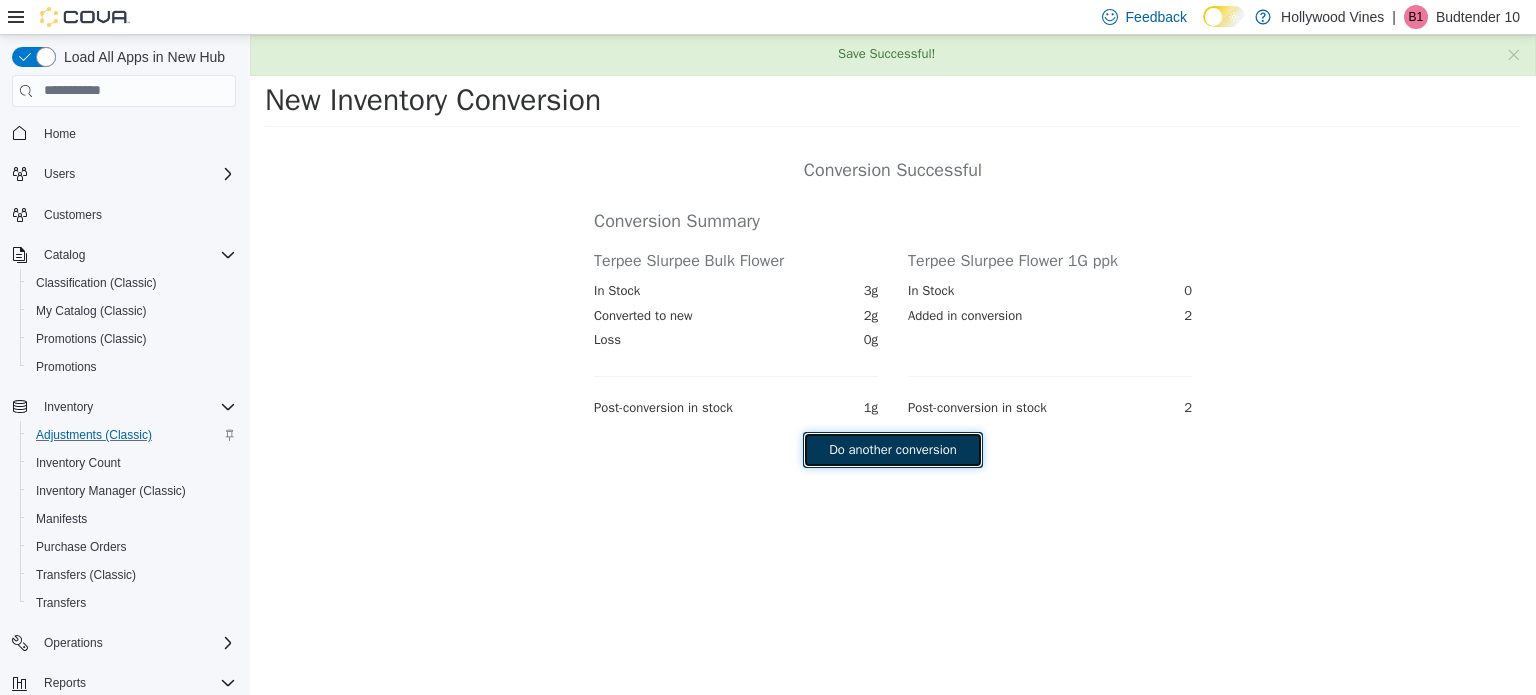 click on "Do another conversion" at bounding box center (892, 449) 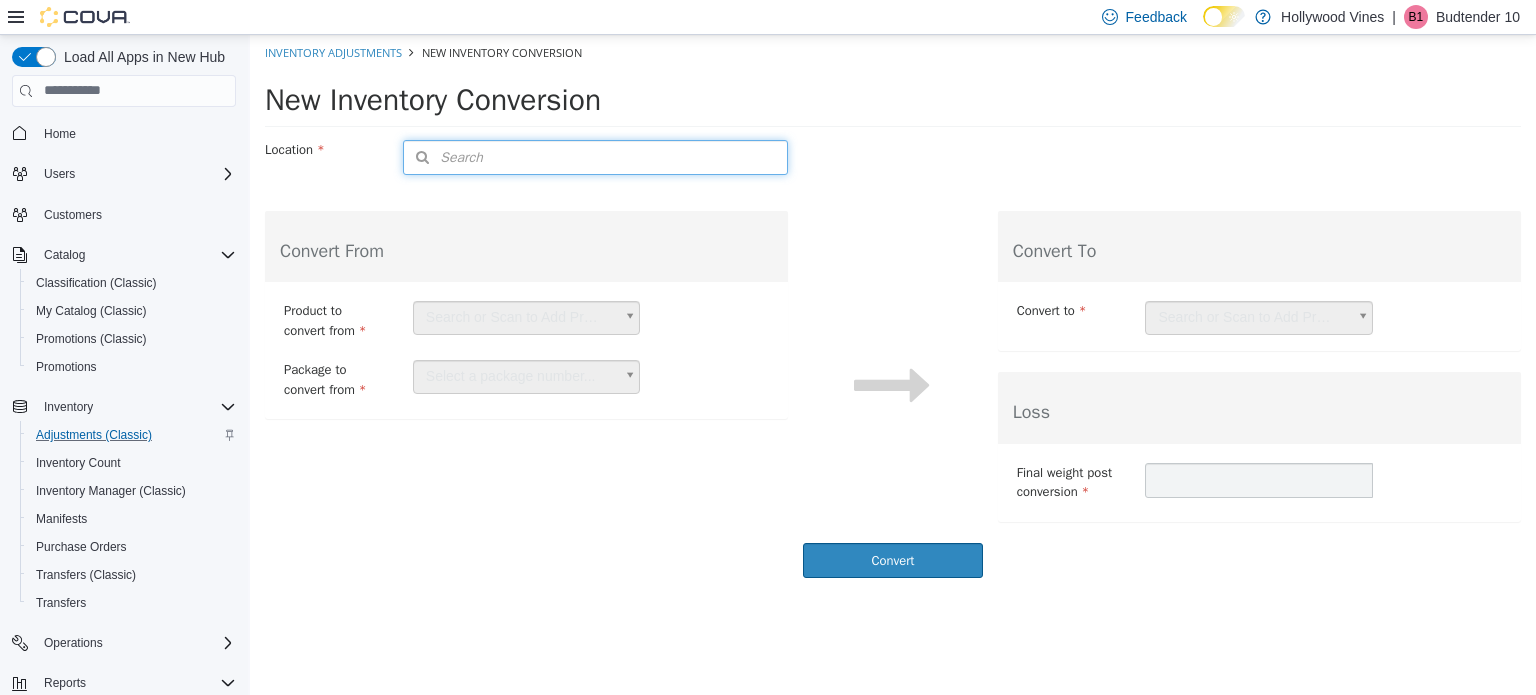 click on "Search" at bounding box center [595, 156] 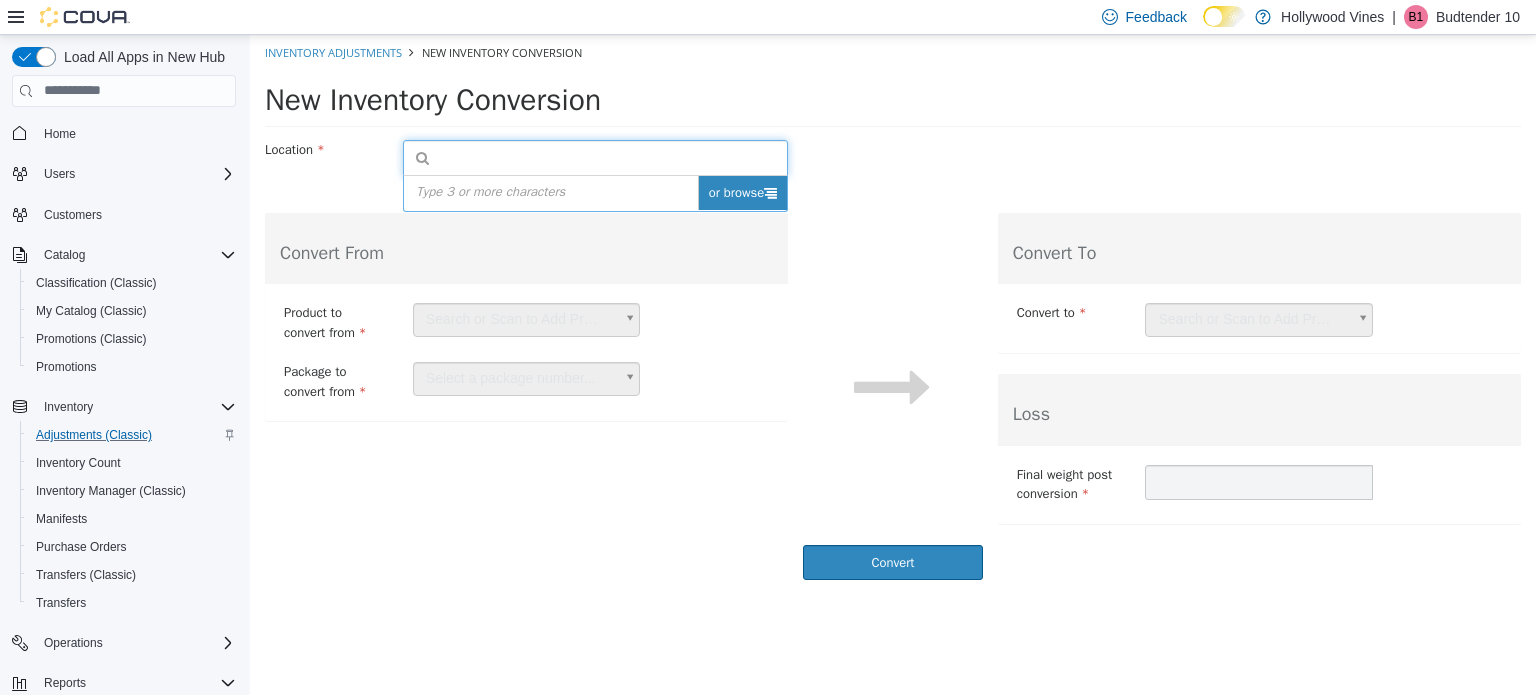 click on "or browse" at bounding box center (743, 192) 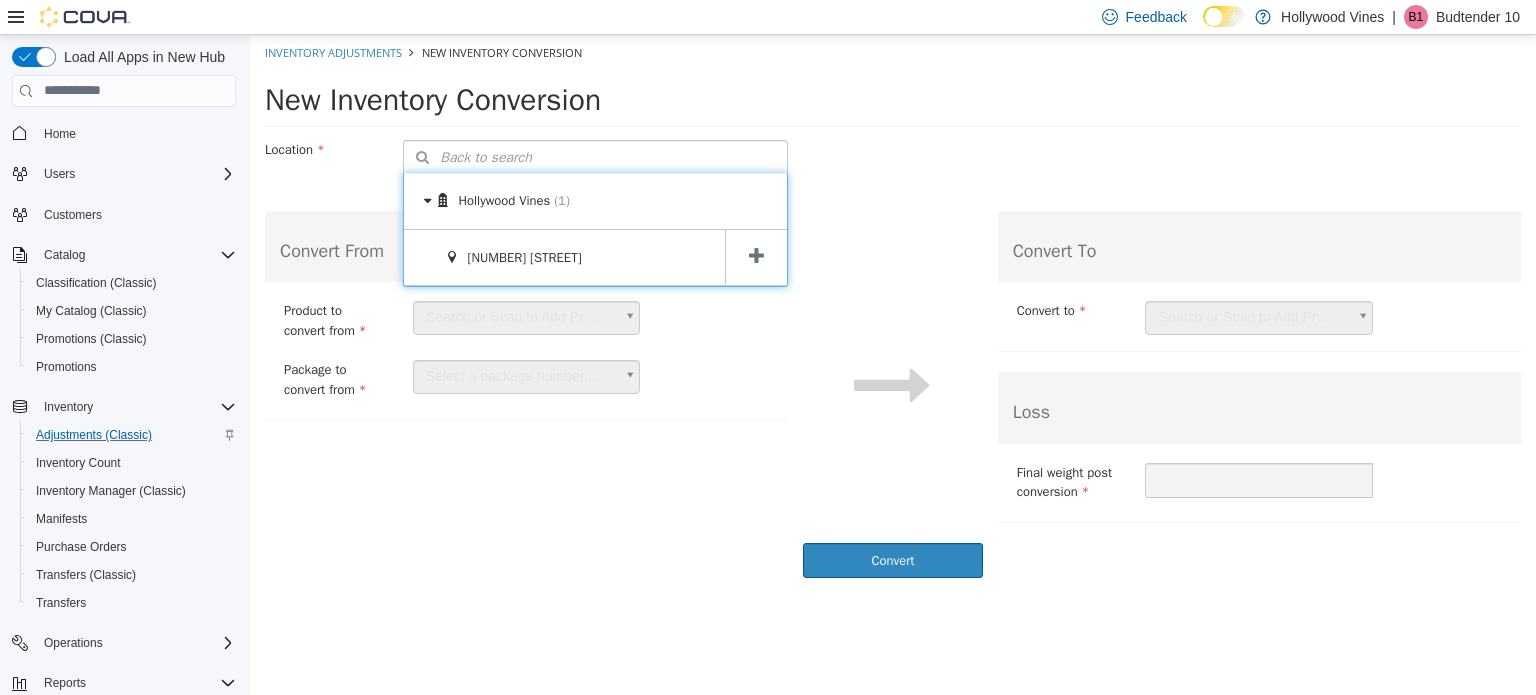 click at bounding box center [756, 257] 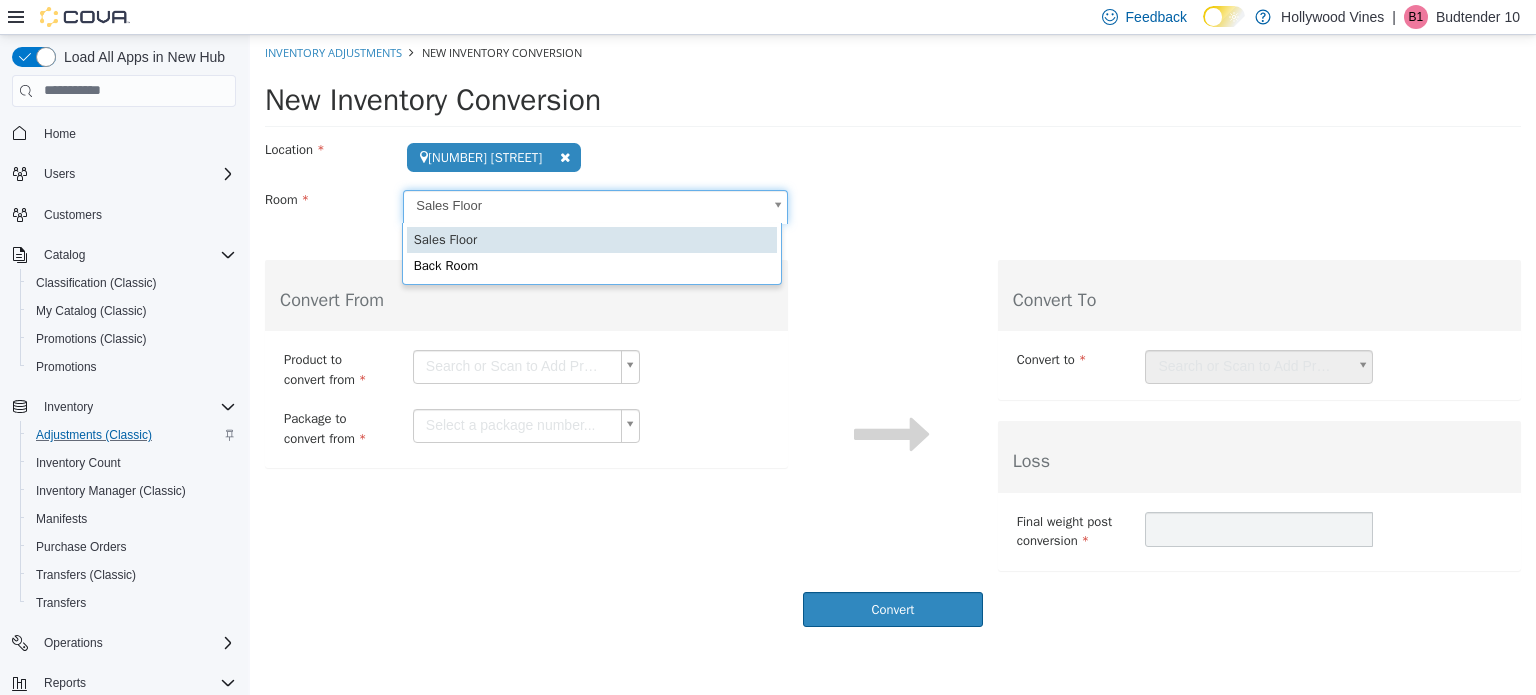click on "**********" at bounding box center [893, 335] 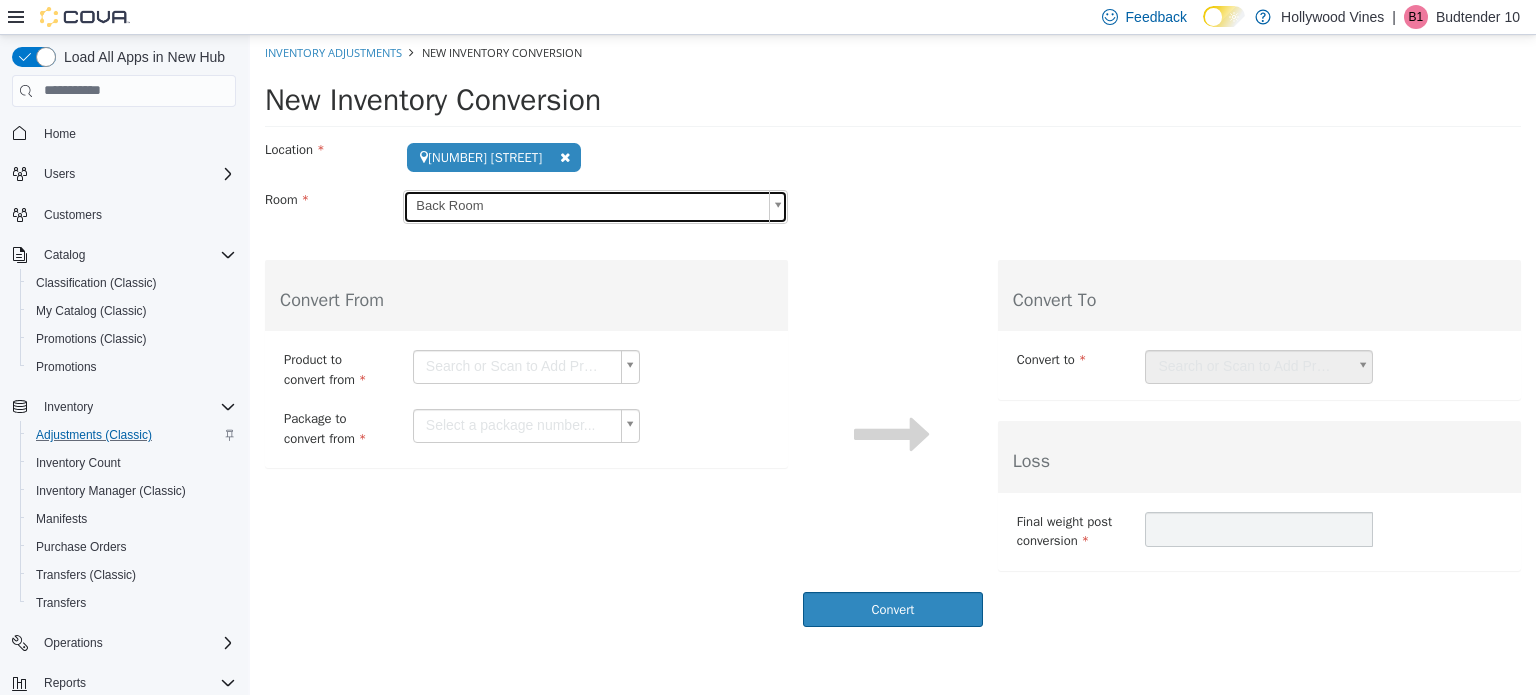 scroll, scrollTop: 0, scrollLeft: 0, axis: both 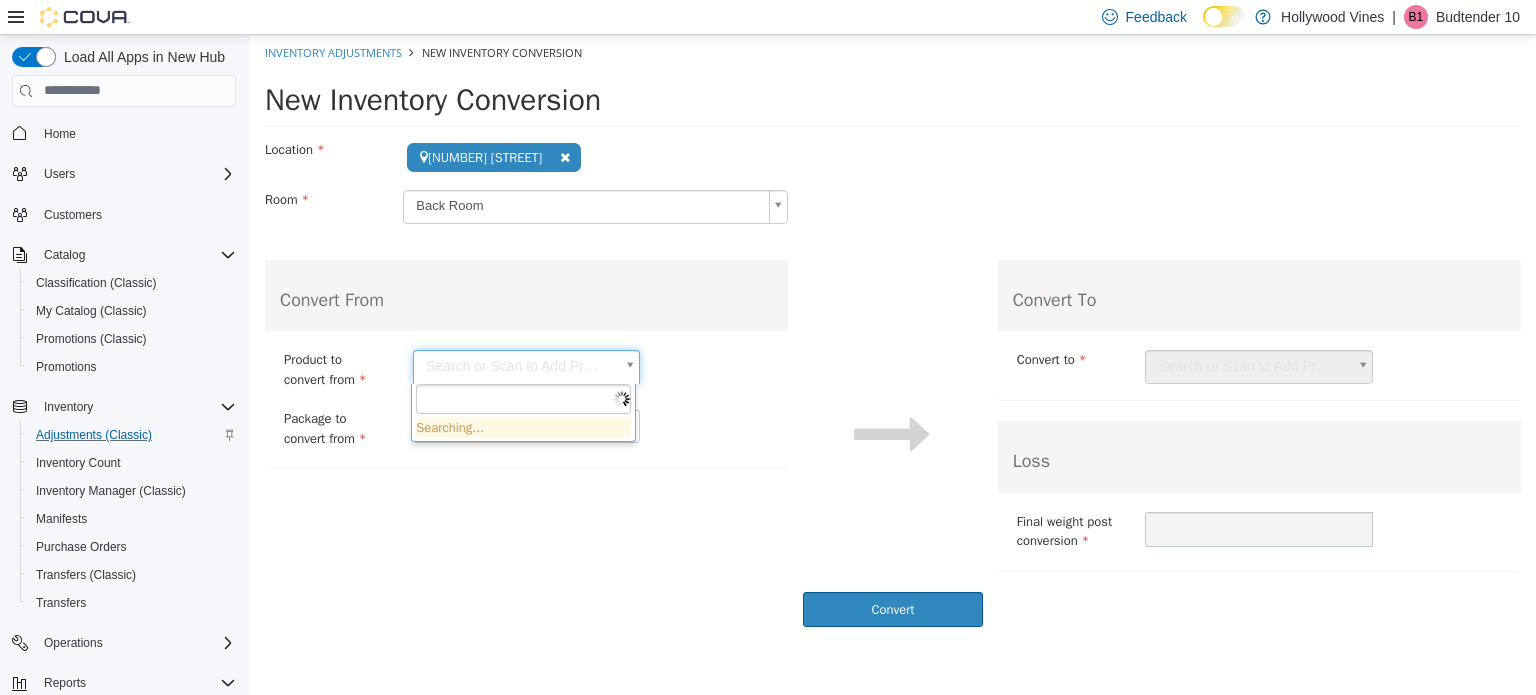 click on "**********" at bounding box center (893, 335) 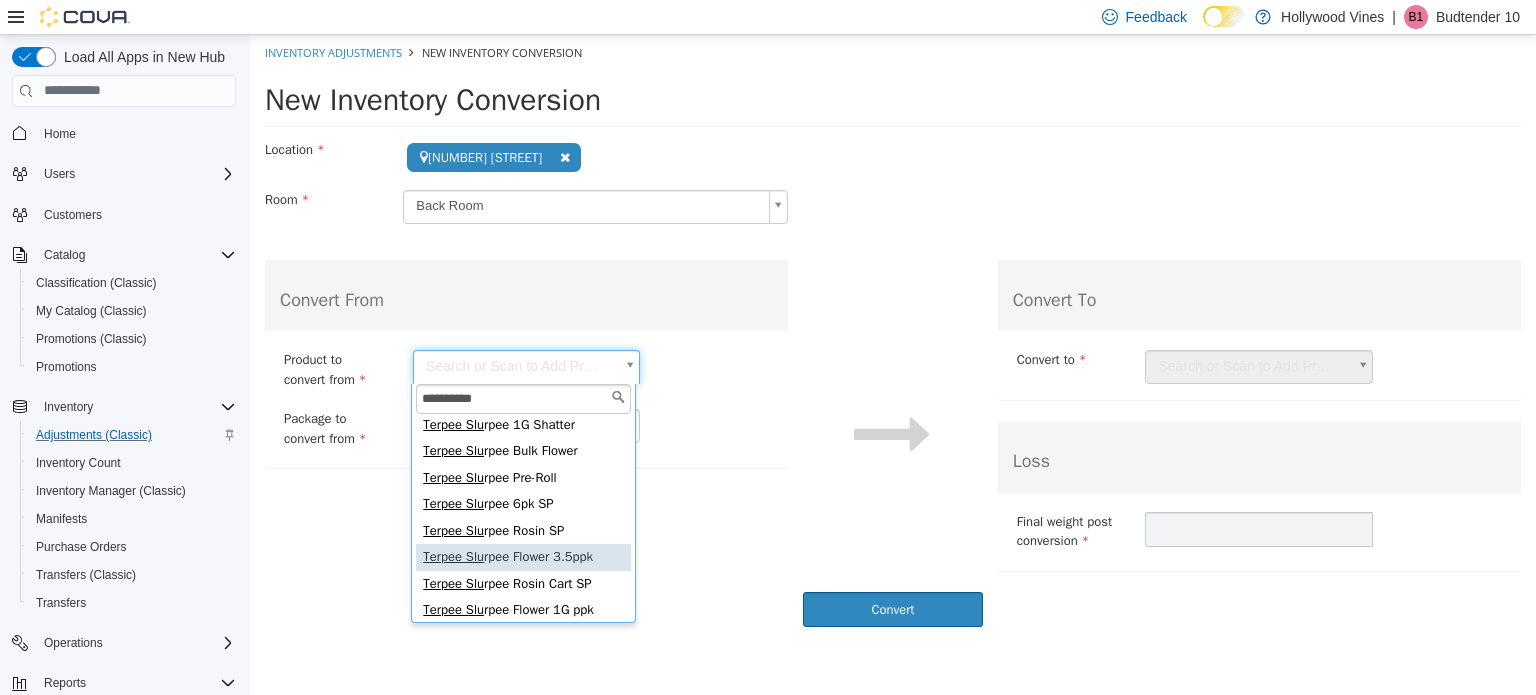 scroll, scrollTop: 0, scrollLeft: 0, axis: both 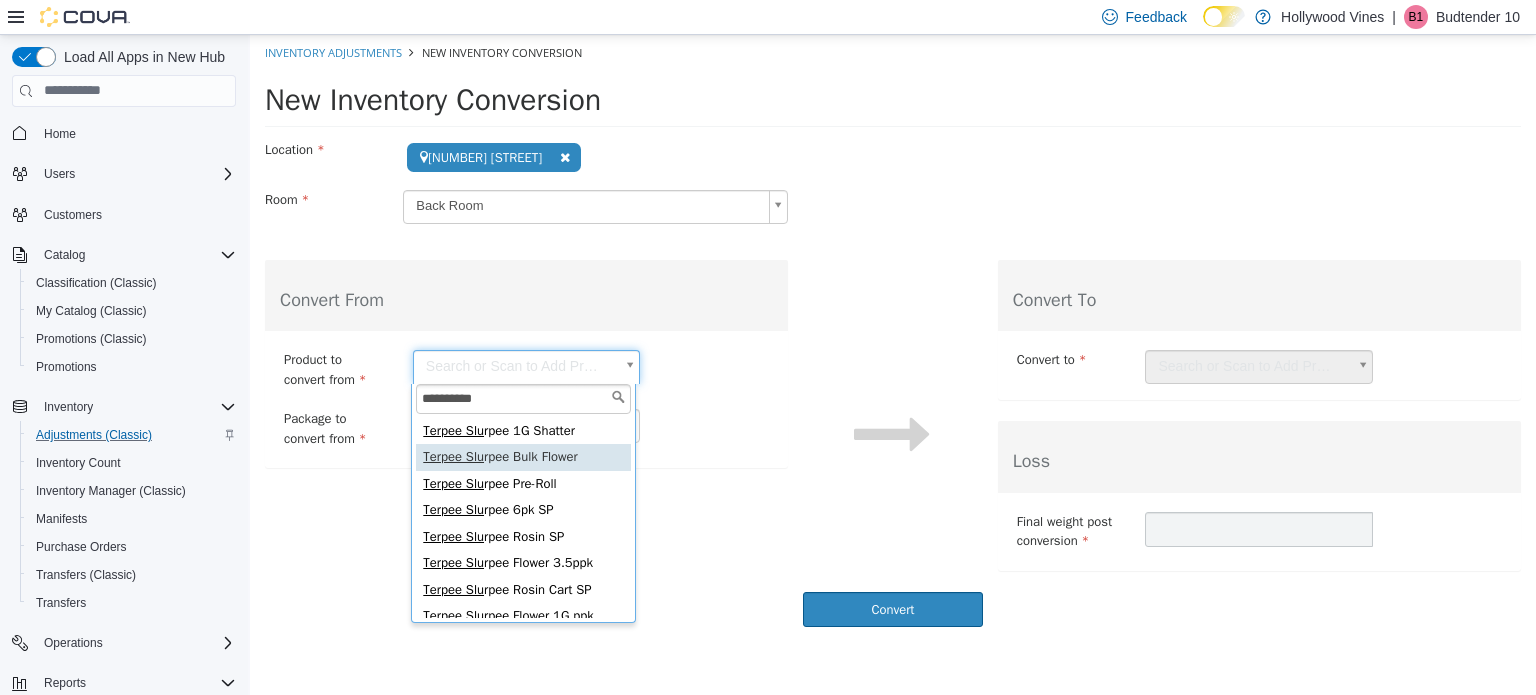 type on "**********" 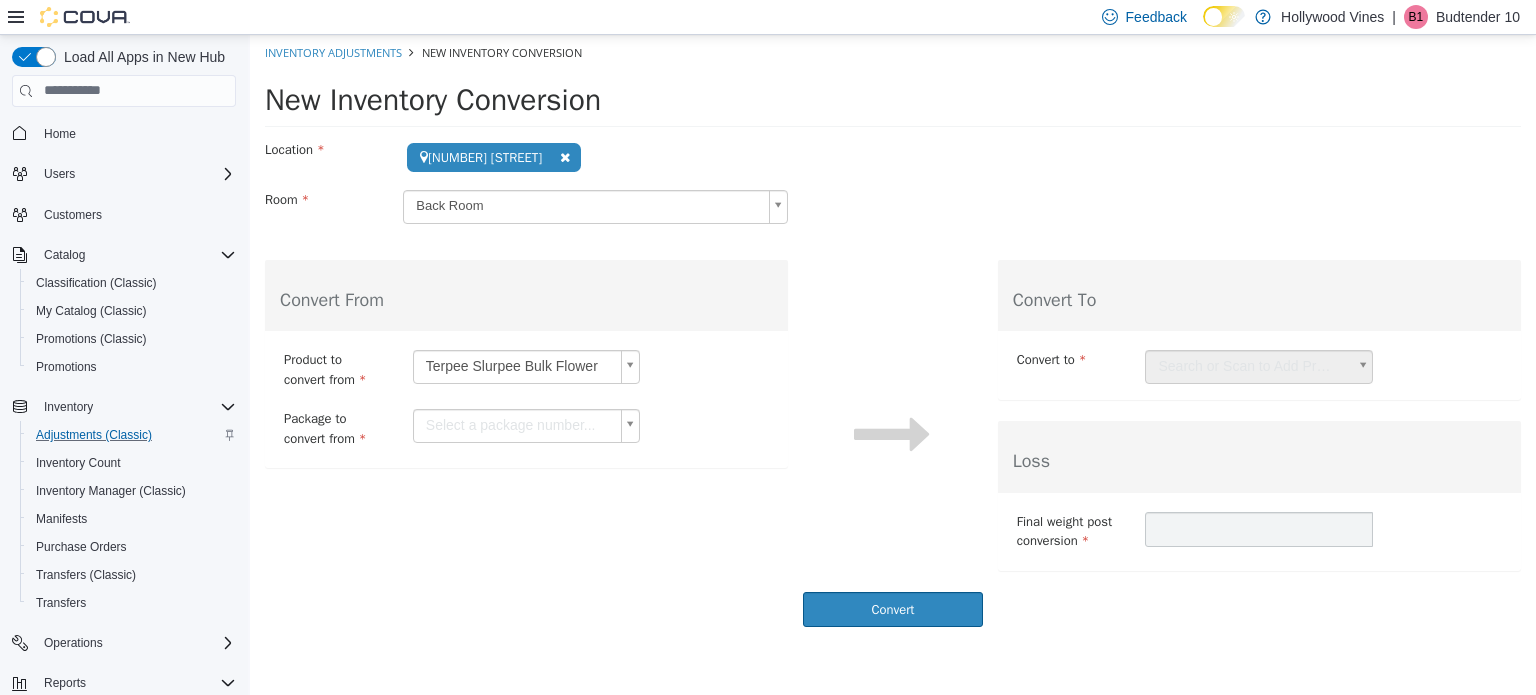 click on "**********" at bounding box center [893, 335] 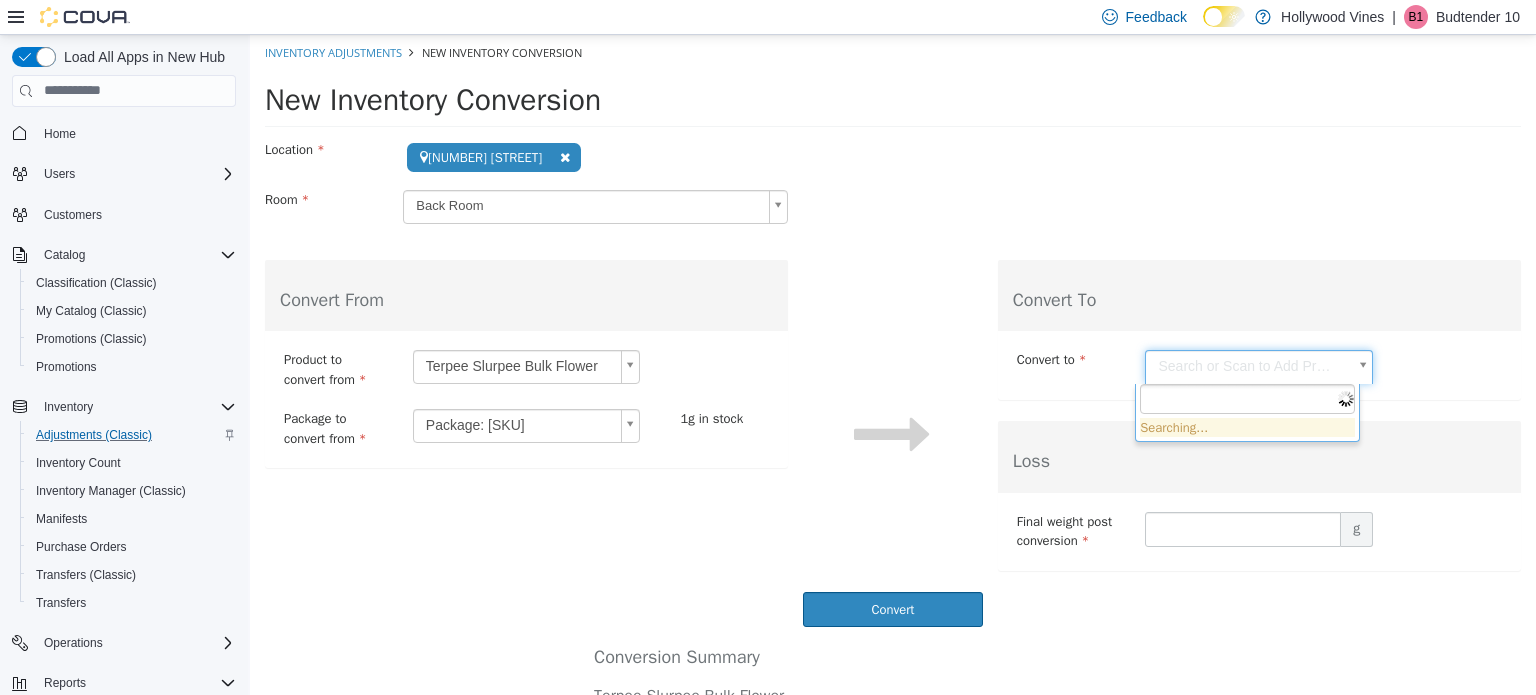 click on "**********" at bounding box center (893, 450) 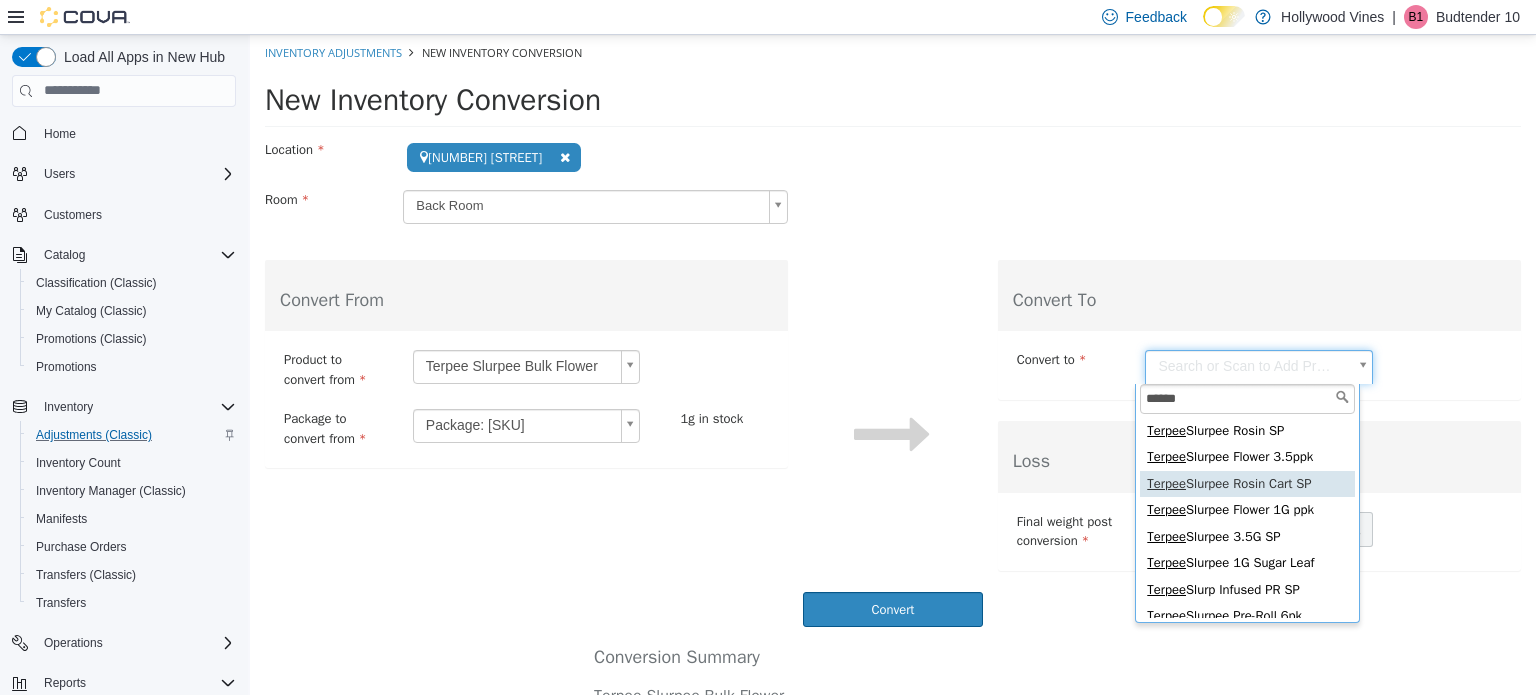 scroll, scrollTop: 107, scrollLeft: 0, axis: vertical 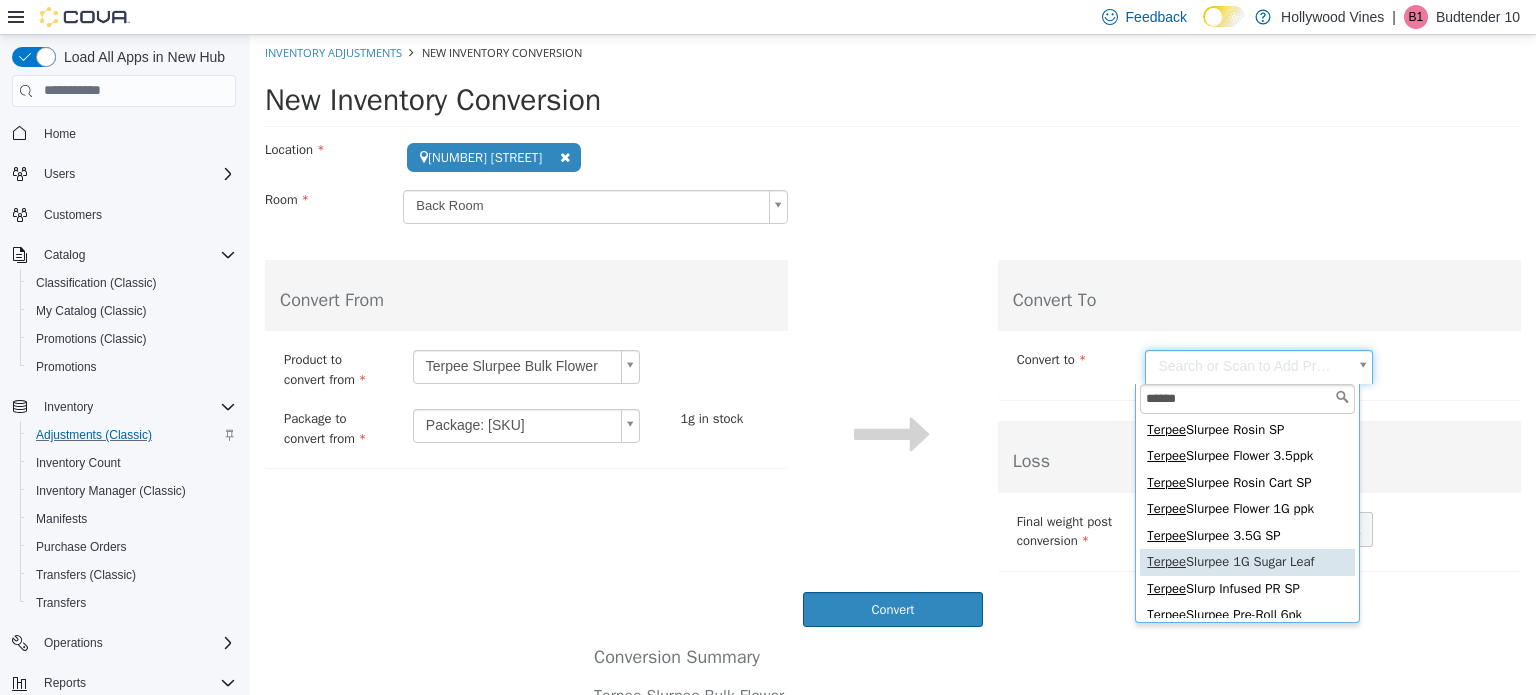 type on "******" 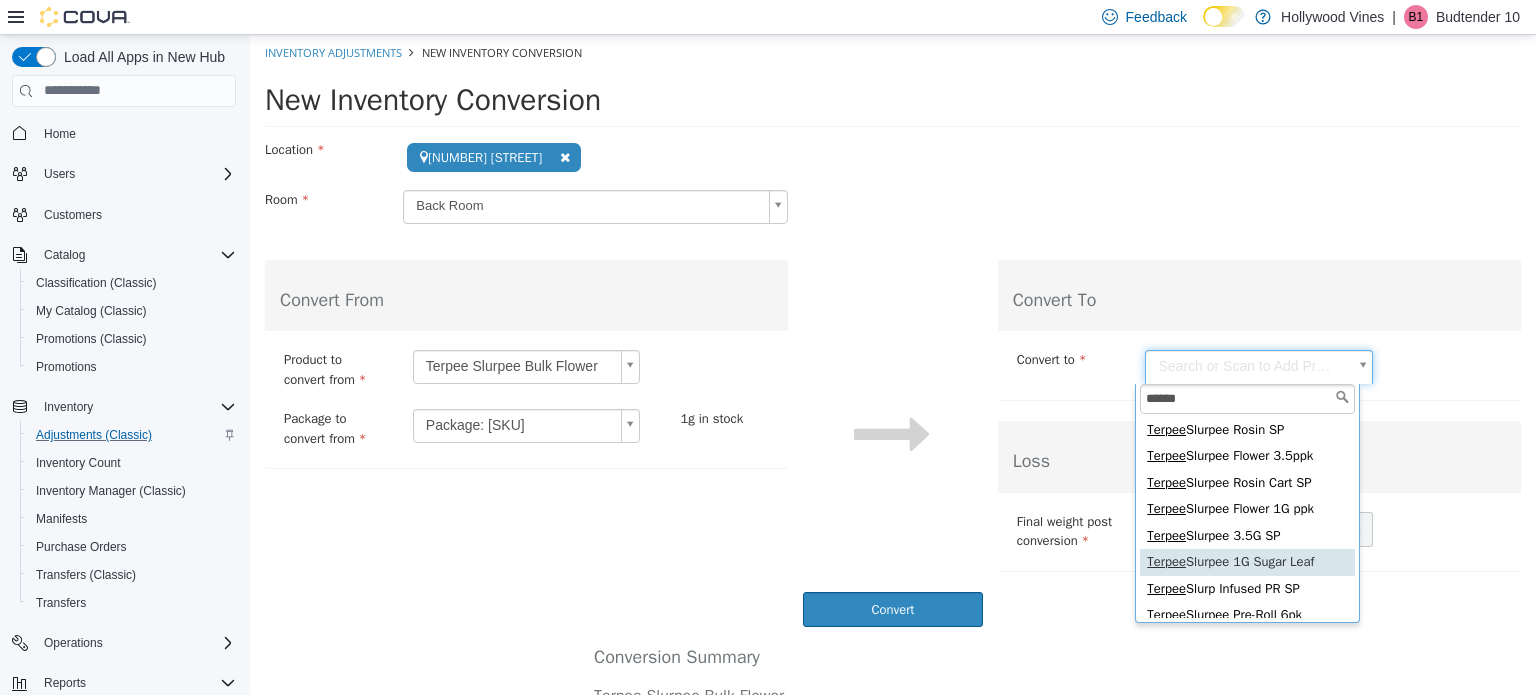 type on "**********" 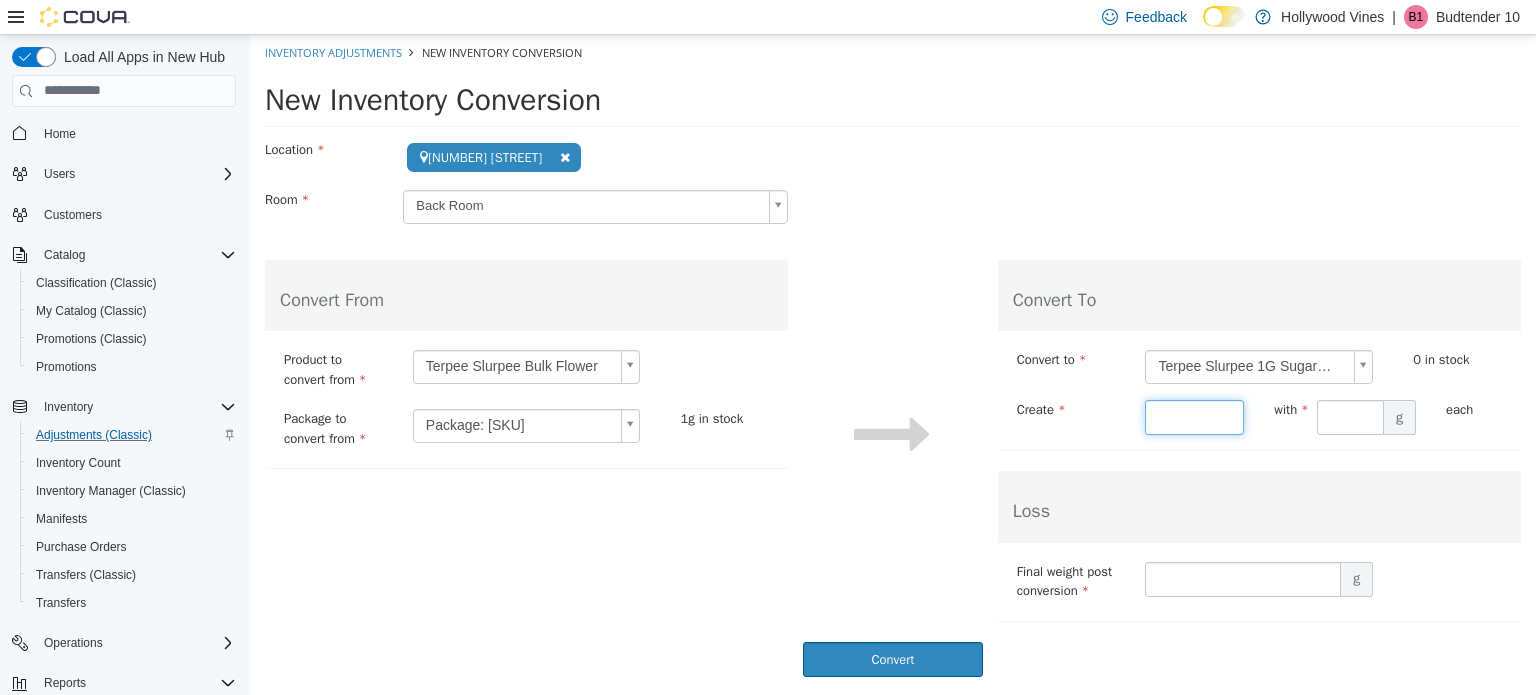 click at bounding box center (1194, 416) 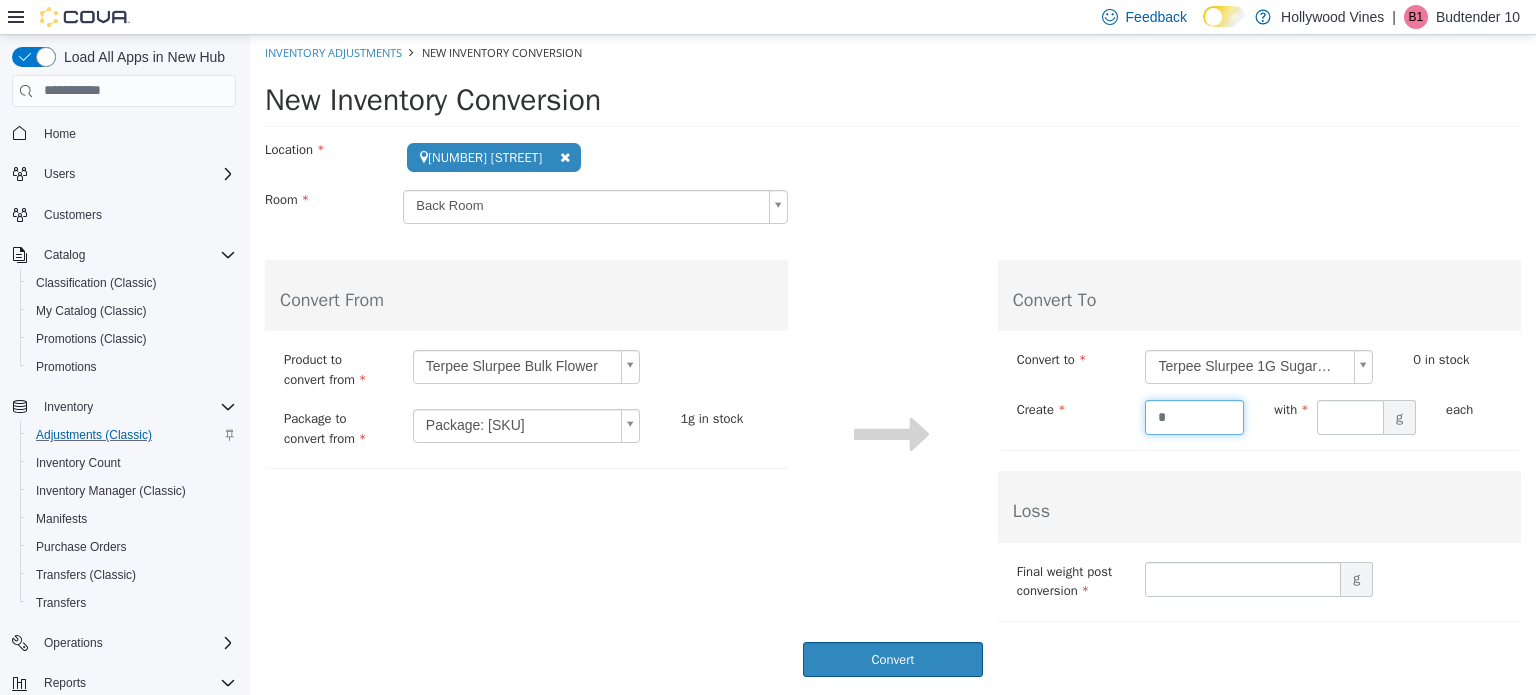 type on "*" 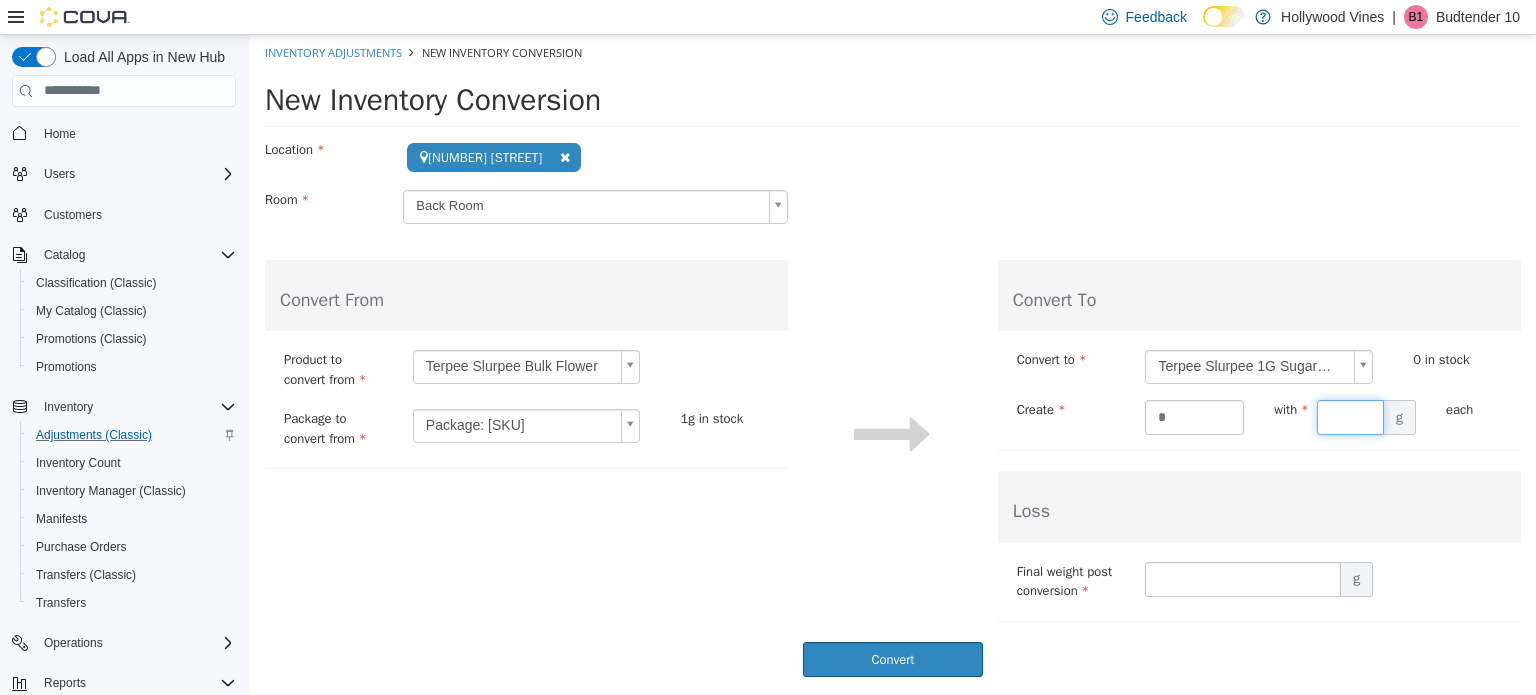 click at bounding box center (1350, 416) 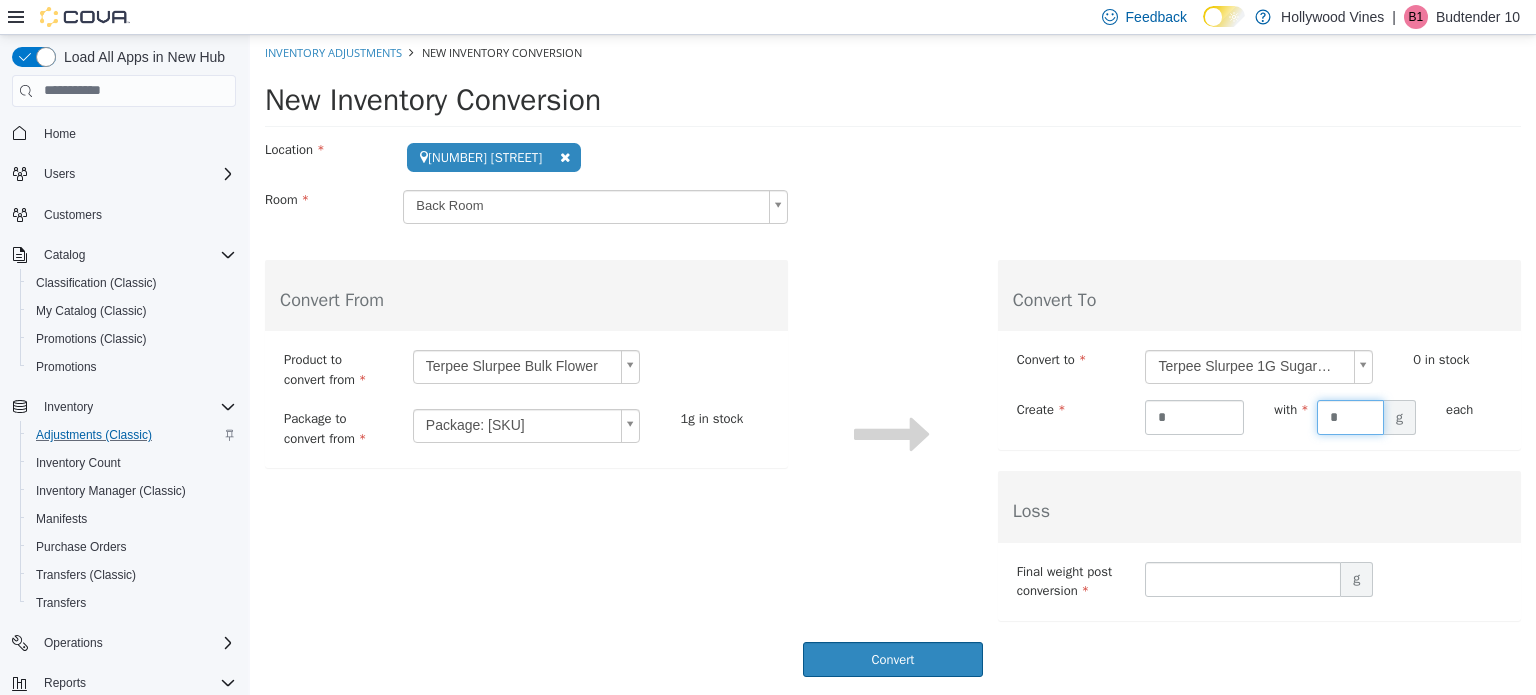 type on "*" 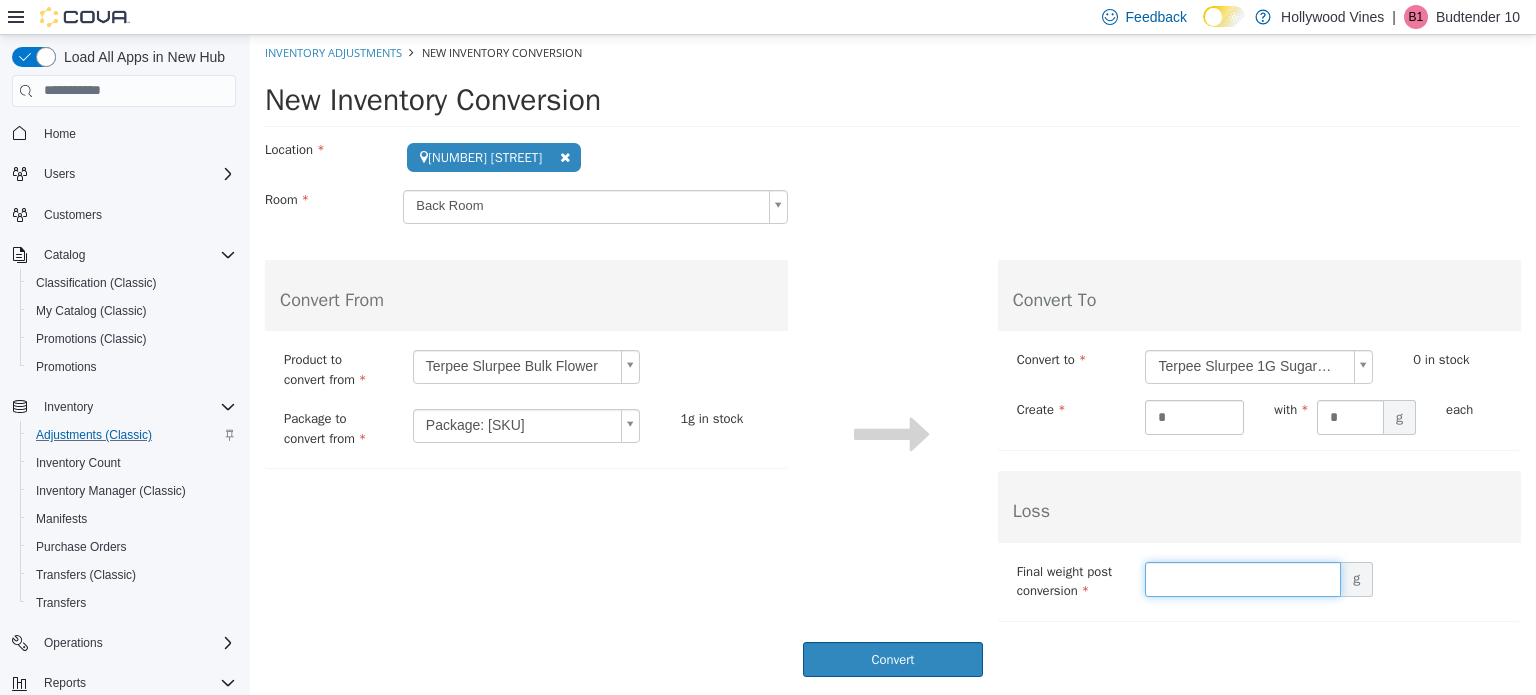 click at bounding box center (1243, 578) 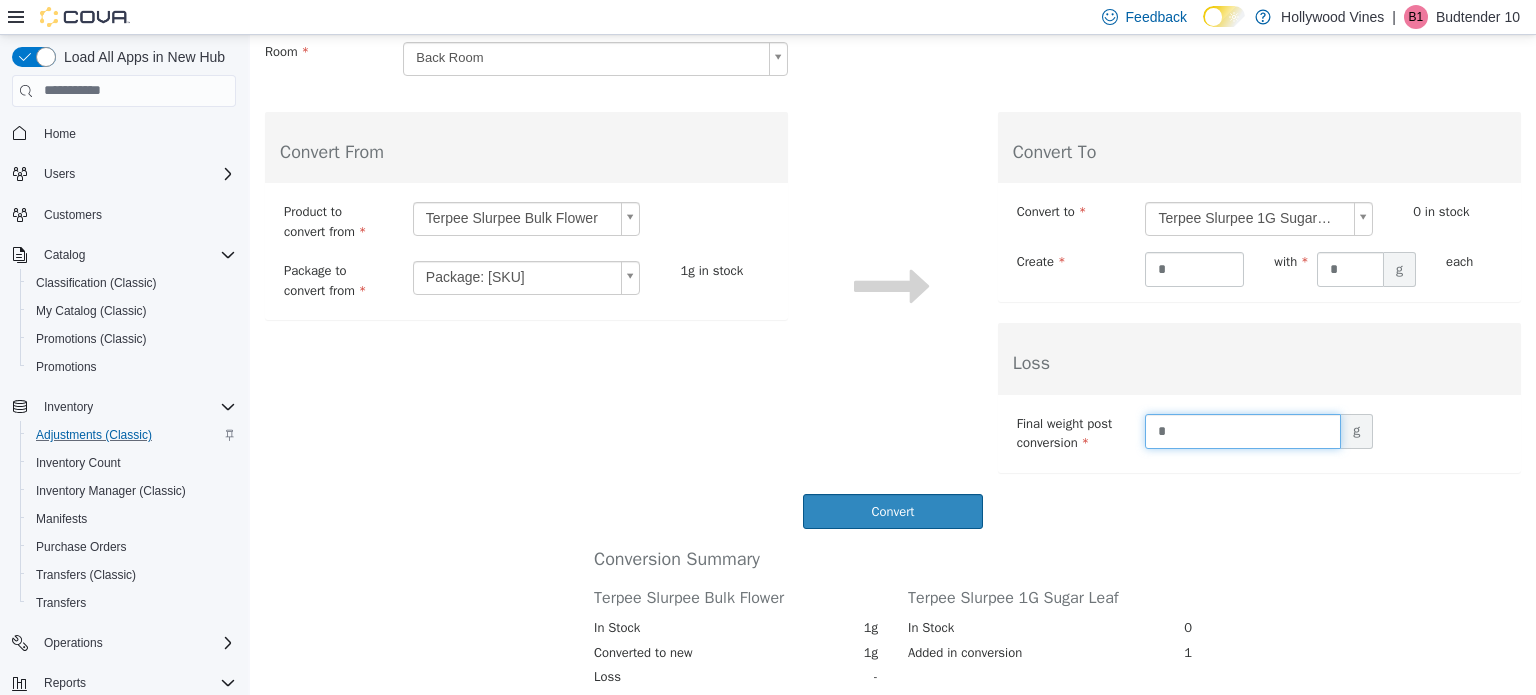 scroll, scrollTop: 241, scrollLeft: 0, axis: vertical 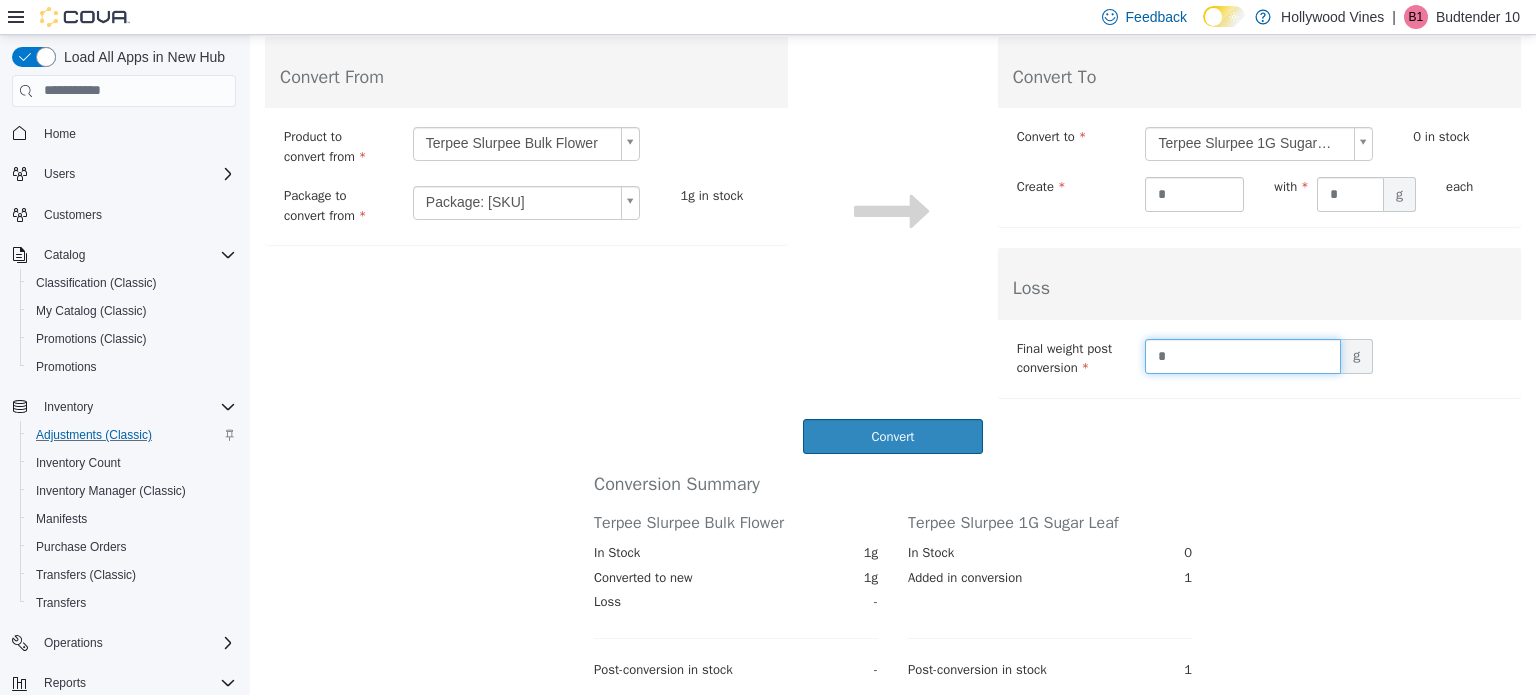 type on "*" 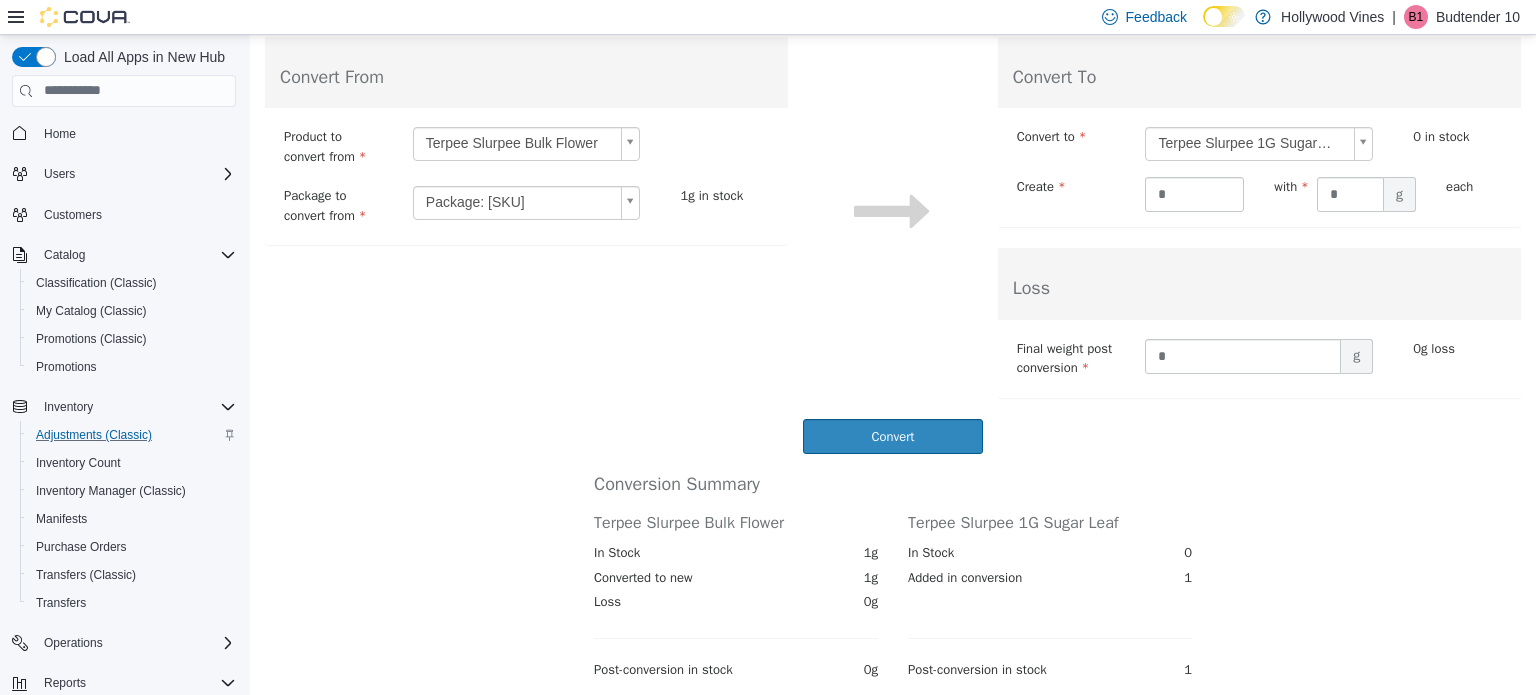 click on "**********" at bounding box center (893, 184) 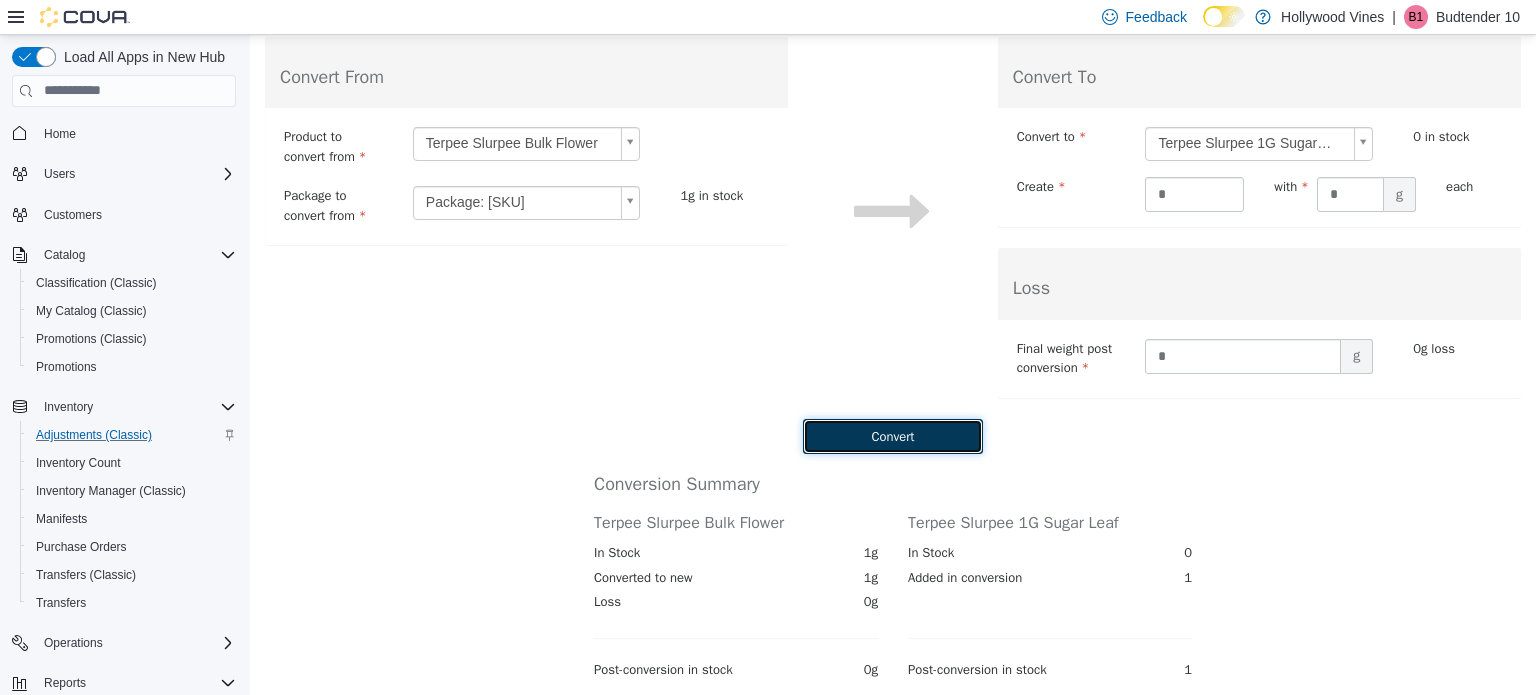 click on "Convert" at bounding box center [892, 435] 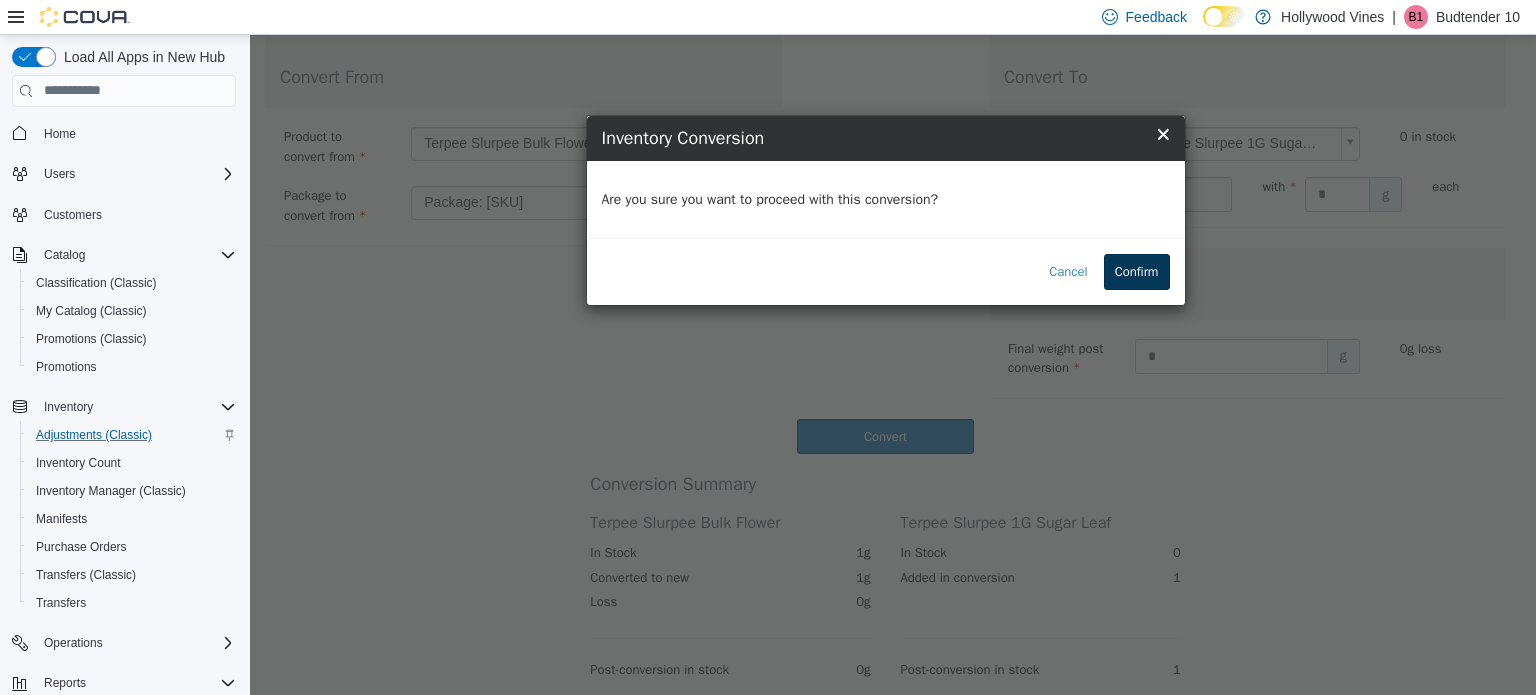 click on "Confirm" at bounding box center (1137, 271) 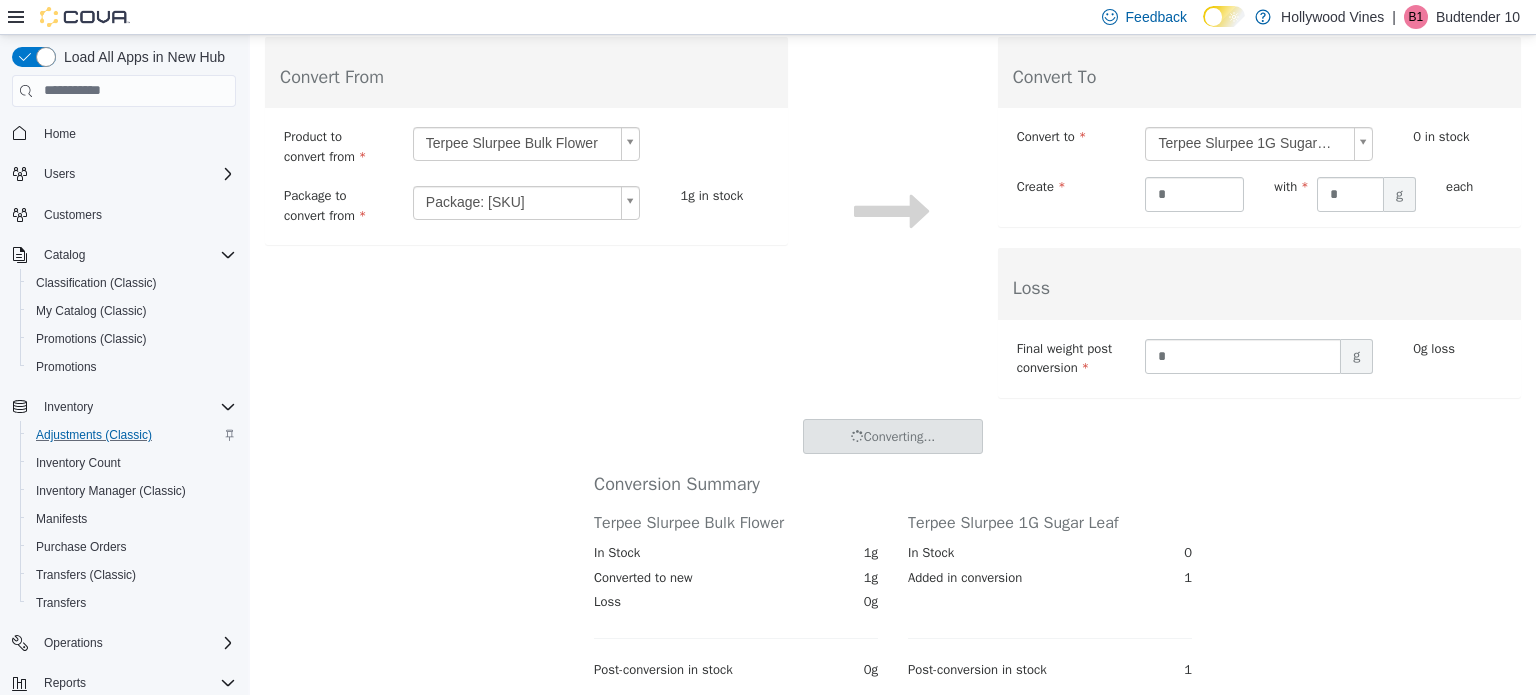 scroll, scrollTop: 0, scrollLeft: 0, axis: both 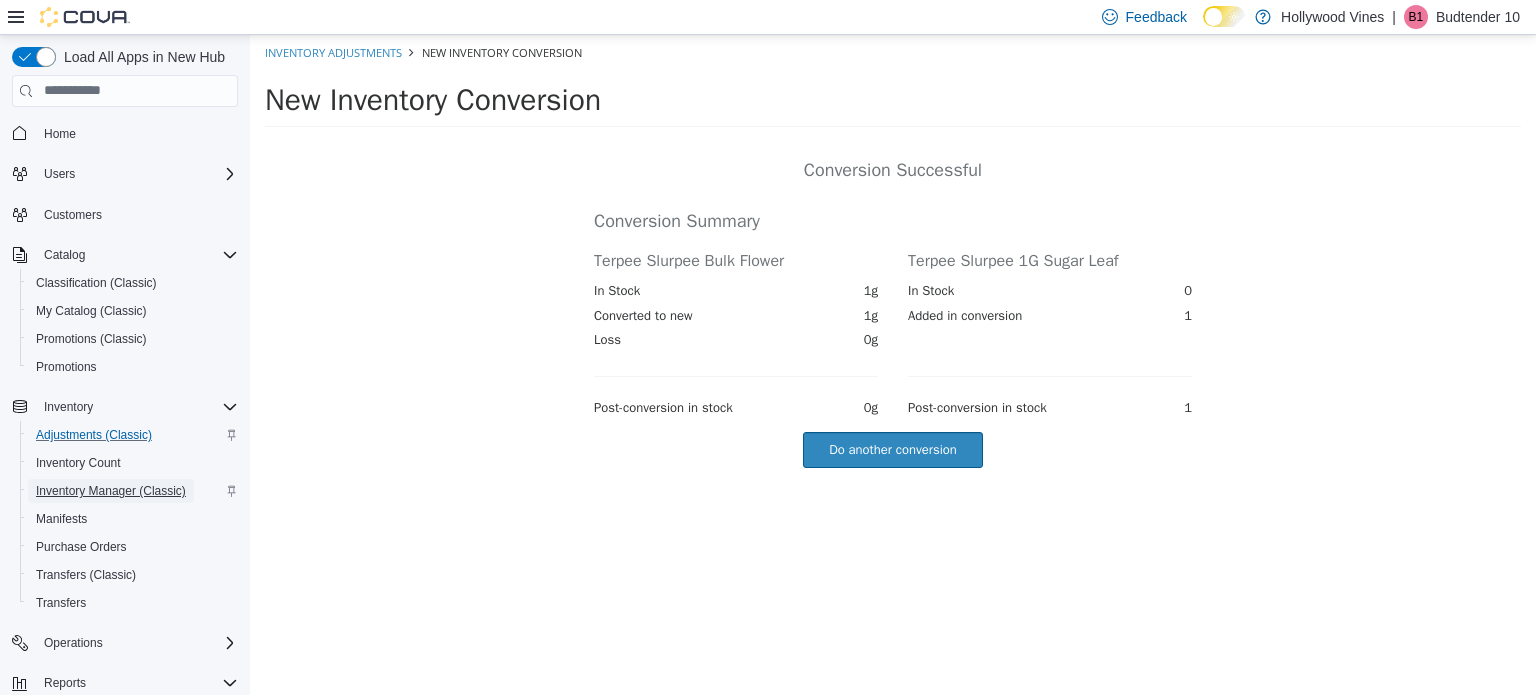 click on "Inventory Manager (Classic)" at bounding box center (111, 491) 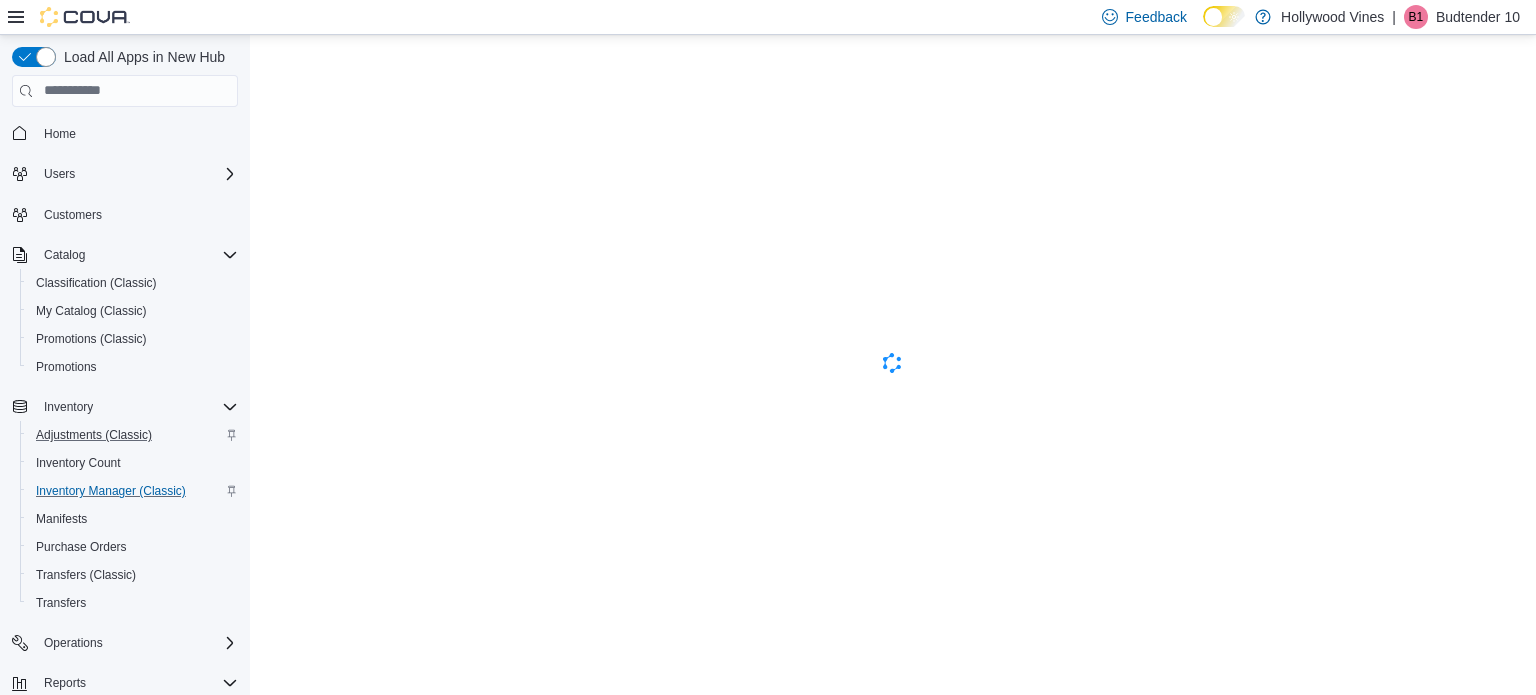 scroll, scrollTop: 0, scrollLeft: 0, axis: both 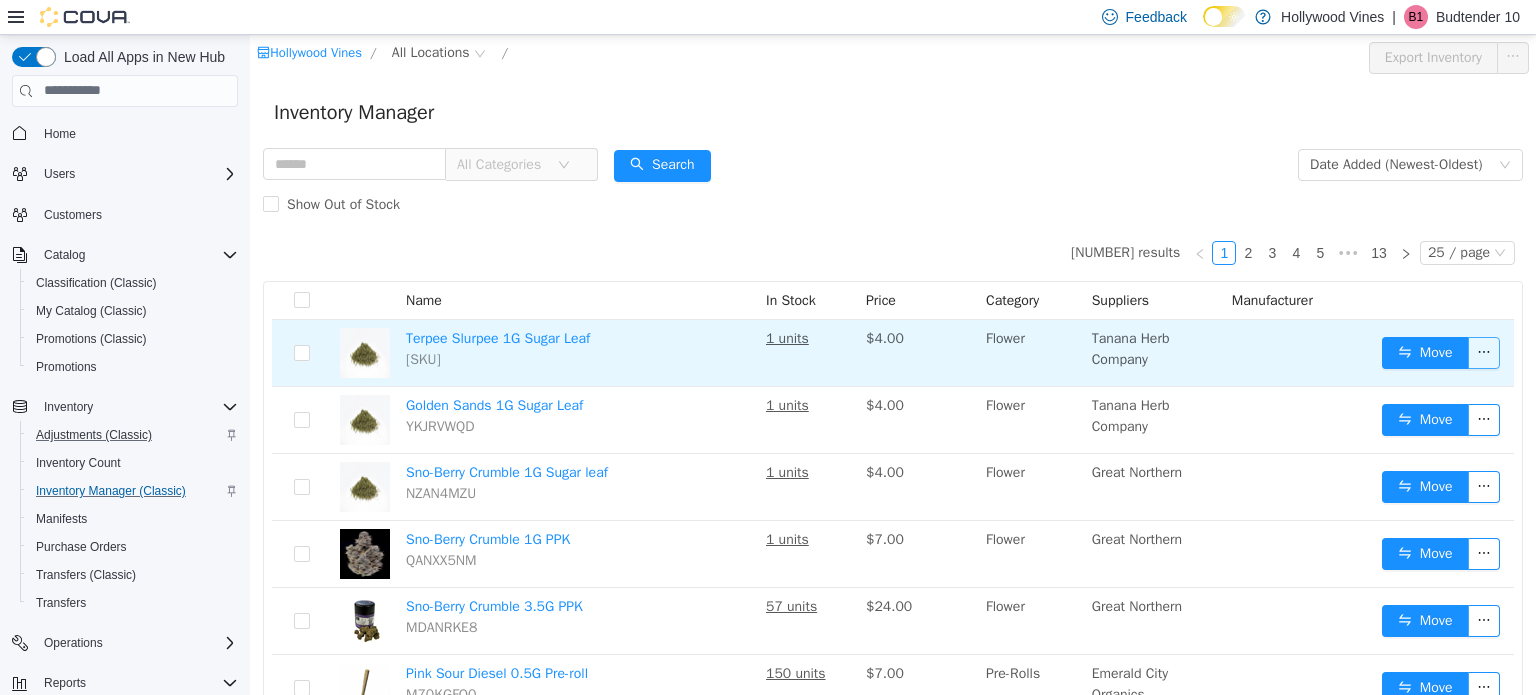 click at bounding box center (1484, 352) 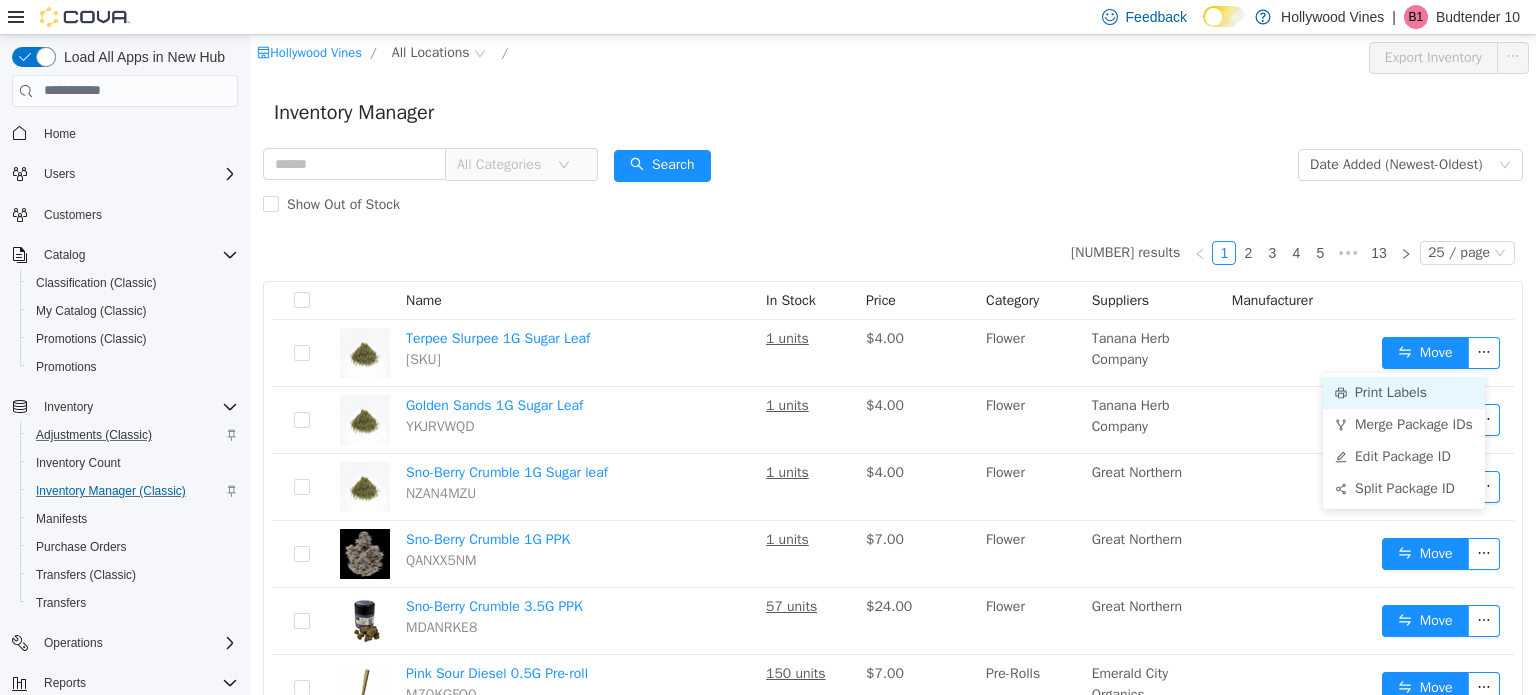 click on "Print Labels" at bounding box center (1404, 392) 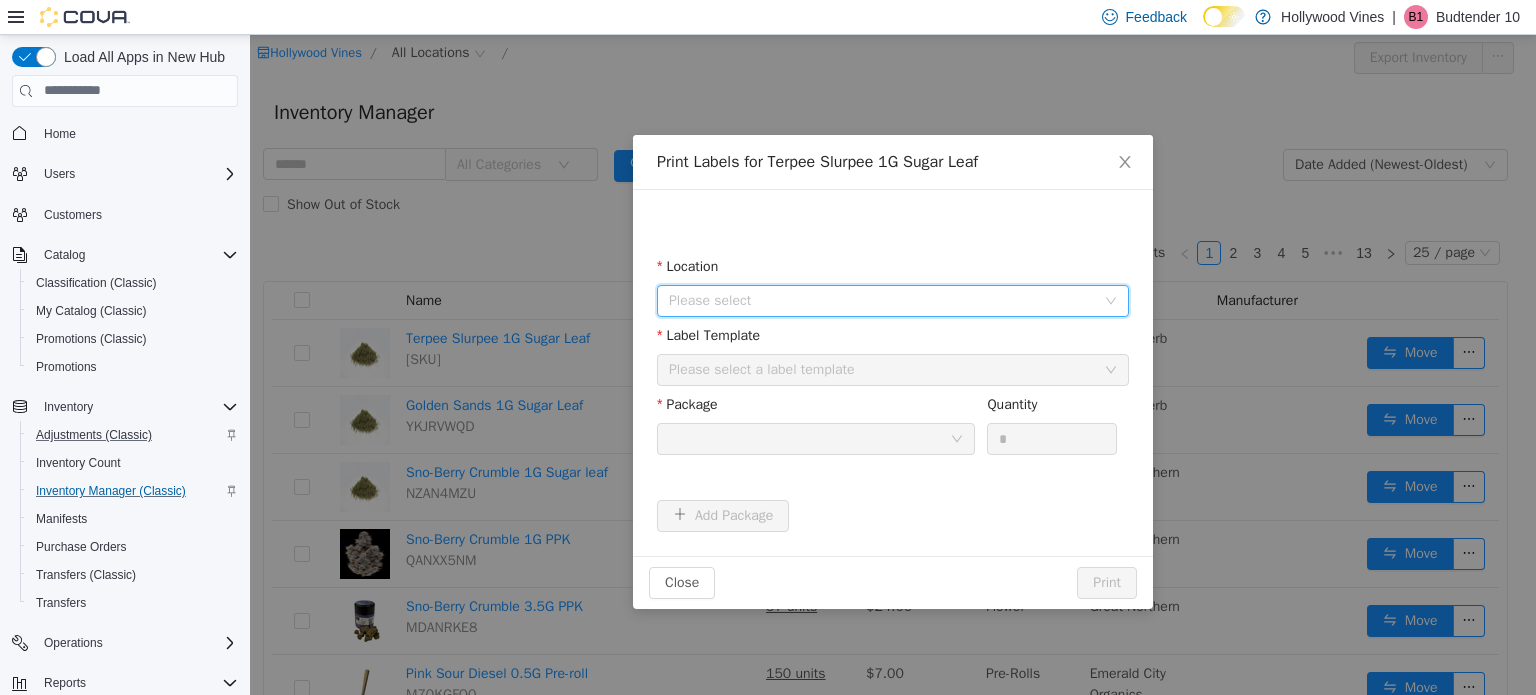 click on "Please select" at bounding box center (882, 300) 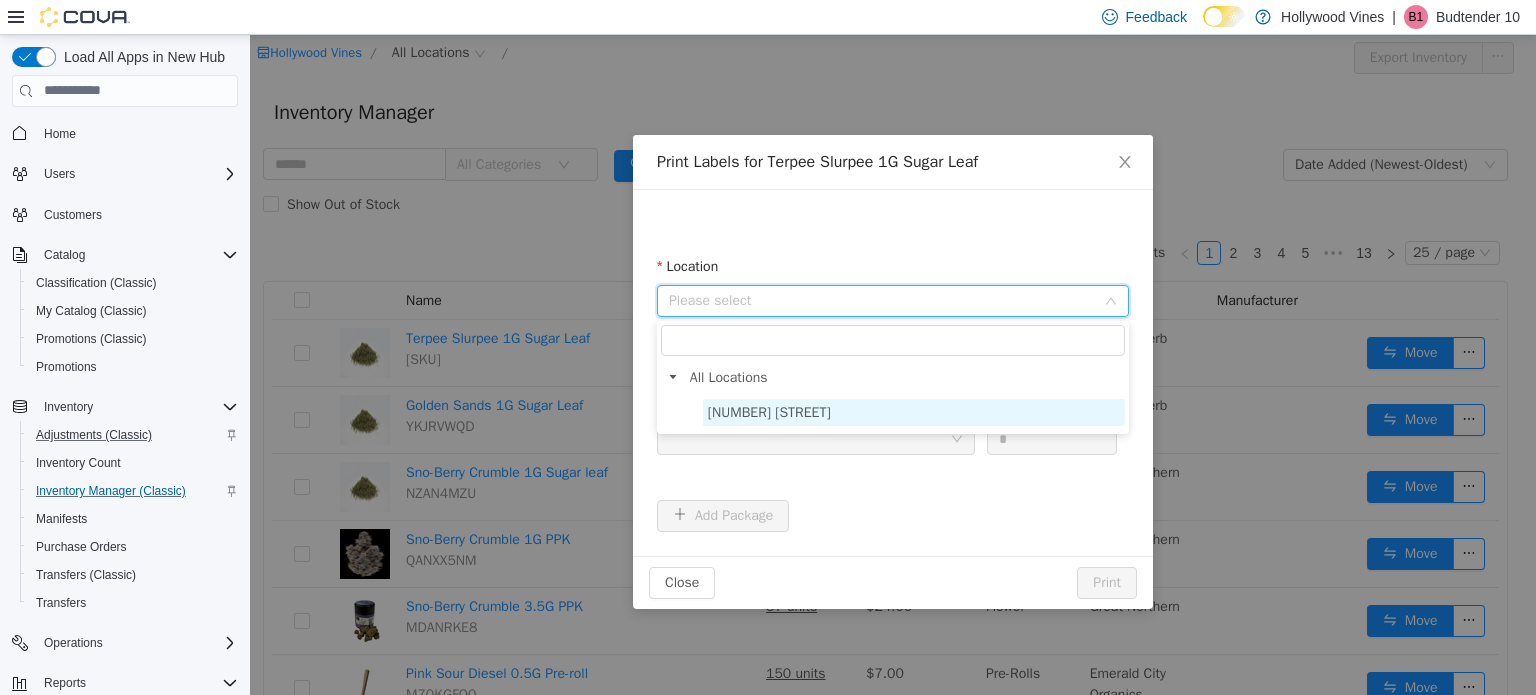 click on "3591 S. Vine Rd" at bounding box center (914, 411) 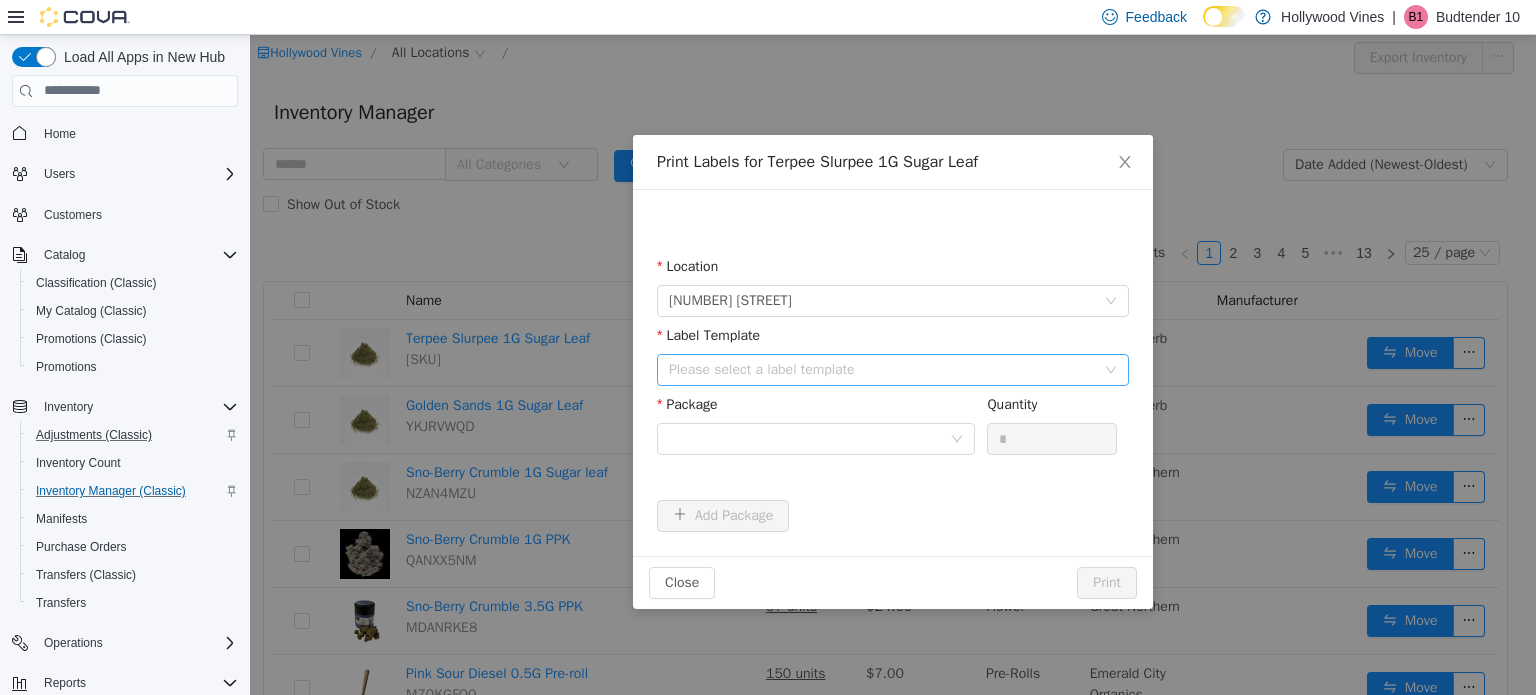 click on "Please select a label template" at bounding box center [882, 369] 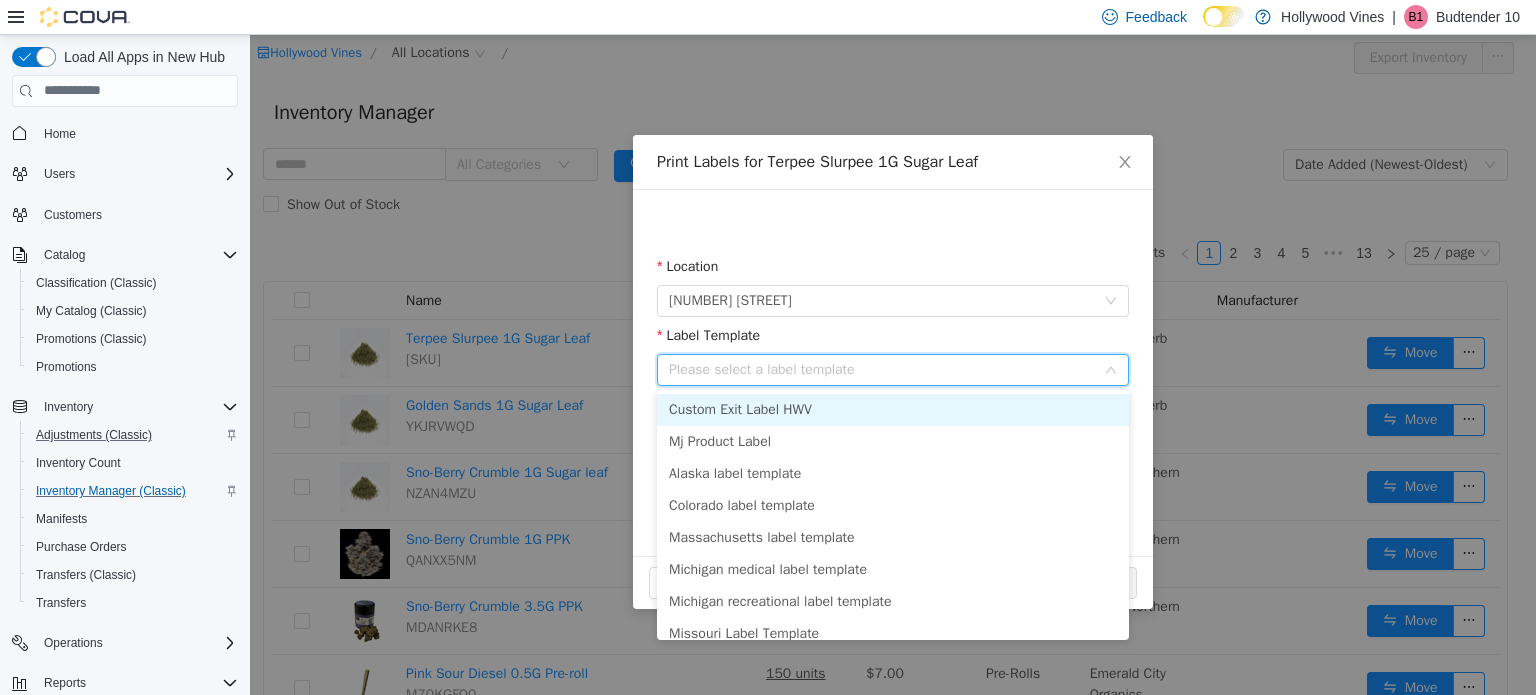 click on "Custom Exit Label HWV" at bounding box center (893, 409) 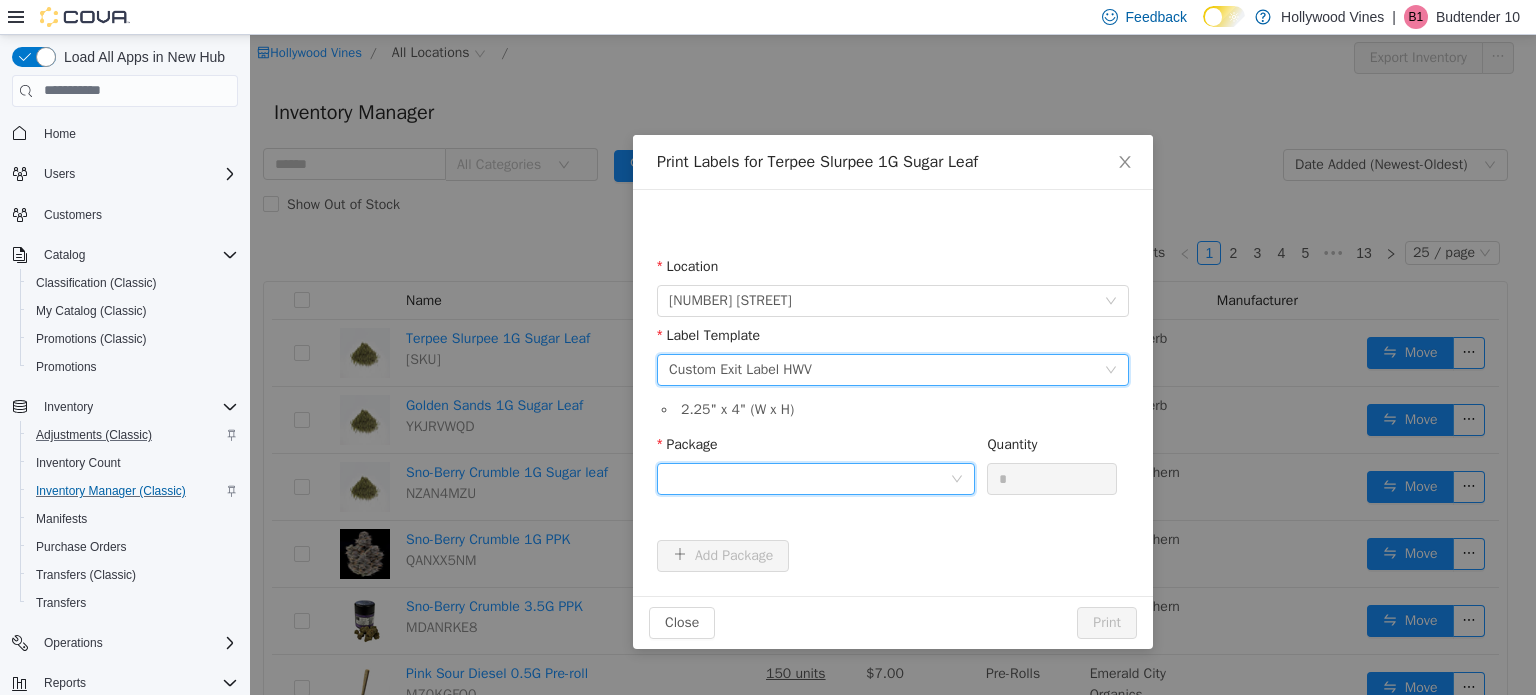 click at bounding box center [809, 478] 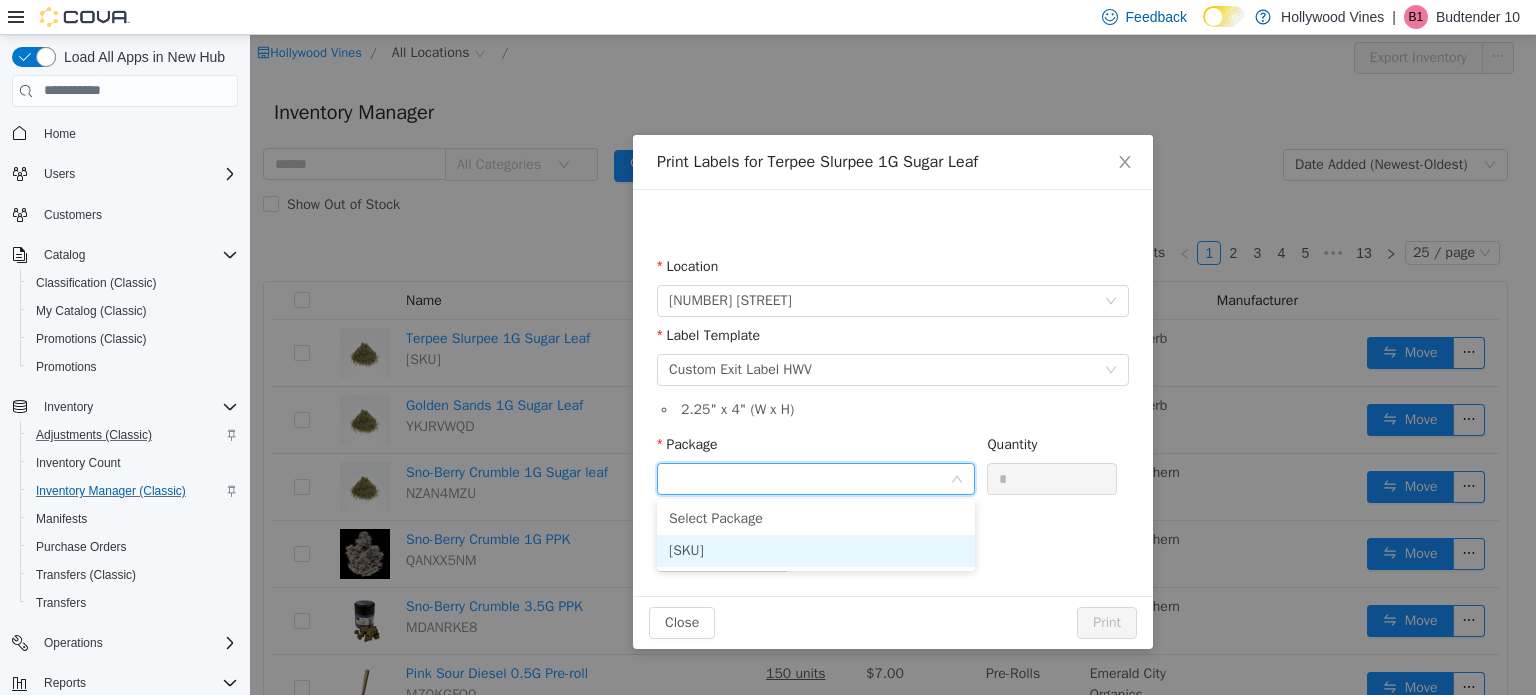 click on "1A4020300006D61000033996" at bounding box center [816, 550] 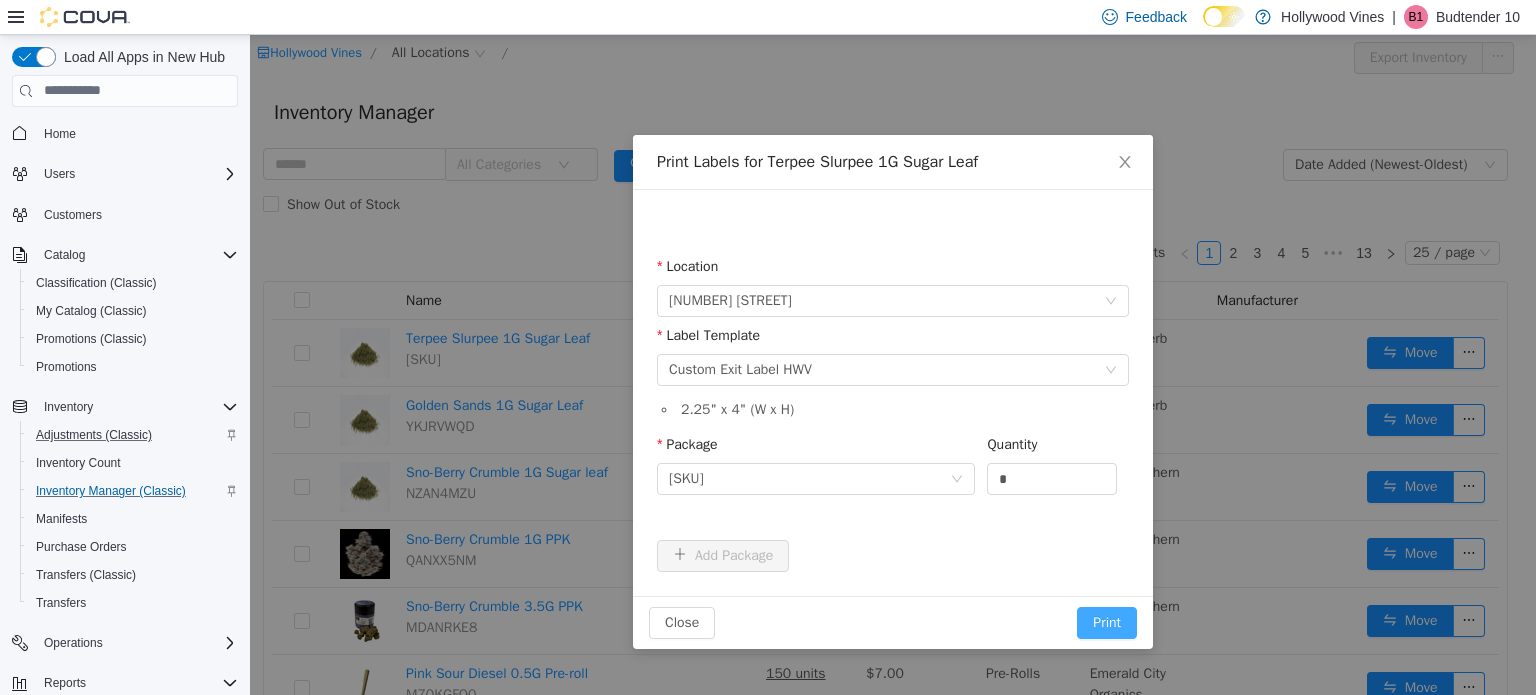 click on "Print" at bounding box center [1107, 622] 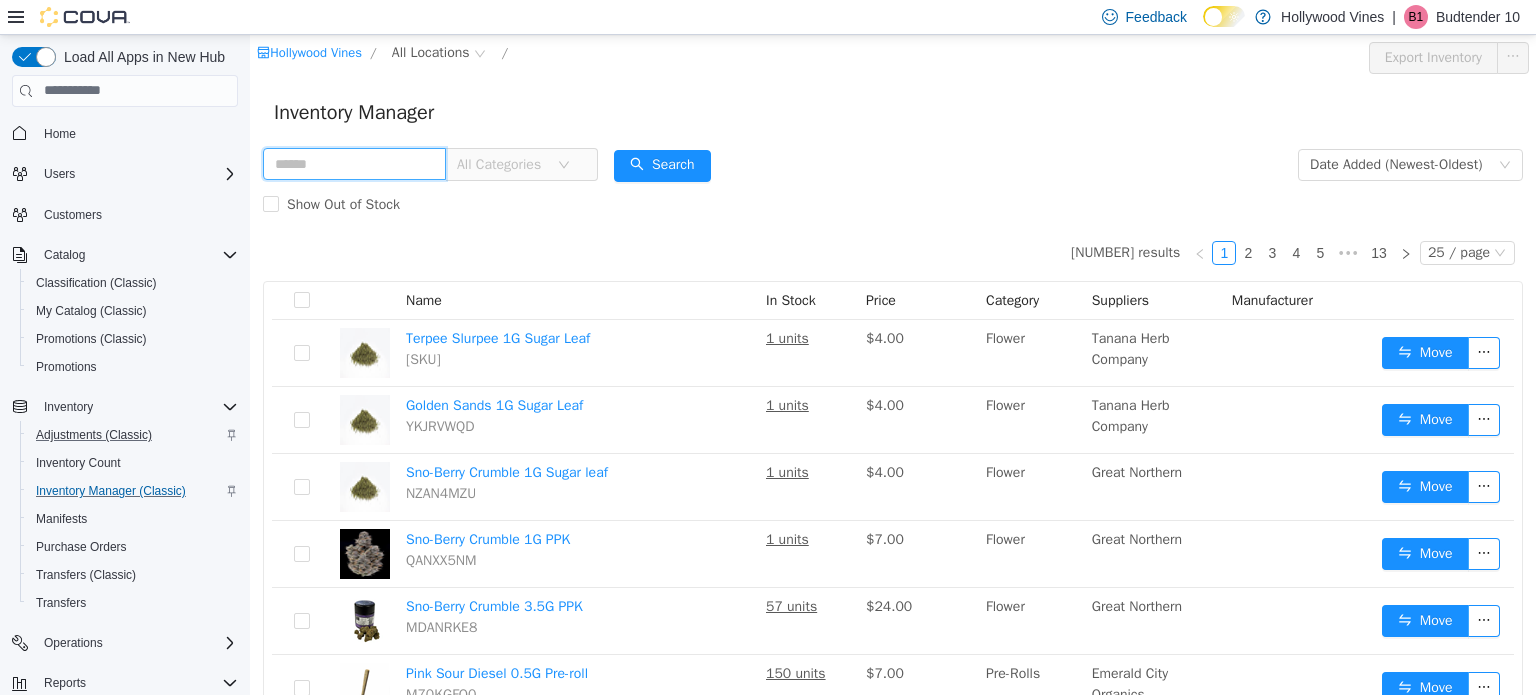 click at bounding box center (354, 163) 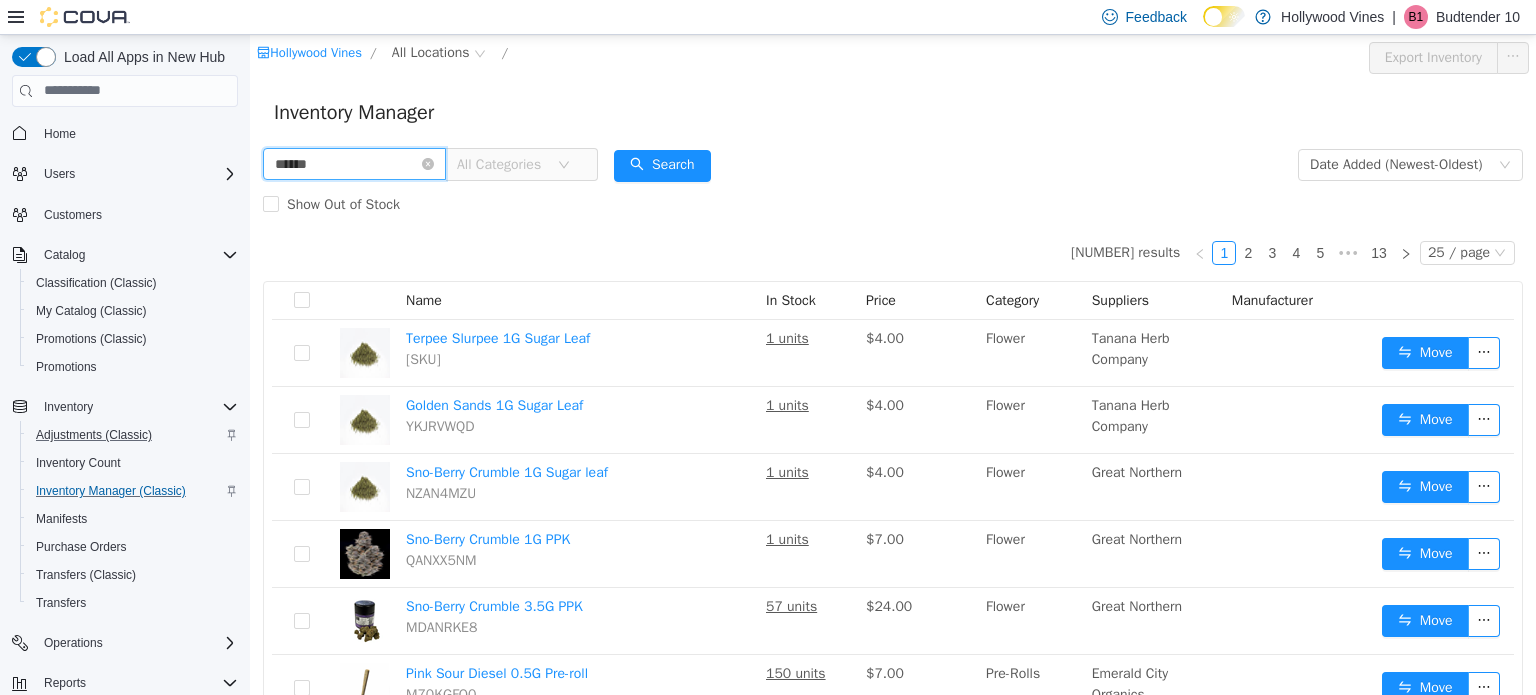 type on "**********" 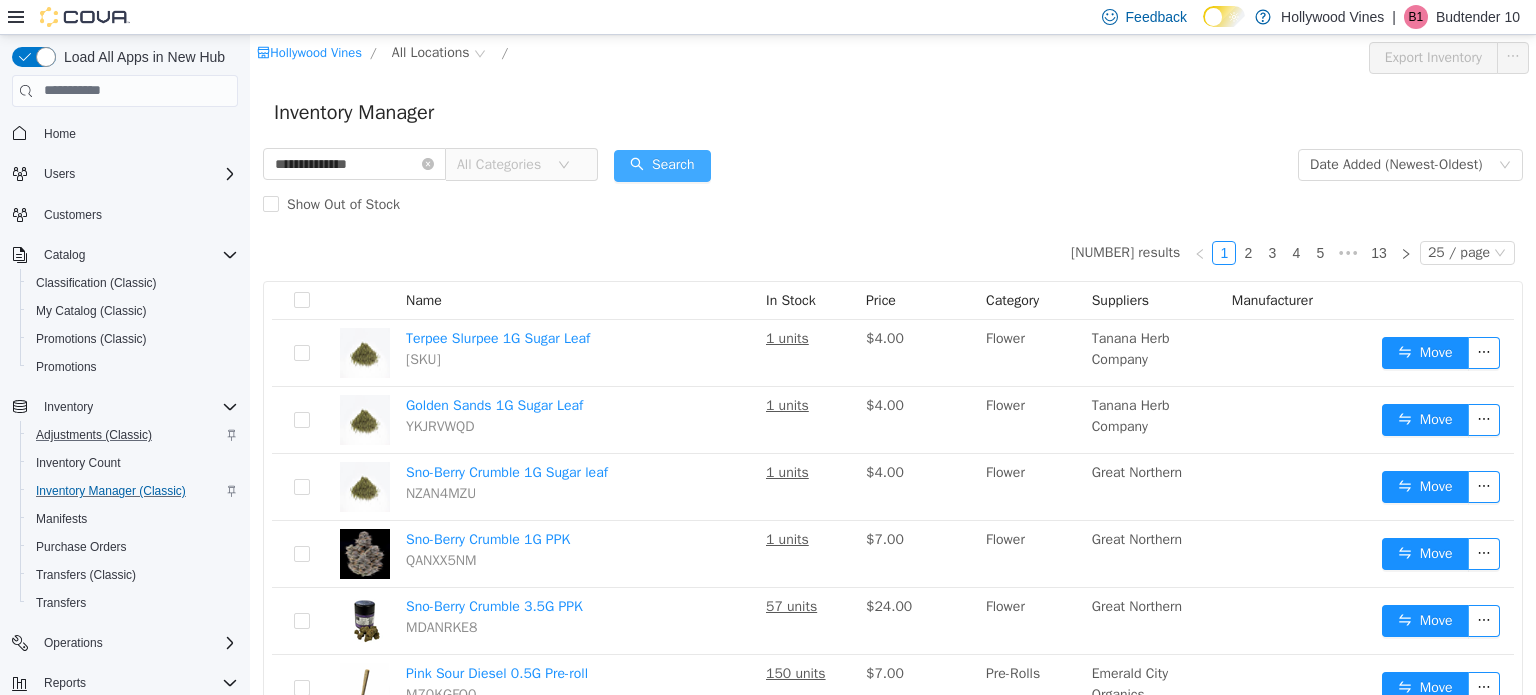 click on "Search" at bounding box center (662, 165) 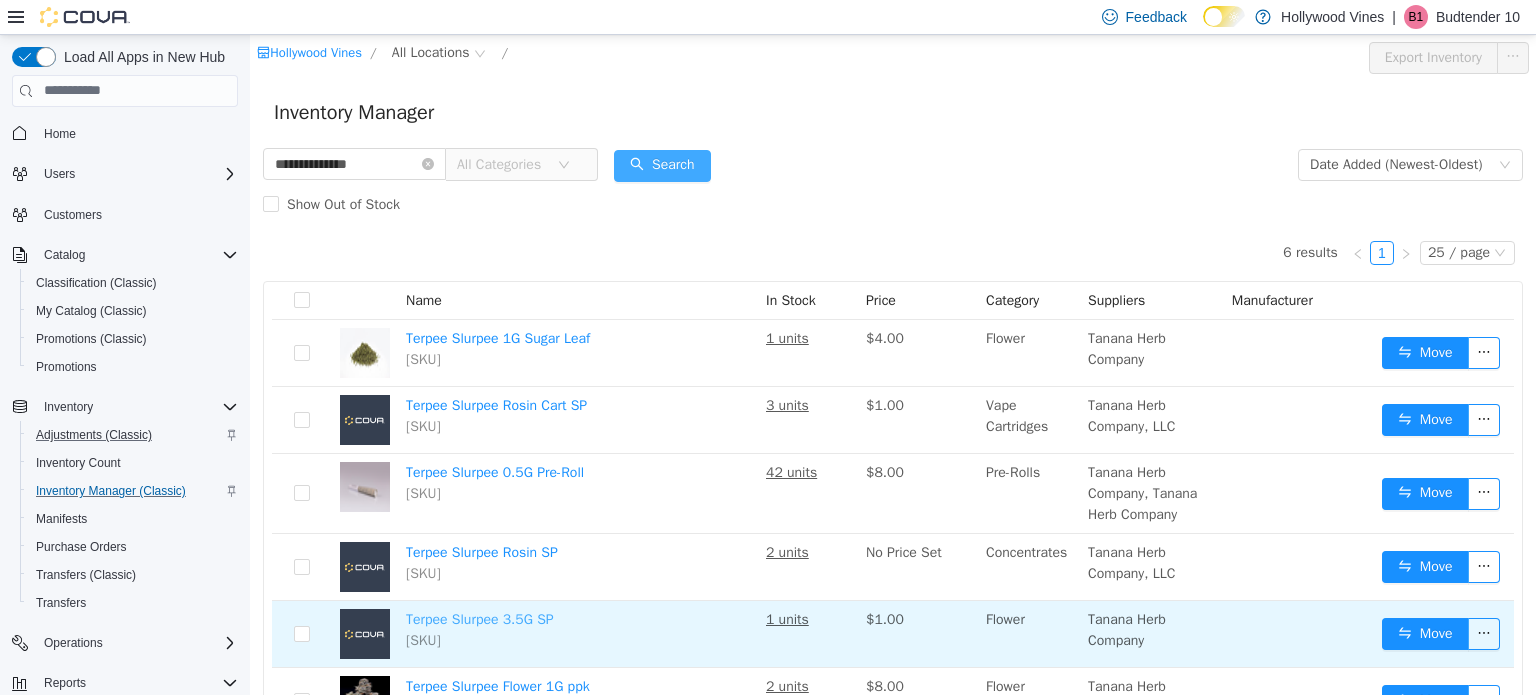 scroll, scrollTop: 95, scrollLeft: 0, axis: vertical 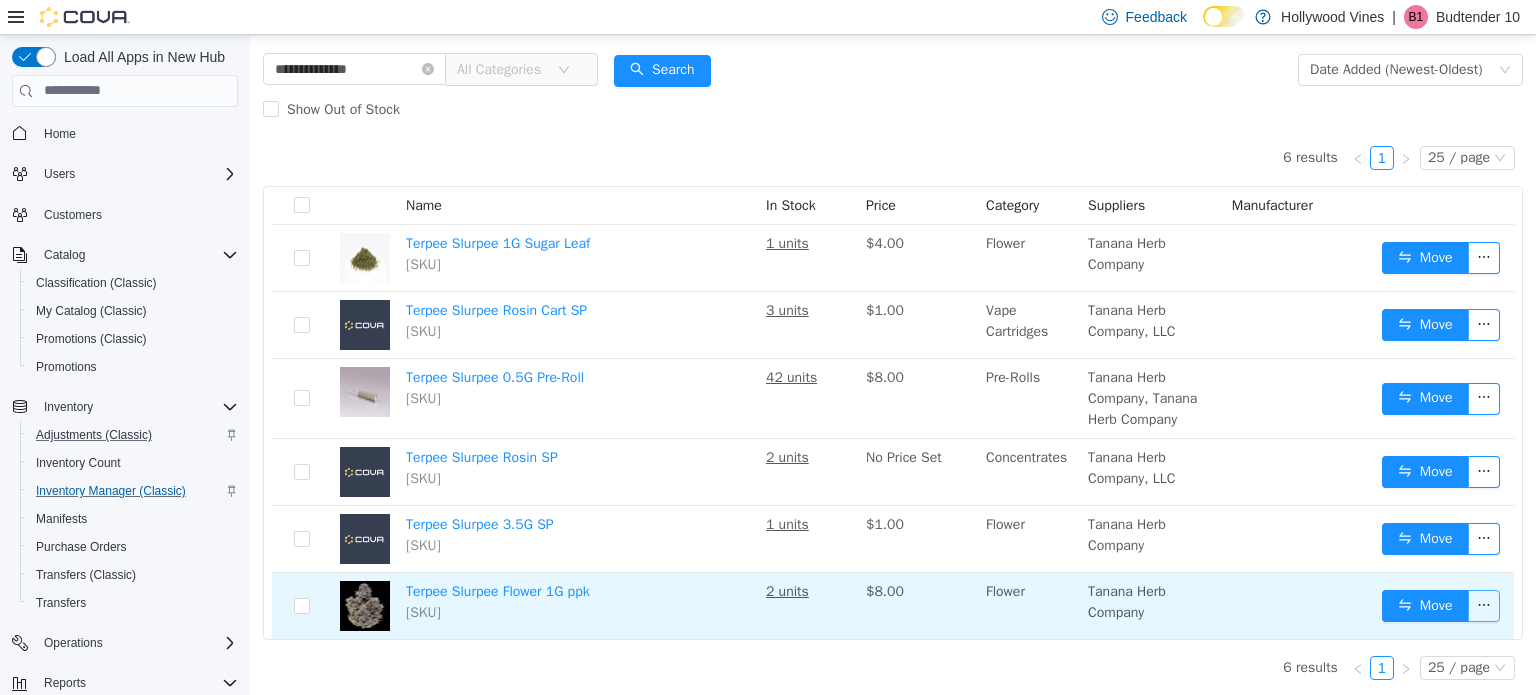 click at bounding box center (1484, 605) 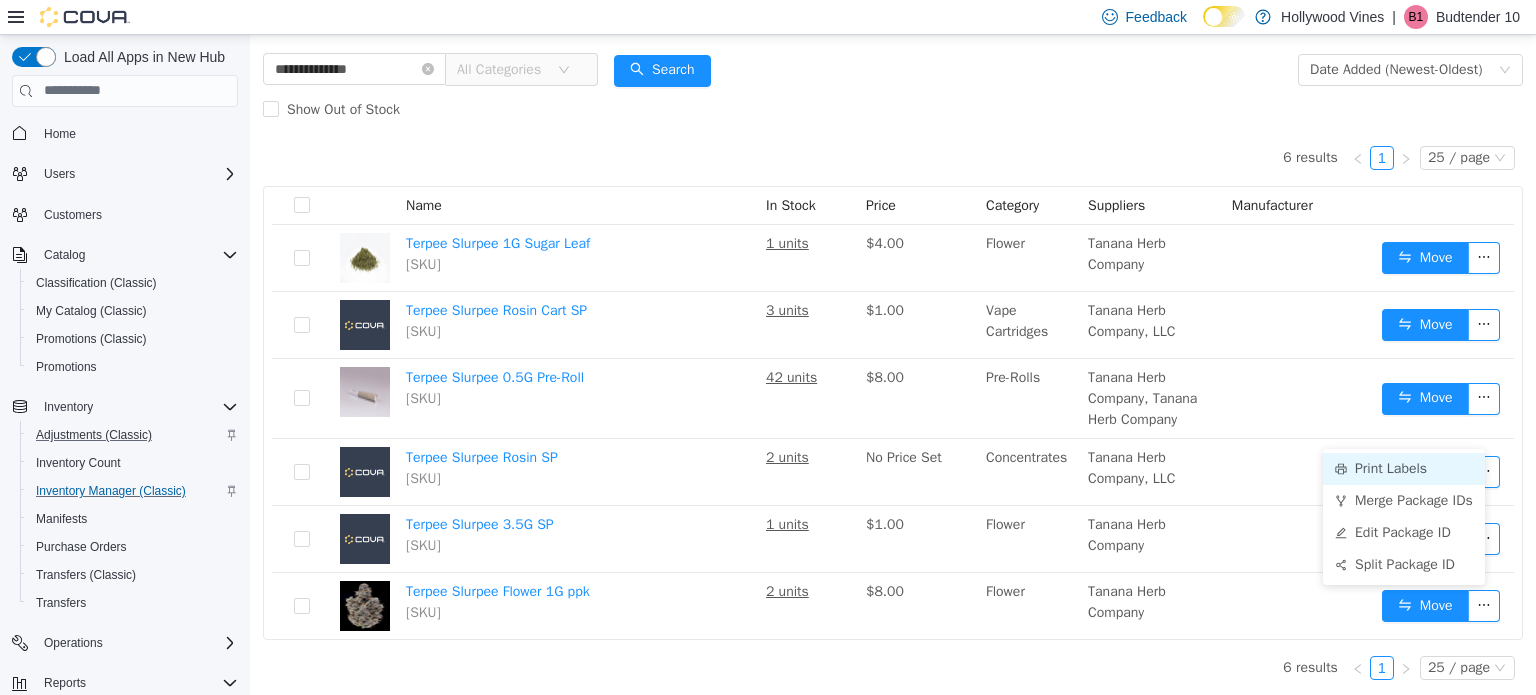 click on "Print Labels" at bounding box center [1404, 468] 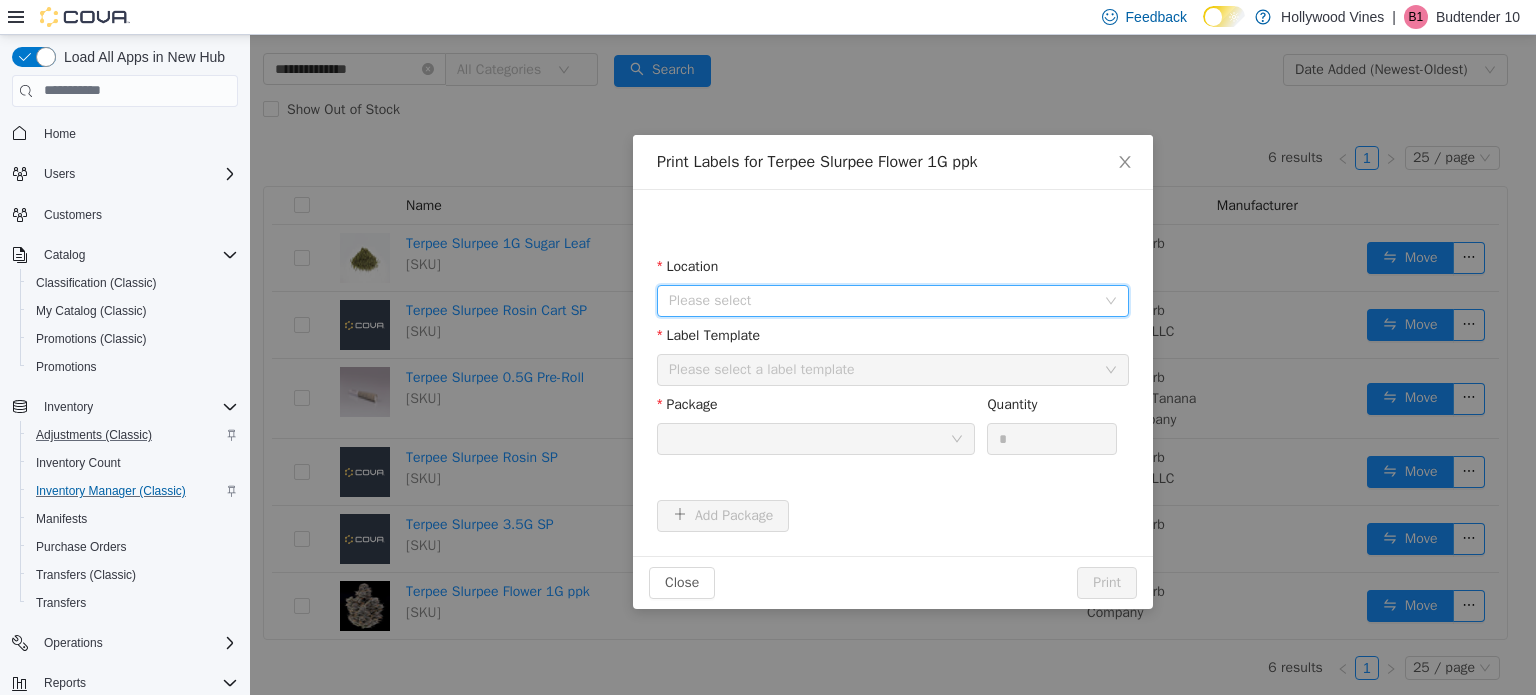 click on "Please select" at bounding box center [886, 300] 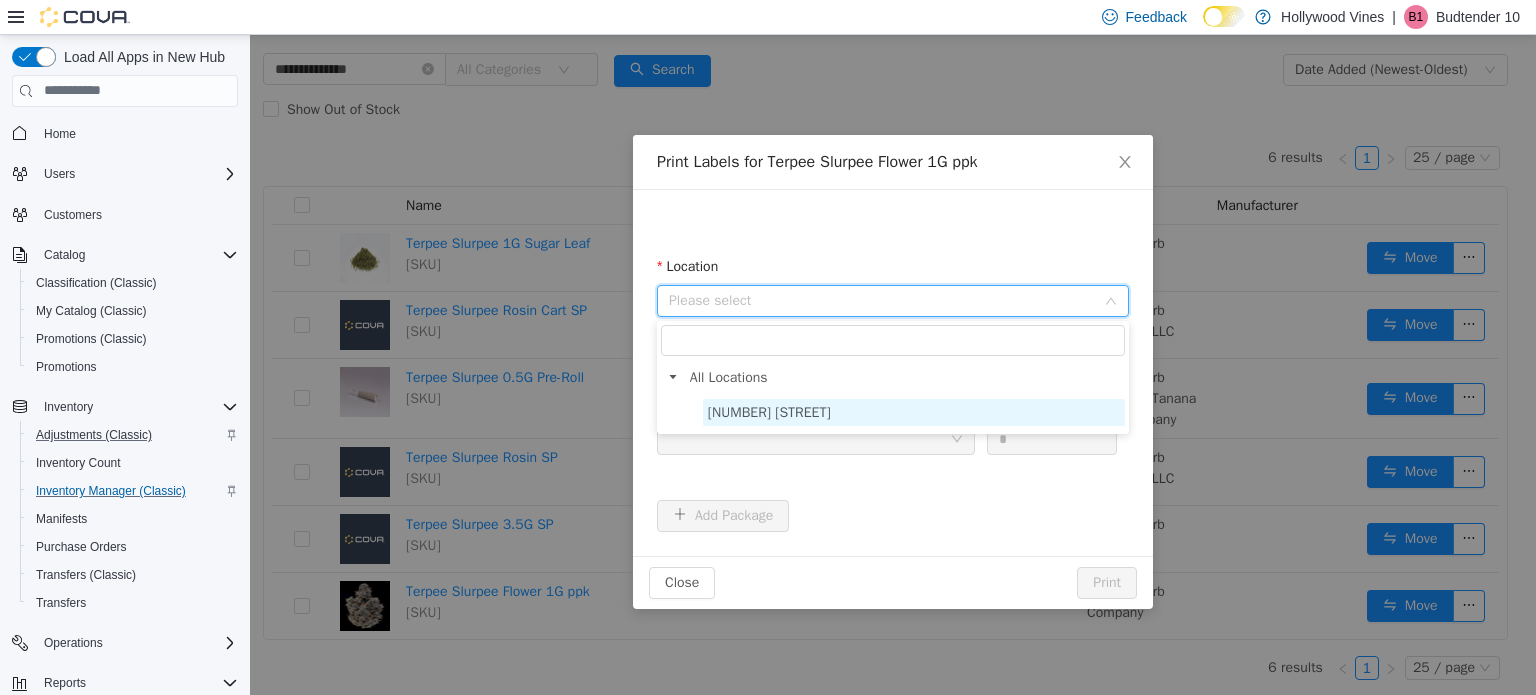click on "3591 S. Vine Rd" at bounding box center [914, 411] 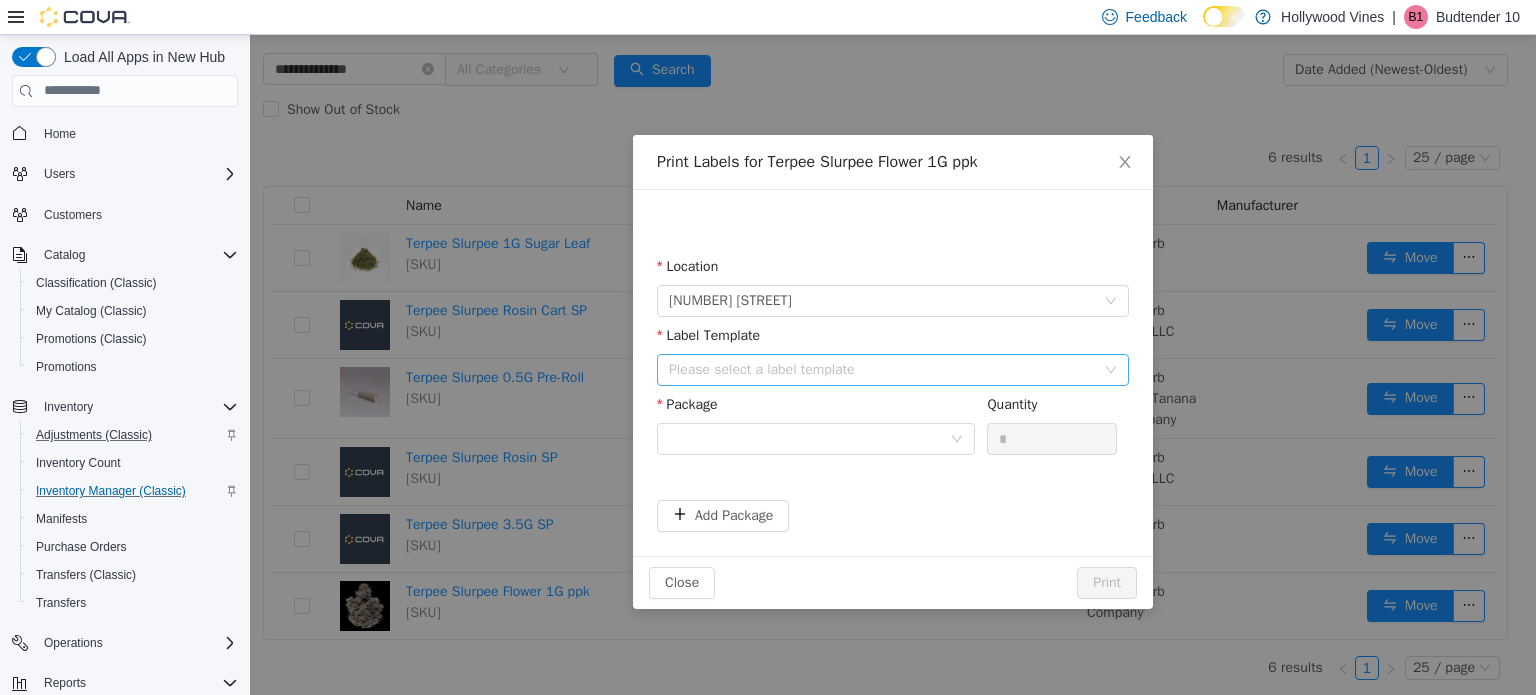 click on "Please select a label template" at bounding box center (882, 369) 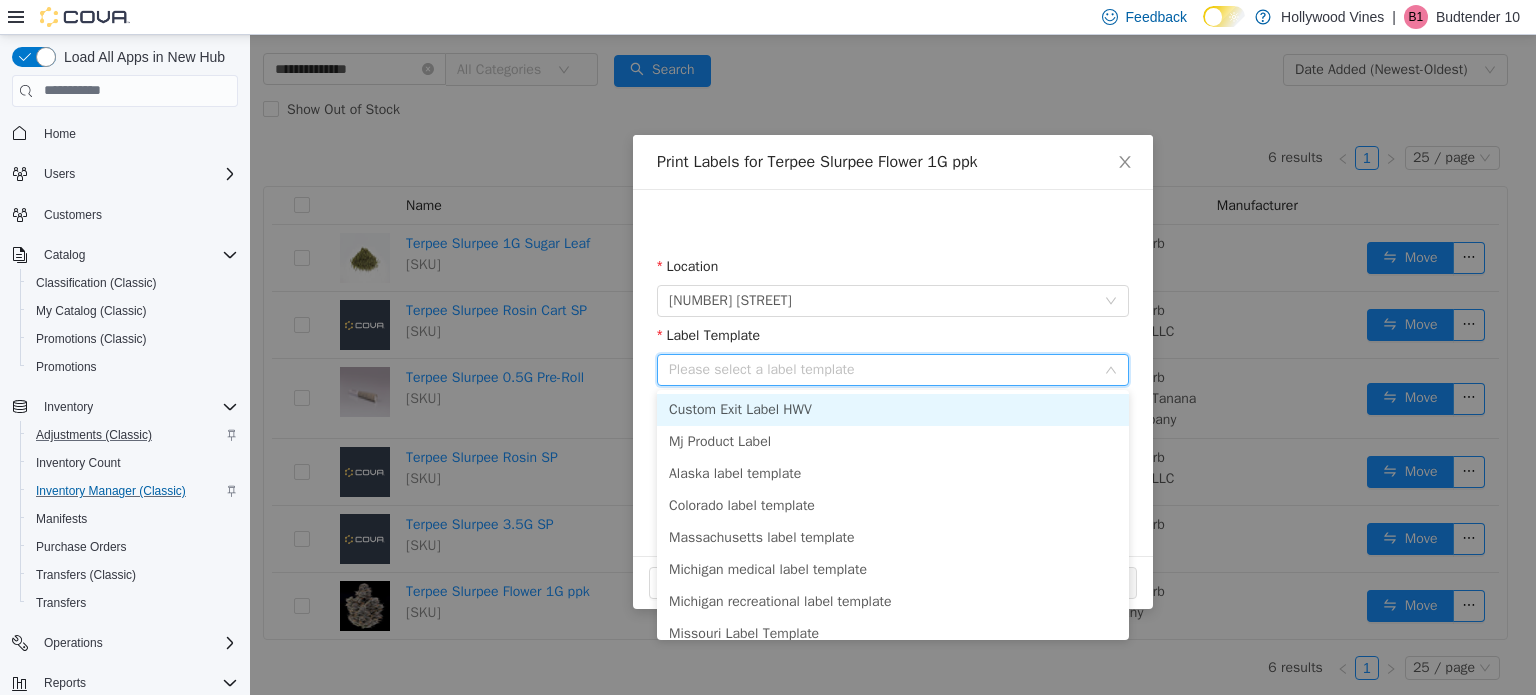 click on "Custom Exit Label HWV" at bounding box center [893, 409] 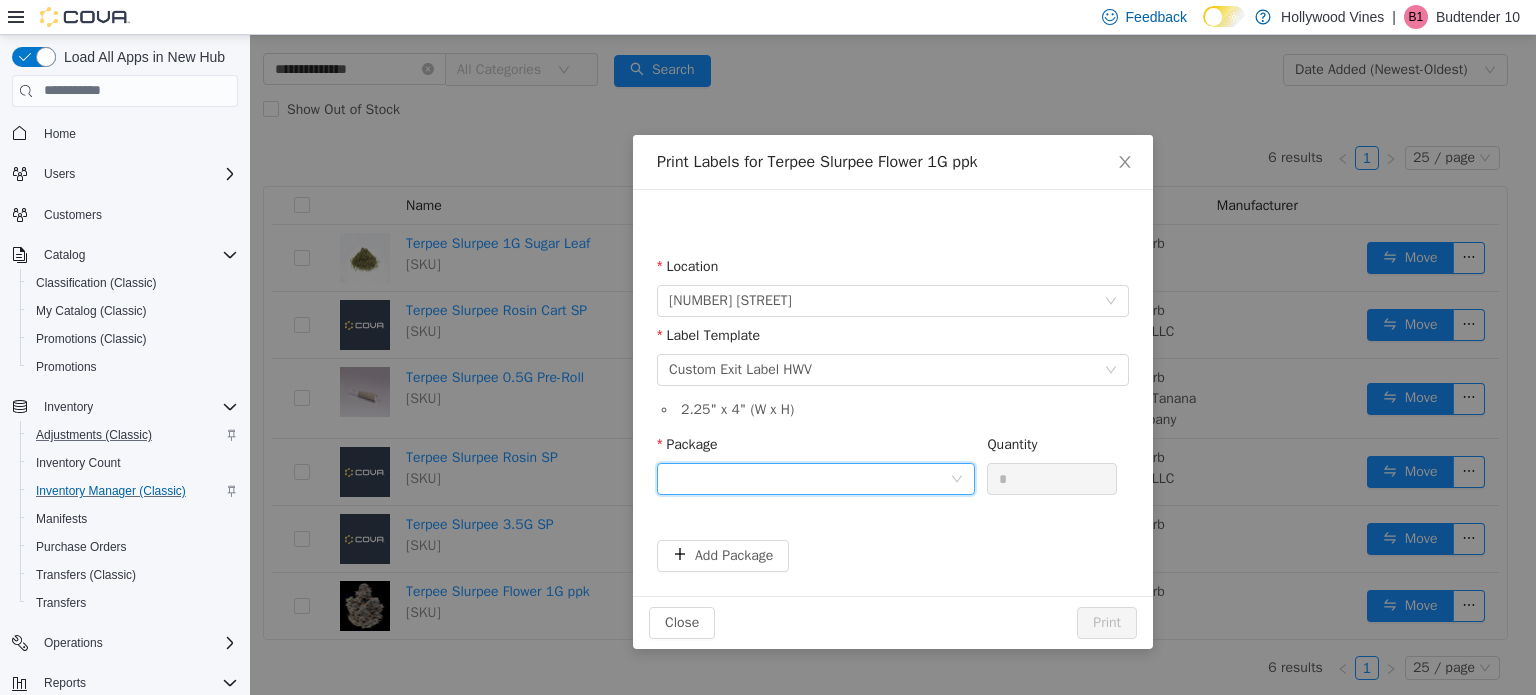 click at bounding box center (809, 478) 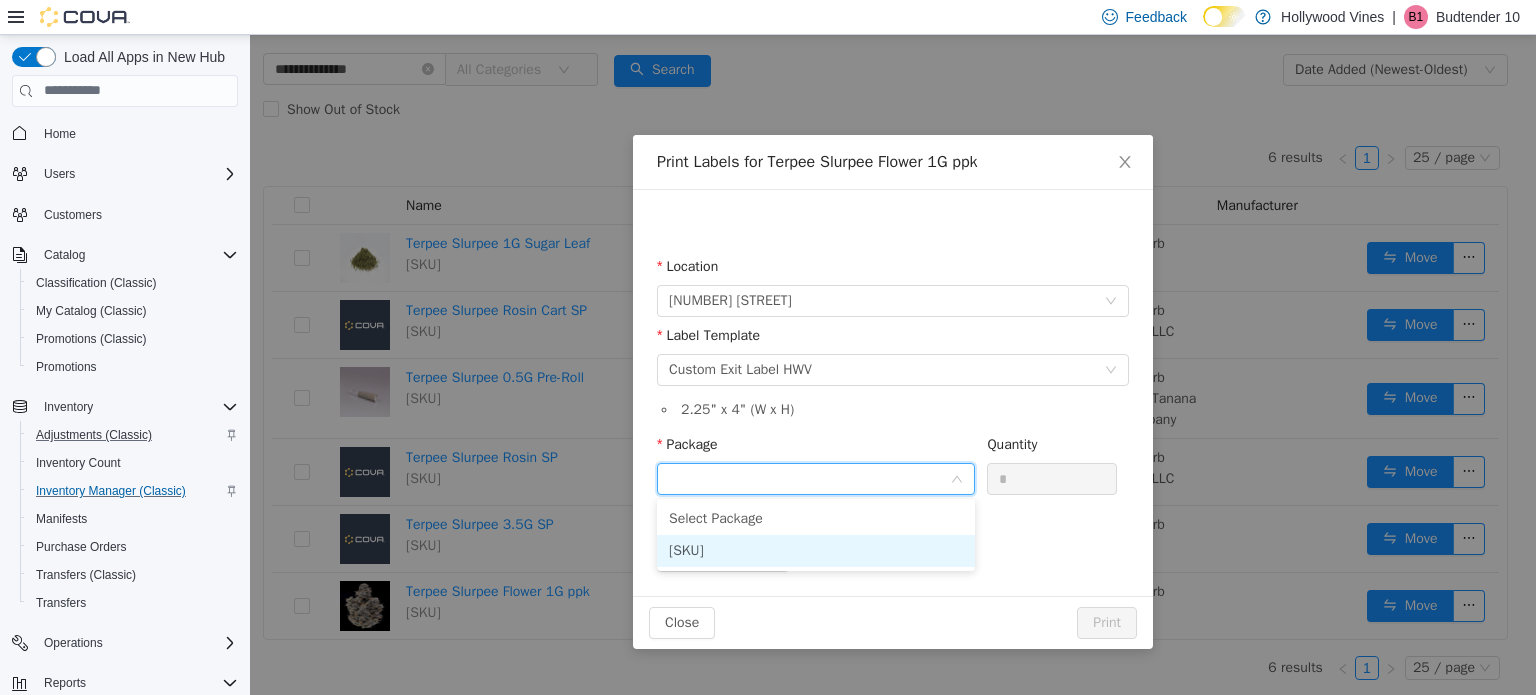 click on "1A4020300006D61000033996" at bounding box center [686, 549] 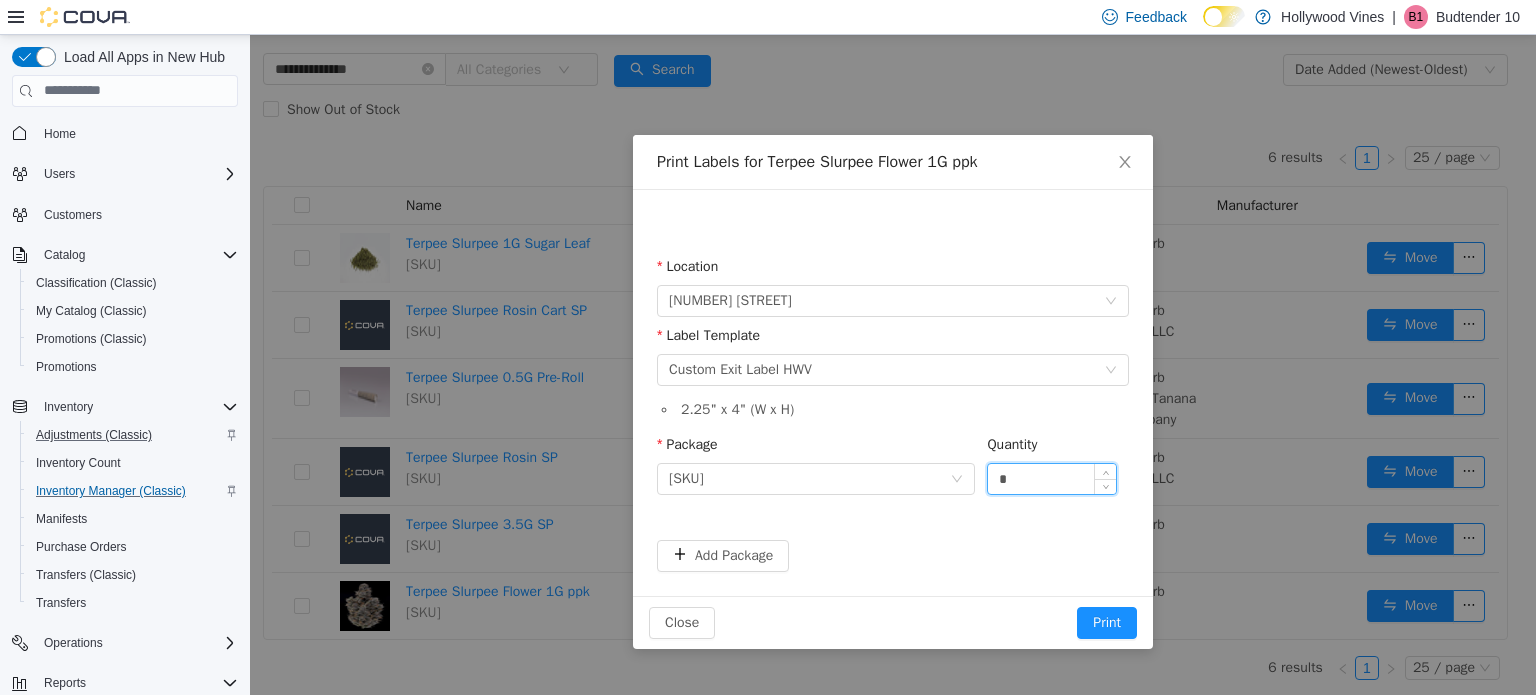 click on "*" at bounding box center (1052, 478) 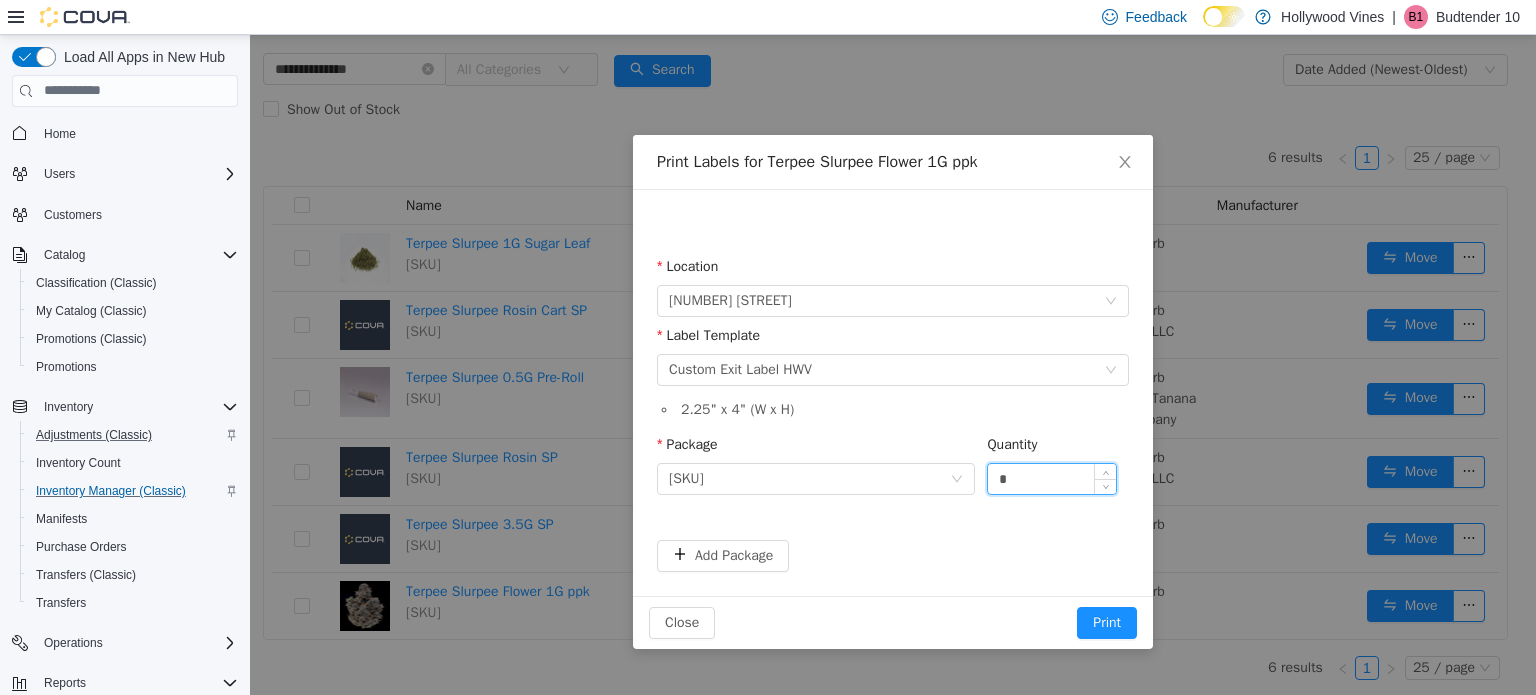 type on "*" 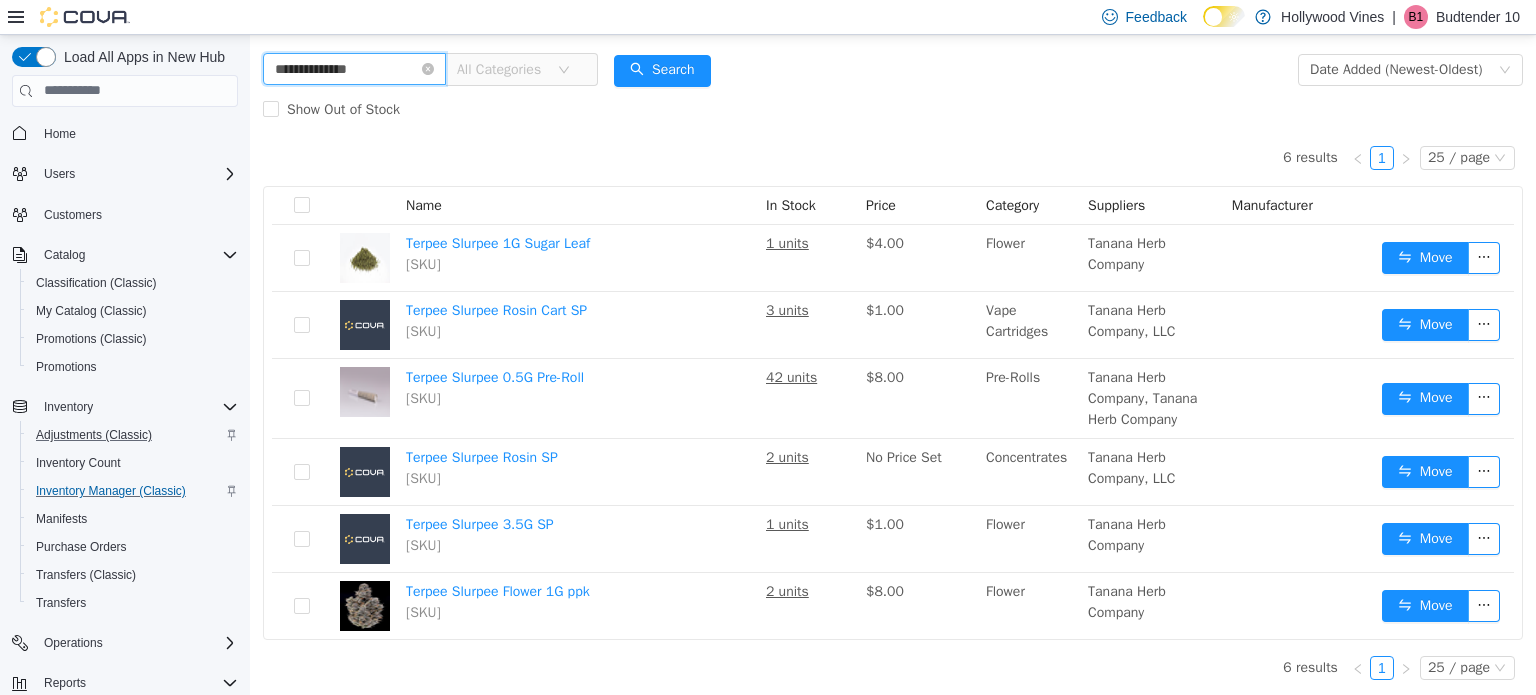 click on "**********" at bounding box center (354, 68) 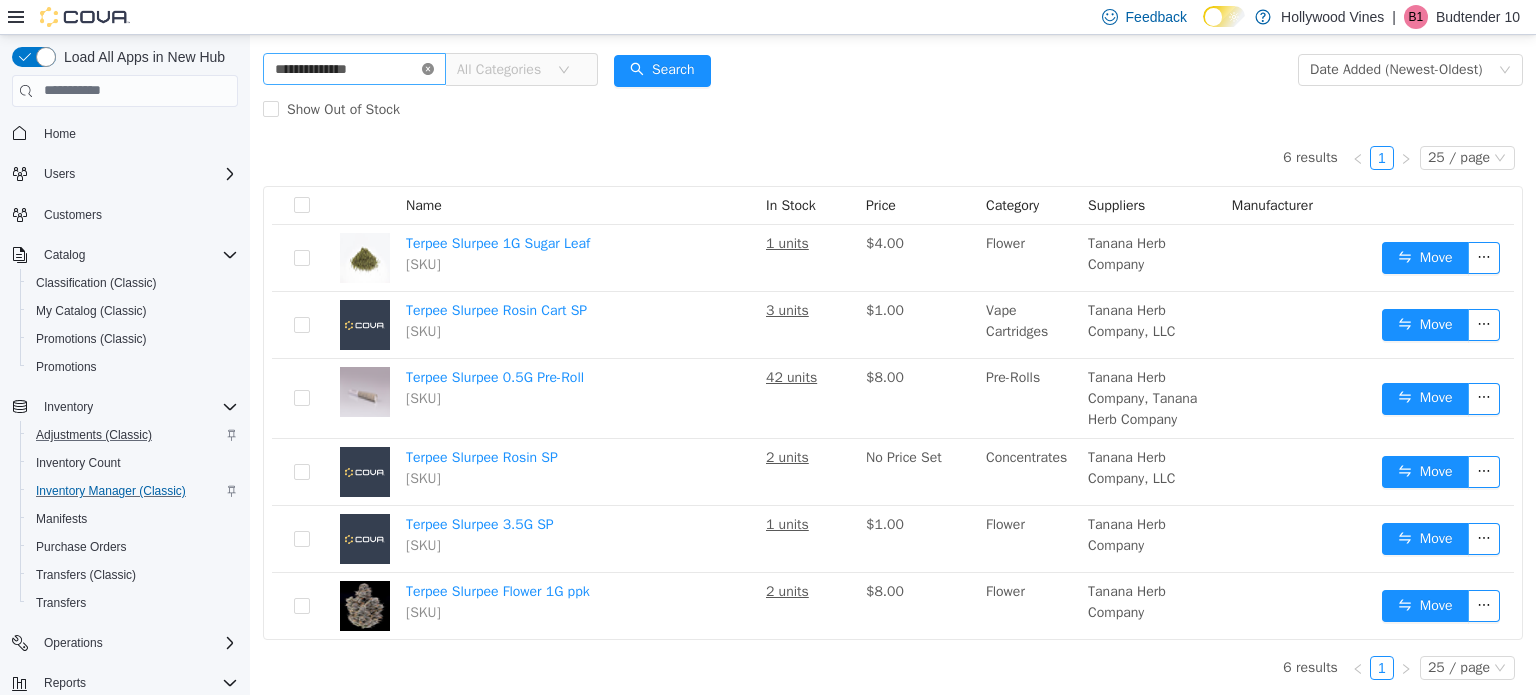 click 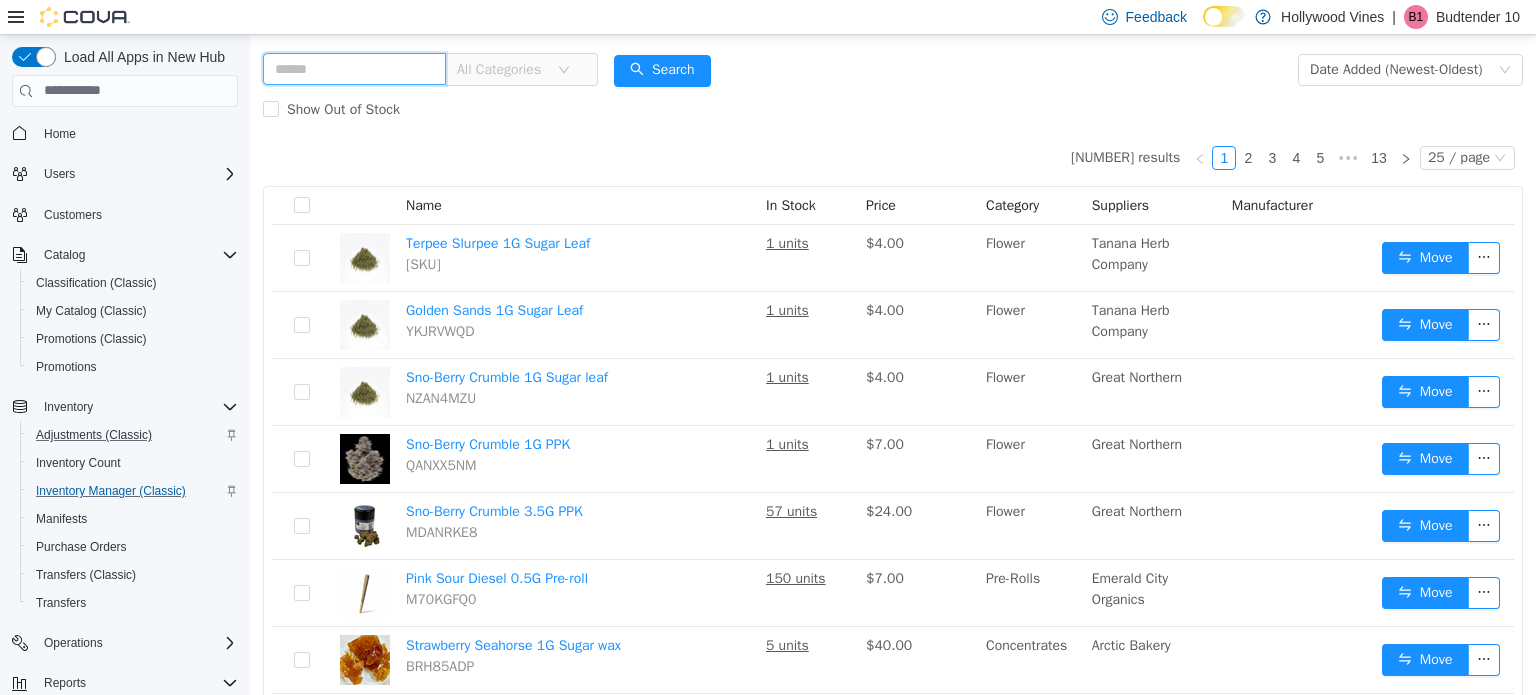 click at bounding box center (354, 68) 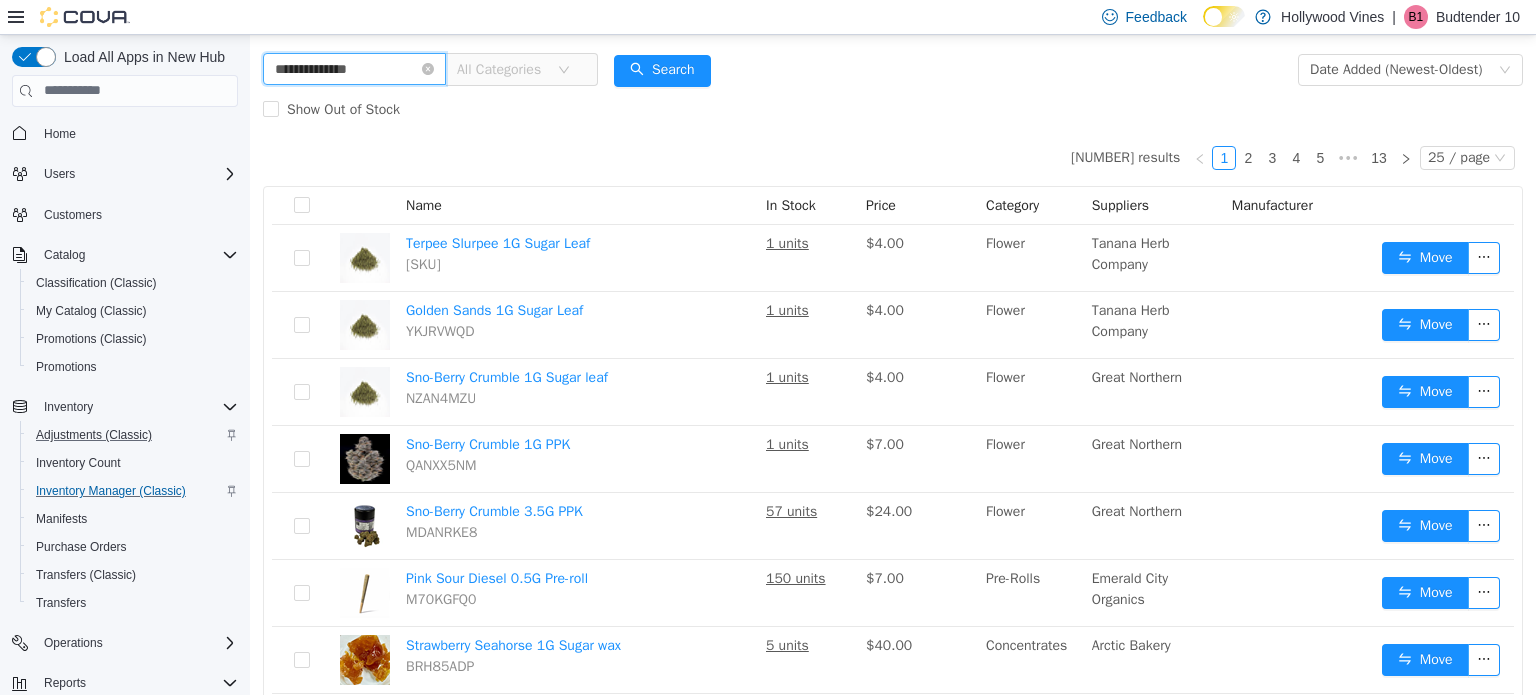 type on "**********" 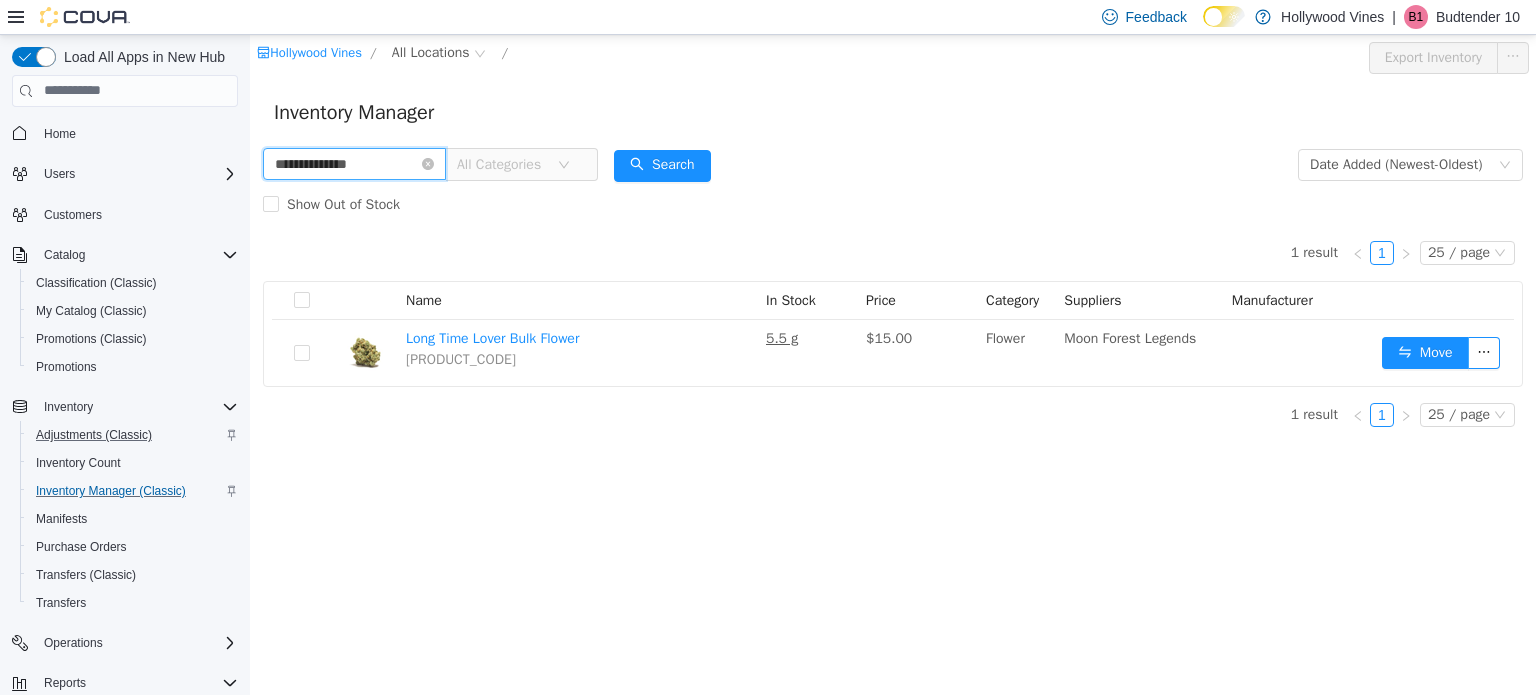 scroll, scrollTop: 0, scrollLeft: 0, axis: both 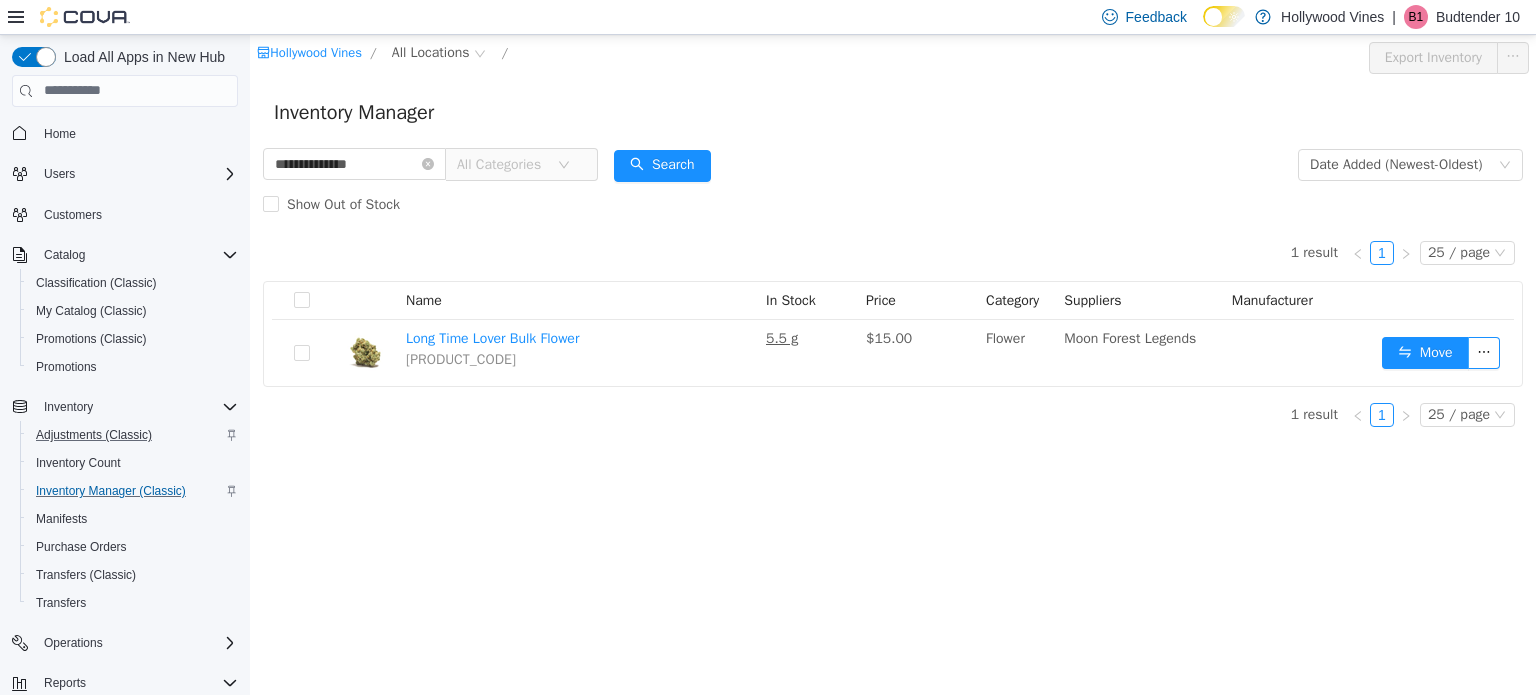 click on "1 result 1 25 / page Name In Stock Price Category Suppliers Manufacturer Long Time Lover Bulk Flower 76X7611G 5.5 g $15.00 Flower Moon Forest Legends Move 1 result 1 25 / page" at bounding box center (893, 305) 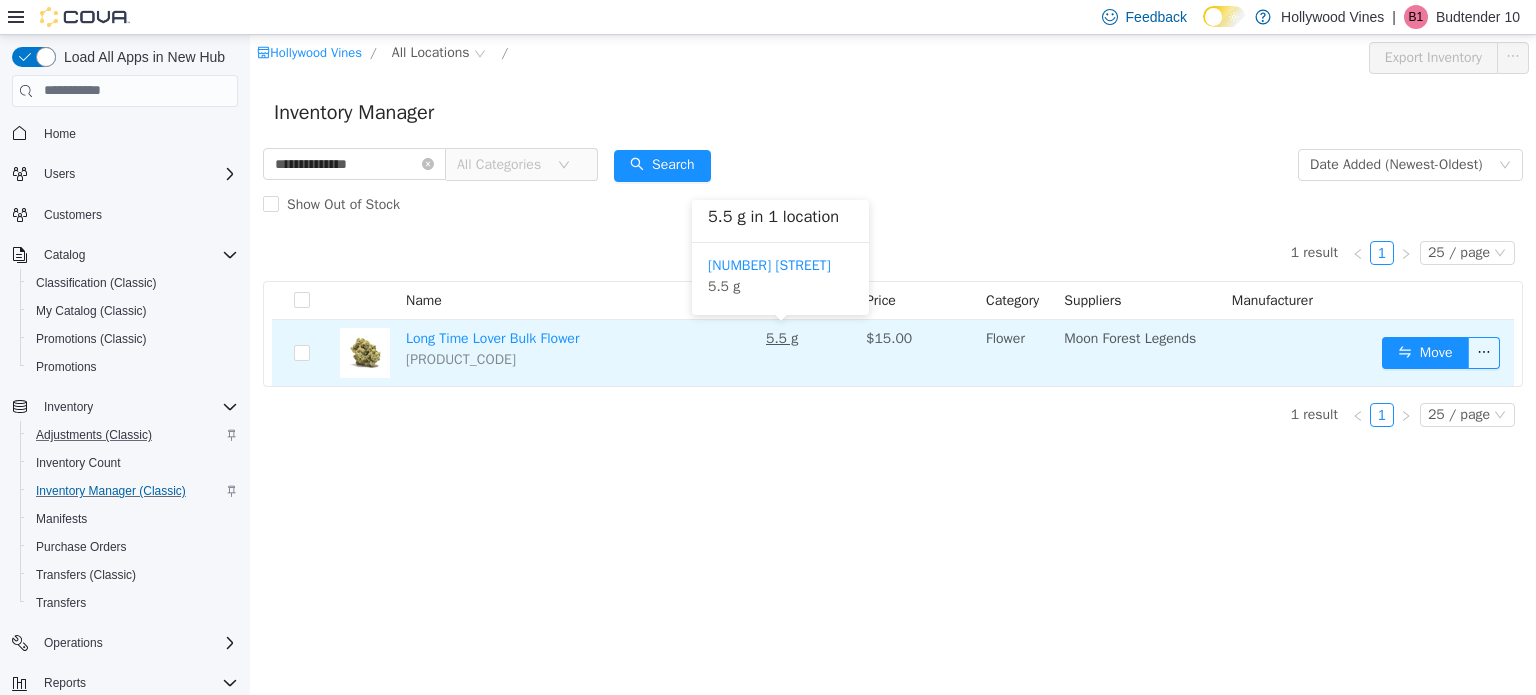 click on "5.5 g" at bounding box center [782, 337] 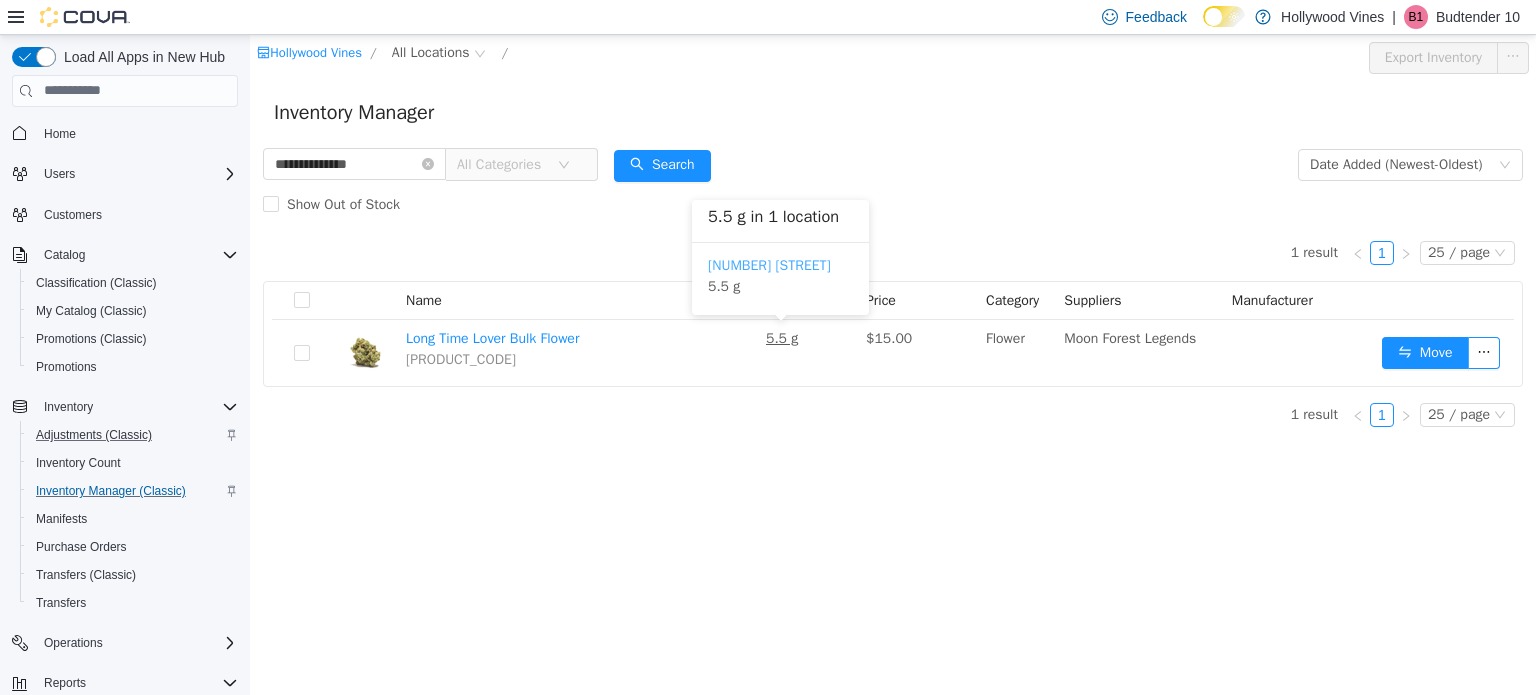click on "3591 S. Vine Rd" at bounding box center (769, 264) 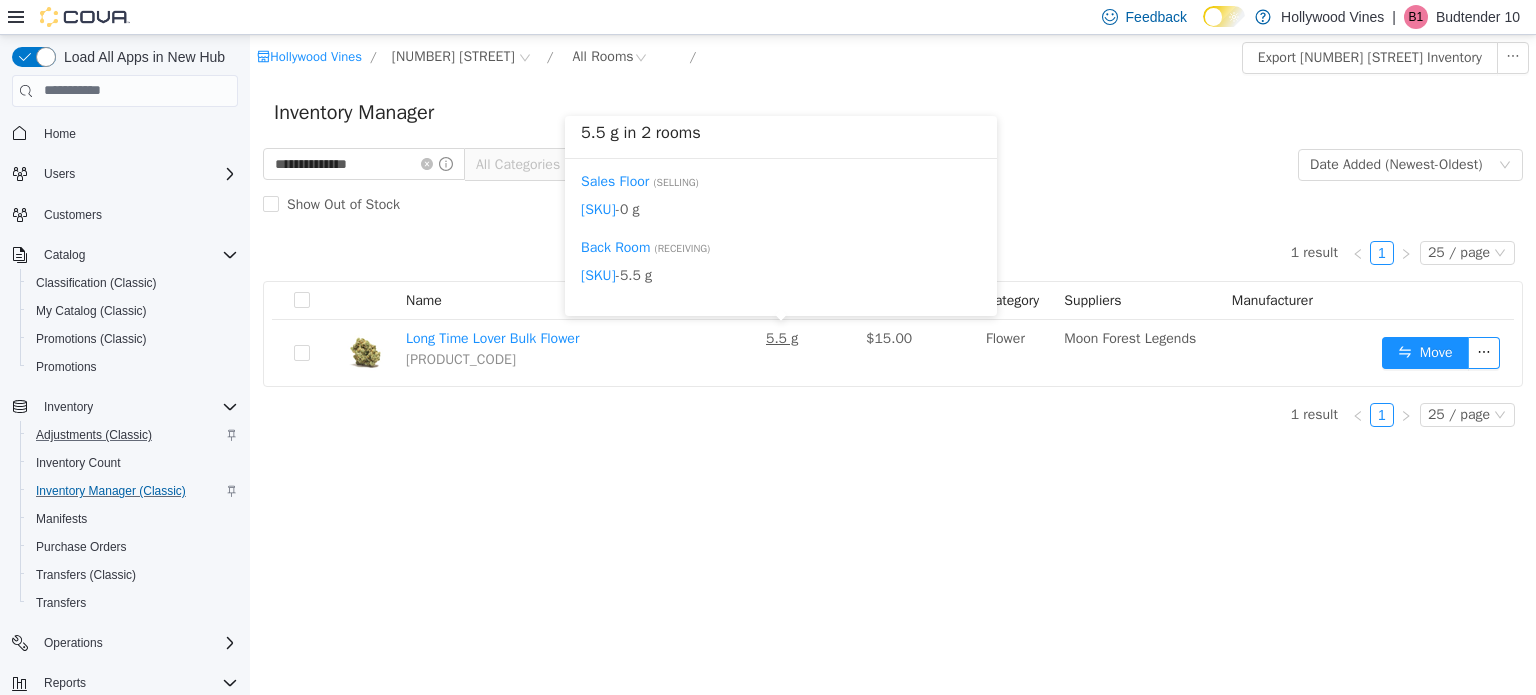 click on "Sales Floor   ( Selling ) 1A402030000B861000001856   -   0 g Back Room   ( Receiving ) 1A402030000B861000001856   -   5.5 g" at bounding box center (781, 236) 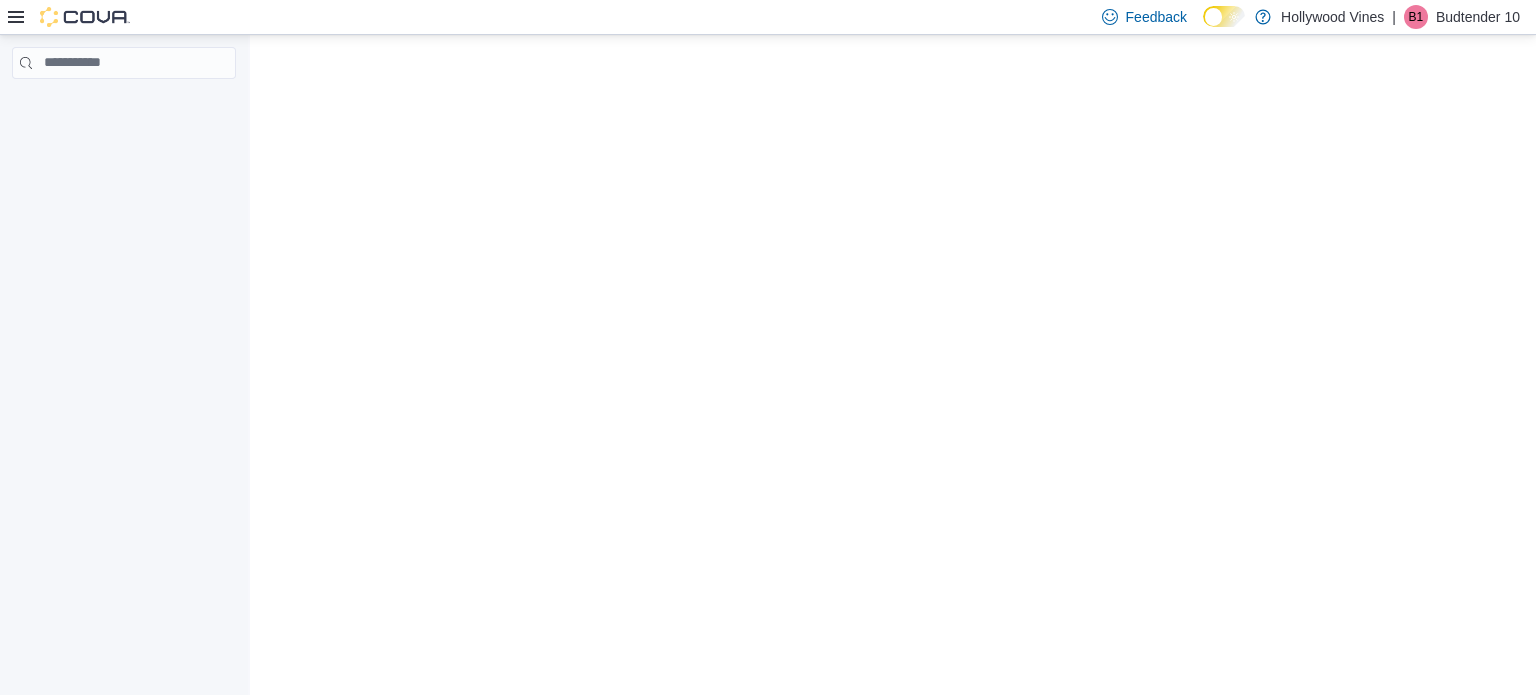 scroll, scrollTop: 0, scrollLeft: 0, axis: both 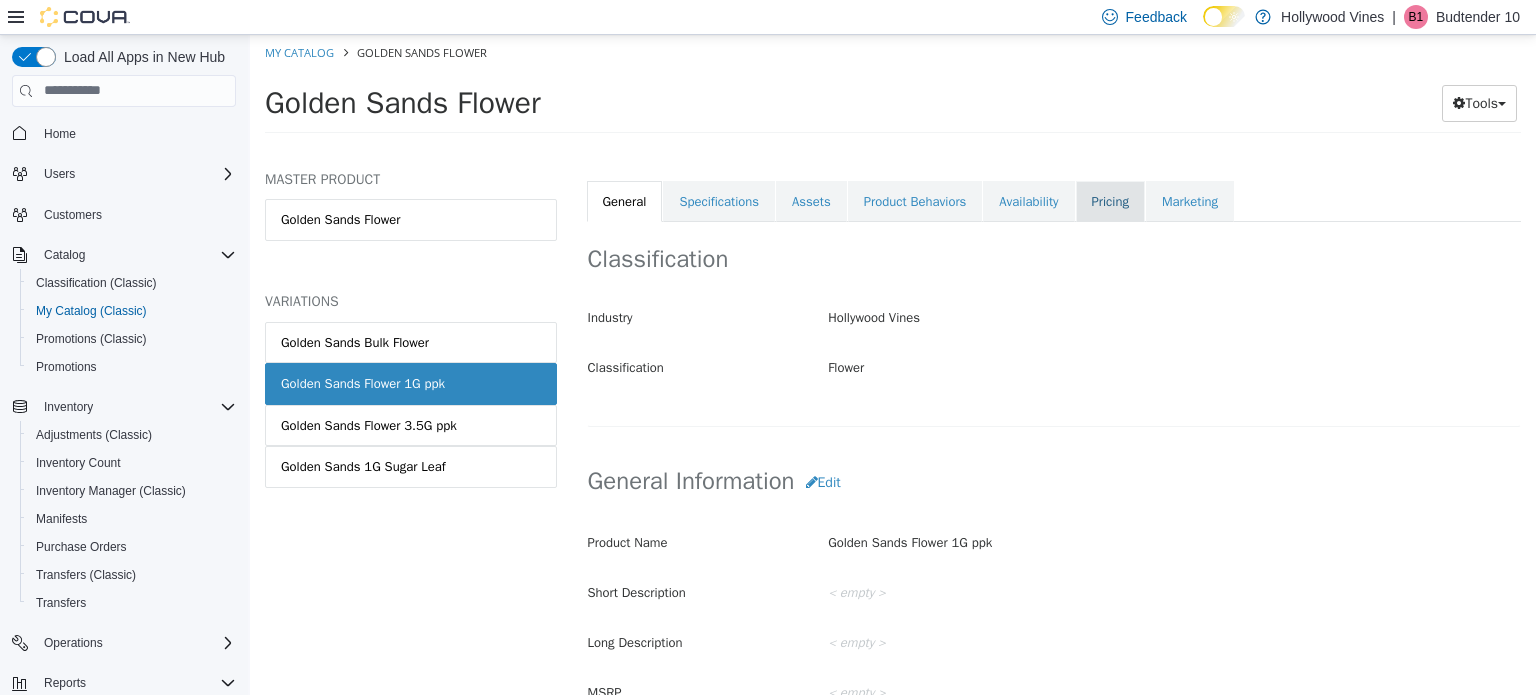click on "Pricing" at bounding box center [1110, 201] 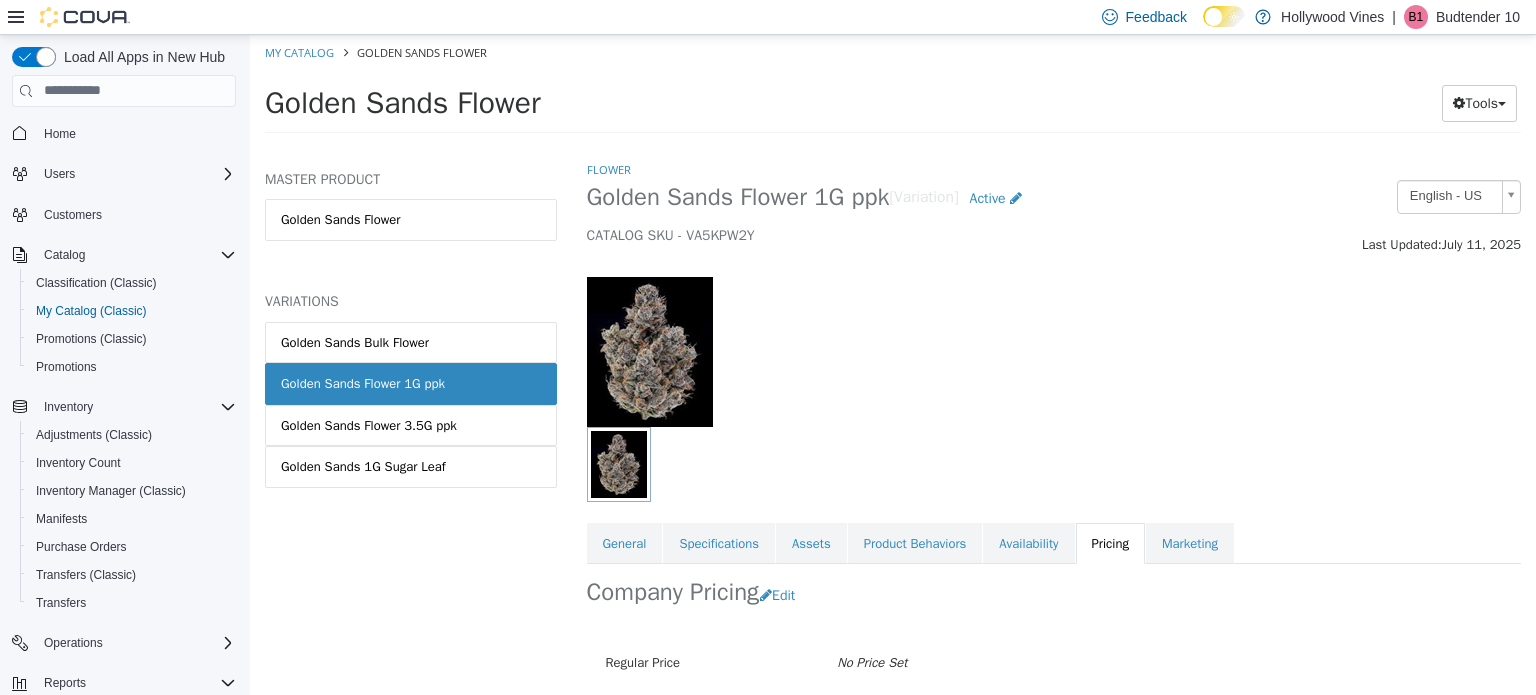 scroll, scrollTop: 129, scrollLeft: 0, axis: vertical 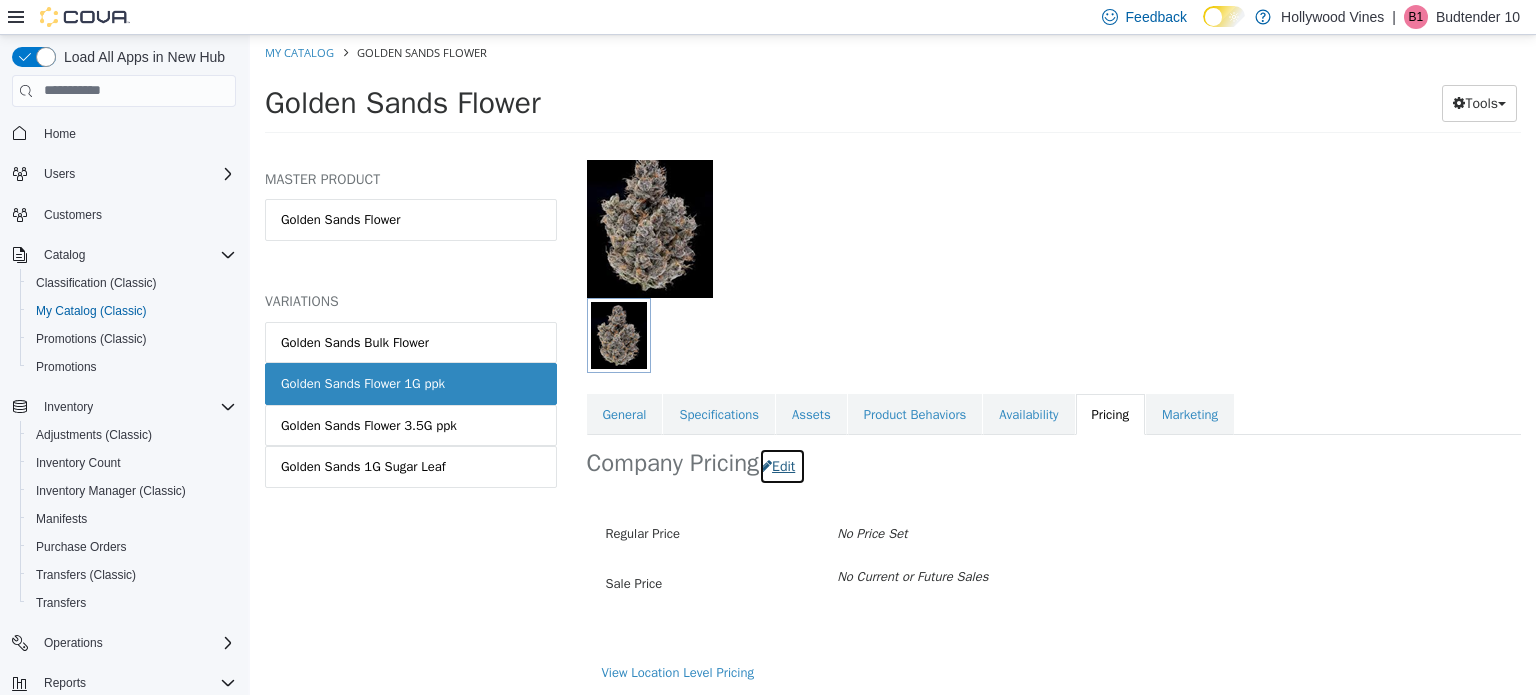 click on "Edit" at bounding box center (782, 465) 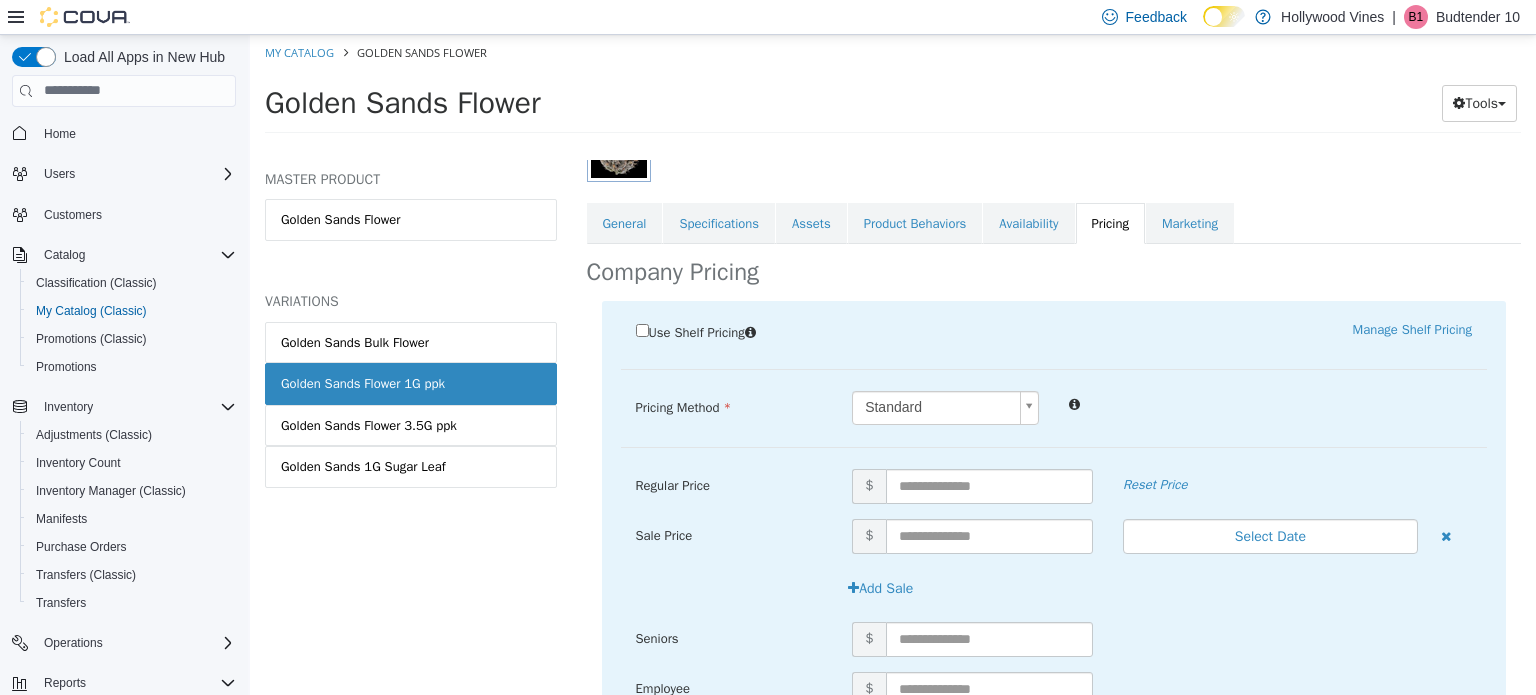 scroll, scrollTop: 321, scrollLeft: 0, axis: vertical 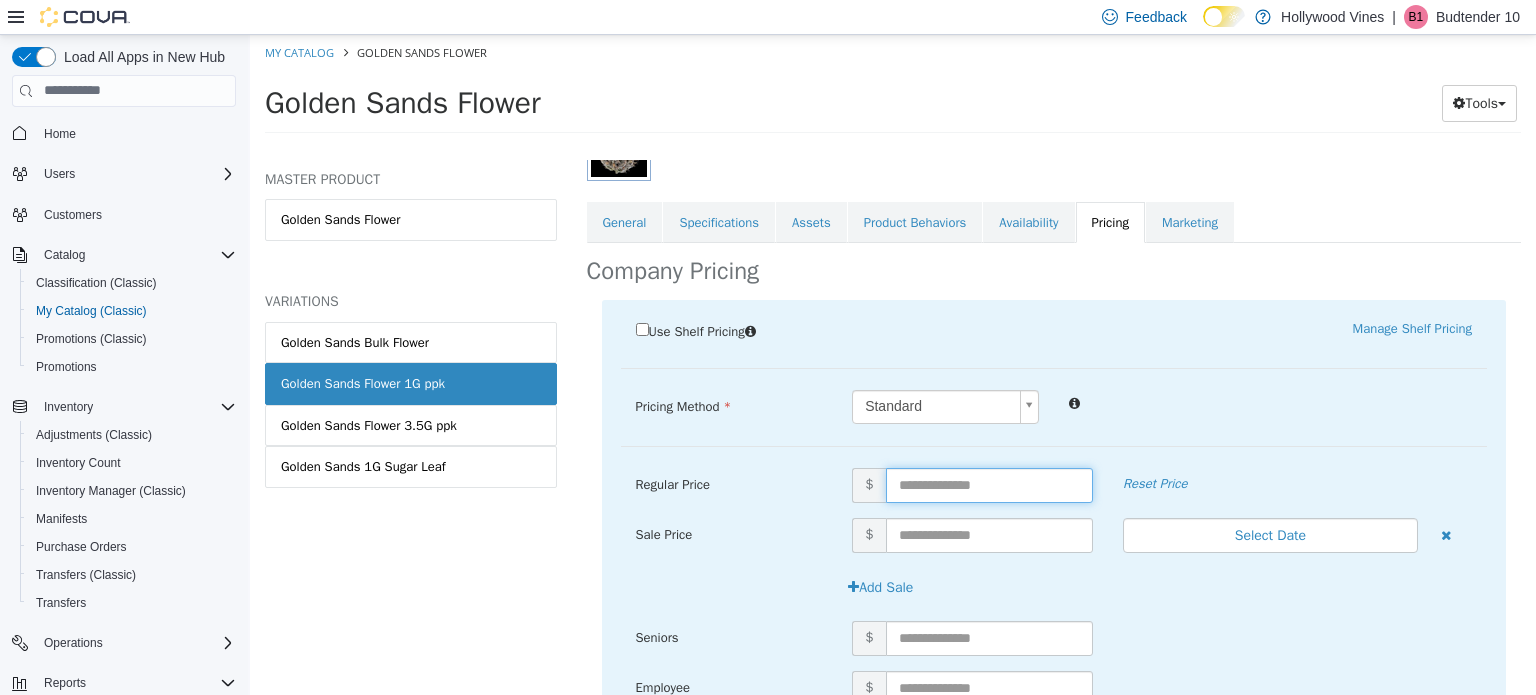click at bounding box center (989, 484) 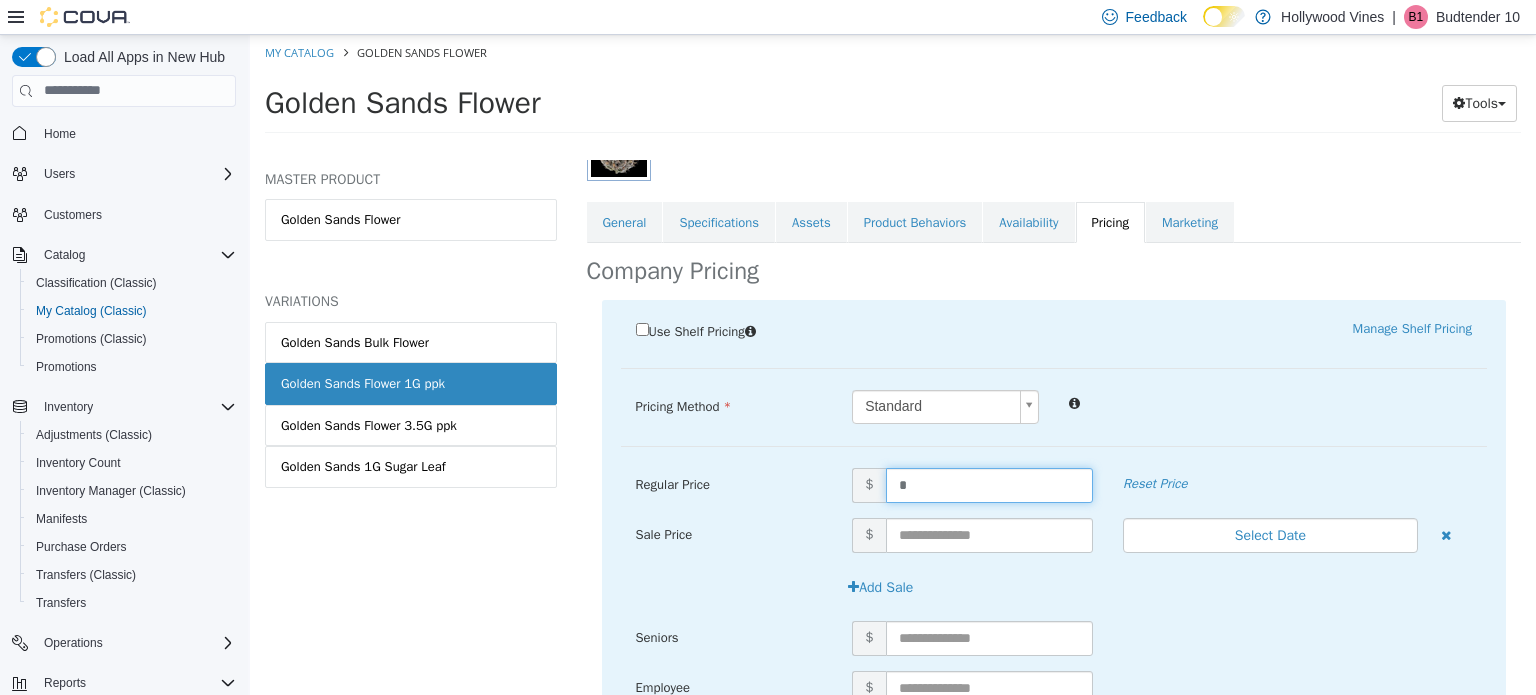 click on "MASTER PRODUCT
Golden Sands Flower
VARIATIONS
Golden Sands Bulk Flower
Golden Sands Flower 1G ppk
Golden Sands Flower 3.5G ppk
Golden Sands 1G Sugar Leaf" at bounding box center [411, 426] 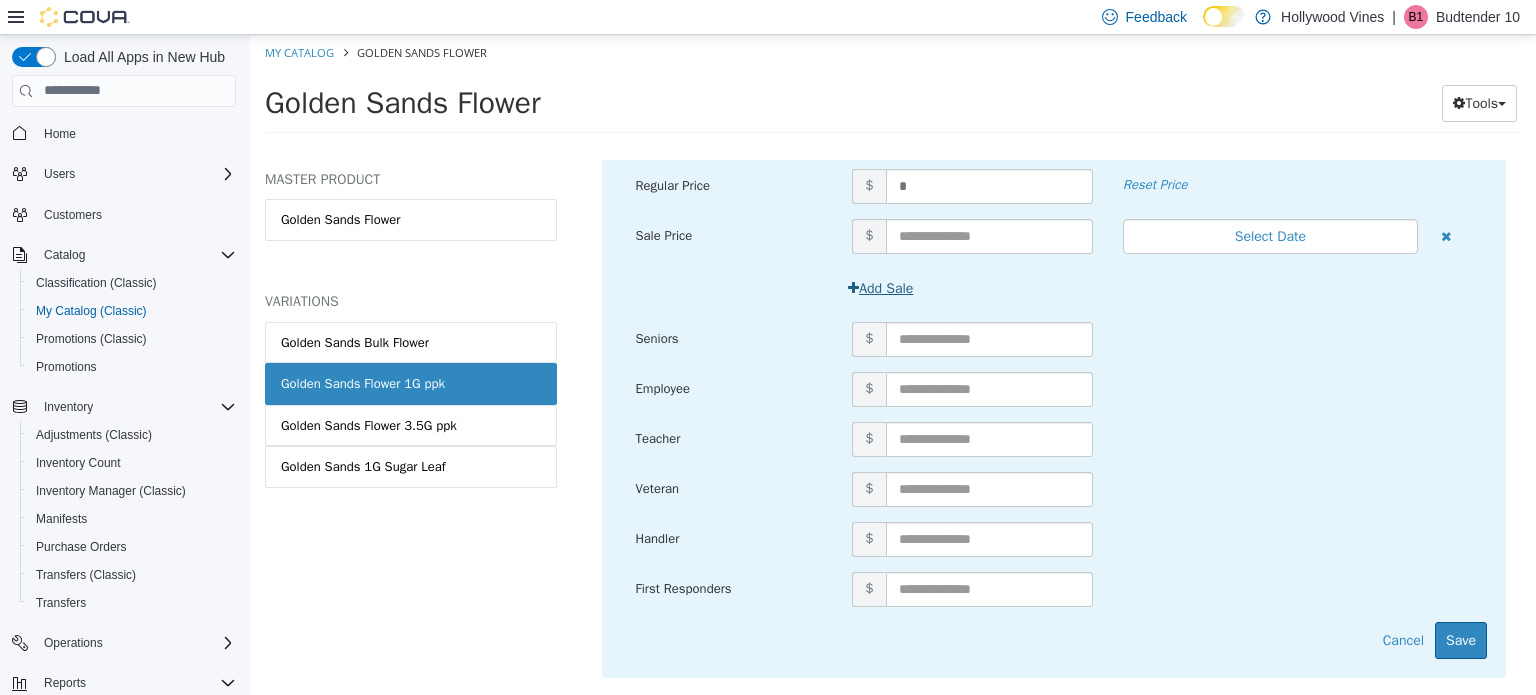 scroll, scrollTop: 621, scrollLeft: 0, axis: vertical 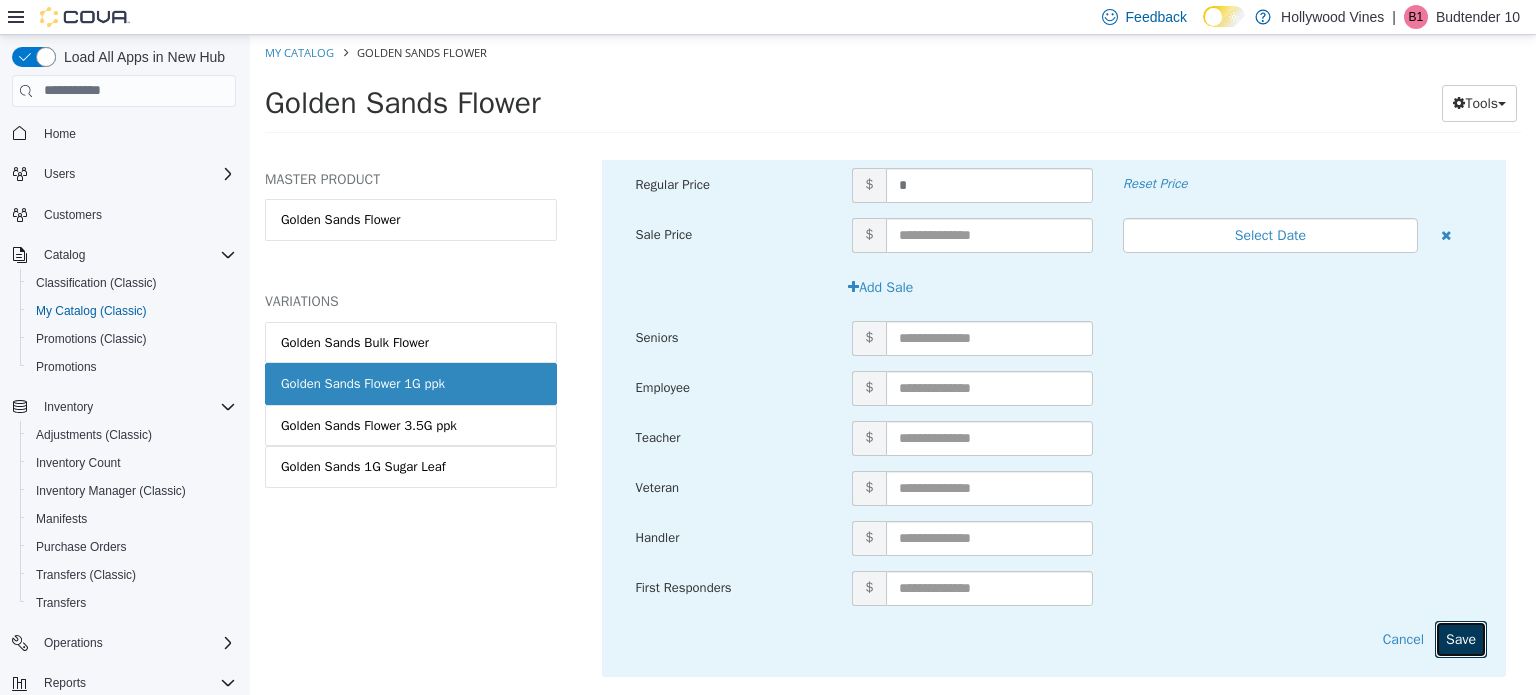 click on "Save" at bounding box center [1461, 638] 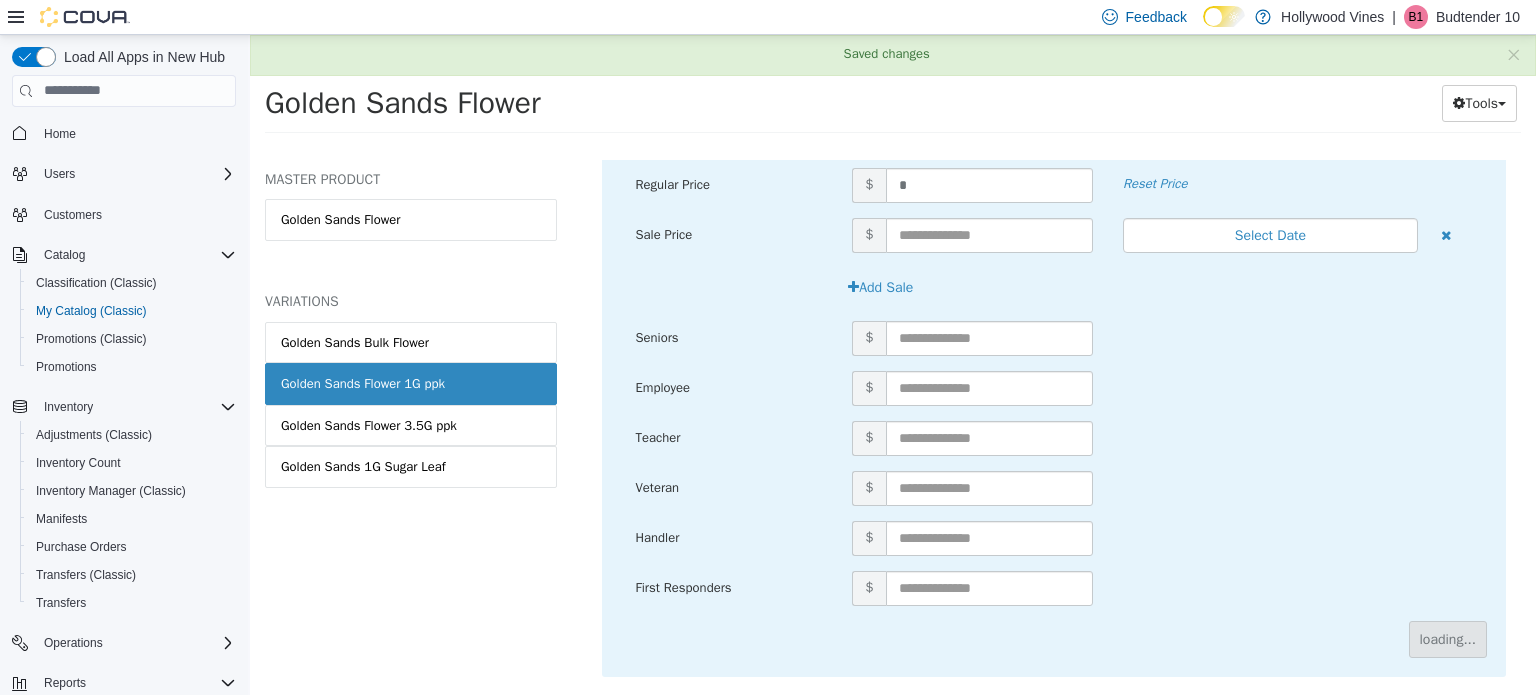scroll, scrollTop: 129, scrollLeft: 0, axis: vertical 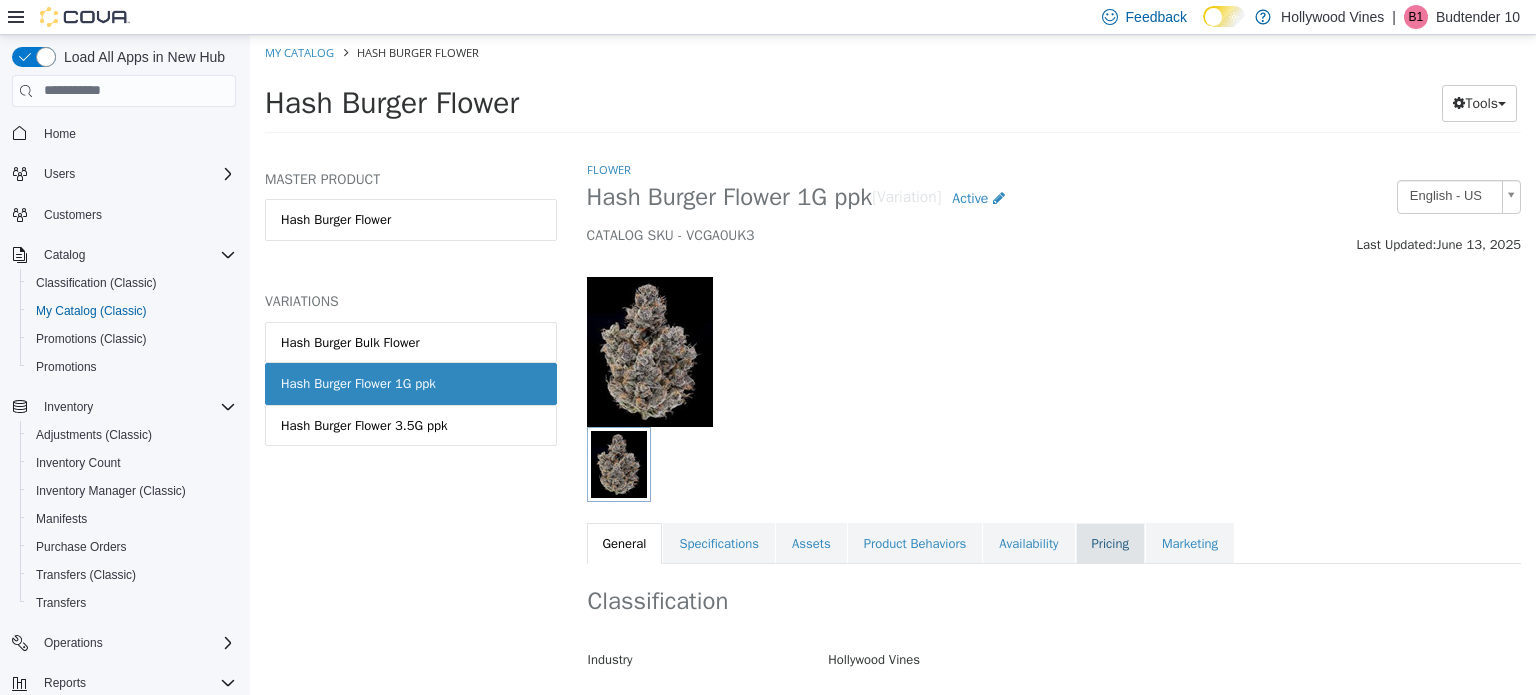 click on "Pricing" at bounding box center [1110, 543] 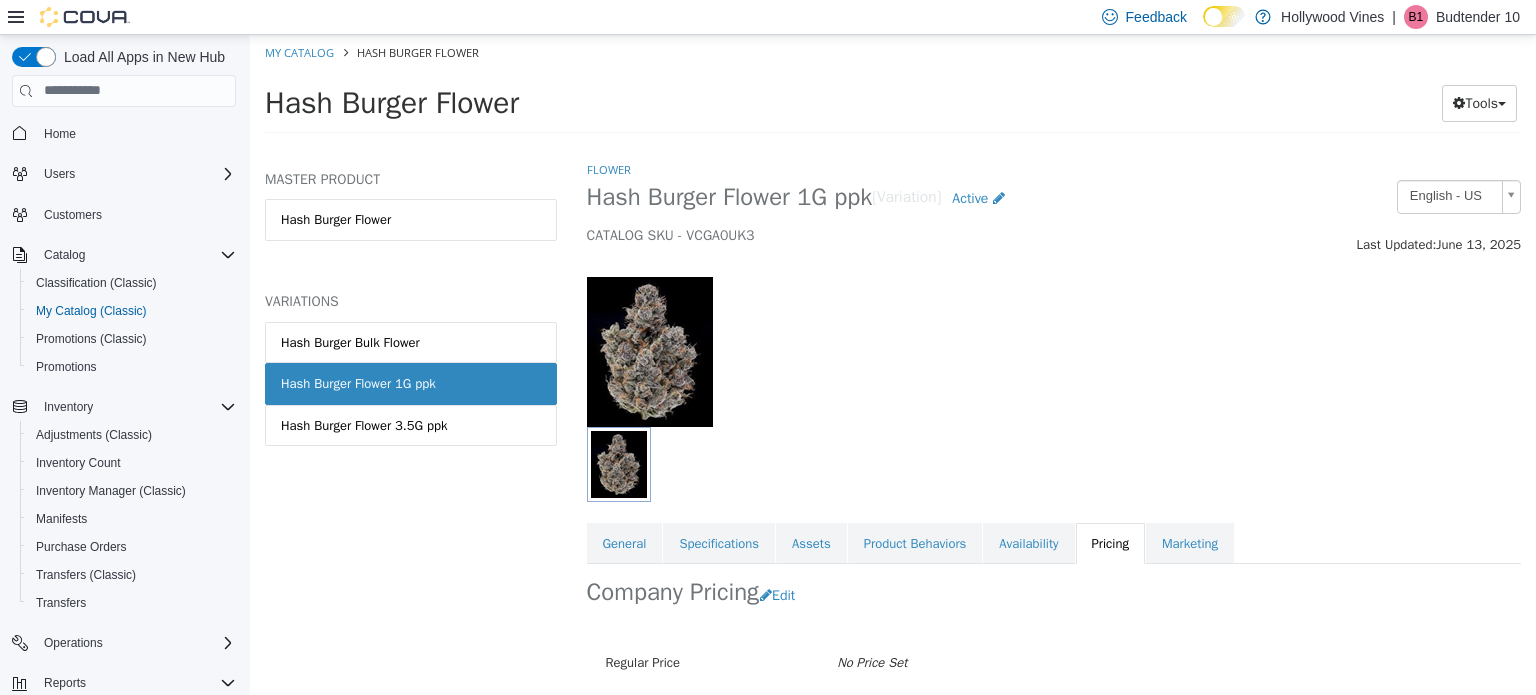 scroll, scrollTop: 129, scrollLeft: 0, axis: vertical 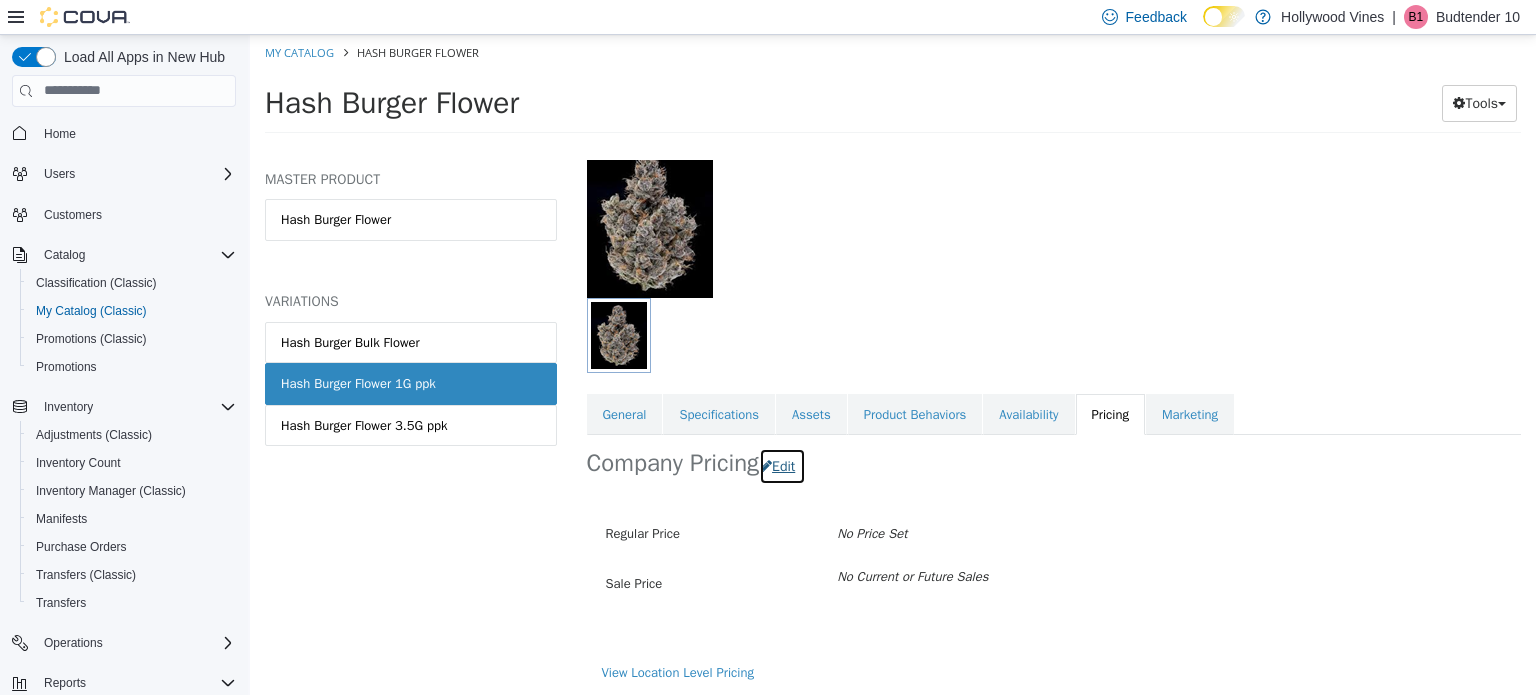 click on "Edit" at bounding box center [782, 465] 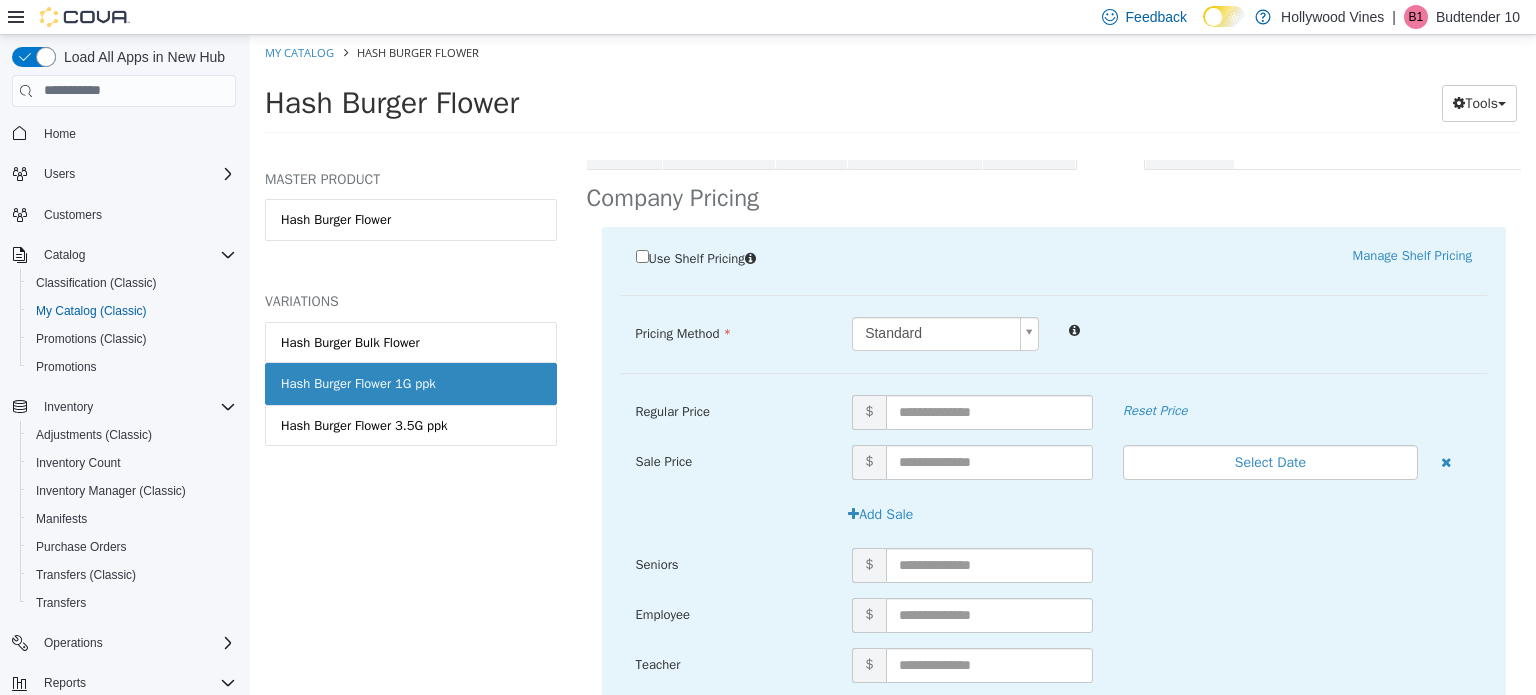 scroll, scrollTop: 404, scrollLeft: 0, axis: vertical 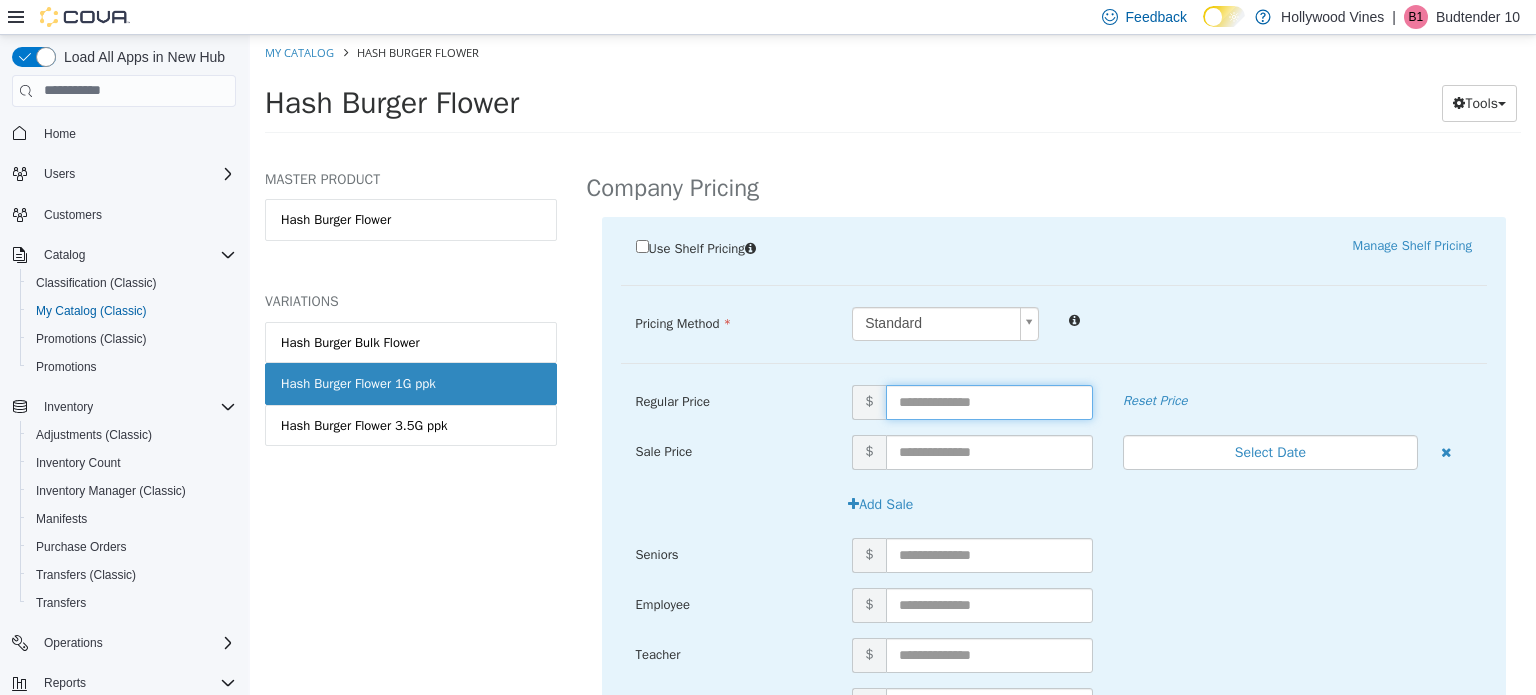 click at bounding box center [989, 401] 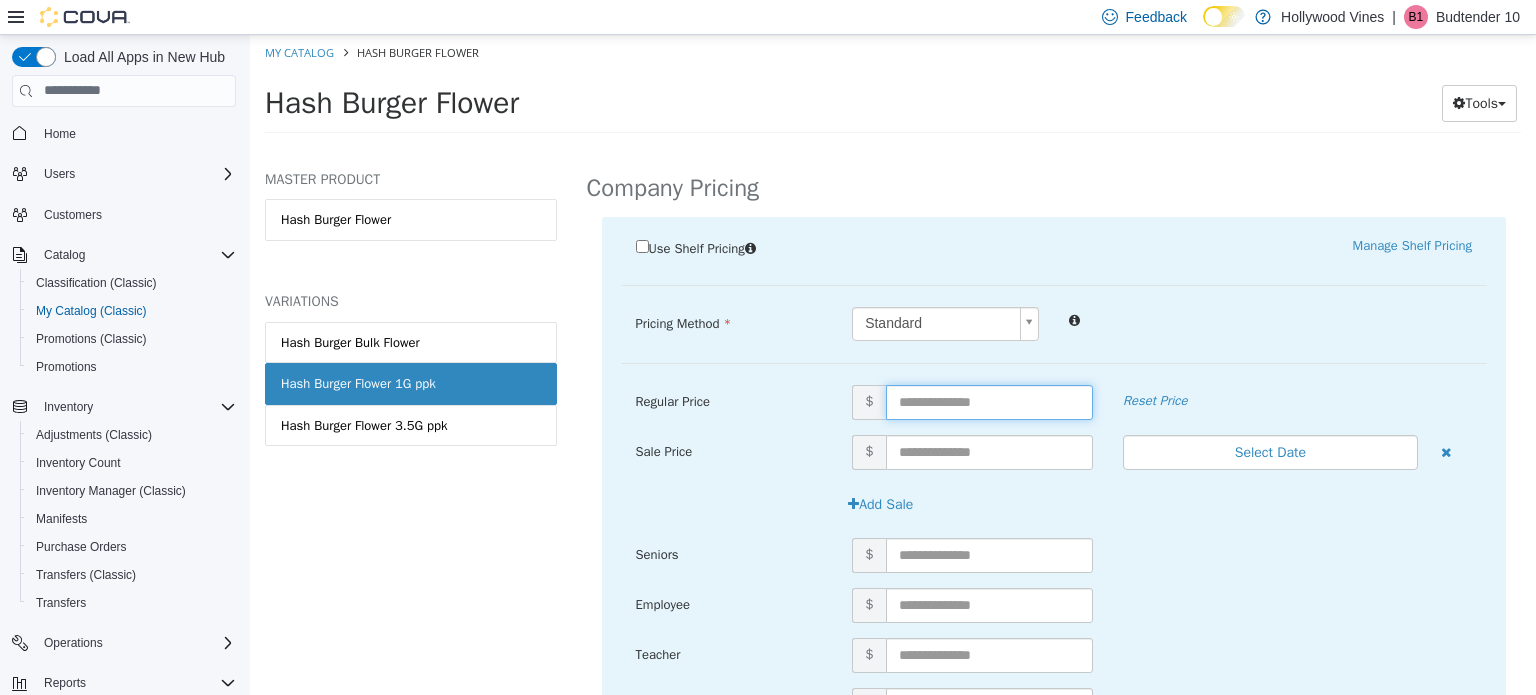 type on "*" 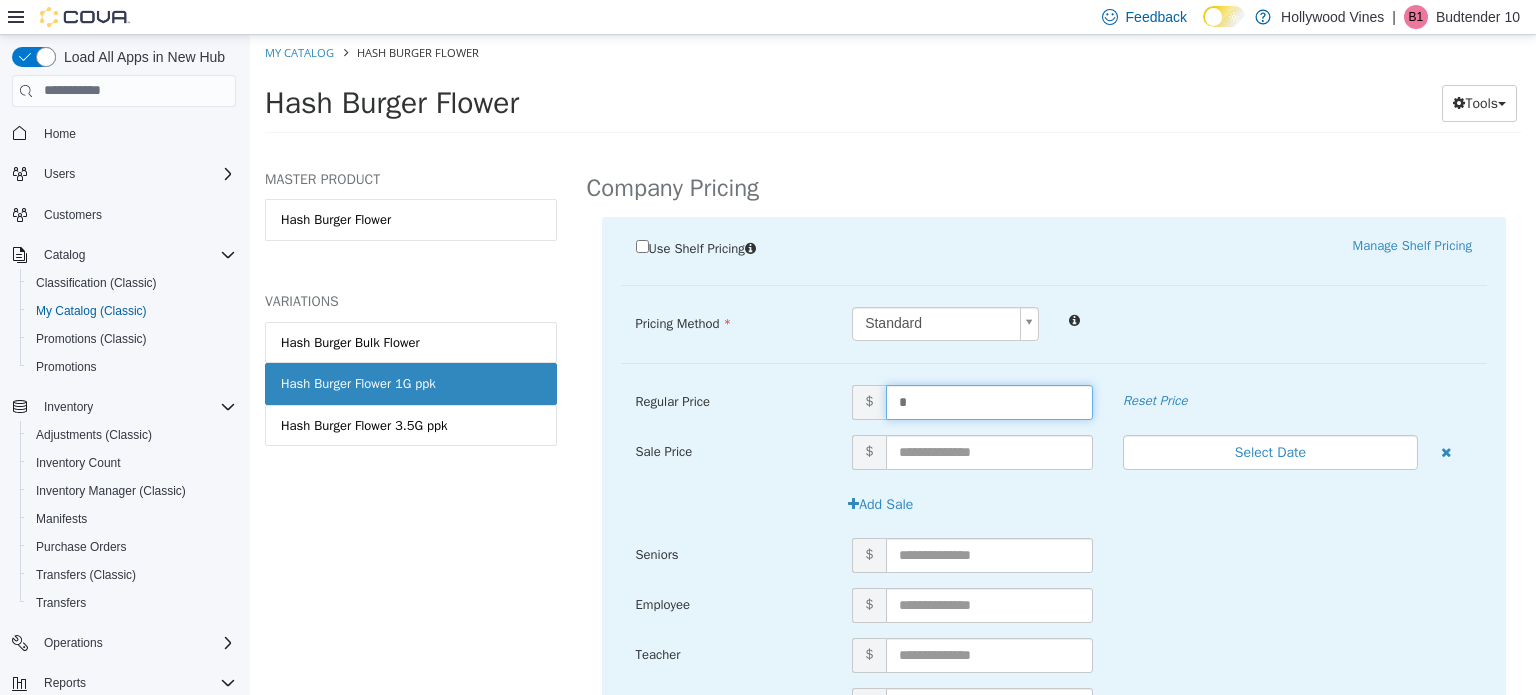 click on "MASTER PRODUCT
Hash Burger Flower
VARIATIONS
Hash Burger Bulk Flower
Hash Burger Flower 1G ppk
Hash Burger Flower 3.5G ppk" at bounding box center [411, 426] 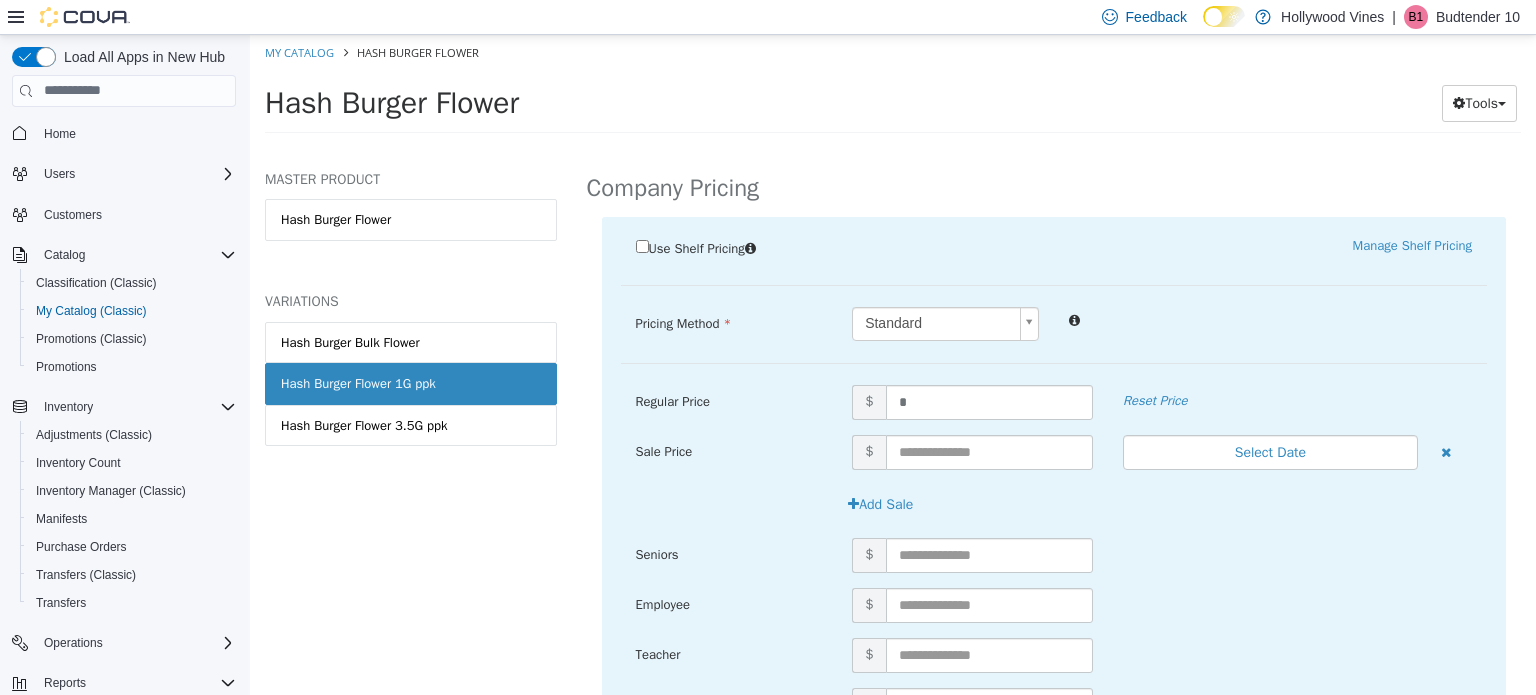 scroll, scrollTop: 653, scrollLeft: 0, axis: vertical 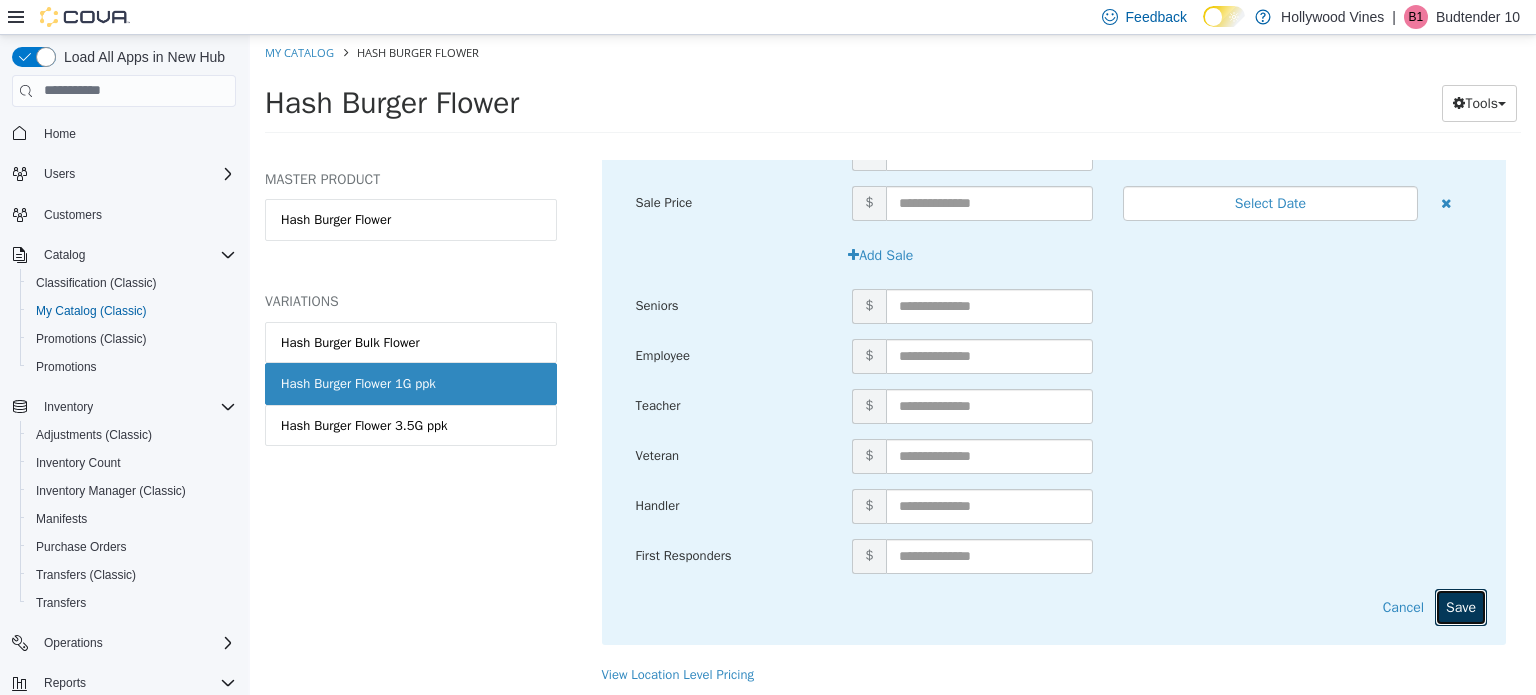 click on "Save" at bounding box center [1461, 606] 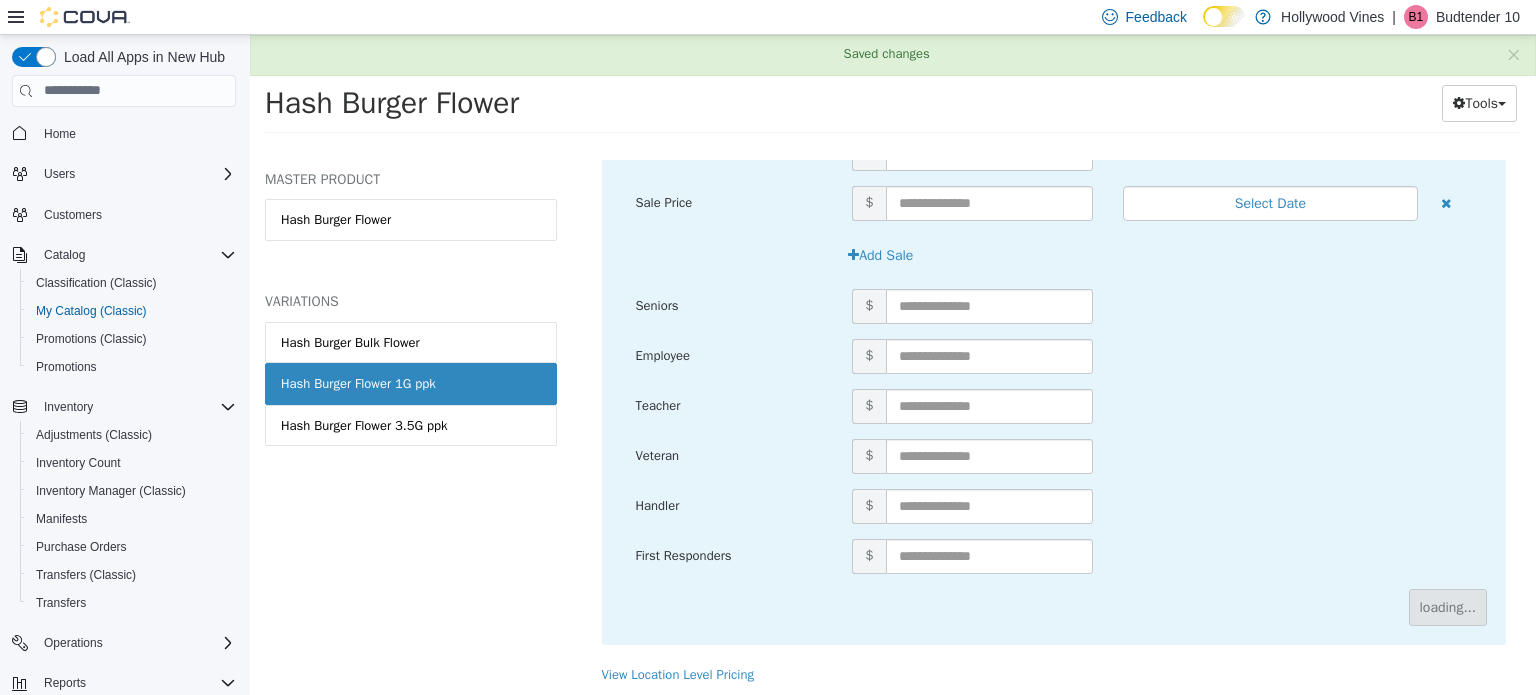 scroll, scrollTop: 129, scrollLeft: 0, axis: vertical 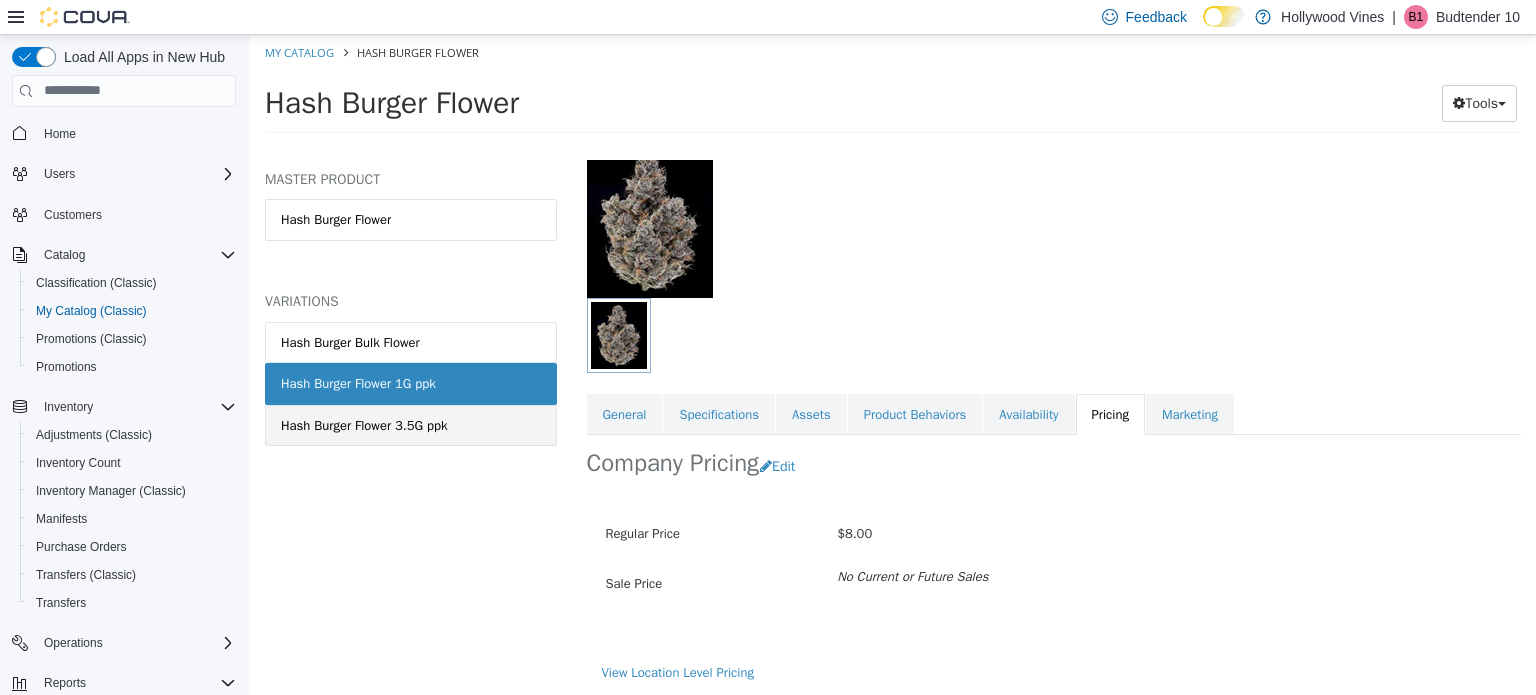 click on "Hash Burger Flower 3.5G ppk" at bounding box center (364, 425) 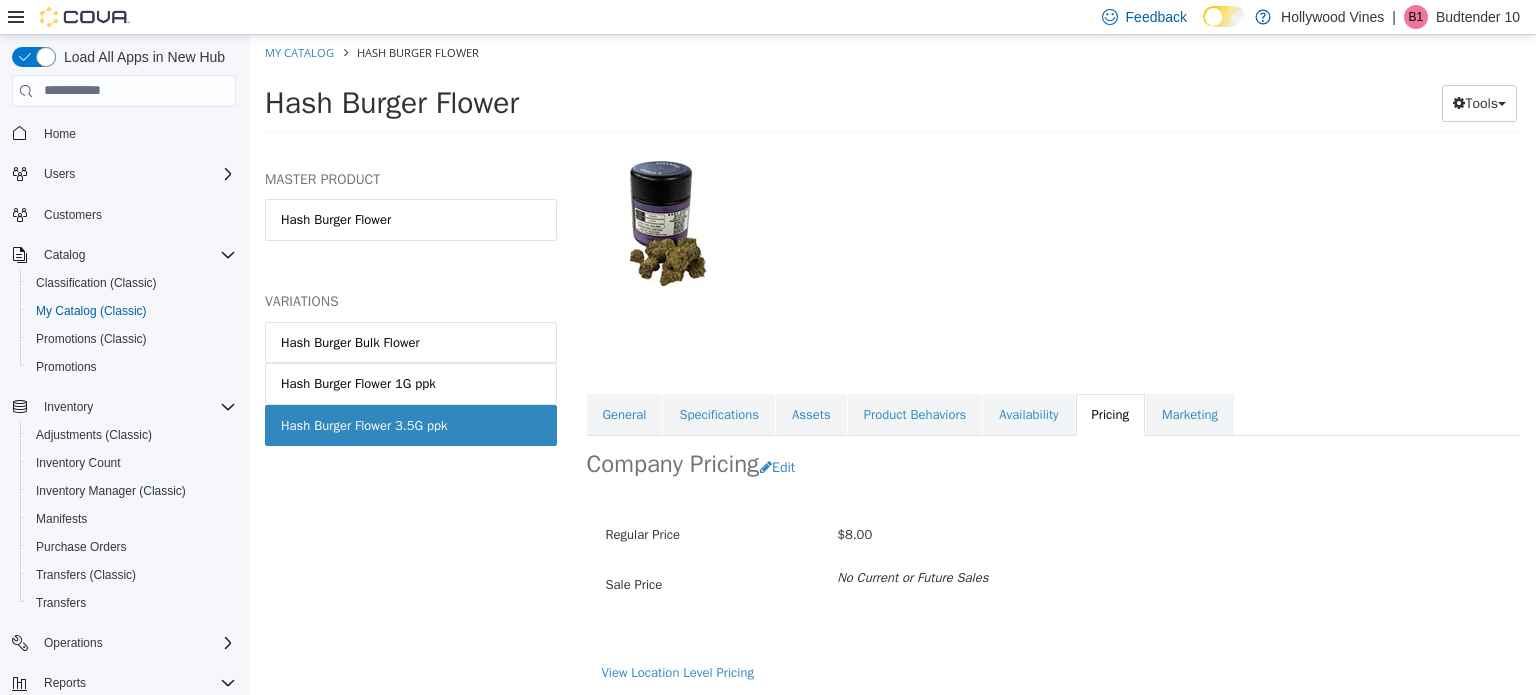 scroll, scrollTop: 0, scrollLeft: 0, axis: both 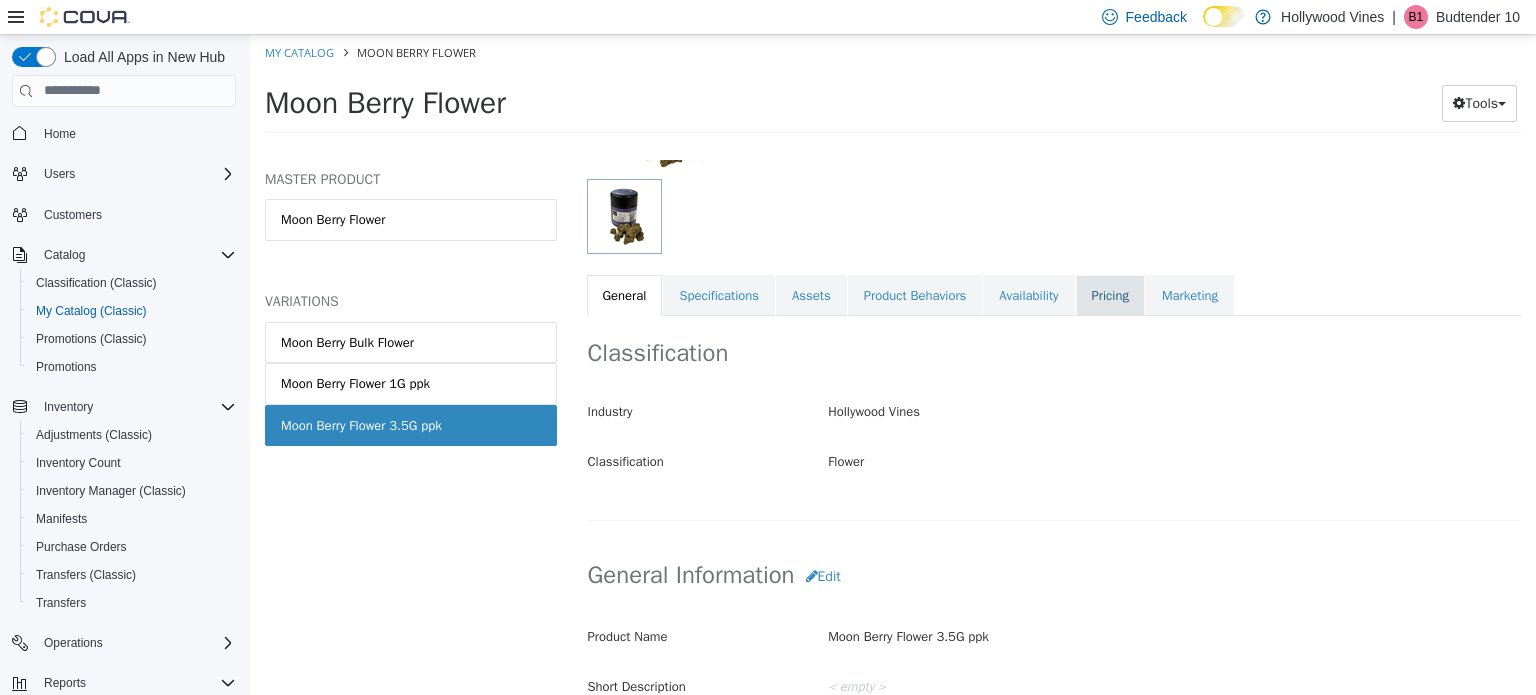 click on "Pricing" at bounding box center [1110, 295] 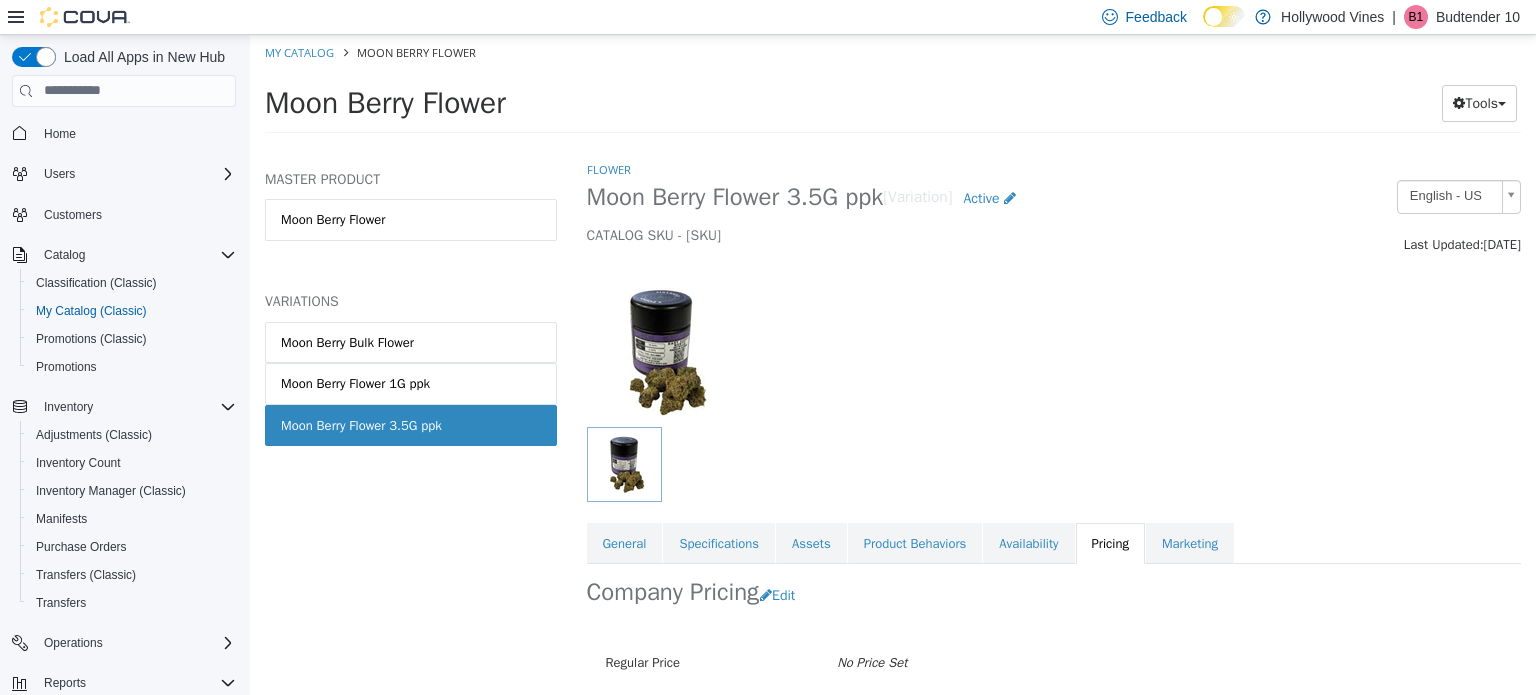 scroll, scrollTop: 129, scrollLeft: 0, axis: vertical 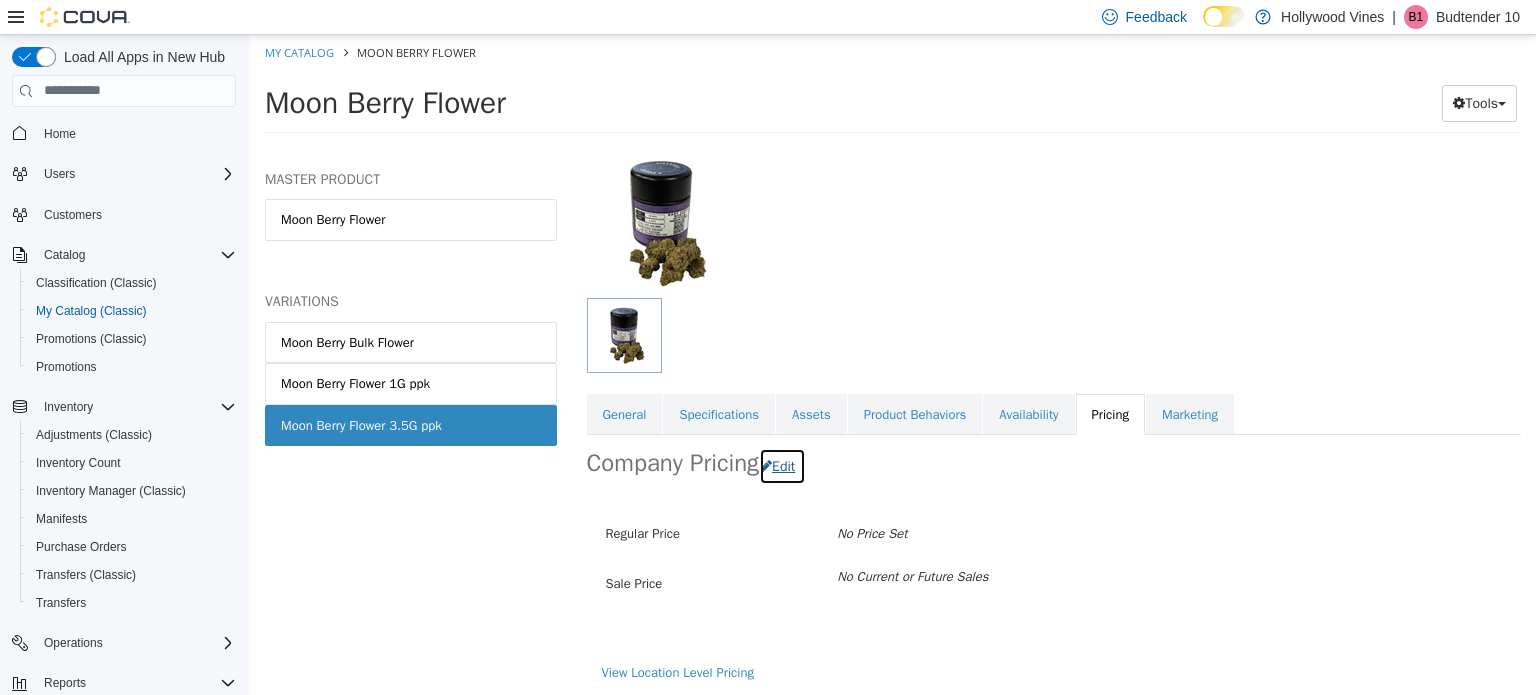 click on "Edit" at bounding box center (782, 465) 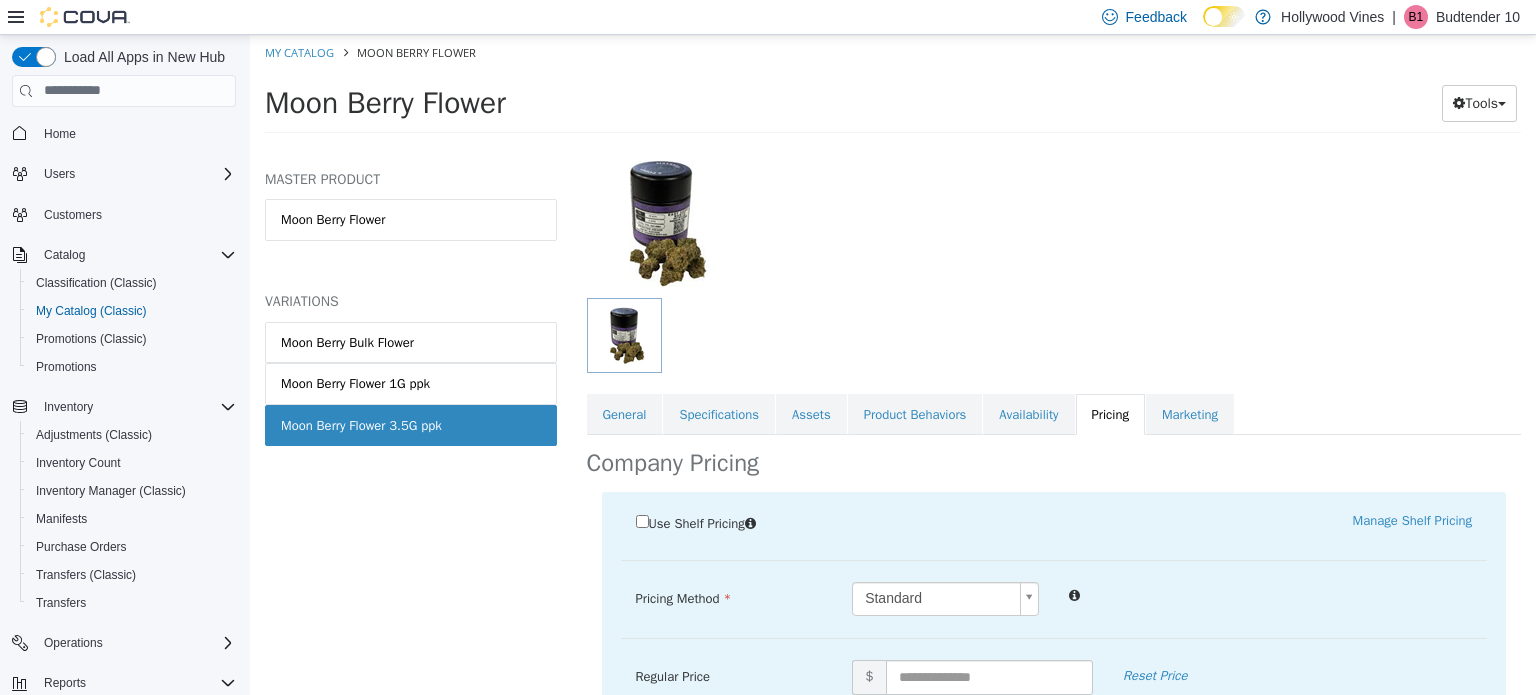 scroll, scrollTop: 304, scrollLeft: 0, axis: vertical 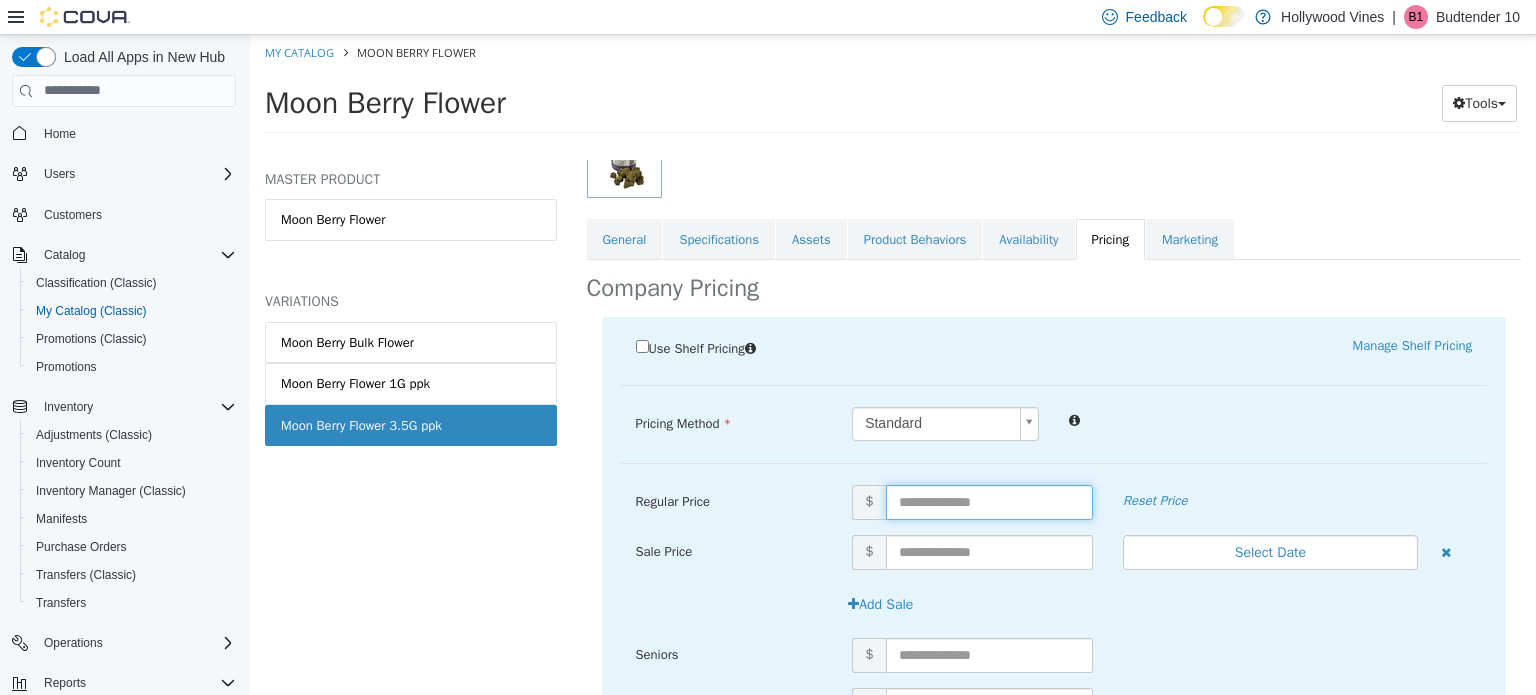 click at bounding box center [989, 501] 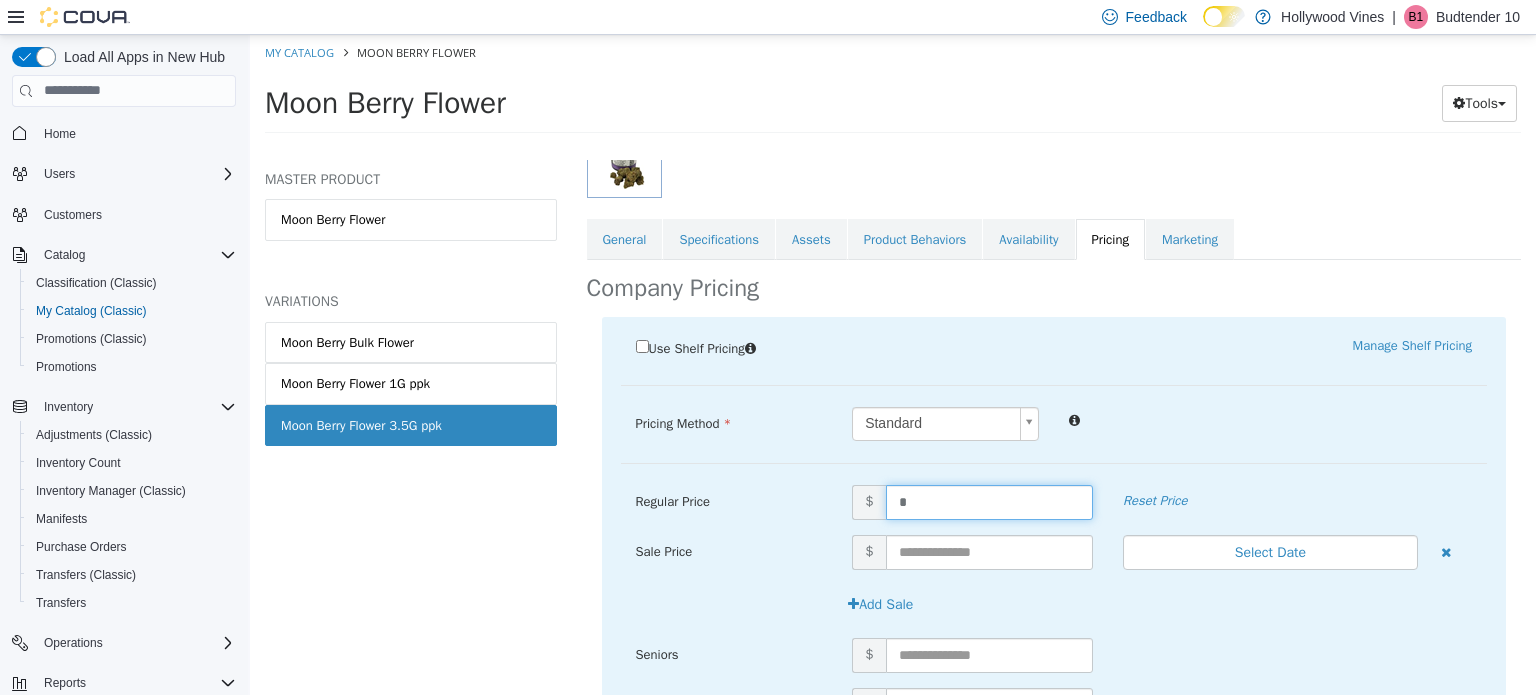 type on "**" 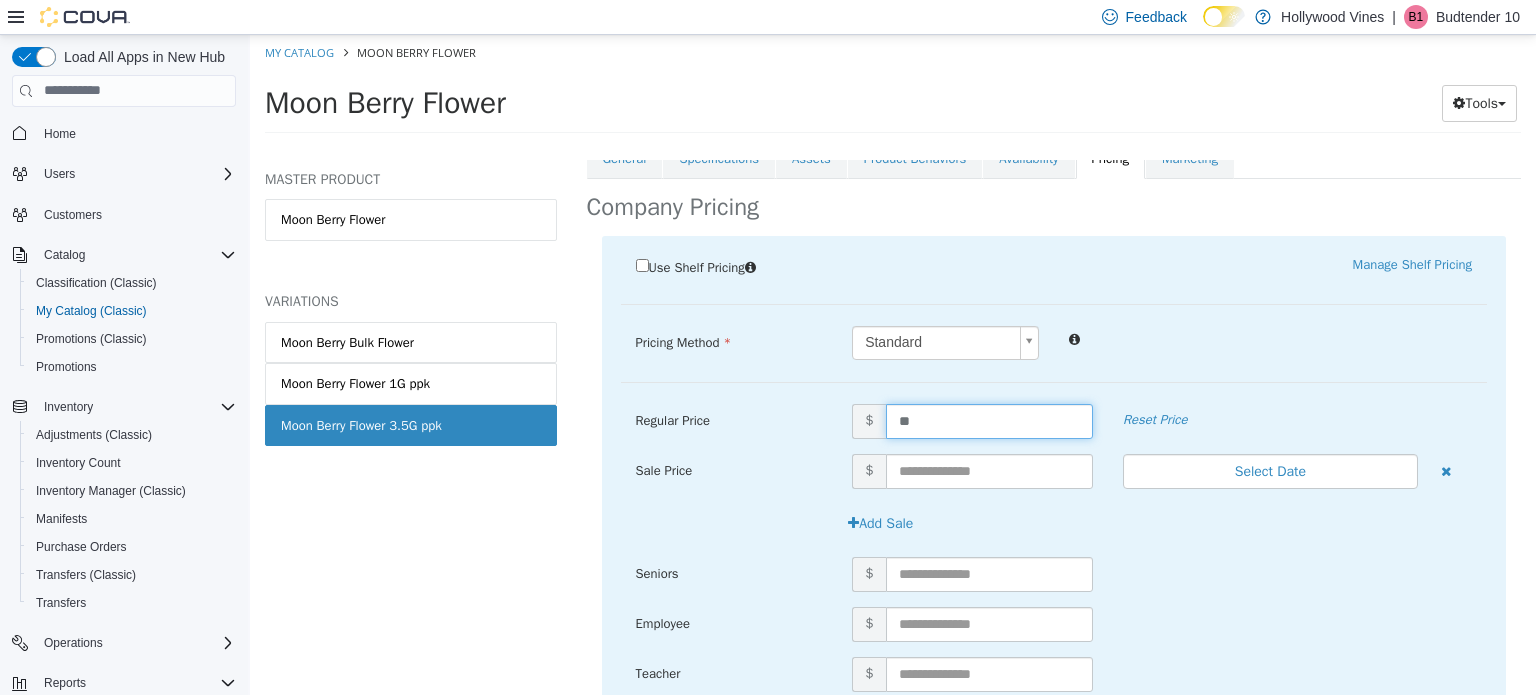 scroll, scrollTop: 424, scrollLeft: 0, axis: vertical 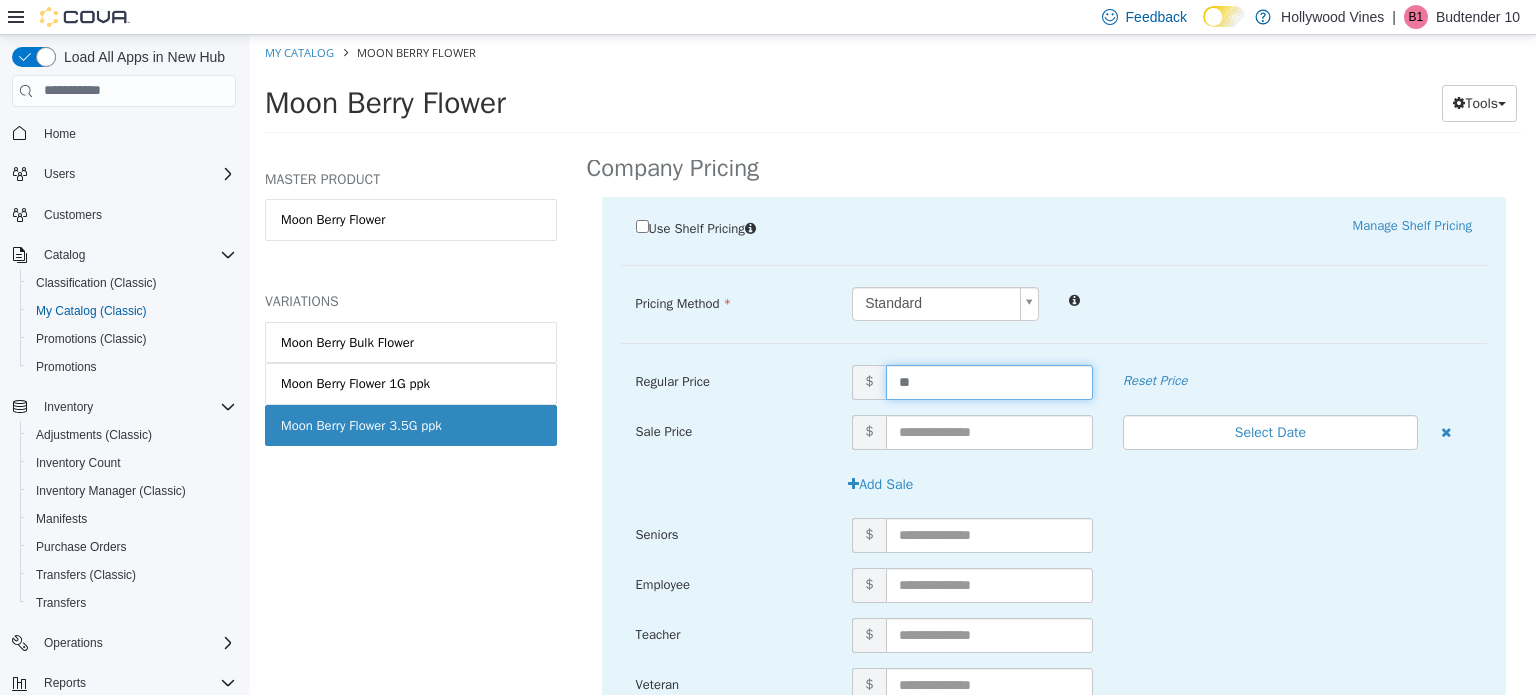 click on "MASTER PRODUCT
[PRODUCT]
VARIATIONS
[PRODUCT]
[PRODUCT]
[PRODUCT]" at bounding box center (411, 426) 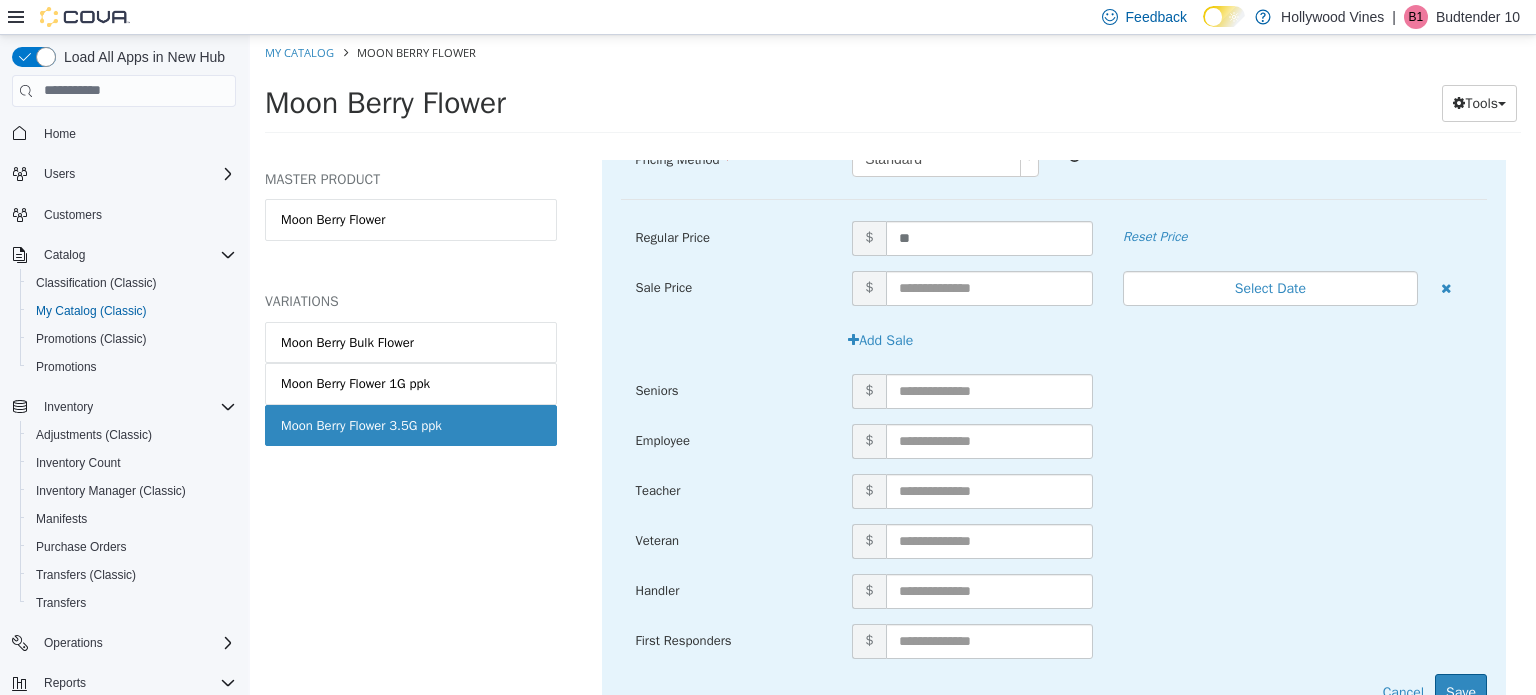 scroll, scrollTop: 653, scrollLeft: 0, axis: vertical 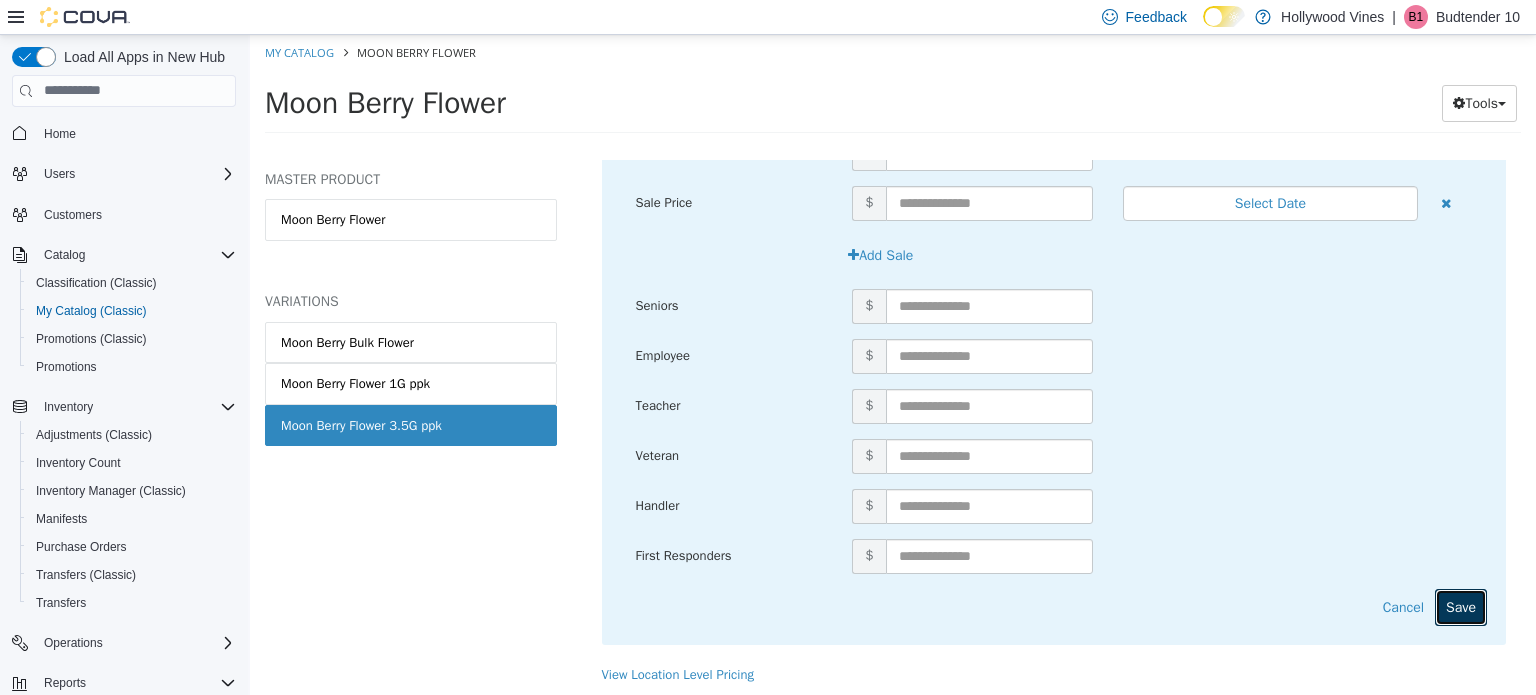 click on "Save" at bounding box center [1461, 606] 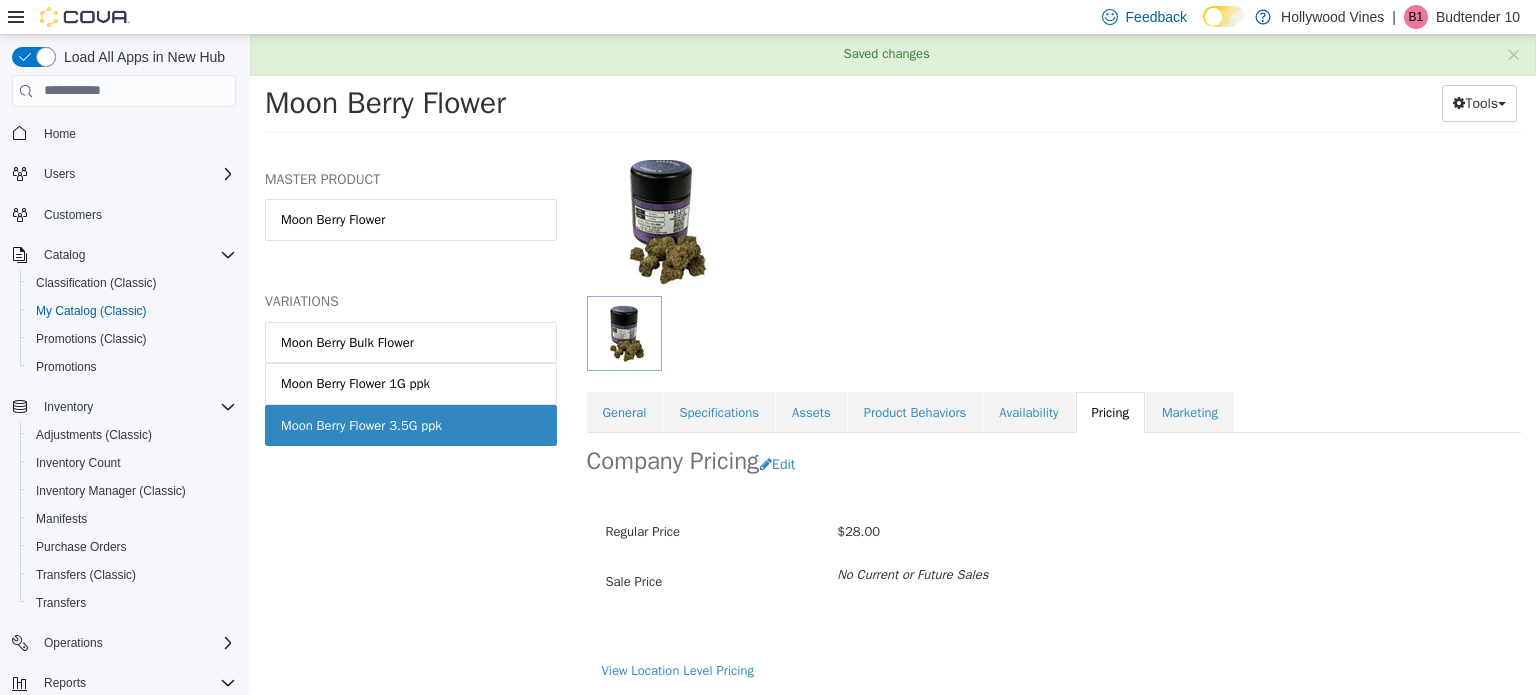 scroll, scrollTop: 129, scrollLeft: 0, axis: vertical 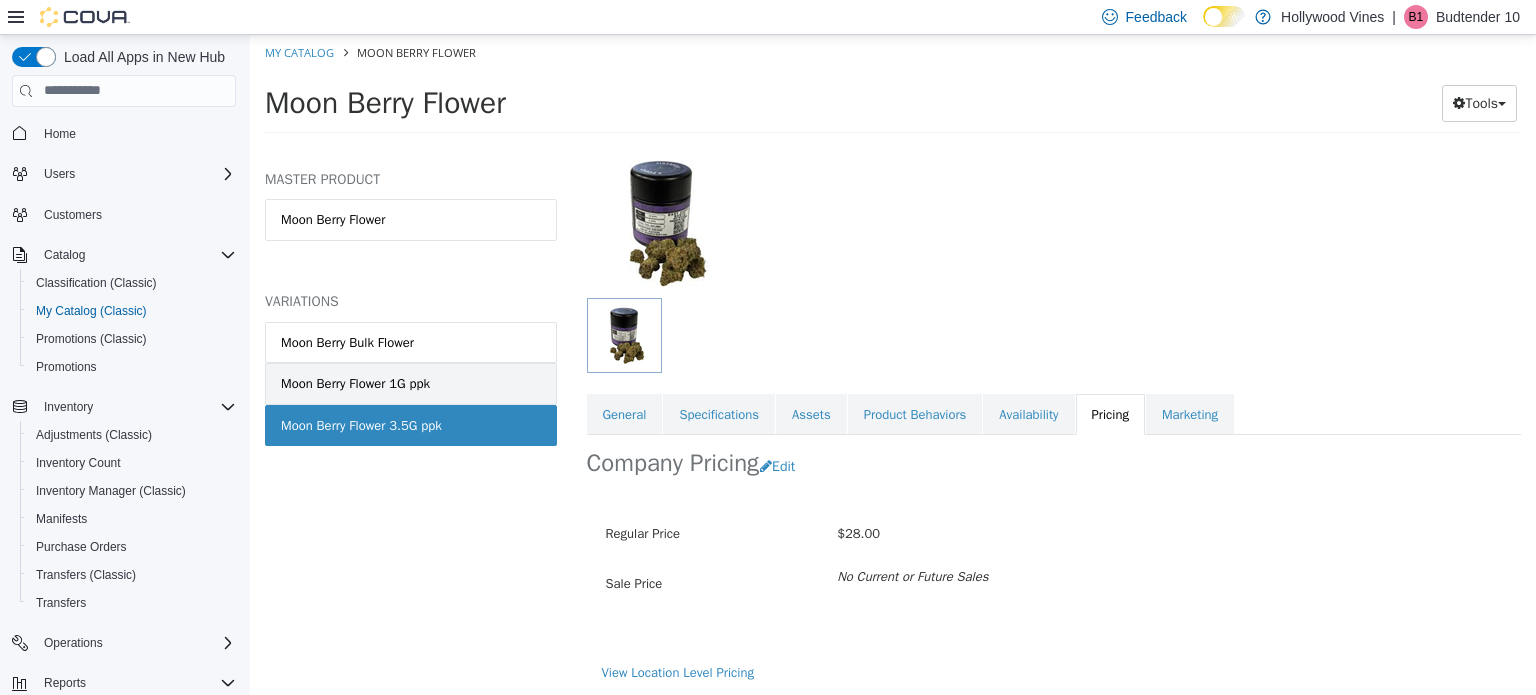 click on "Moon Berry Flower 1G ppk" at bounding box center (355, 383) 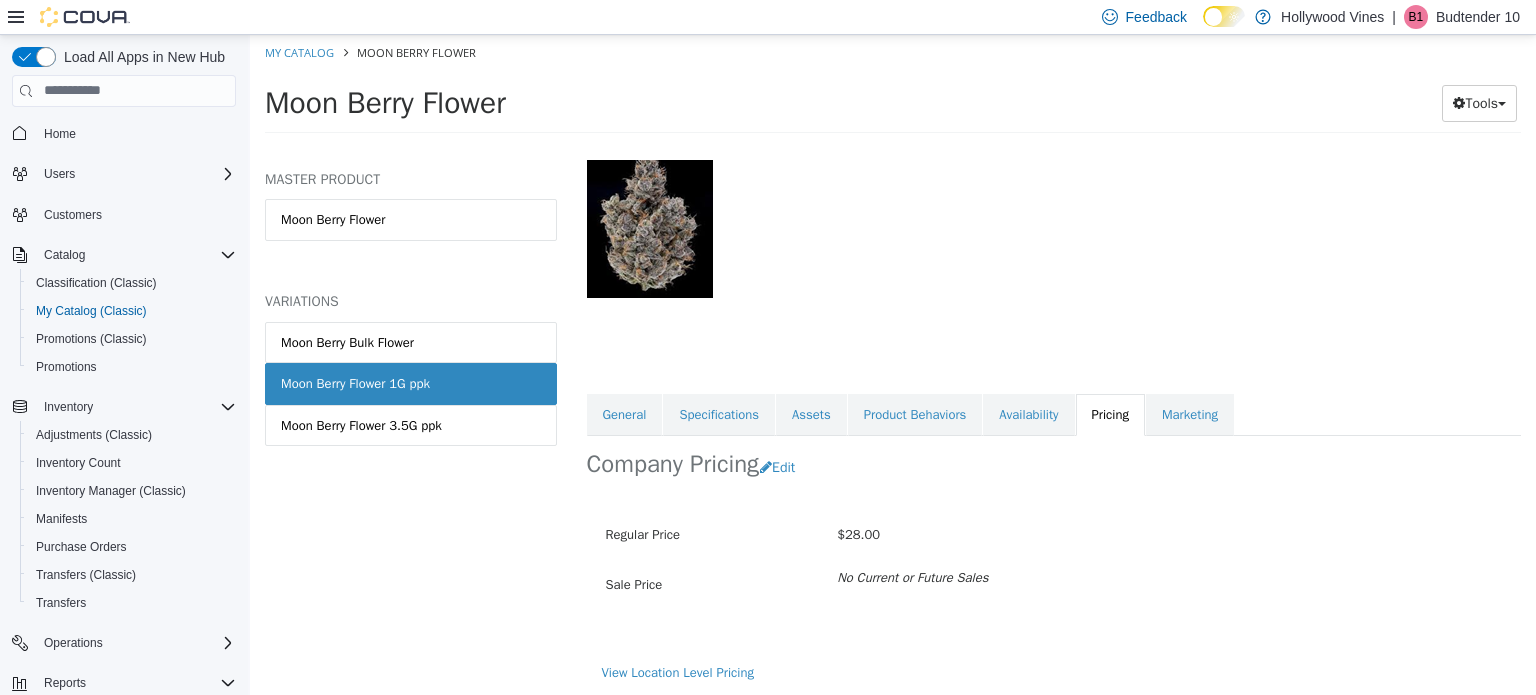 scroll, scrollTop: 0, scrollLeft: 0, axis: both 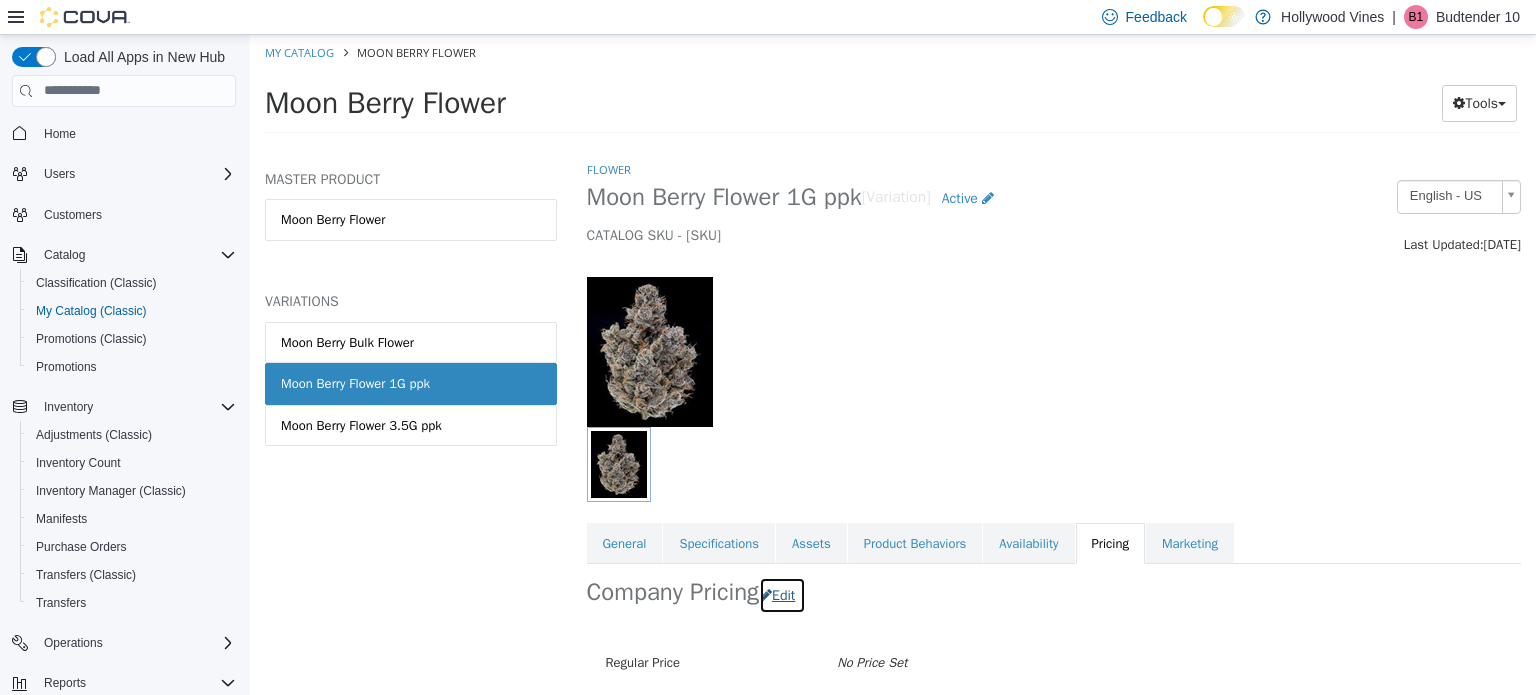 click on "Edit" at bounding box center [782, 594] 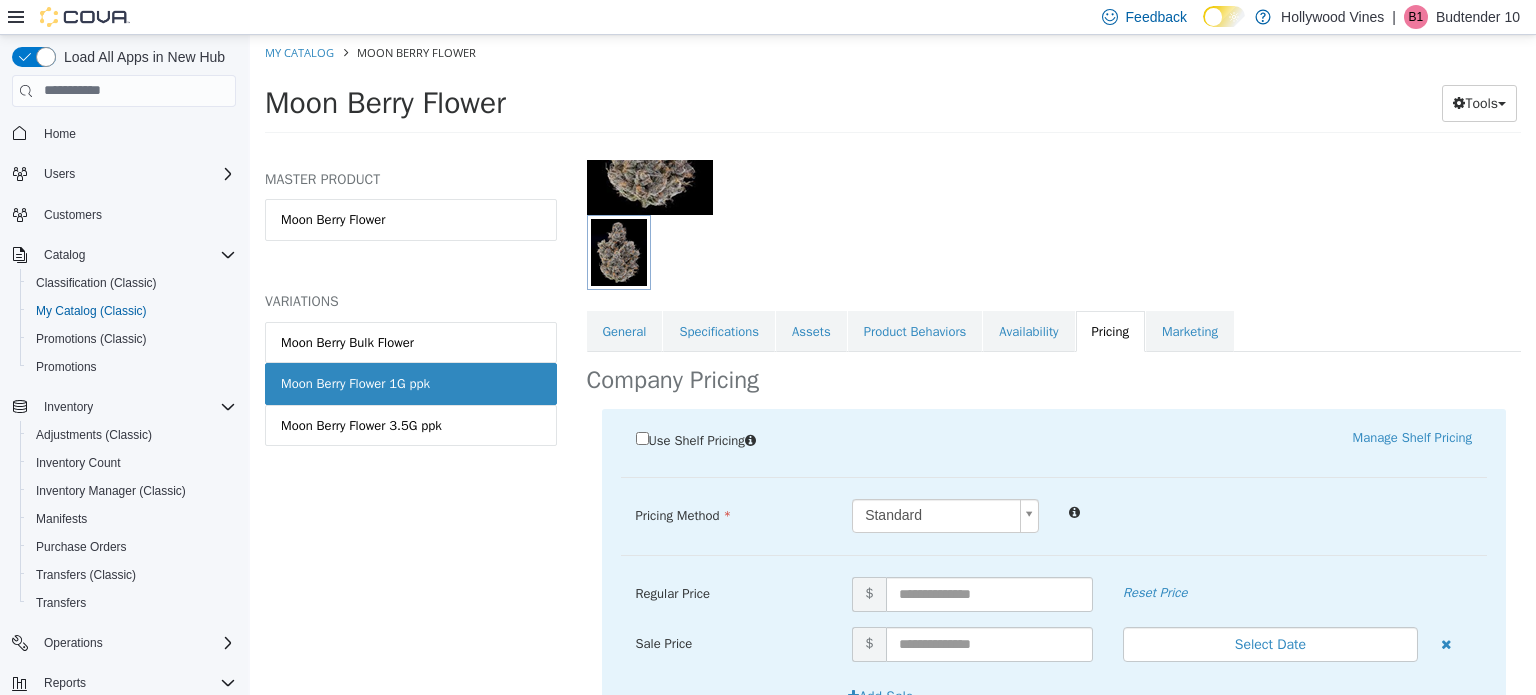 scroll, scrollTop: 334, scrollLeft: 0, axis: vertical 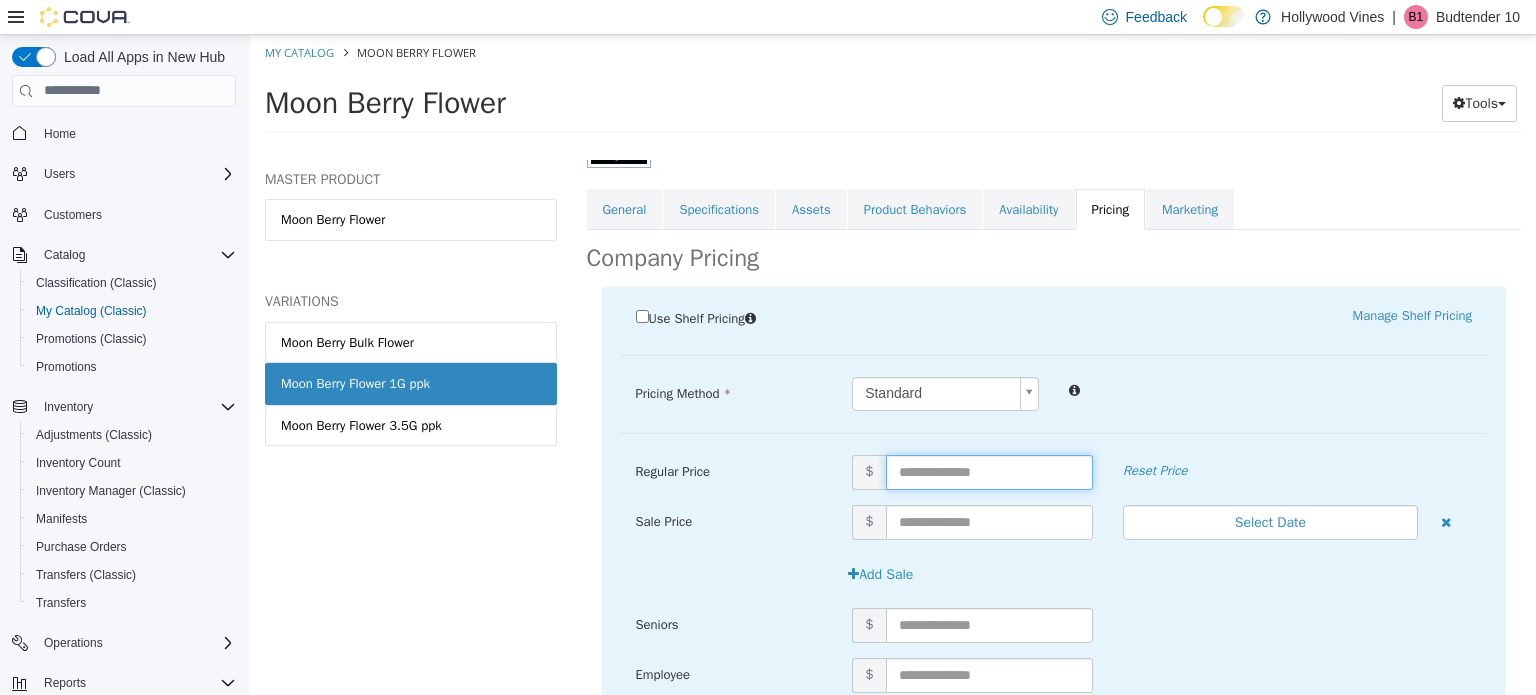 click at bounding box center (989, 471) 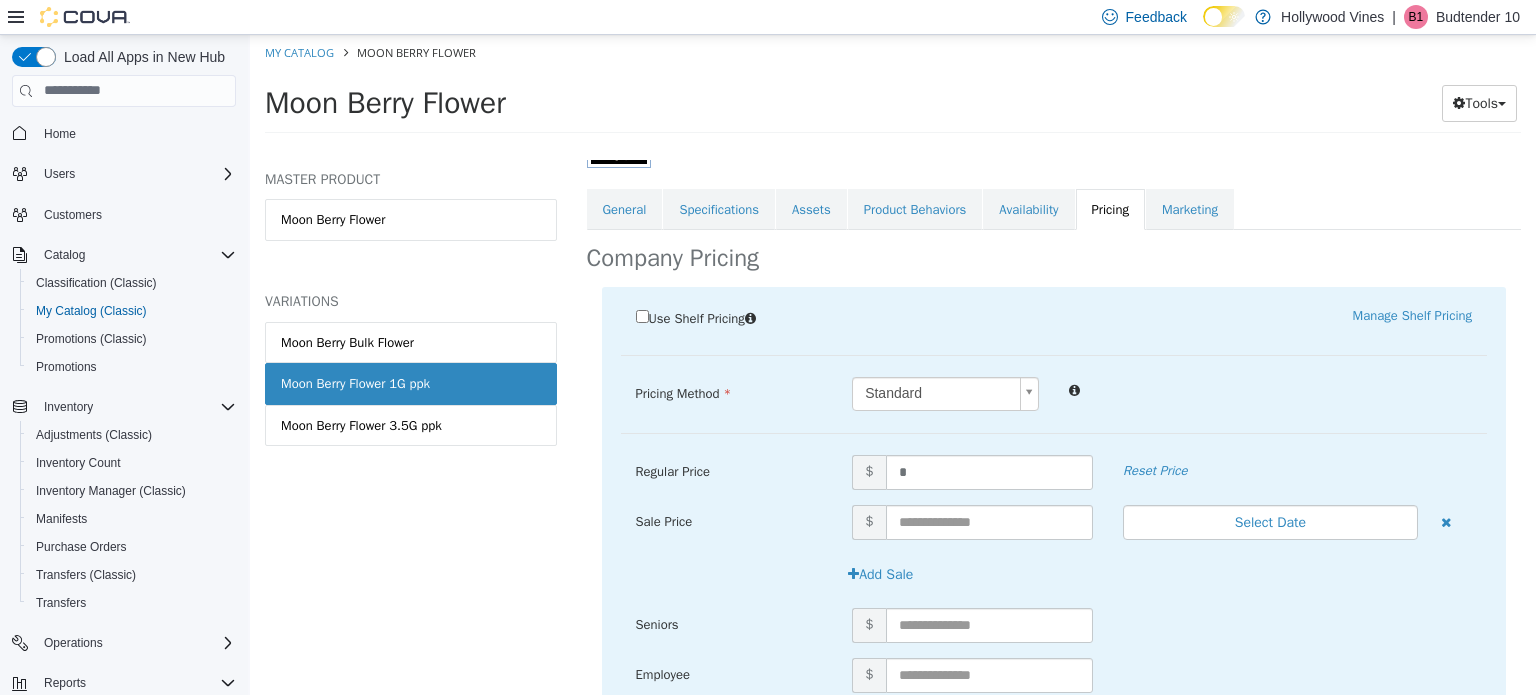 click on "MASTER PRODUCT
[PRODUCT]
VARIATIONS
[PRODUCT]
[PRODUCT]
[PRODUCT]" at bounding box center (411, 426) 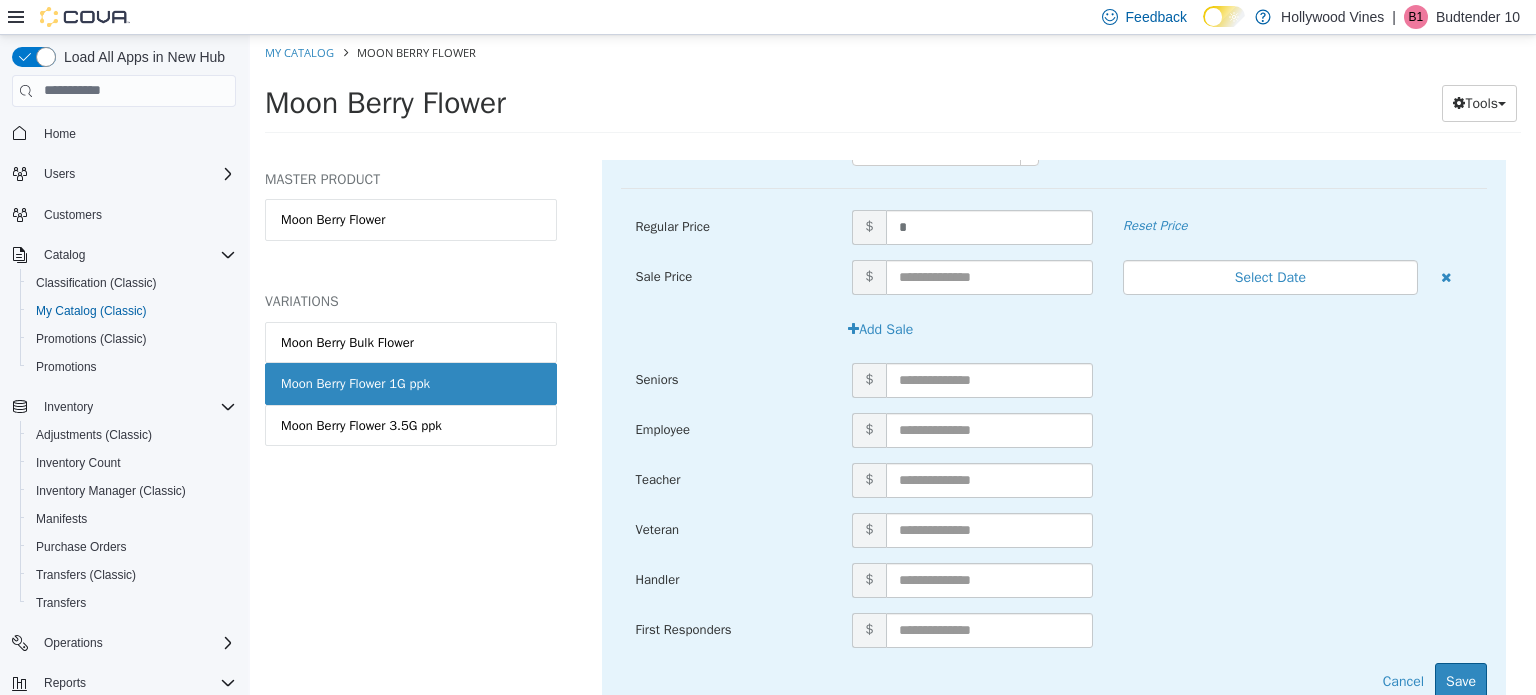 scroll, scrollTop: 653, scrollLeft: 0, axis: vertical 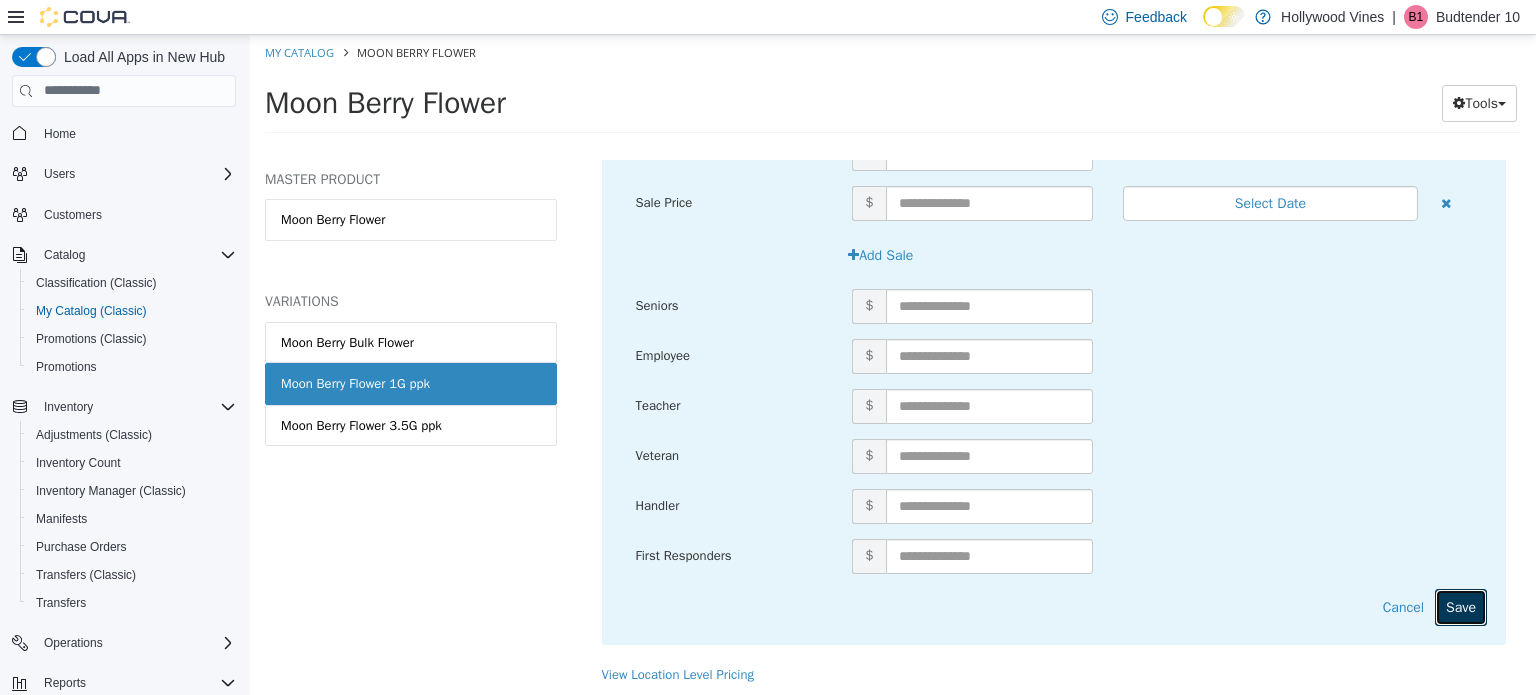 click on "Save" at bounding box center (1461, 606) 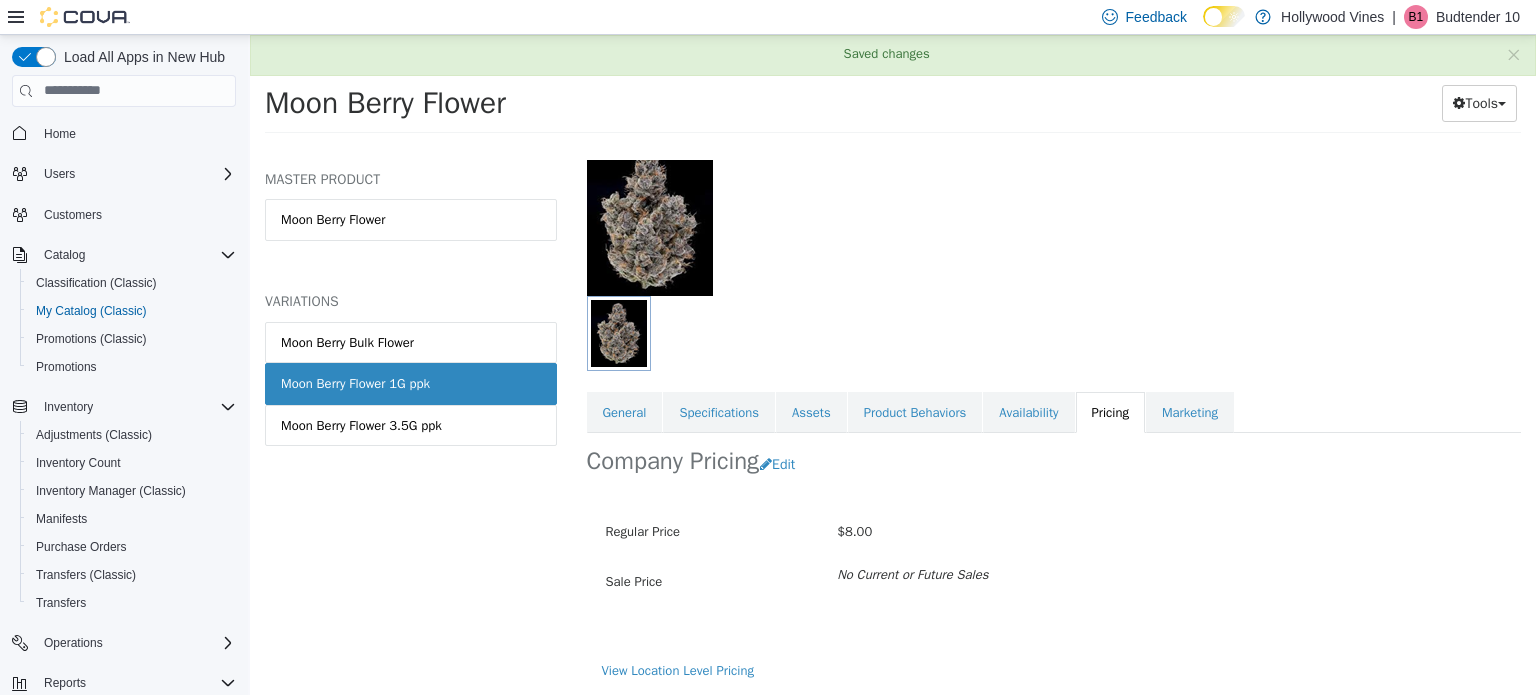scroll, scrollTop: 129, scrollLeft: 0, axis: vertical 